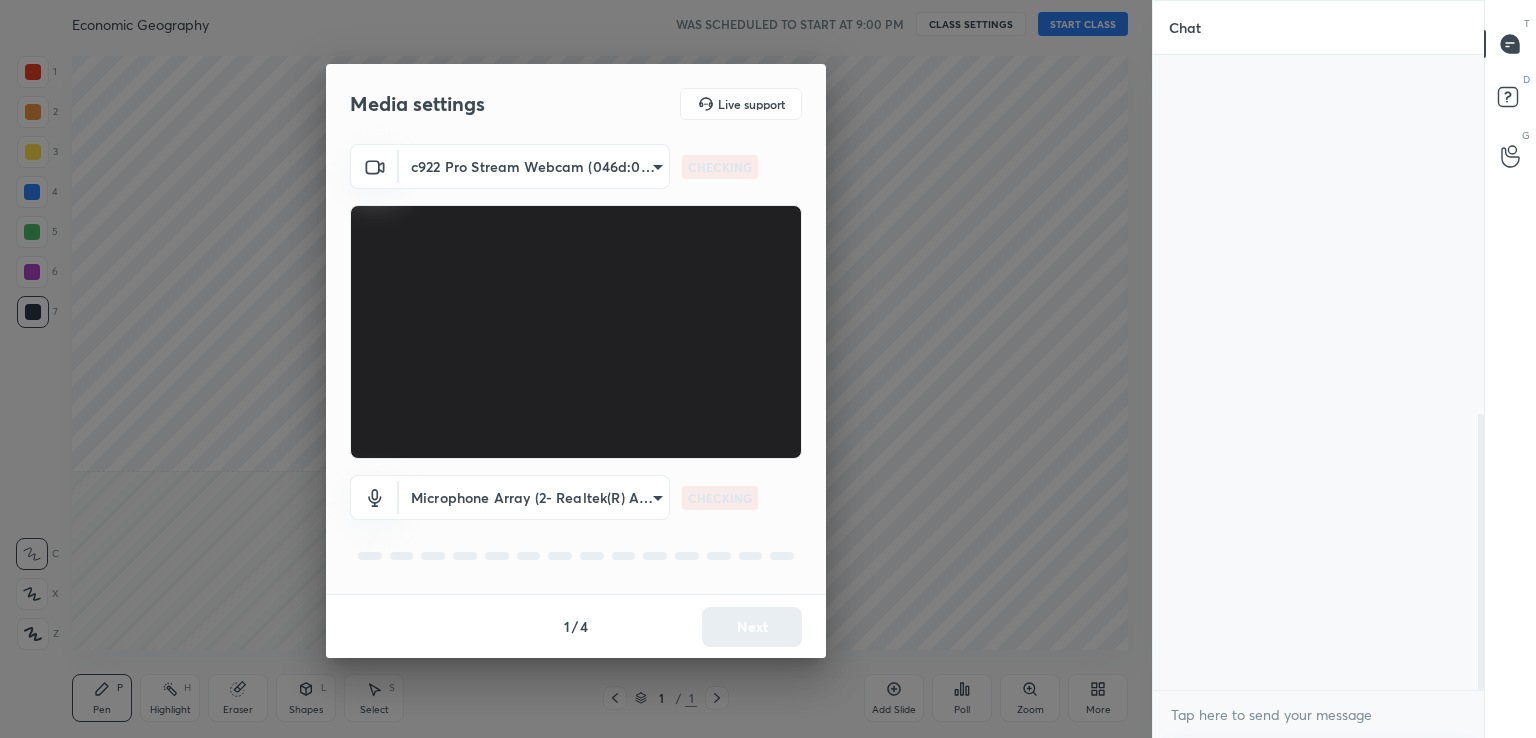 scroll, scrollTop: 0, scrollLeft: 0, axis: both 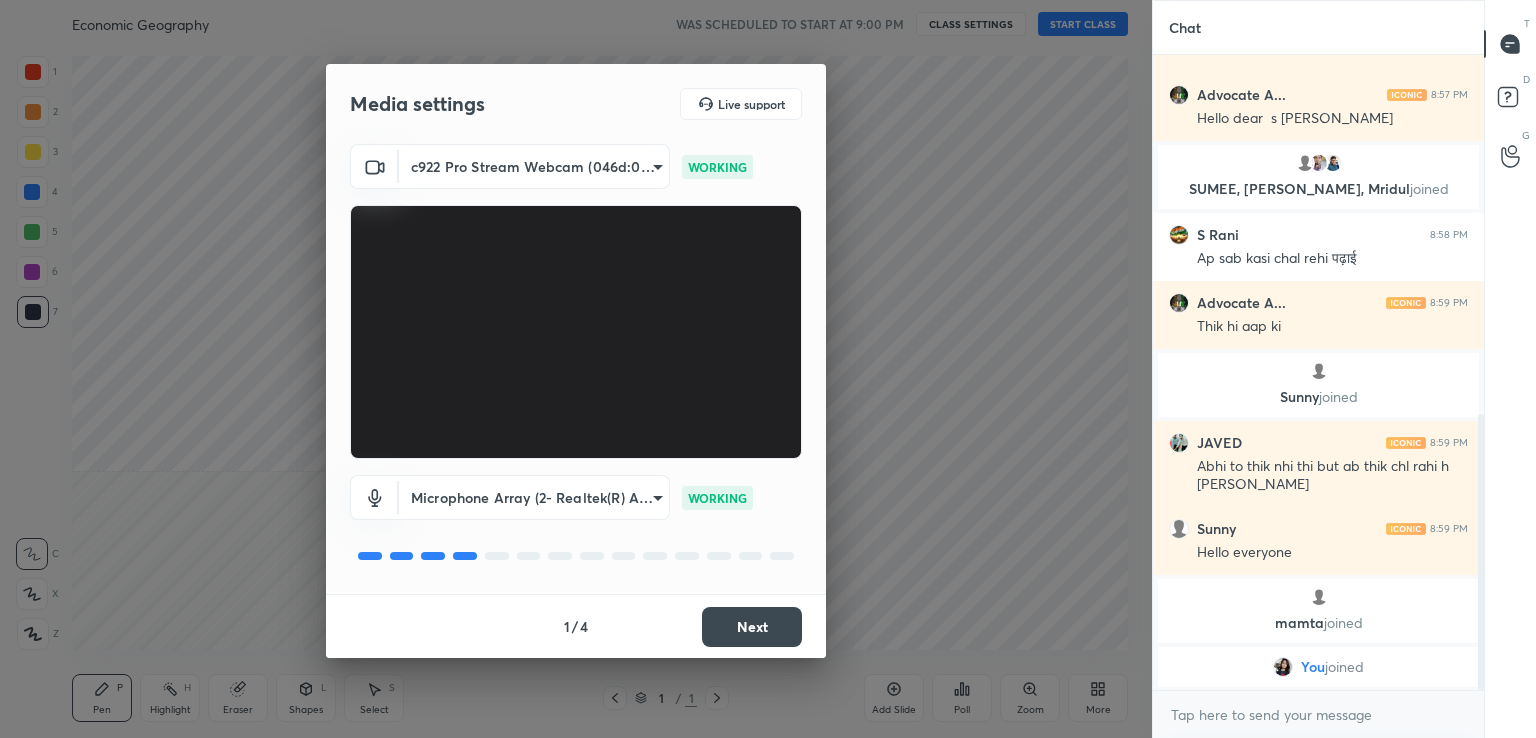 drag, startPoint x: 824, startPoint y: 270, endPoint x: 809, endPoint y: 317, distance: 49.335587 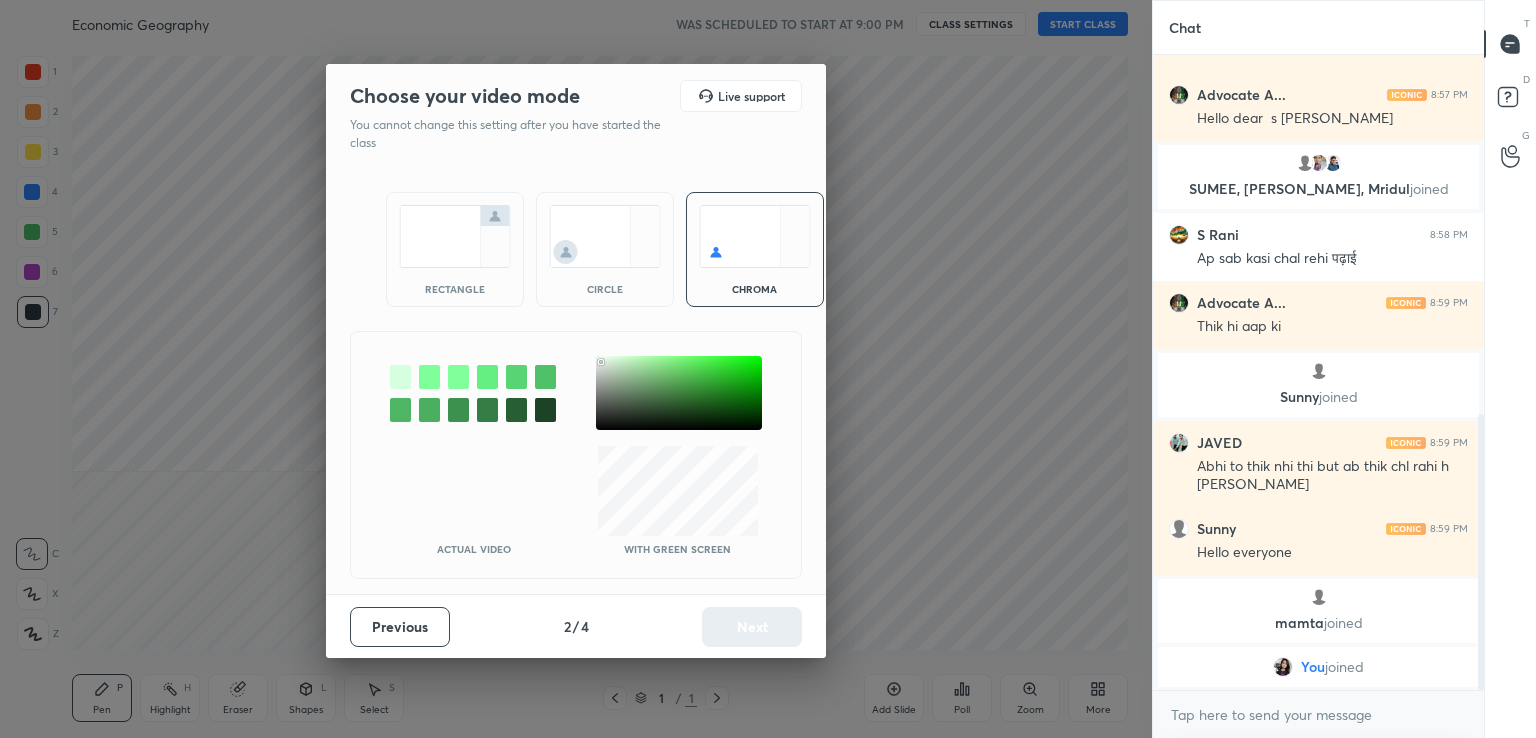 click at bounding box center [679, 393] 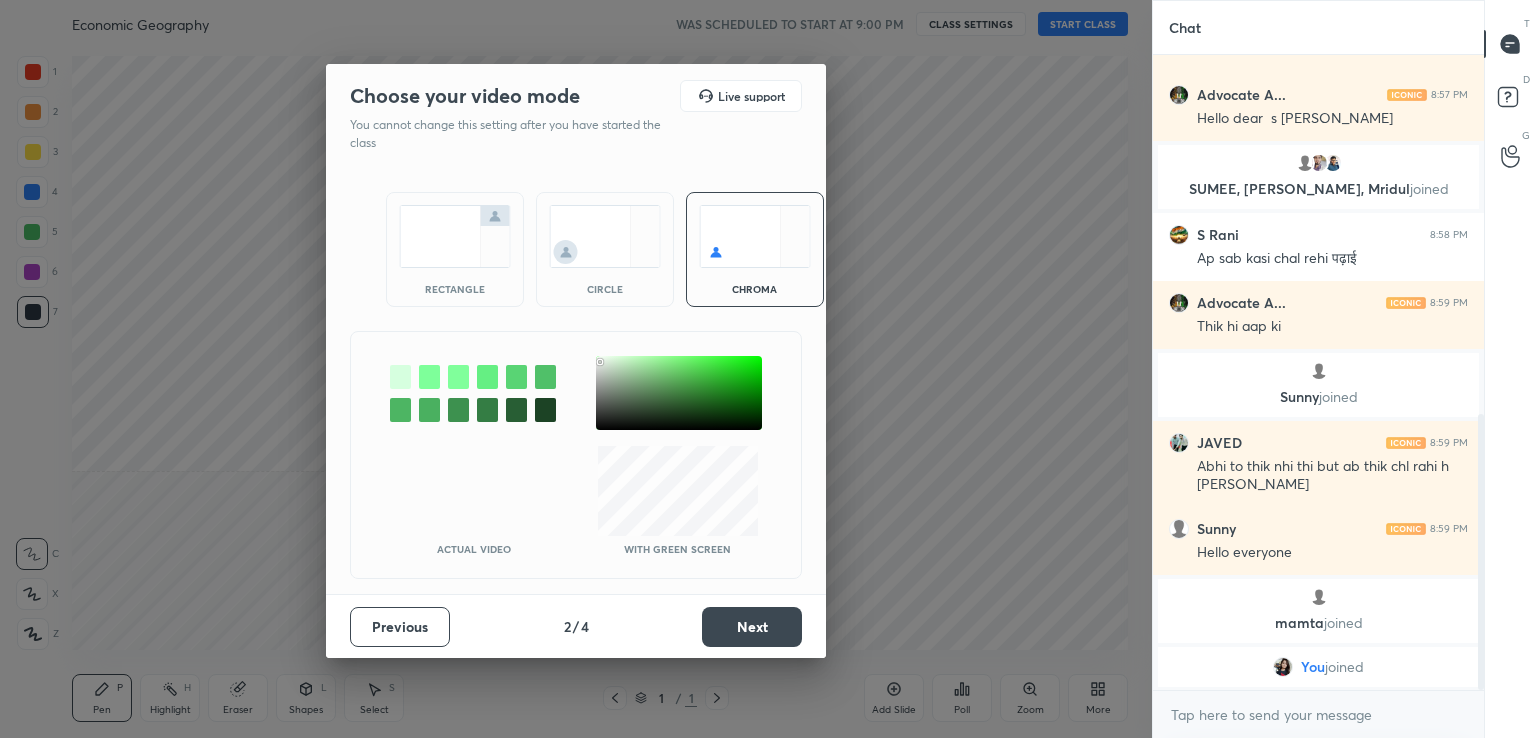 click on "Next" at bounding box center (752, 627) 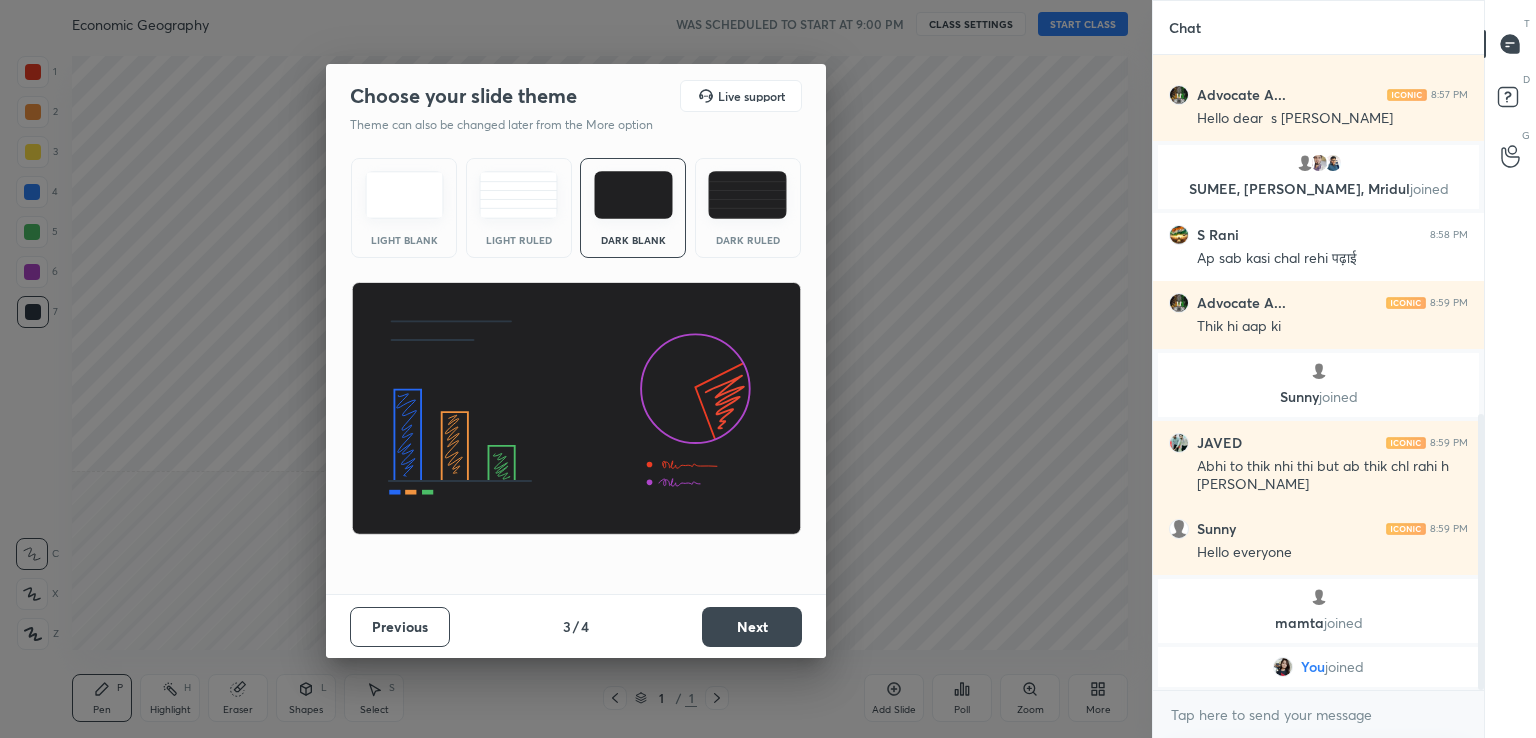 click at bounding box center (404, 195) 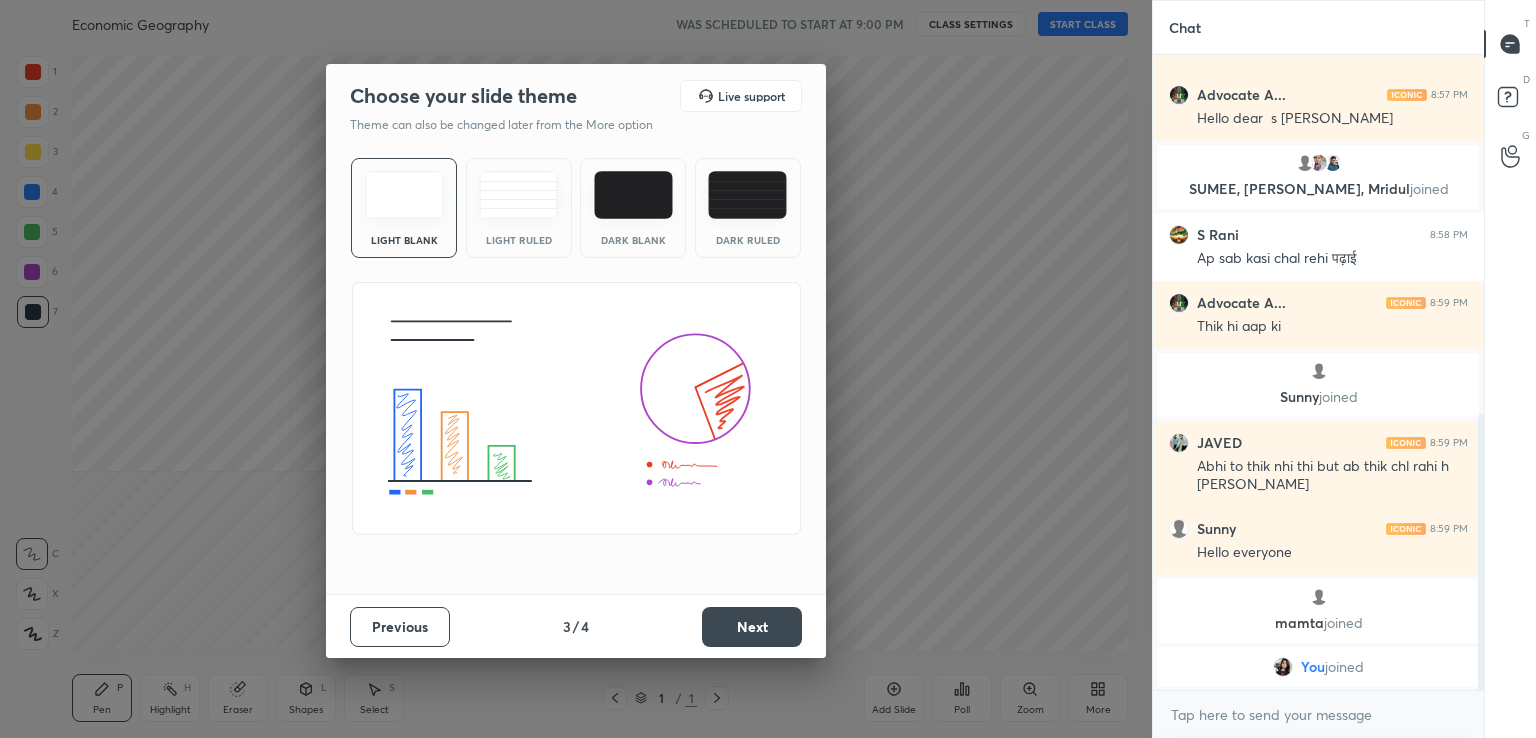 click on "Next" at bounding box center [752, 627] 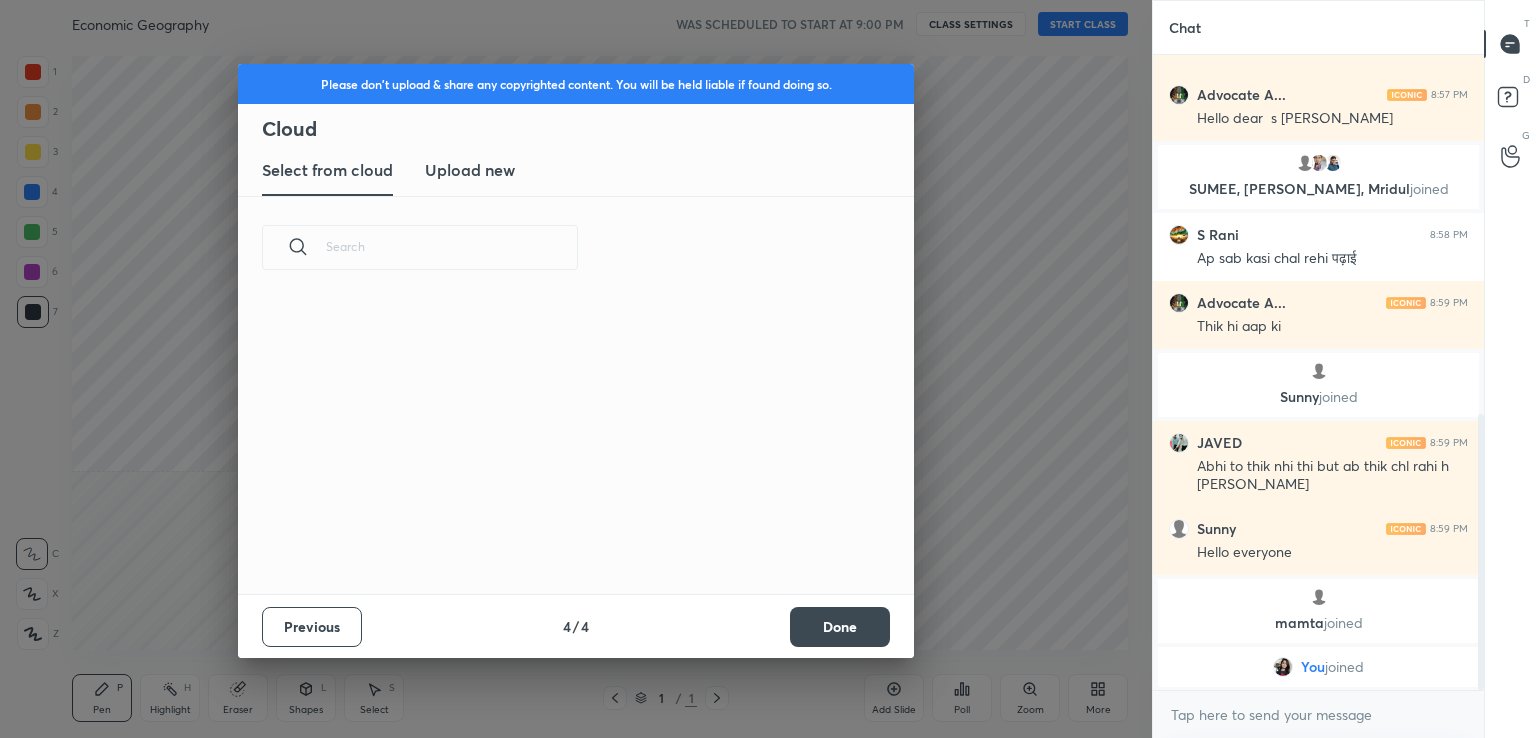 scroll, scrollTop: 6, scrollLeft: 10, axis: both 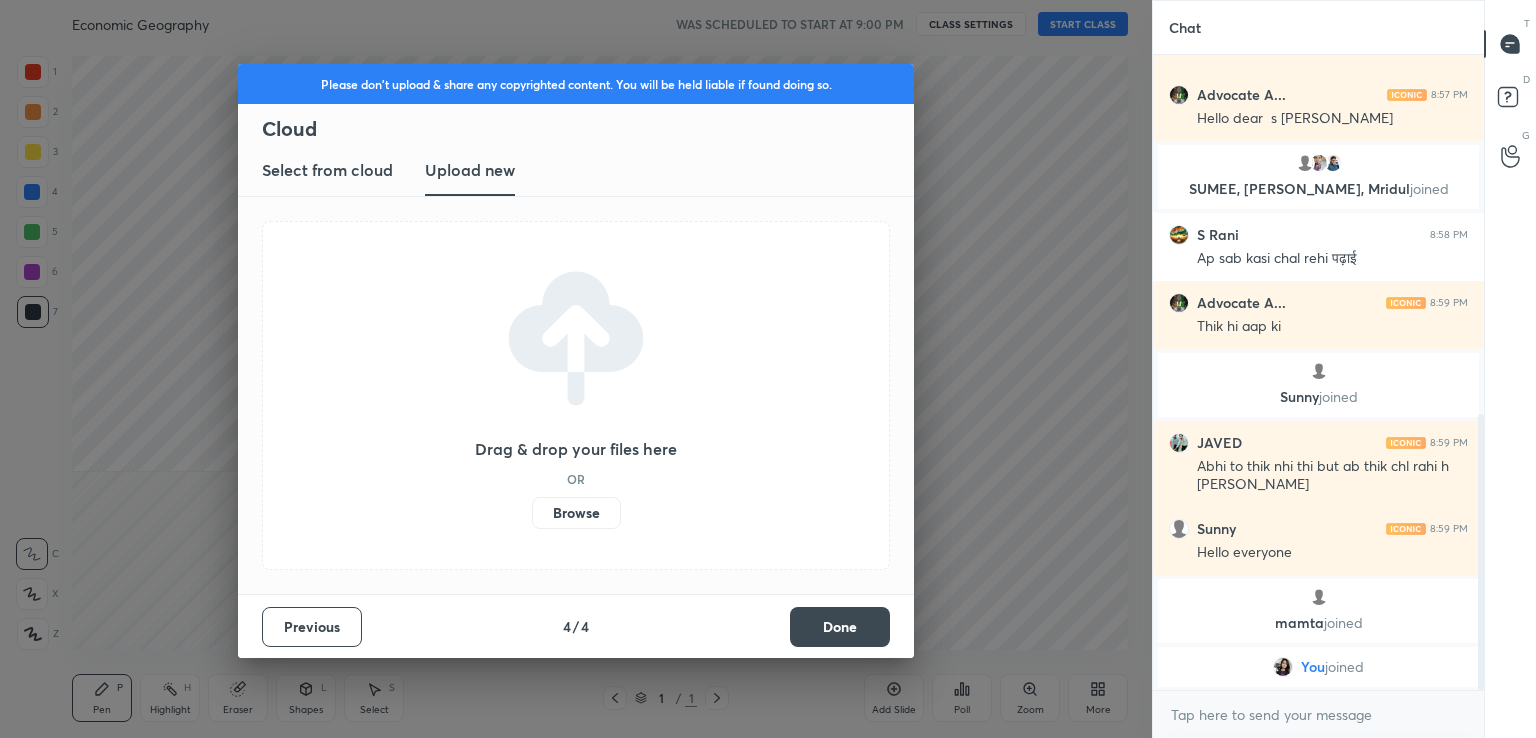 click on "Browse" at bounding box center (576, 513) 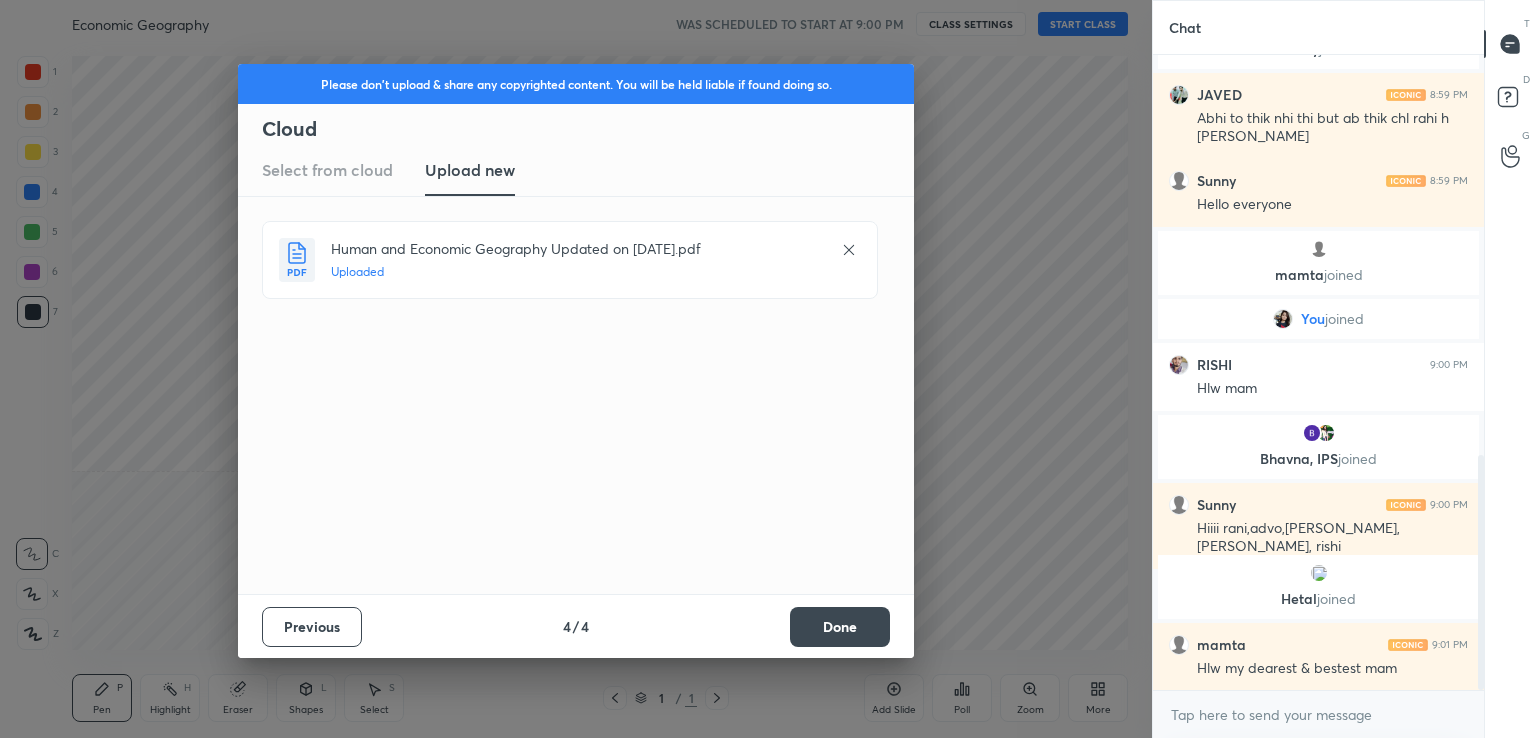 scroll, scrollTop: 1150, scrollLeft: 0, axis: vertical 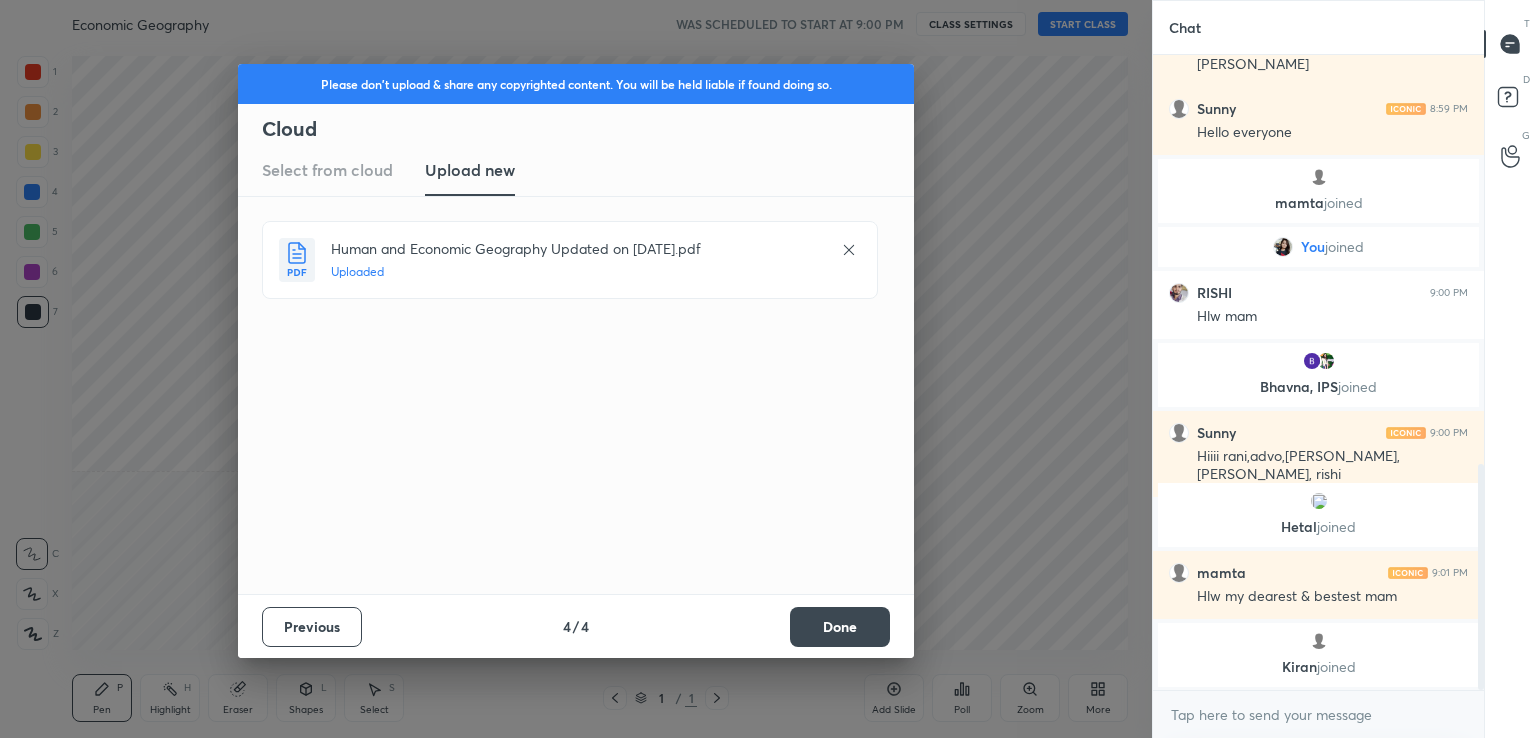 click on "Done" at bounding box center (840, 627) 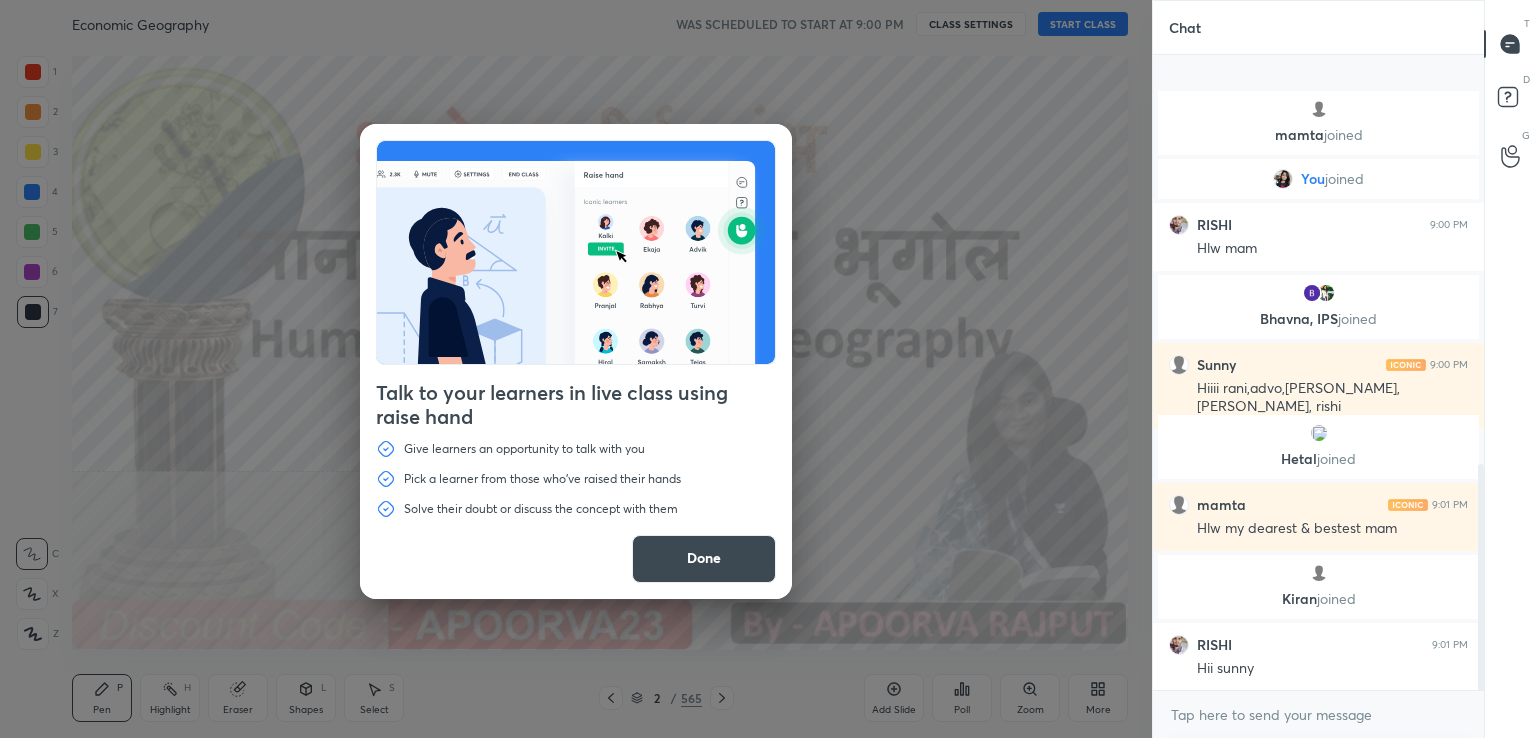 scroll, scrollTop: 1178, scrollLeft: 0, axis: vertical 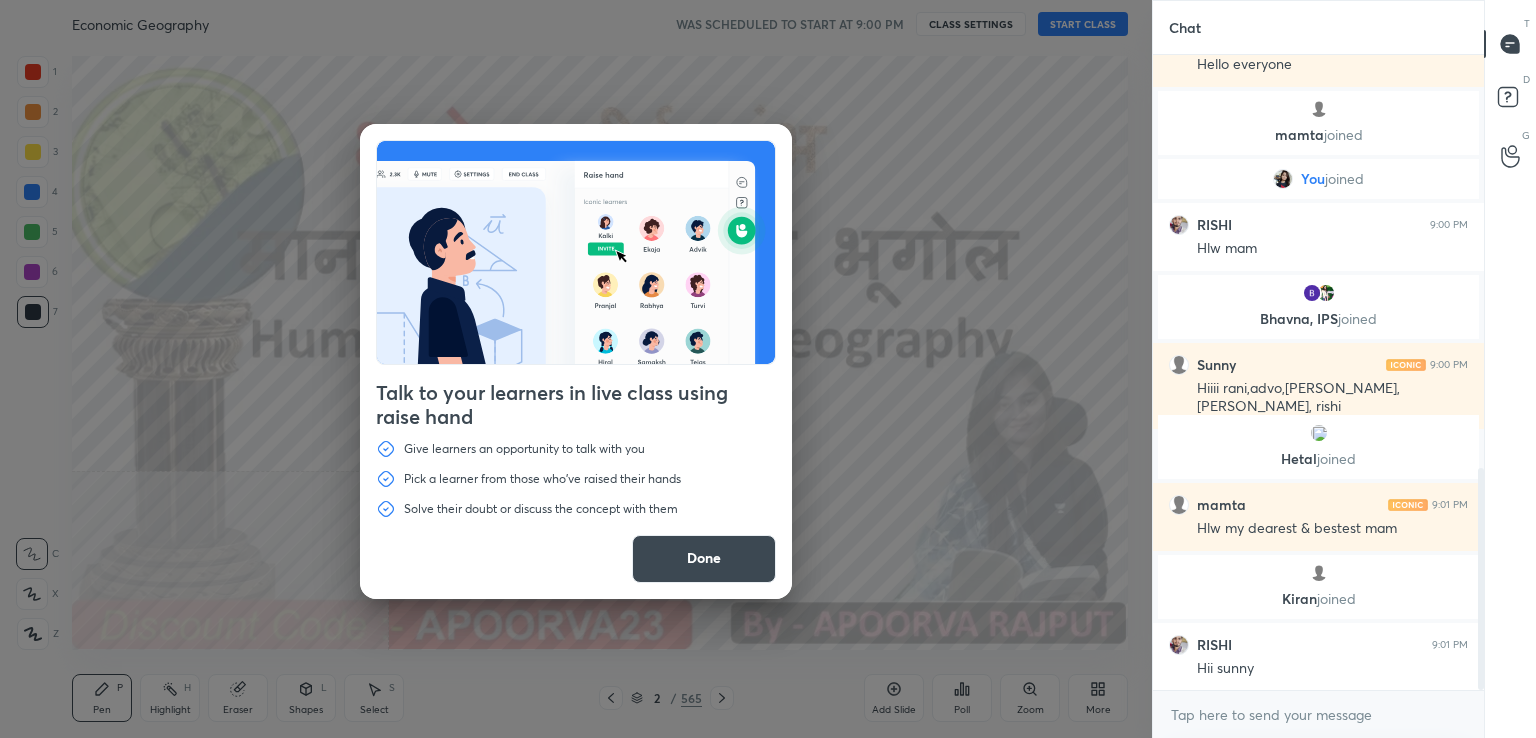 drag, startPoint x: 756, startPoint y: 568, endPoint x: 785, endPoint y: 539, distance: 41.01219 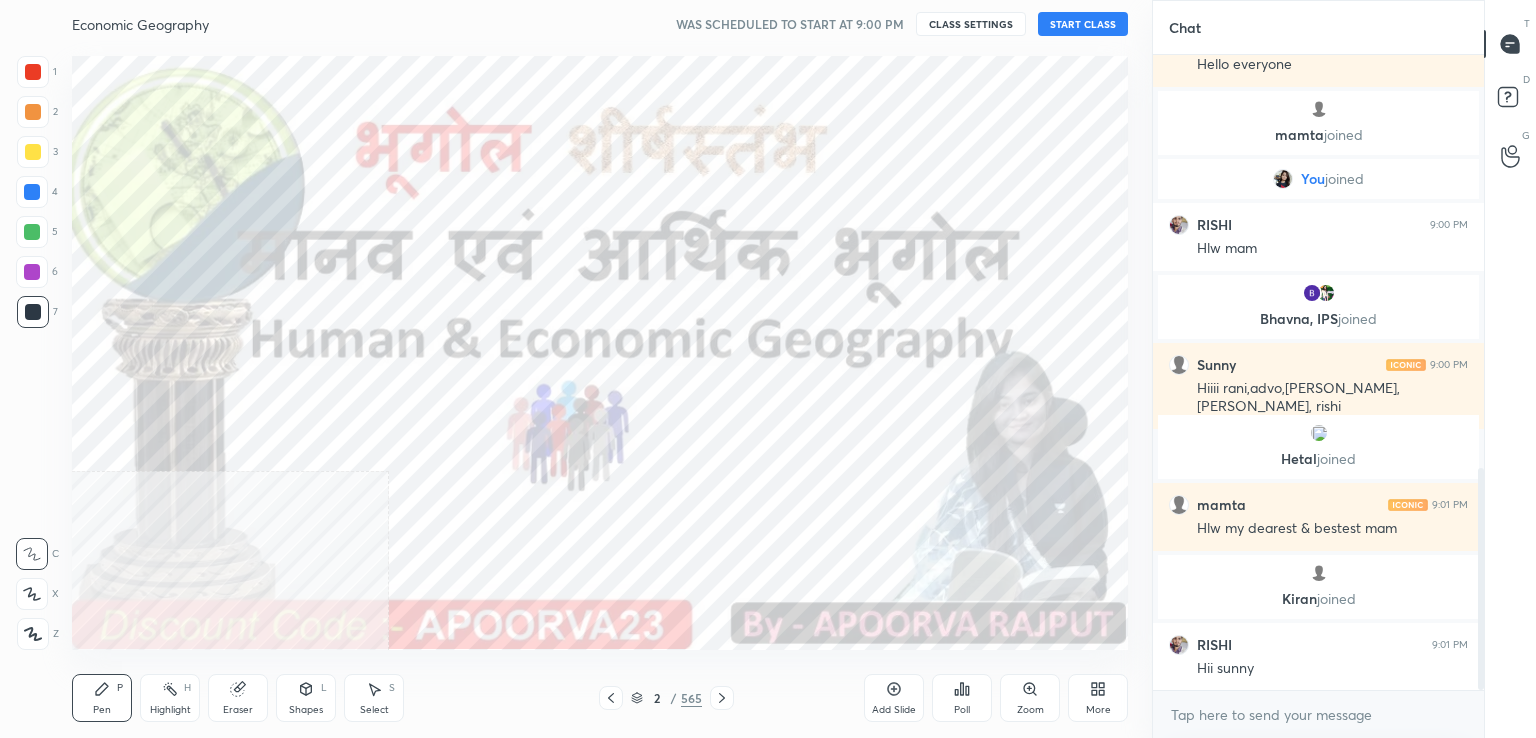 click 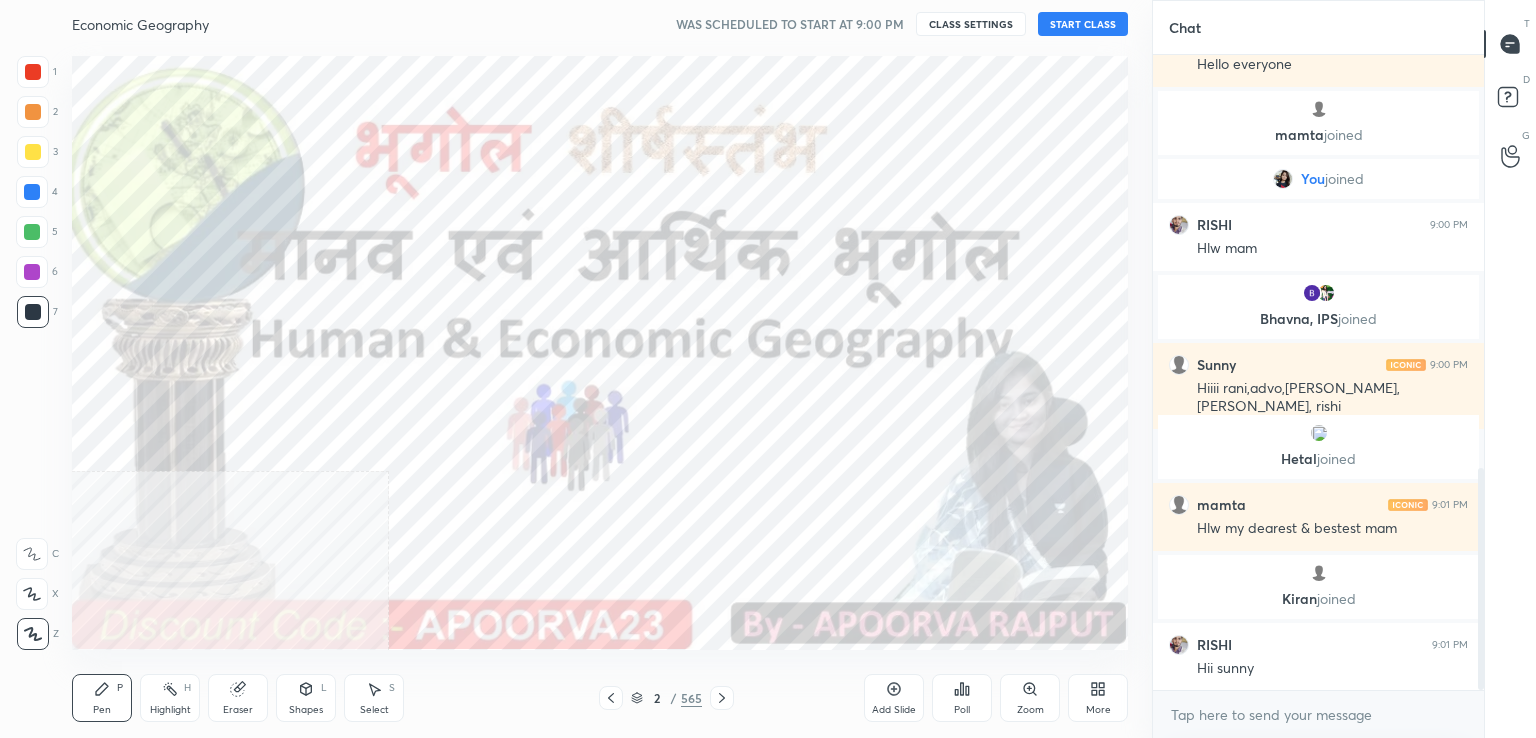 click 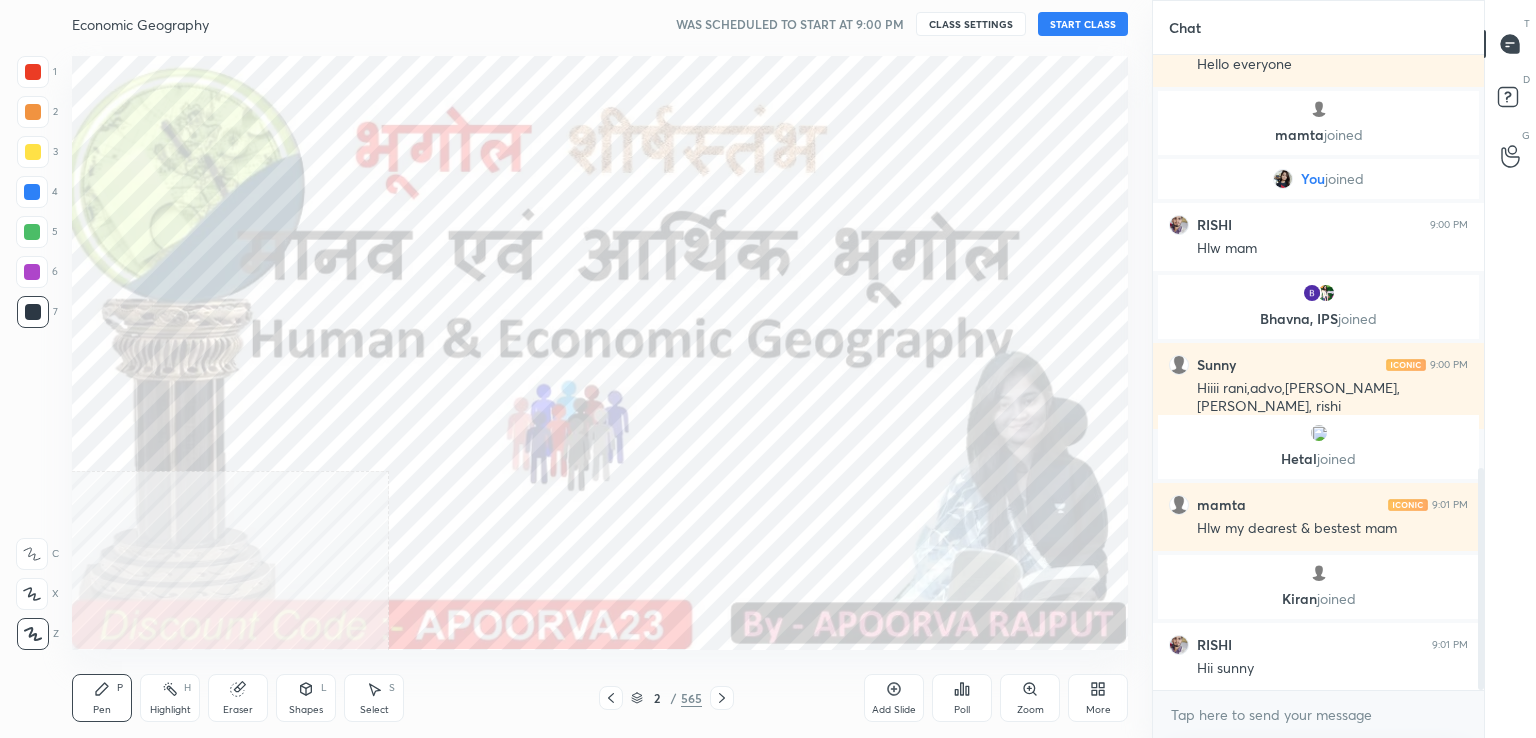 click at bounding box center (32, 192) 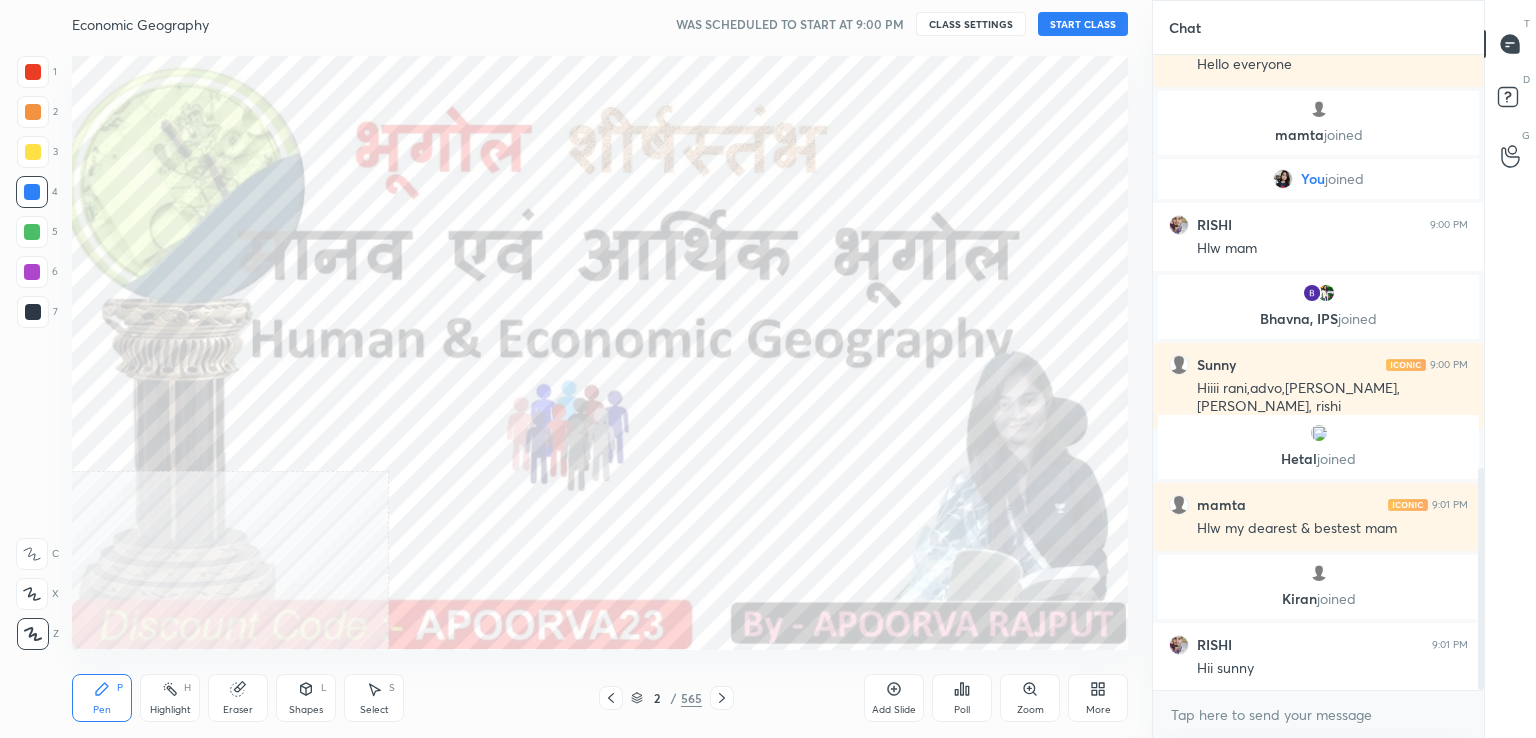 click at bounding box center (32, 192) 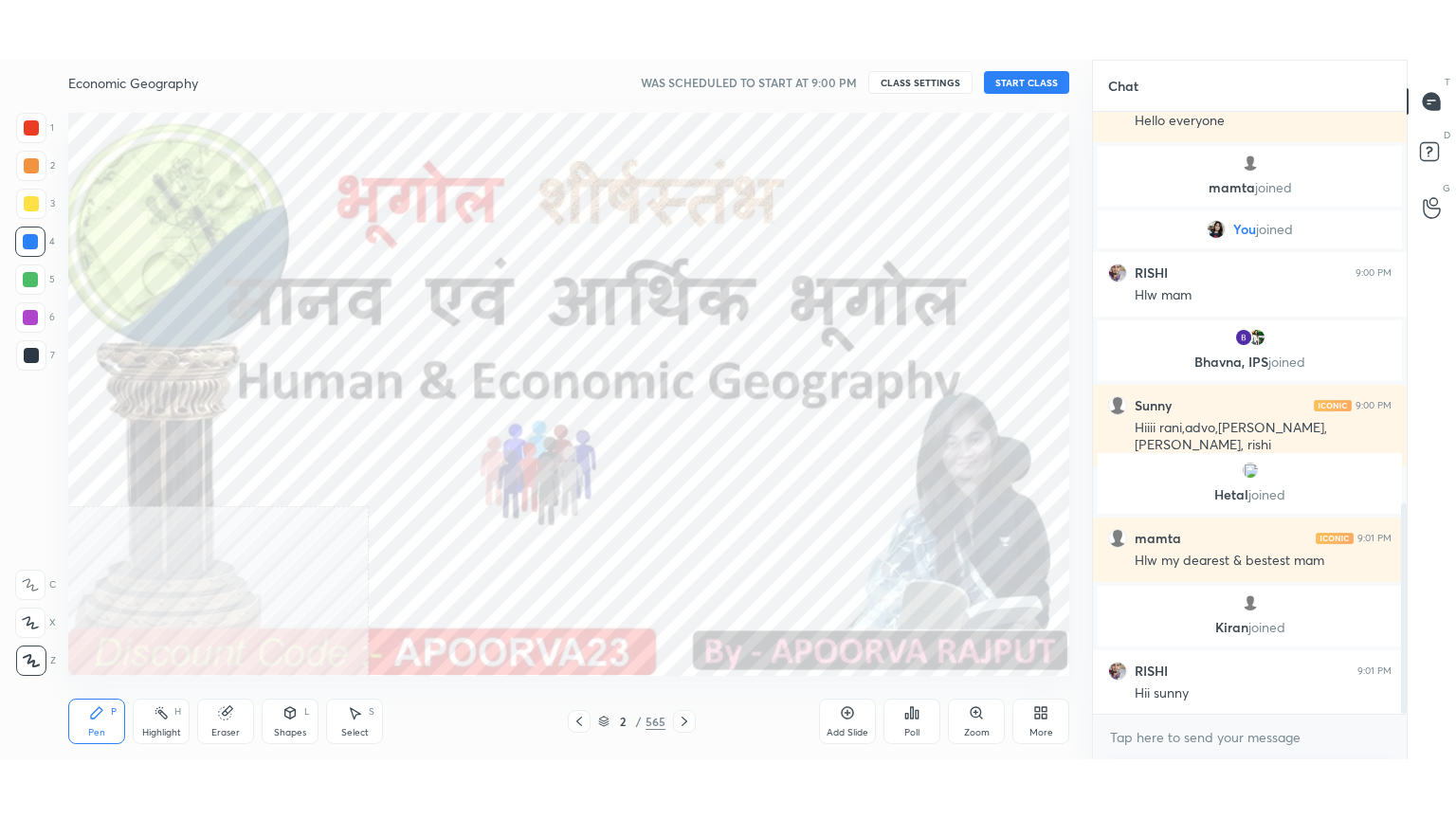 scroll, scrollTop: 1181, scrollLeft: 0, axis: vertical 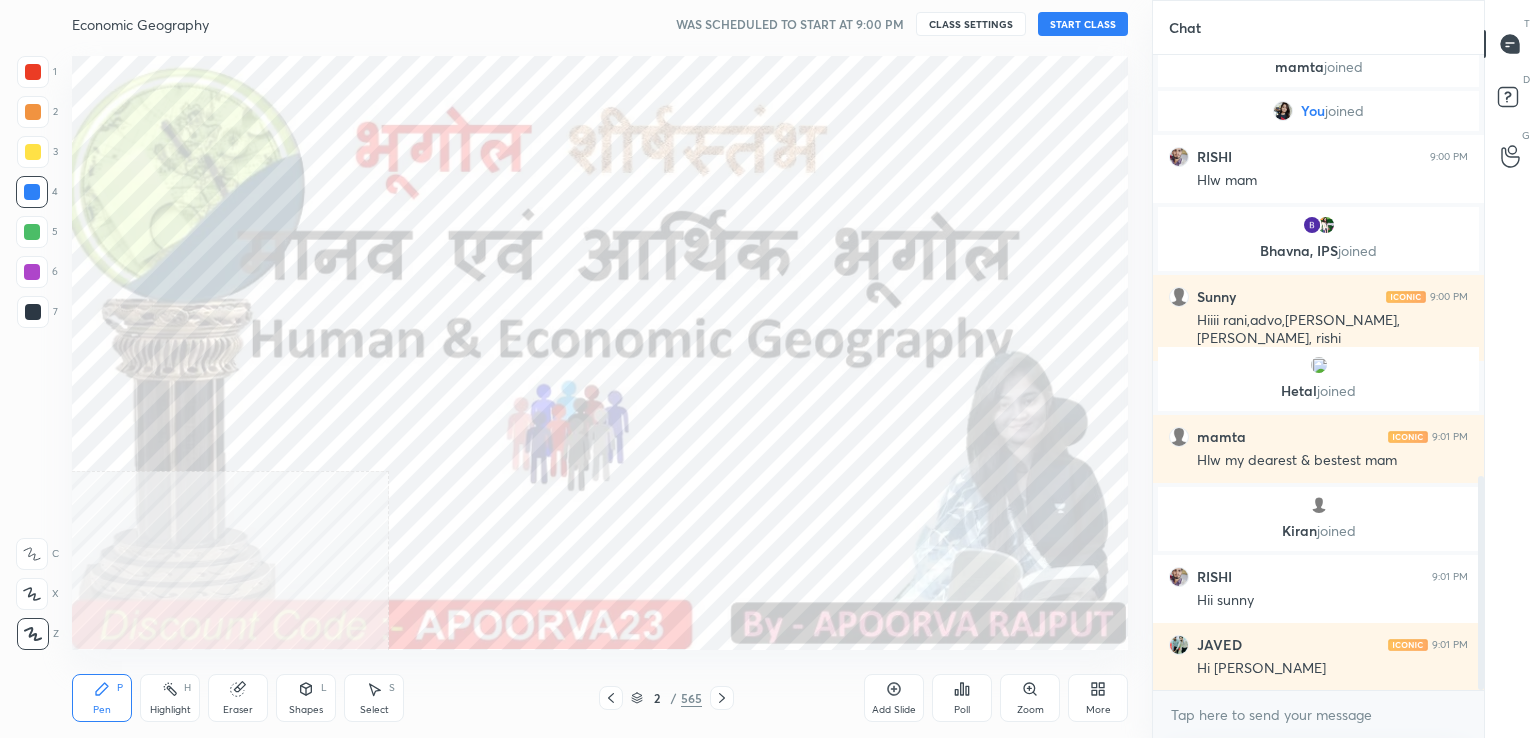 click on "More" at bounding box center (1098, 710) 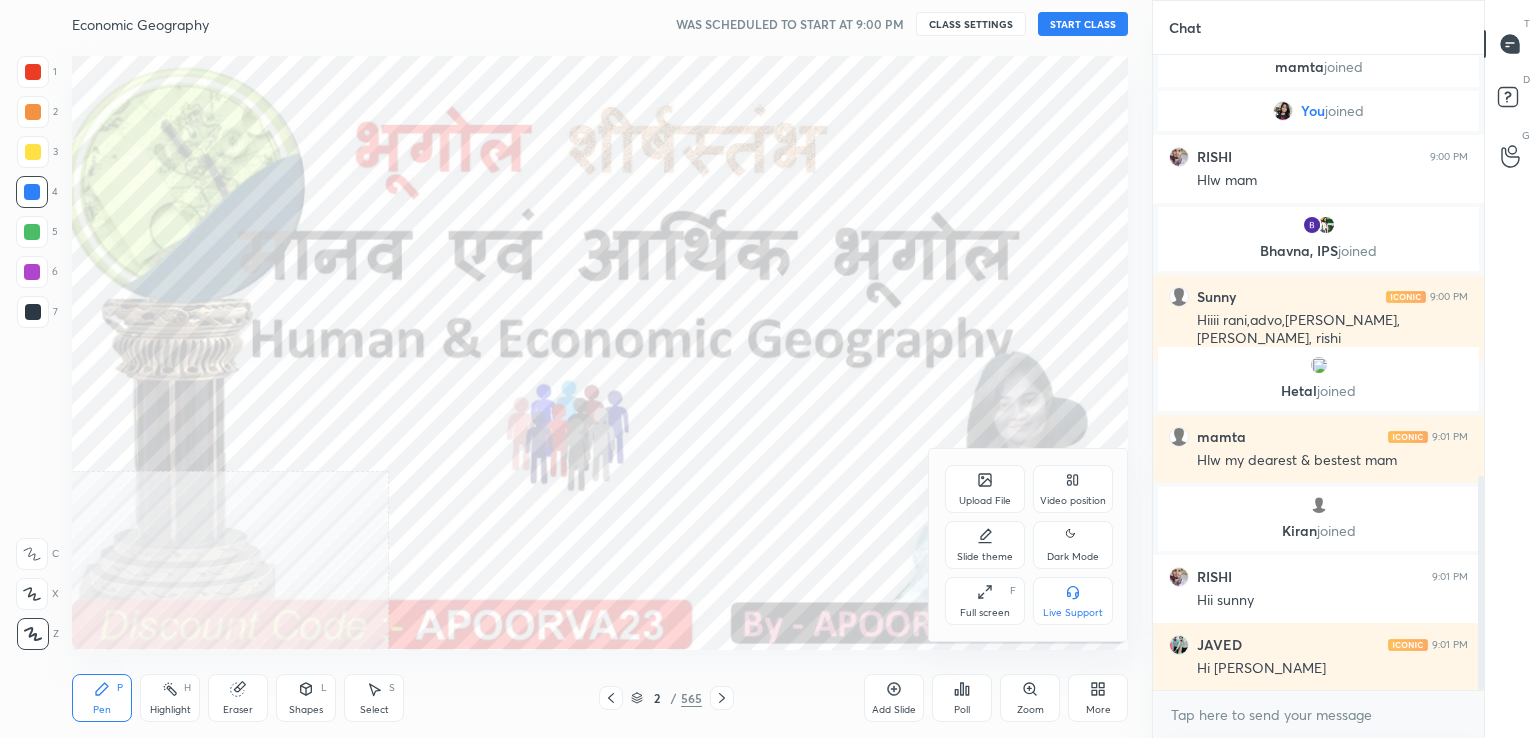 click on "Video position" at bounding box center [1073, 501] 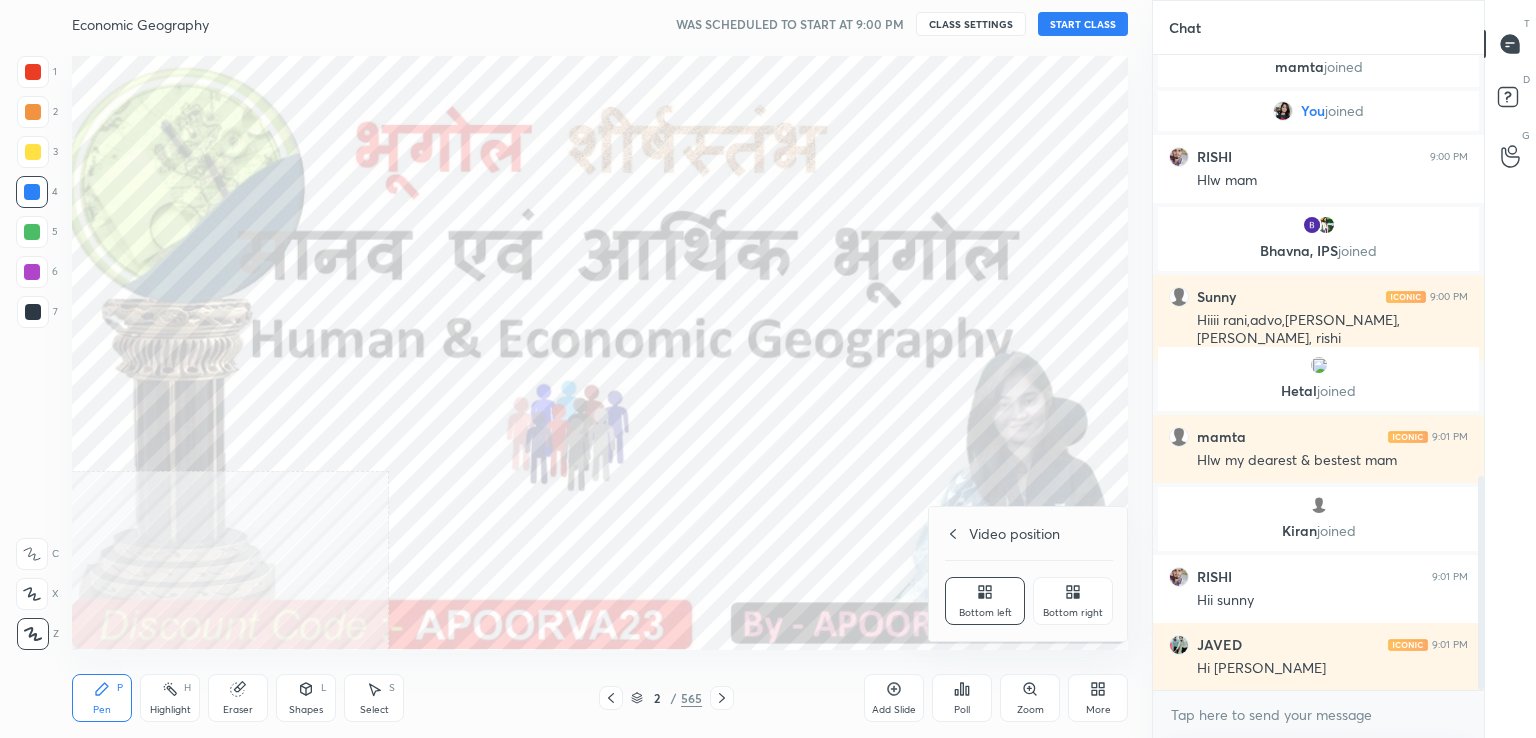 drag, startPoint x: 1083, startPoint y: 617, endPoint x: 1076, endPoint y: 644, distance: 27.89265 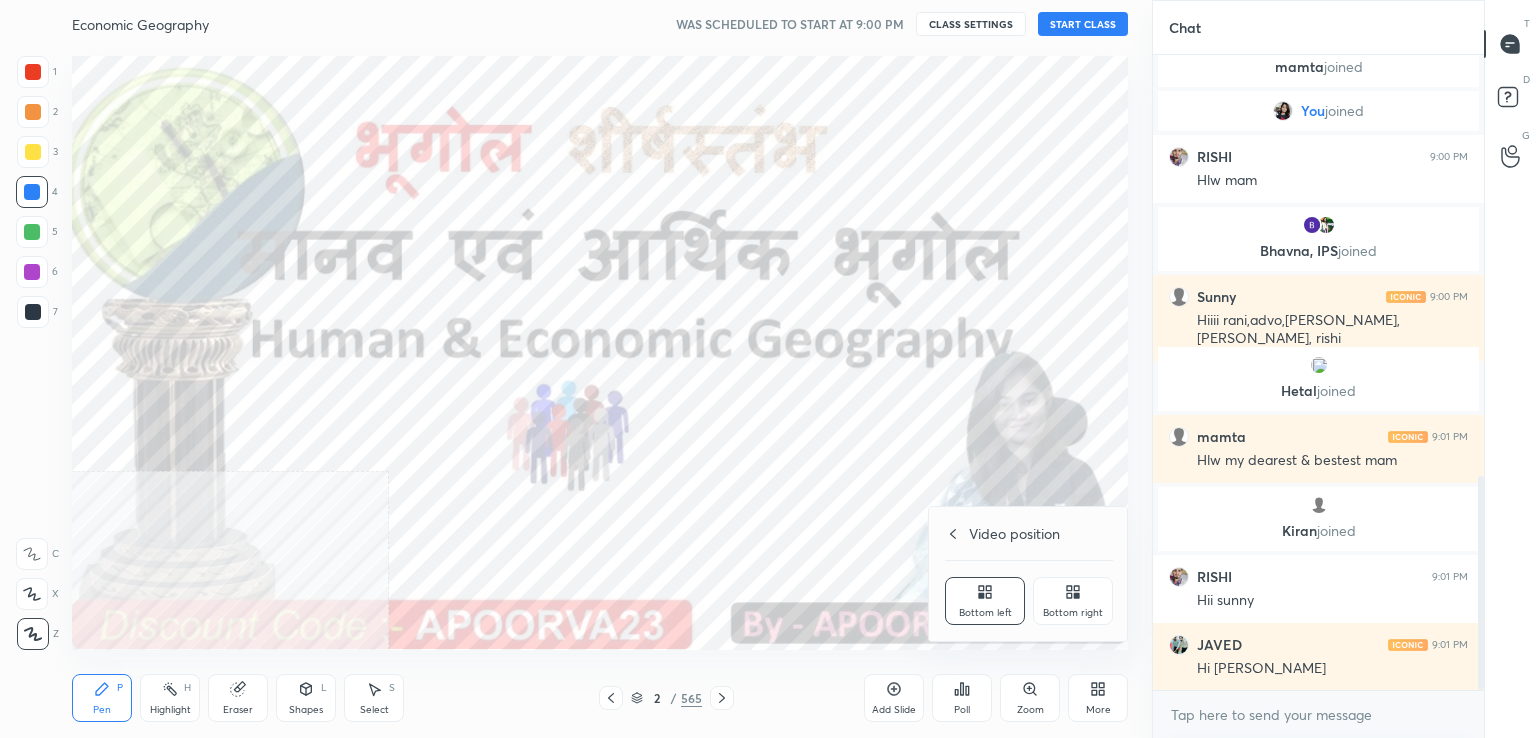 click on "Bottom right" at bounding box center (1073, 613) 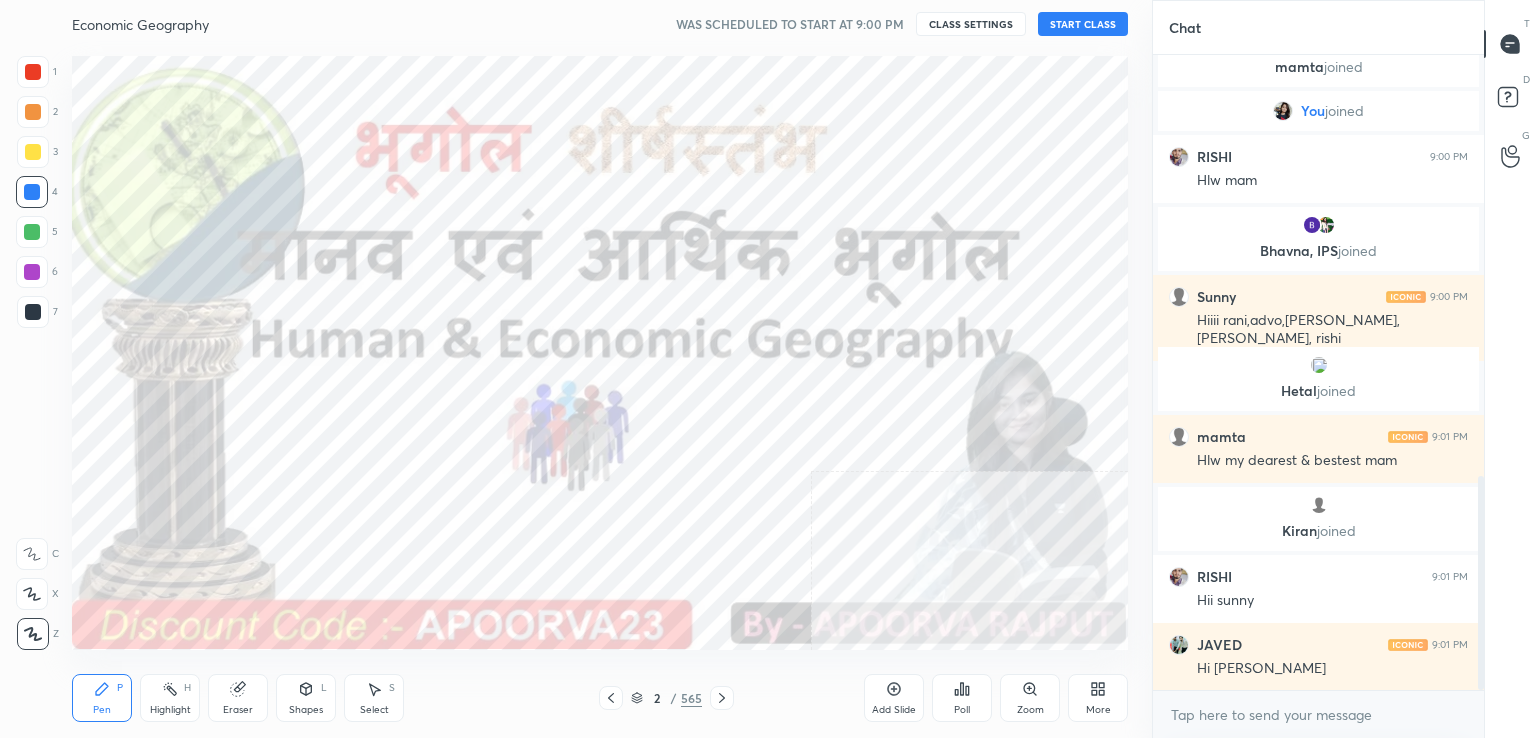 click on "More" at bounding box center (1098, 698) 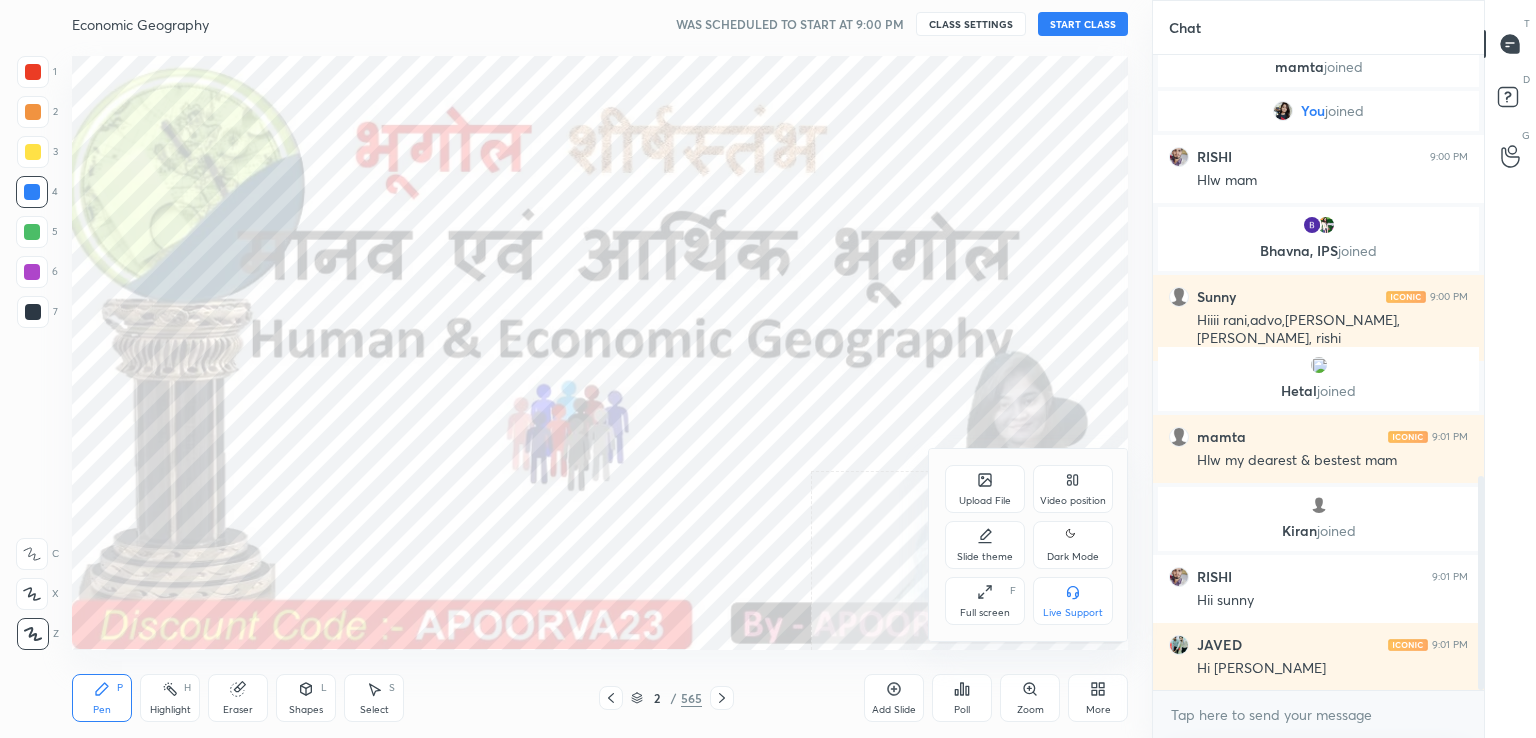 click on "Full screen F" at bounding box center (985, 601) 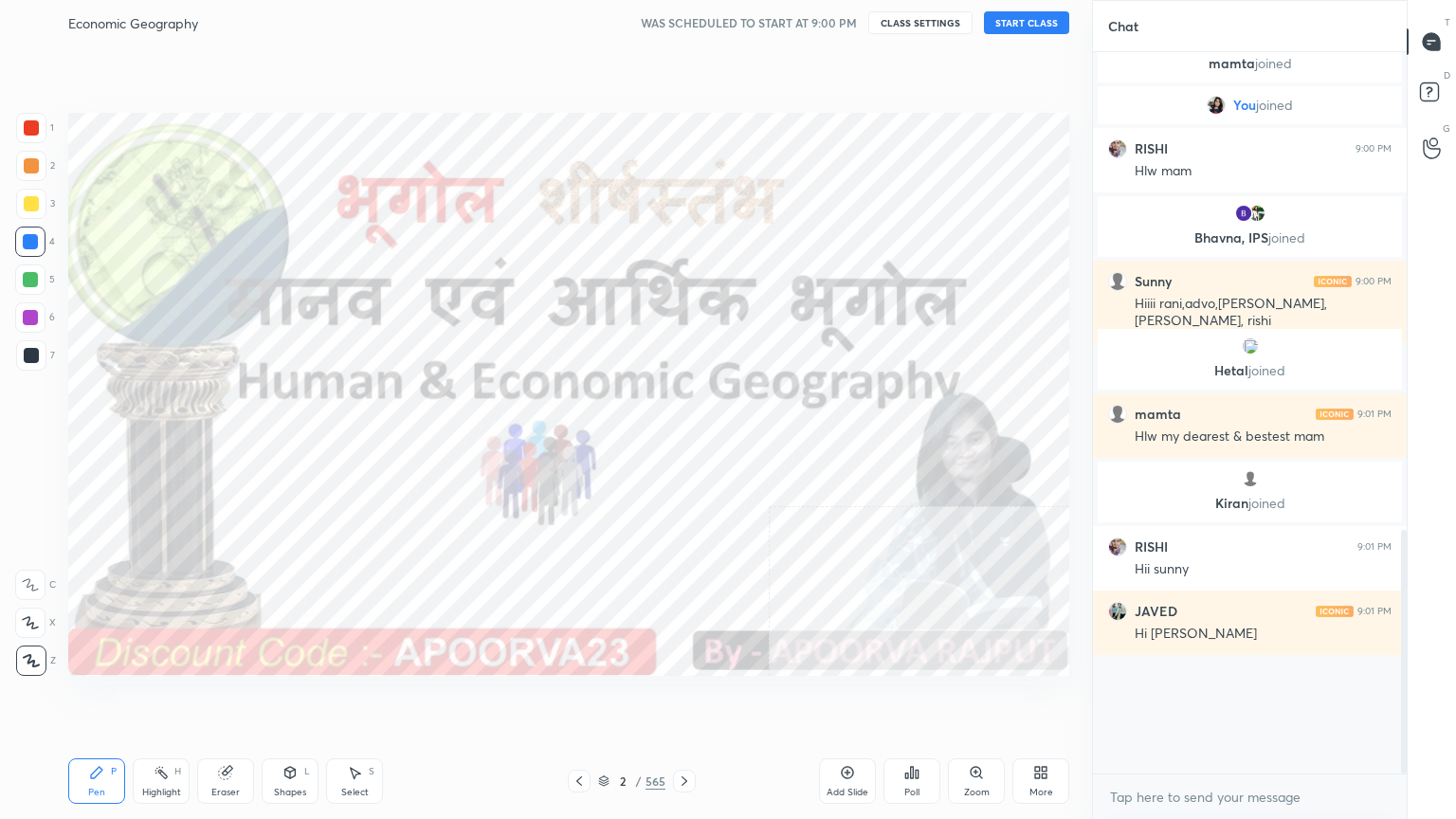 scroll, scrollTop: 94094, scrollLeft: 93776, axis: both 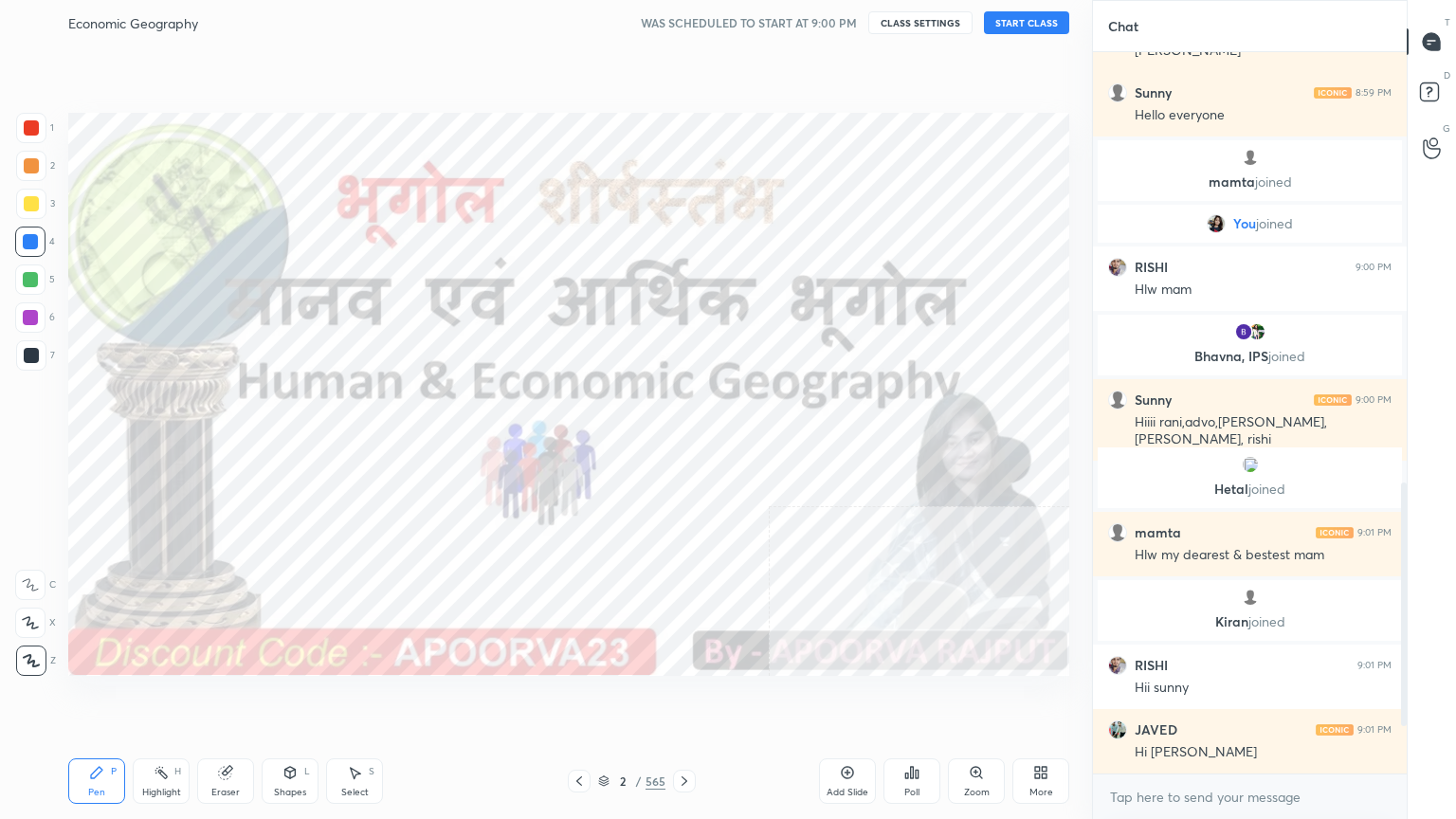 drag, startPoint x: 707, startPoint y: 732, endPoint x: 720, endPoint y: 724, distance: 15.264338 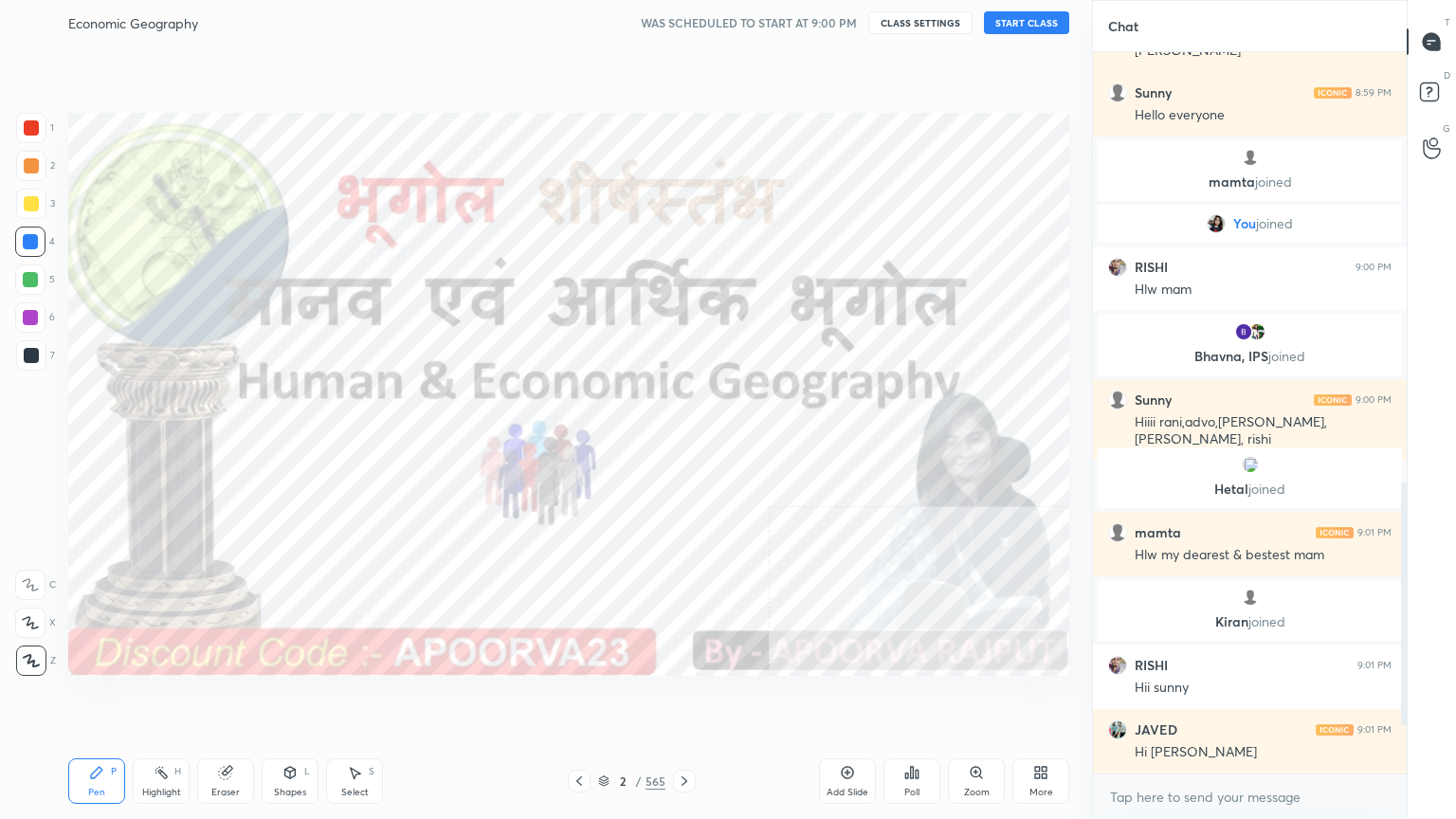 click on "Setting up your live class" at bounding box center [569, 394] 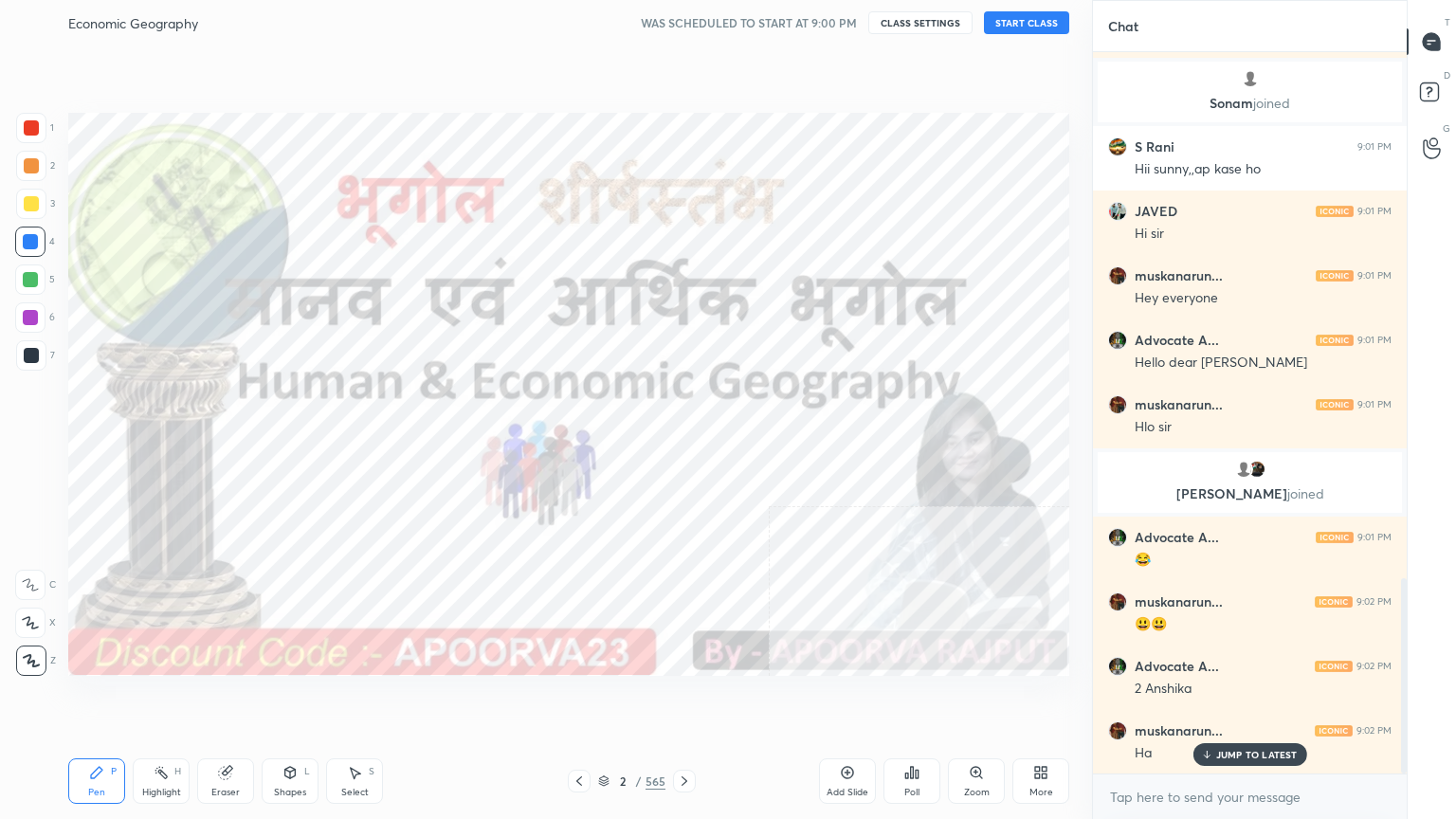 scroll, scrollTop: 1941, scrollLeft: 0, axis: vertical 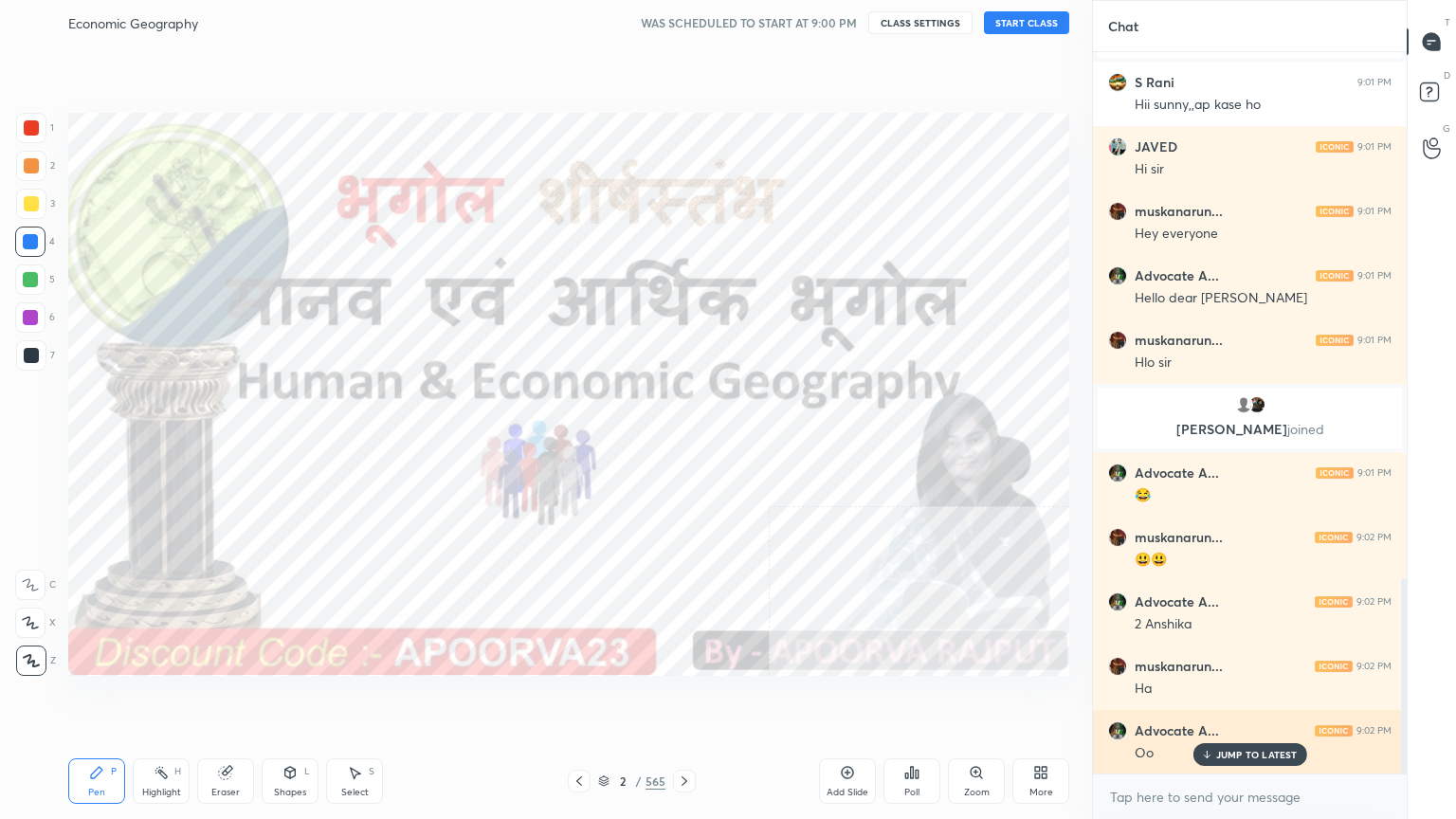 click on "JUMP TO LATEST" at bounding box center (1257, 755) 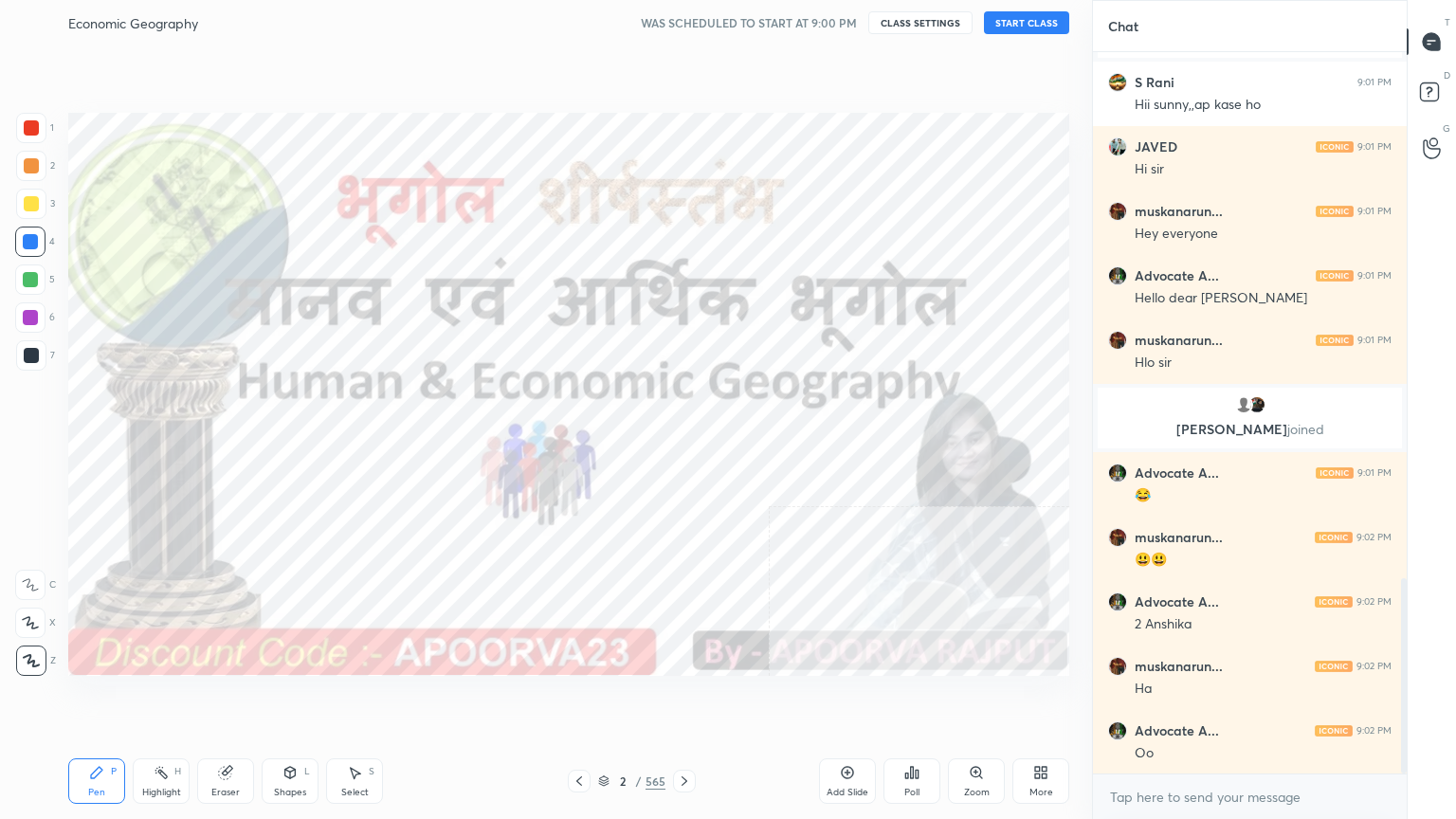click on "x" at bounding box center [1249, 796] 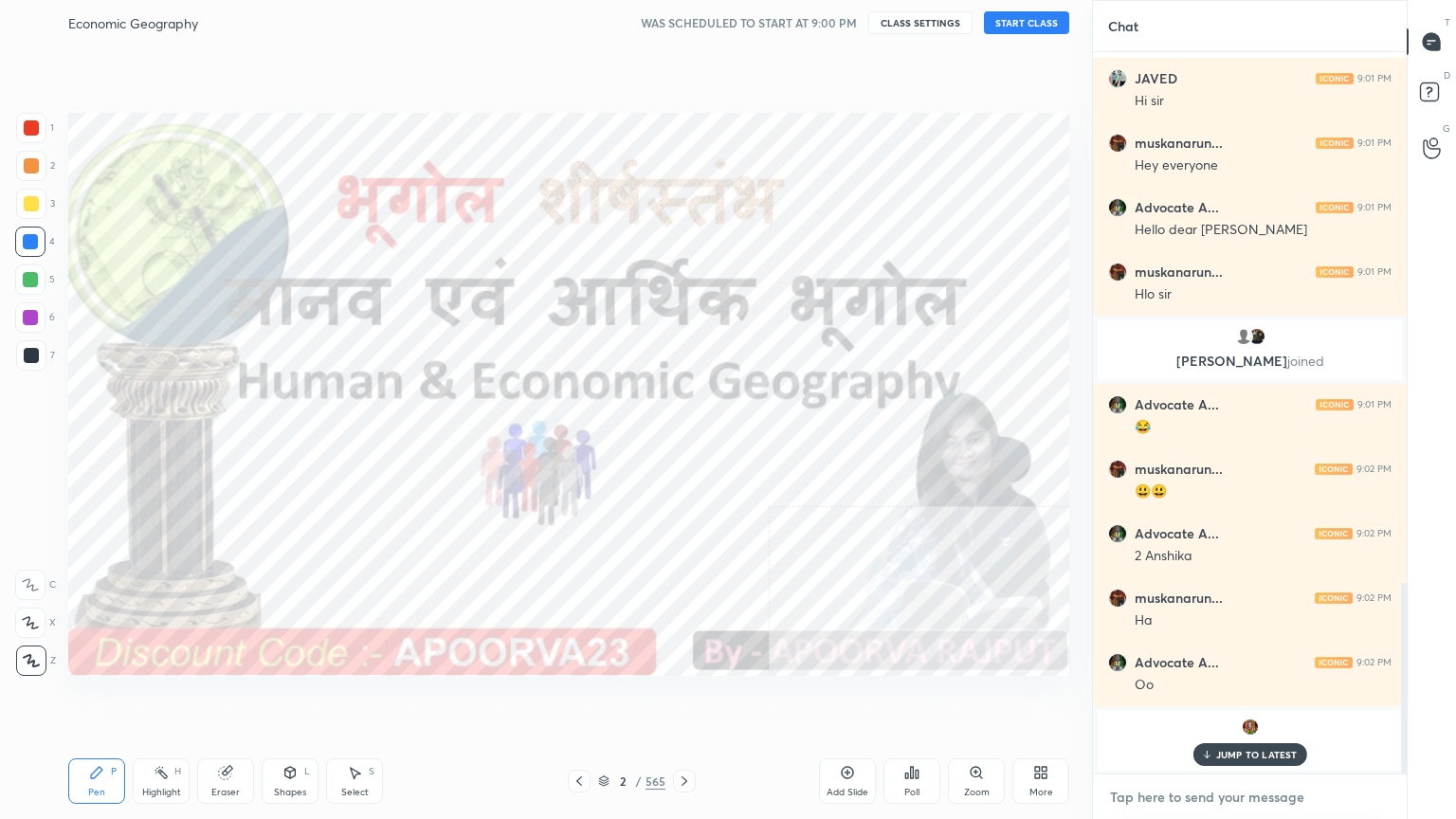 scroll, scrollTop: 1830, scrollLeft: 0, axis: vertical 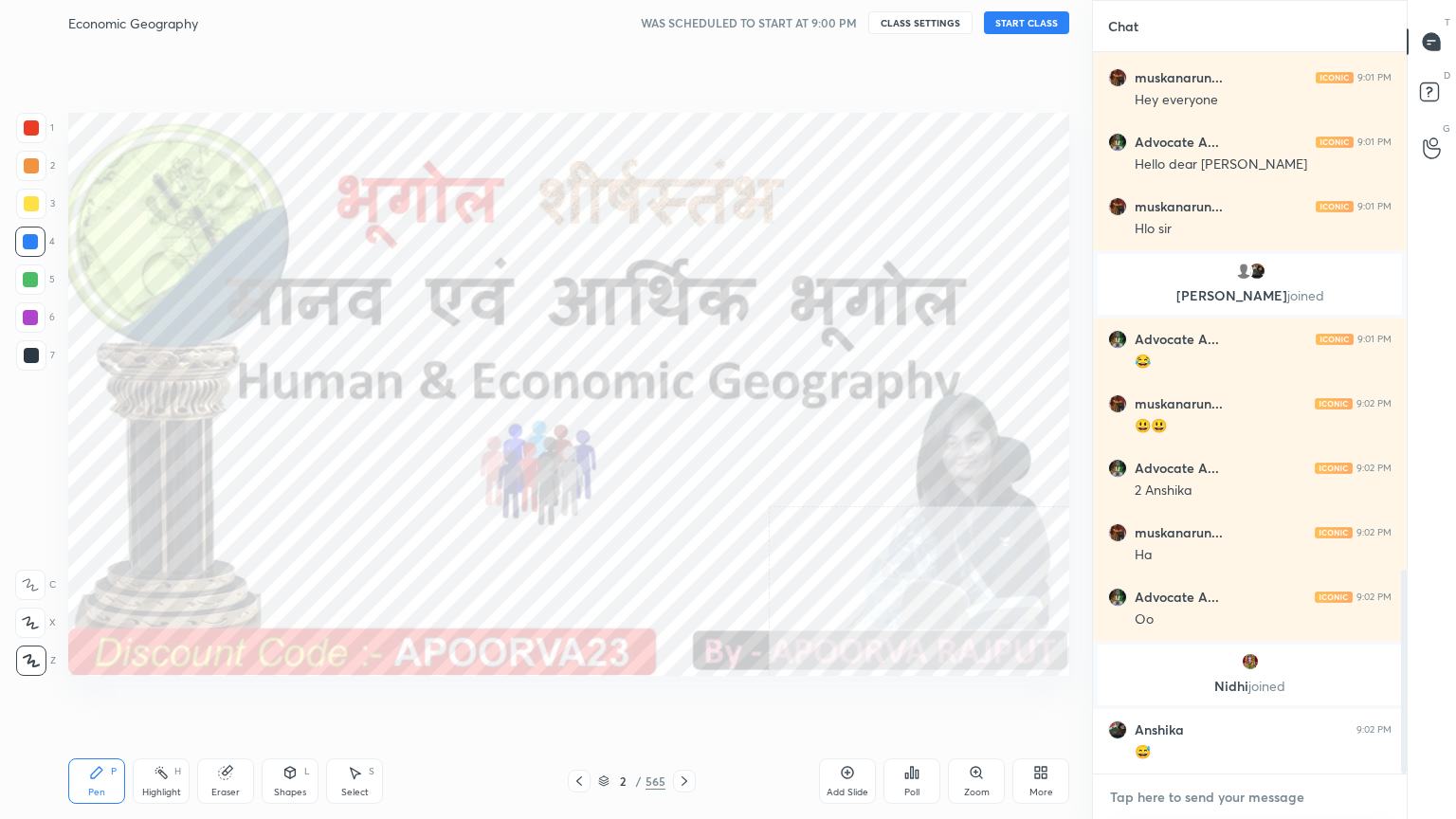 drag, startPoint x: 1225, startPoint y: 811, endPoint x: 1229, endPoint y: 797, distance: 14.56022 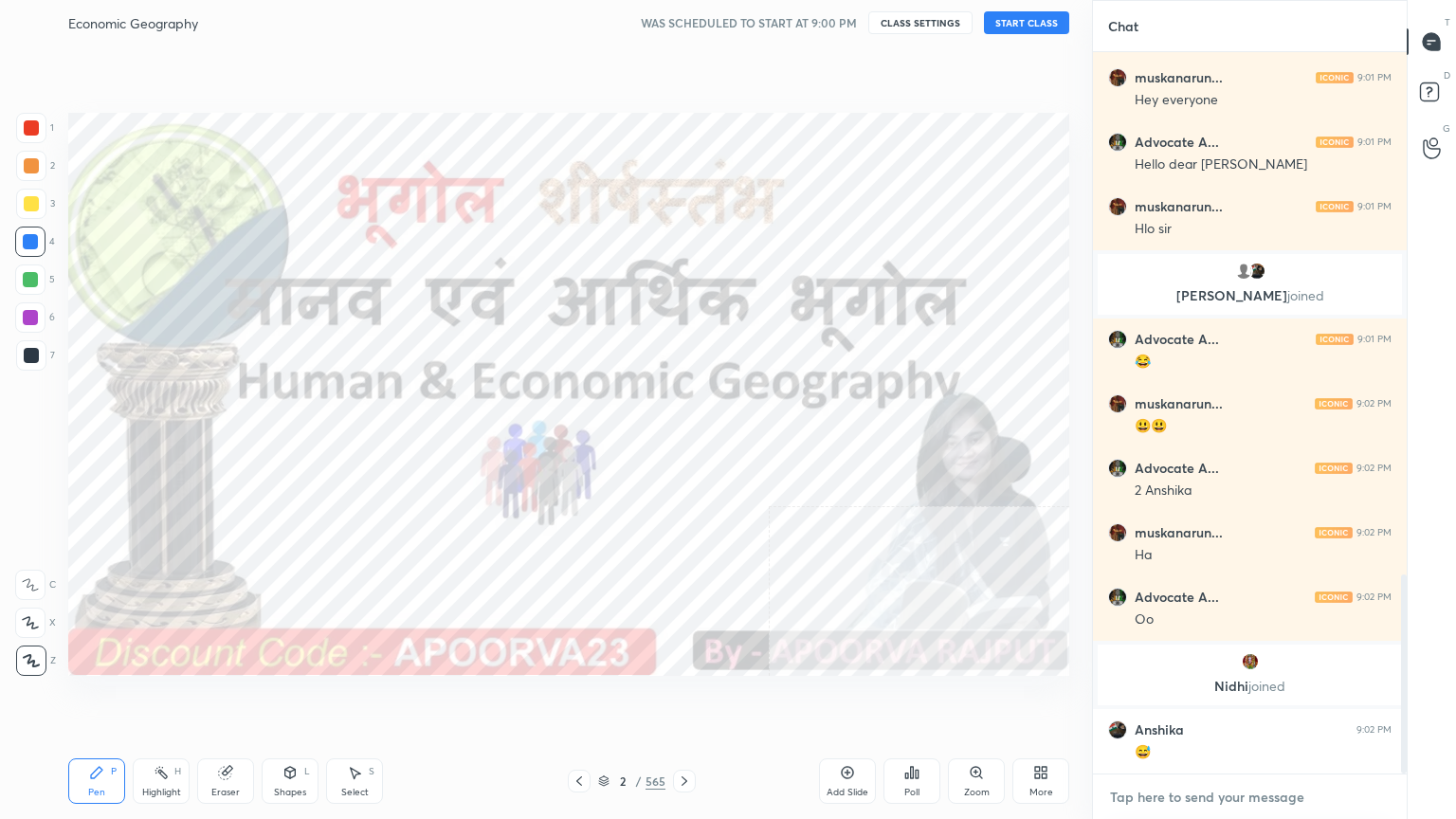 scroll, scrollTop: 1895, scrollLeft: 0, axis: vertical 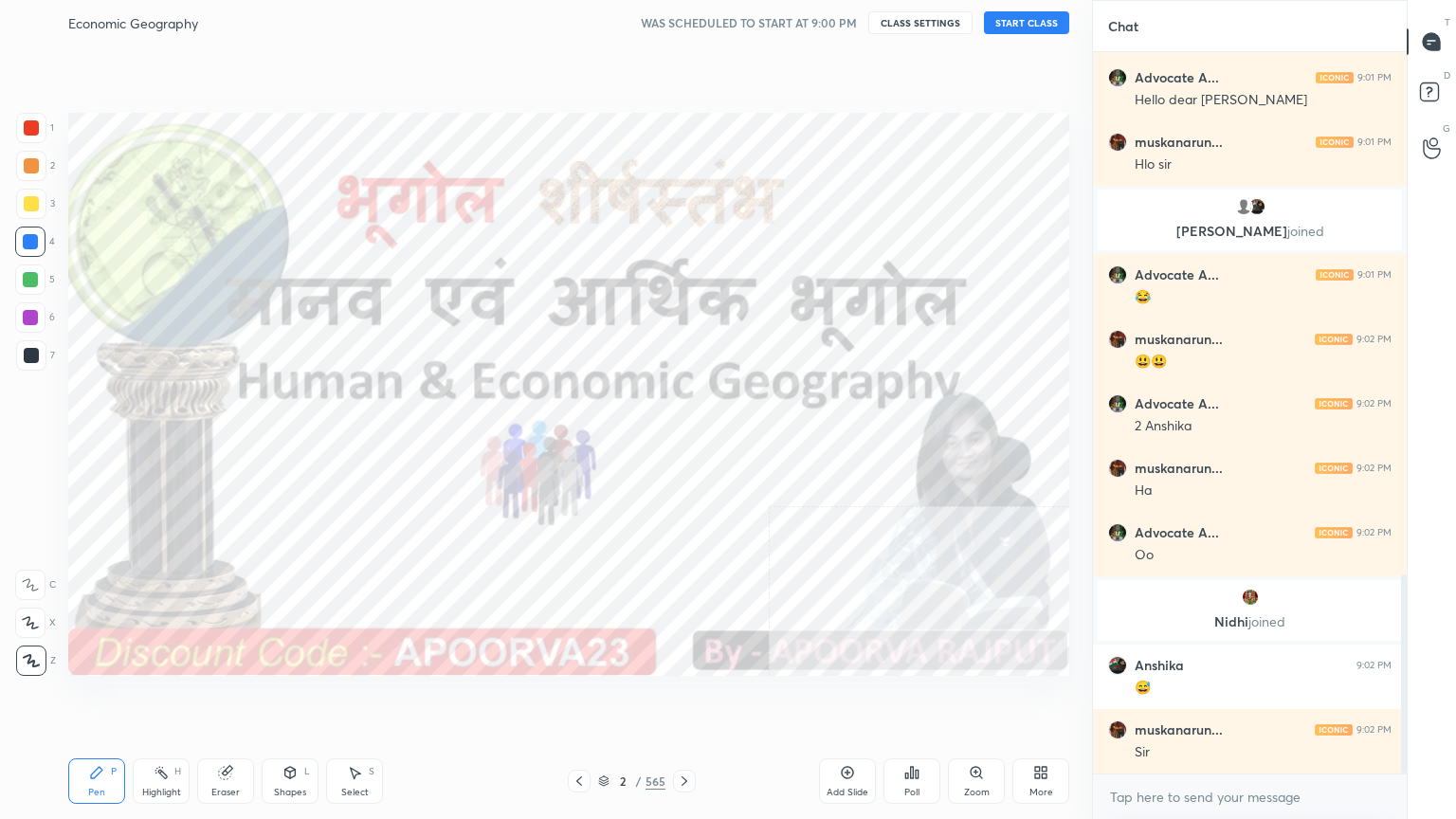 click on "START CLASS" at bounding box center (1027, 23) 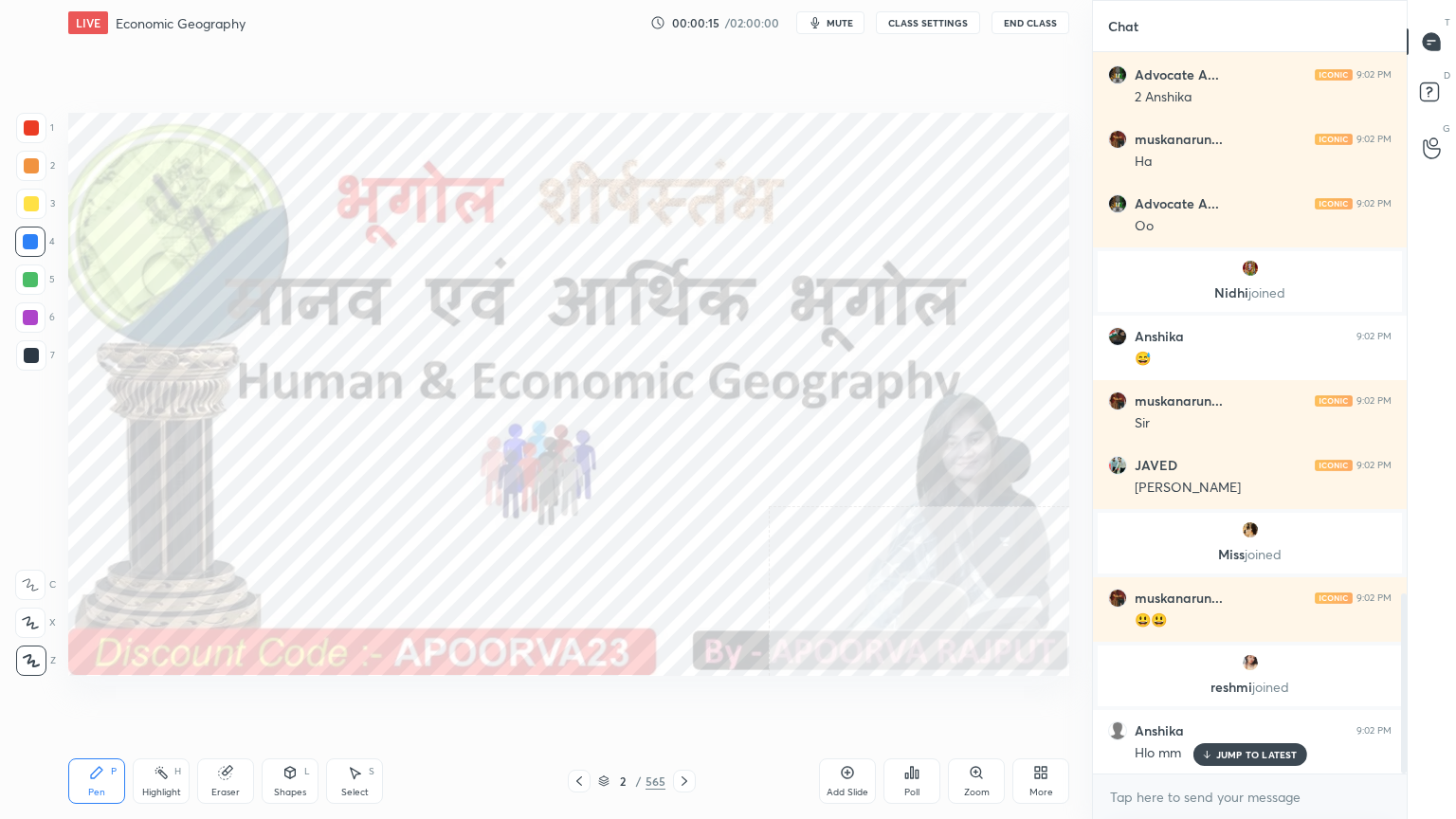 scroll, scrollTop: 2233, scrollLeft: 0, axis: vertical 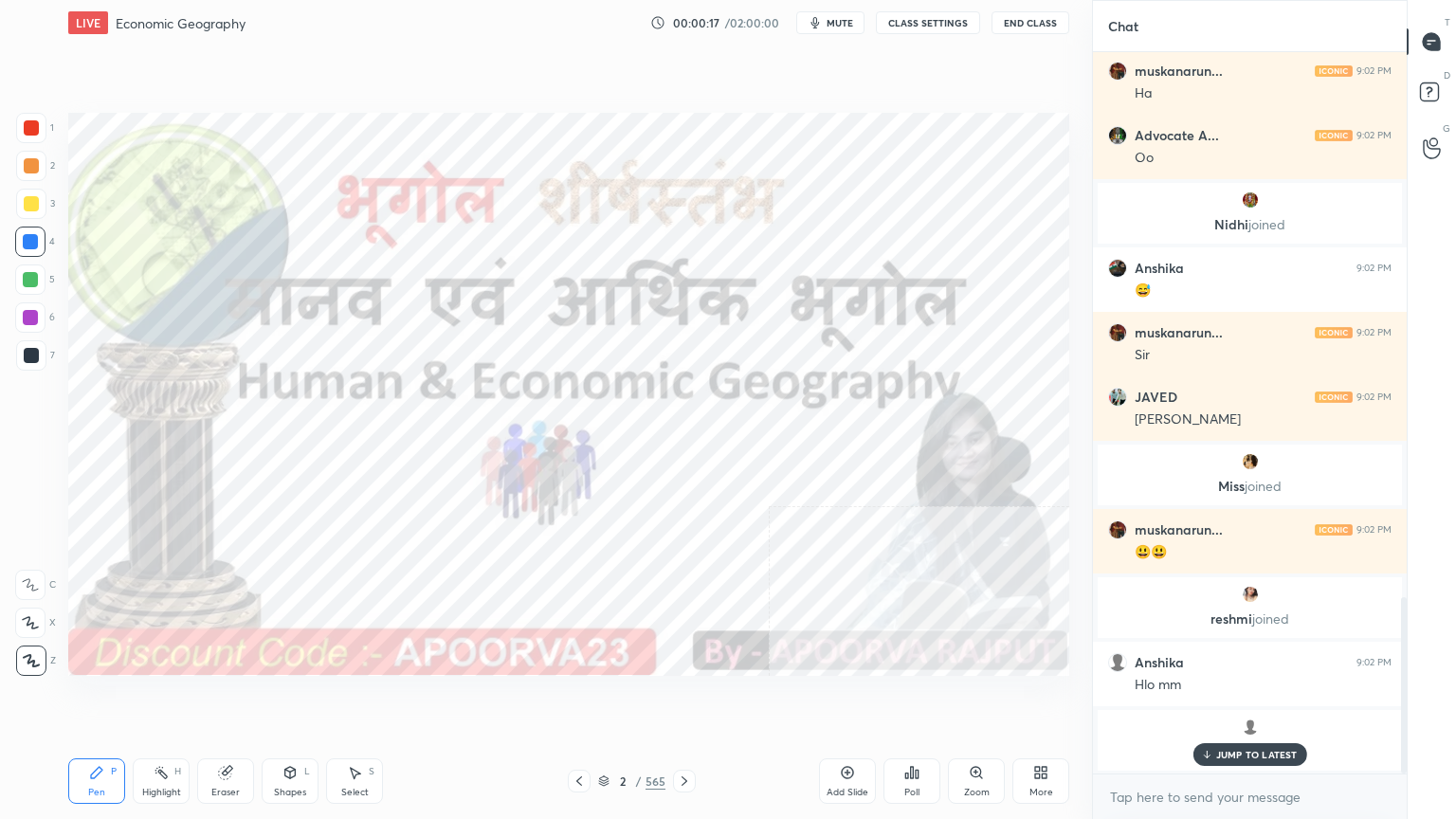 drag, startPoint x: 1230, startPoint y: 758, endPoint x: 1231, endPoint y: 776, distance: 18.027756 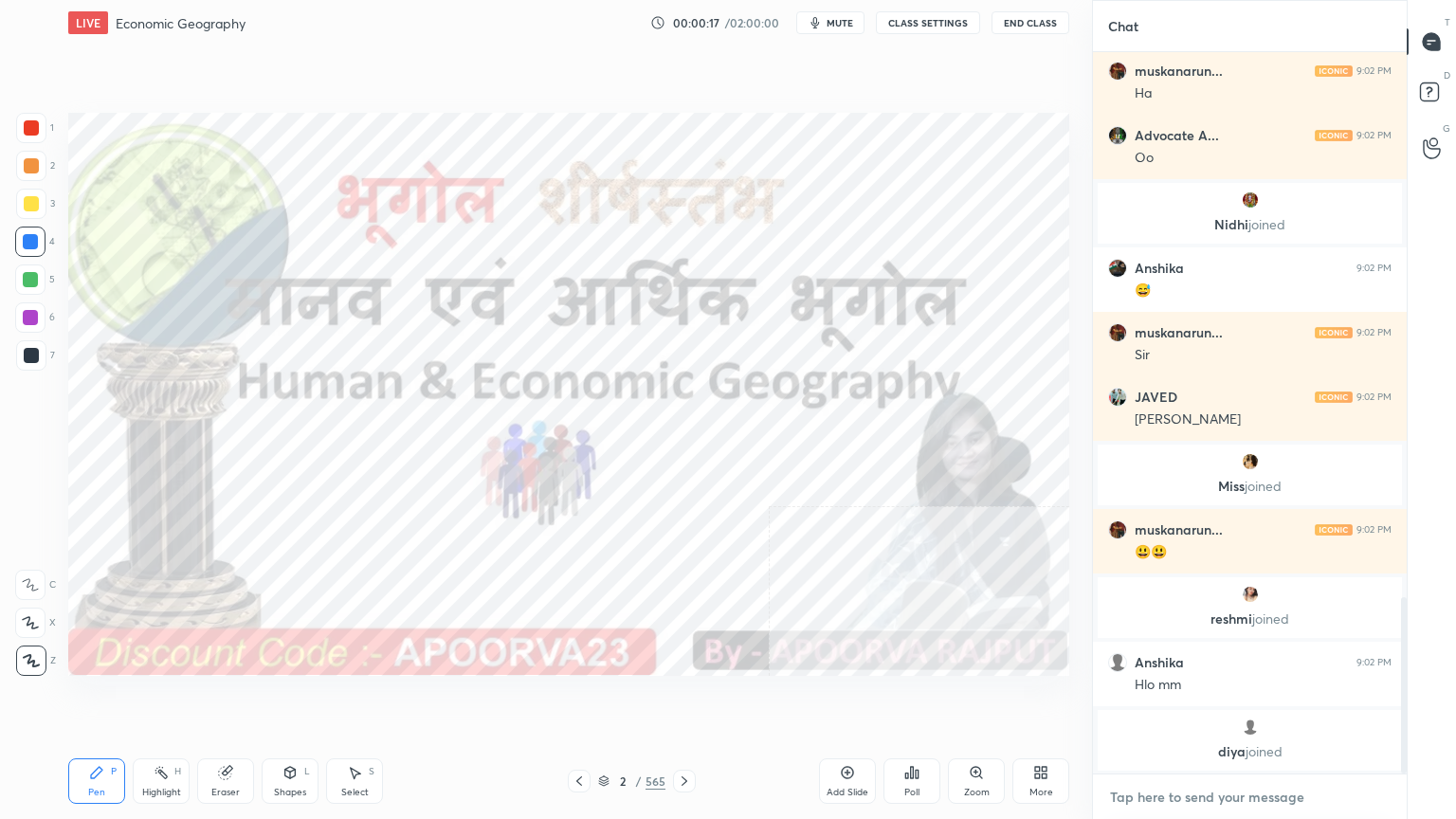click at bounding box center [1249, 797] 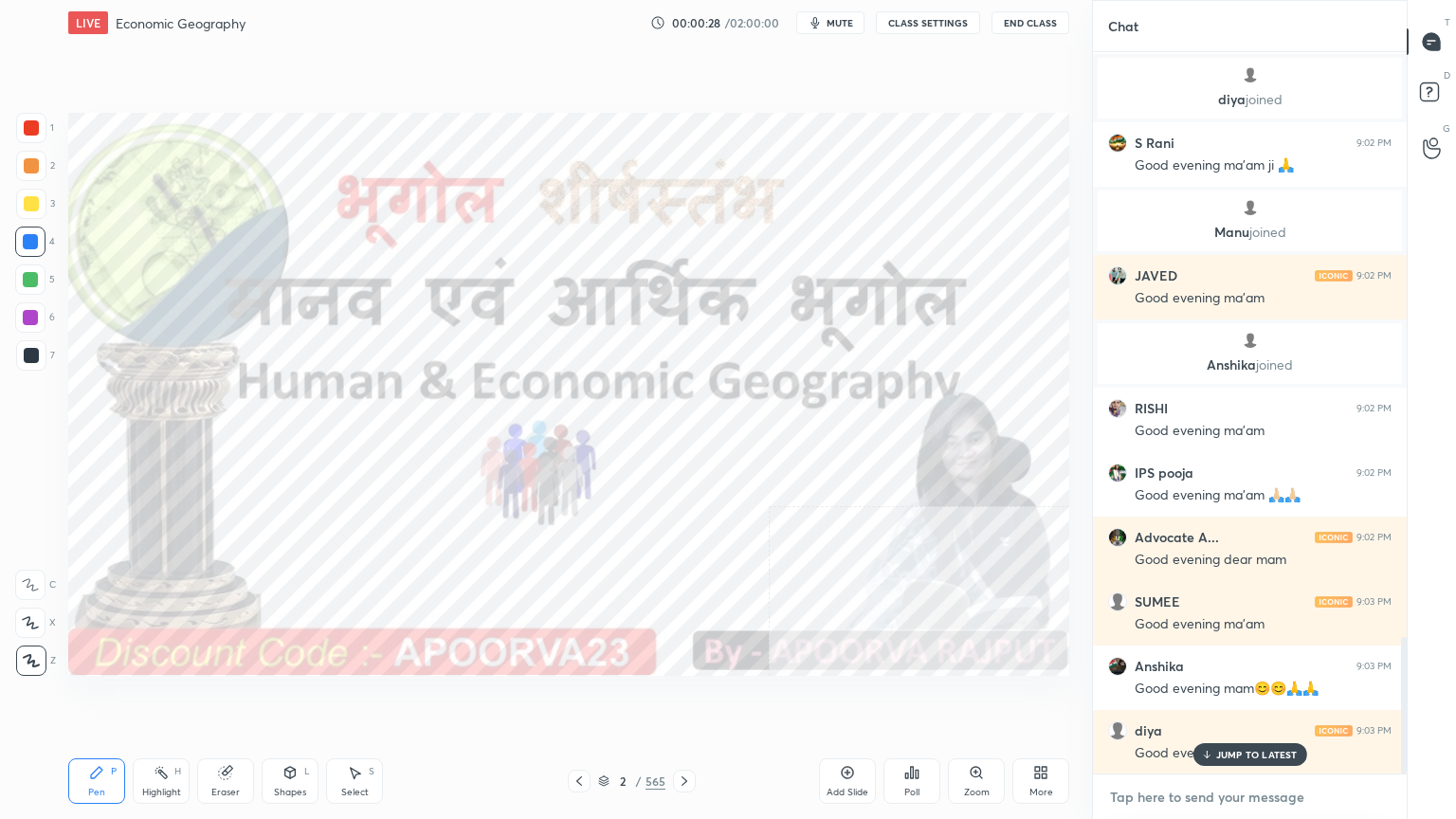 scroll, scrollTop: 3079, scrollLeft: 0, axis: vertical 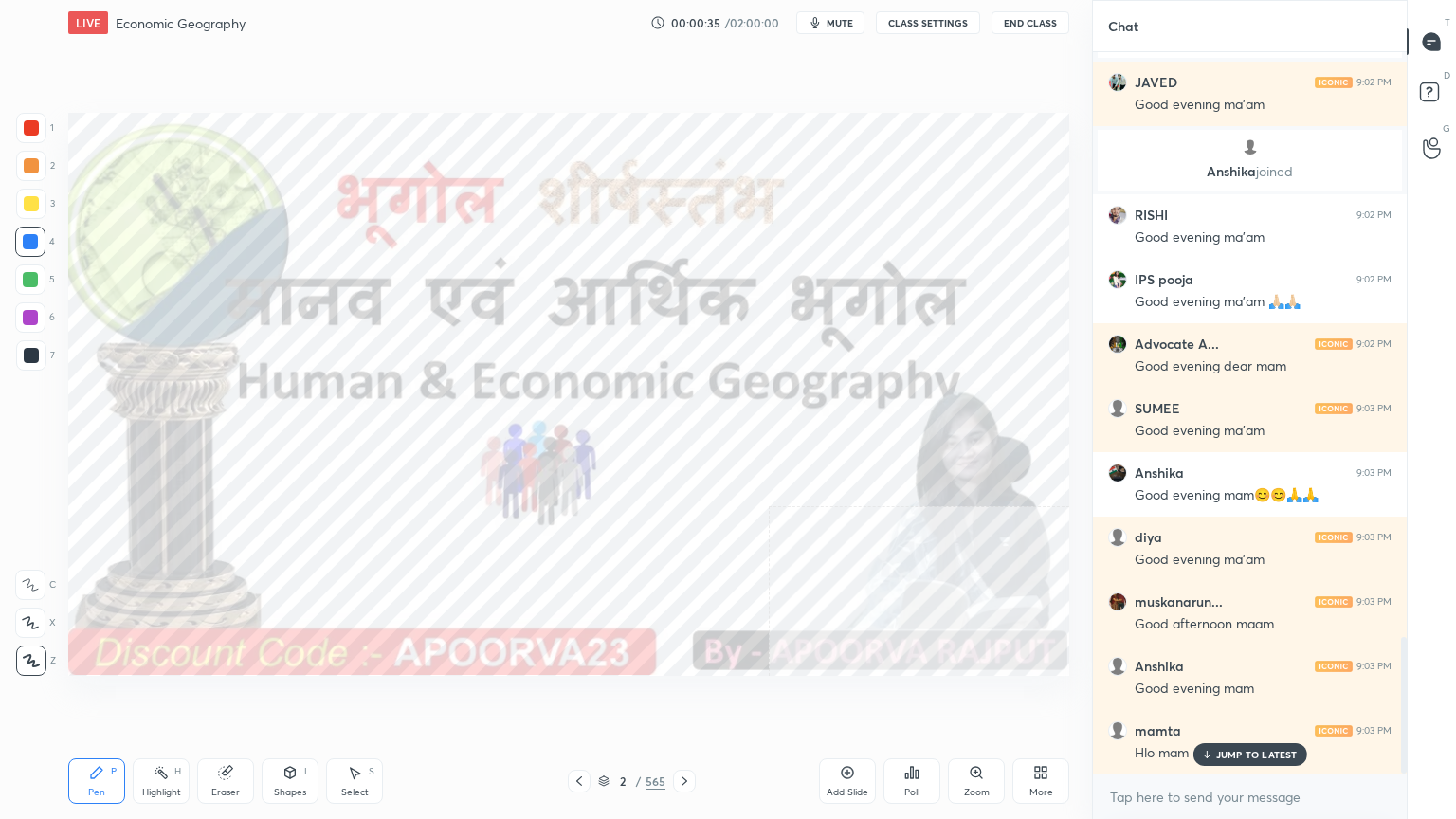 click on "JUMP TO LATEST" at bounding box center (1257, 755) 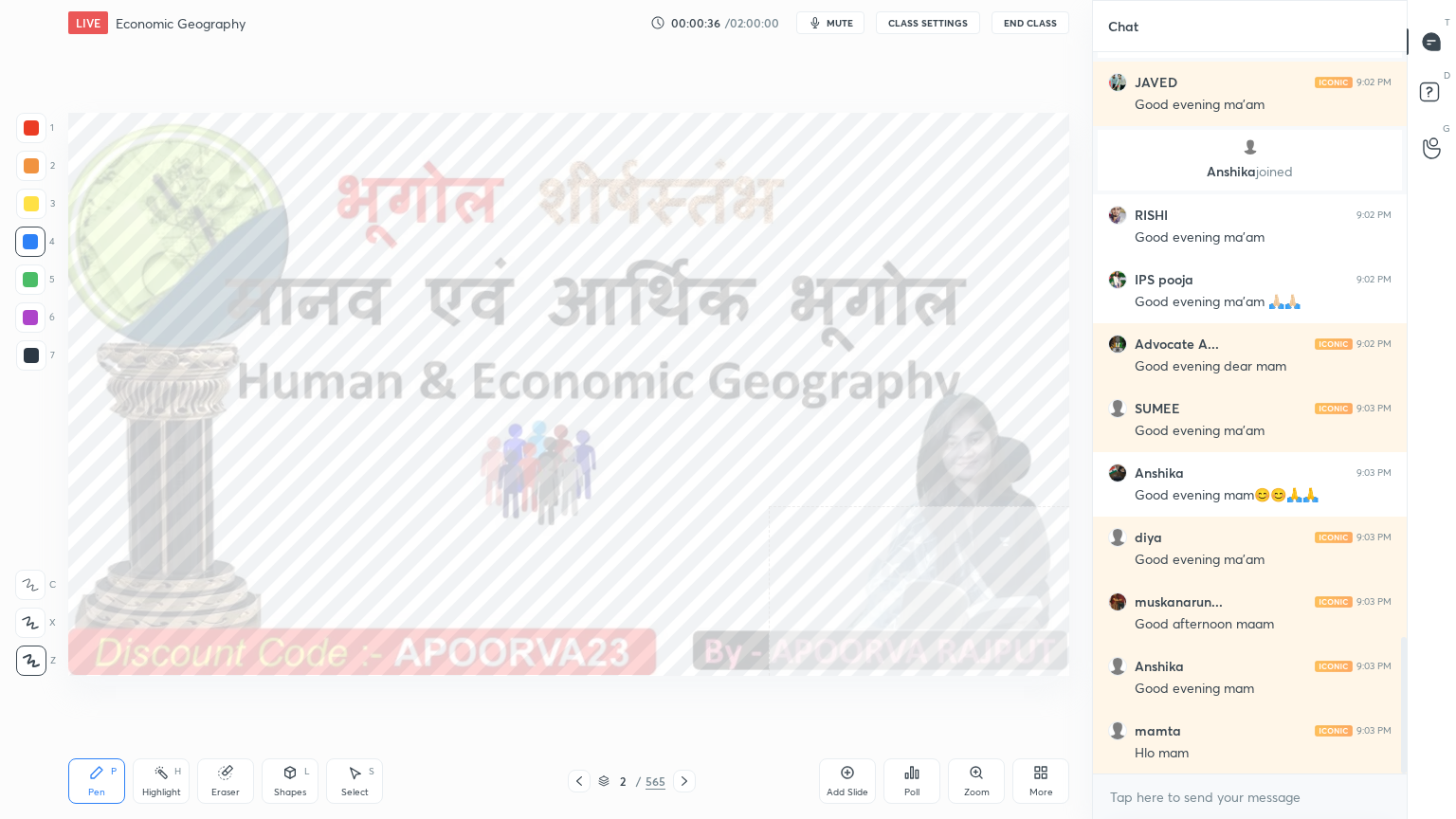 click on "x" at bounding box center [1249, 796] 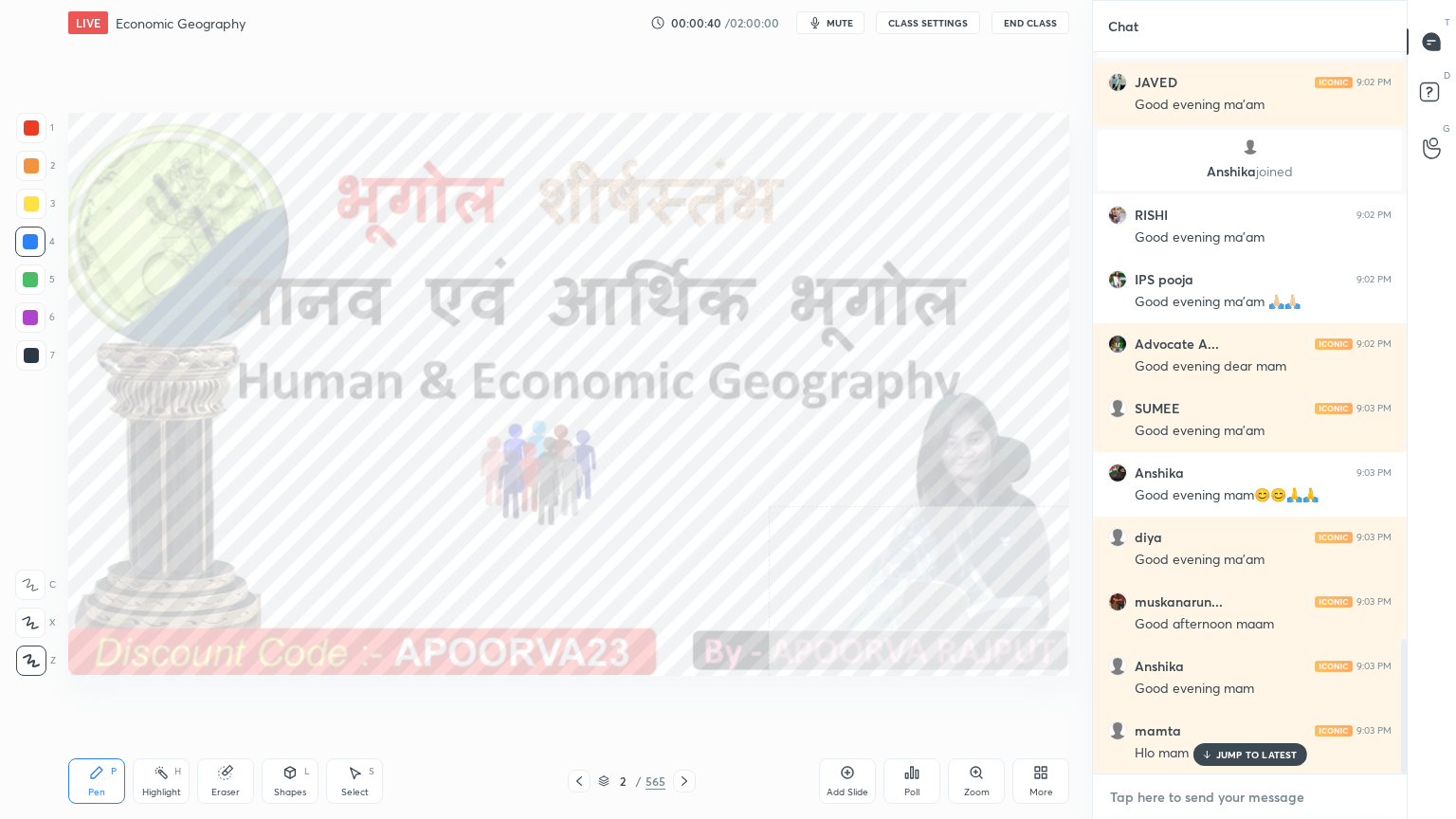 scroll, scrollTop: 3147, scrollLeft: 0, axis: vertical 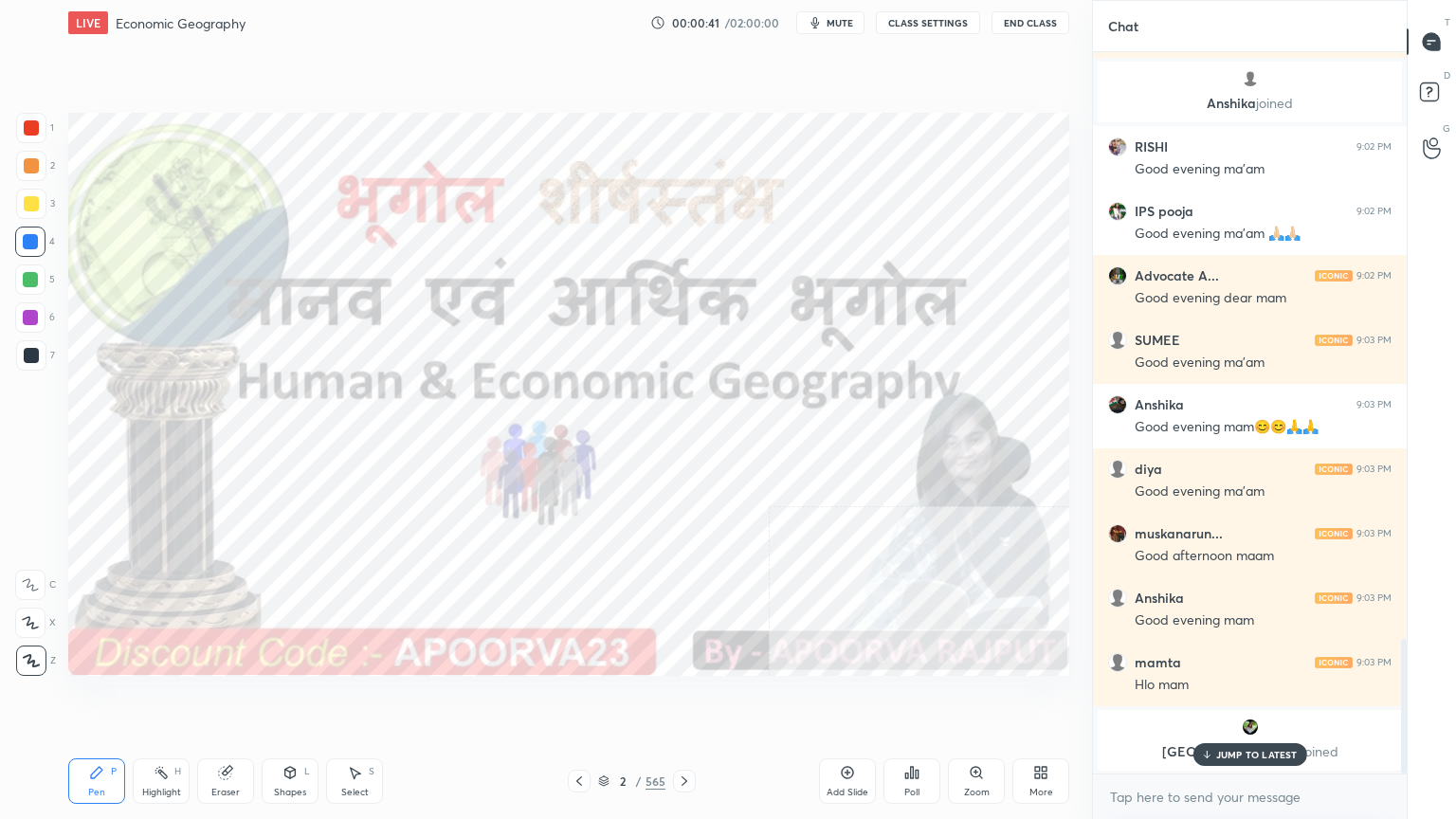 drag, startPoint x: 1219, startPoint y: 753, endPoint x: 1212, endPoint y: 785, distance: 32.756679 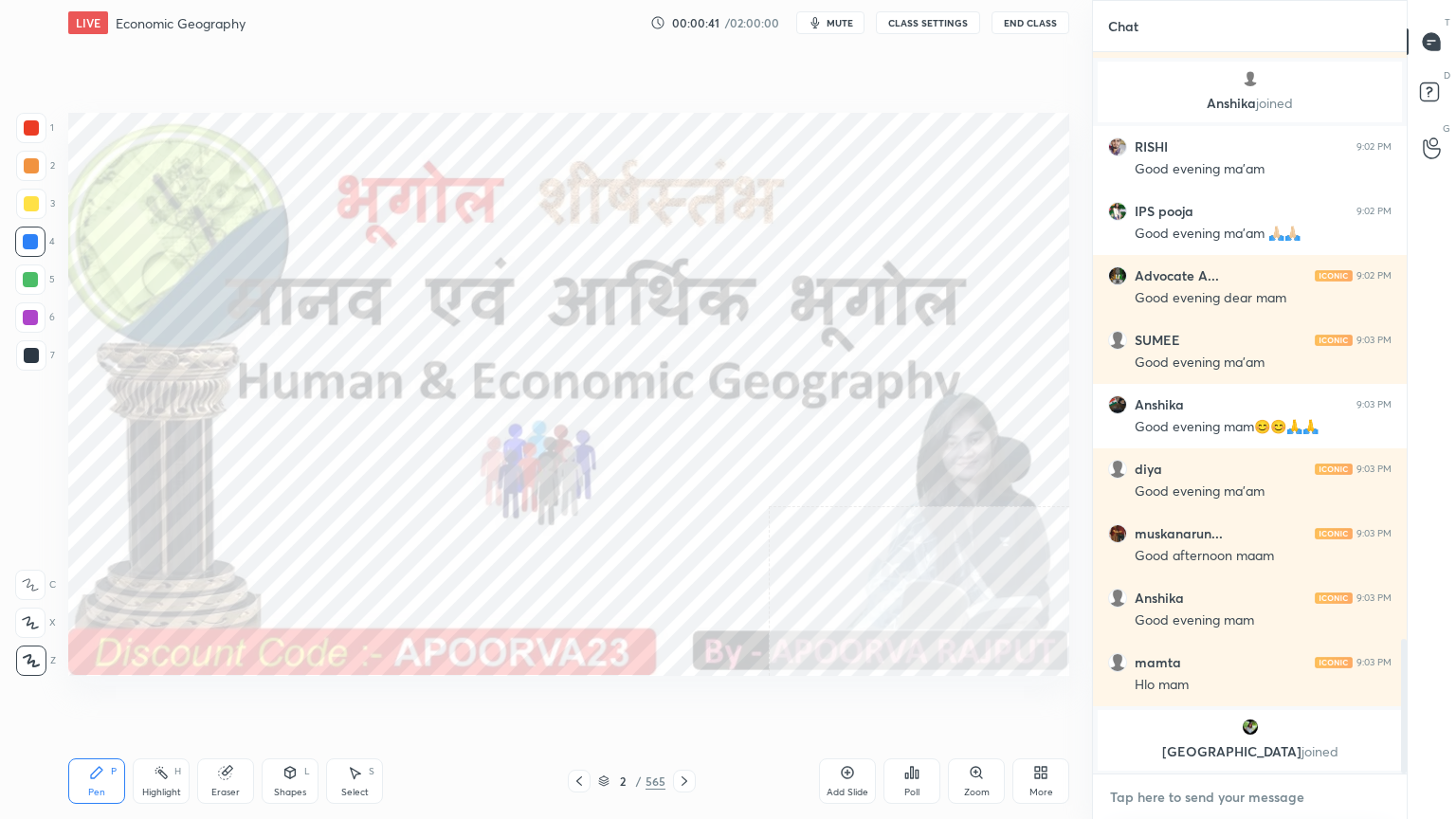 click at bounding box center (1249, 797) 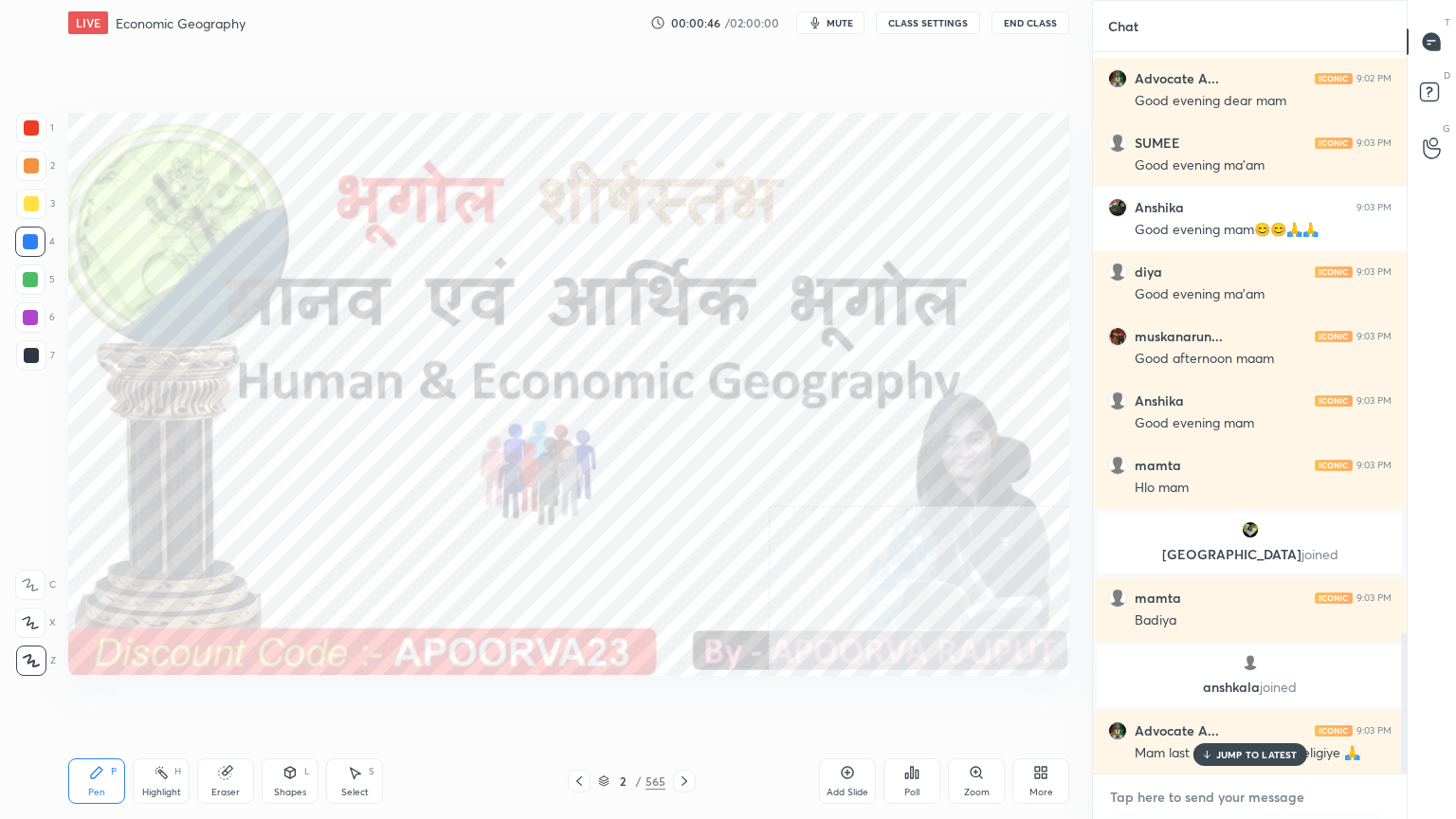 scroll, scrollTop: 3048, scrollLeft: 0, axis: vertical 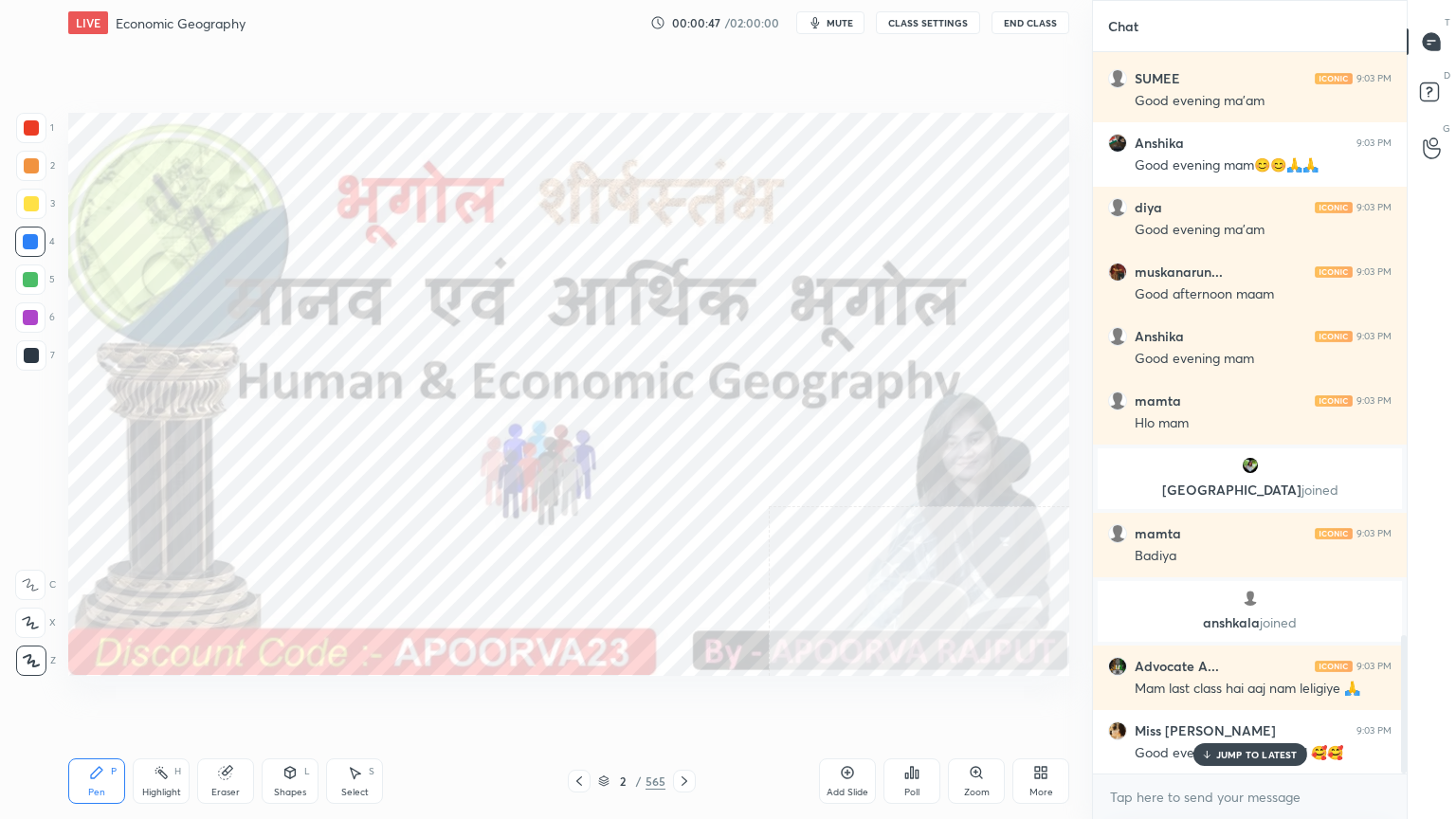click 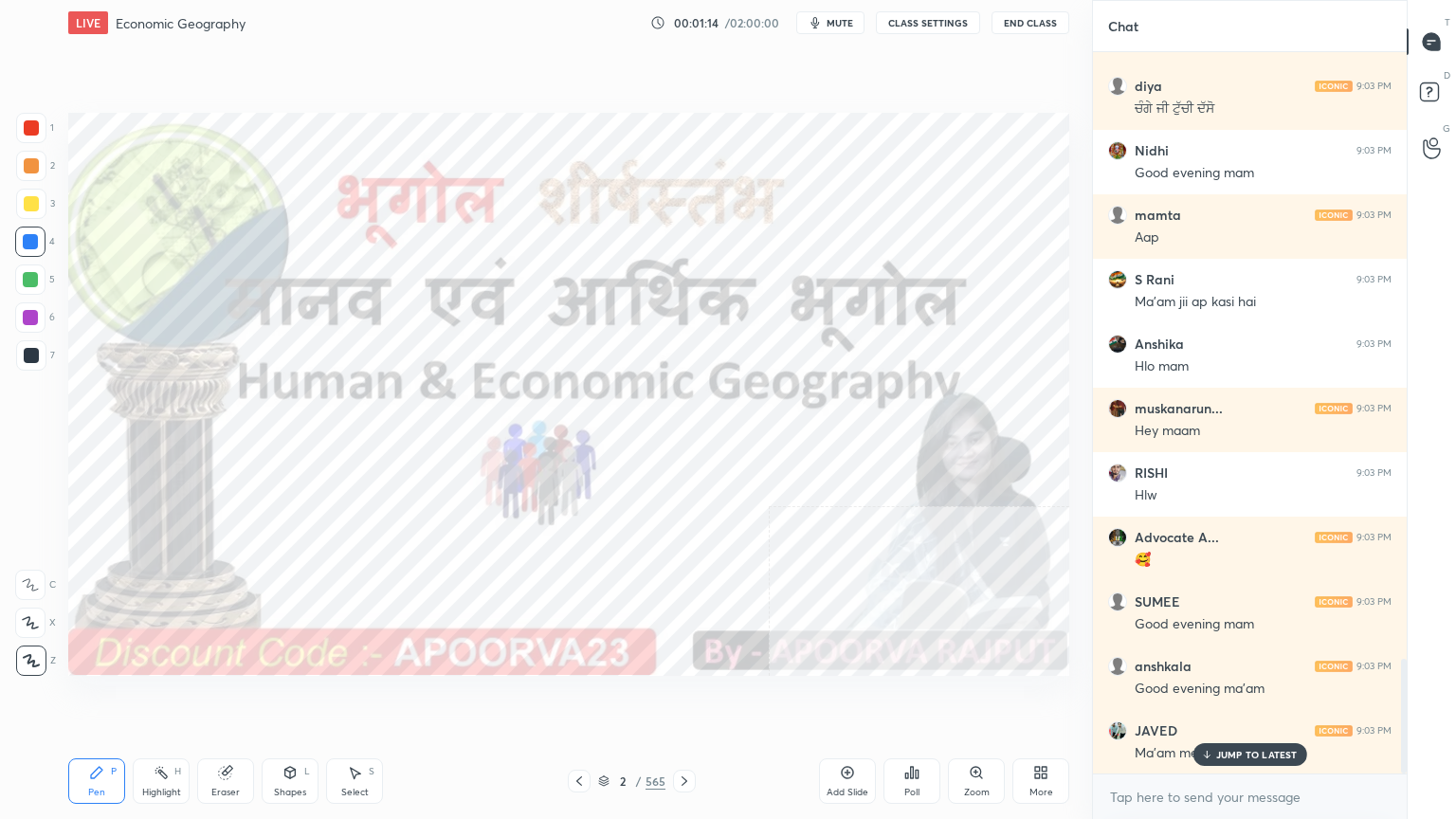scroll, scrollTop: 3886, scrollLeft: 0, axis: vertical 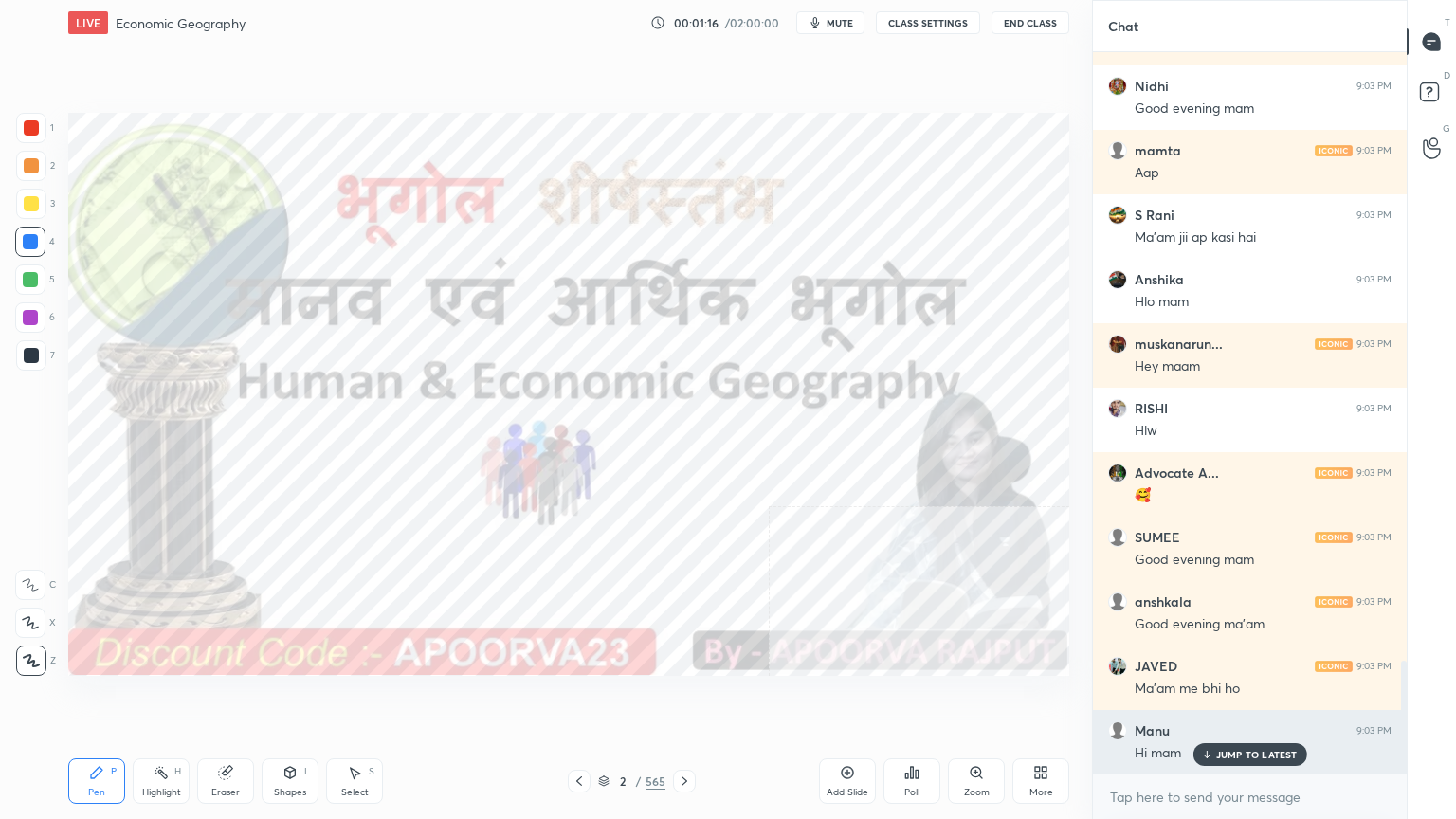 click on "JUMP TO LATEST" at bounding box center (1249, 755) 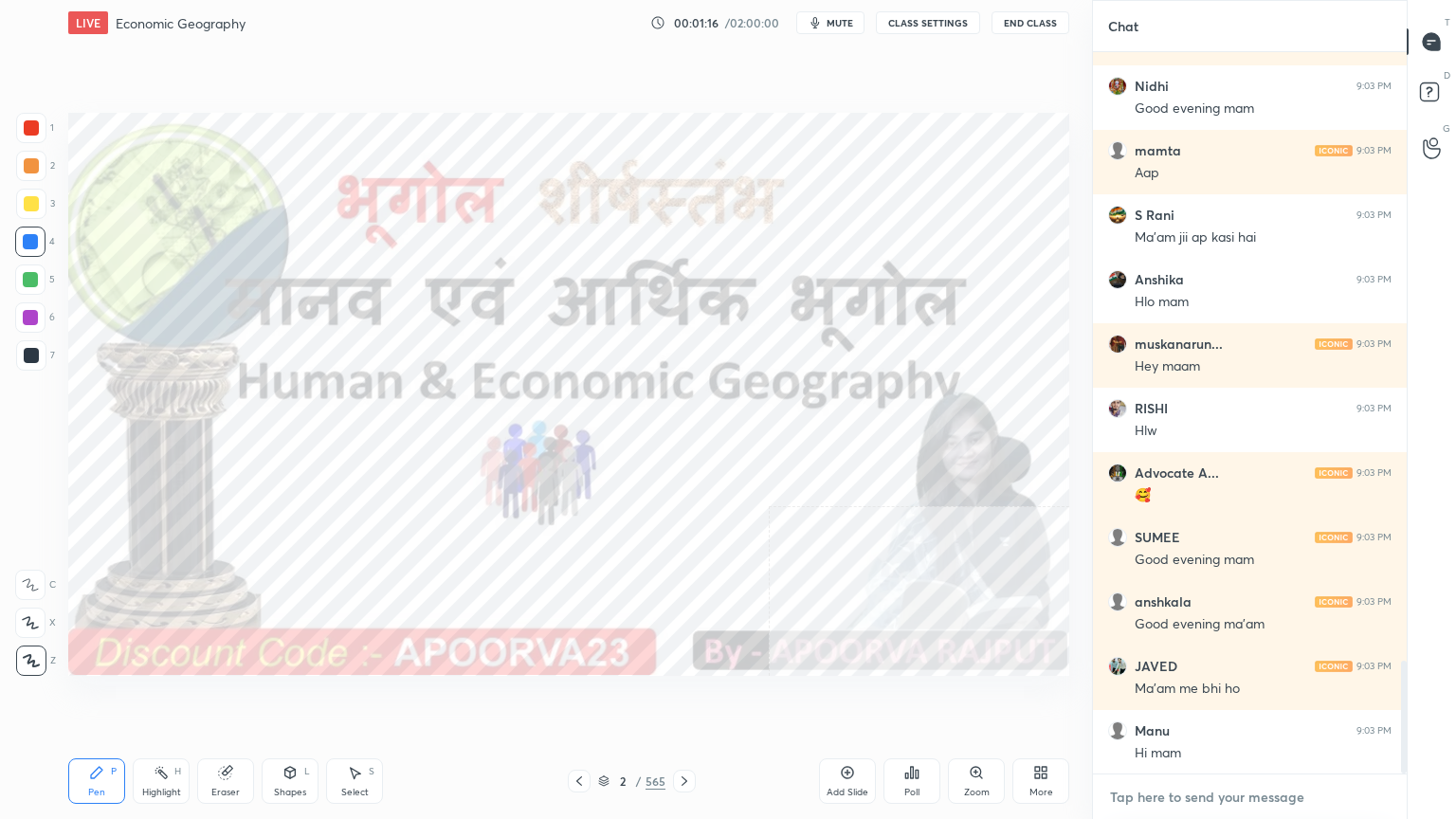 click at bounding box center [1249, 797] 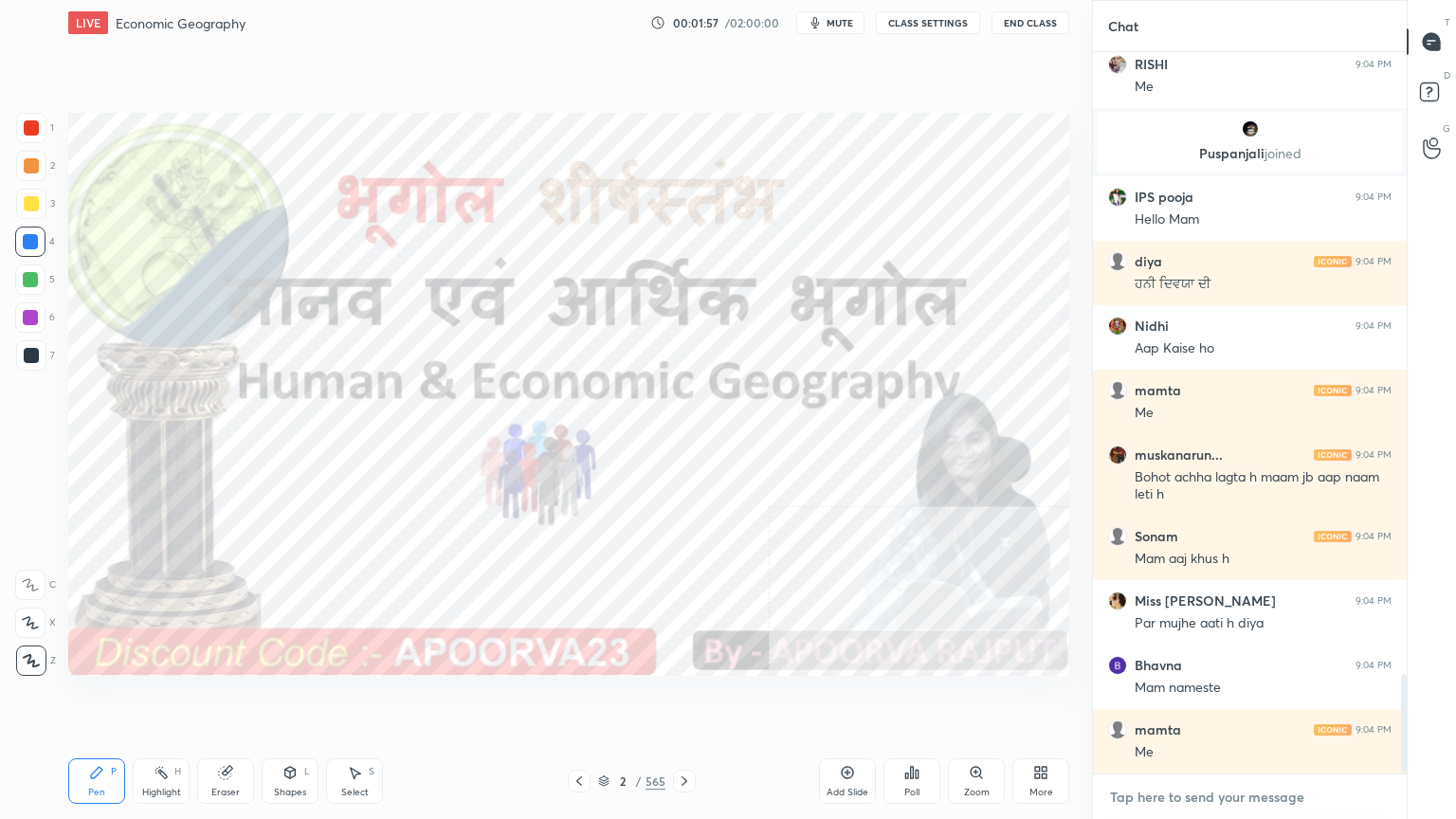 scroll, scrollTop: 4576, scrollLeft: 0, axis: vertical 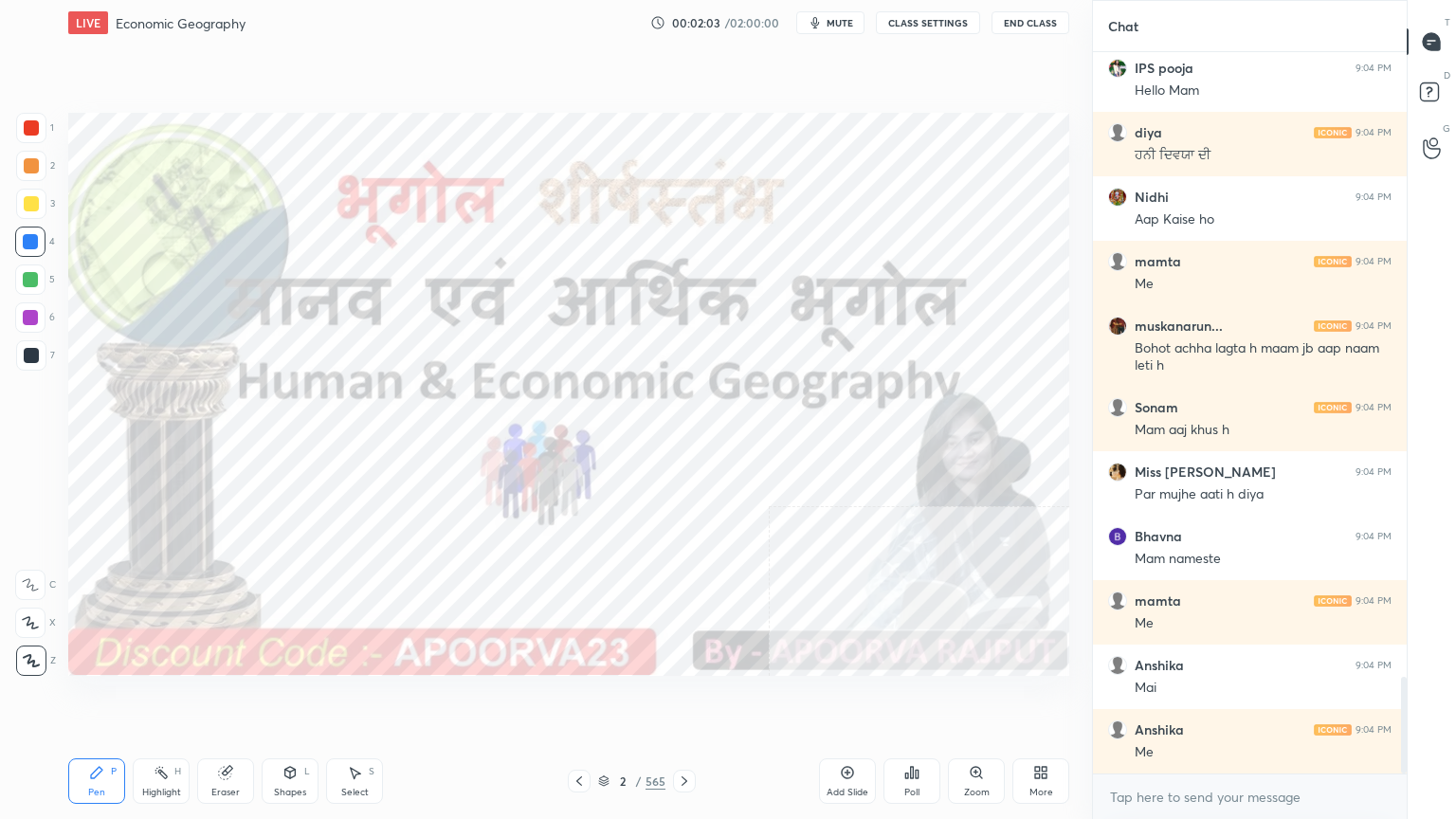 click at bounding box center (30, 242) 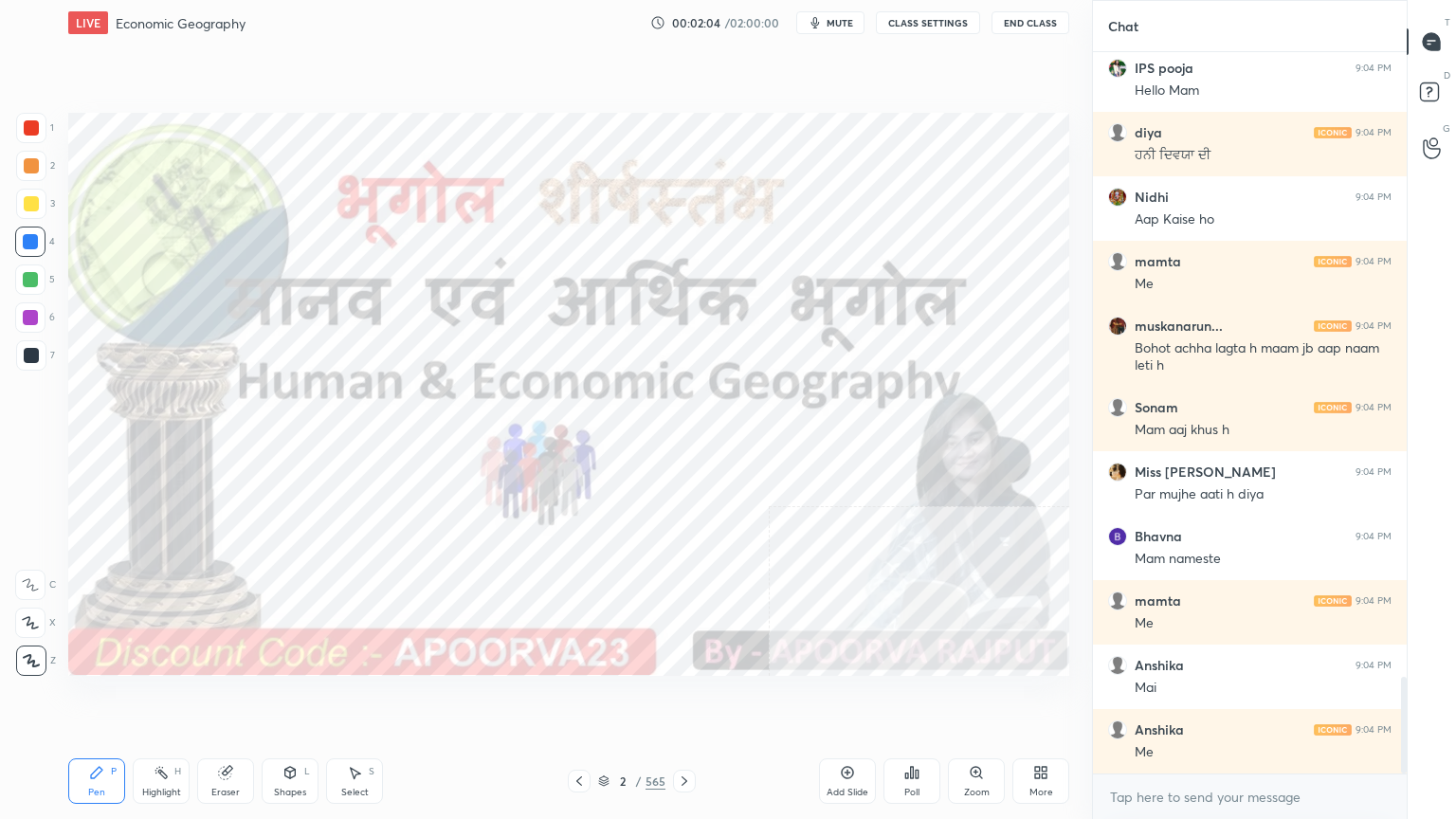 click at bounding box center (30, 242) 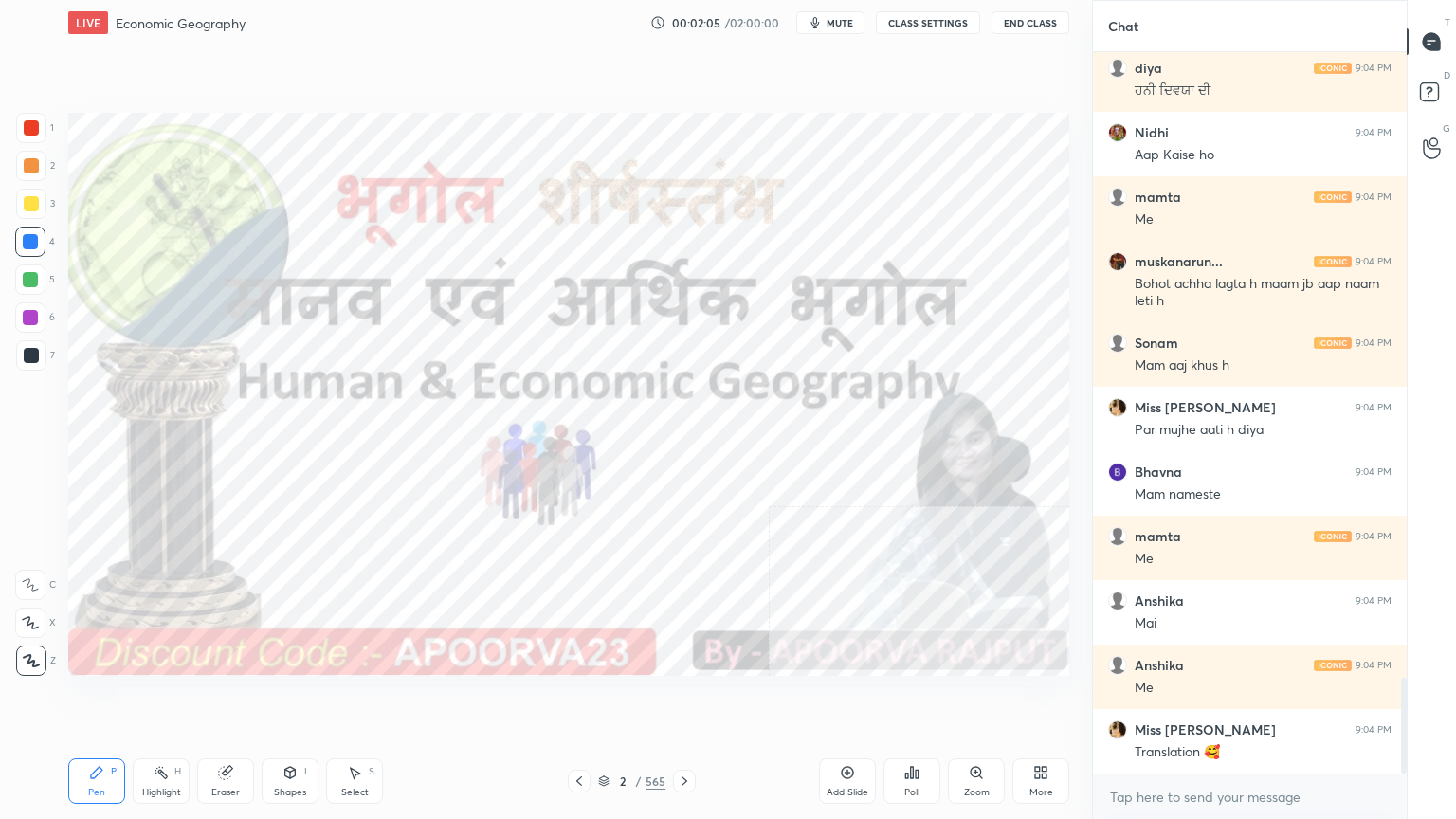 scroll, scrollTop: 4769, scrollLeft: 0, axis: vertical 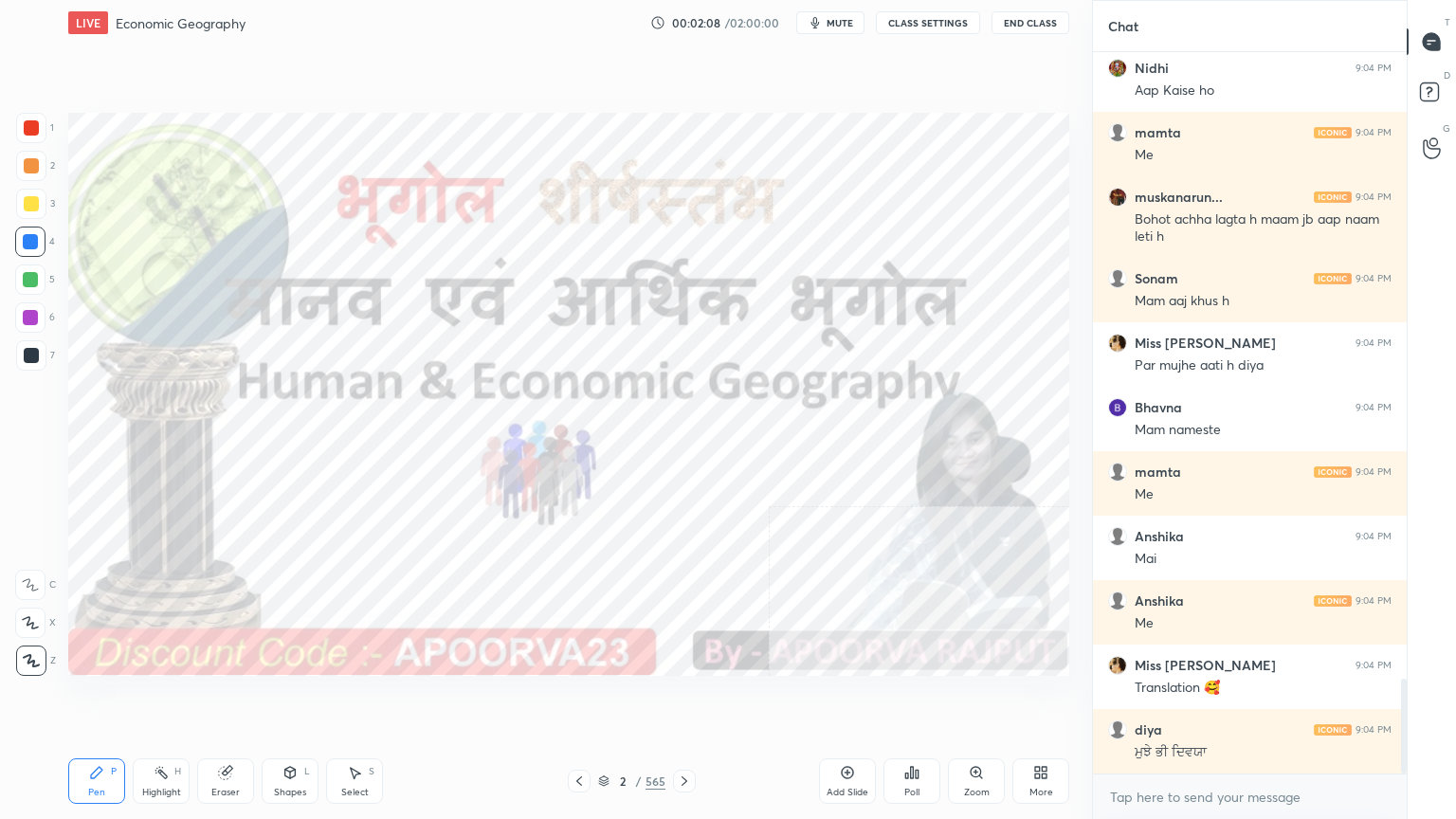 click on "x" at bounding box center (1249, 796) 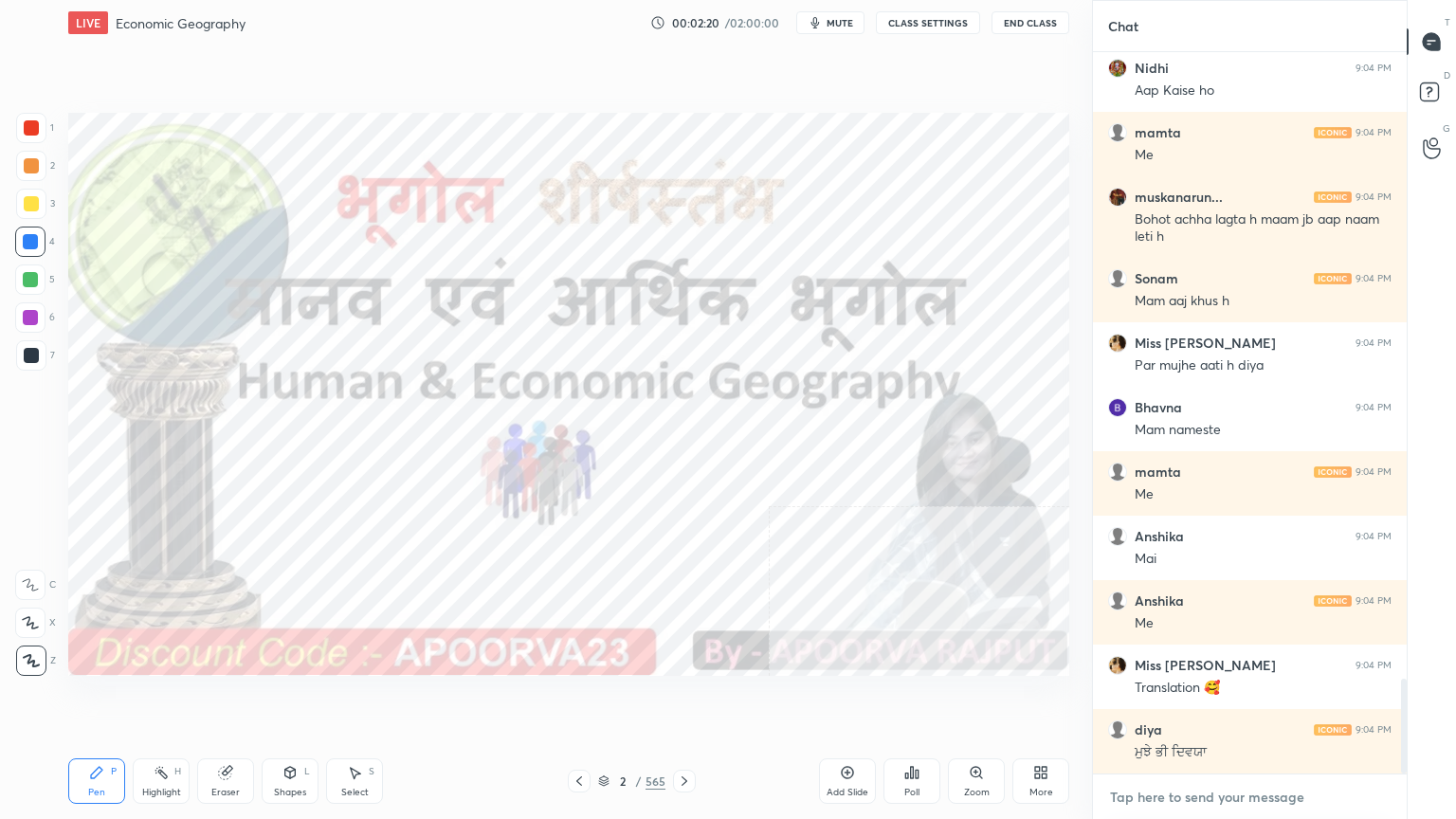 click at bounding box center (1249, 797) 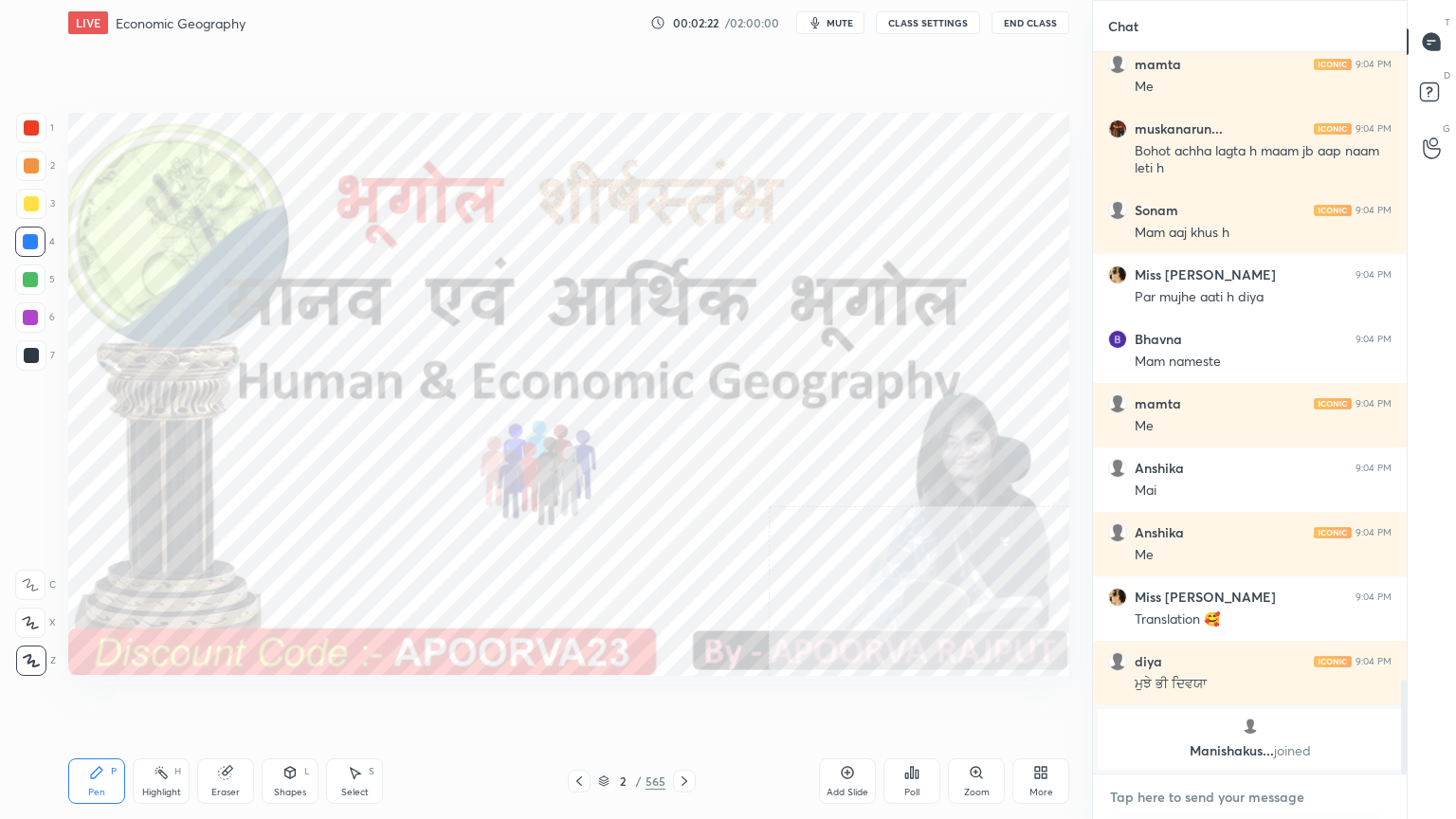 paste on "[URL][DOMAIN_NAME]" 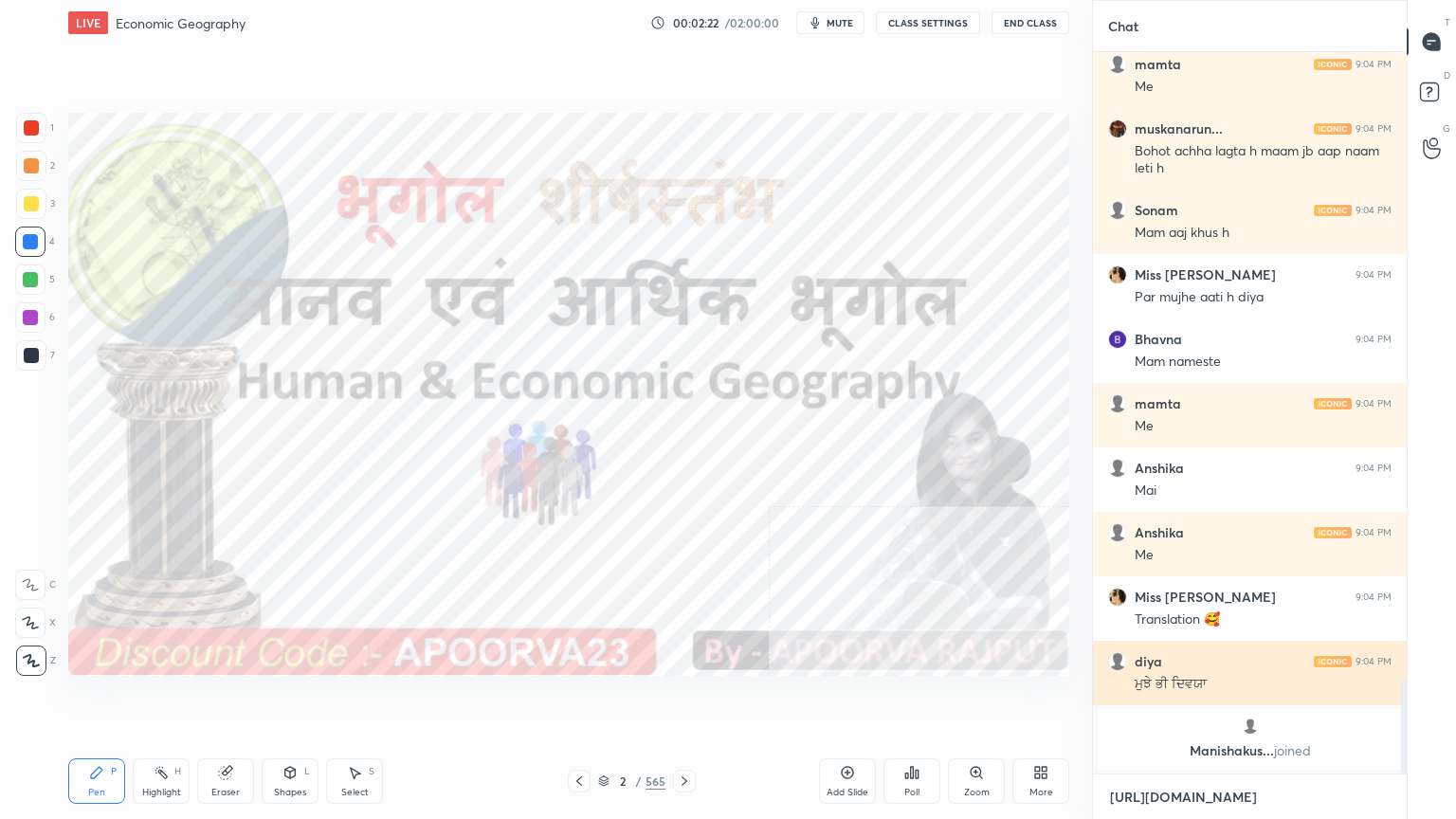 scroll, scrollTop: 716, scrollLeft: 308, axis: both 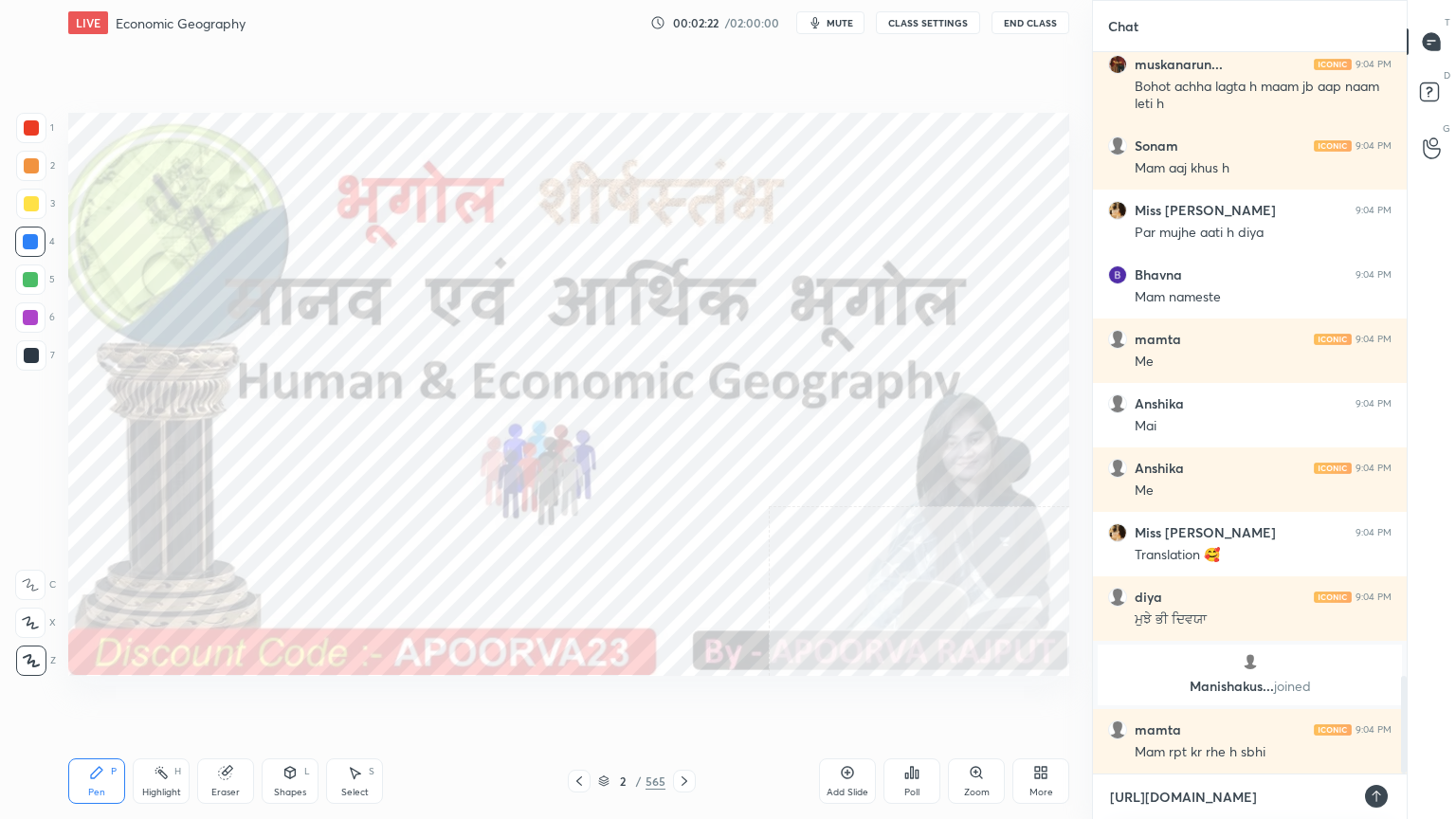 type on "[URL][DOMAIN_NAME]" 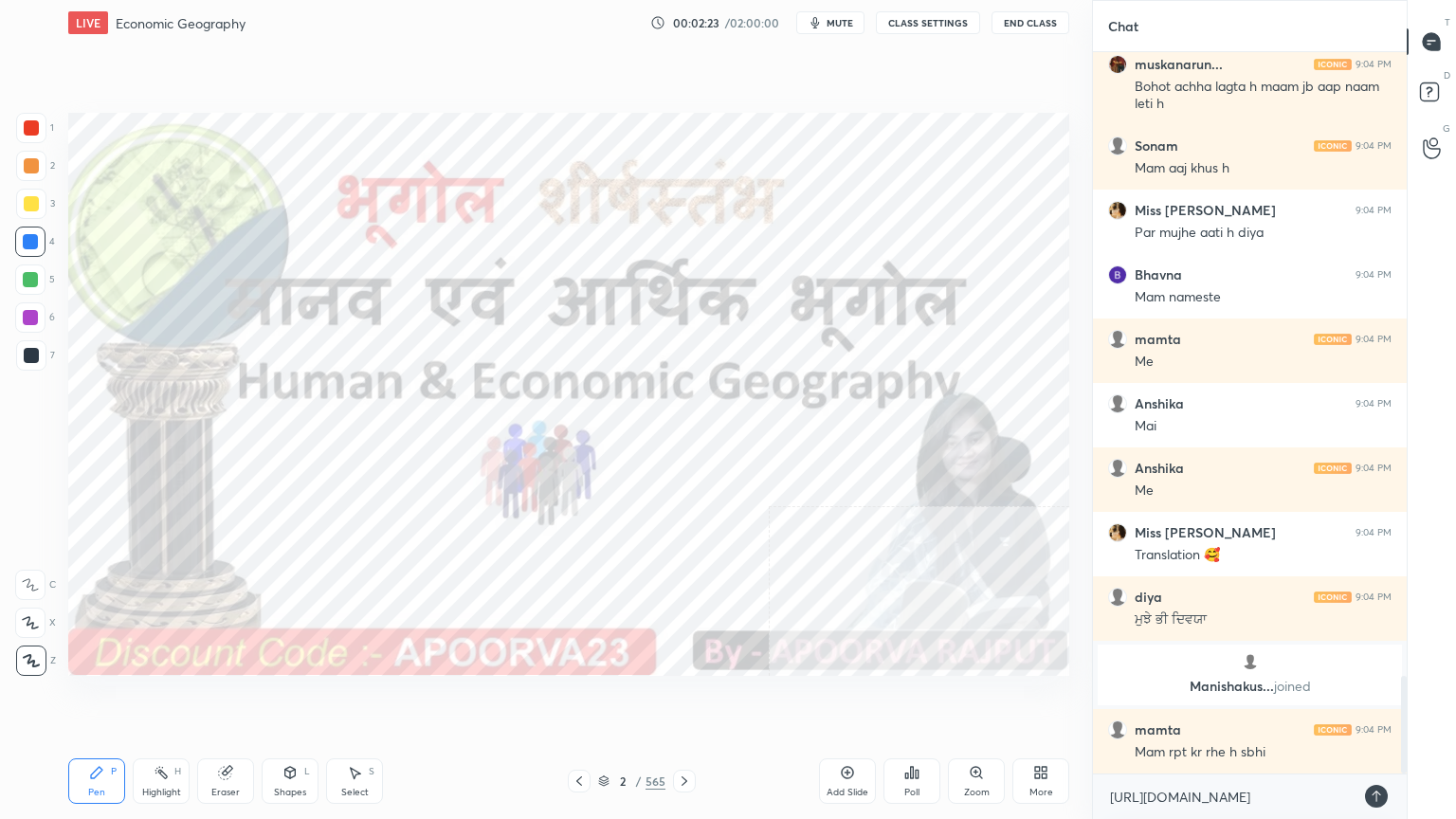 click 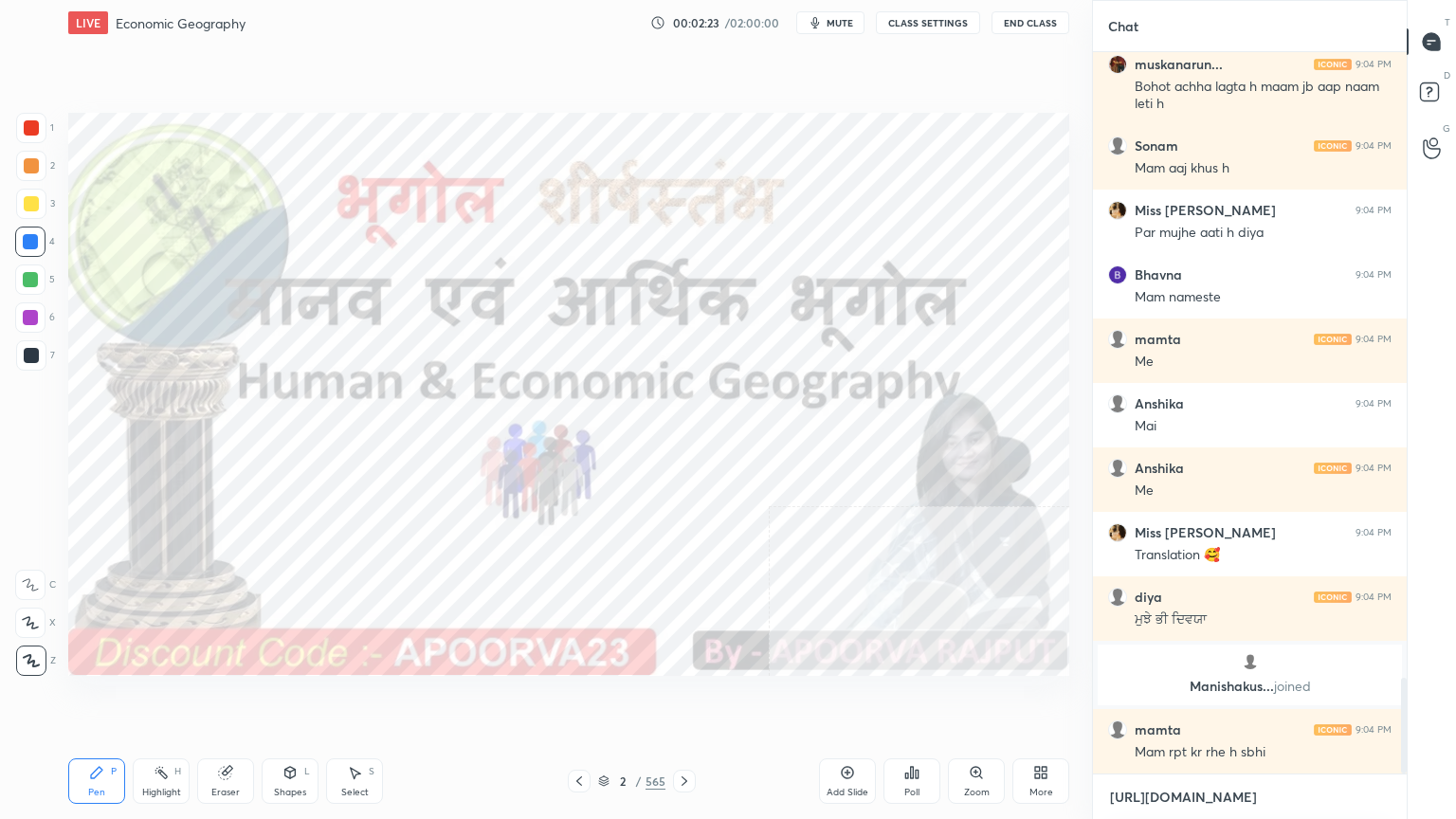 scroll, scrollTop: 4731, scrollLeft: 0, axis: vertical 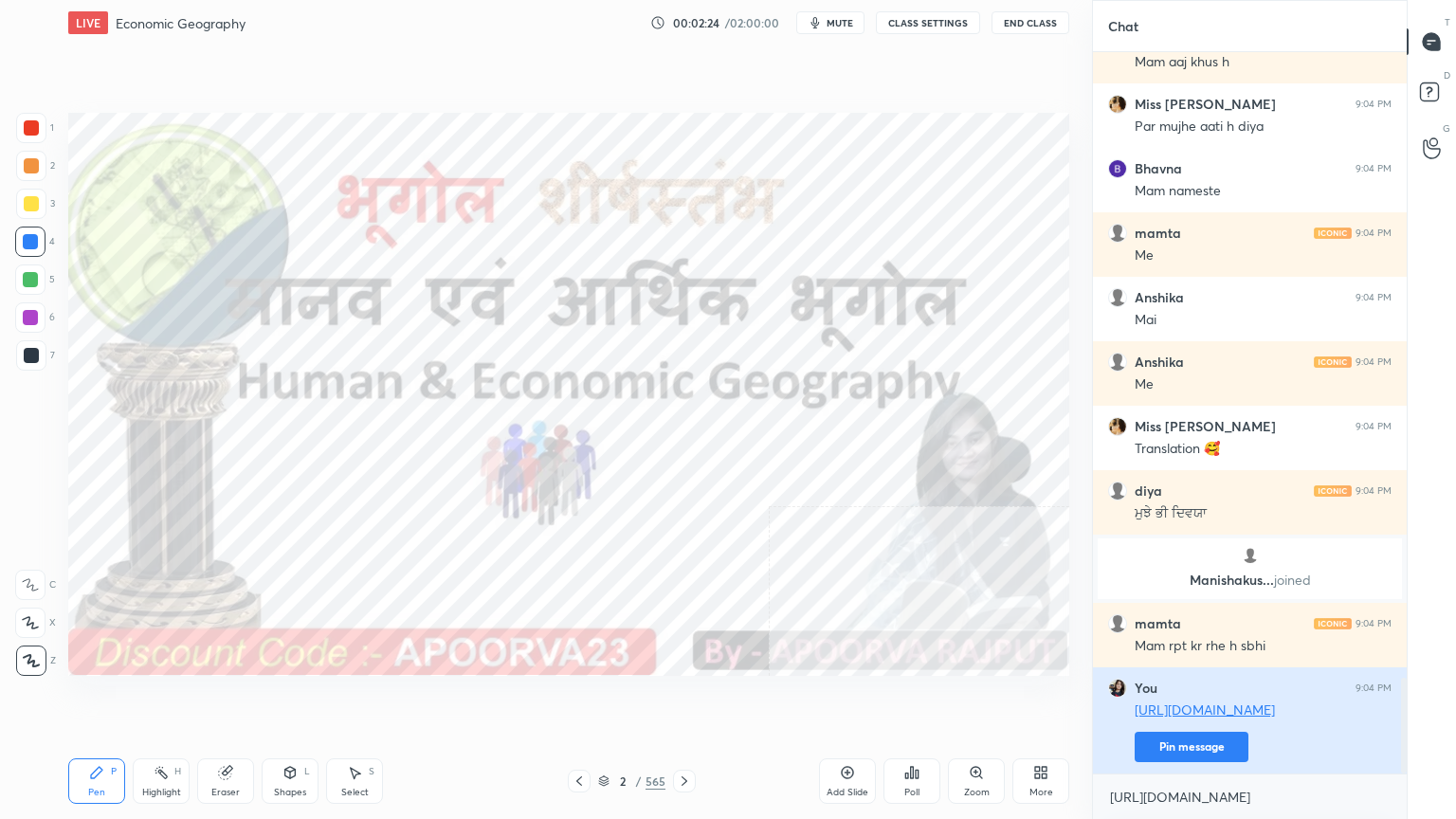 click on "Pin message" at bounding box center [1192, 747] 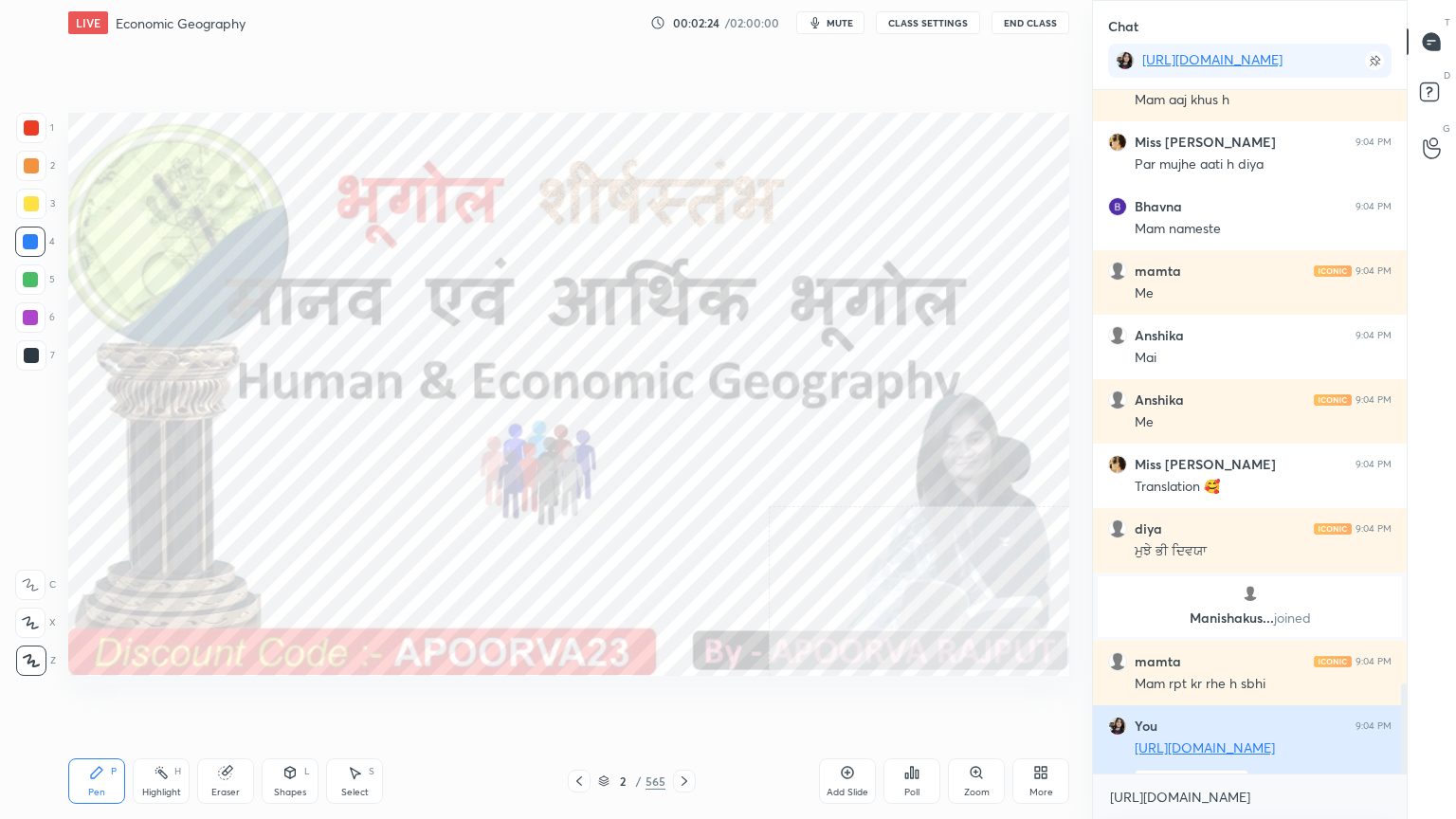 scroll, scrollTop: 678, scrollLeft: 308, axis: both 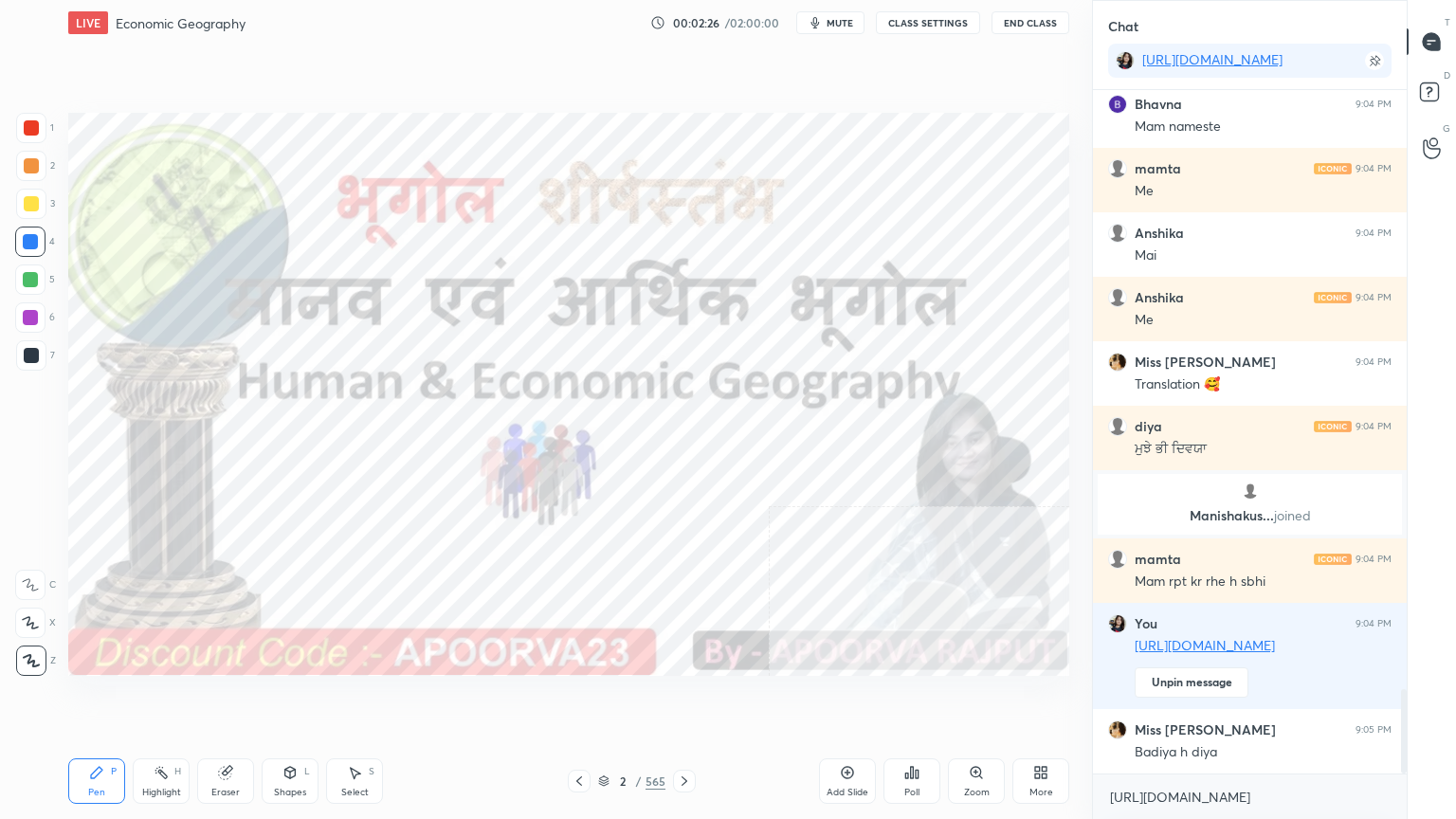 click at bounding box center [684, 781] 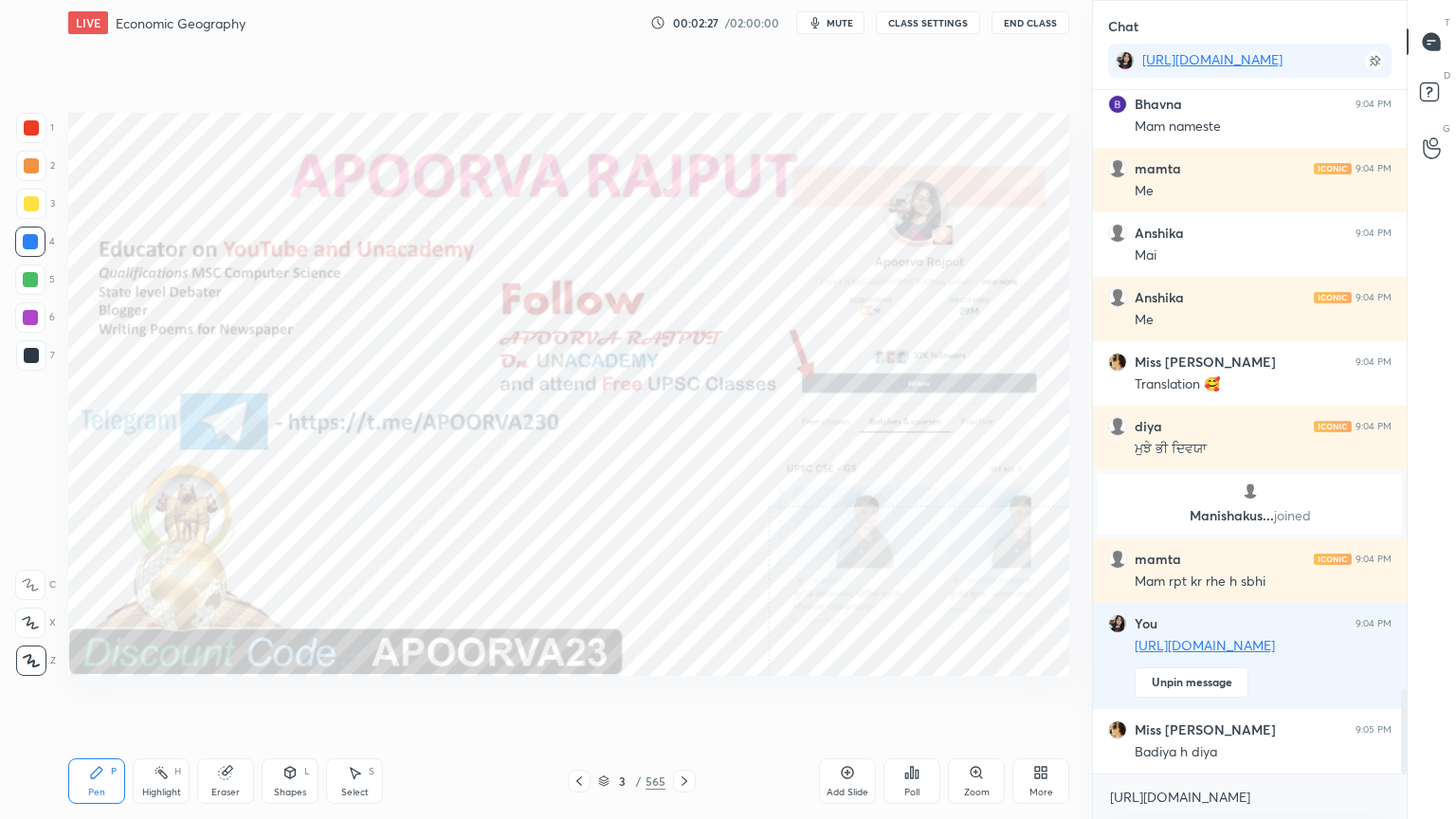 click 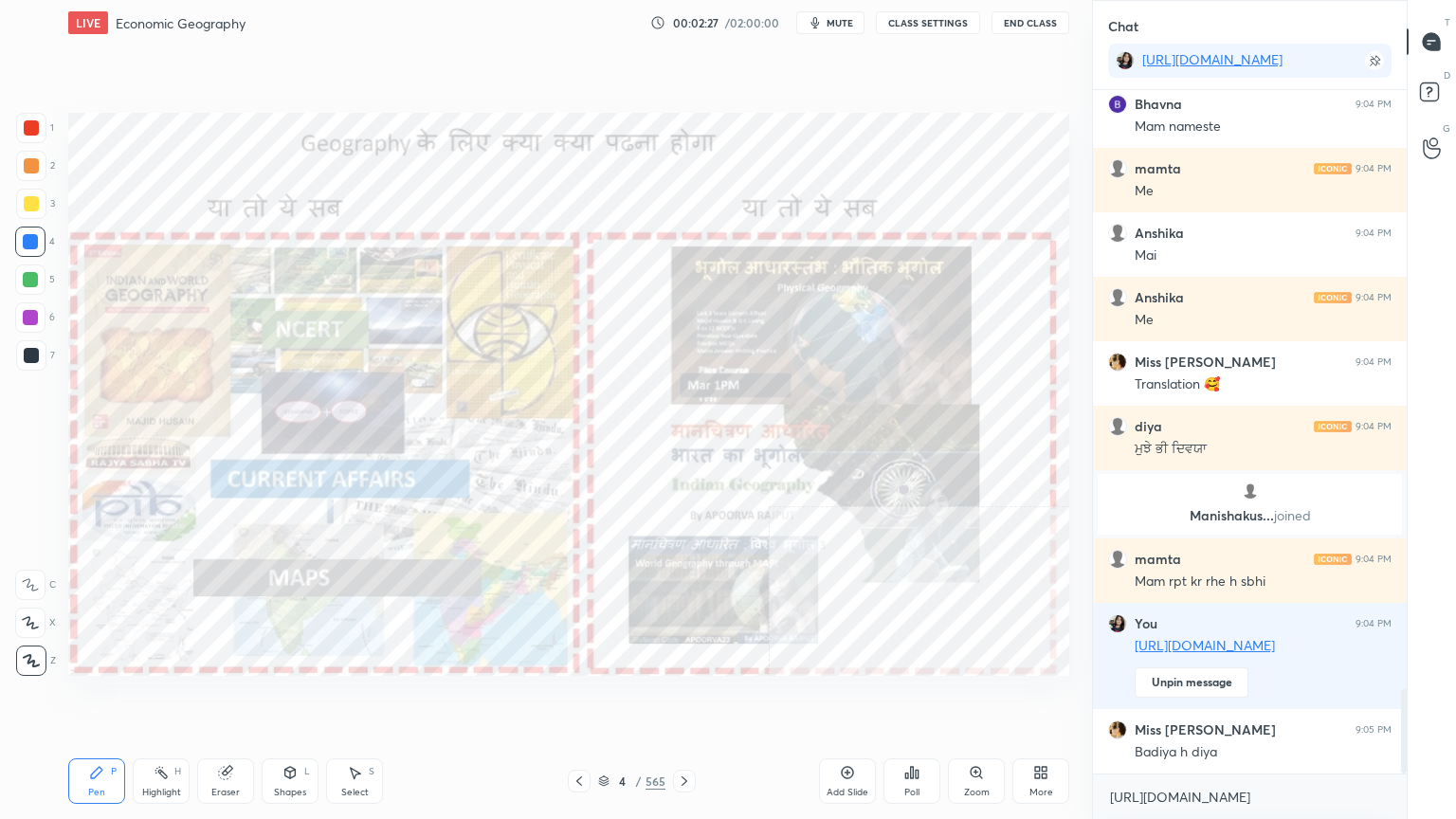click 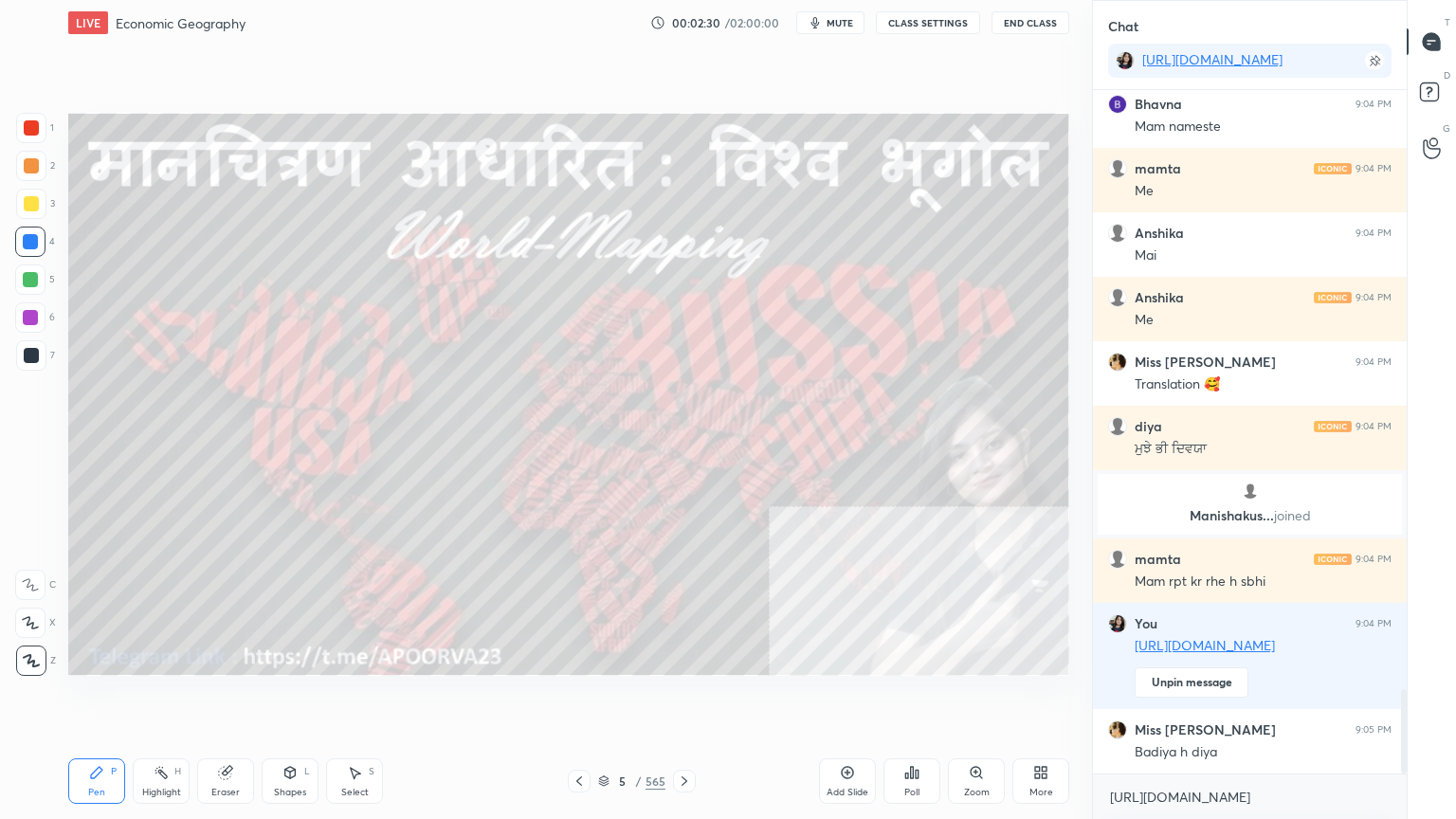click 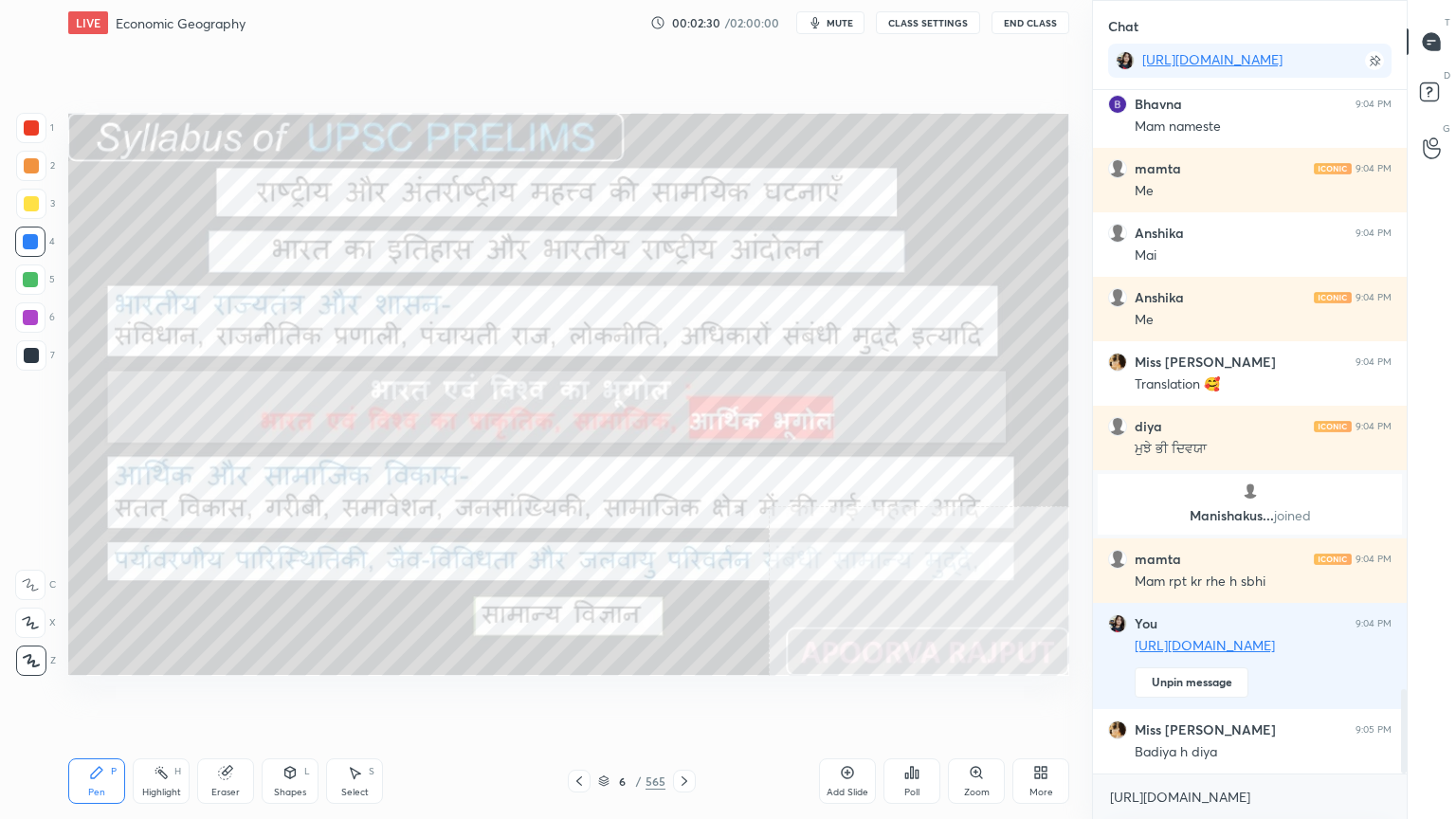 click 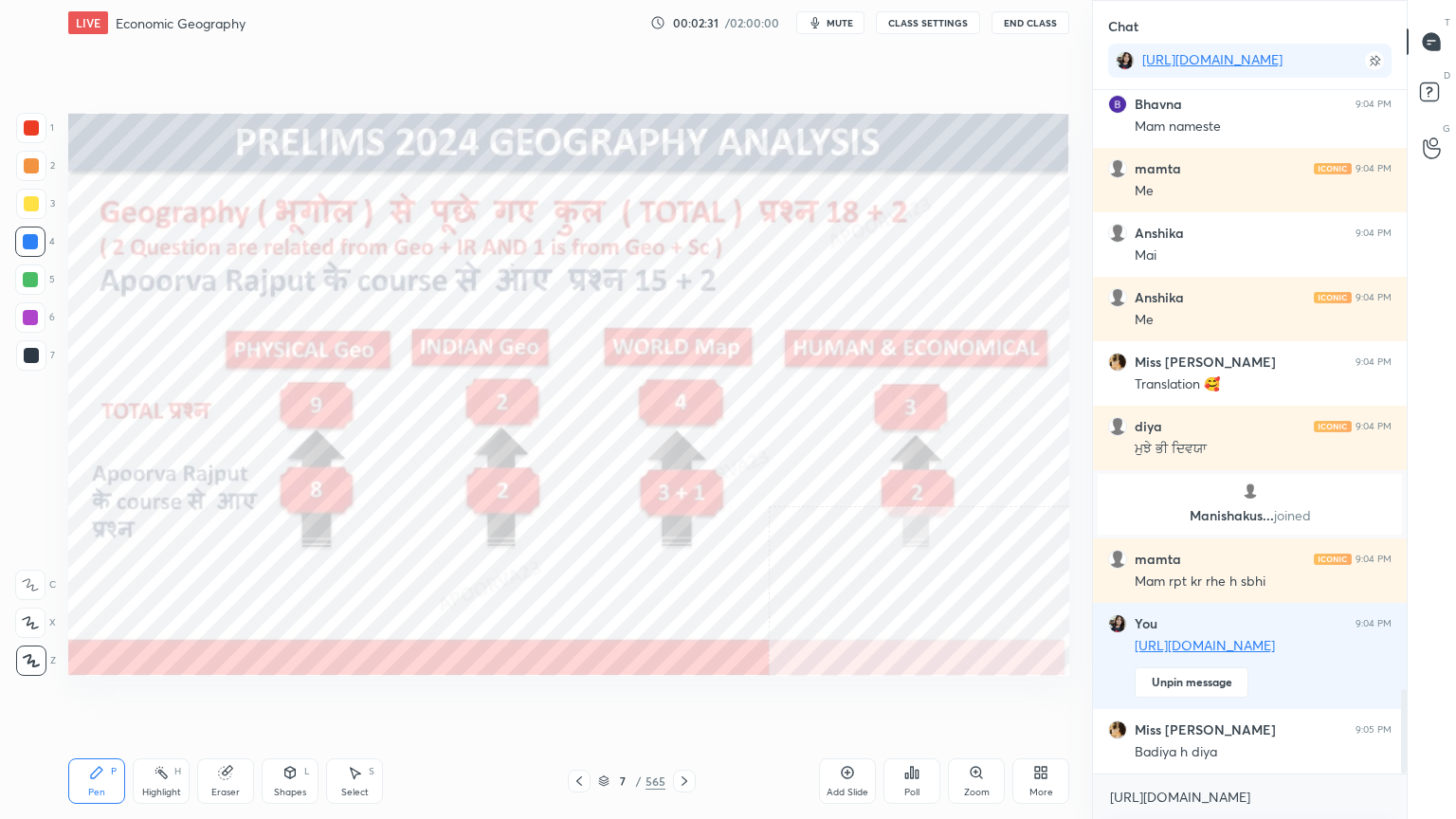 click 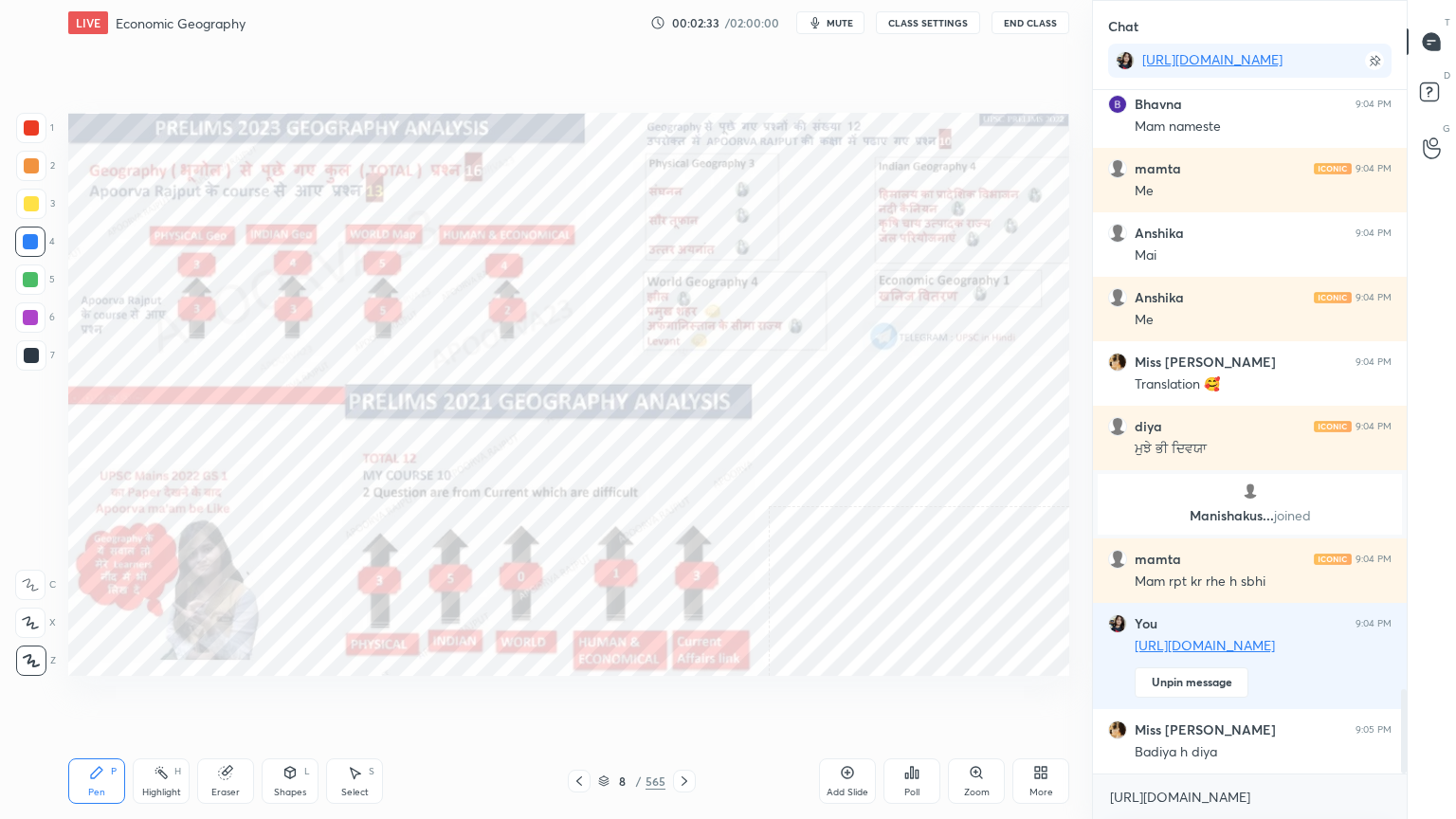 click on "8 / 565" at bounding box center (631, 781) 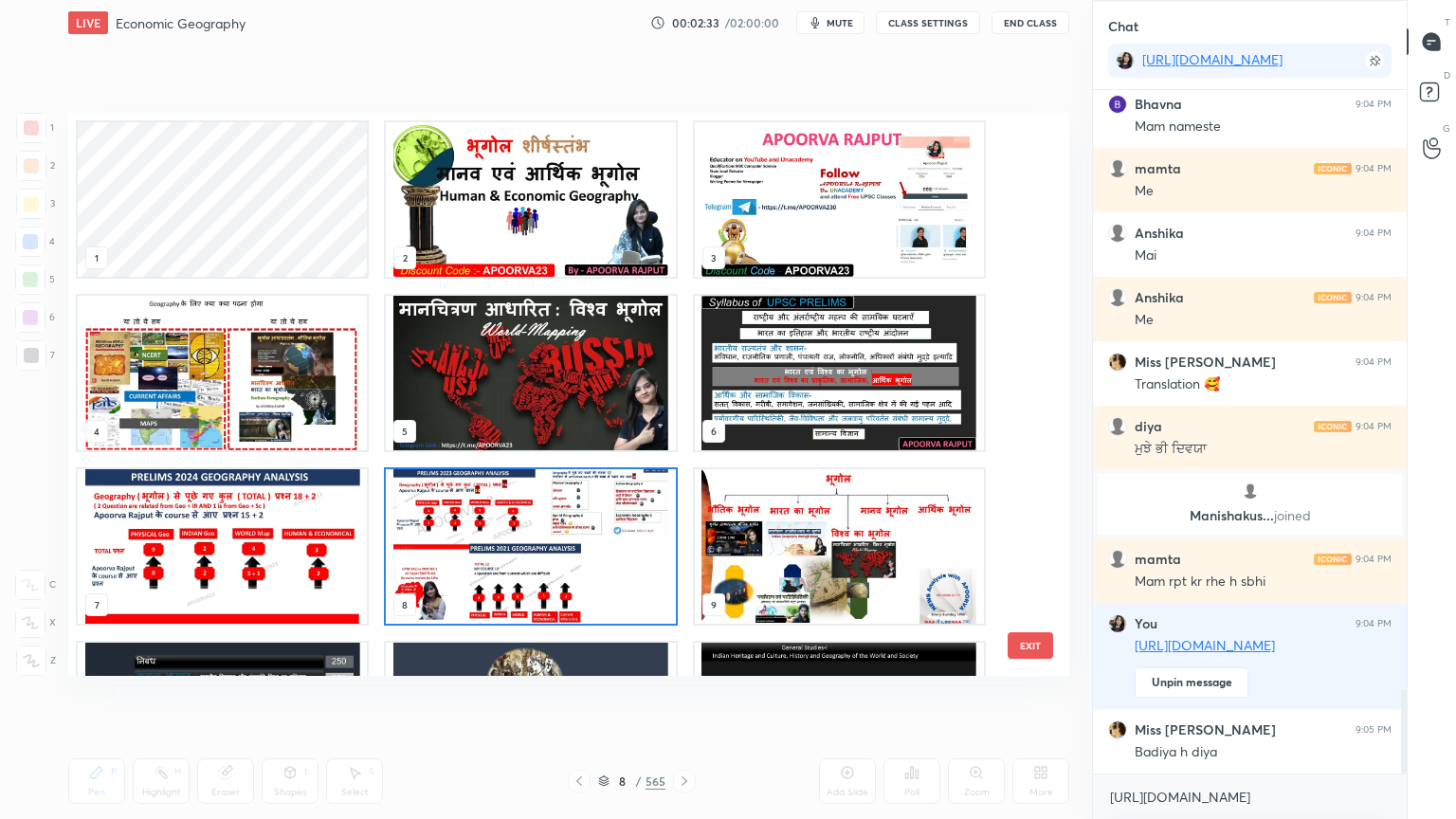 scroll, scrollTop: 6, scrollLeft: 9, axis: both 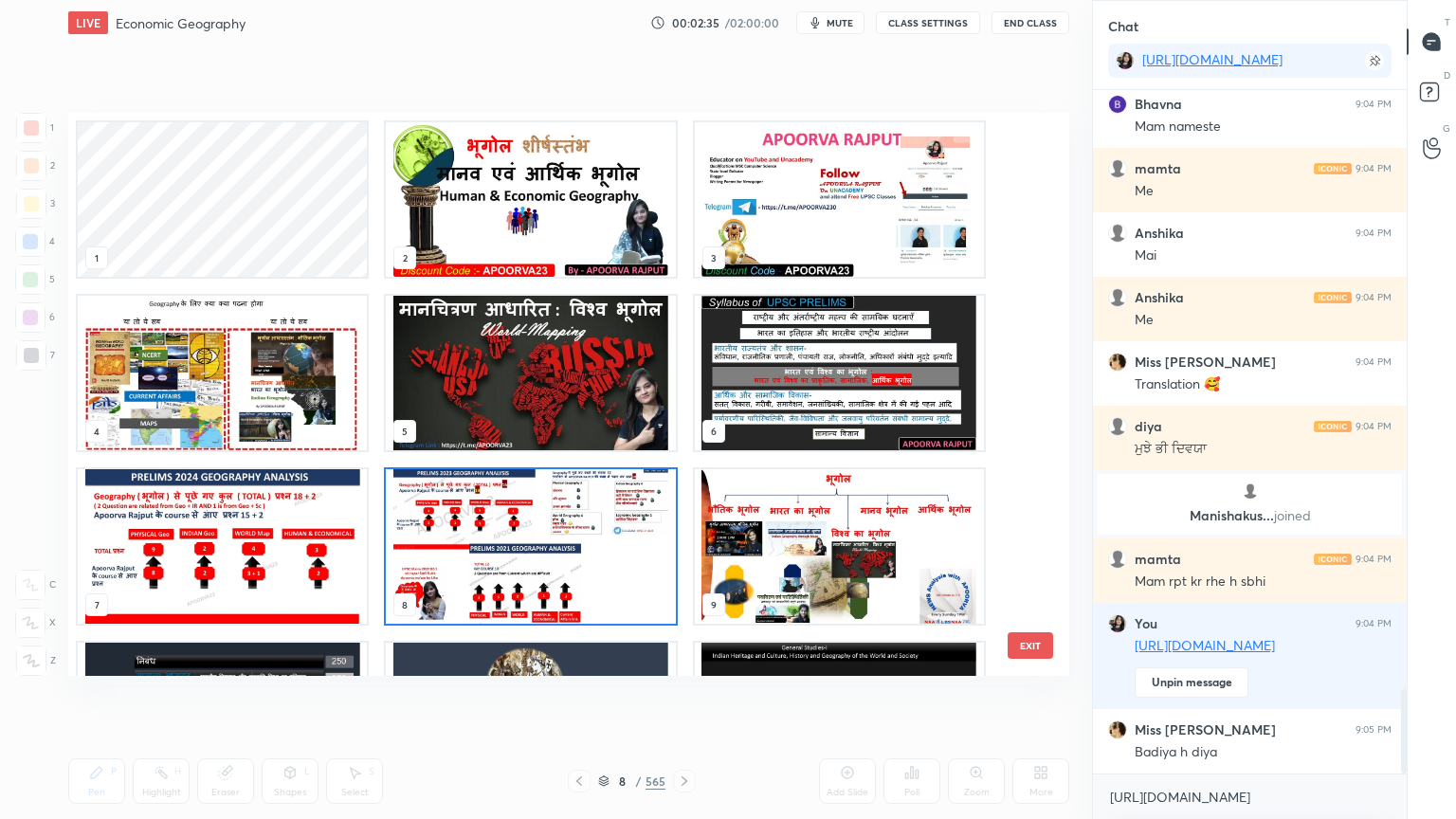 click at bounding box center (839, 546) 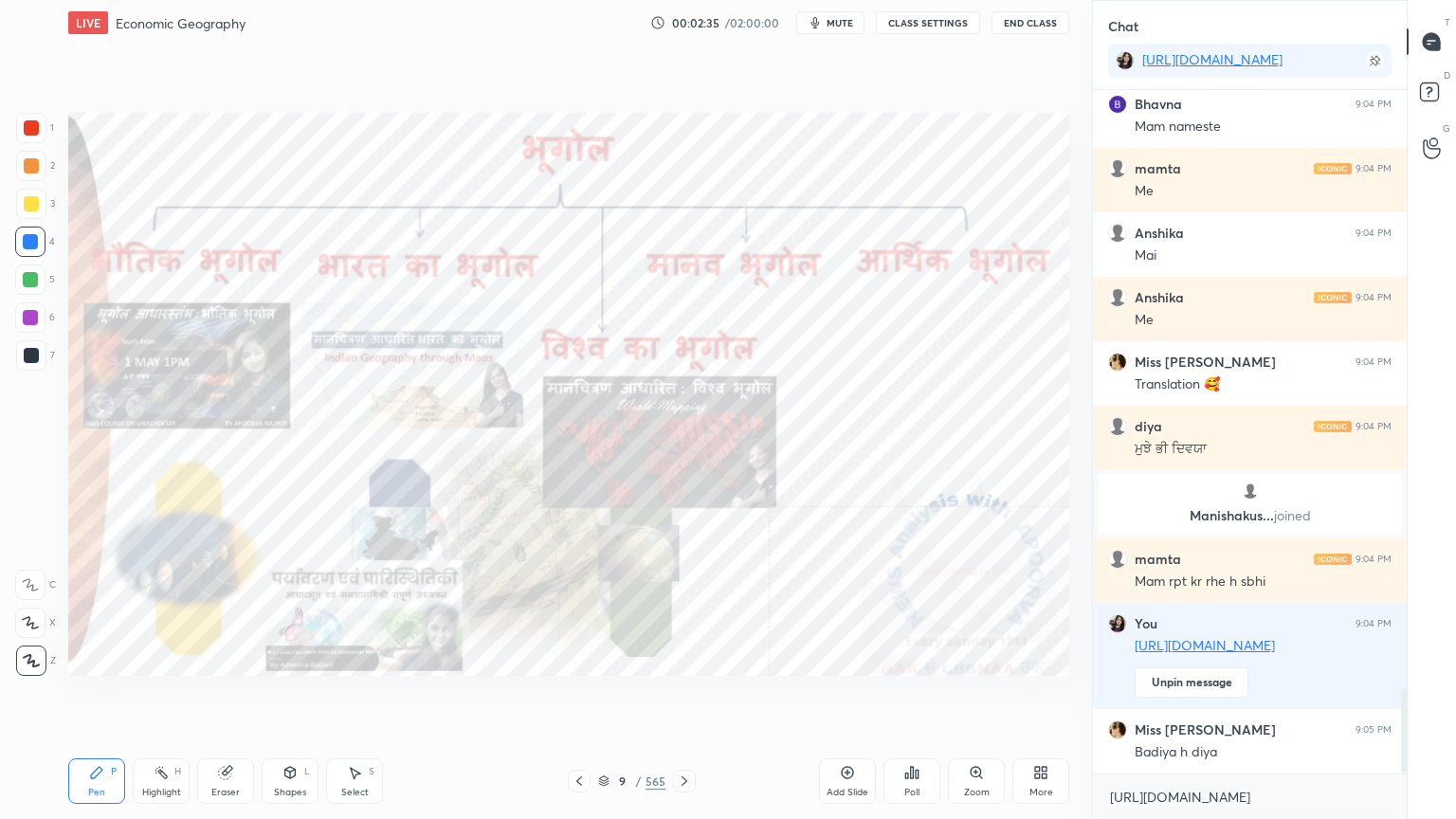 click at bounding box center (839, 546) 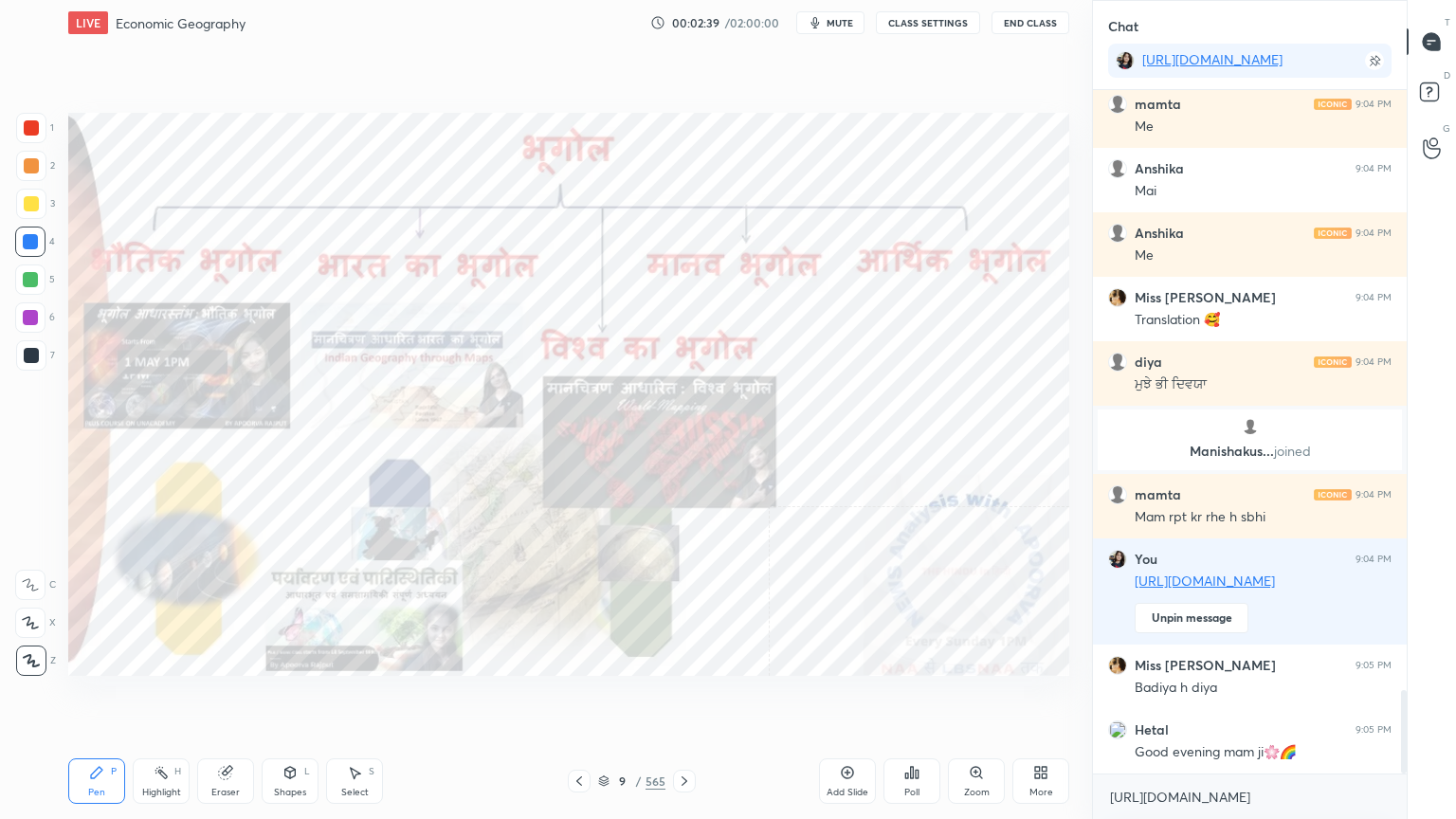 scroll, scrollTop: 4962, scrollLeft: 0, axis: vertical 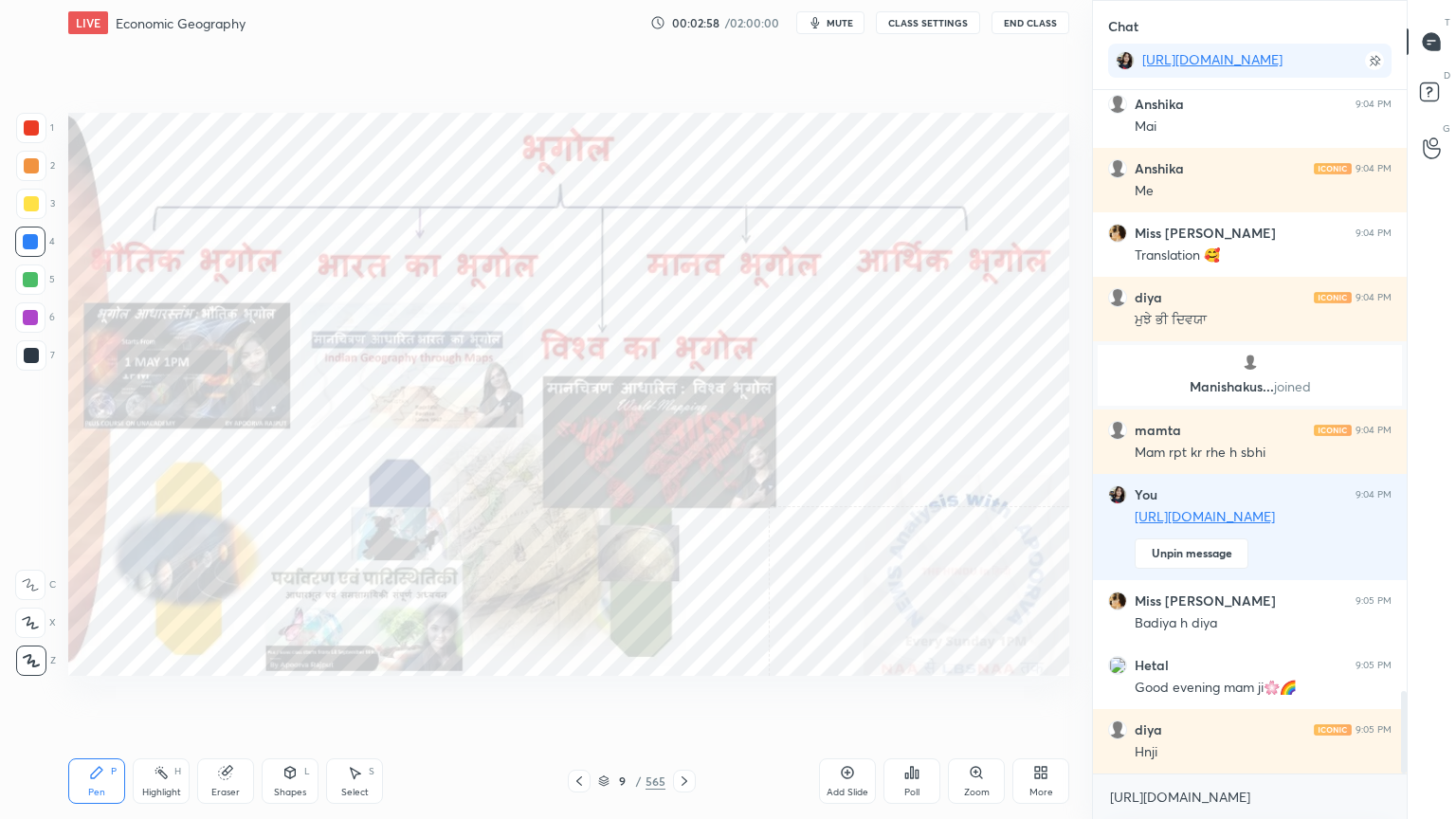 click on "Eraser" at bounding box center (226, 792) 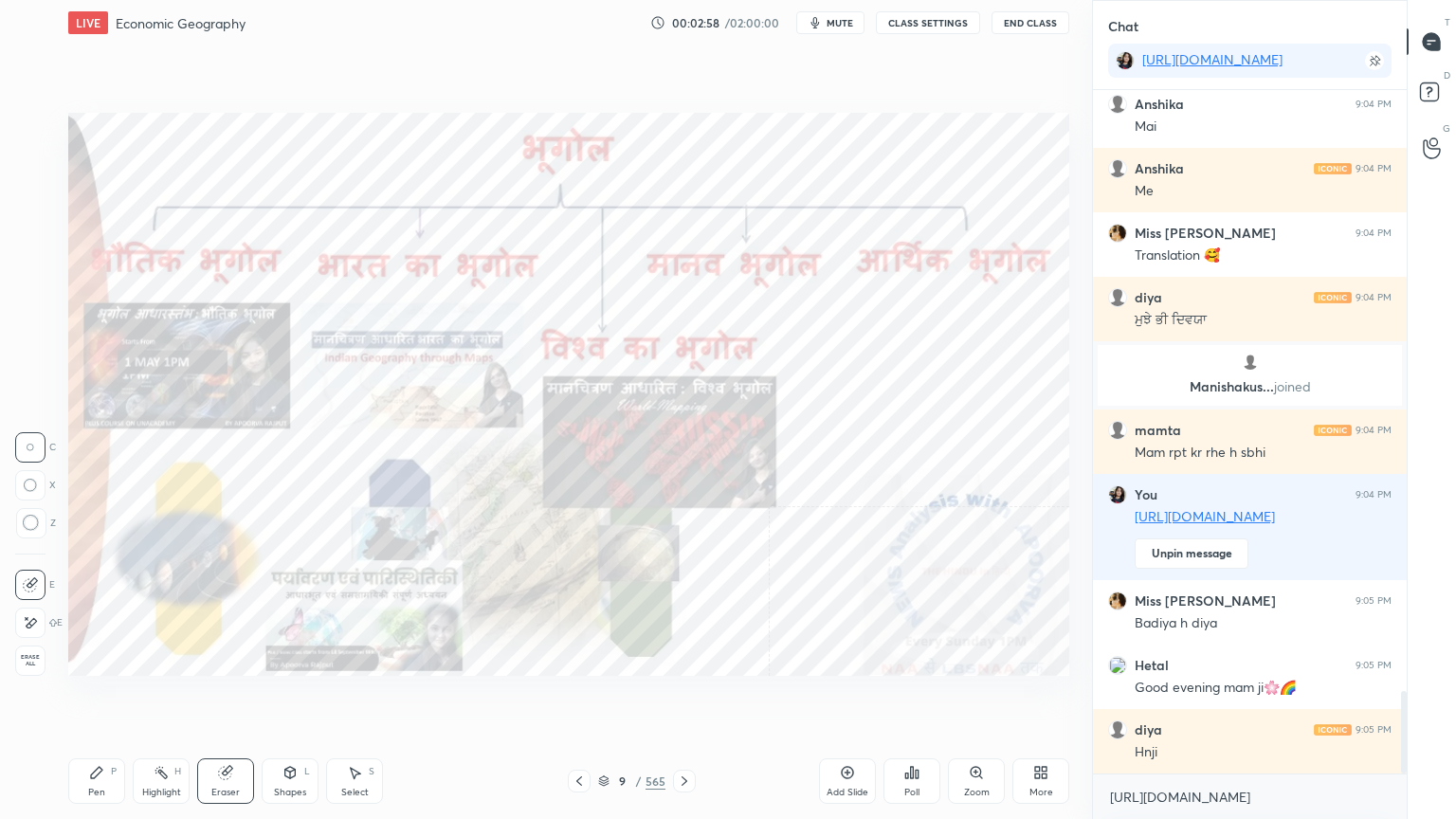 click on "Erase all" at bounding box center [30, 661] 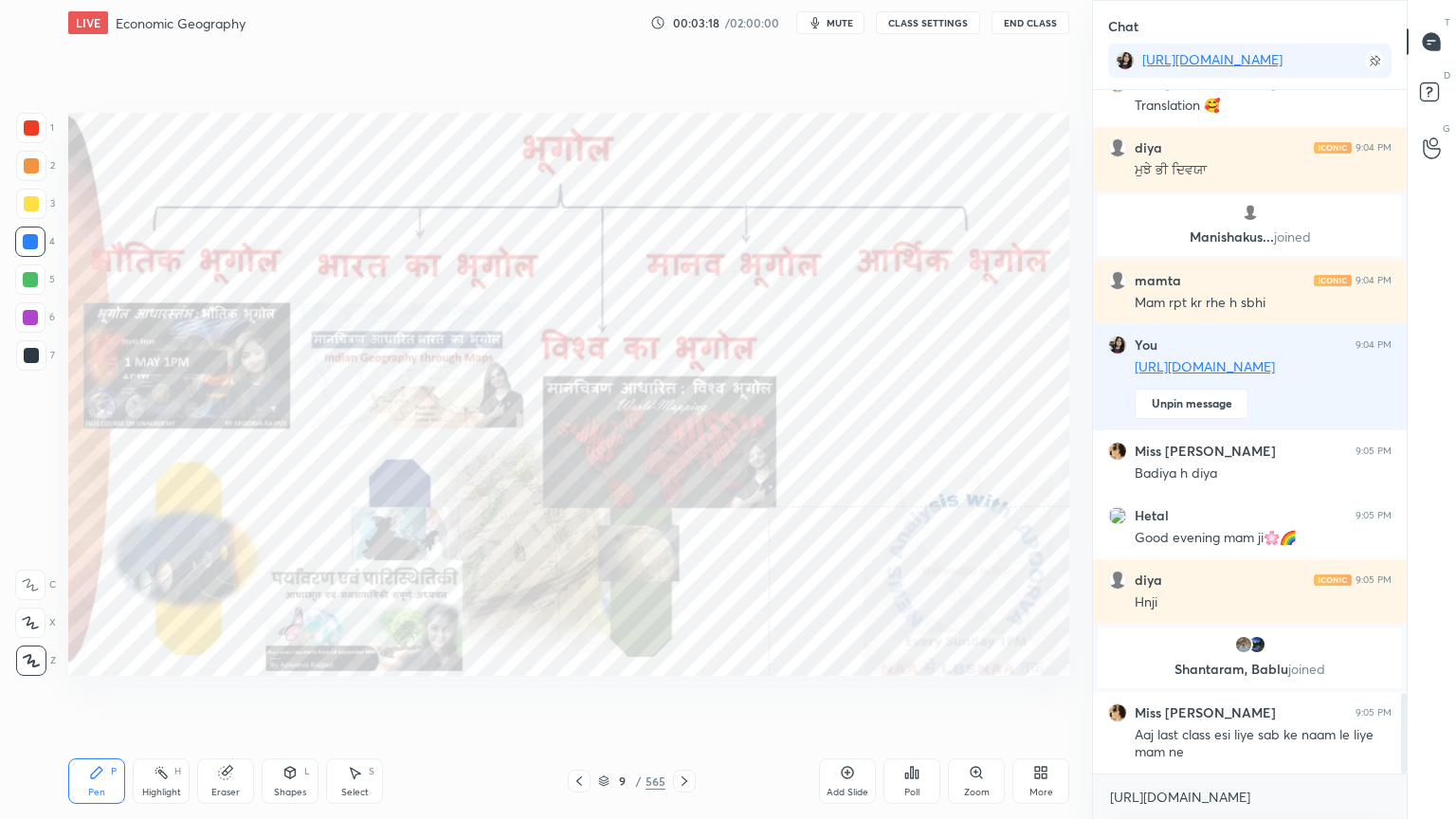 scroll, scrollTop: 5091, scrollLeft: 0, axis: vertical 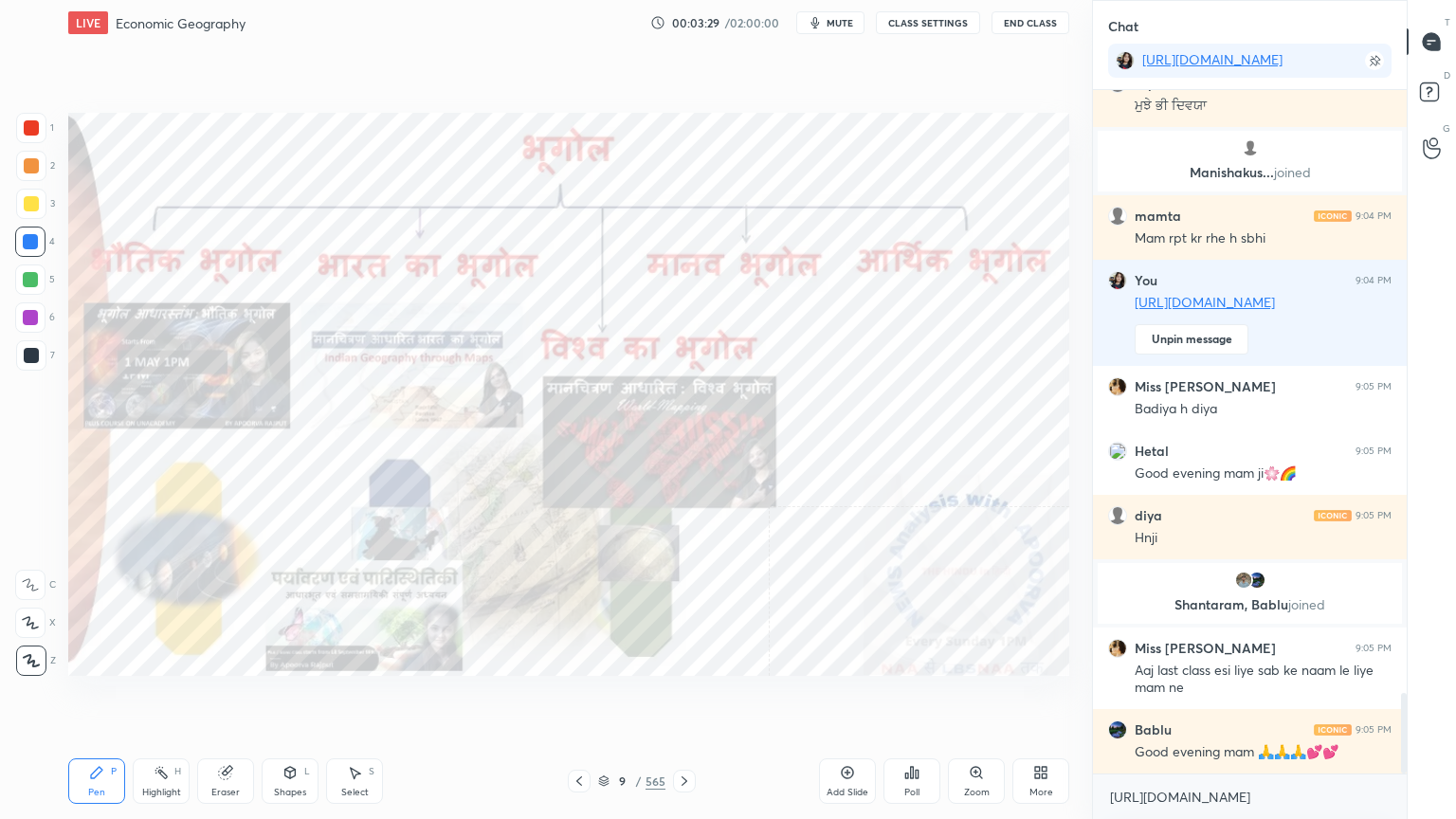 click on "9 / 565" at bounding box center [631, 781] 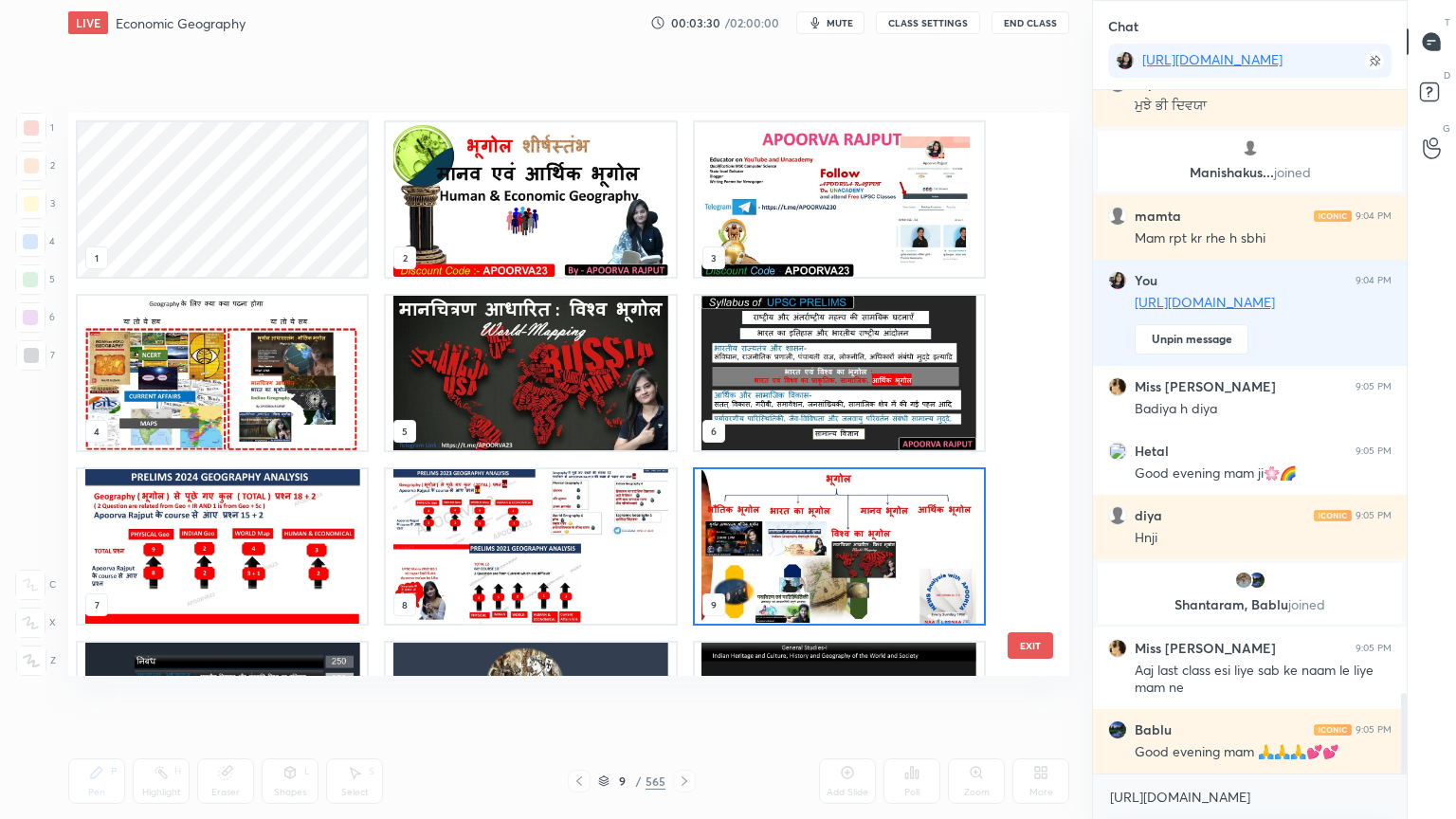 scroll, scrollTop: 6, scrollLeft: 9, axis: both 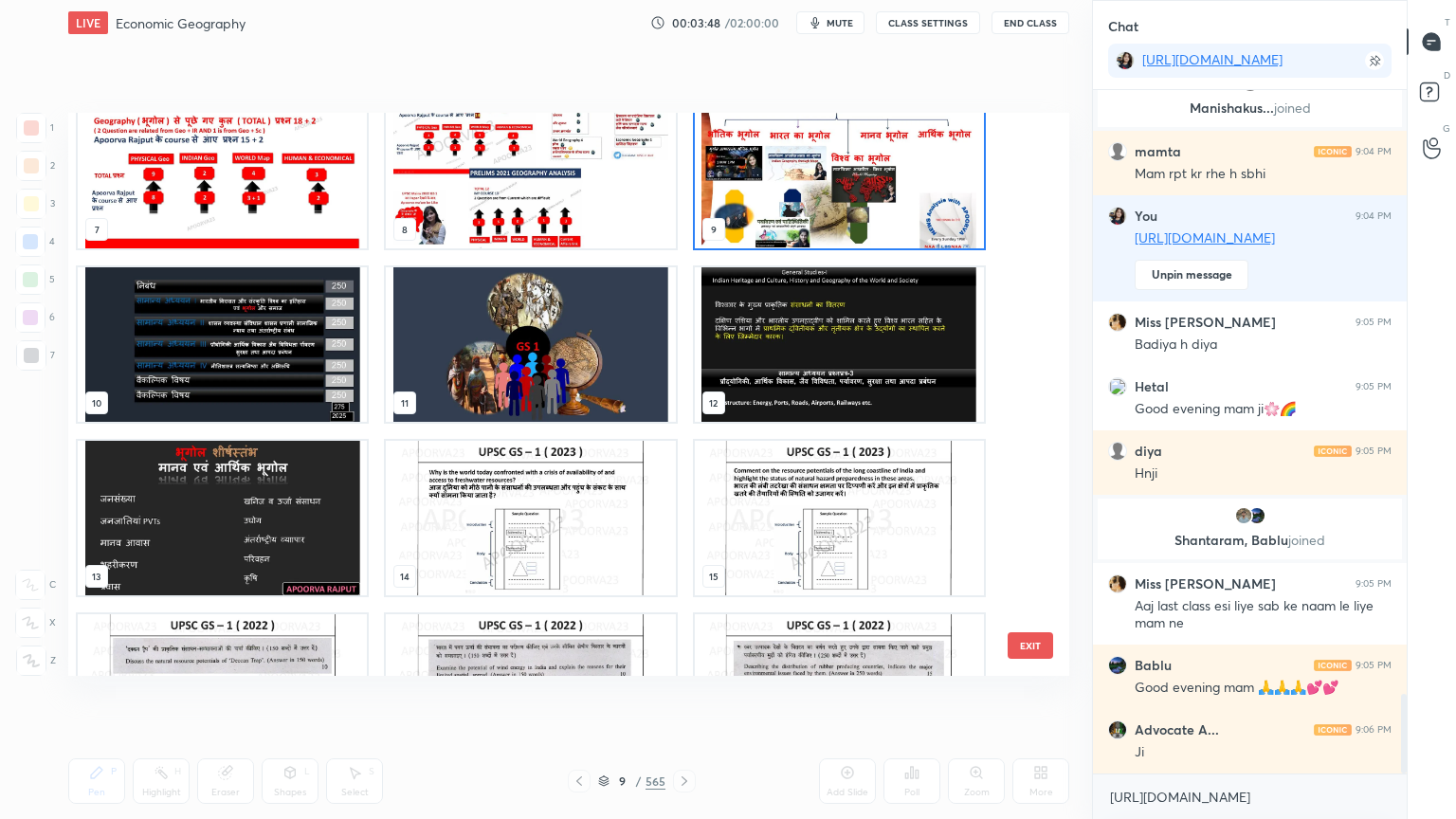 click at bounding box center [839, 171] 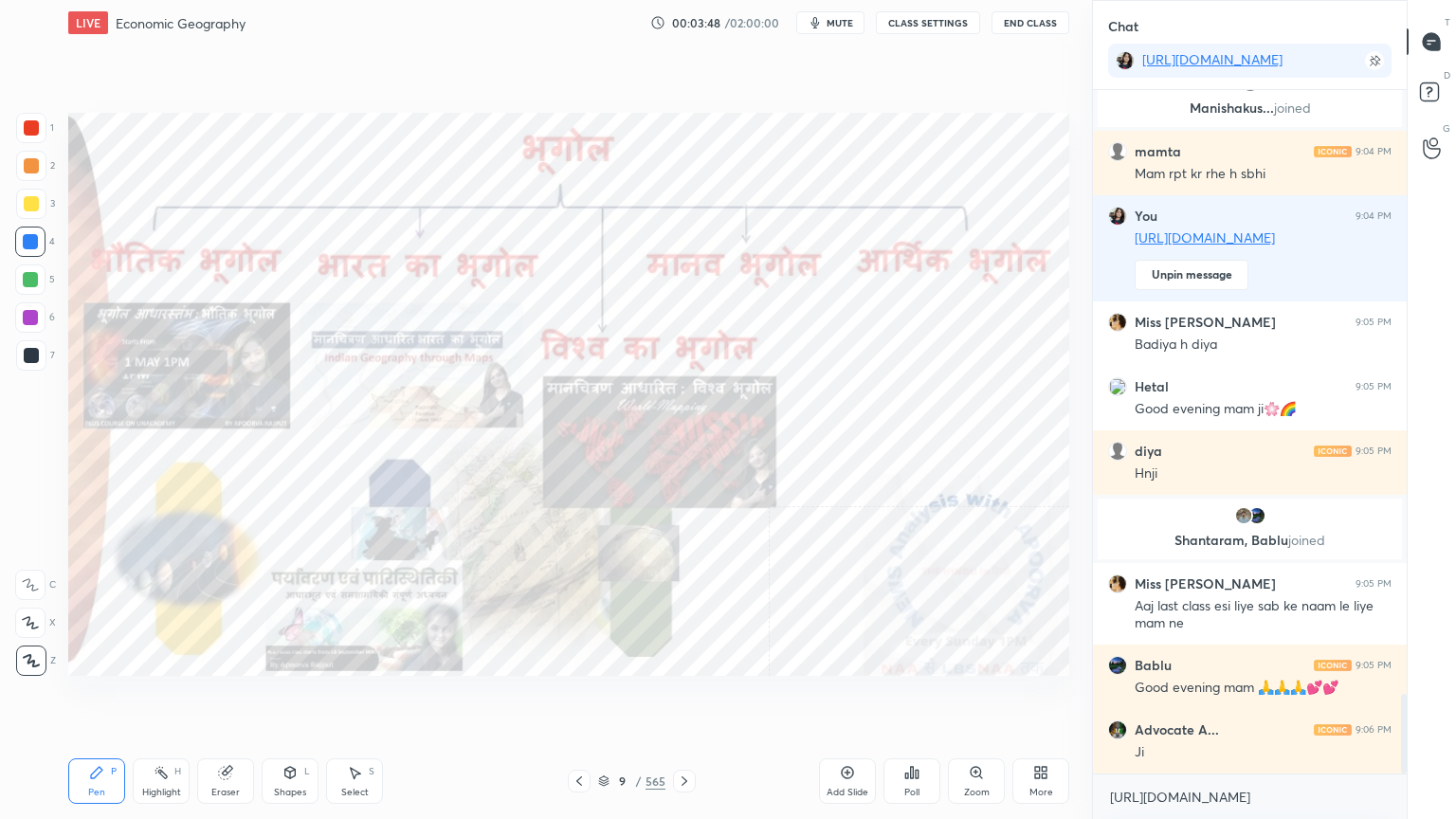 click at bounding box center (839, 171) 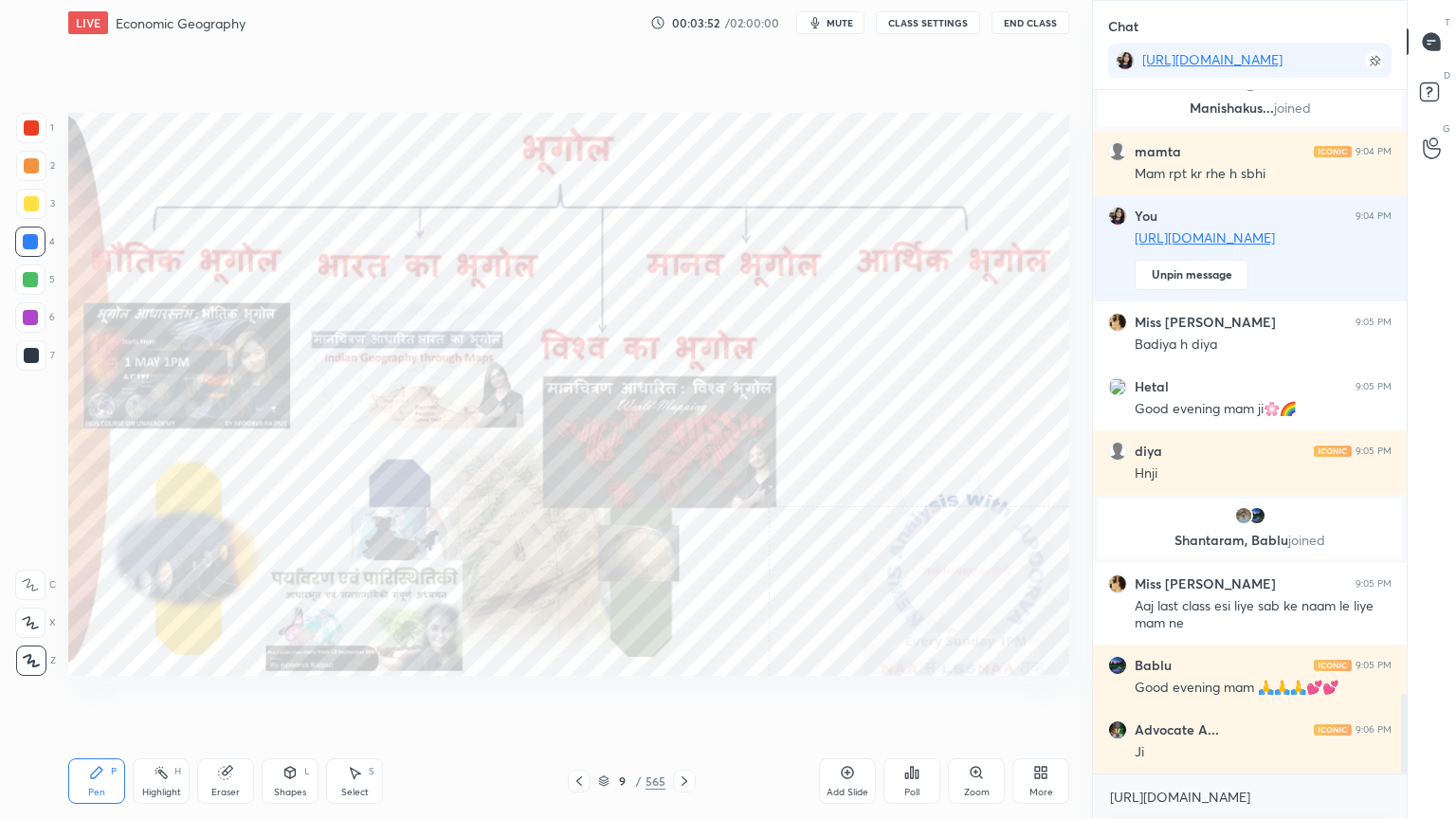 click on "Pen P Highlight H Eraser Shapes L Select S 9 / 565 Add Slide Poll Zoom More" at bounding box center [569, 781] 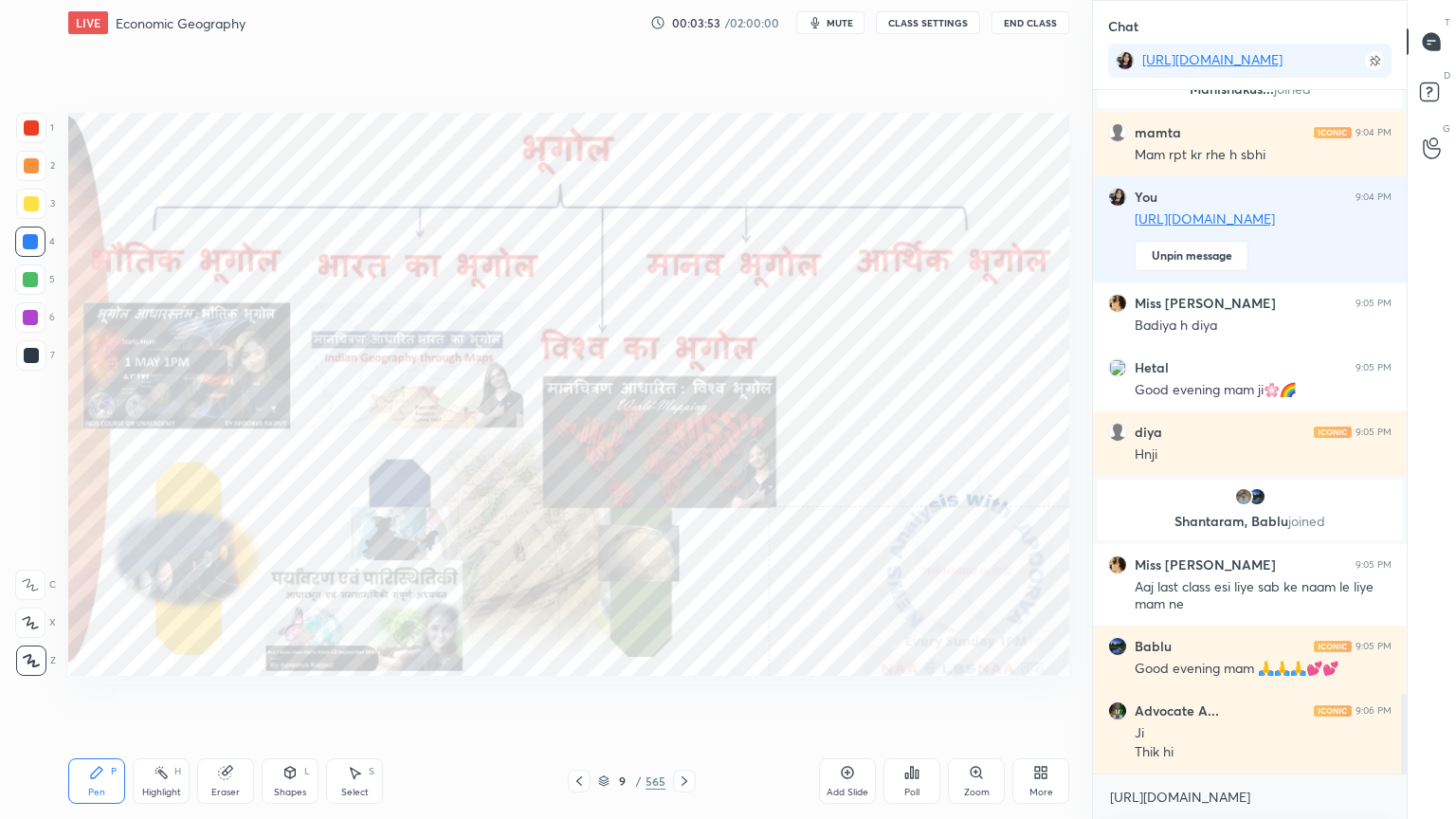click 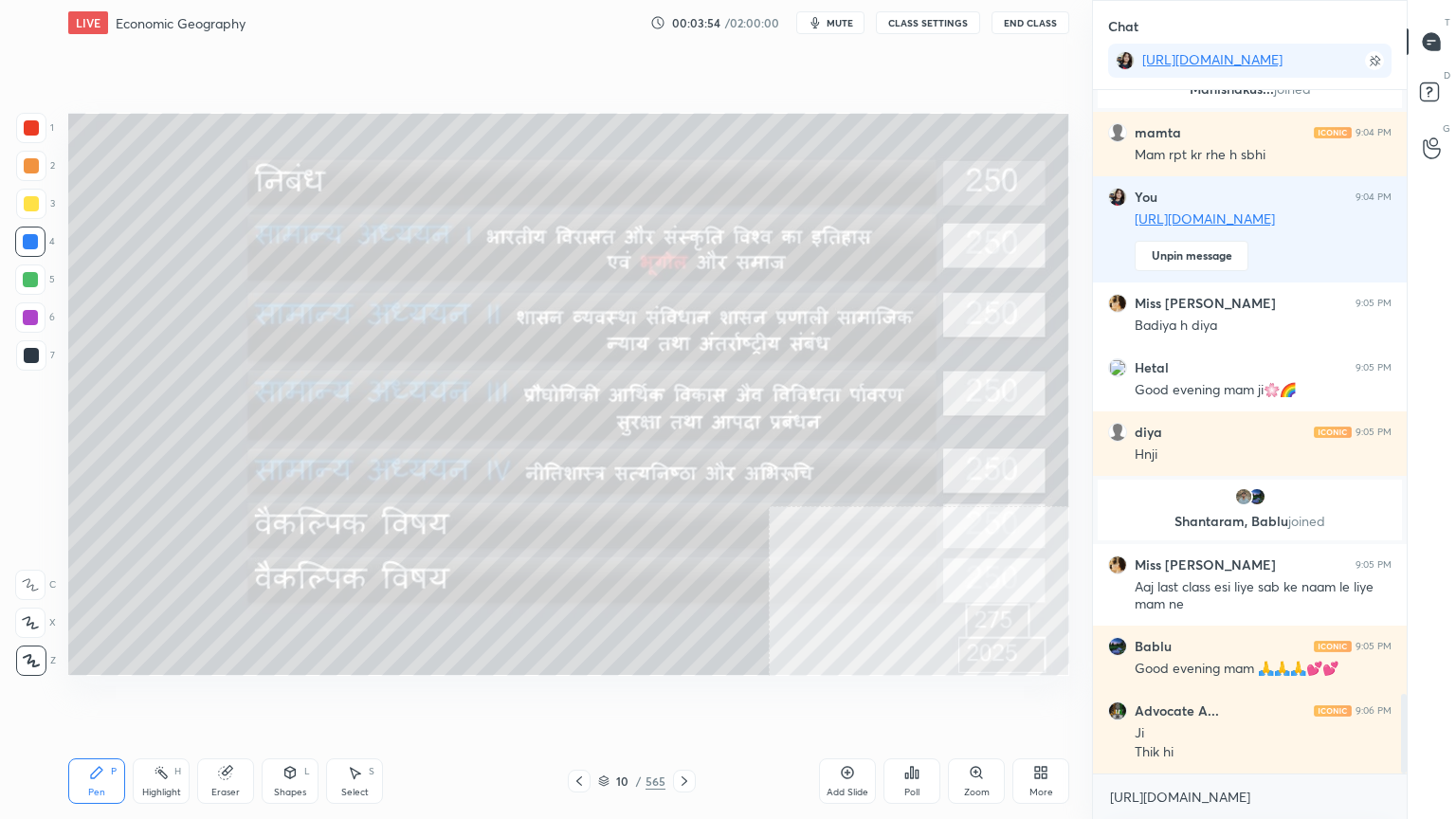 click on "Pen P Highlight H Eraser Shapes L Select S 10 / 565 Add Slide Poll Zoom More" at bounding box center (569, 781) 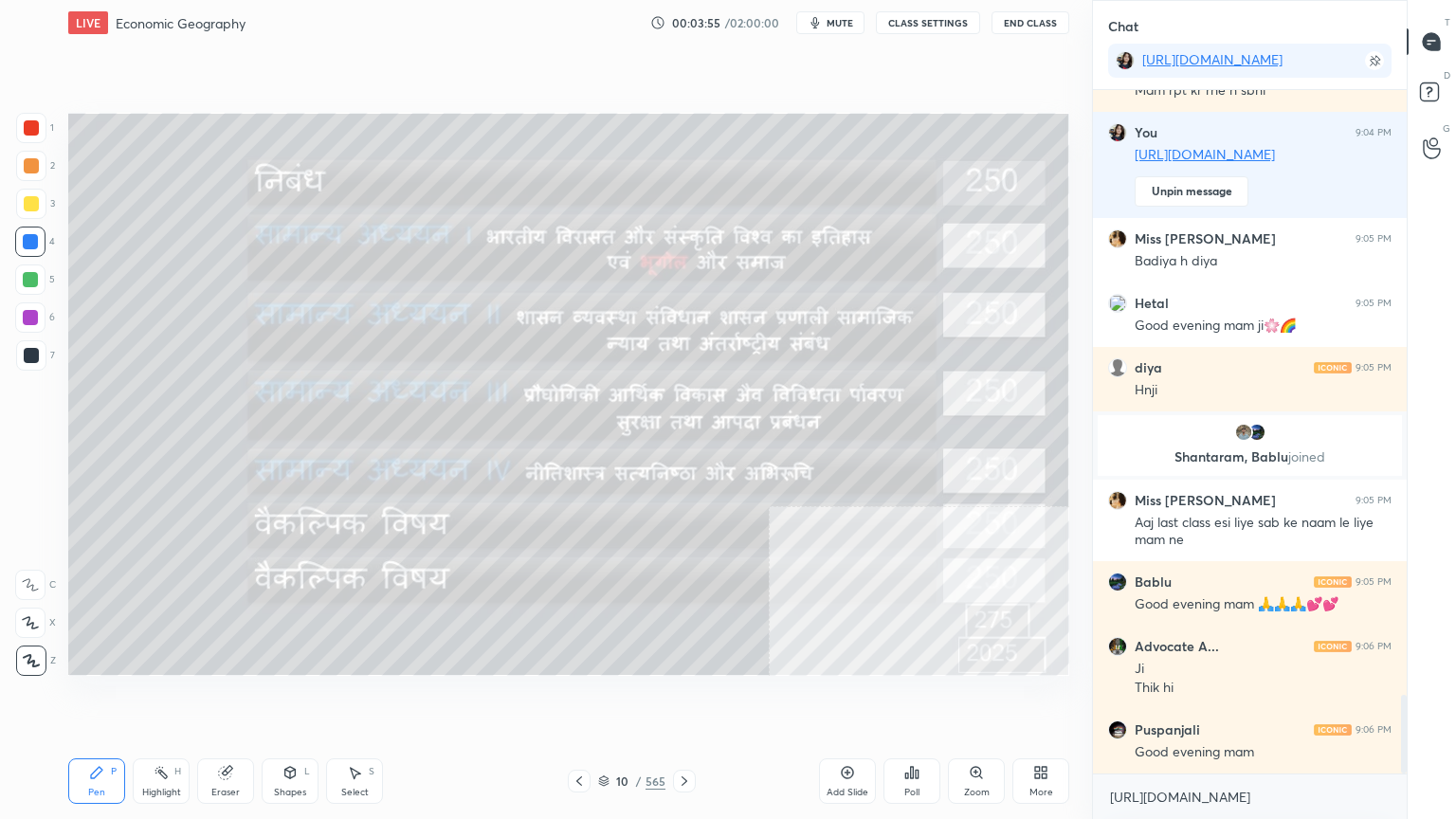 click on "Pen P Highlight H Eraser Shapes L Select S 10 / 565 Add Slide Poll Zoom More" at bounding box center (569, 781) 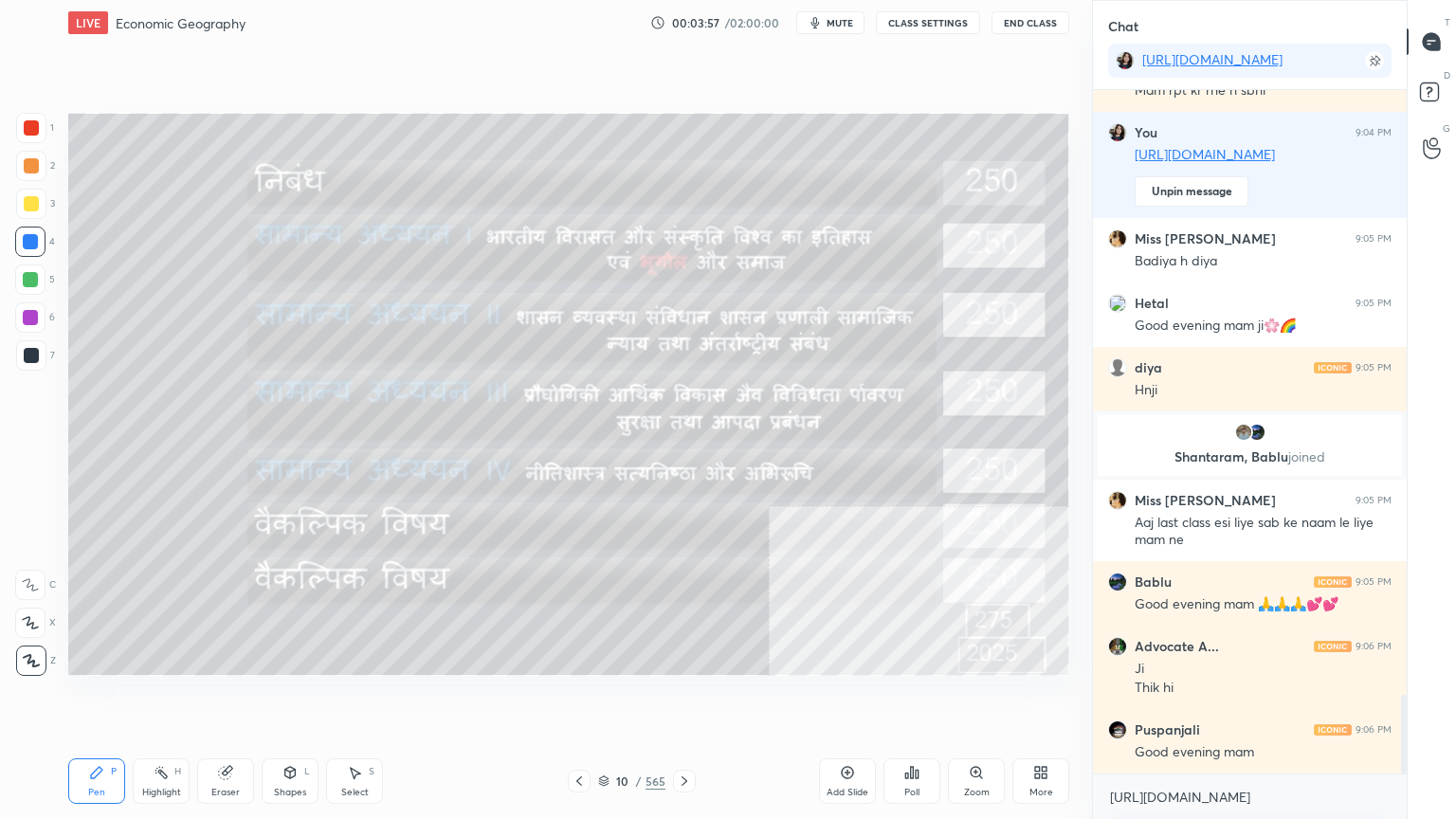 click on "Pen P Highlight H Eraser Shapes L Select S 10 / 565 Add Slide Poll Zoom More" at bounding box center [569, 781] 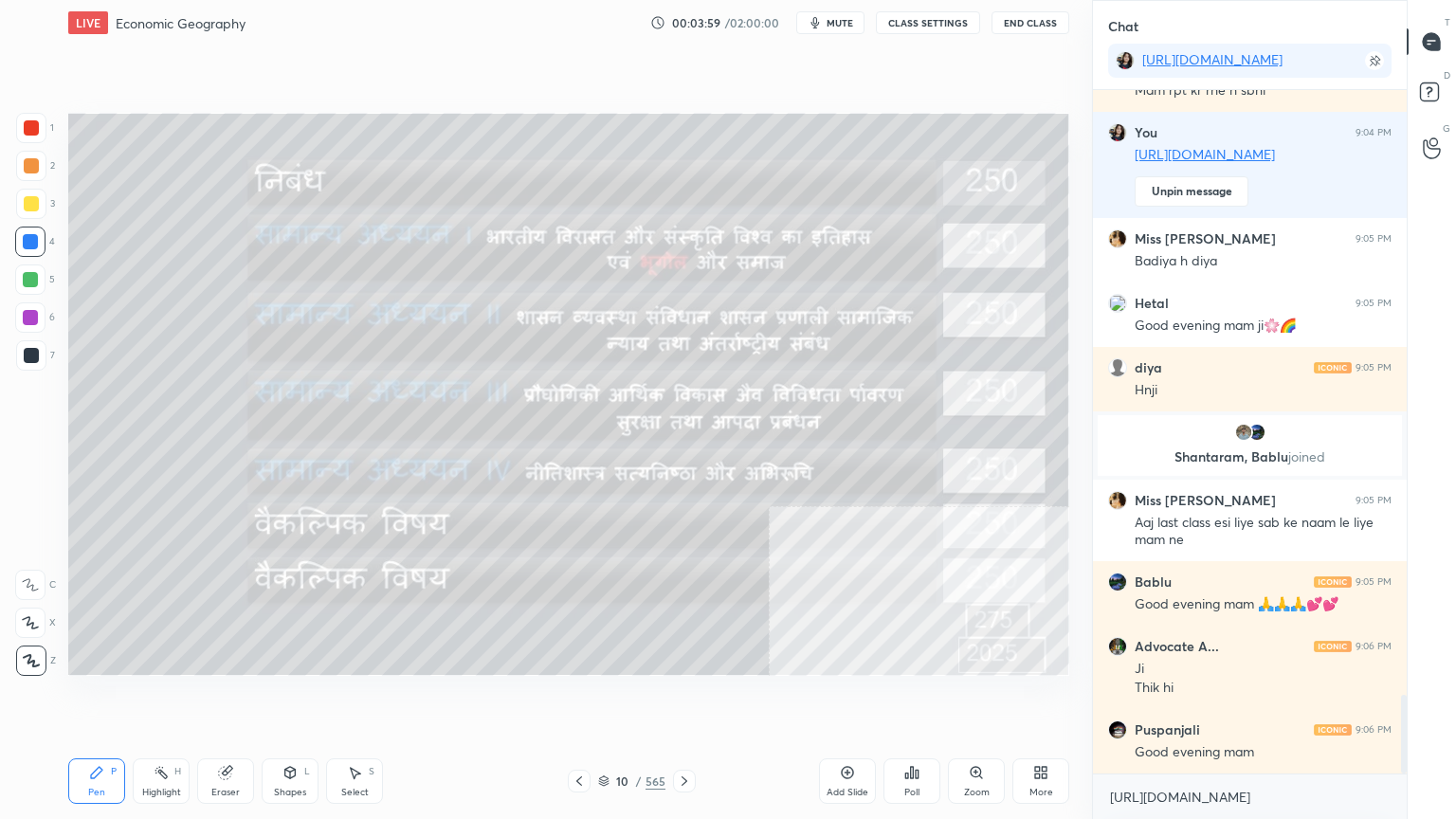 click at bounding box center (684, 781) 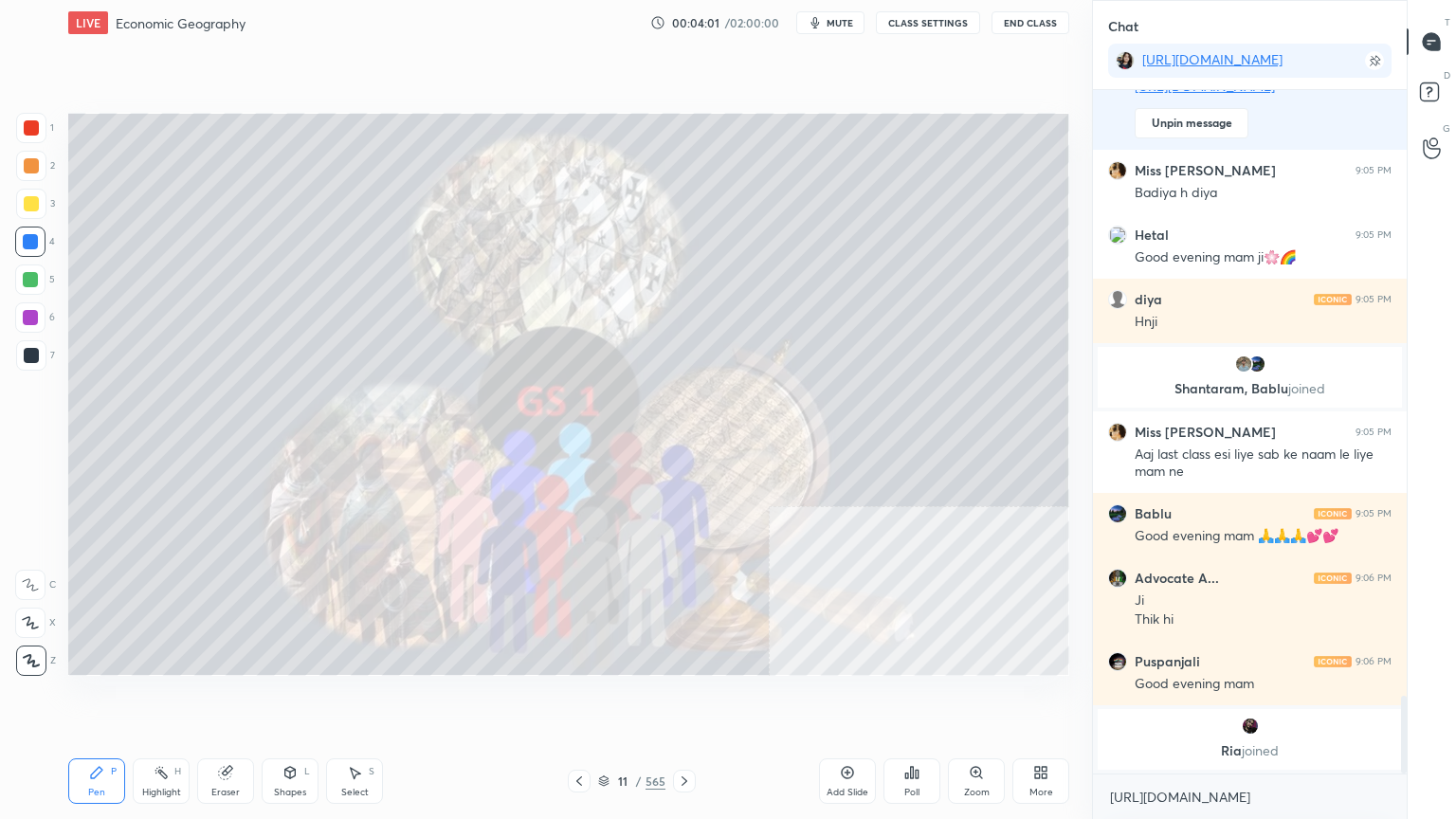 scroll, scrollTop: 5266, scrollLeft: 0, axis: vertical 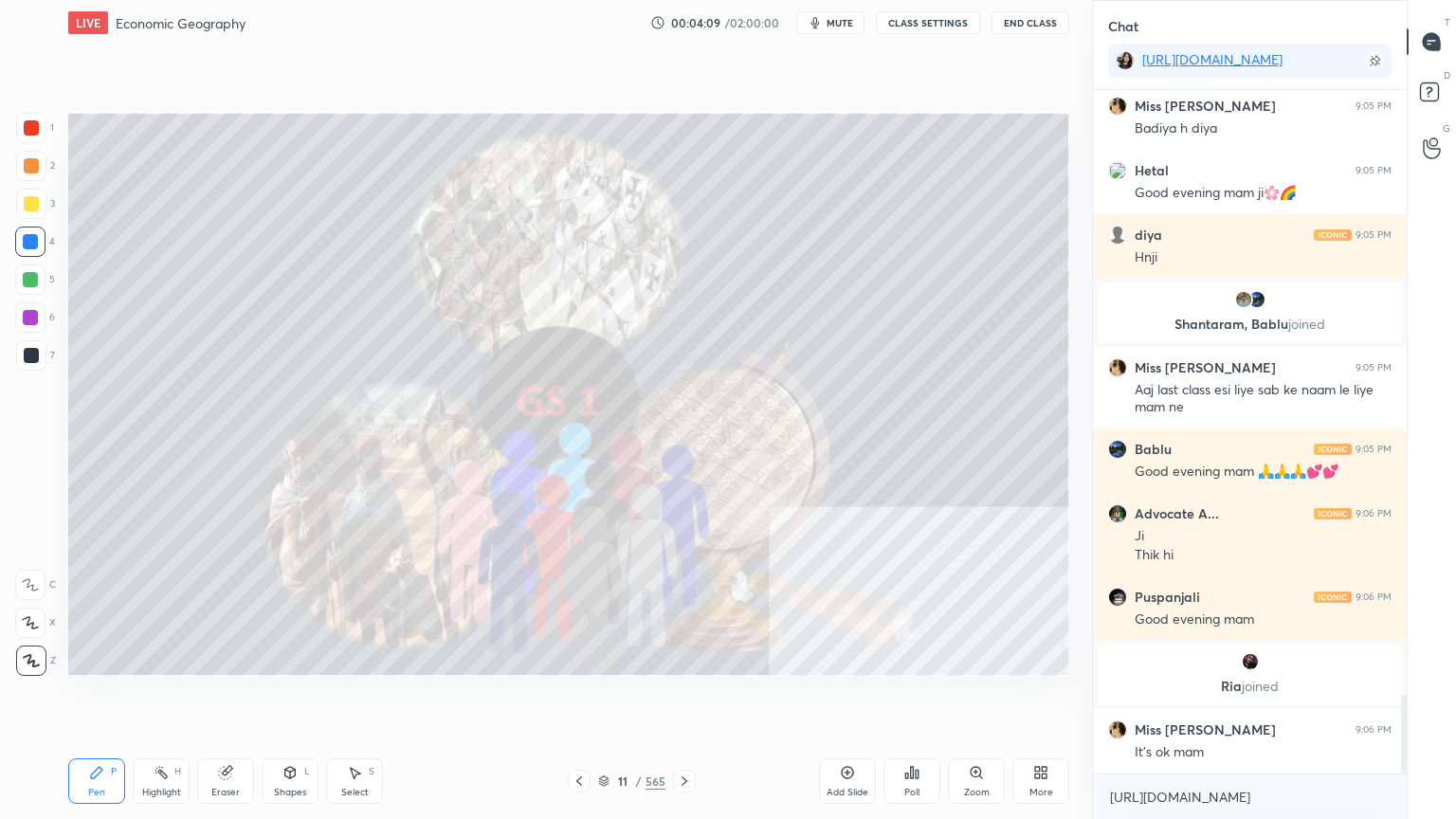 drag, startPoint x: 610, startPoint y: 781, endPoint x: 642, endPoint y: 748, distance: 45.96738 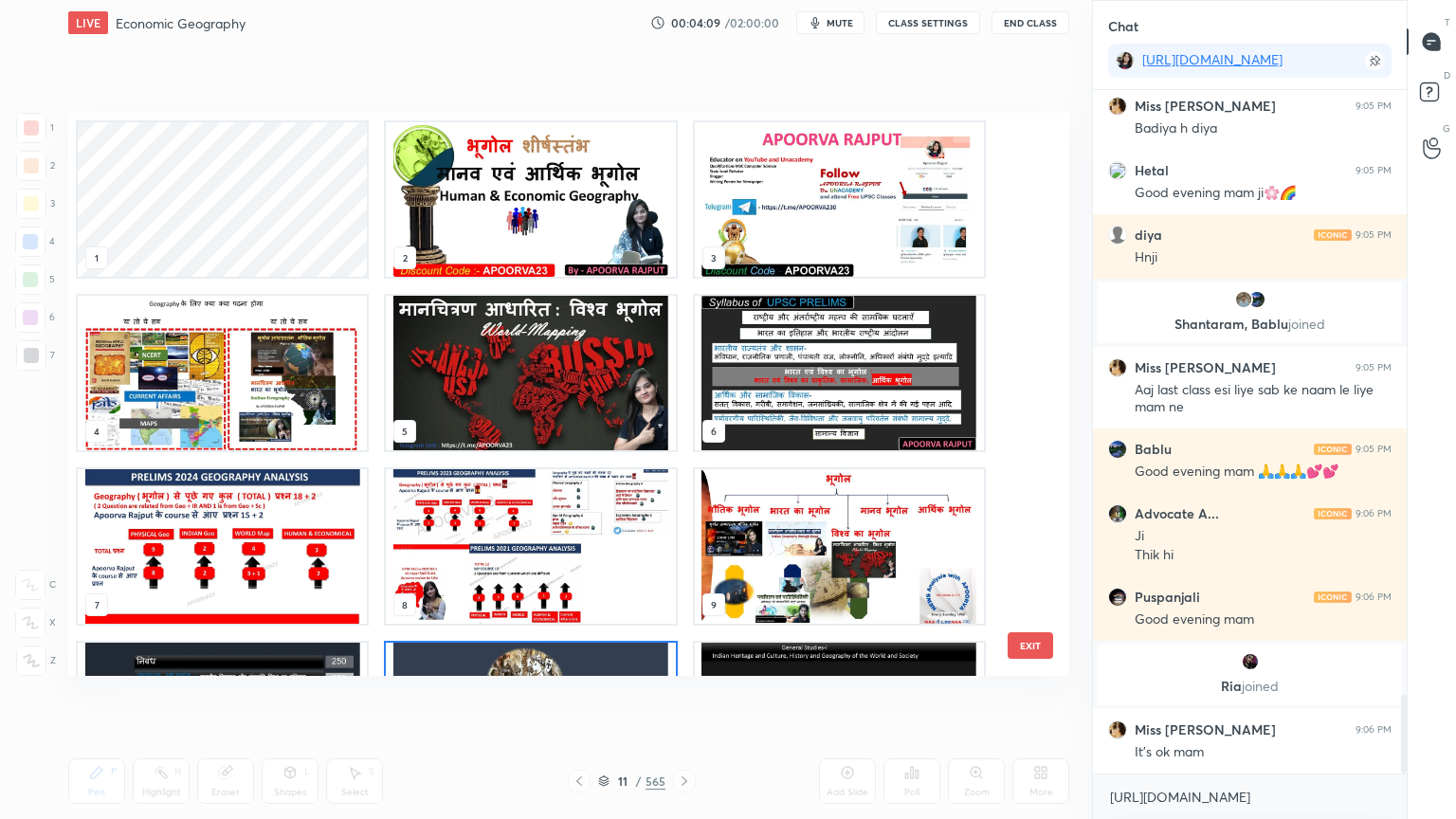 scroll, scrollTop: 131, scrollLeft: 0, axis: vertical 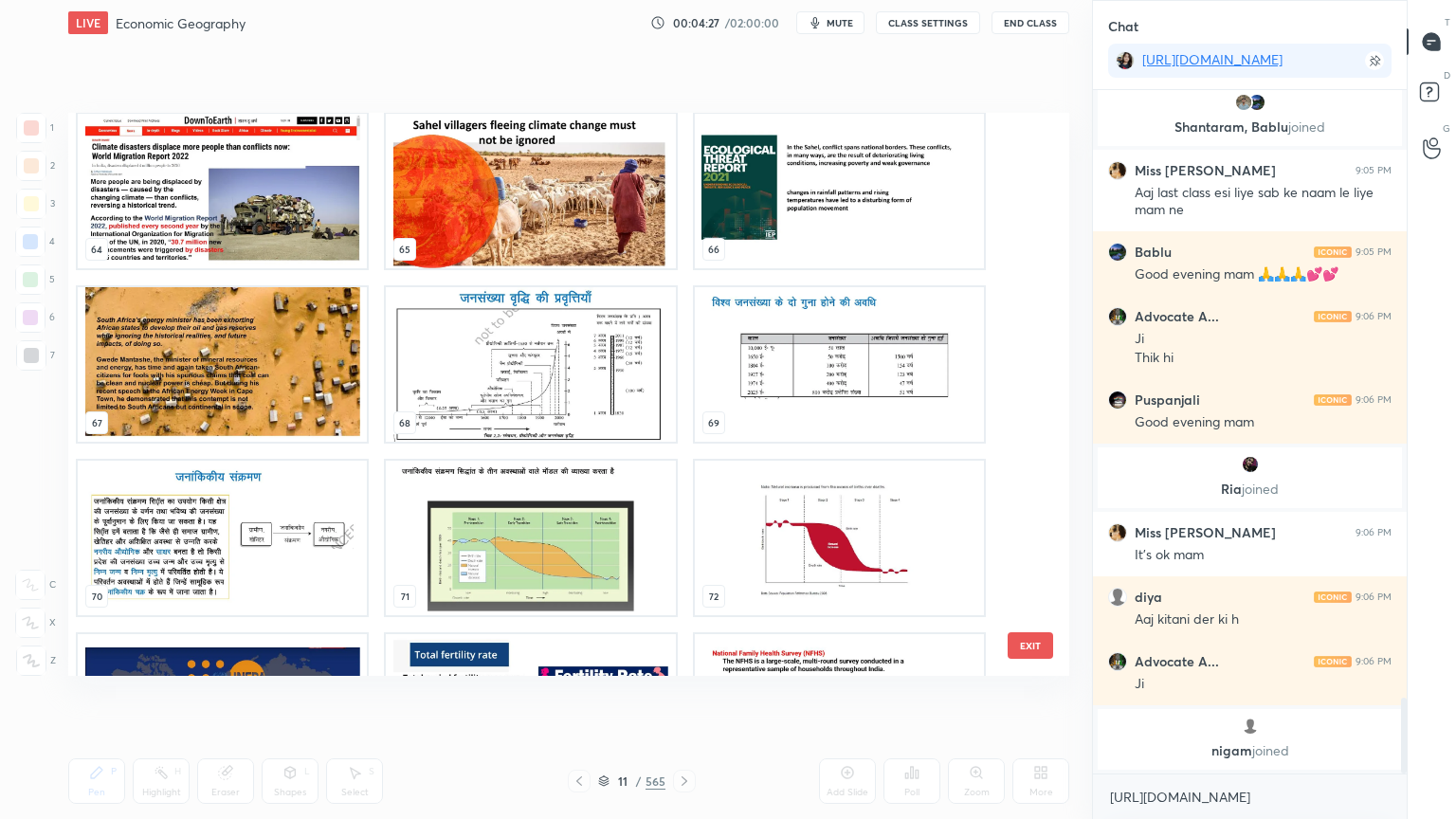 click on "EXIT" at bounding box center [1030, 646] 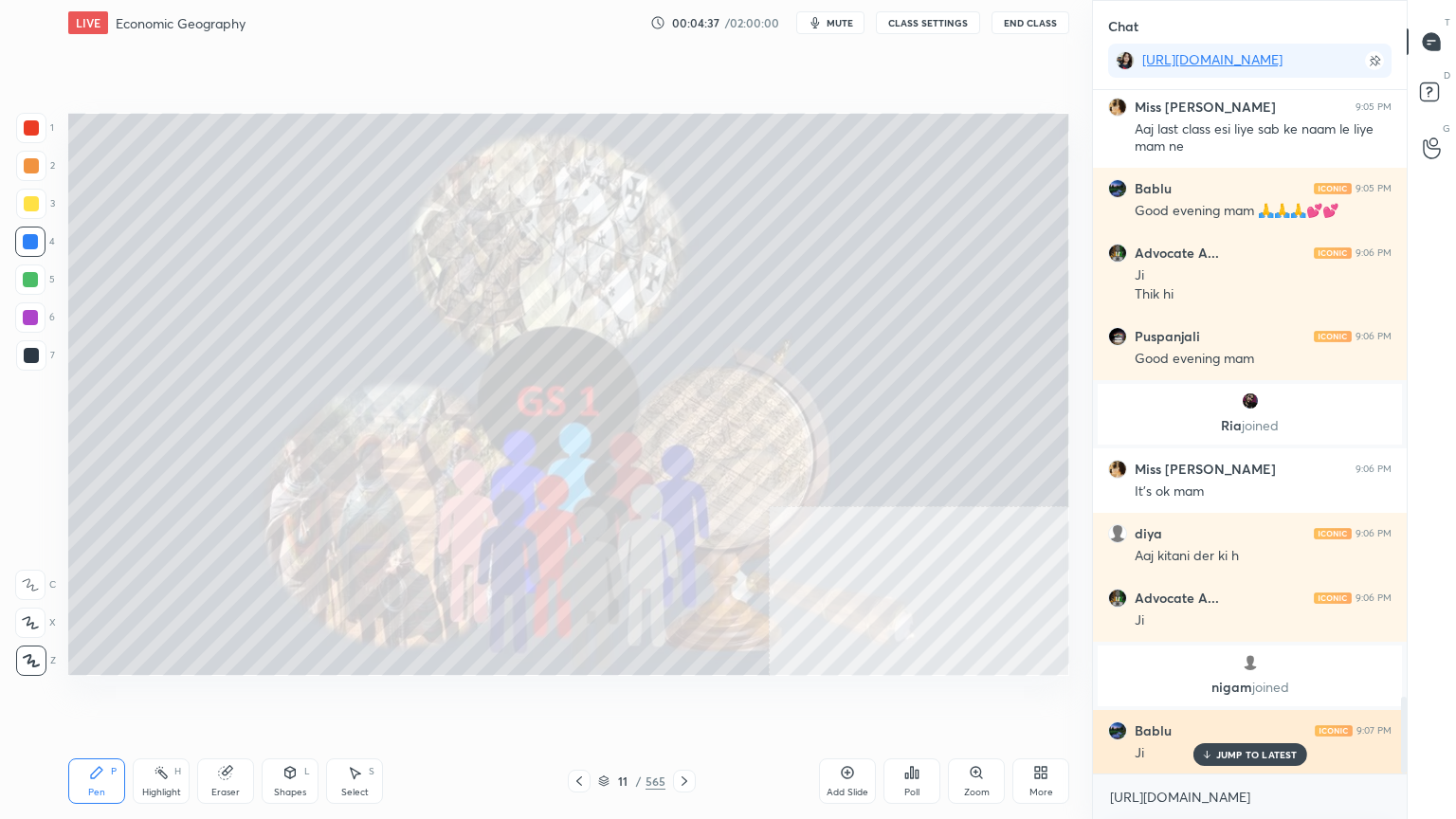 click on "JUMP TO LATEST" at bounding box center [1249, 755] 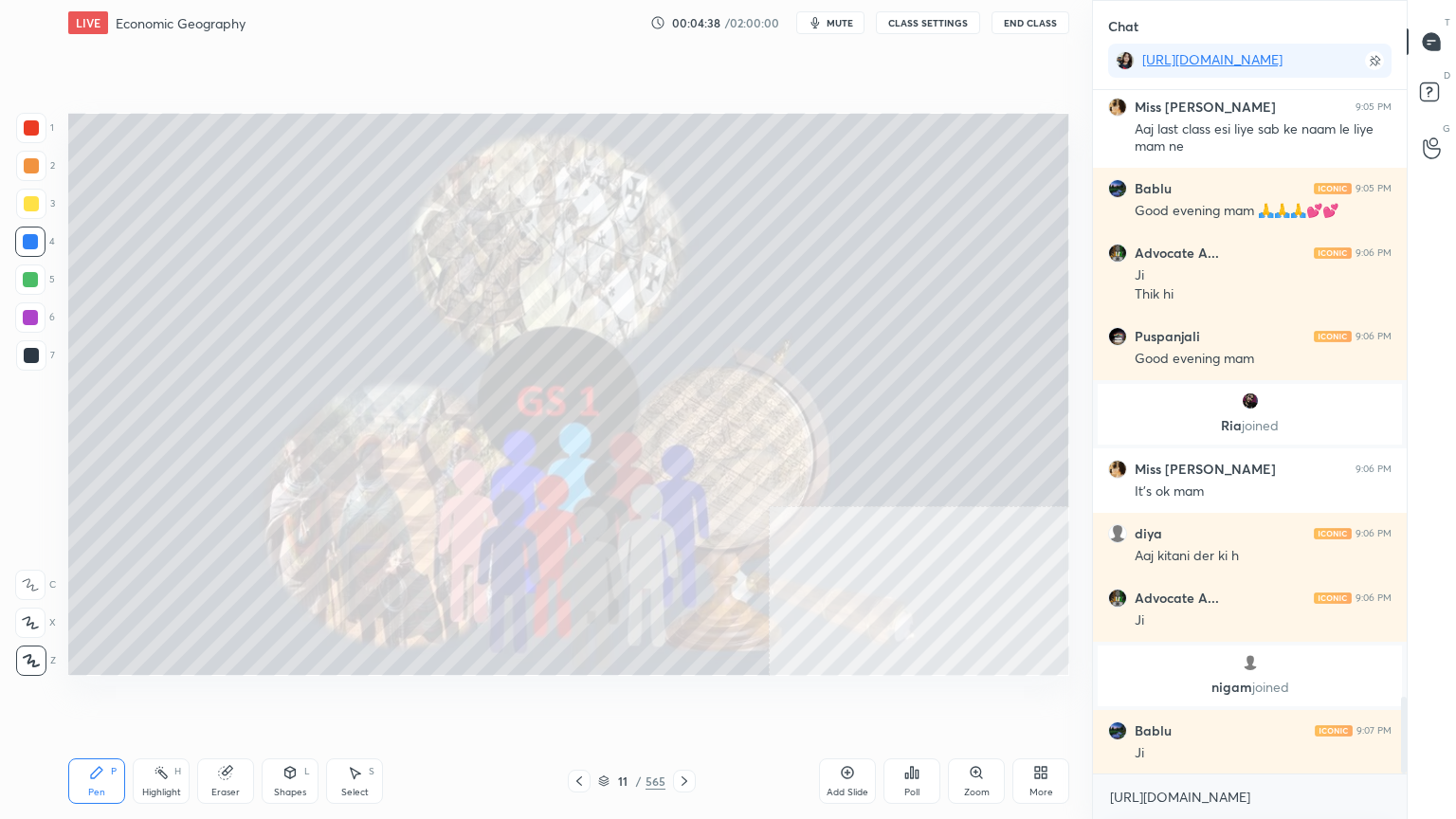 drag, startPoint x: 605, startPoint y: 781, endPoint x: 639, endPoint y: 762, distance: 38.94868 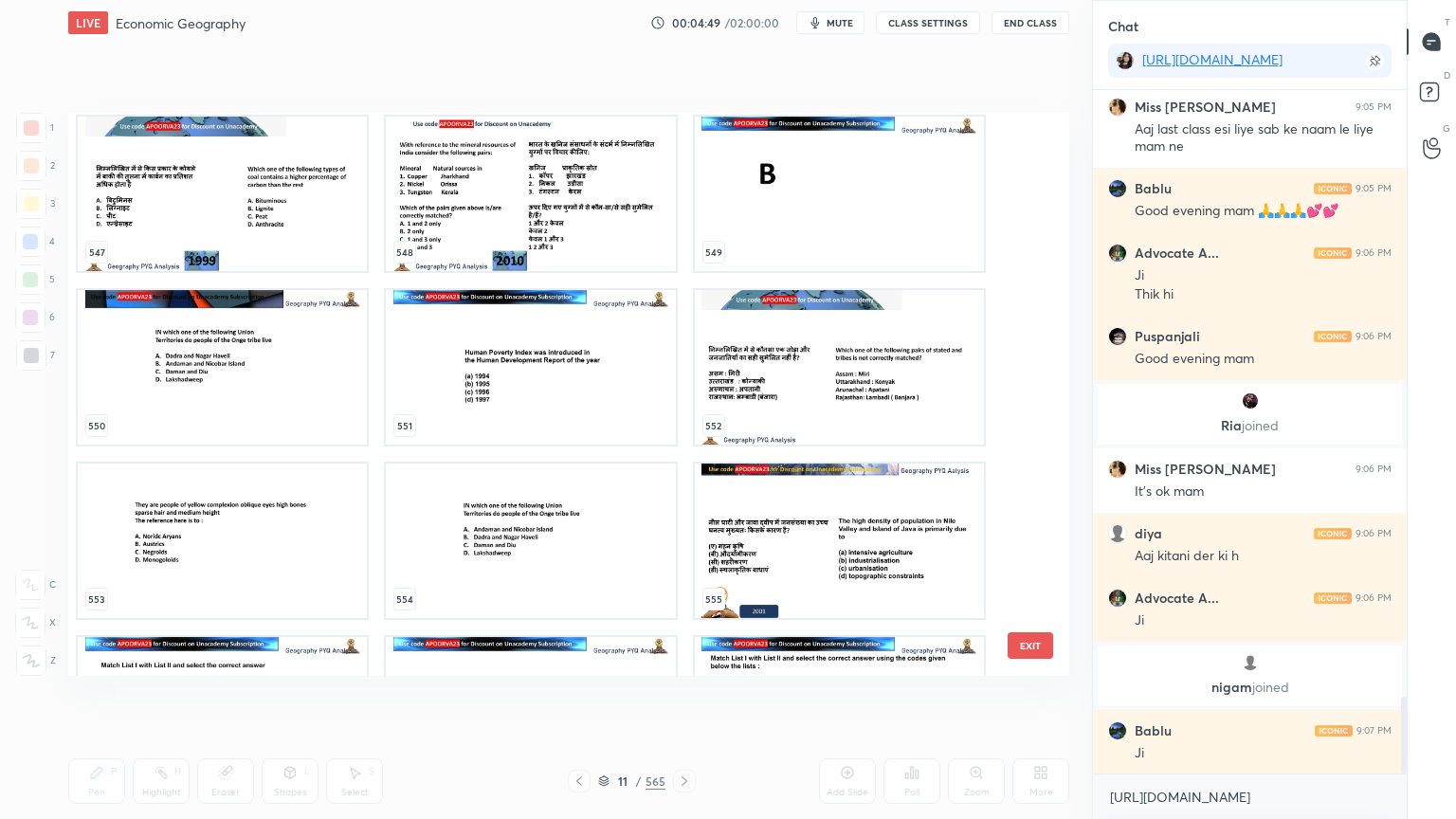 click at bounding box center (222, 193) 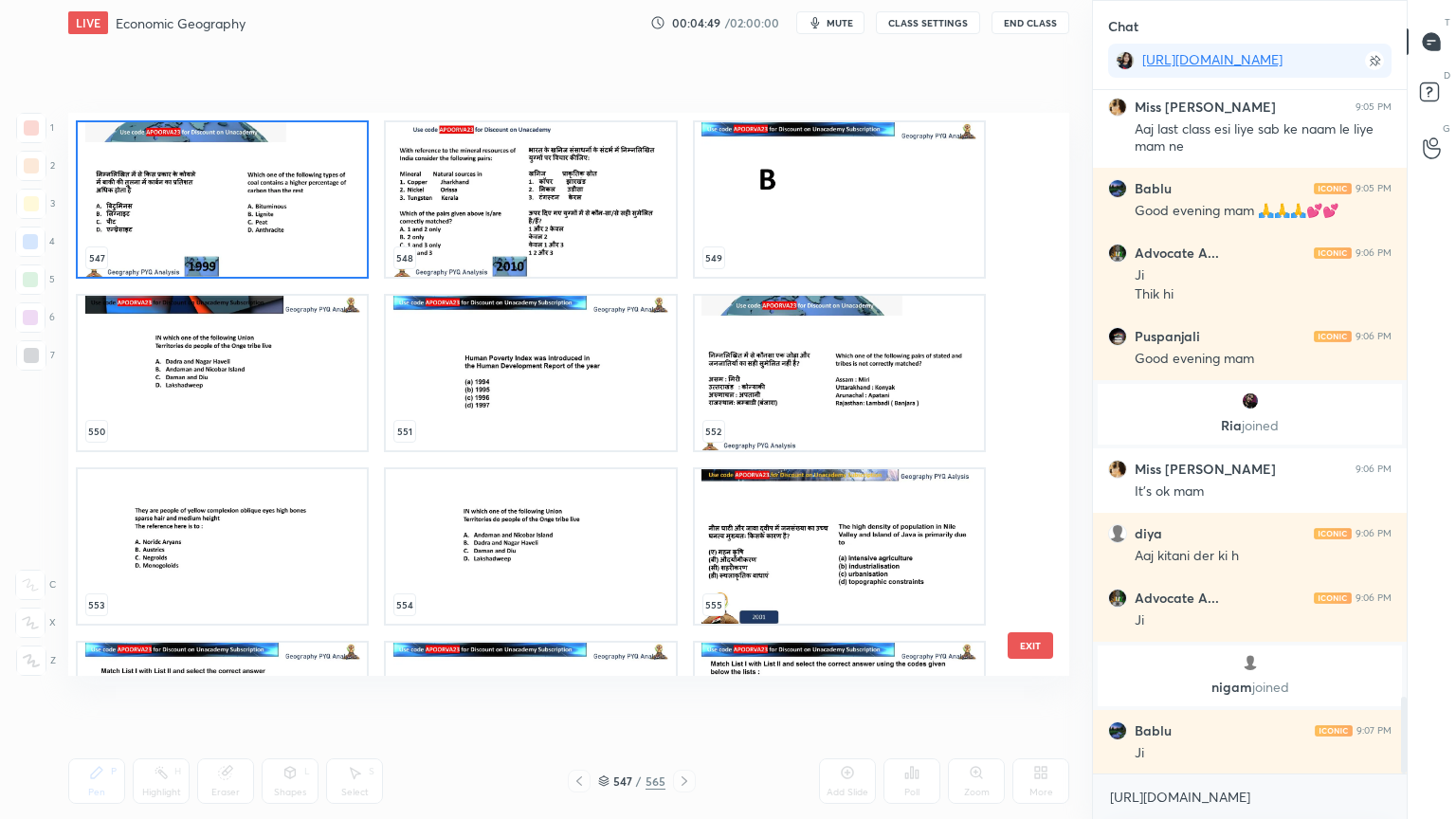 click on "547 548 549 550 551 552 553 554 555 556 557 558 559 560 561" at bounding box center [552, 394] 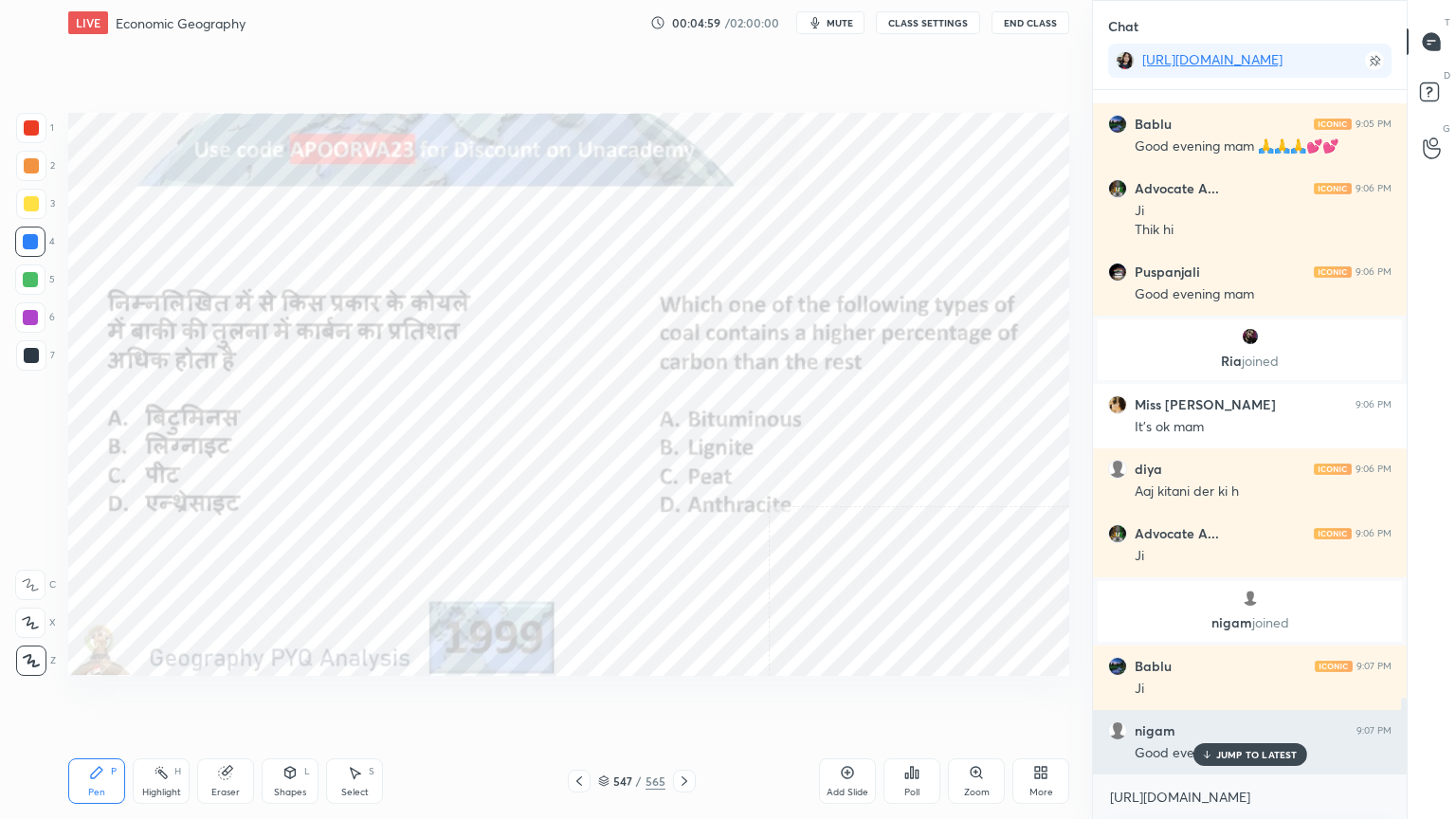 click on "JUMP TO LATEST" at bounding box center (1257, 755) 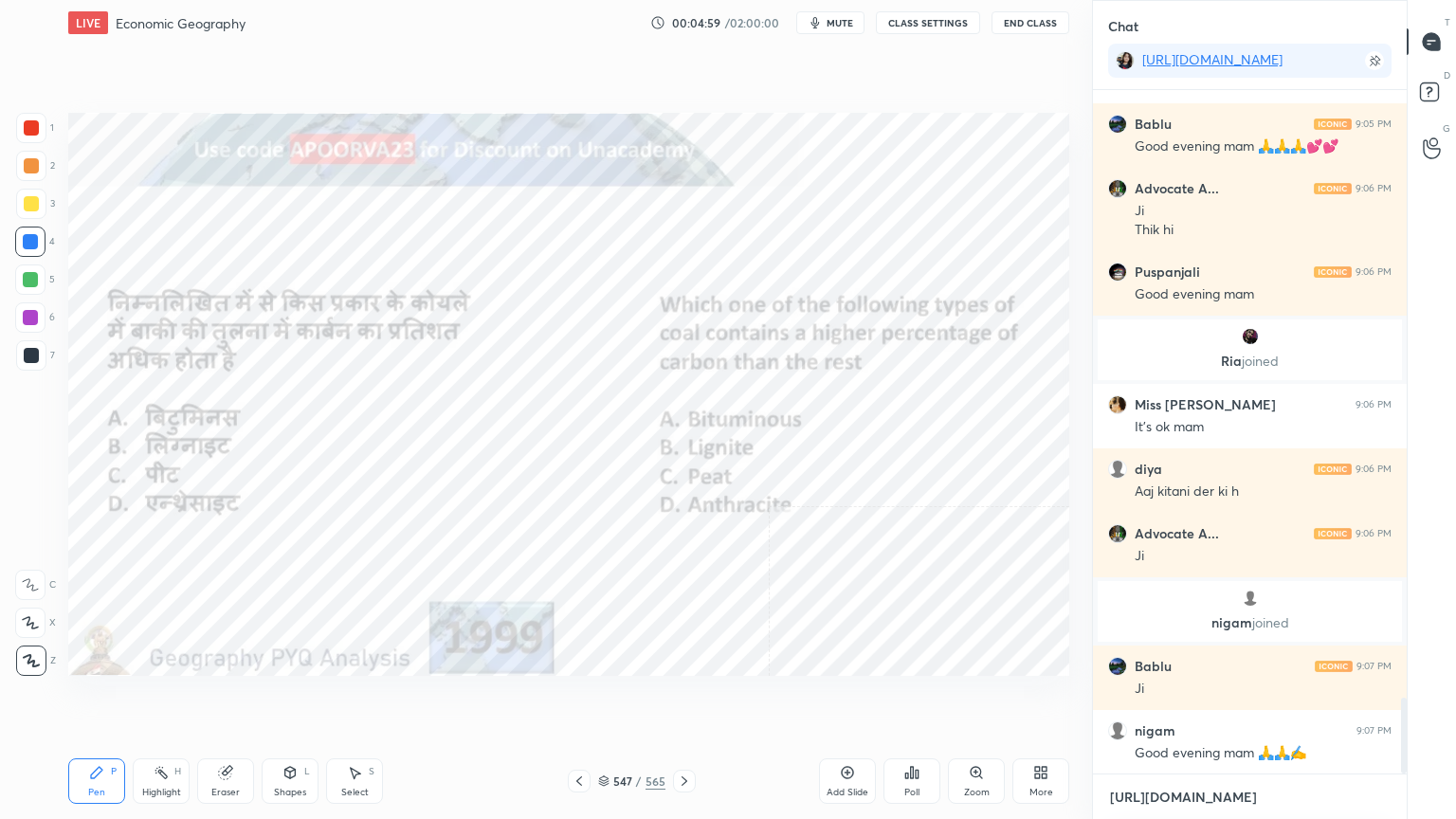 click on "[URL][DOMAIN_NAME]" at bounding box center (1249, 797) 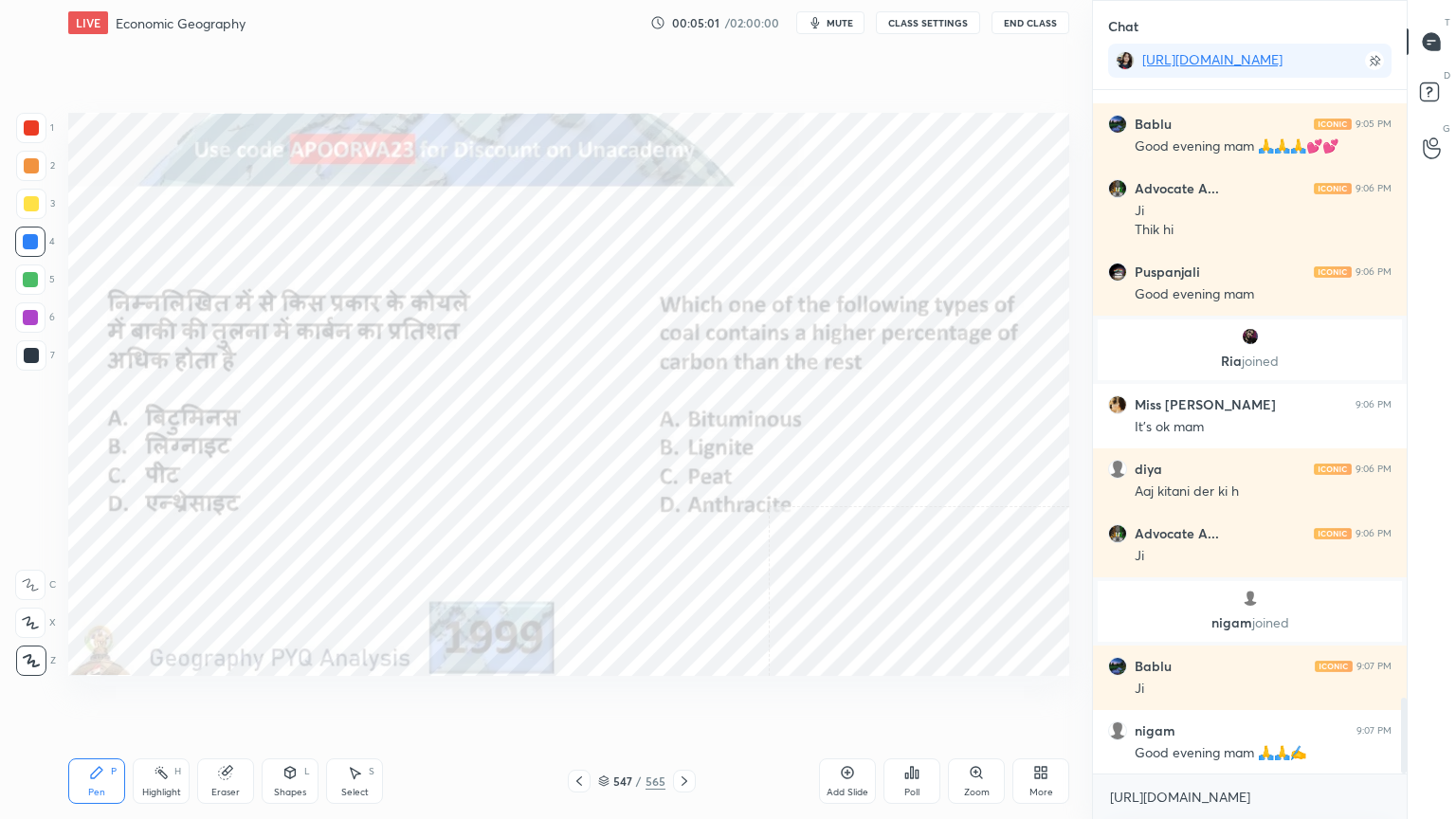click on "[URL][DOMAIN_NAME] x" at bounding box center (1249, 796) 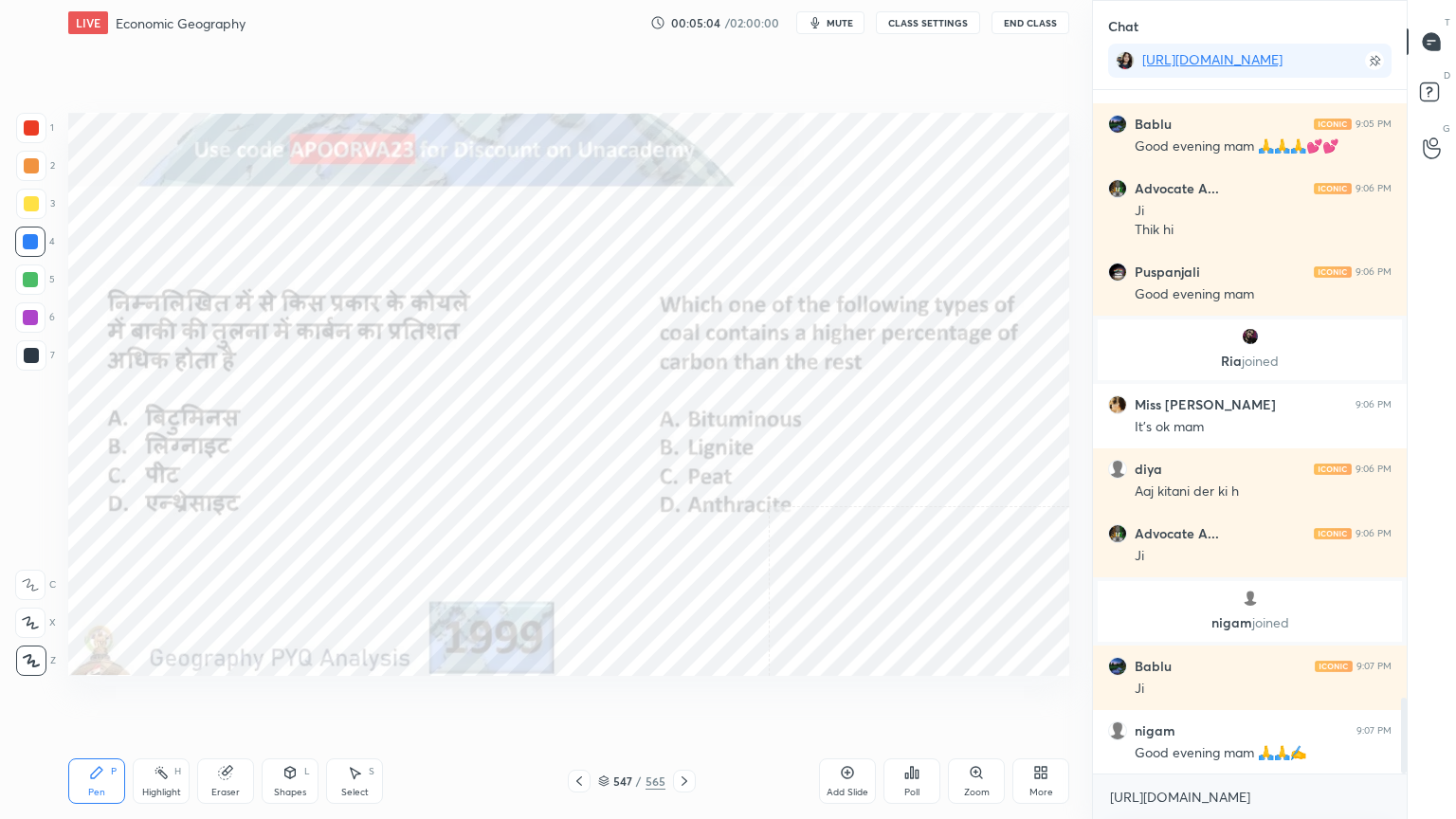 click on "Poll" at bounding box center (912, 781) 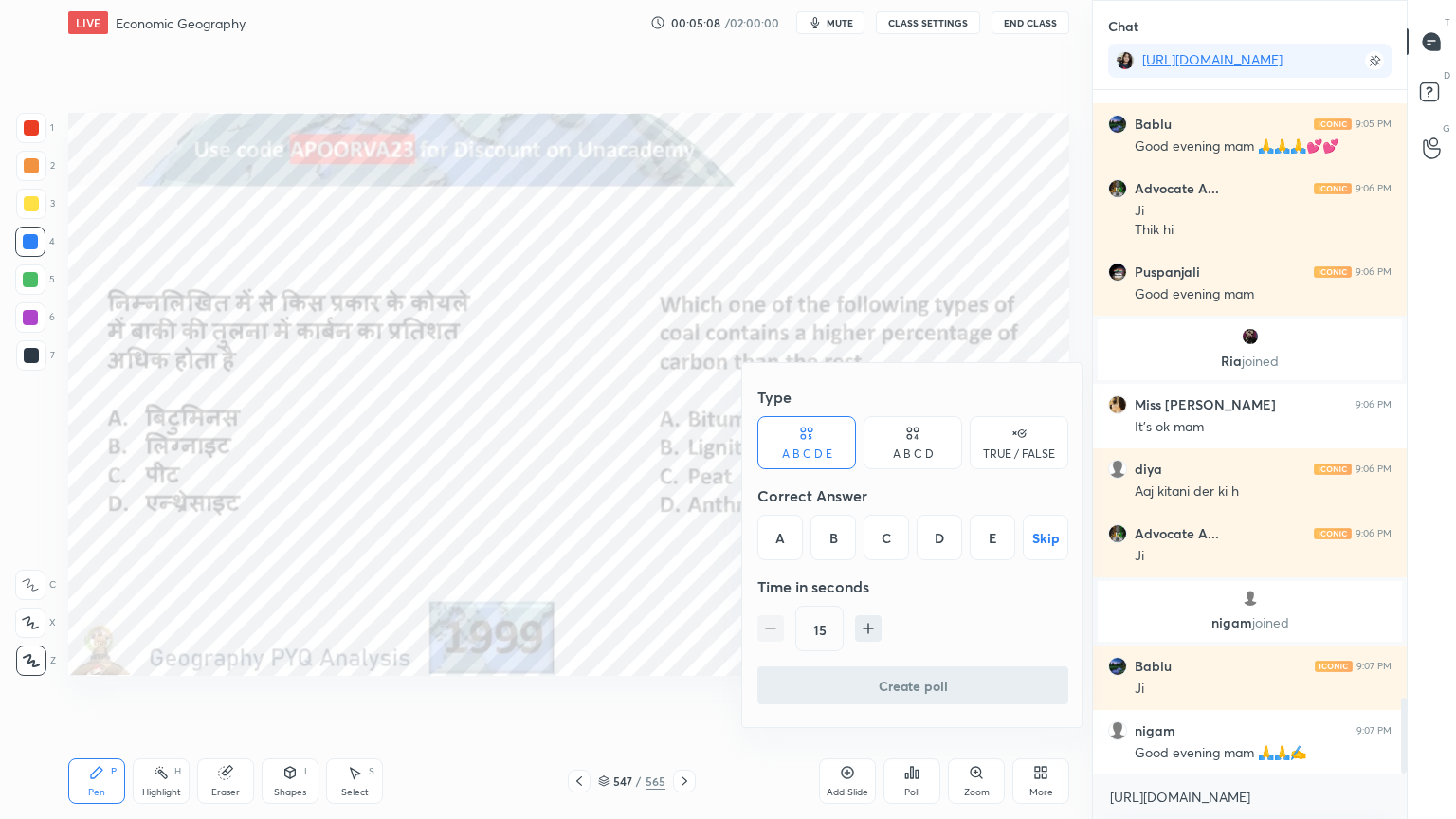 drag, startPoint x: 646, startPoint y: 703, endPoint x: 737, endPoint y: 713, distance: 91.5478 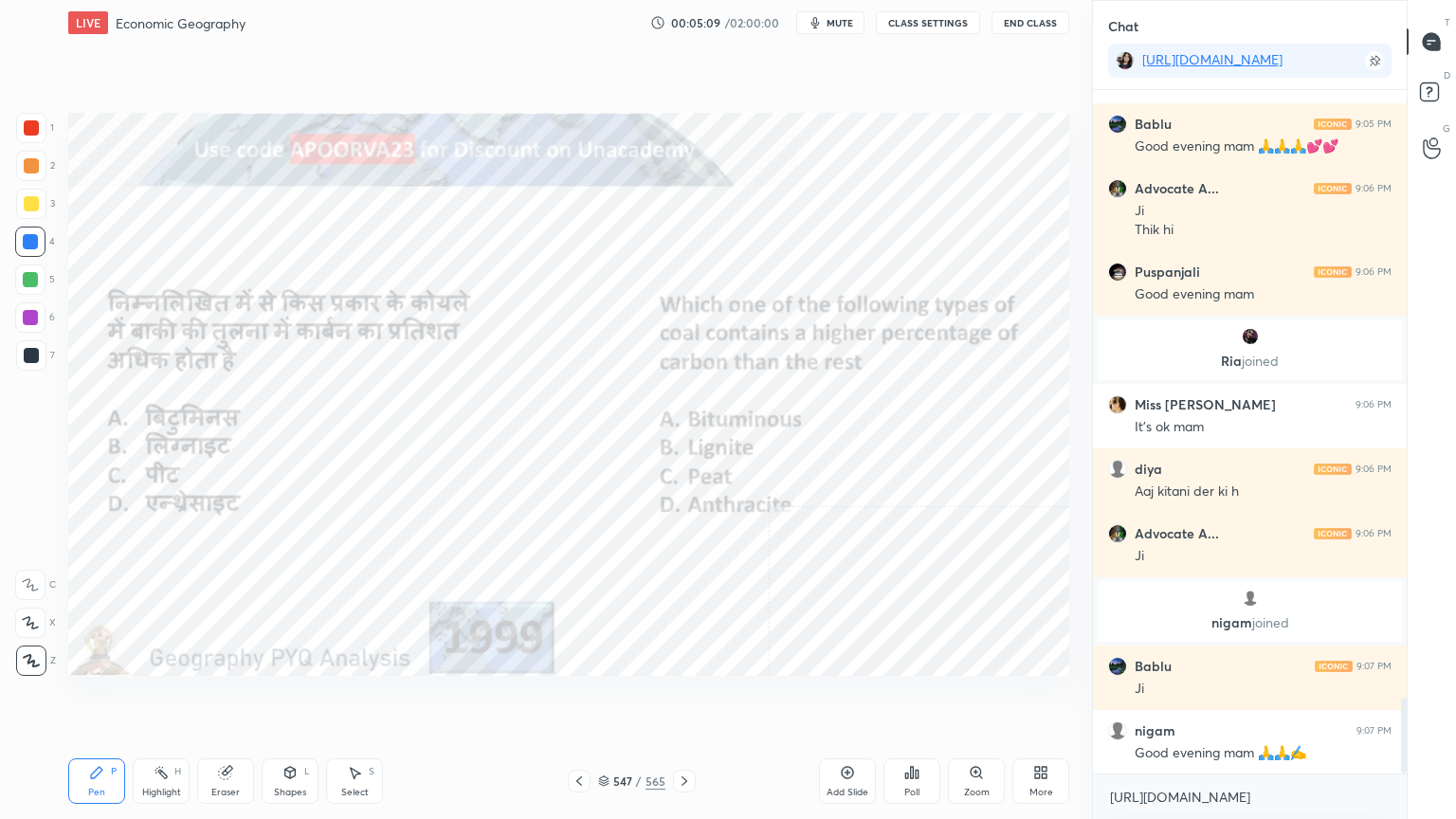 click on "Poll" at bounding box center [912, 781] 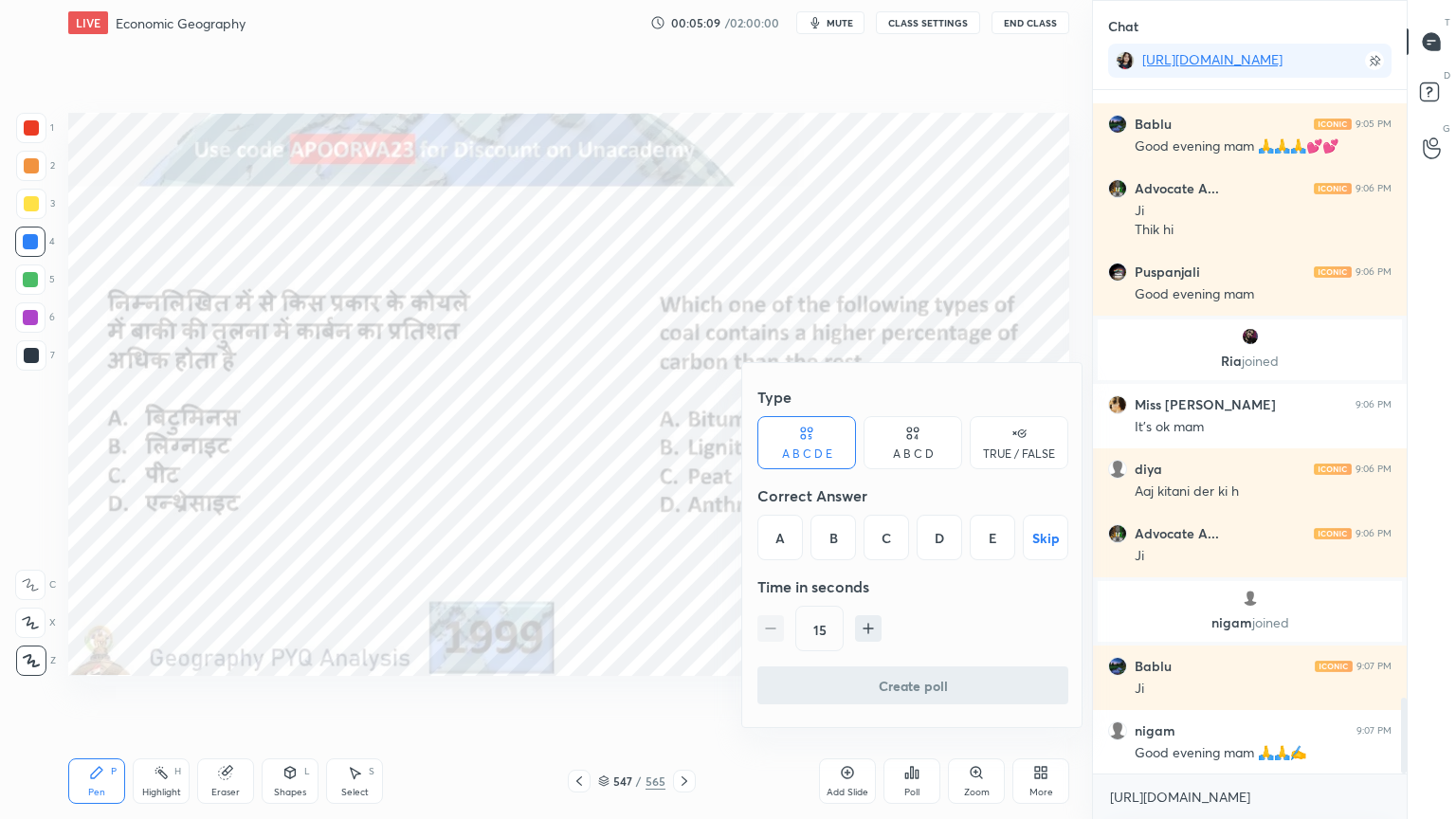 click on "A B C D" at bounding box center [913, 454] 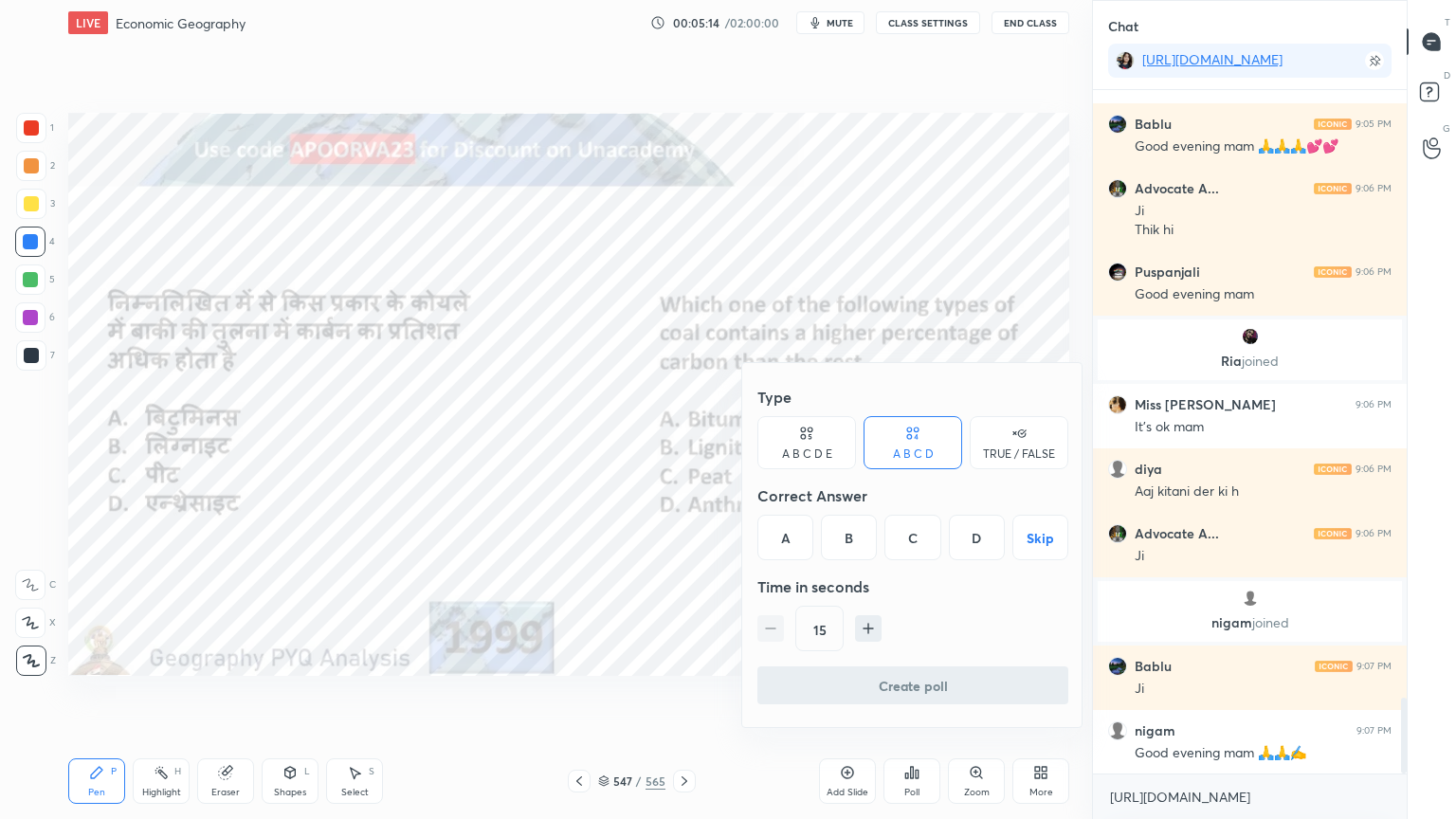 click at bounding box center (728, 410) 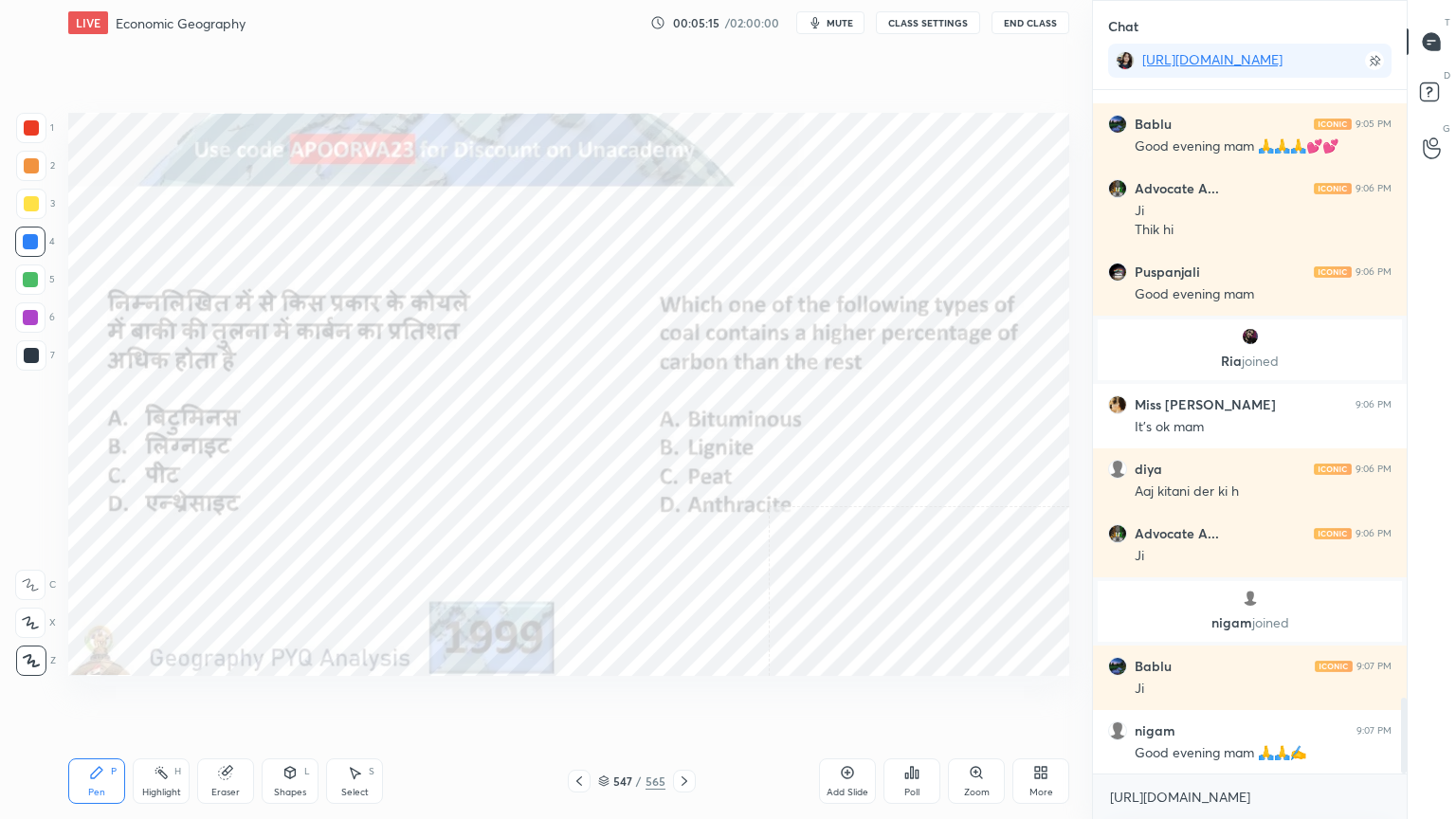click on "Type A B C D E A B C D TRUE / FALSE Correct Answer A B C D Skip Time in seconds 15 Create poll" at bounding box center (728, 410) 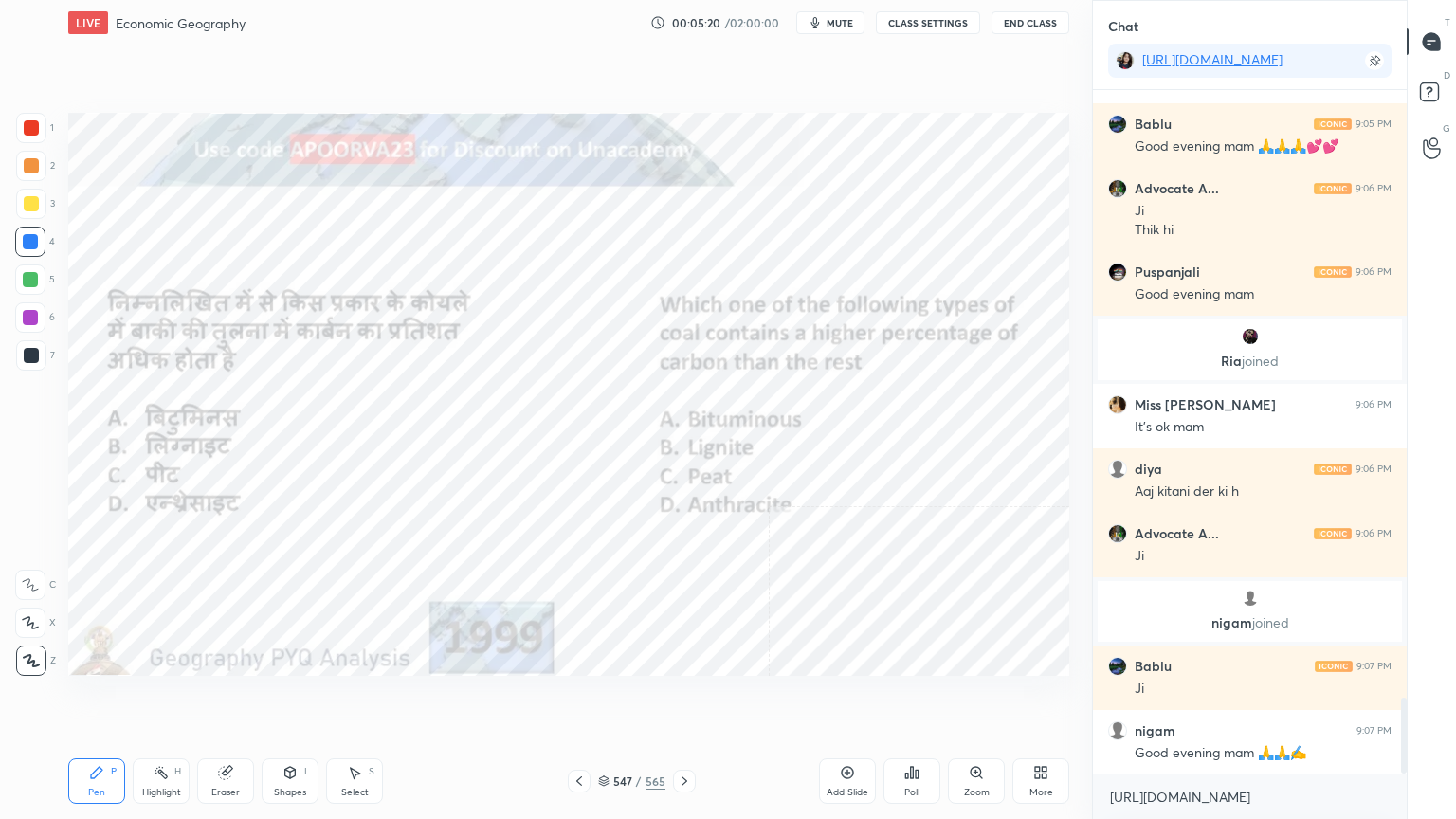 scroll, scrollTop: 5536, scrollLeft: 0, axis: vertical 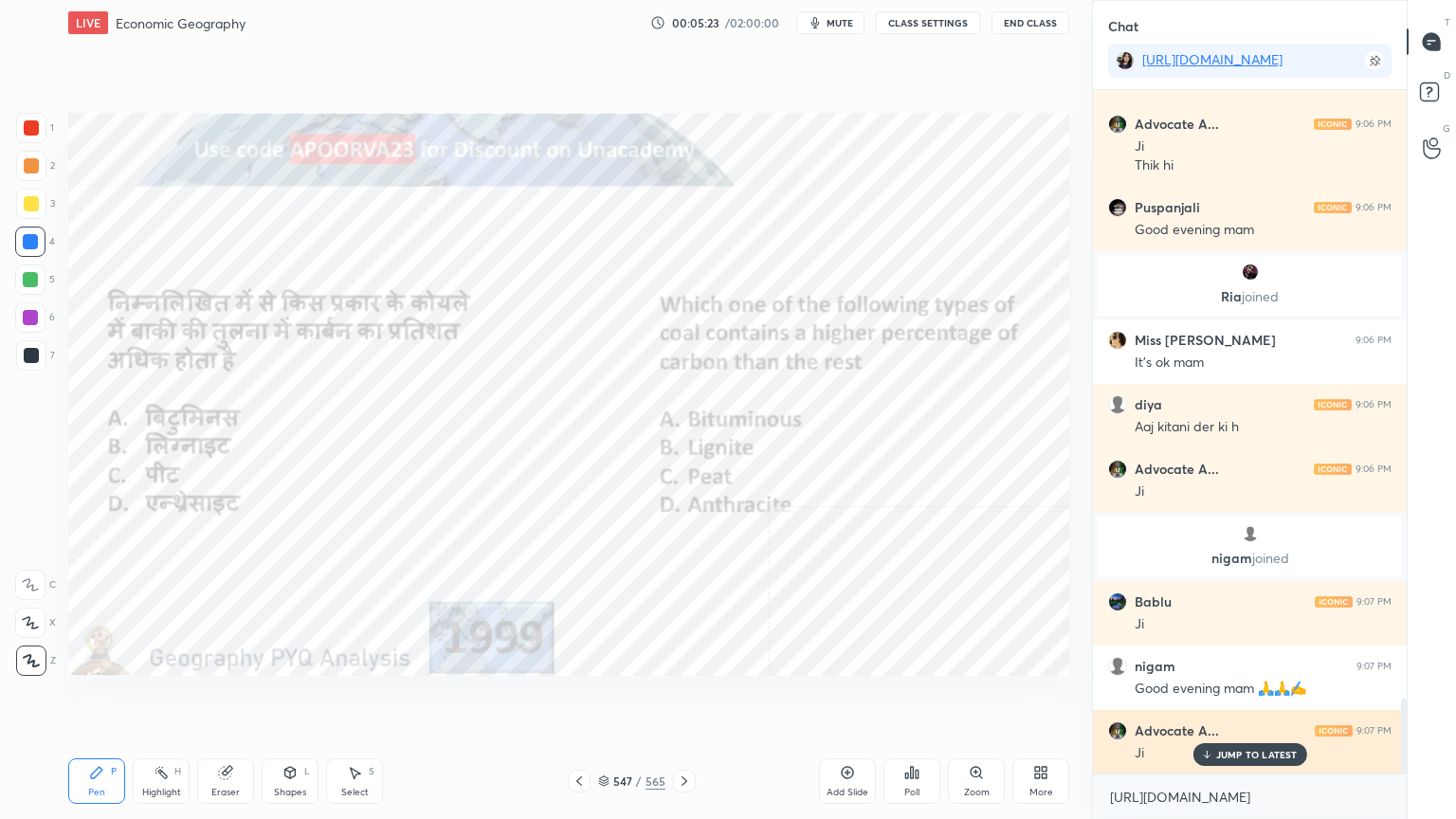 click on "JUMP TO LATEST" at bounding box center (1257, 755) 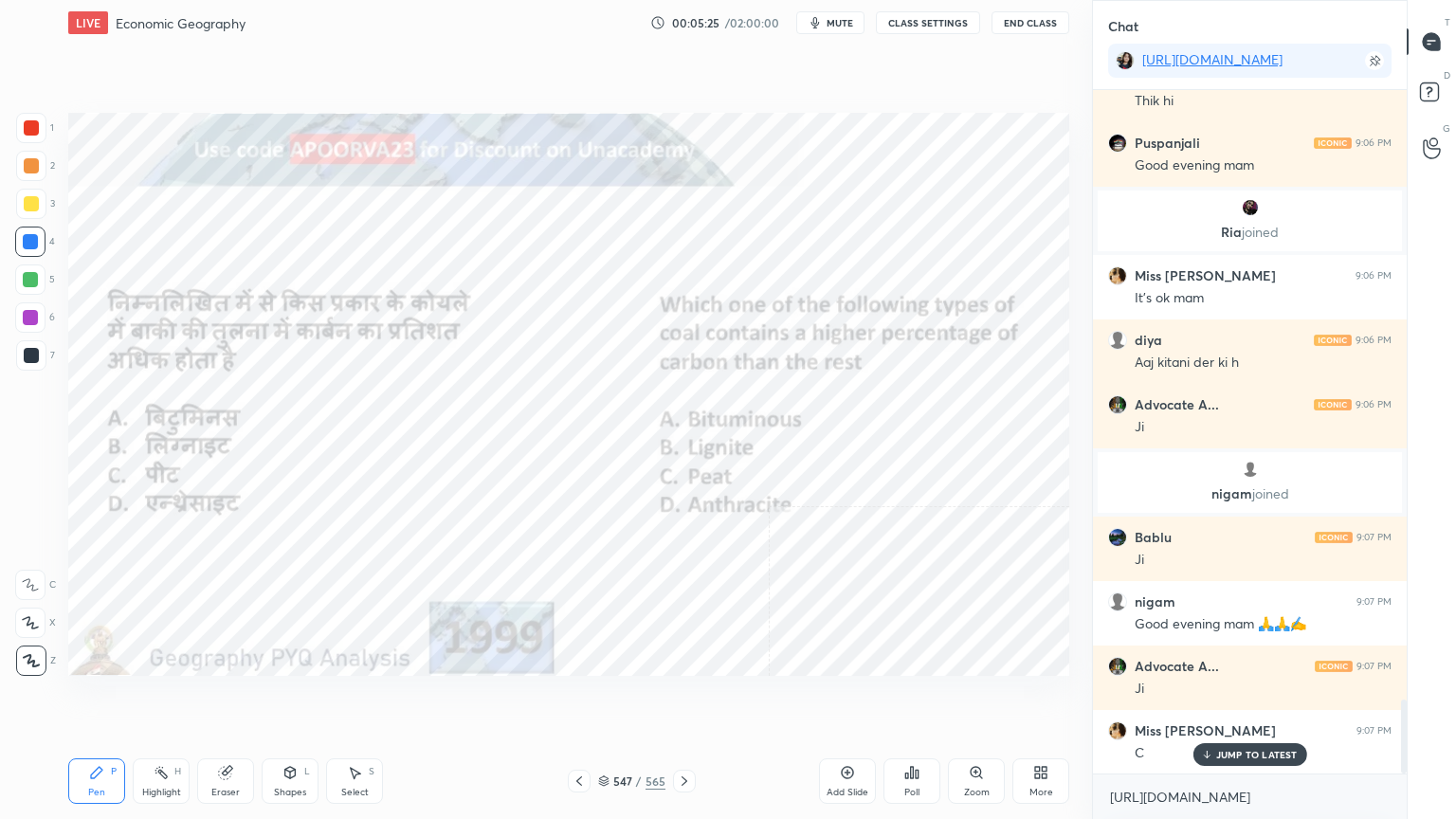 scroll, scrollTop: 5665, scrollLeft: 0, axis: vertical 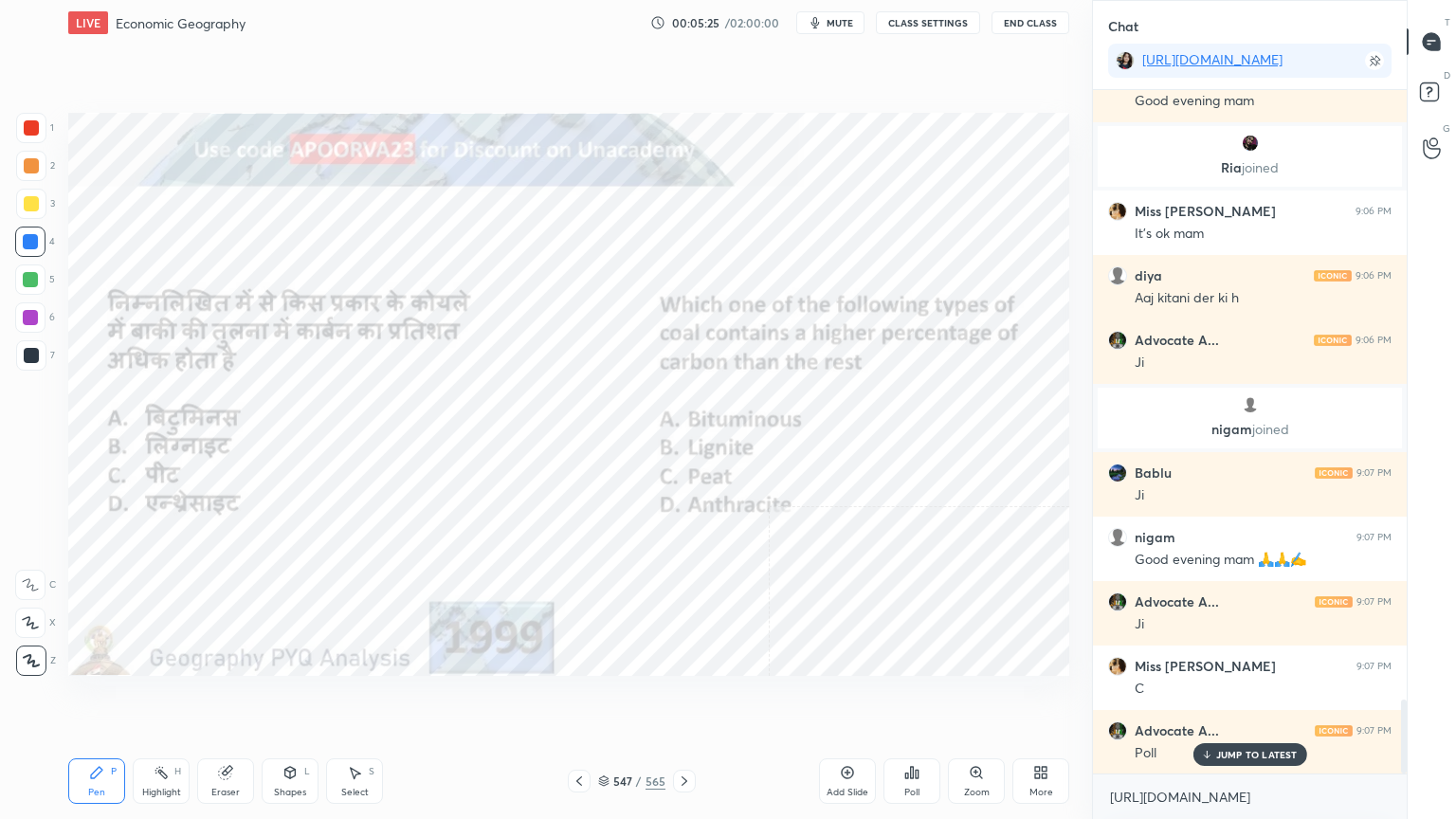 click on "Poll" at bounding box center [912, 792] 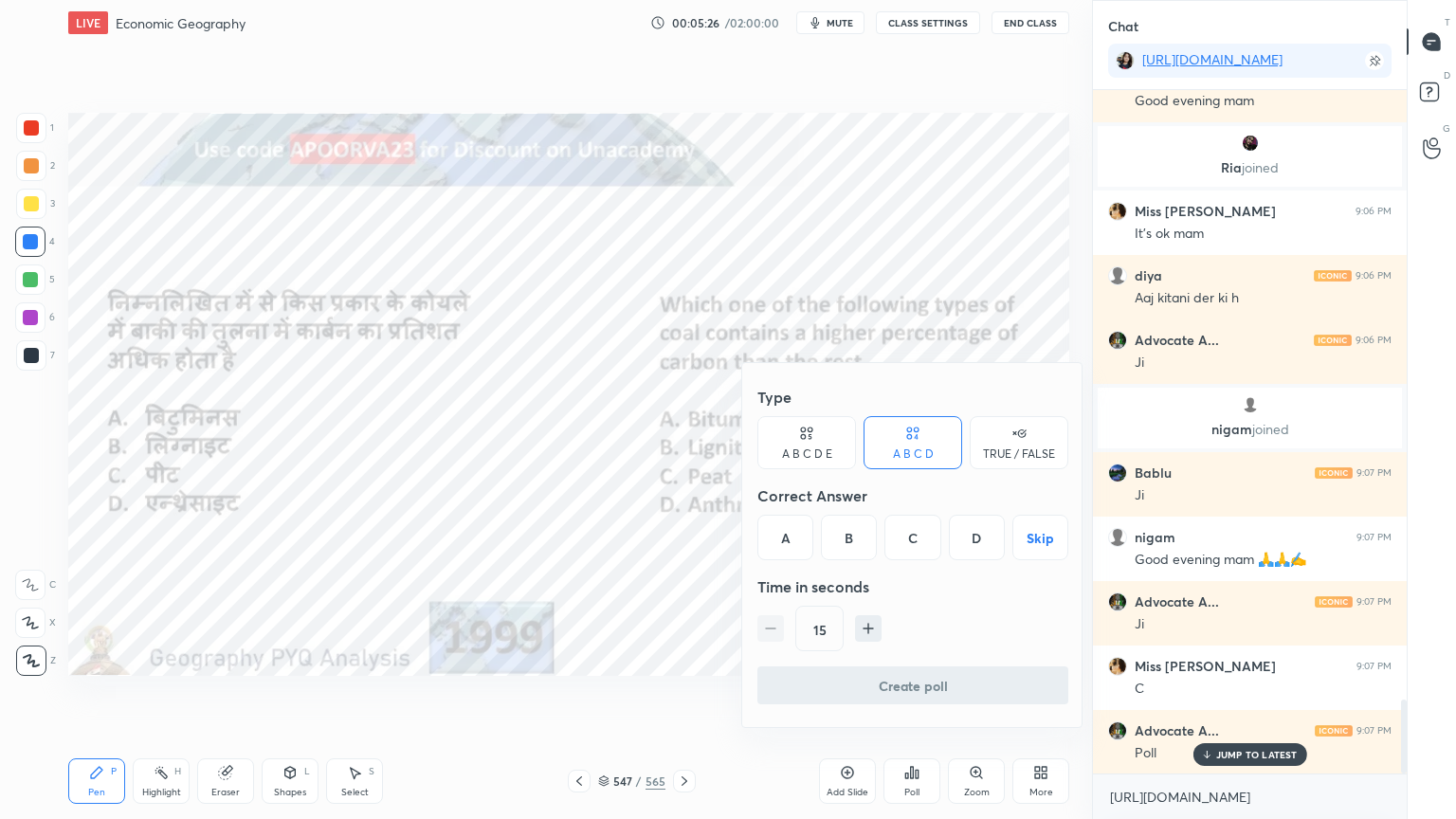 click on "D" at bounding box center [976, 537] 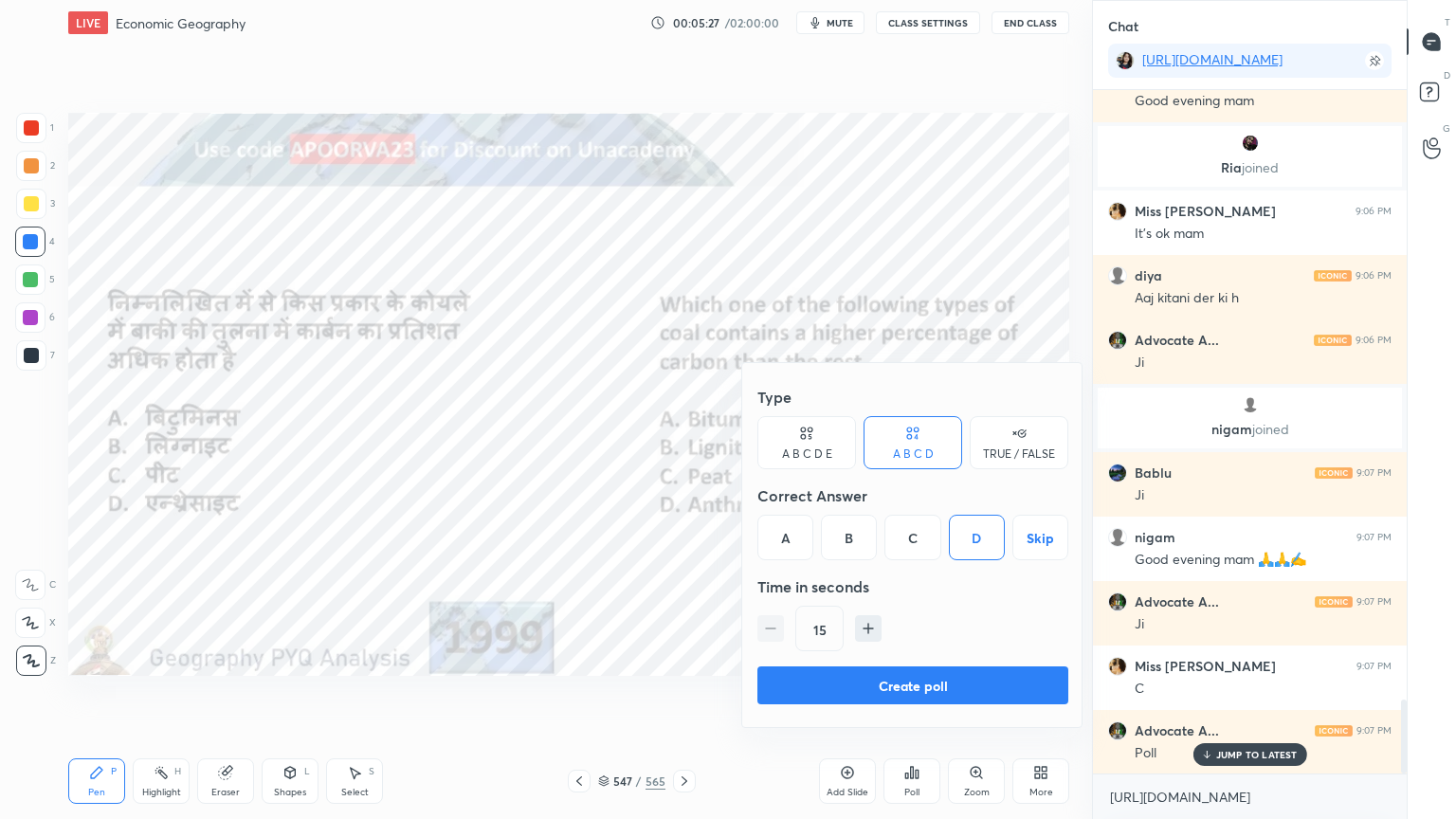 click on "Create poll" at bounding box center (913, 685) 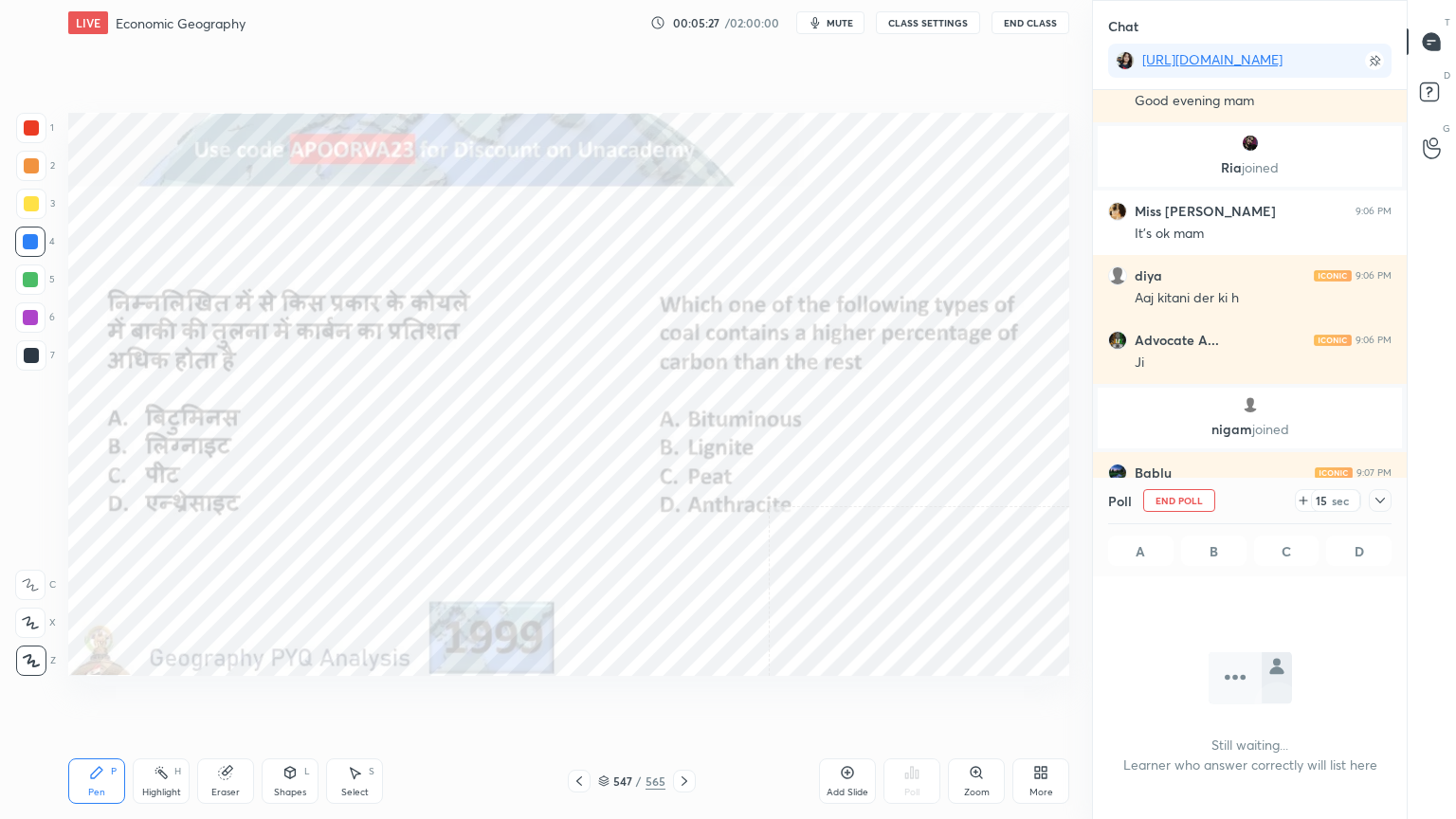 scroll, scrollTop: 624, scrollLeft: 308, axis: both 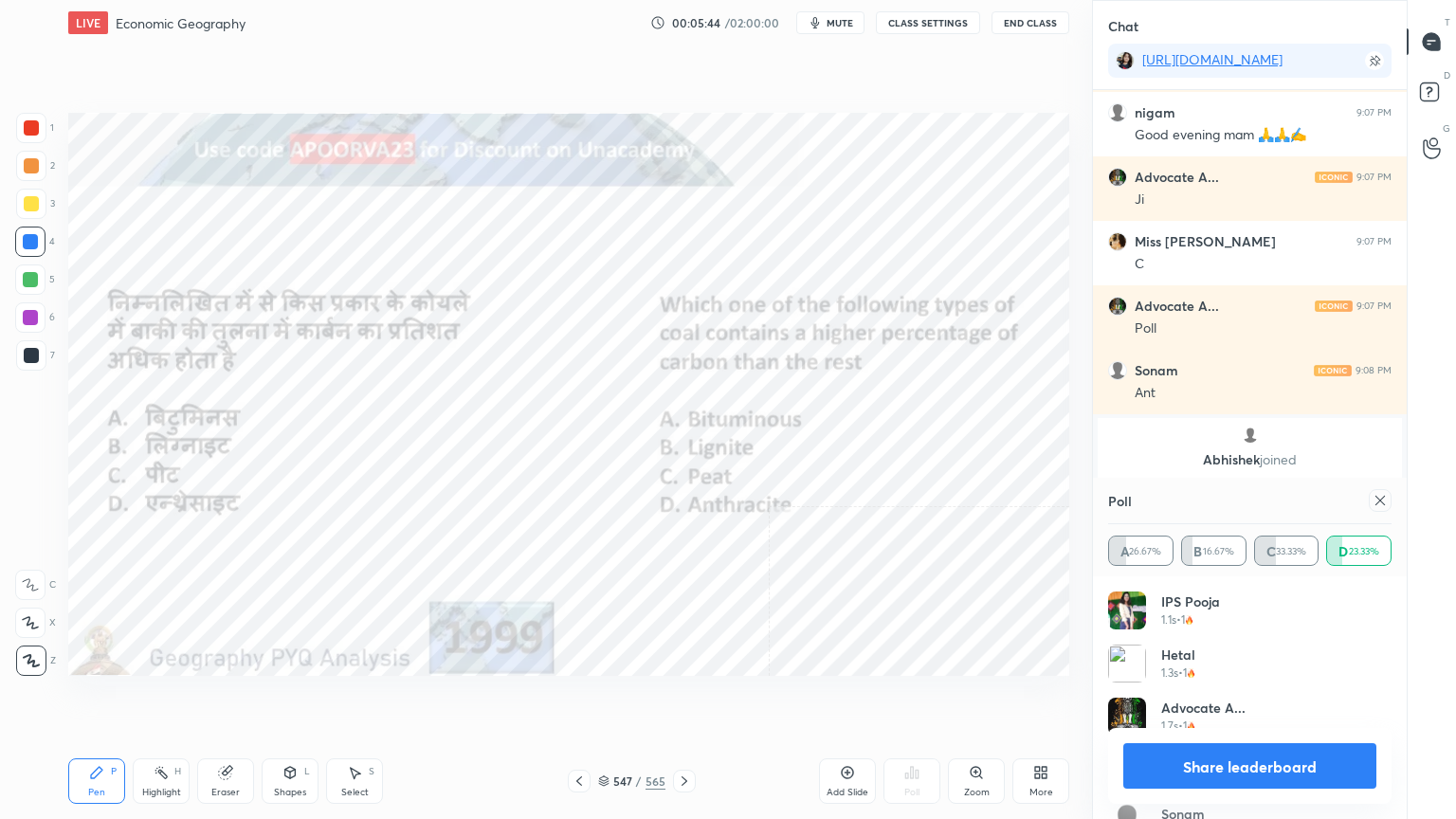 click on "Share leaderboard" at bounding box center [1249, 766] 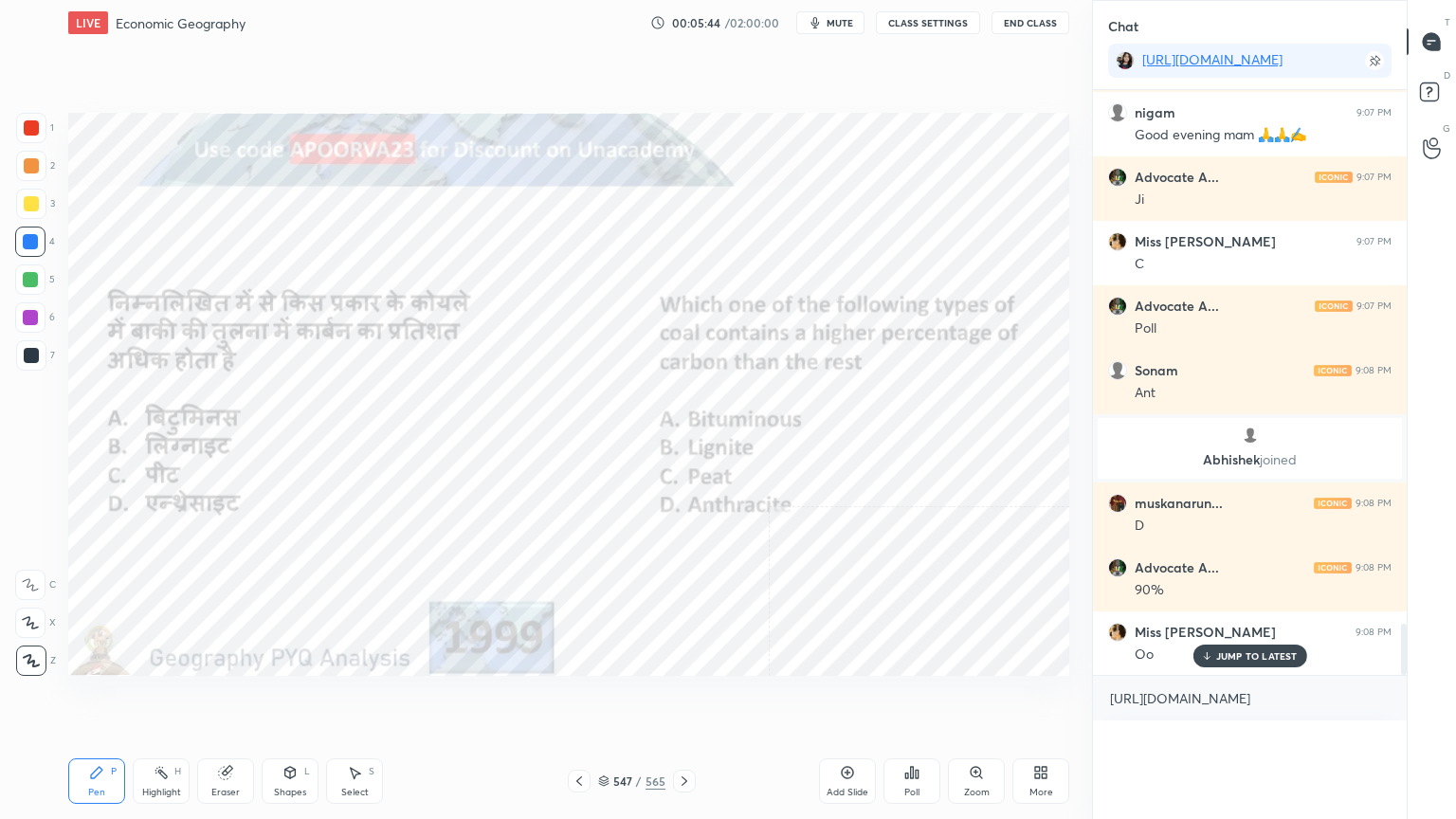 scroll, scrollTop: 167, scrollLeft: 278, axis: both 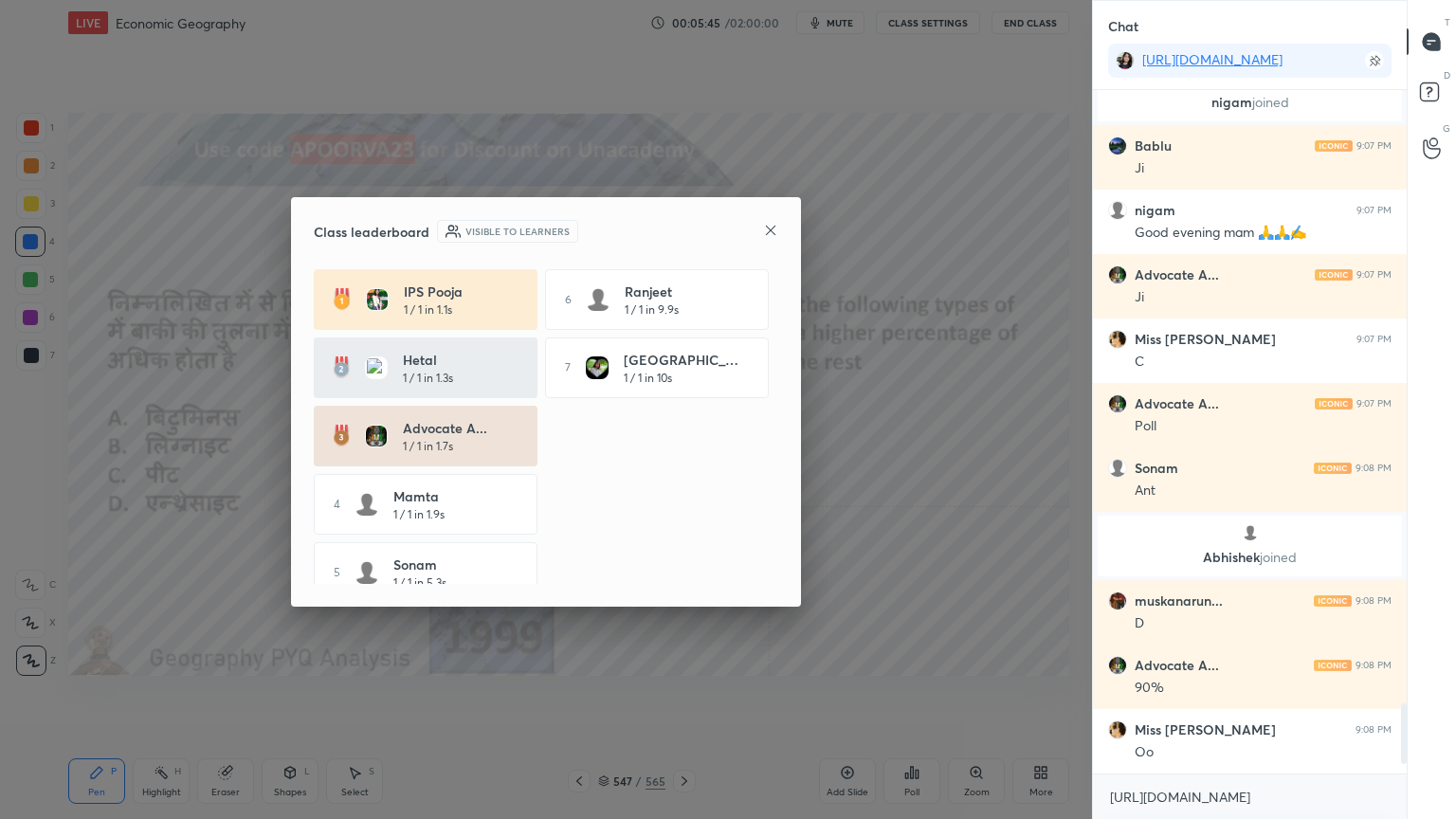 click 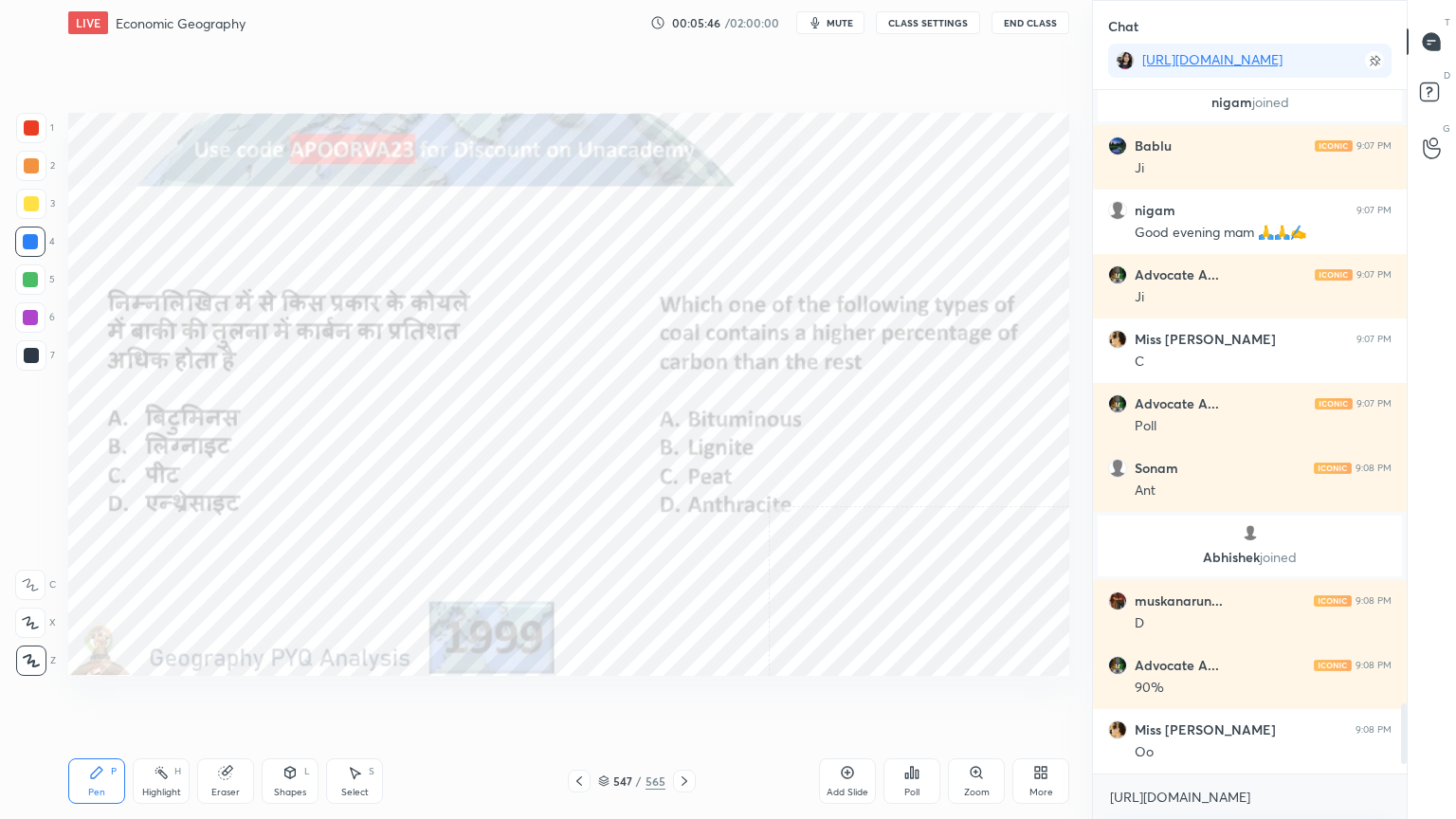 drag, startPoint x: 604, startPoint y: 780, endPoint x: 641, endPoint y: 738, distance: 55.973208 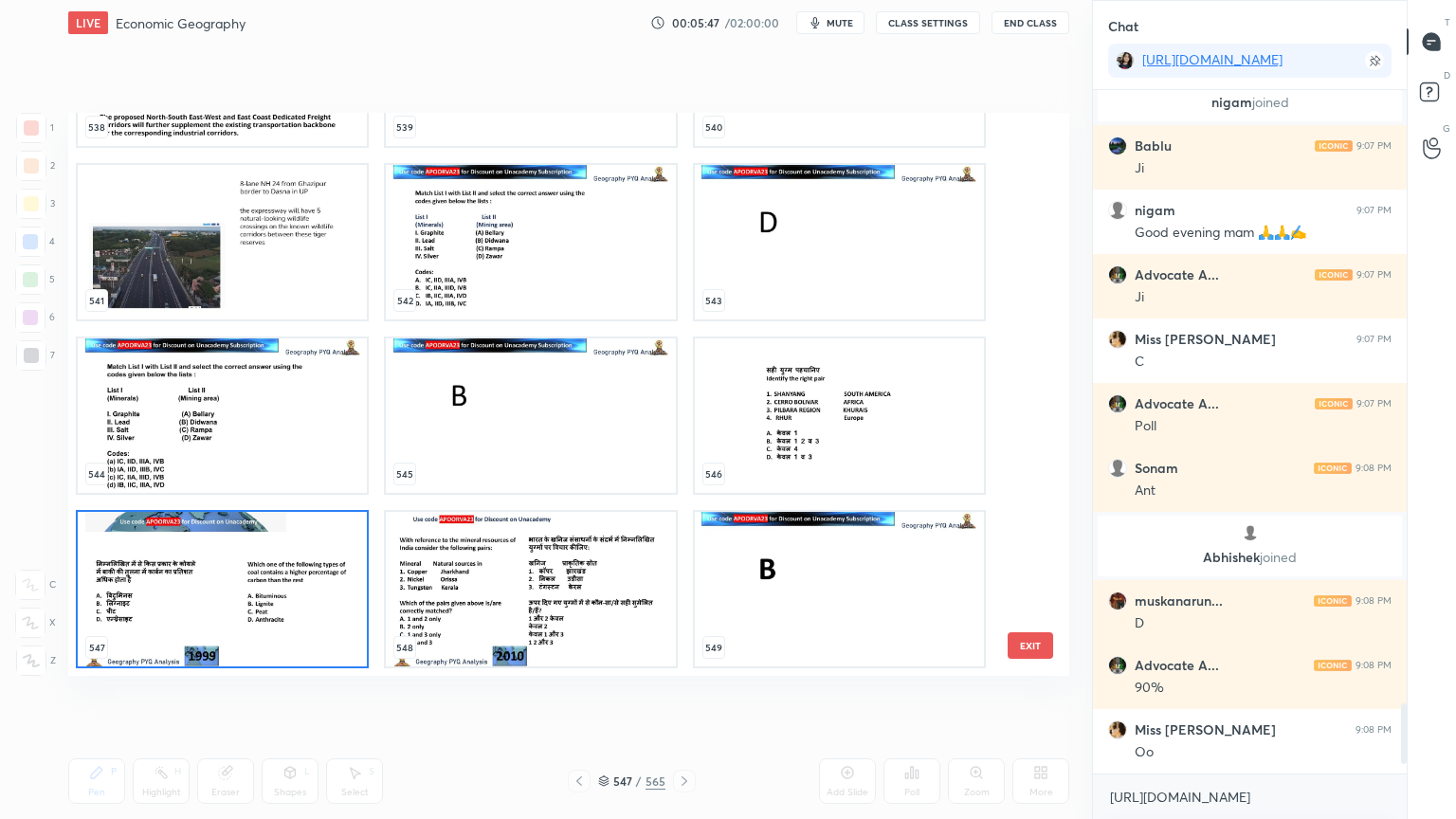 click at bounding box center (222, 589) 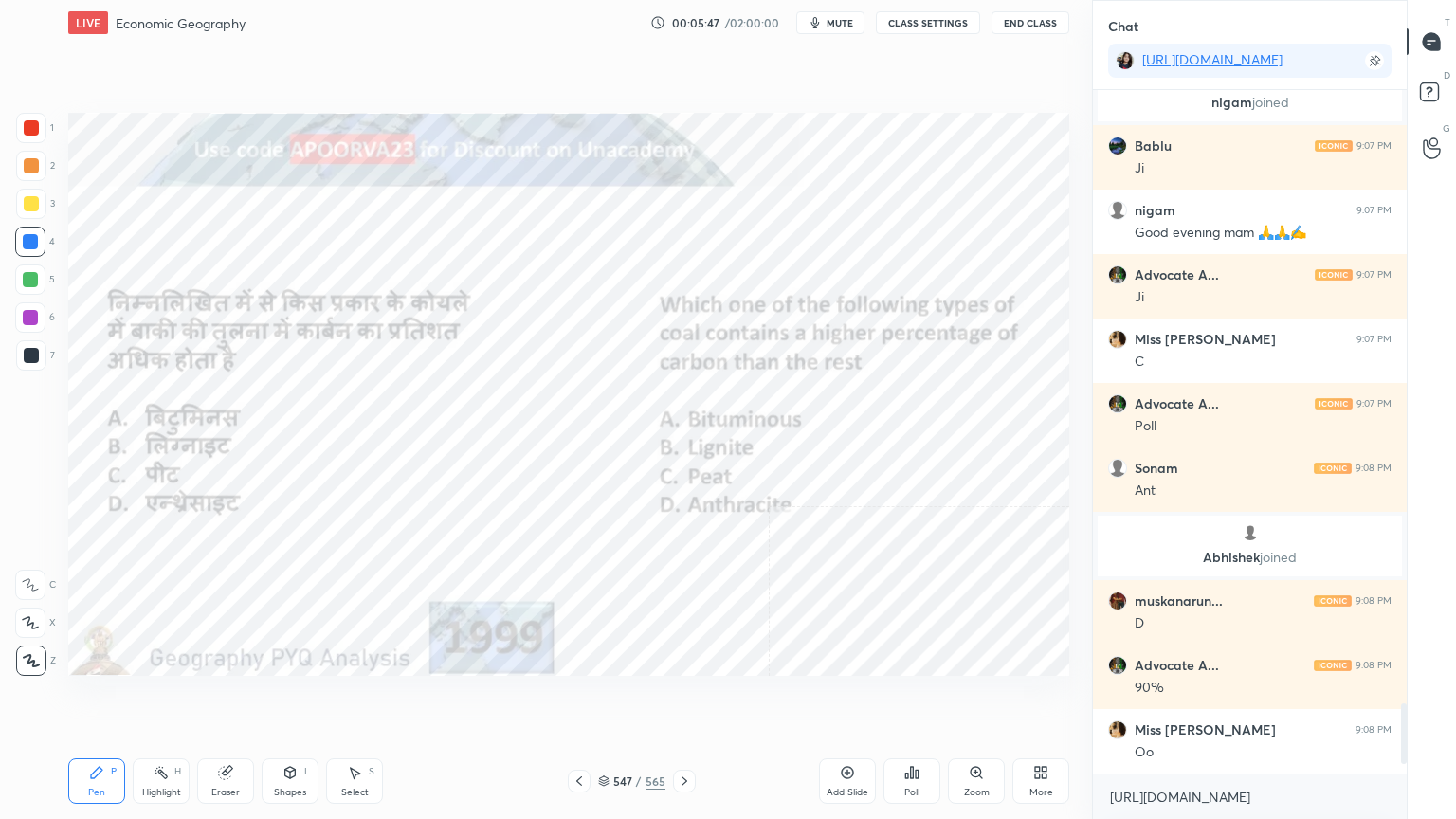 click at bounding box center [222, 589] 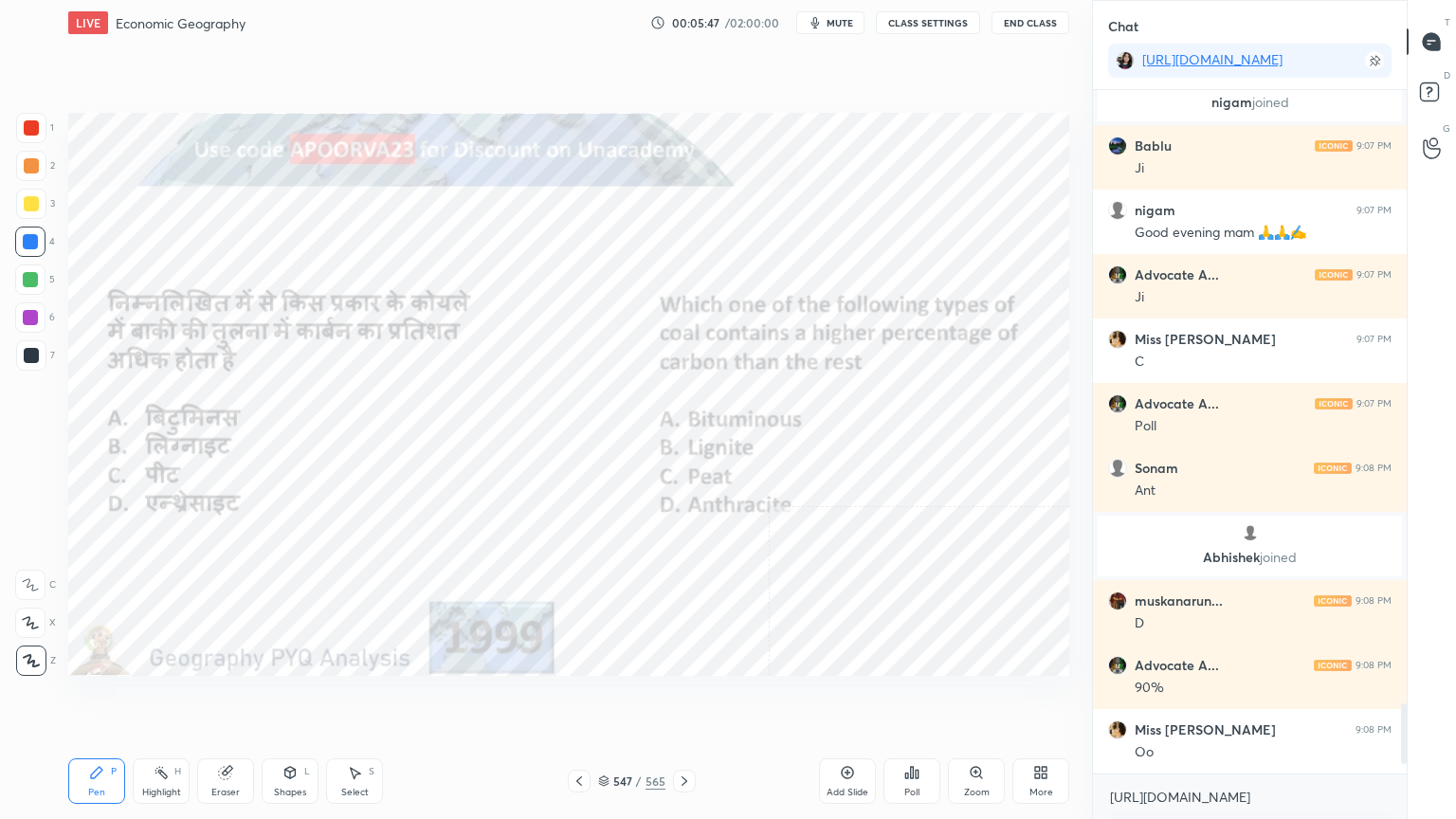 click at bounding box center (222, 589) 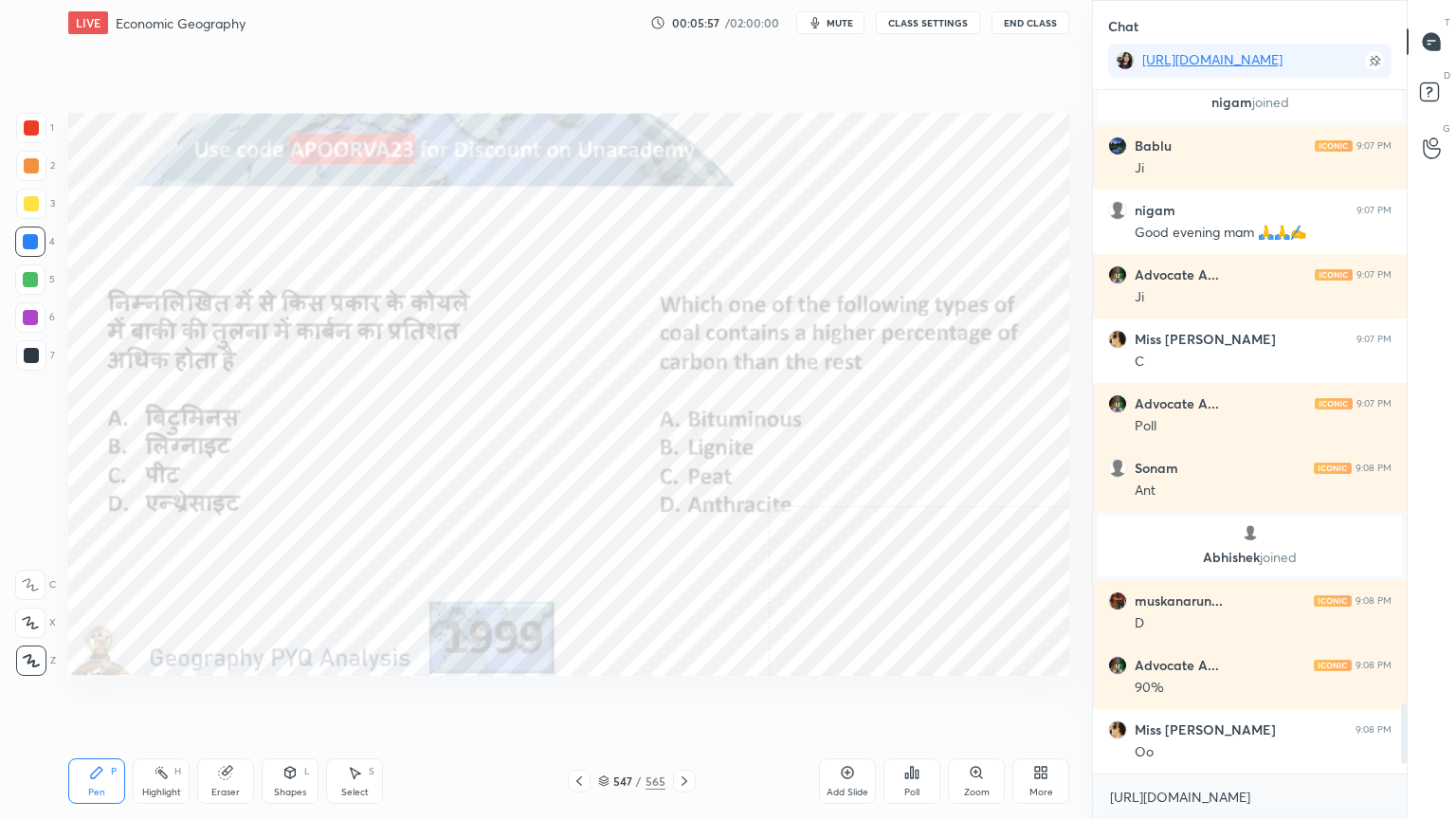 drag, startPoint x: 605, startPoint y: 783, endPoint x: 619, endPoint y: 776, distance: 15.652476 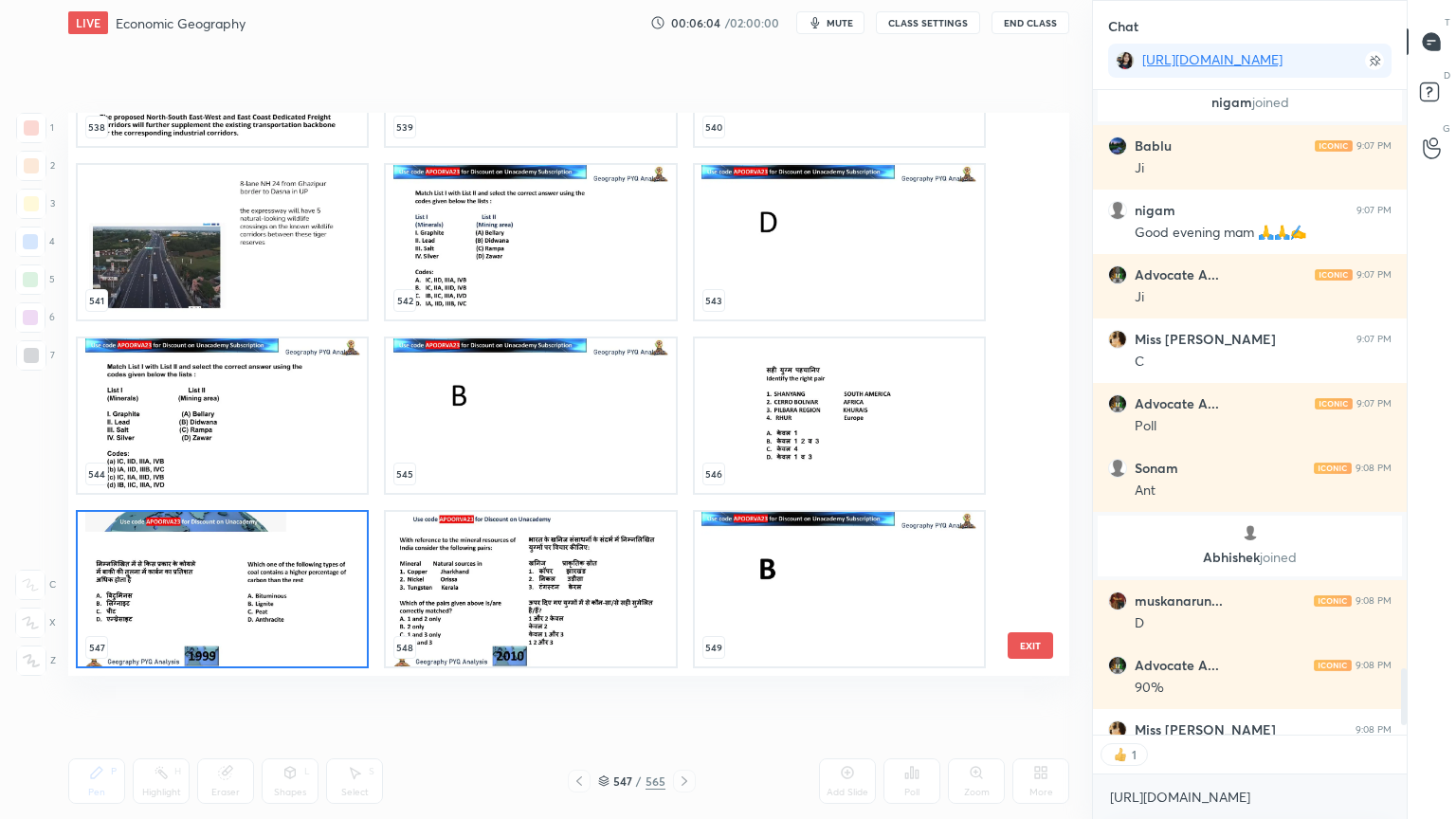 click at bounding box center [530, 242] 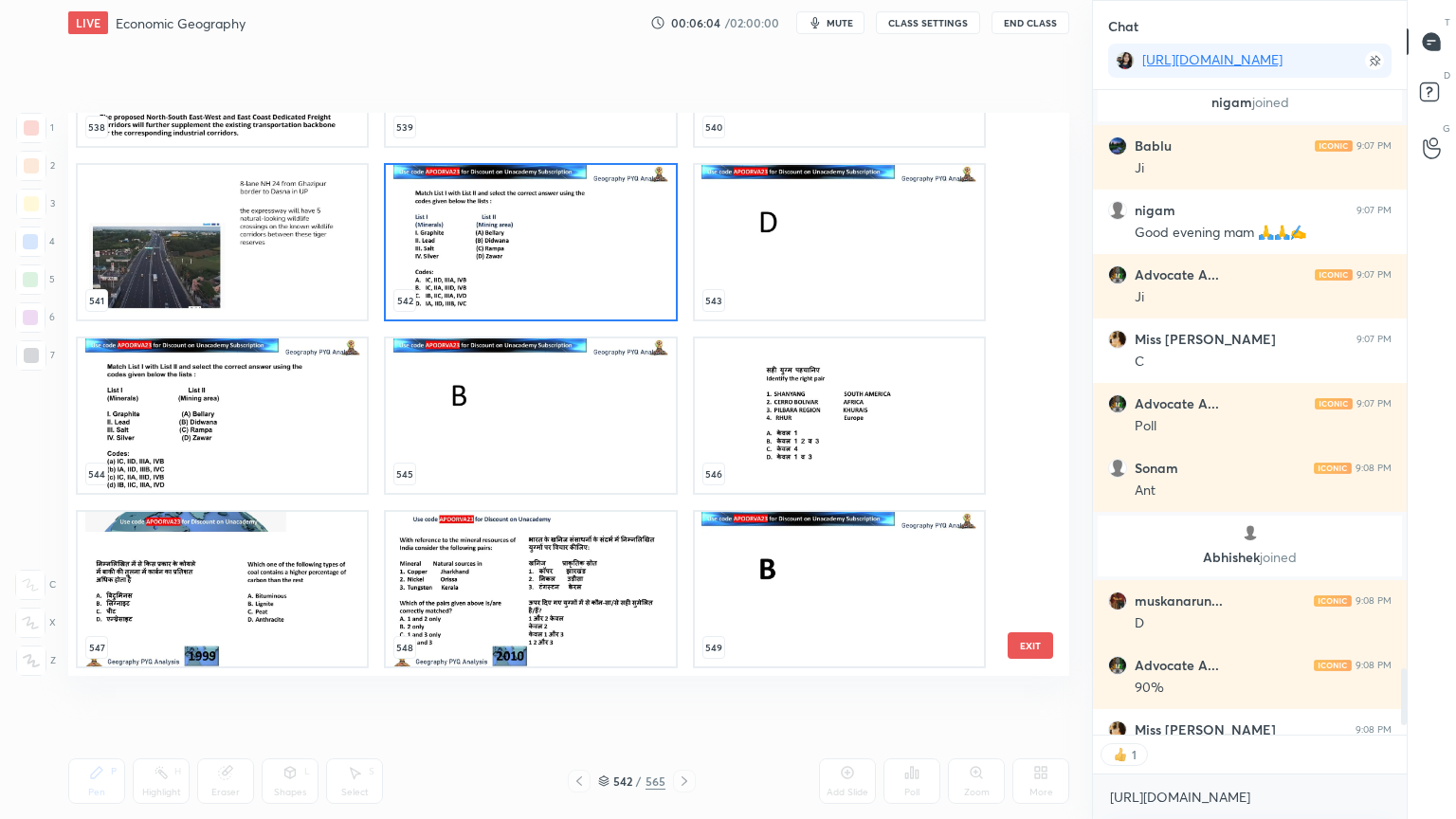 click at bounding box center [530, 242] 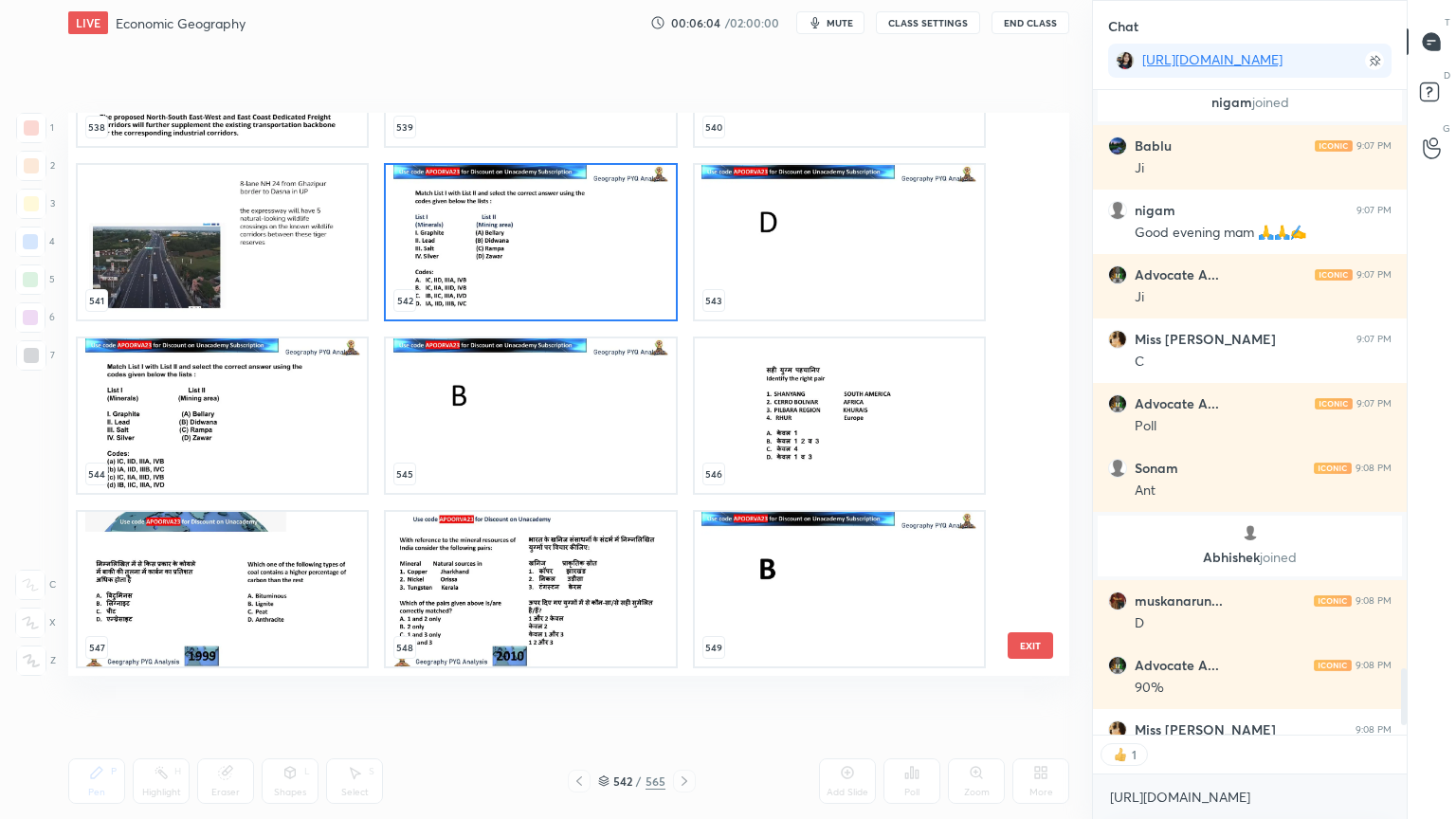 click at bounding box center (530, 242) 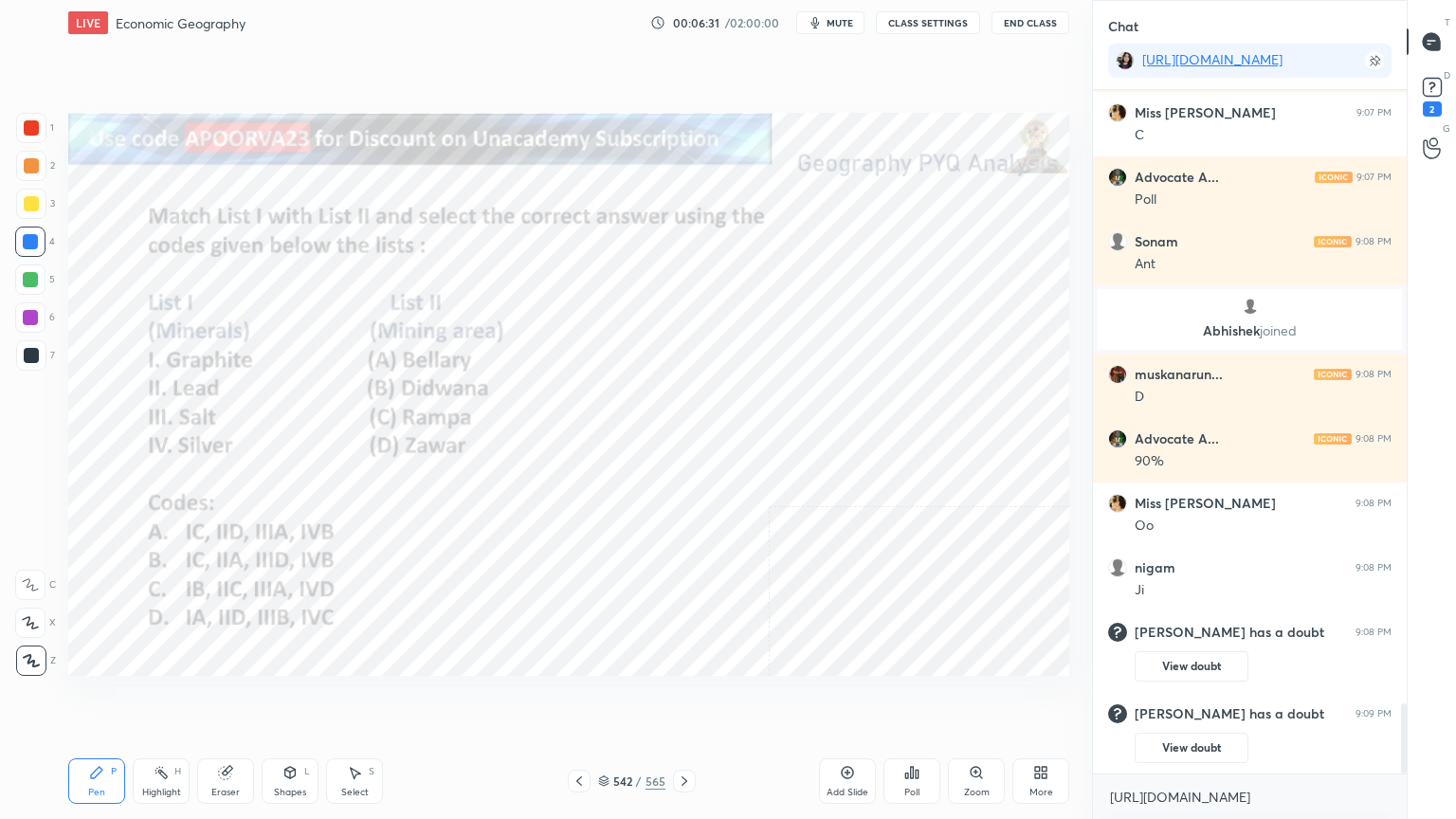 drag, startPoint x: 610, startPoint y: 783, endPoint x: 632, endPoint y: 777, distance: 22.803509 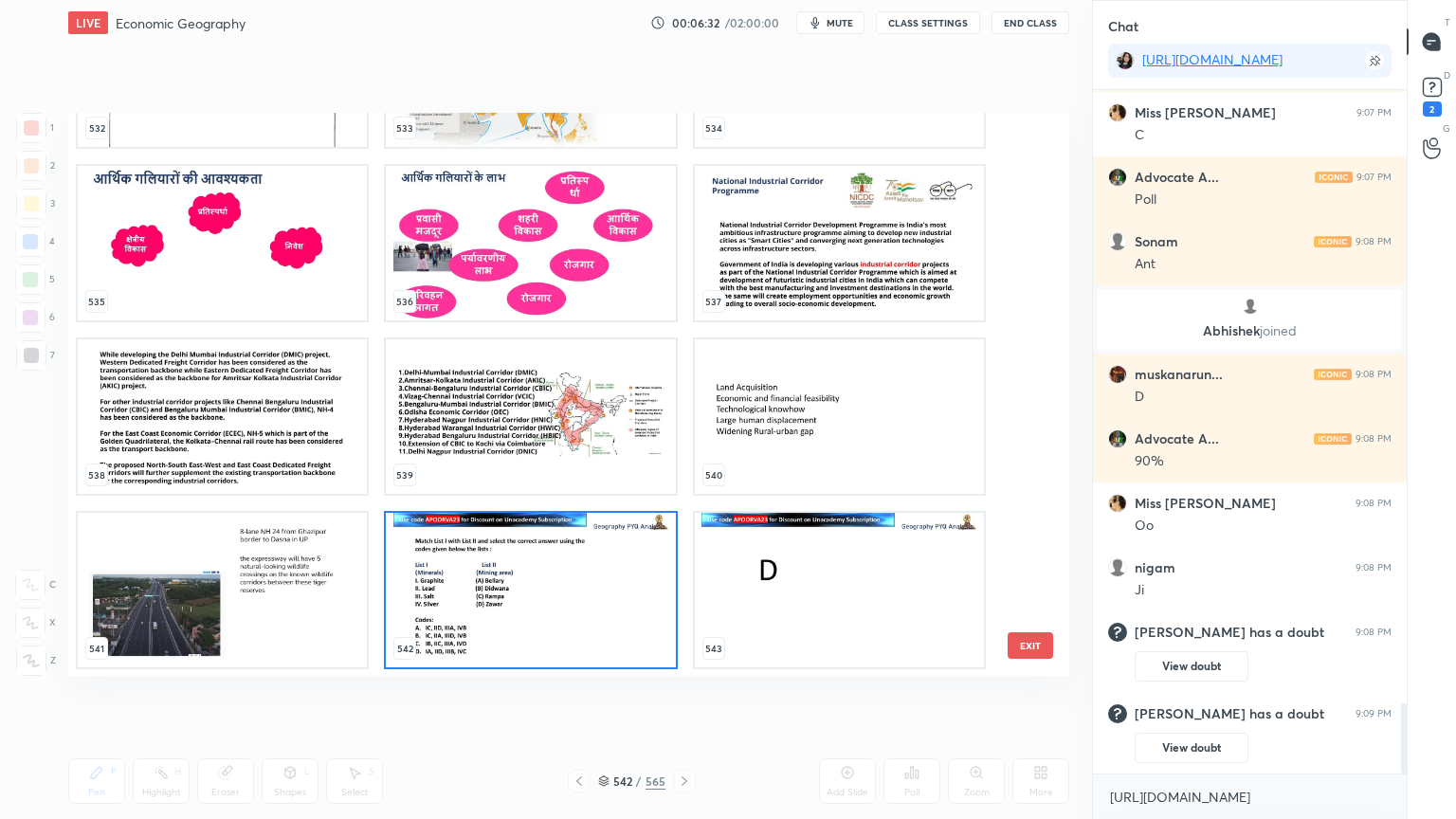 click at bounding box center (530, 590) 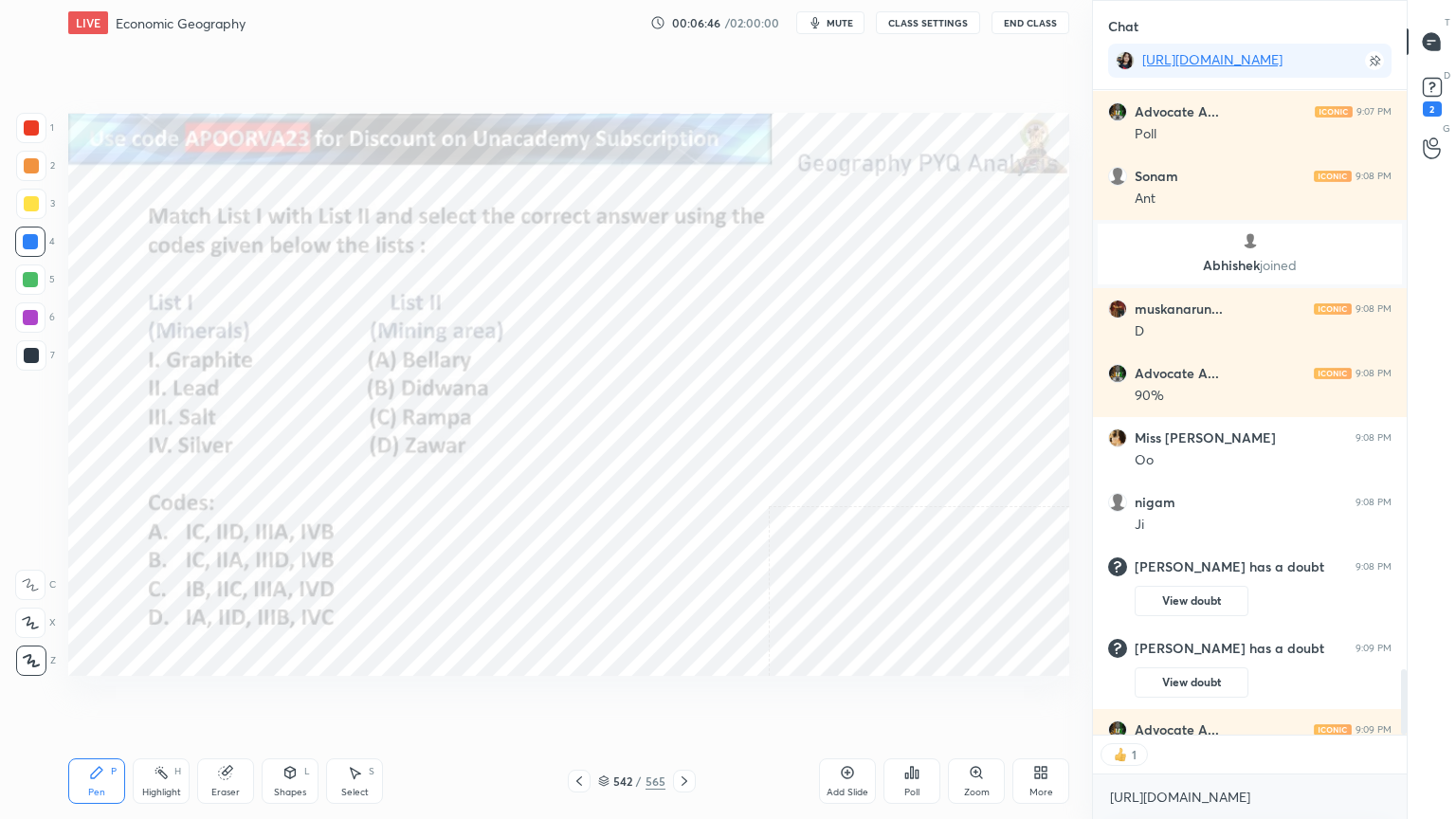 scroll, scrollTop: 6167, scrollLeft: 0, axis: vertical 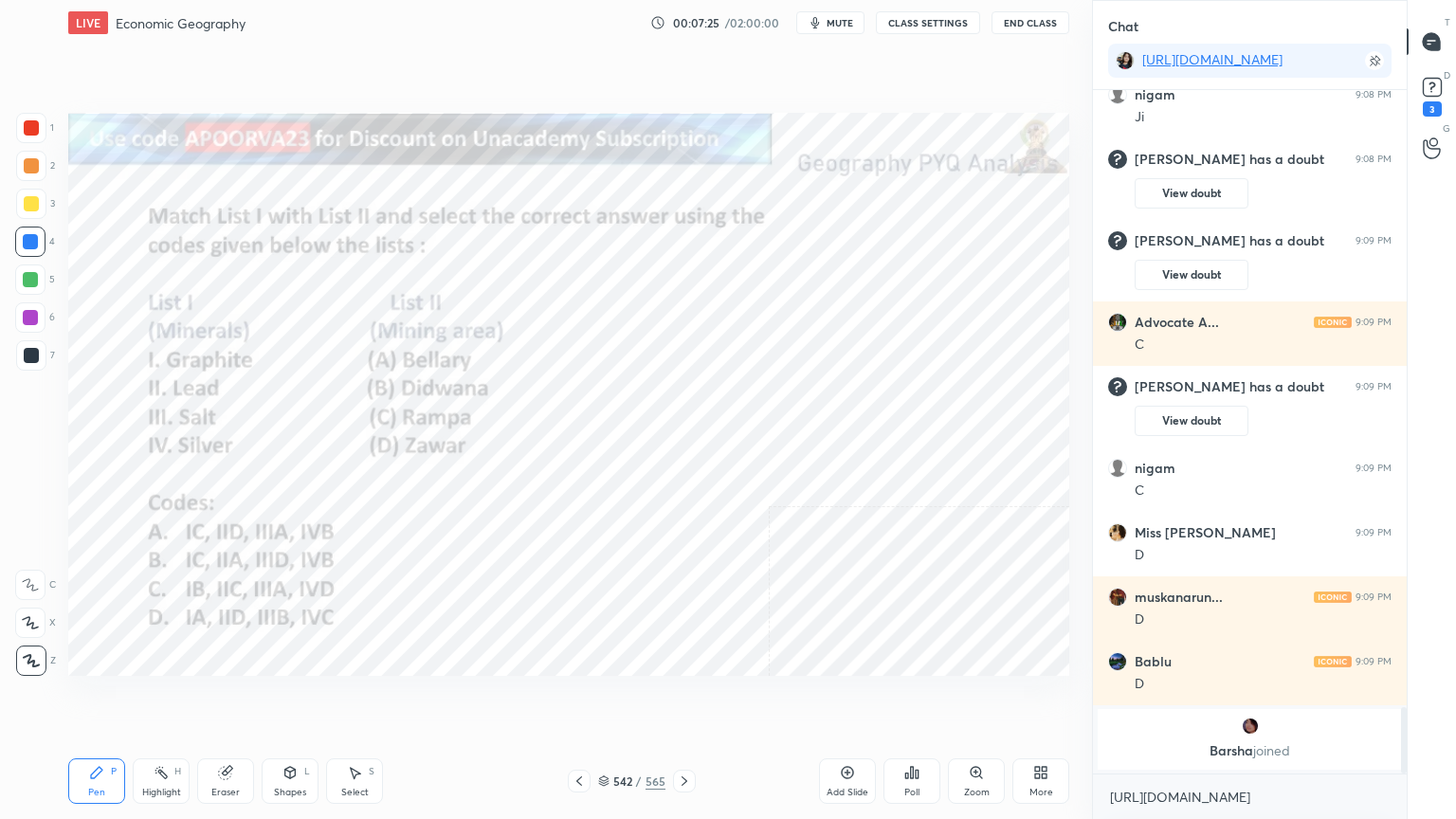 click on "Eraser" at bounding box center (226, 792) 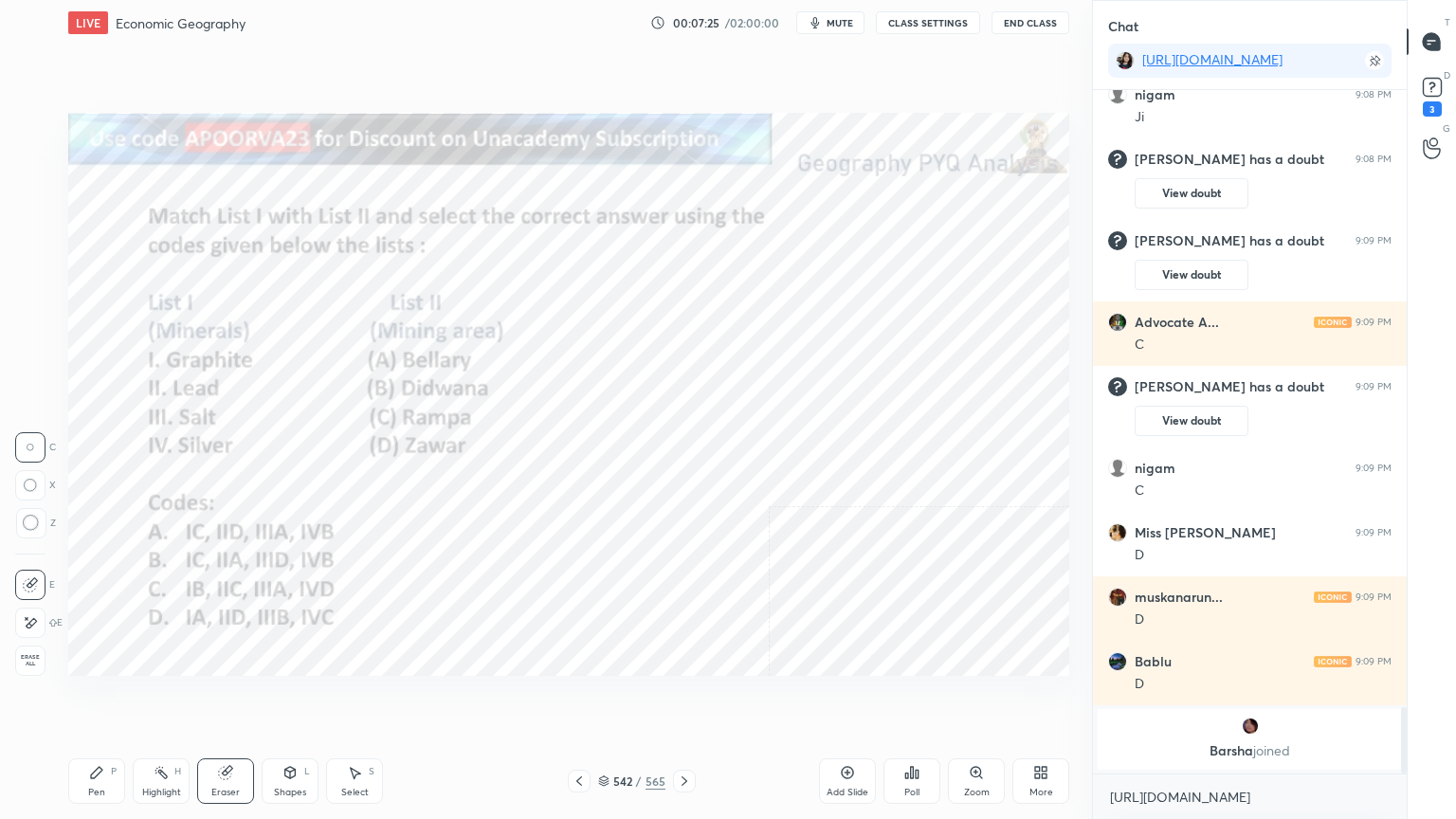 click on "Erase all" at bounding box center [30, 661] 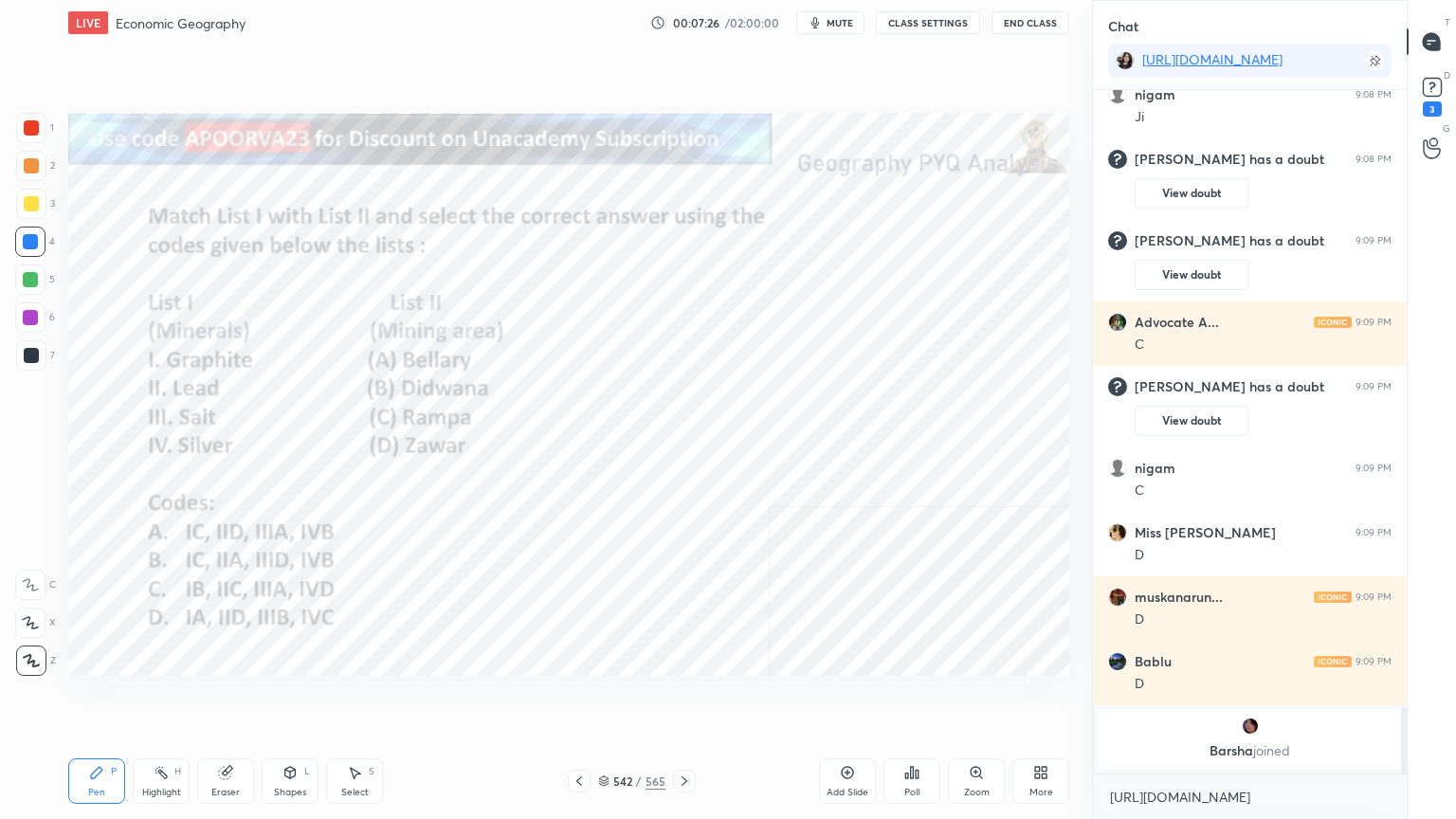 drag, startPoint x: 23, startPoint y: 648, endPoint x: 64, endPoint y: 647, distance: 41.012193 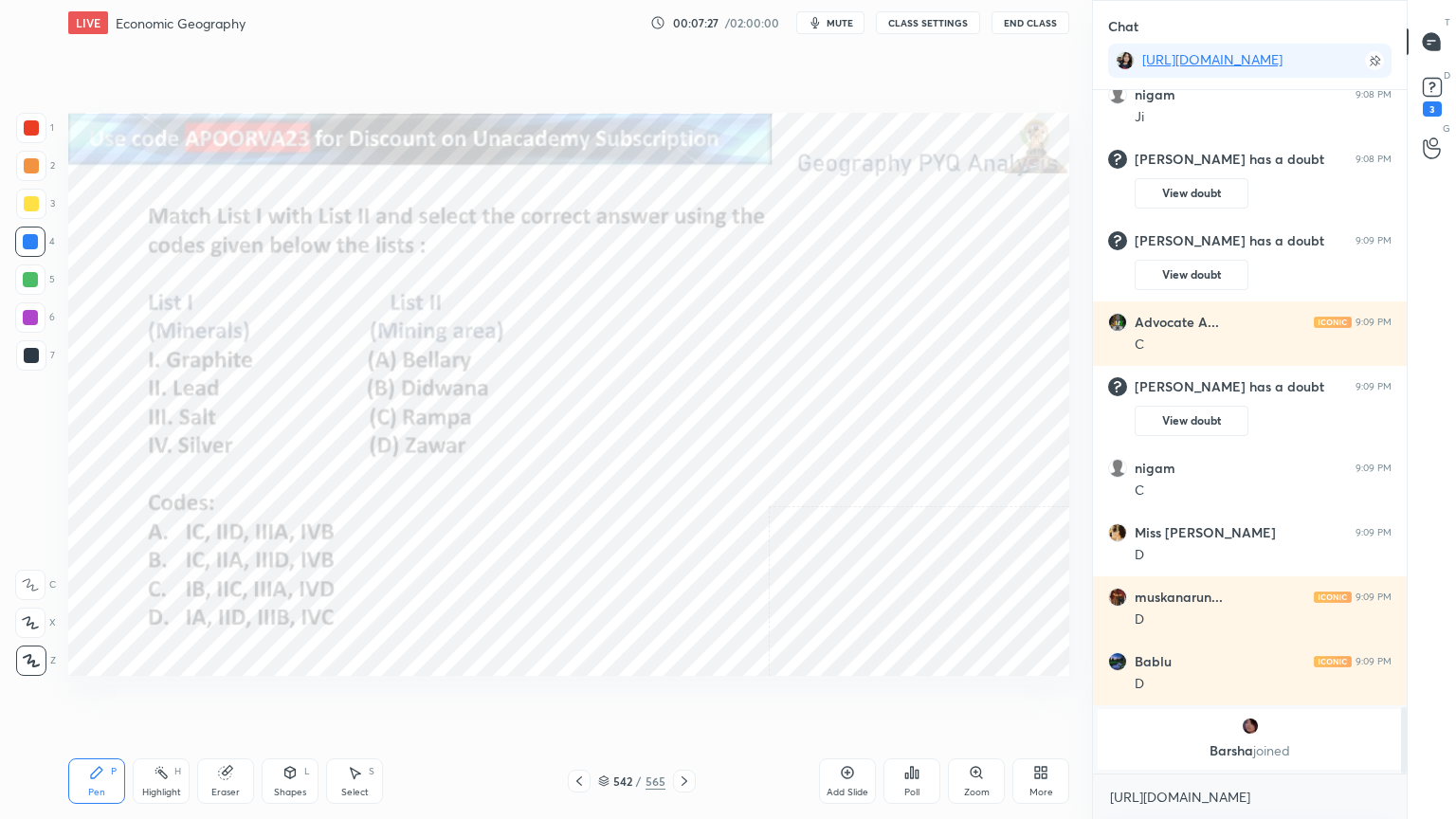 click 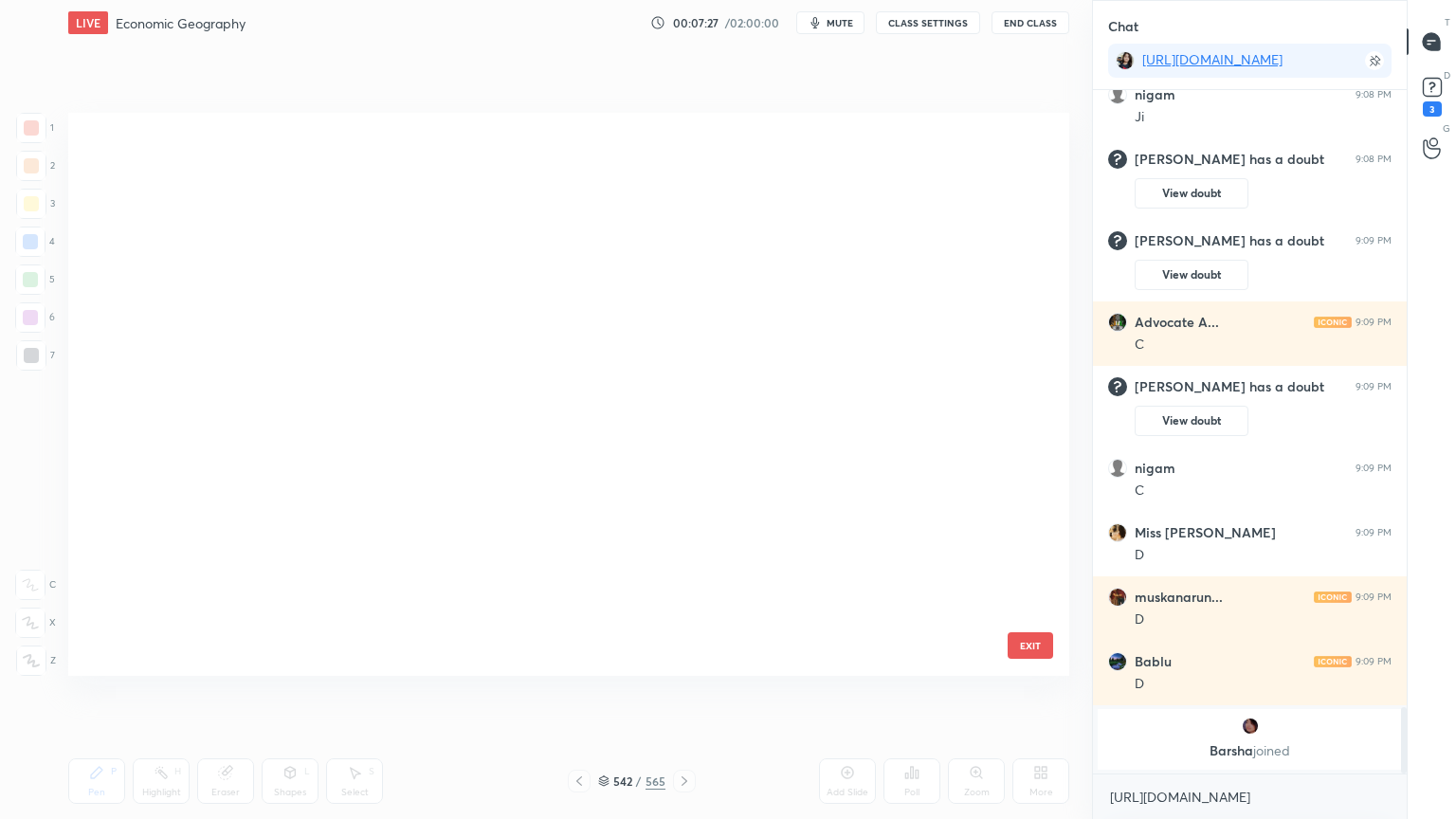 scroll, scrollTop: 30834, scrollLeft: 0, axis: vertical 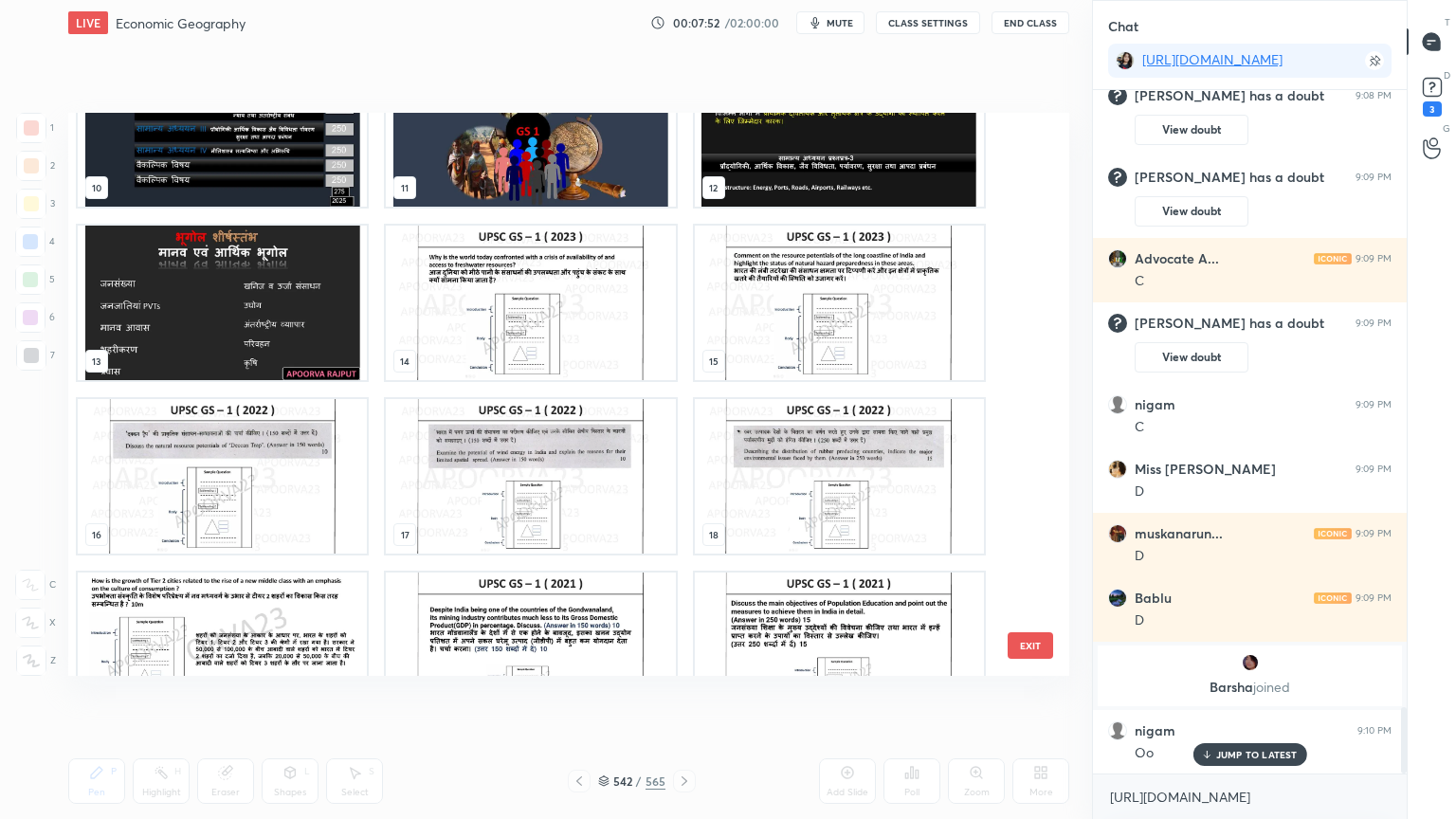 click at bounding box center [530, 302] 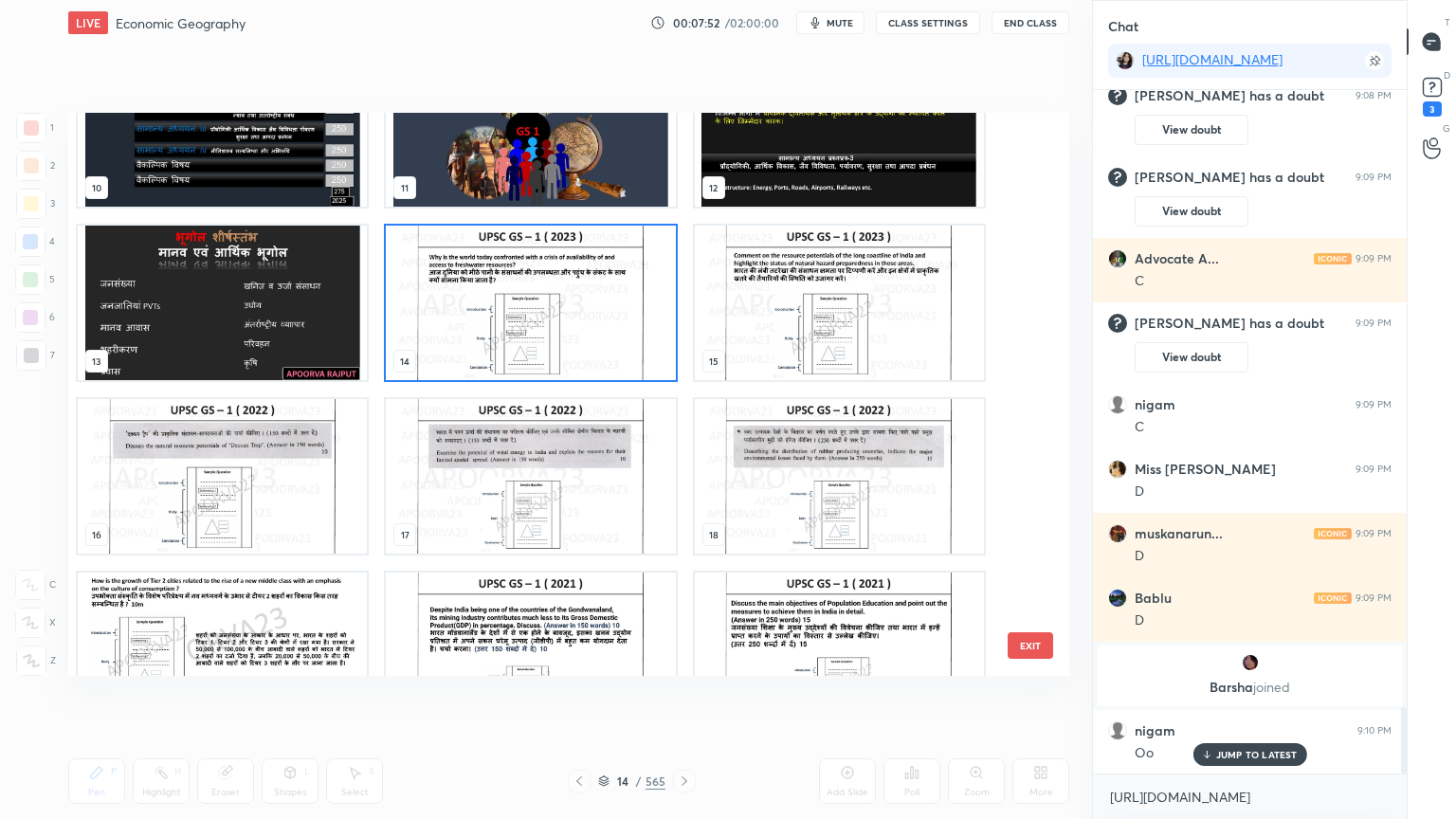 click at bounding box center (530, 302) 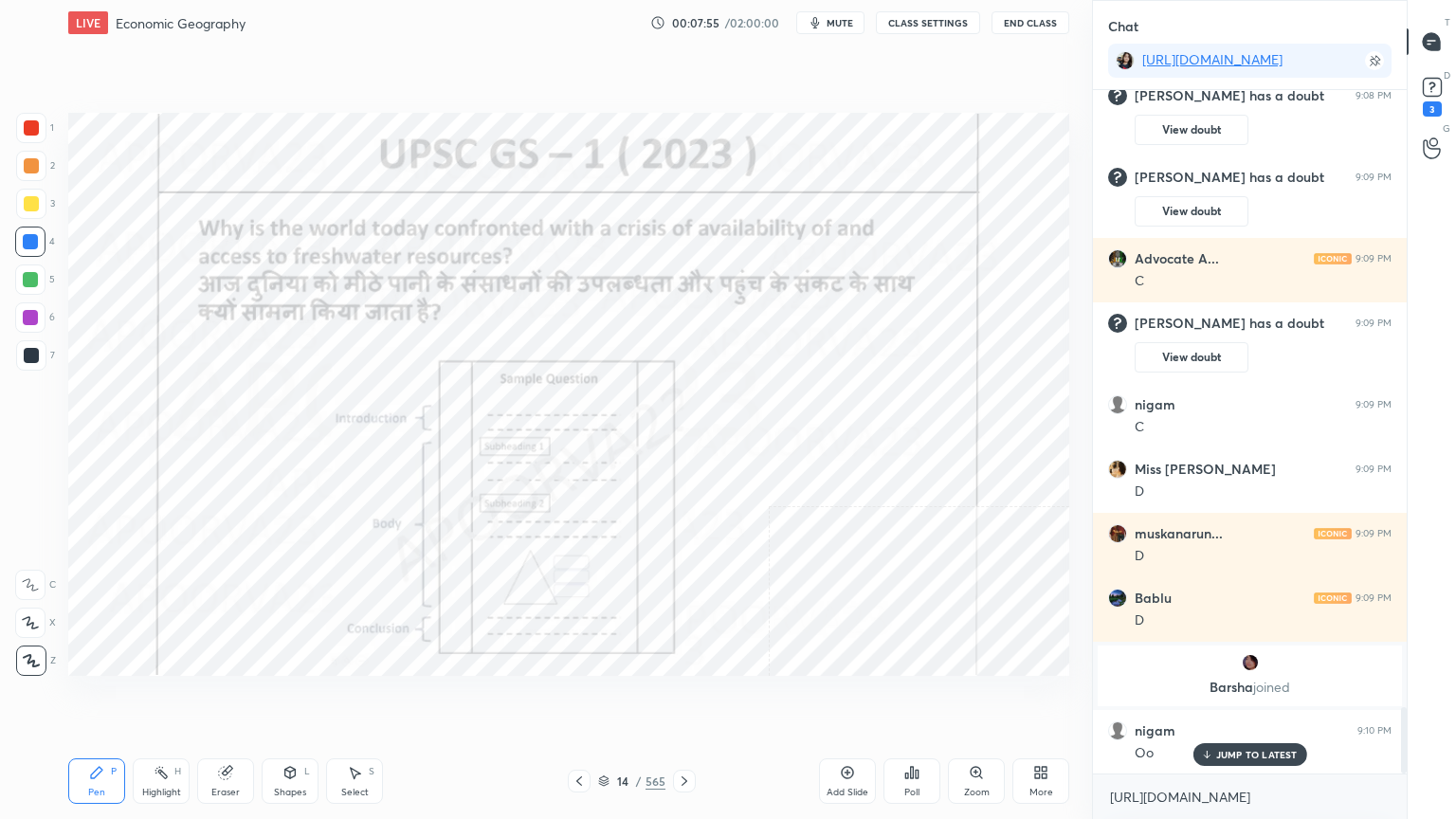 click 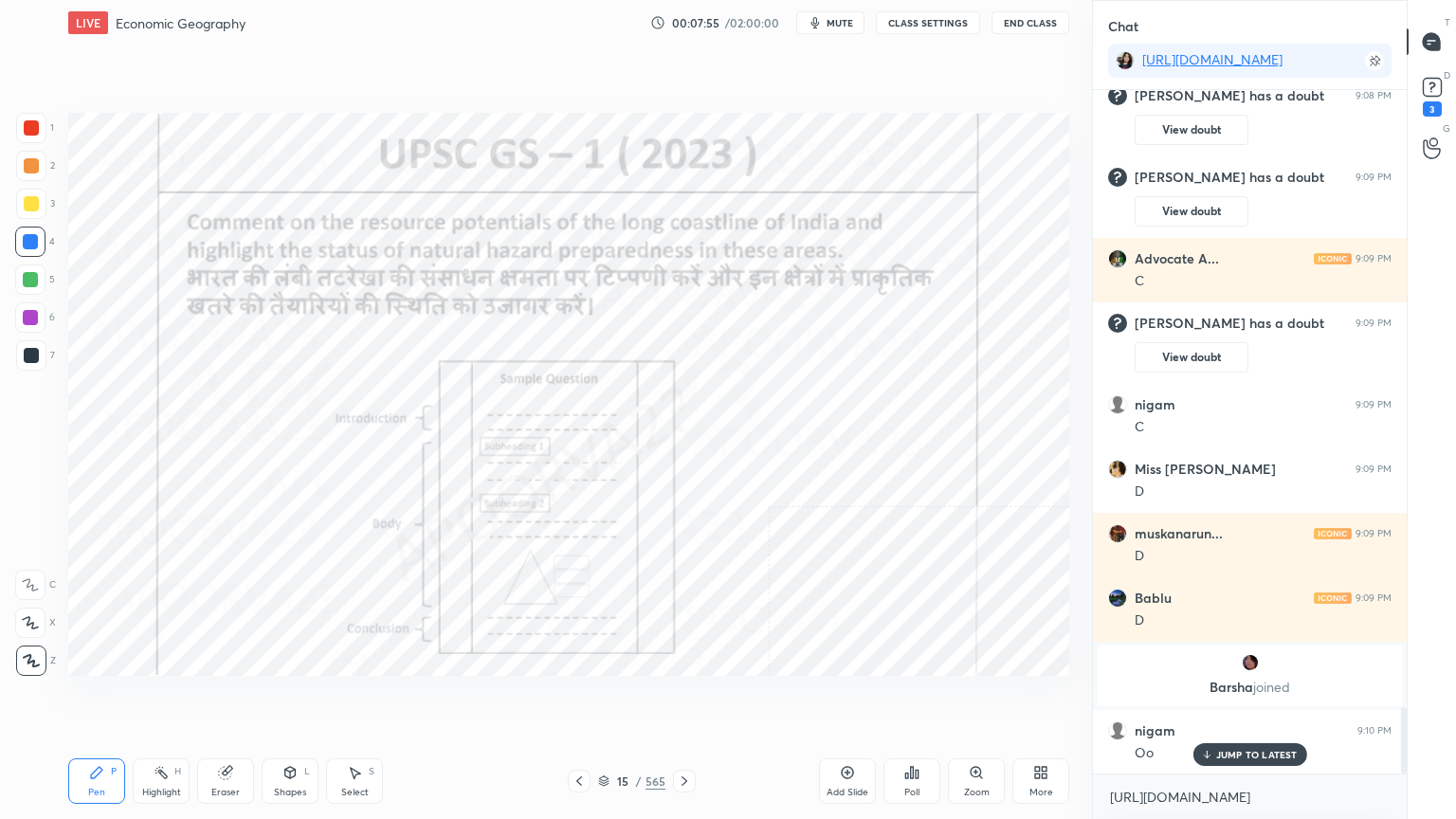 click 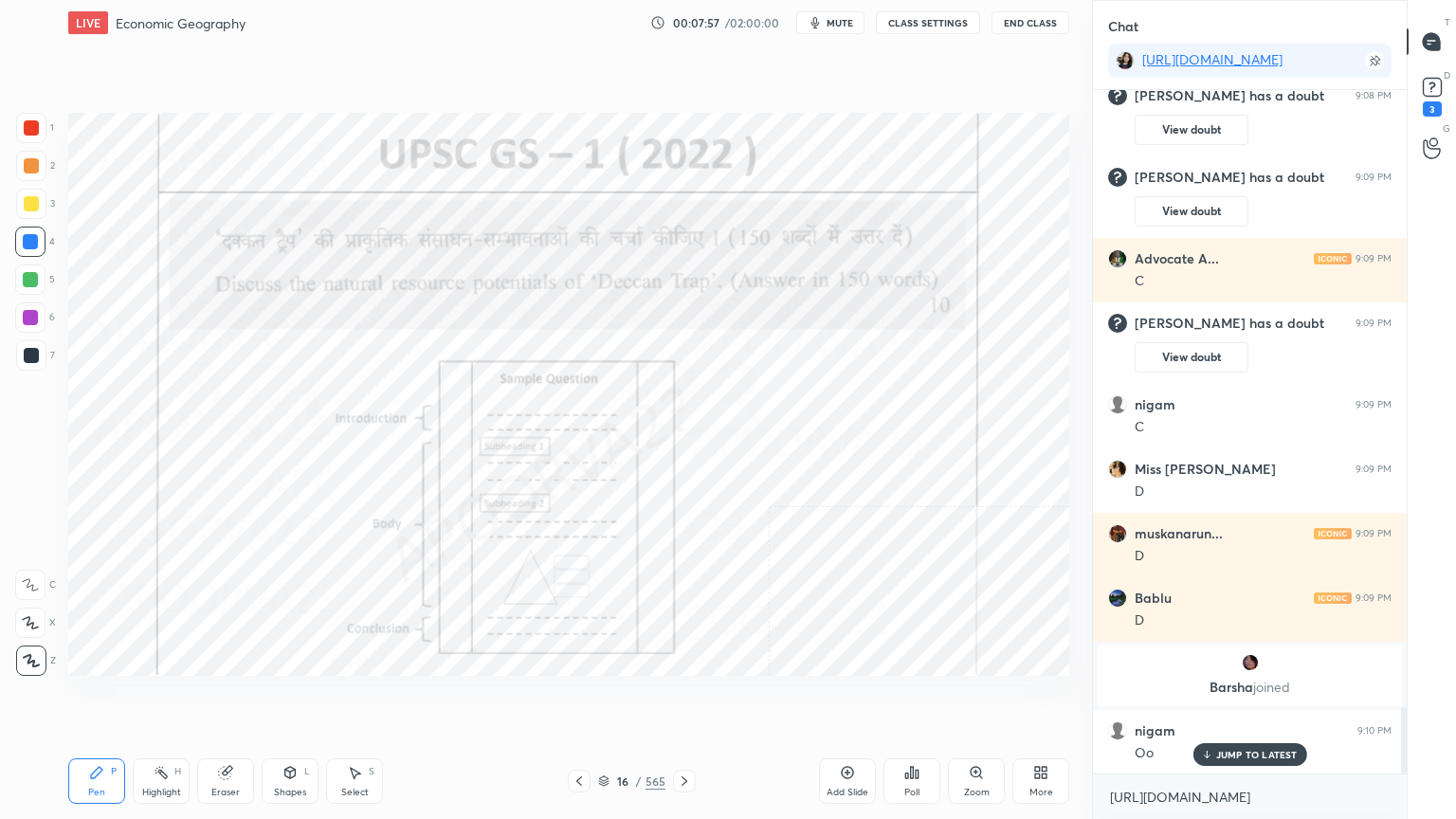 click 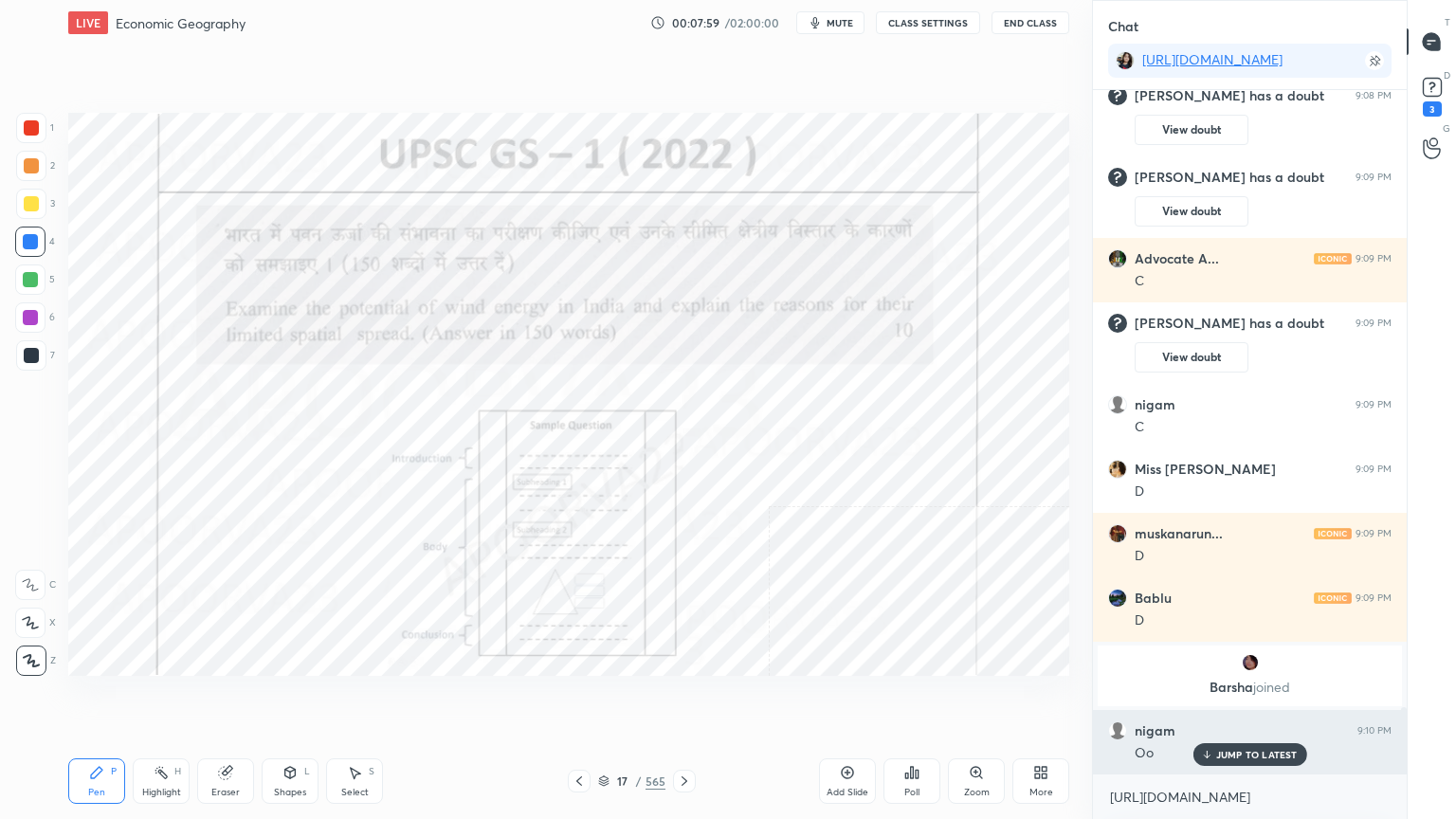 drag, startPoint x: 1225, startPoint y: 756, endPoint x: 1209, endPoint y: 756, distance: 16 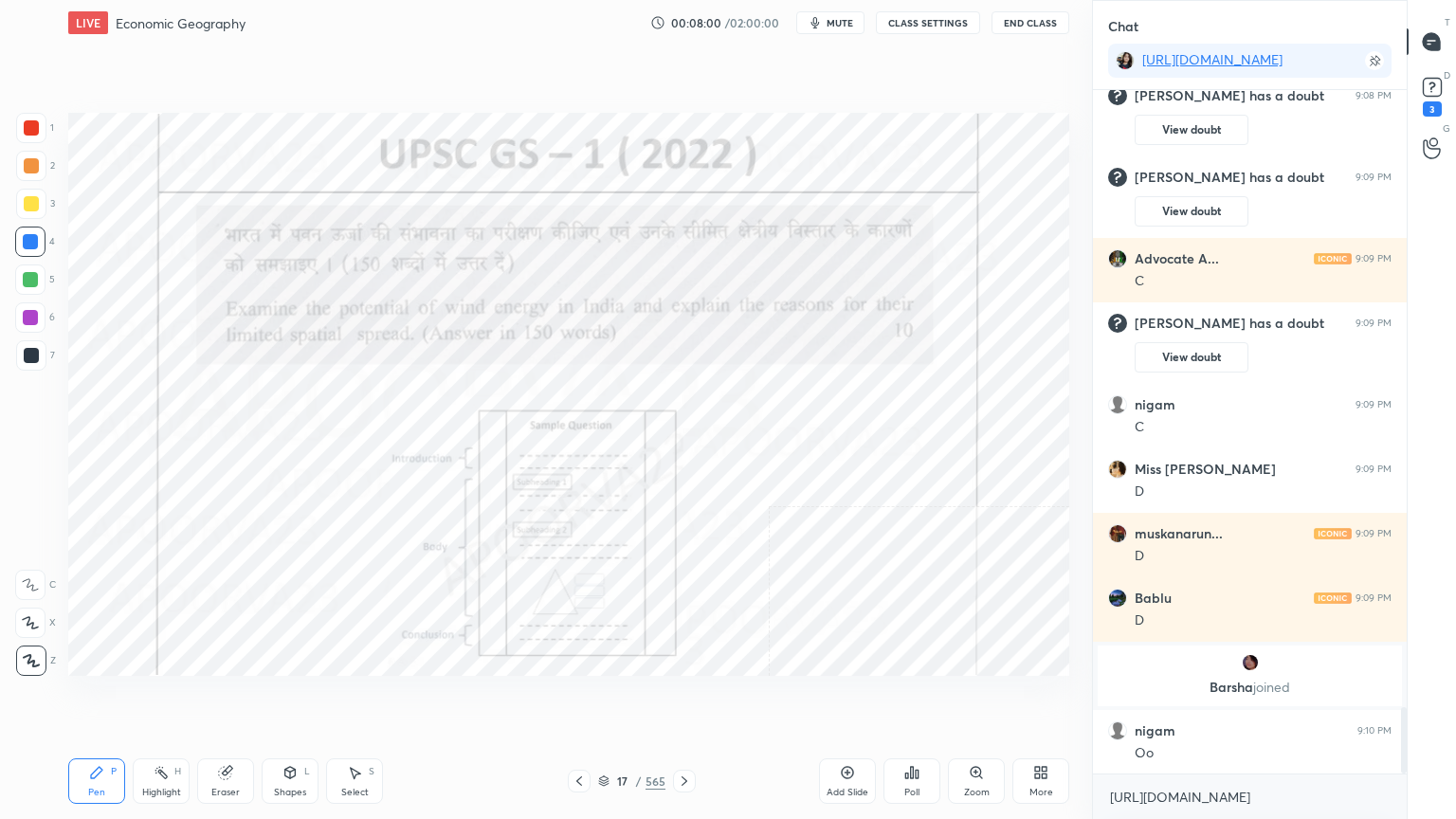 click 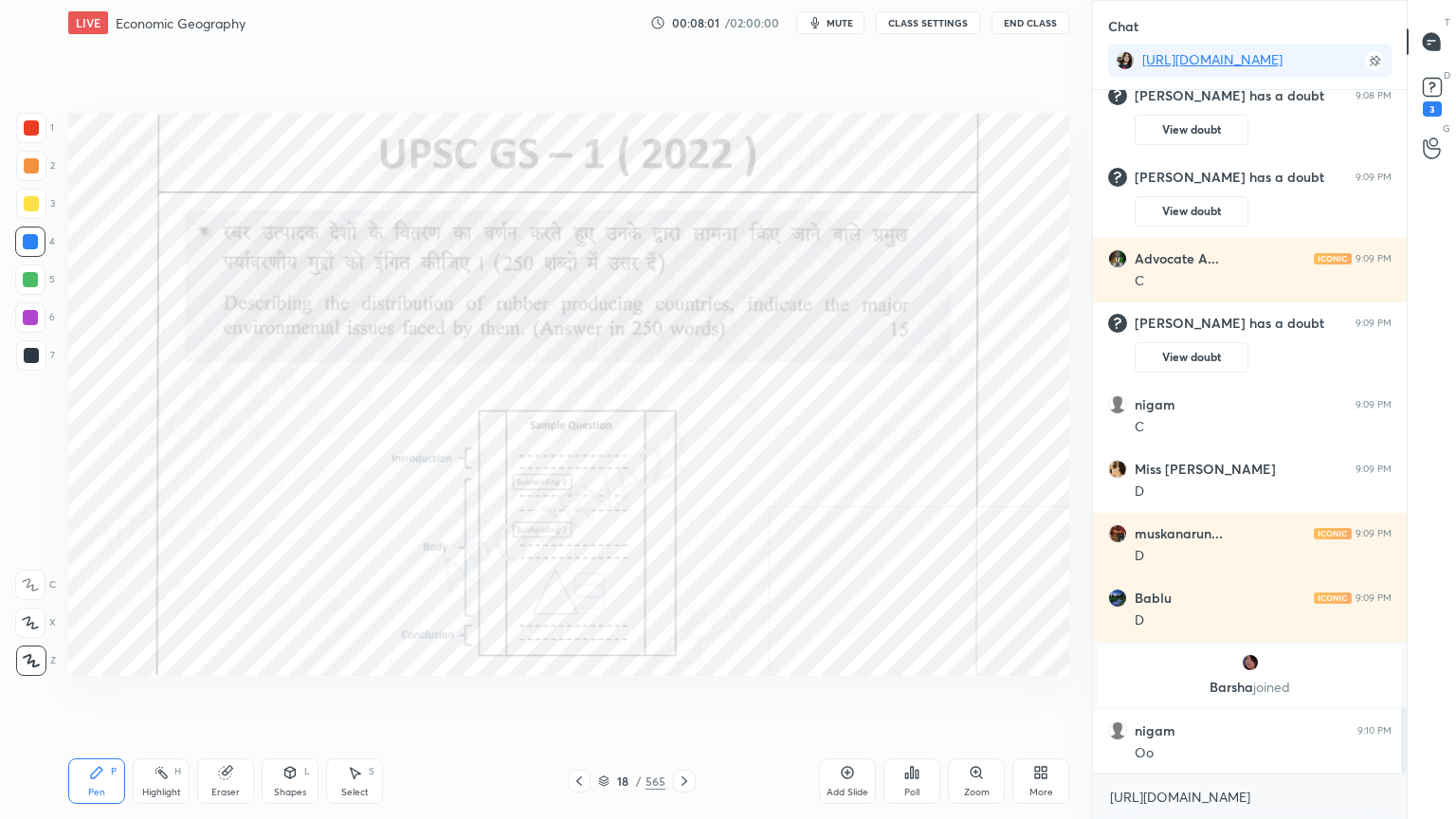 click 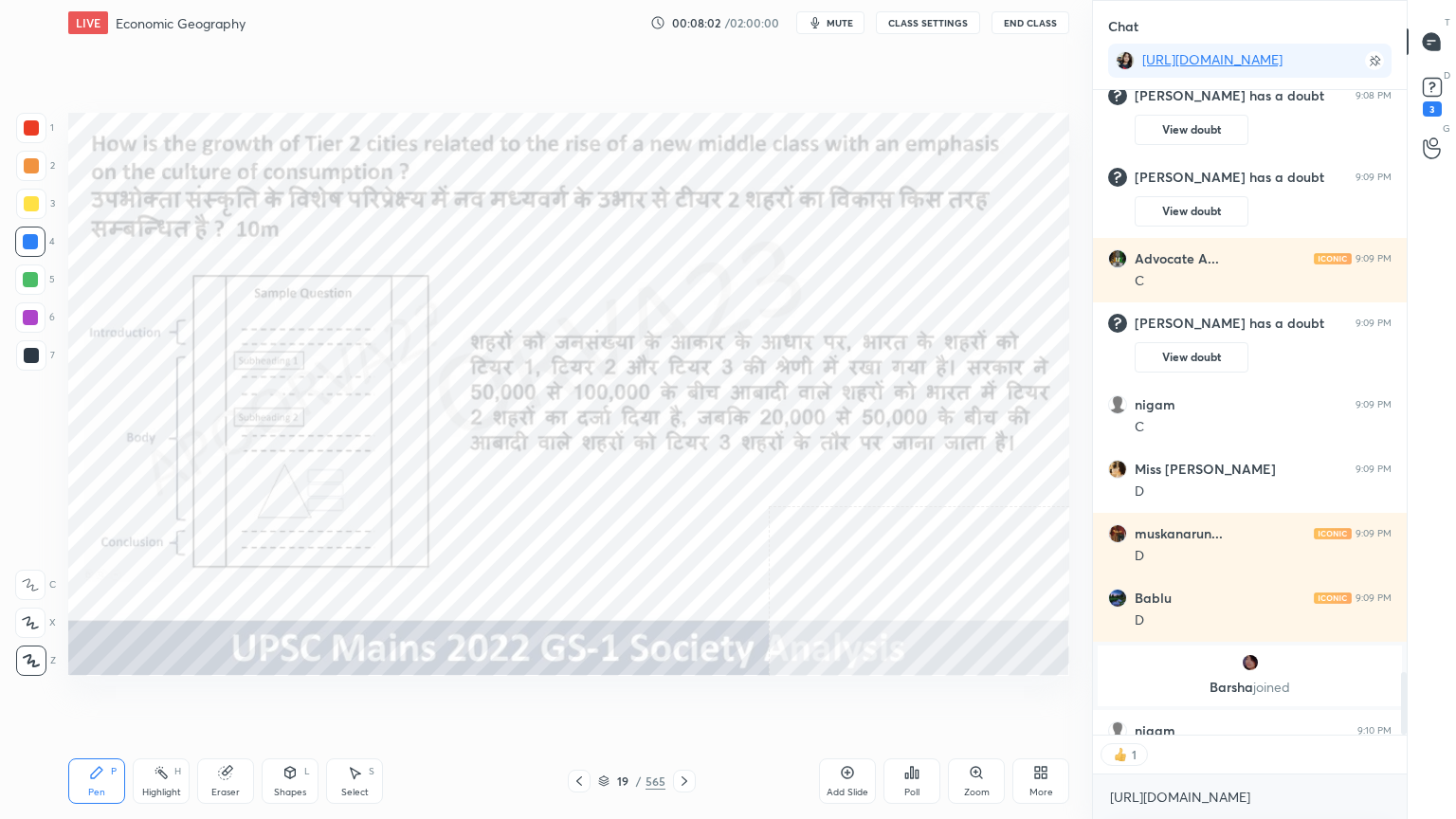scroll, scrollTop: 640, scrollLeft: 308, axis: both 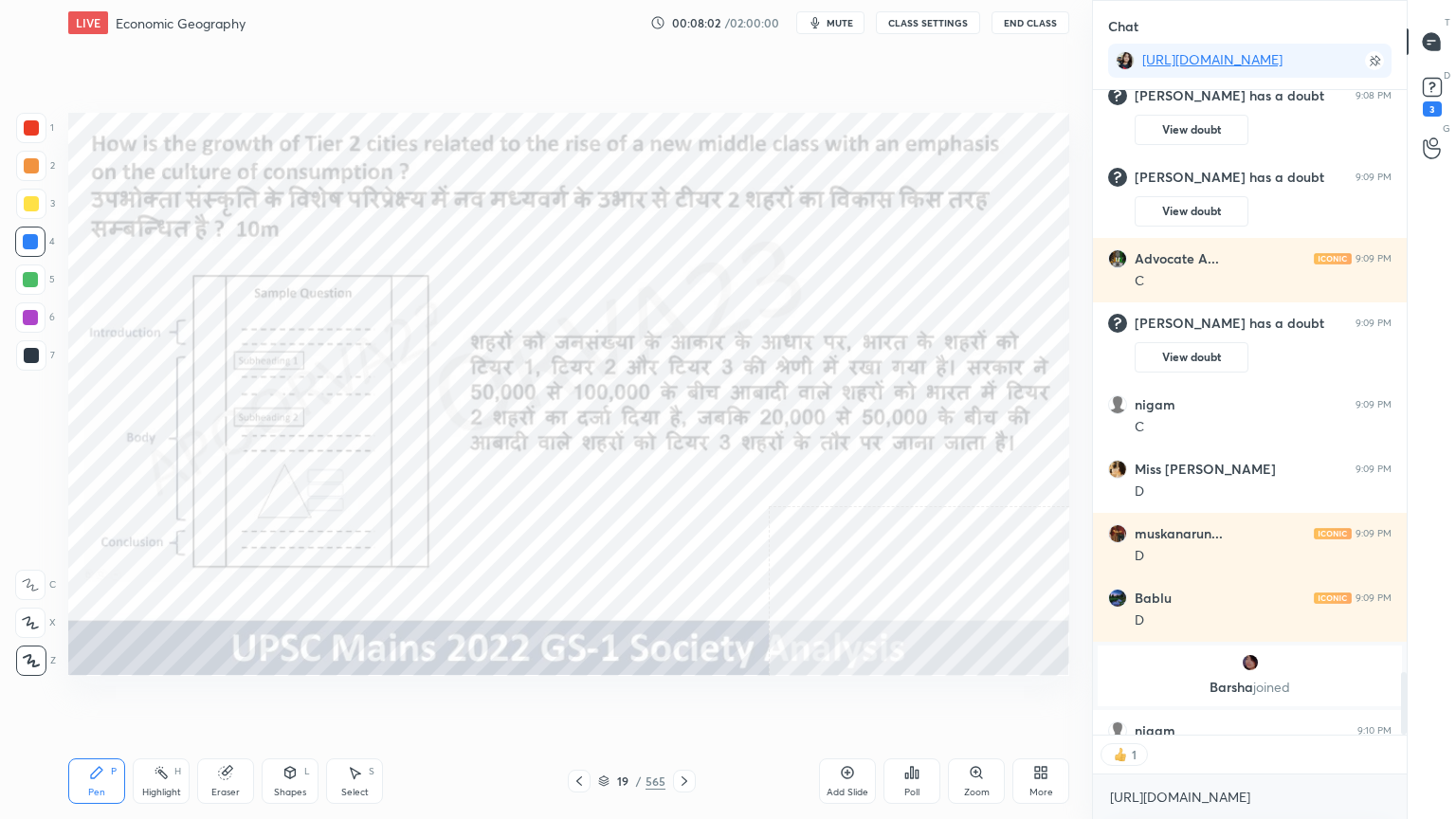 click 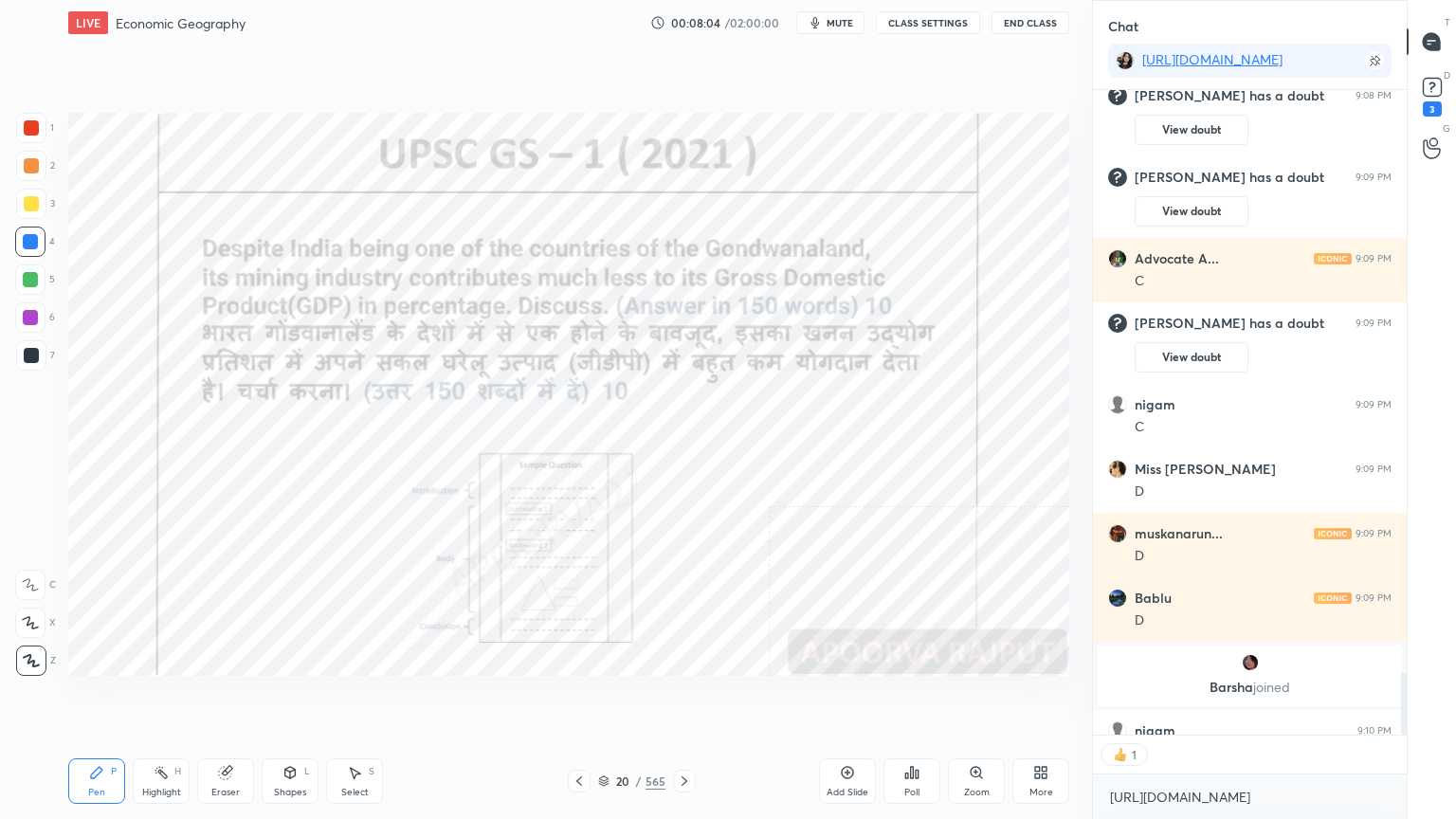 click 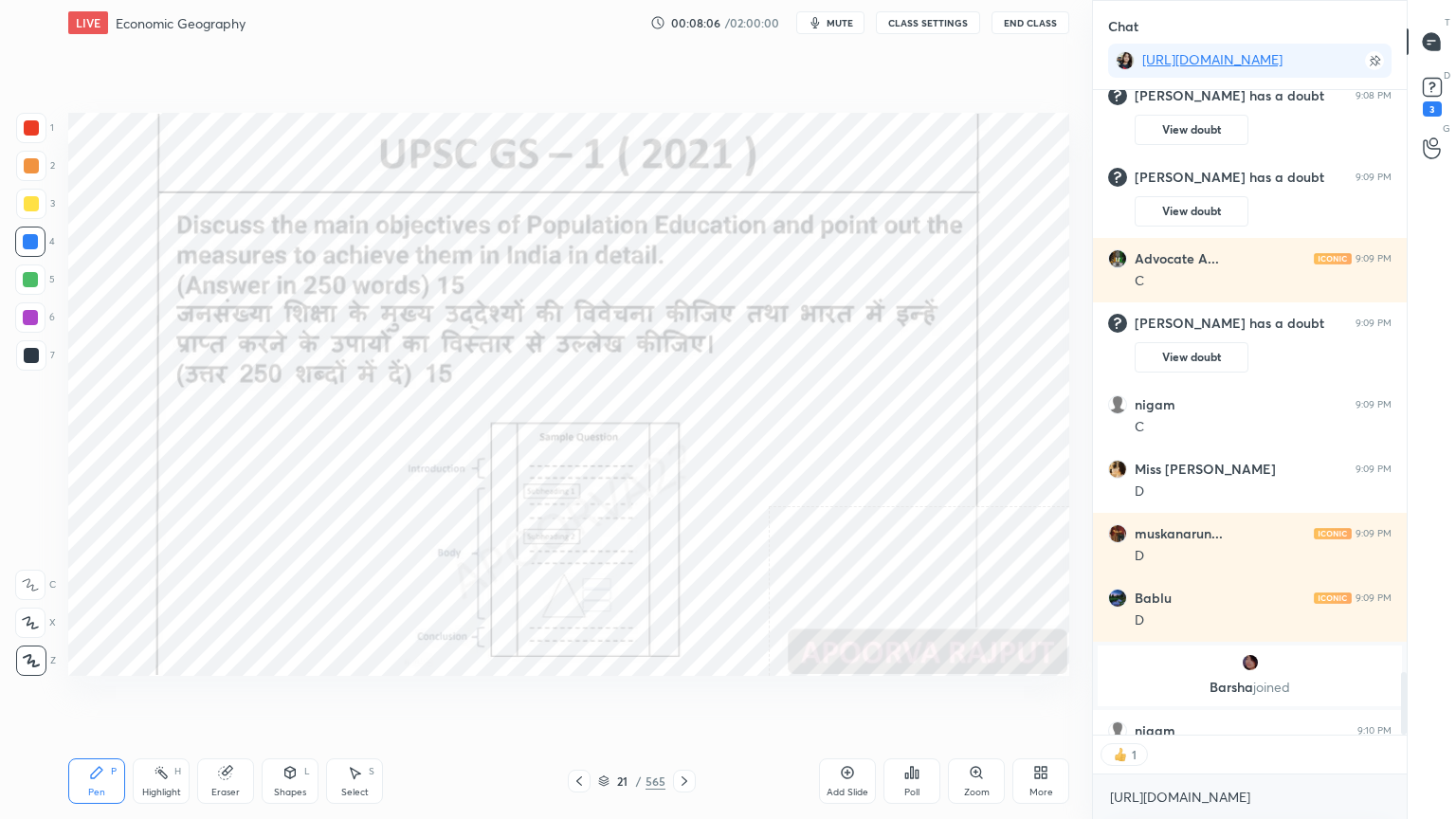 click 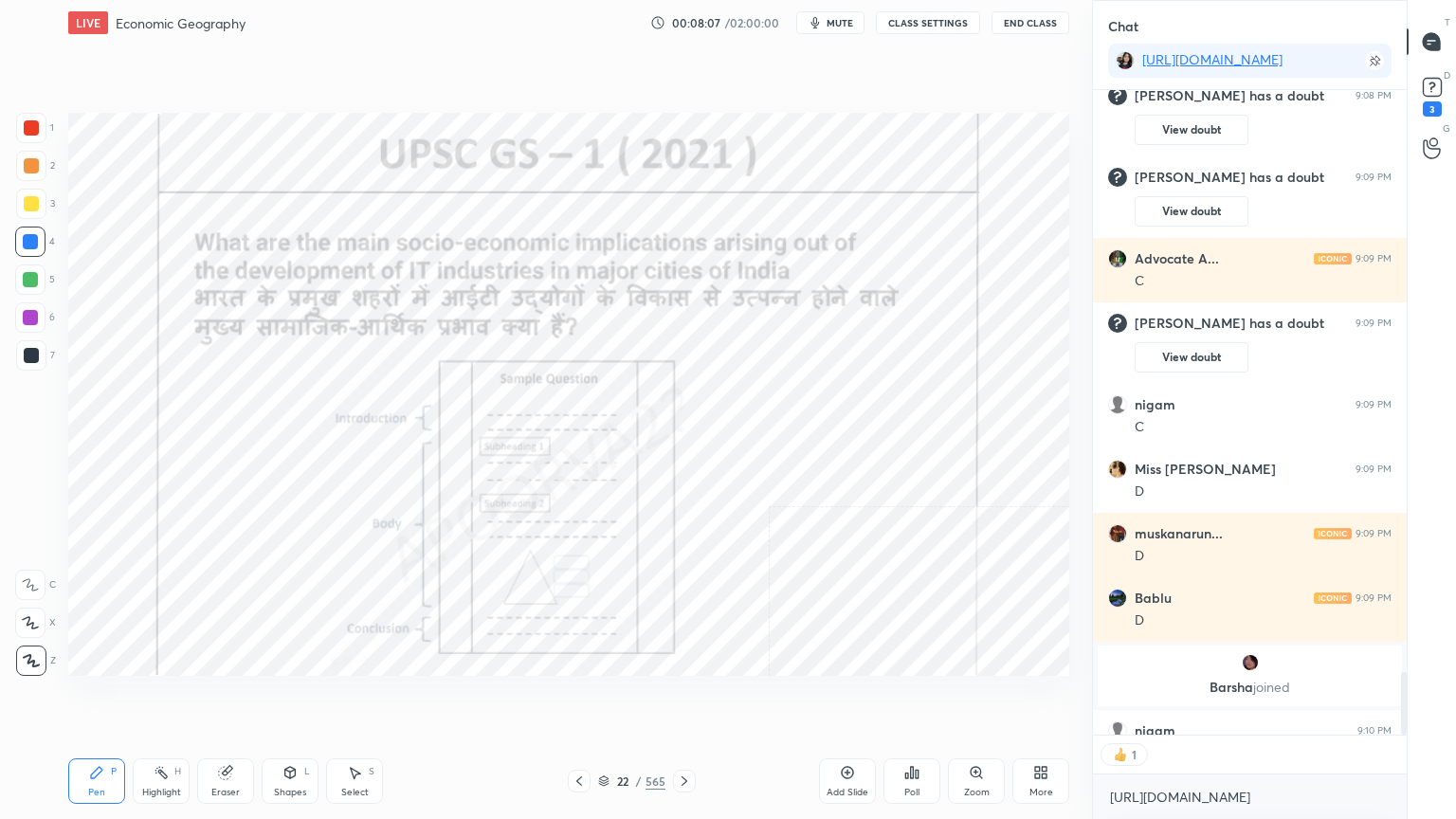 click 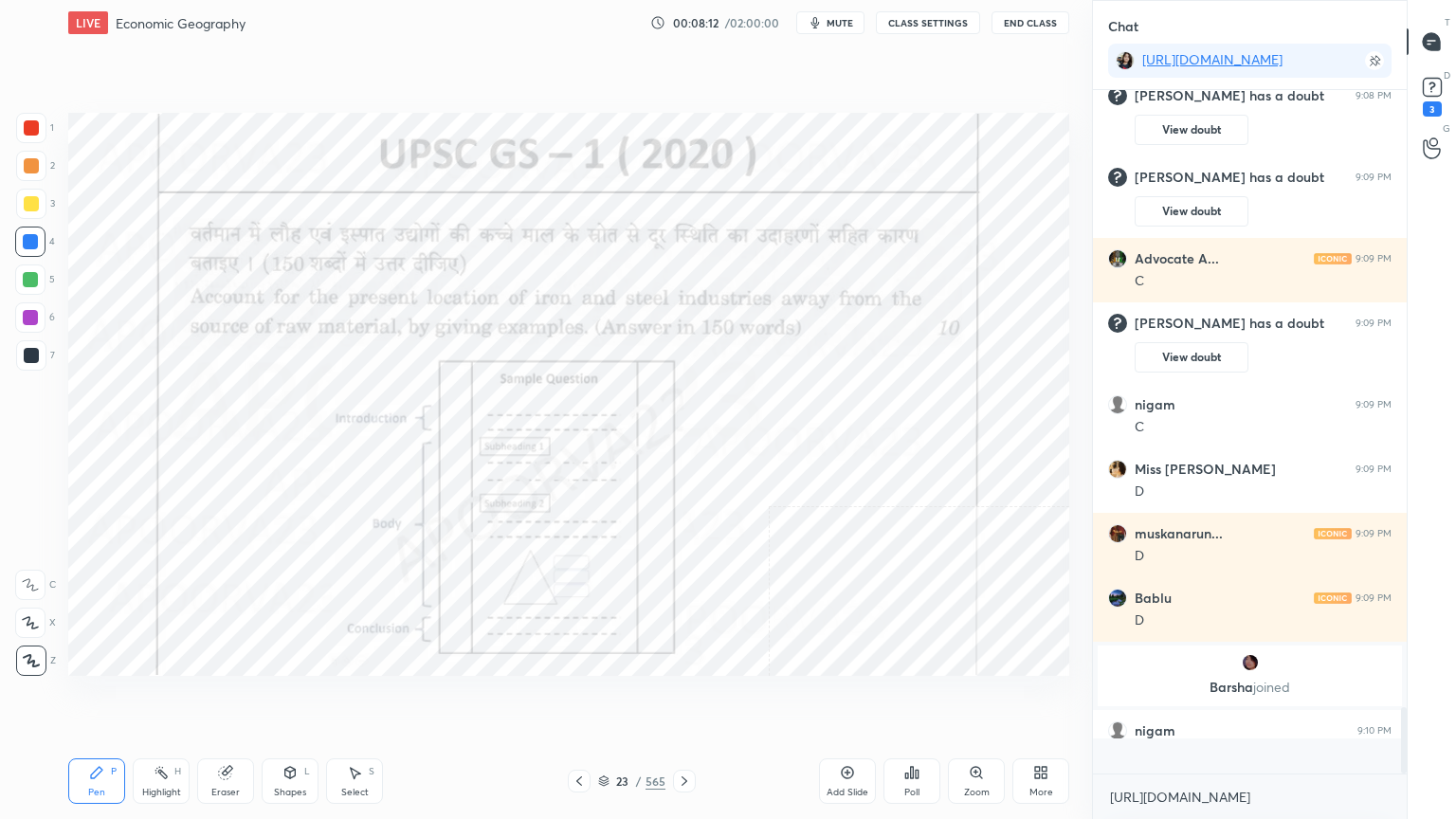 scroll, scrollTop: 6, scrollLeft: 6, axis: both 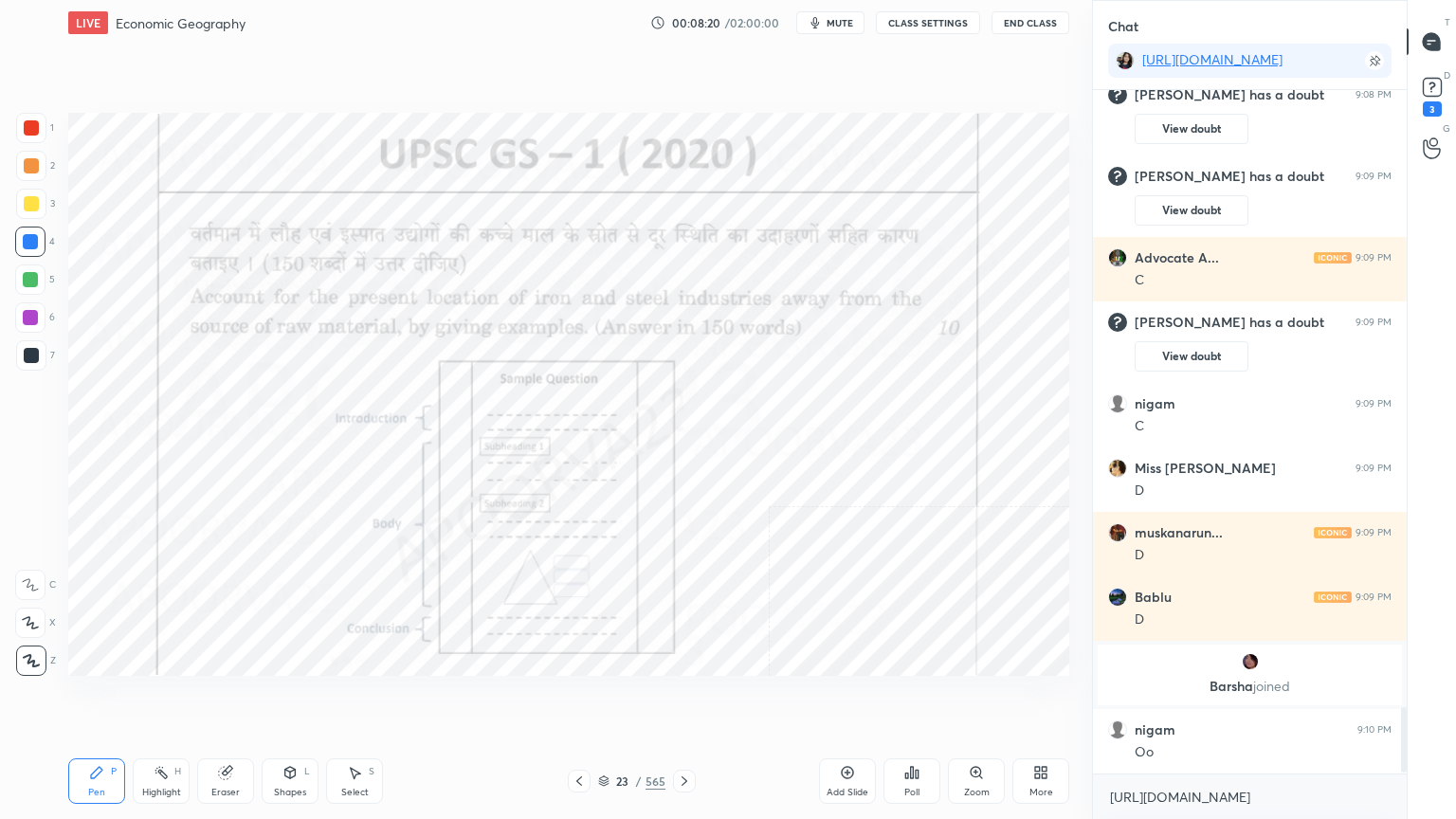 click at bounding box center [684, 781] 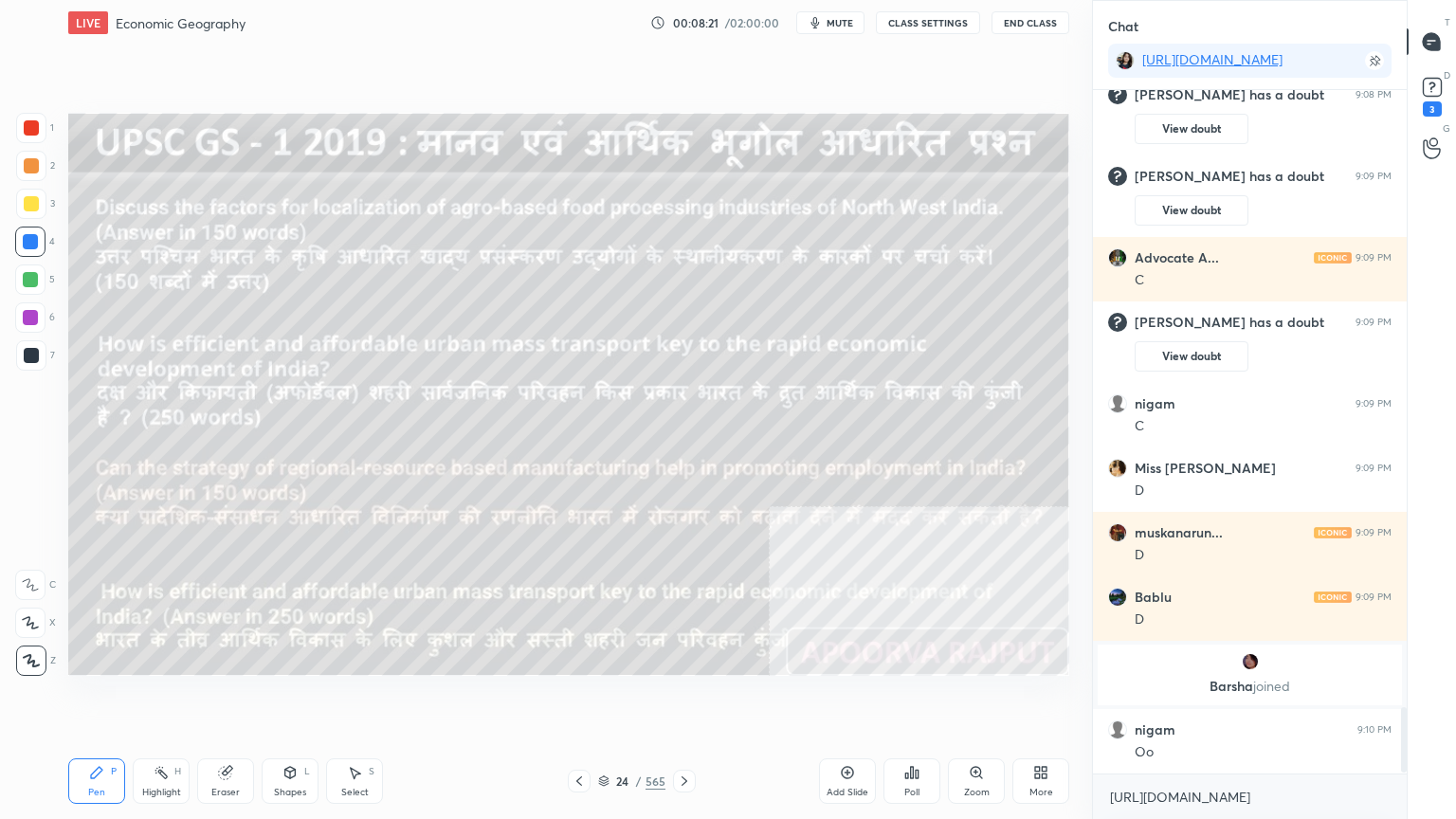 drag, startPoint x: 689, startPoint y: 774, endPoint x: 693, endPoint y: 719, distance: 55.145263 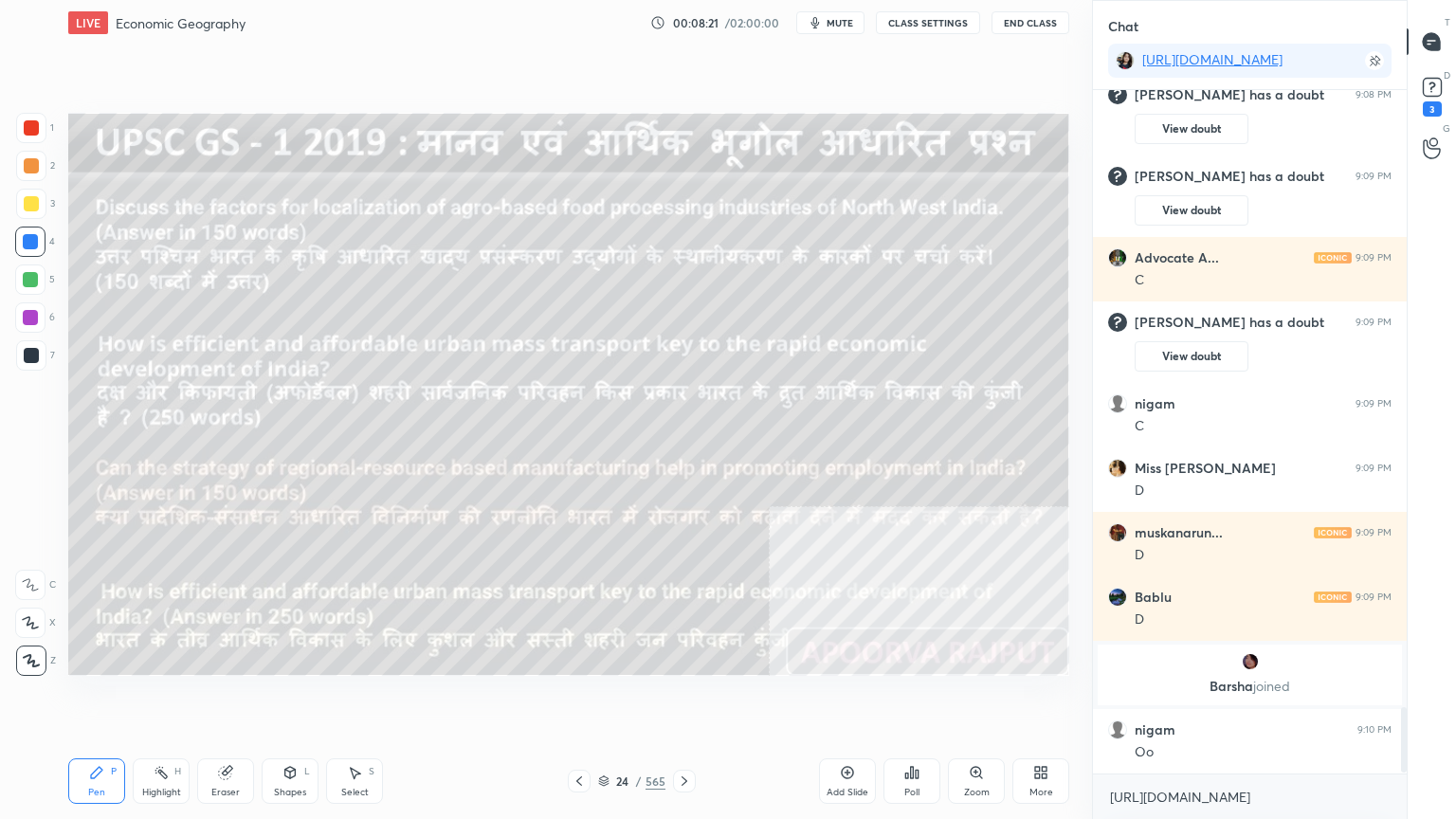 click on "LIVE Economic Geography 00:08:21 /  02:00:00 mute CLASS SETTINGS End Class Setting up your live class Poll for   secs No correct answer Start poll Back Economic Geography • L15 of भूगोल शीर्षस्‍तंभ: मानव एवं आर्थिक भूगोल [PERSON_NAME] Pen P Highlight H Eraser Shapes L Select S 24 / 565 Add Slide Poll Zoom More" at bounding box center [569, 410] 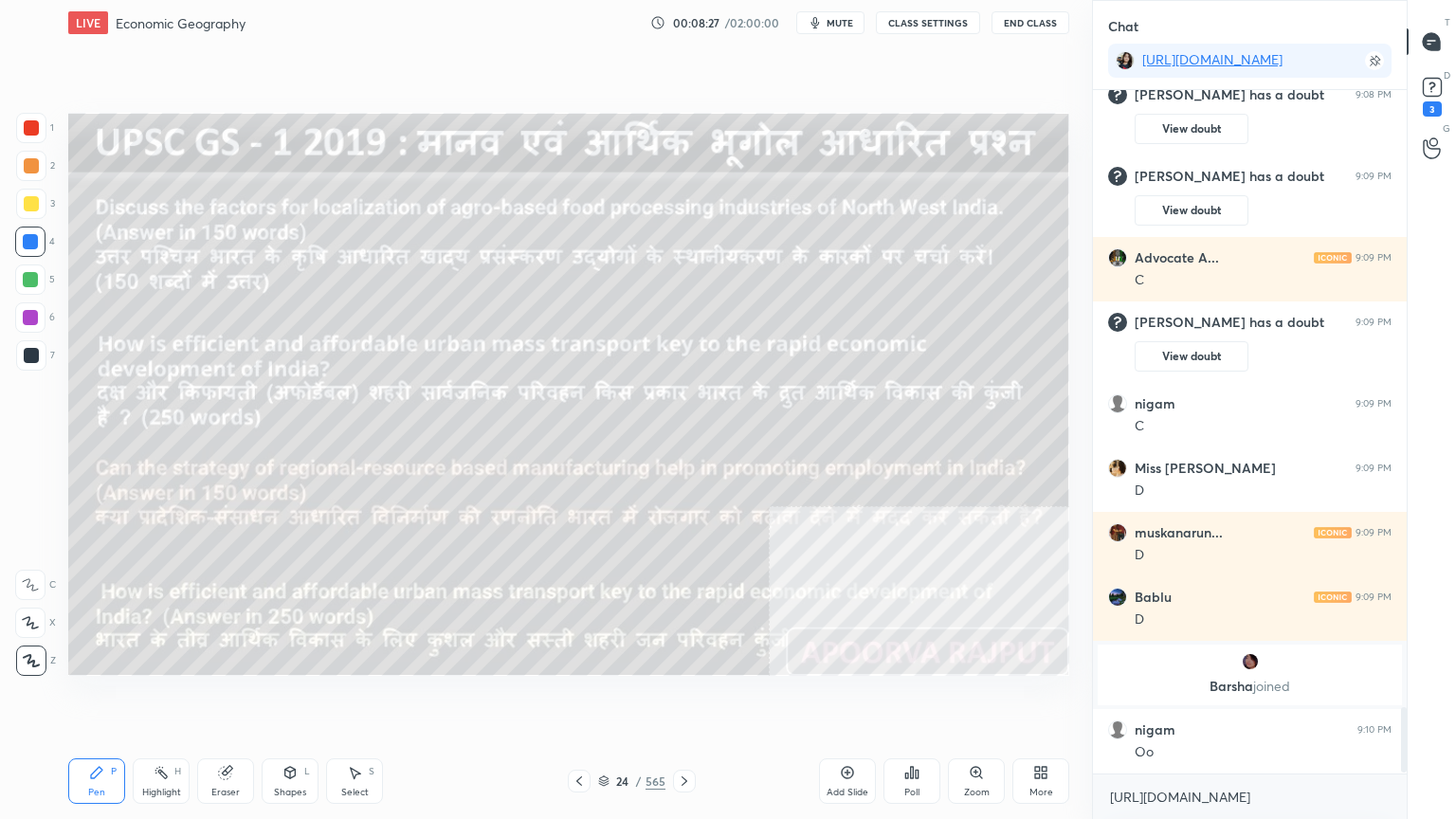 scroll, scrollTop: 6423, scrollLeft: 0, axis: vertical 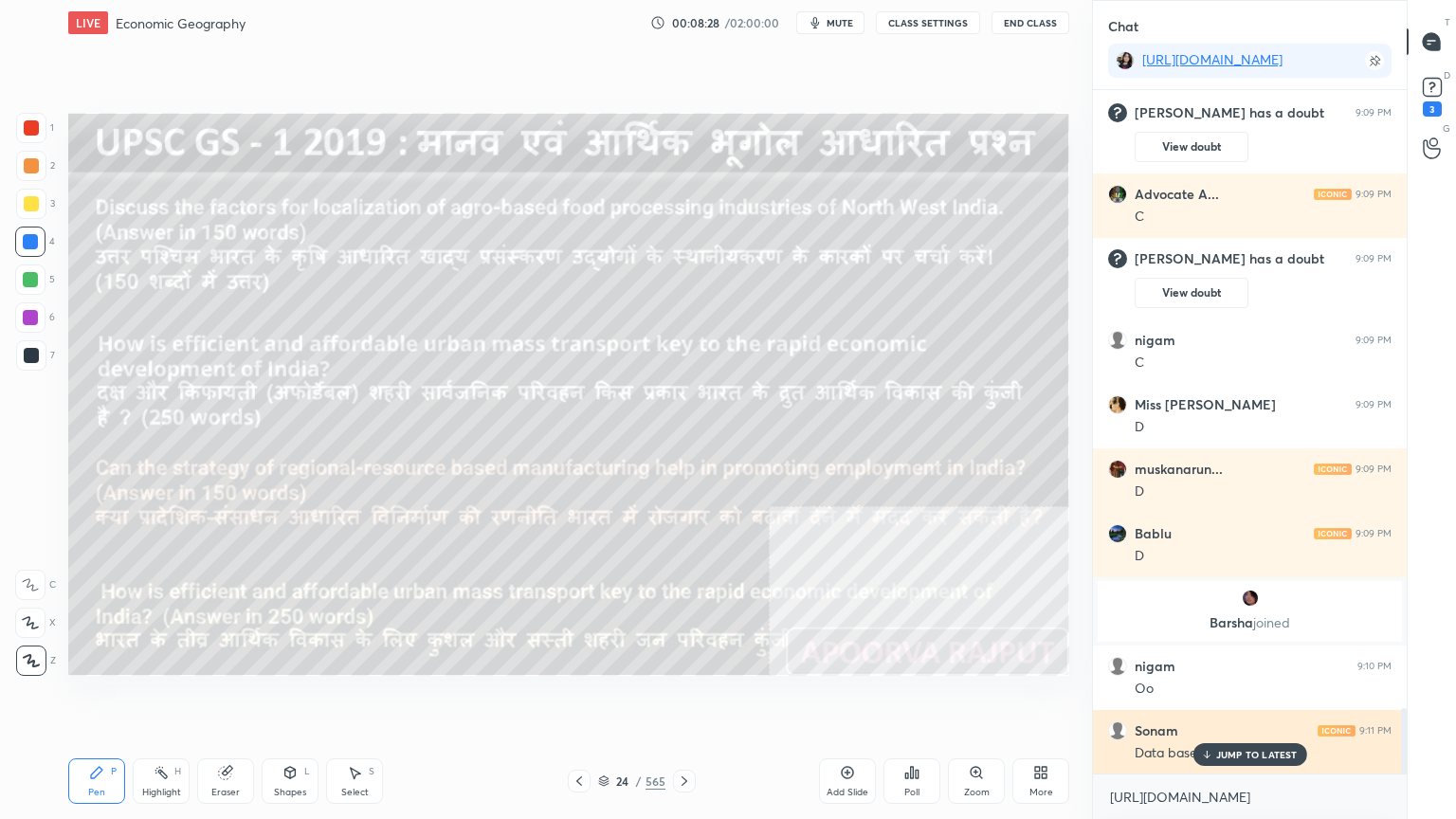 click on "JUMP TO LATEST" at bounding box center (1257, 755) 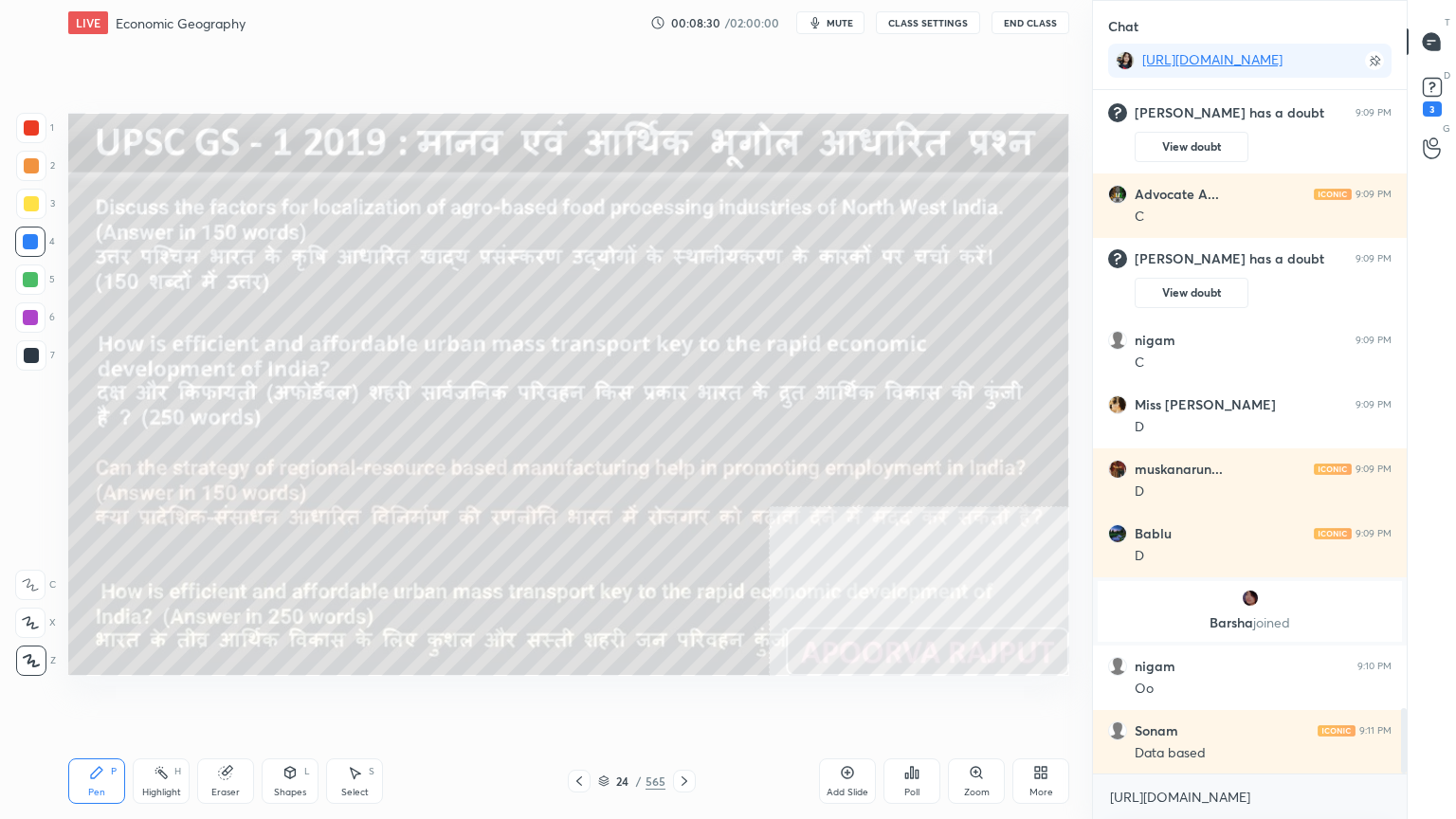 click 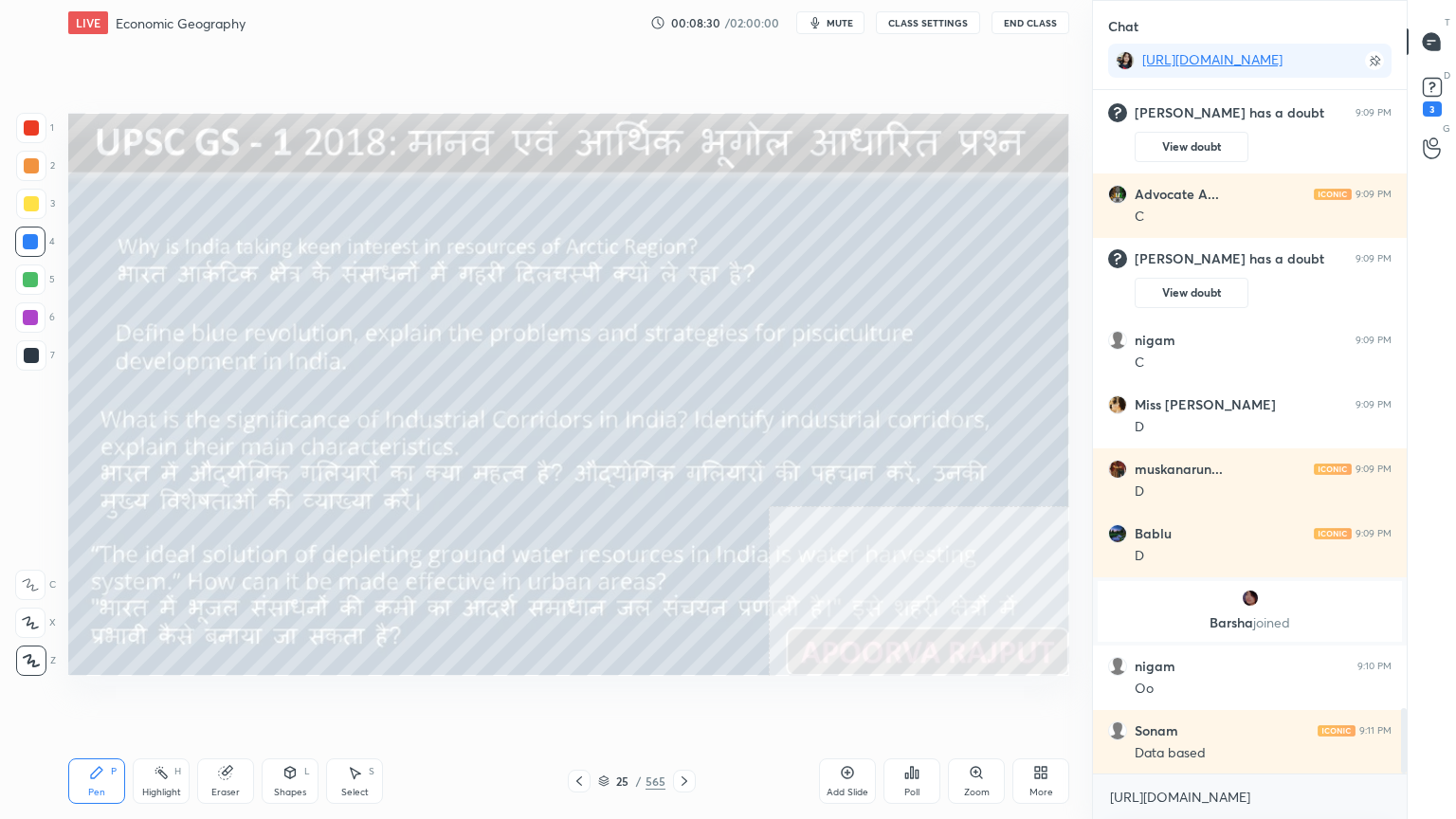 click 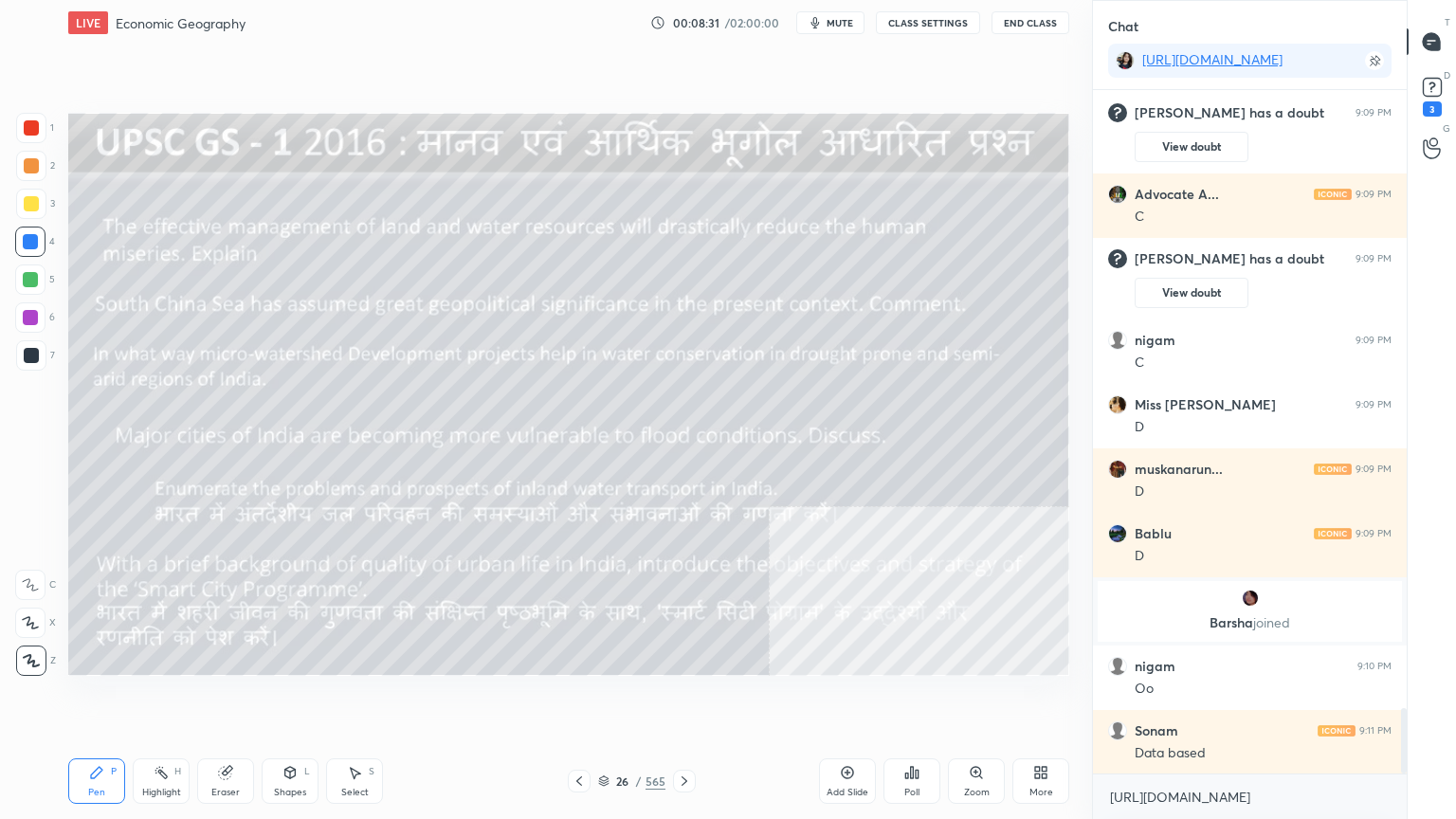 click 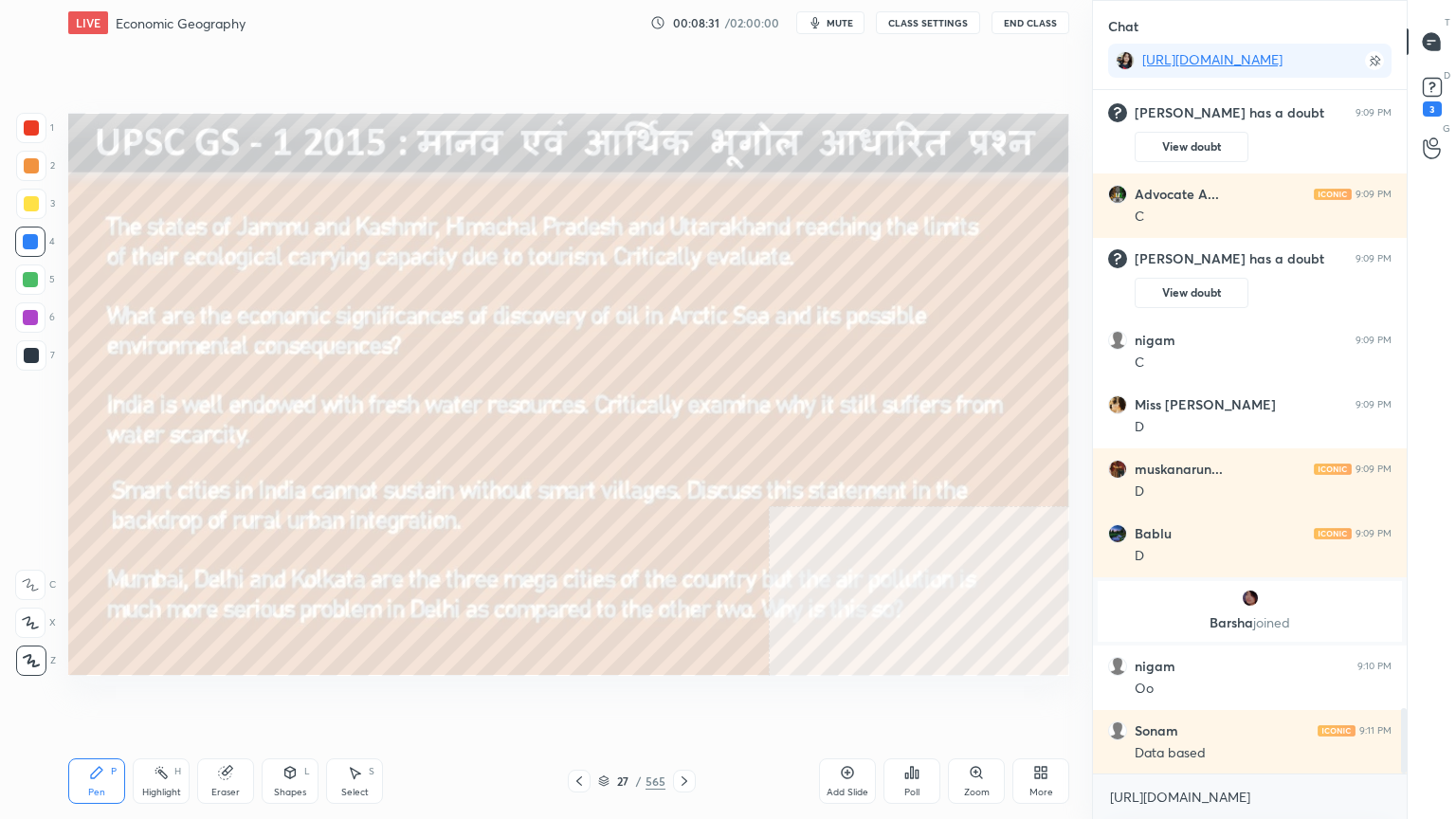 click 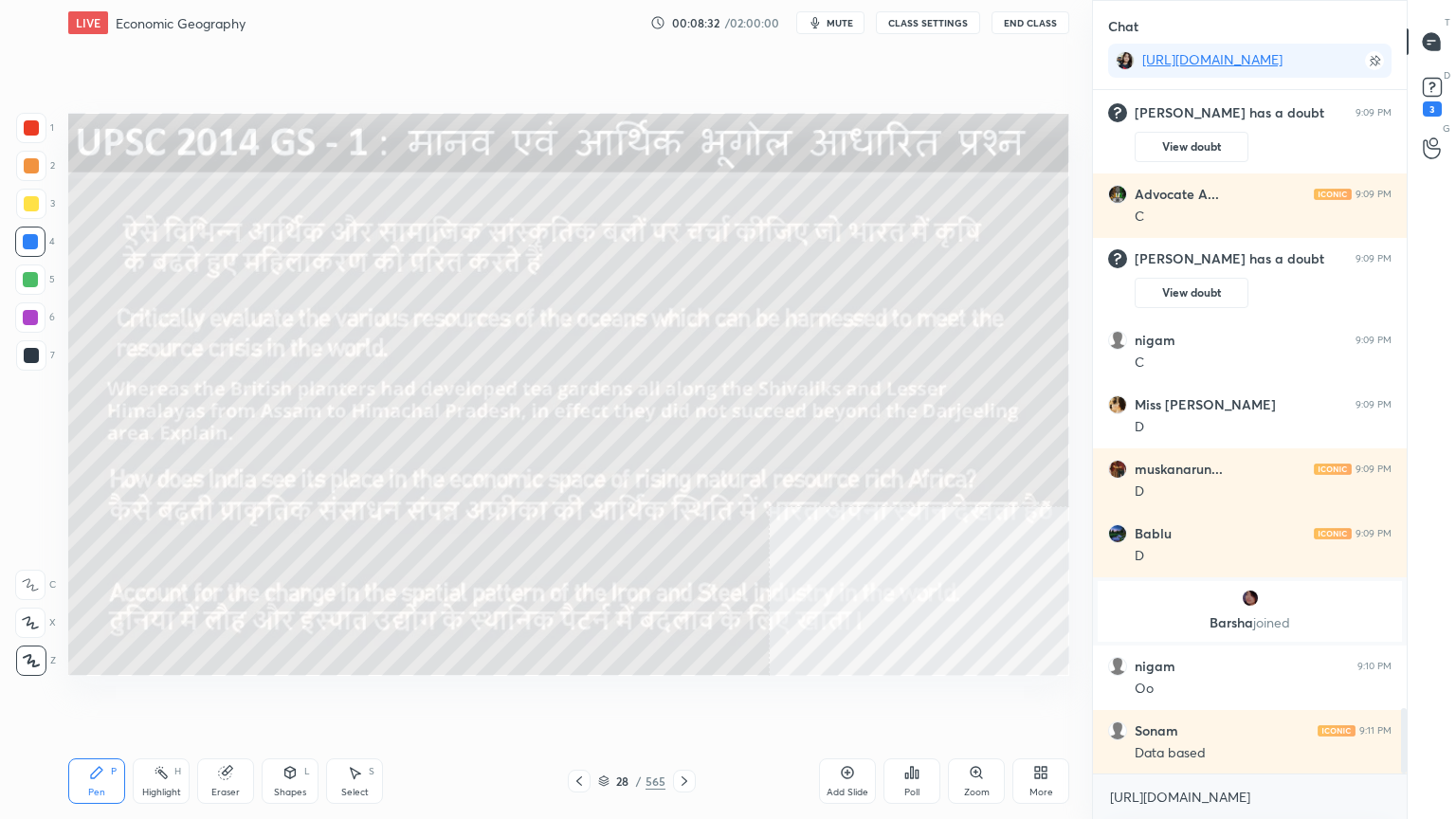 click 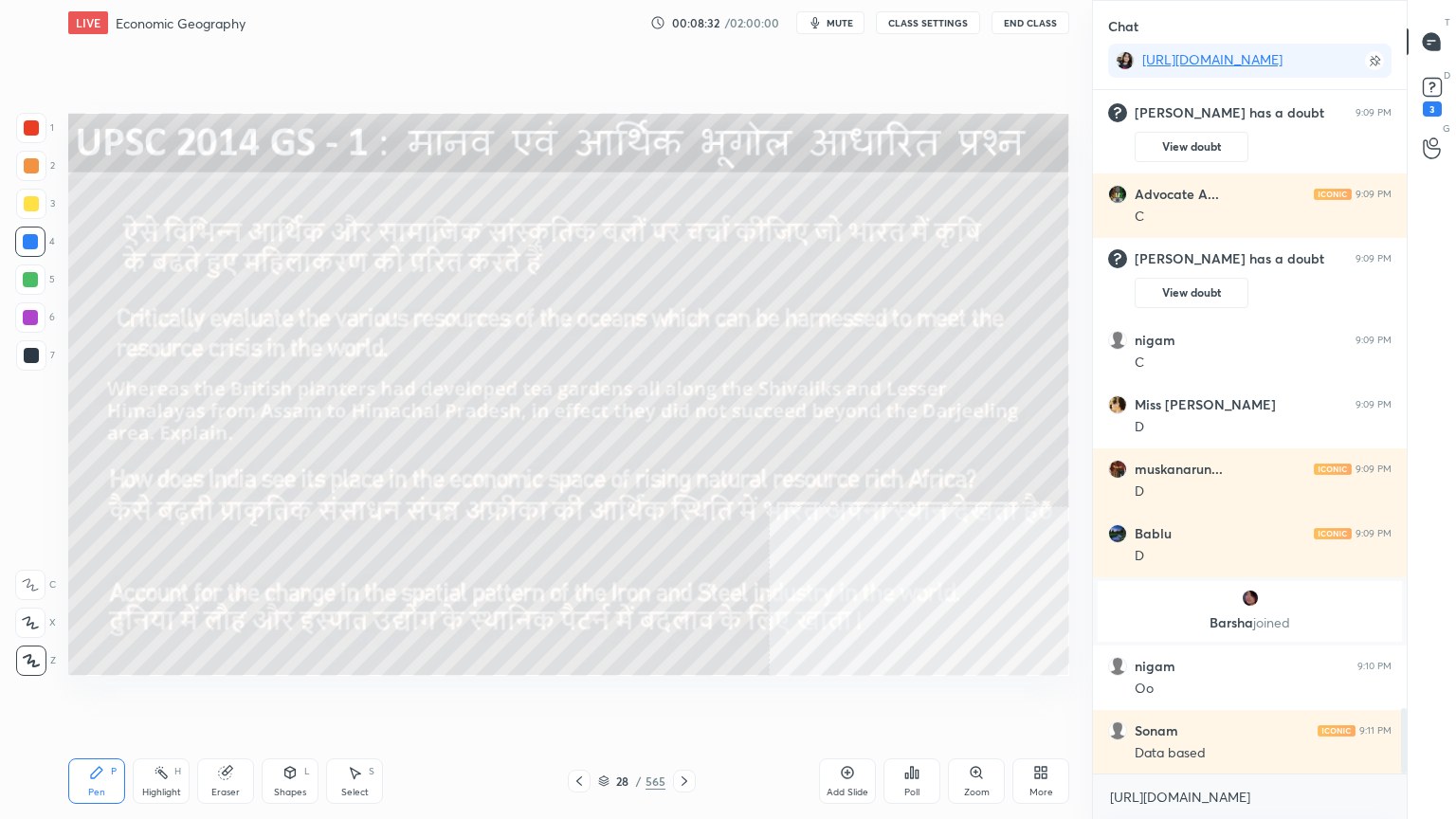 click 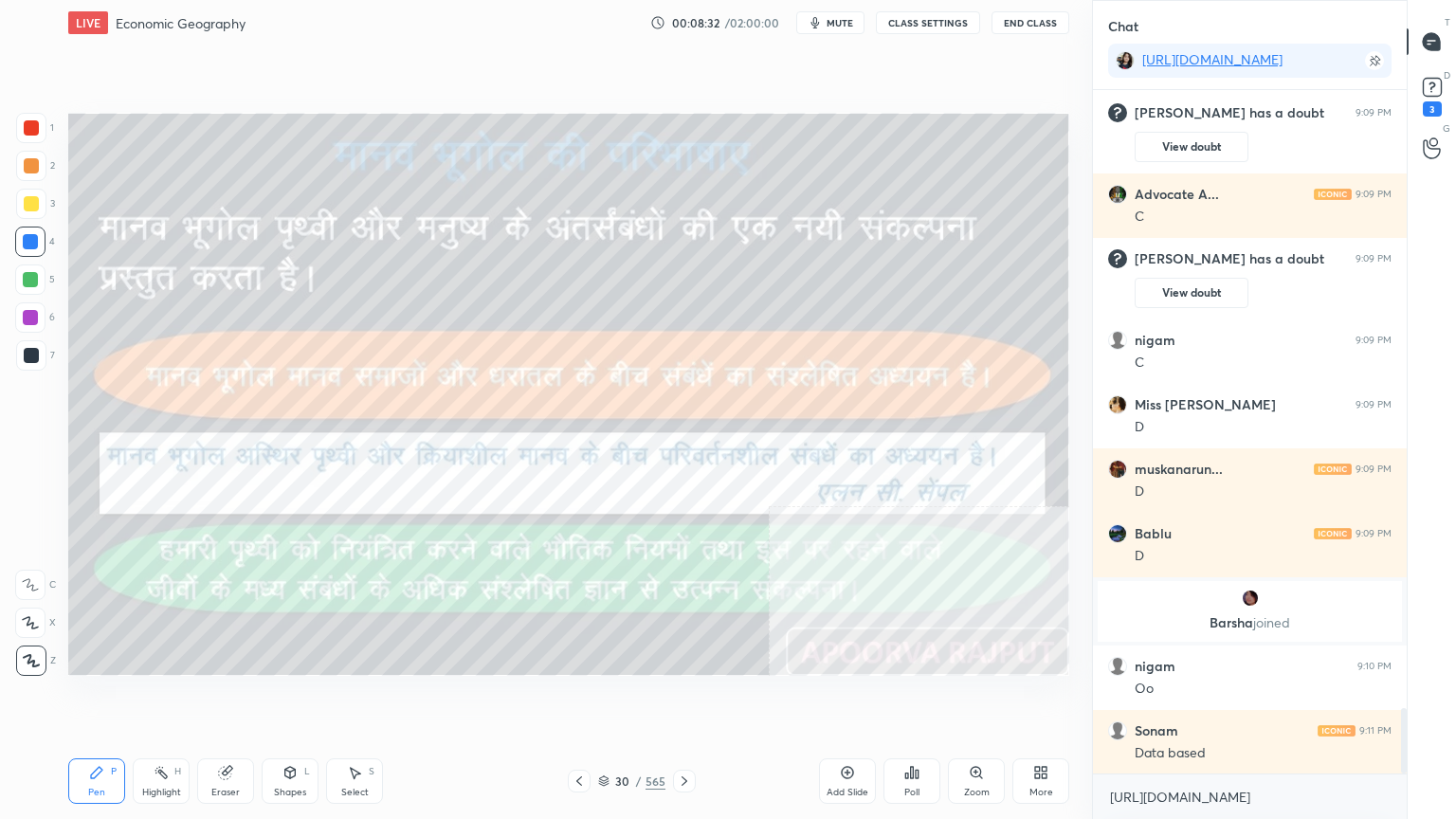 drag, startPoint x: 682, startPoint y: 779, endPoint x: 668, endPoint y: 778, distance: 14.035669 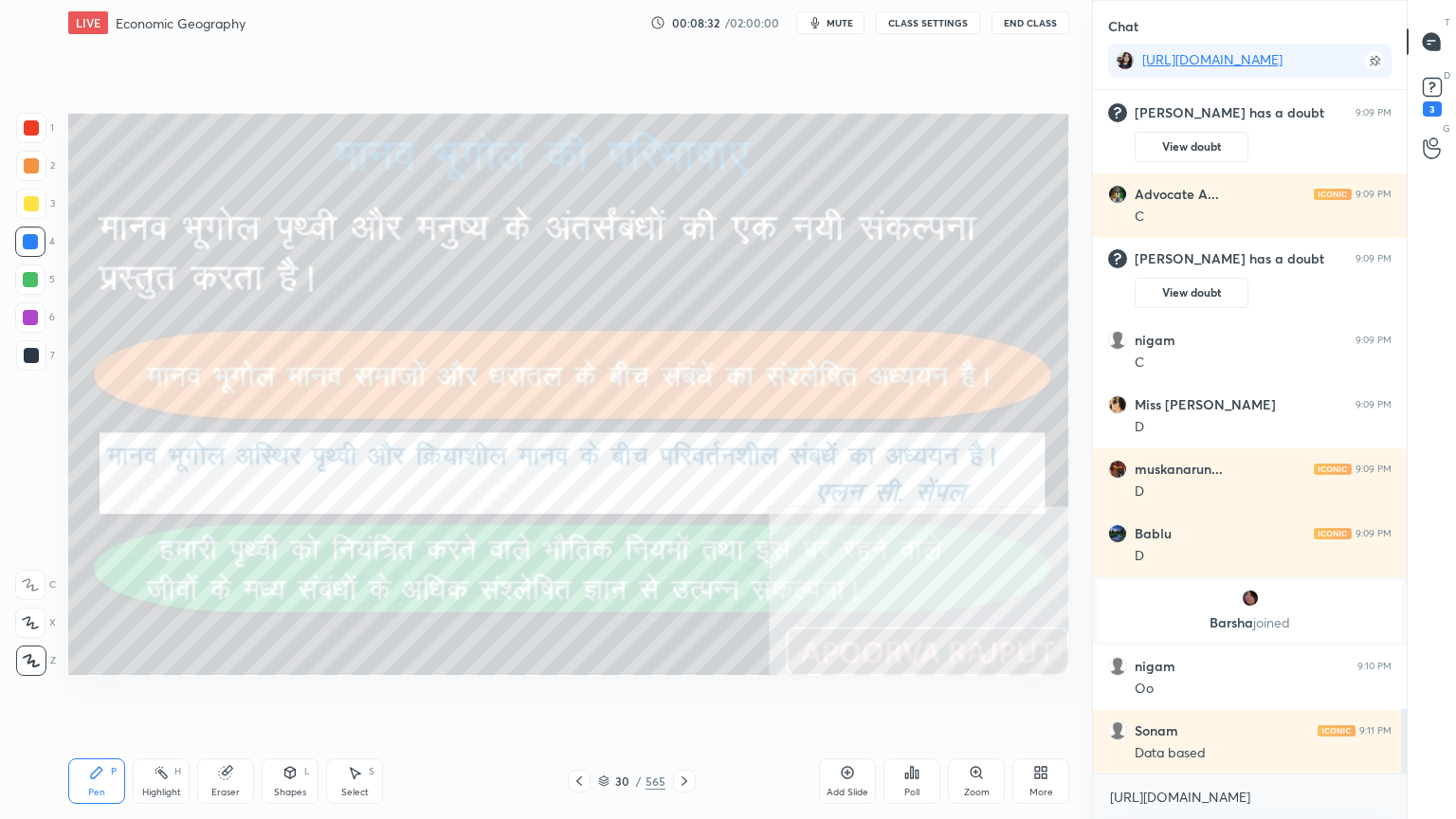 click 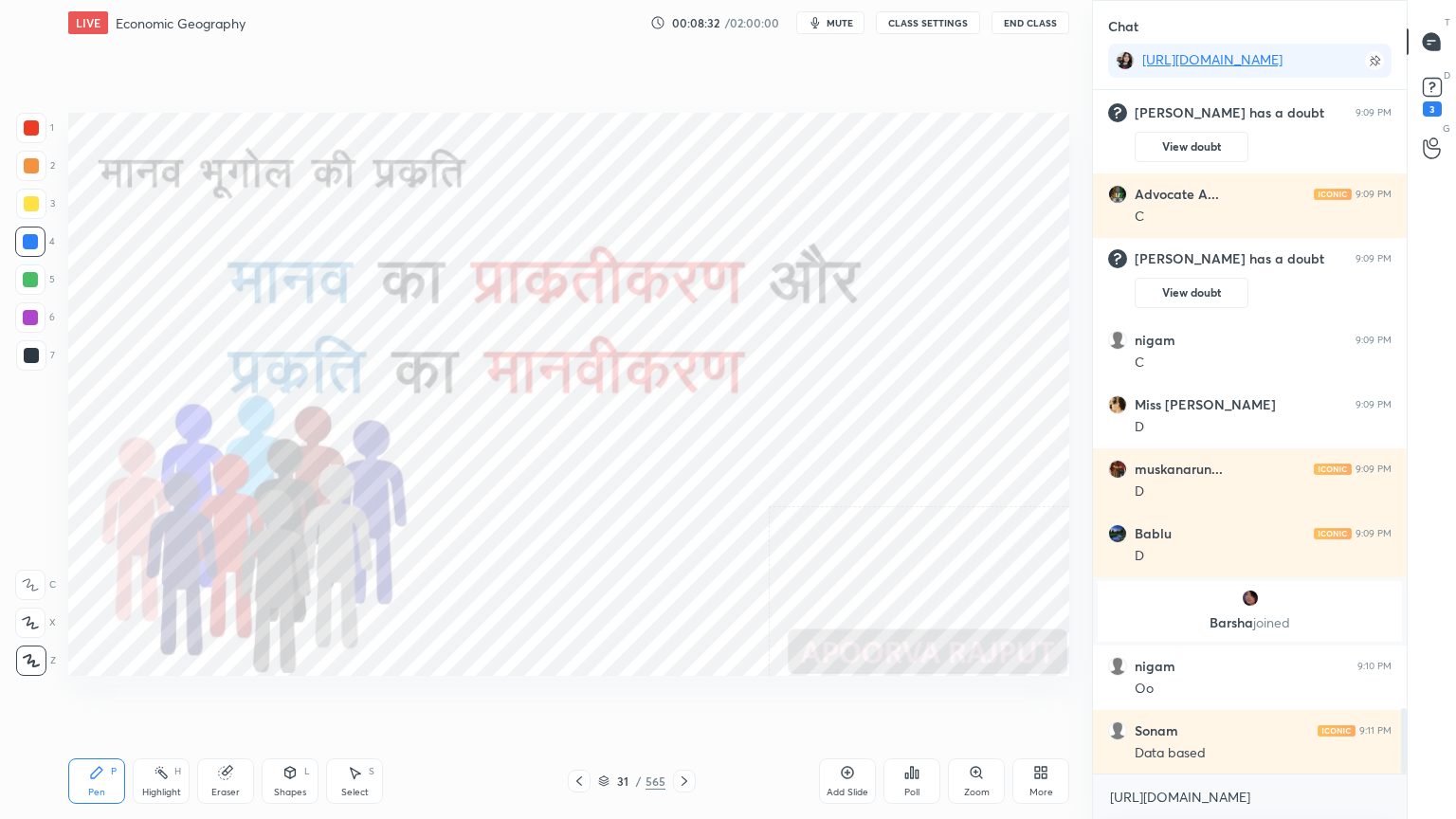 click 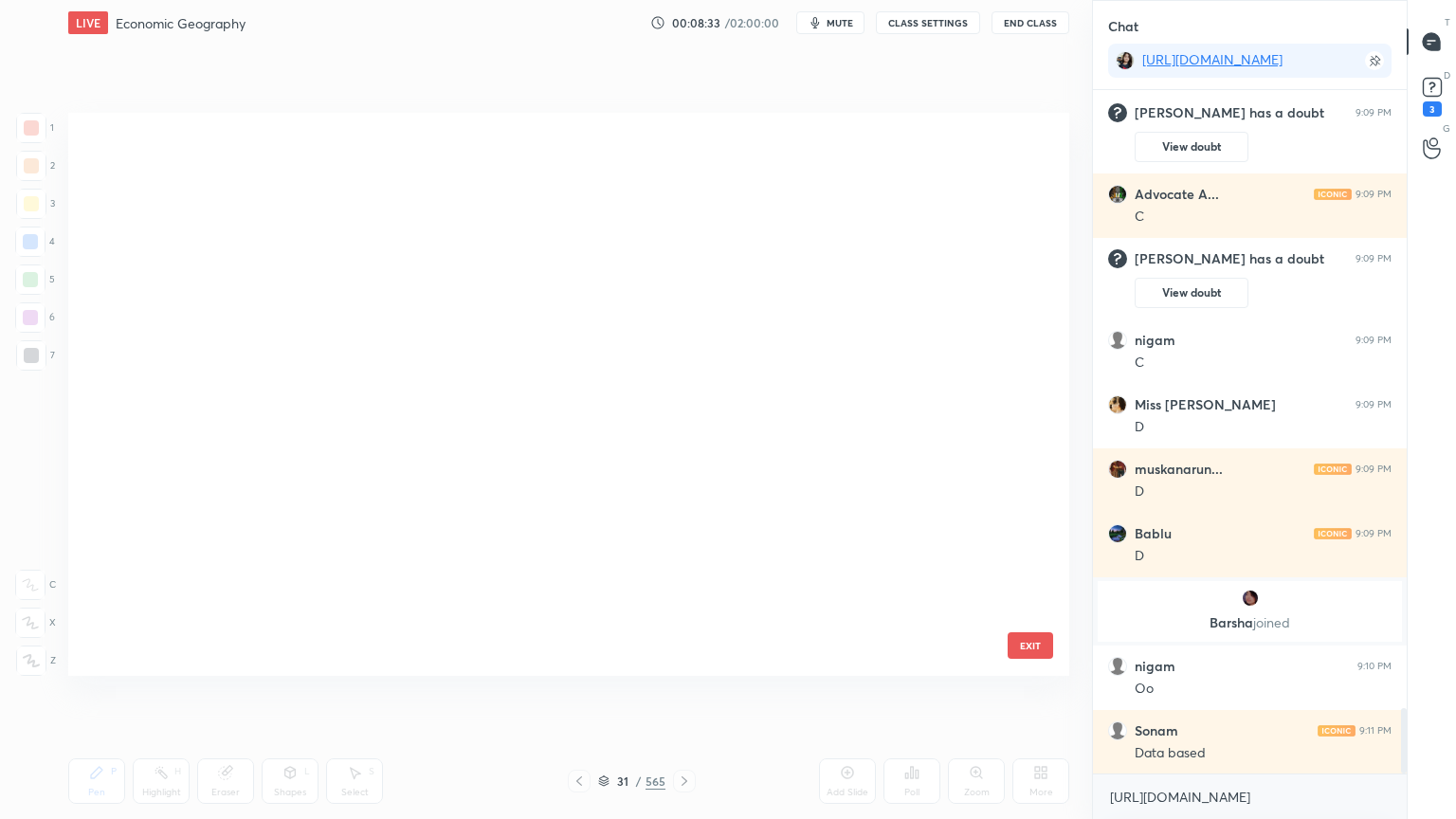 scroll, scrollTop: 1345, scrollLeft: 0, axis: vertical 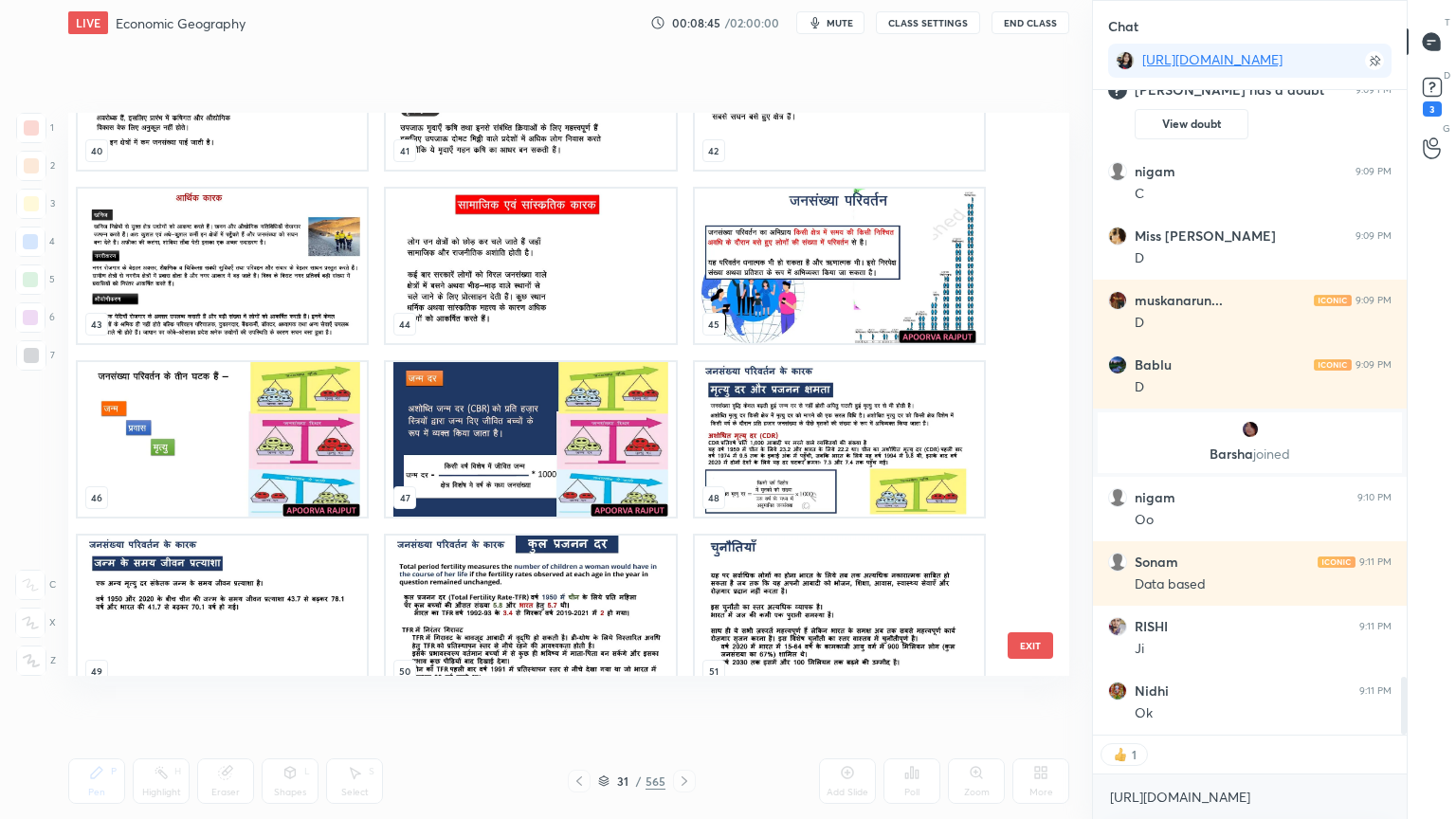 click at bounding box center (839, 439) 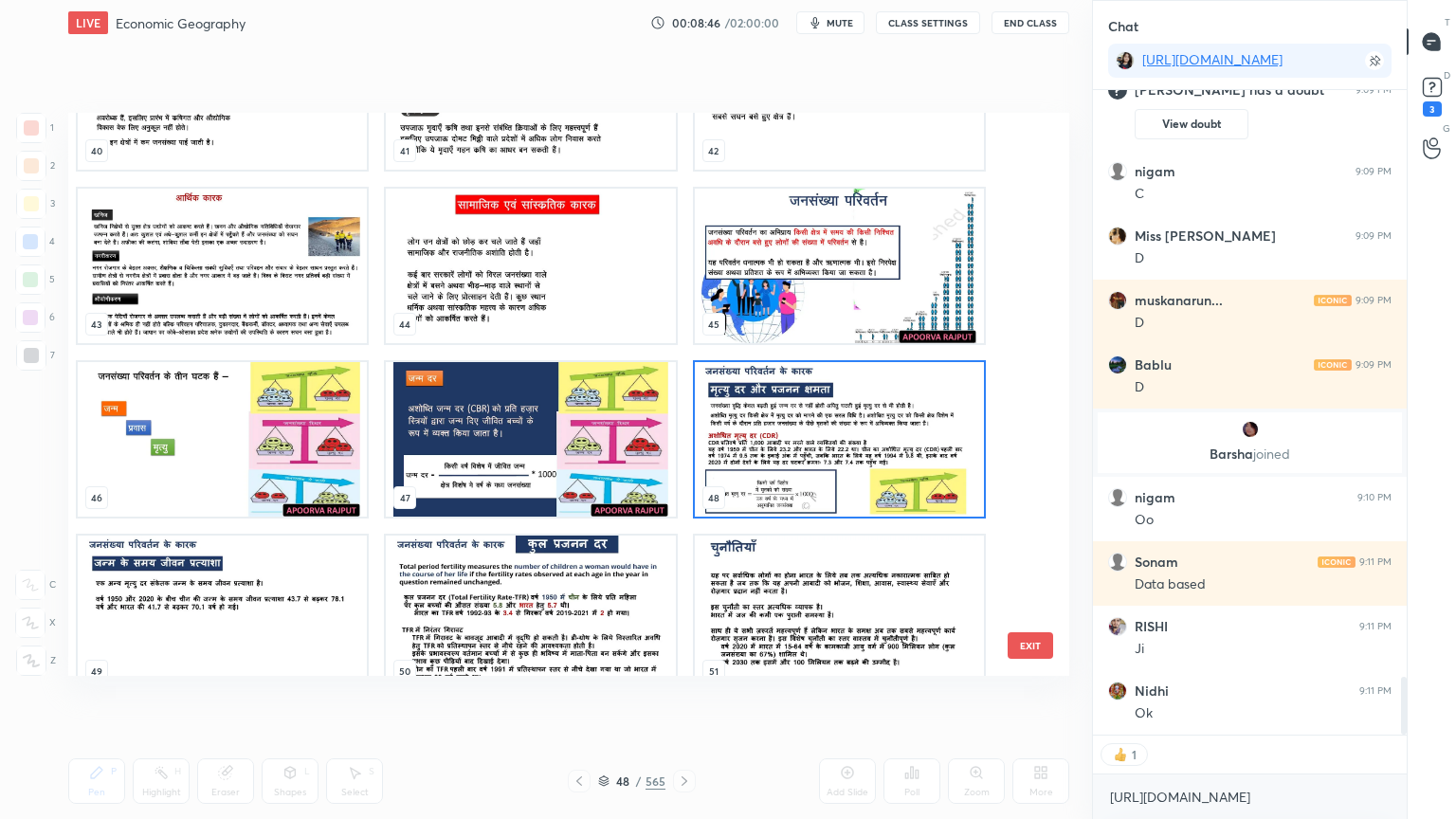 click at bounding box center [839, 439] 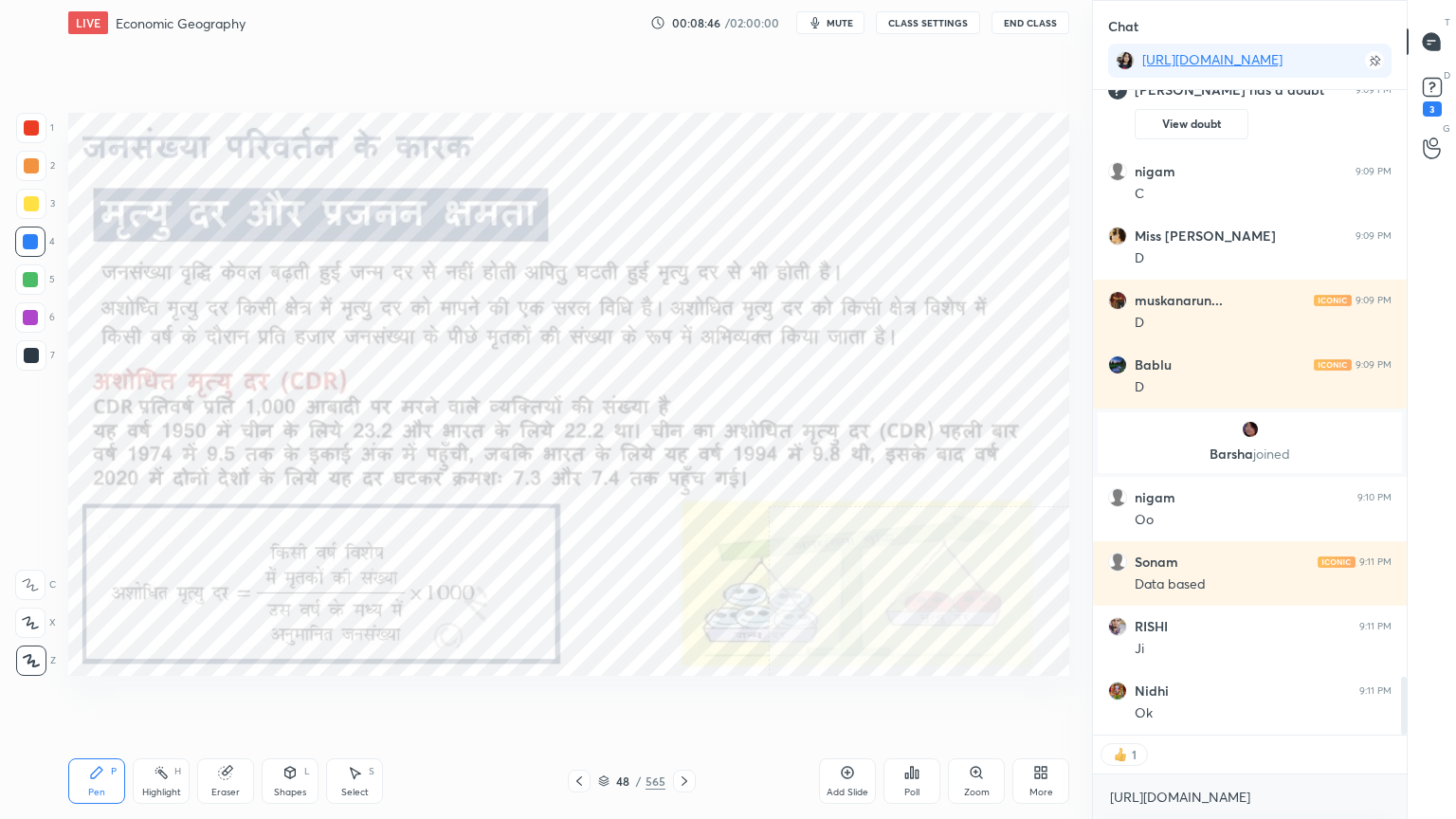 click at bounding box center (839, 439) 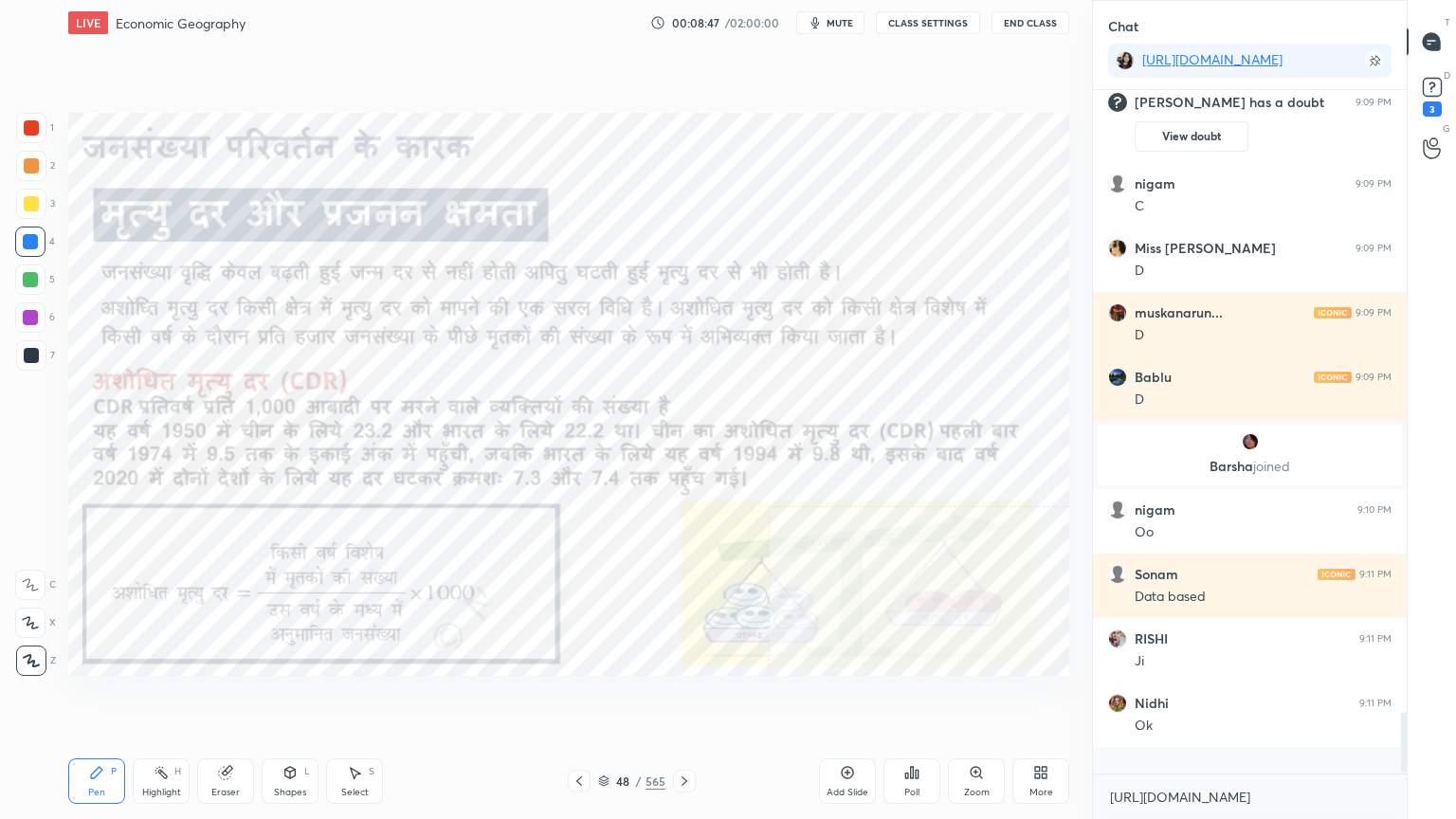 scroll, scrollTop: 6, scrollLeft: 6, axis: both 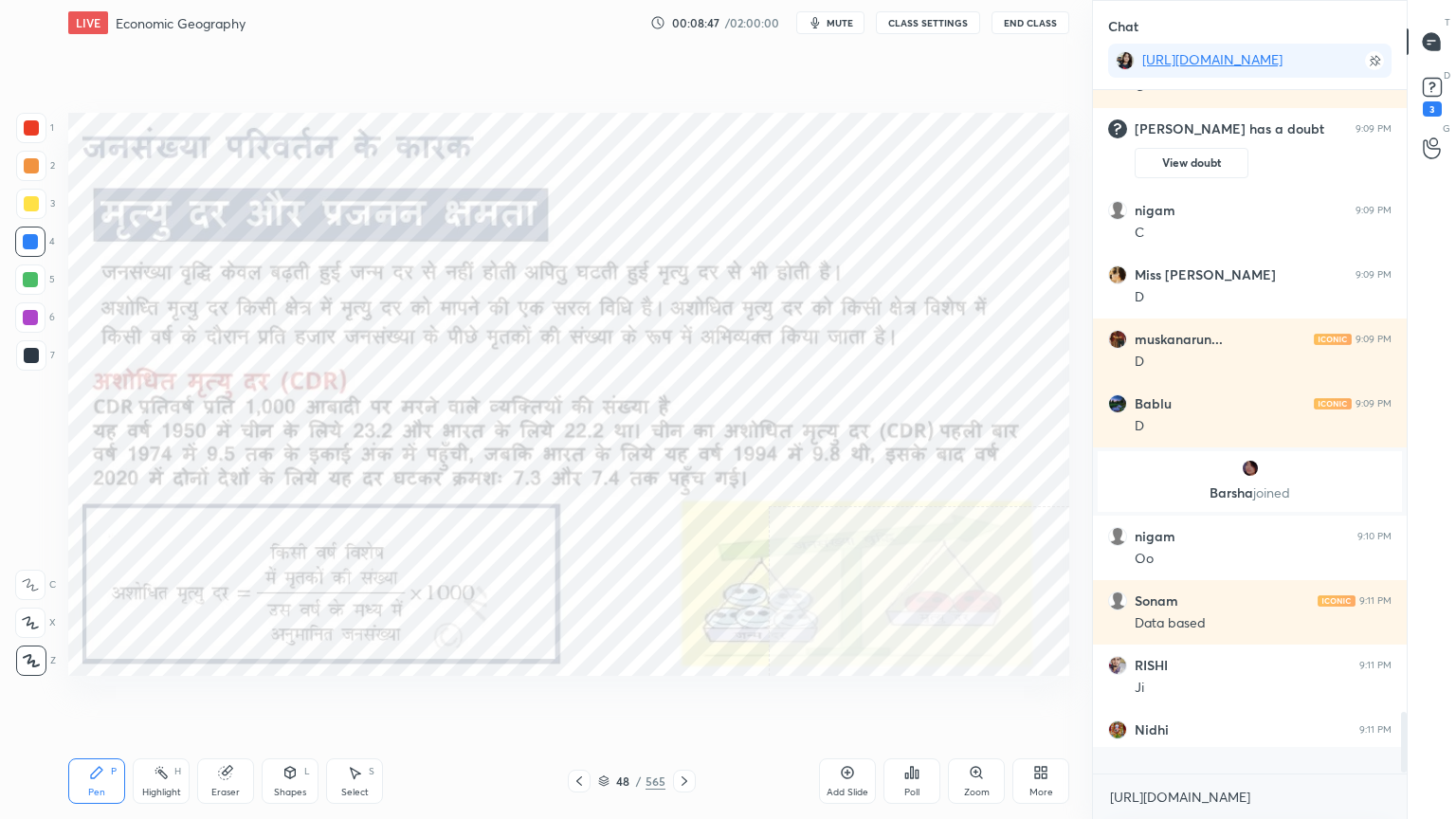 click 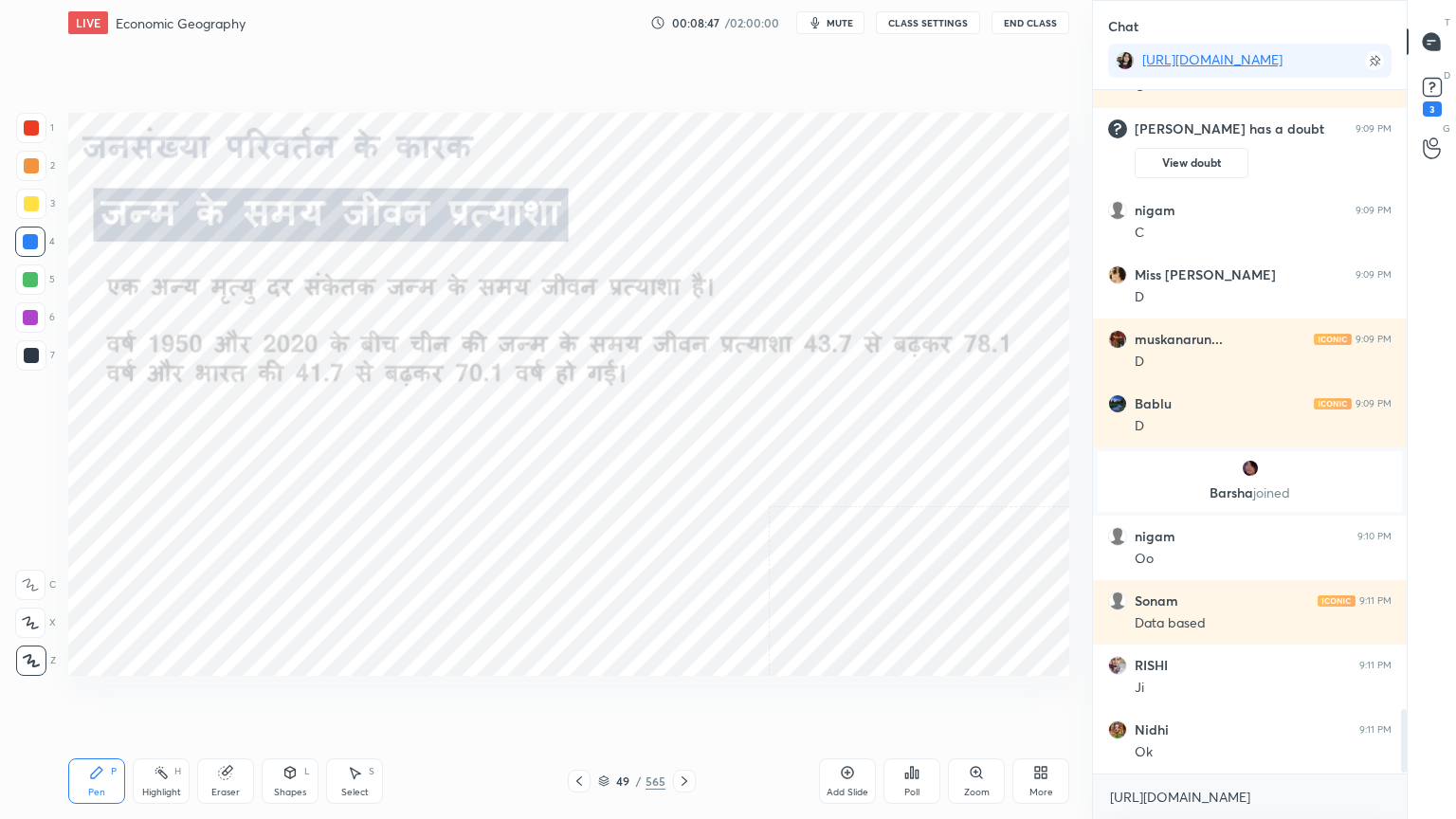 click at bounding box center [684, 781] 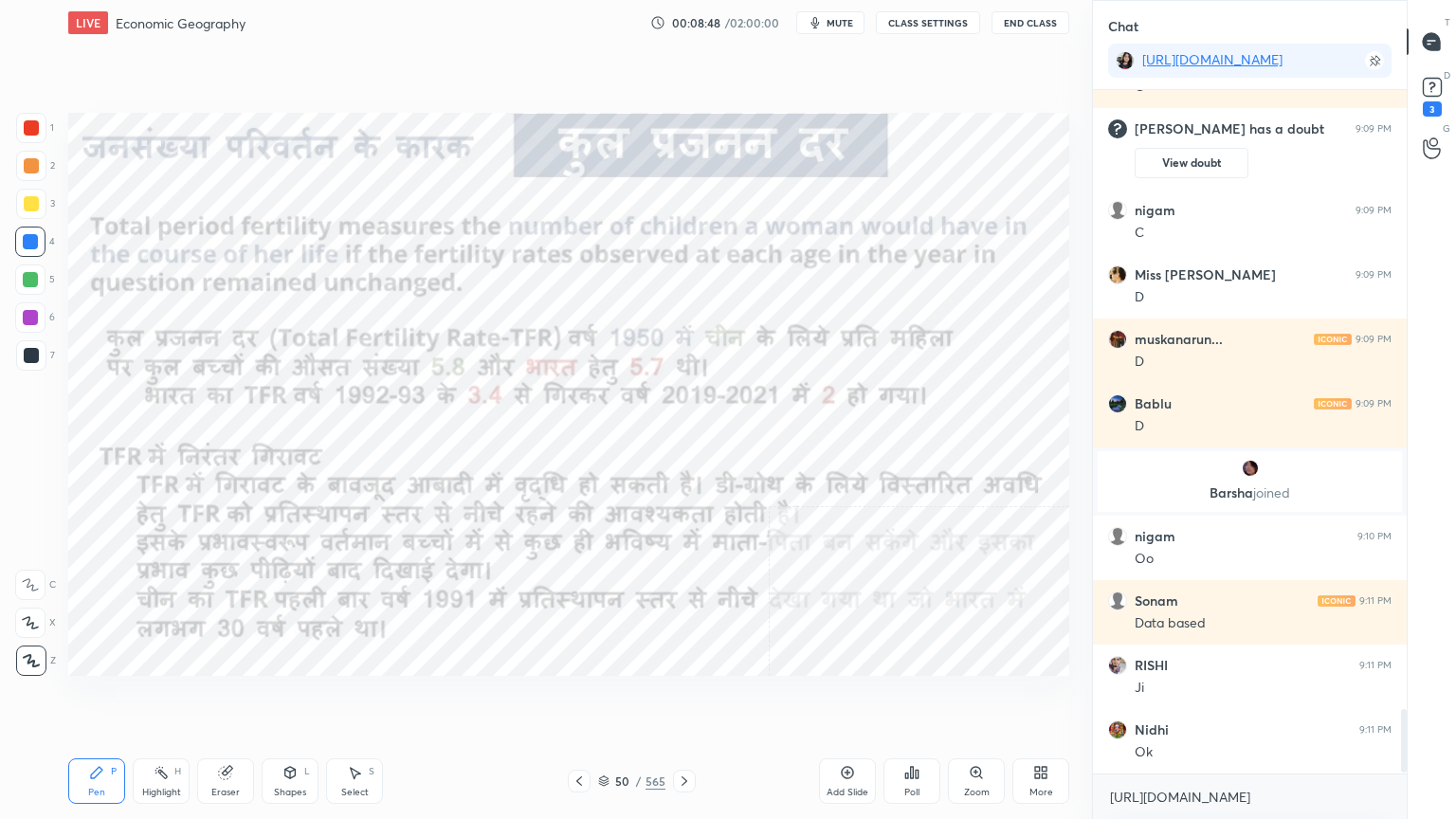 click at bounding box center [684, 781] 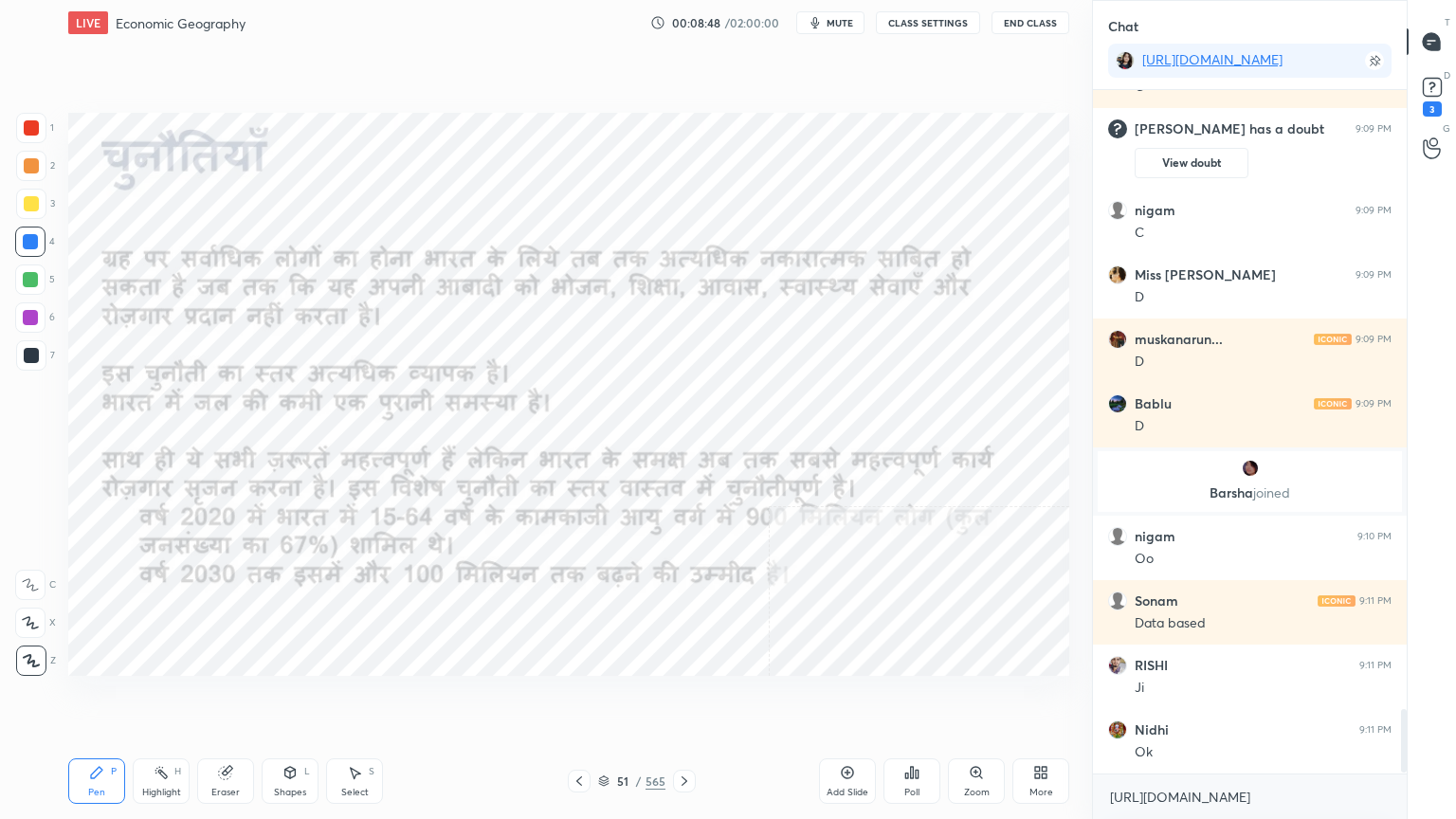 click 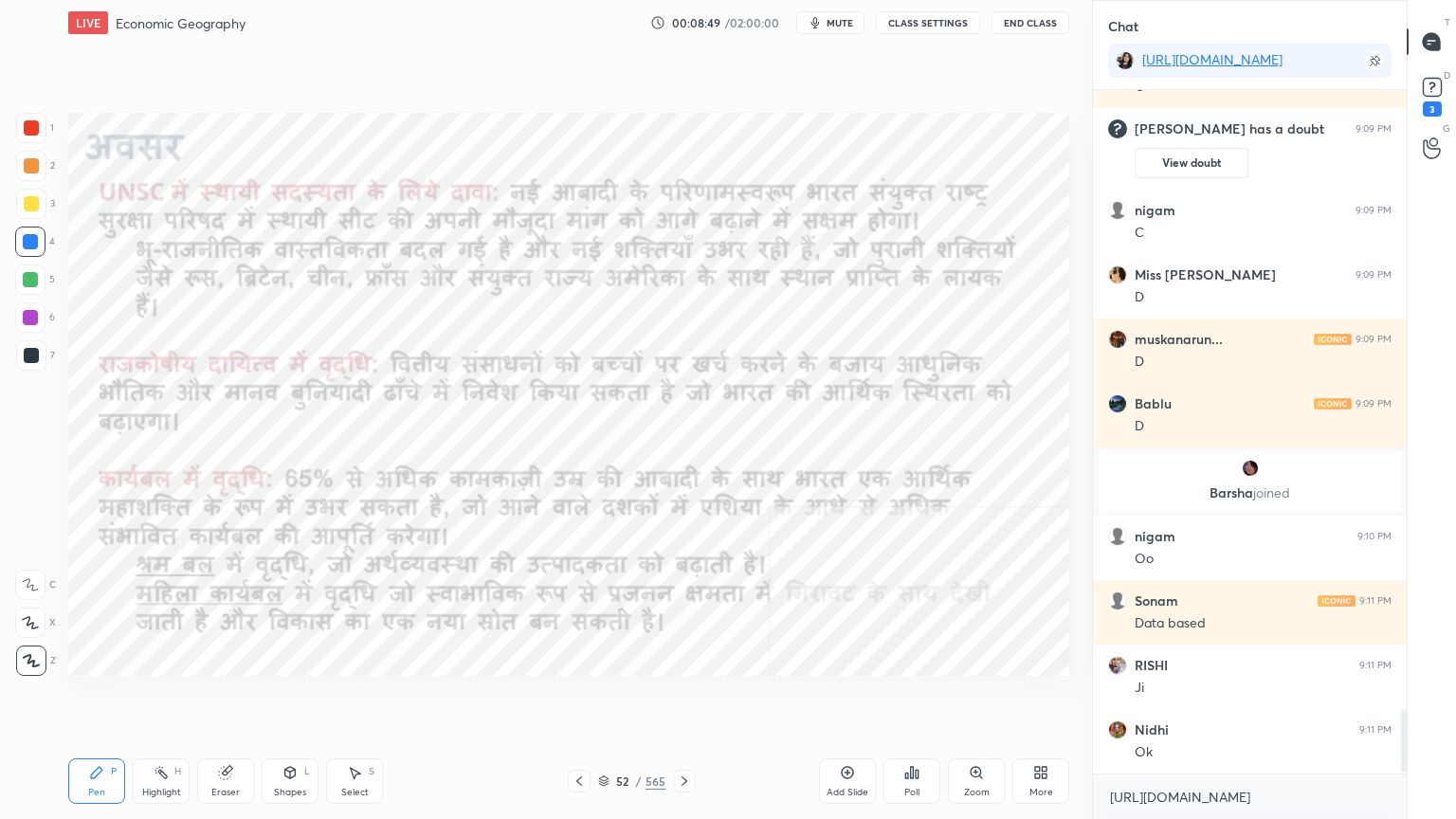 click 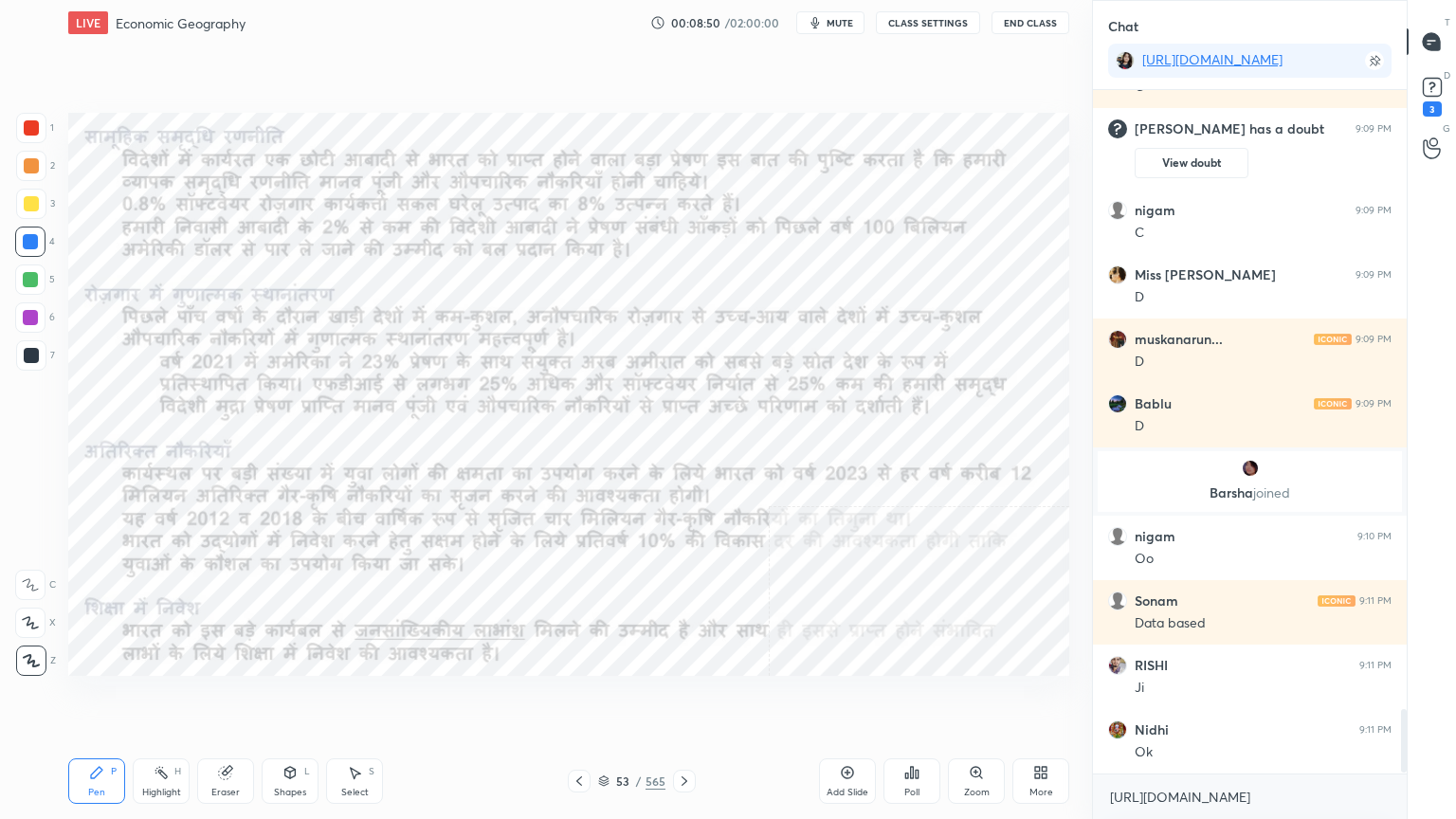 click 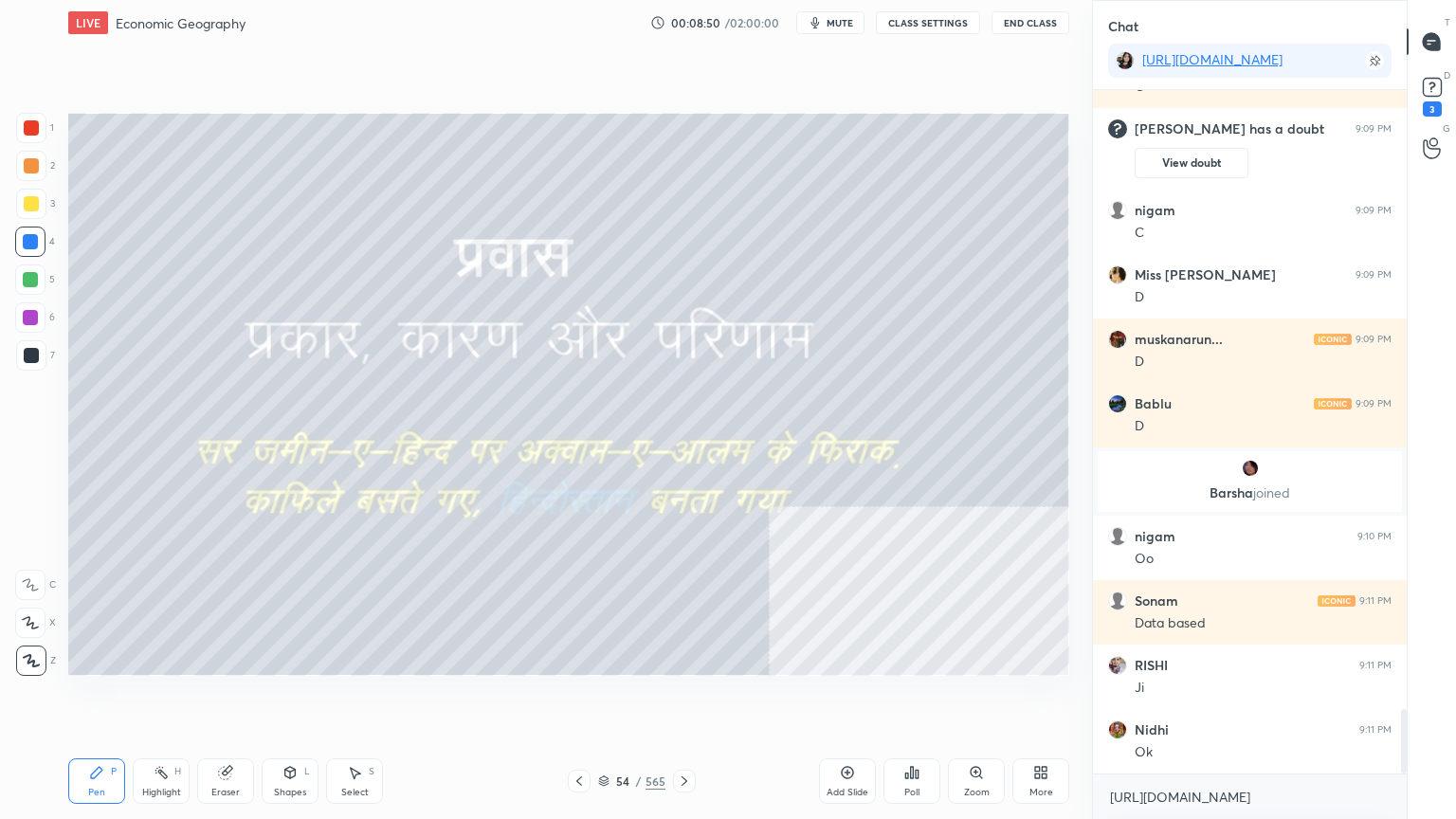 scroll, scrollTop: 6616, scrollLeft: 0, axis: vertical 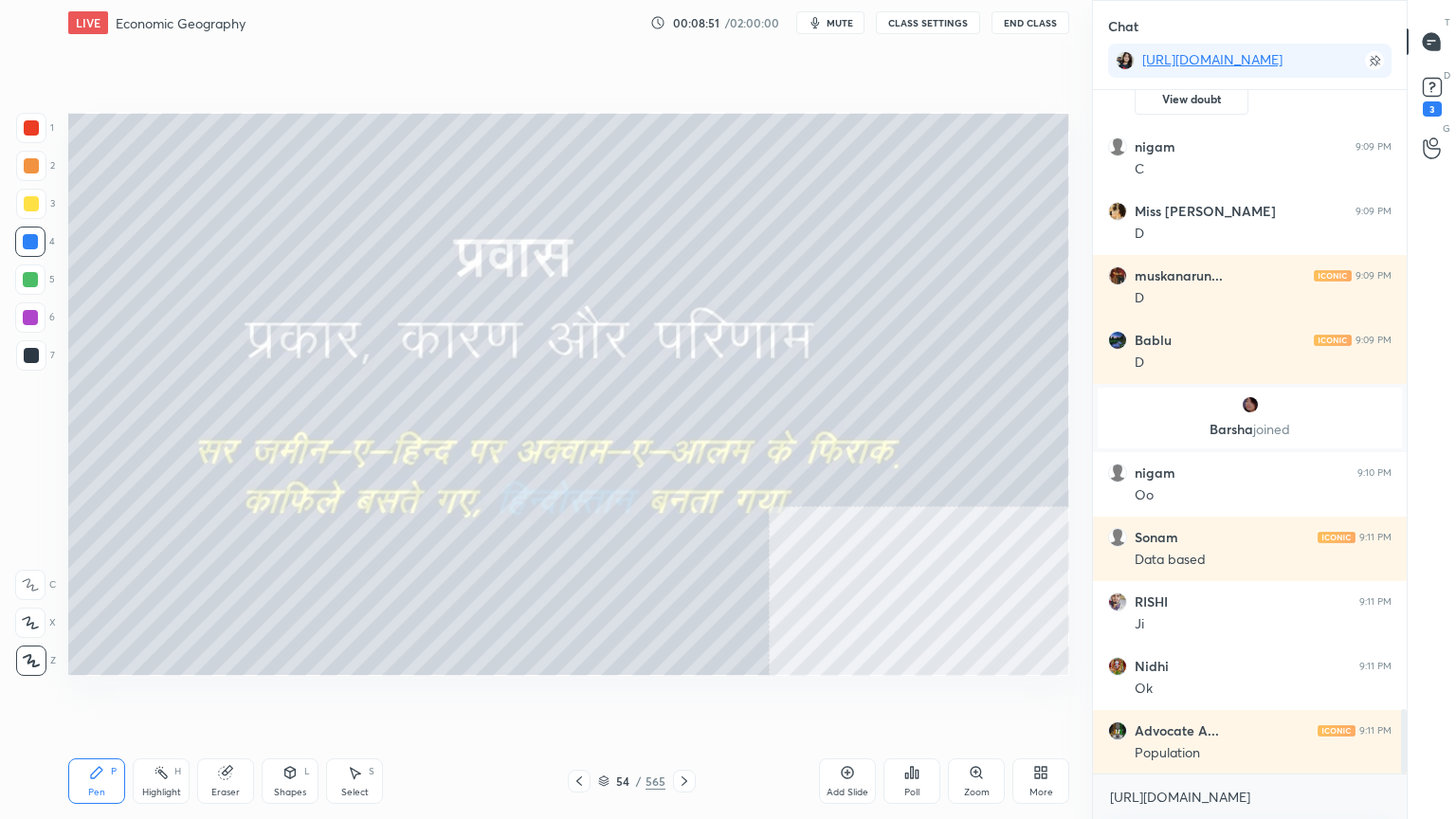 click 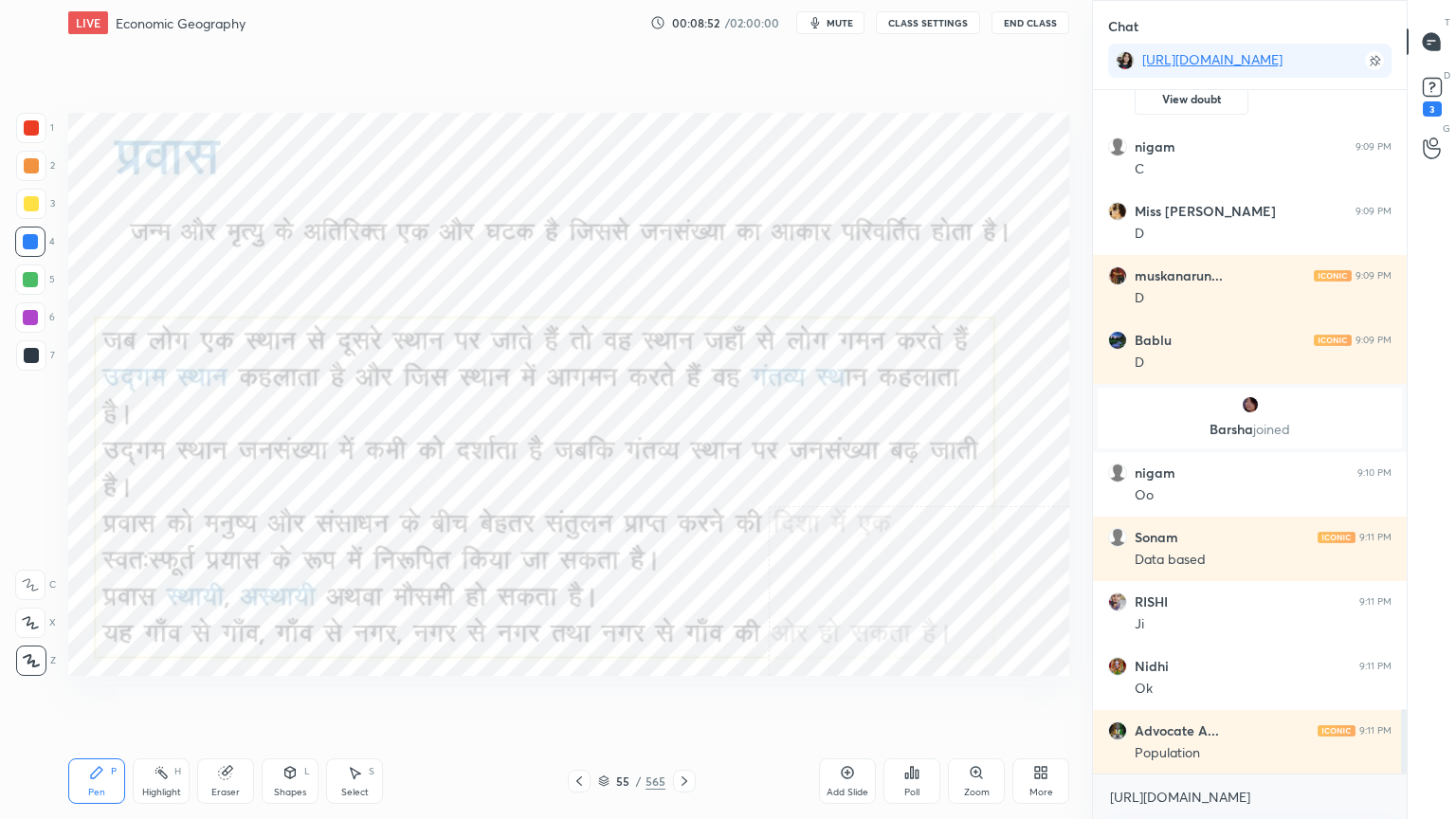 click 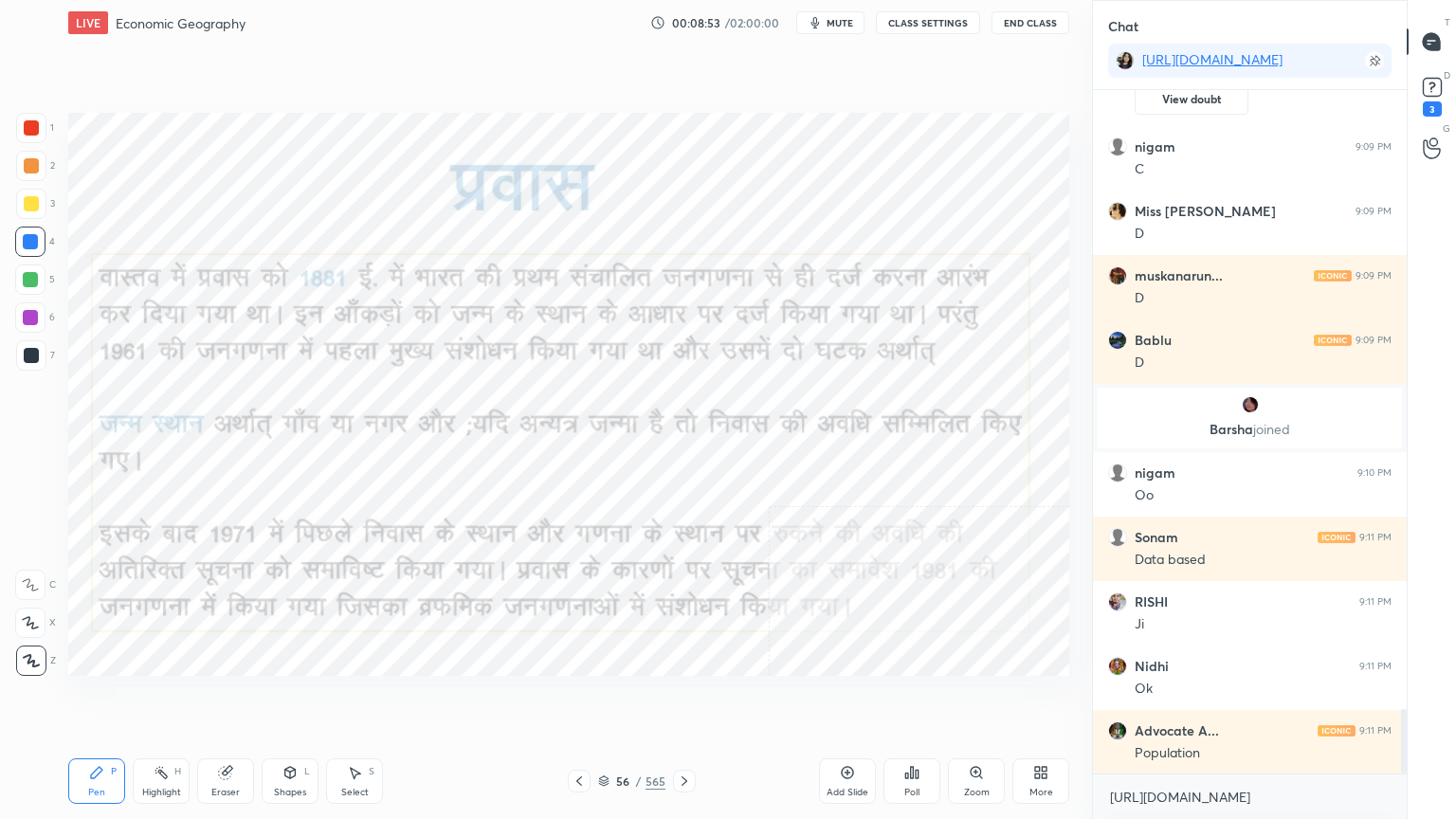 click 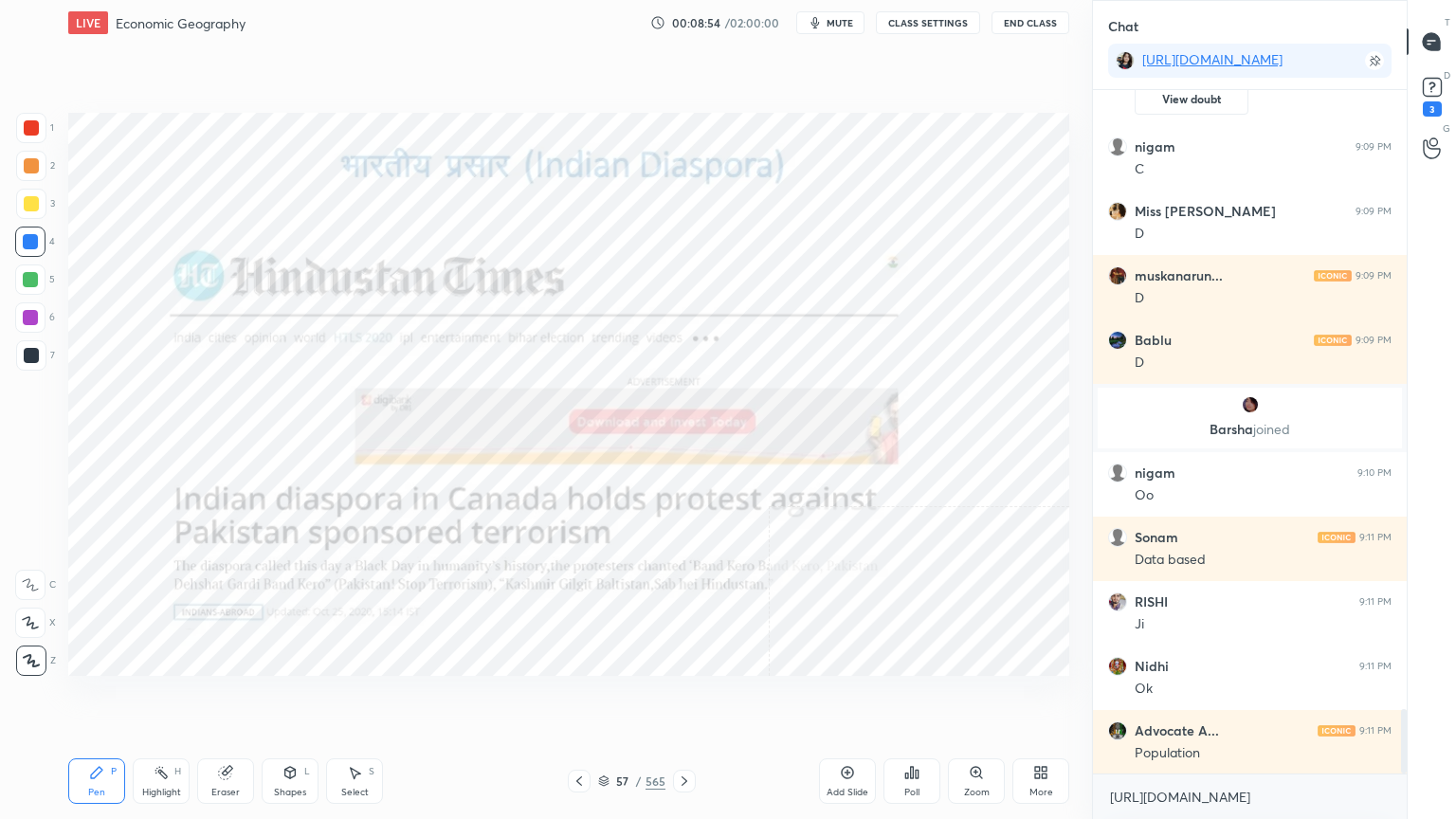 click at bounding box center [684, 781] 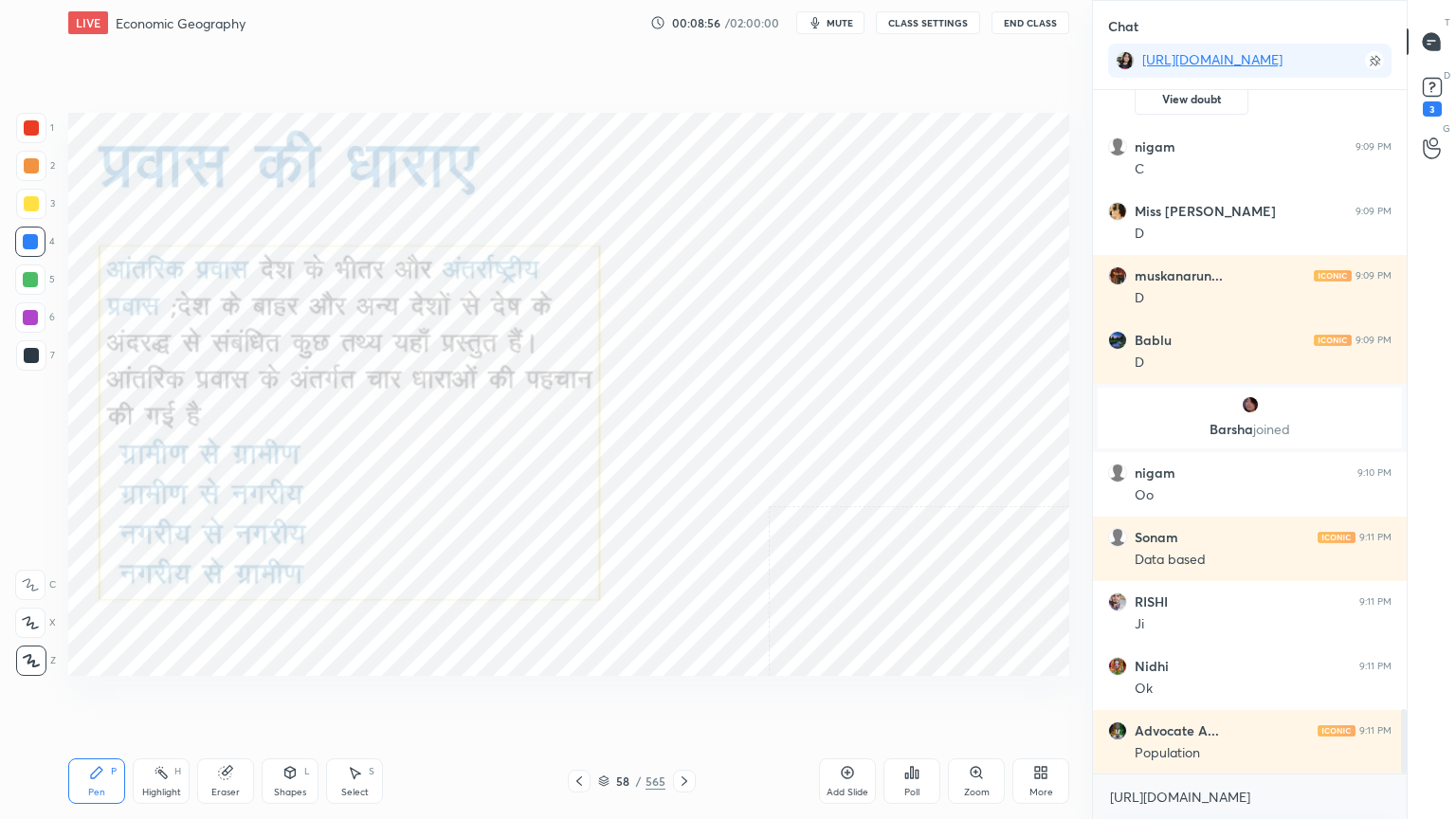click at bounding box center [684, 781] 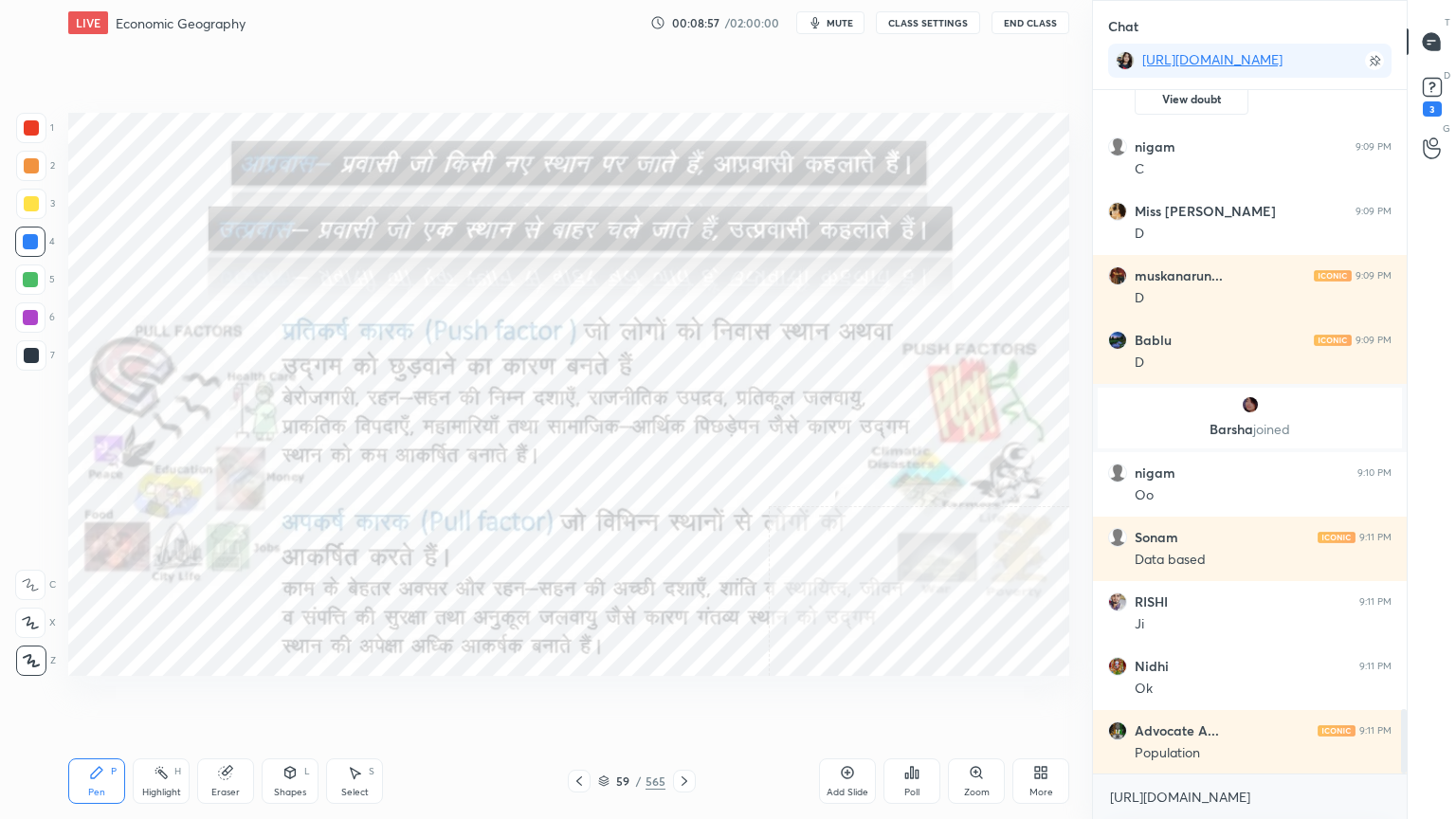 click 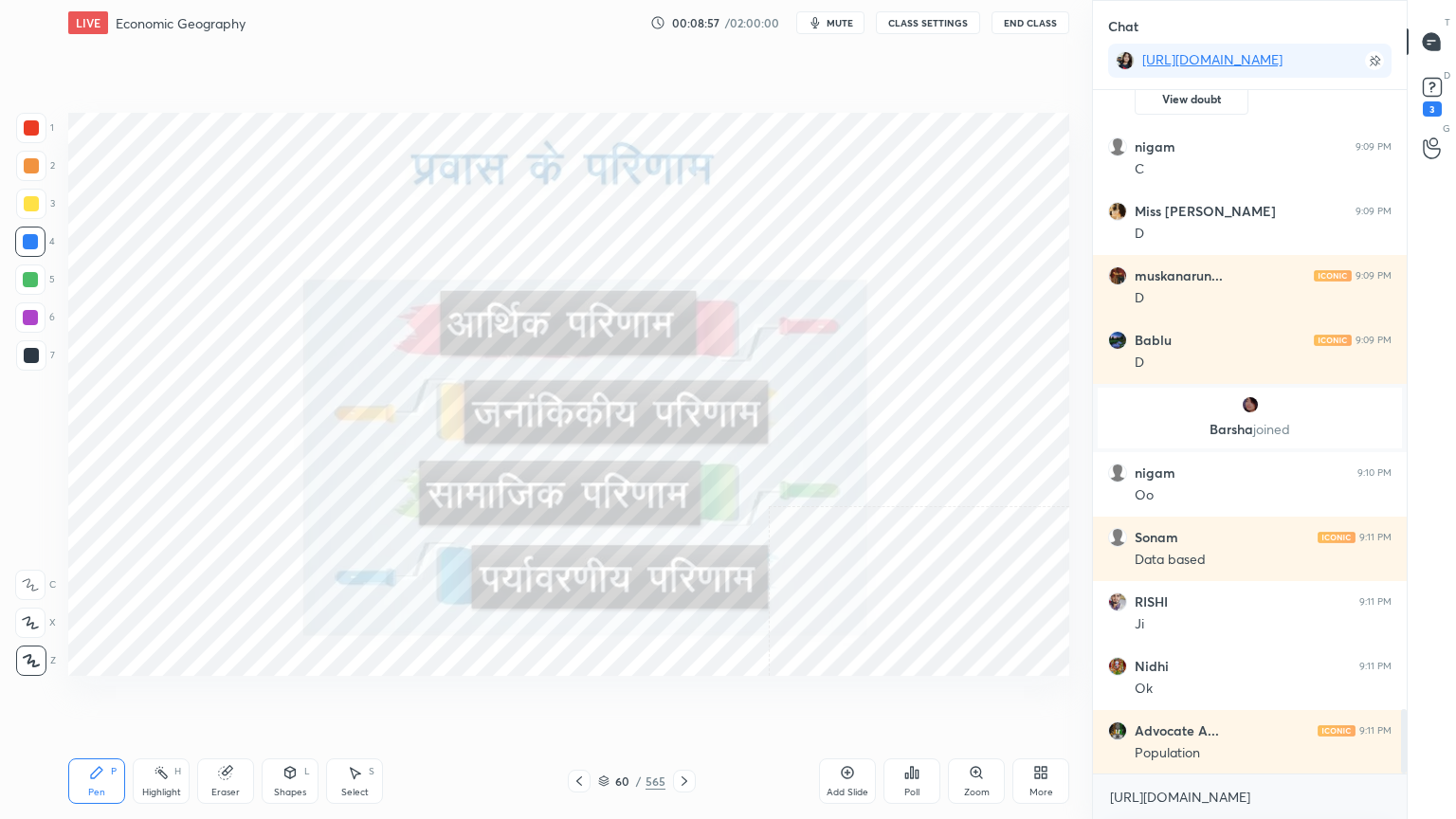 click 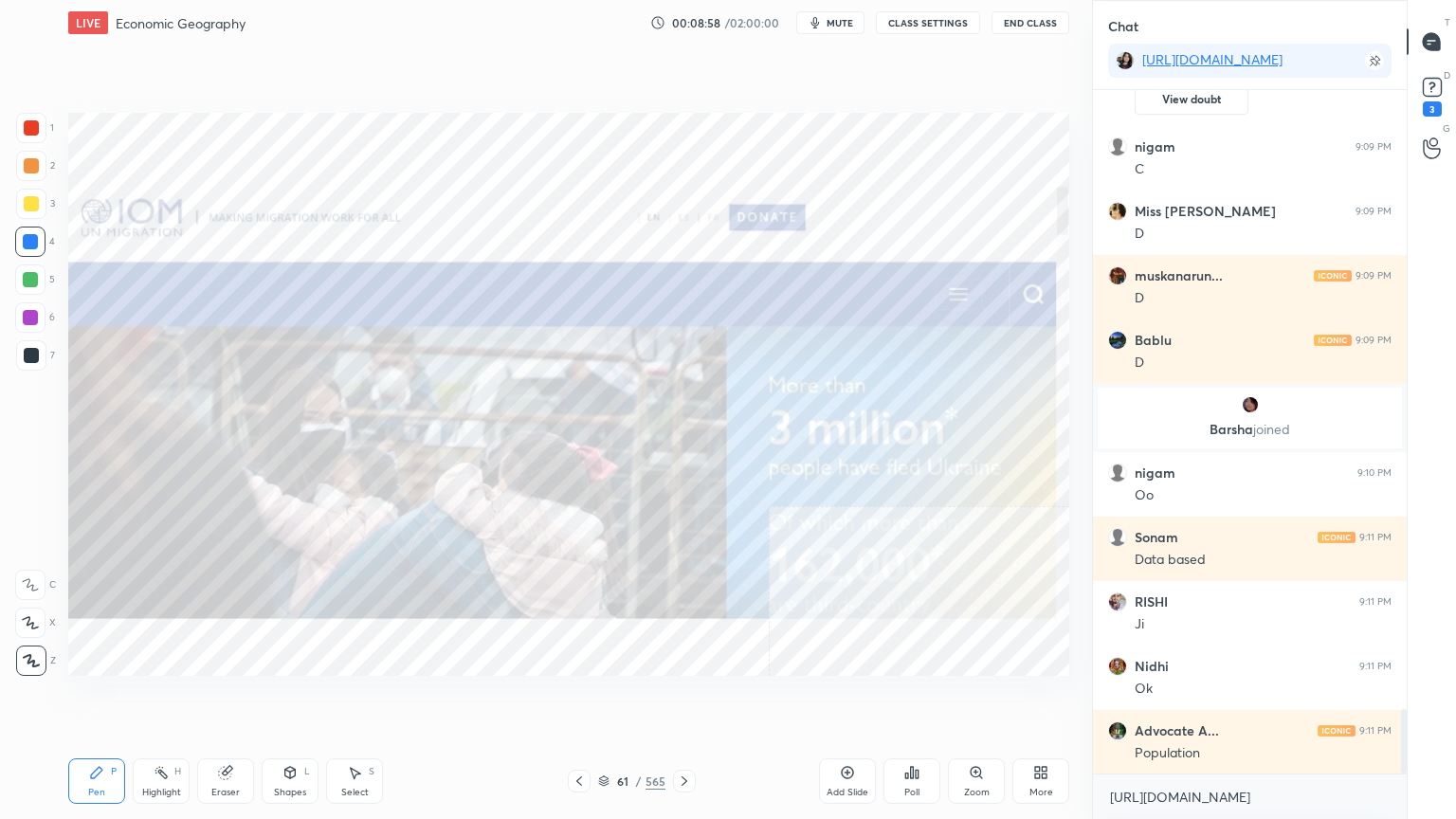 click at bounding box center [684, 781] 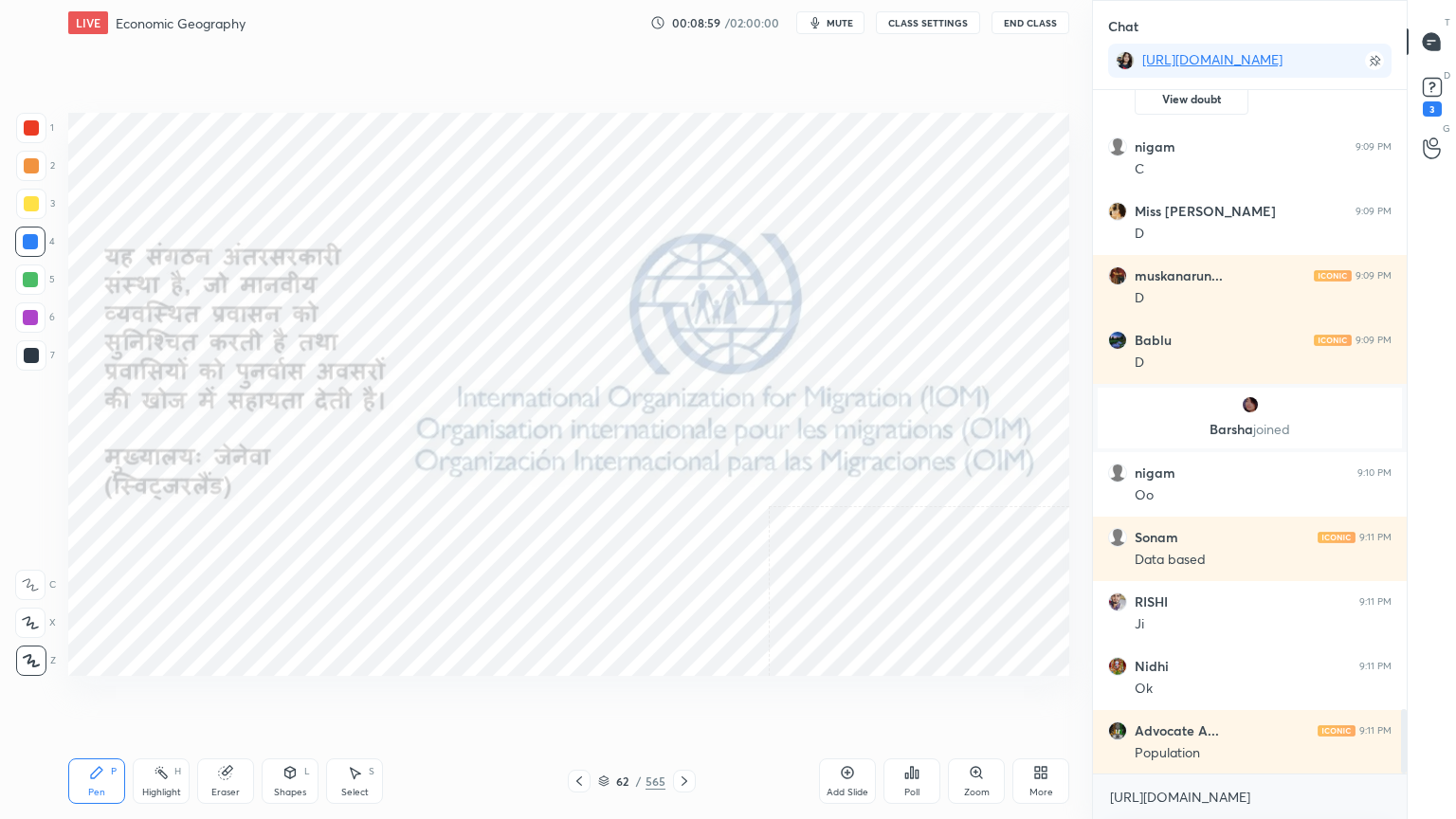 click 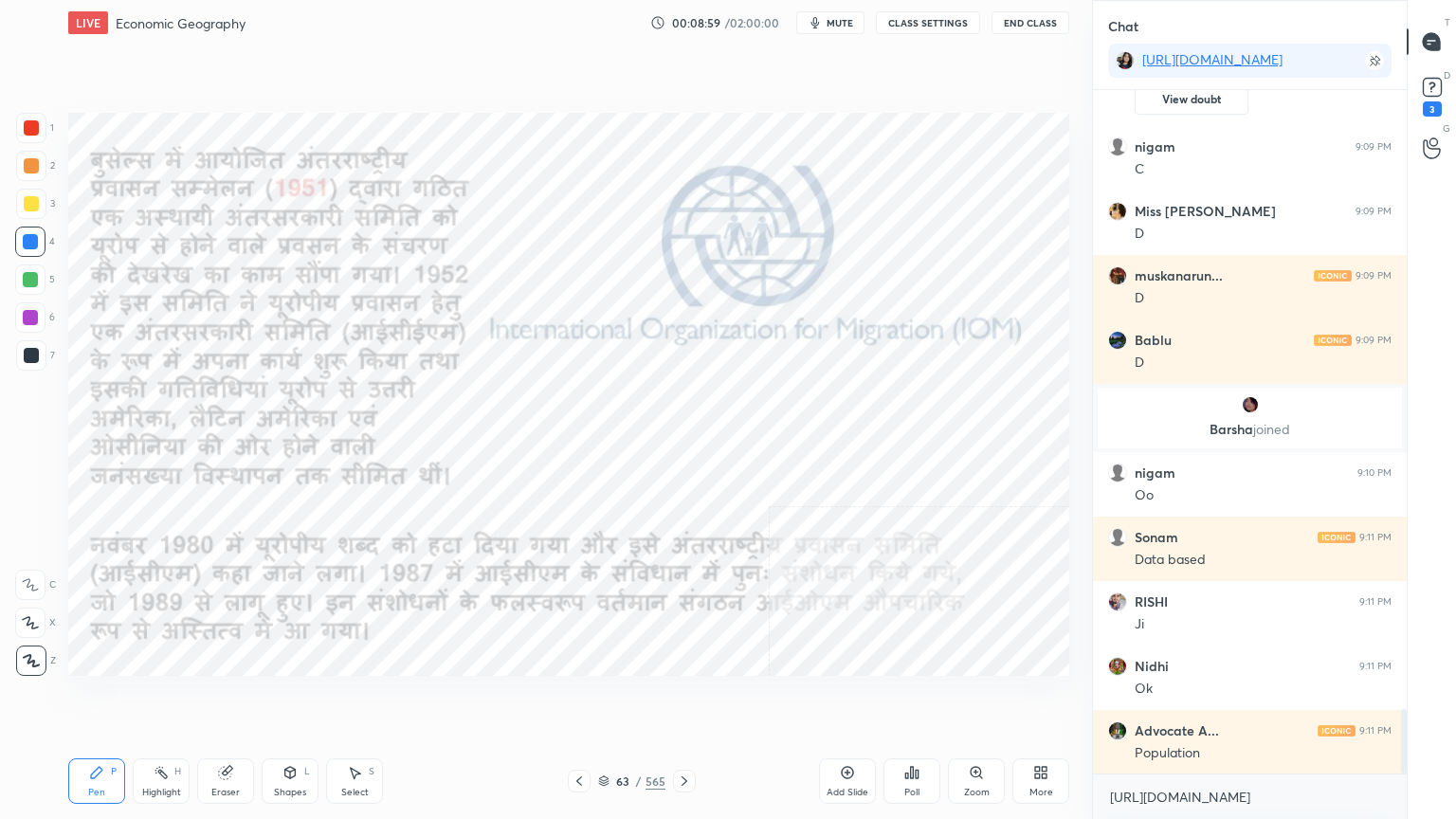 click 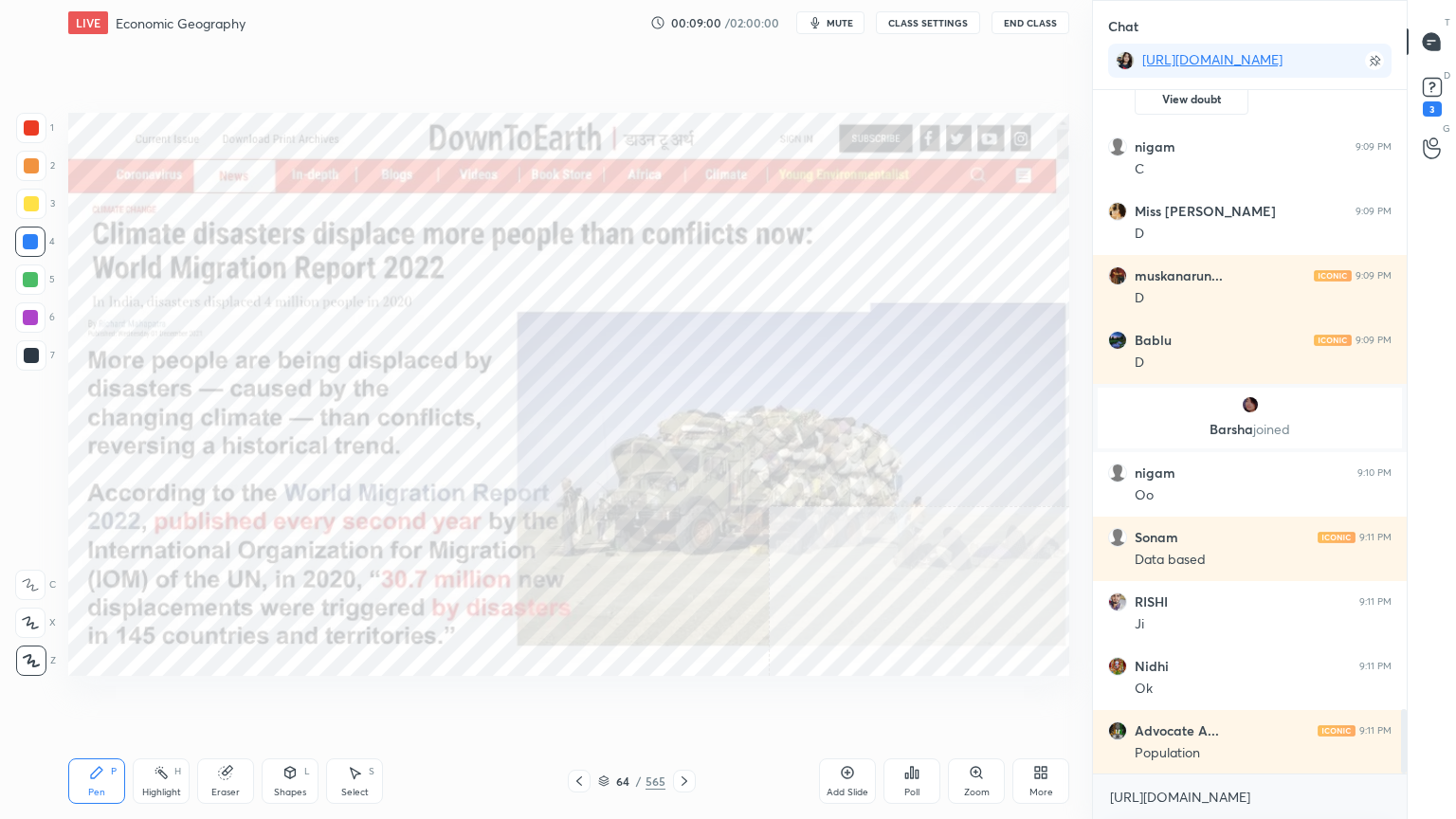 click 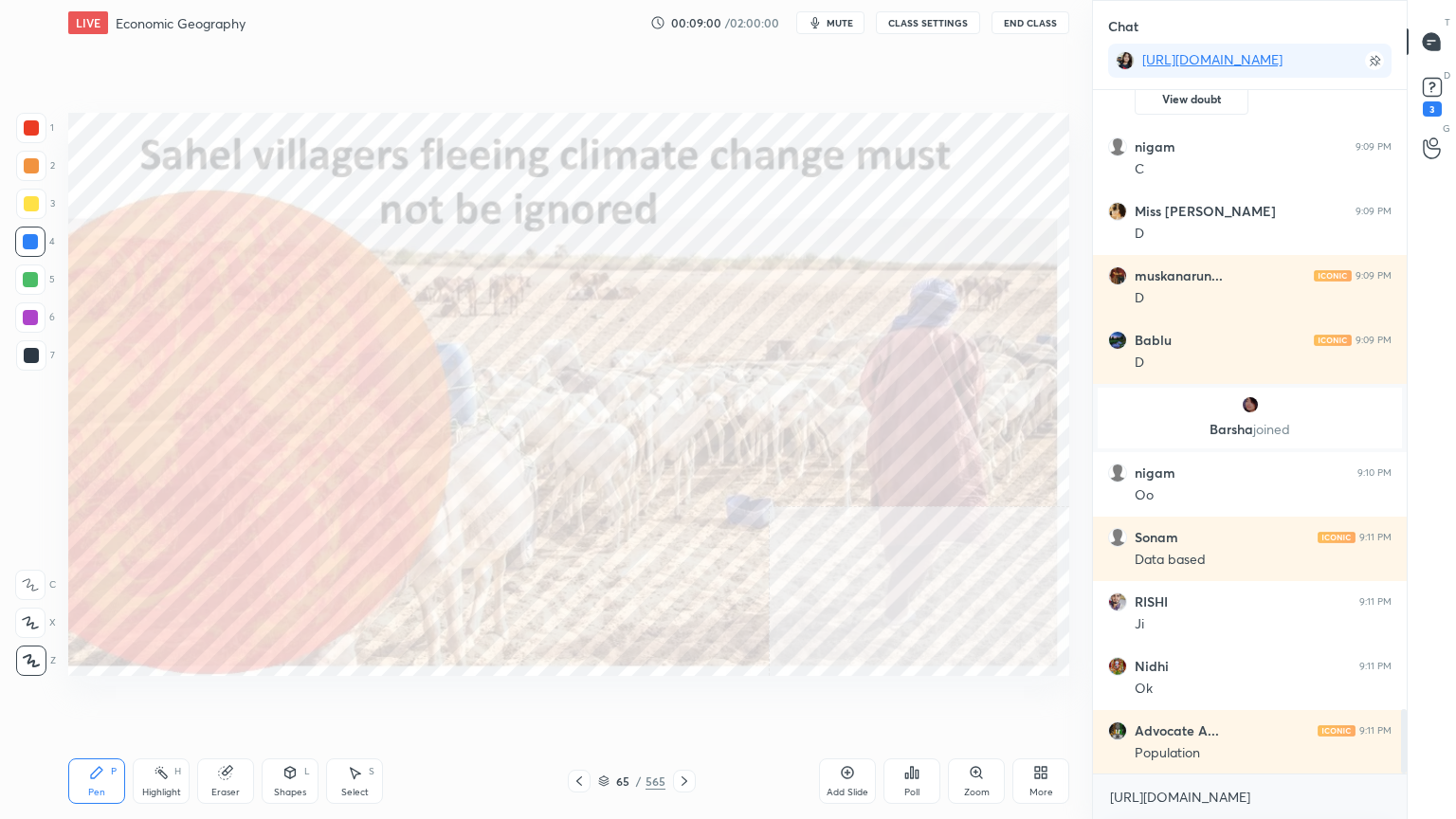 click 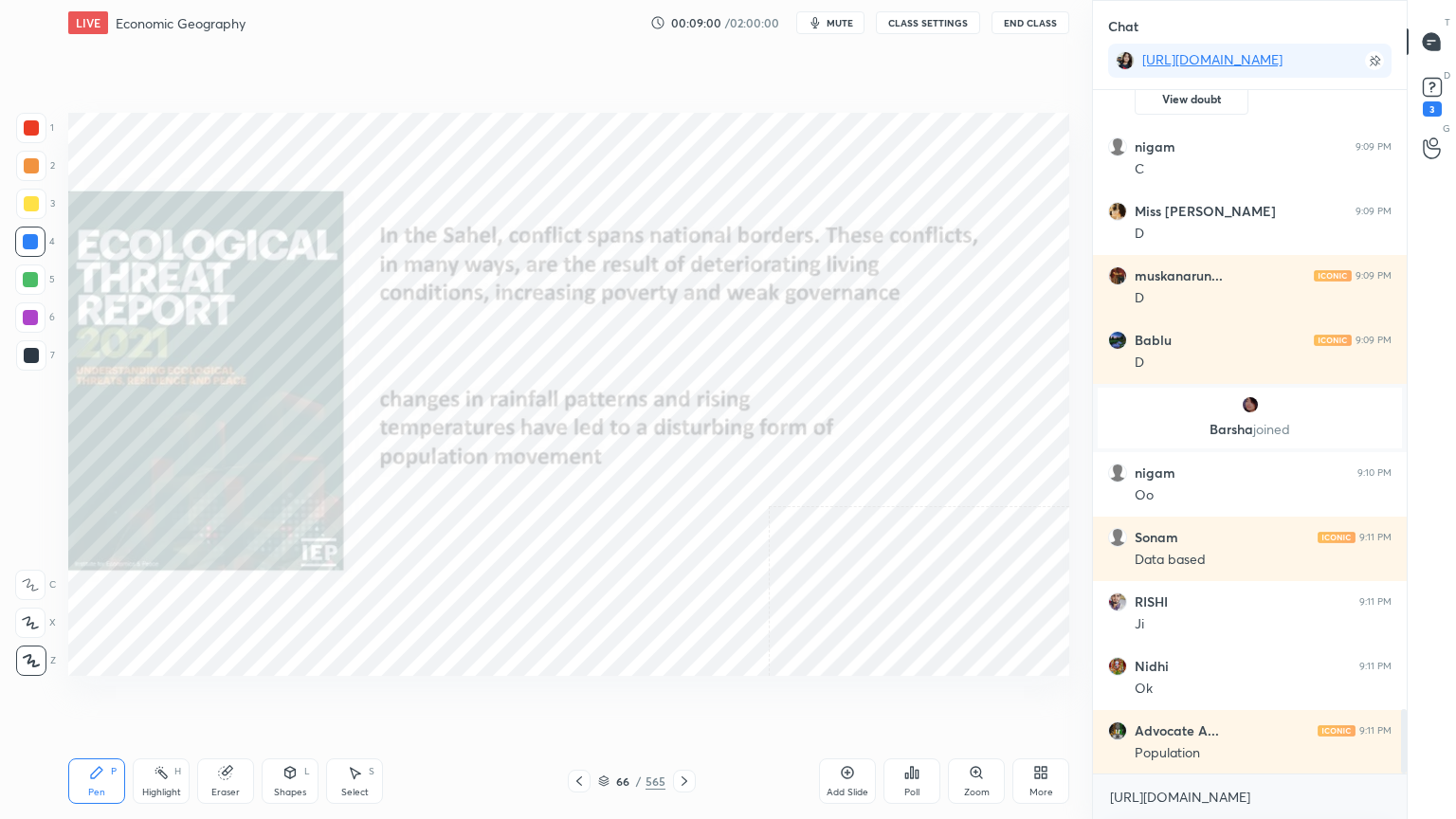 click 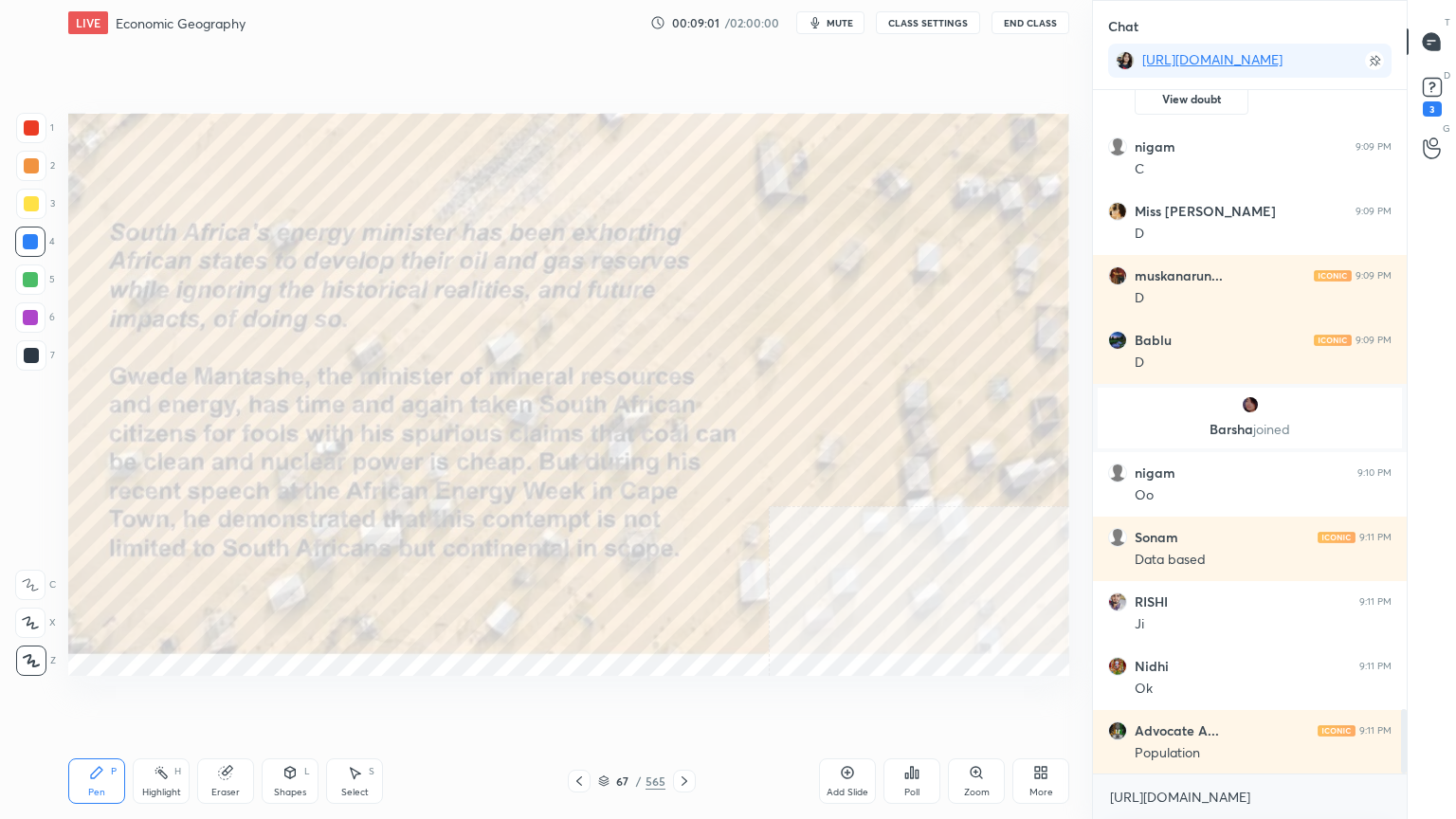 click 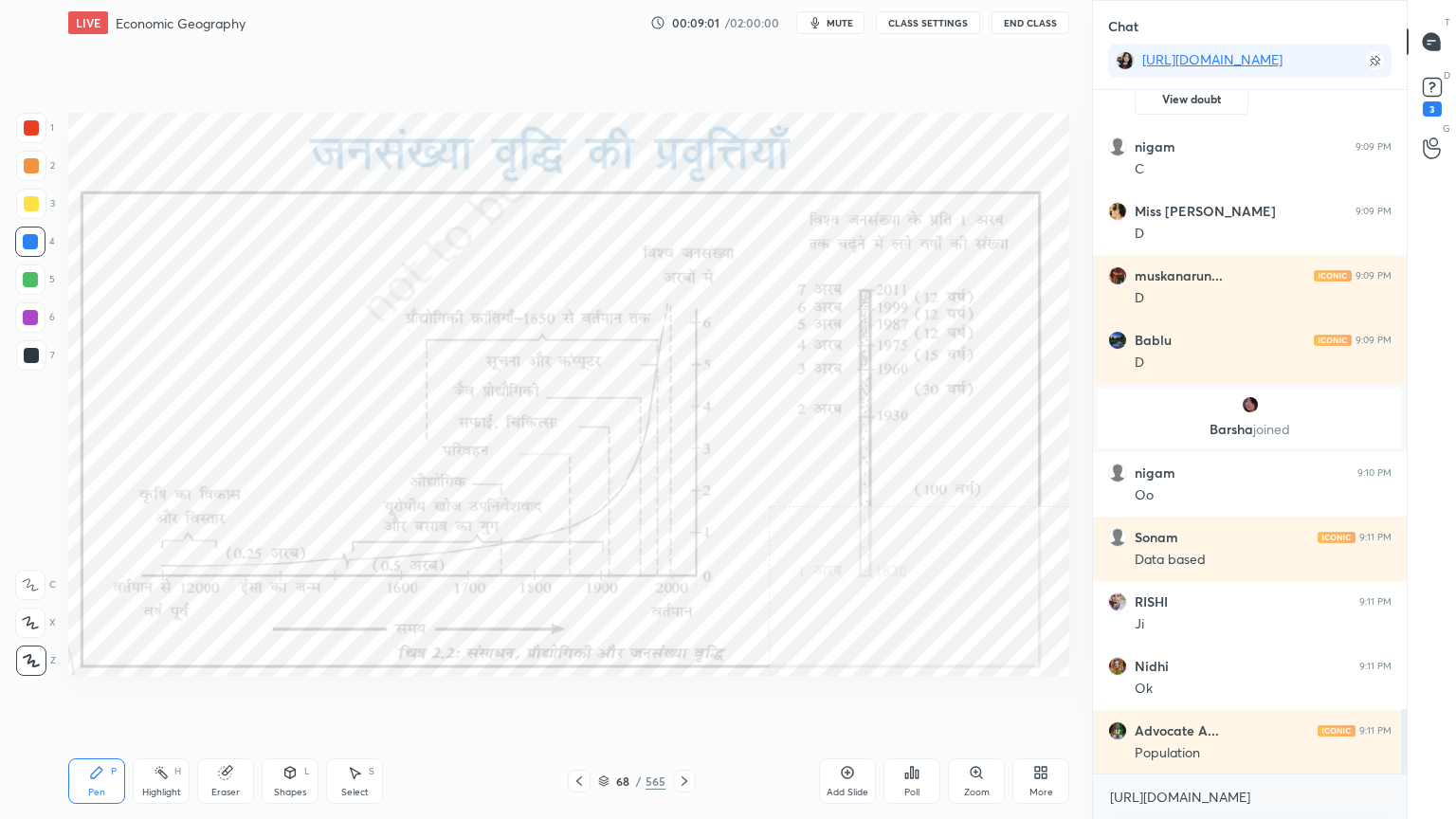click 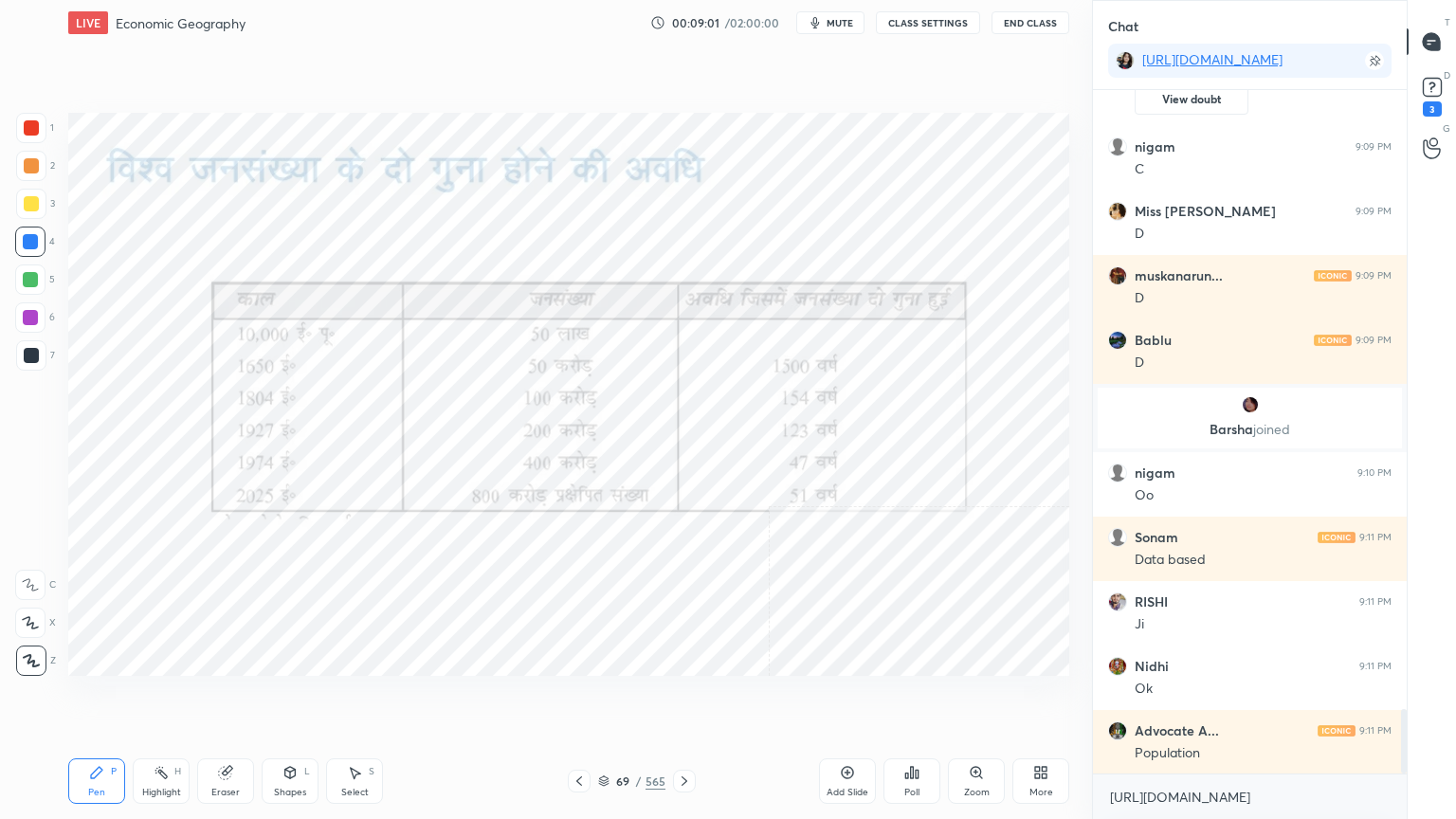 click 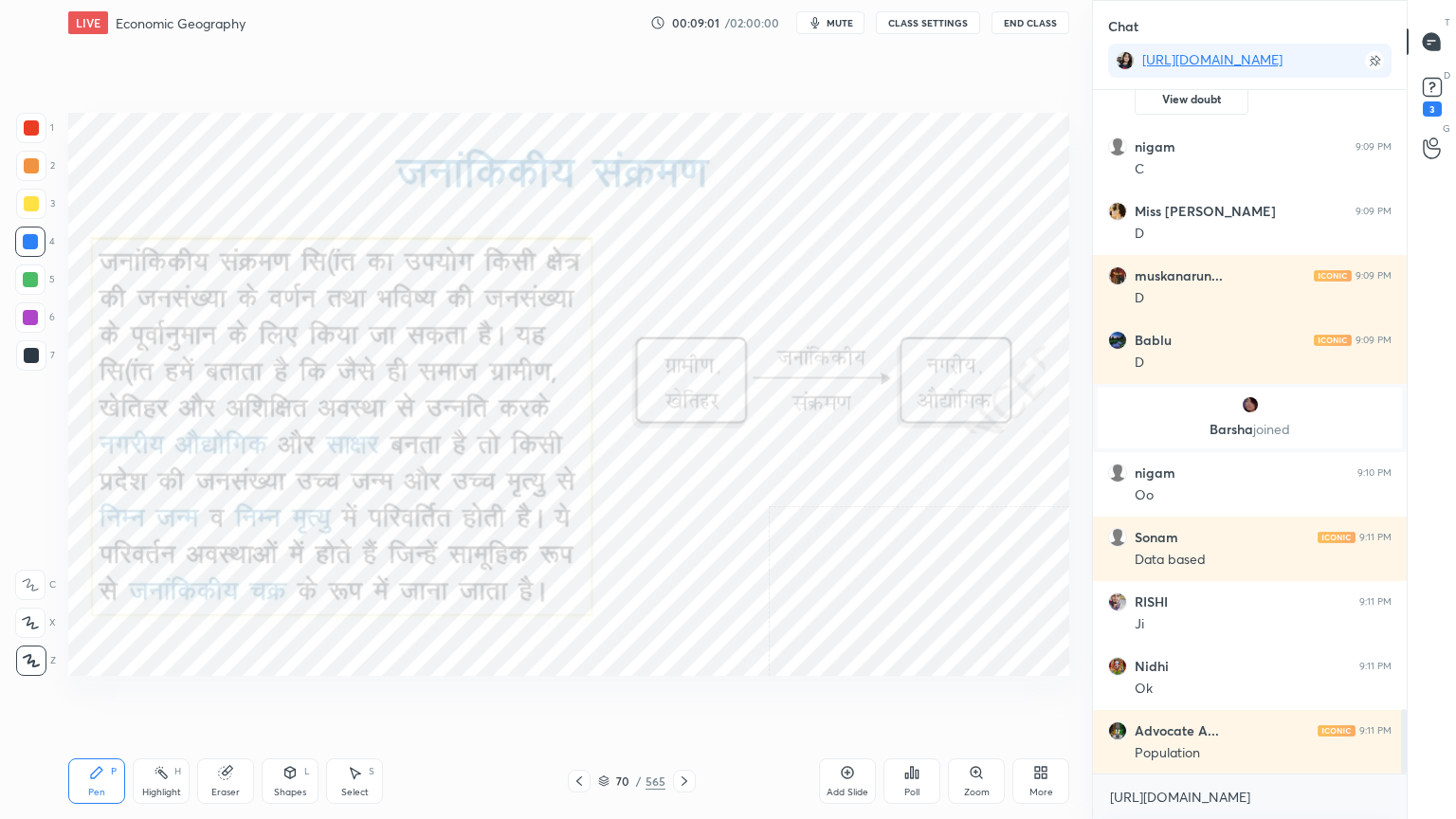 click 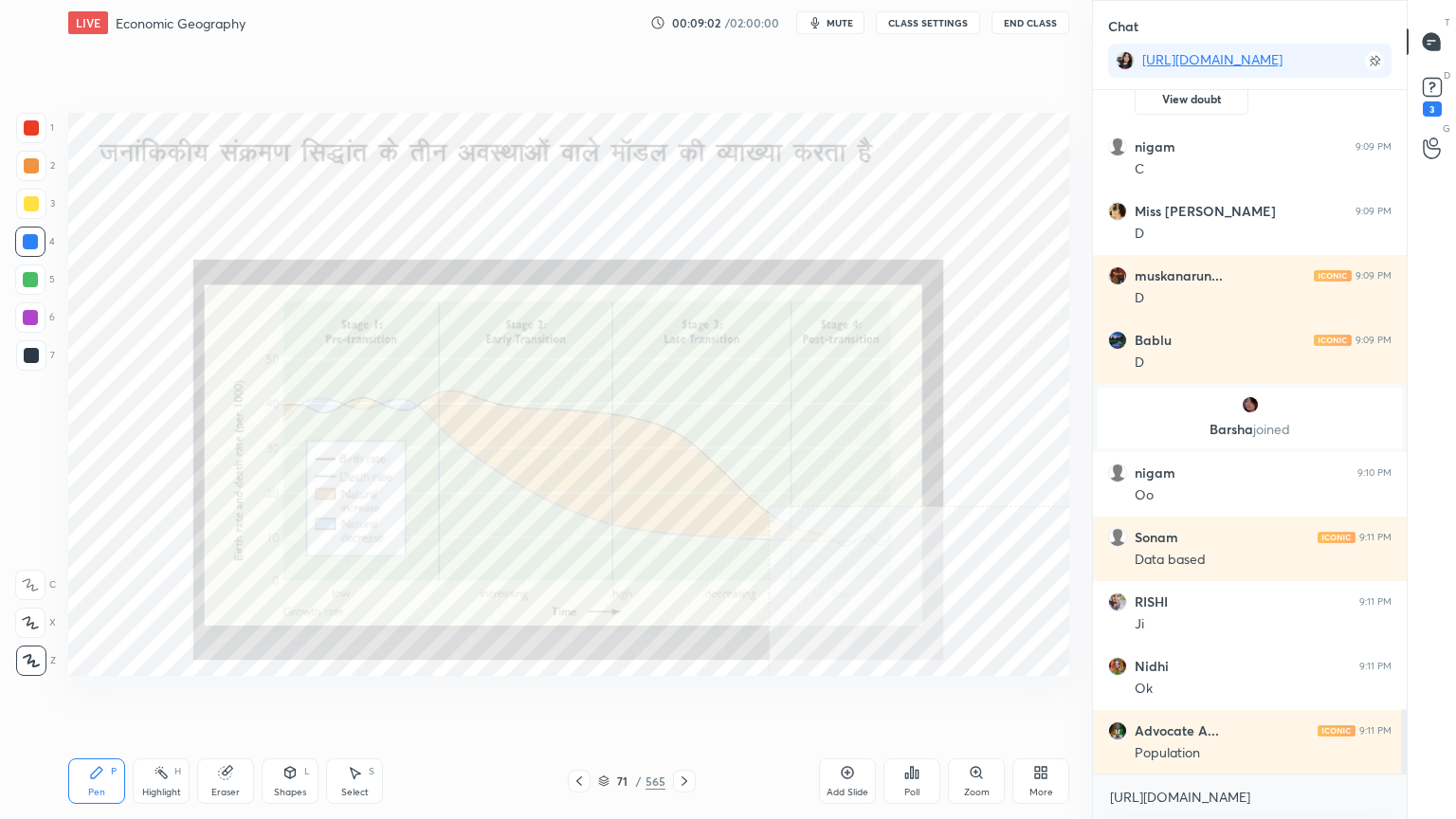 click 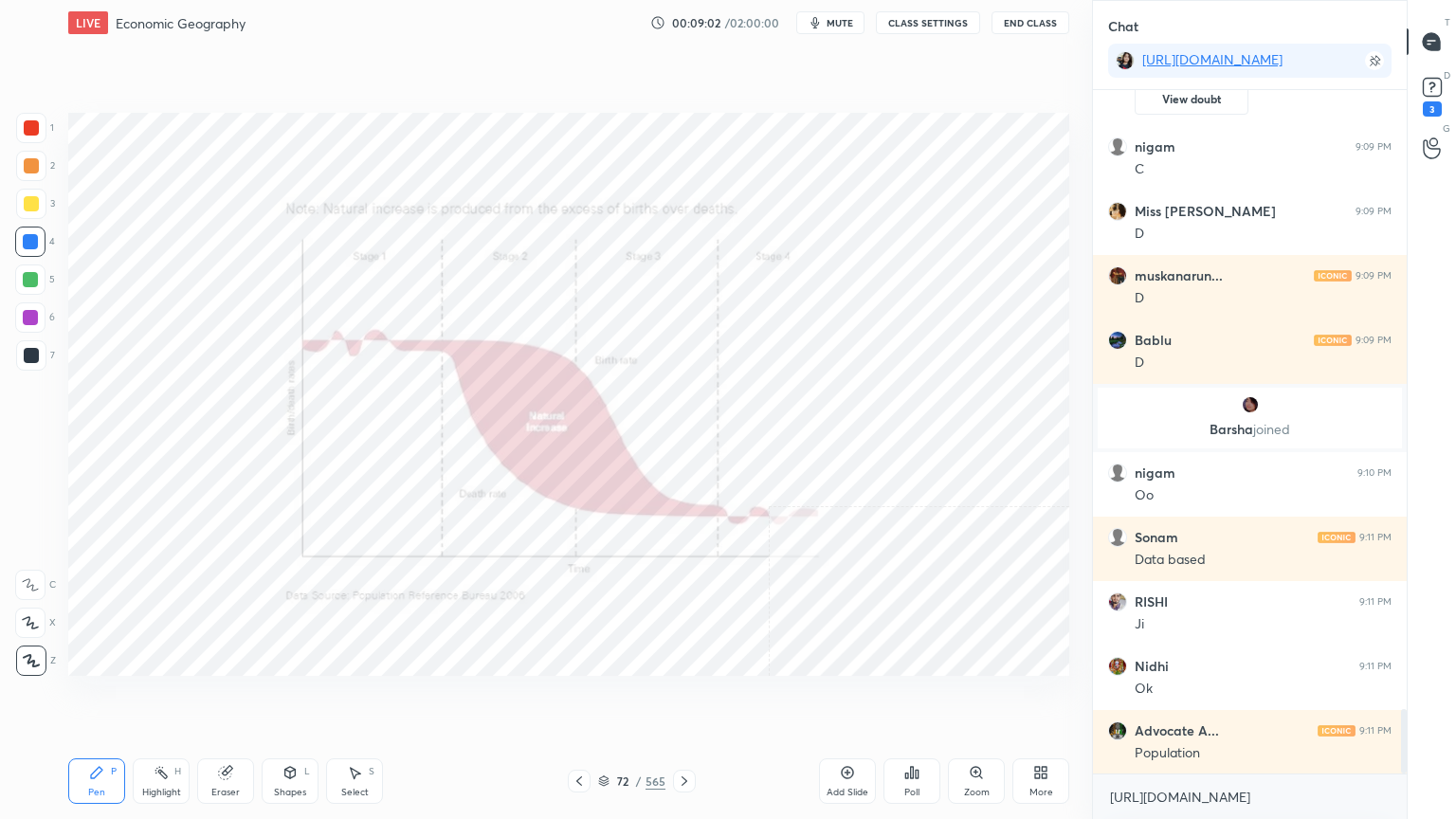 click 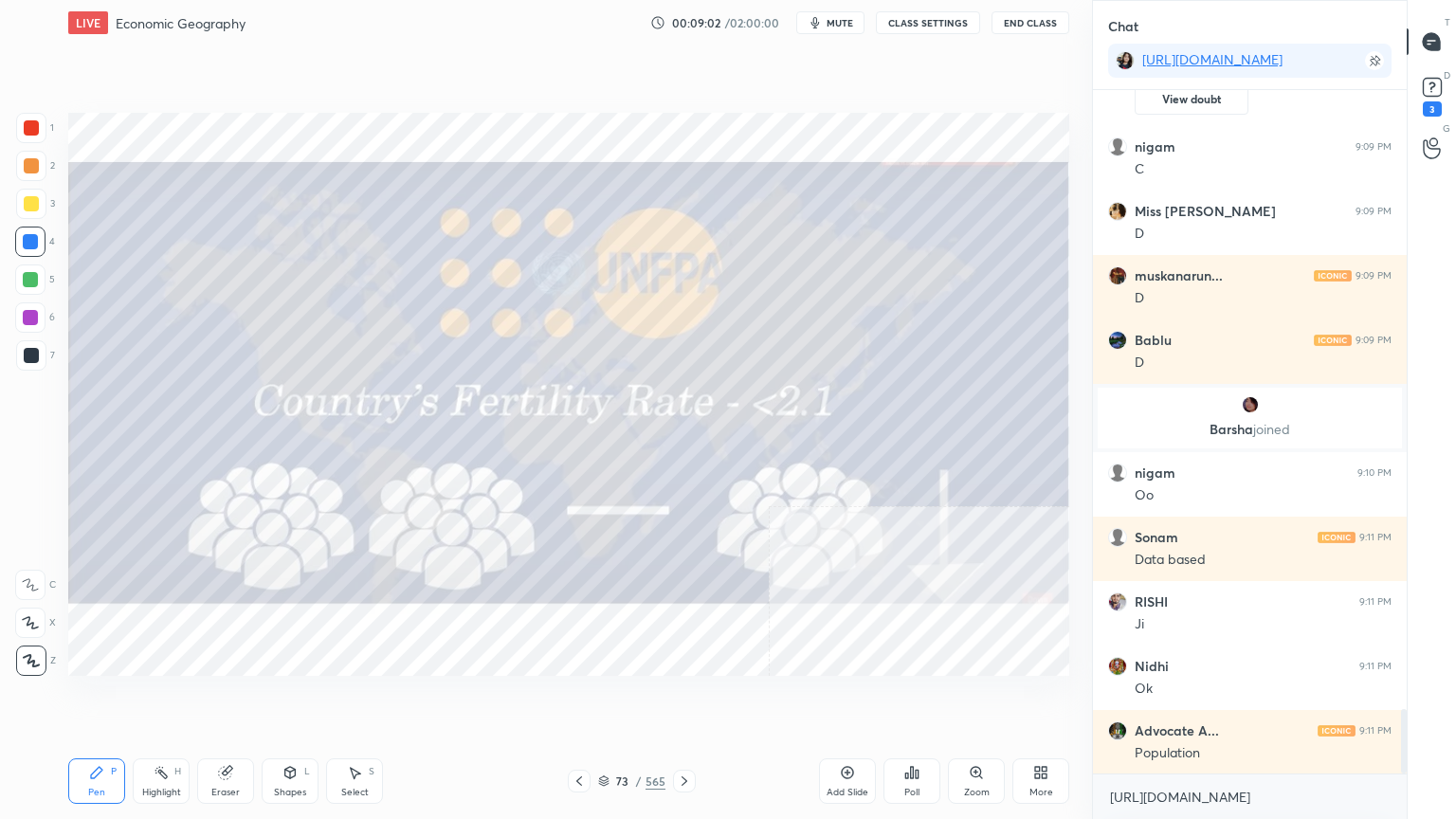 click 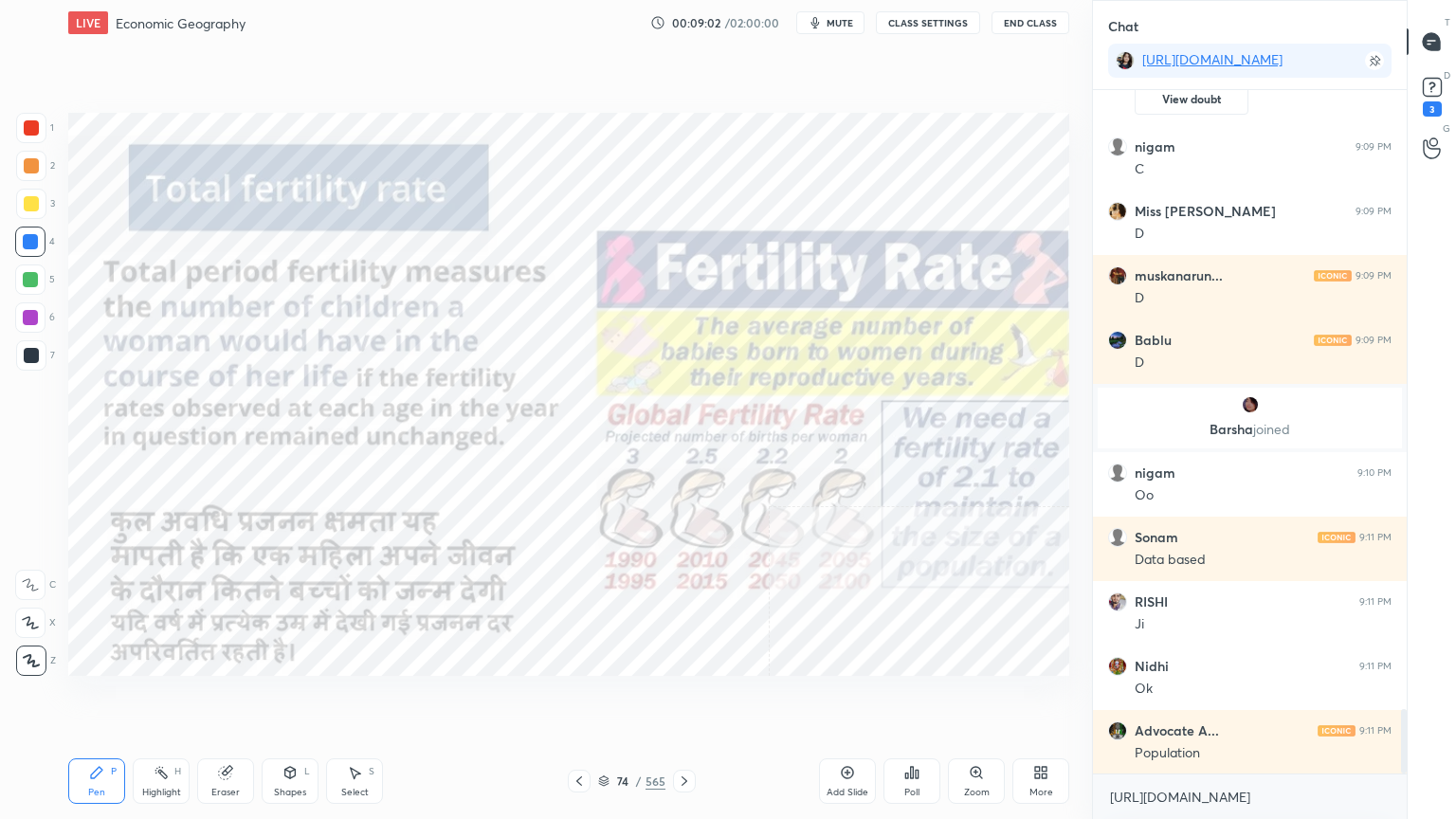 click 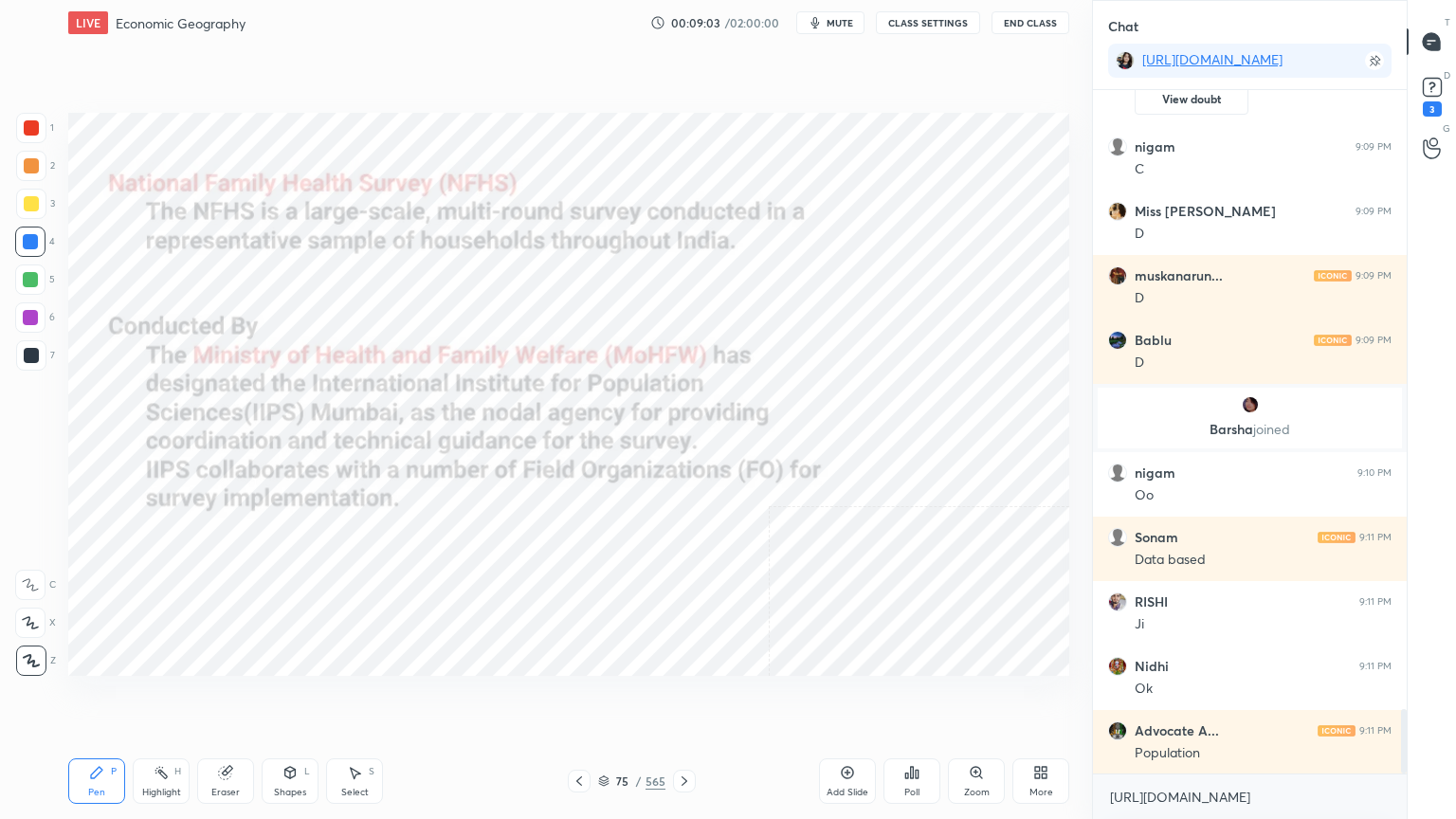 click 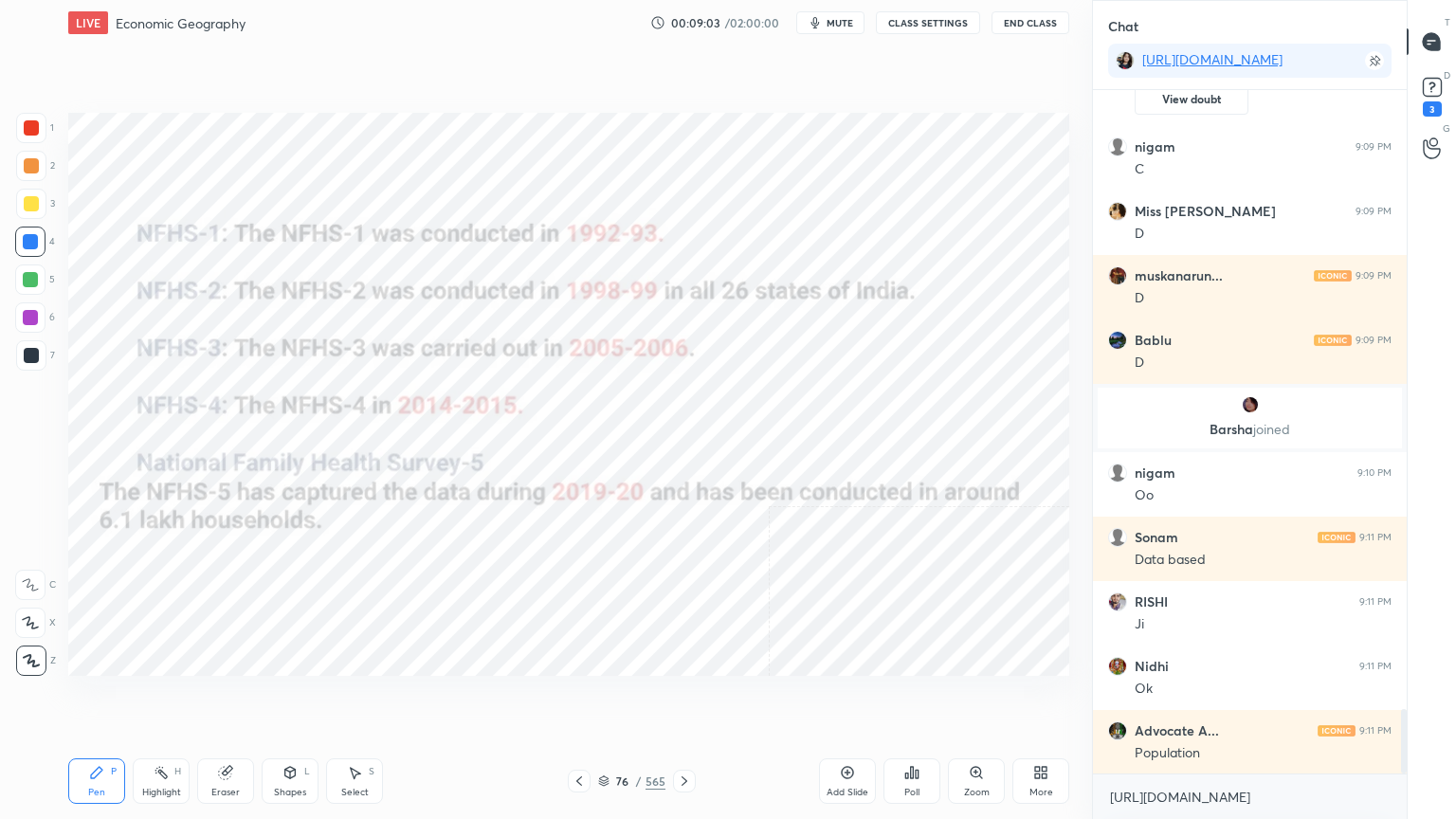click 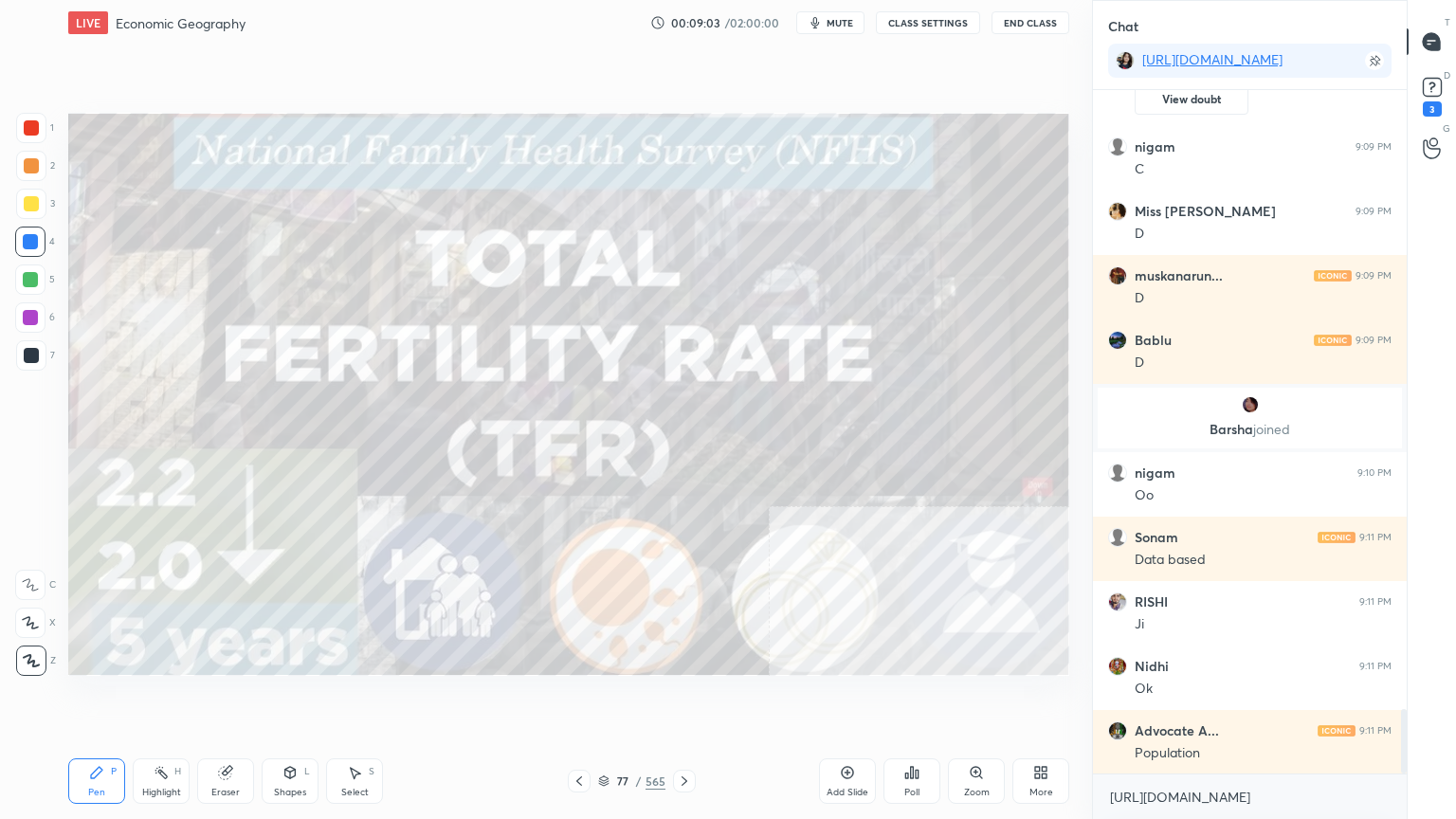 click 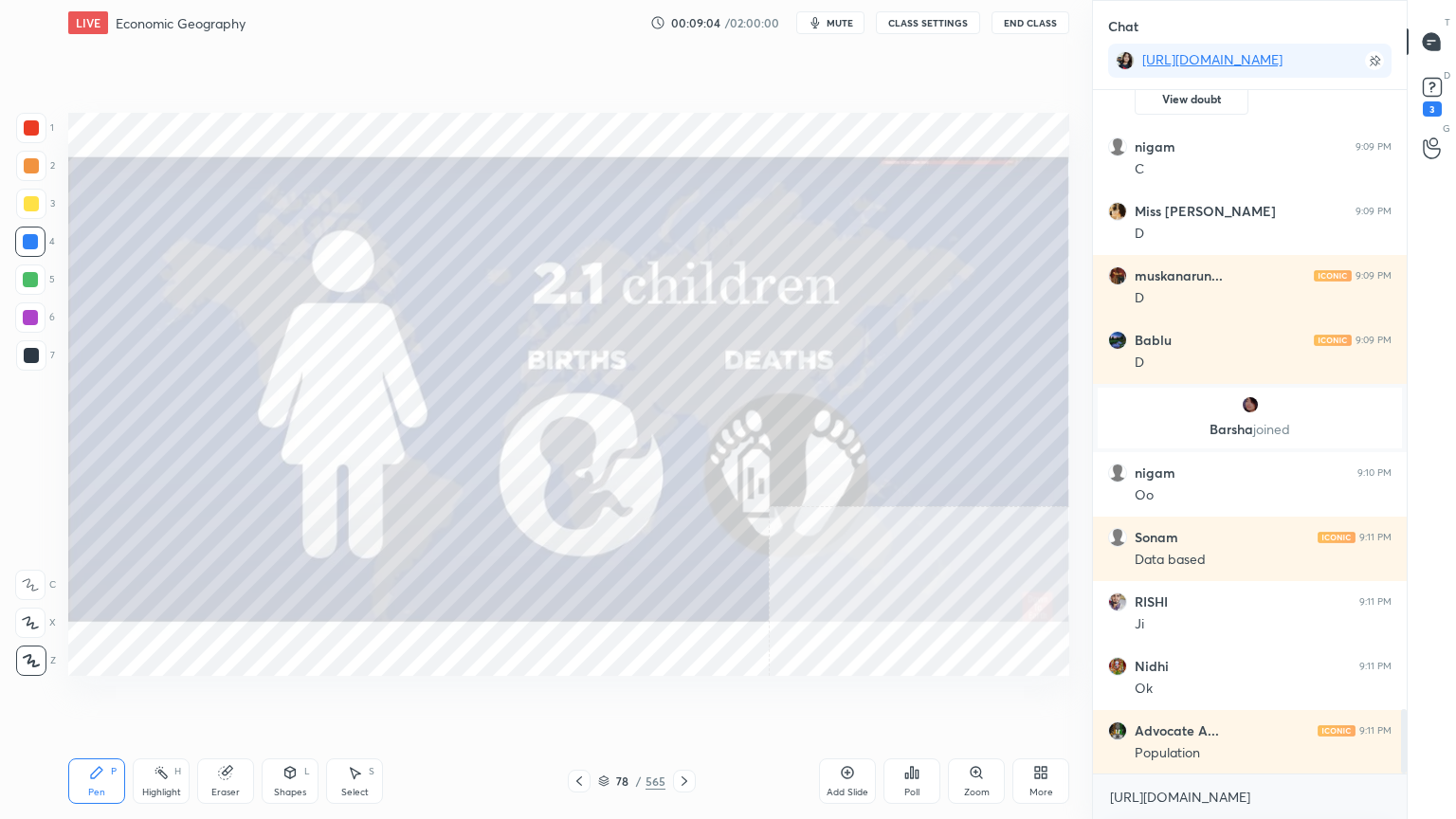 click 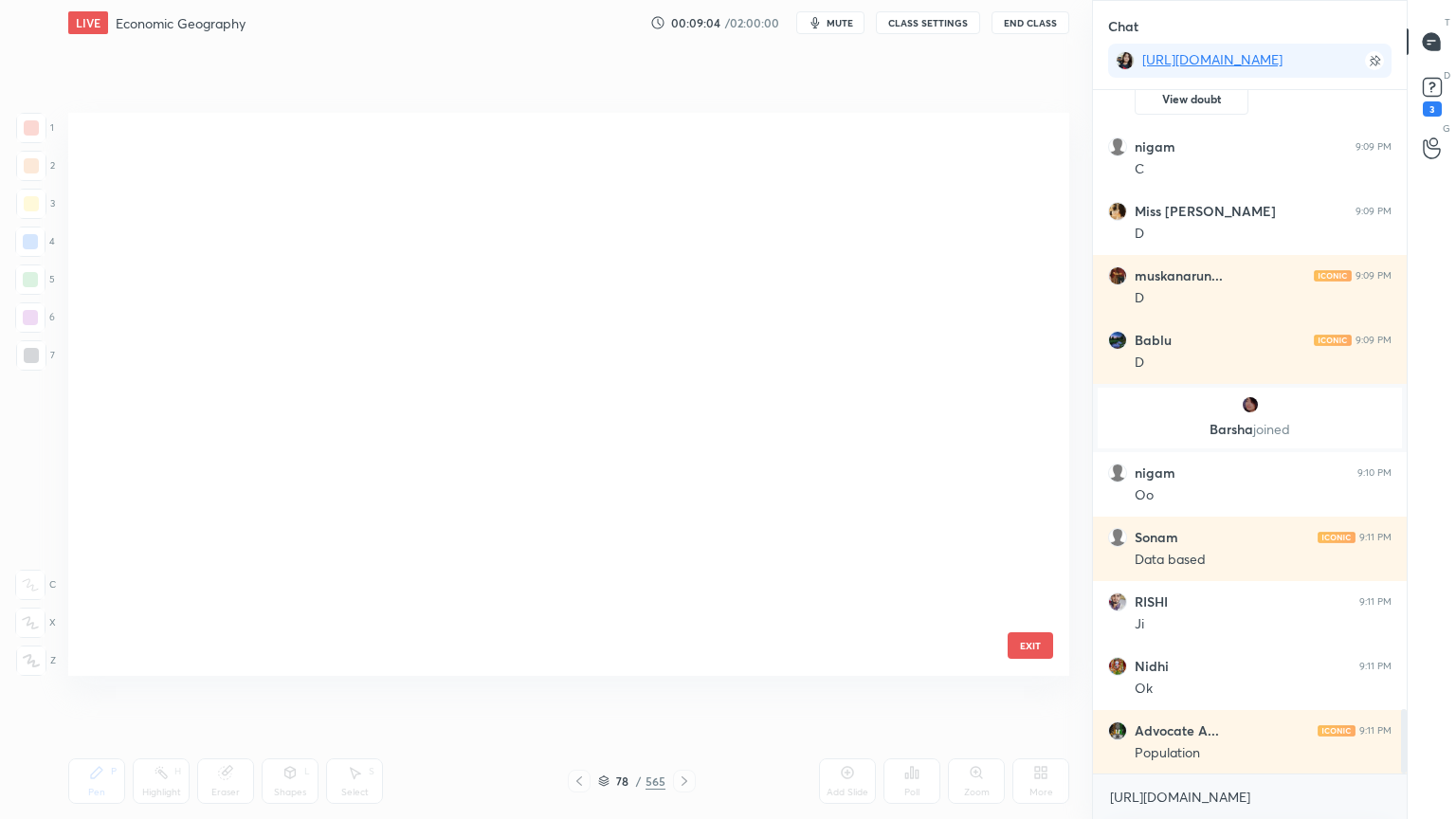 scroll, scrollTop: 3947, scrollLeft: 0, axis: vertical 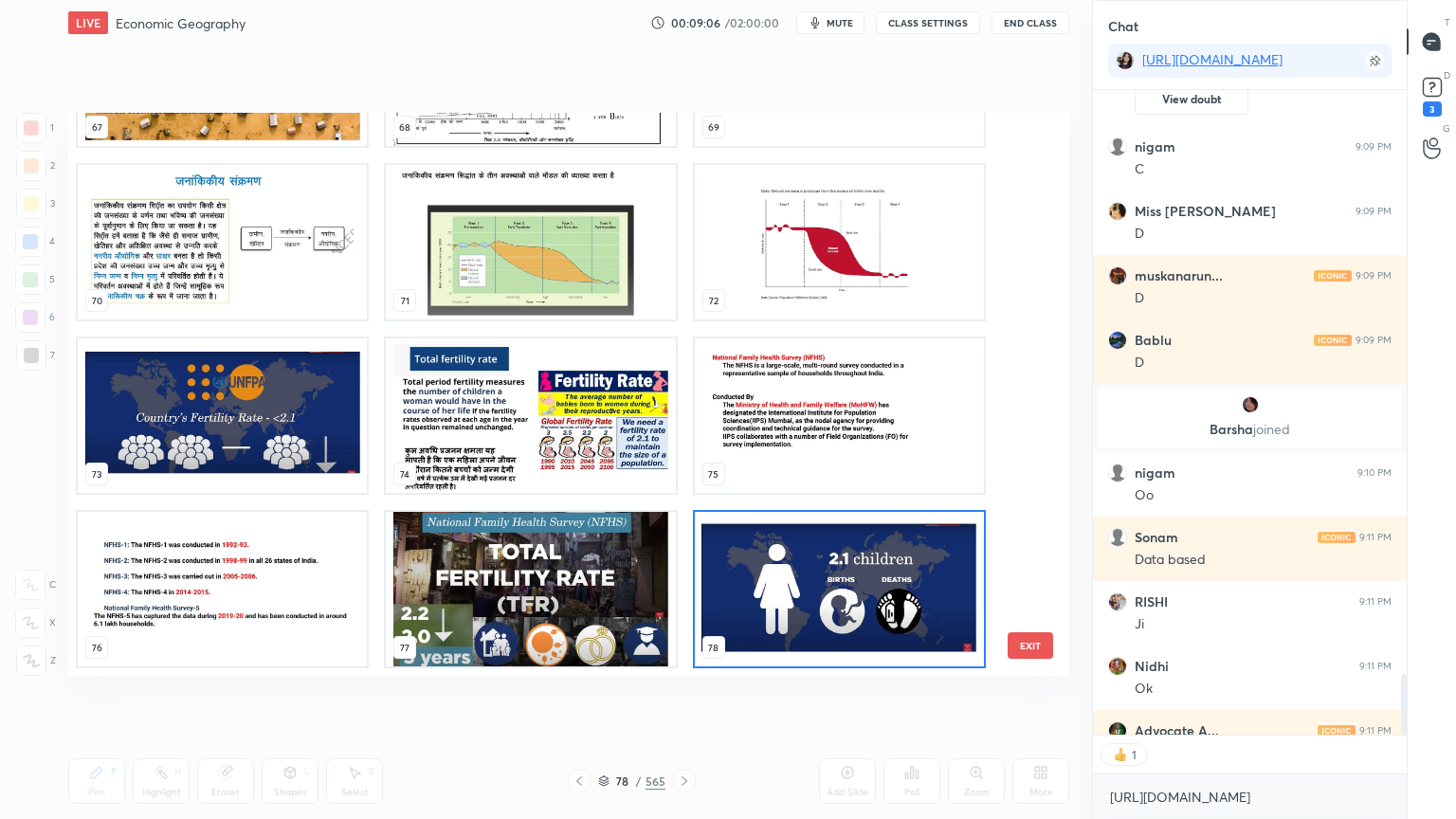 click on "67 68 69 70 71 72 73 74 75 76 77 78 79 80 81" at bounding box center [552, 394] 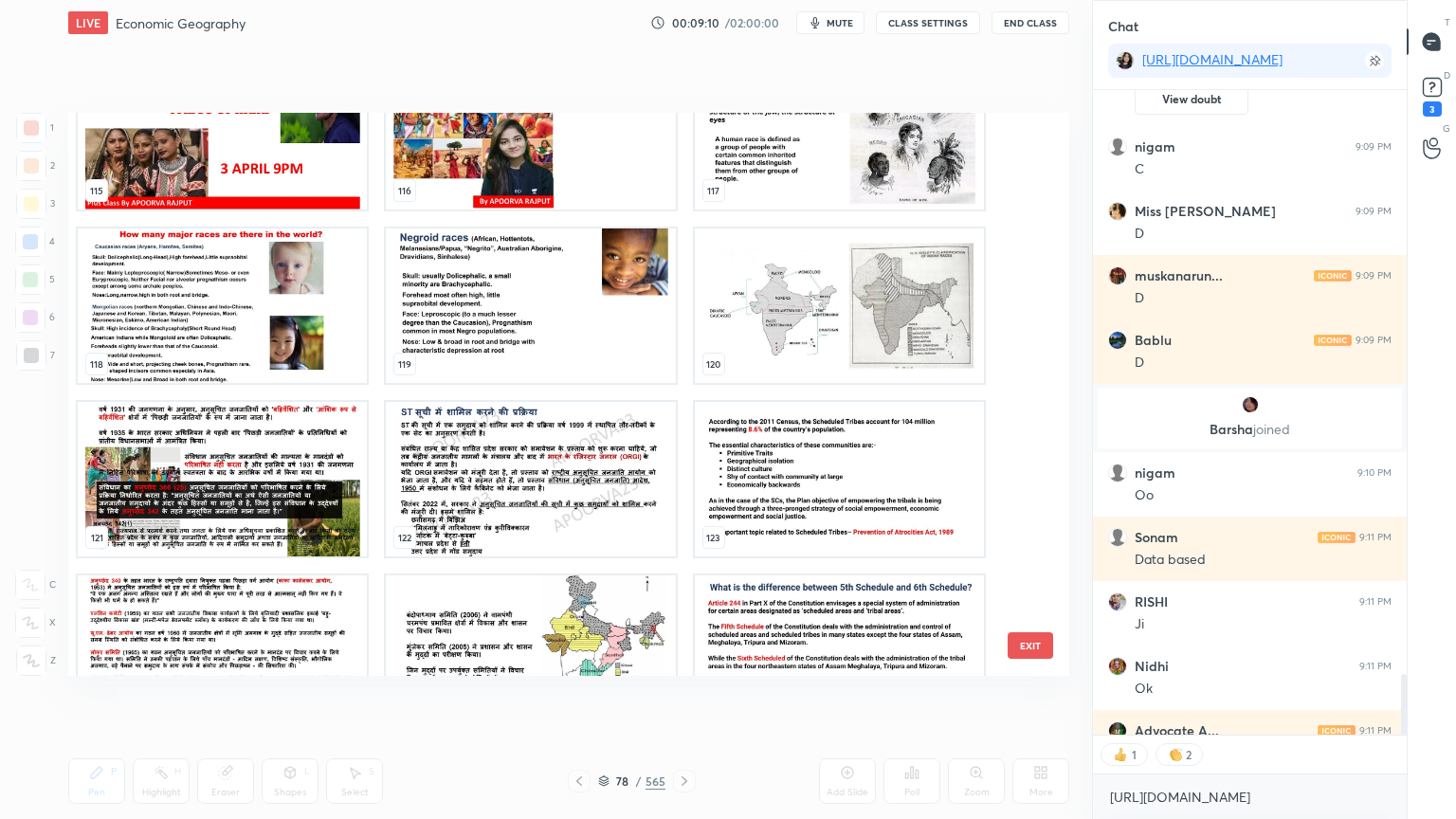 scroll, scrollTop: 6498, scrollLeft: 0, axis: vertical 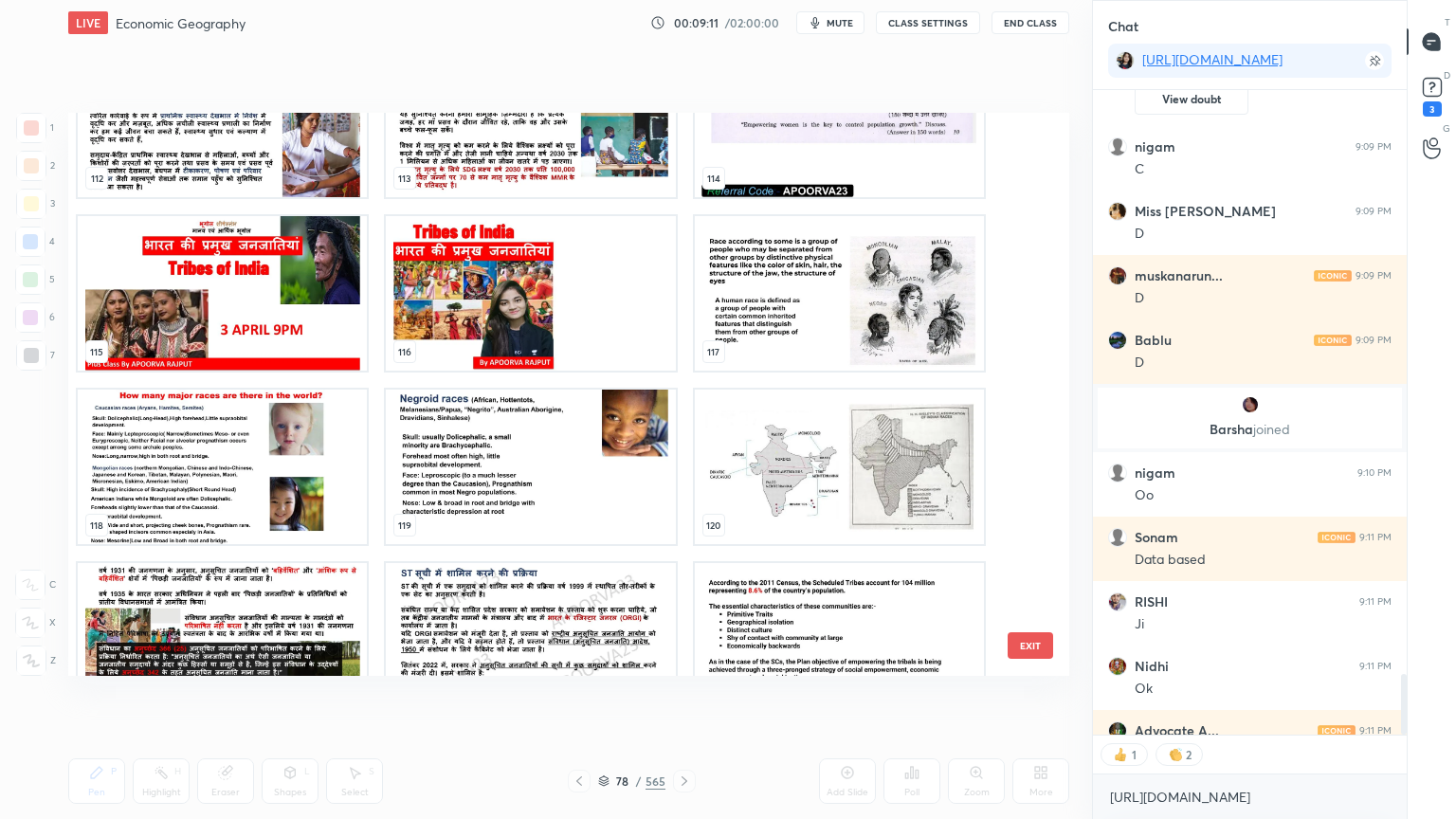 click at bounding box center [530, 293] 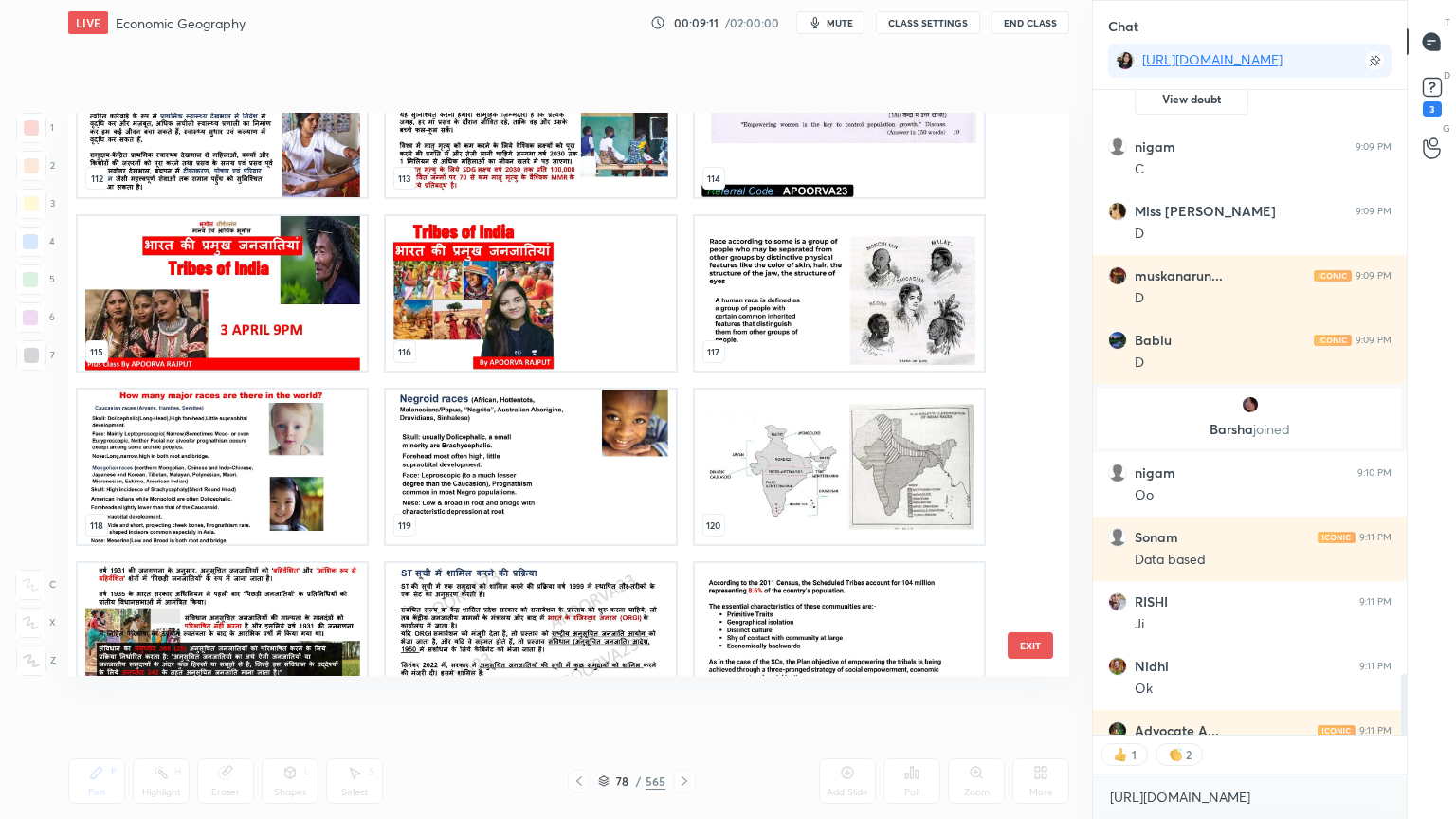 click at bounding box center (530, 293) 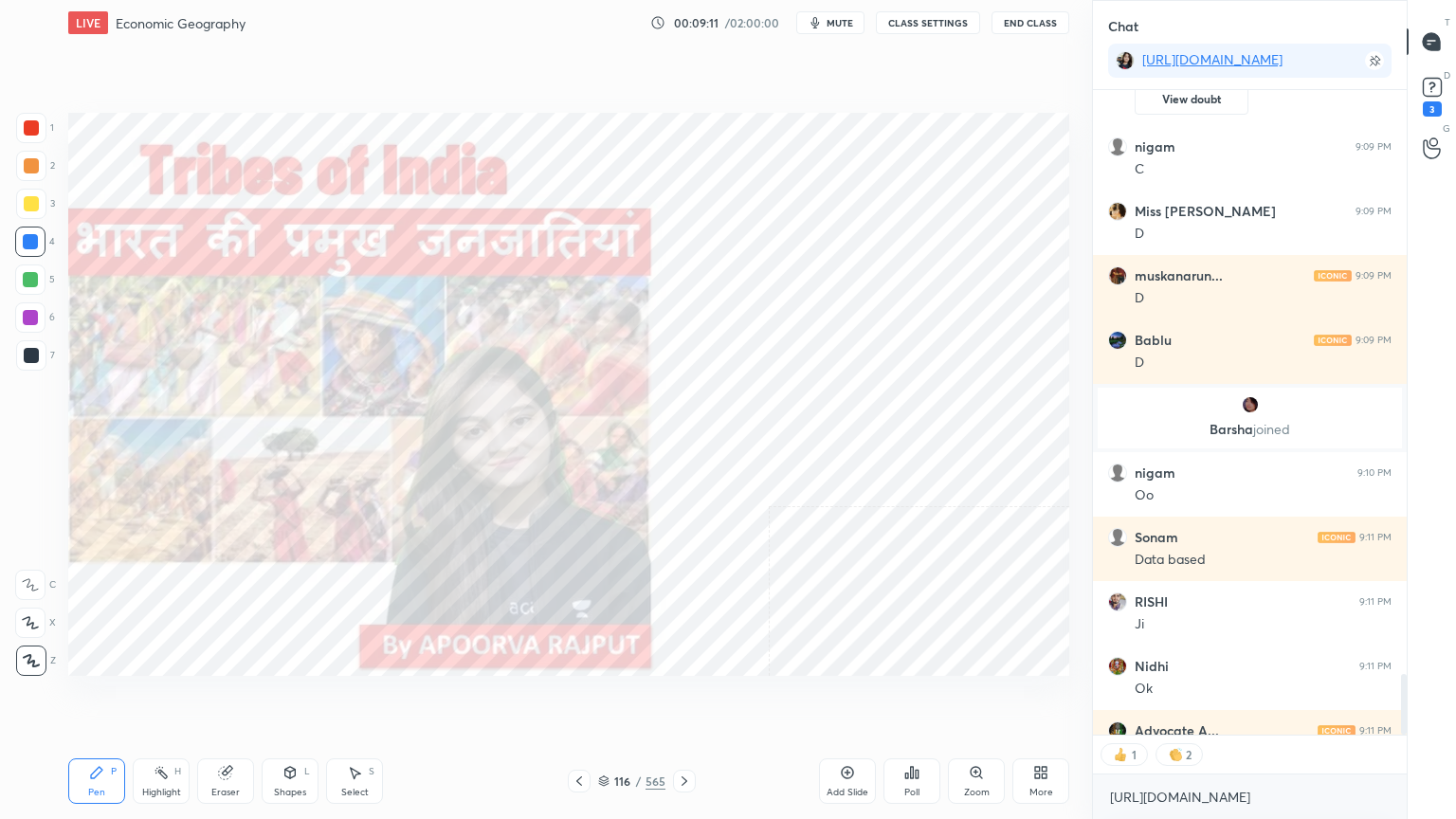 click at bounding box center [530, 293] 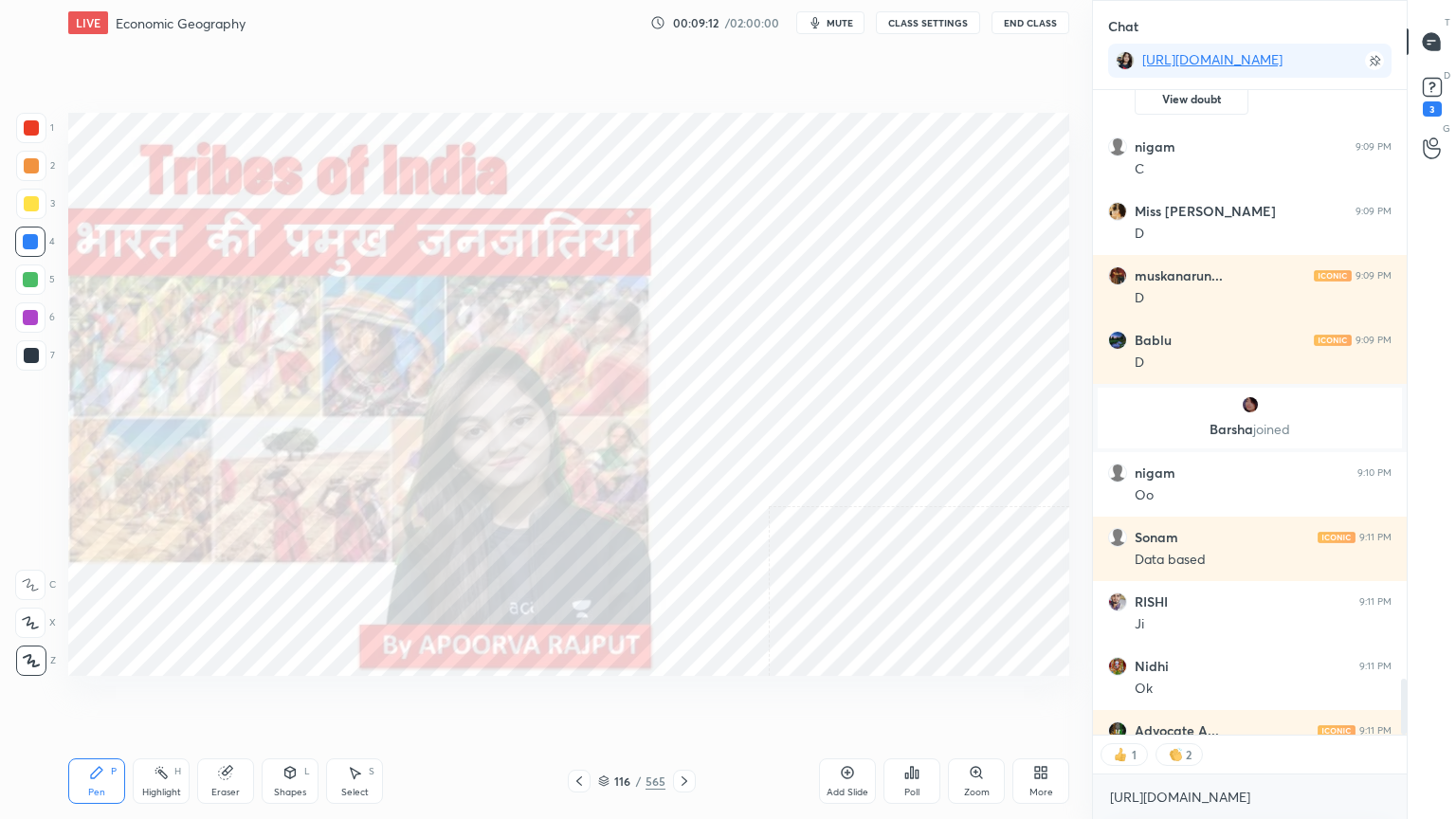 scroll, scrollTop: 6721, scrollLeft: 0, axis: vertical 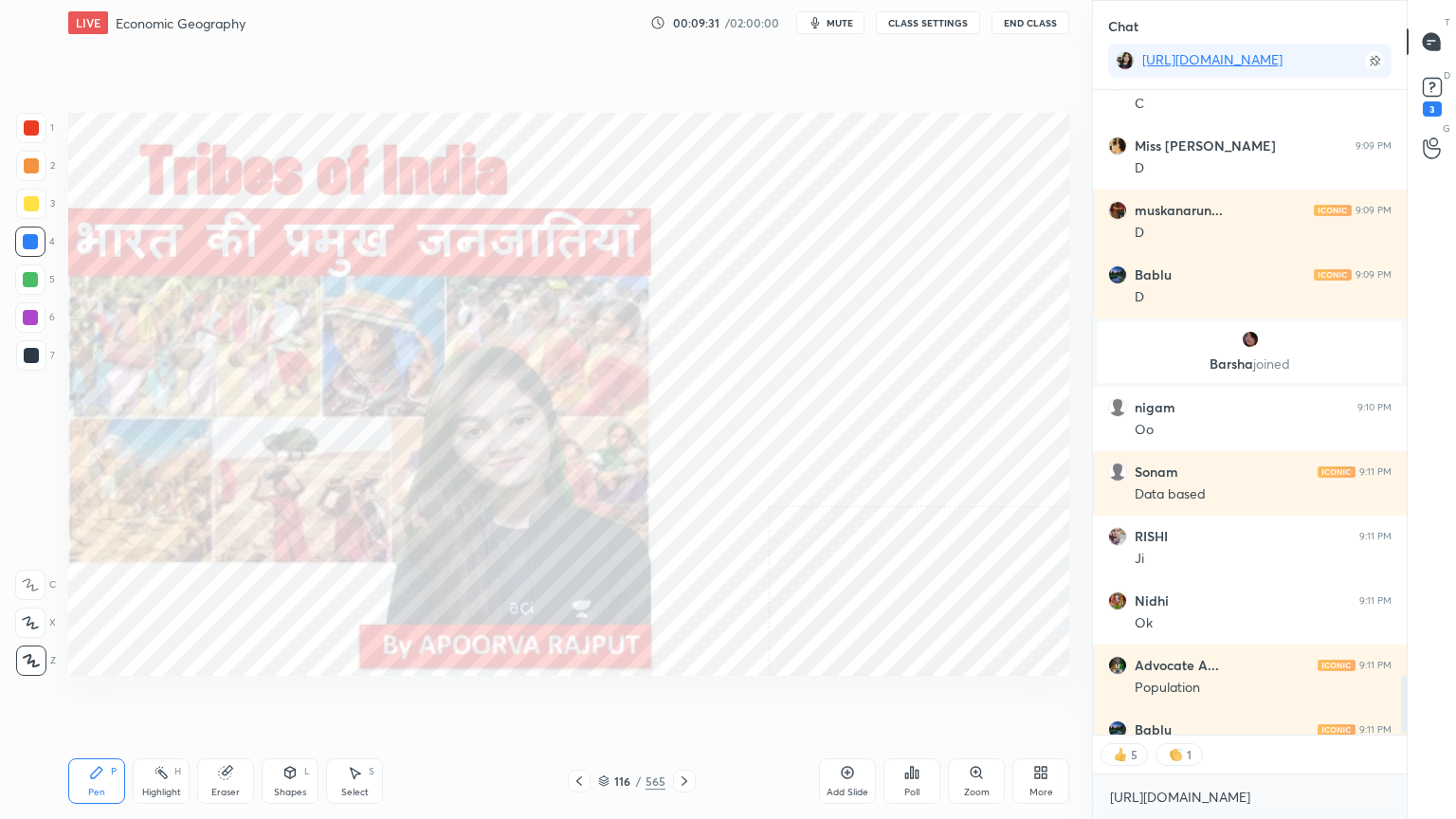 click on "Eraser" at bounding box center (226, 781) 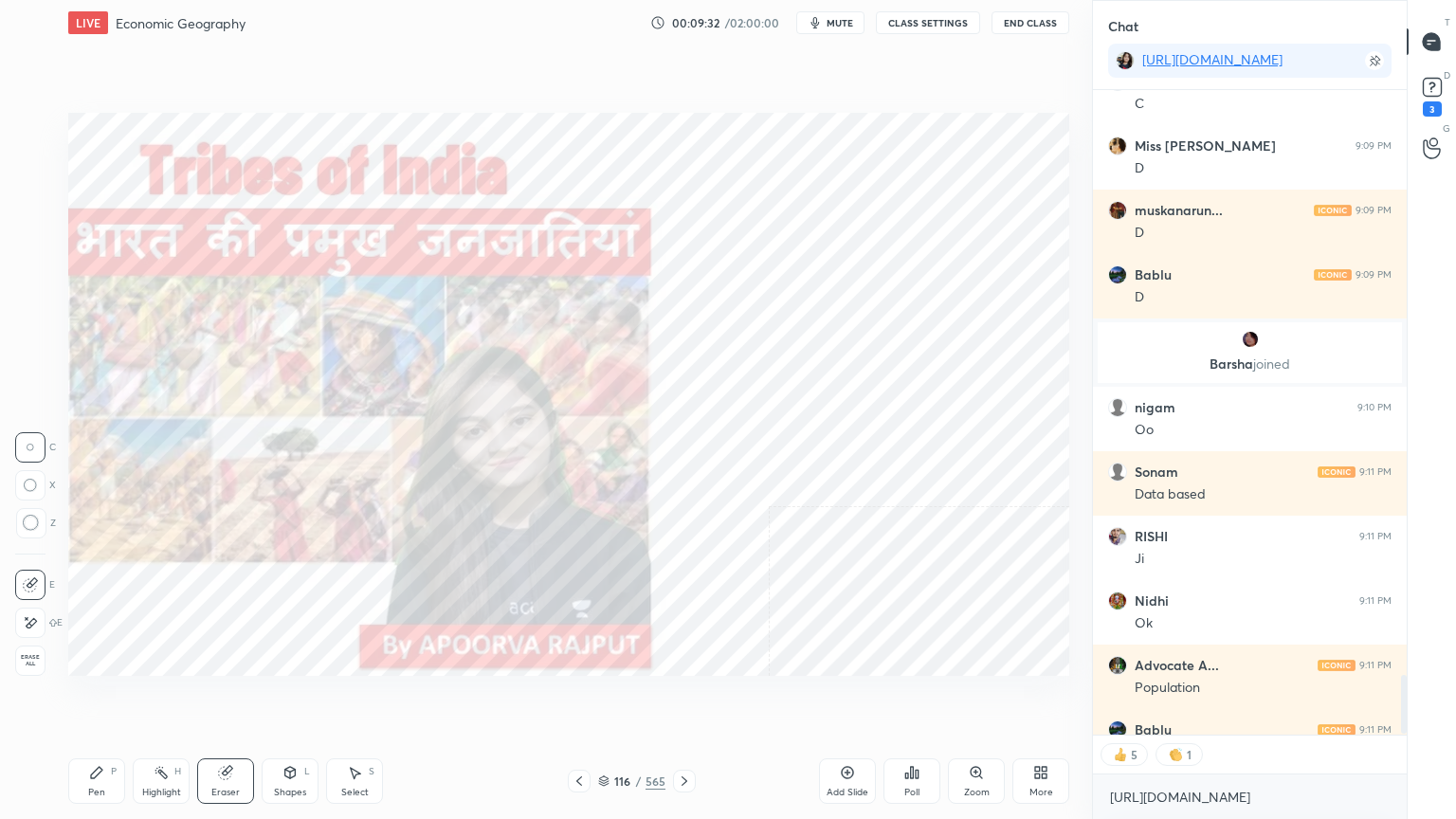 click on "Erase all" at bounding box center [30, 661] 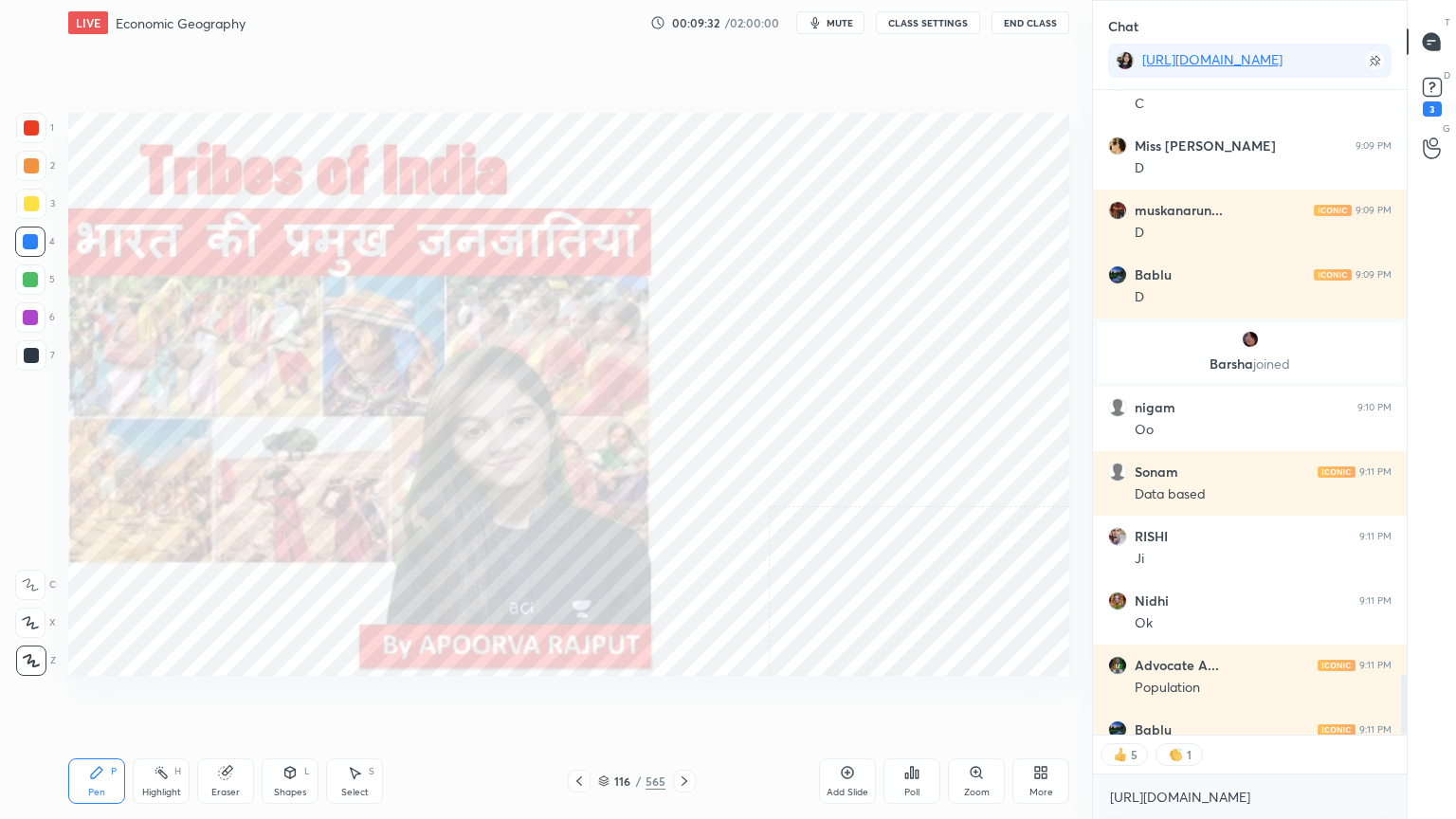click 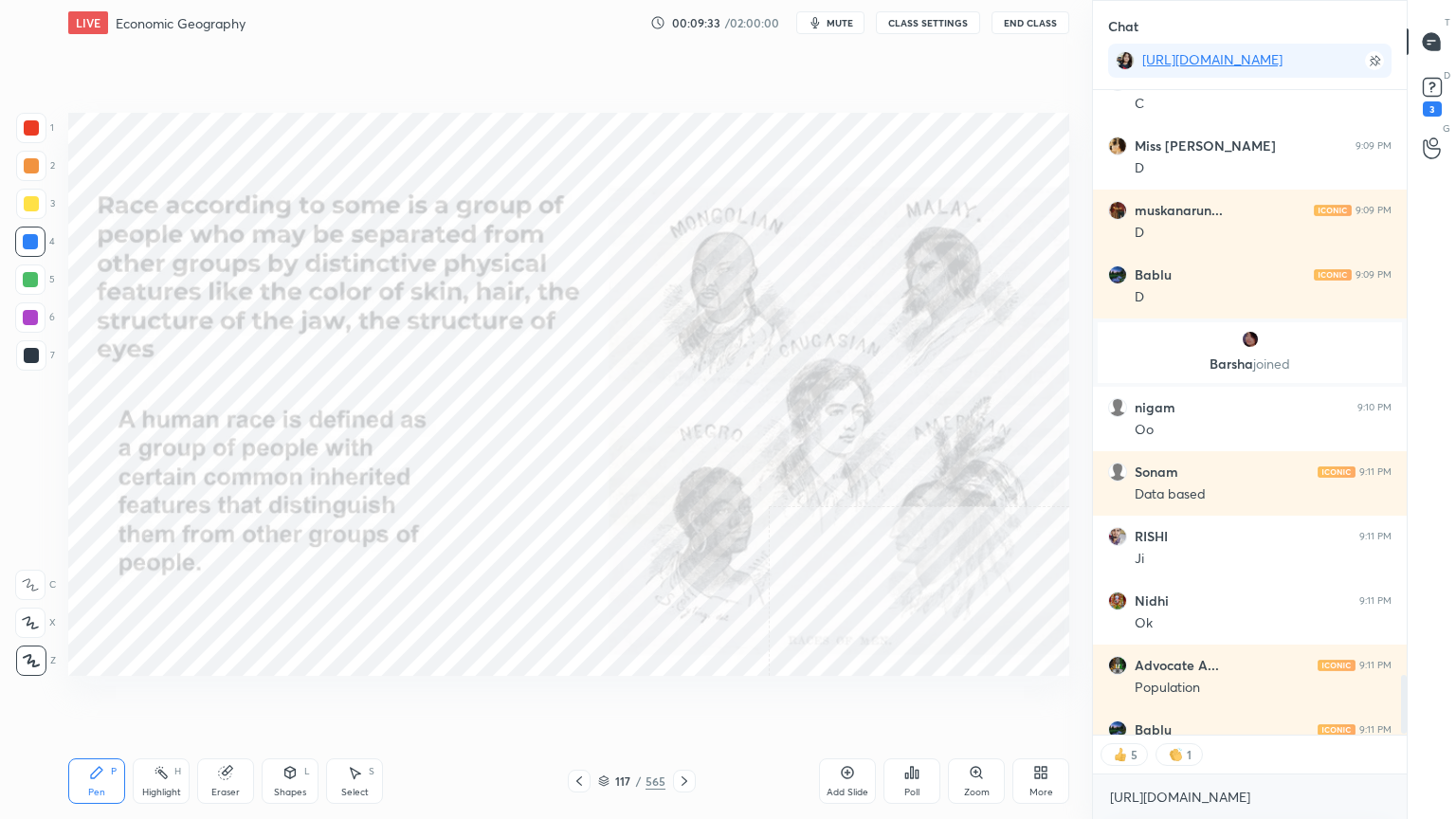 click 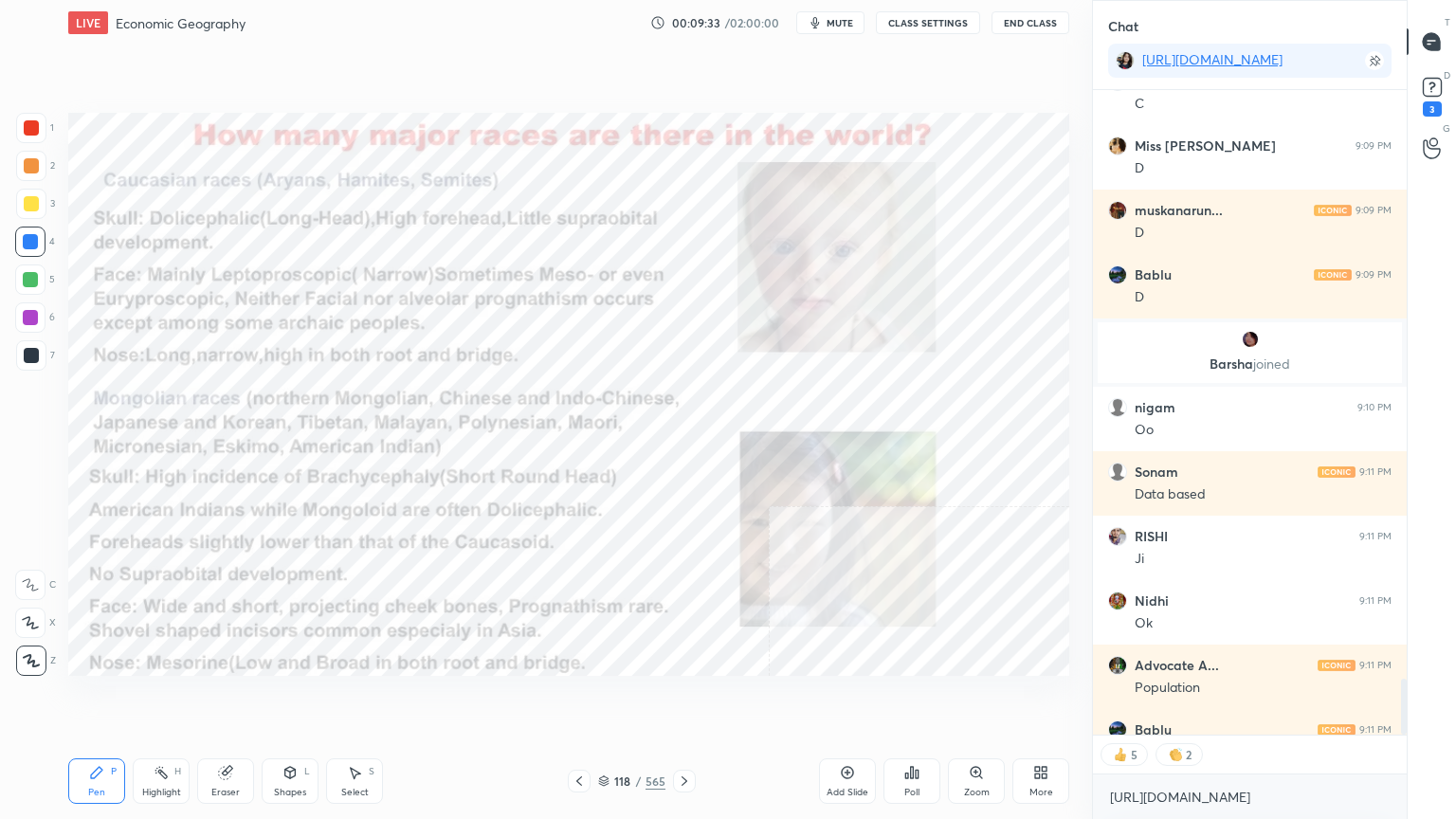 scroll, scrollTop: 6785, scrollLeft: 0, axis: vertical 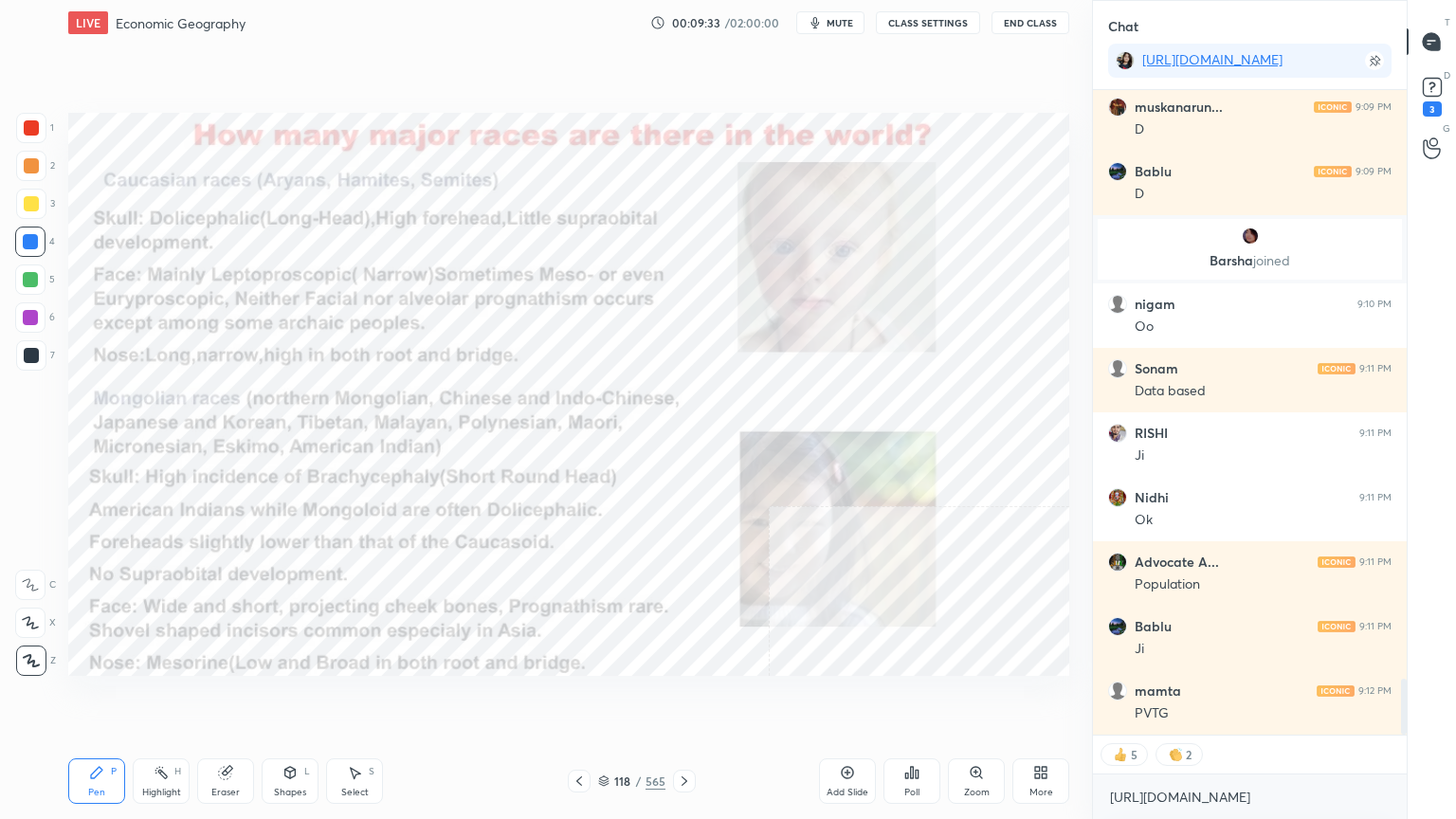 click 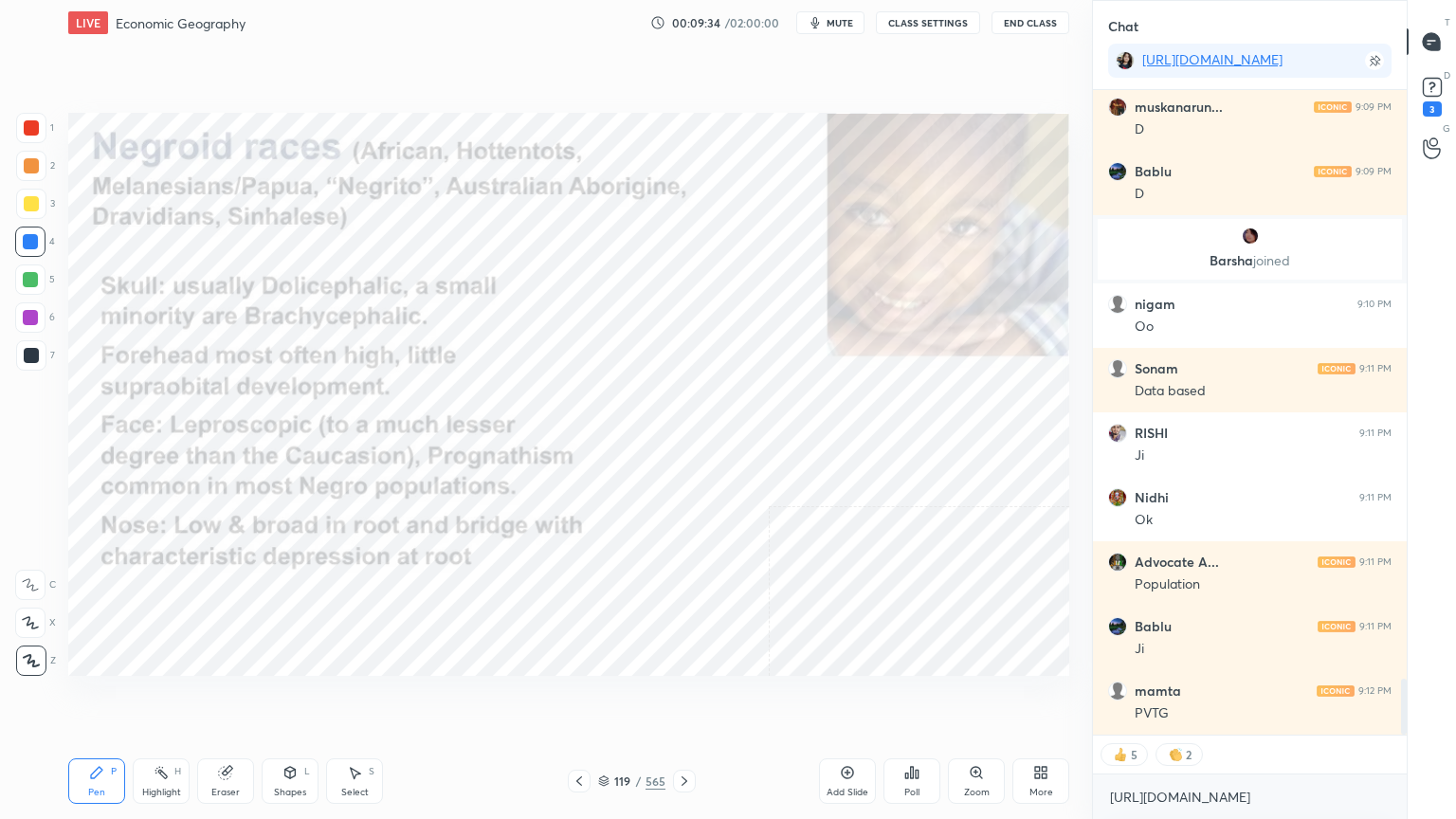 click 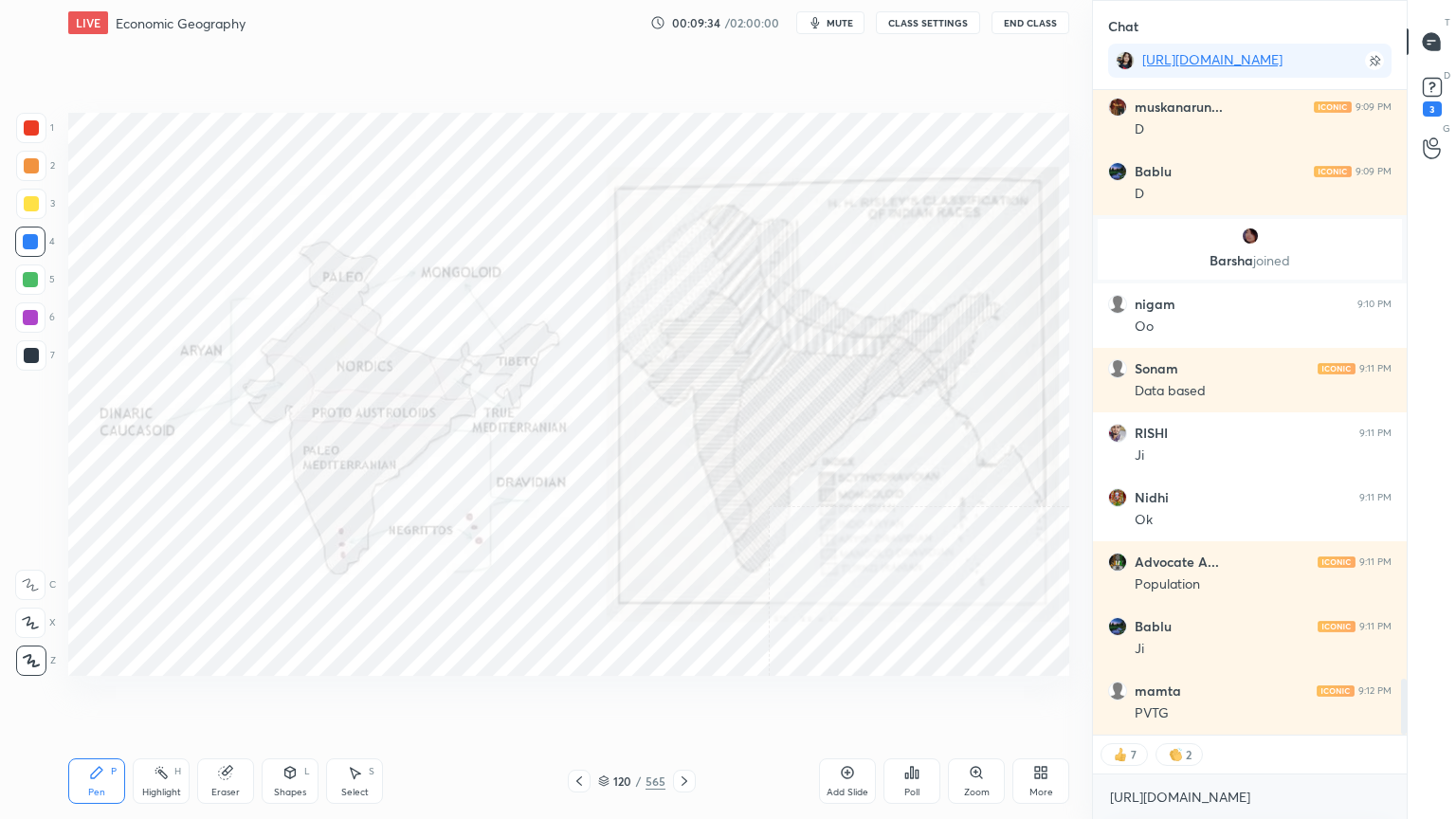 click on "Pen P Highlight H Eraser Shapes L Select S 120 / 565 Add Slide Poll Zoom More" at bounding box center [569, 781] 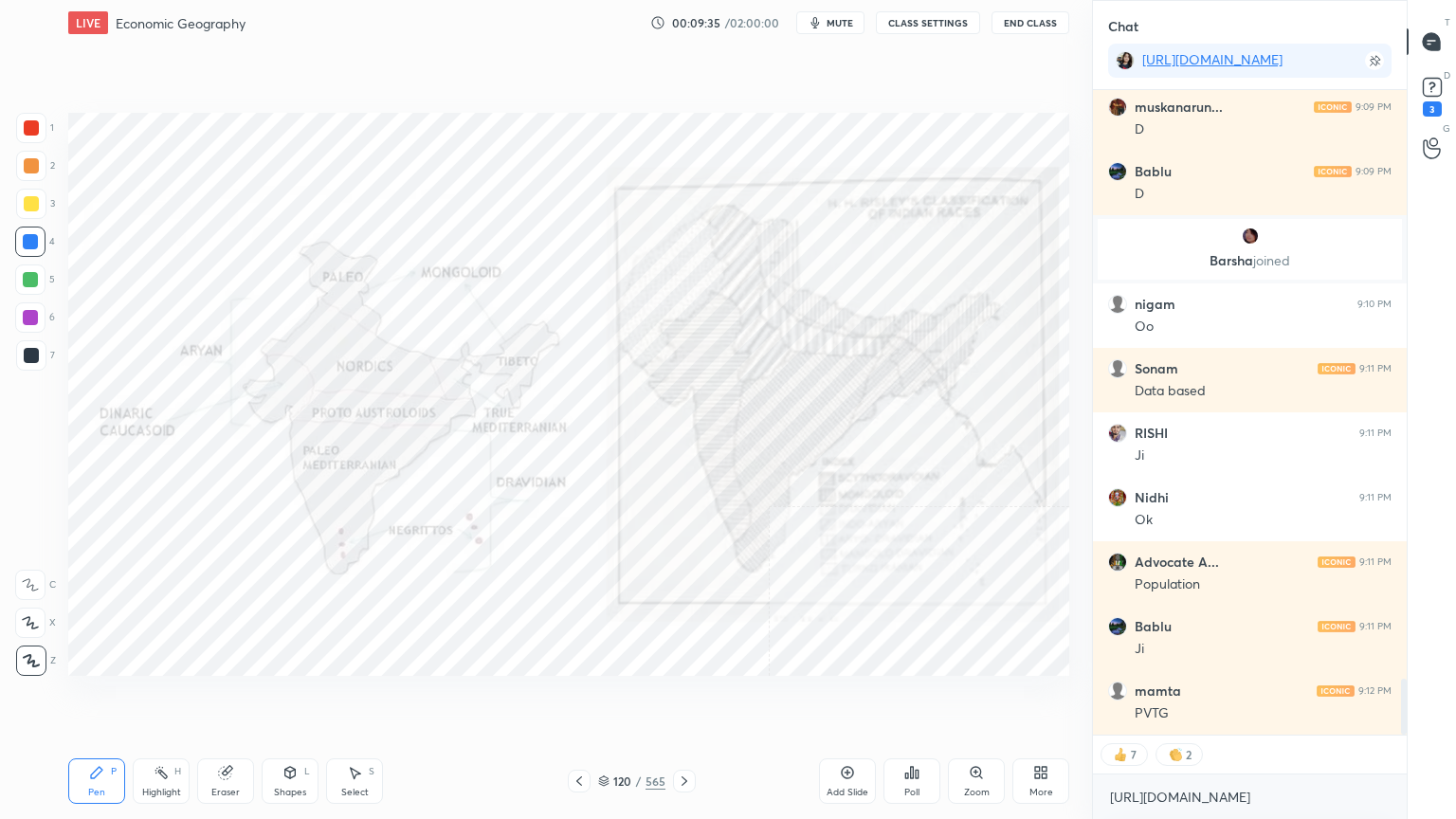 click 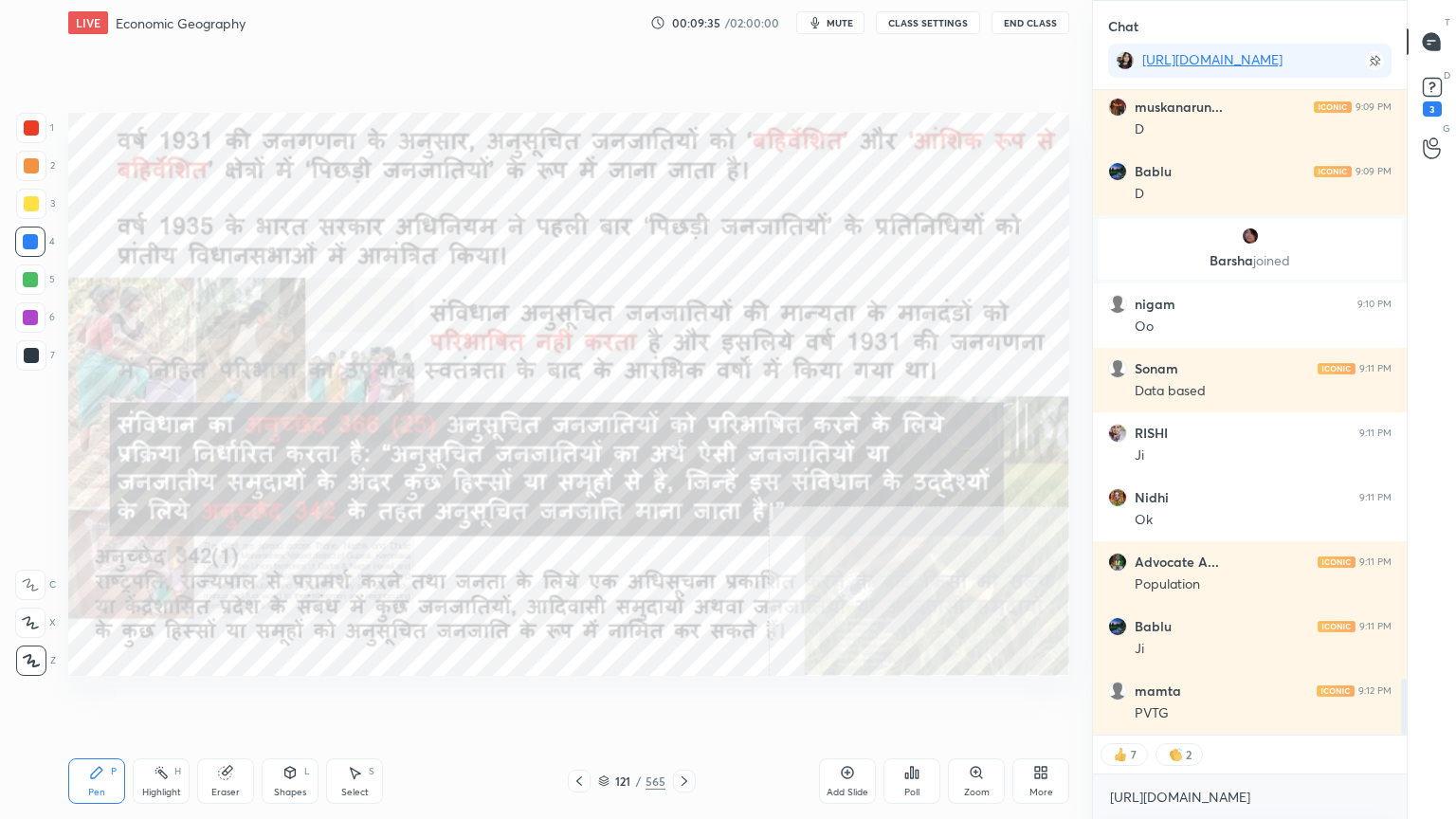 click 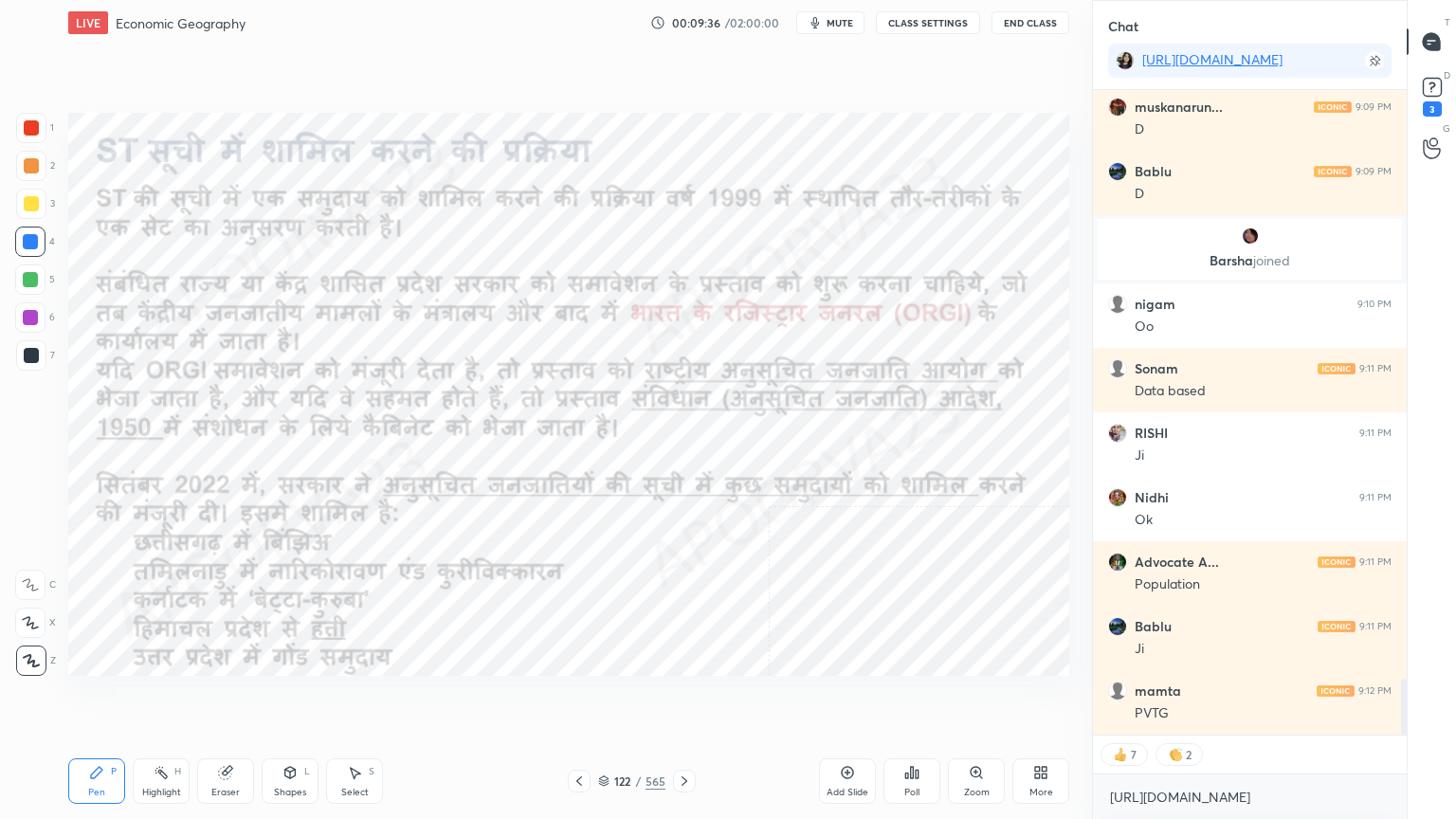 click 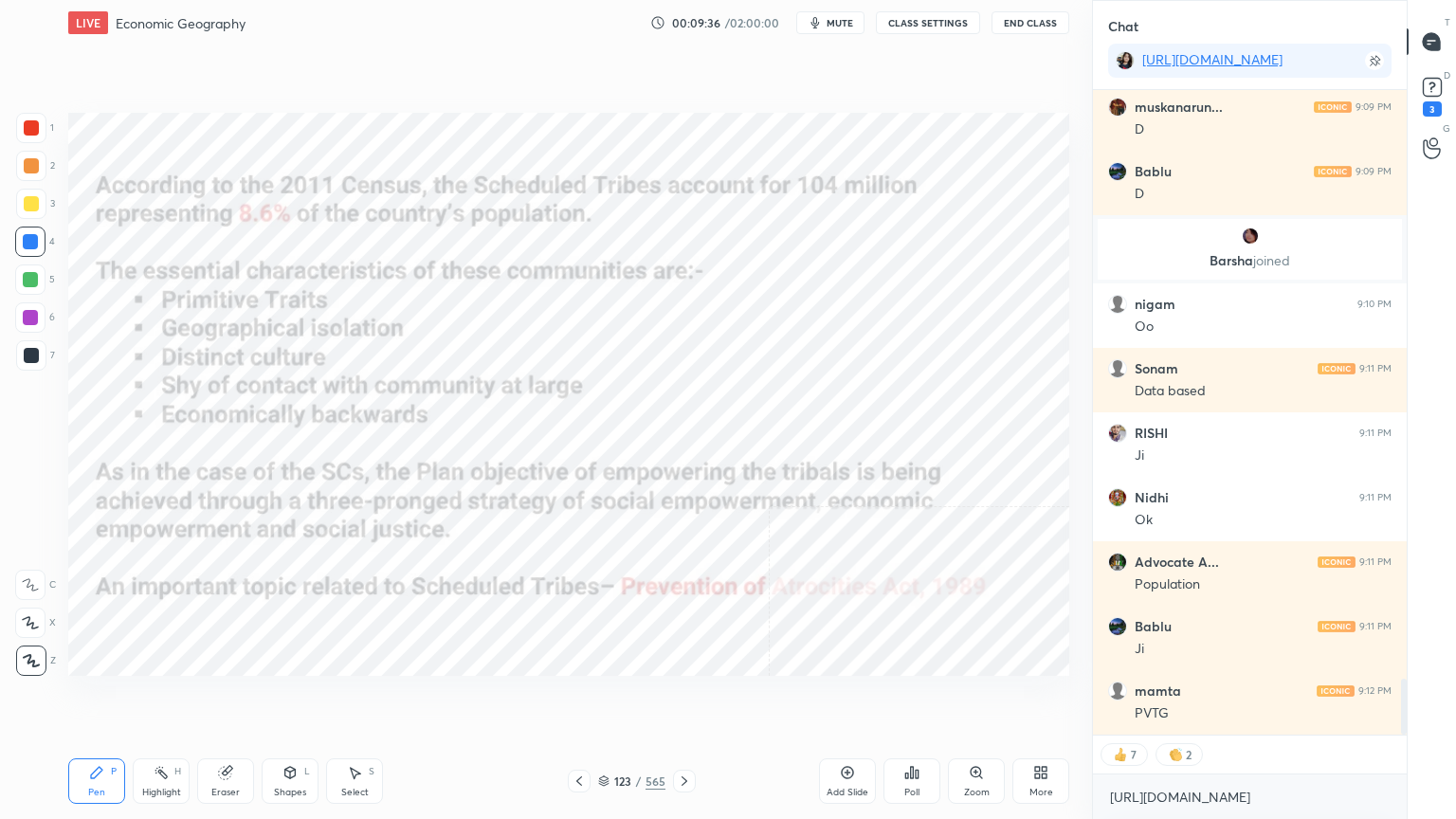 click 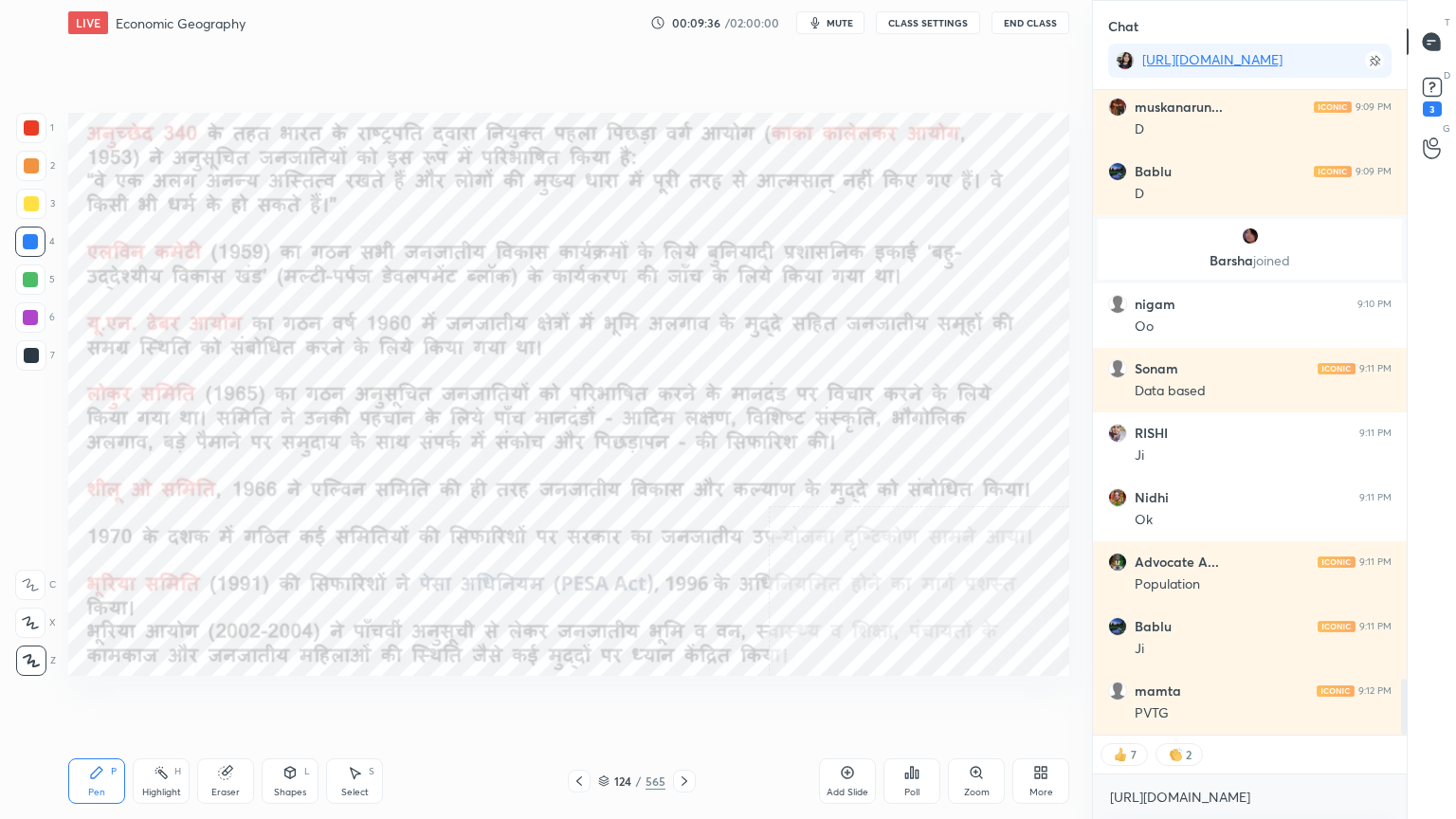 click 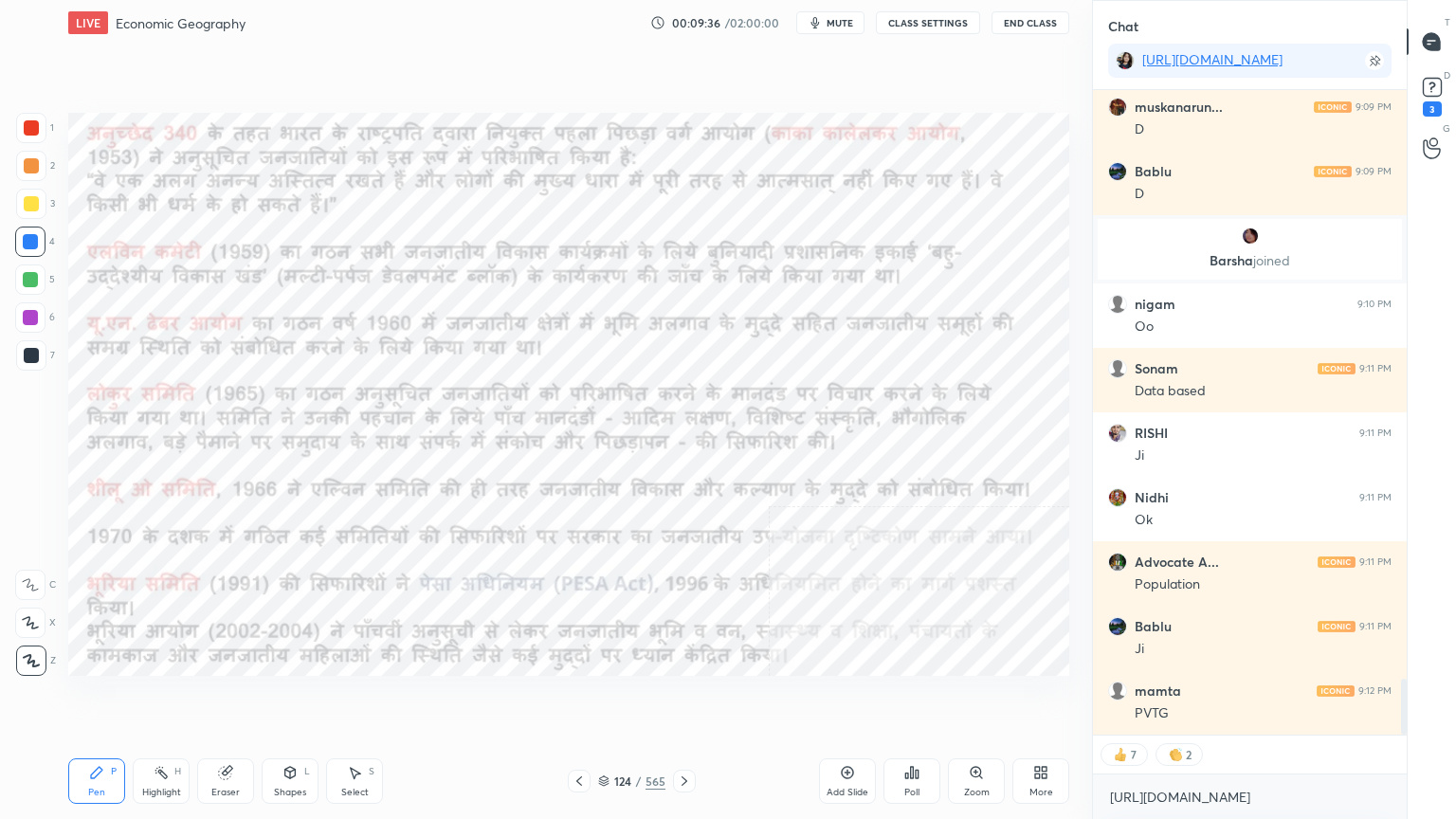 click at bounding box center (684, 781) 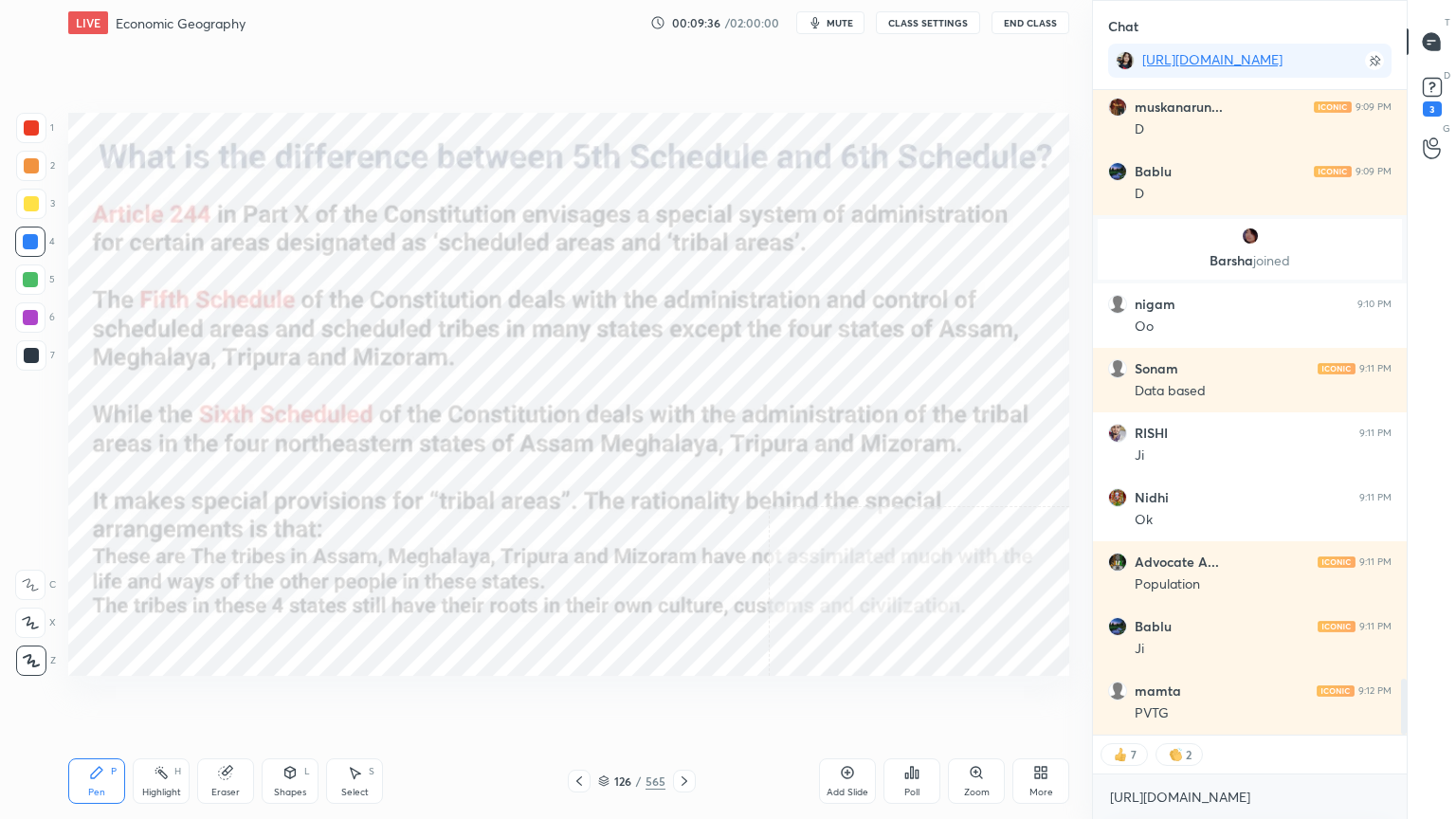 click at bounding box center (684, 781) 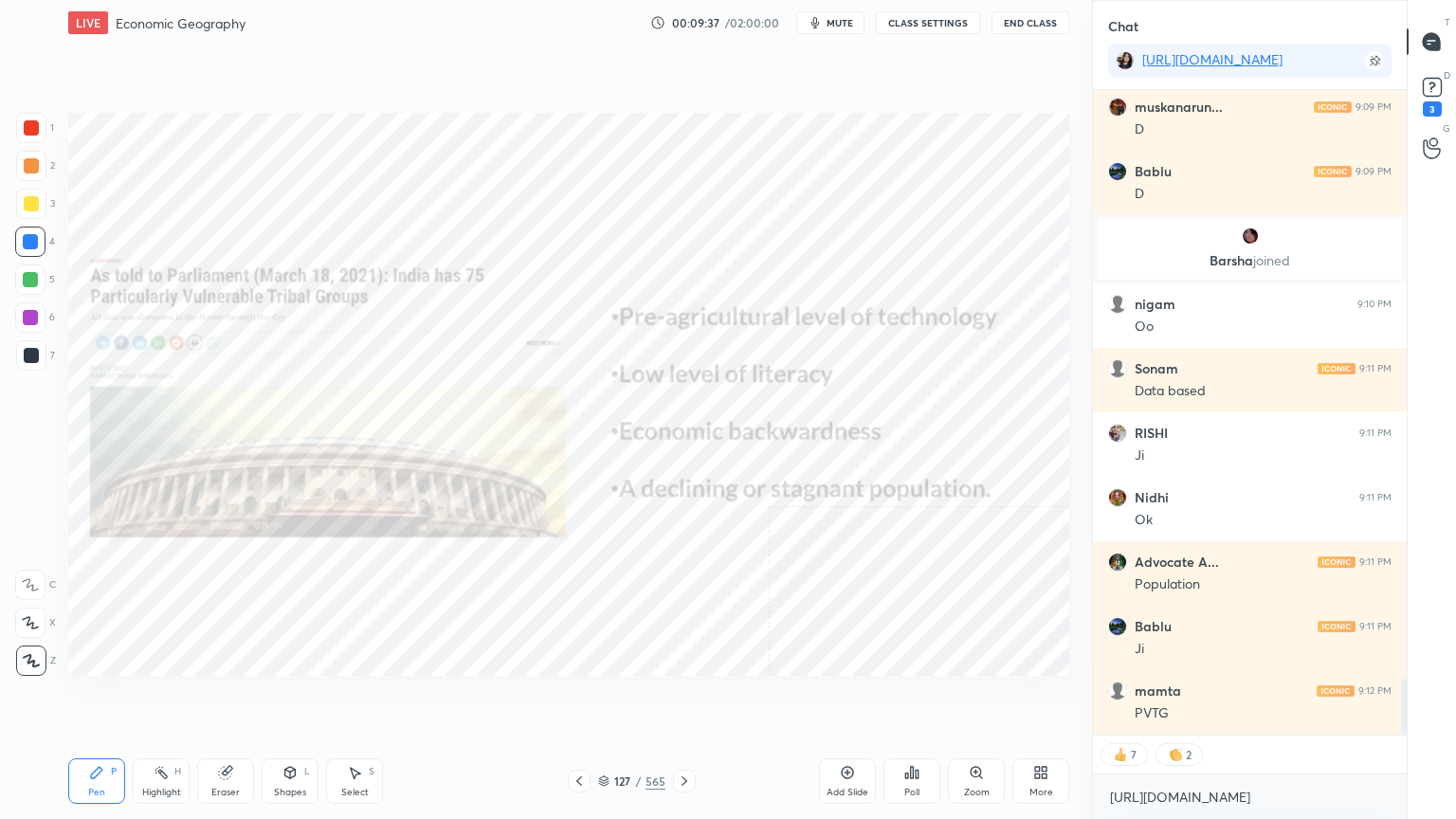 click at bounding box center (684, 781) 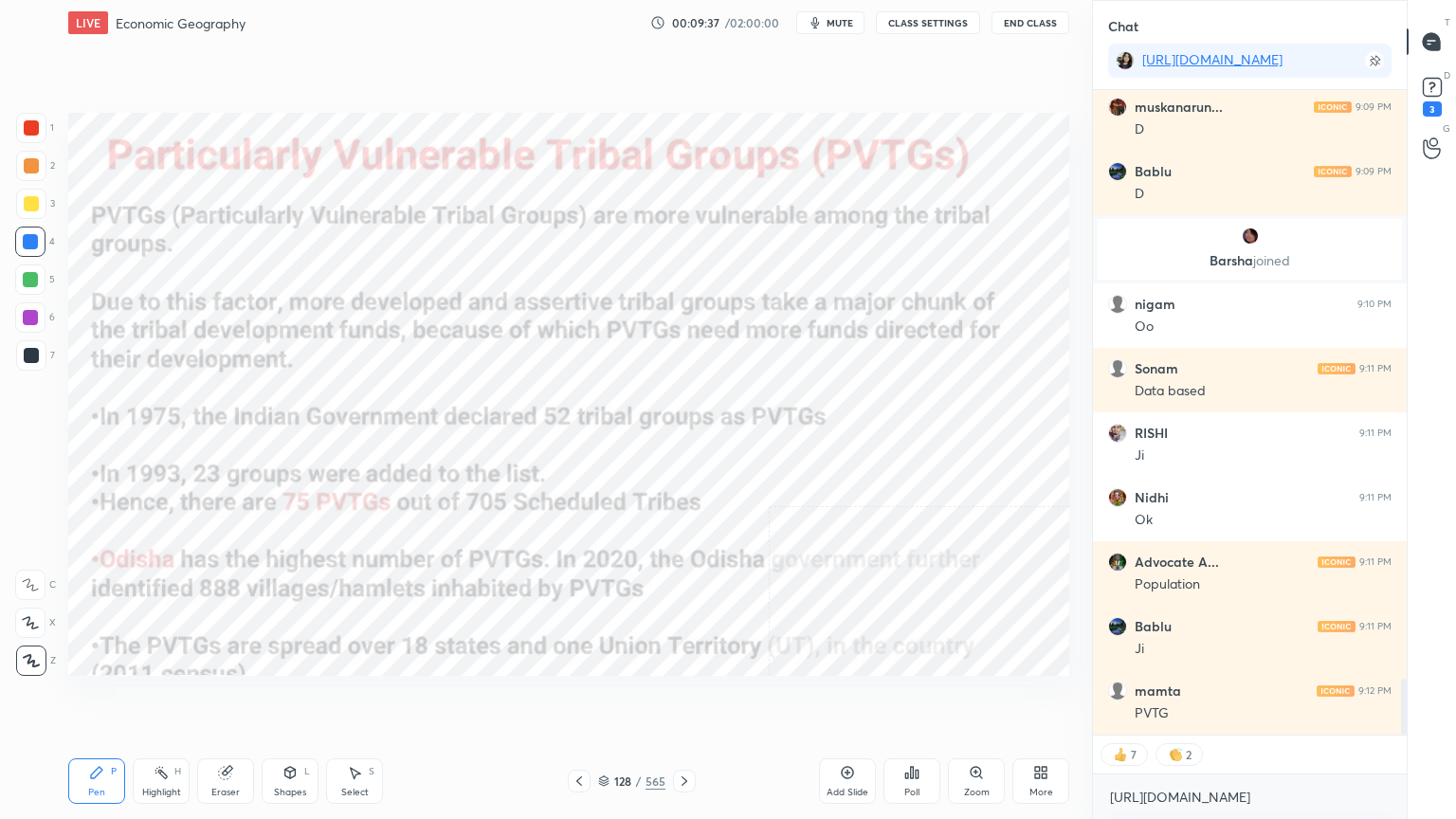 click at bounding box center (684, 781) 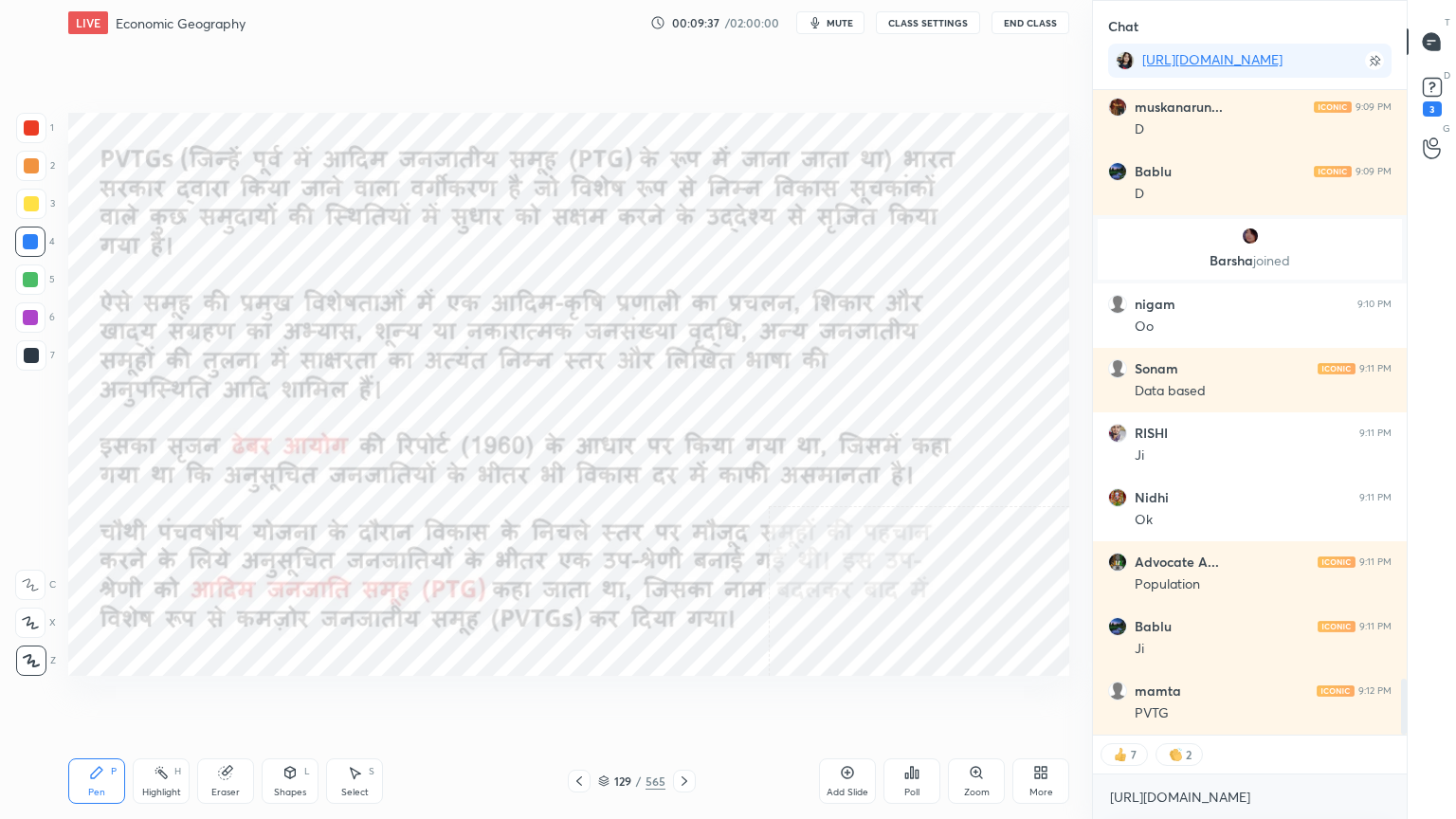click at bounding box center [684, 781] 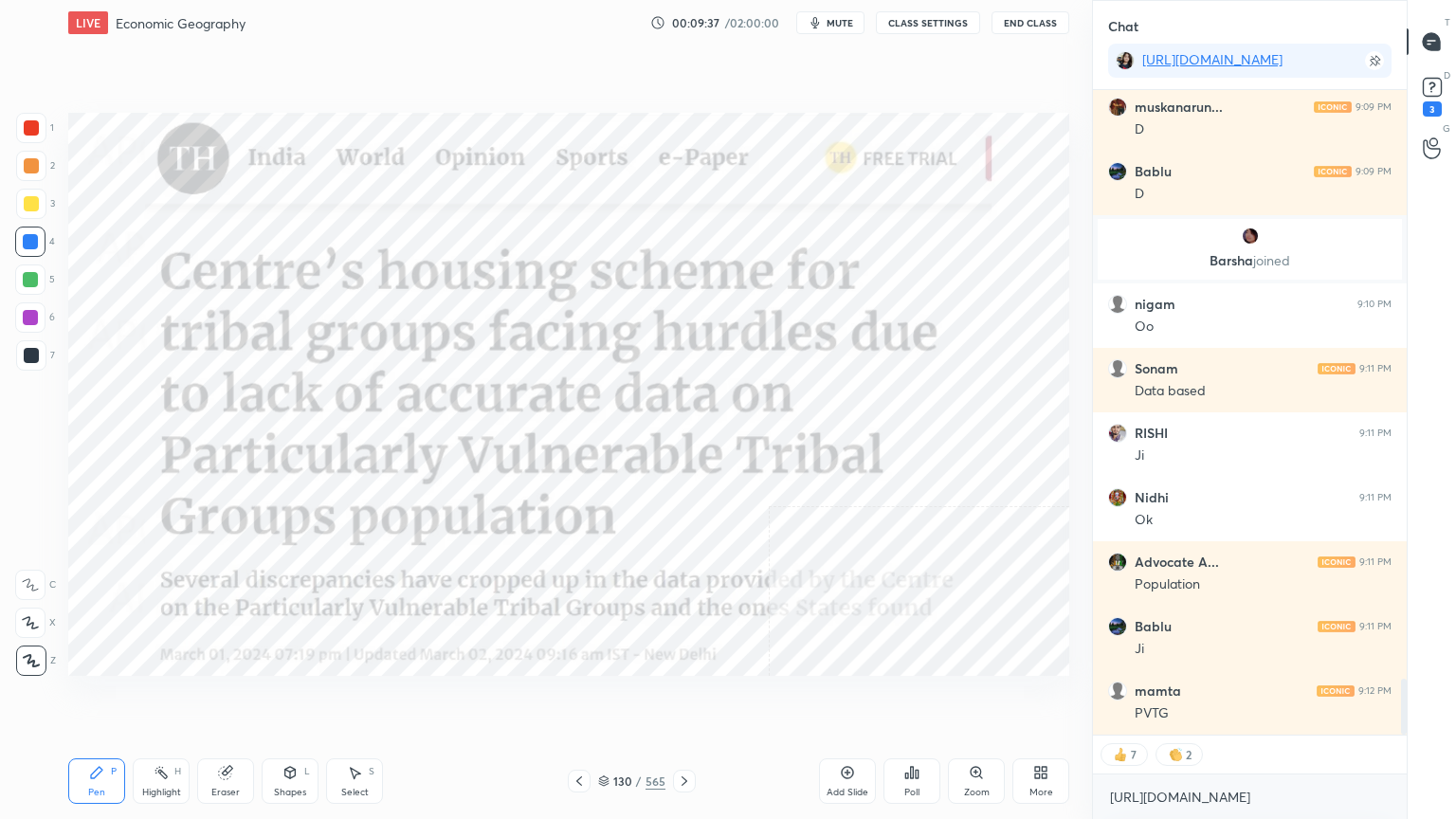 click at bounding box center (684, 781) 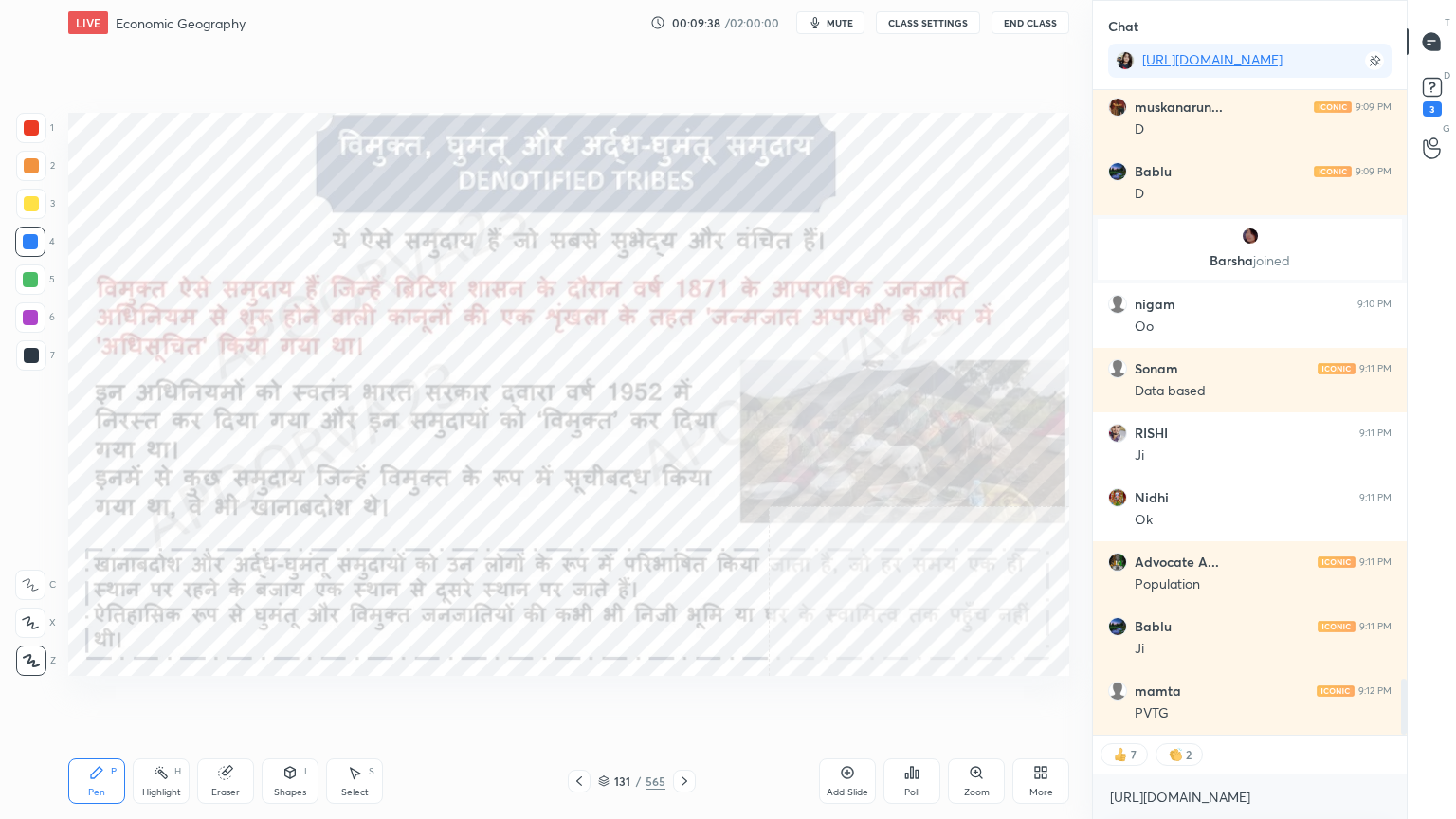 click at bounding box center (684, 781) 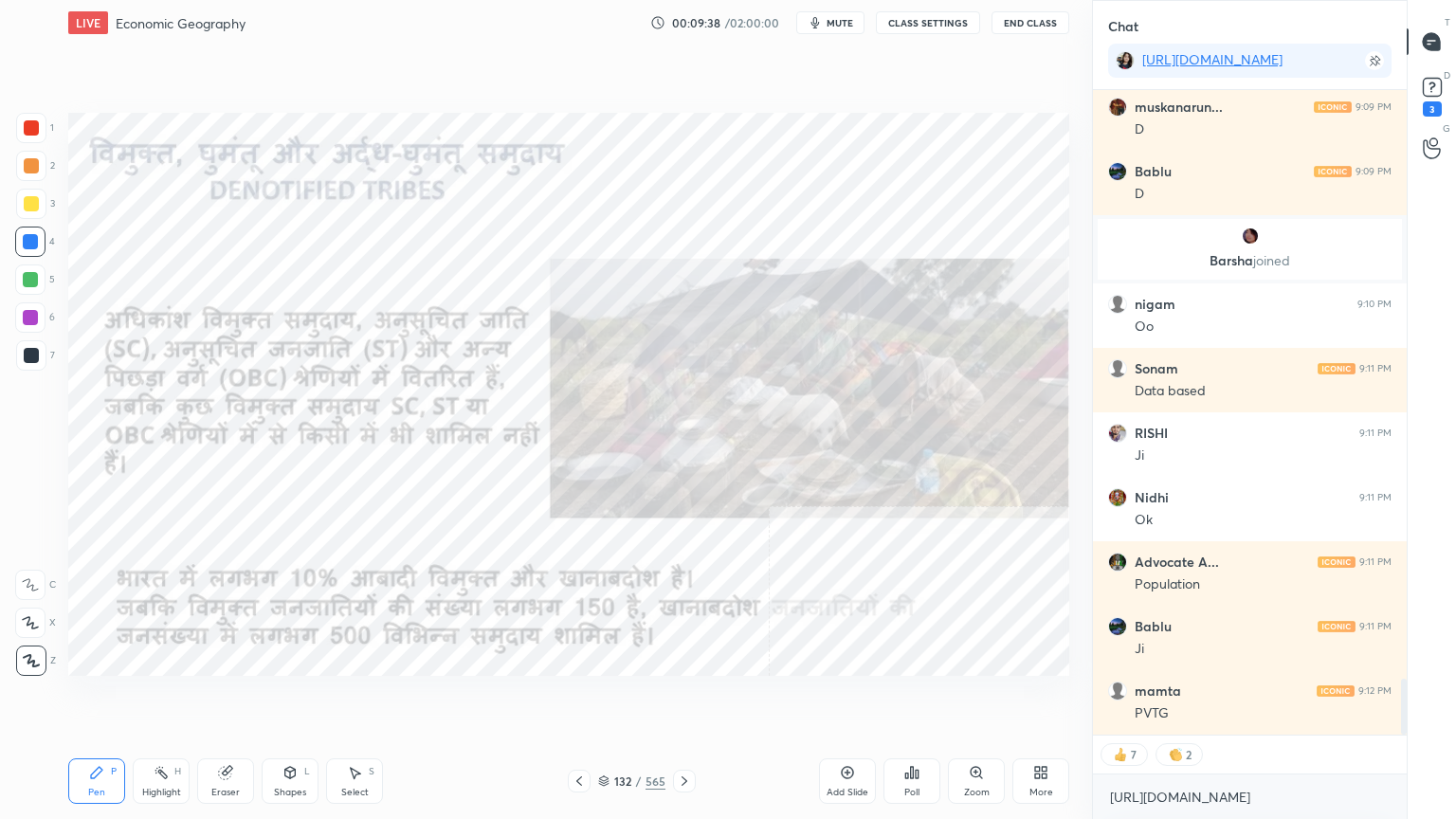 click 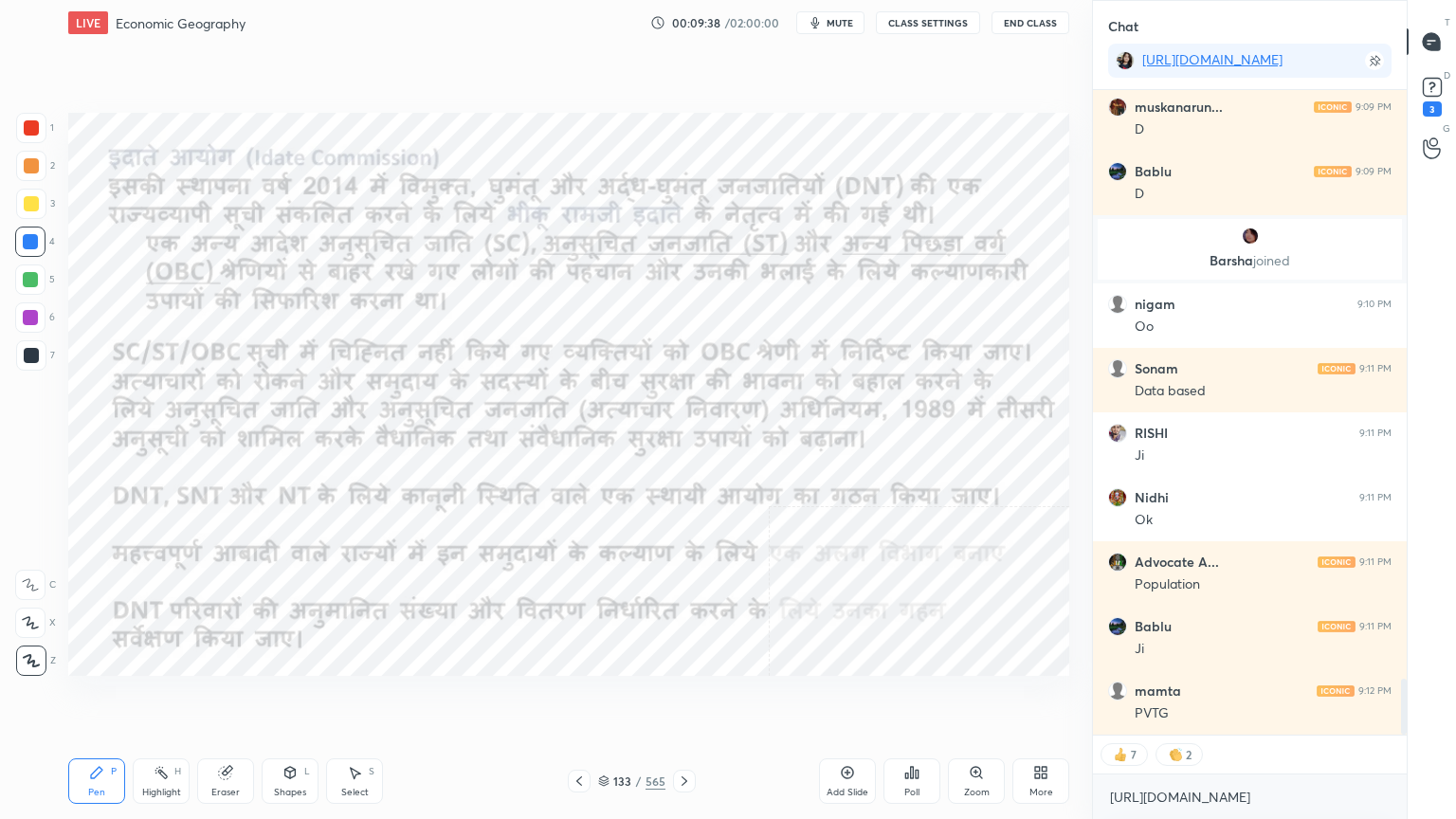 click 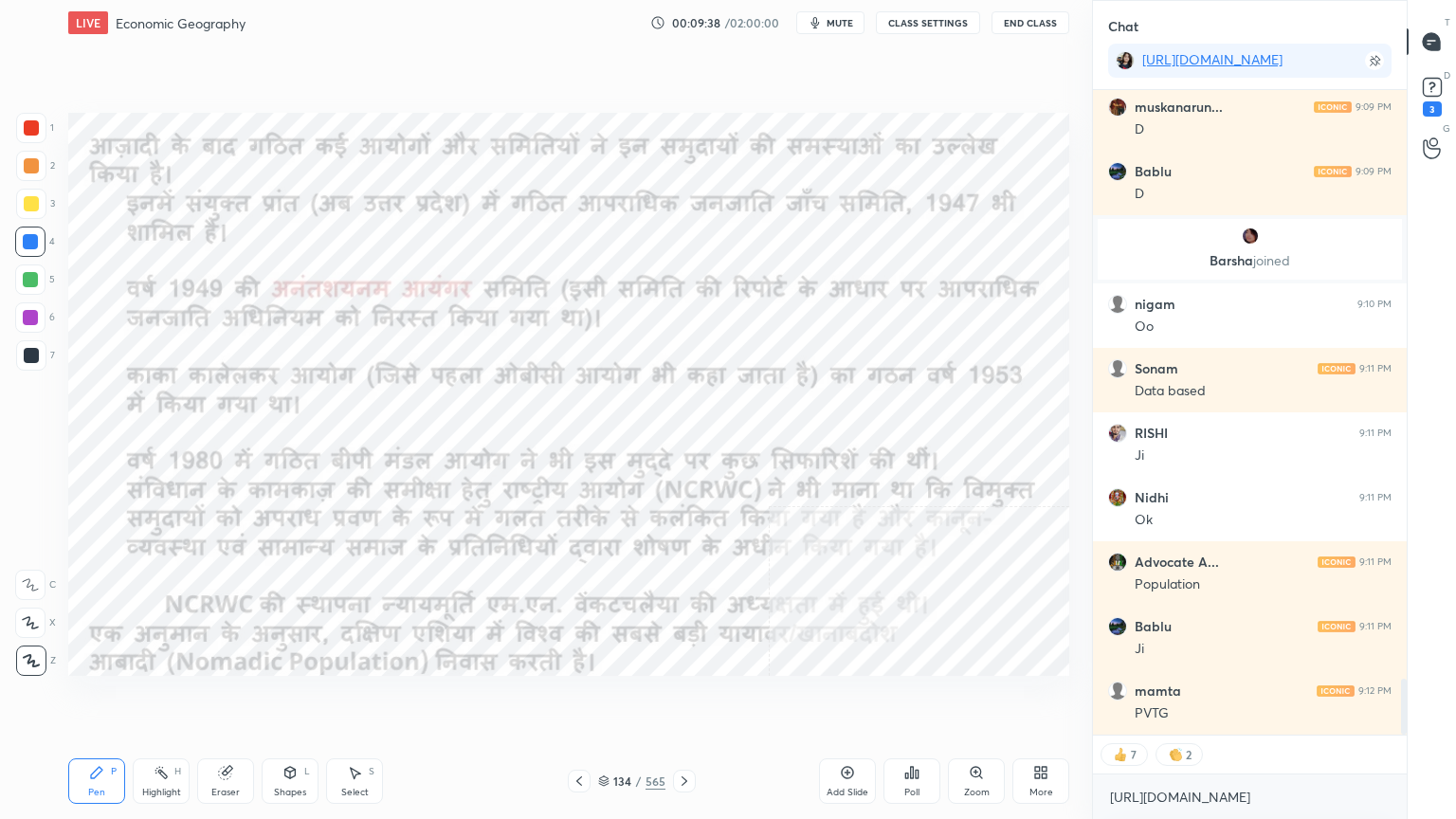 click 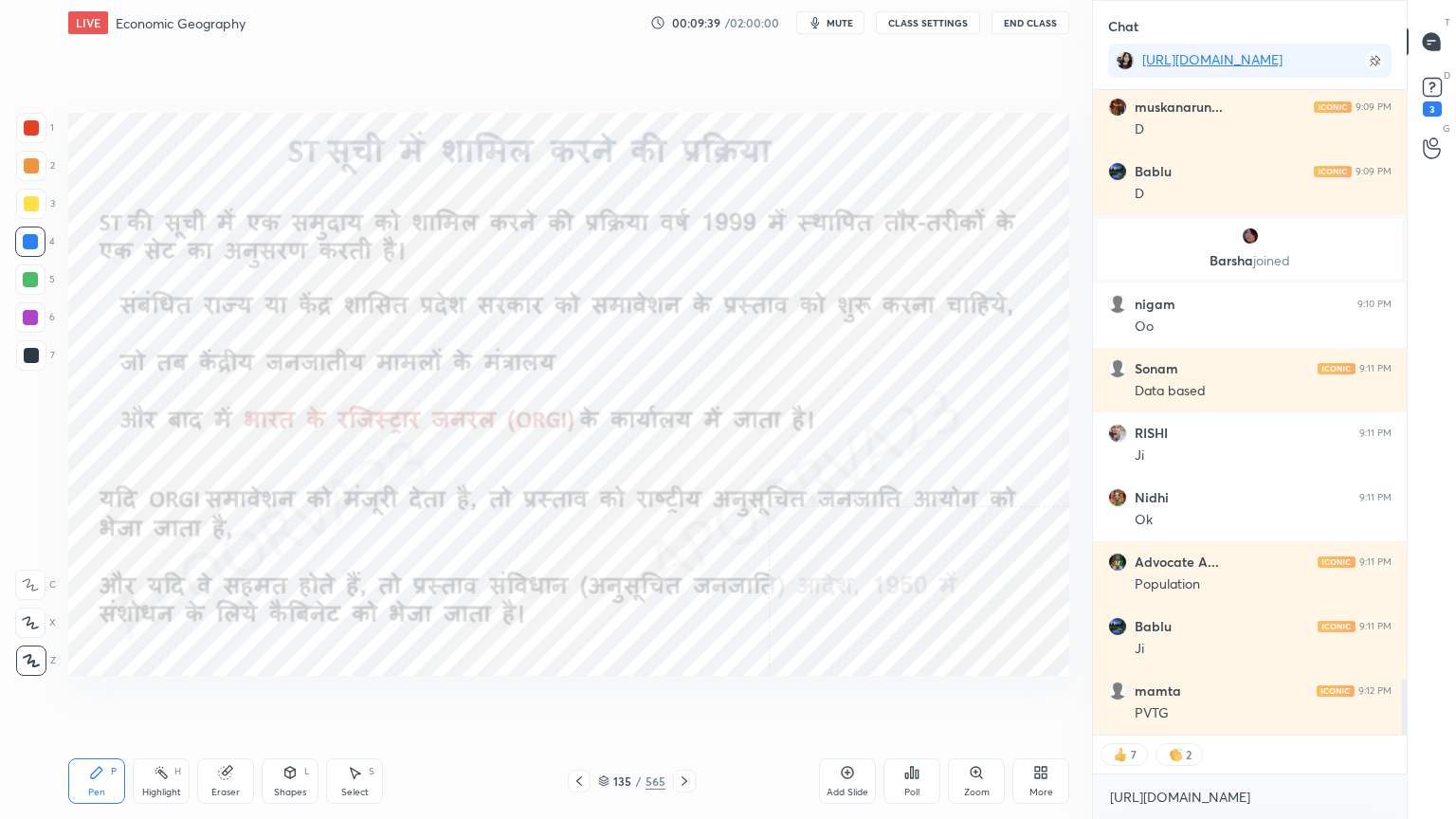 click 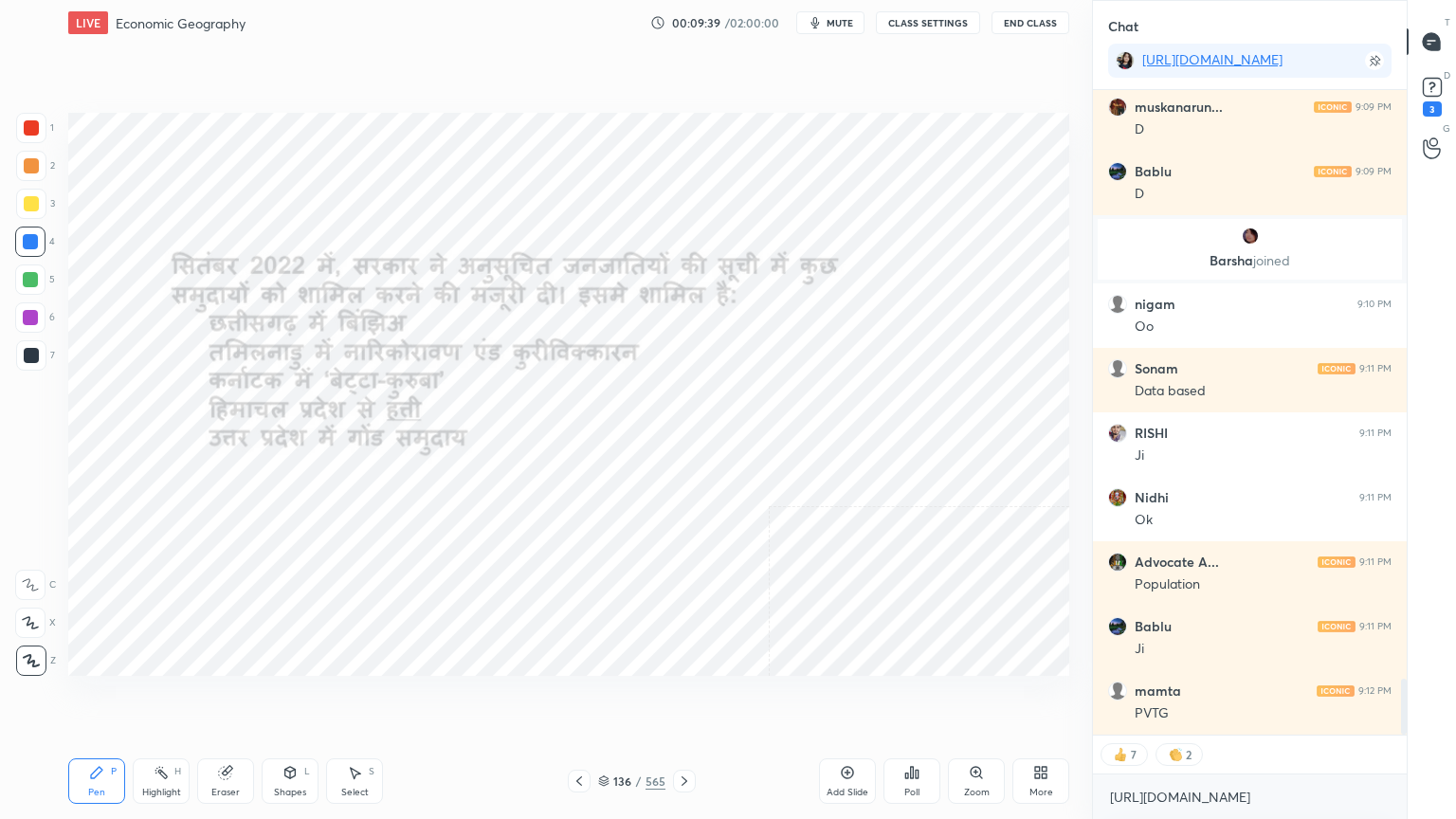 click 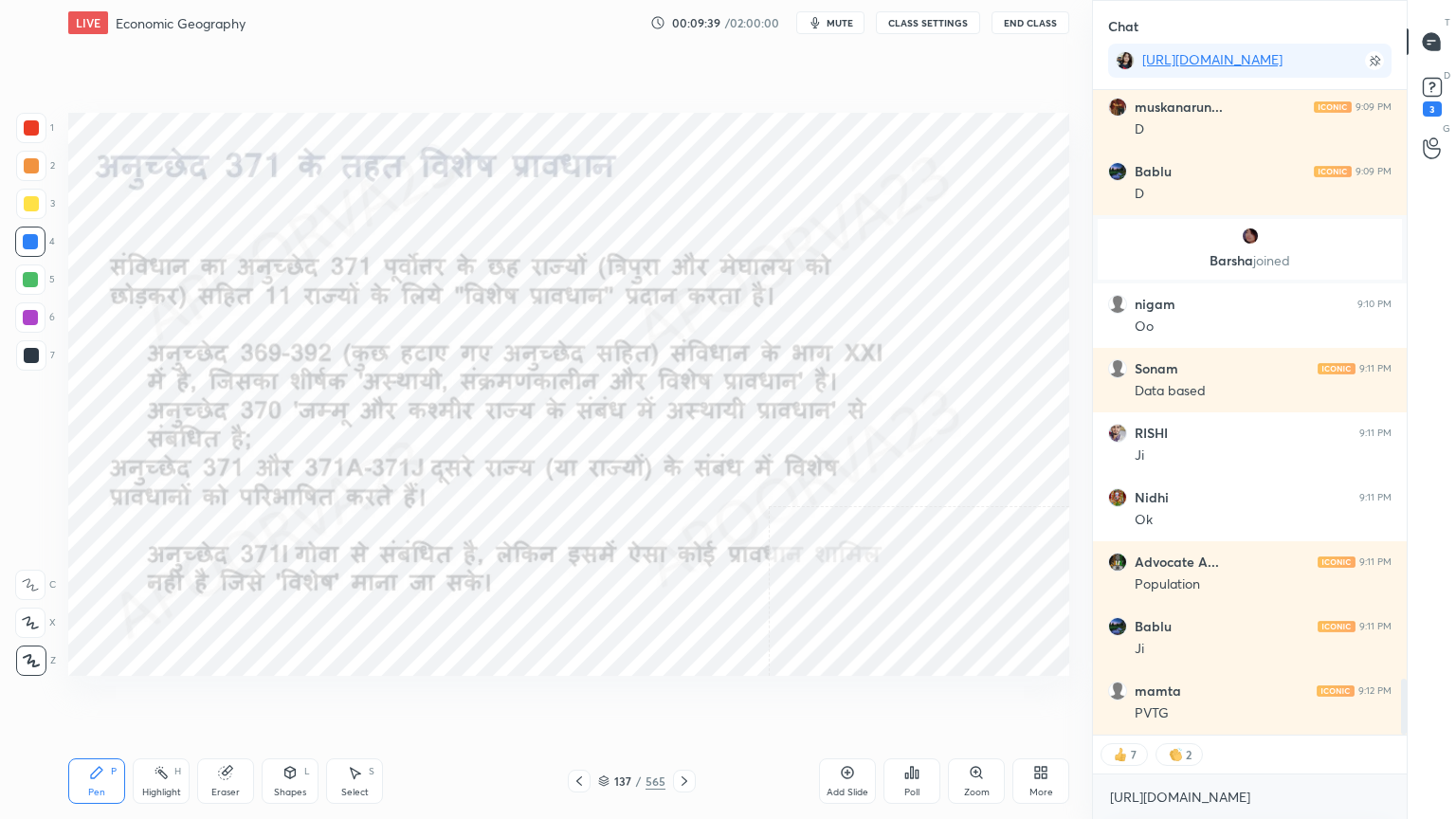 click 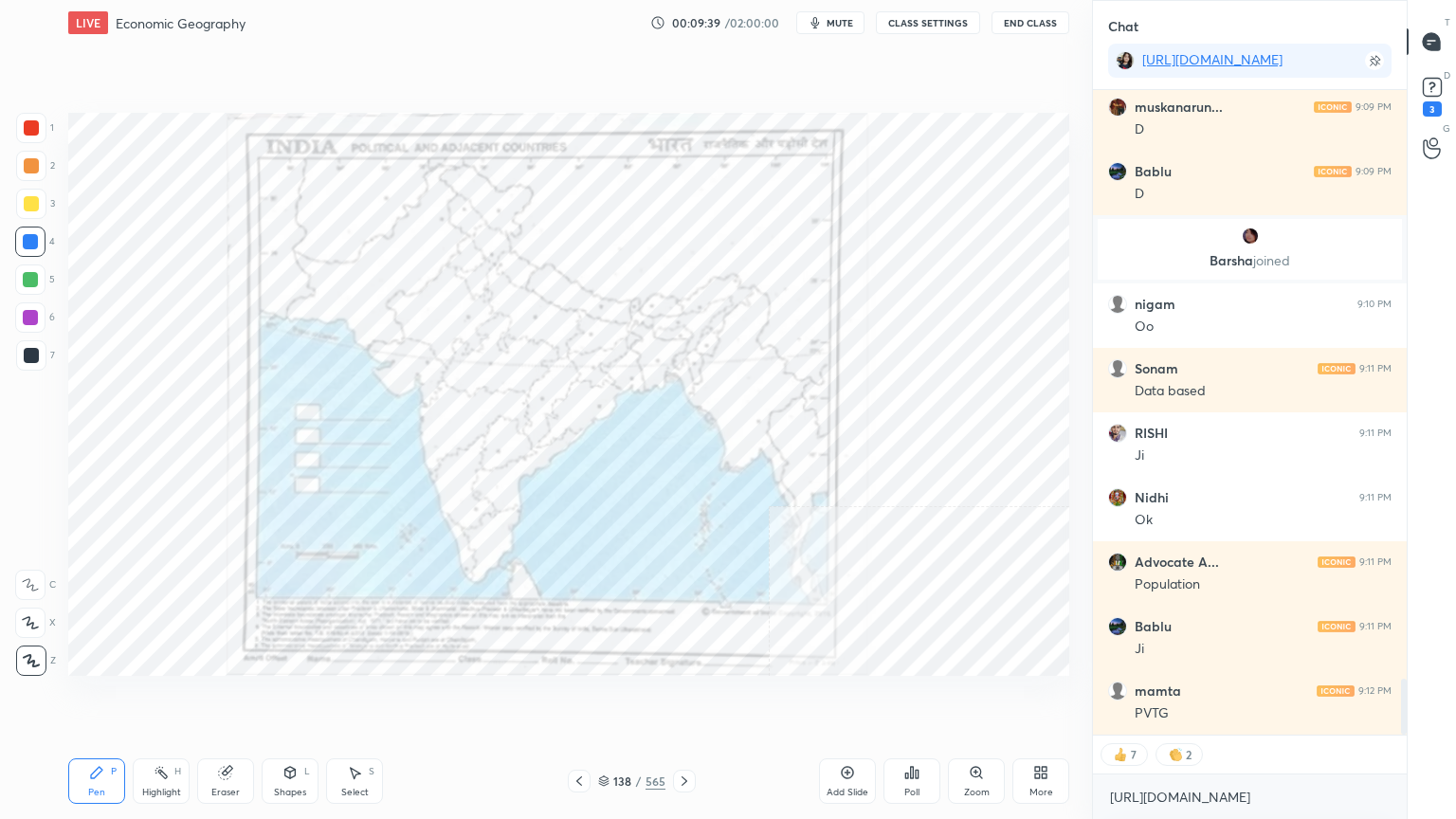 click 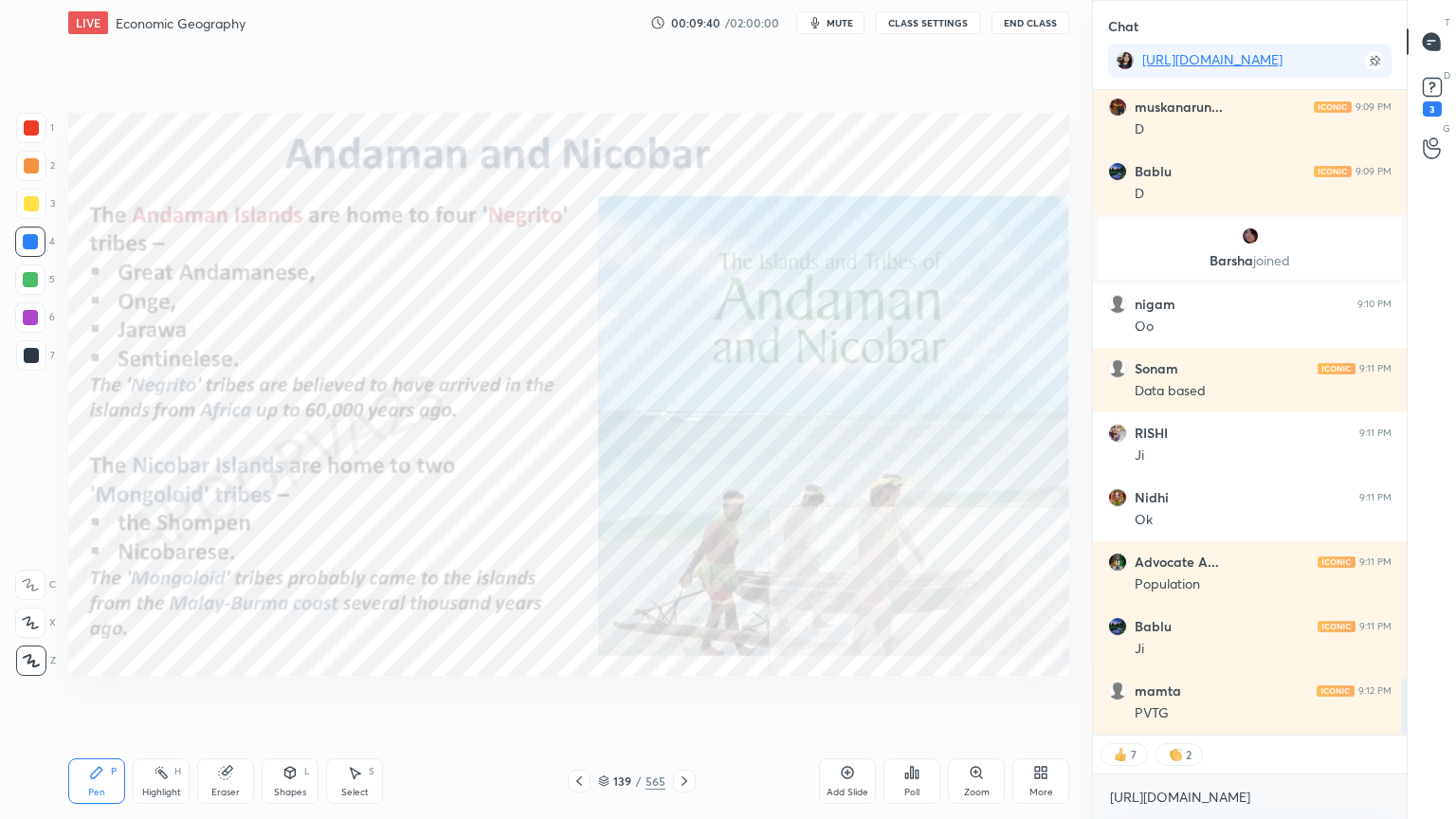 click at bounding box center (684, 781) 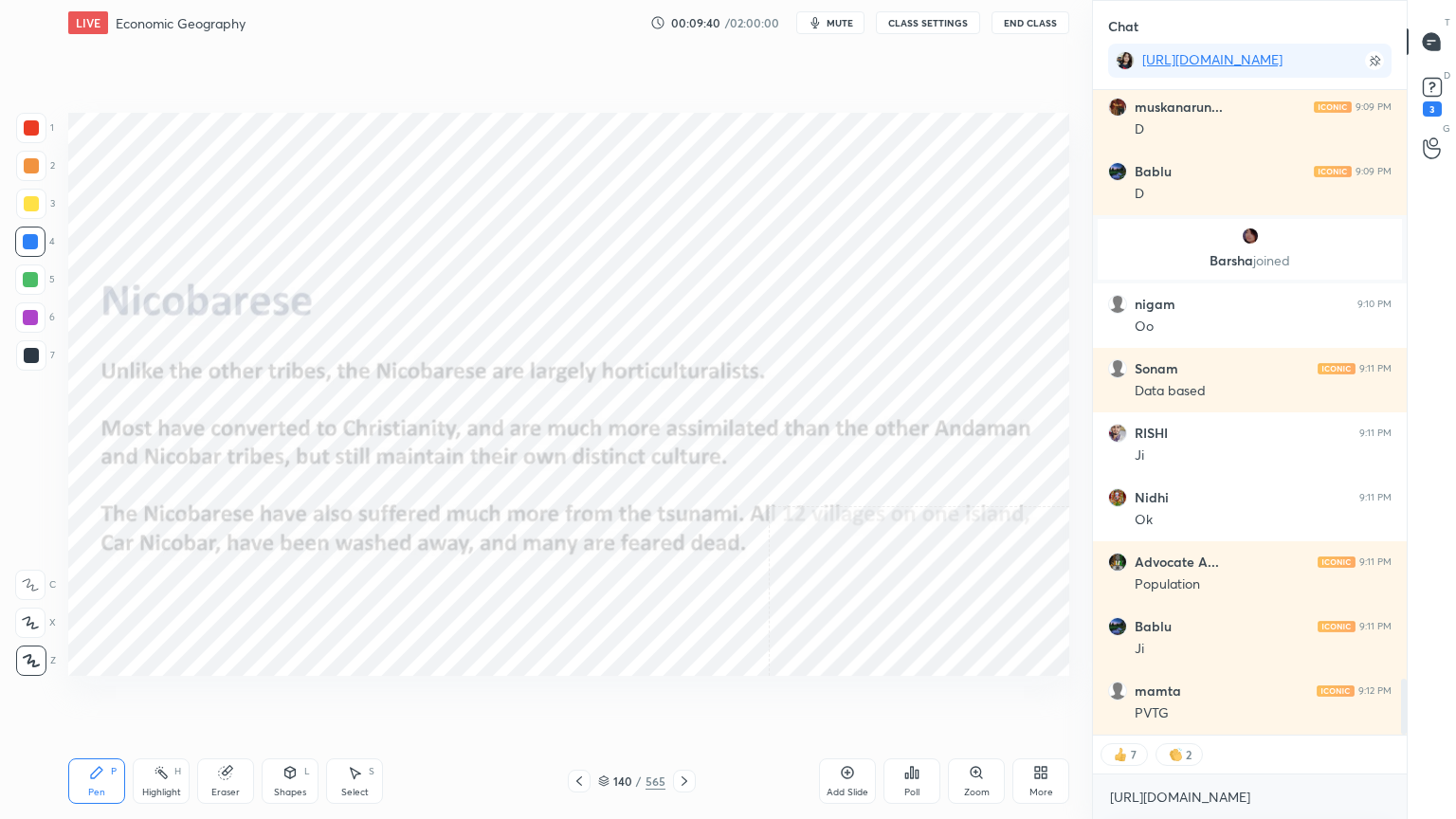 click at bounding box center (684, 781) 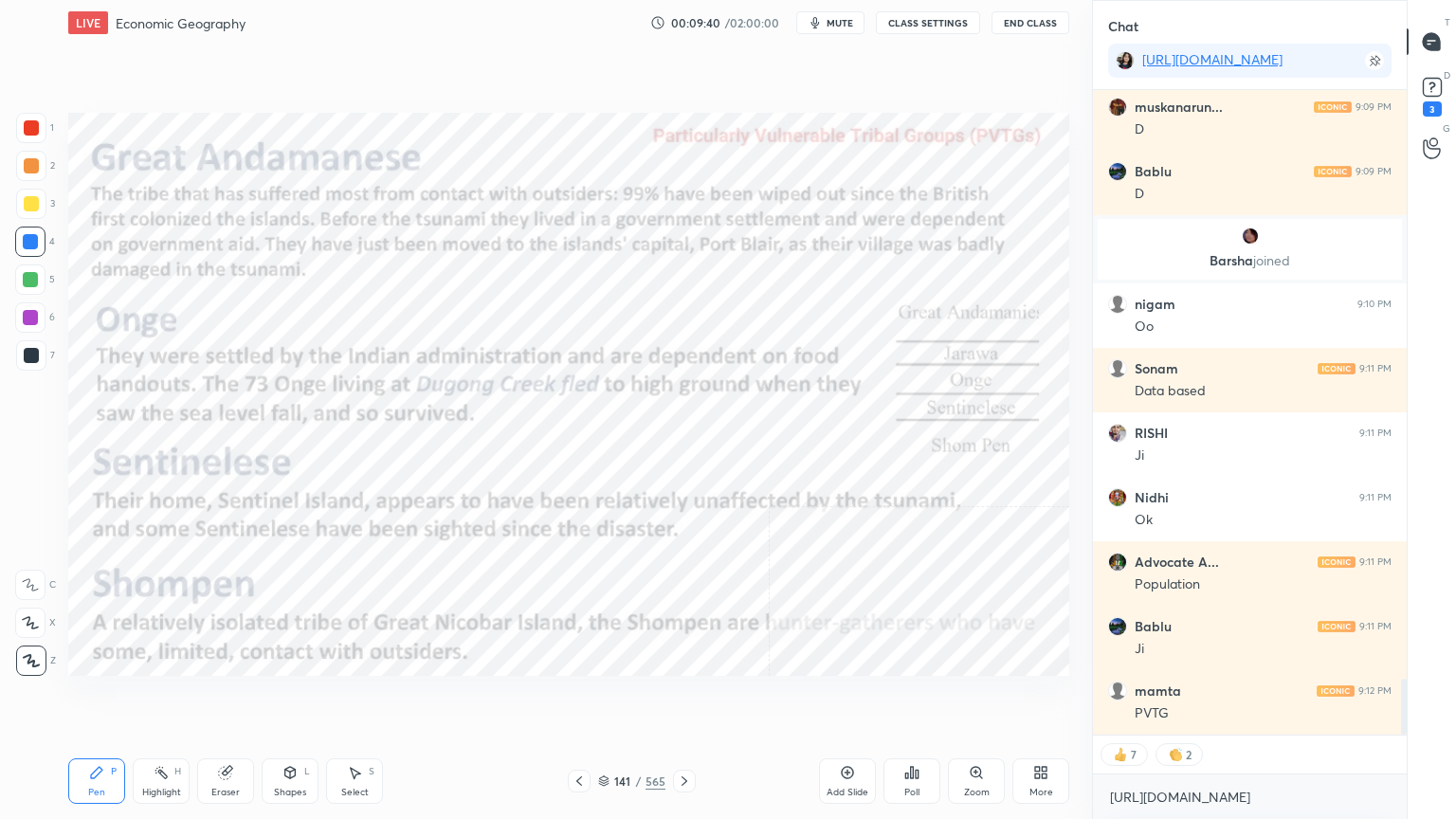 click 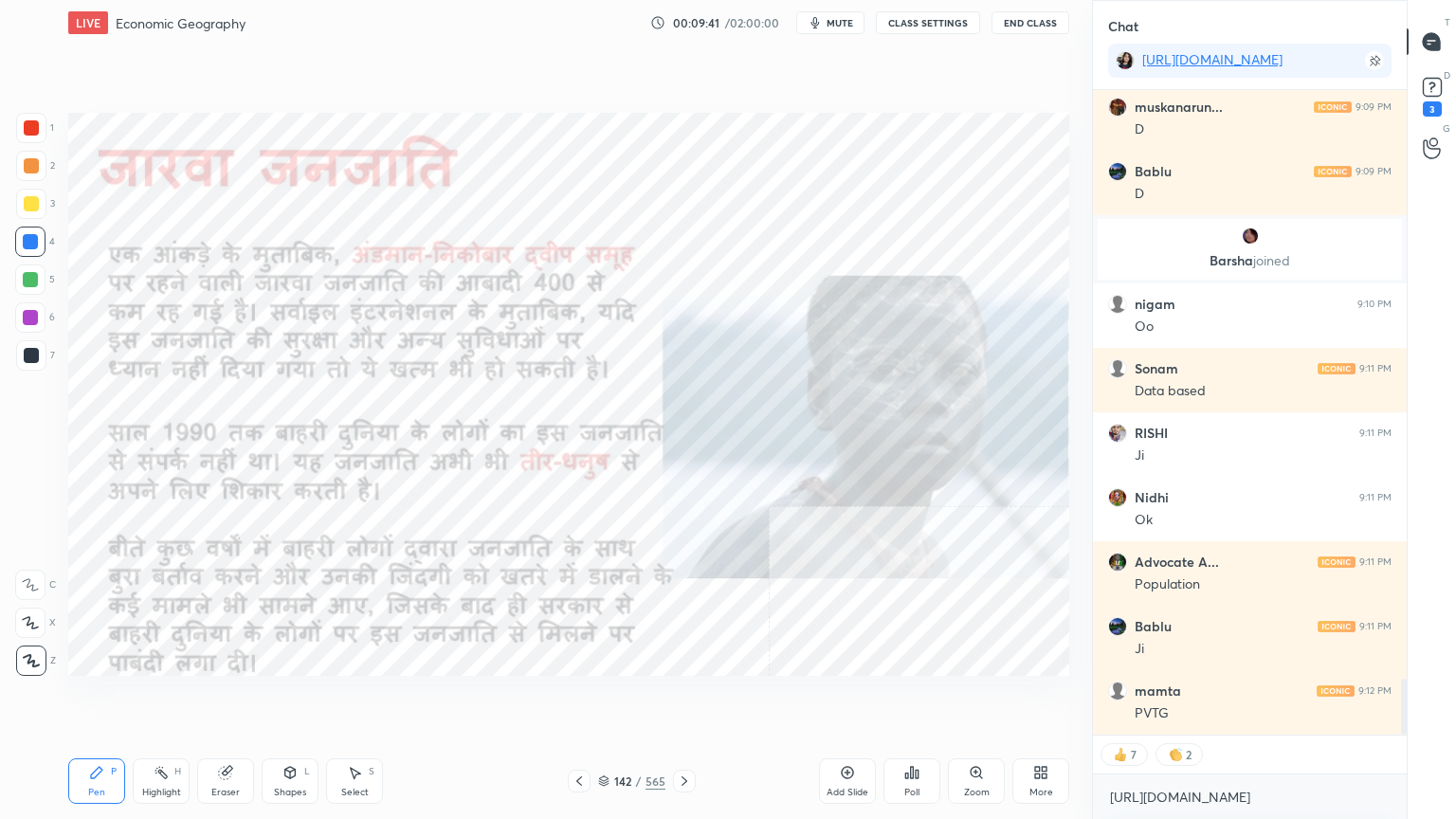 click 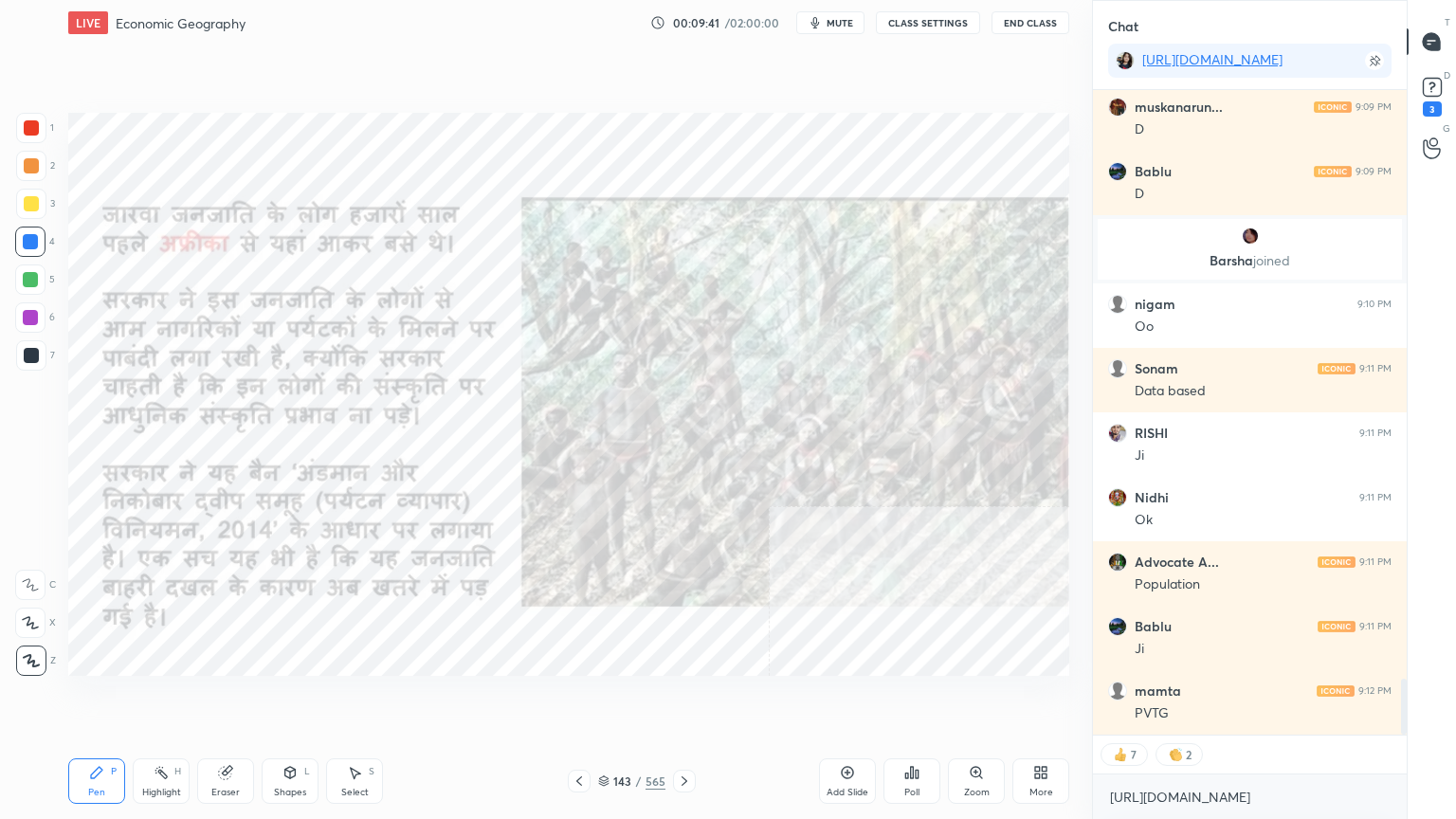 click 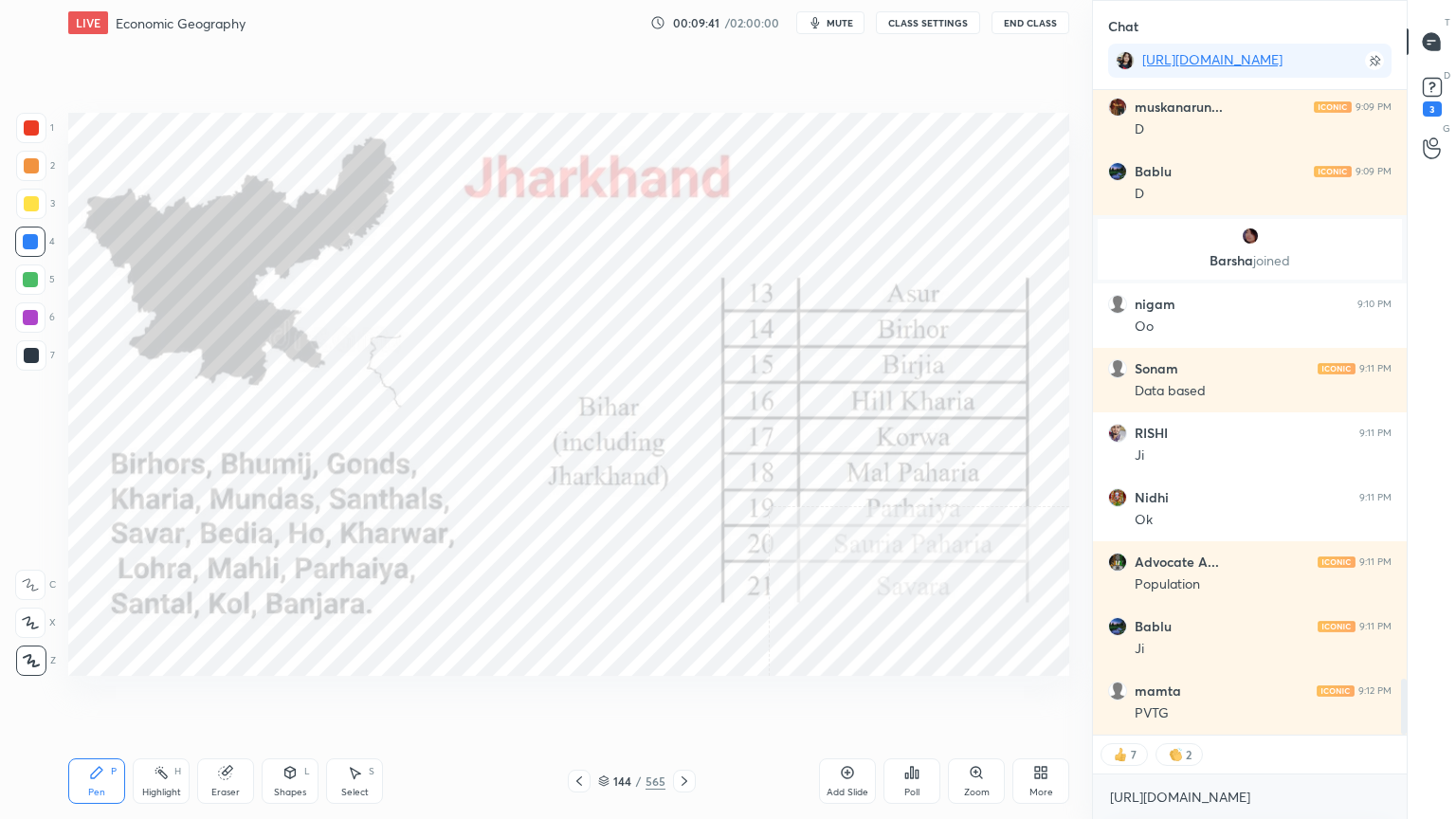 click 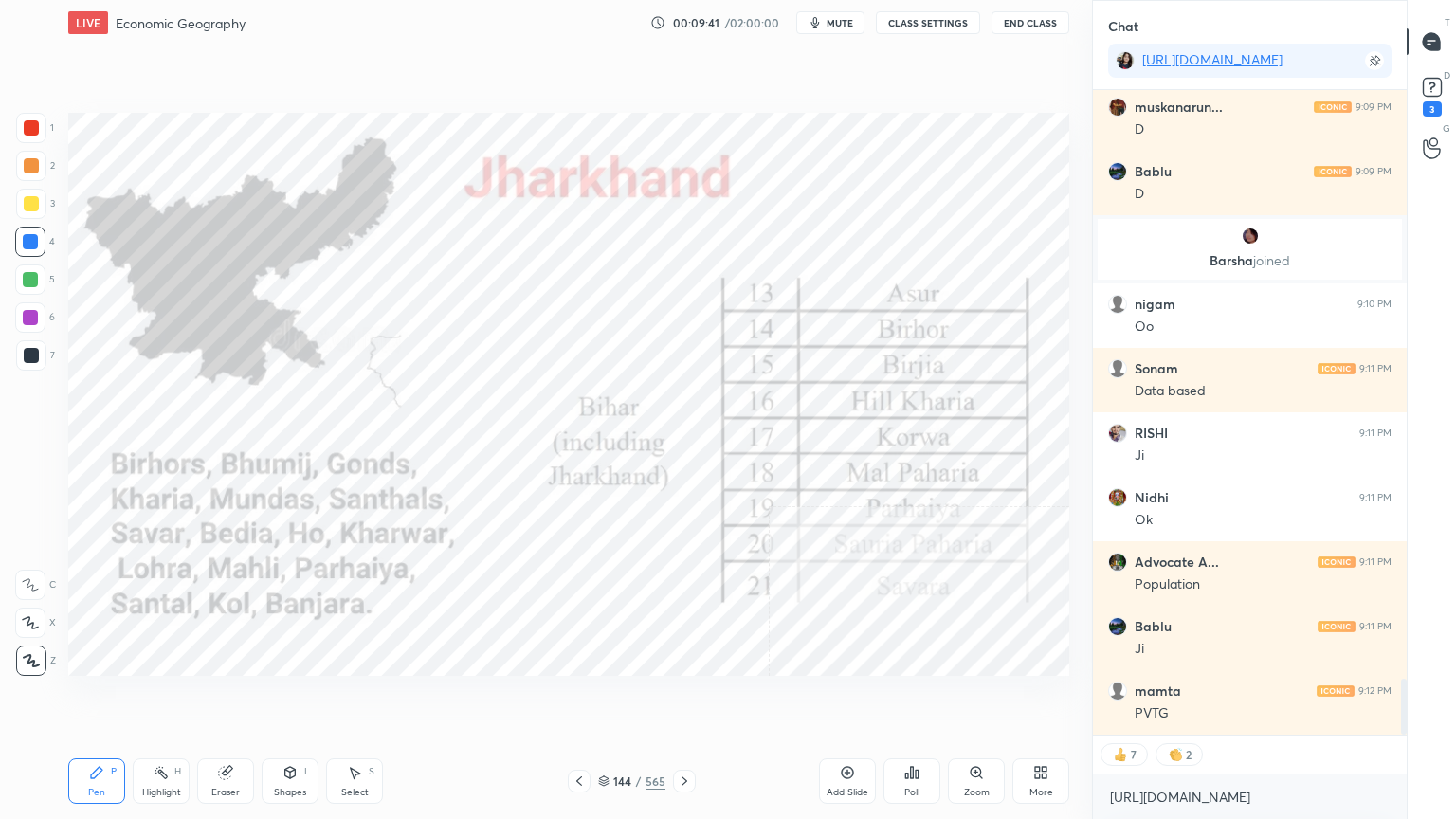 click 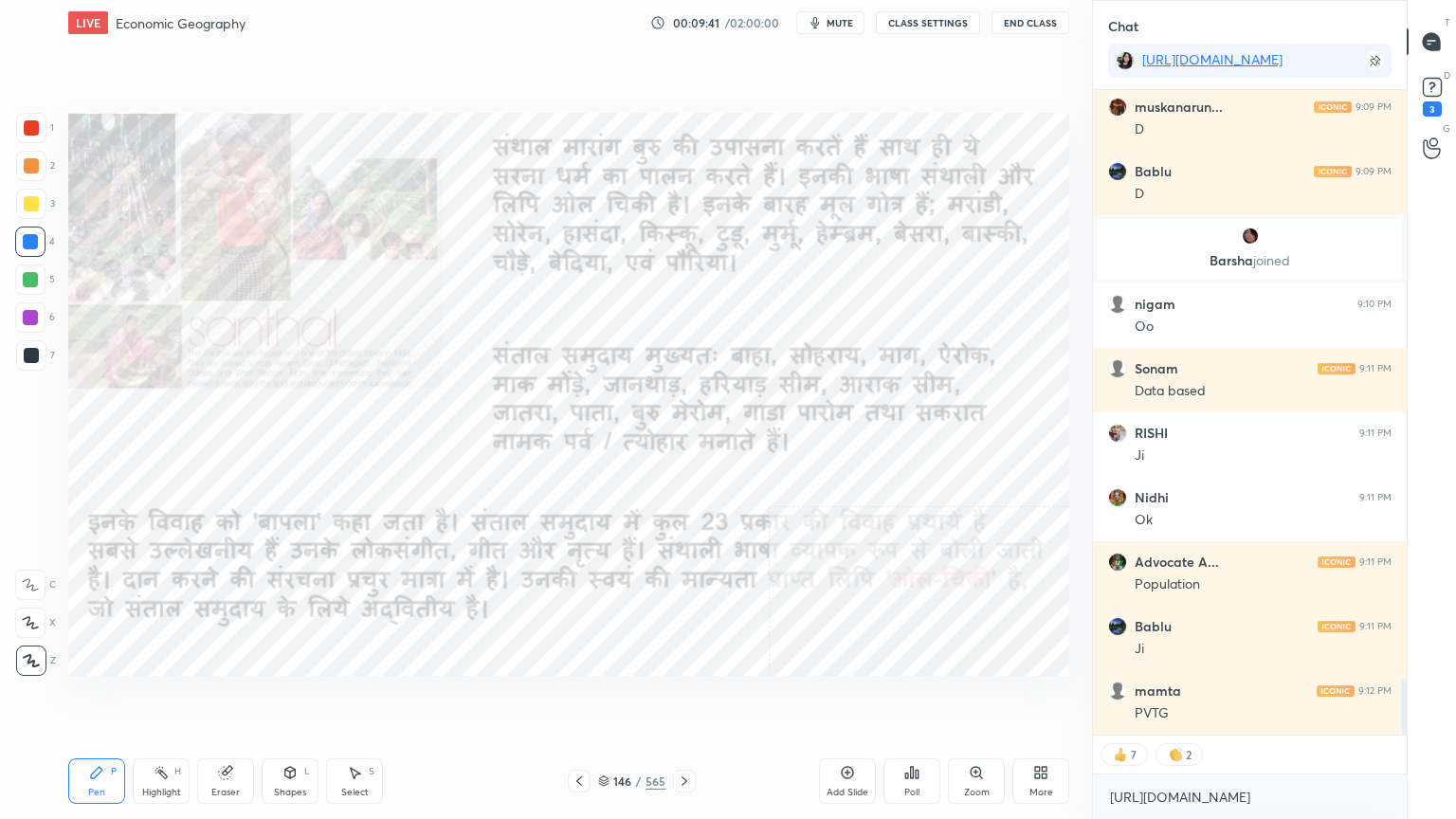 click 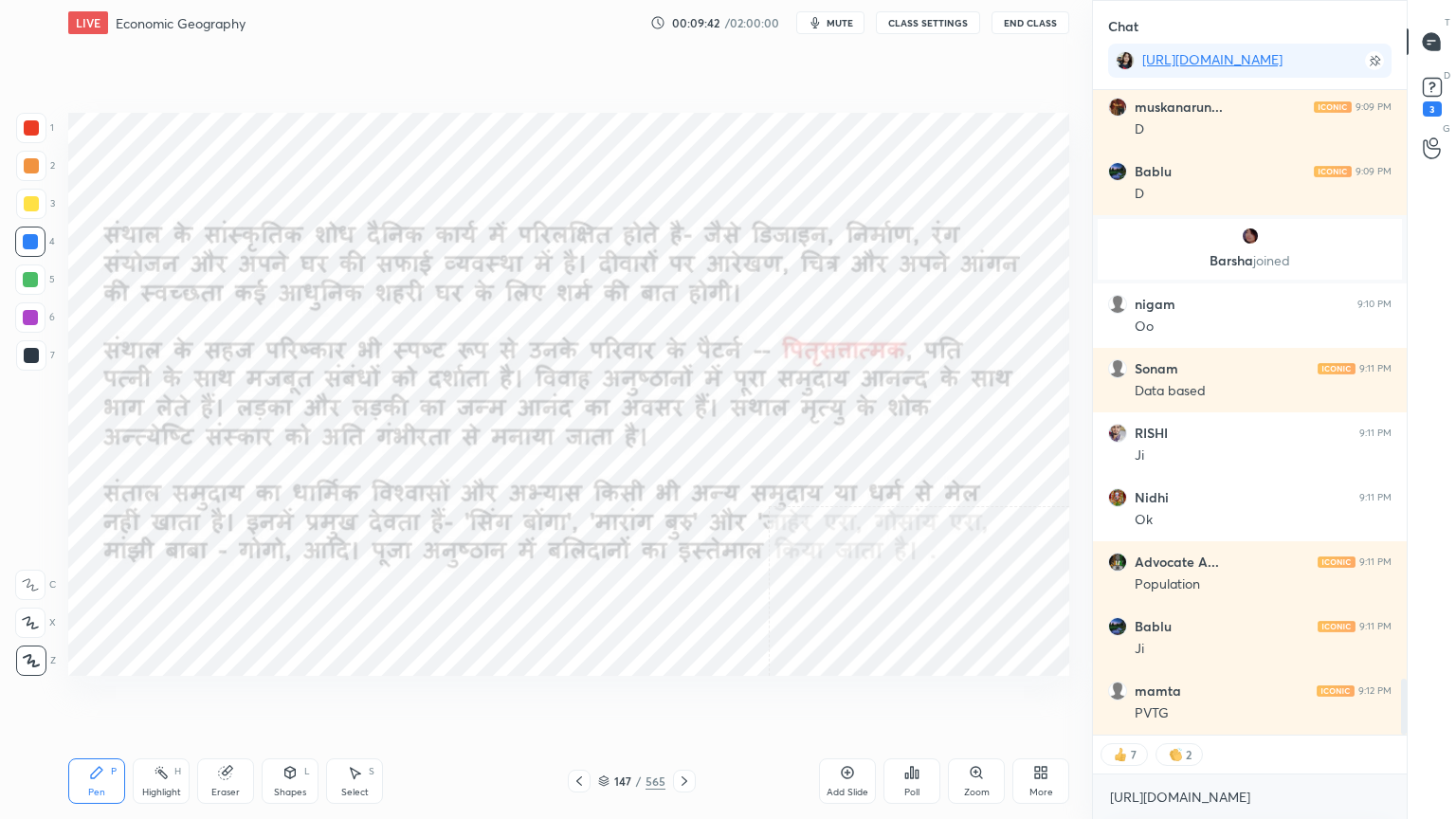 drag, startPoint x: 686, startPoint y: 778, endPoint x: 637, endPoint y: 780, distance: 49.0408 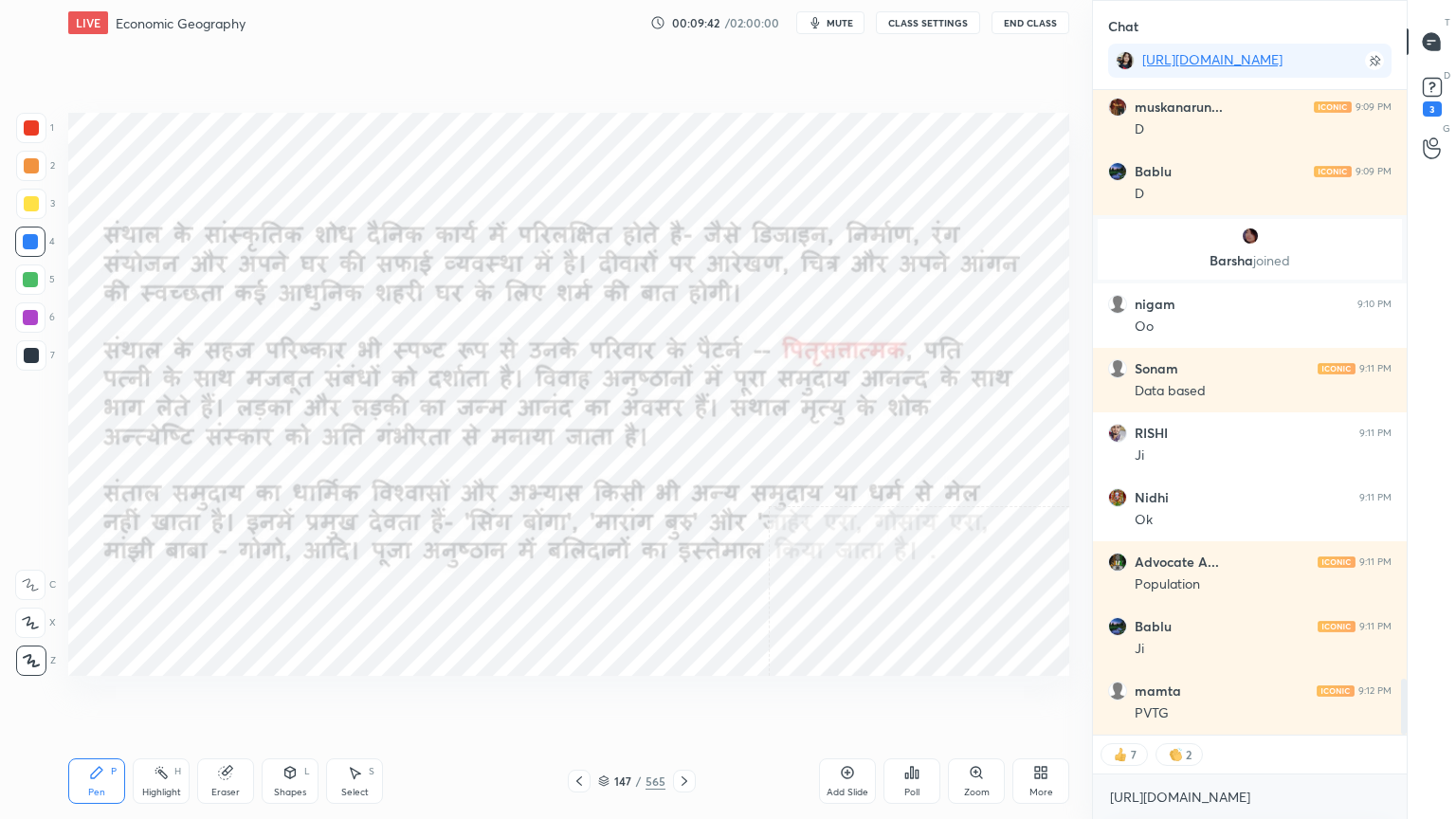 click 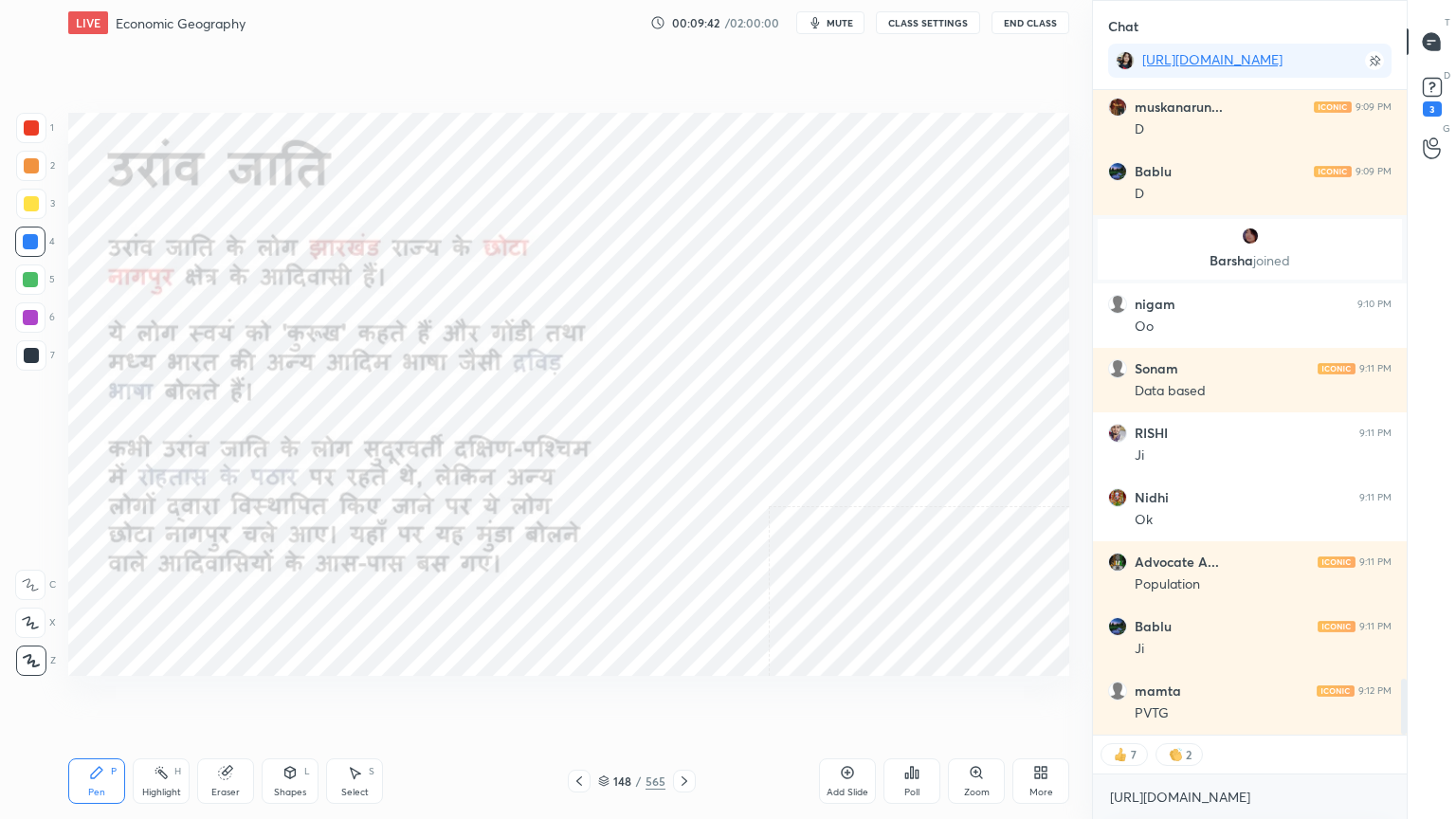 drag, startPoint x: 607, startPoint y: 791, endPoint x: 622, endPoint y: 780, distance: 18.601075 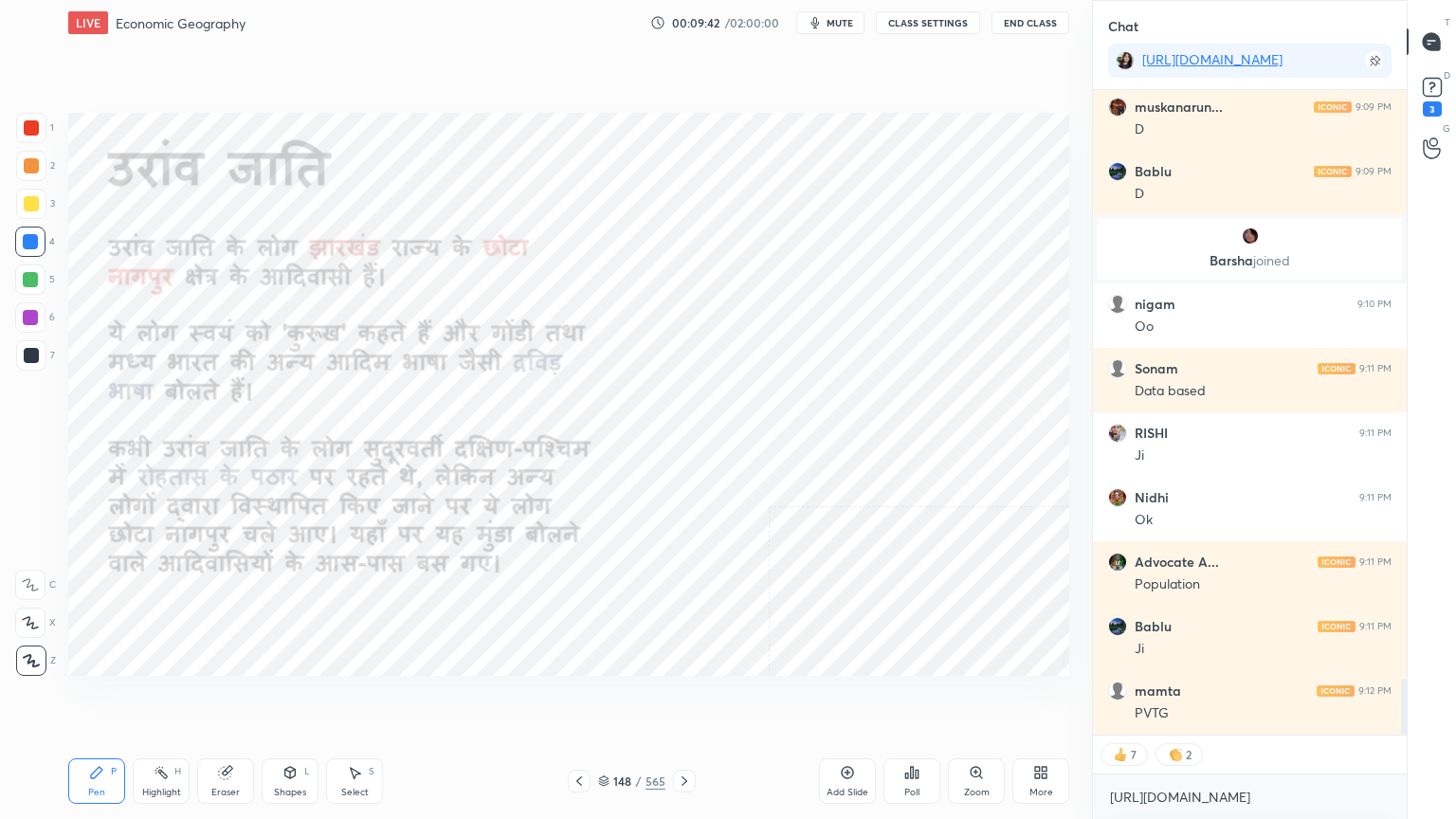 click on "148 / 565" at bounding box center [631, 781] 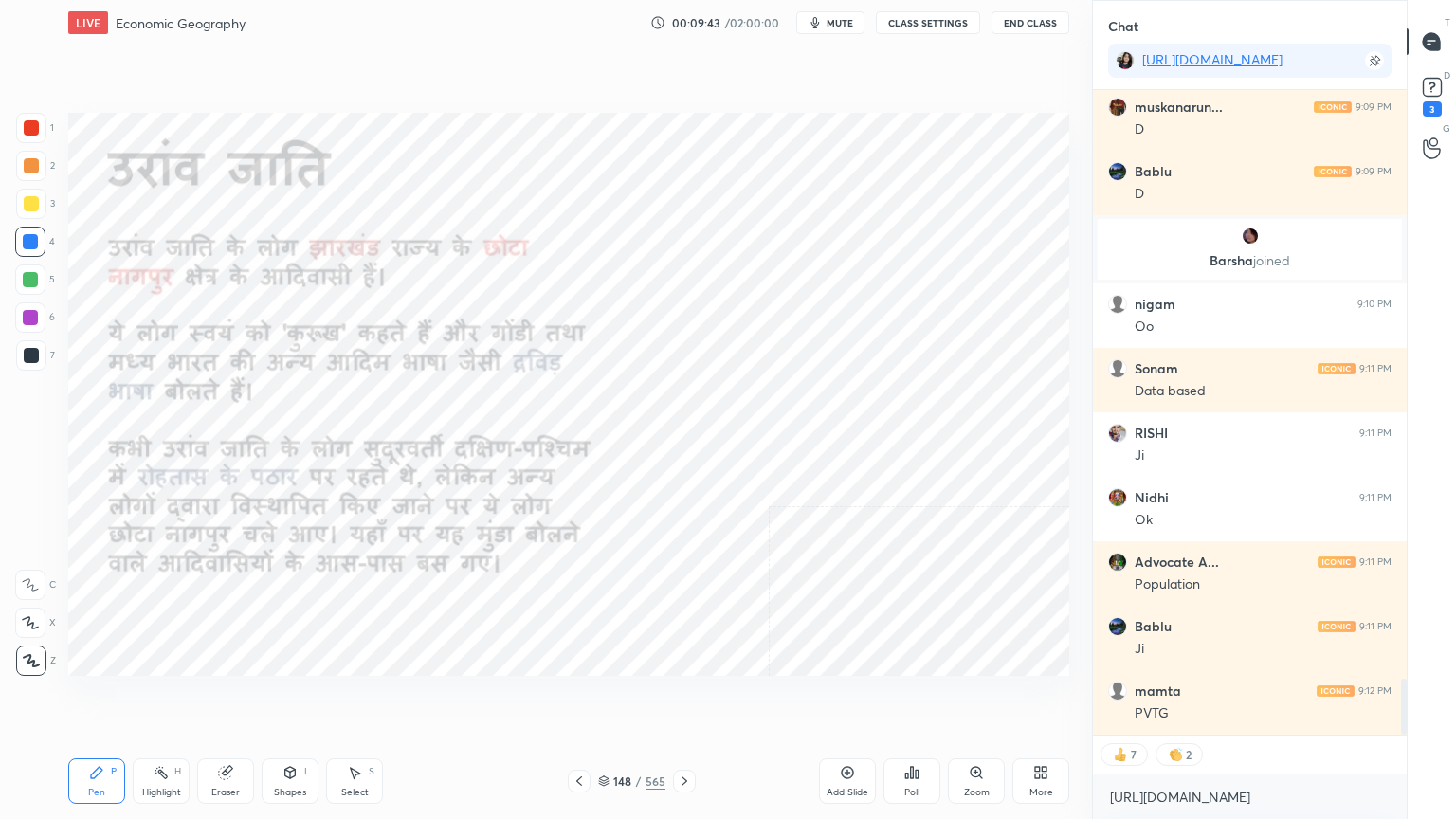 click 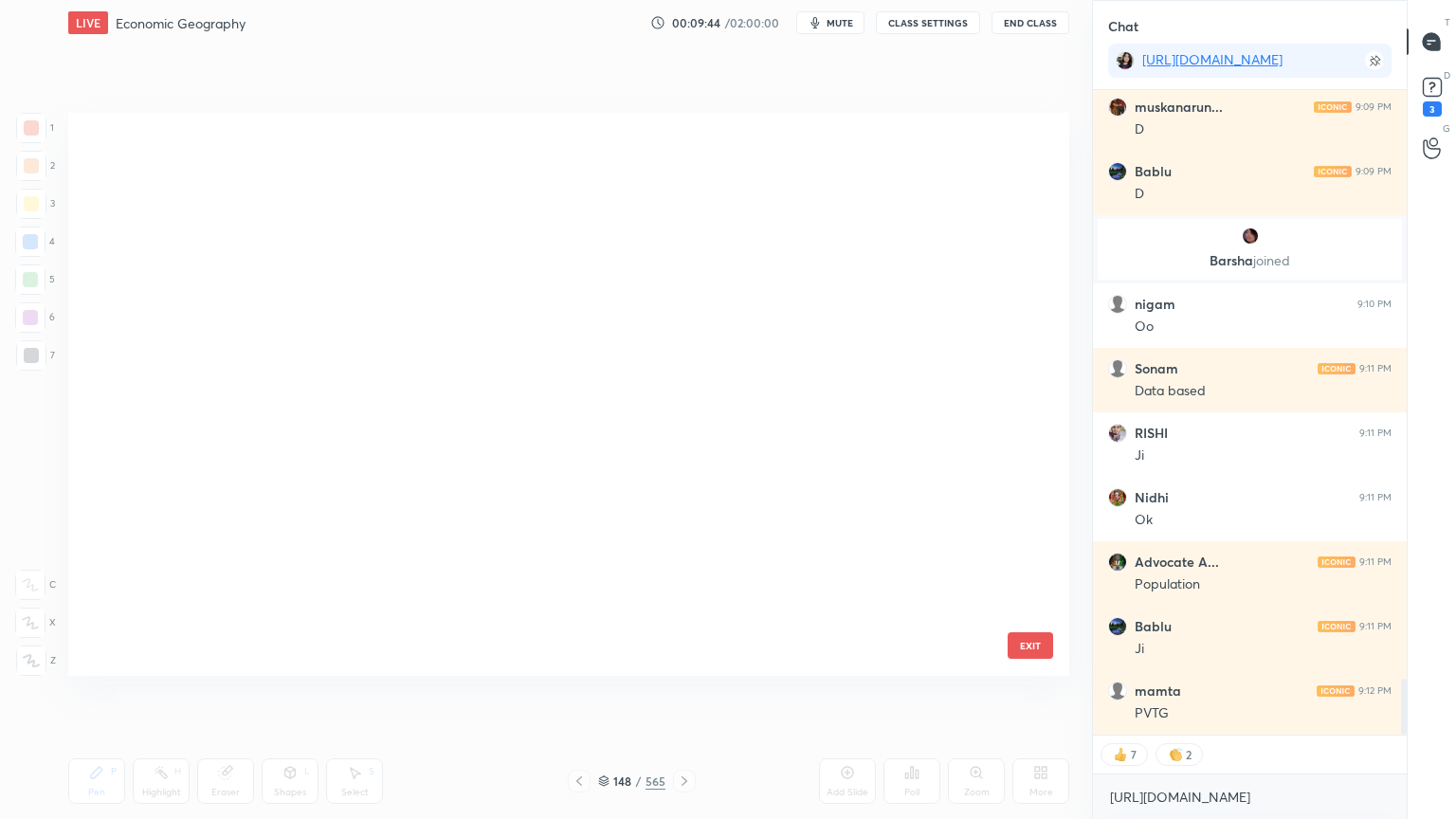 scroll, scrollTop: 8110, scrollLeft: 0, axis: vertical 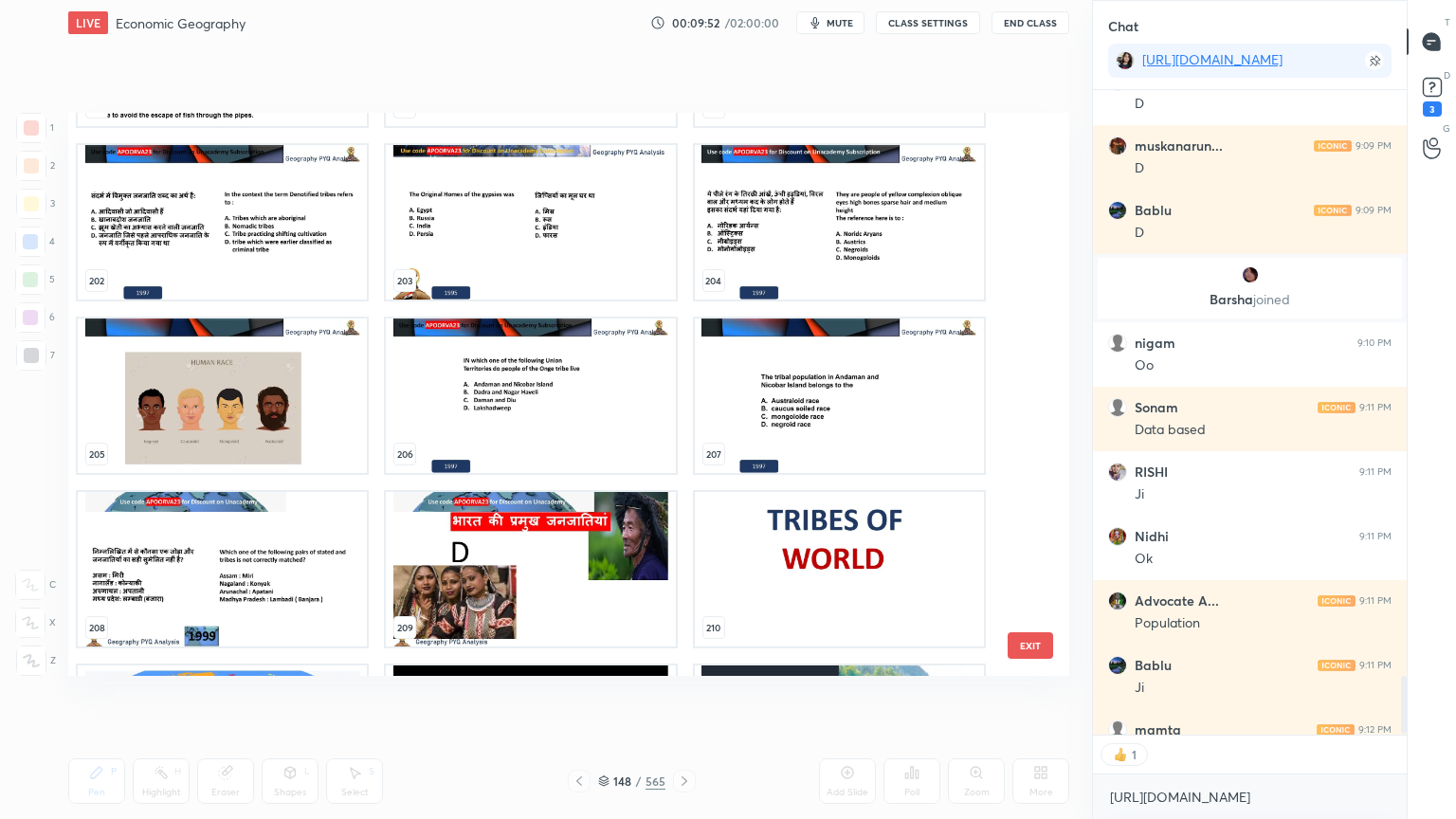 click at bounding box center (222, 222) 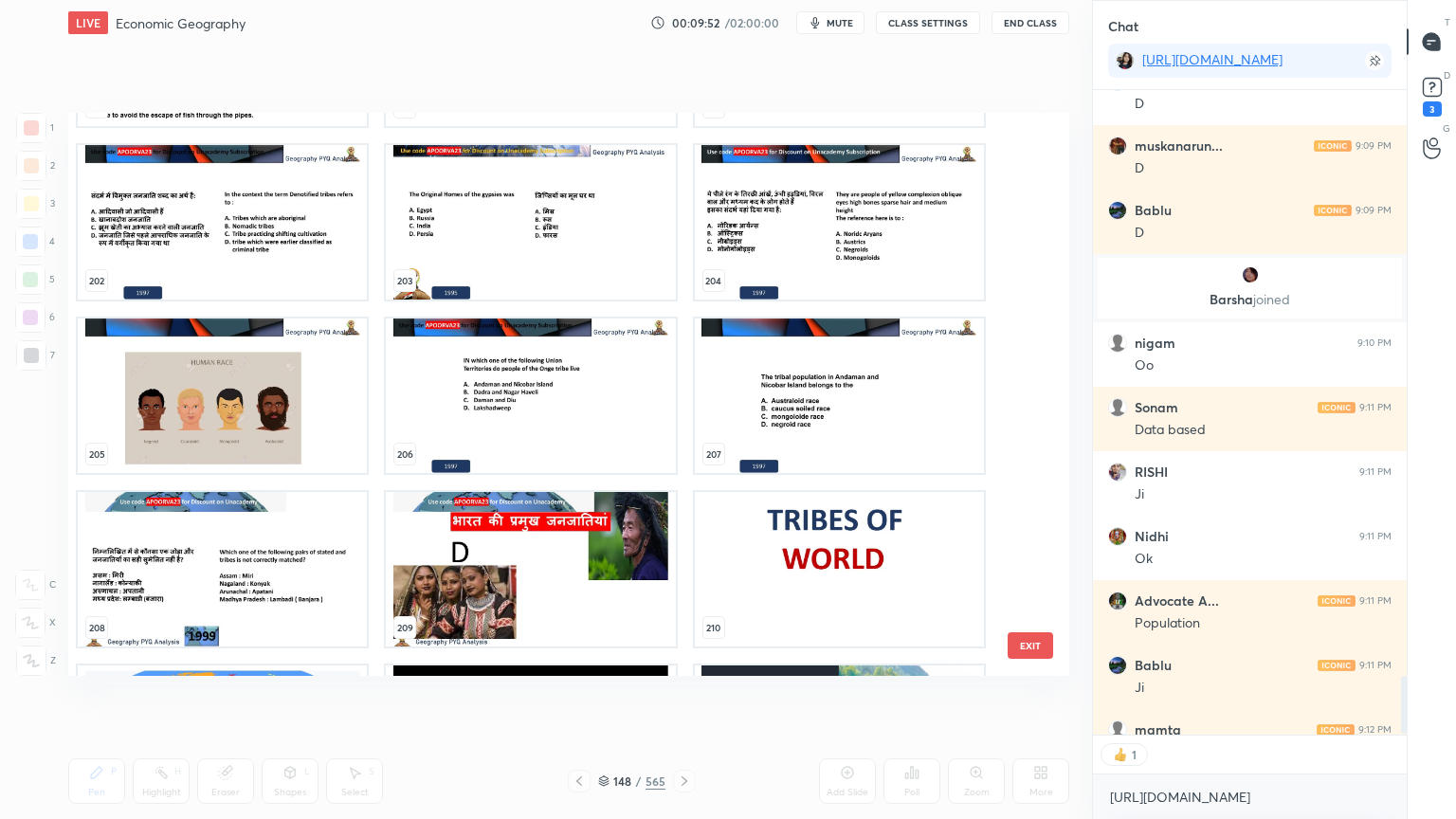 click at bounding box center [222, 222] 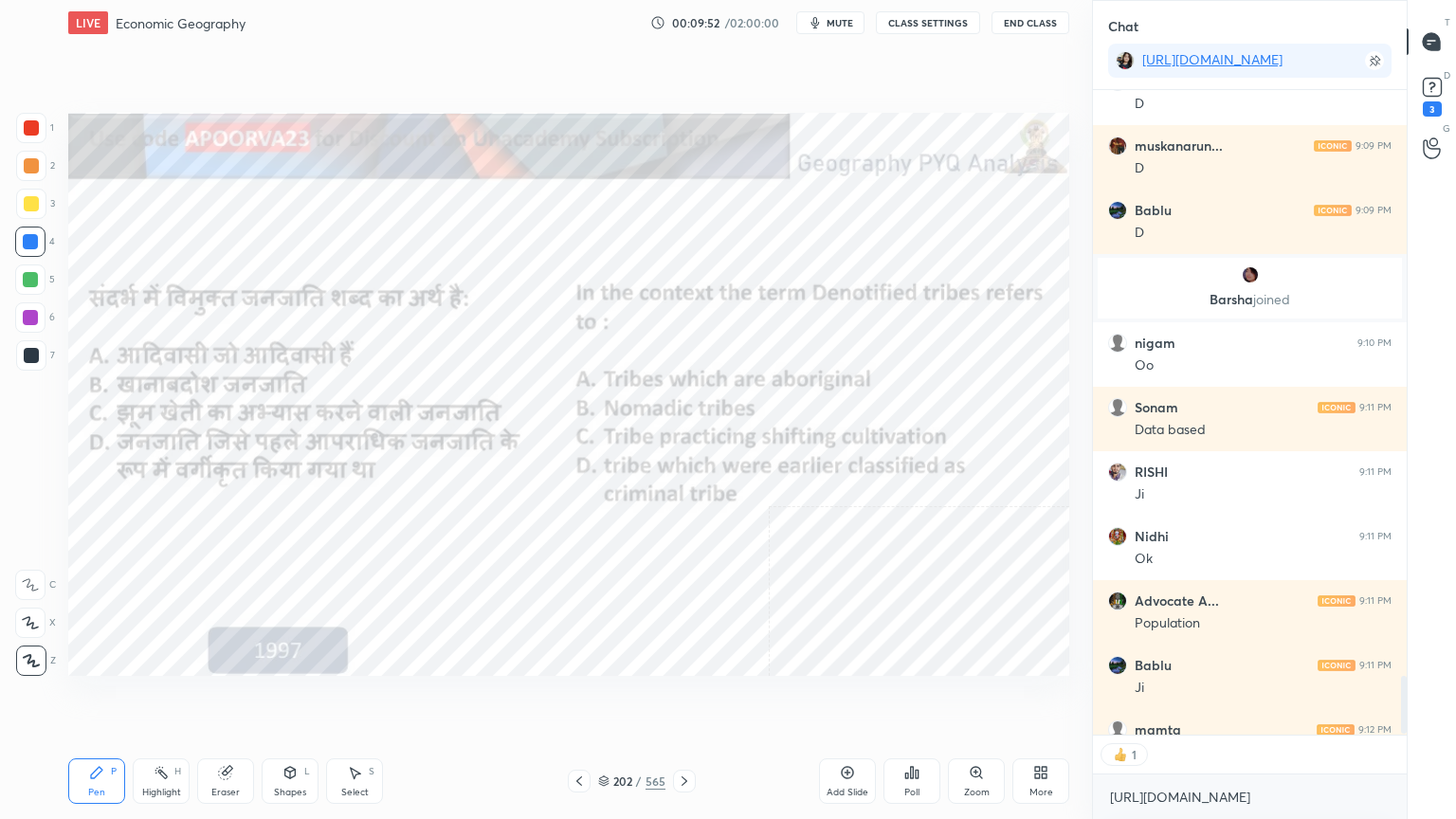drag, startPoint x: 198, startPoint y: 254, endPoint x: 201, endPoint y: 235, distance: 19.23538 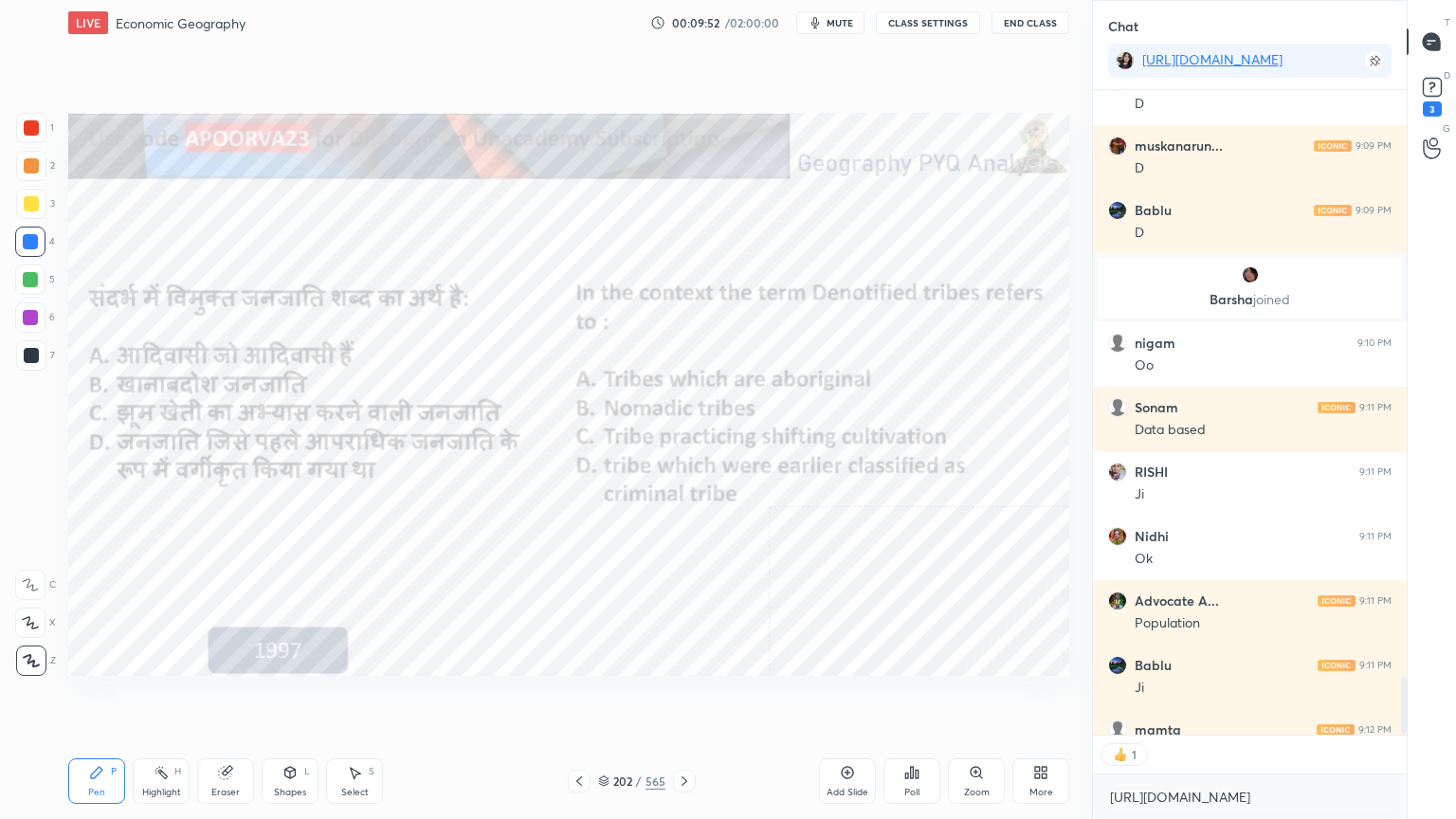 click at bounding box center (222, 222) 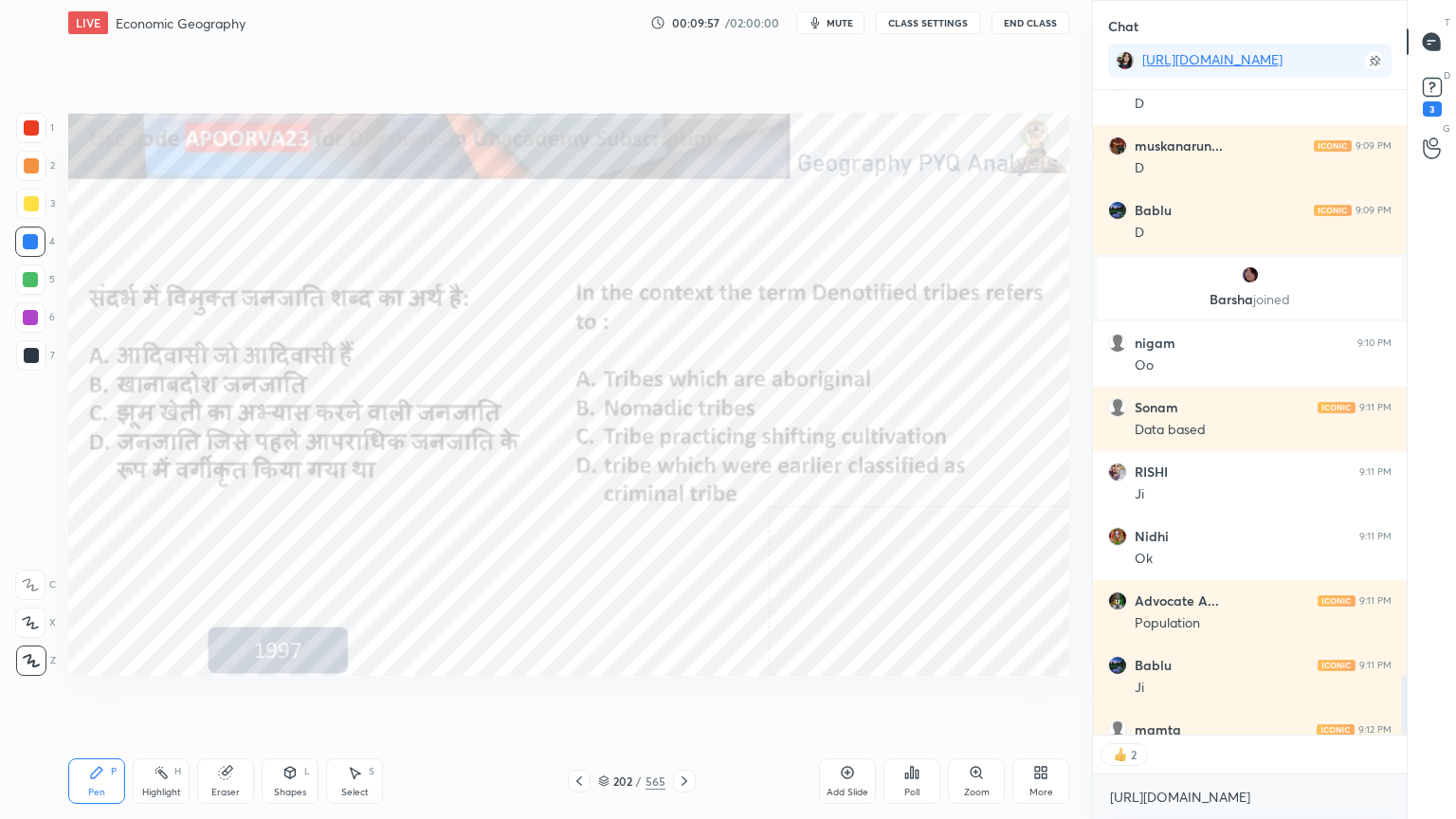 click on "Poll" at bounding box center [912, 781] 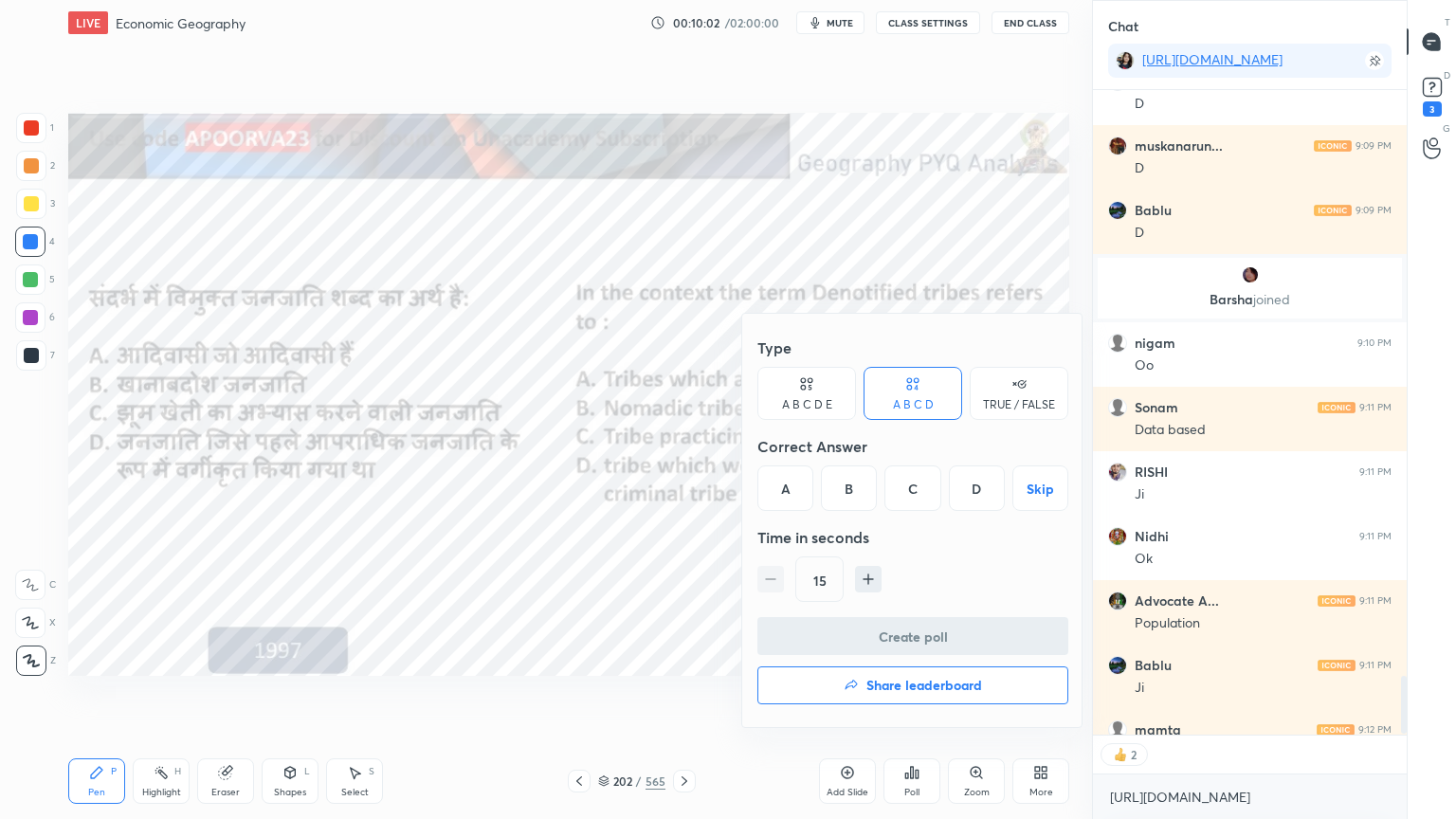 click on "D" at bounding box center [976, 488] 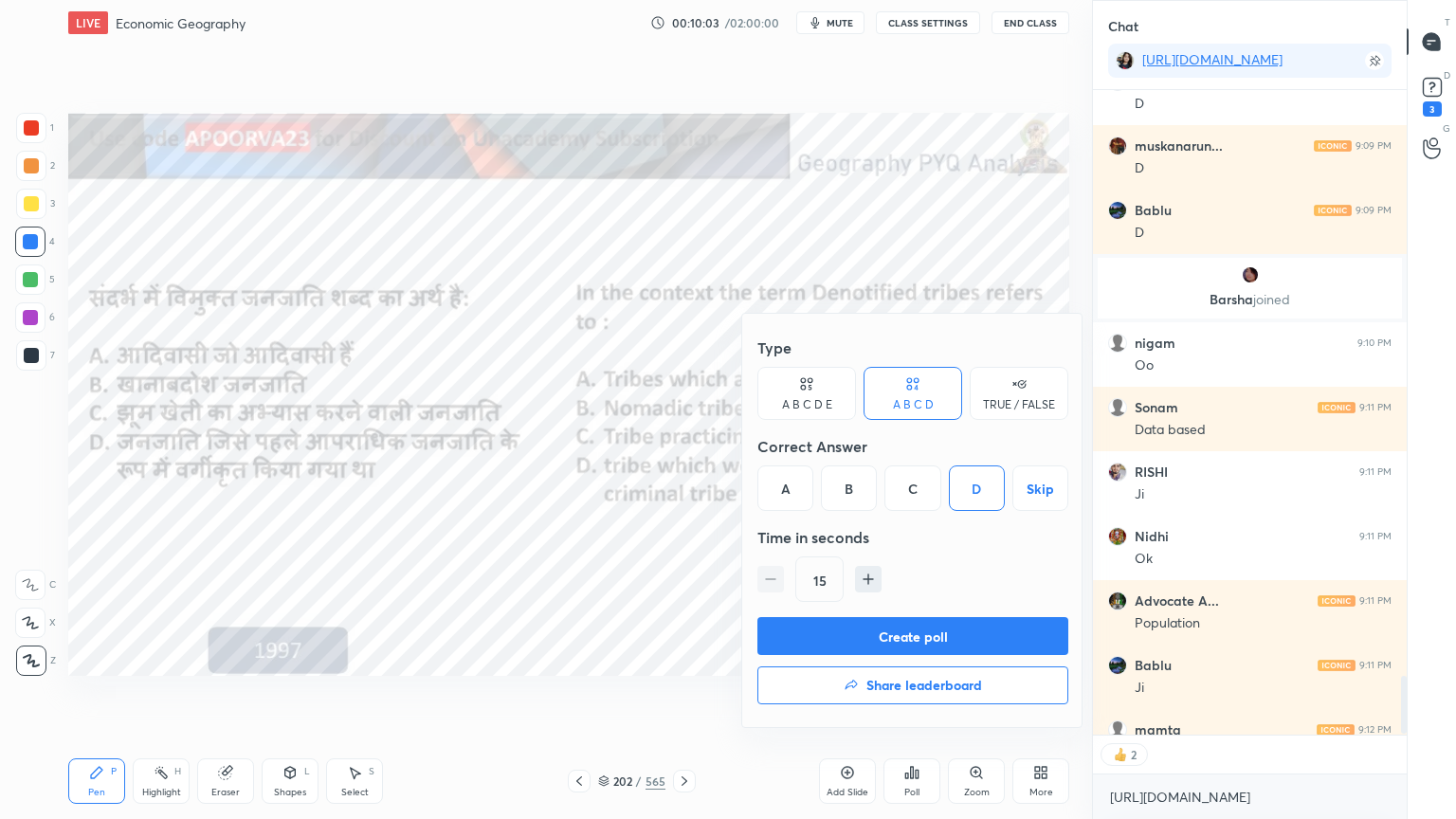 drag, startPoint x: 937, startPoint y: 641, endPoint x: 978, endPoint y: 628, distance: 43.011626 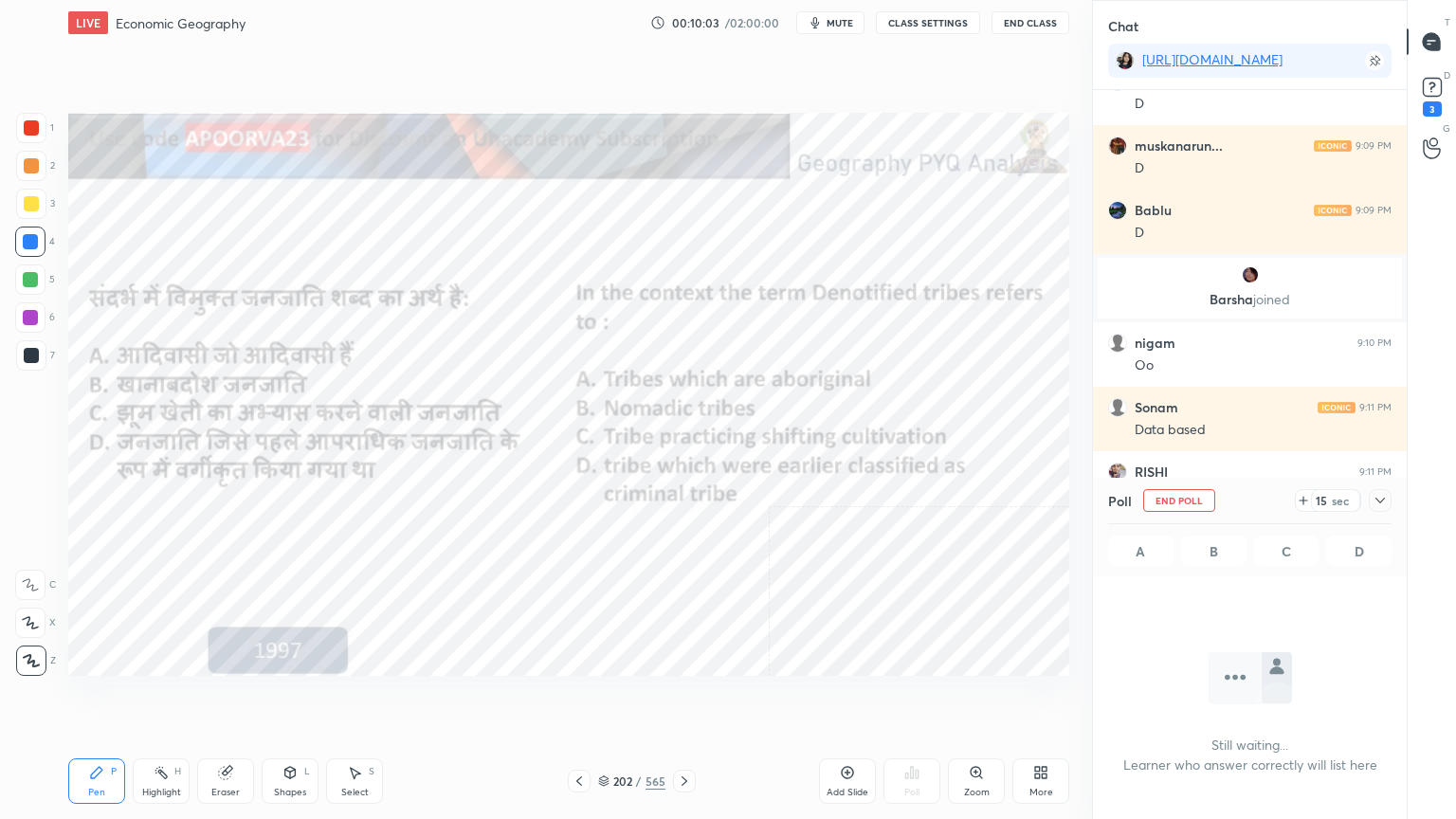 scroll, scrollTop: 580, scrollLeft: 308, axis: both 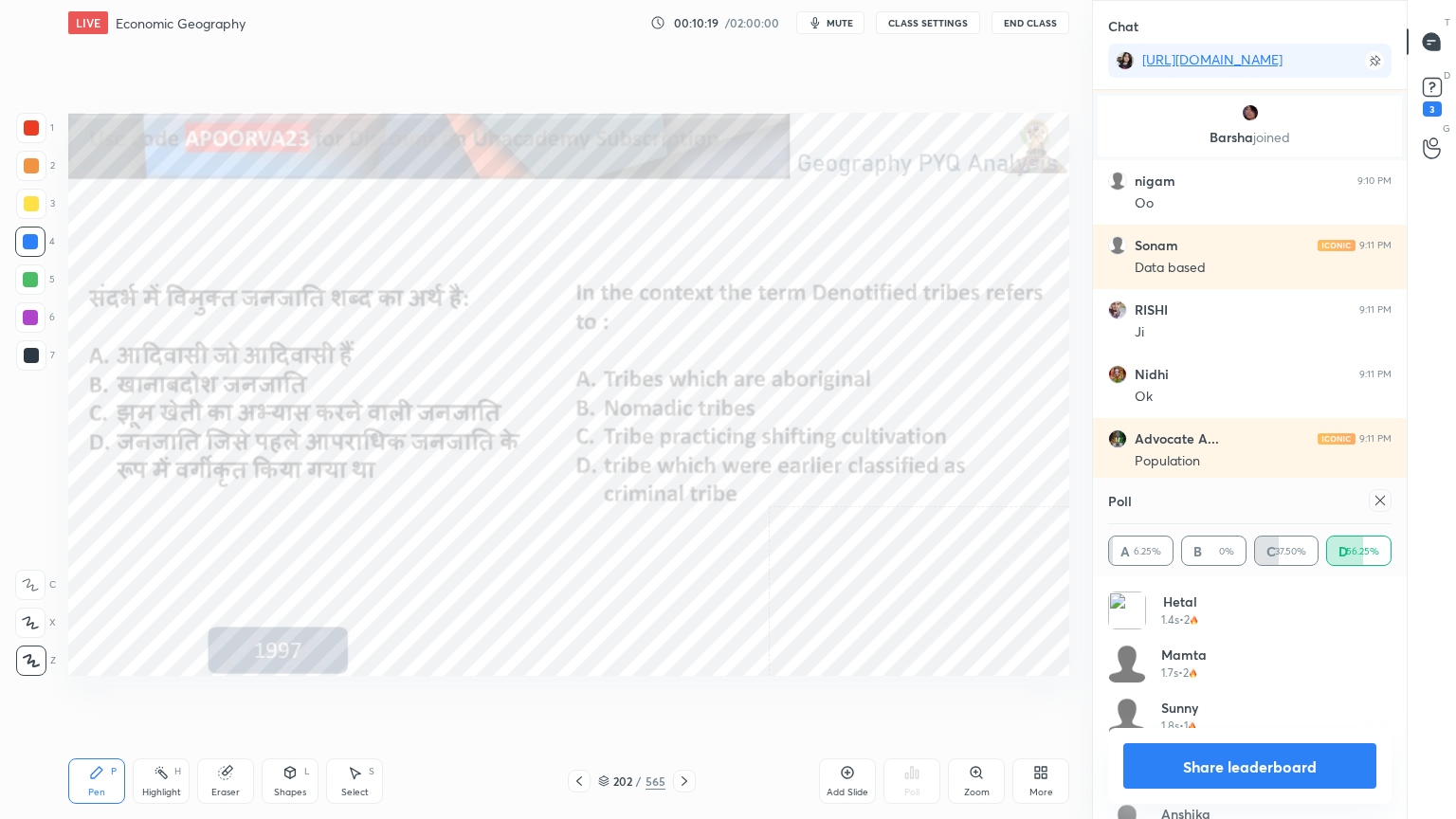 click on "Share leaderboard" at bounding box center [1249, 766] 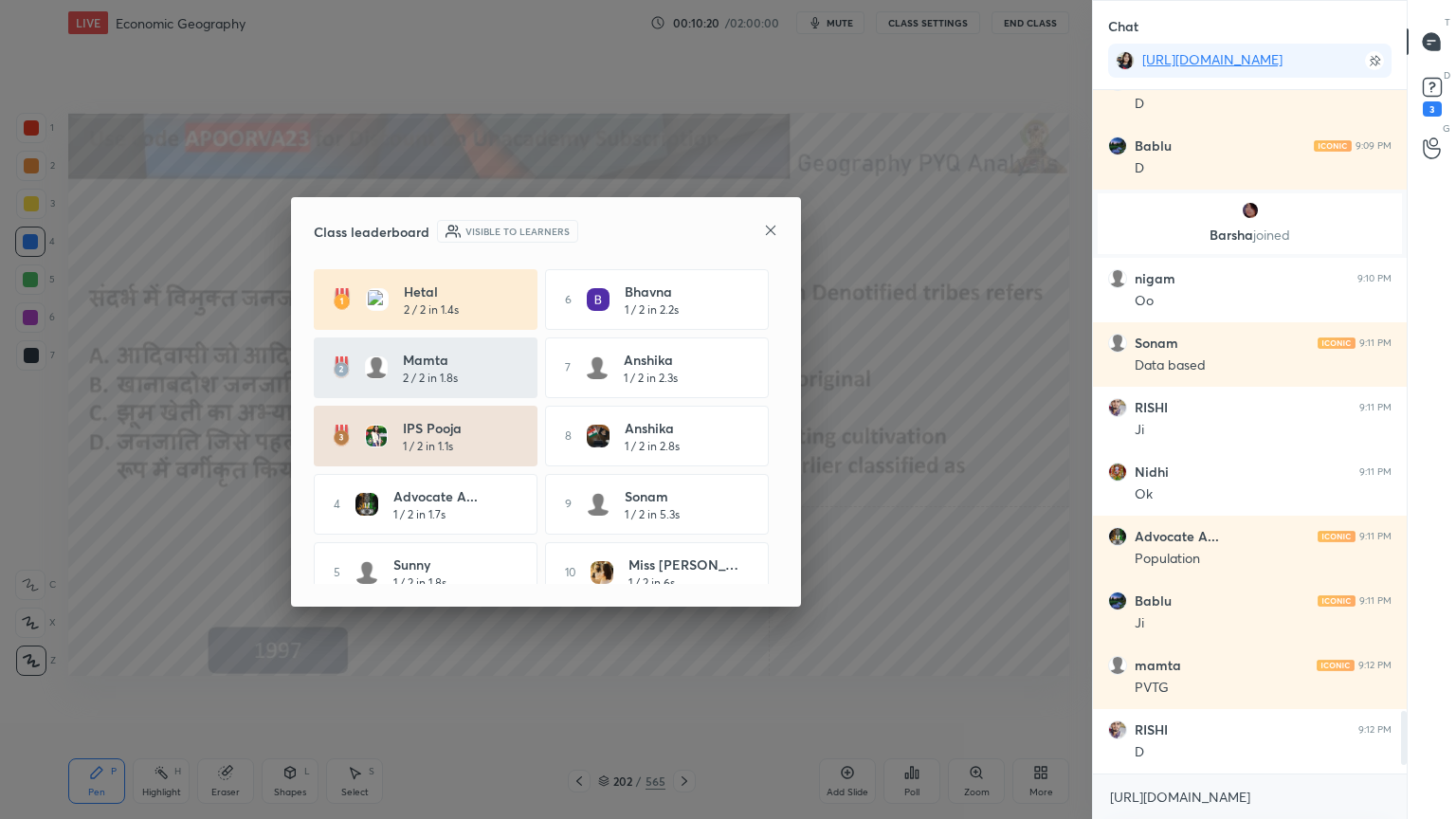click 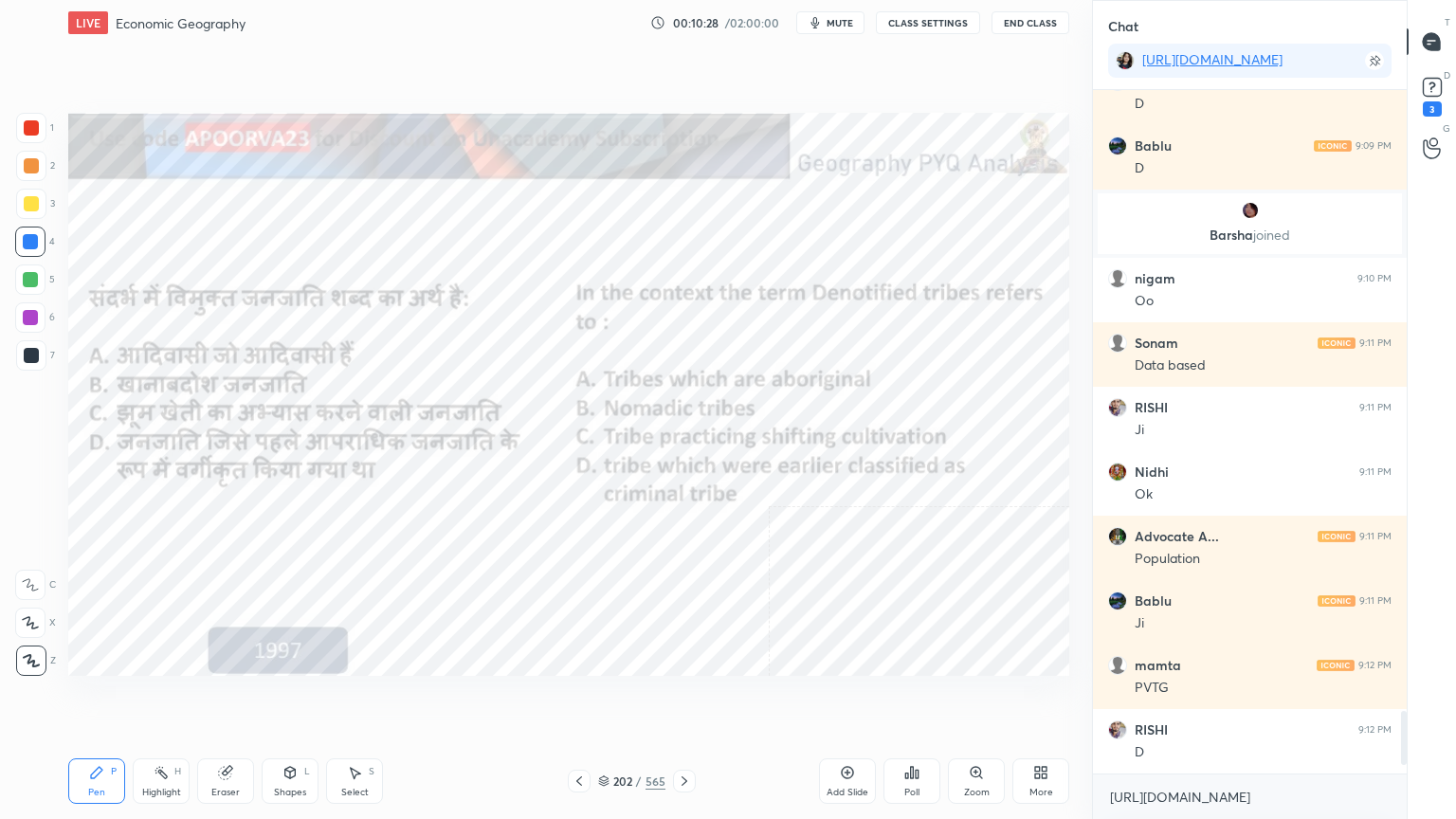 click on "Eraser" at bounding box center (226, 781) 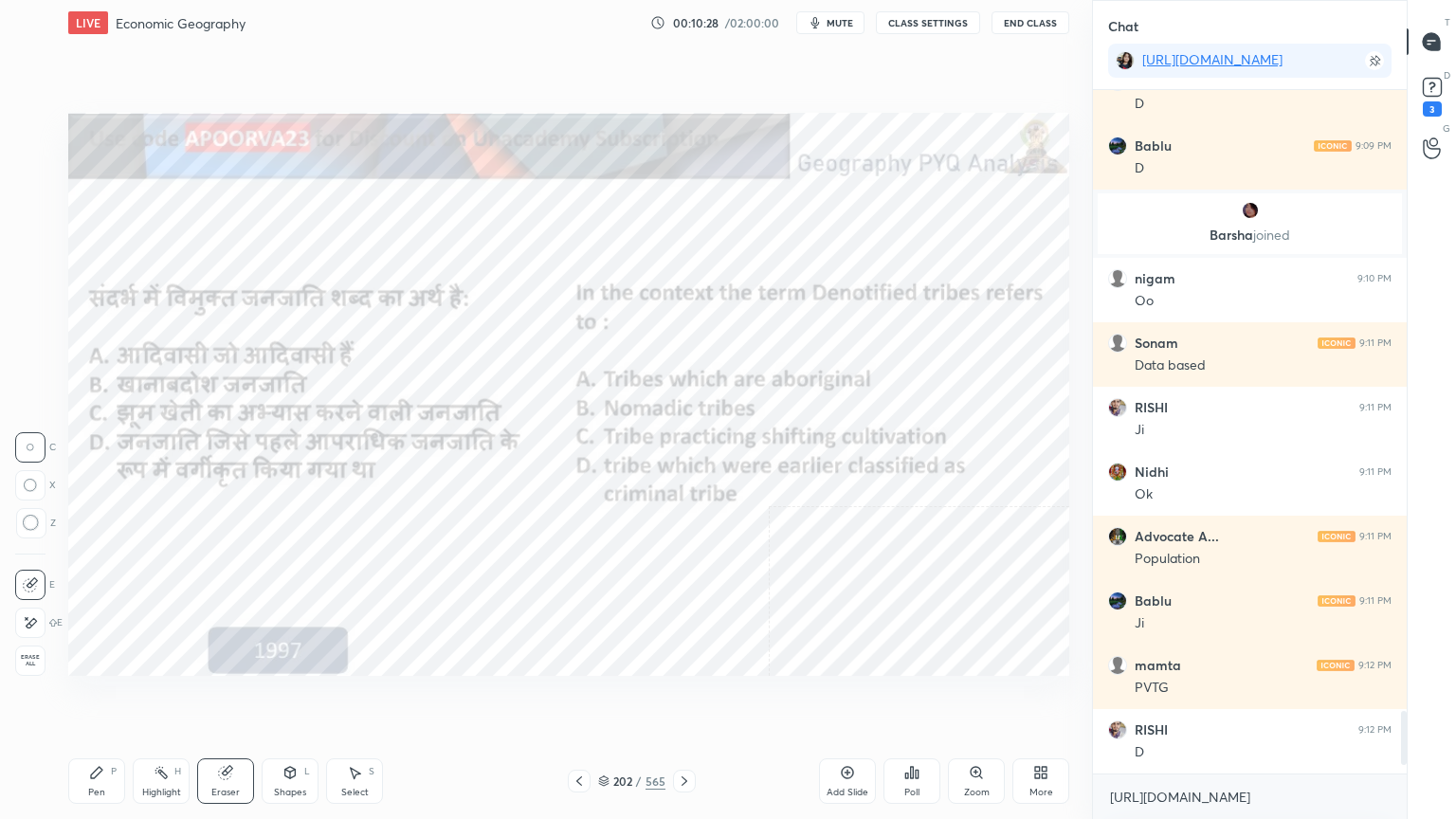 click on "Erase all" at bounding box center (30, 661) 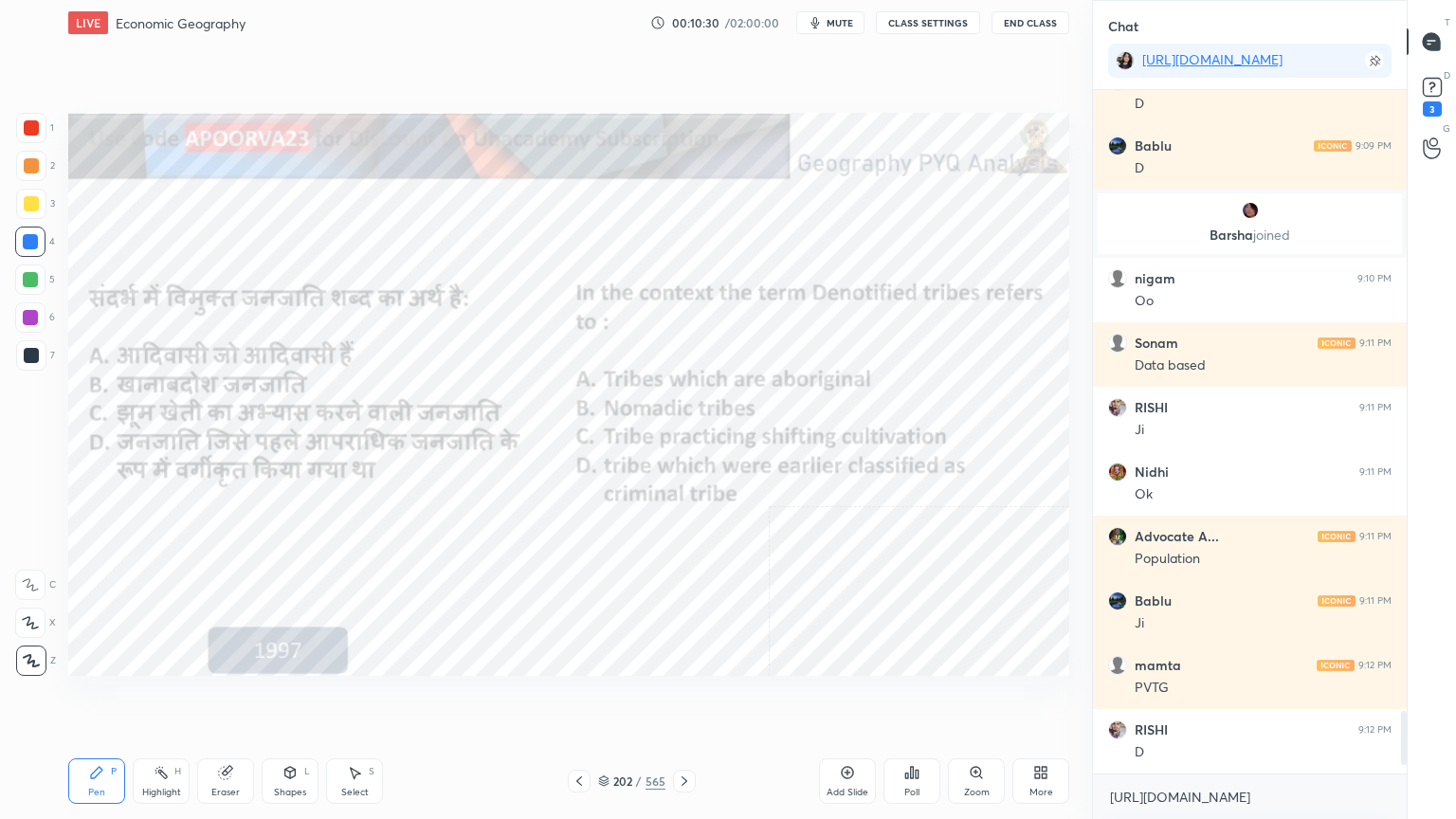 click 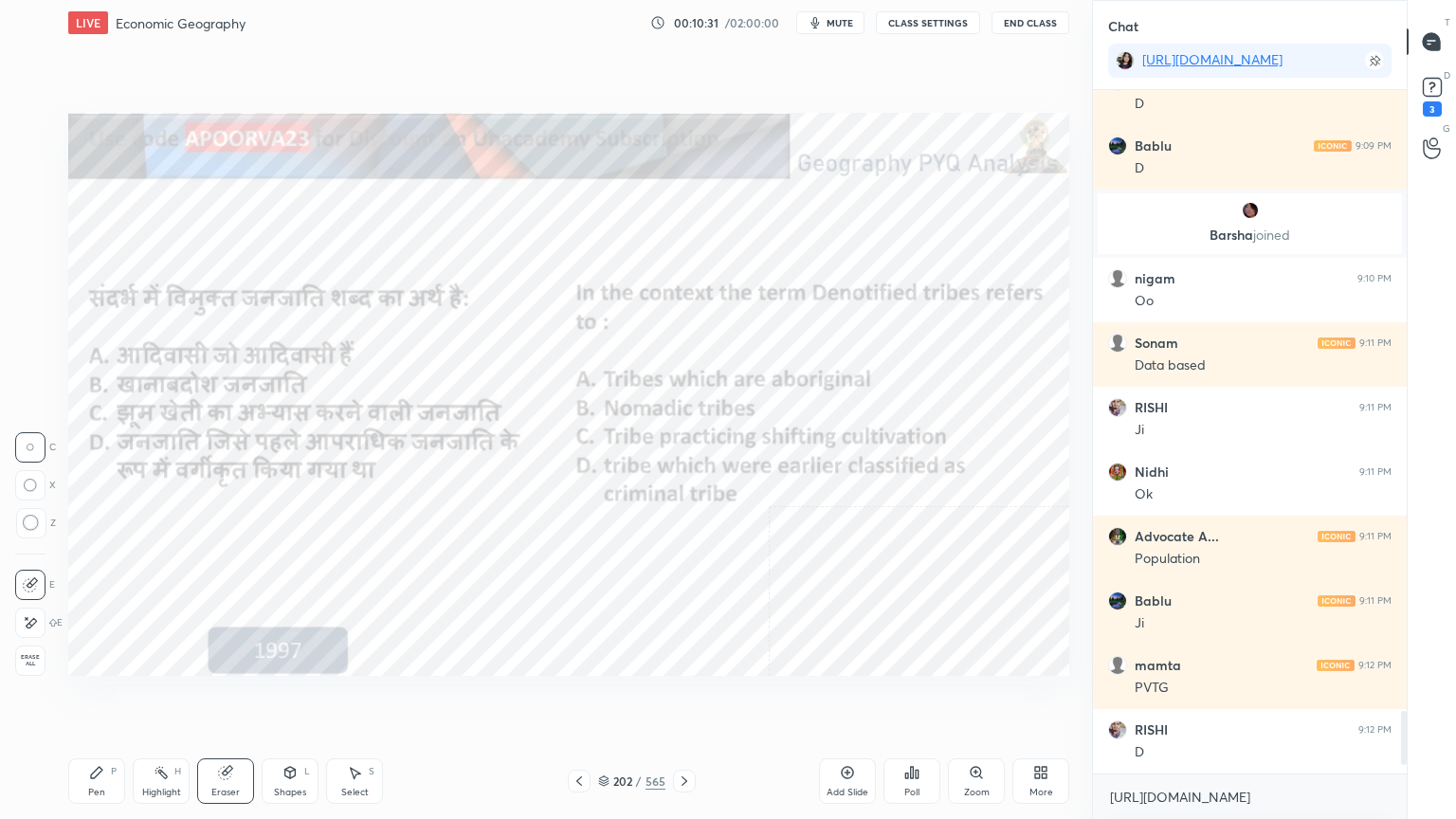 drag, startPoint x: 26, startPoint y: 653, endPoint x: 35, endPoint y: 641, distance: 15 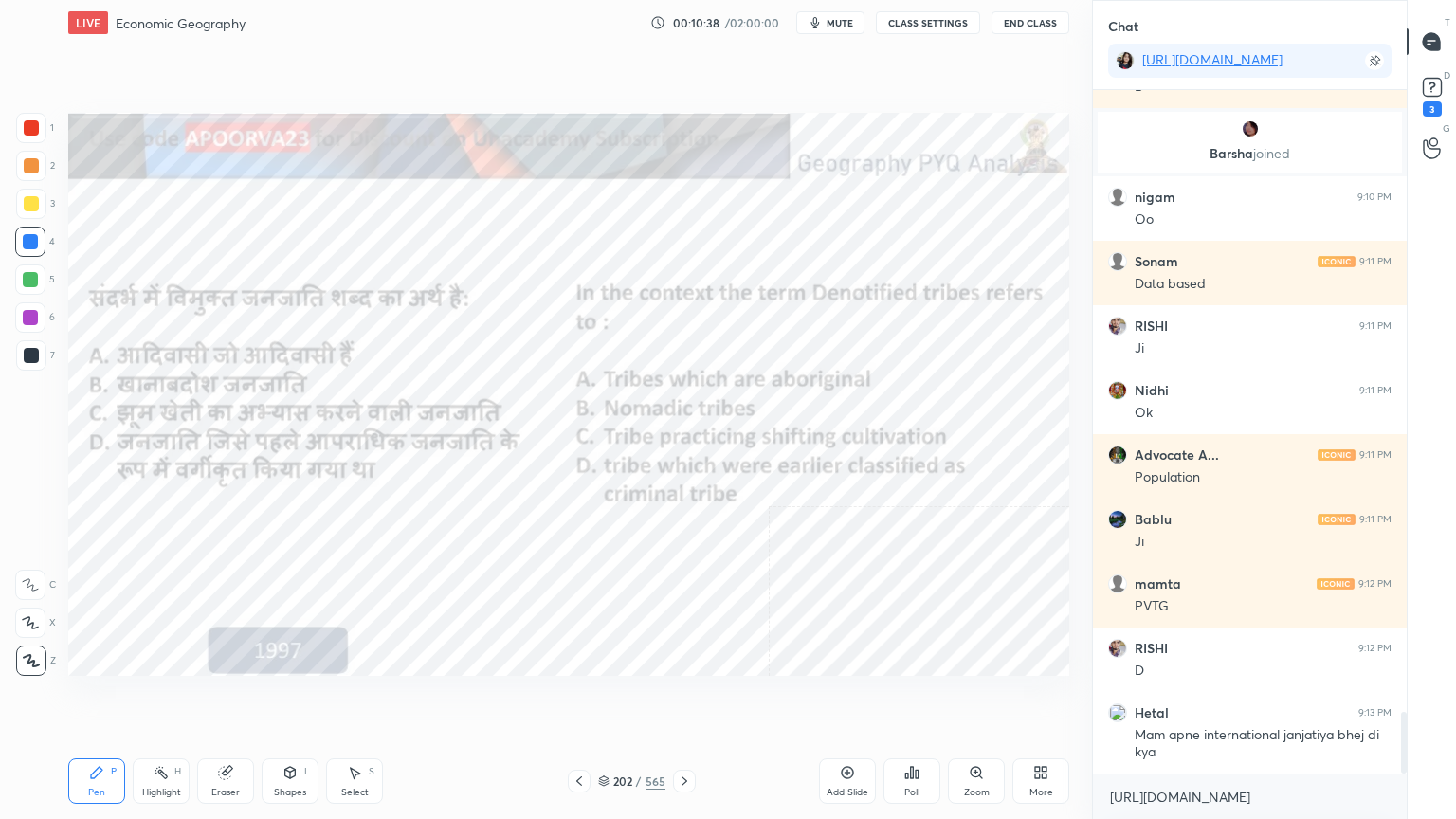 click on "Eraser" at bounding box center (226, 792) 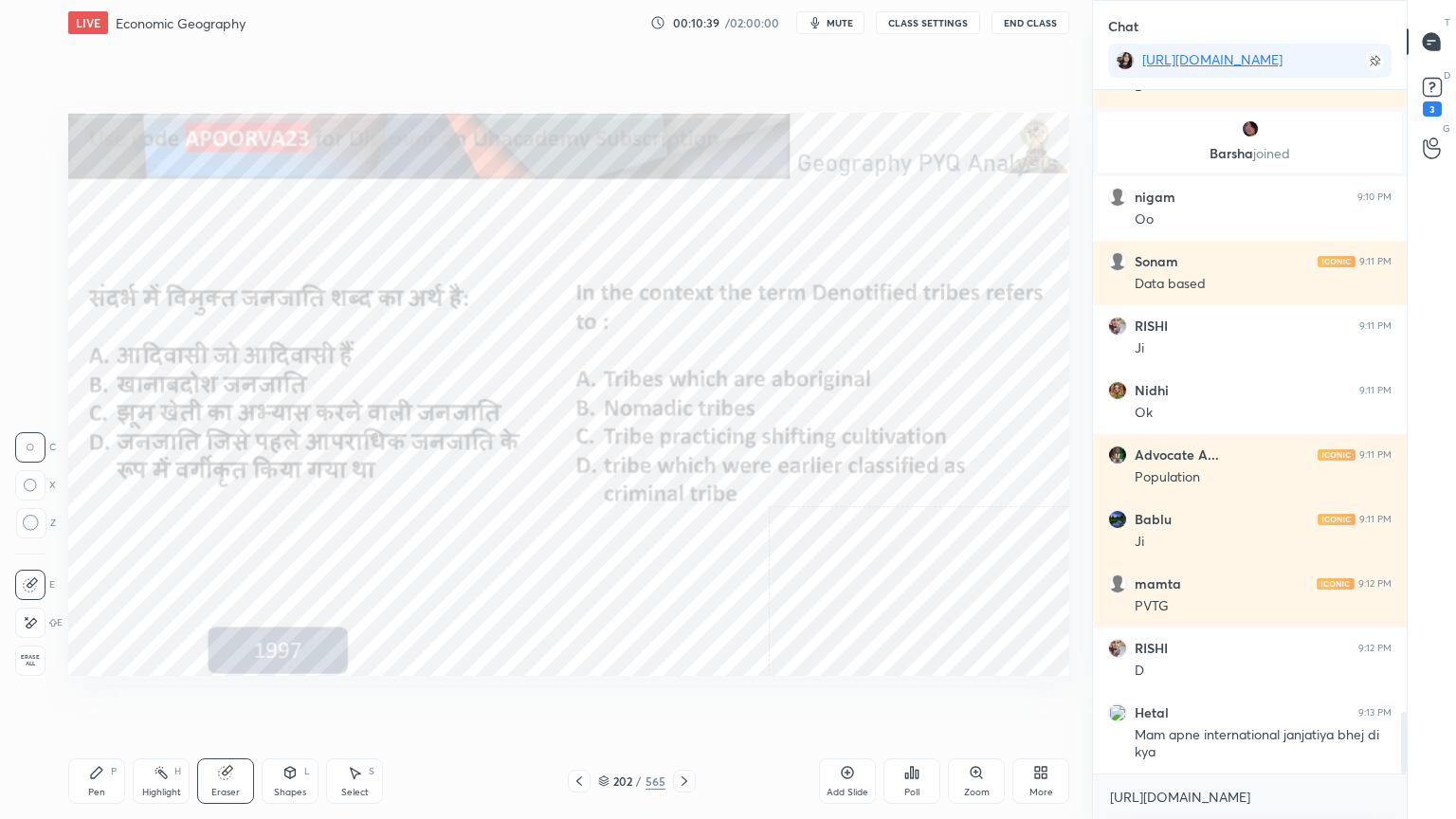 click on "Erase all" at bounding box center [30, 661] 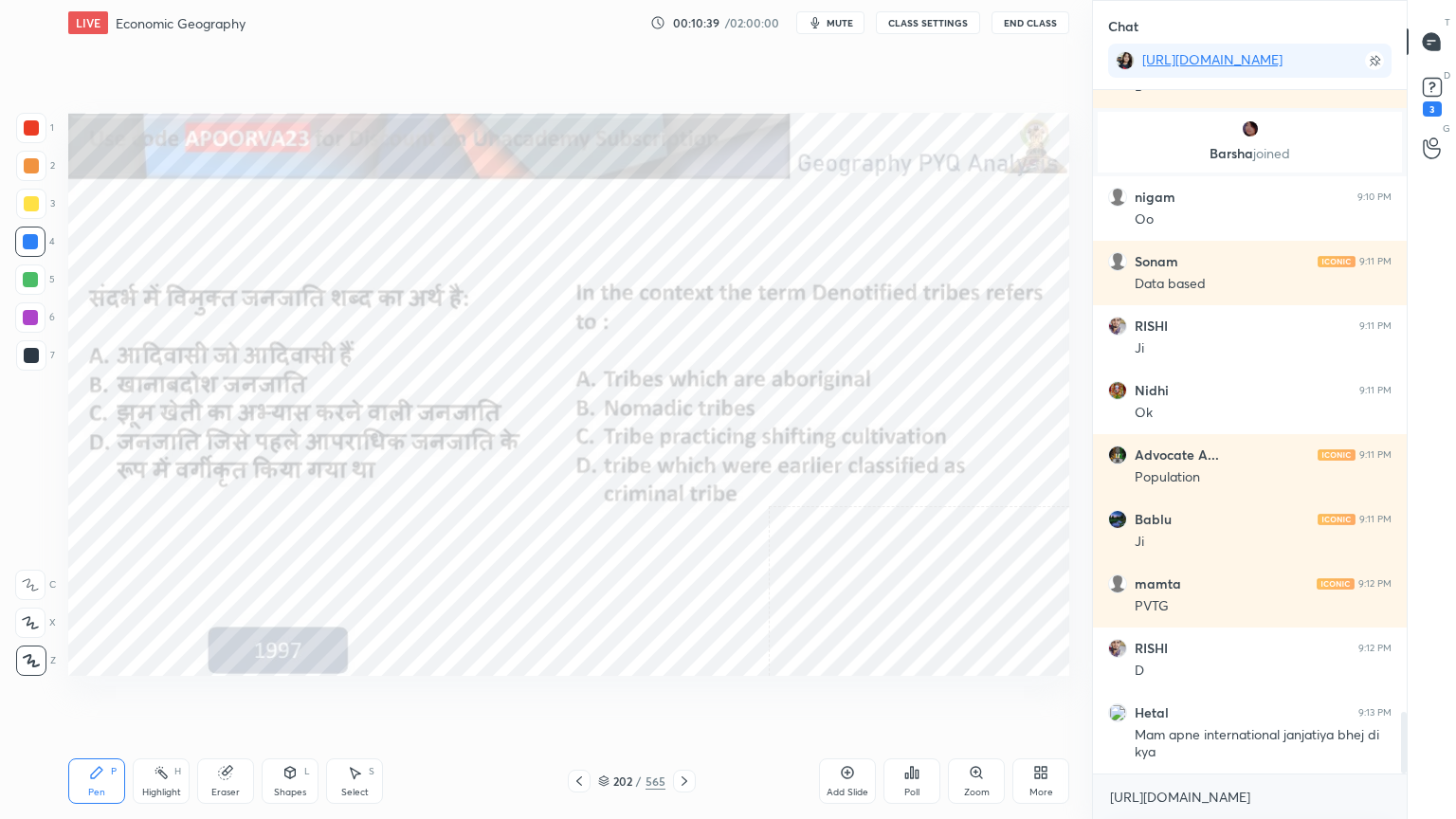 click on "1 2 3 4 5 6 7 C X Z C X Z E E Erase all   H H" at bounding box center [30, 394] 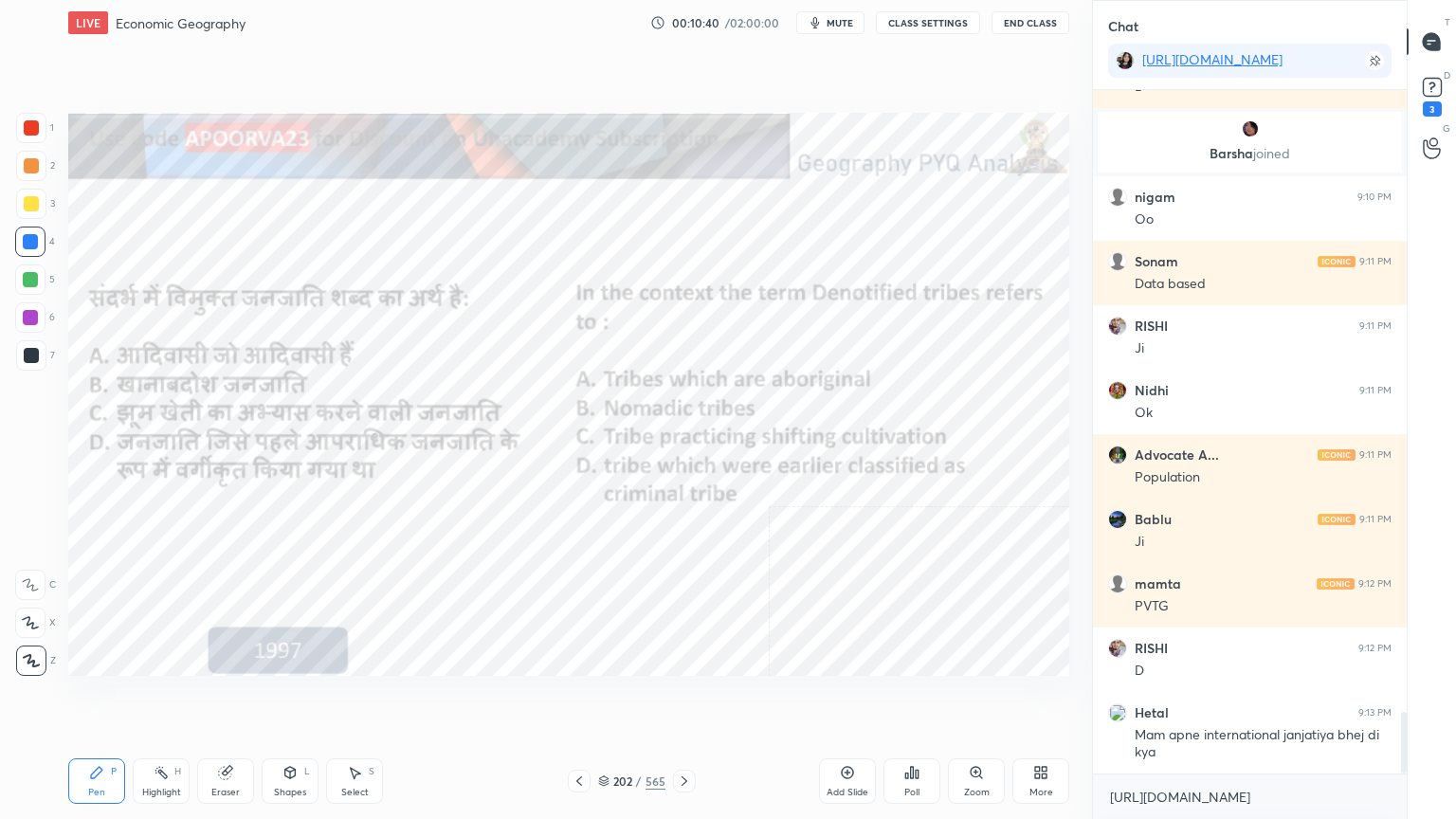 drag, startPoint x: 25, startPoint y: 651, endPoint x: 65, endPoint y: 633, distance: 43.863424 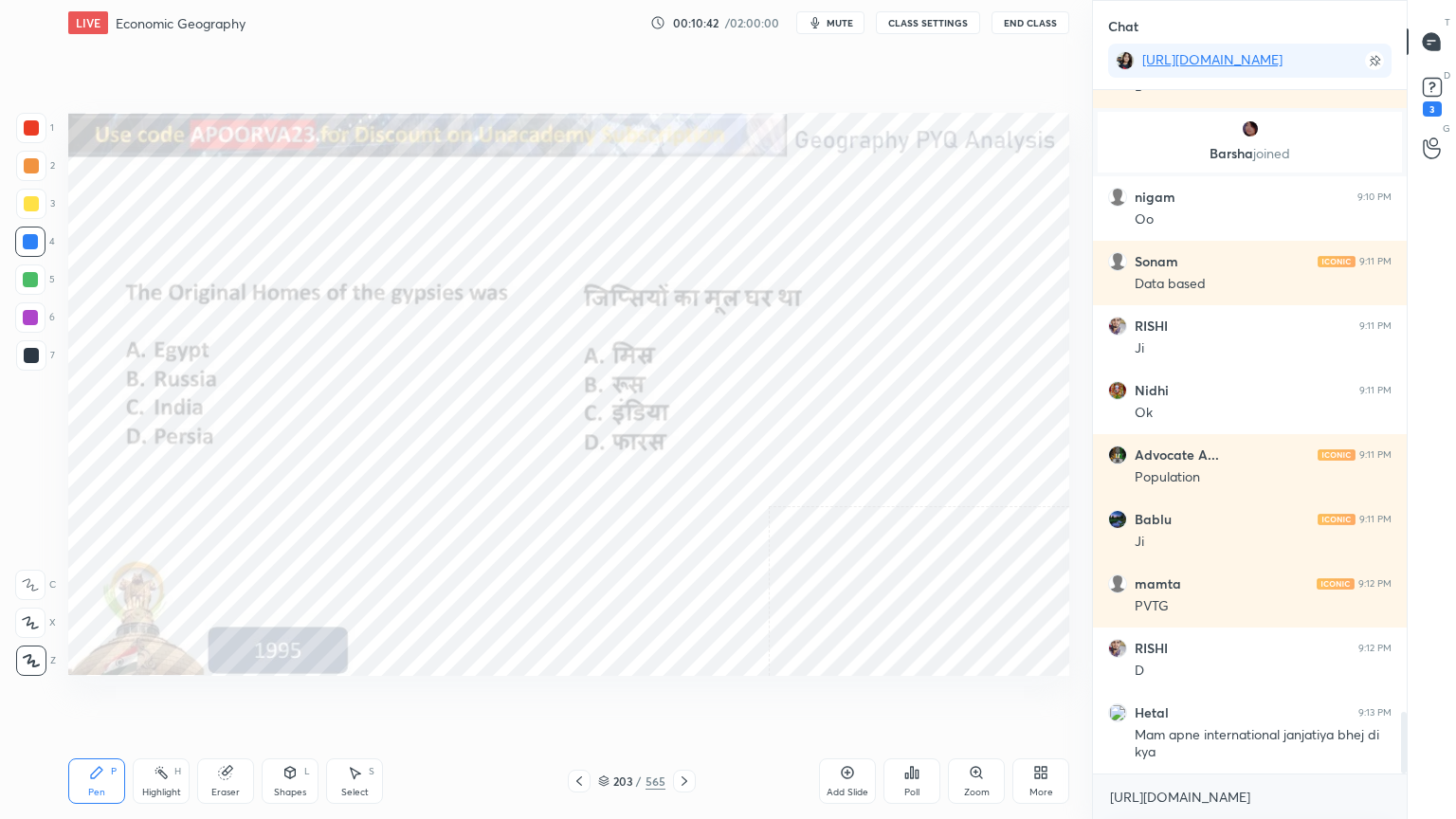 click 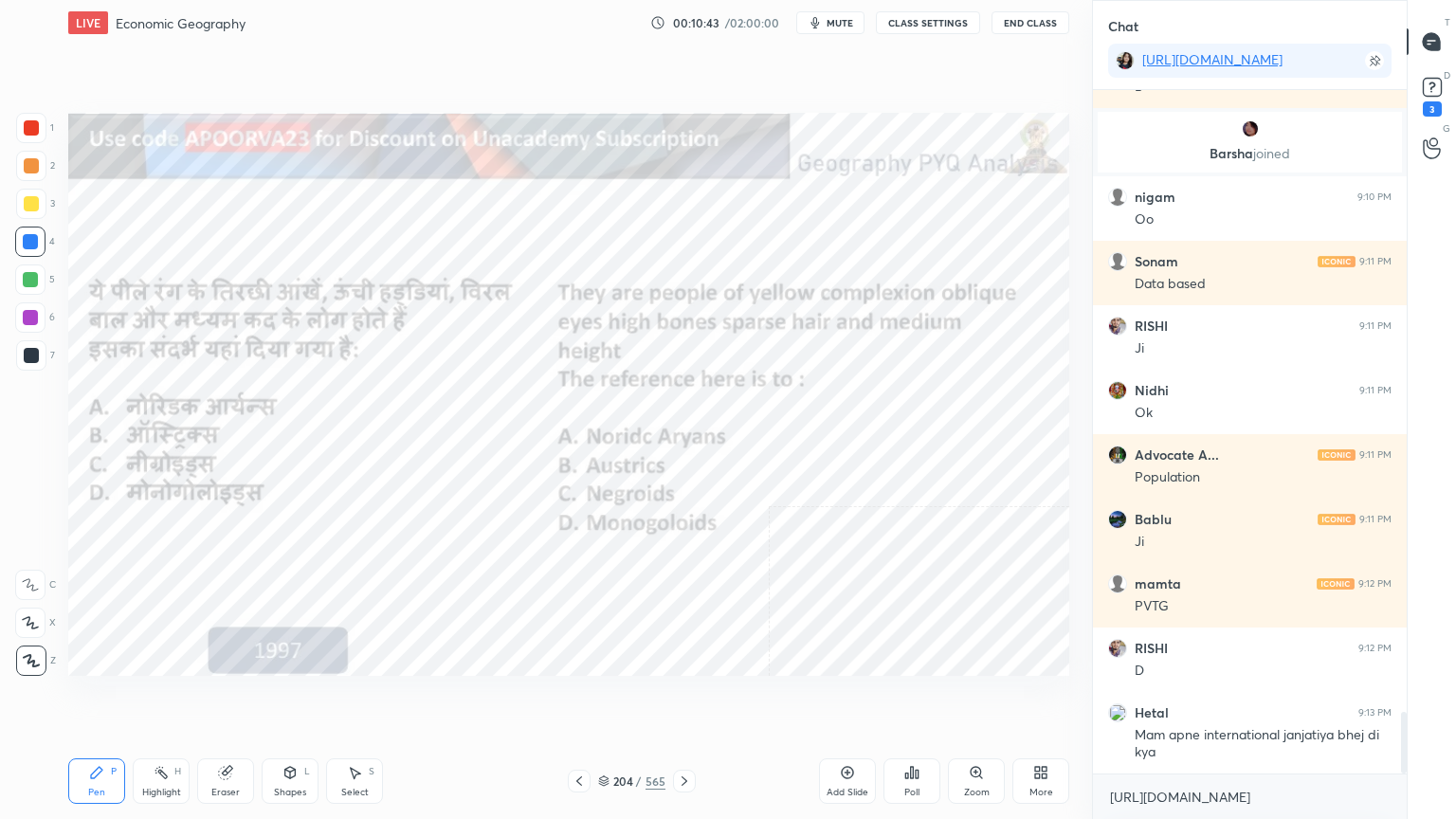 click 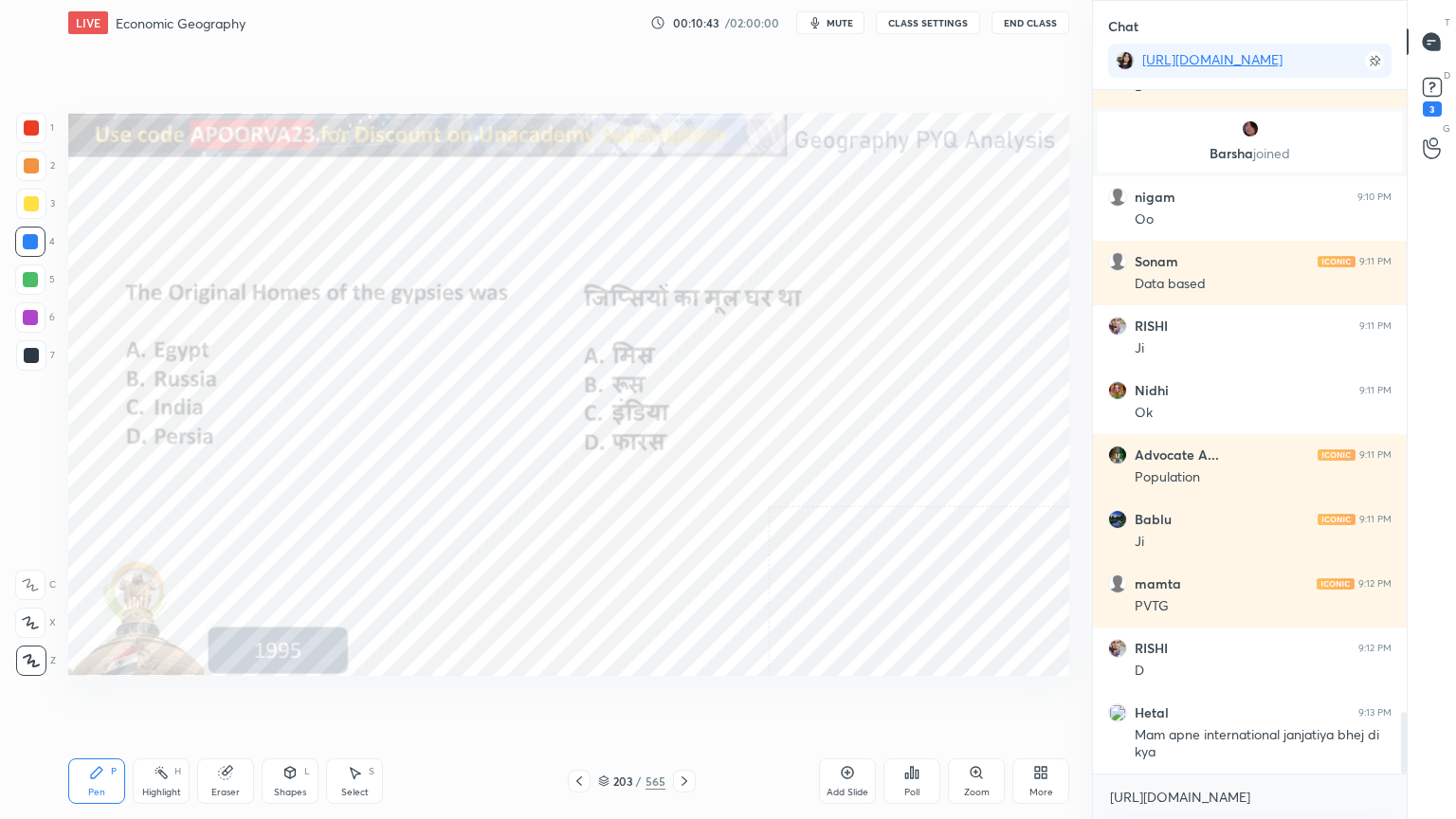 click 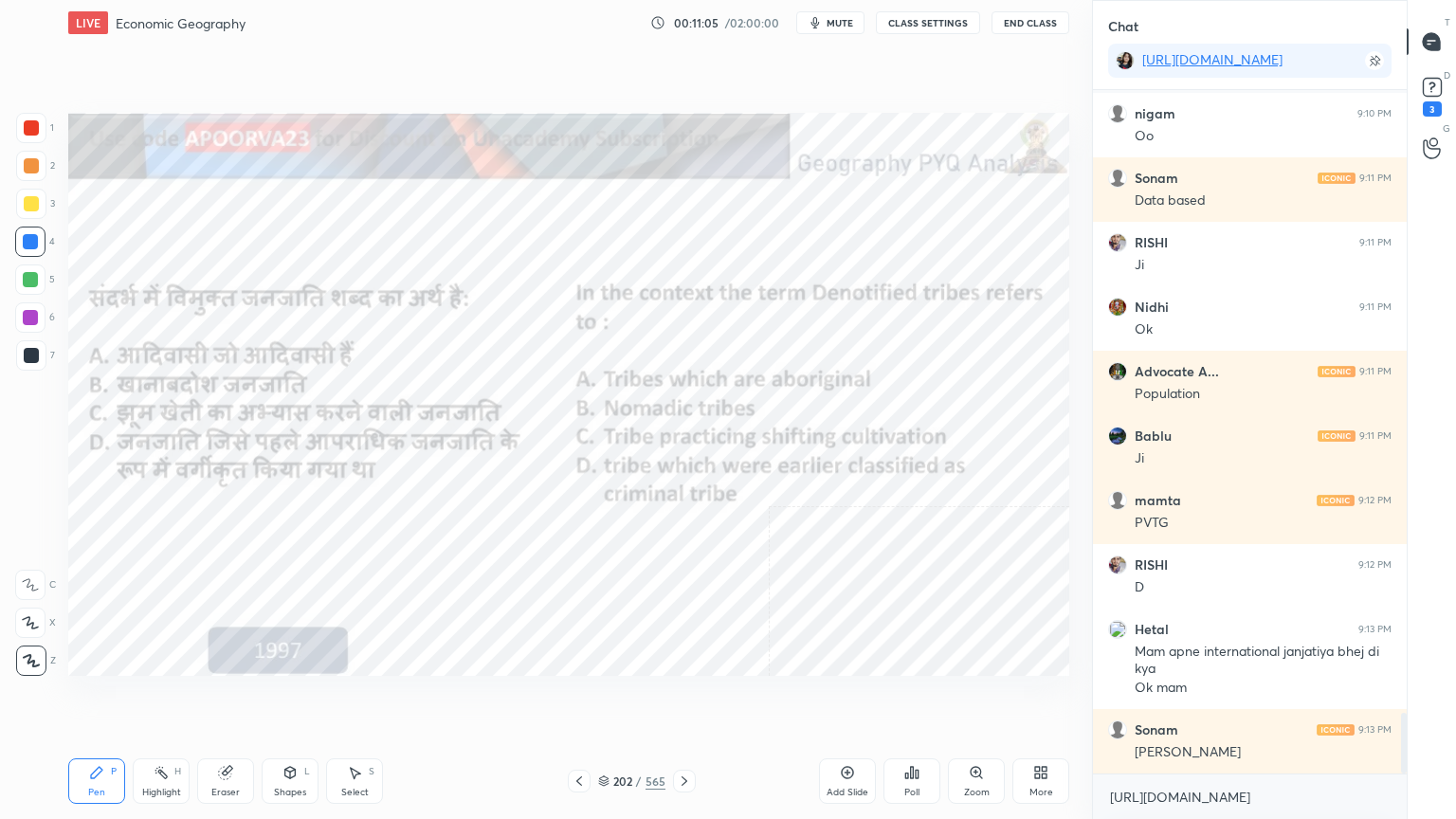 click 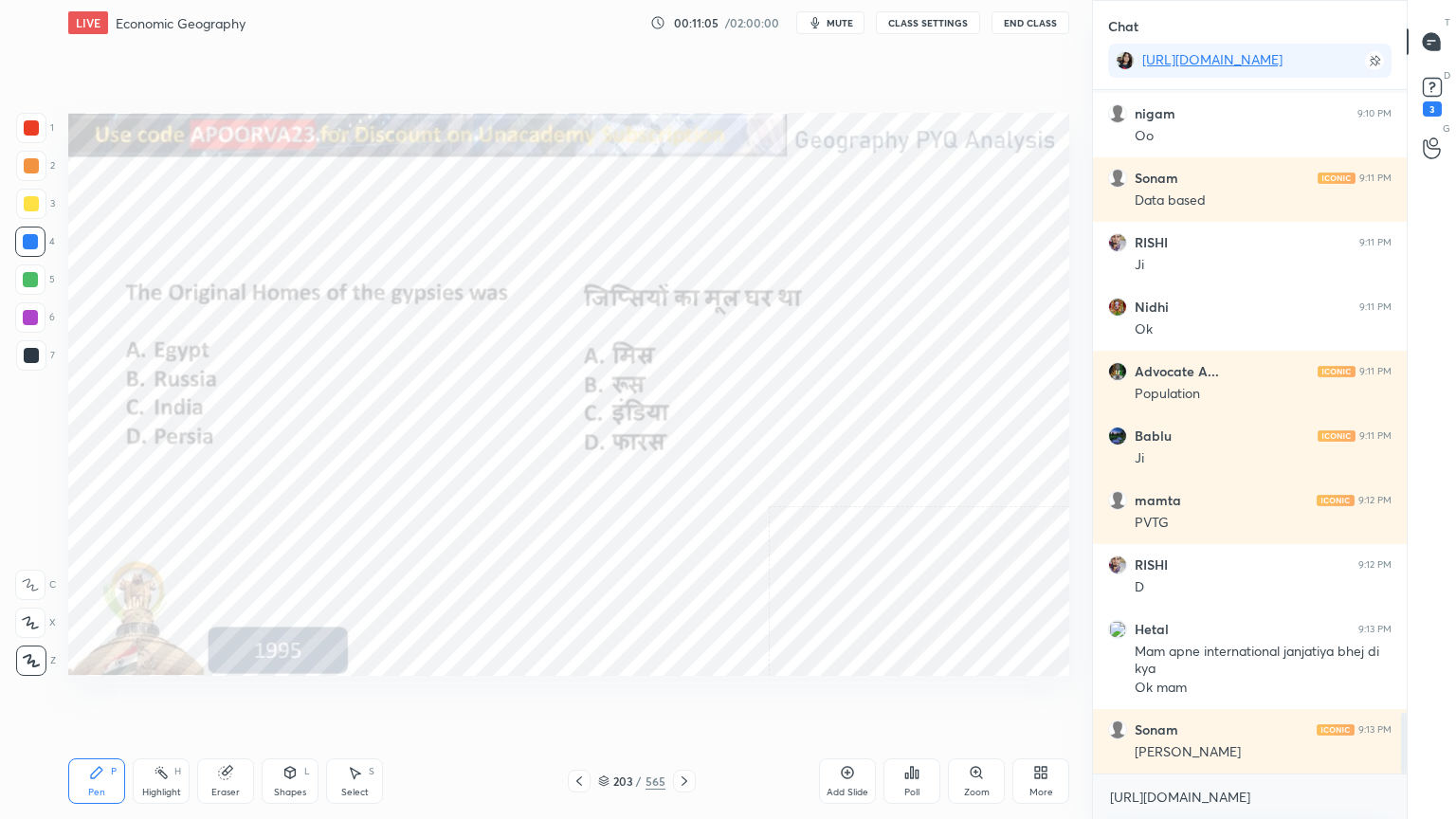 click 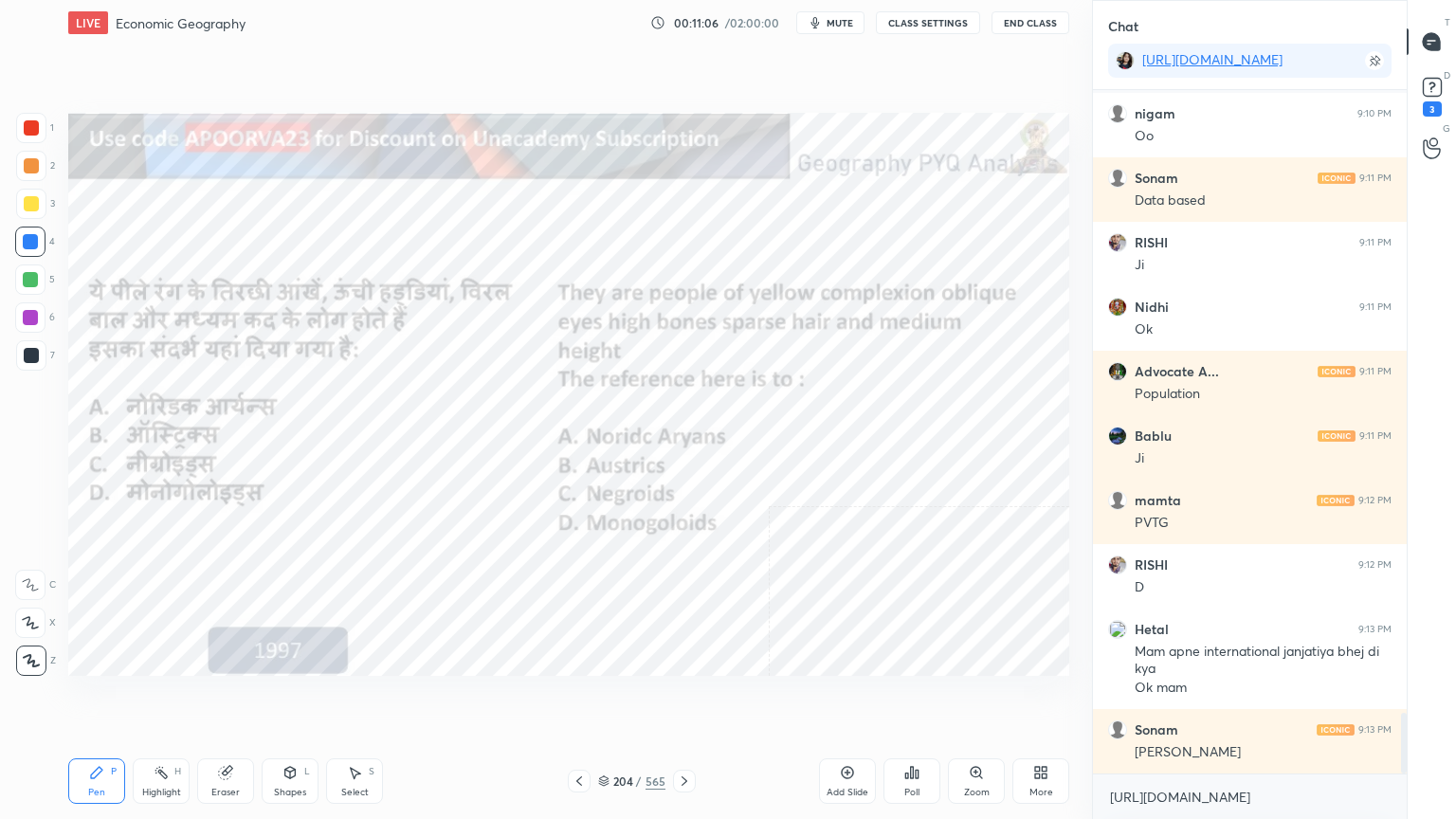 click 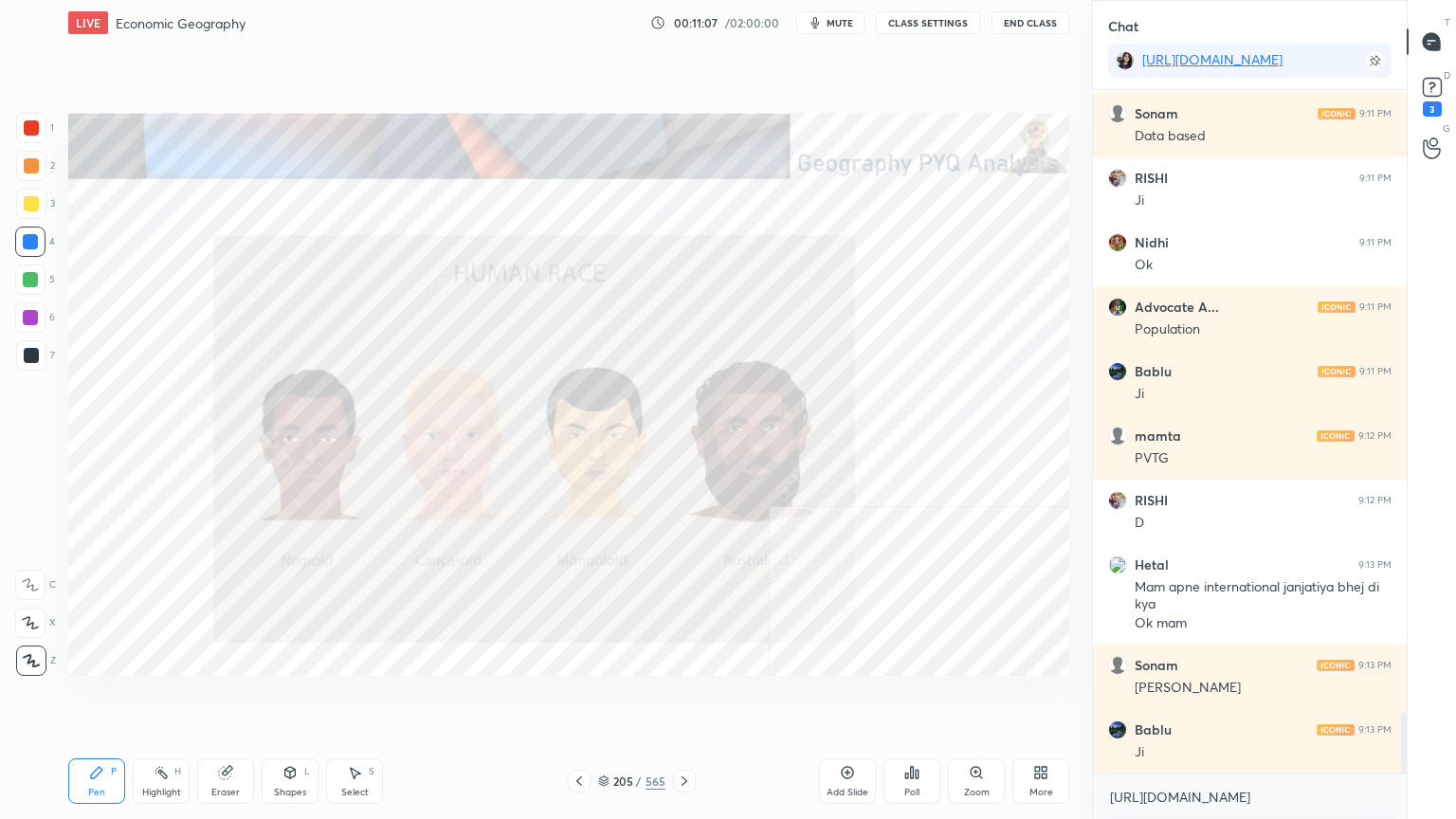 click at bounding box center [579, 781] 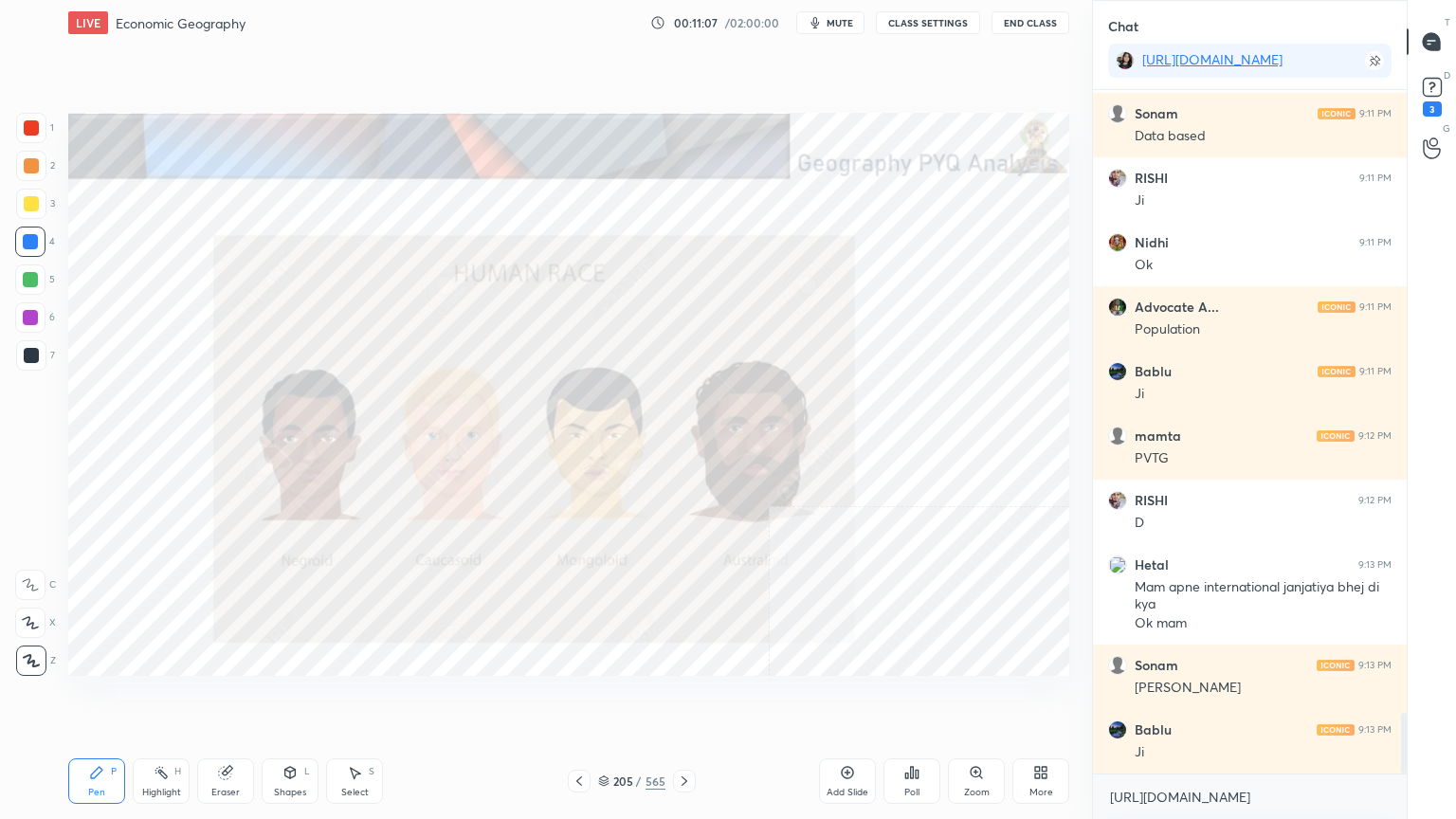 click 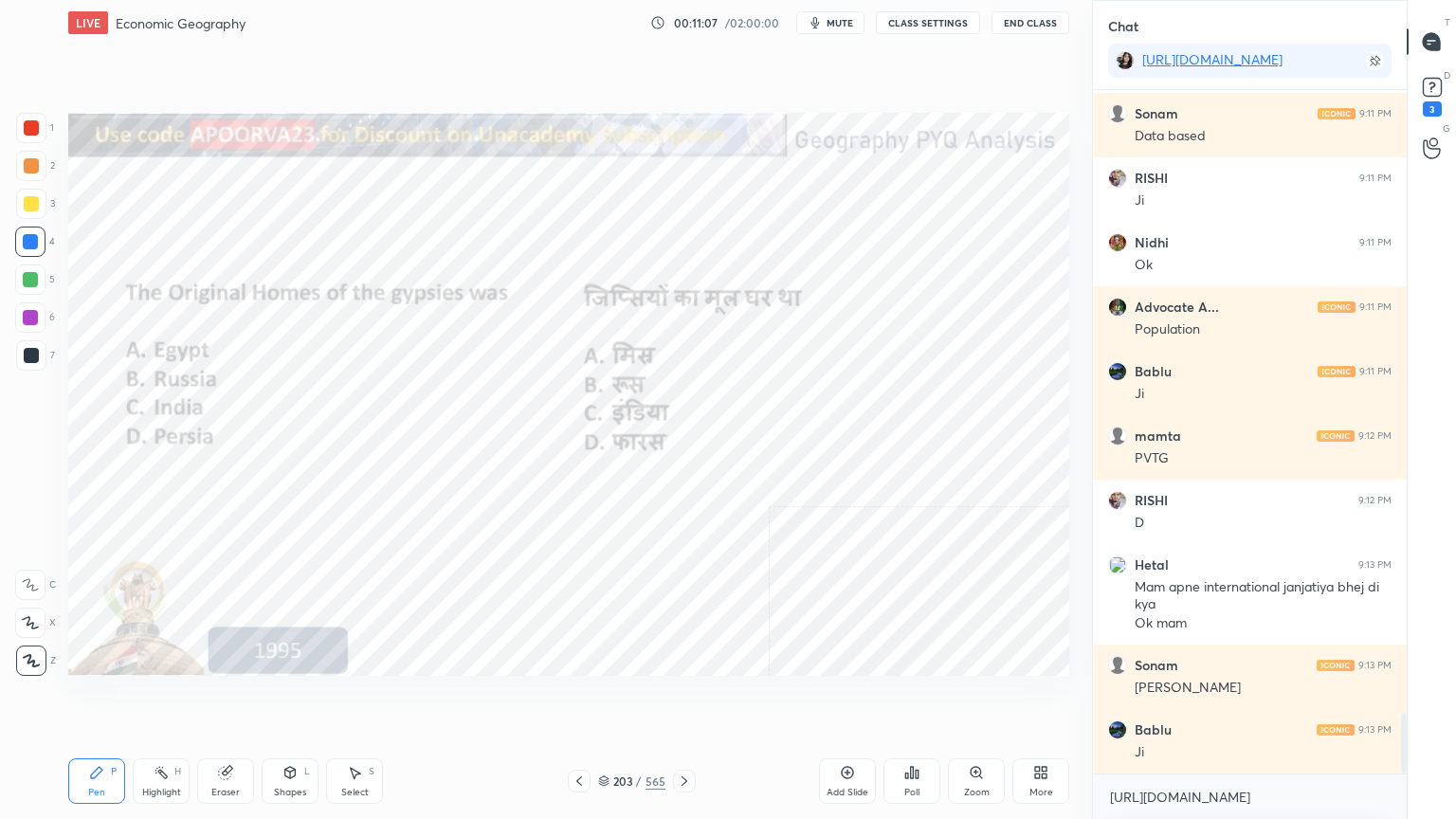 click 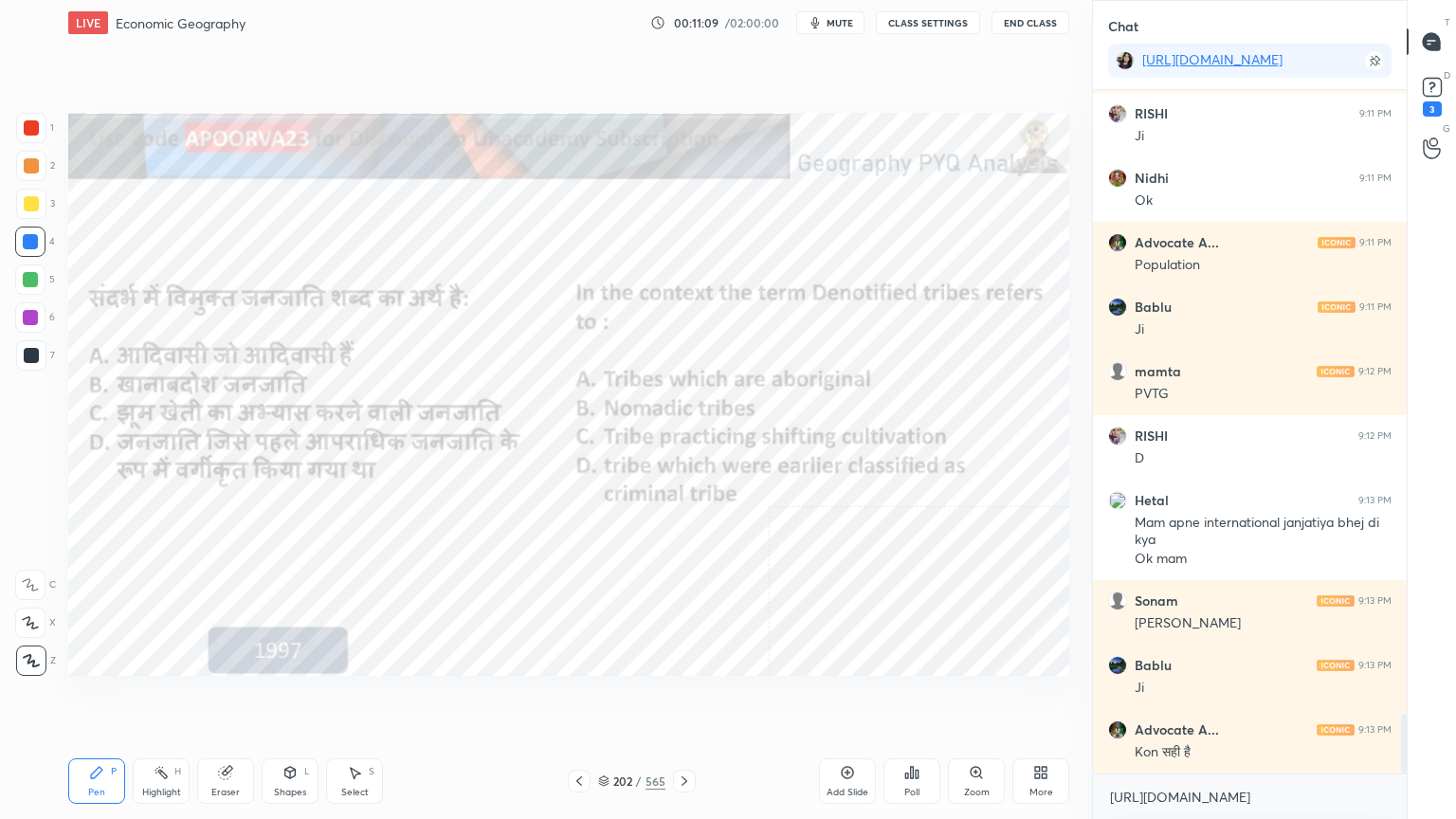 click on "Eraser" at bounding box center [226, 781] 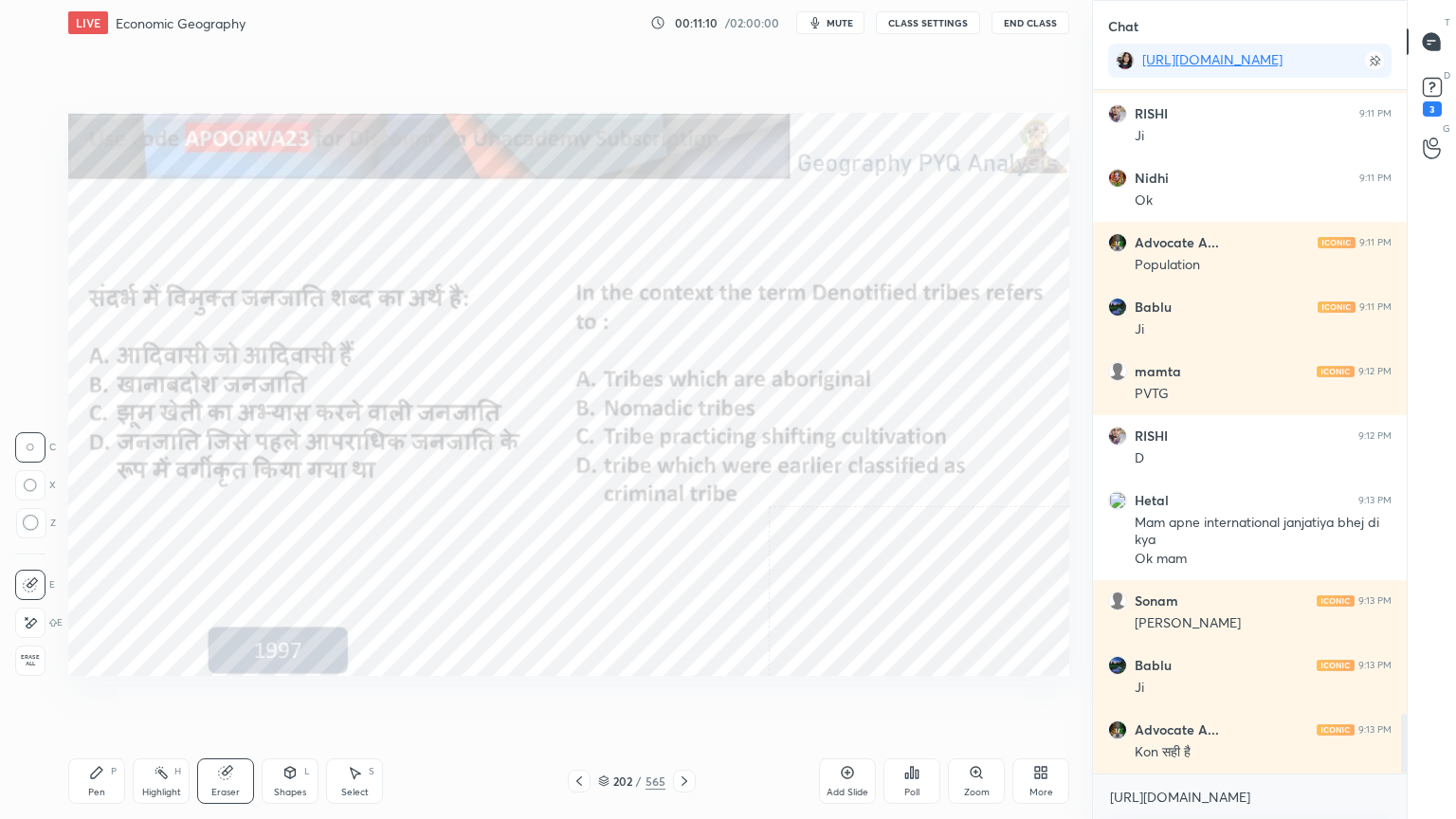 drag, startPoint x: 33, startPoint y: 657, endPoint x: 32, endPoint y: 644, distance: 13.038405 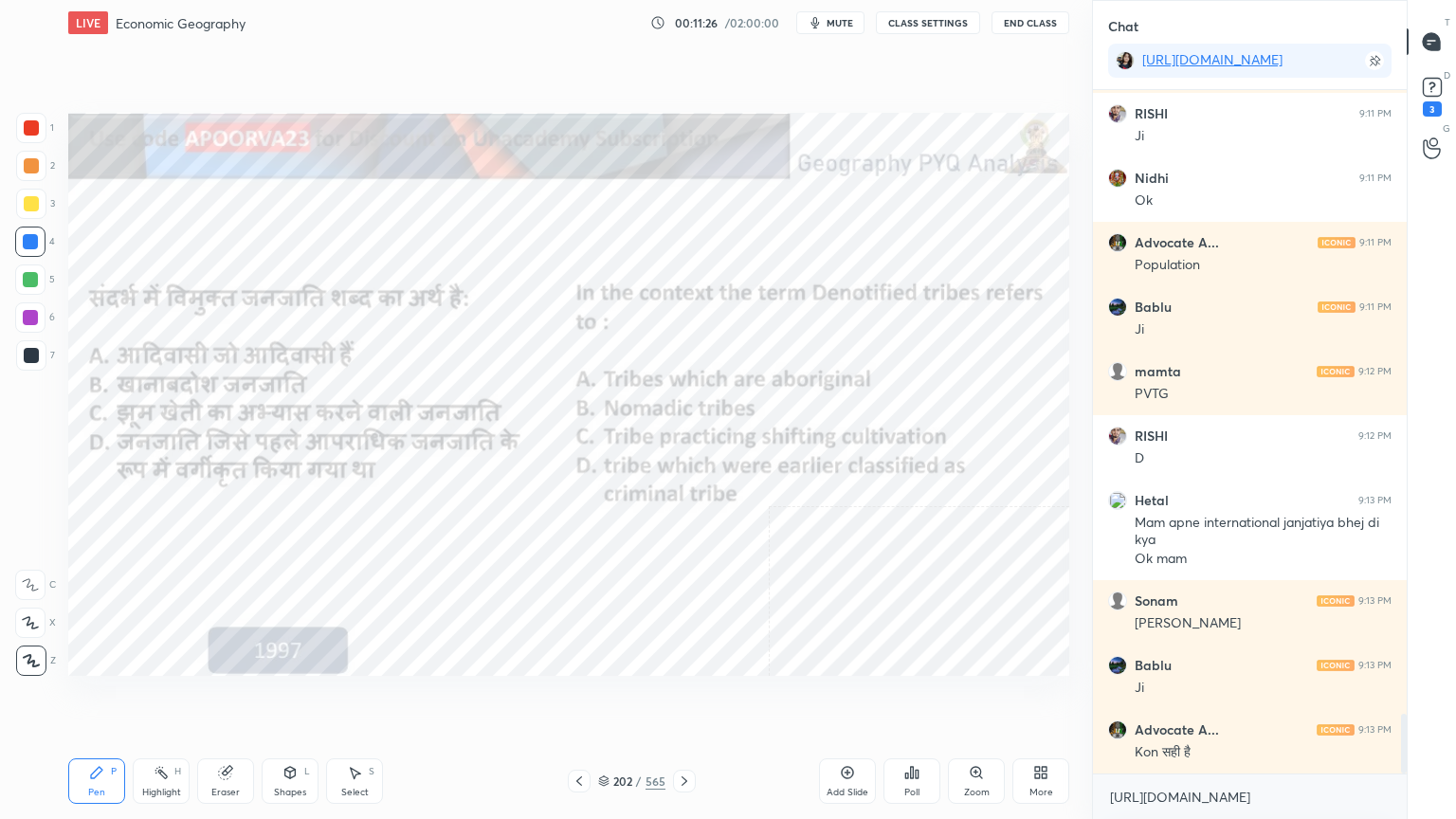 click on "Setting up your live class Poll for   secs No correct answer Start poll" at bounding box center (569, 394) 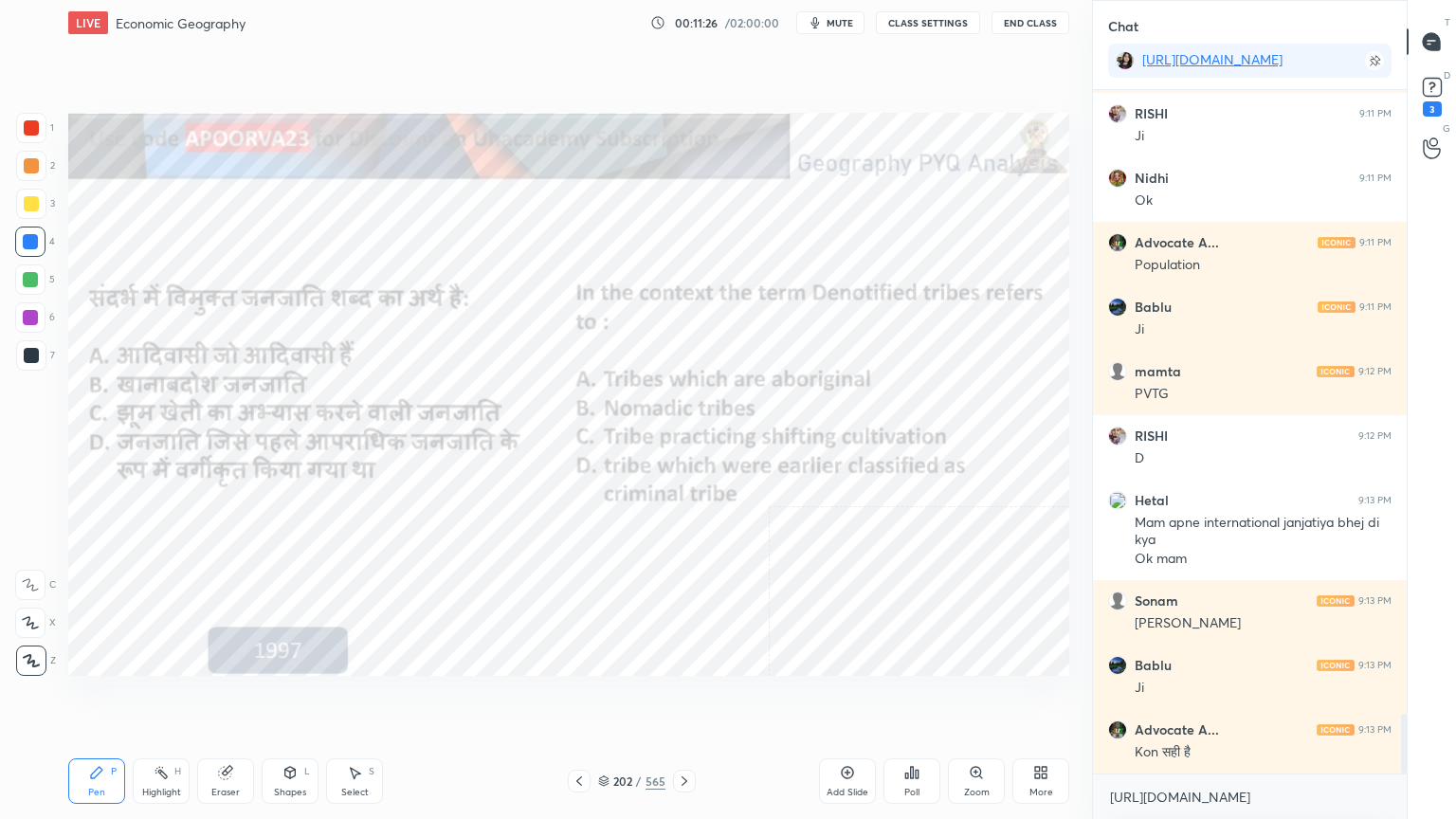 click on "Setting up your live class Poll for   secs No correct answer Start poll" at bounding box center [569, 394] 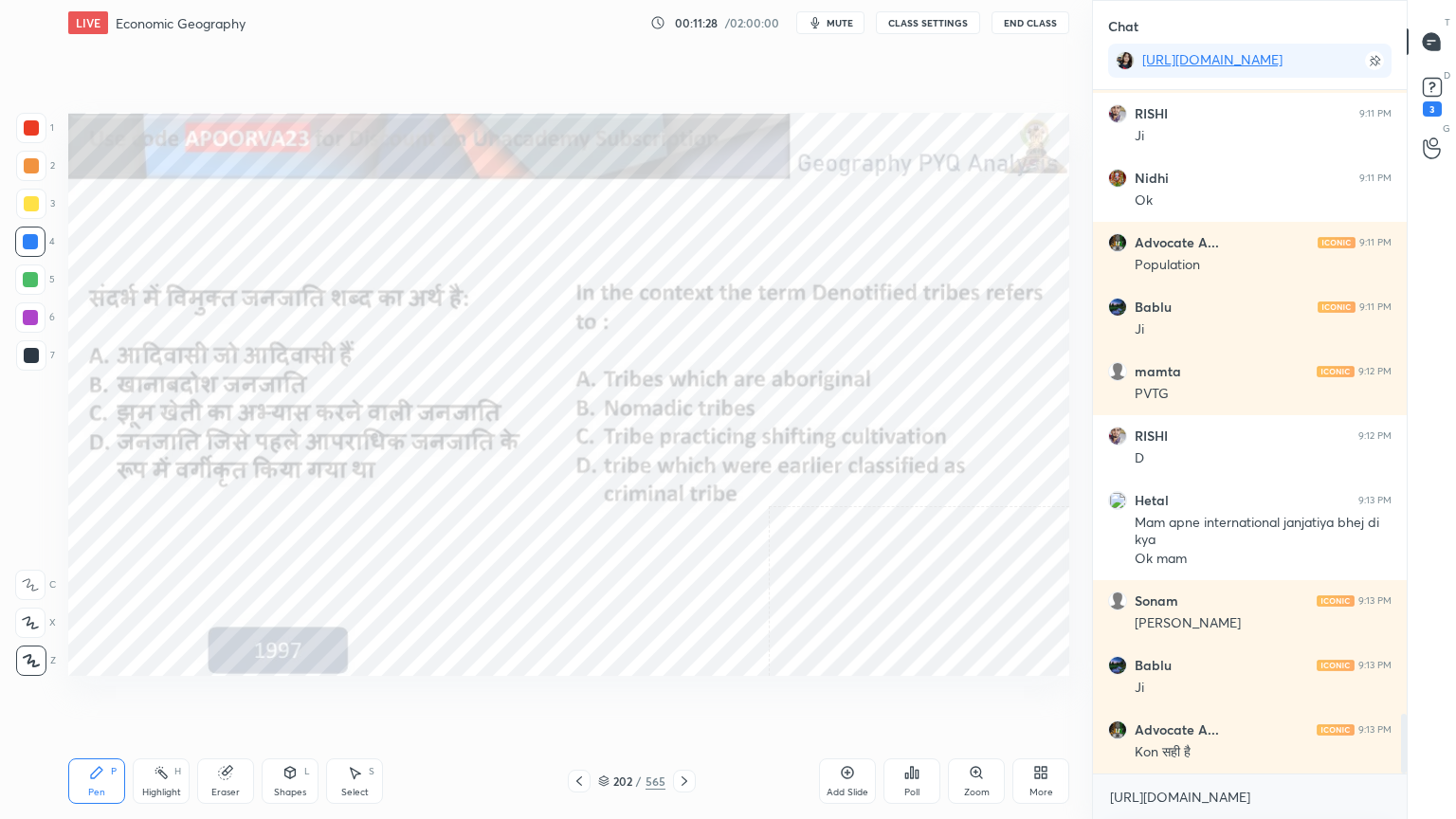 click 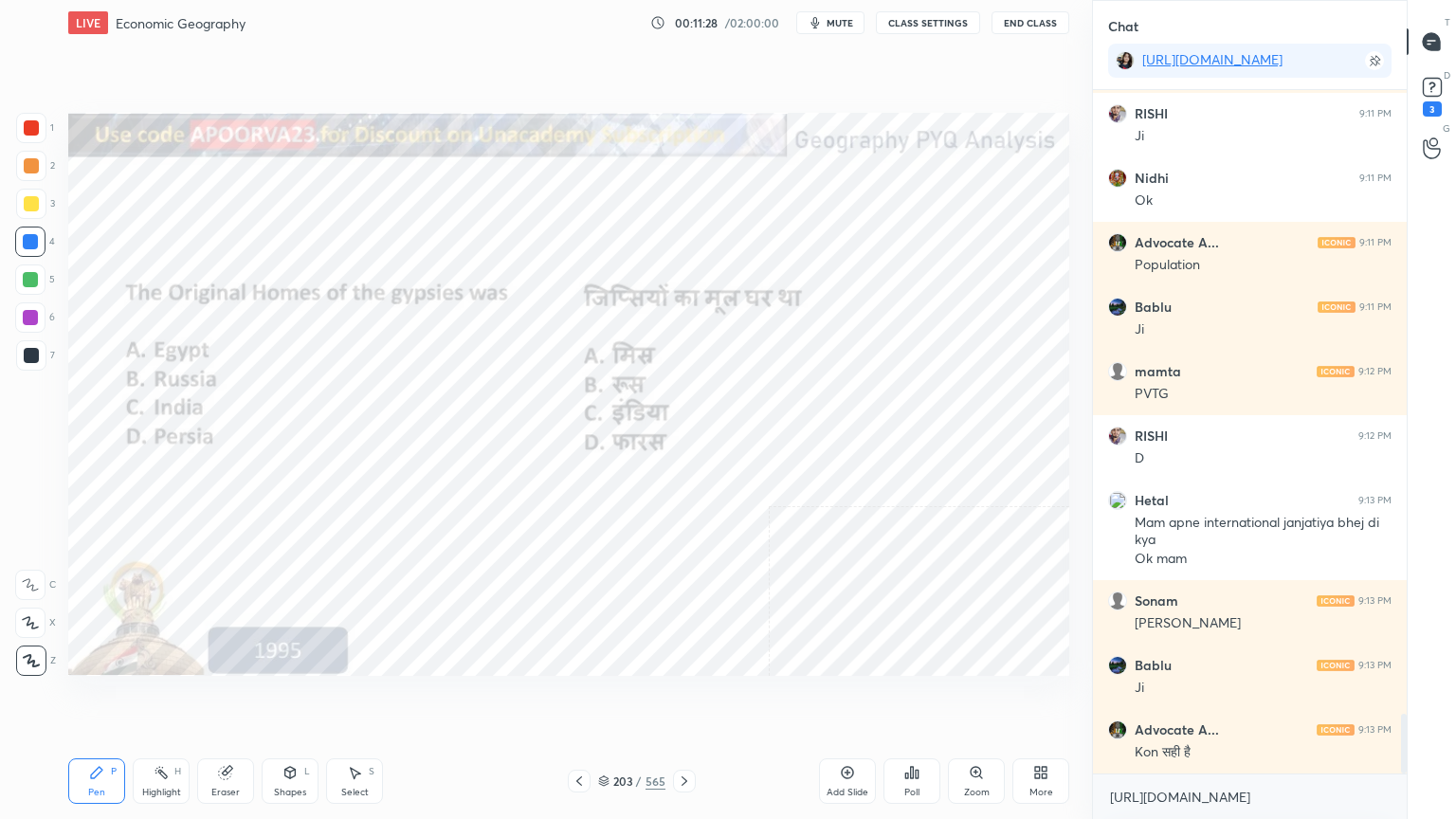 click 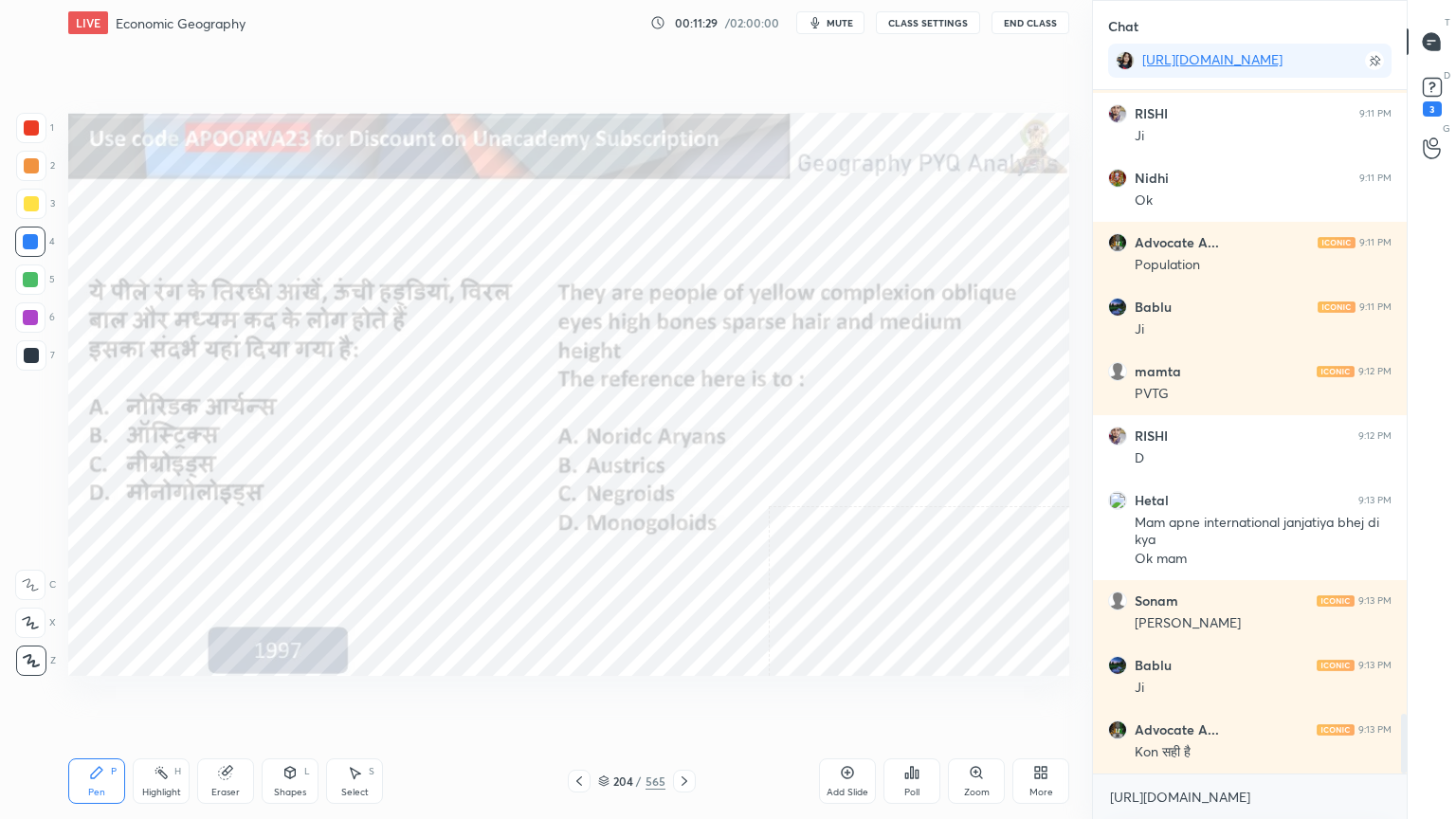 click 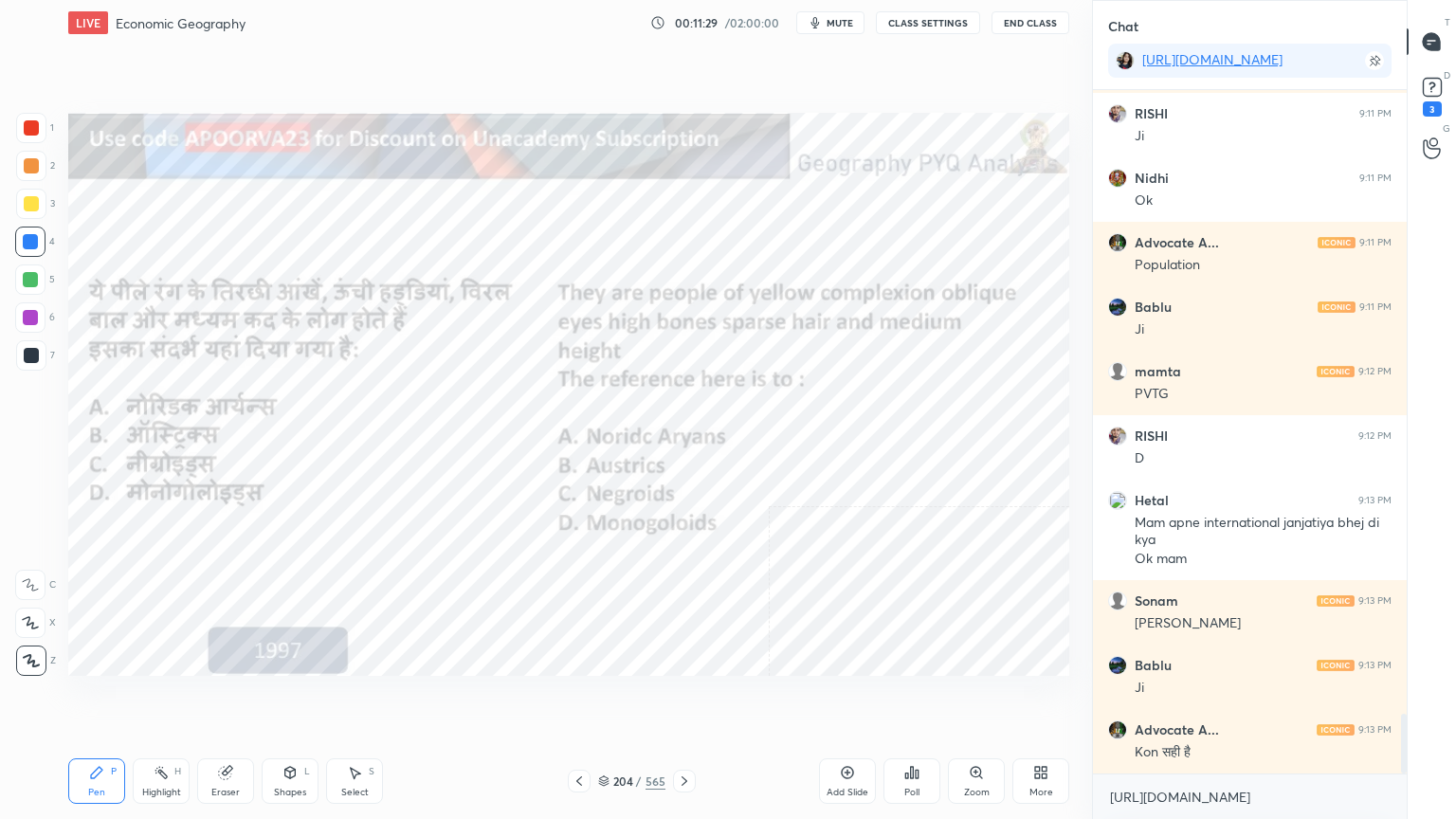 scroll, scrollTop: 7169, scrollLeft: 0, axis: vertical 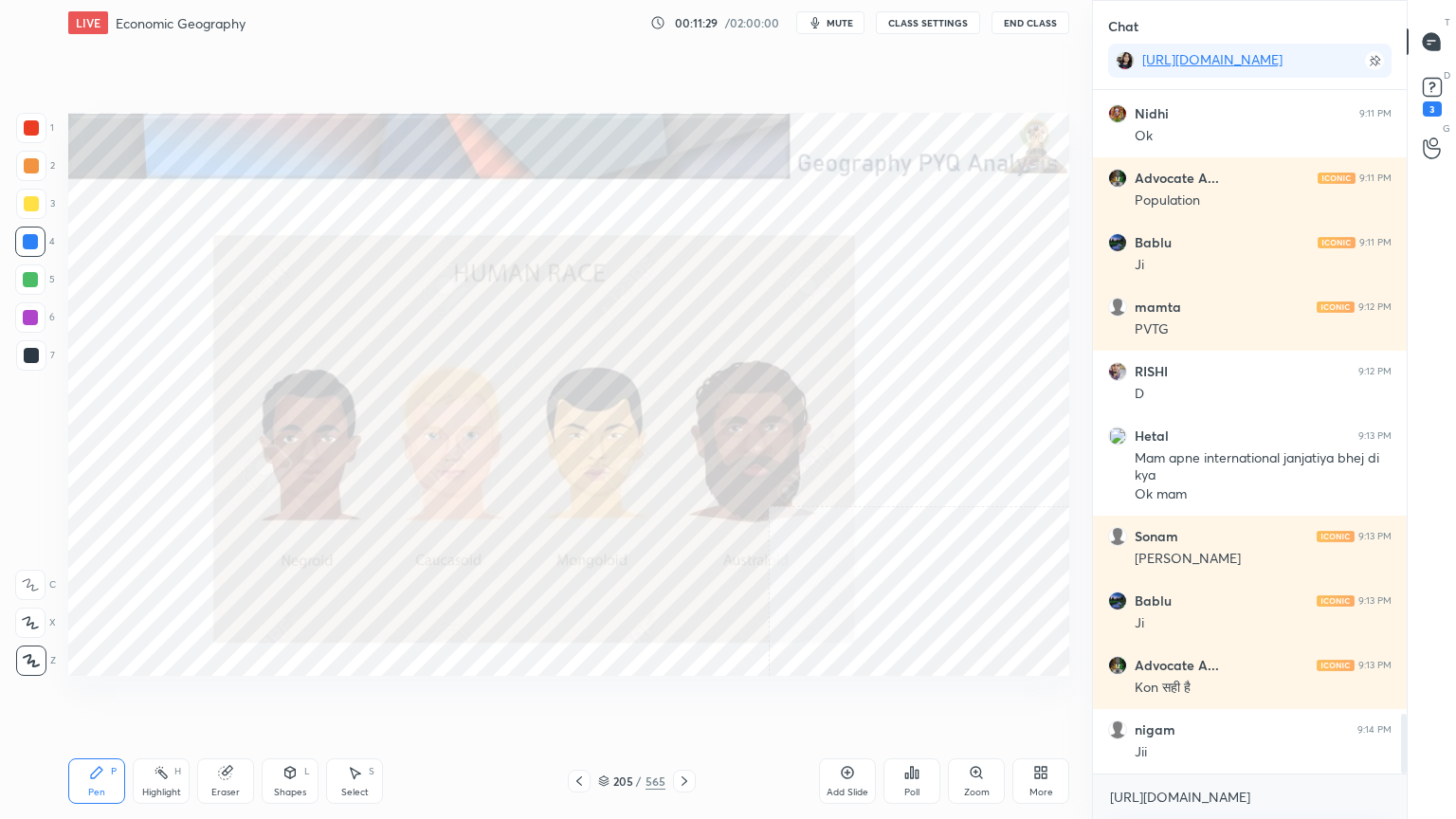 click 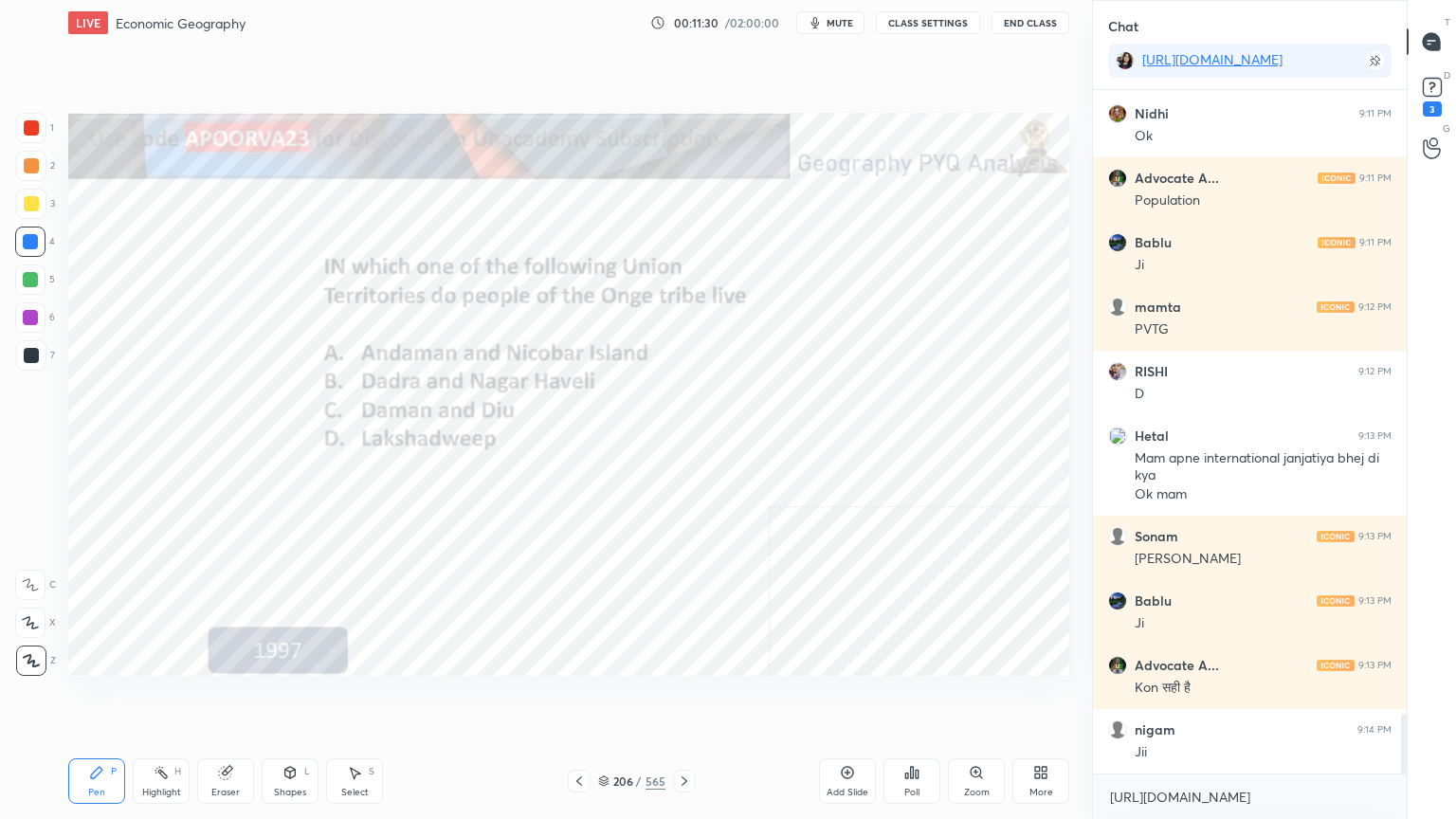click at bounding box center [684, 781] 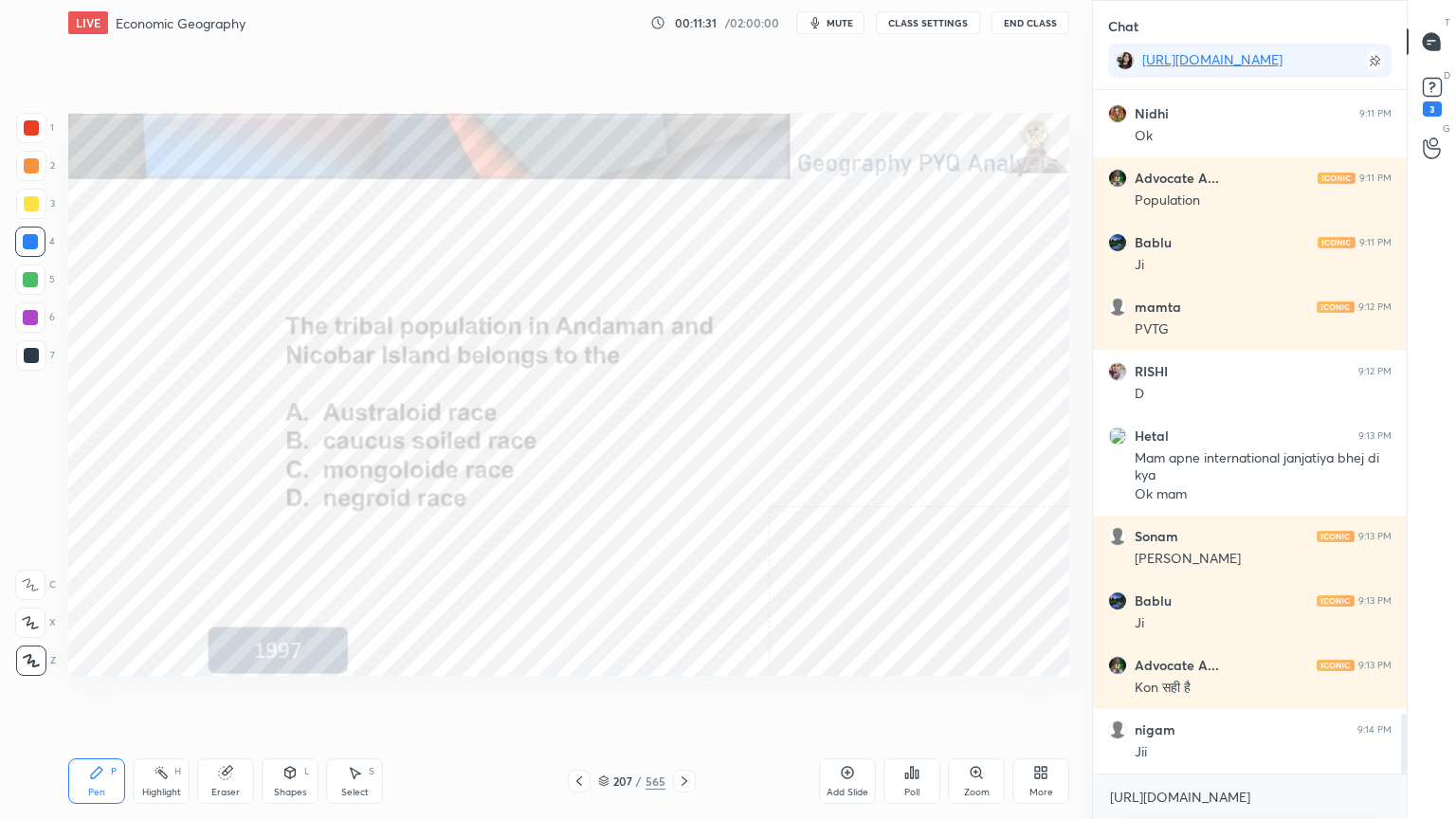 click at bounding box center (684, 781) 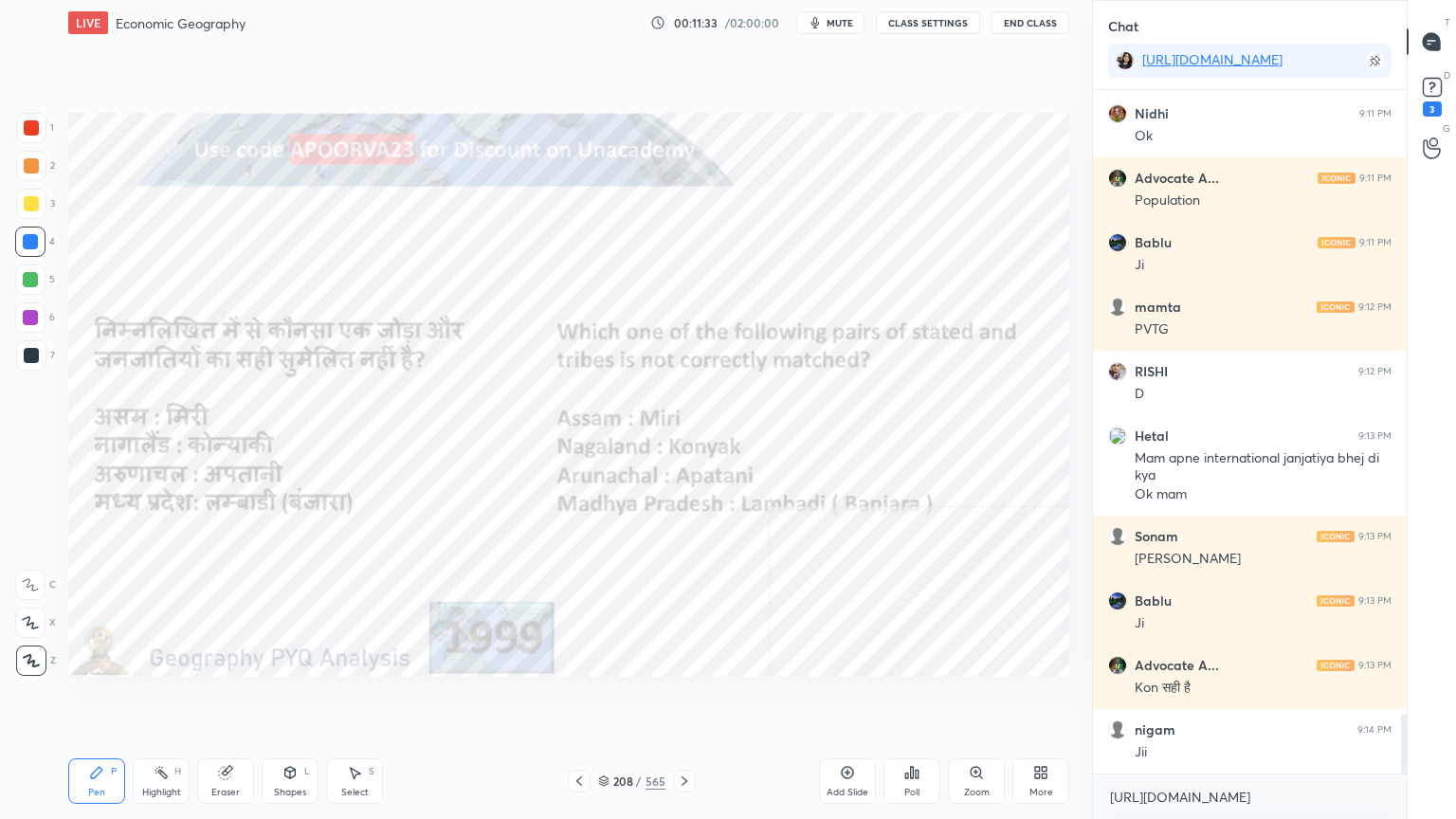click 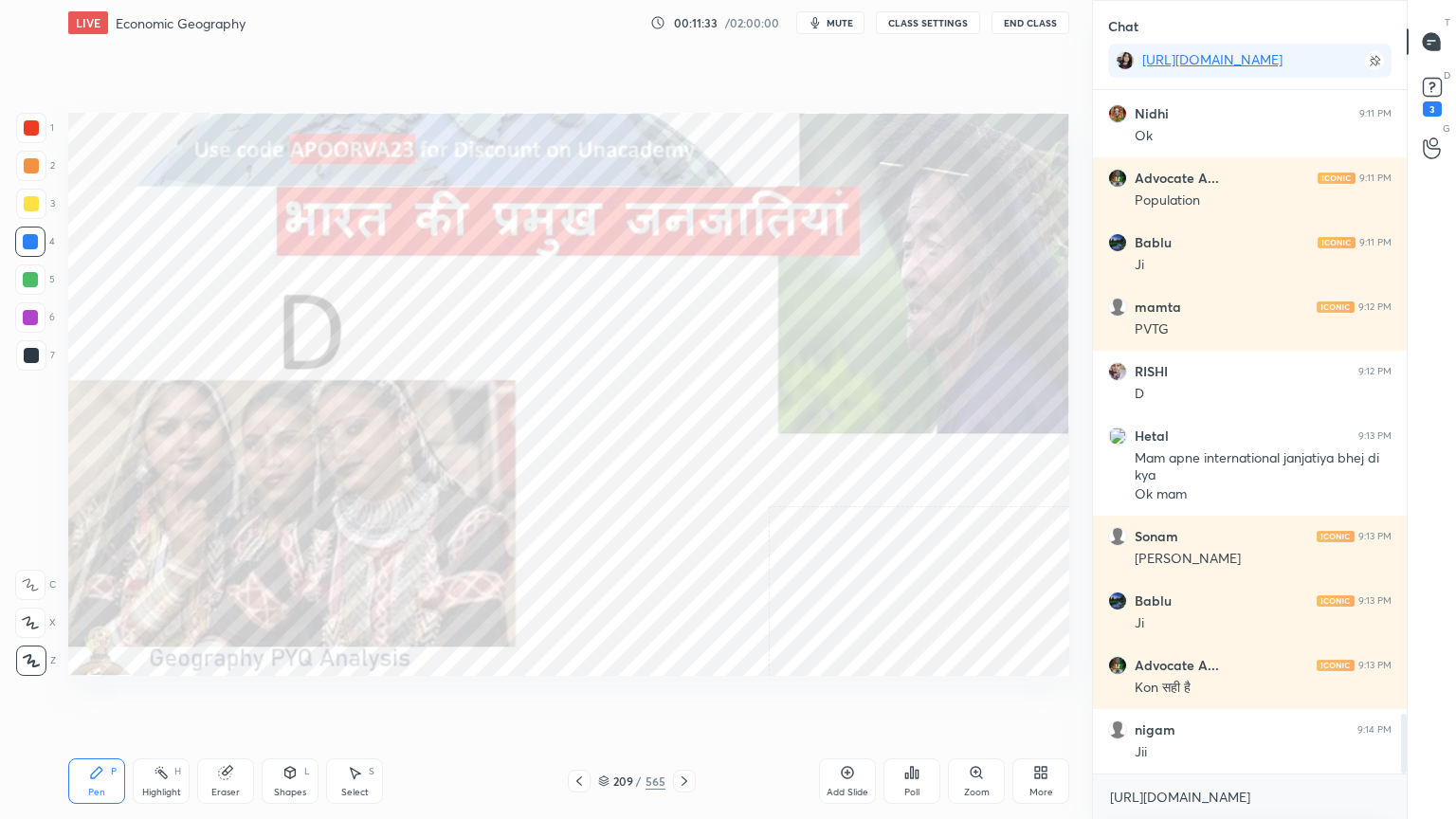 click 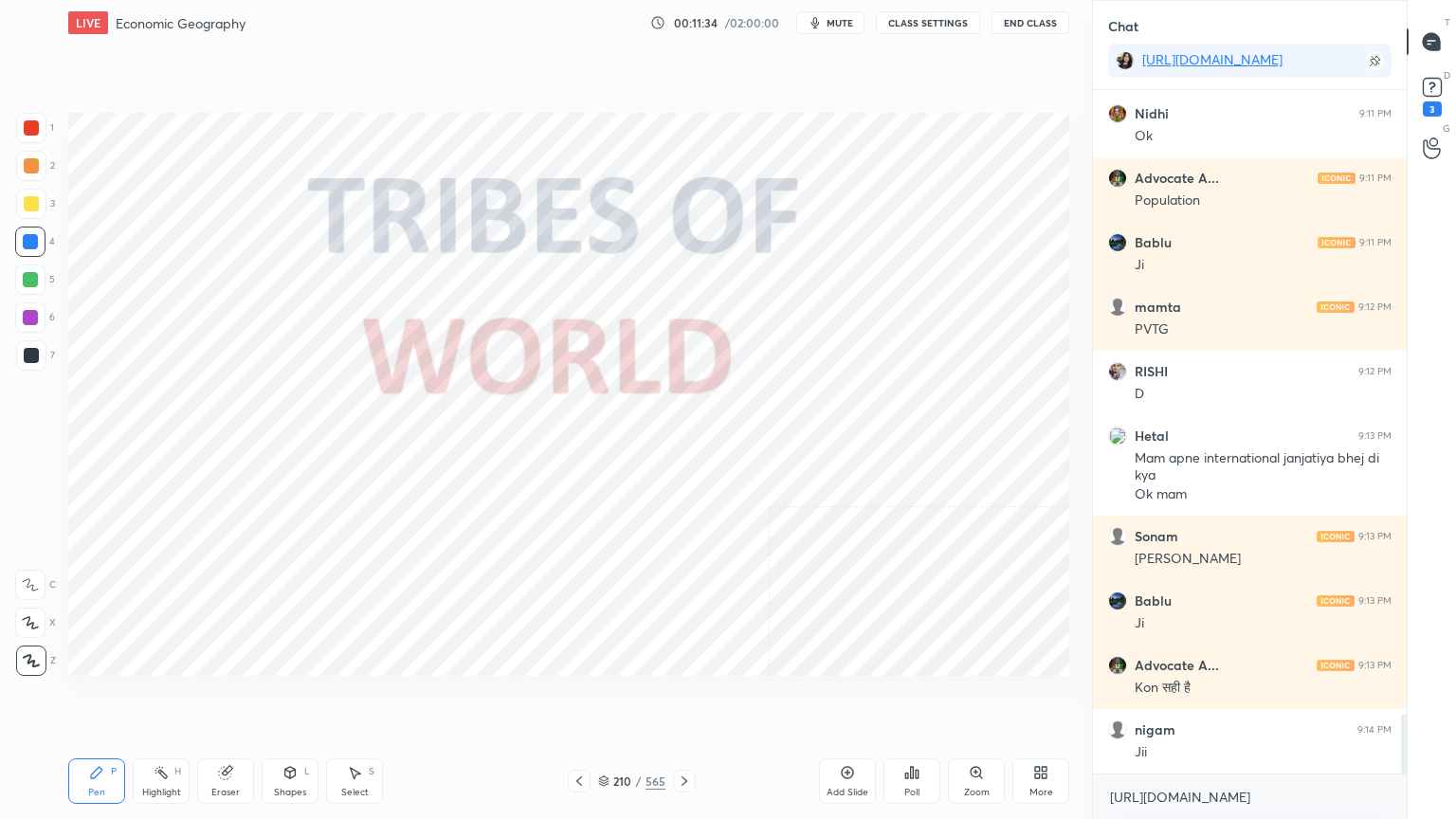 click at bounding box center (684, 781) 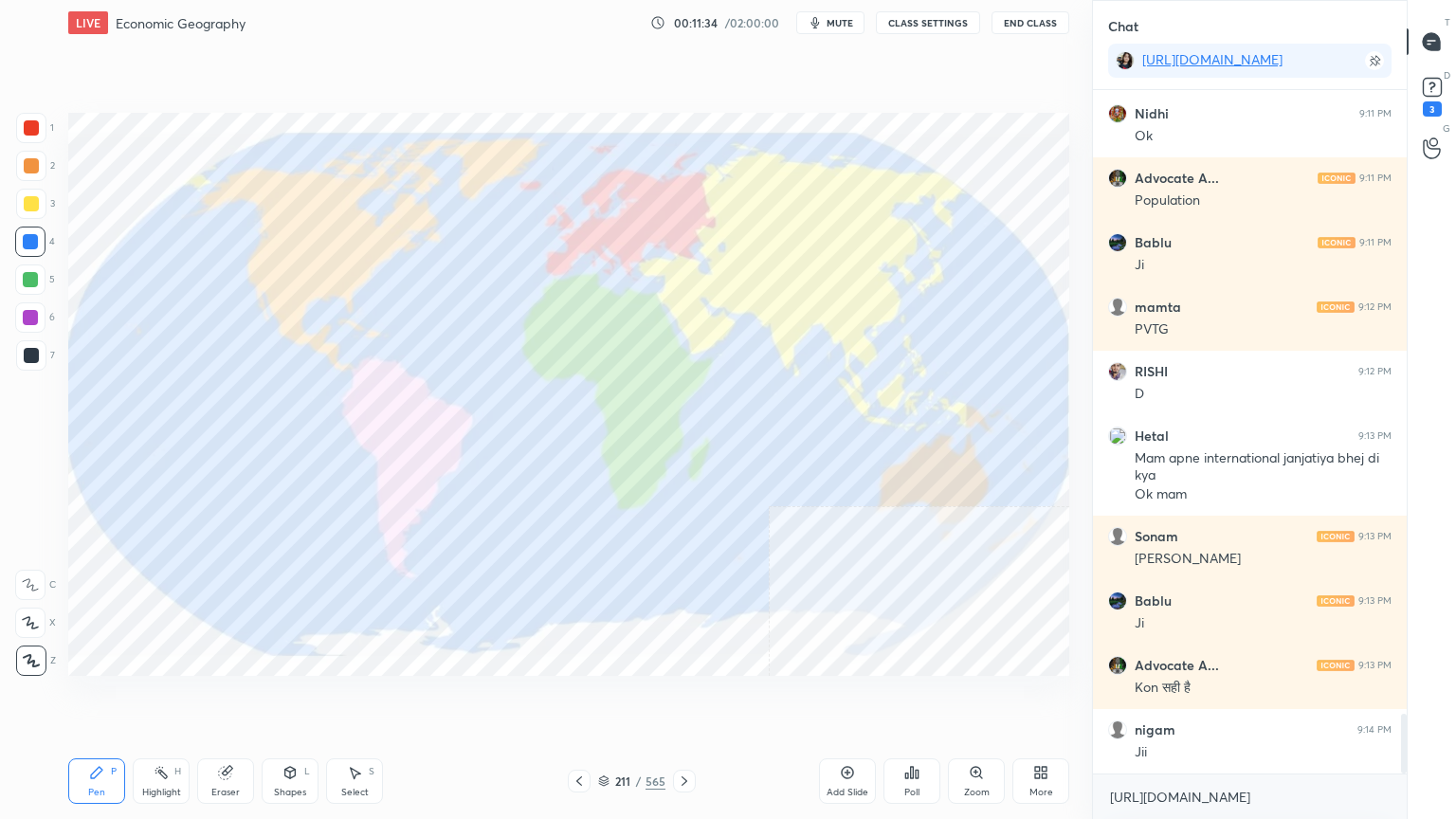 click at bounding box center (684, 781) 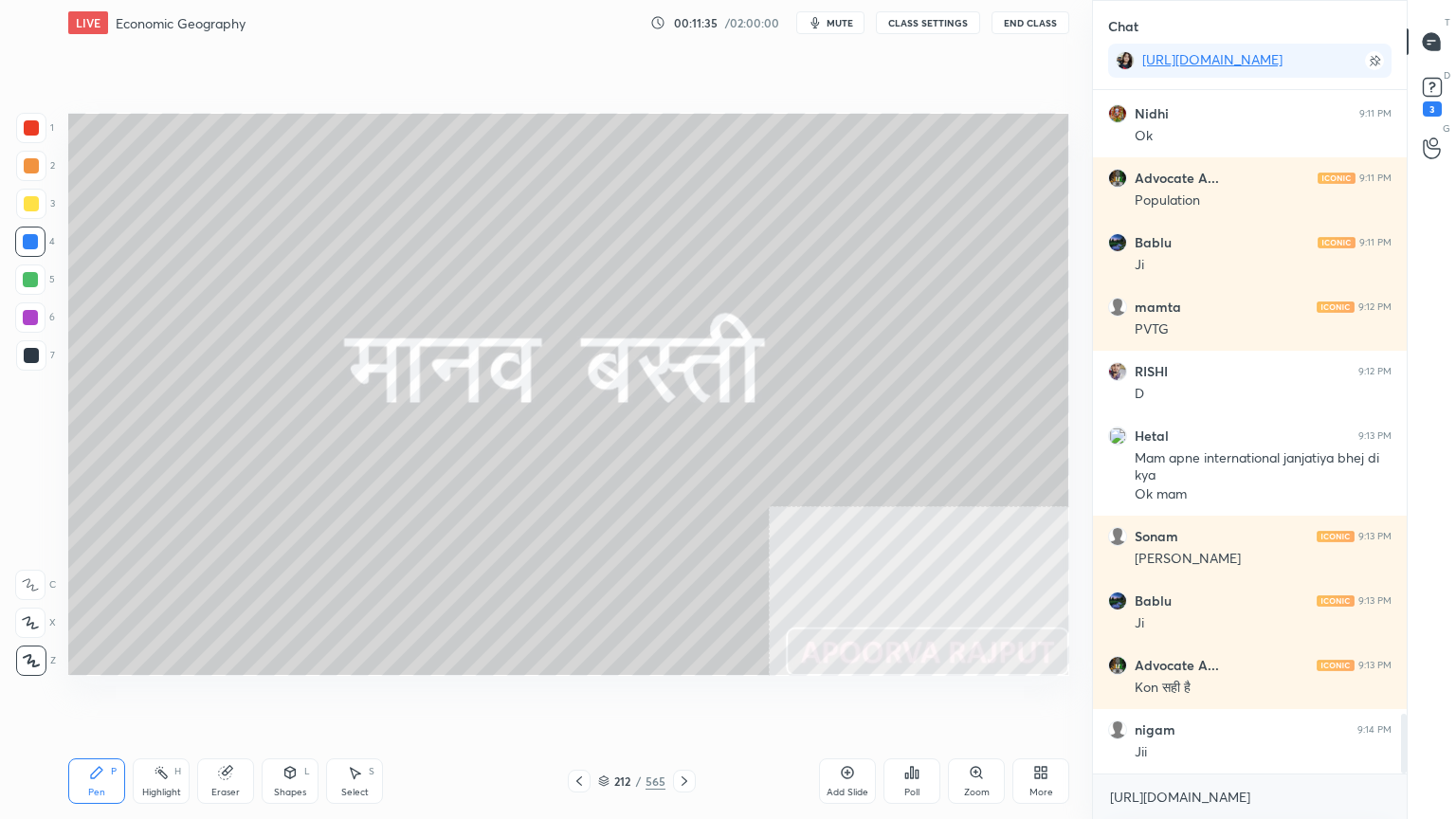 click at bounding box center (684, 781) 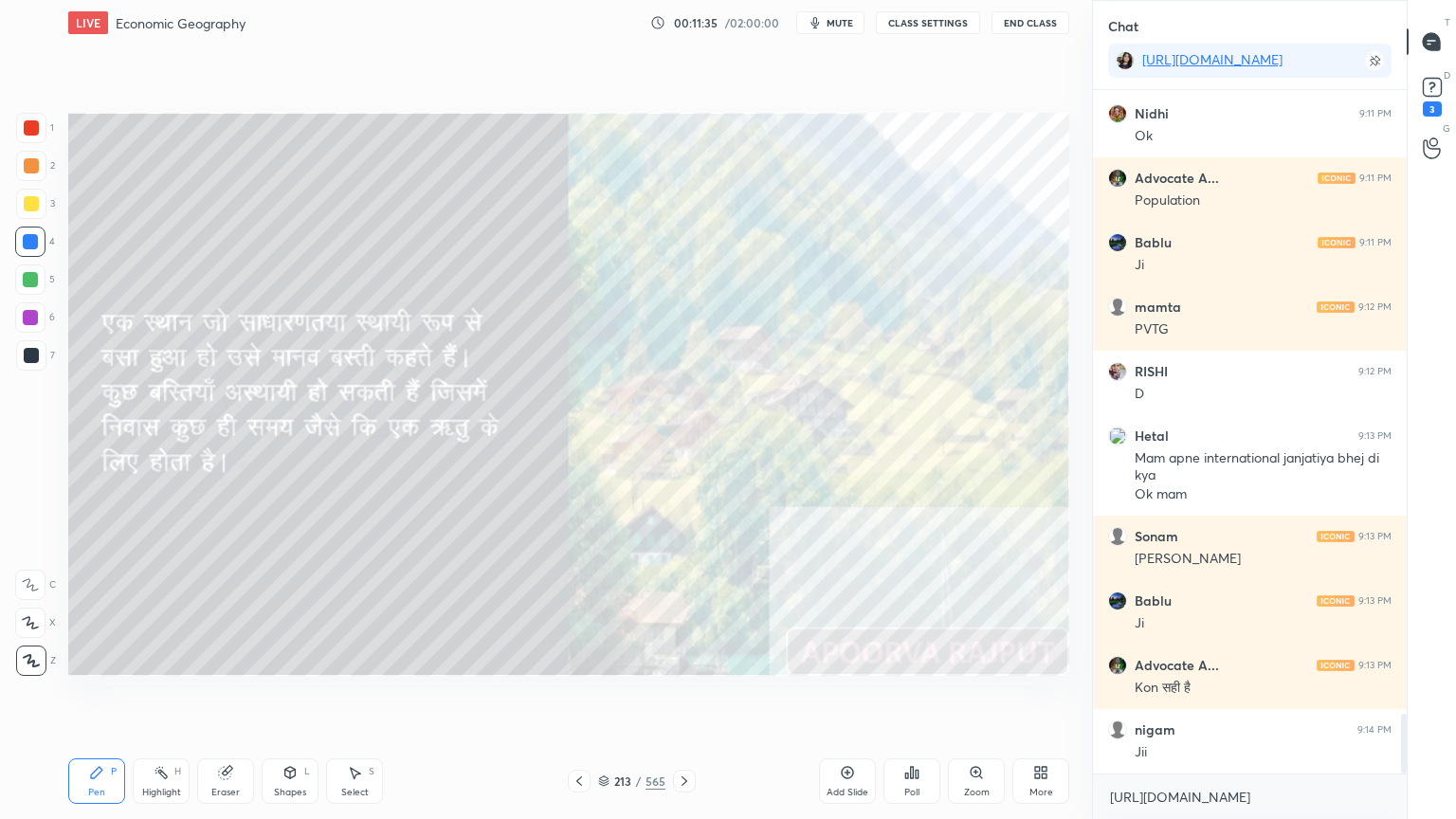 click at bounding box center [684, 781] 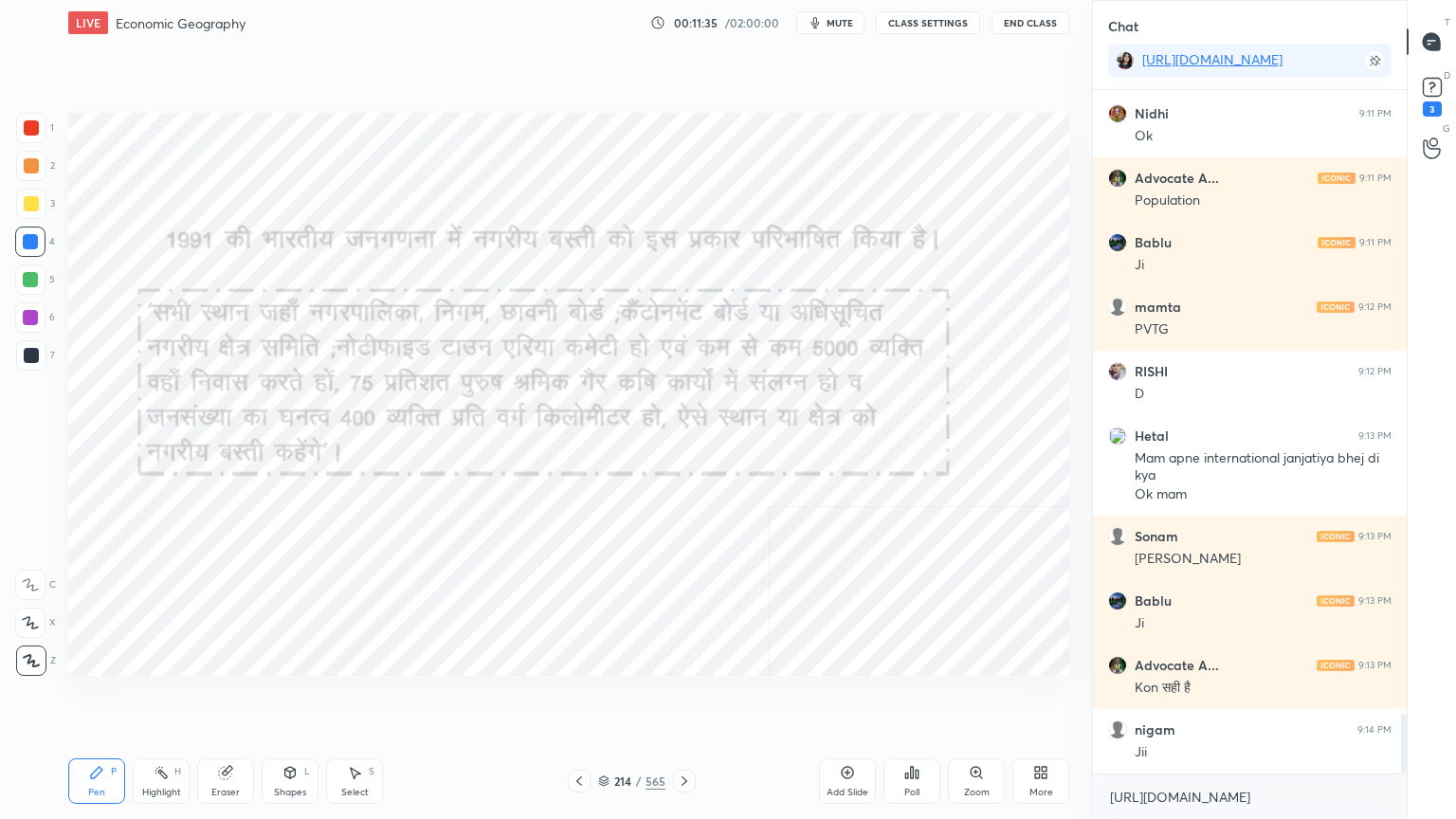 click 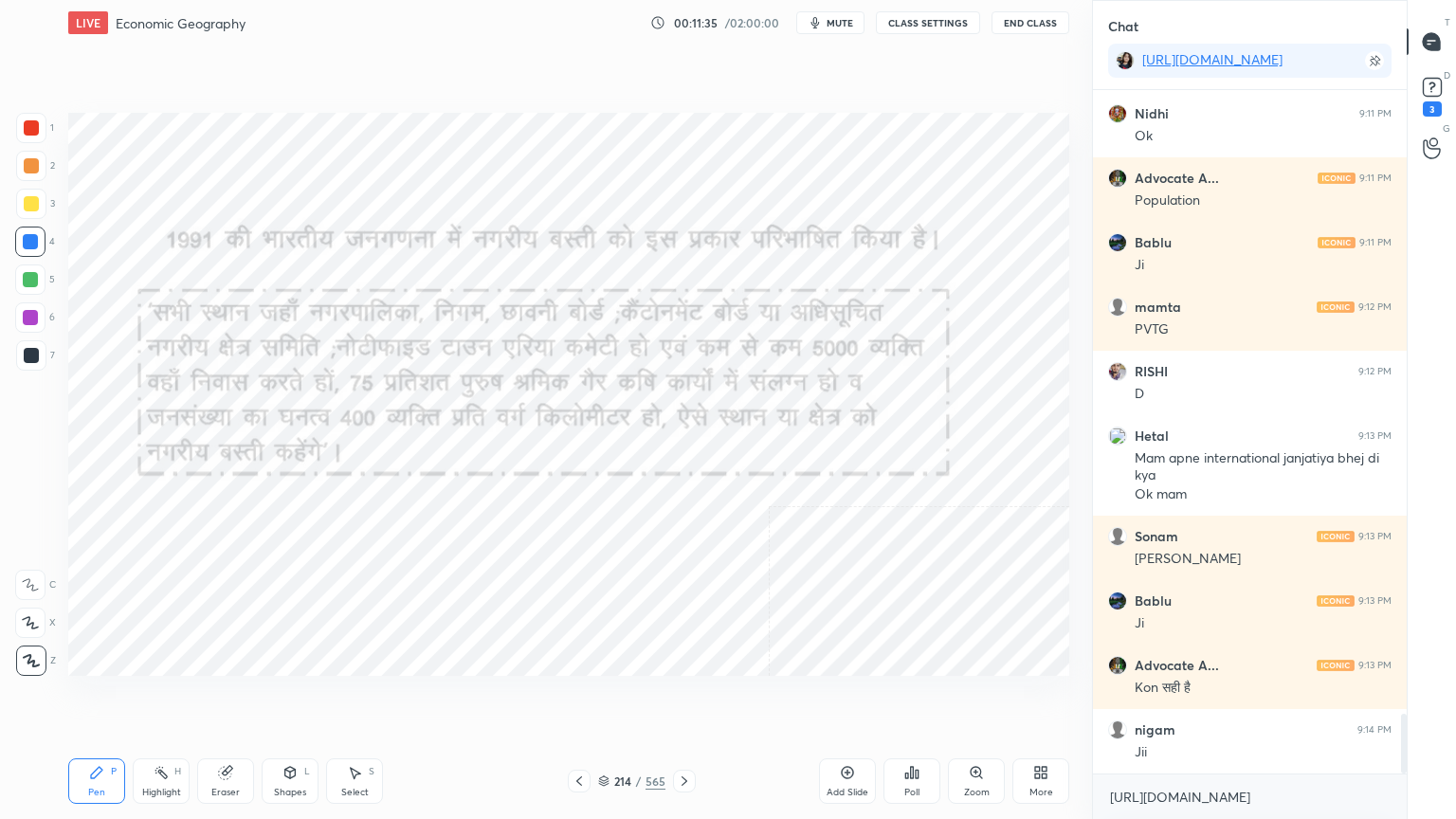 click 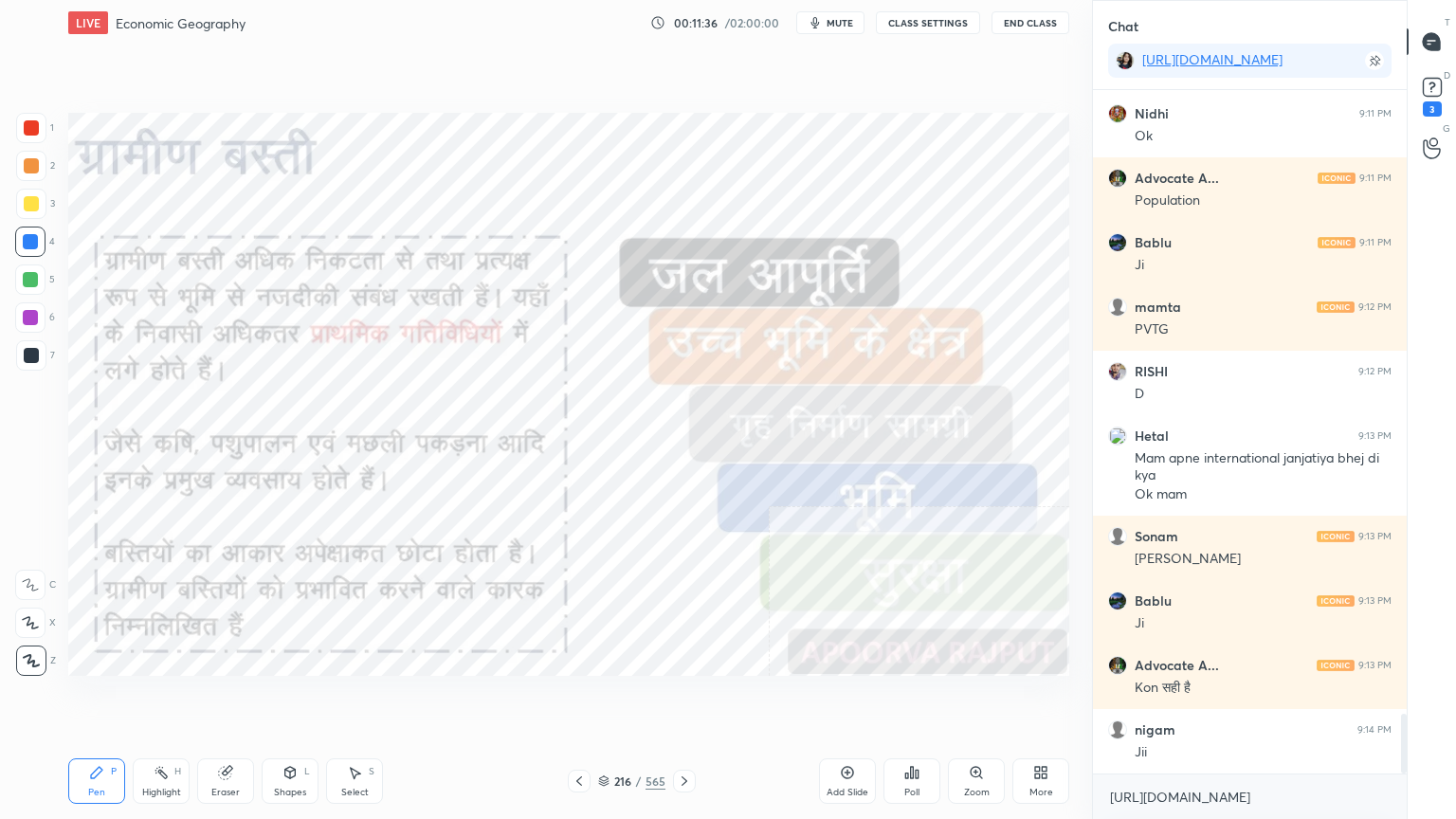 drag, startPoint x: 612, startPoint y: 782, endPoint x: 704, endPoint y: 713, distance: 115 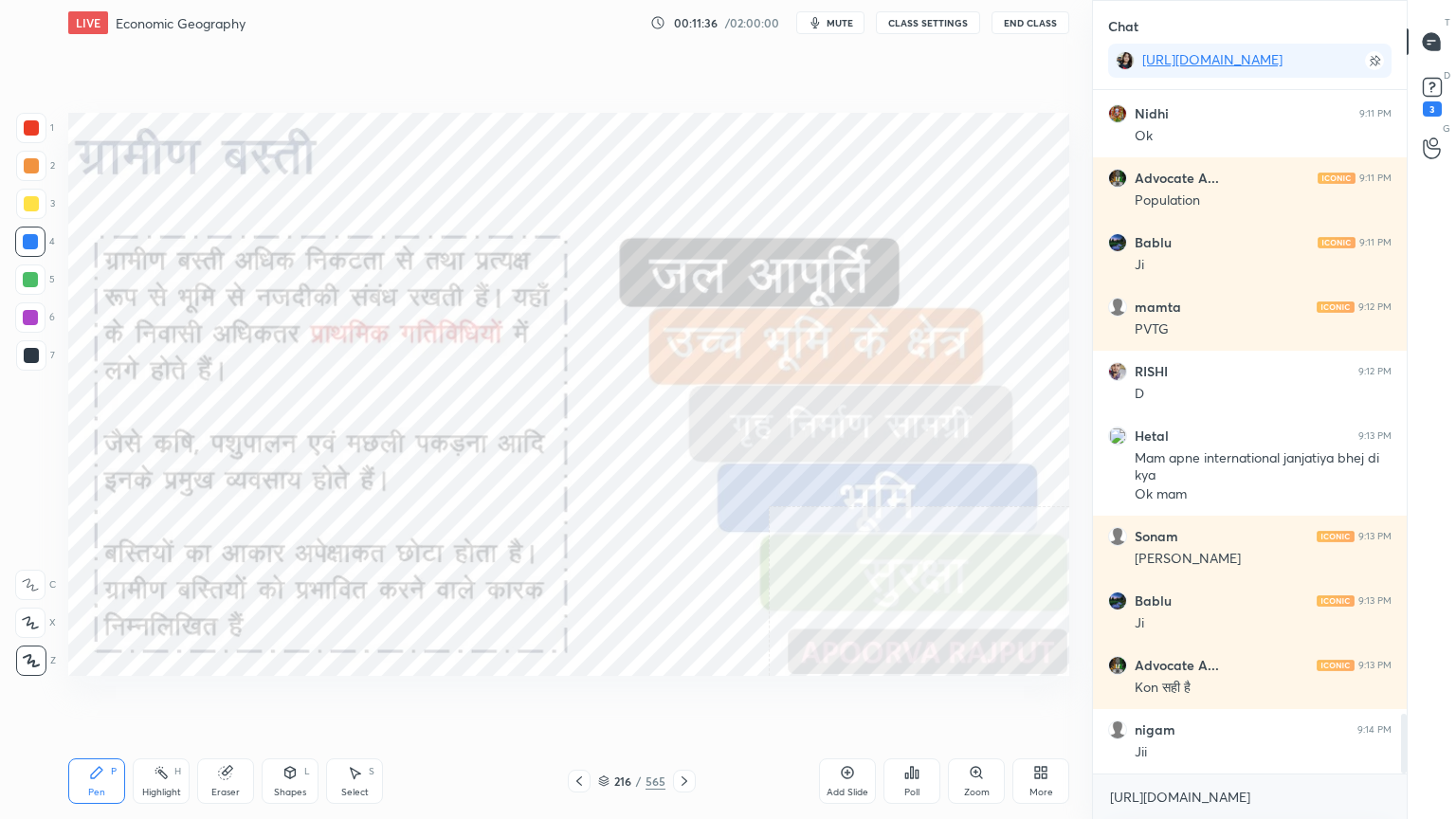 click on "216" at bounding box center (623, 781) 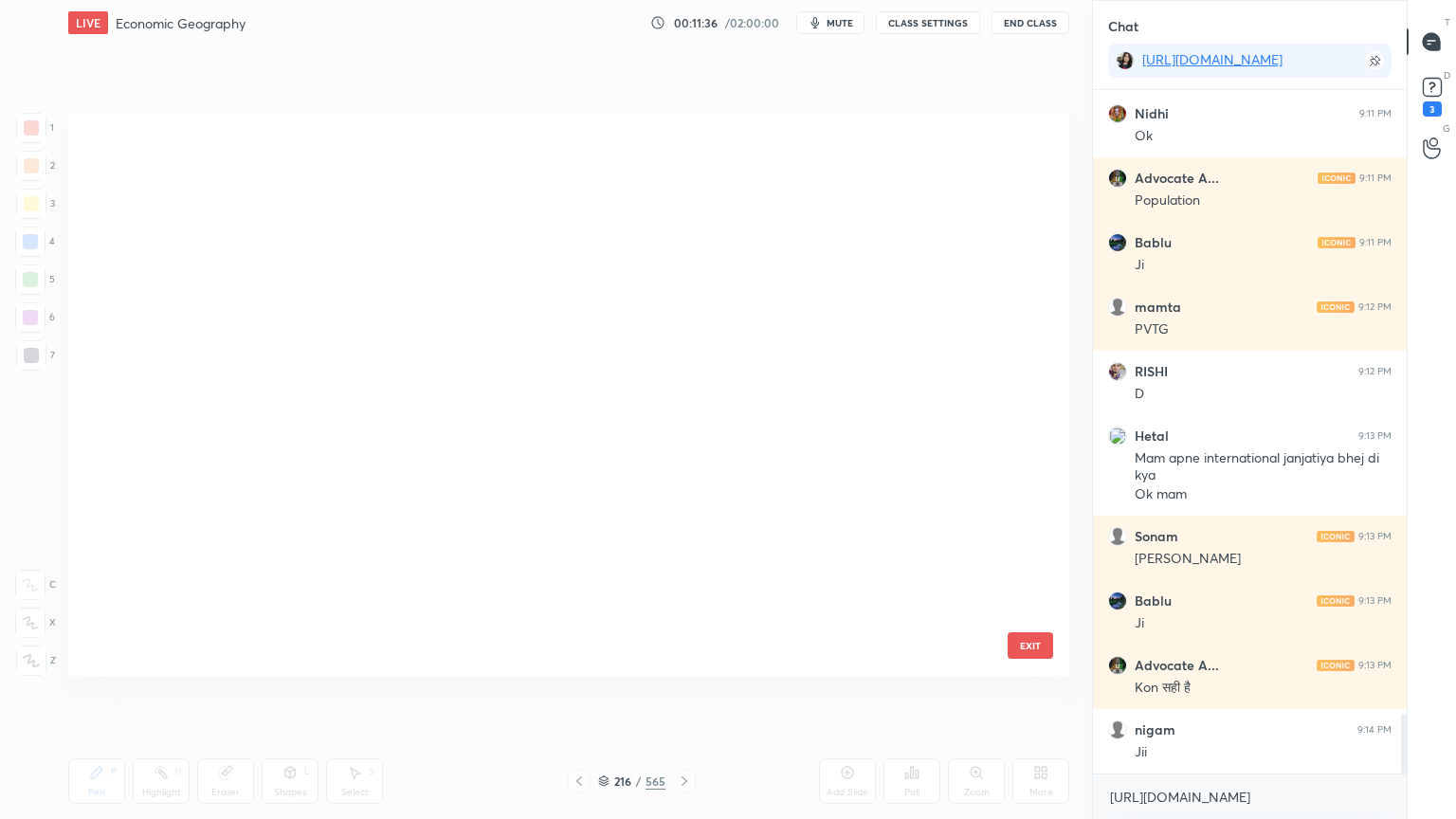 scroll, scrollTop: 11927, scrollLeft: 0, axis: vertical 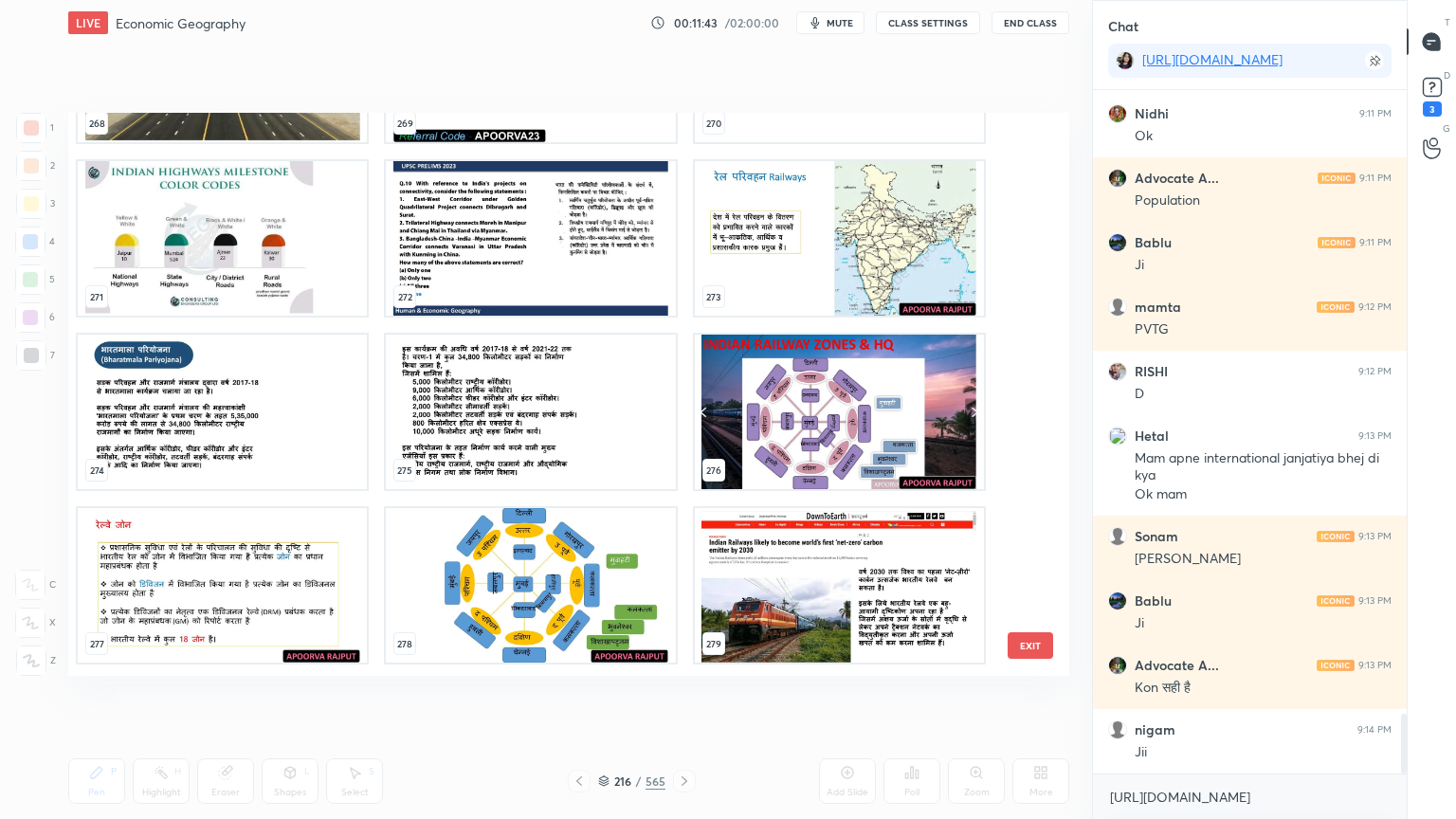 click at bounding box center [530, 238] 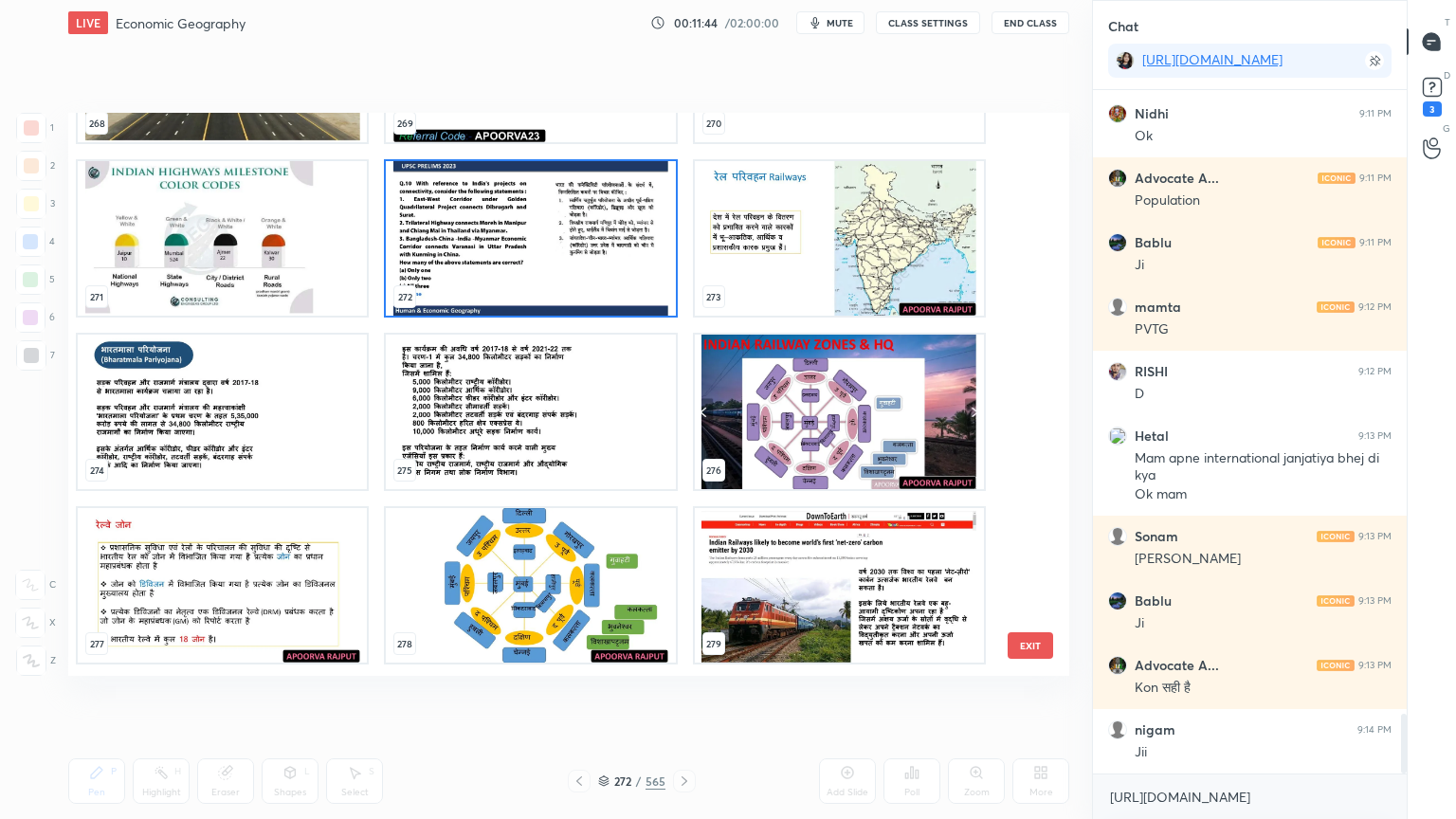 click at bounding box center (530, 238) 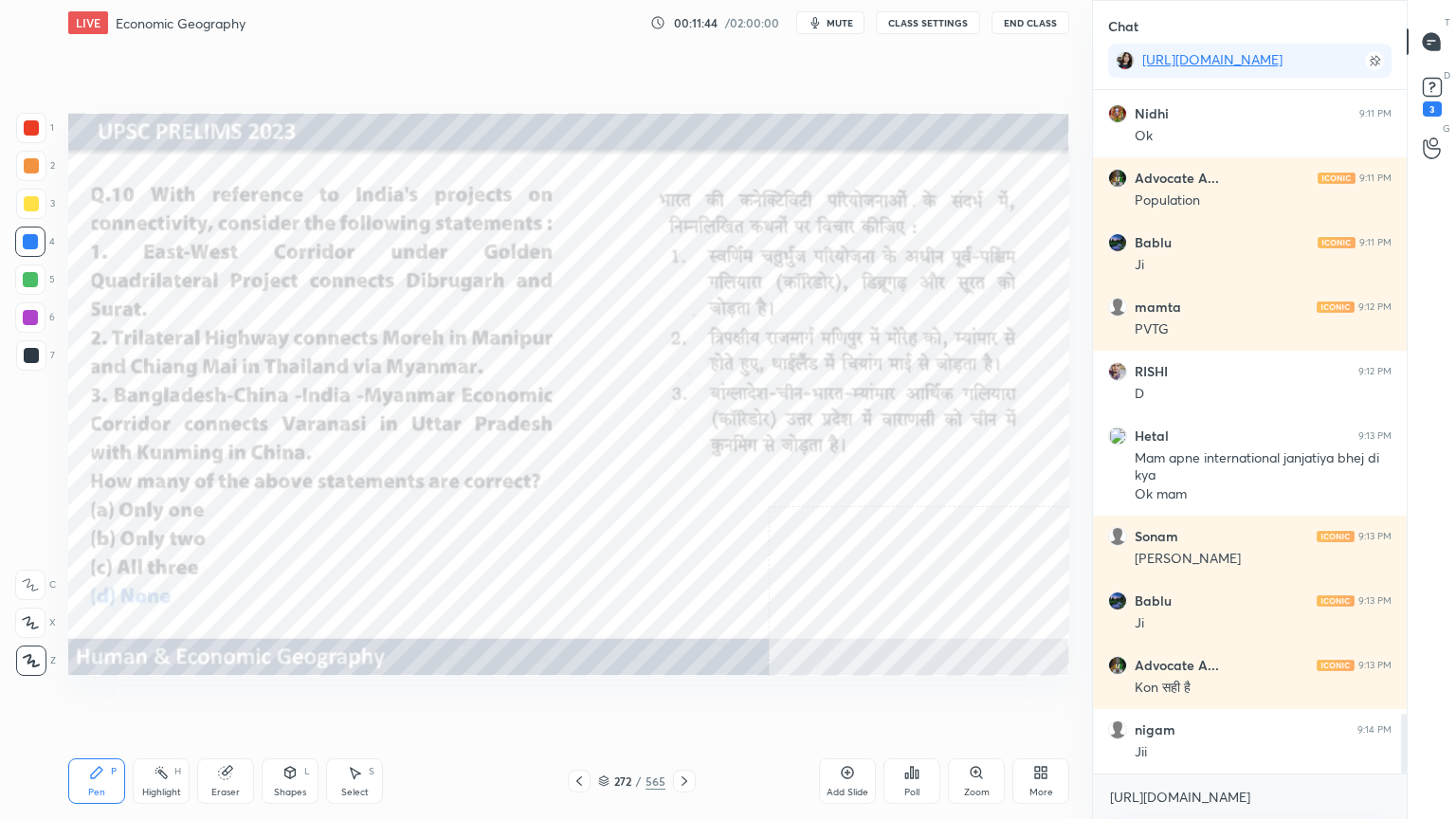 drag, startPoint x: 580, startPoint y: 246, endPoint x: 592, endPoint y: 239, distance: 13.892444 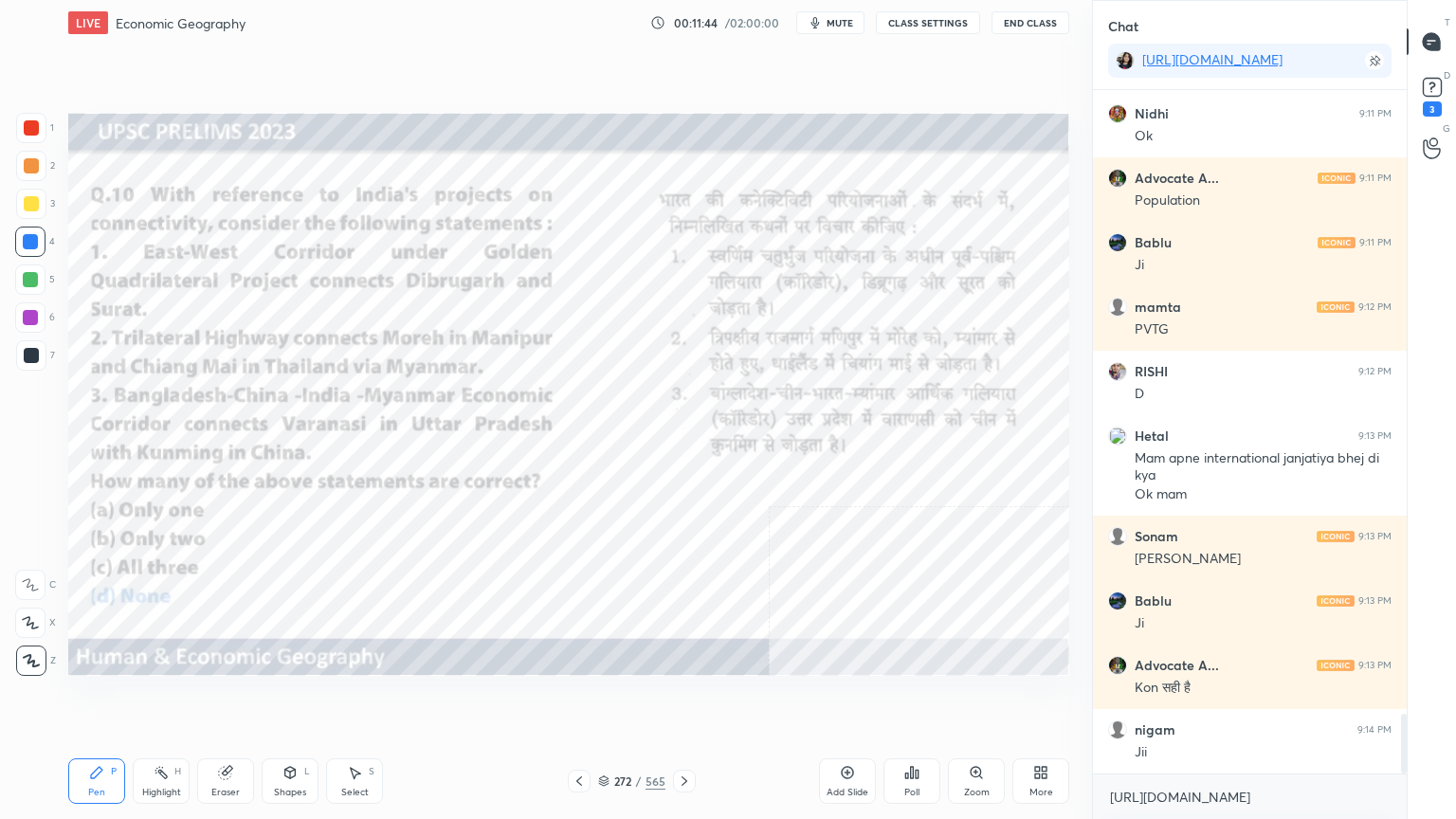 click at bounding box center (530, 238) 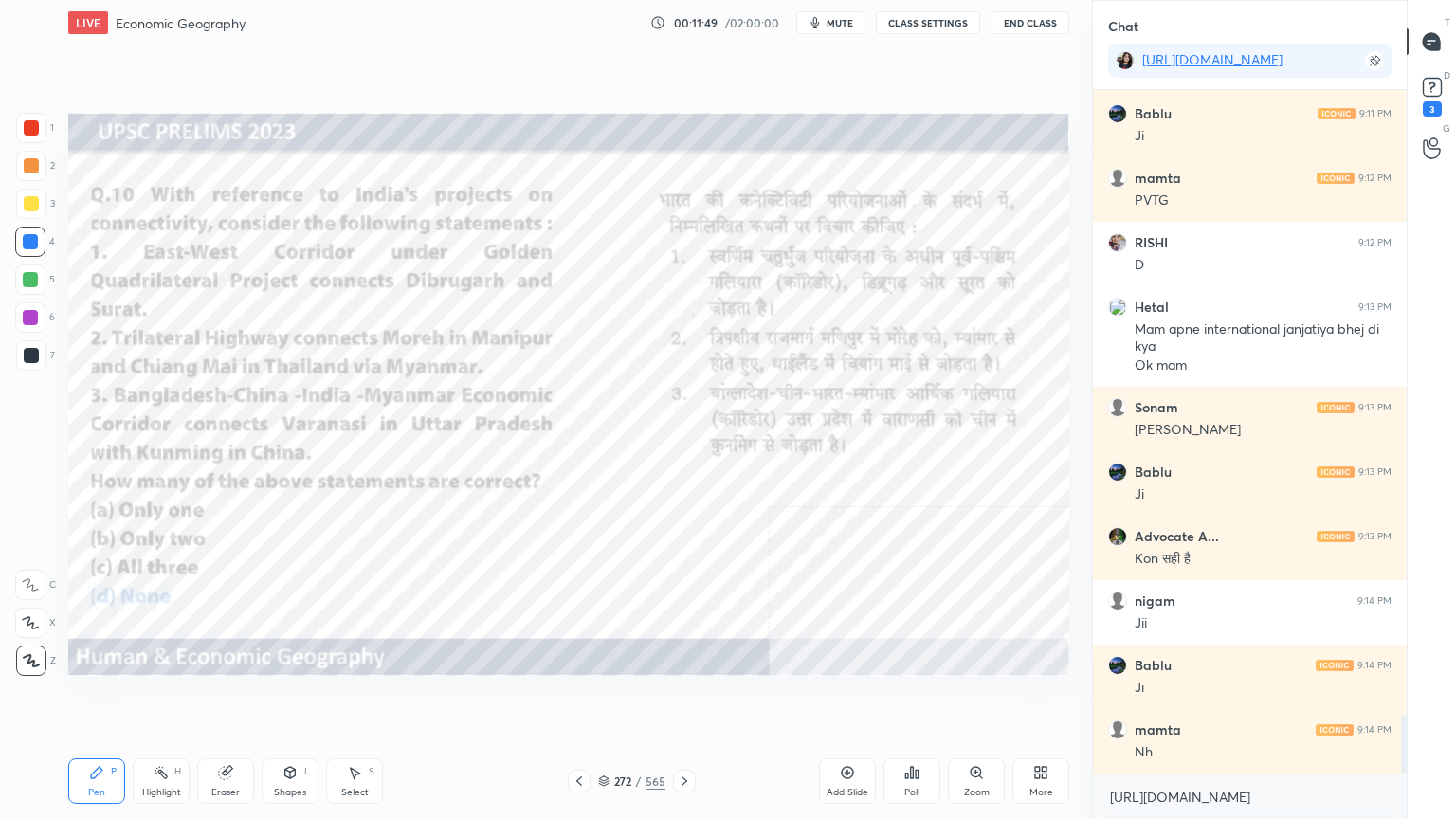 scroll, scrollTop: 7362, scrollLeft: 0, axis: vertical 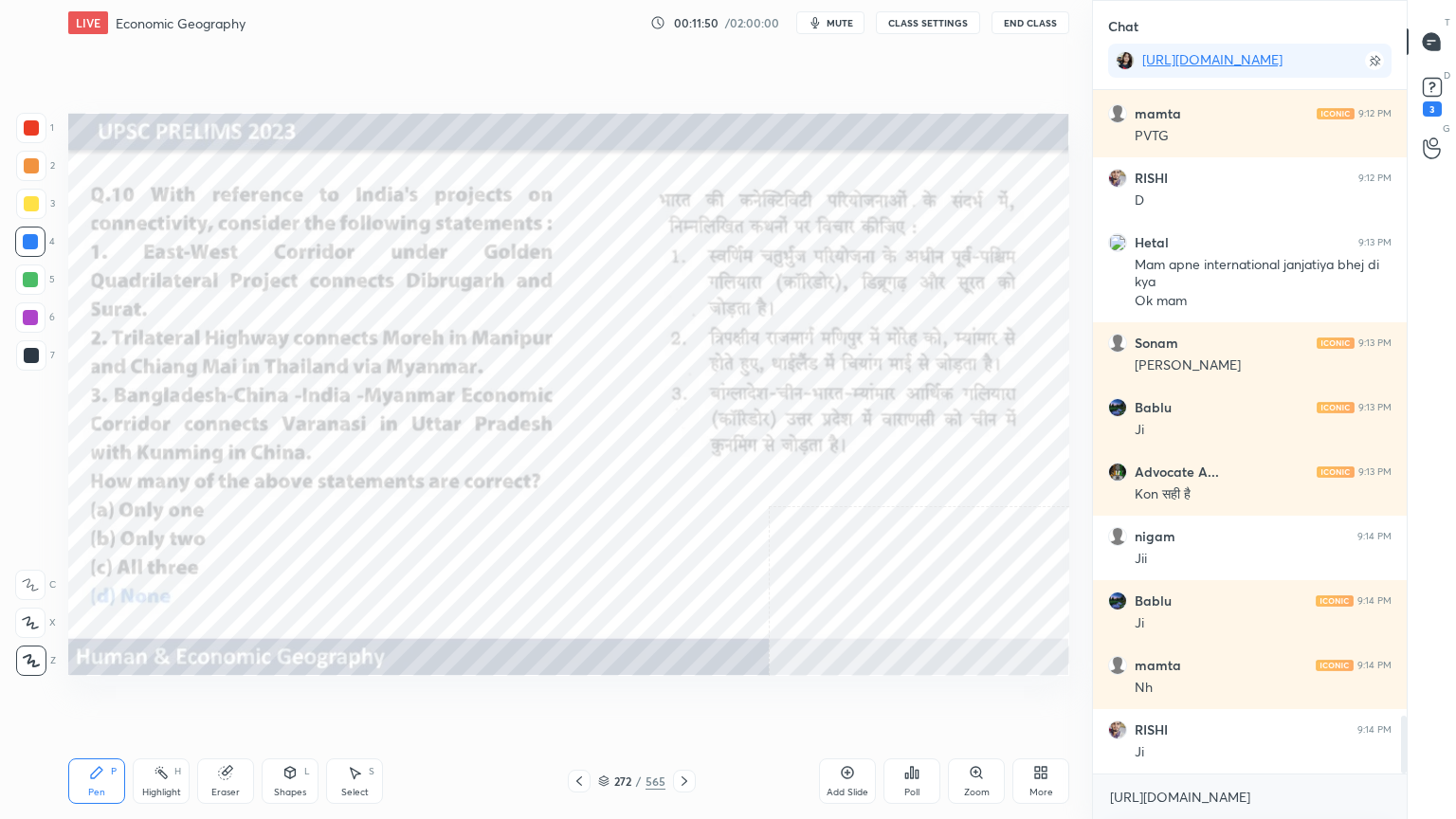 click 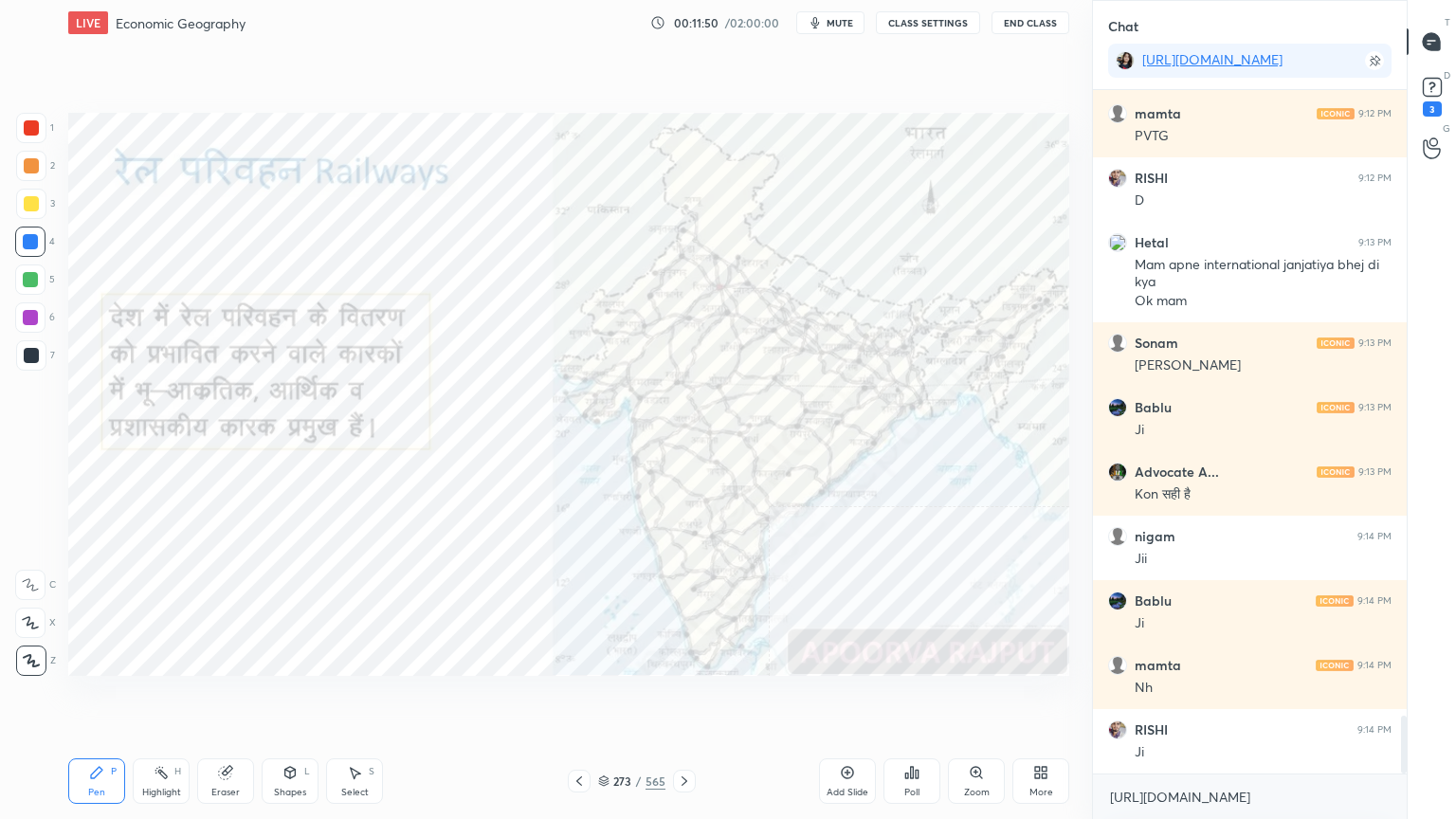 click 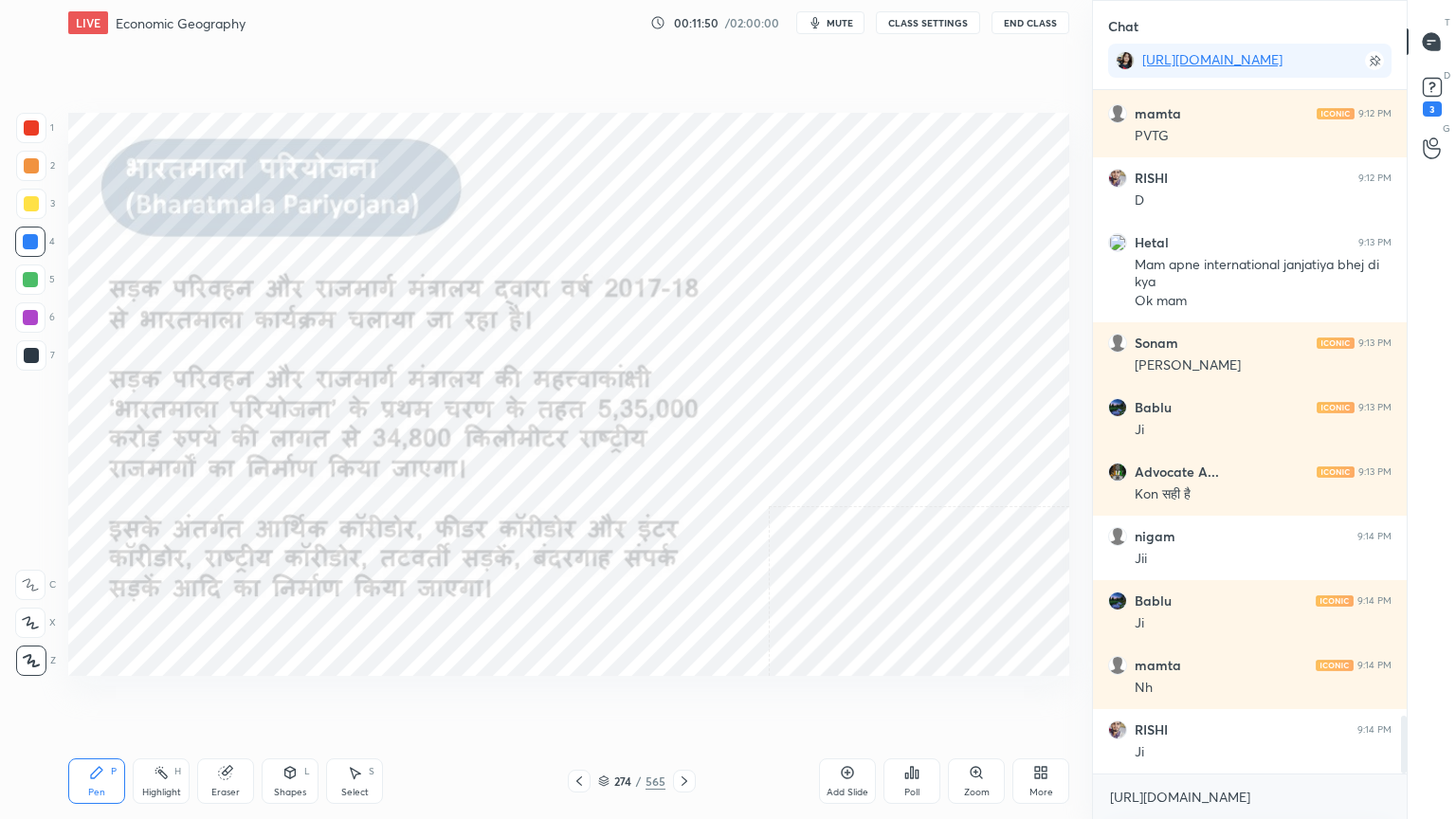 click 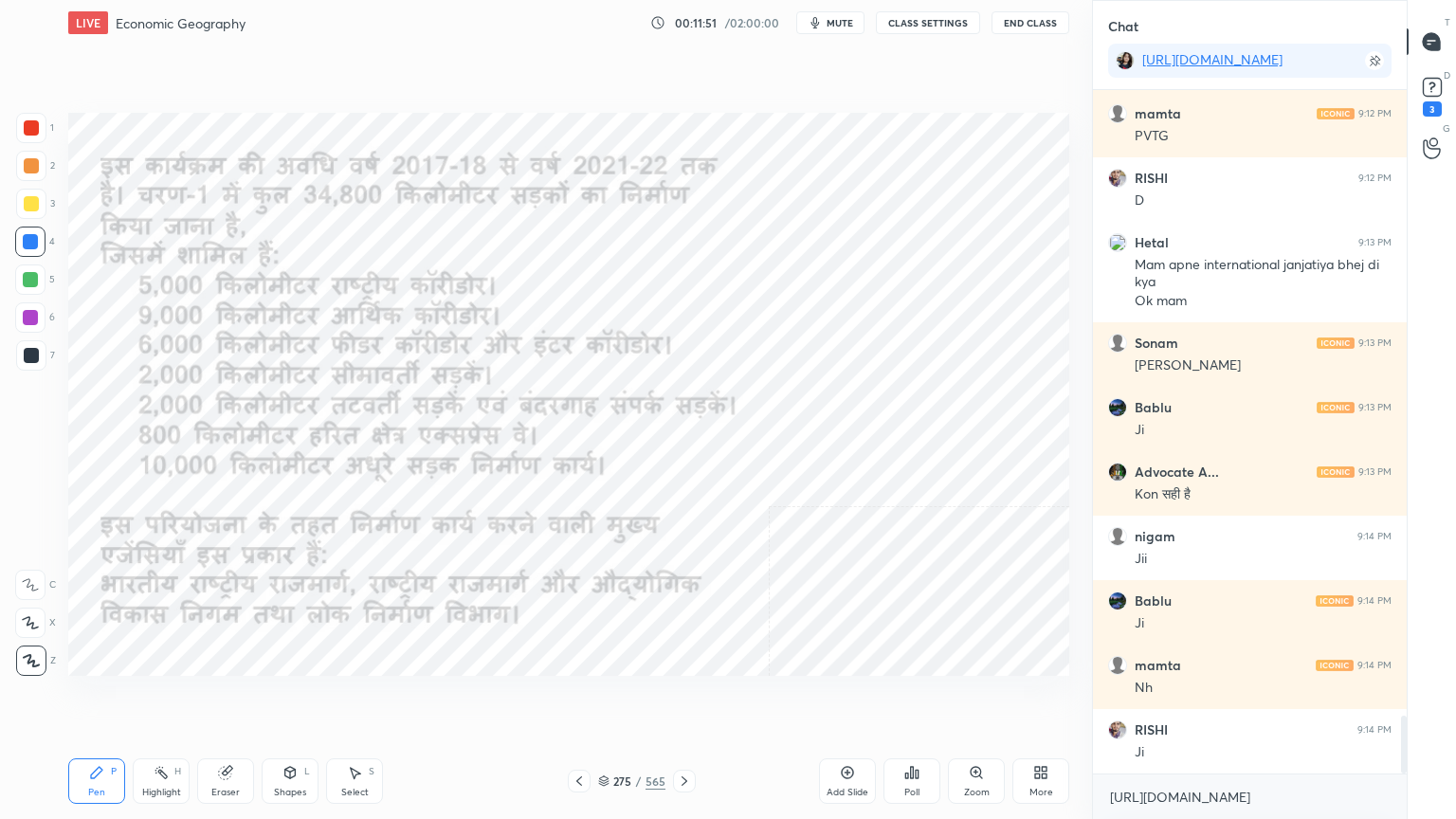 click 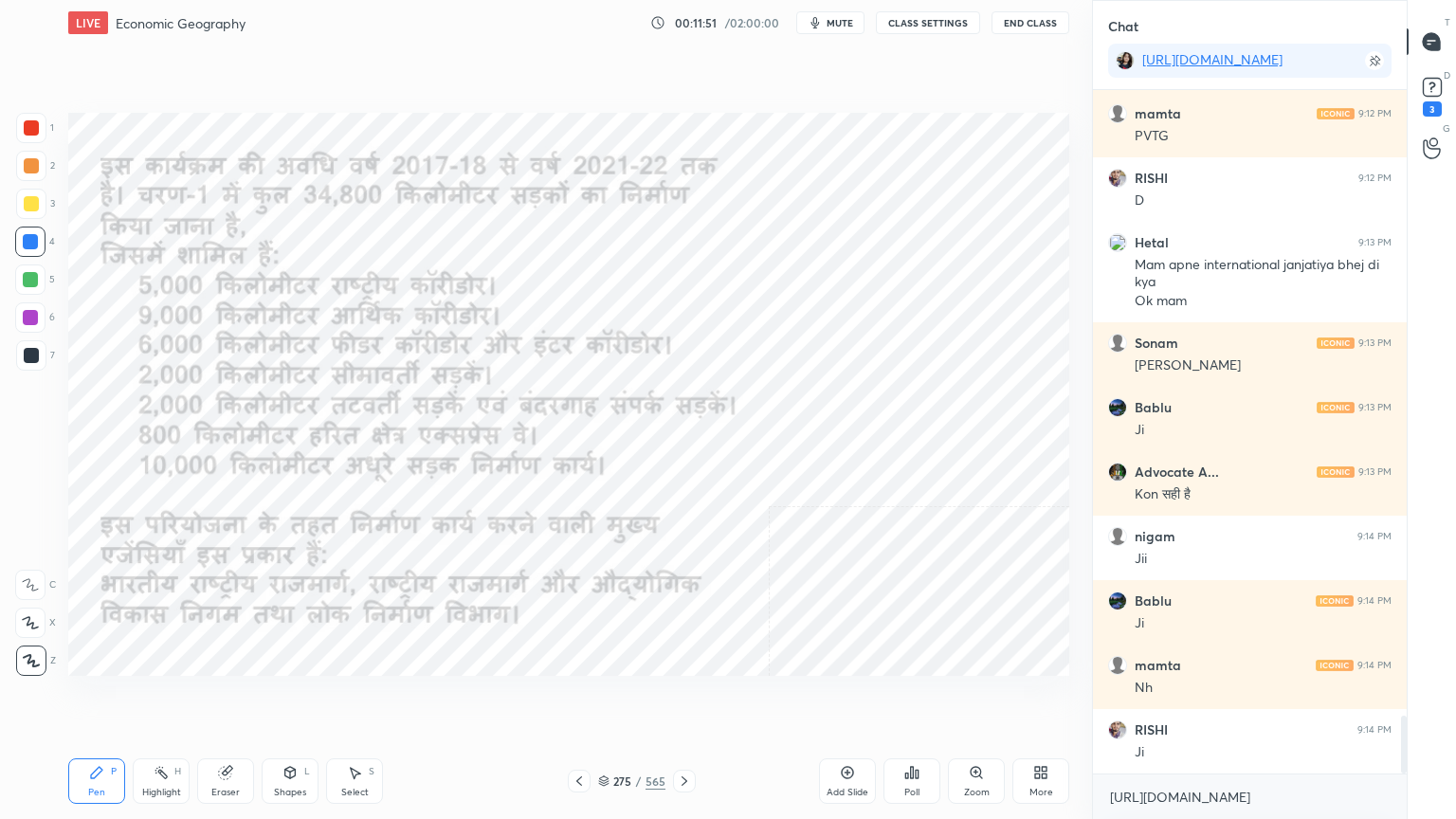 click 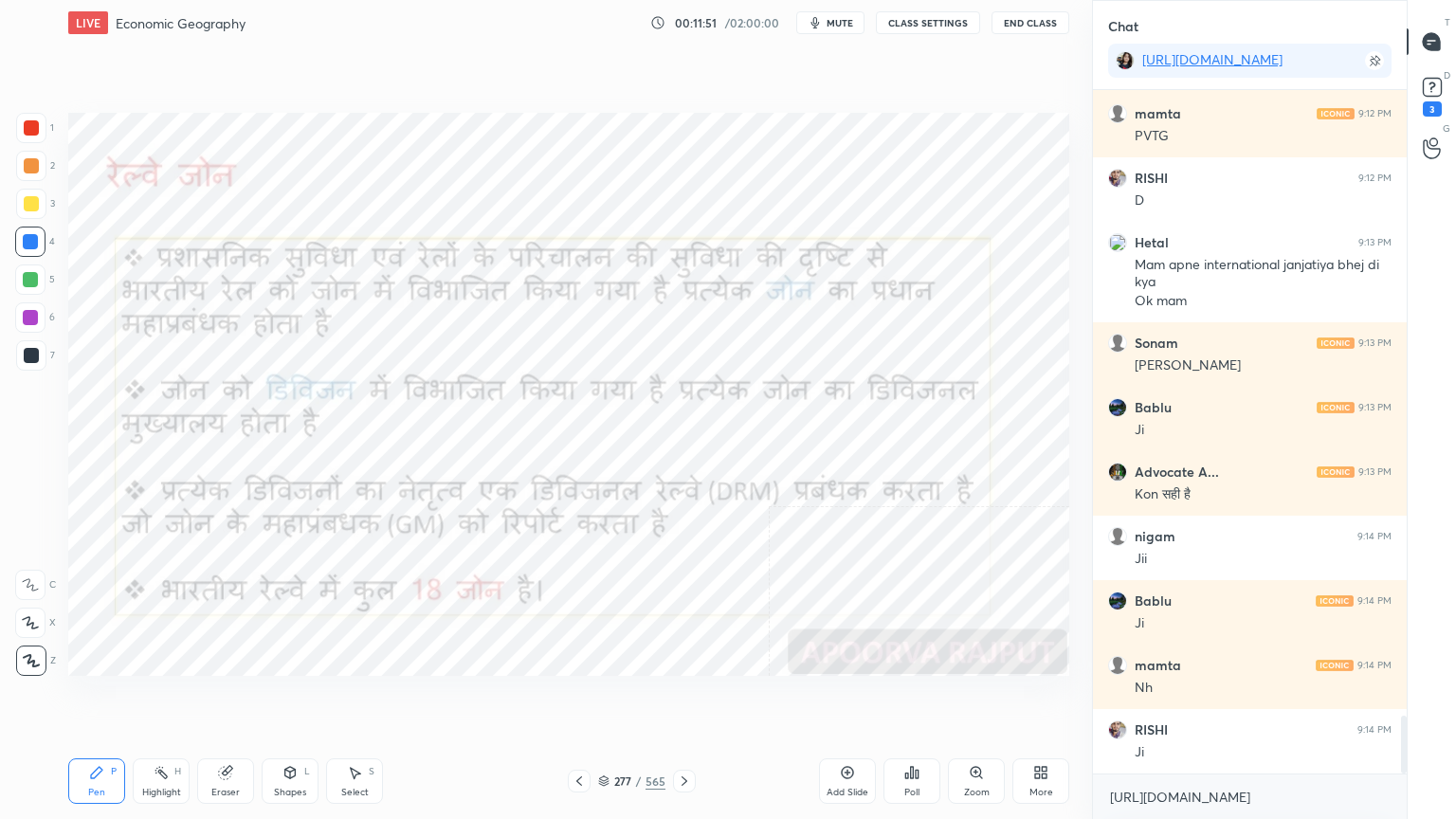 click 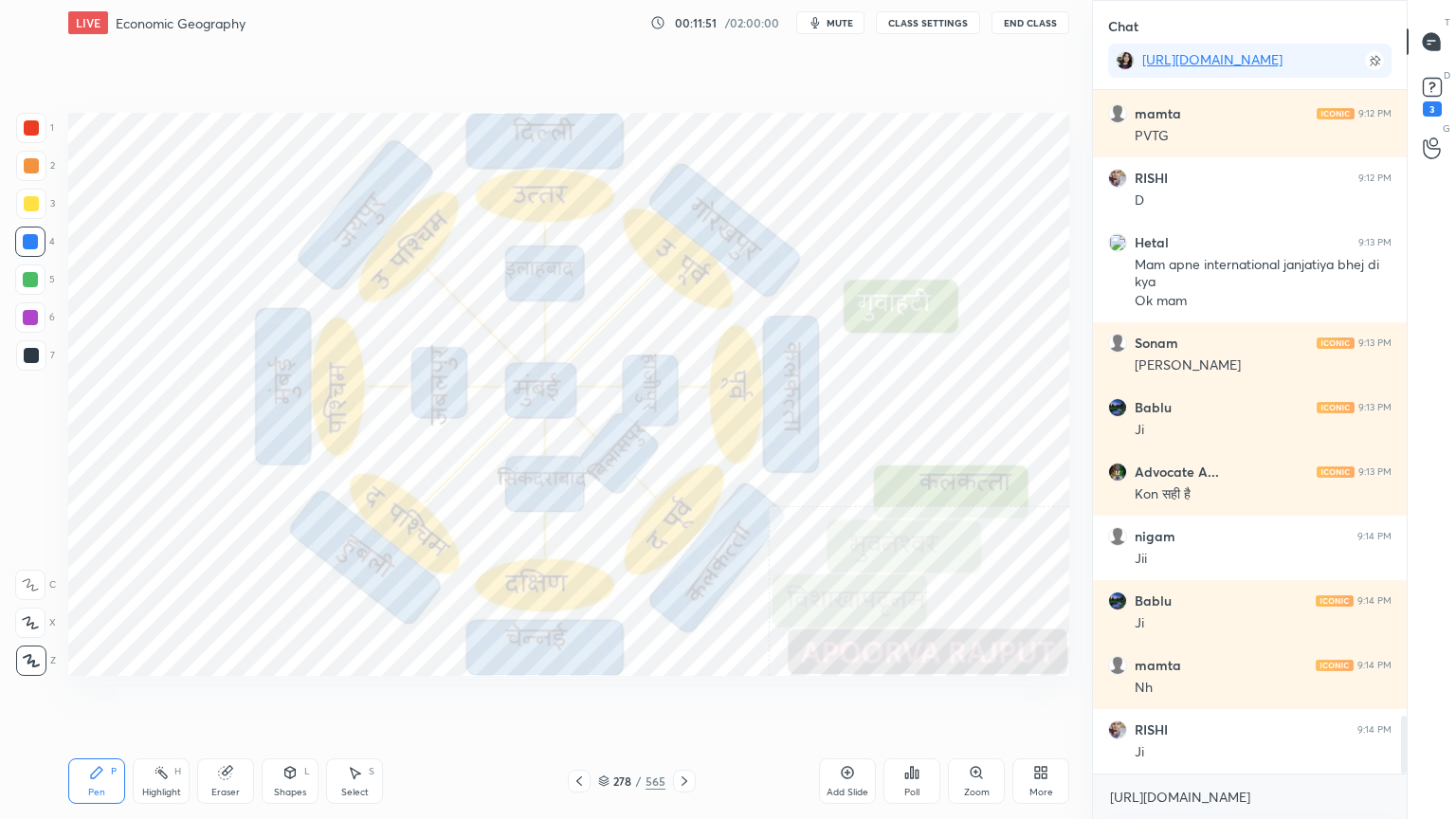 click 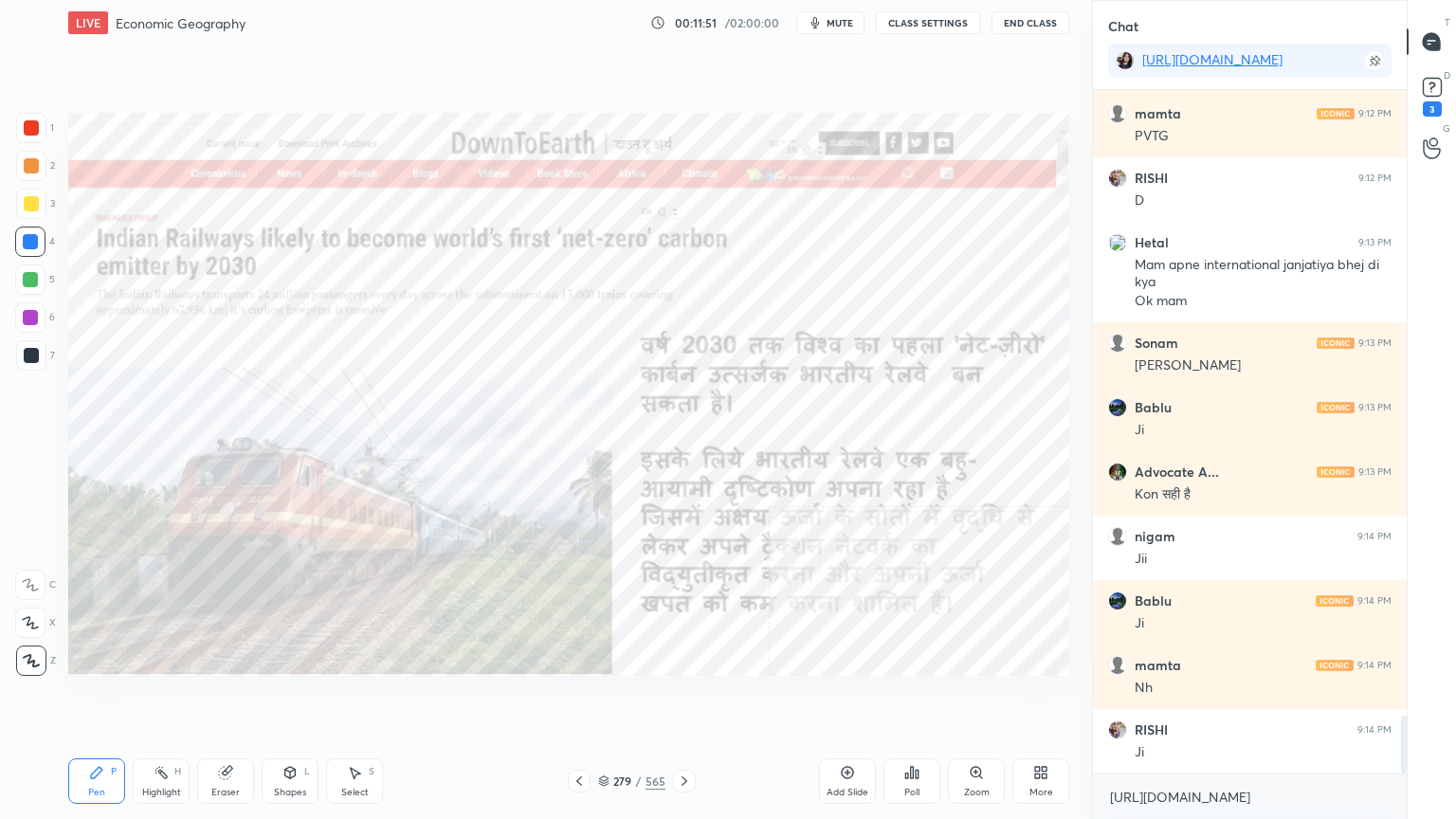 click 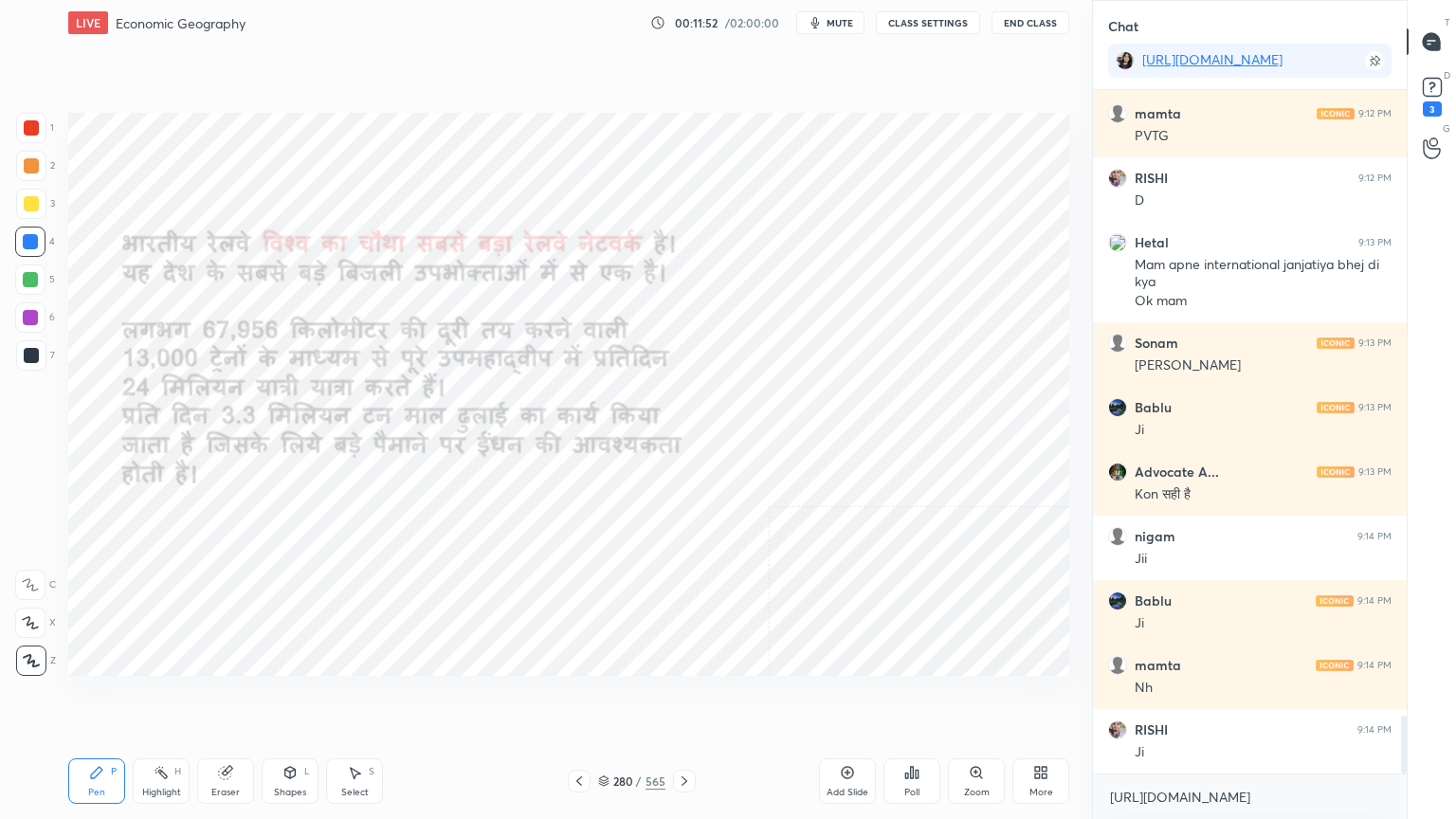 click 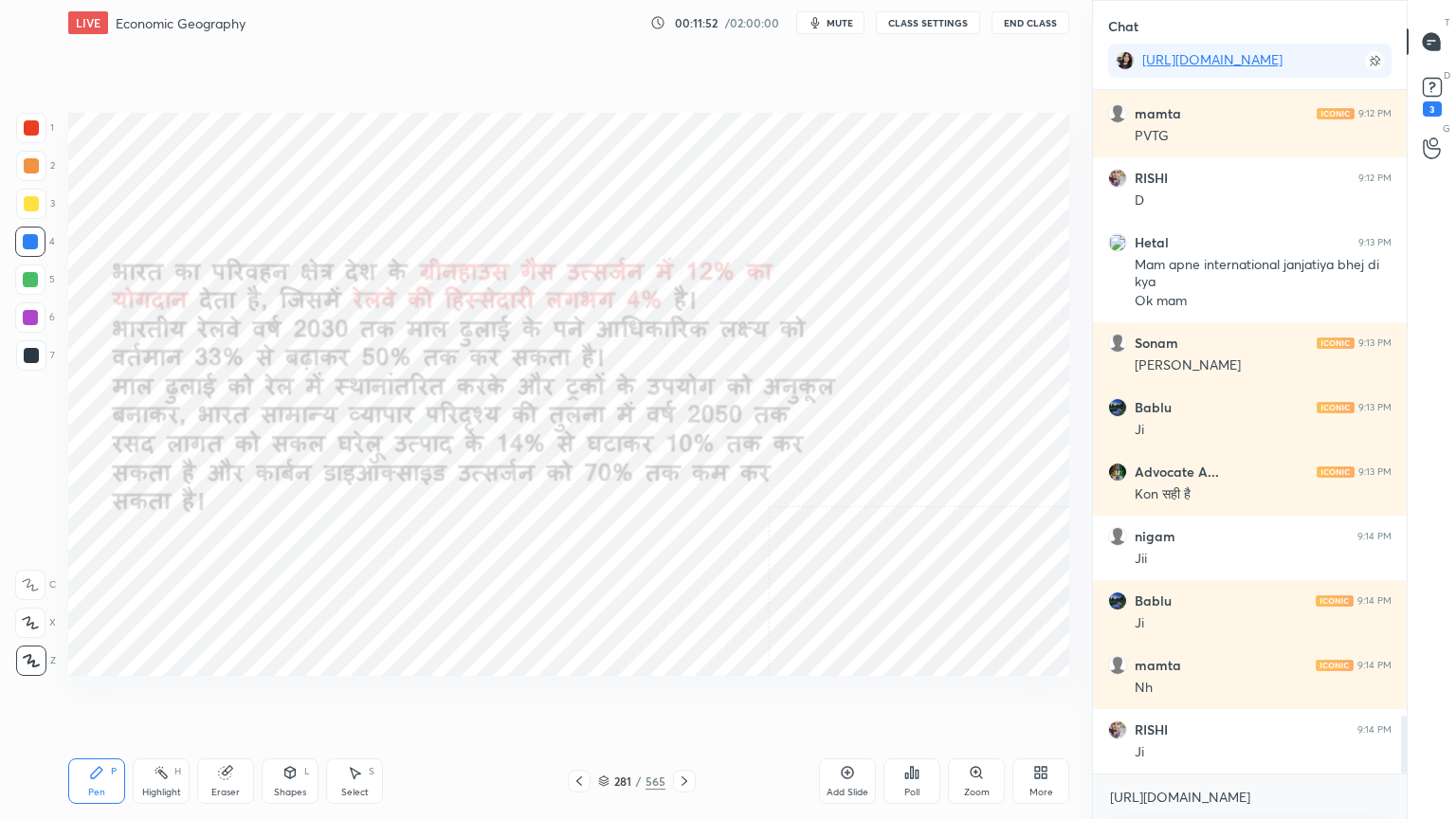 click 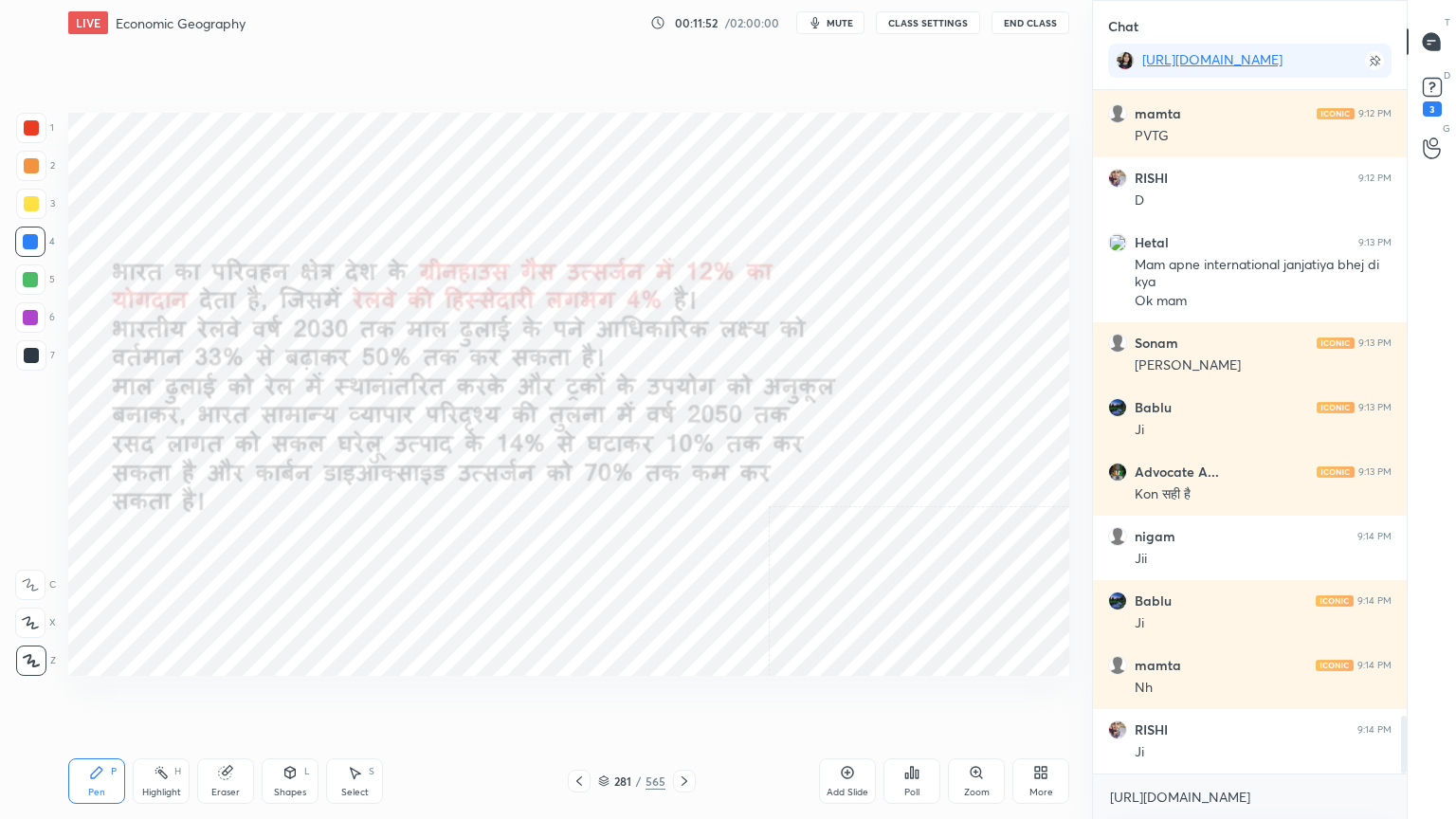 click 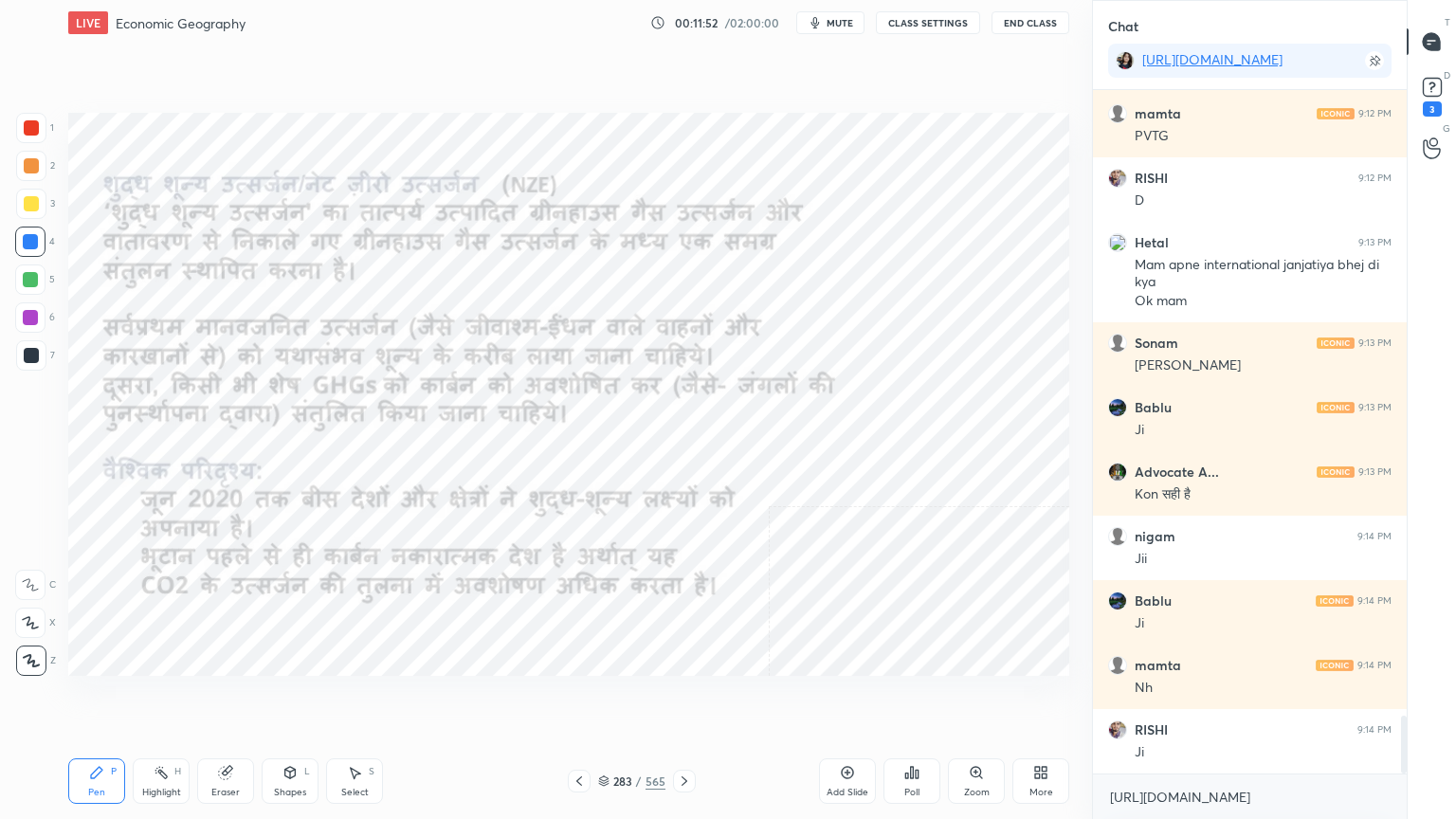 click 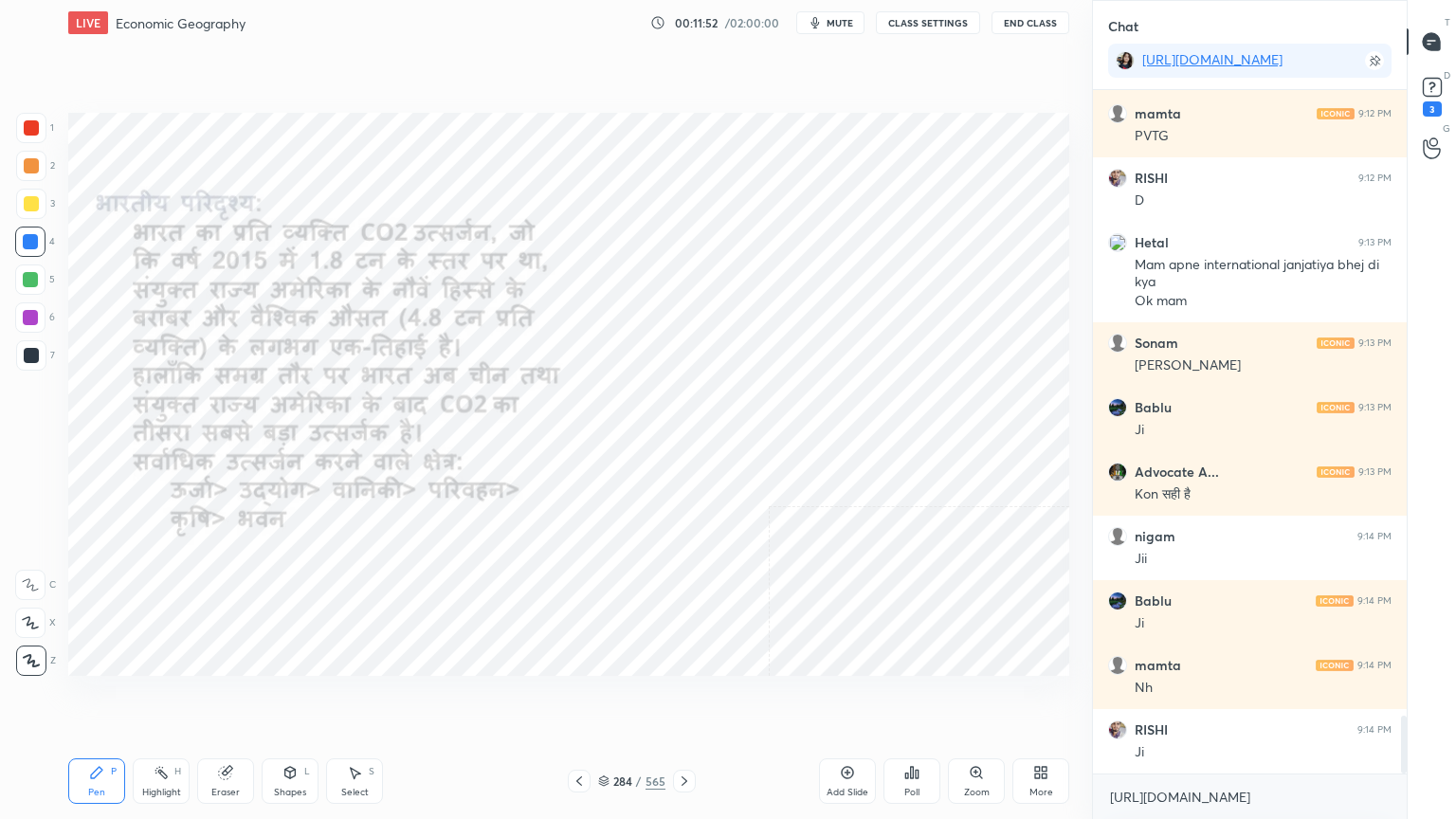 click 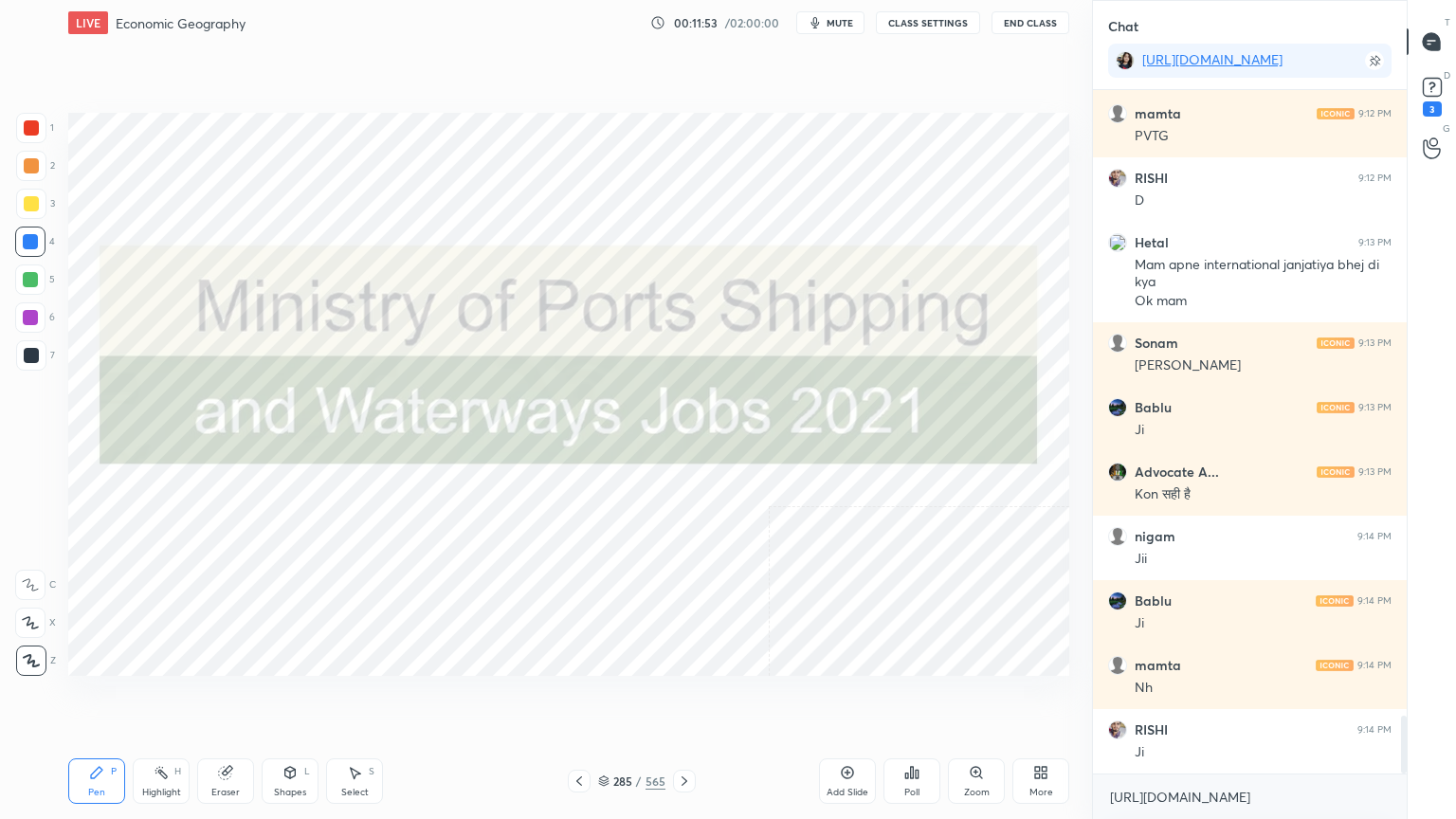 click 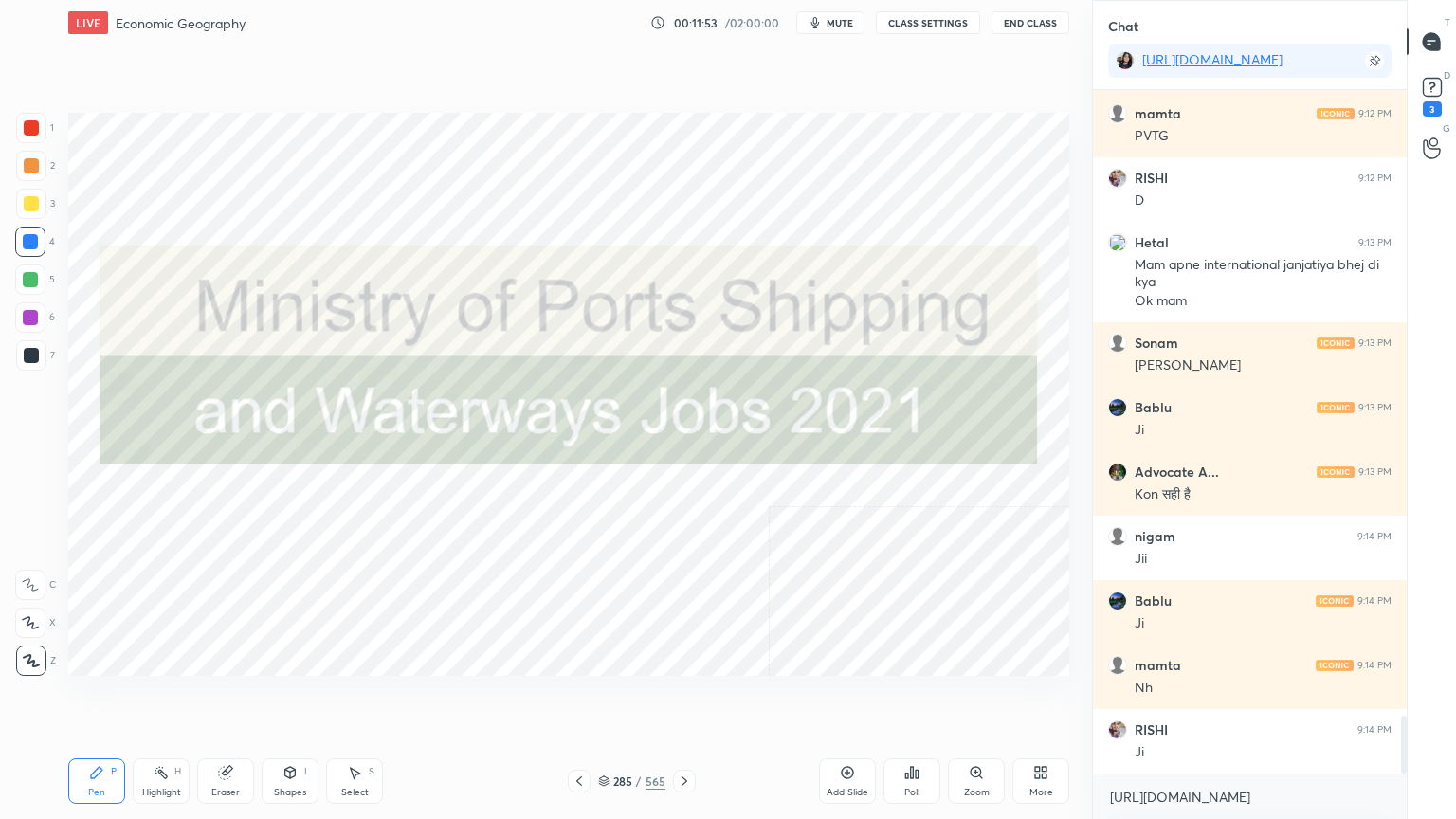 click 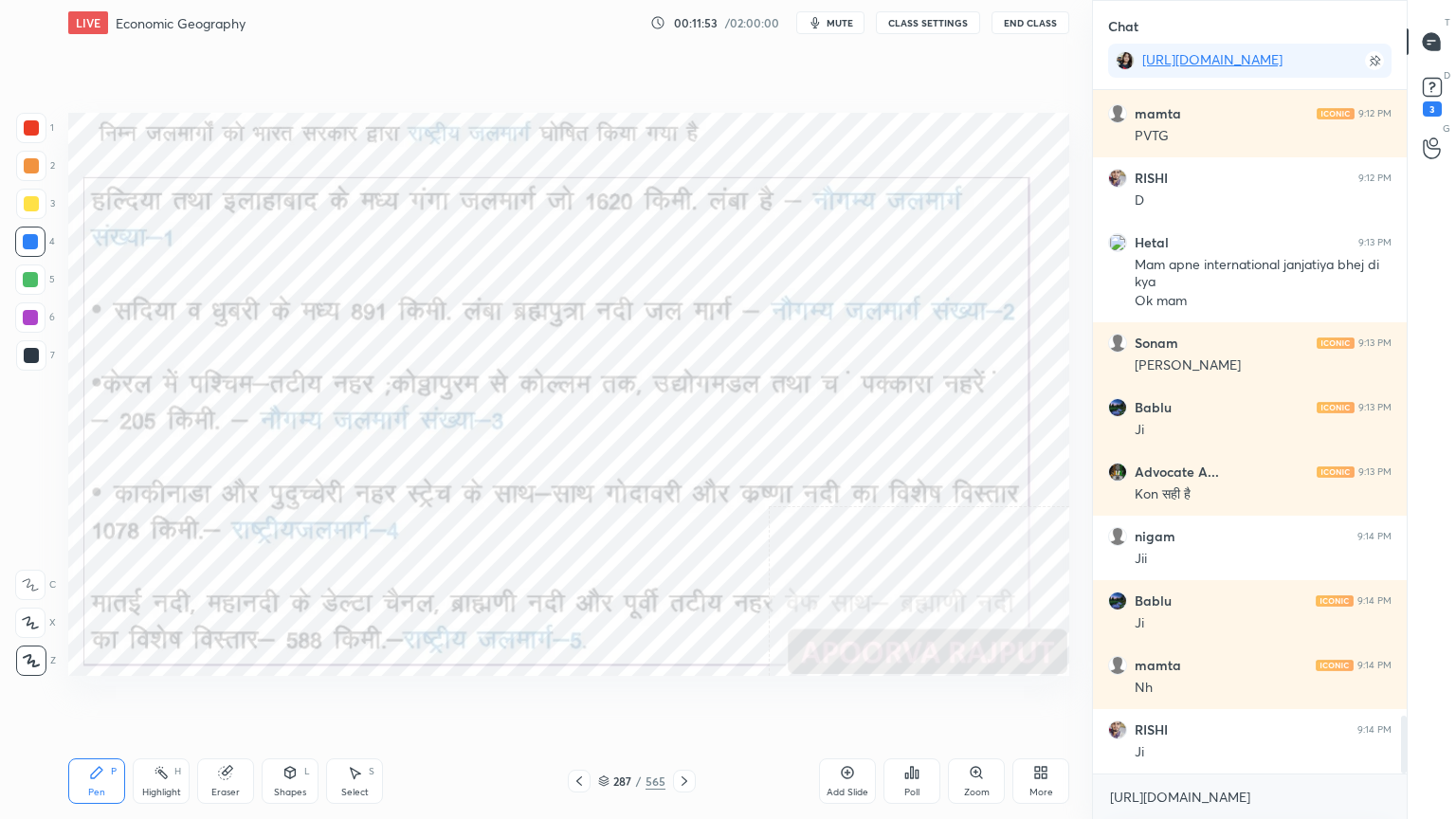 click 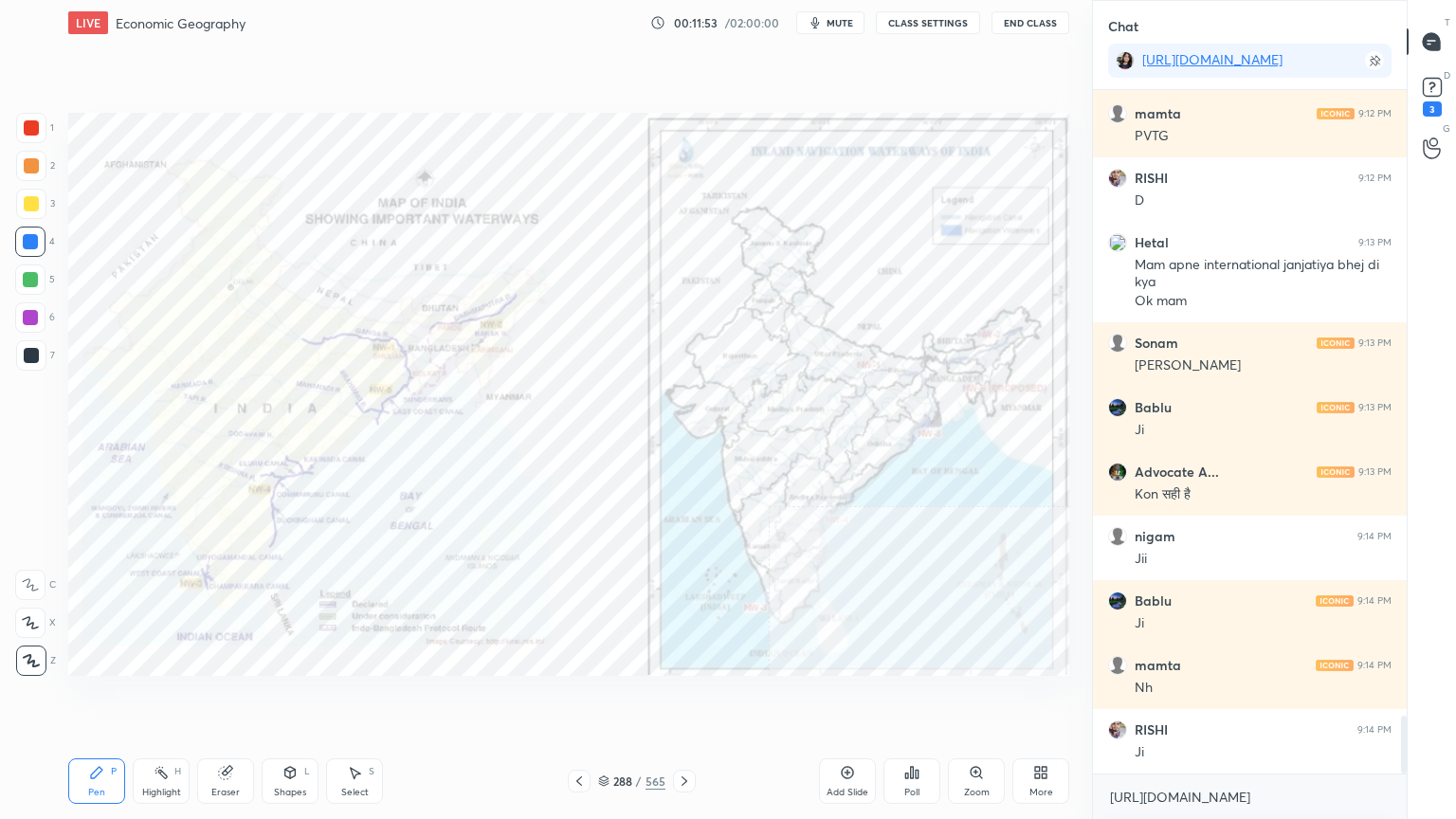 click 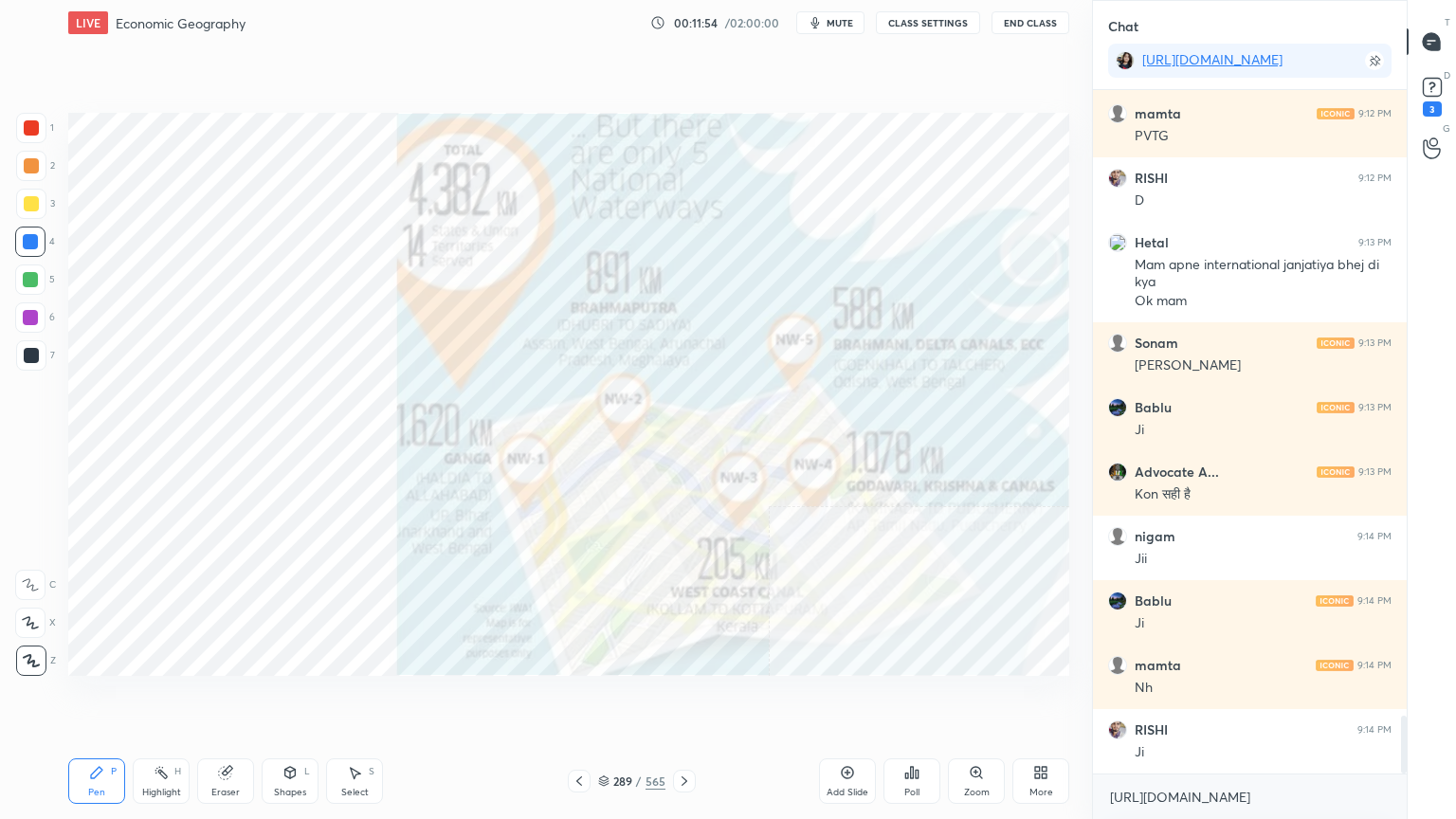 click 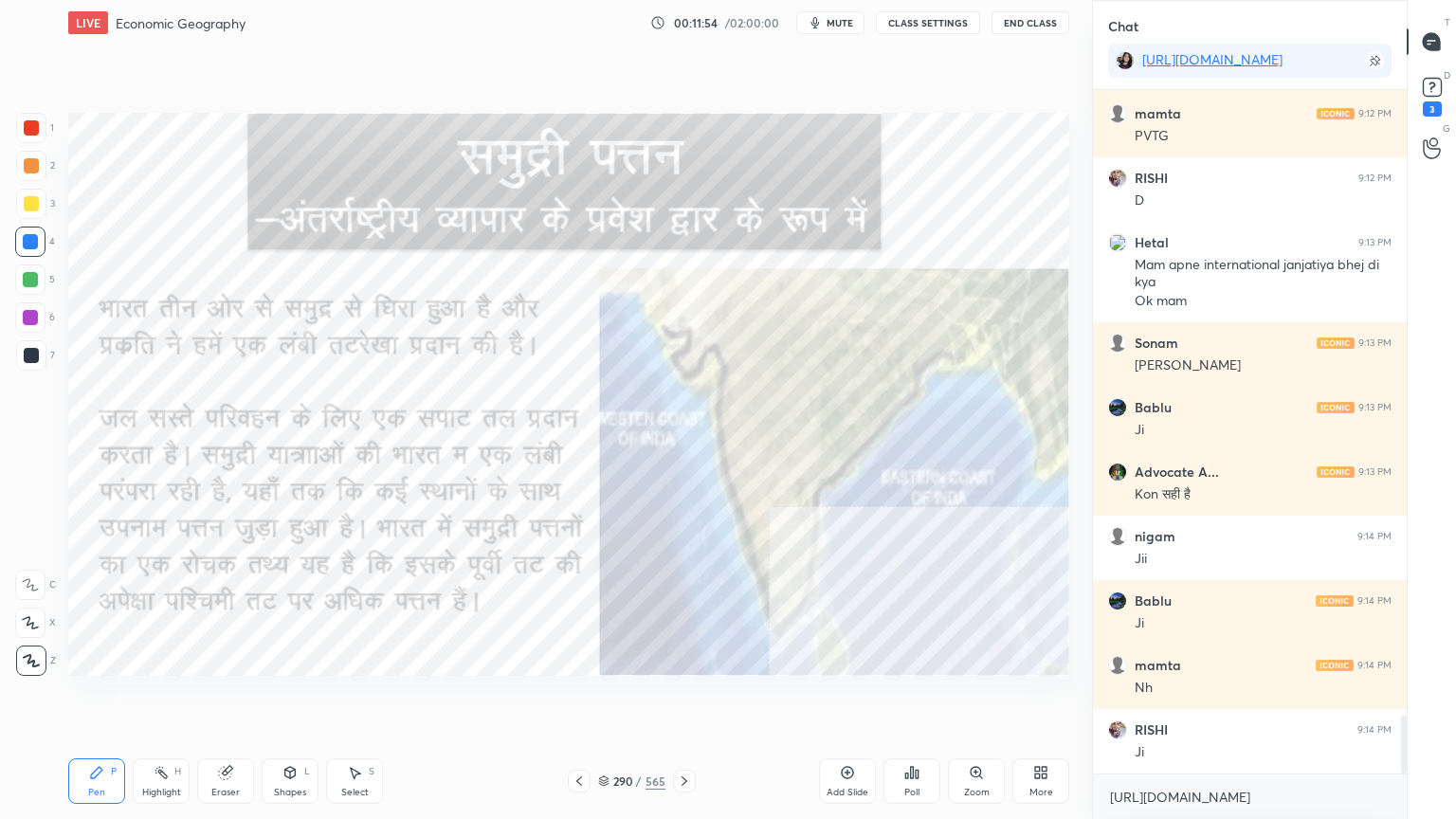 click 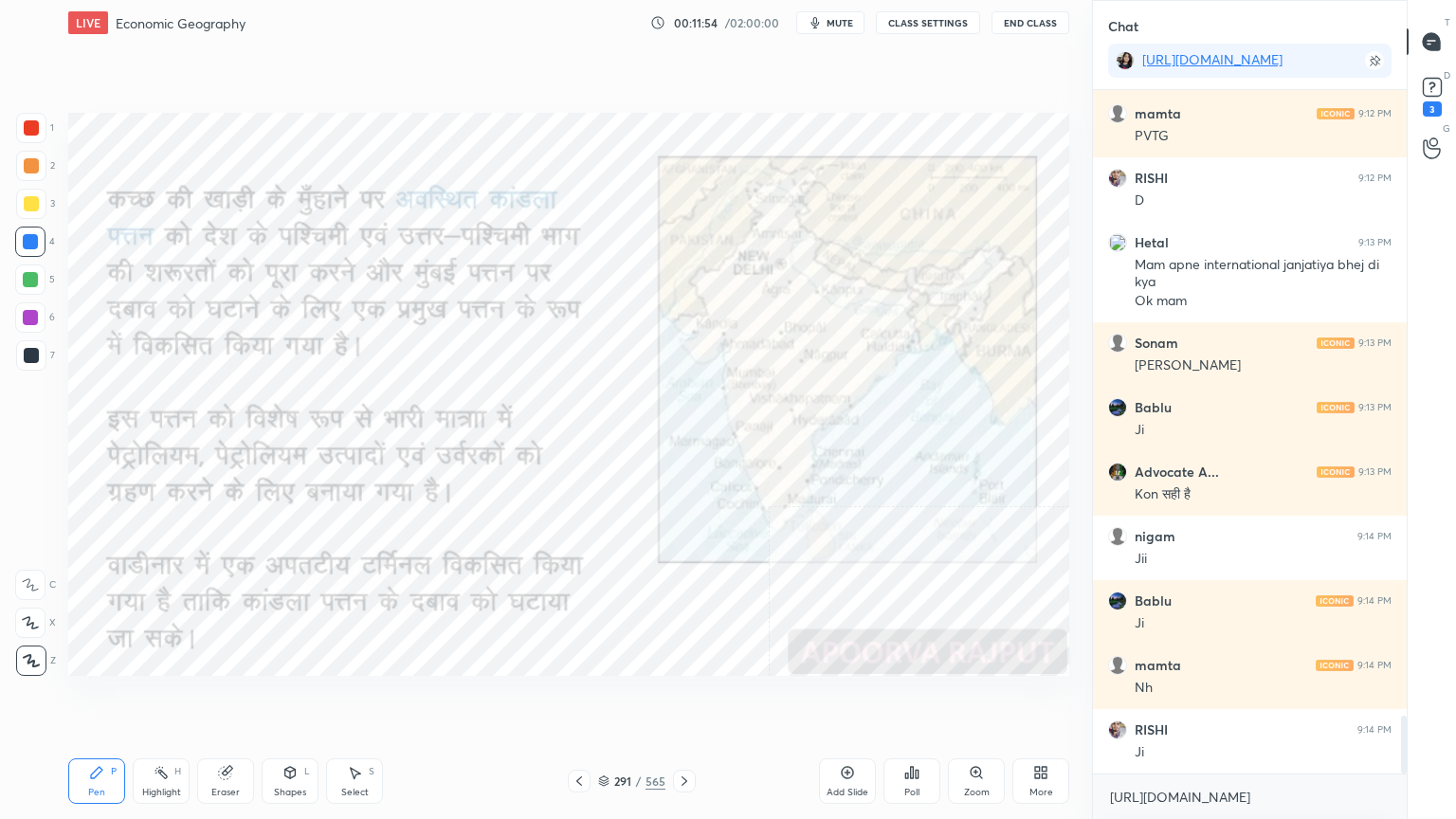 click 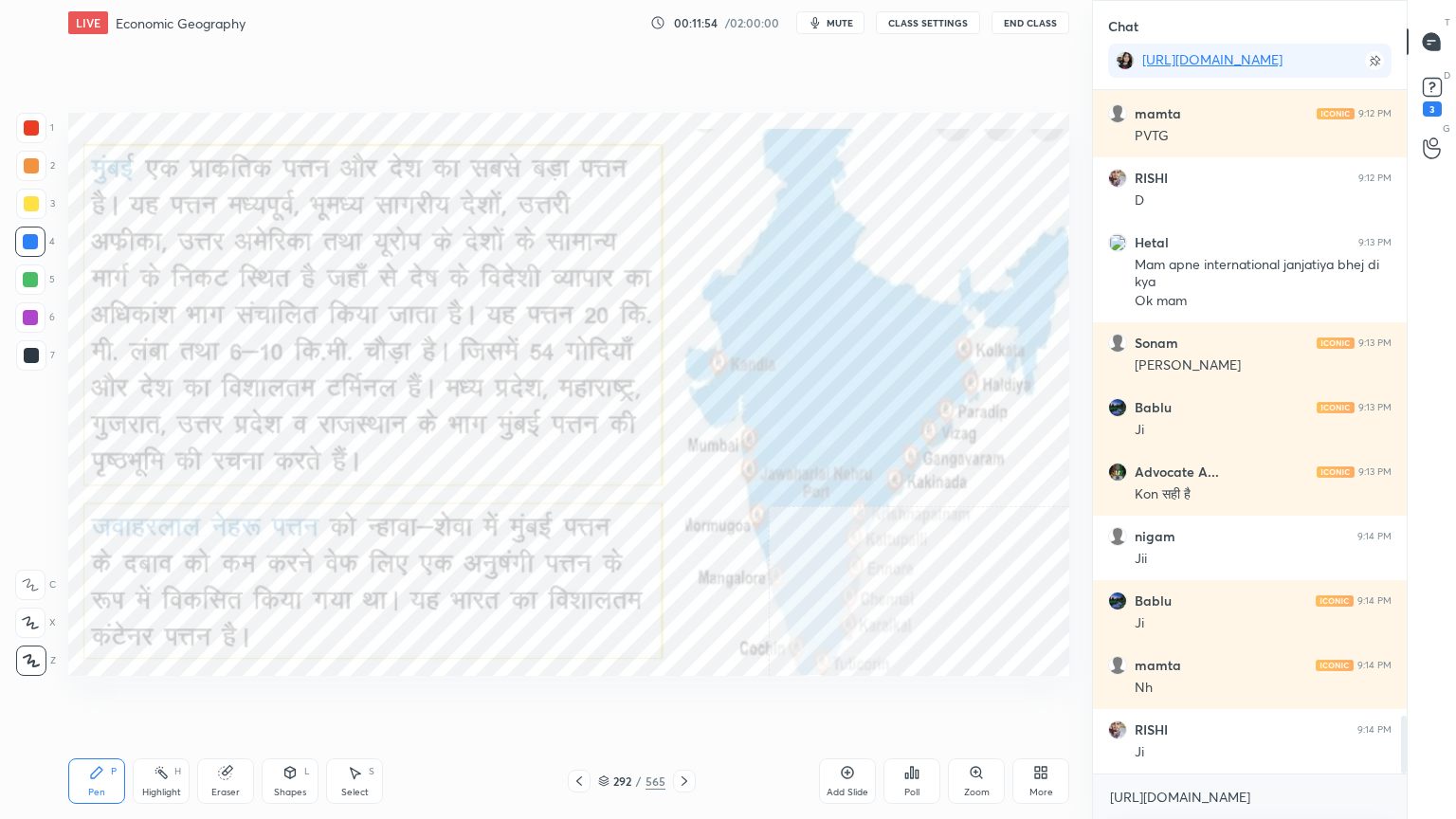 click 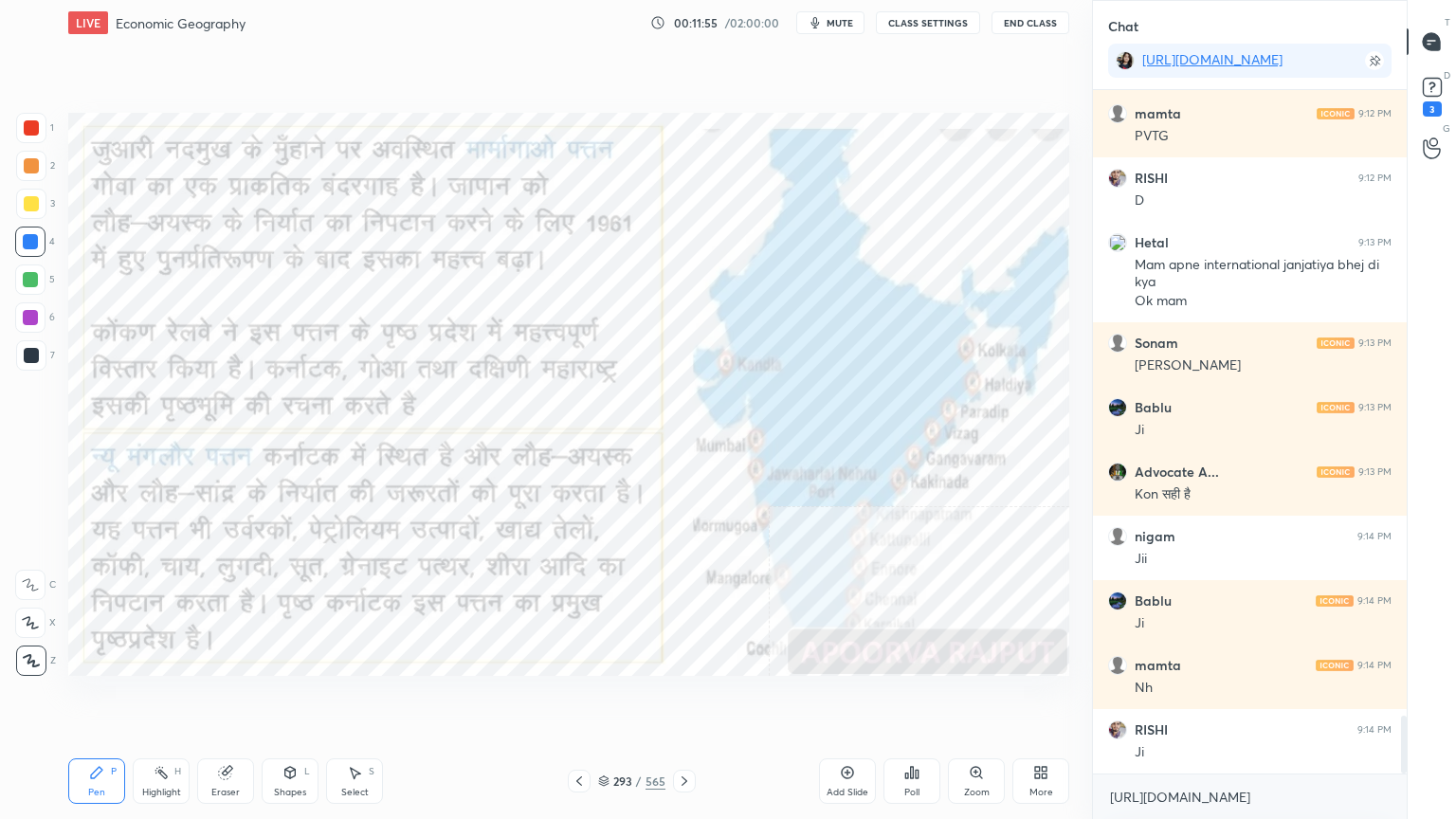 click 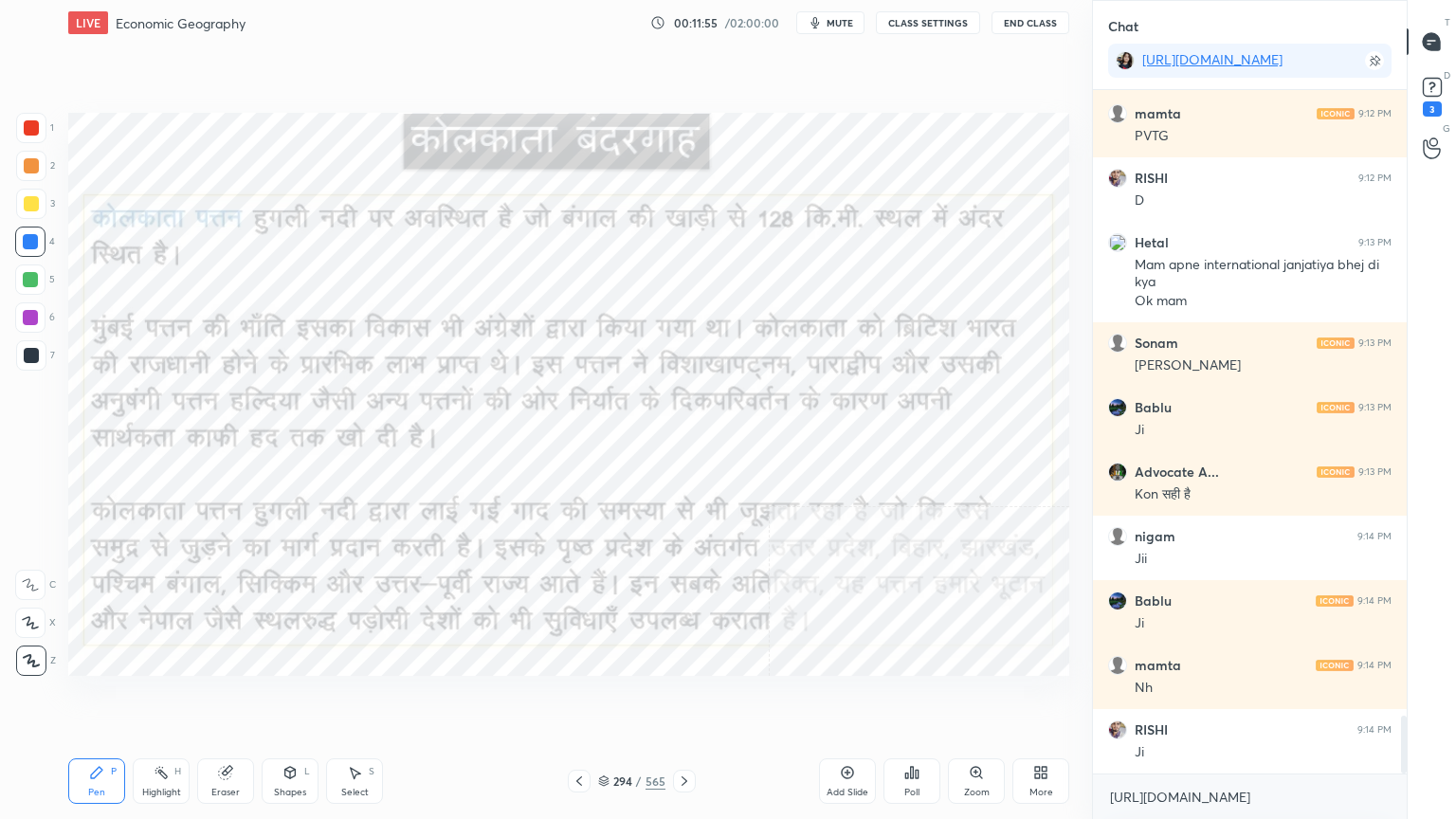 click 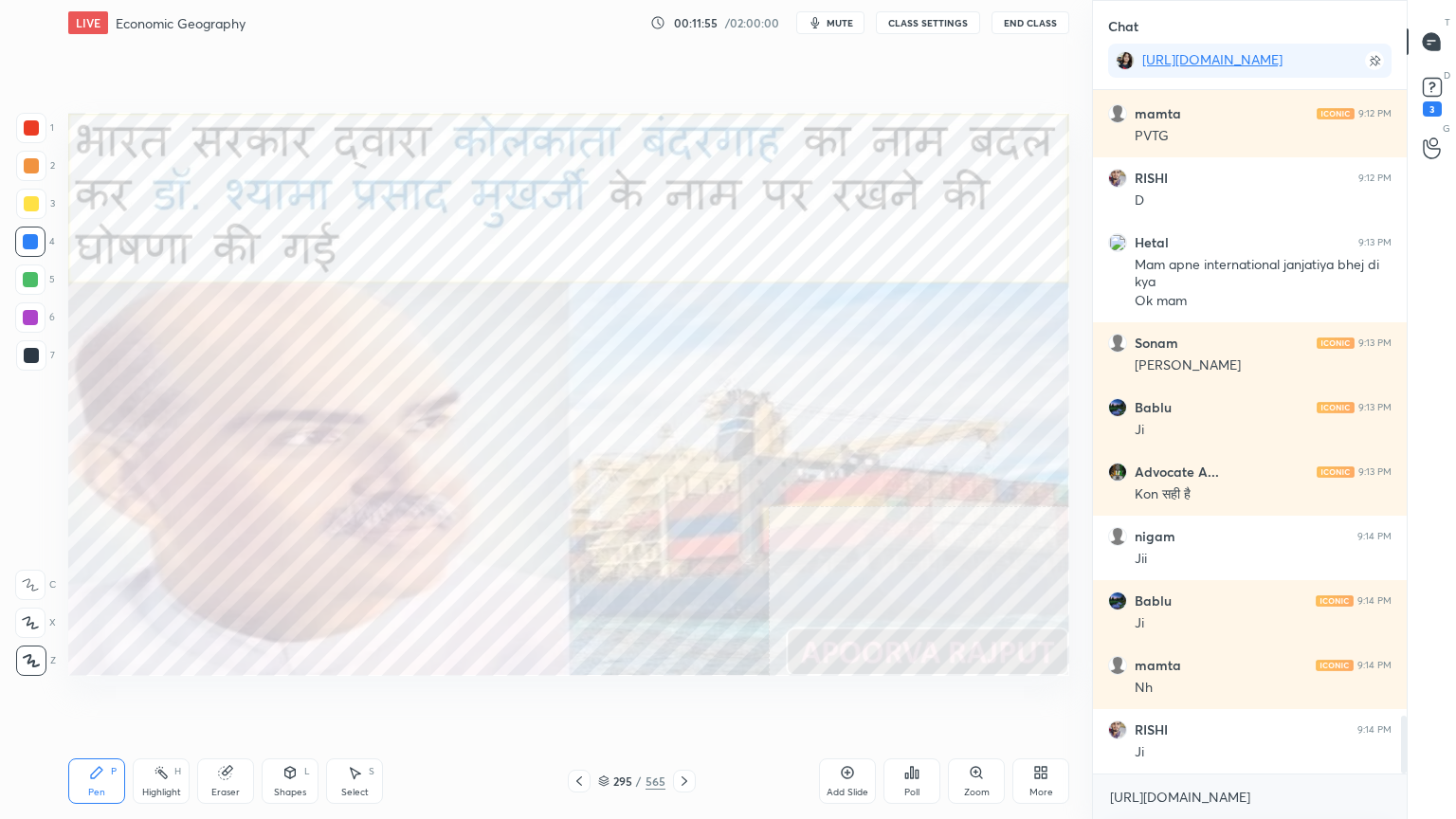 click 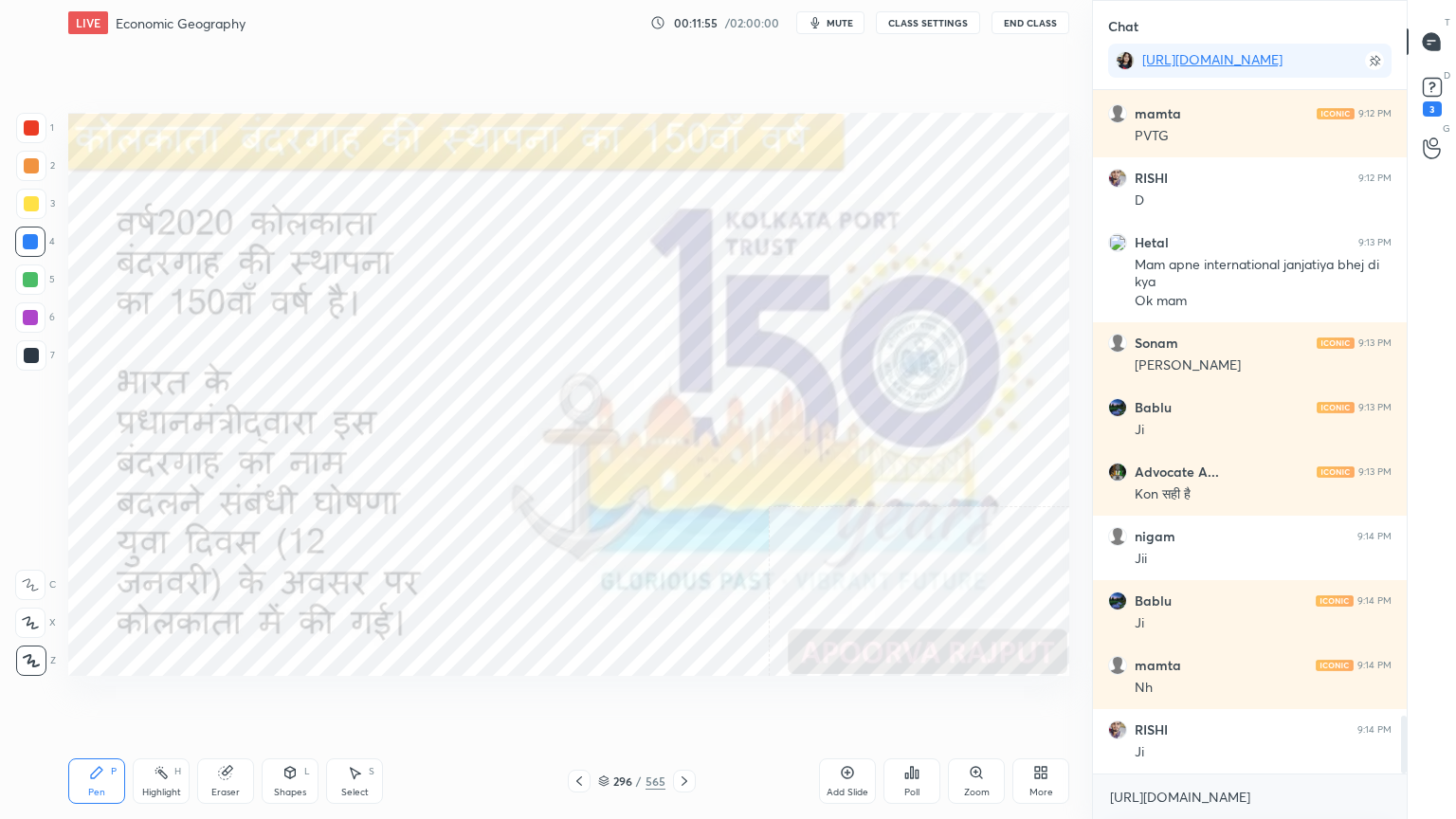 click 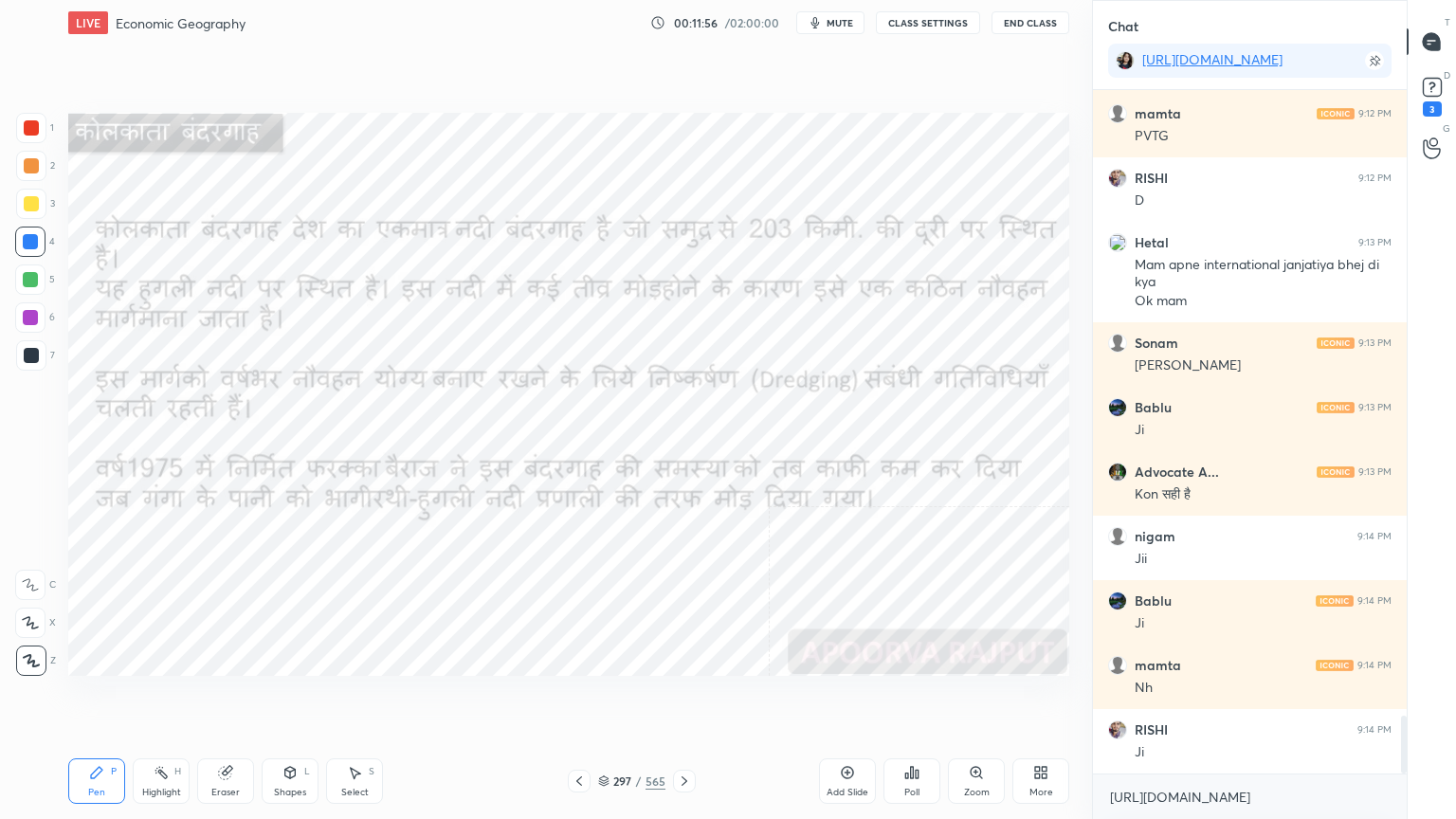 click 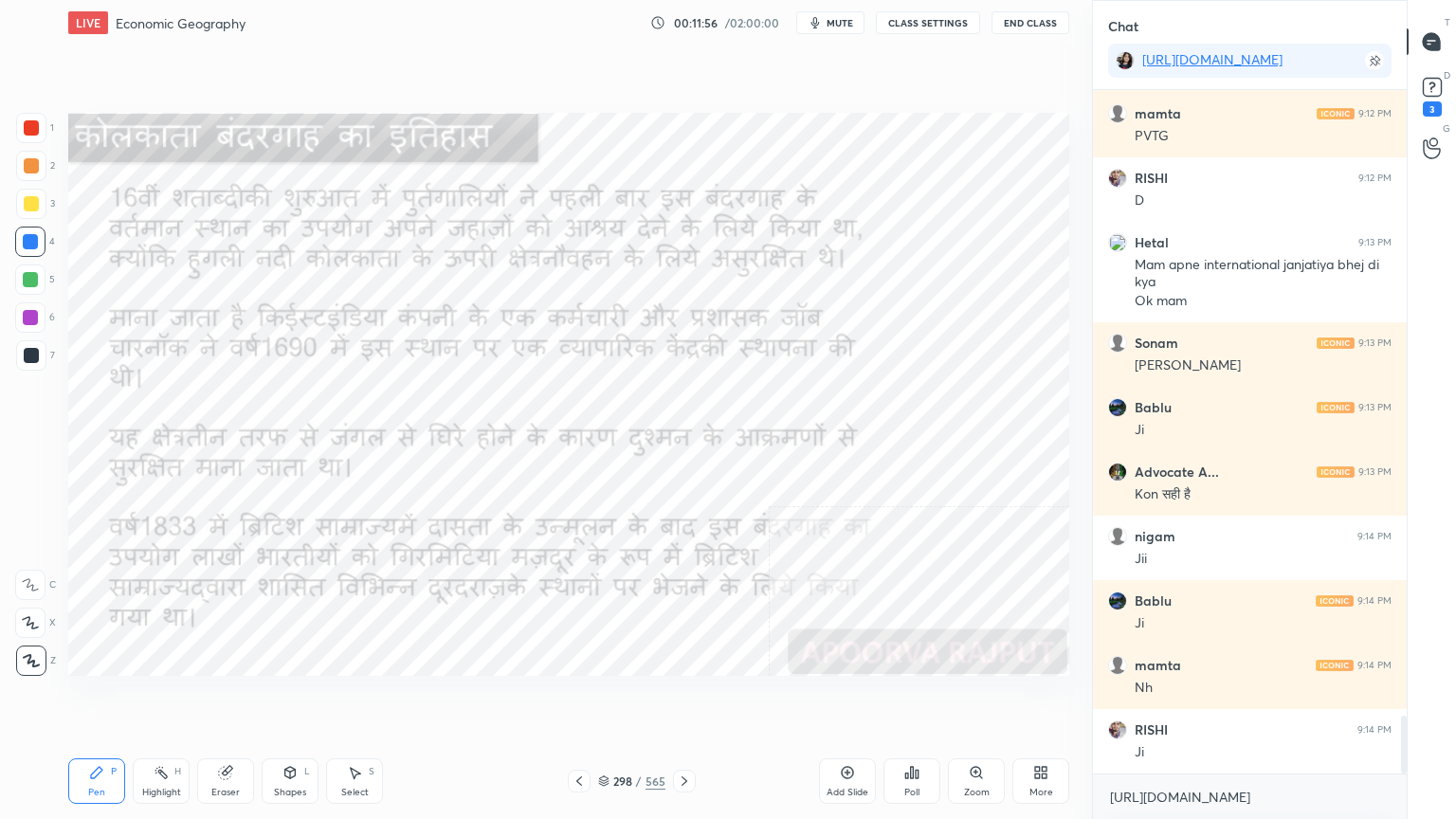 click 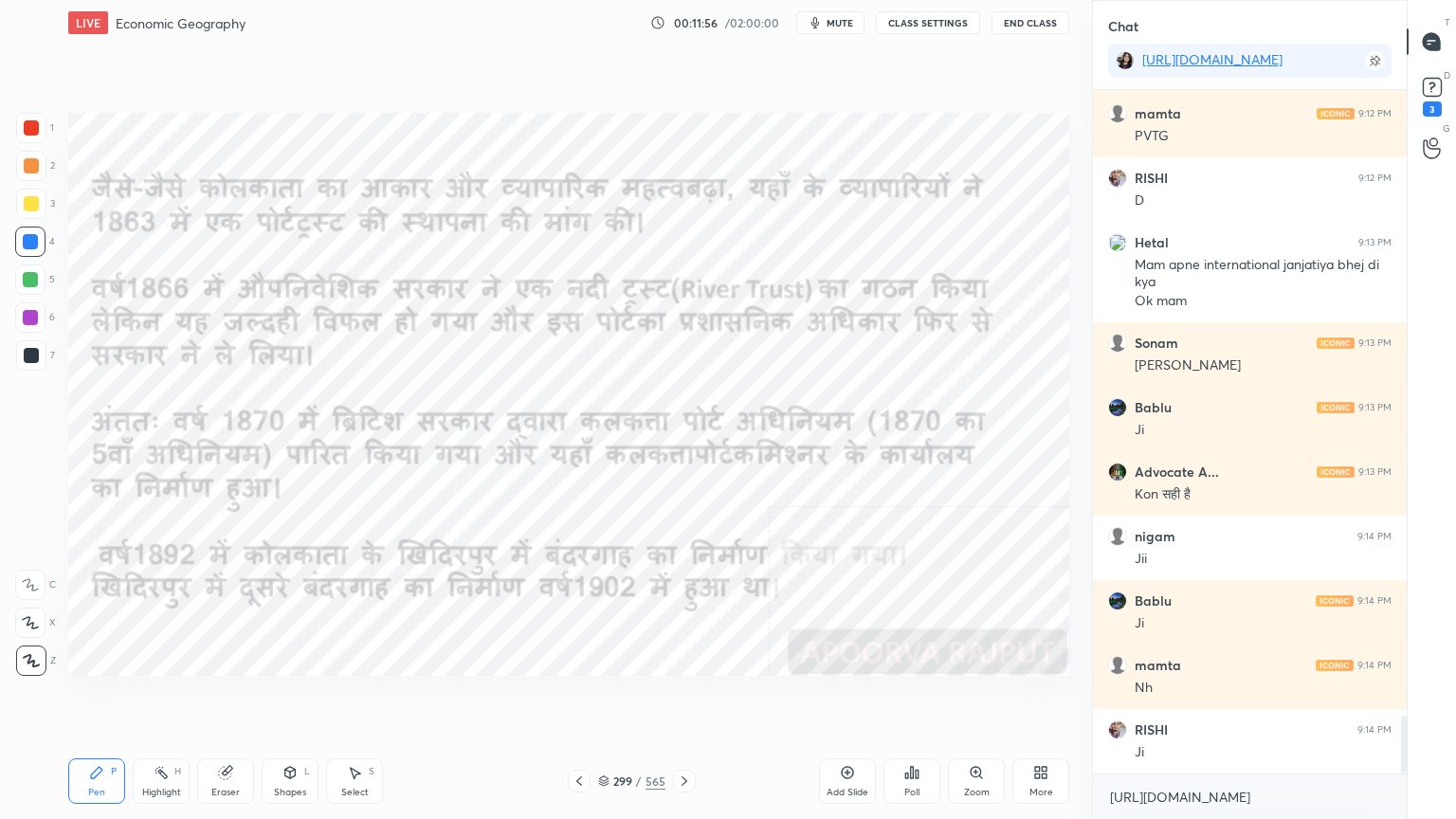click 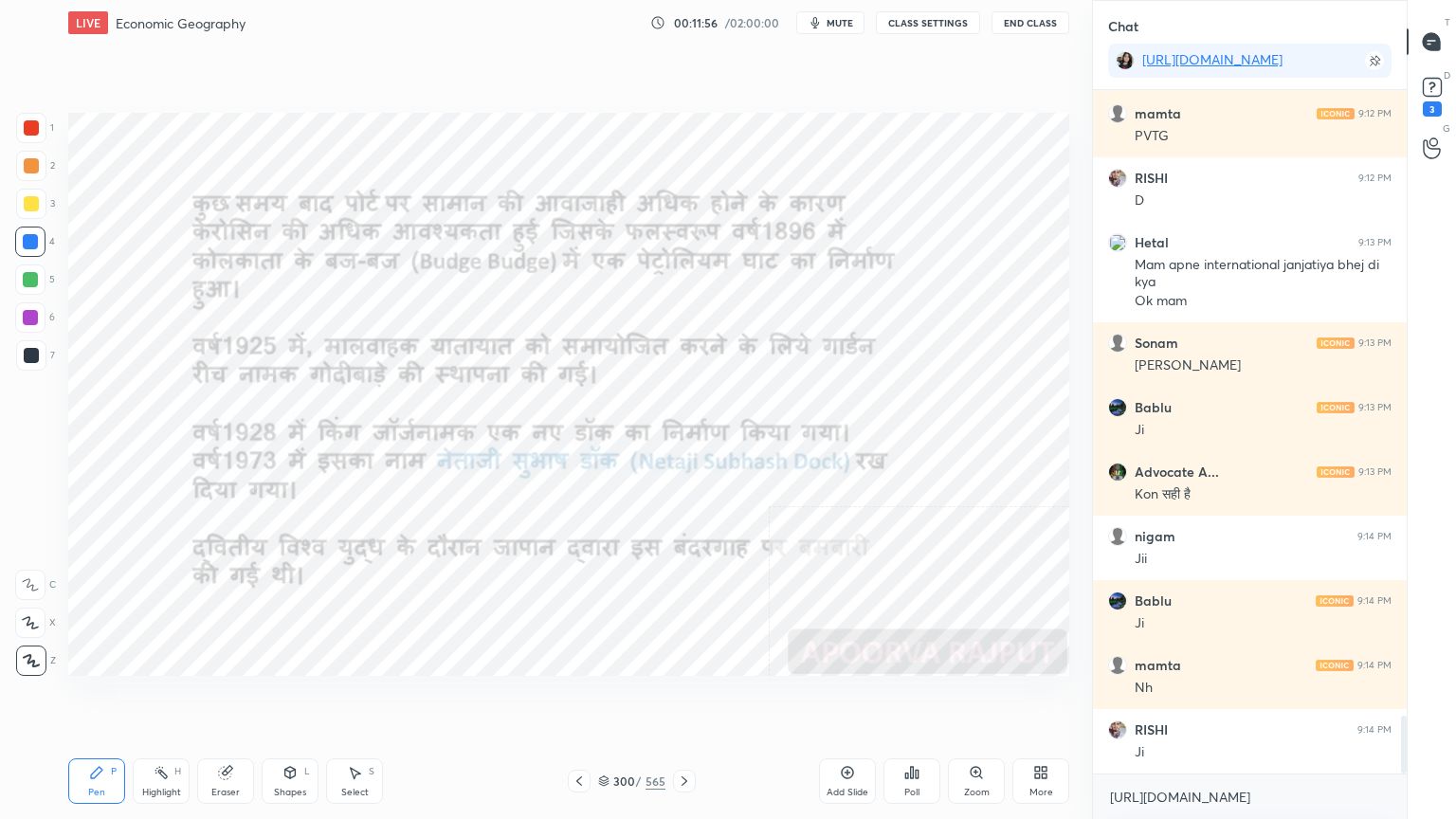 click 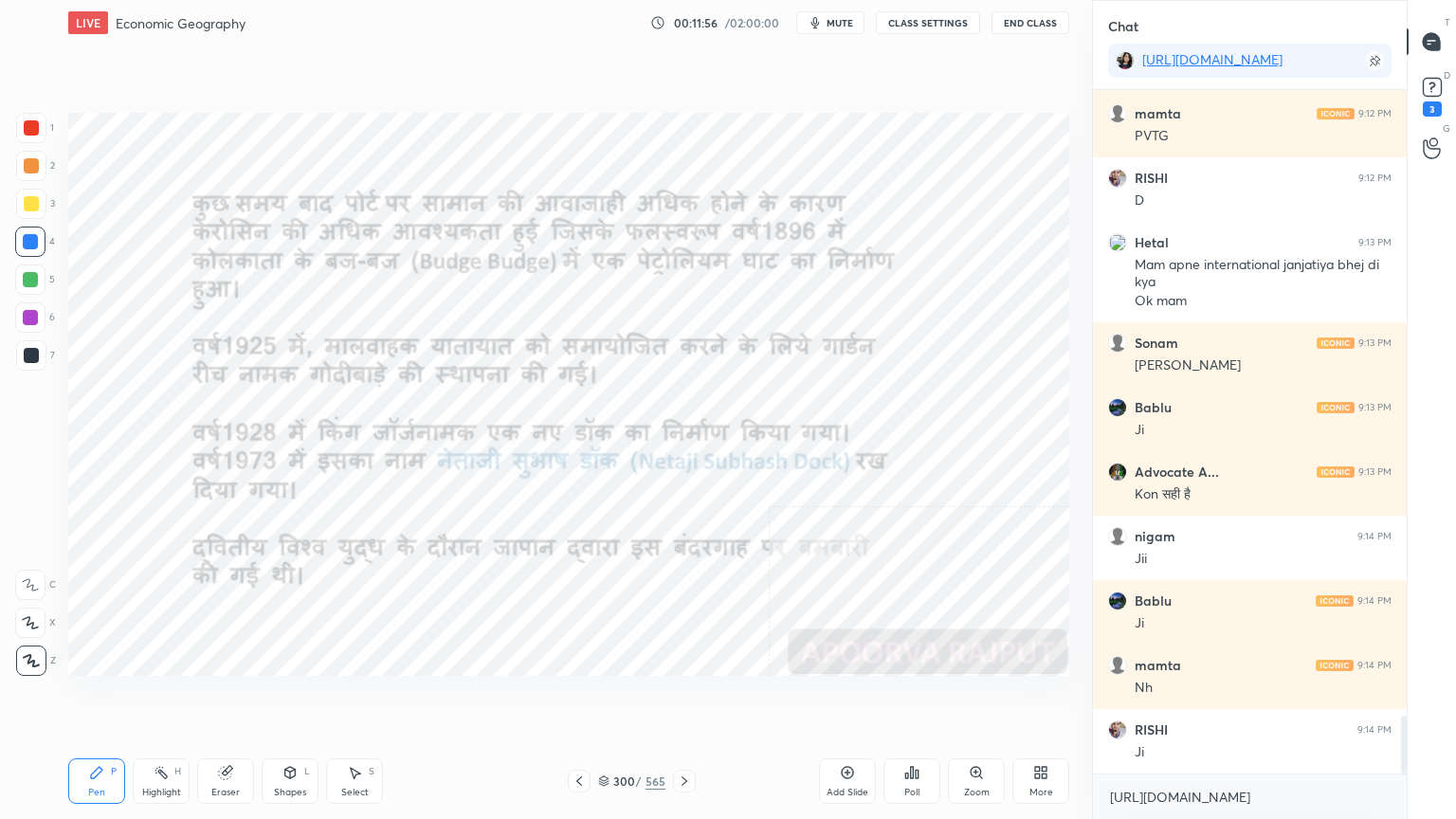 click 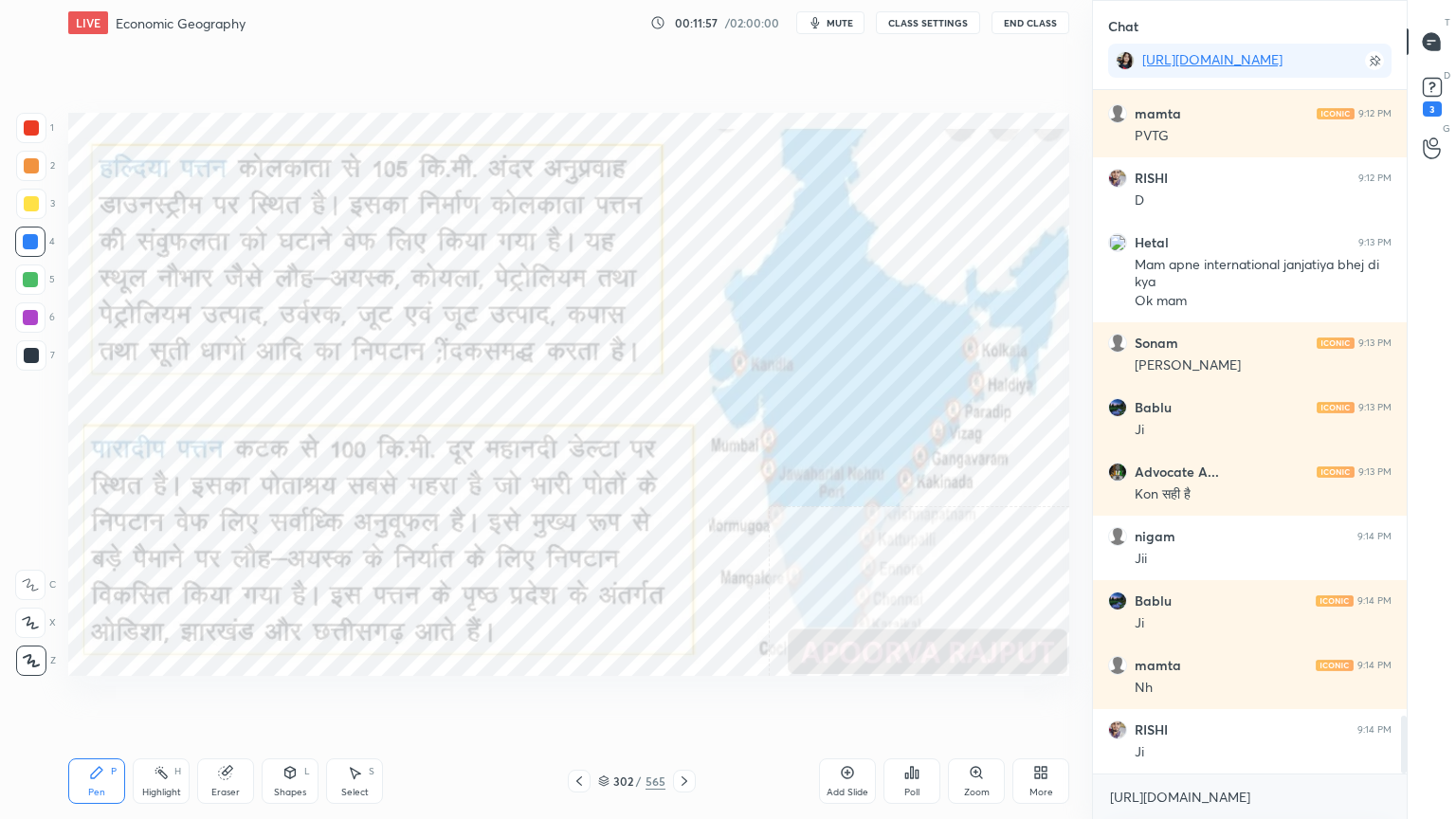 click 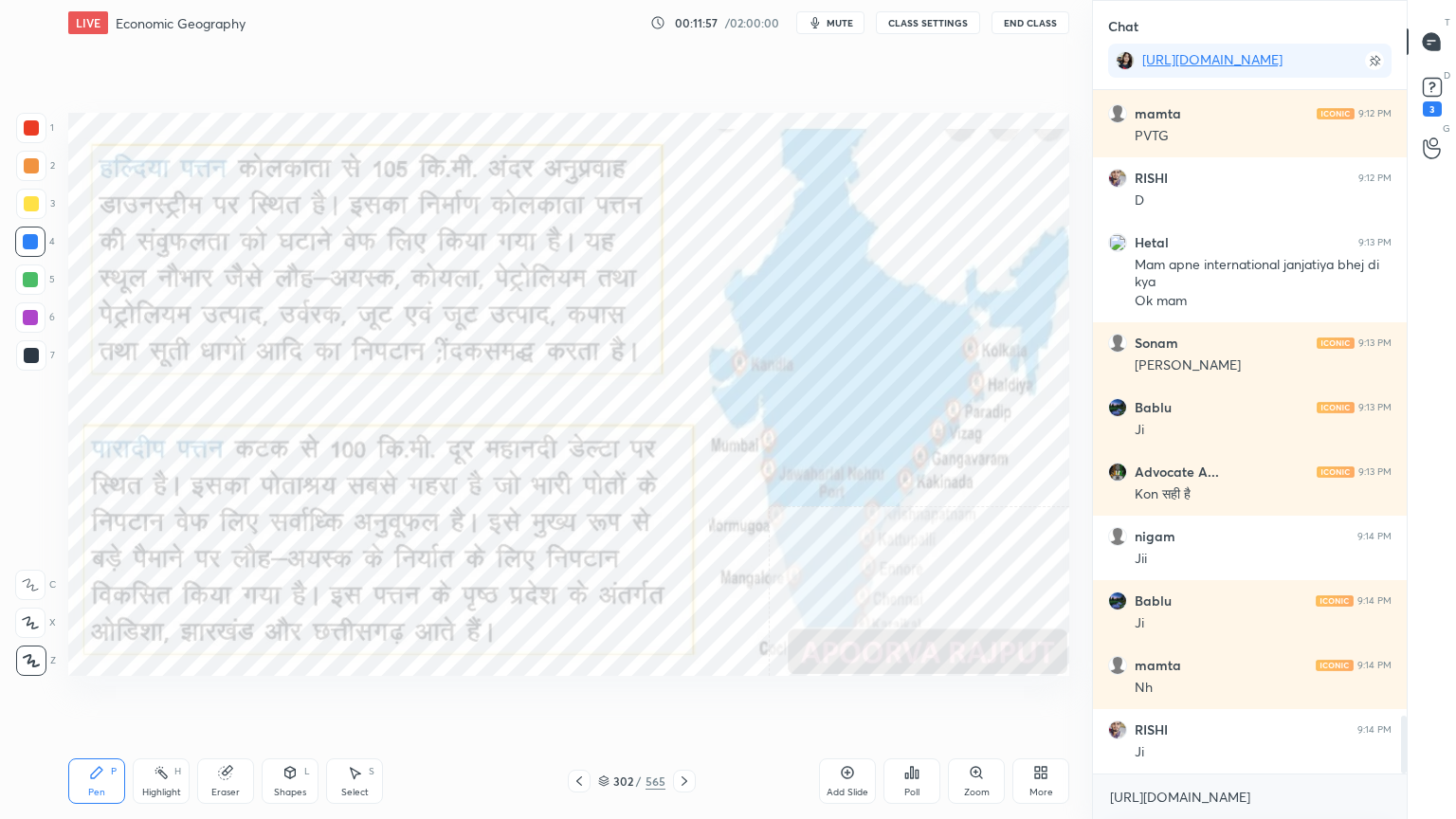 click 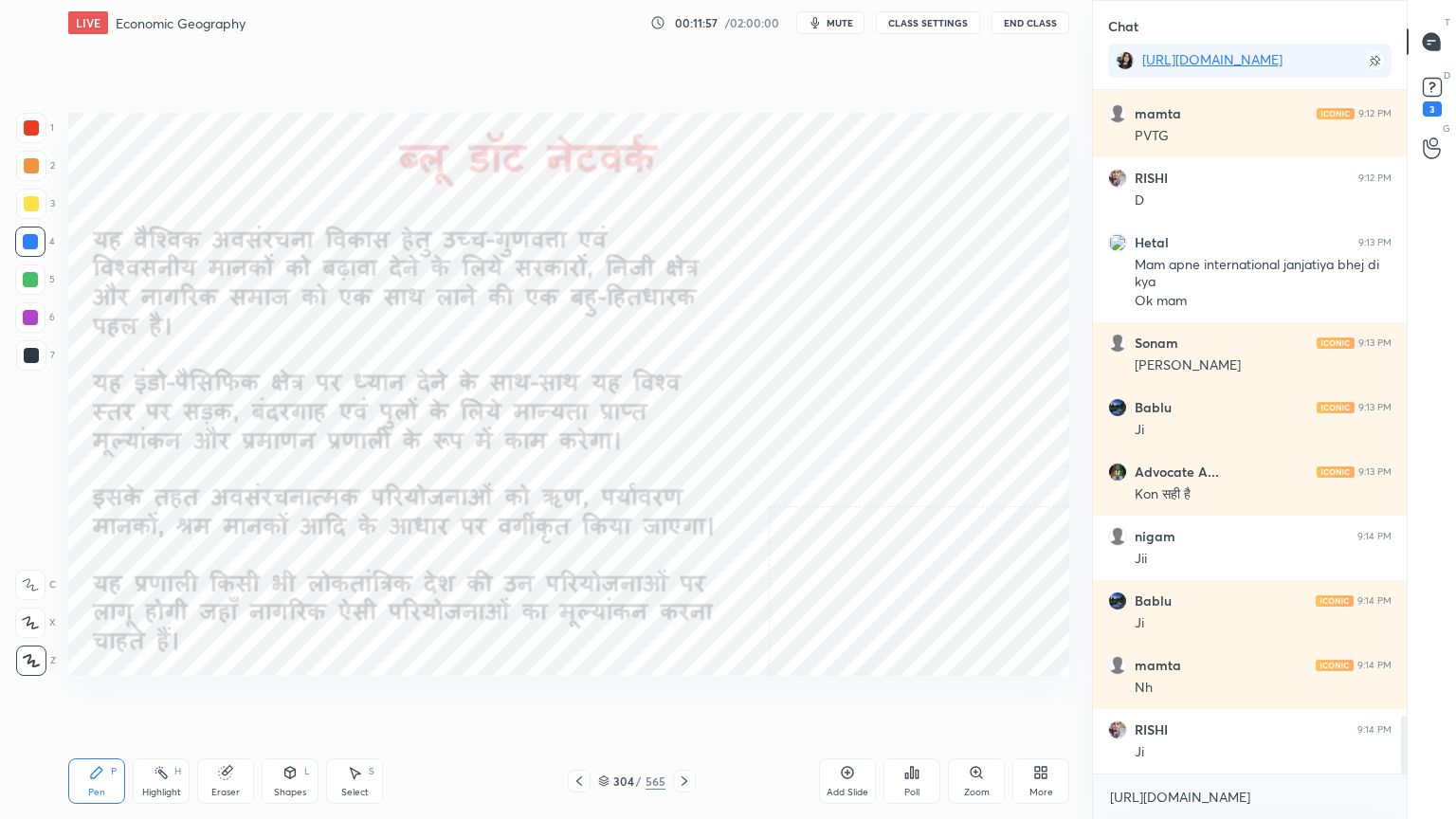 click 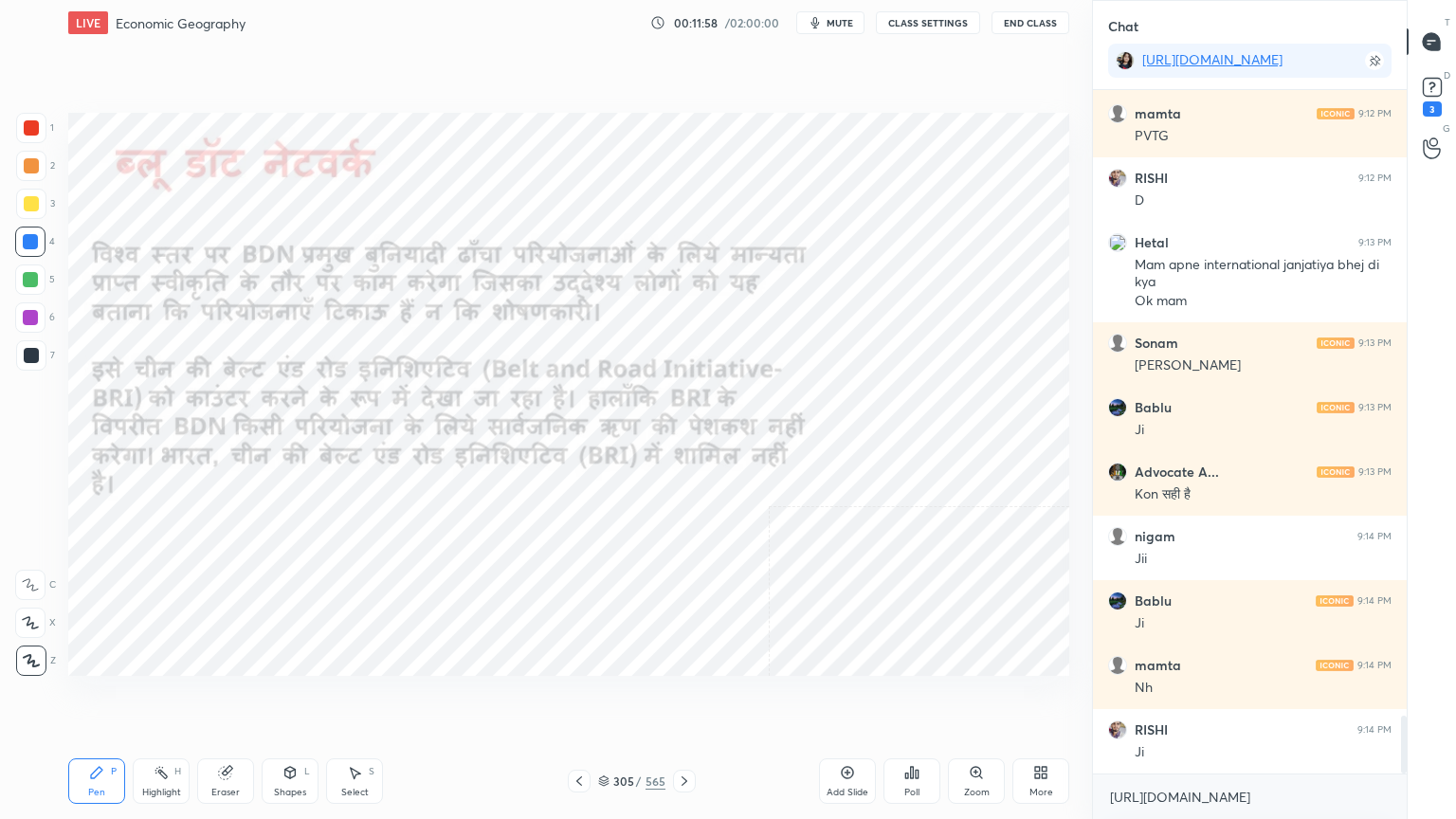 drag, startPoint x: 615, startPoint y: 784, endPoint x: 698, endPoint y: 742, distance: 93.0215 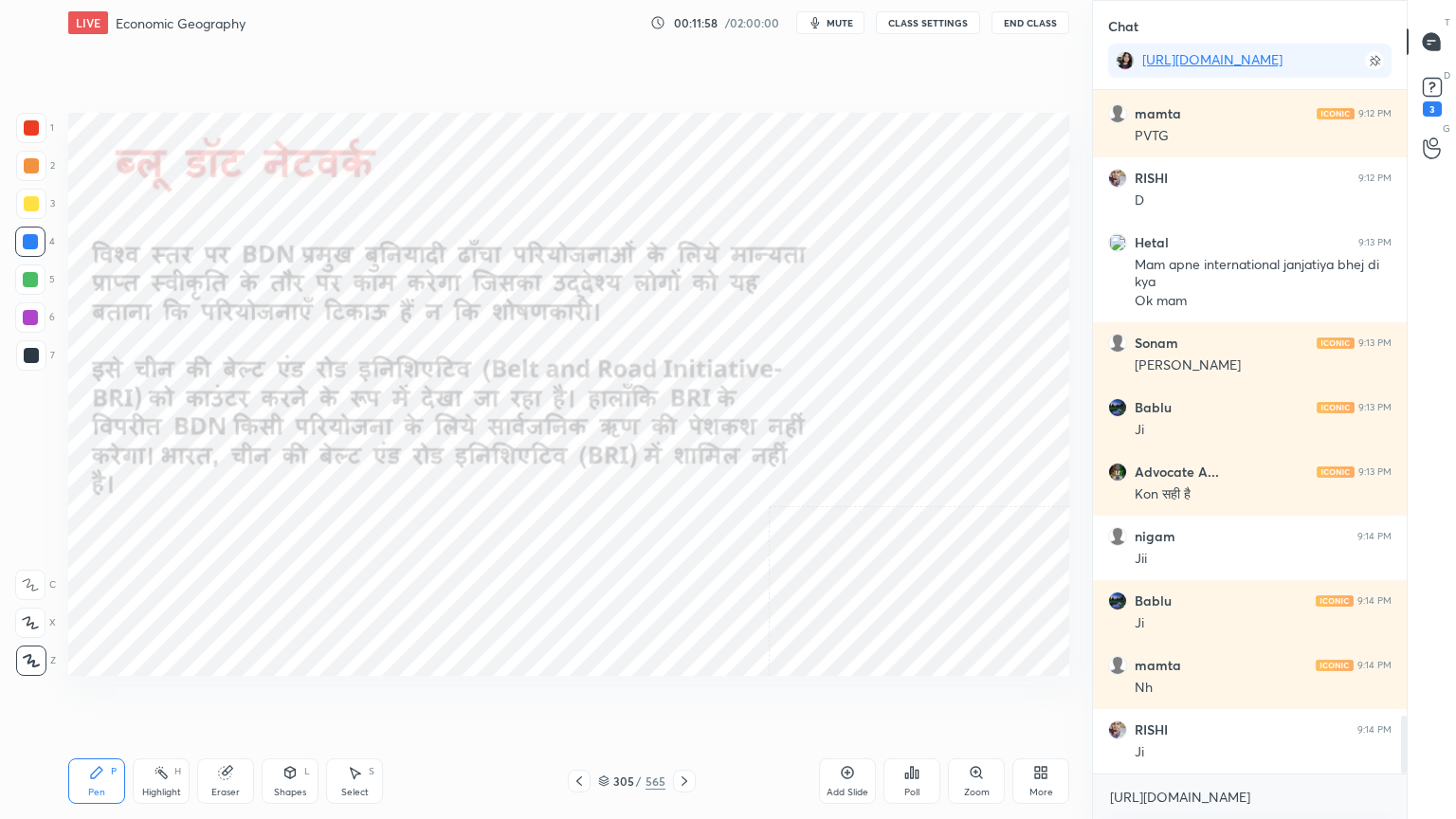 click on "305 / 565" at bounding box center [631, 781] 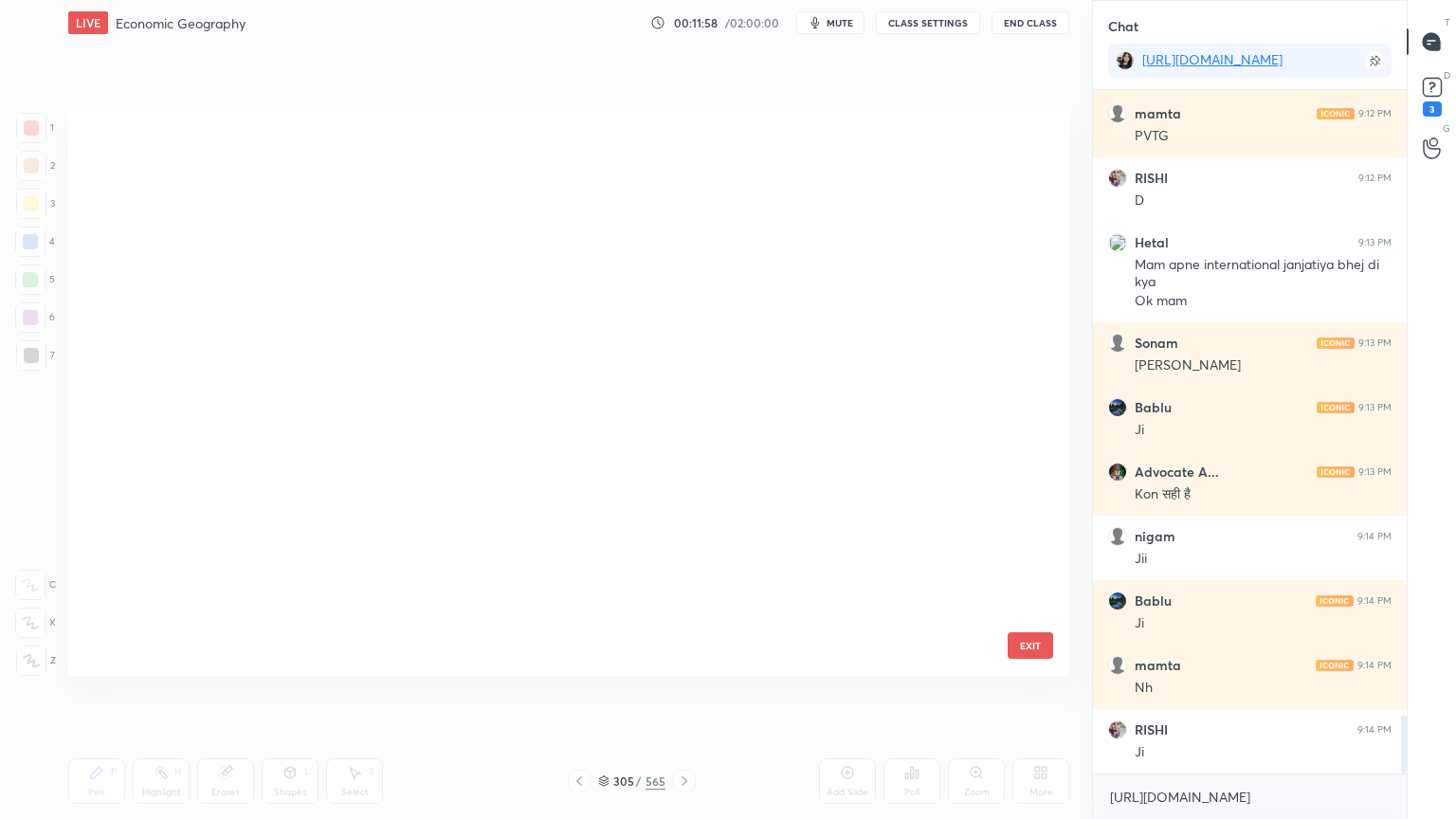 scroll, scrollTop: 17131, scrollLeft: 0, axis: vertical 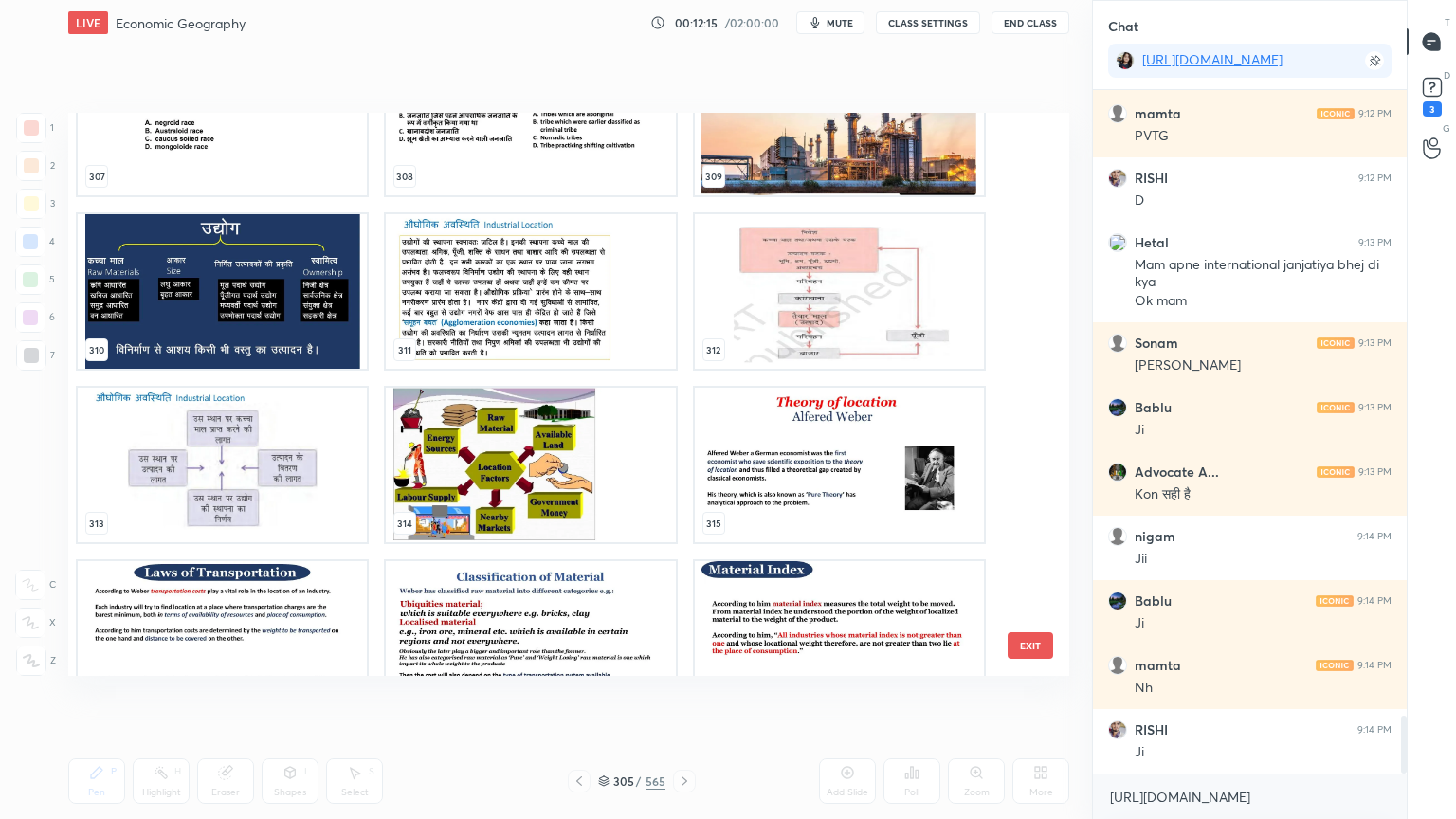 click at bounding box center (839, 464) 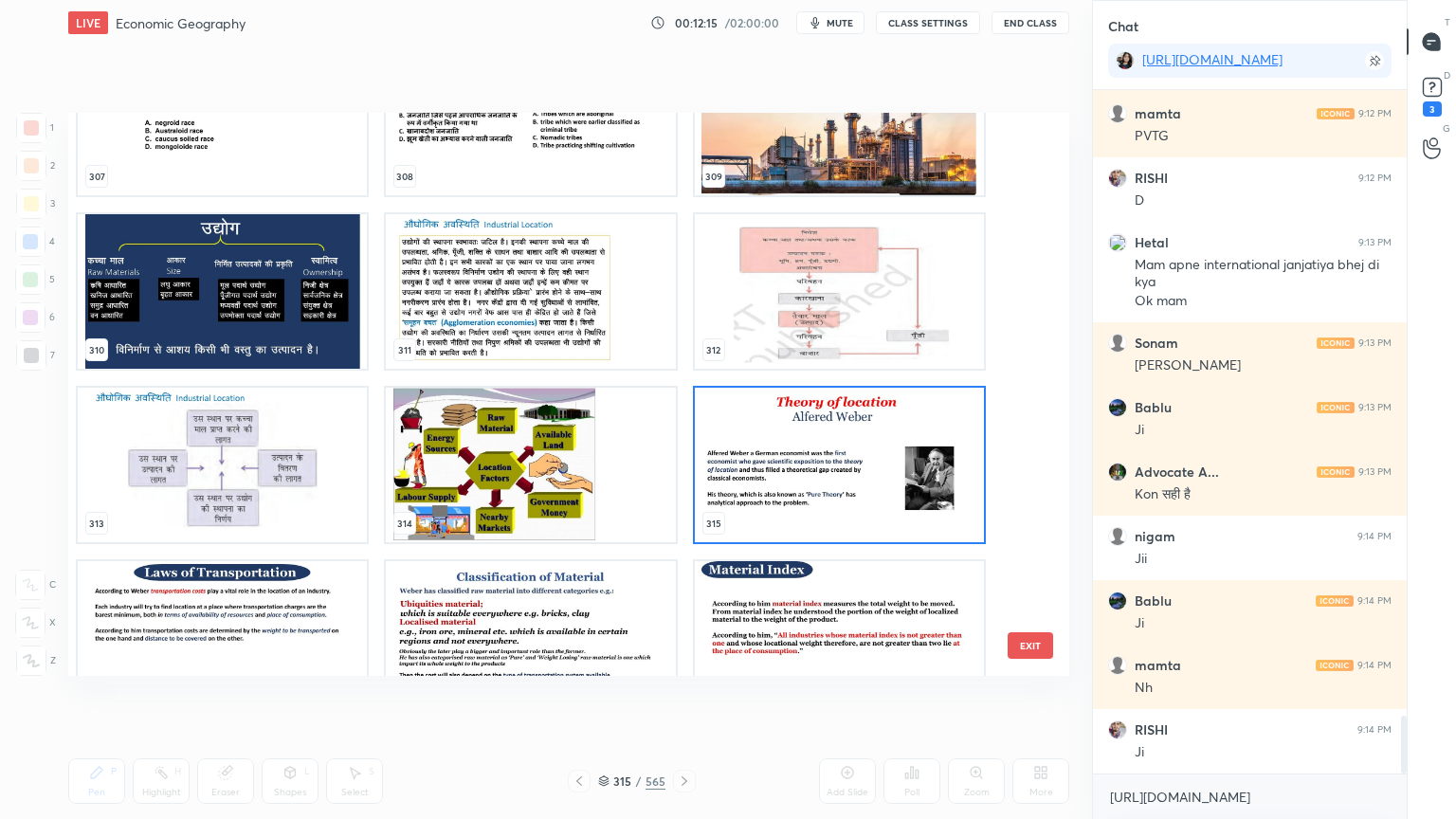 click at bounding box center (839, 464) 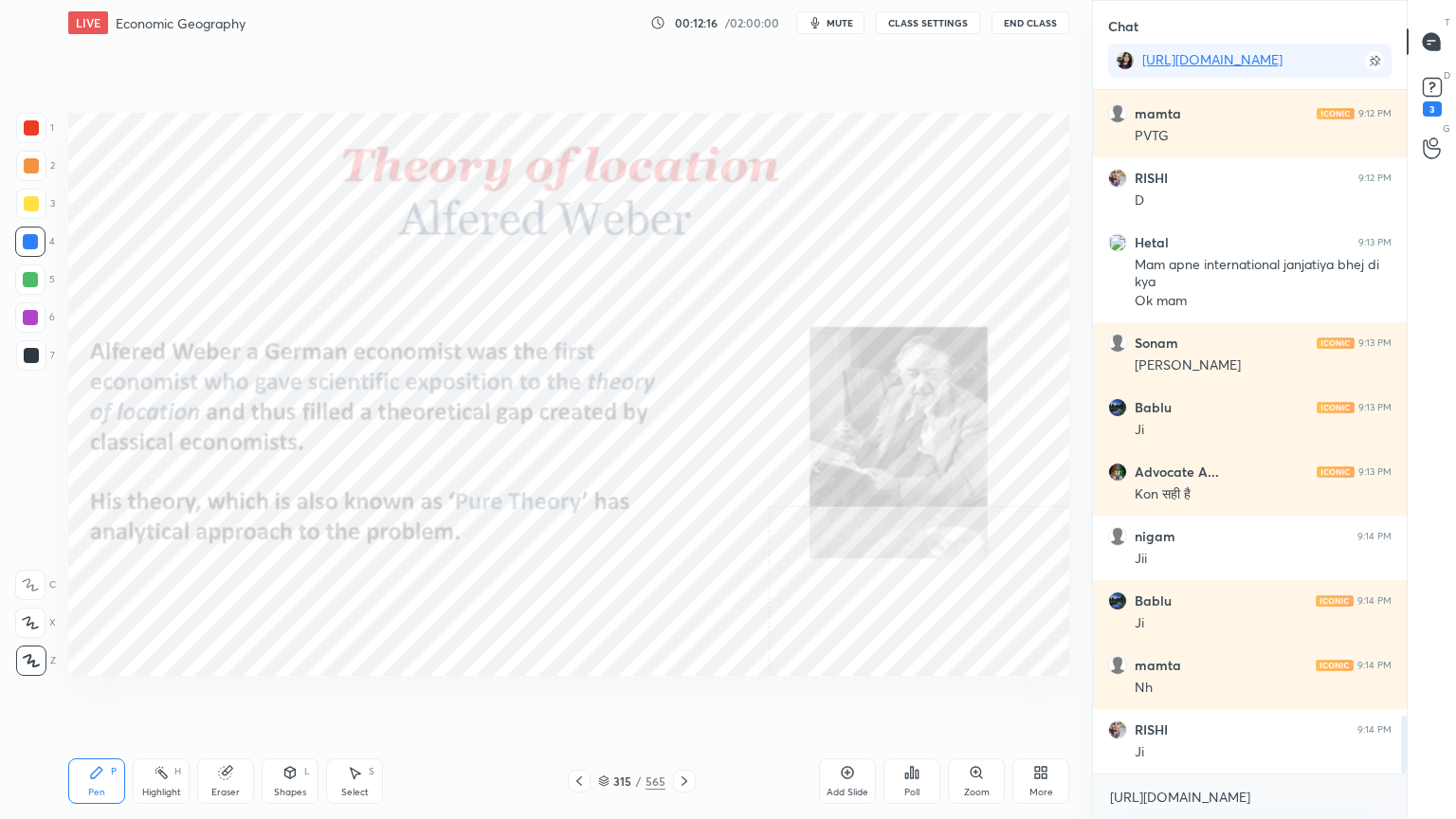 click at bounding box center (839, 464) 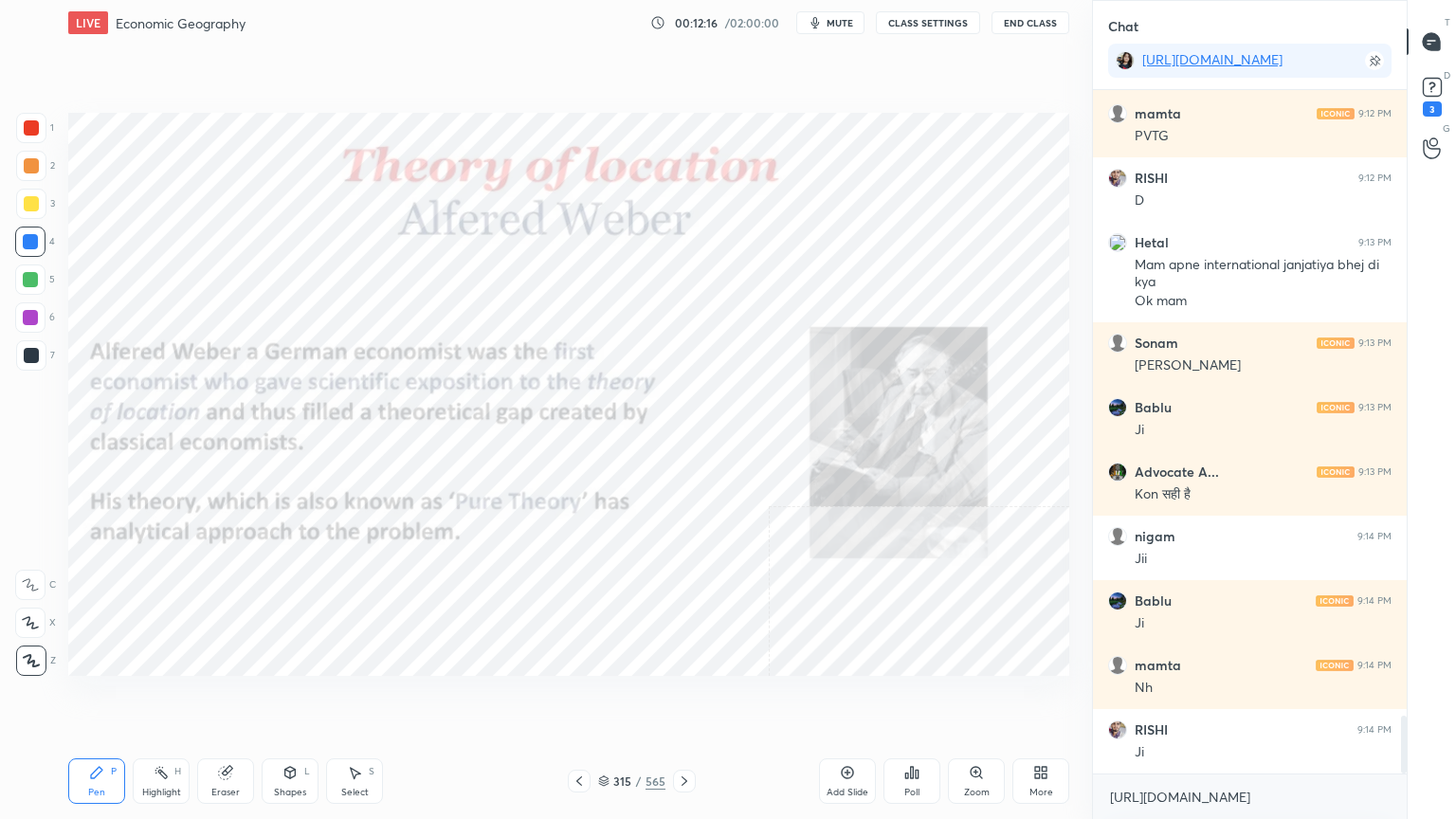 click at bounding box center (839, 464) 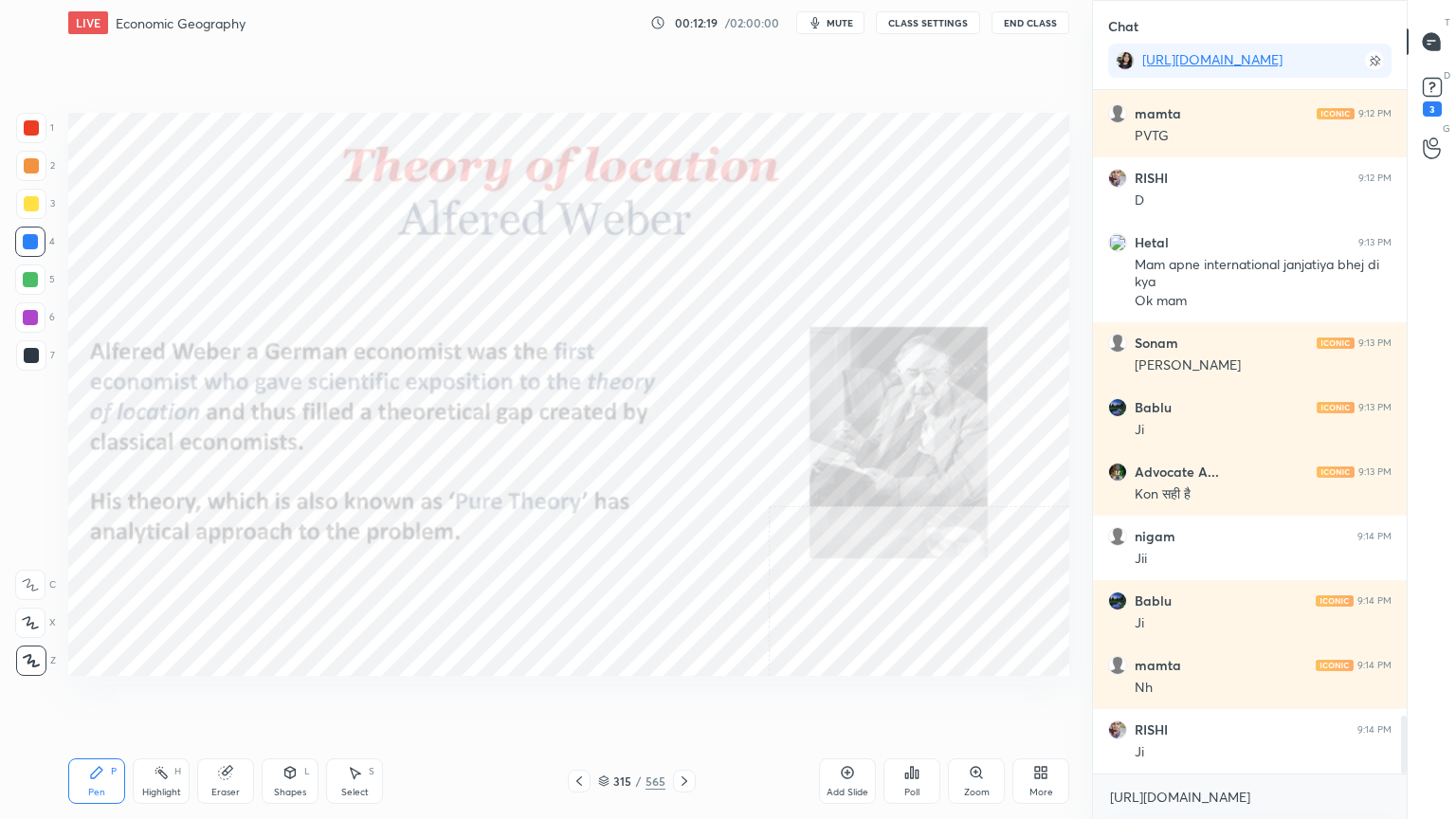 click 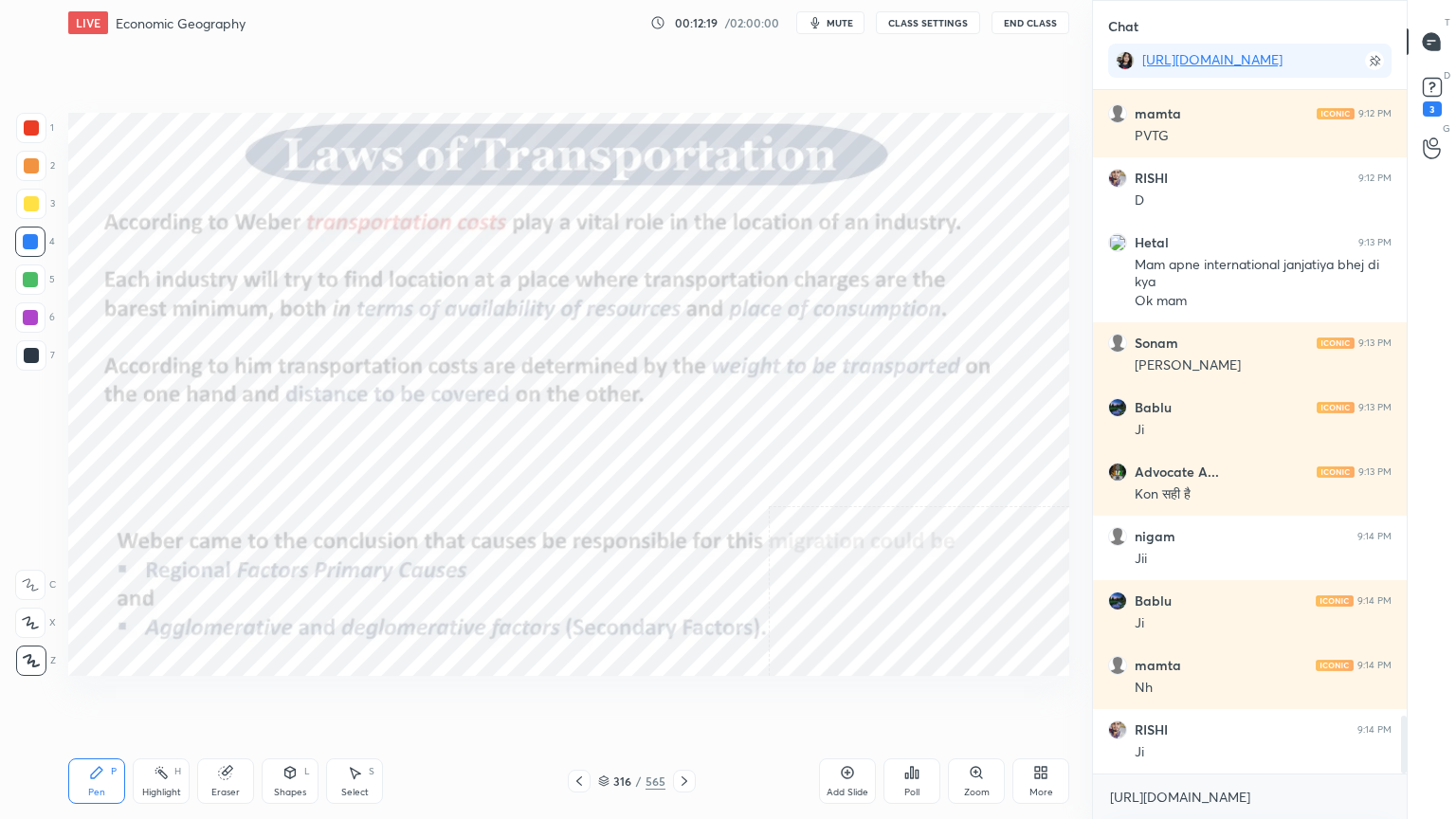 click at bounding box center [684, 781] 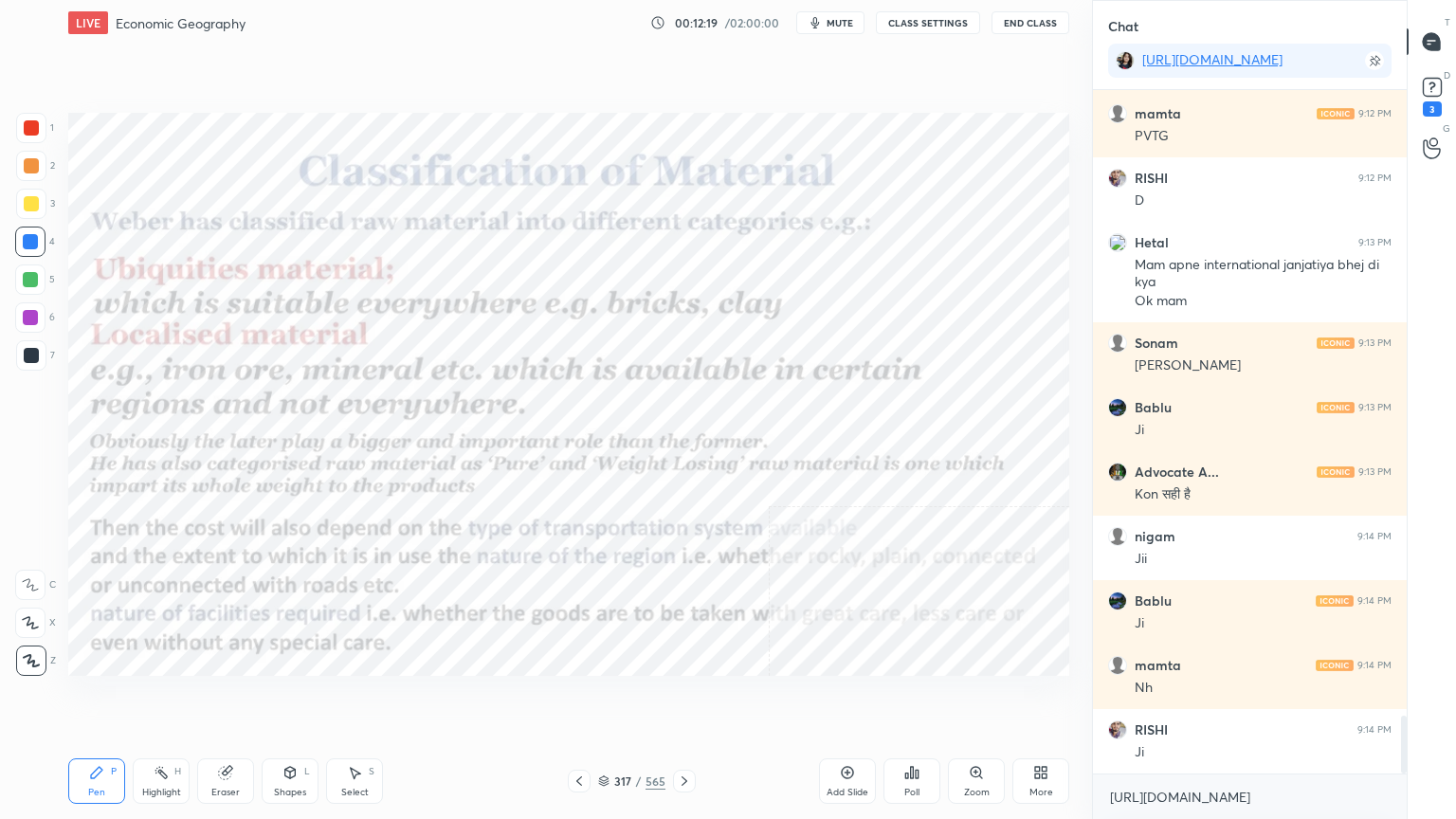 click 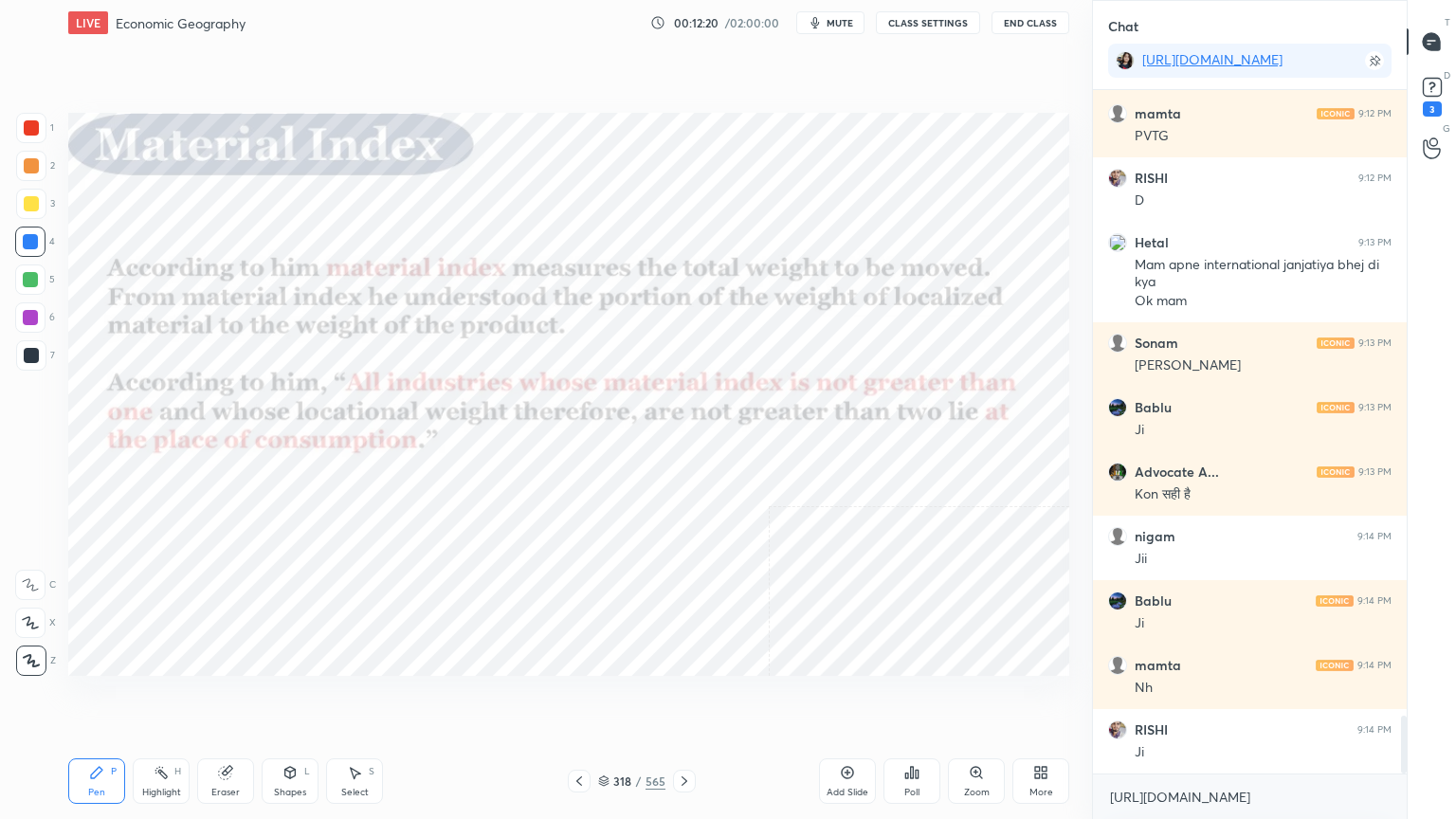 click 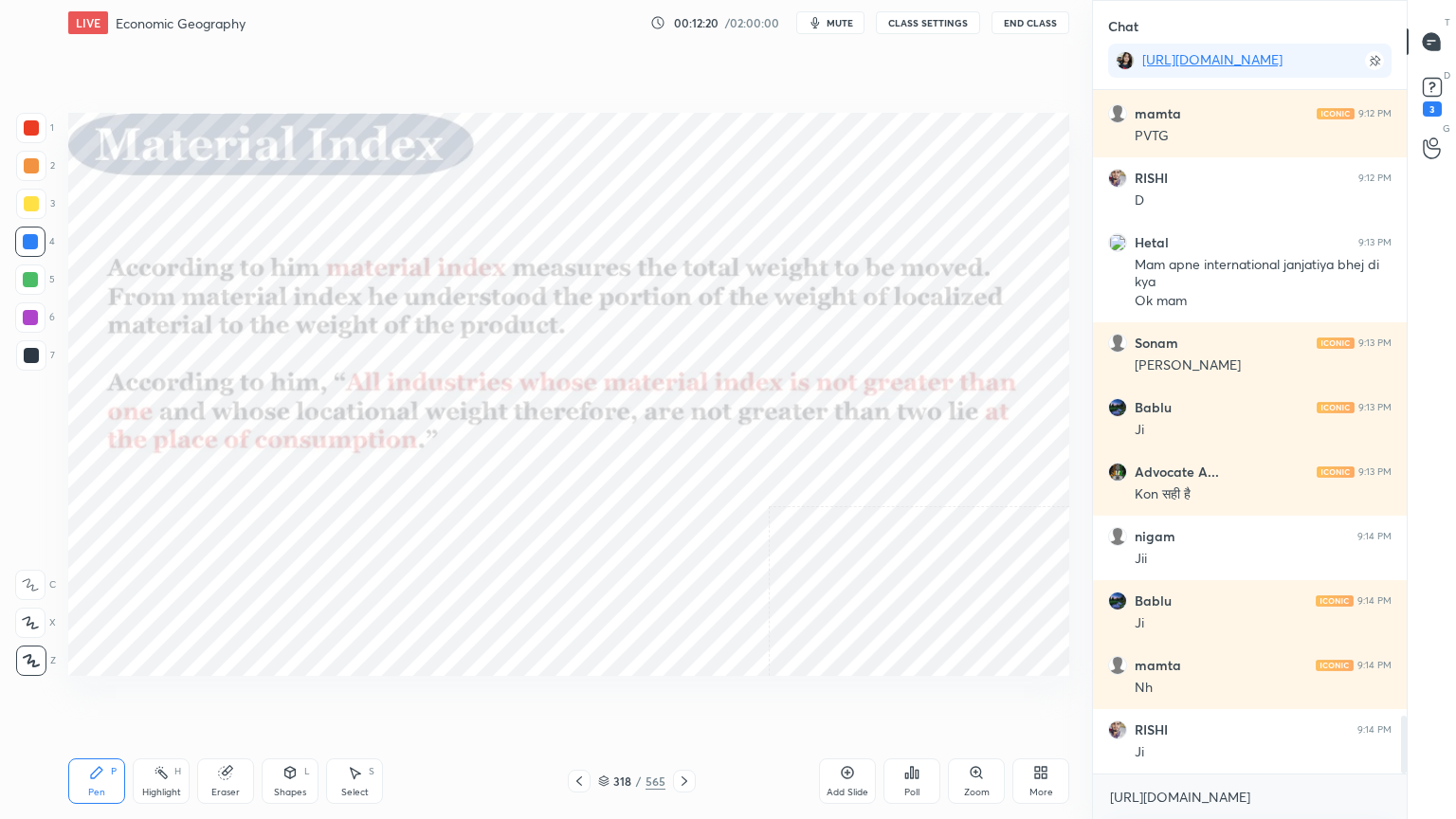 click 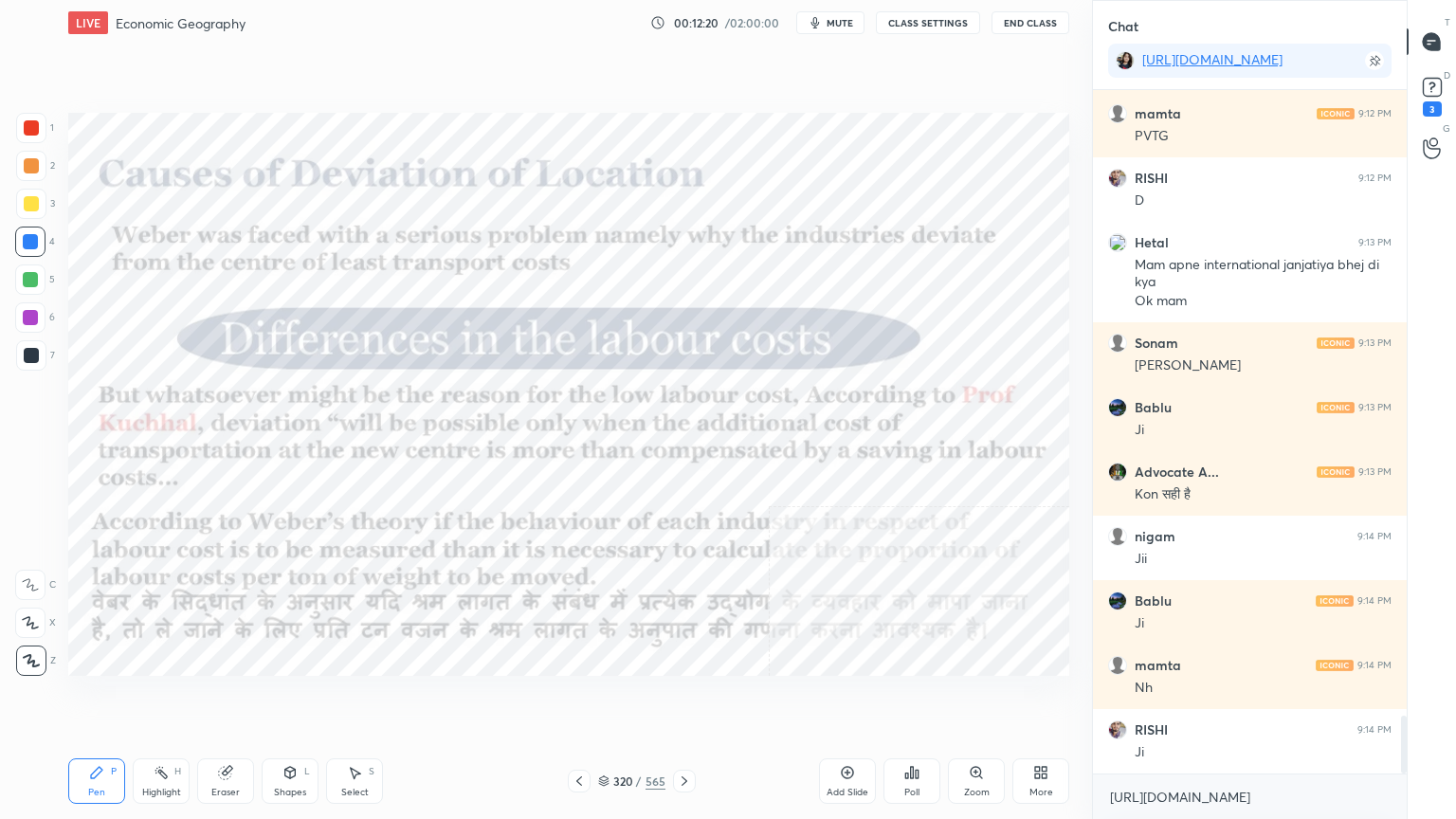 click 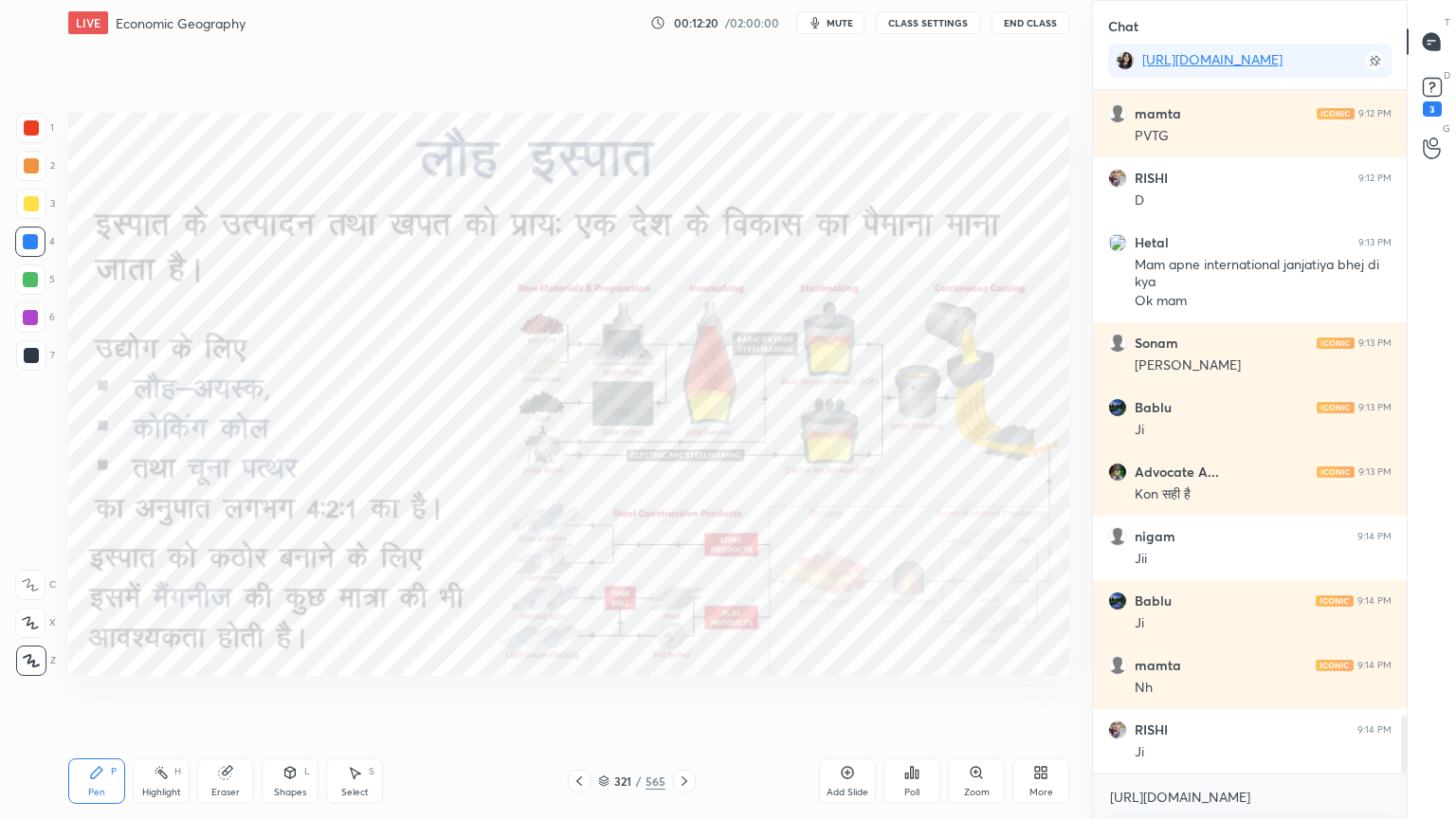 click 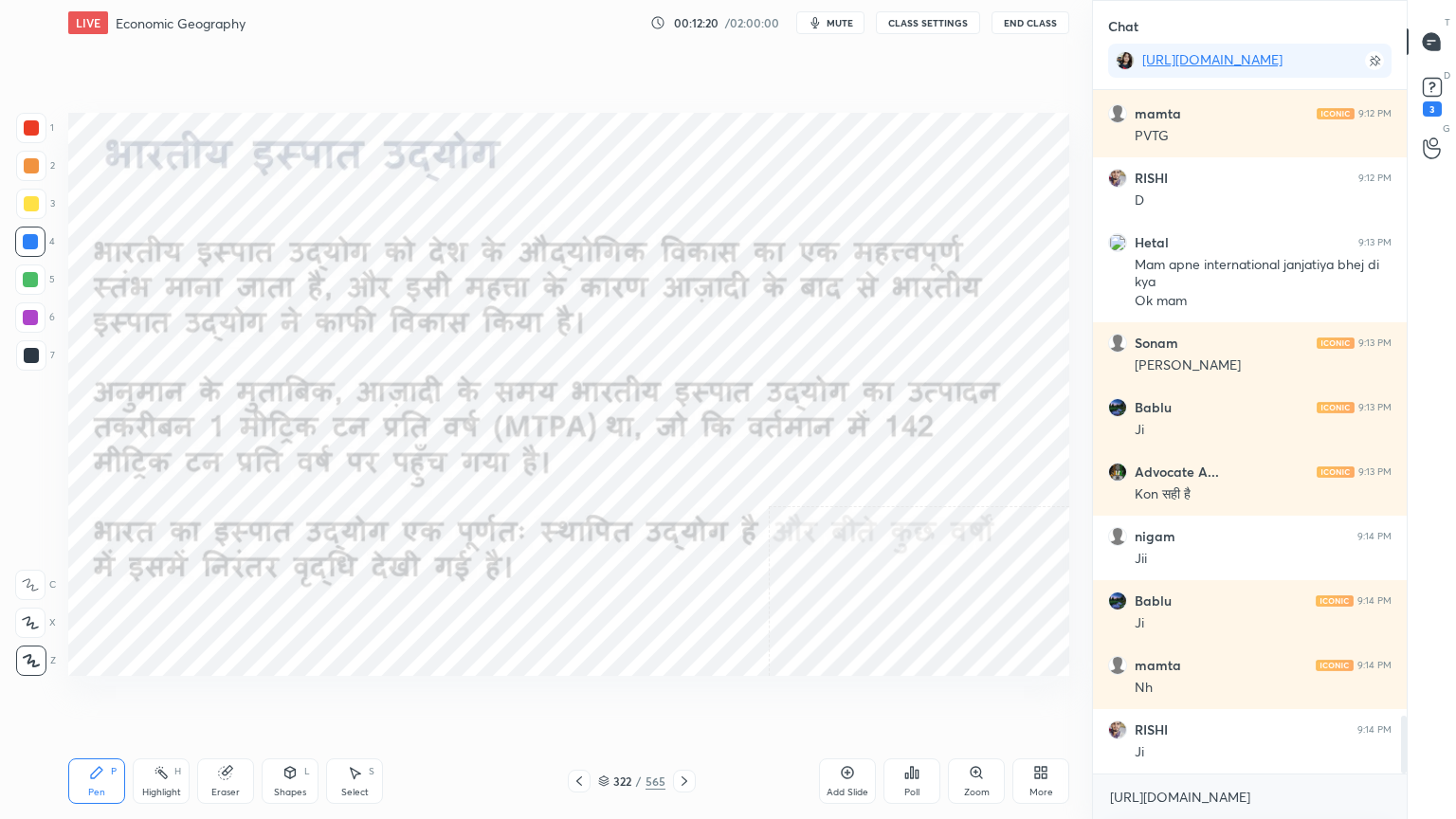 click 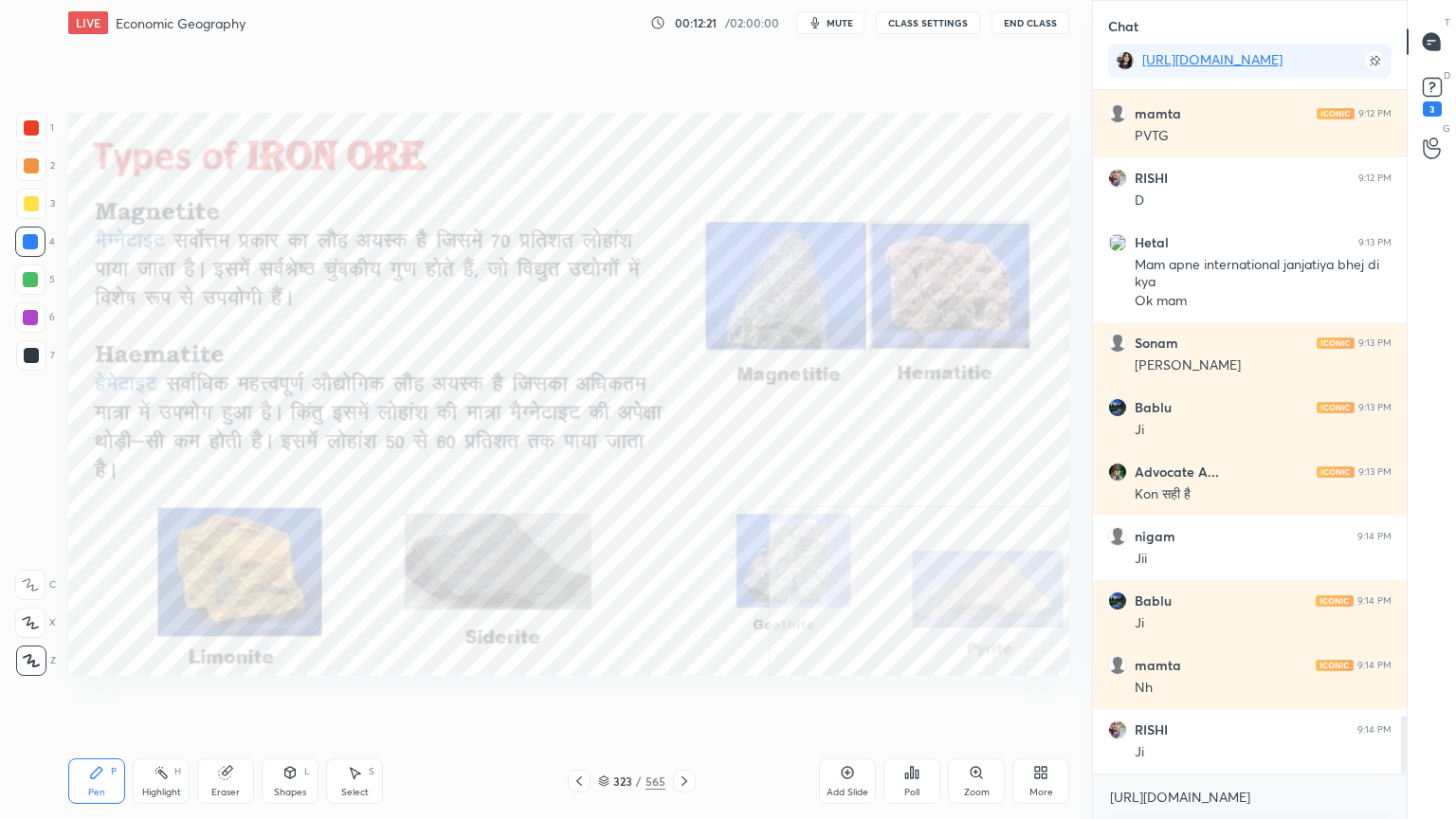 click 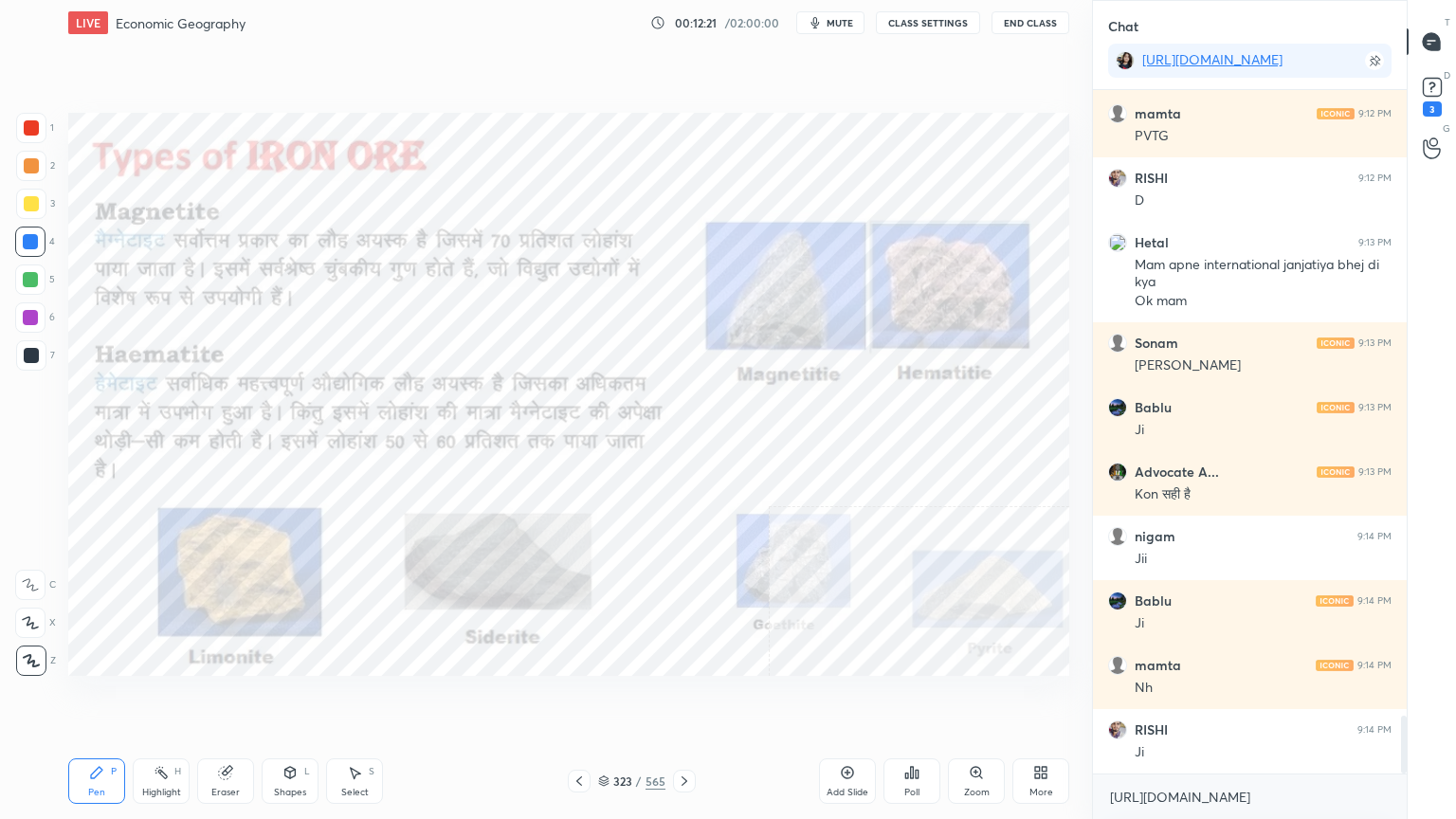 scroll, scrollTop: 7427, scrollLeft: 0, axis: vertical 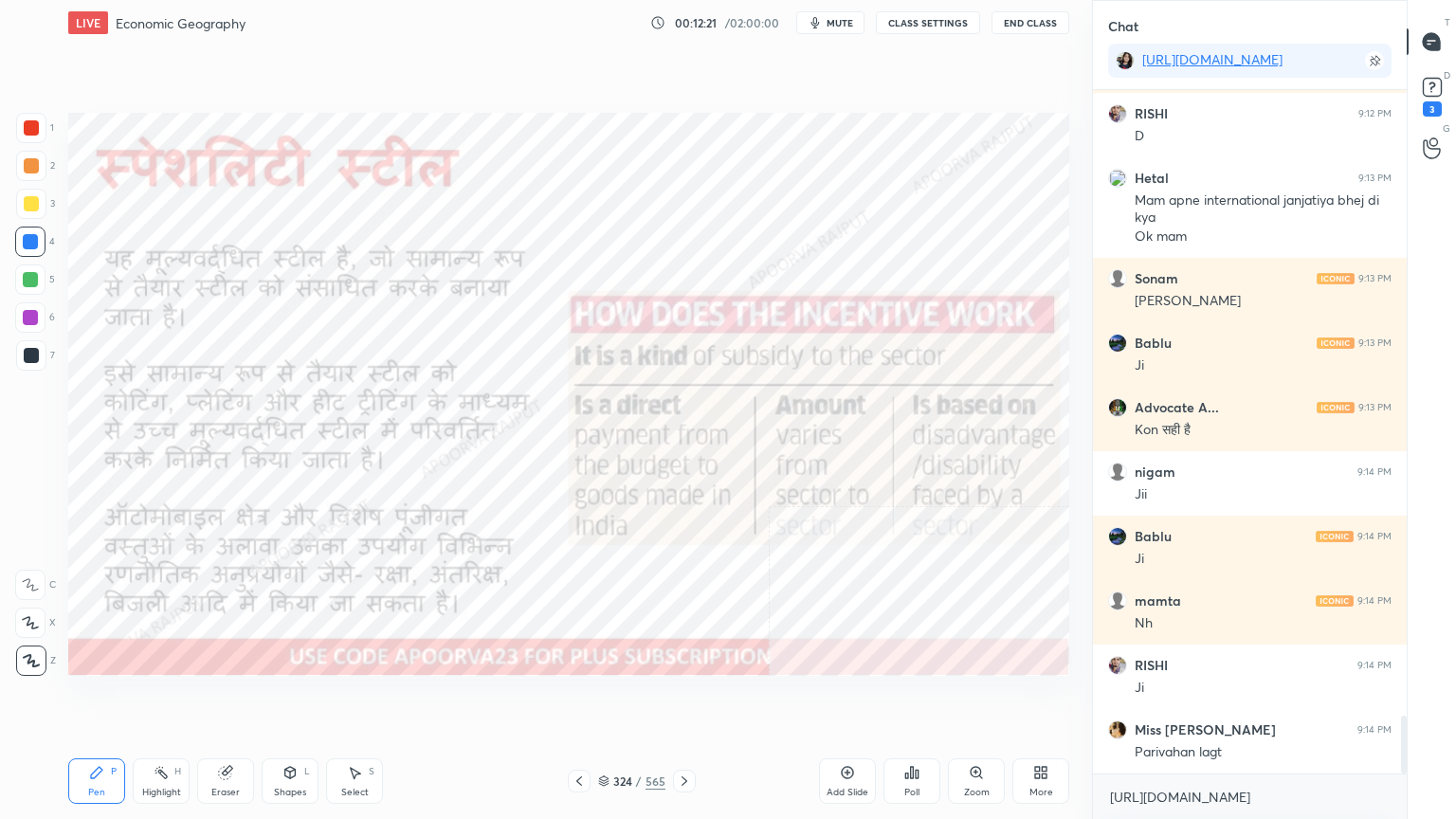 click 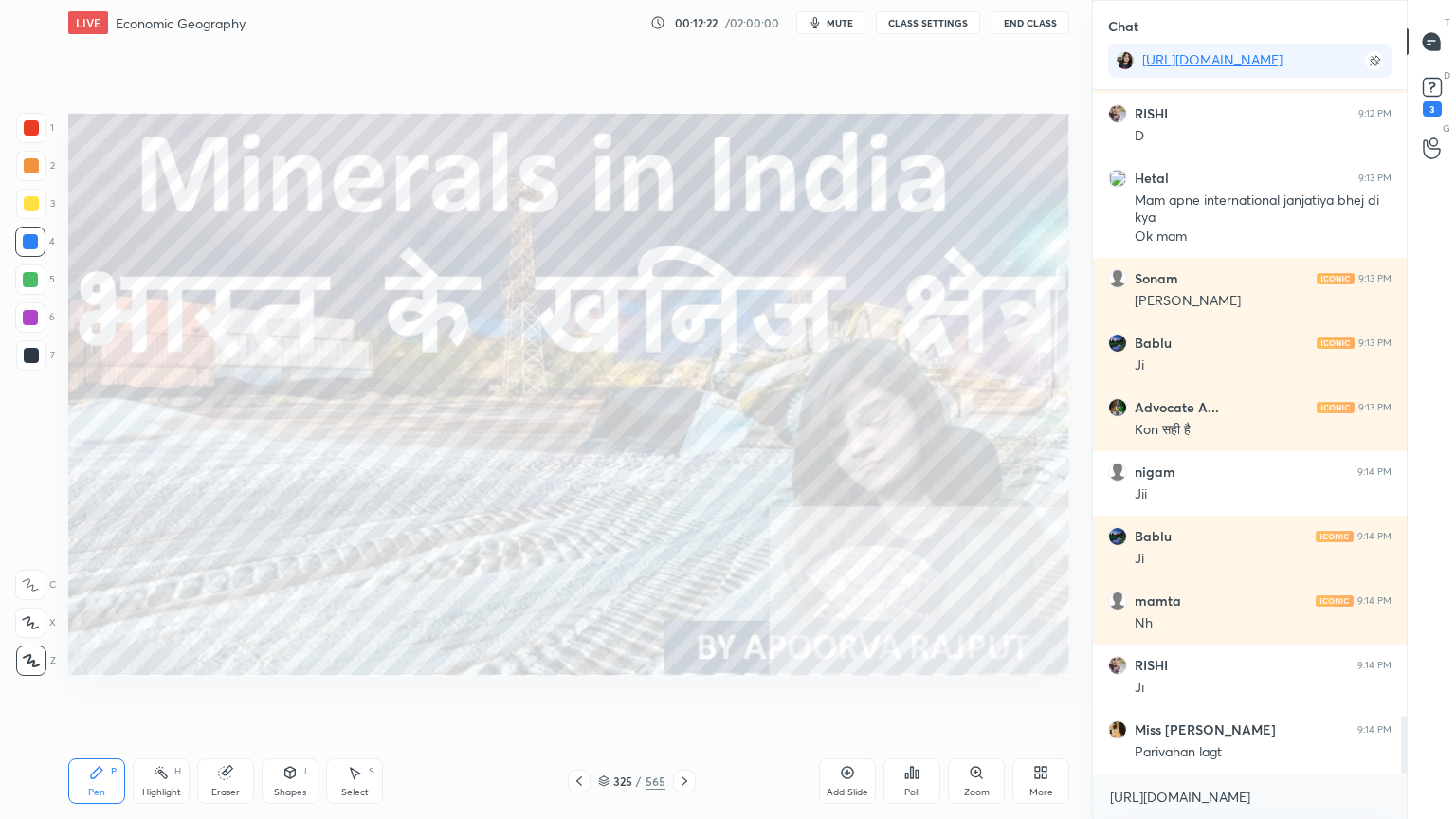 click 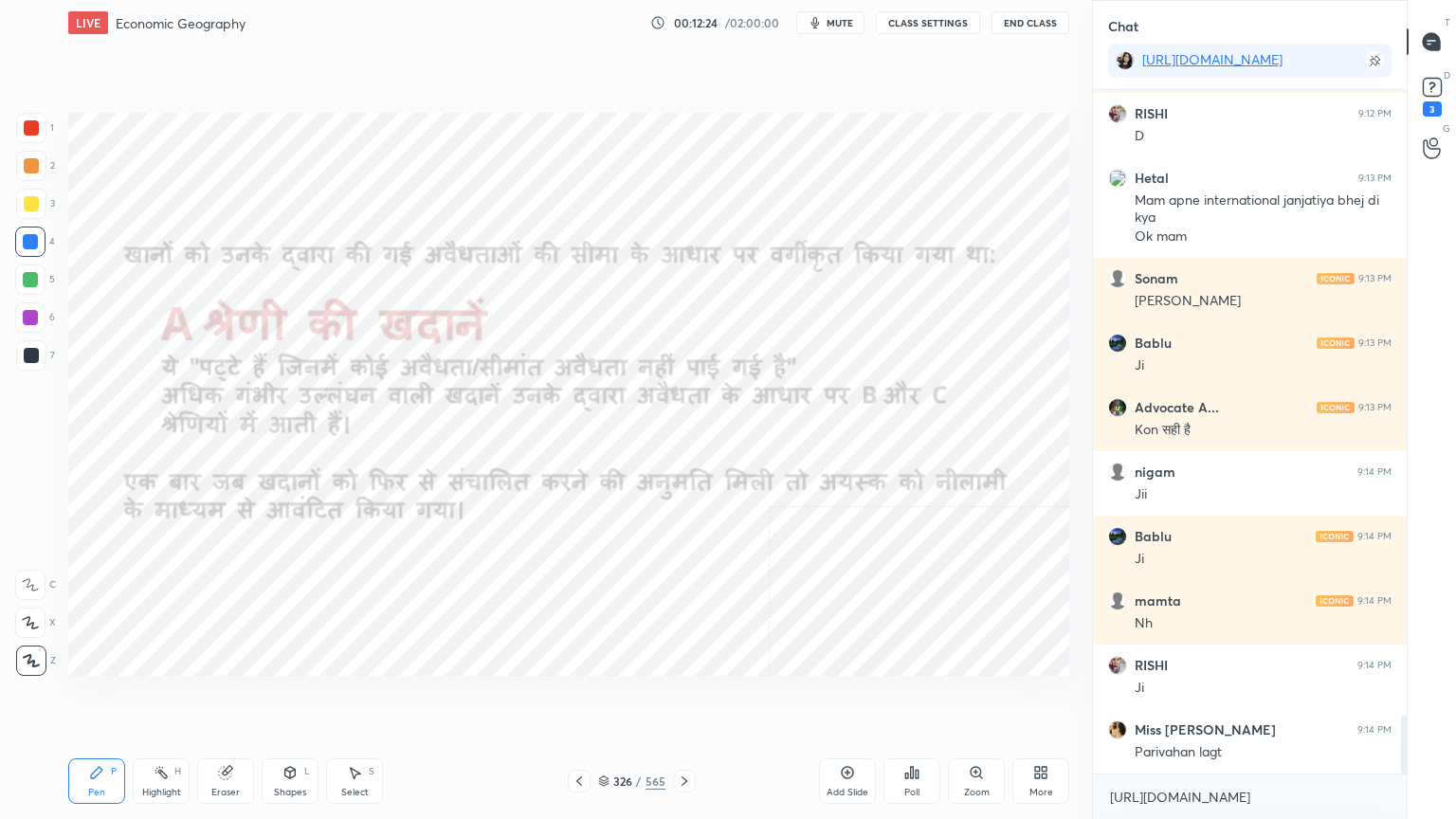 click 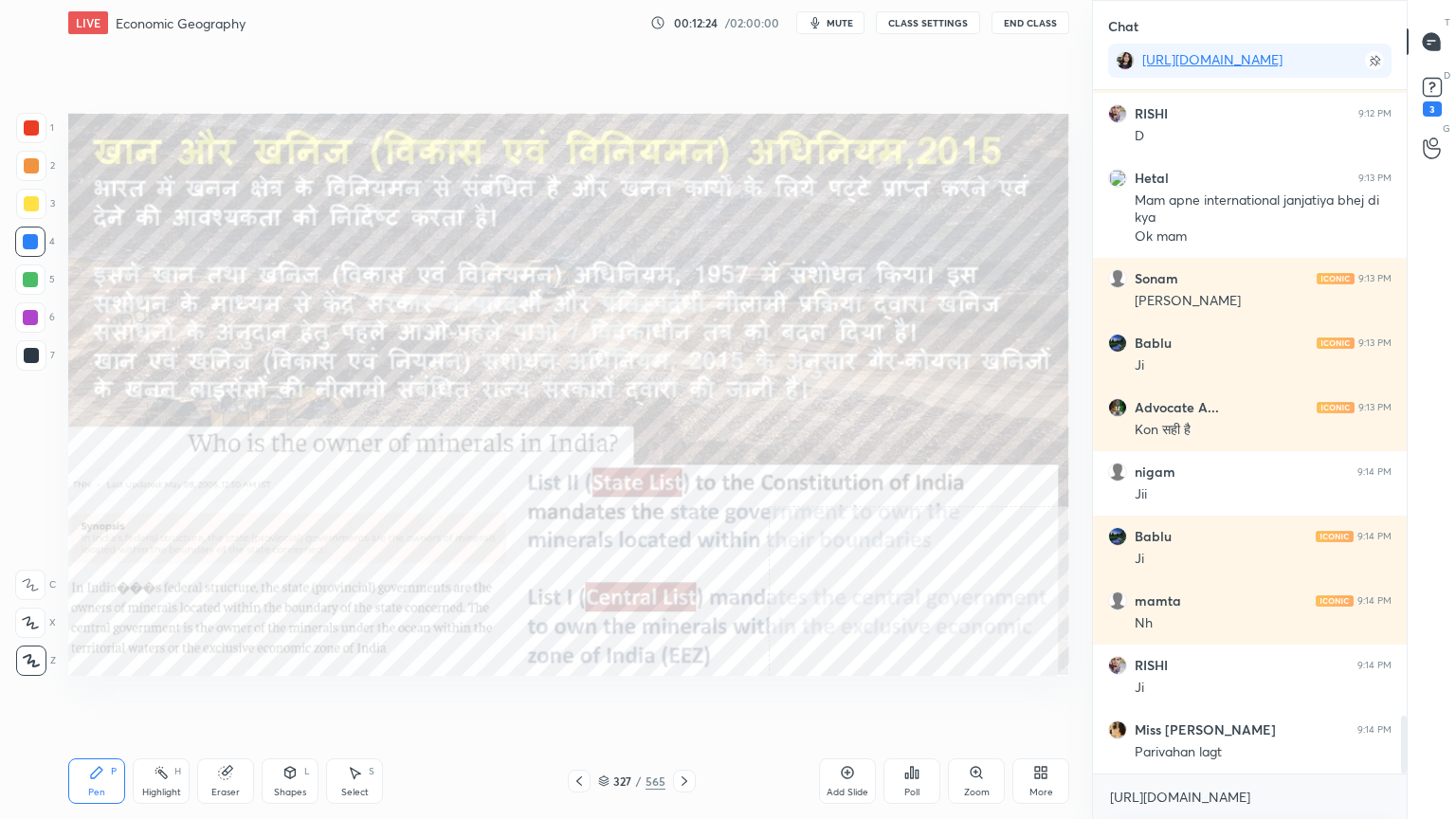 click 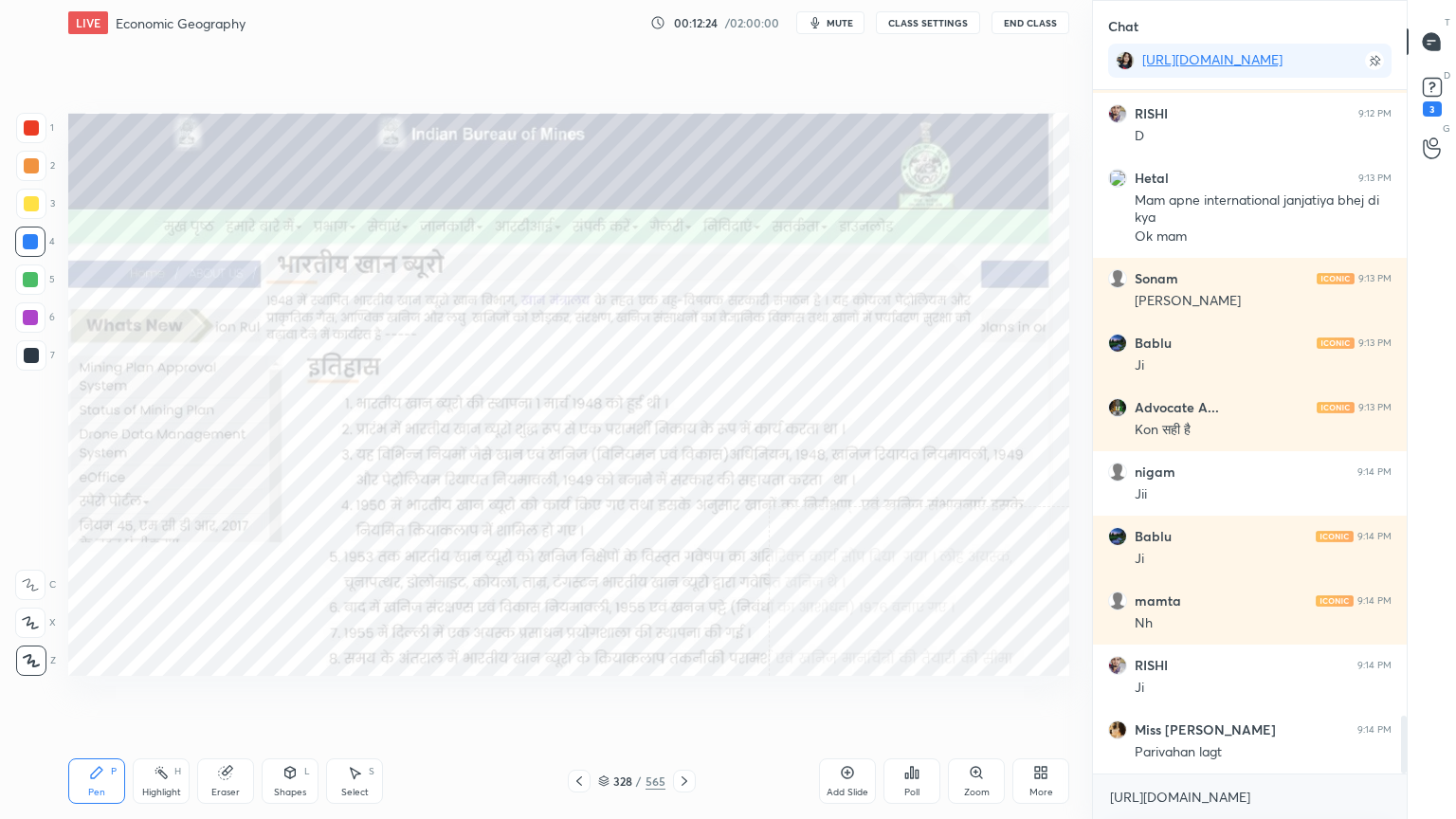 click 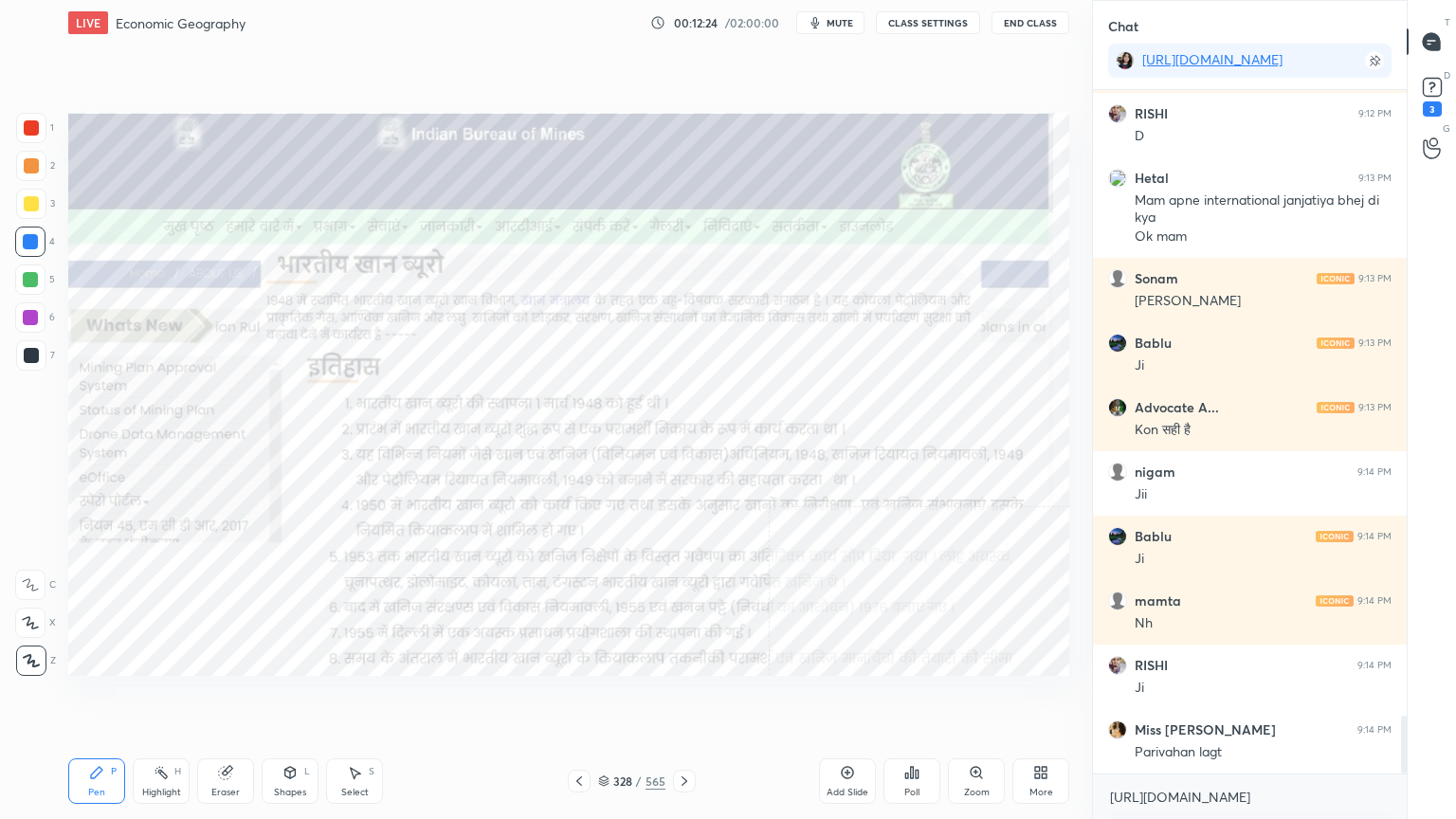 click 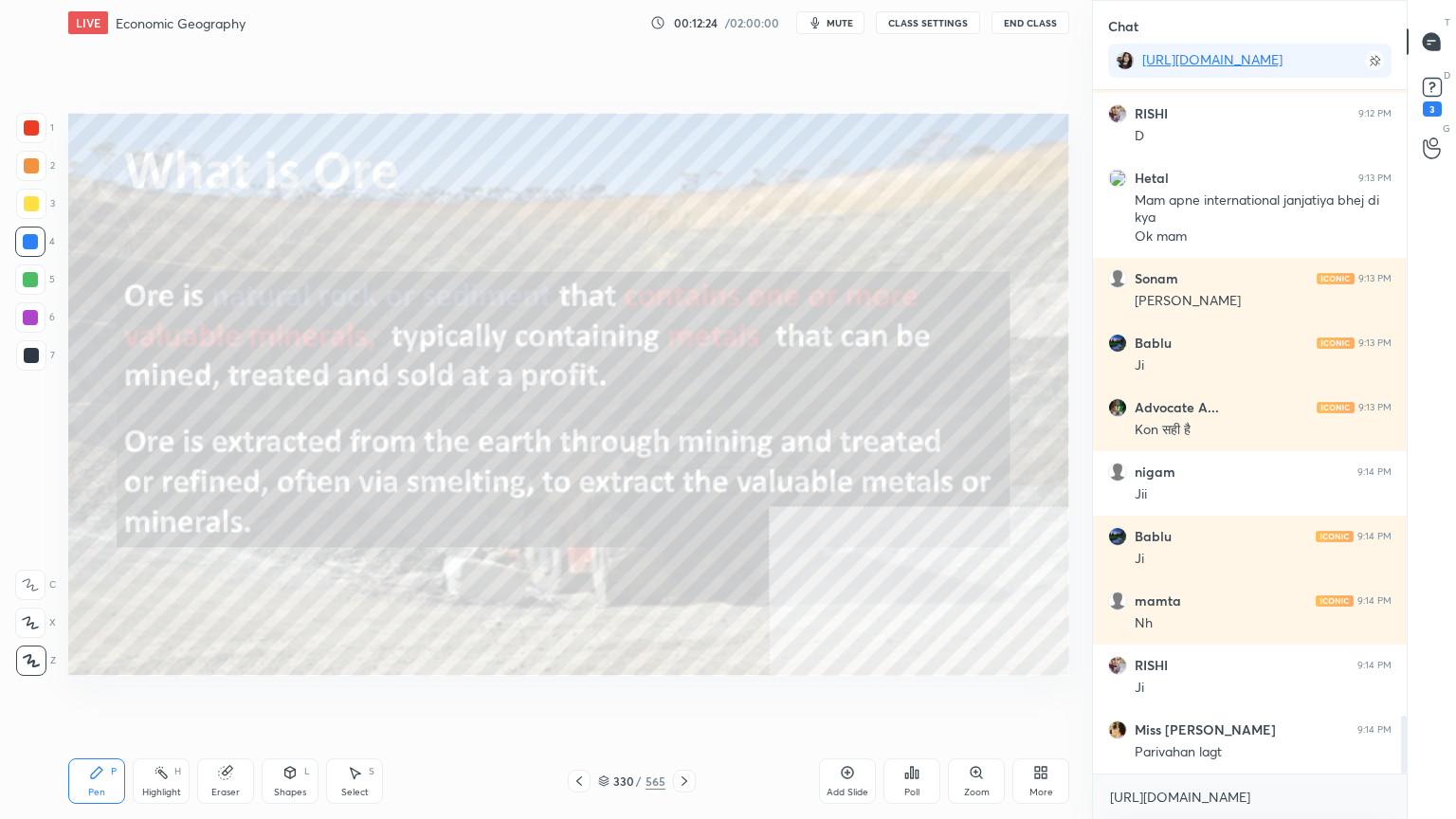 click 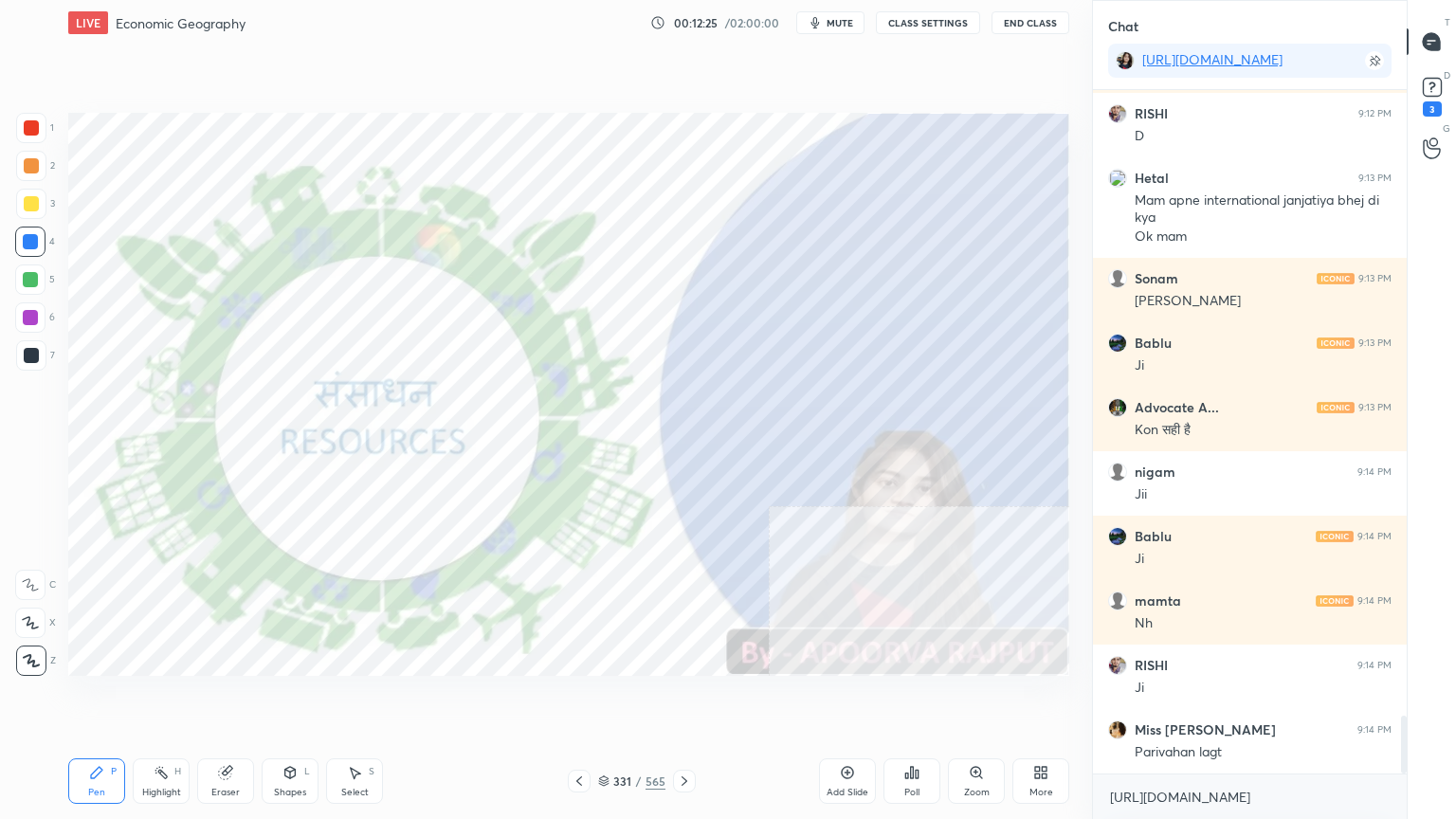 click 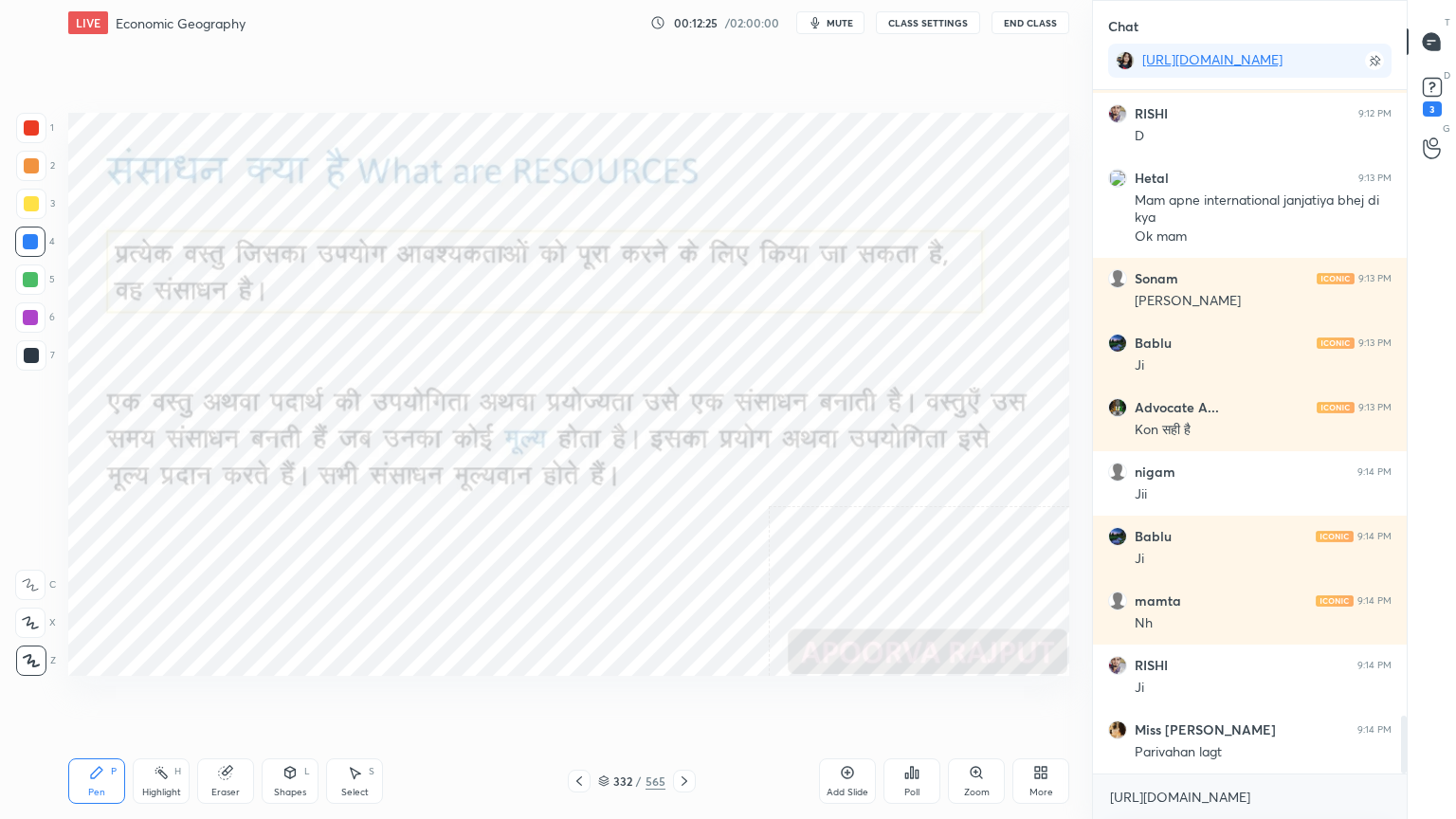 click 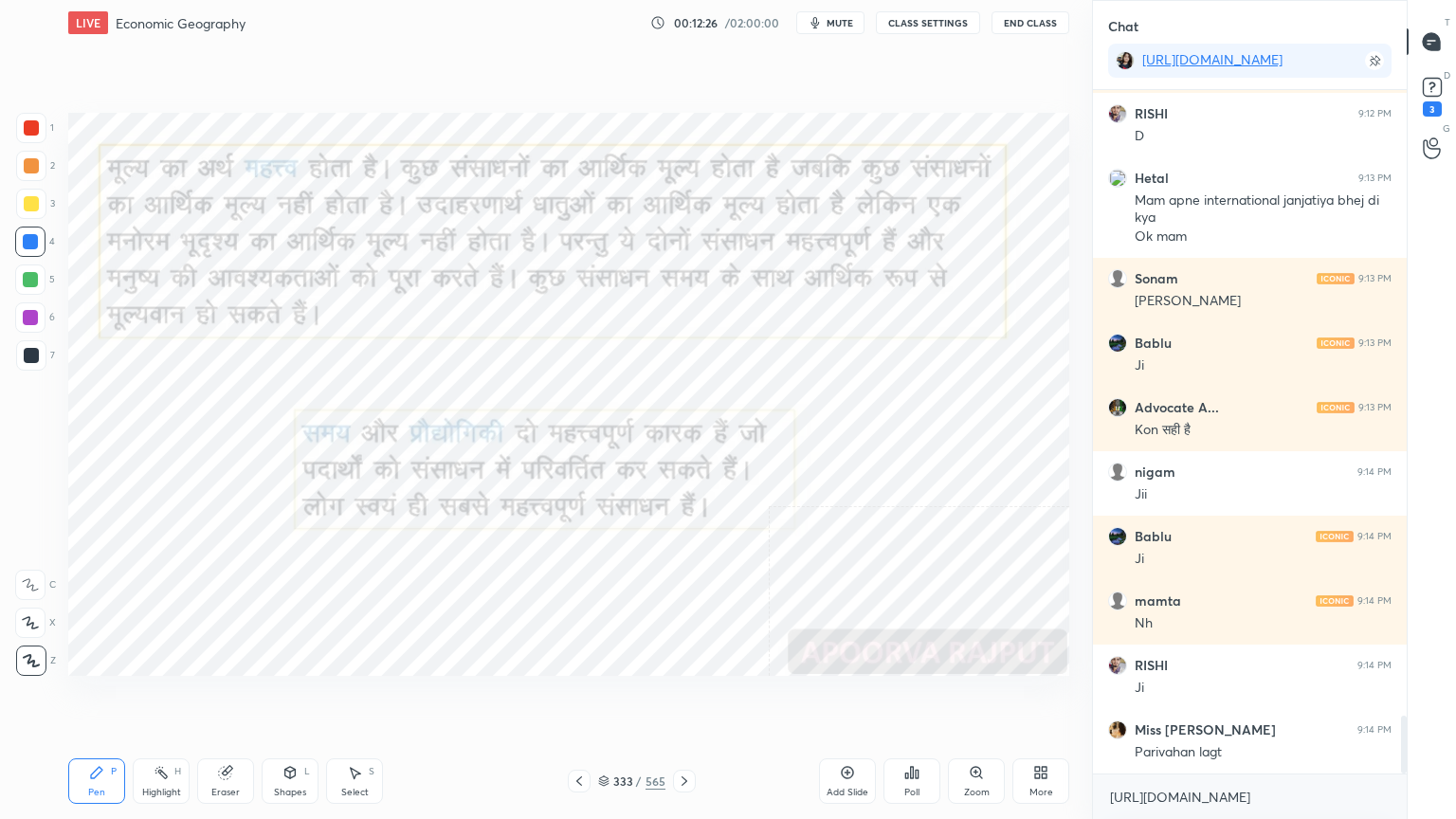 click 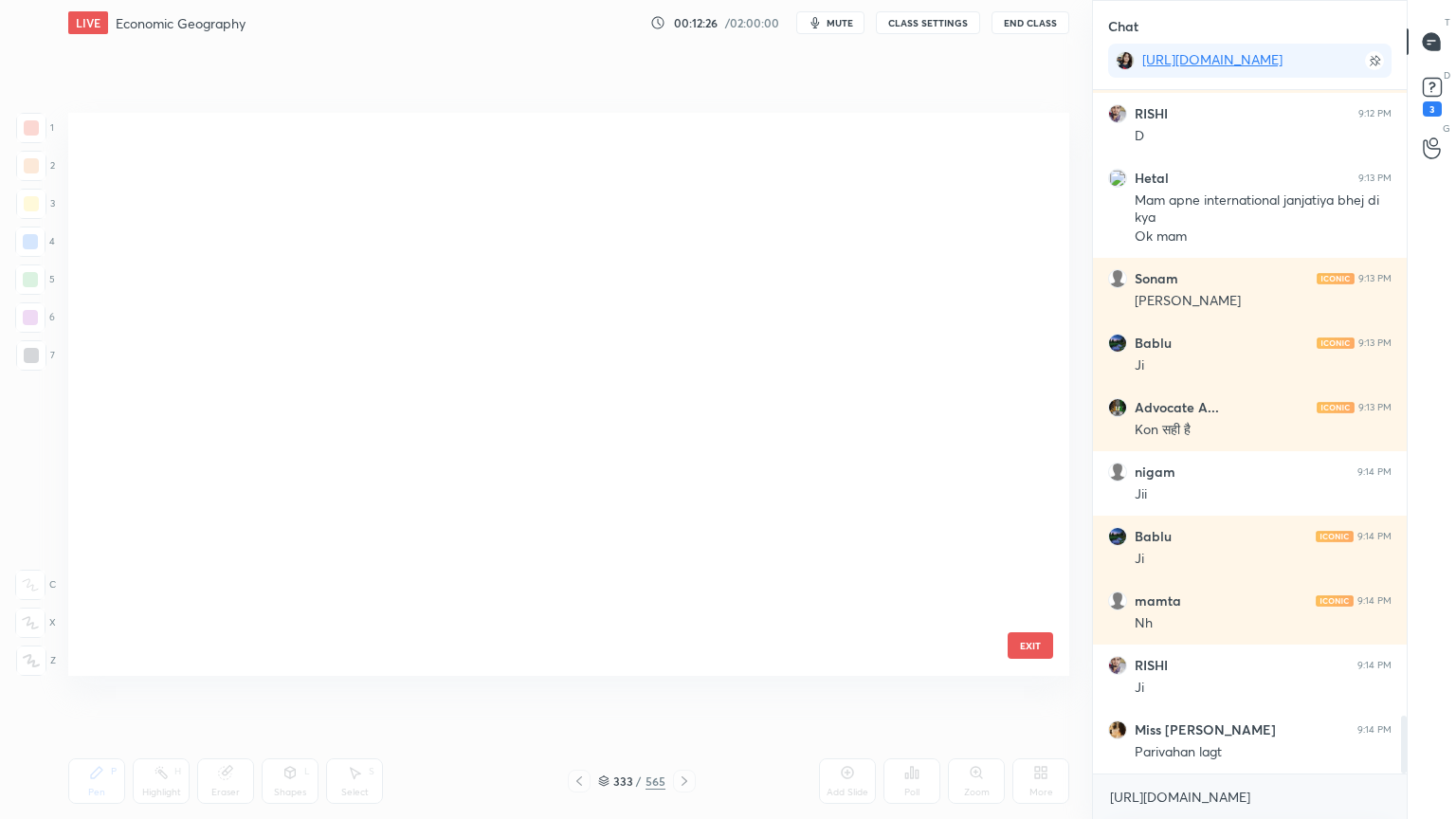 scroll, scrollTop: 18692, scrollLeft: 0, axis: vertical 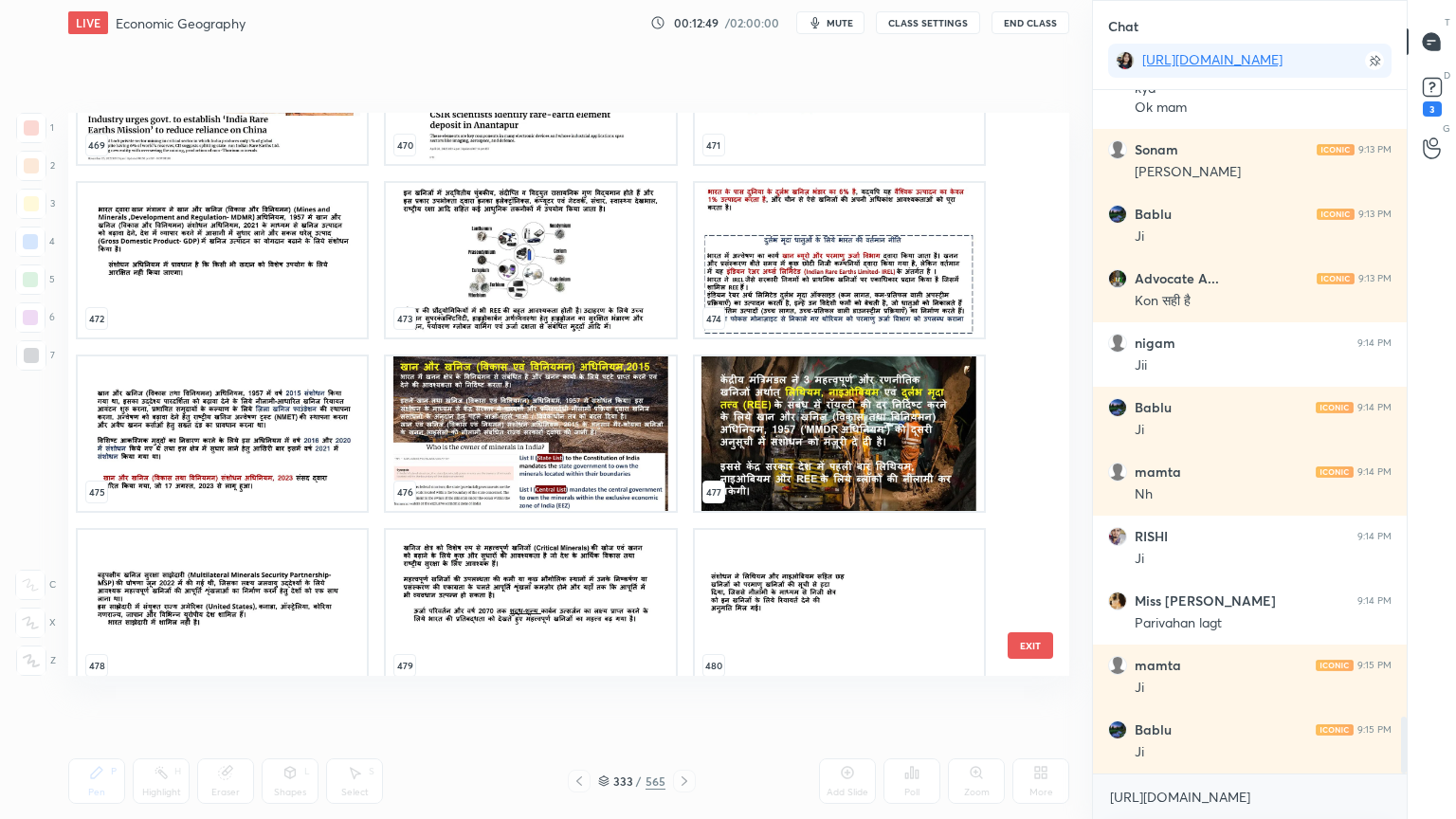 click at bounding box center [530, 433] 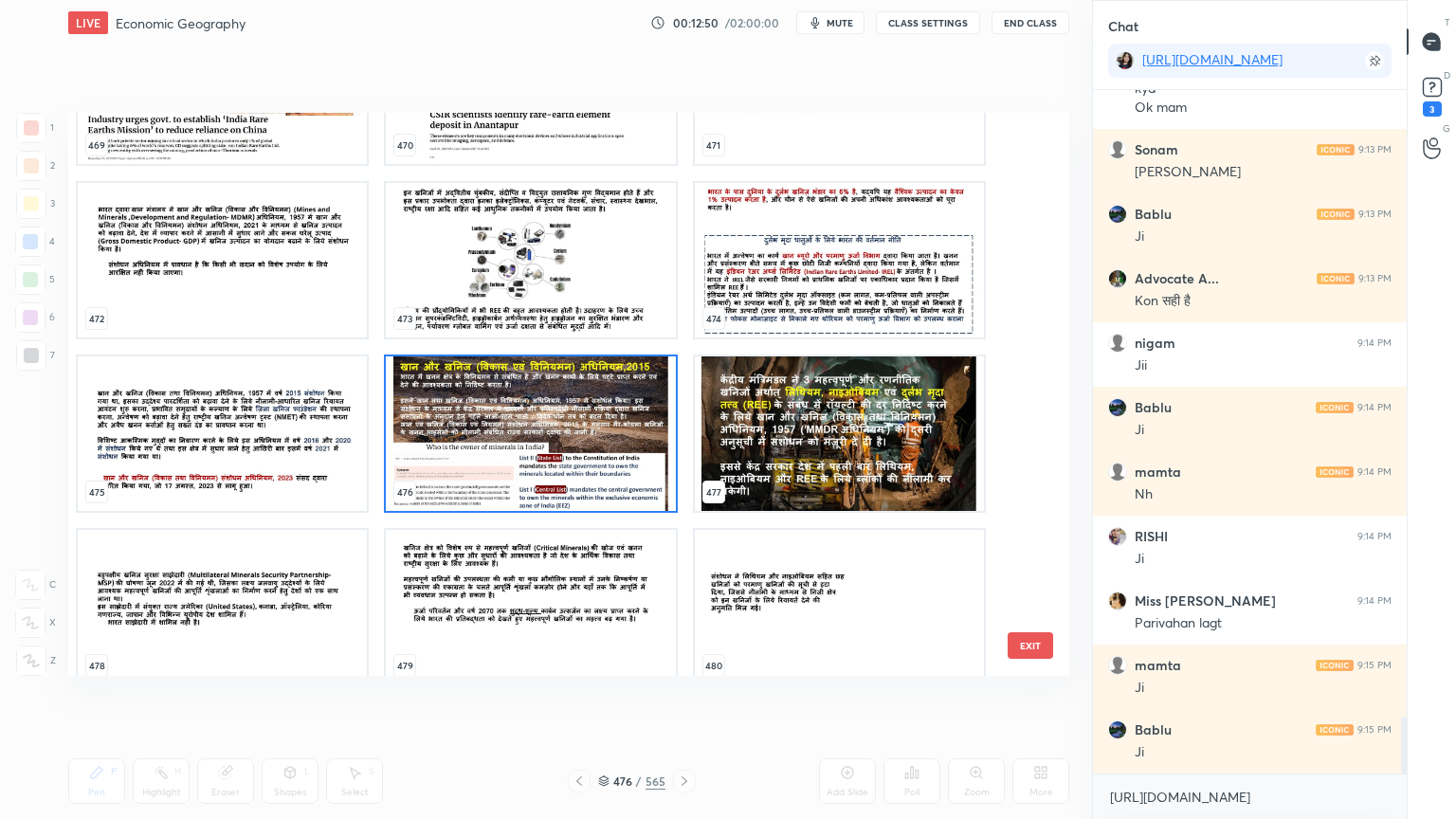 click at bounding box center [530, 433] 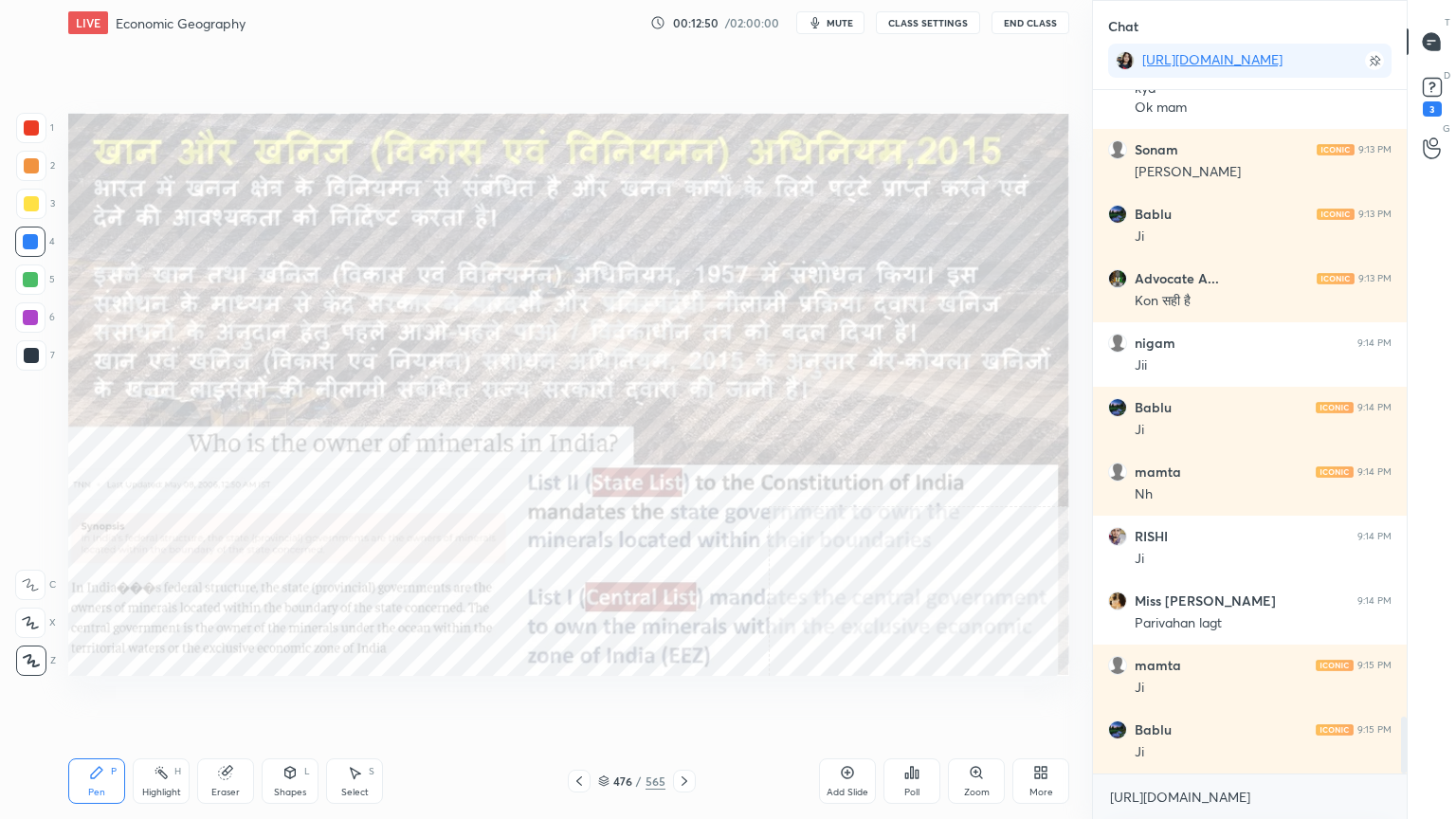 click at bounding box center (530, 433) 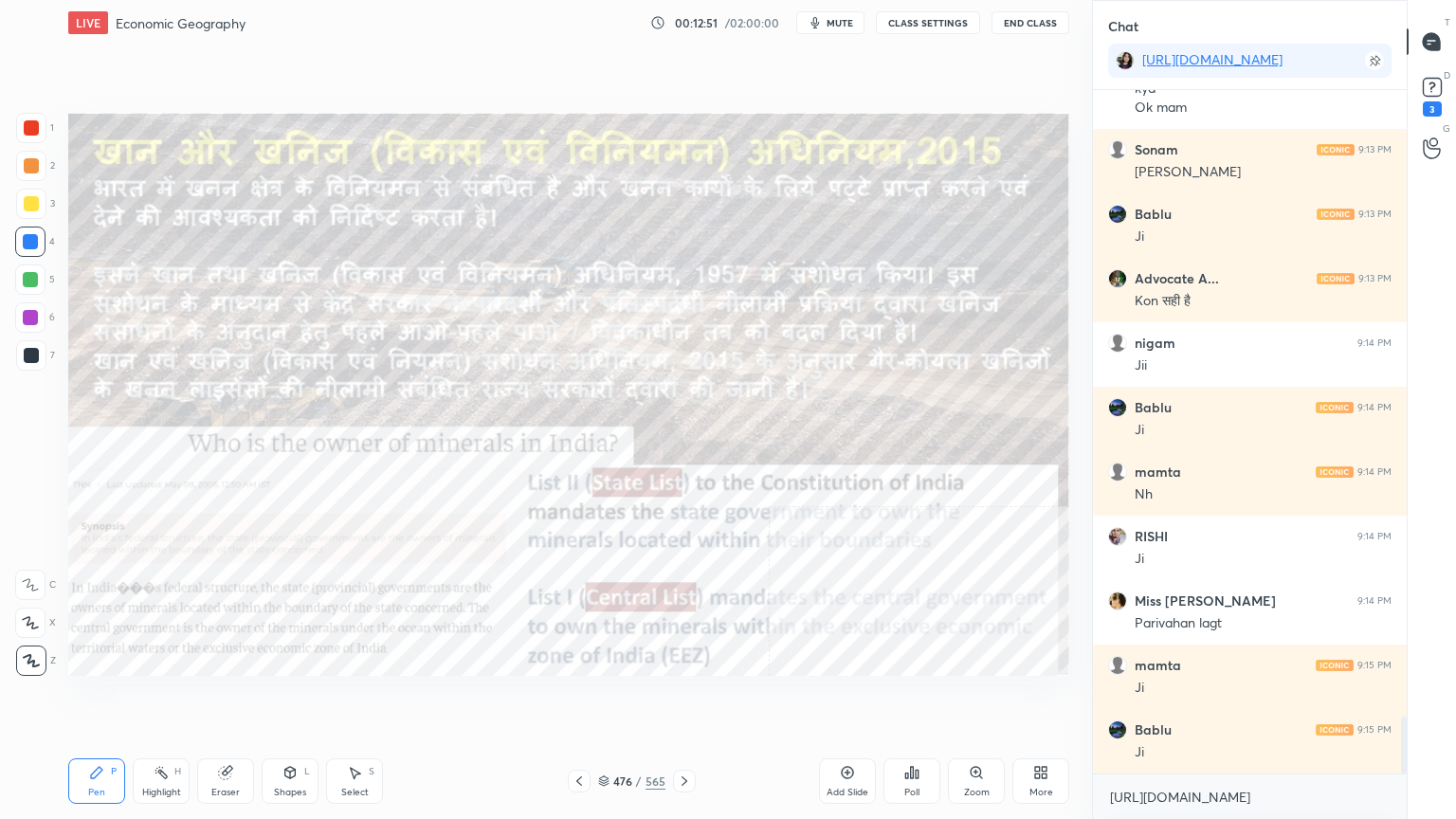 click at bounding box center [579, 781] 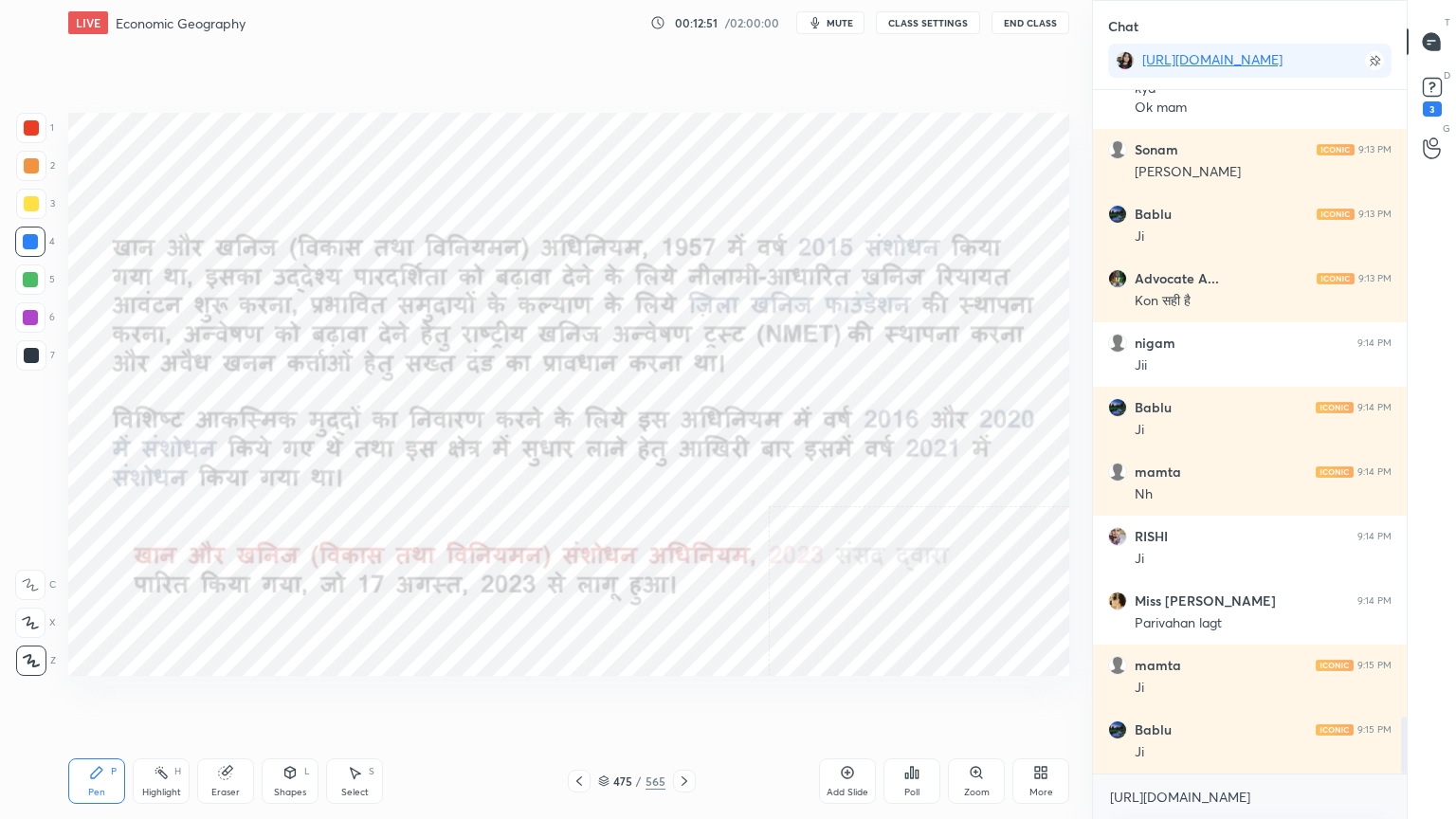 click at bounding box center [579, 781] 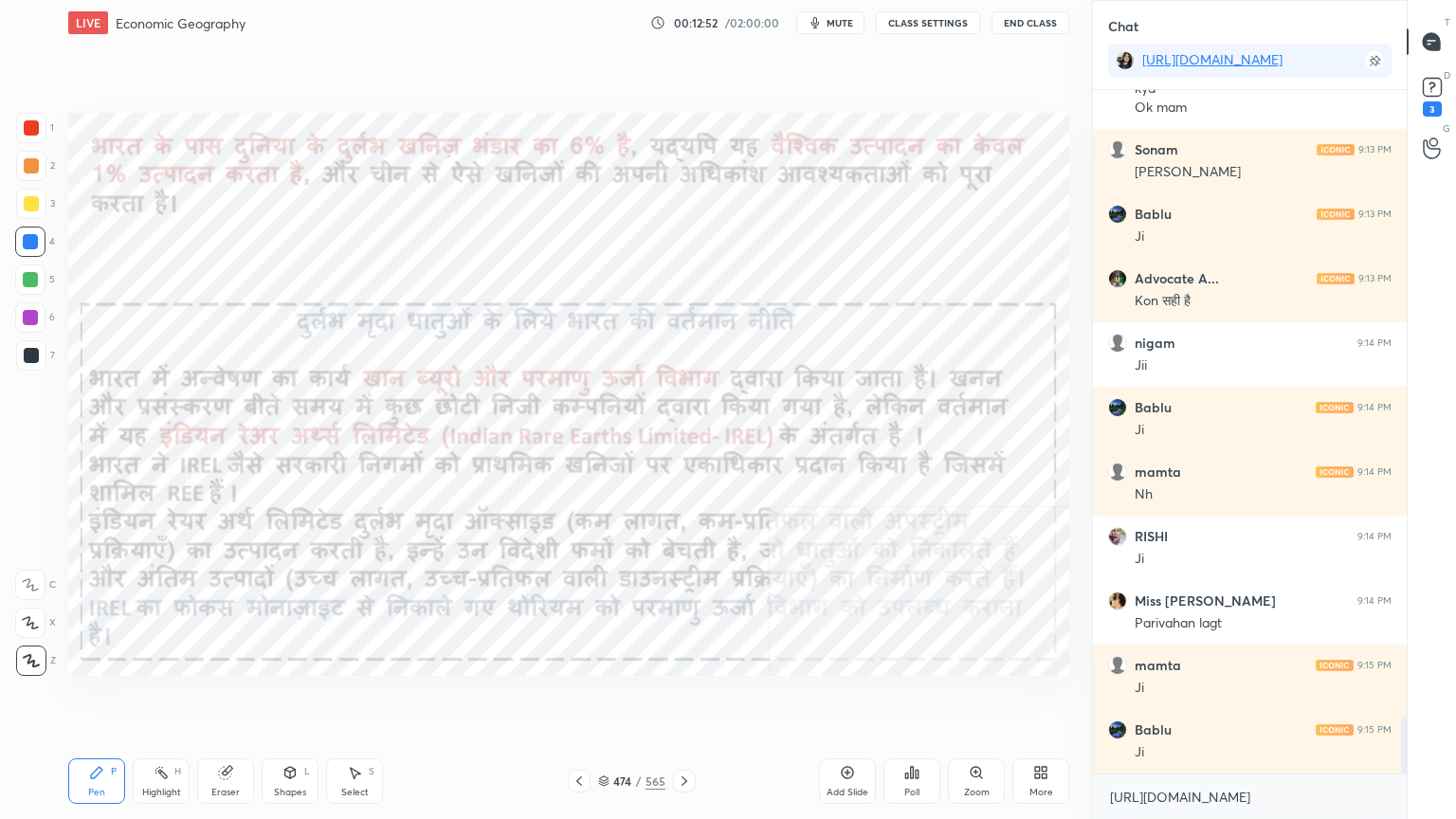 click 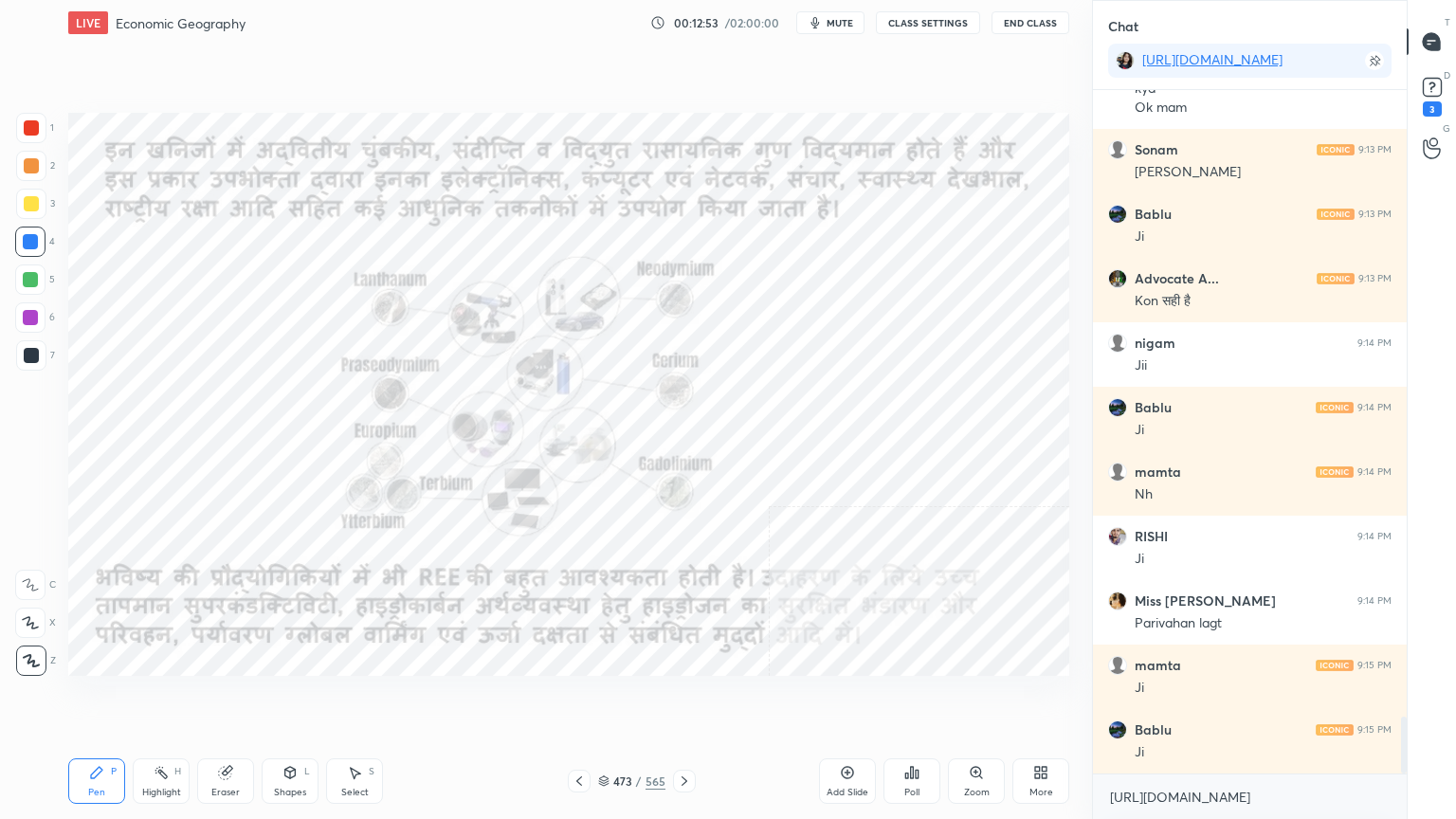 click at bounding box center (684, 781) 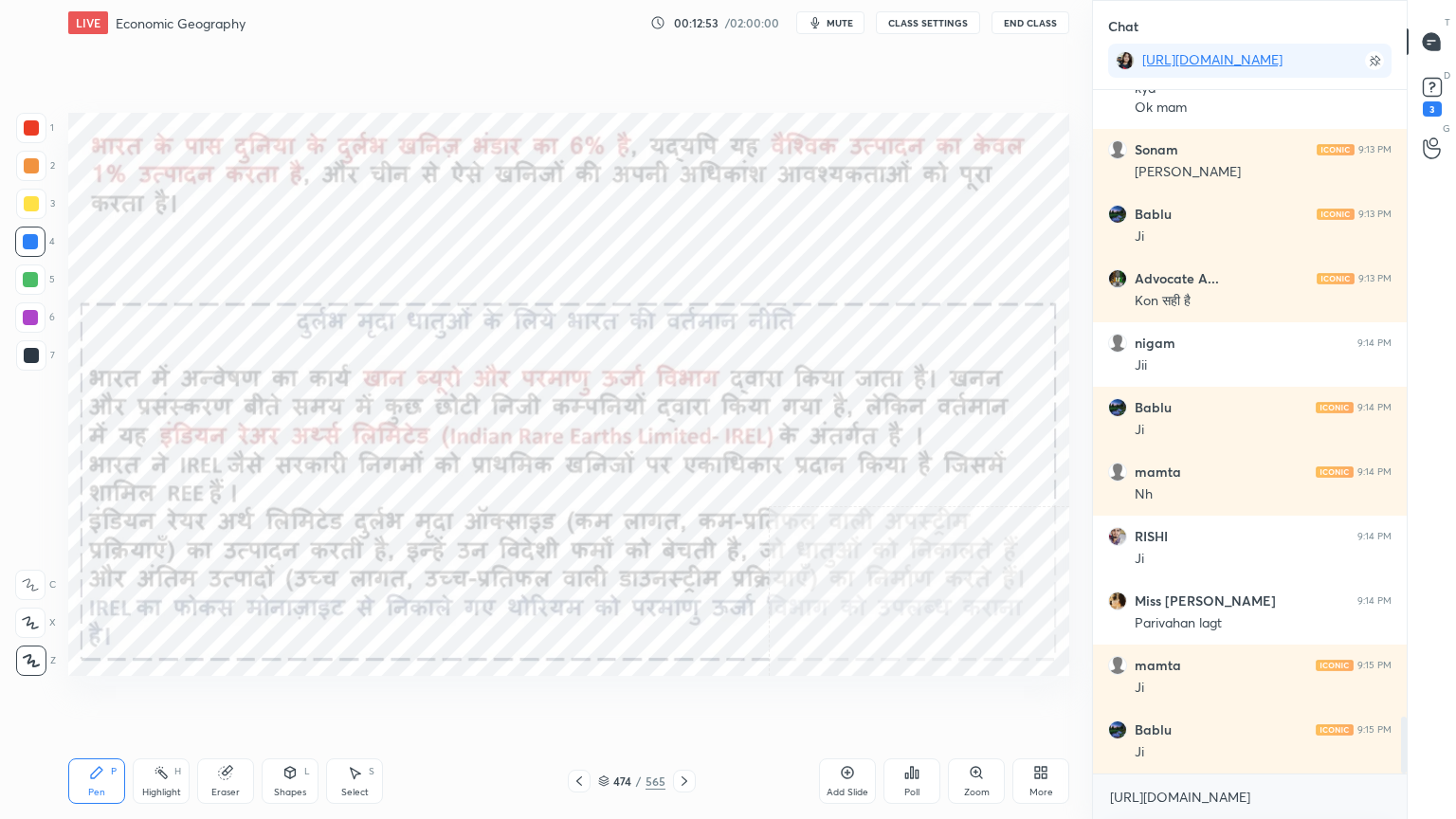click 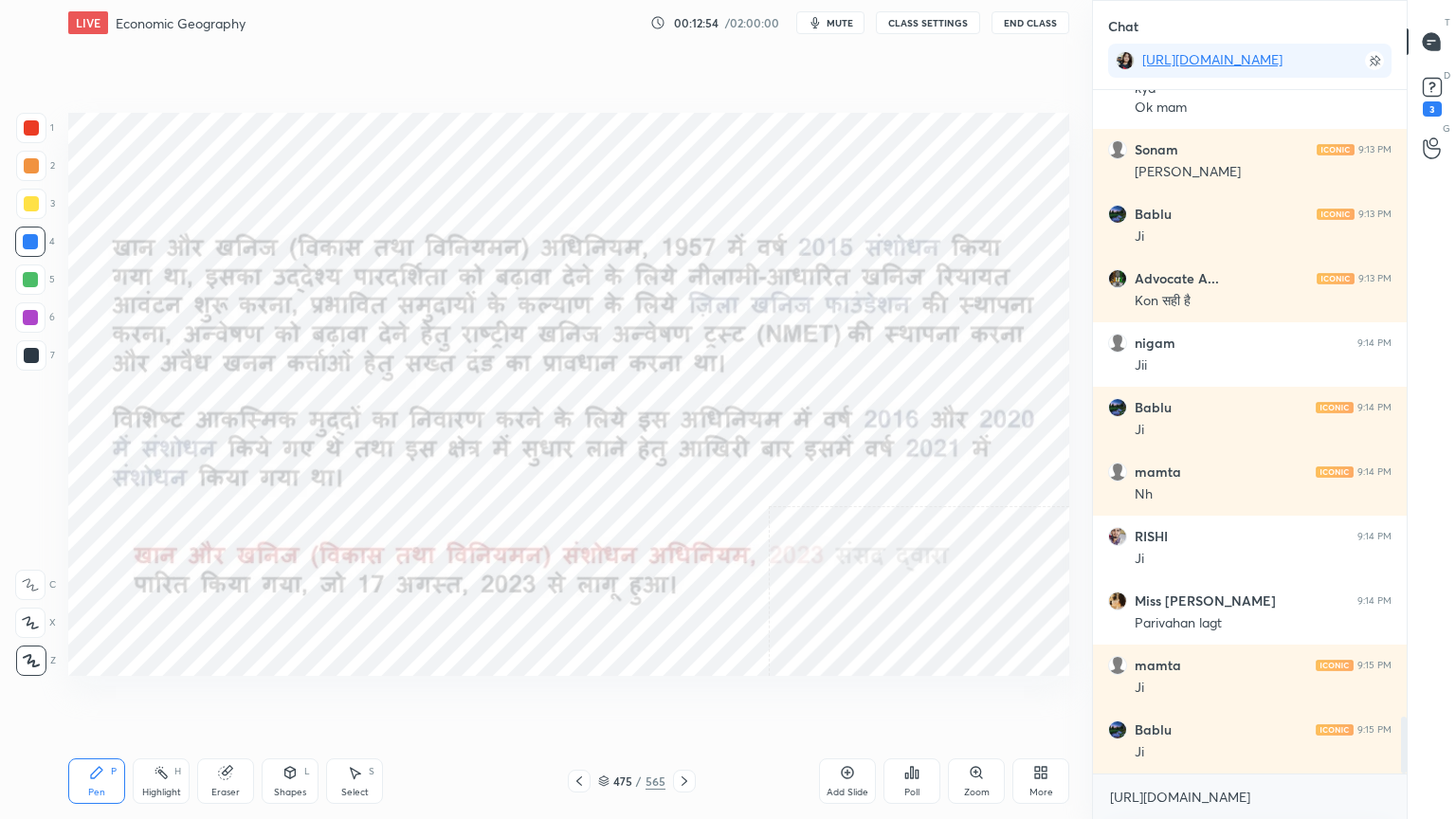 click on "475 / 565" at bounding box center (631, 781) 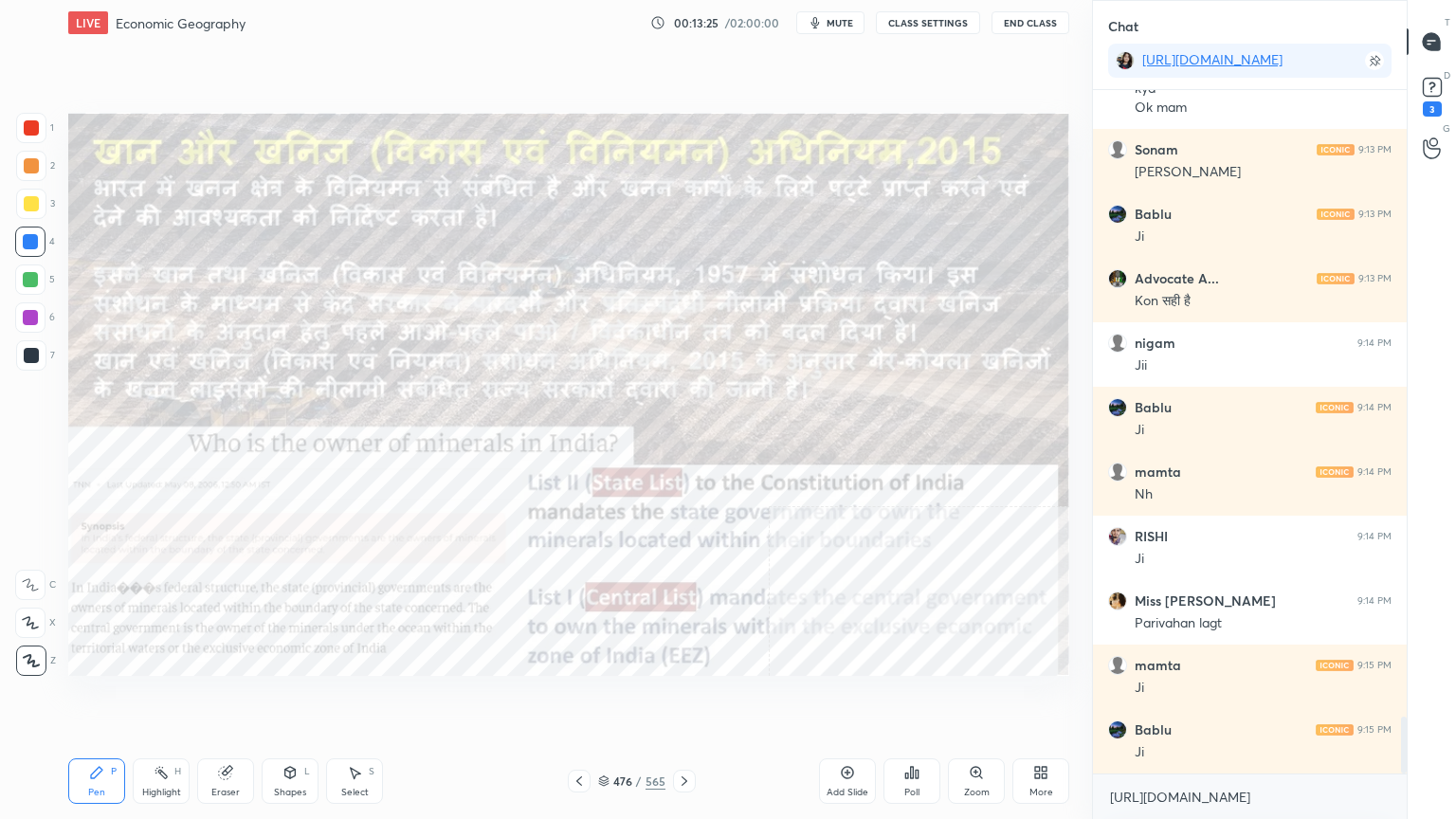 click on "Eraser" at bounding box center (226, 781) 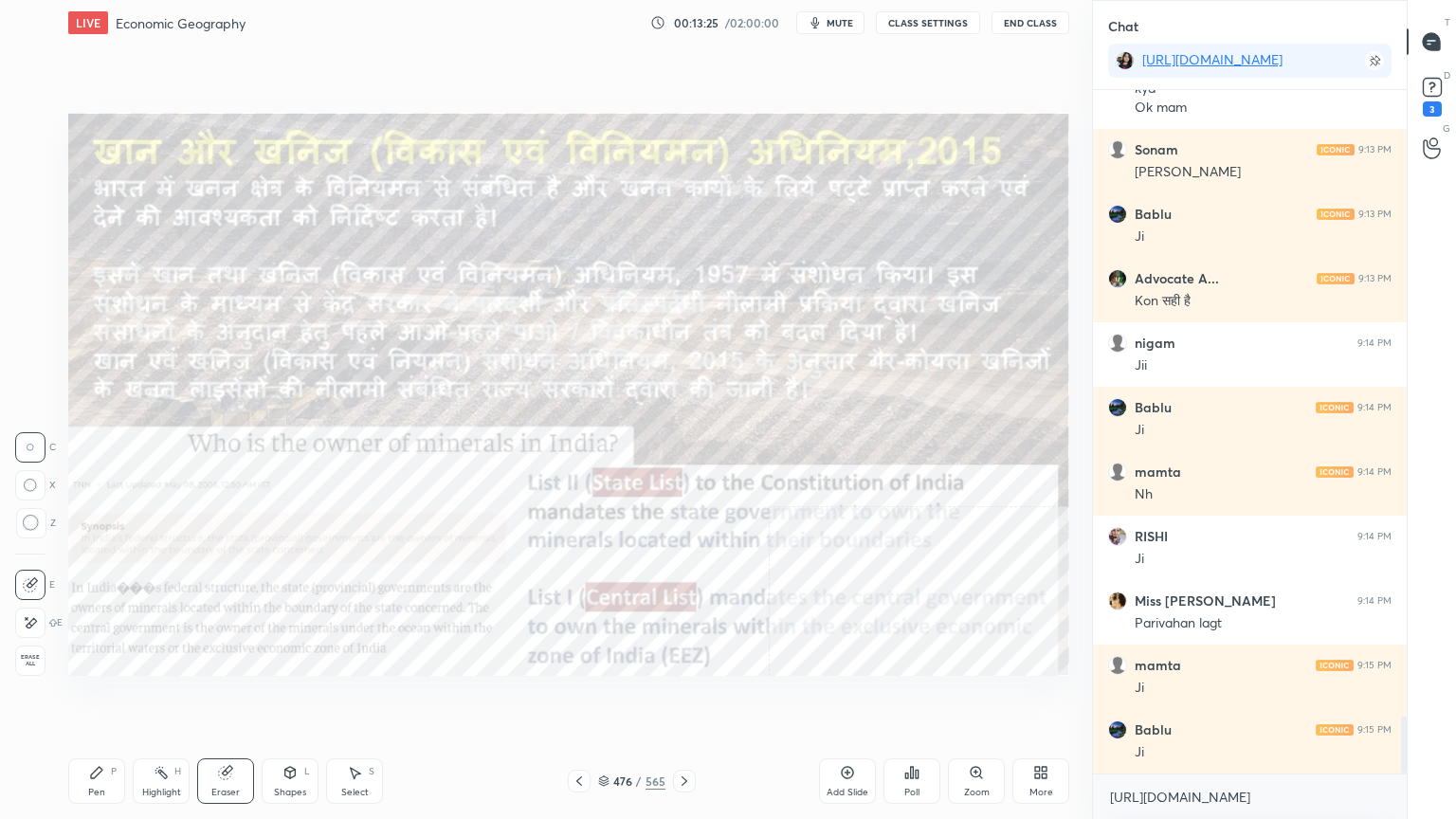 click on "Eraser" at bounding box center [226, 781] 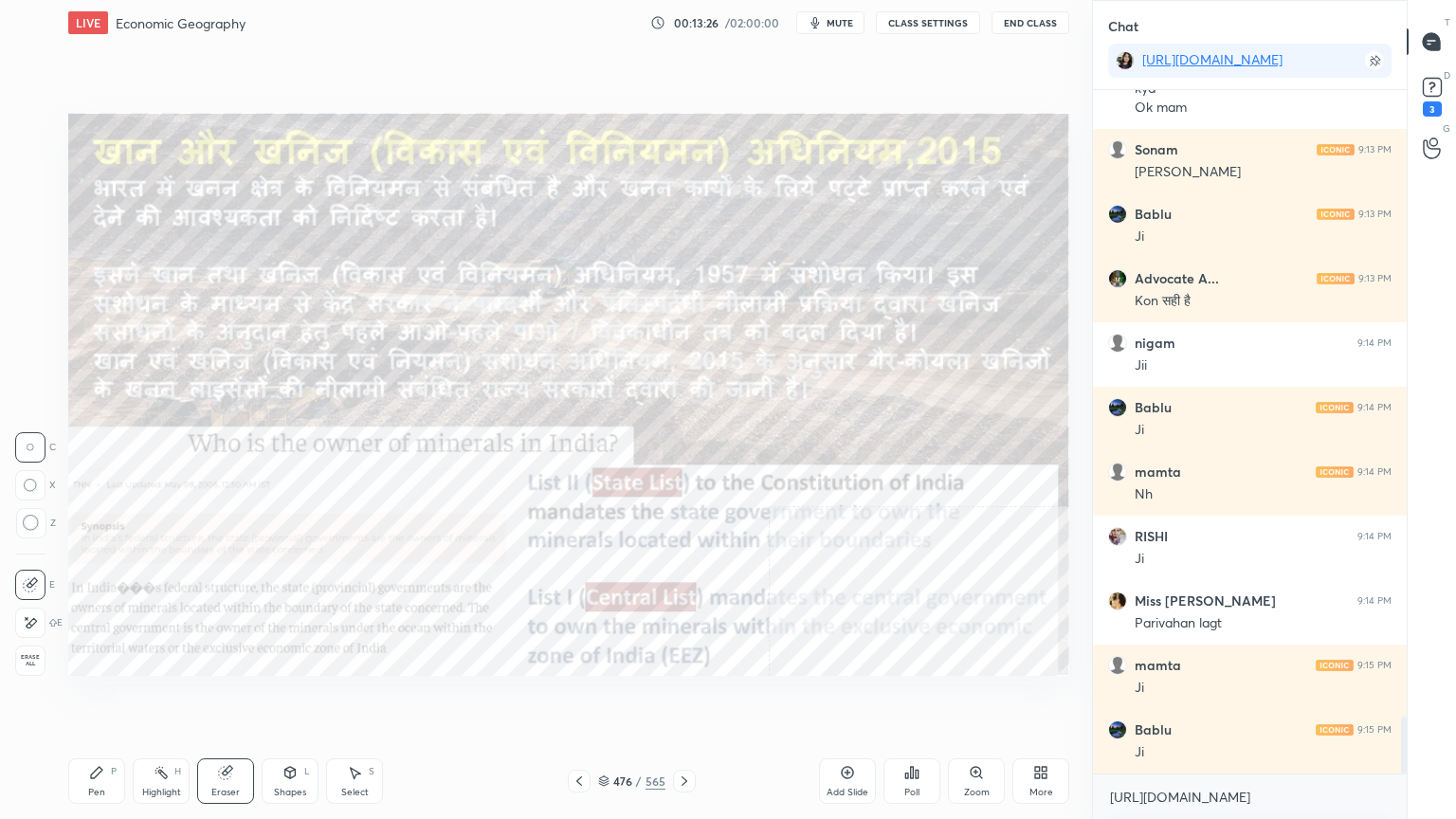 click on "Erase all" at bounding box center [30, 661] 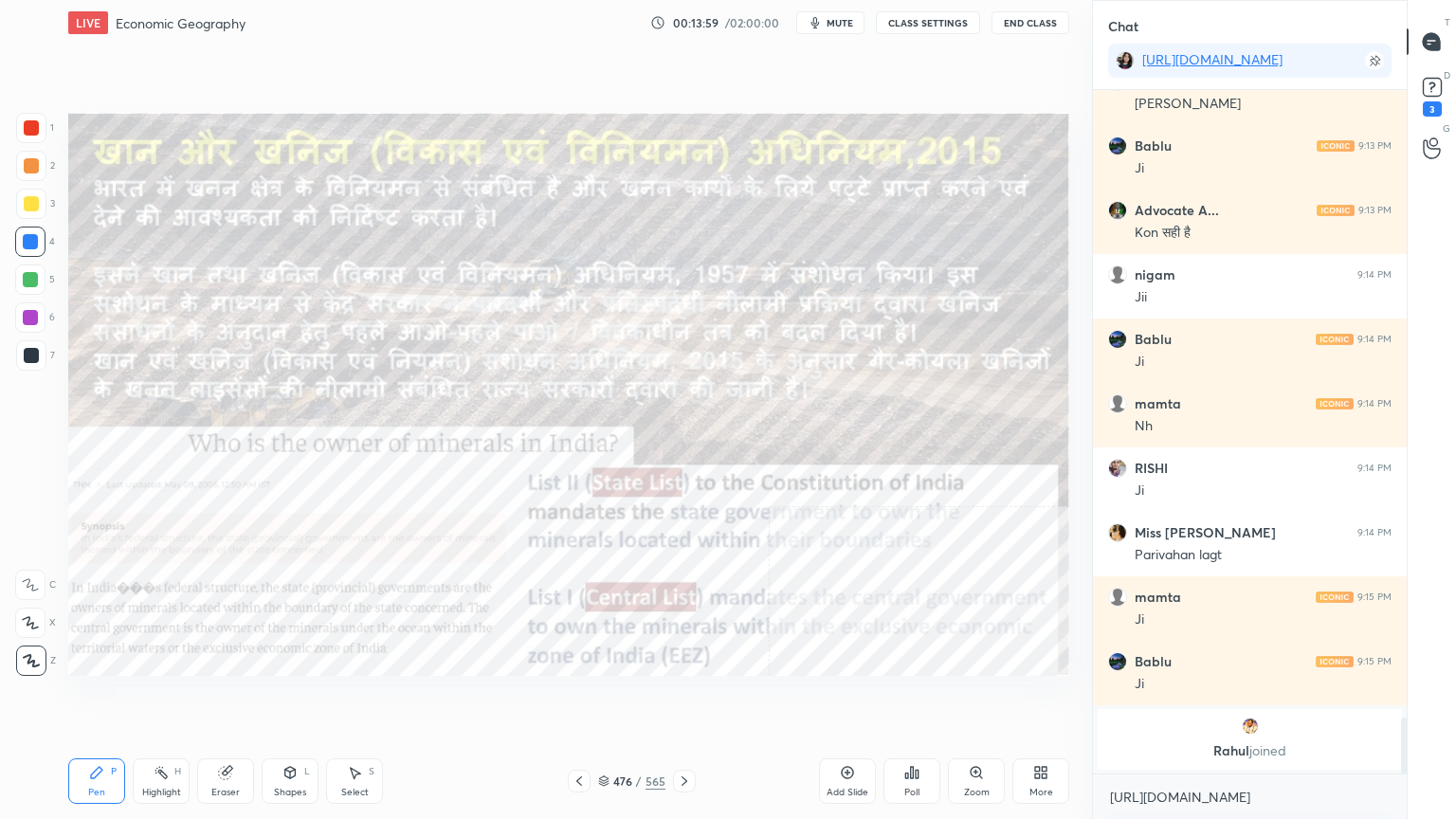 scroll, scrollTop: 7288, scrollLeft: 0, axis: vertical 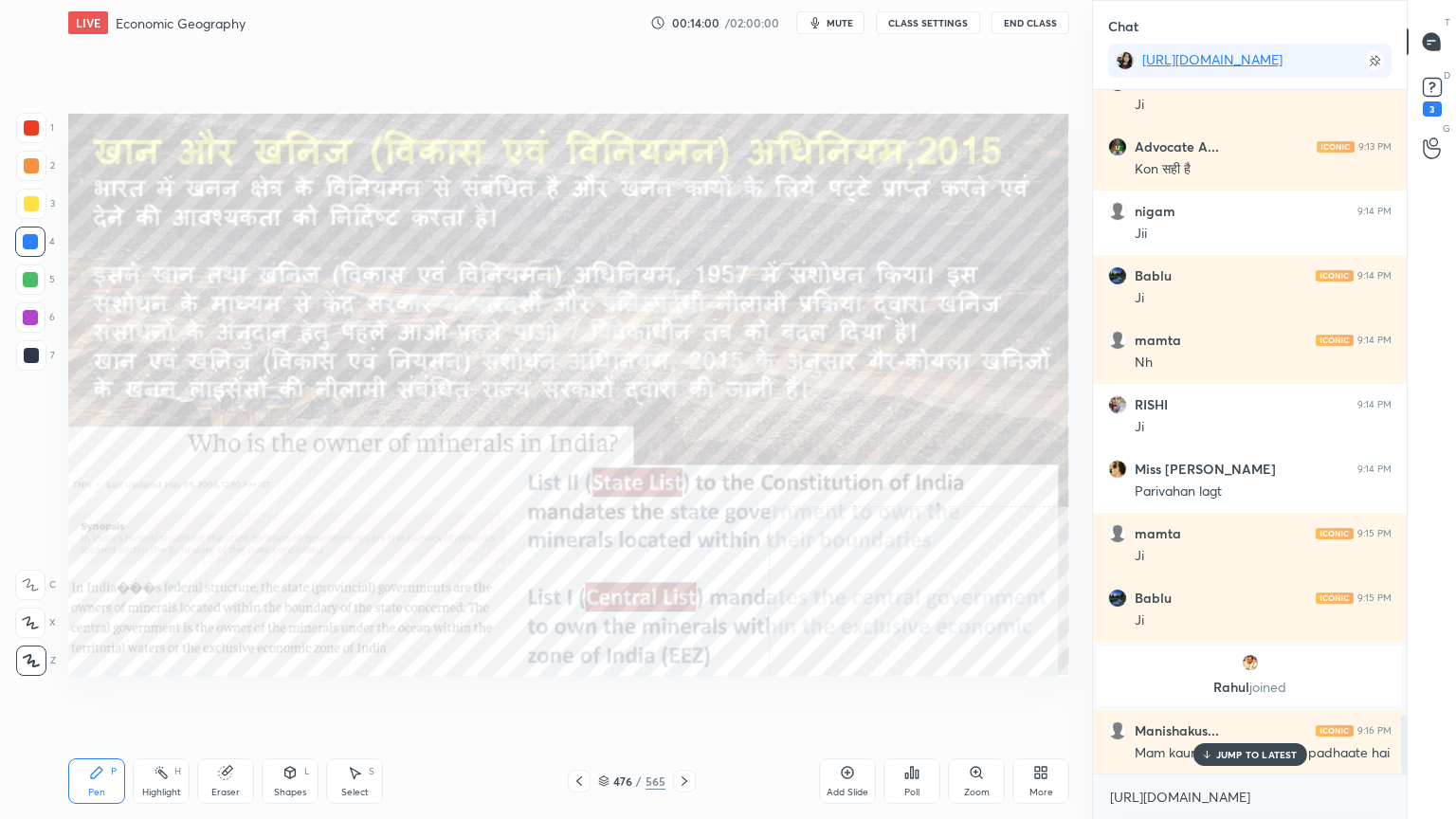 click on "JUMP TO LATEST" at bounding box center (1257, 755) 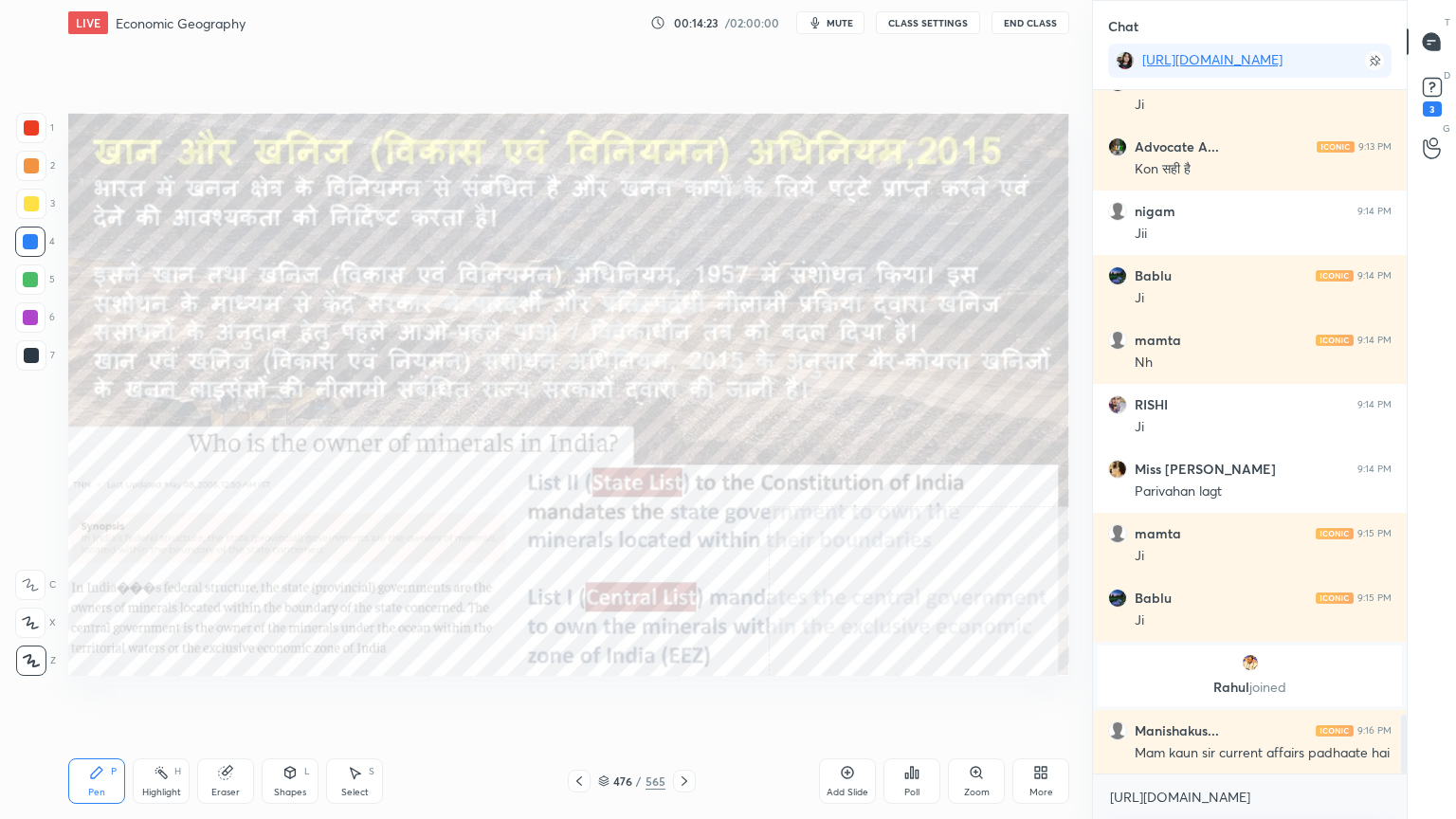 click on "Eraser" at bounding box center (226, 792) 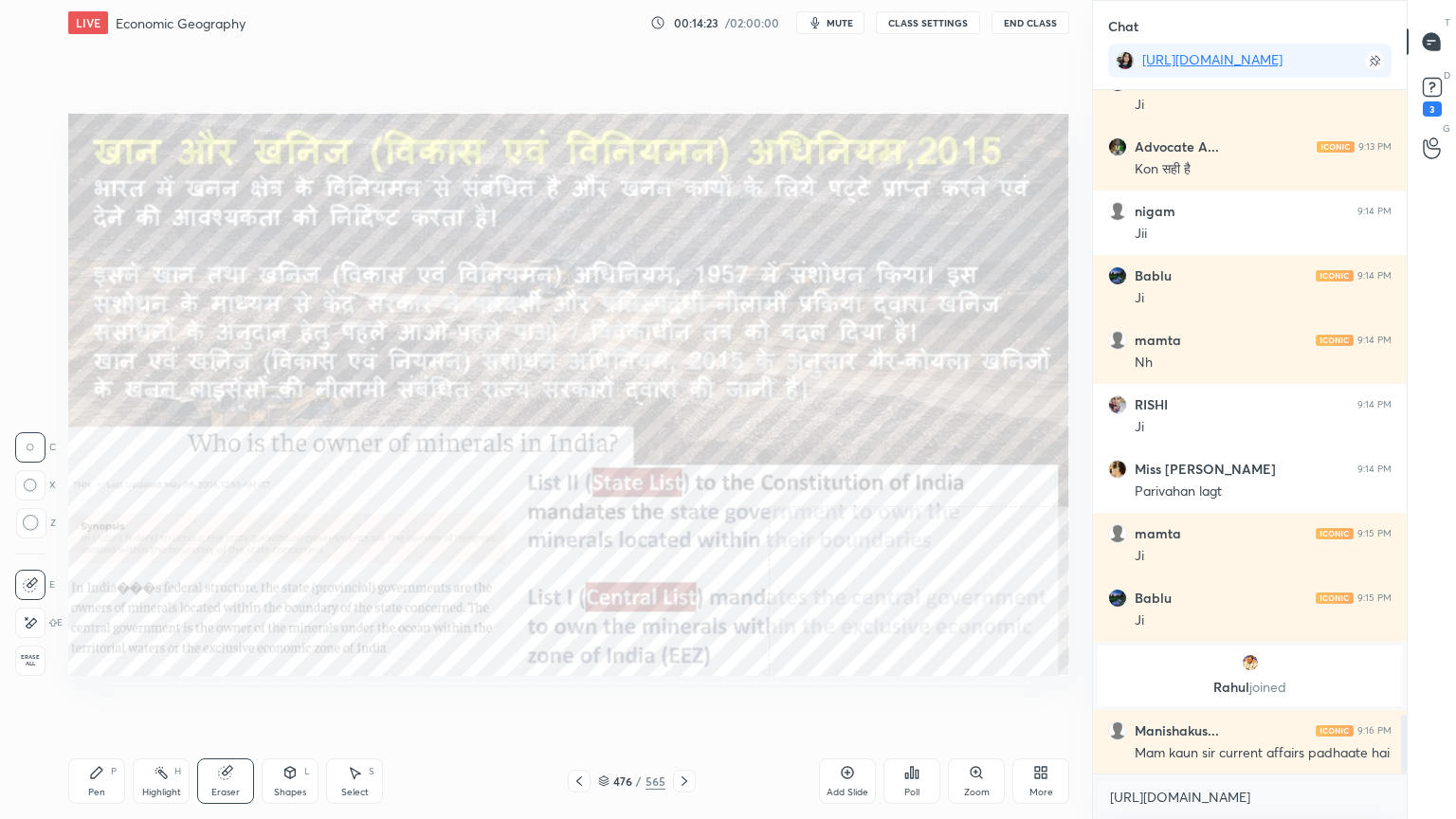 click on "Eraser" at bounding box center (226, 781) 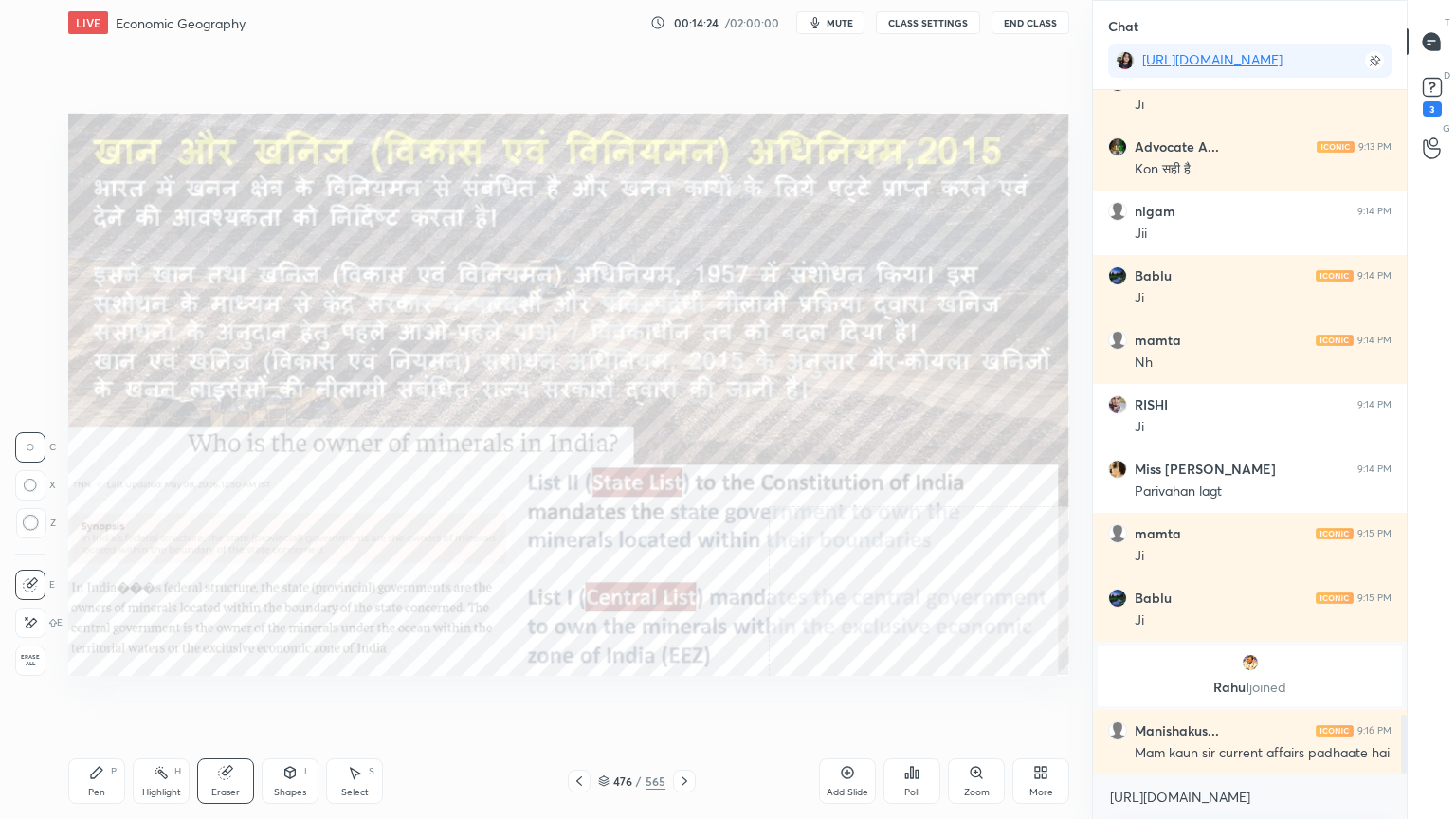 click on "1 2 3 4 5 6 7 C X Z C X Z E E Erase all   H H" at bounding box center [30, 394] 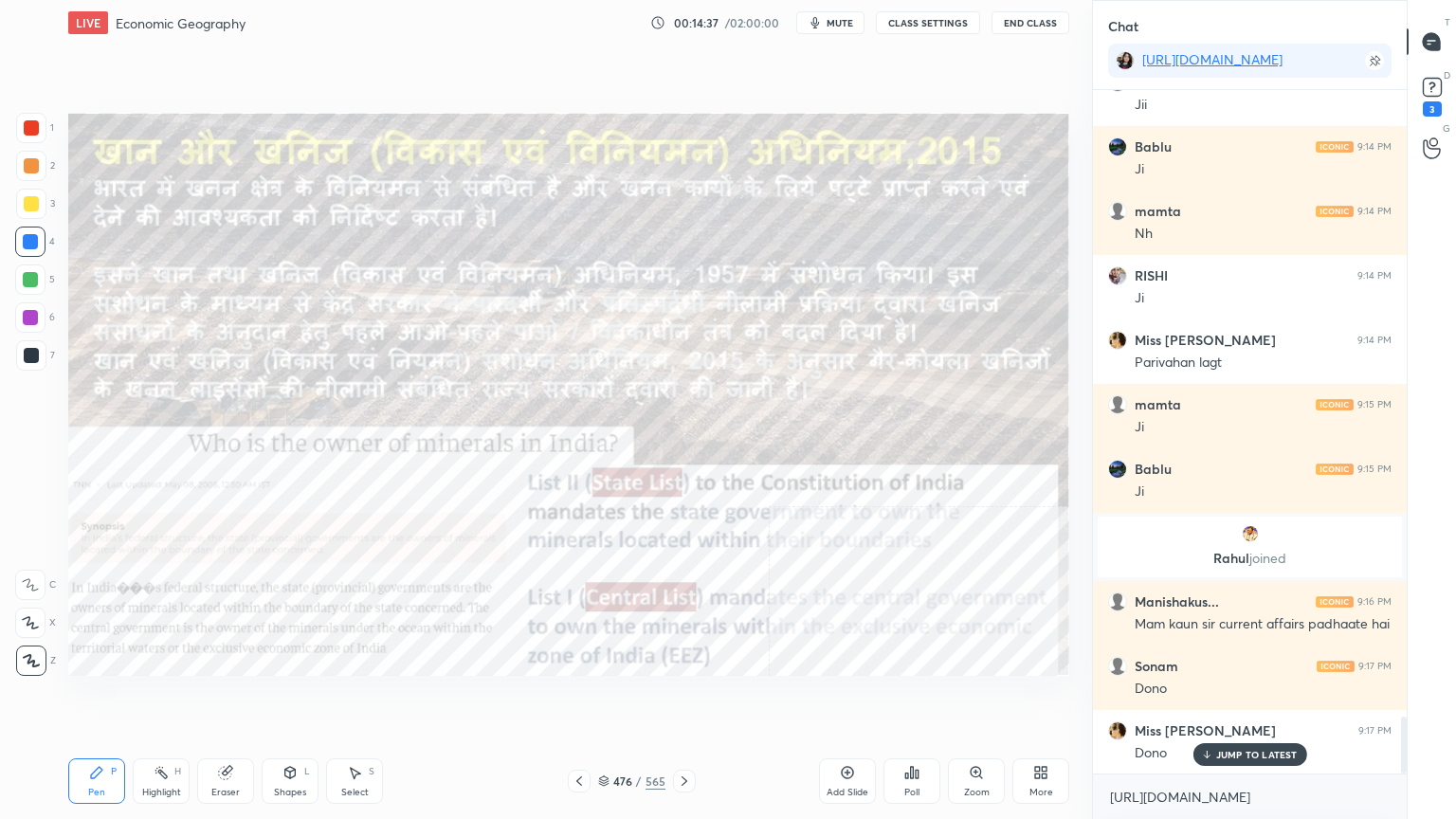 scroll, scrollTop: 7481, scrollLeft: 0, axis: vertical 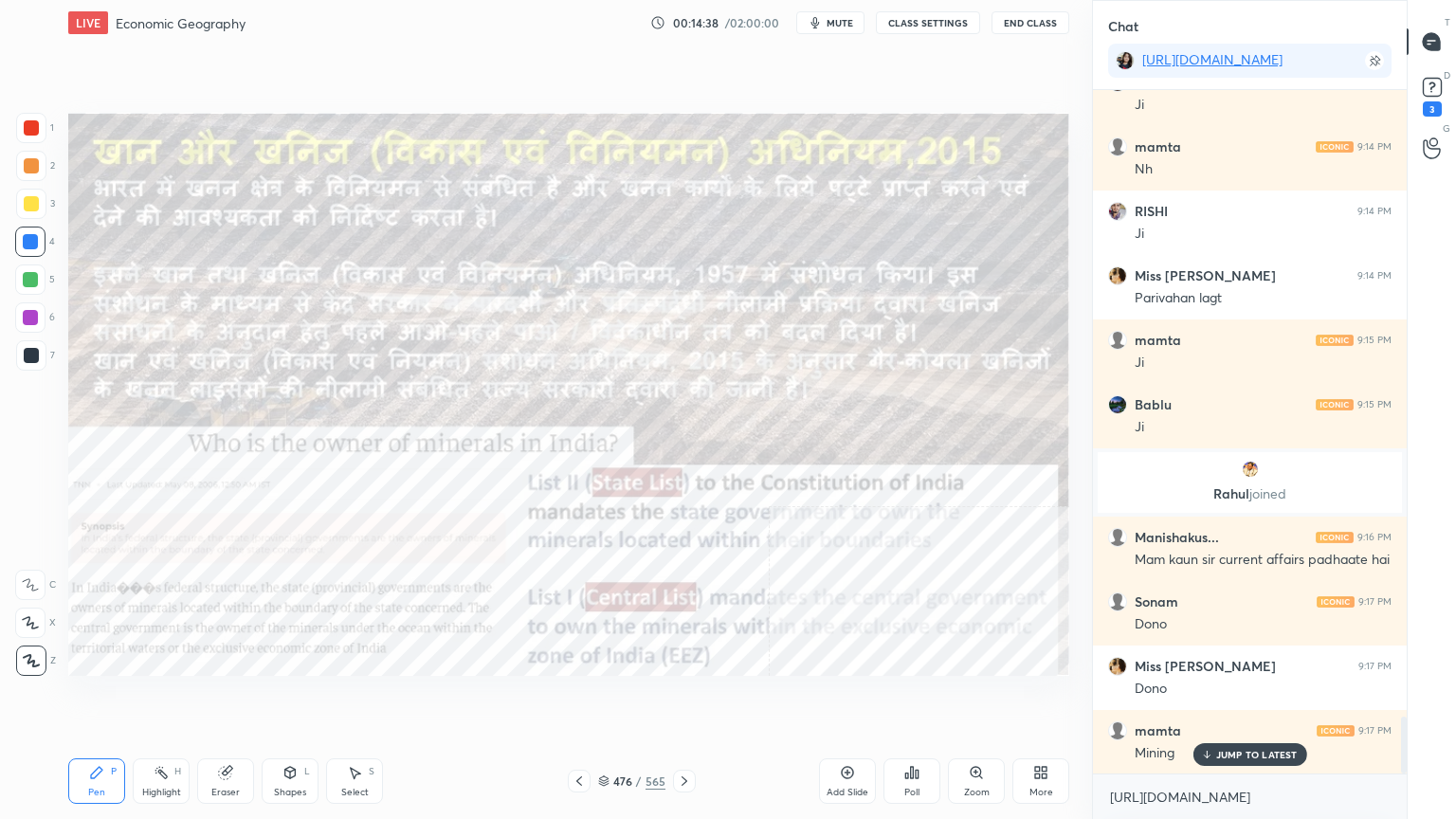 click on "JUMP TO LATEST" at bounding box center (1249, 755) 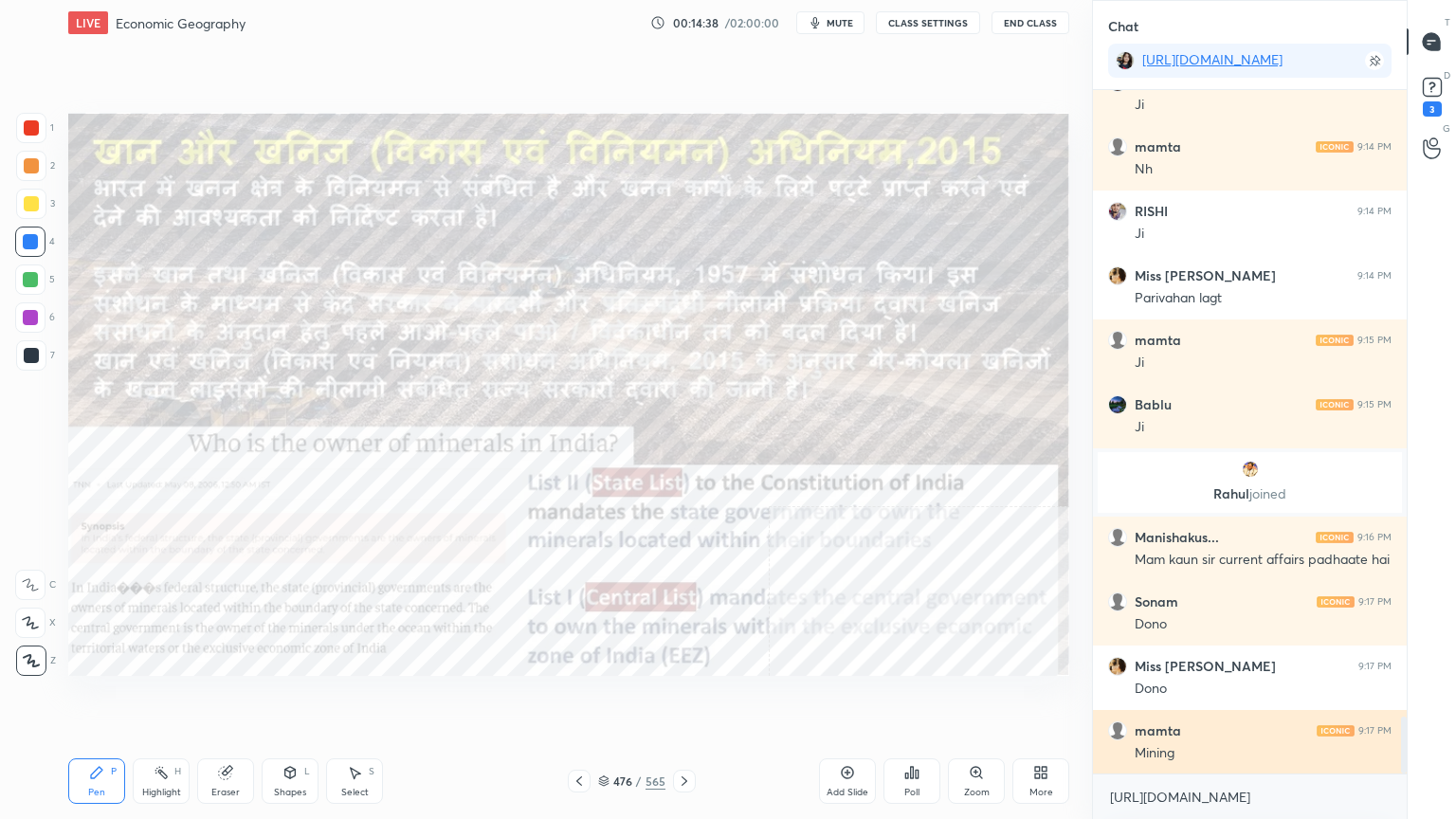 drag, startPoint x: 1244, startPoint y: 817, endPoint x: 1149, endPoint y: 736, distance: 124.8439 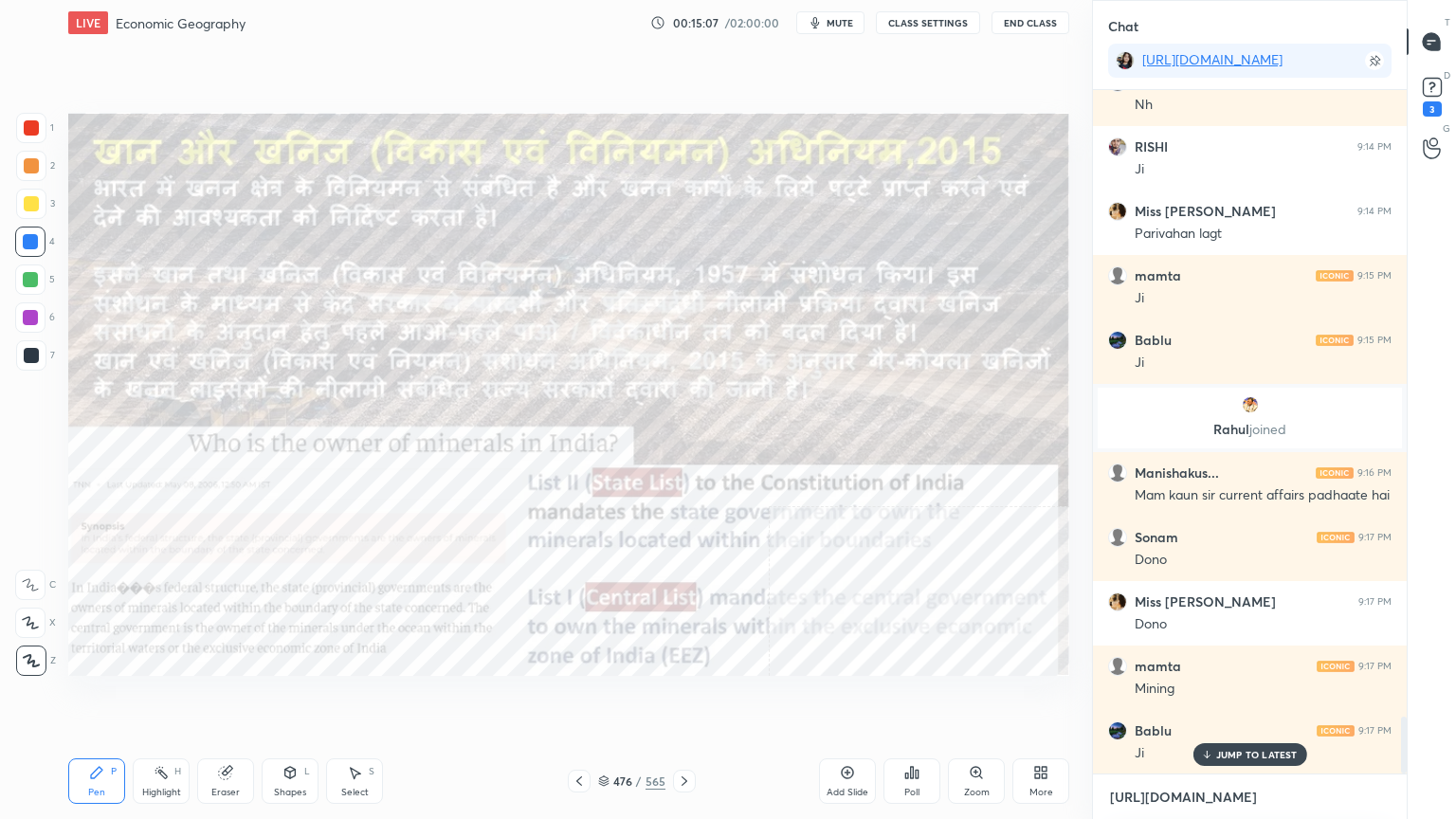 scroll, scrollTop: 7610, scrollLeft: 0, axis: vertical 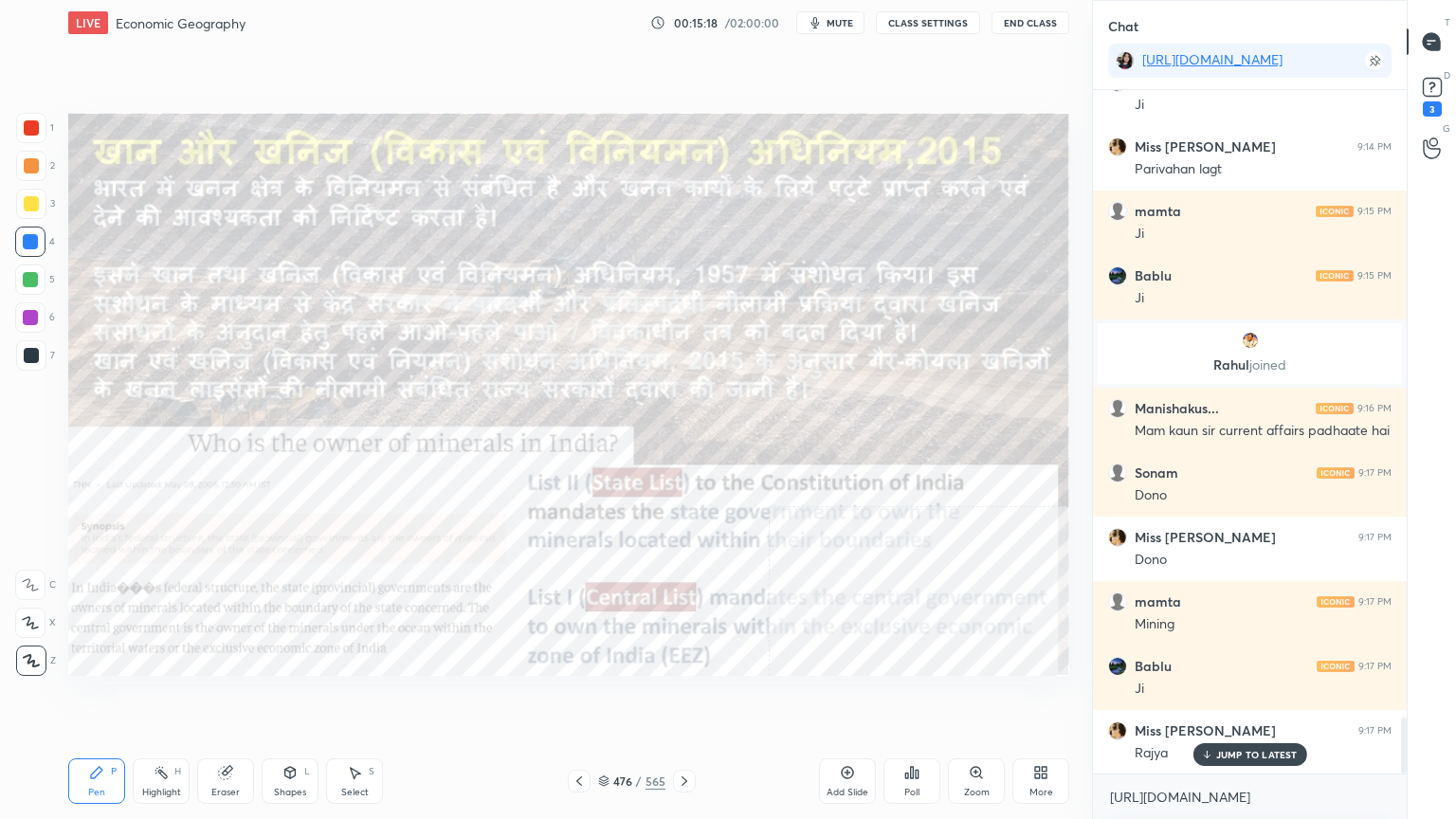 click on "More" at bounding box center (1041, 781) 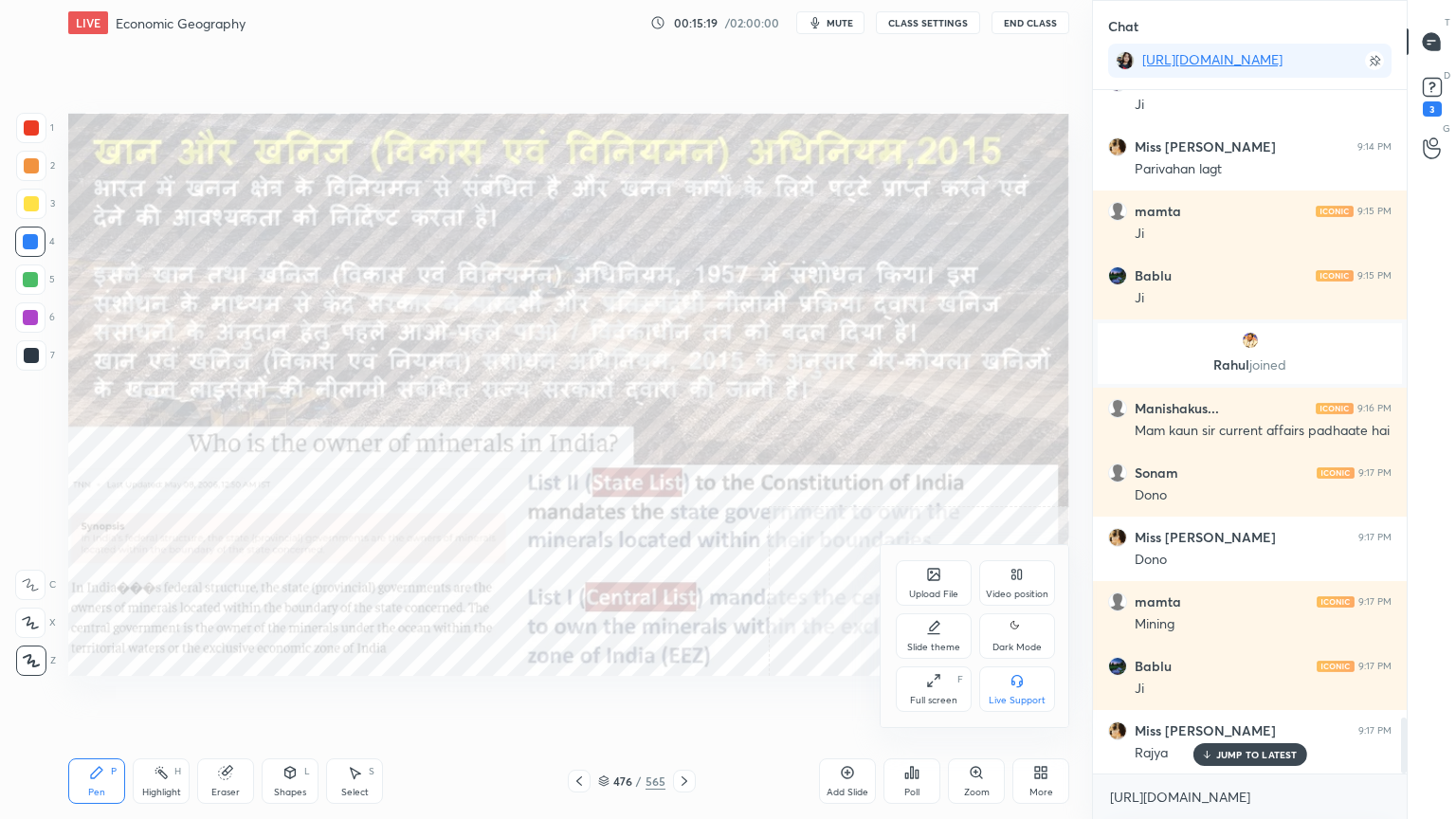 drag, startPoint x: 767, startPoint y: 750, endPoint x: 774, endPoint y: 678, distance: 72.339477 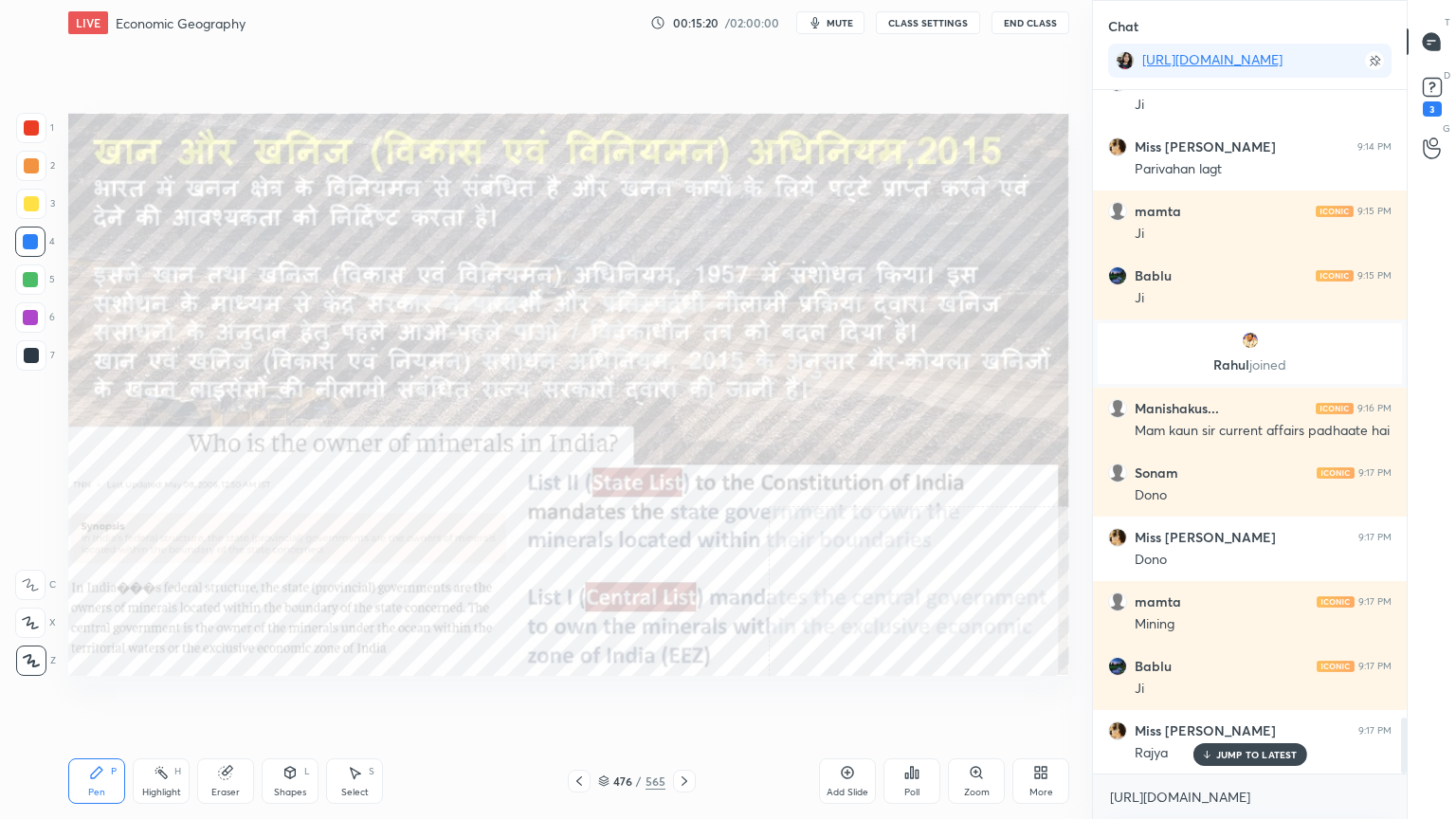 click on "More" at bounding box center [1041, 781] 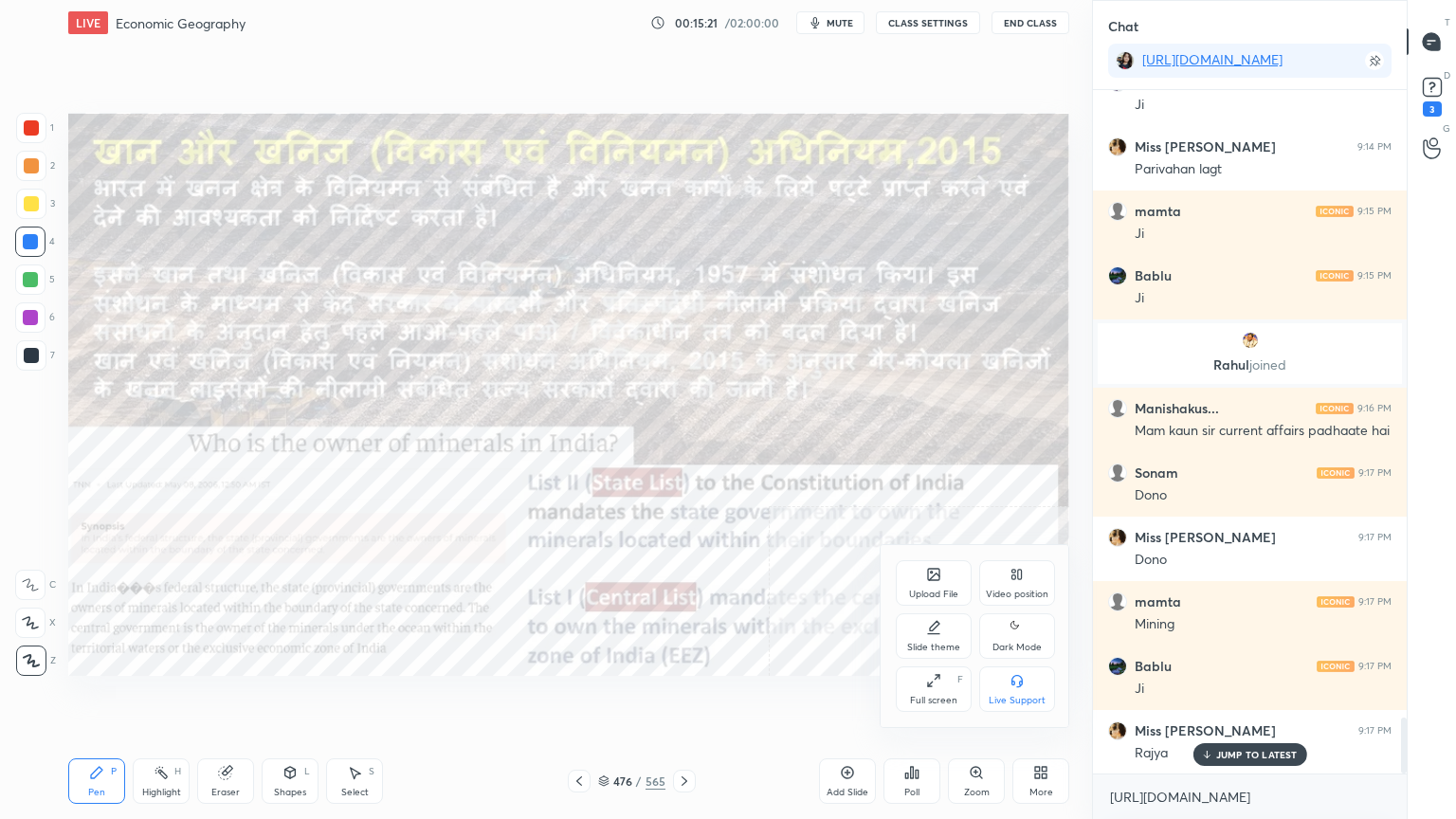 click on "Slide theme" at bounding box center [934, 647] 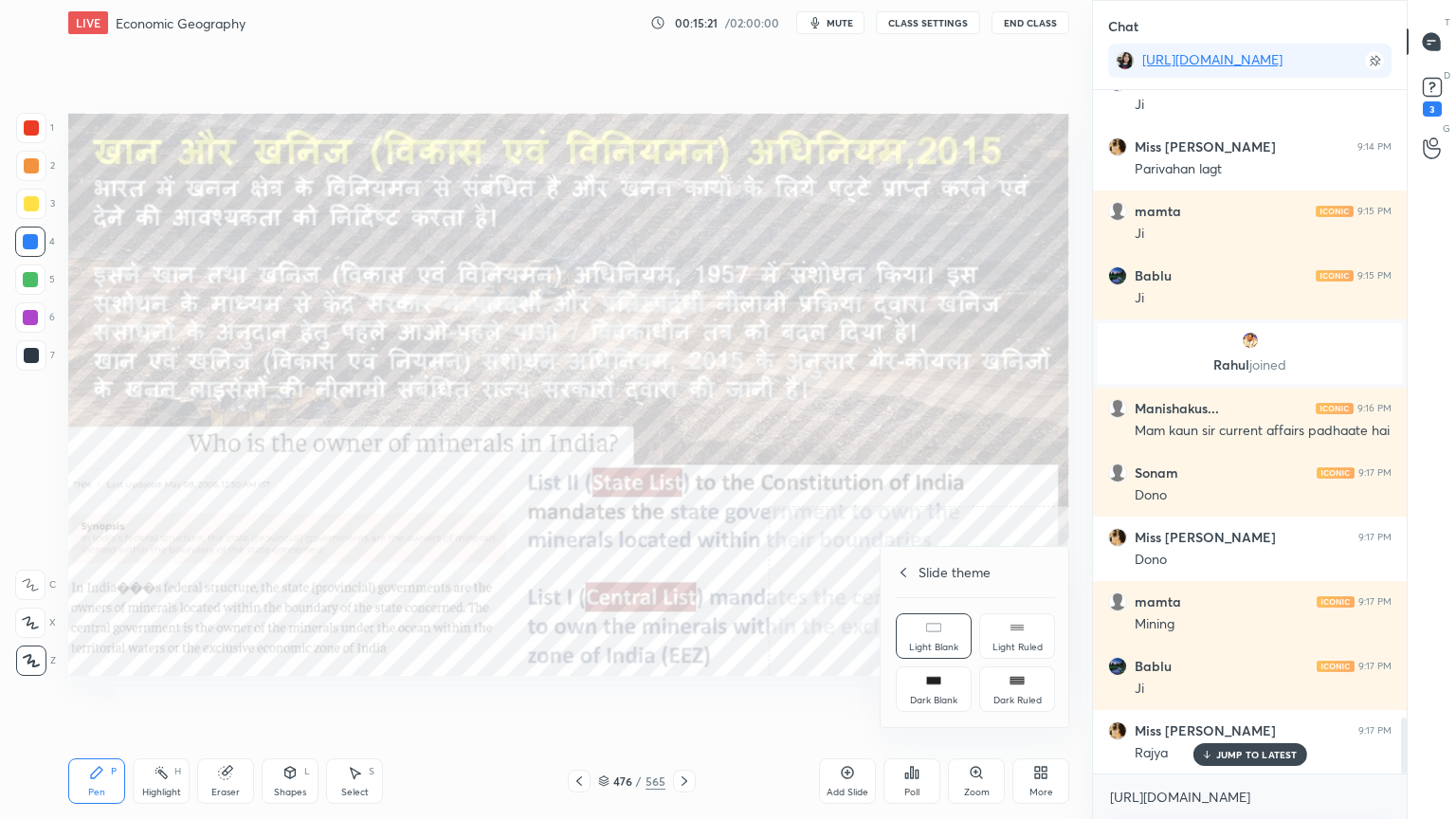 click on "Dark Blank" at bounding box center [934, 701] 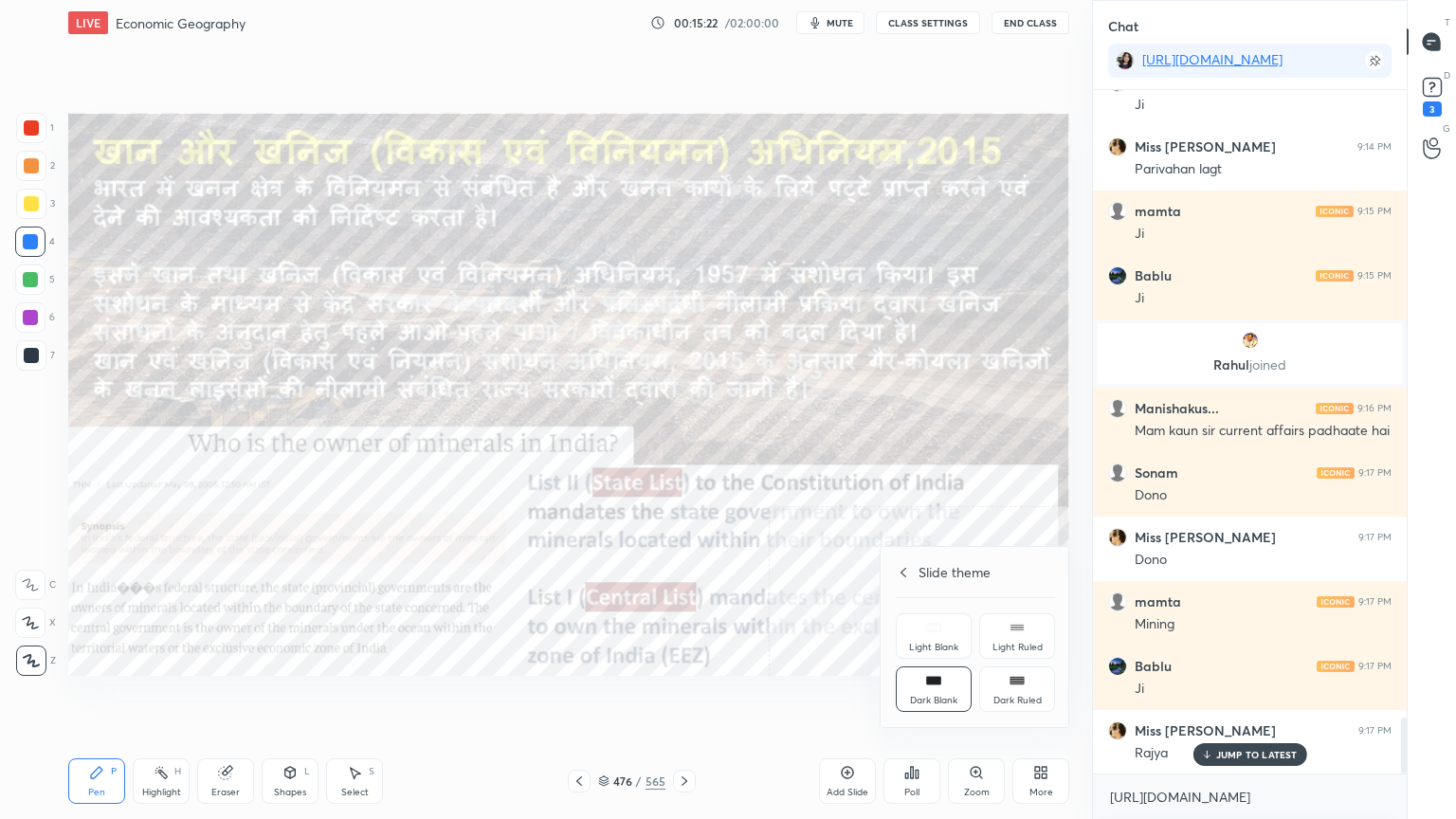 drag, startPoint x: 777, startPoint y: 703, endPoint x: 847, endPoint y: 767, distance: 94.847246 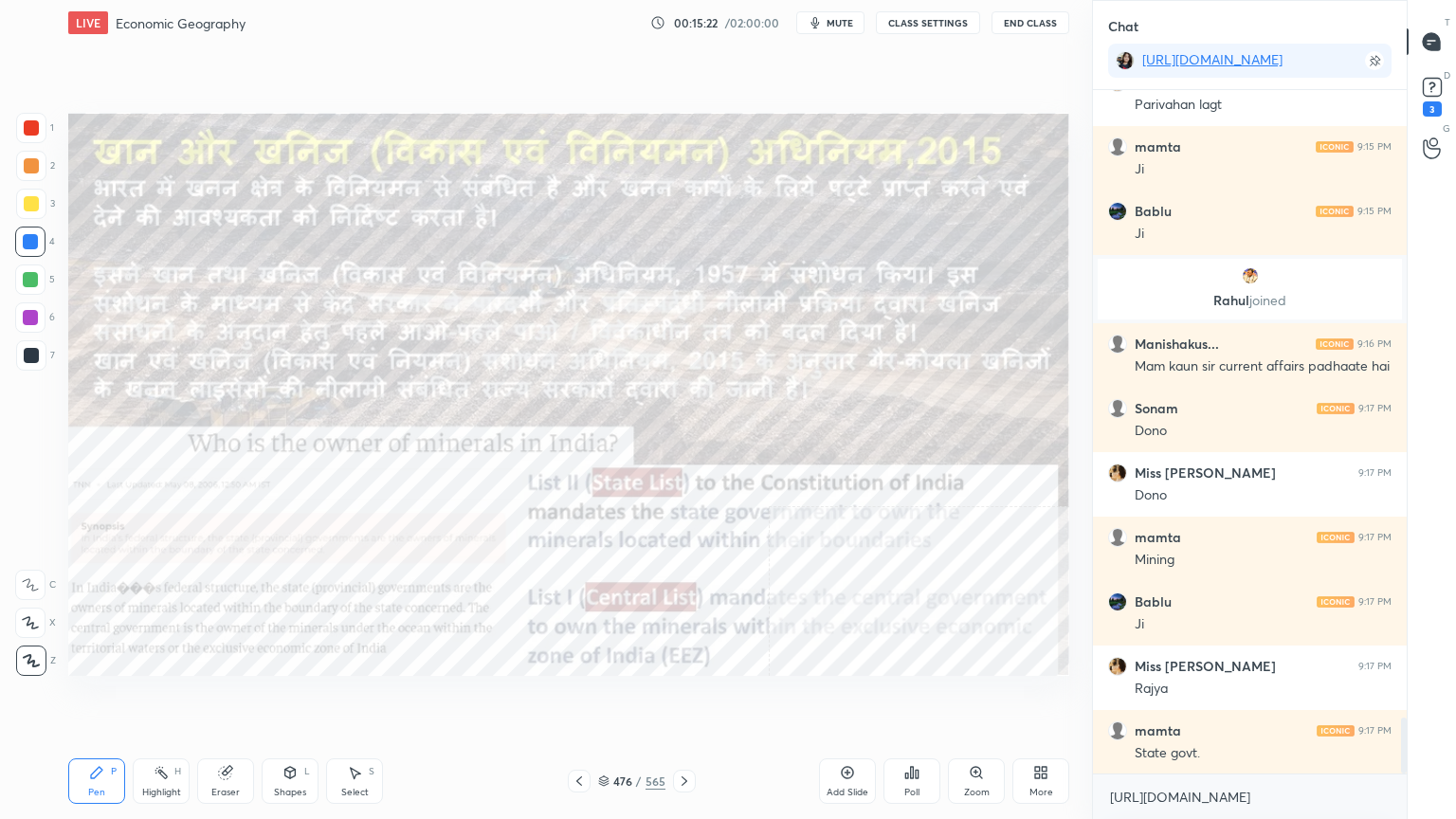 click on "Add Slide" at bounding box center [847, 781] 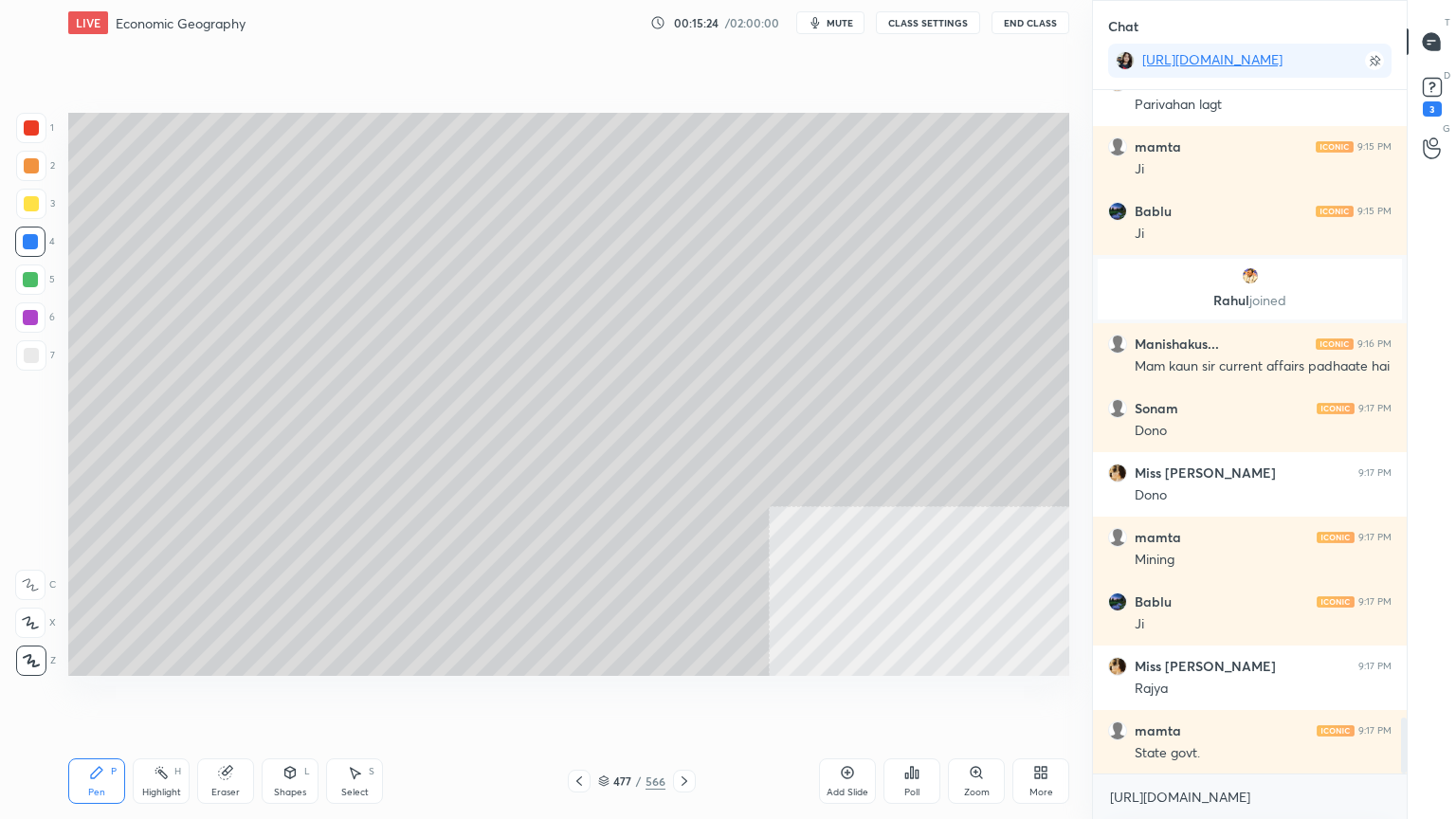 scroll, scrollTop: 640, scrollLeft: 308, axis: both 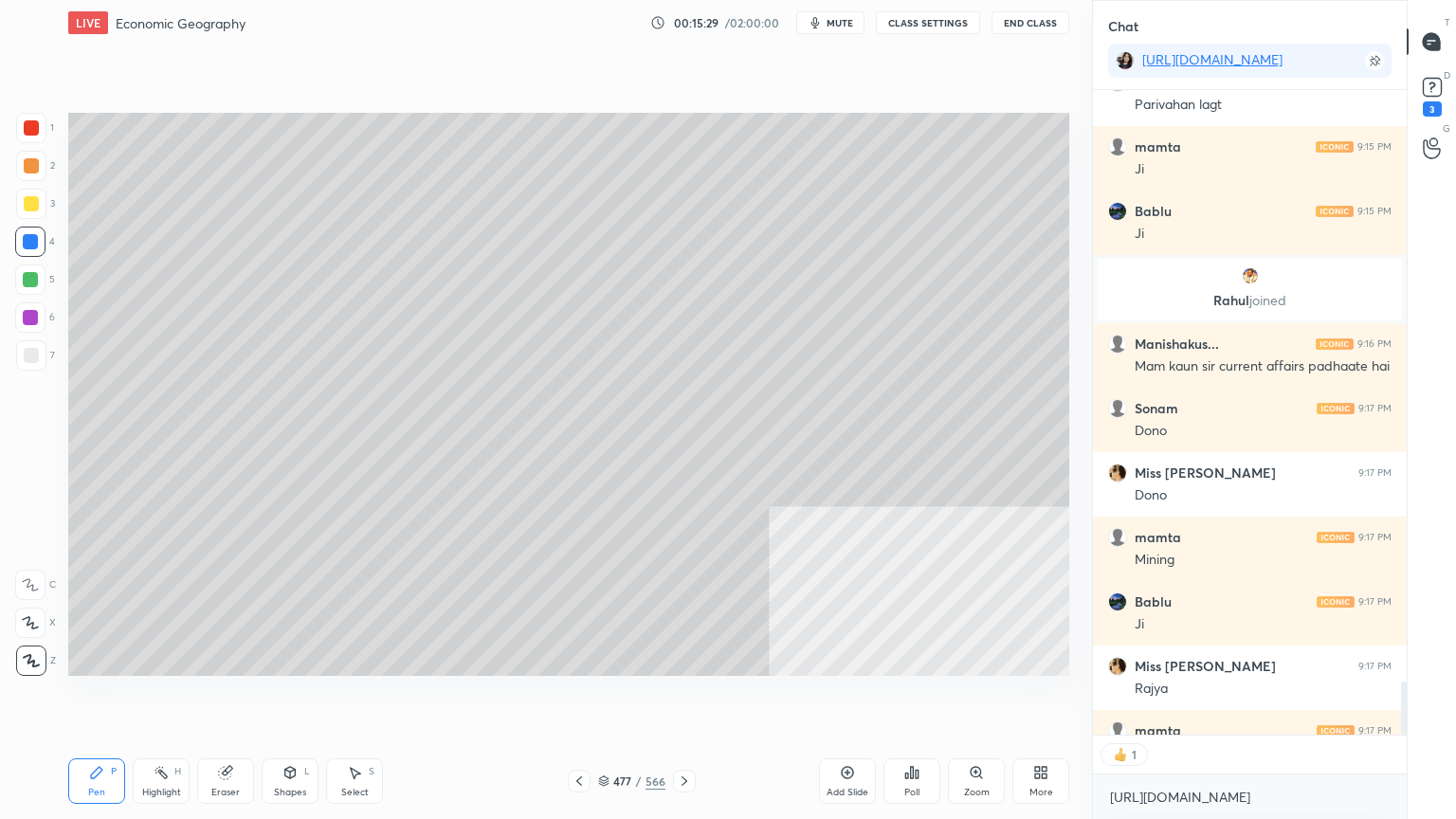 click at bounding box center (31, 355) 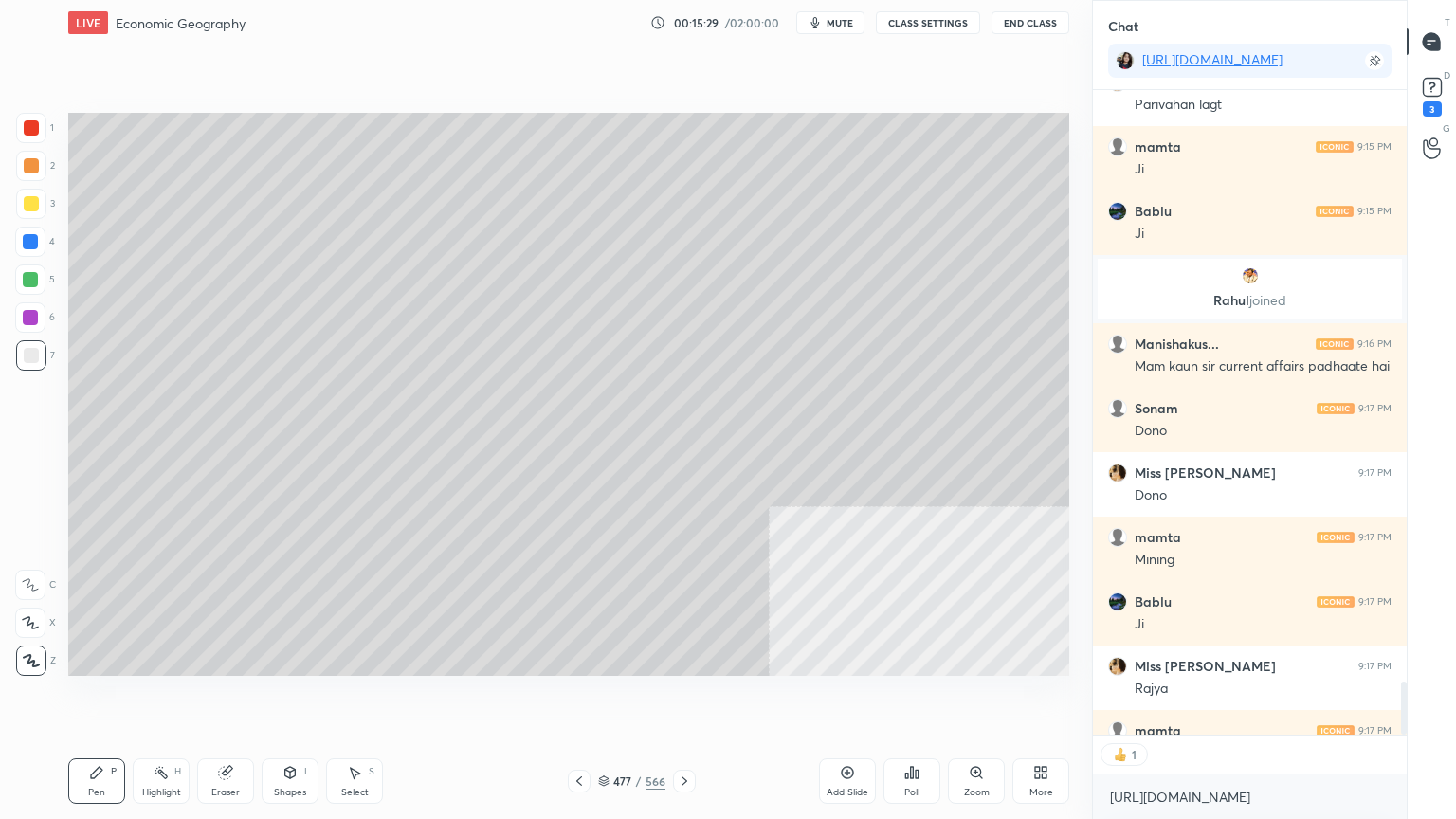 click at bounding box center (31, 355) 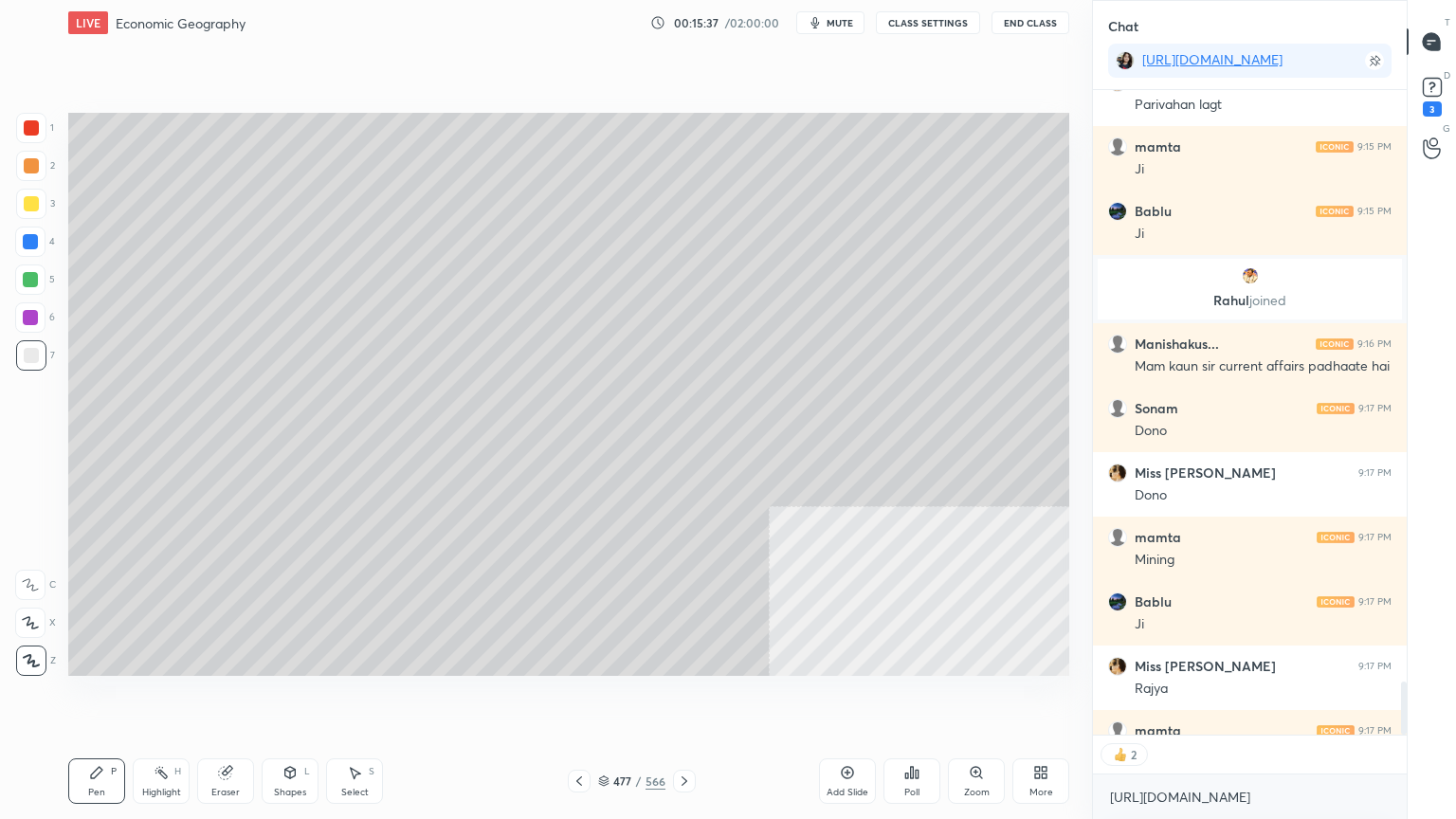 click on "Eraser" at bounding box center [226, 781] 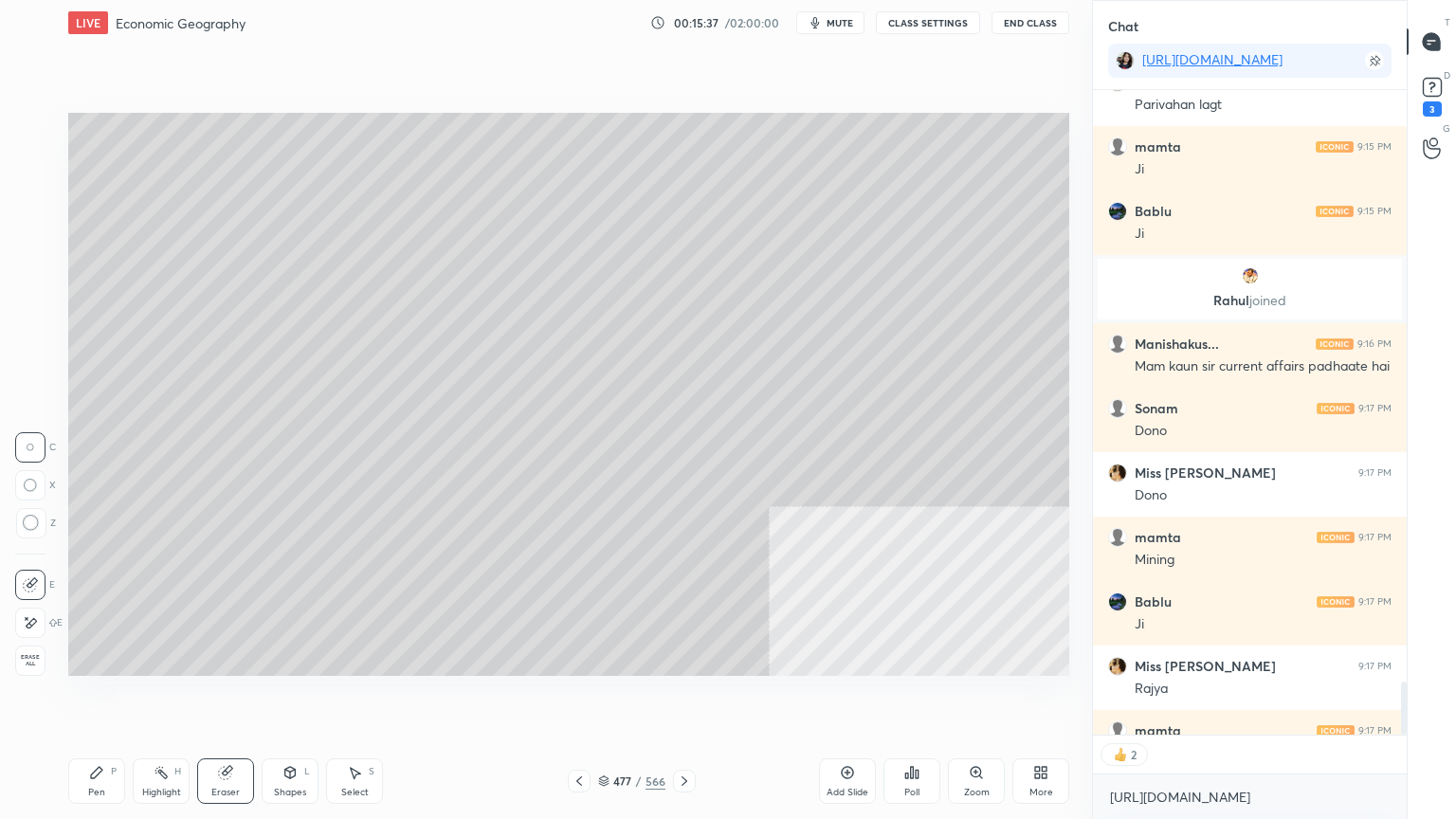 drag, startPoint x: 23, startPoint y: 660, endPoint x: 59, endPoint y: 645, distance: 39 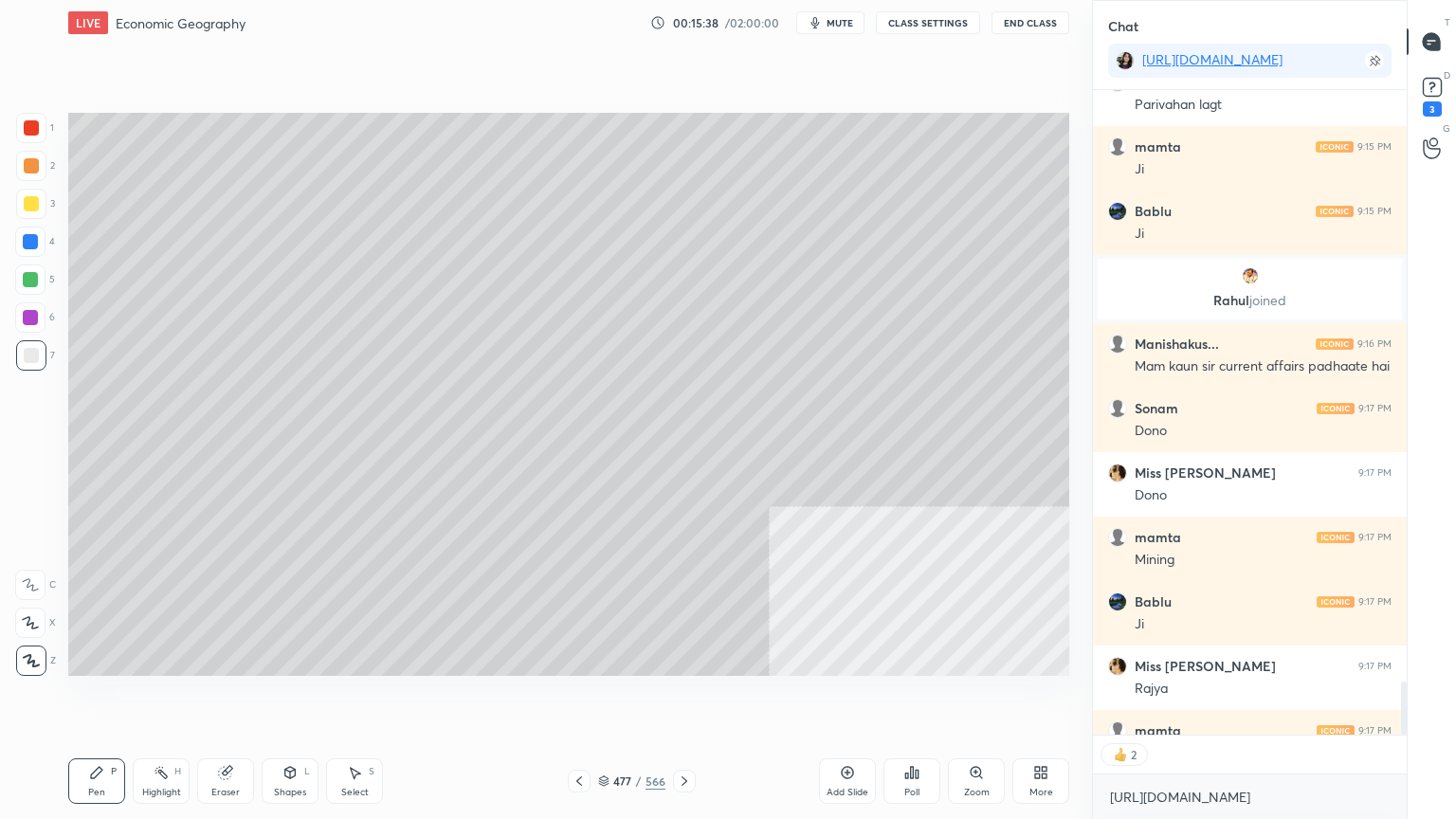 click at bounding box center [579, 781] 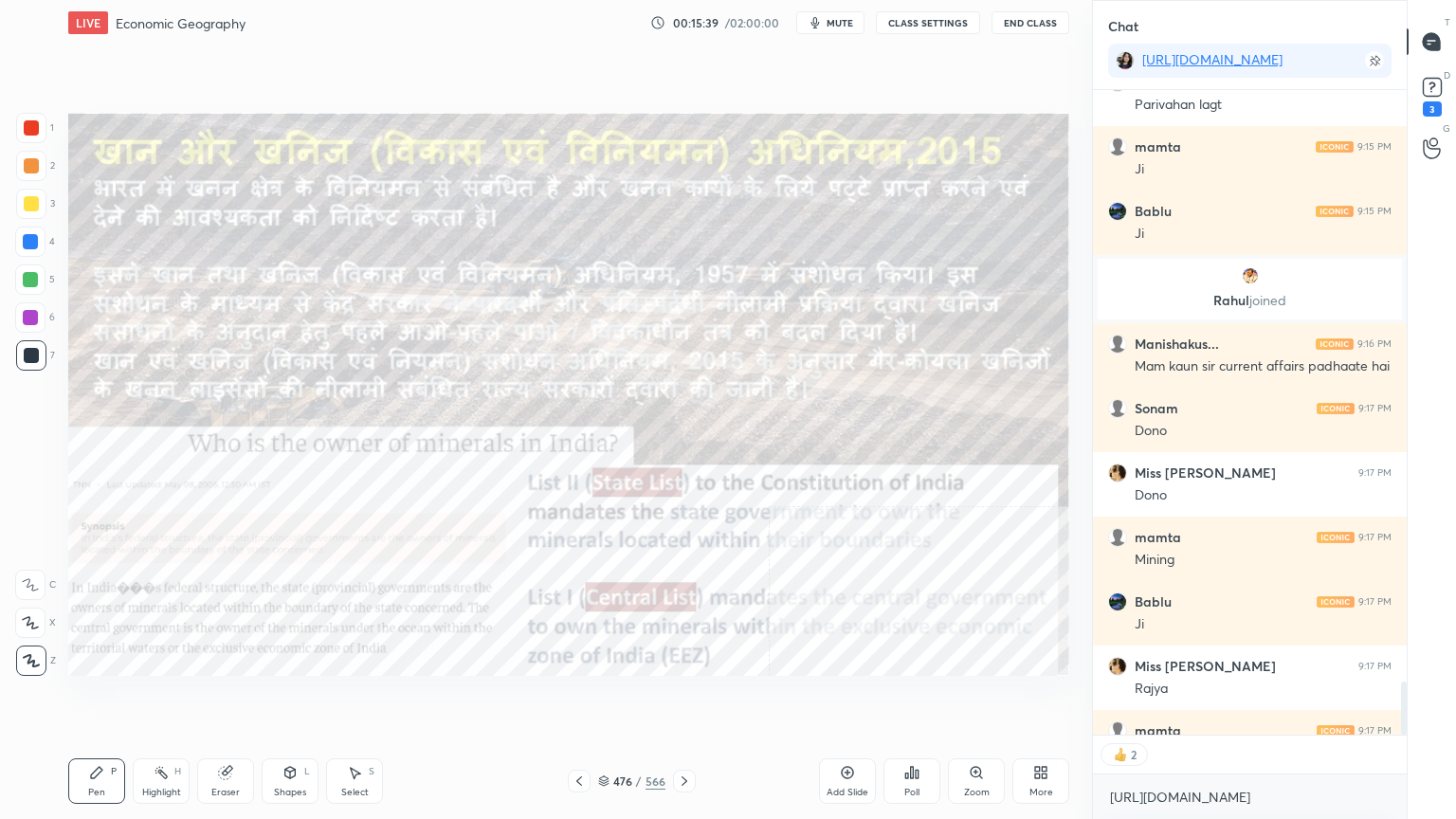 click at bounding box center [30, 242] 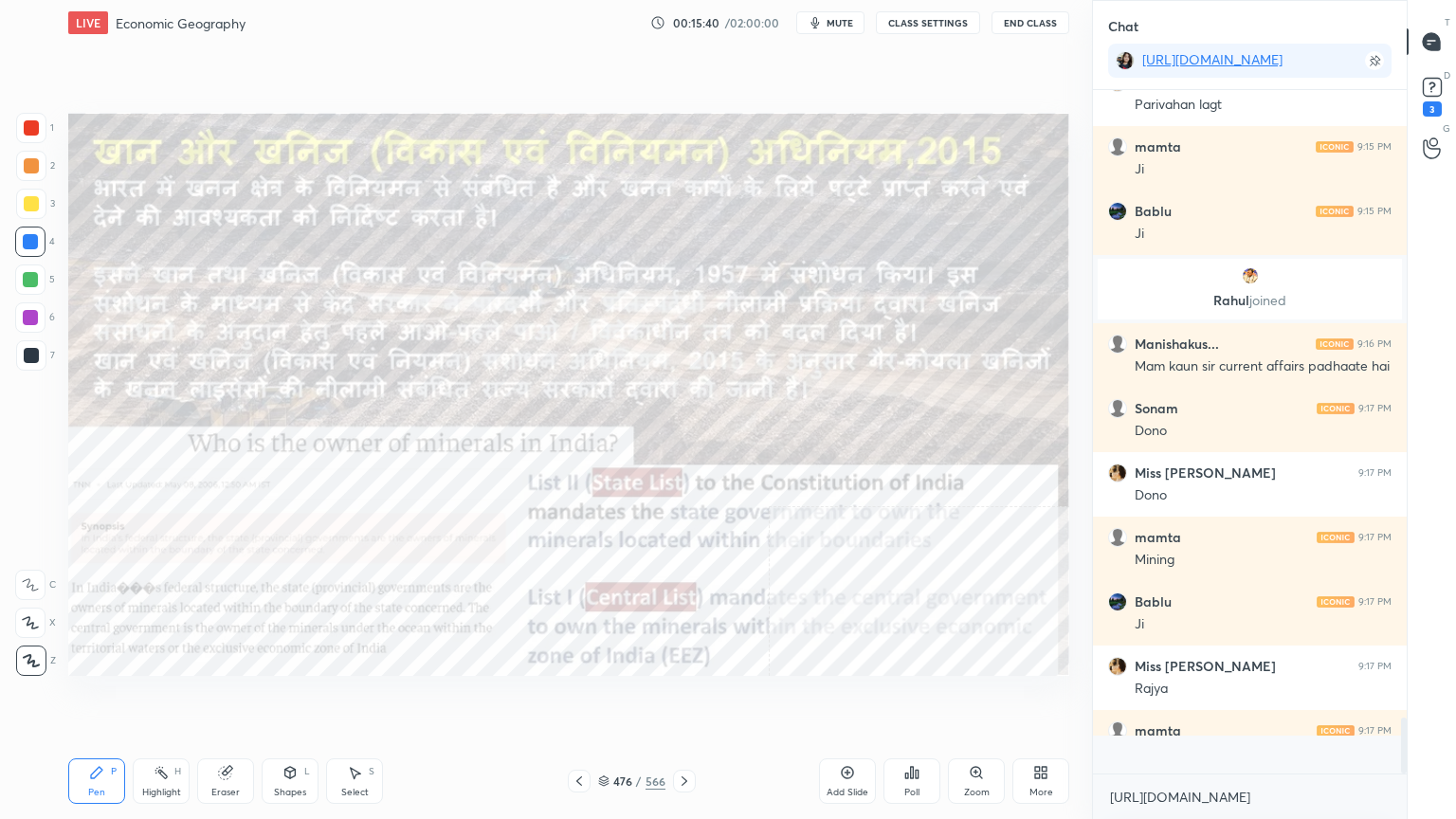 scroll, scrollTop: 6, scrollLeft: 6, axis: both 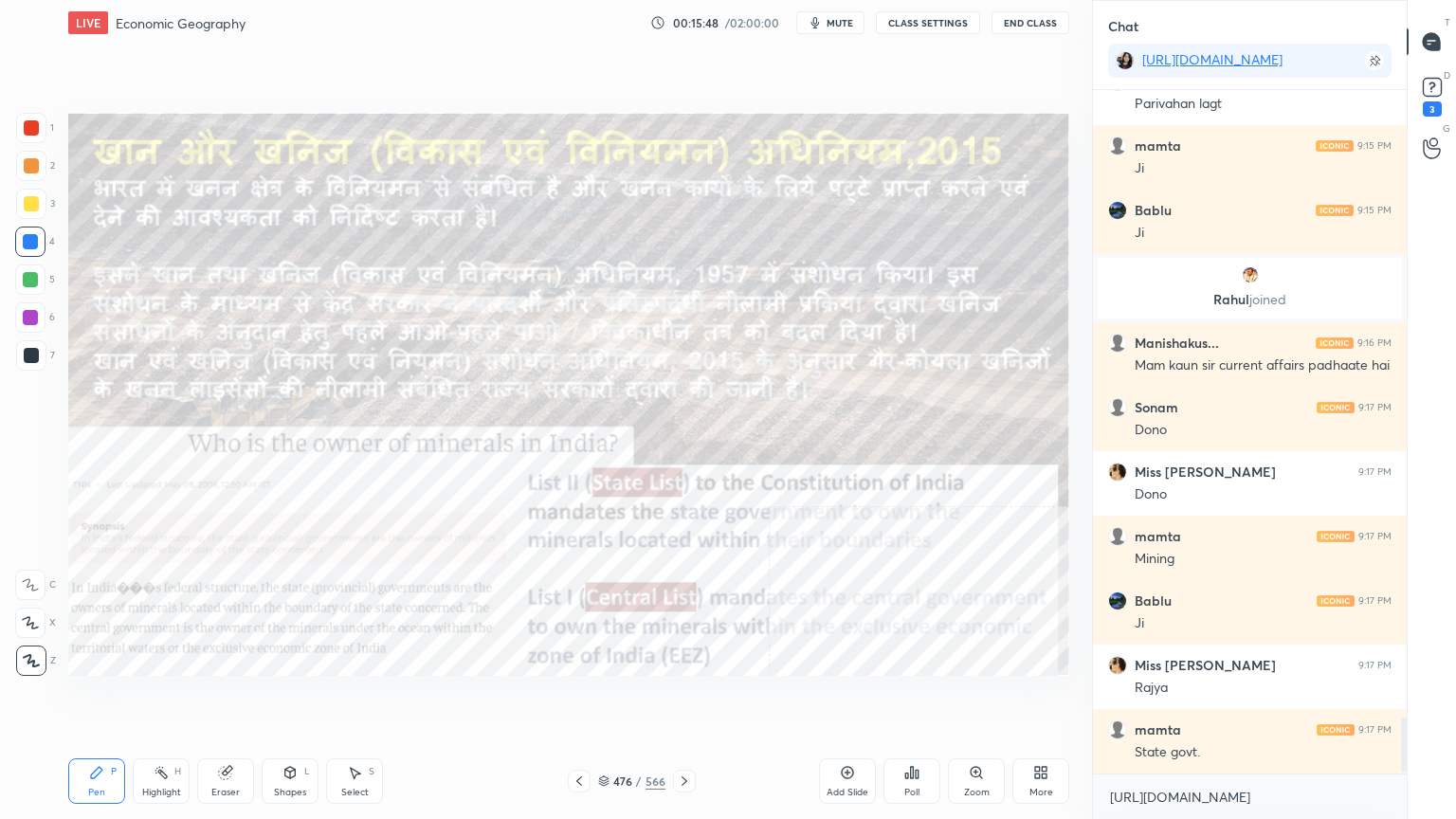 click 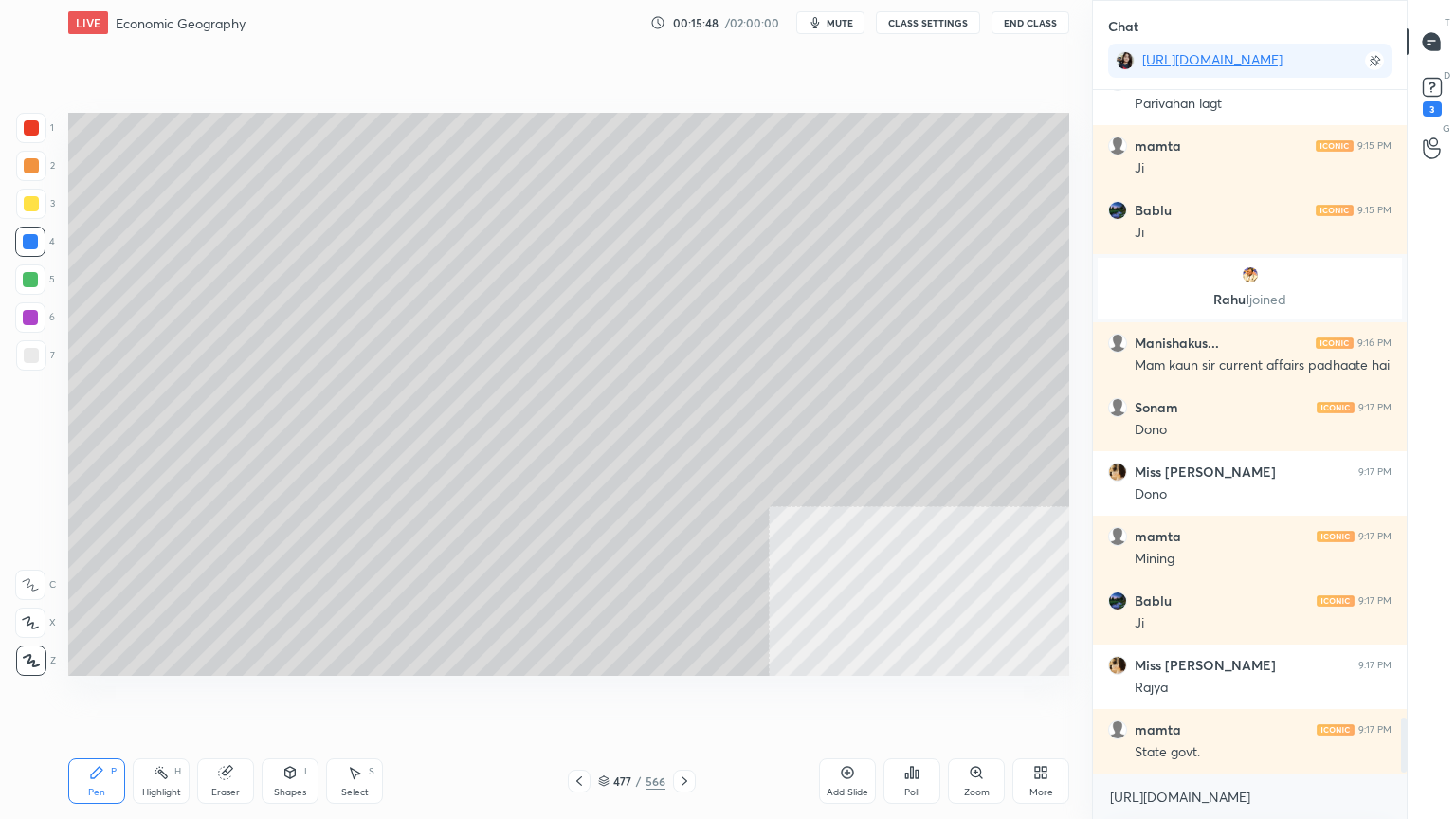 click 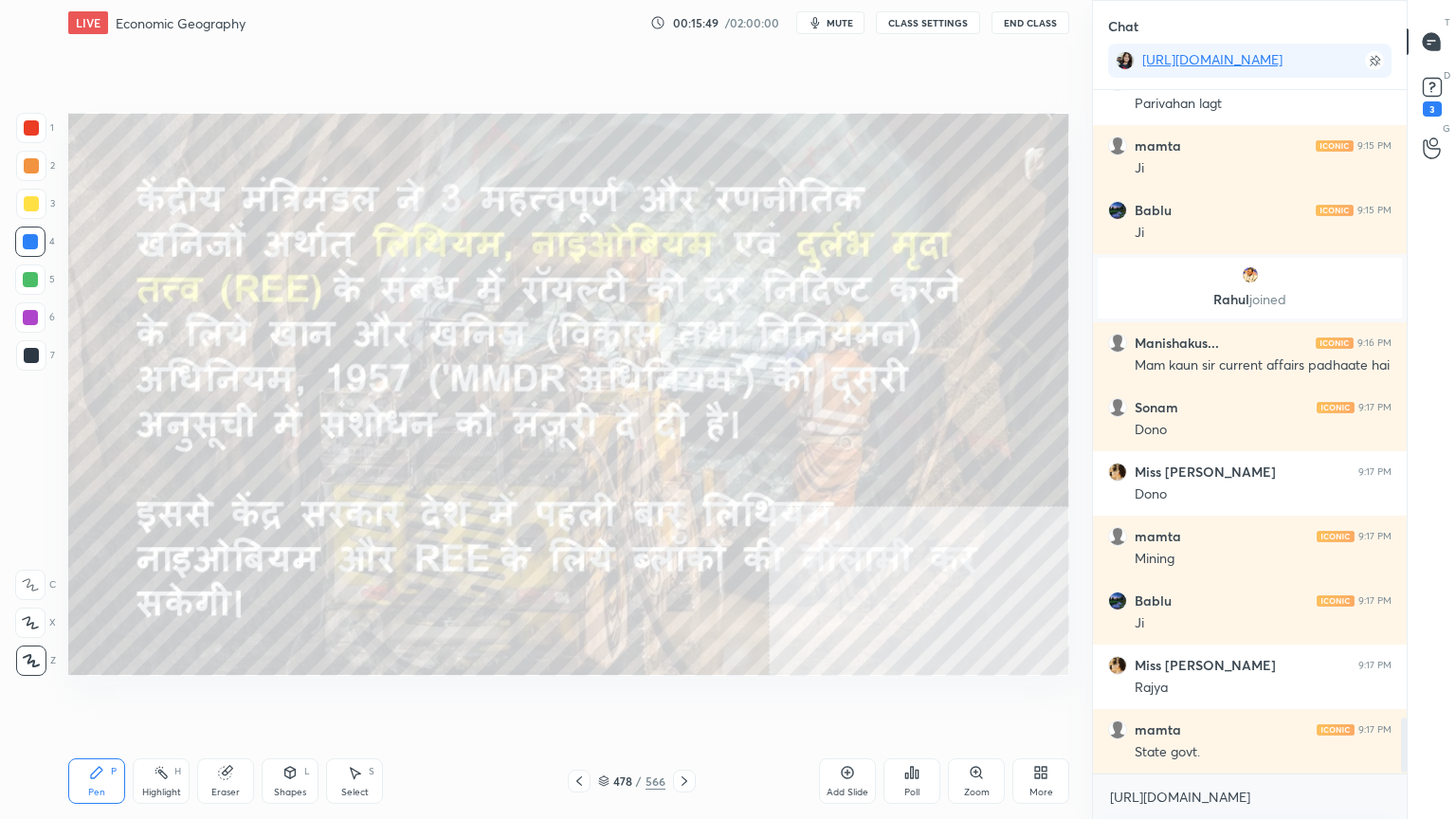 scroll, scrollTop: 7739, scrollLeft: 0, axis: vertical 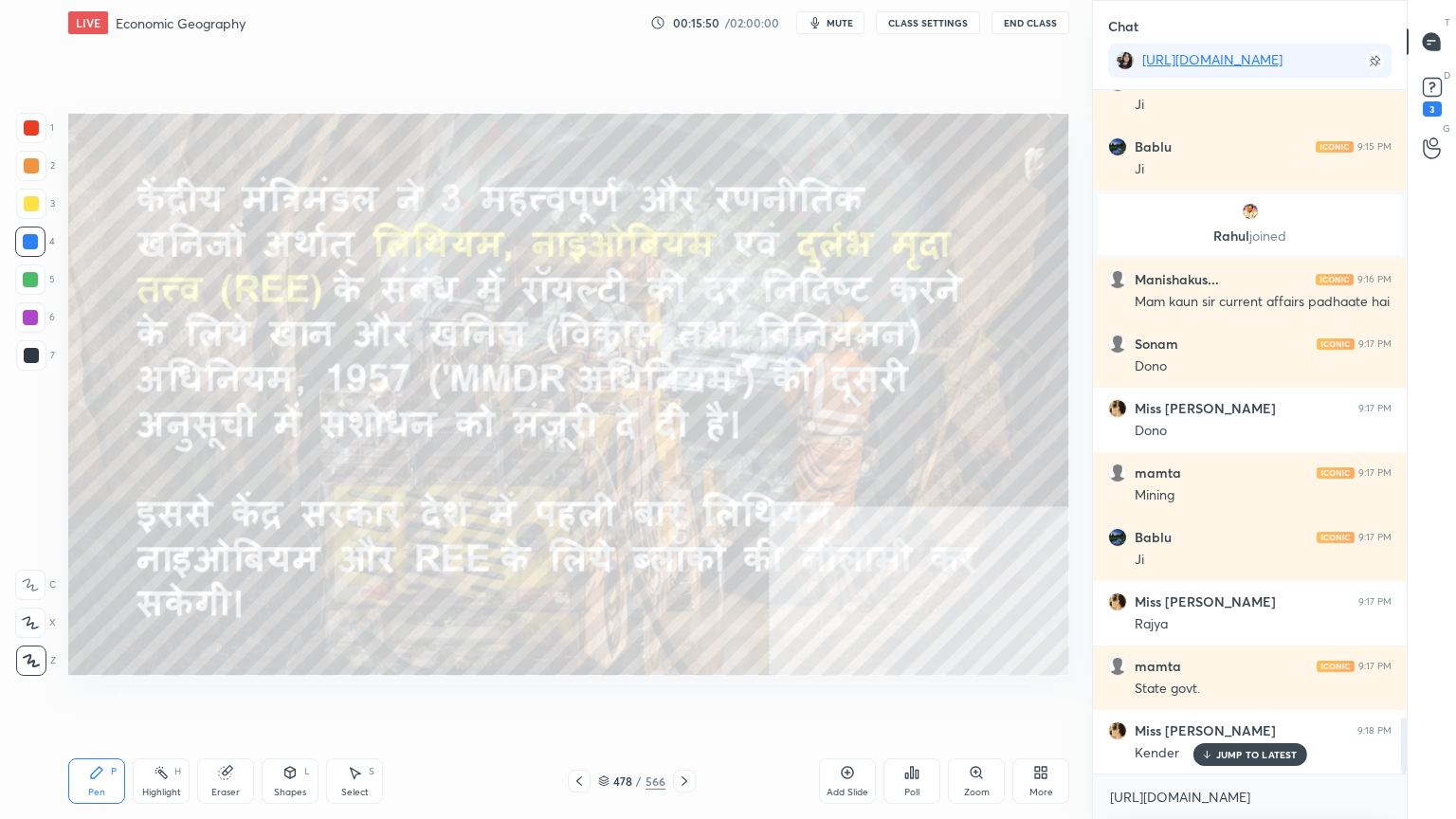 click on "JUMP TO LATEST" at bounding box center (1257, 755) 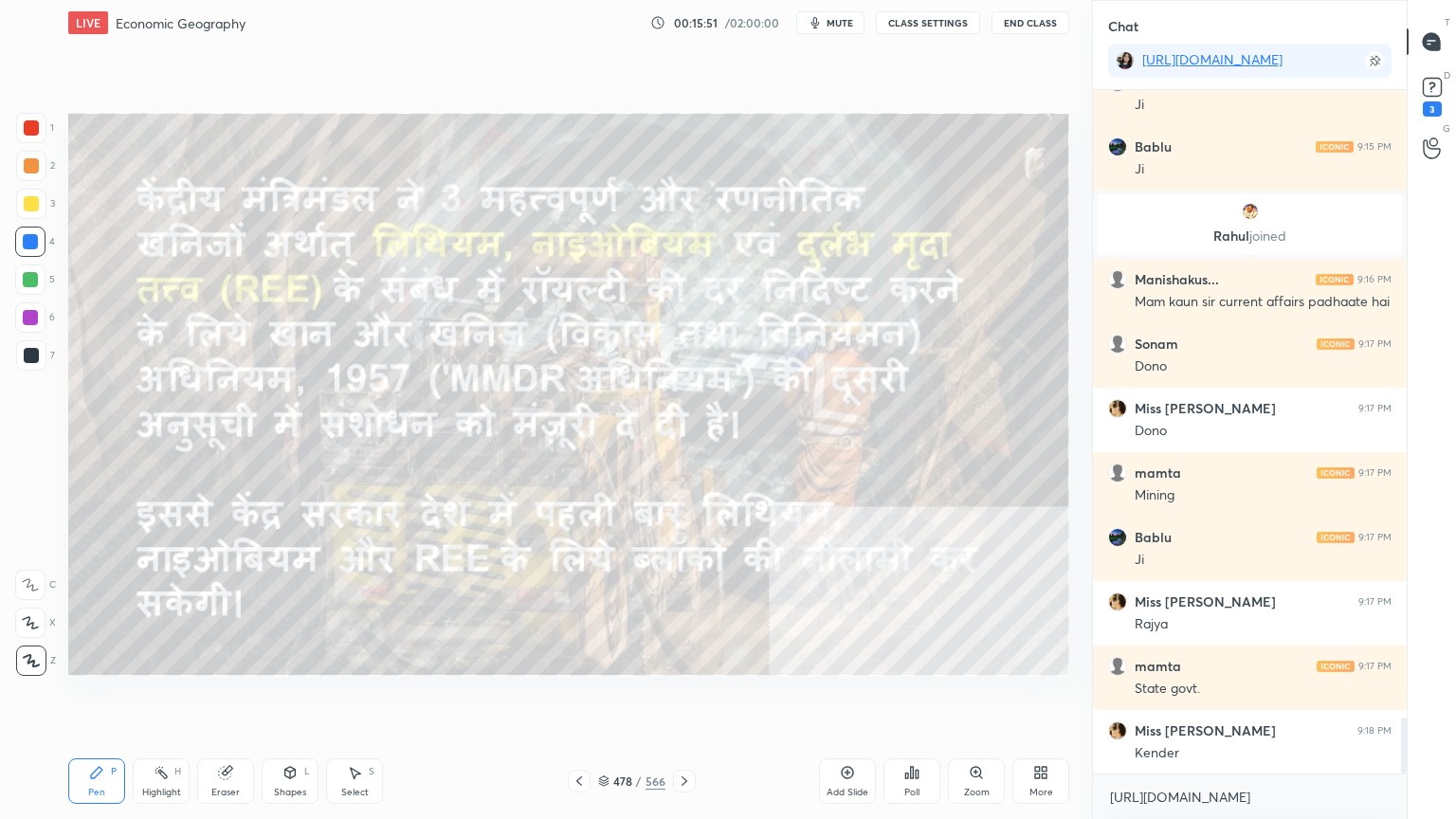 click 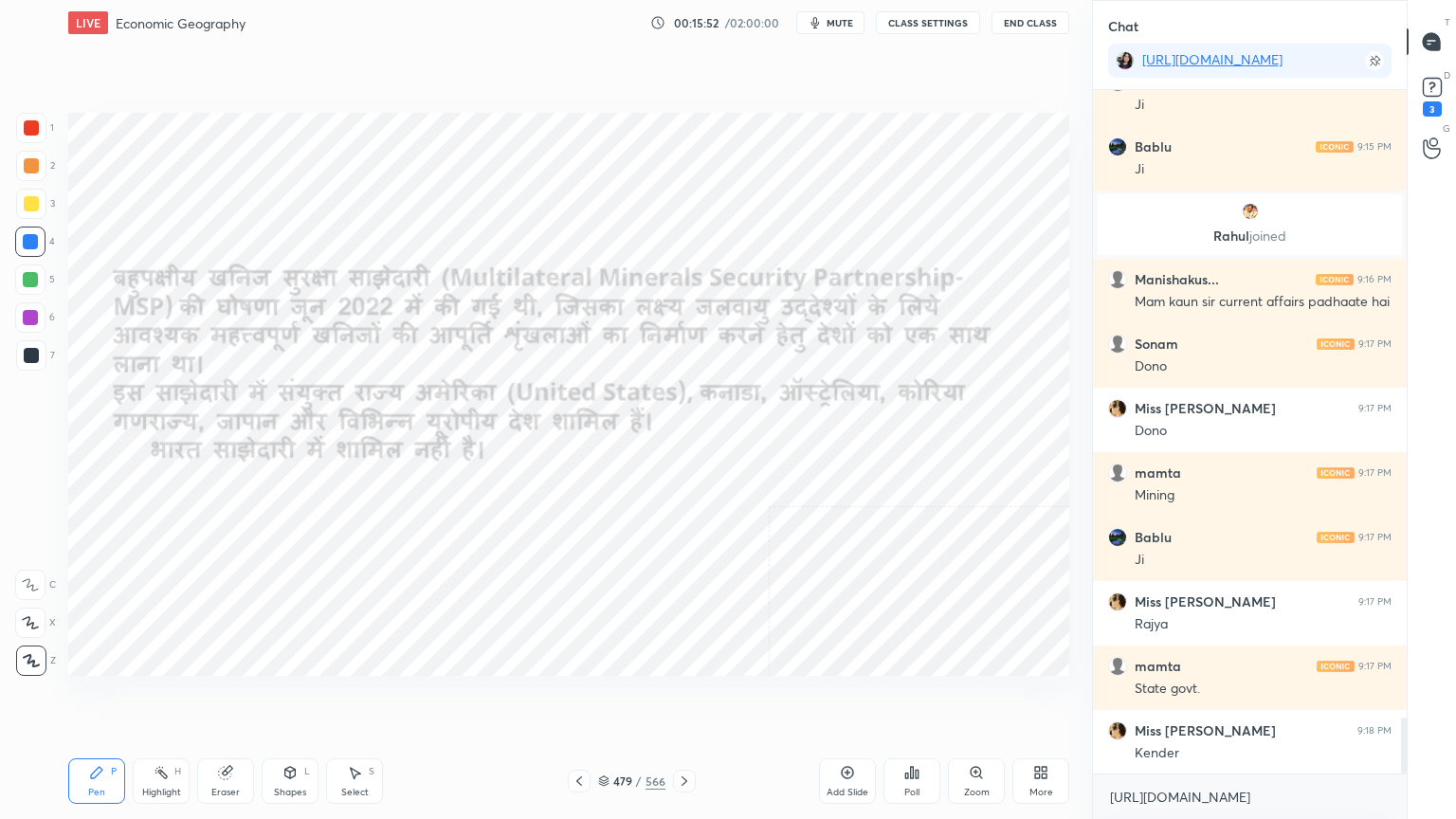 click 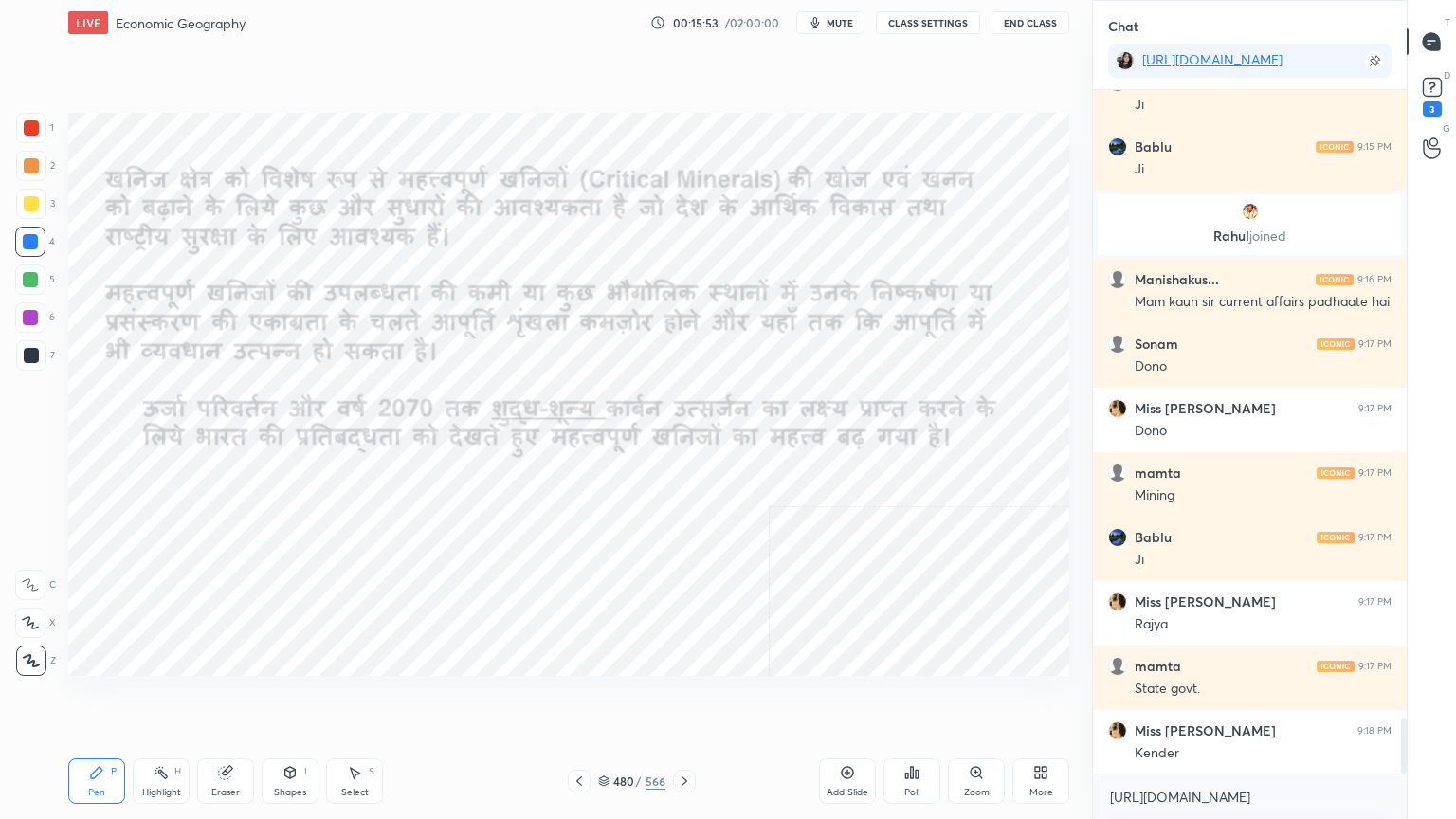 click 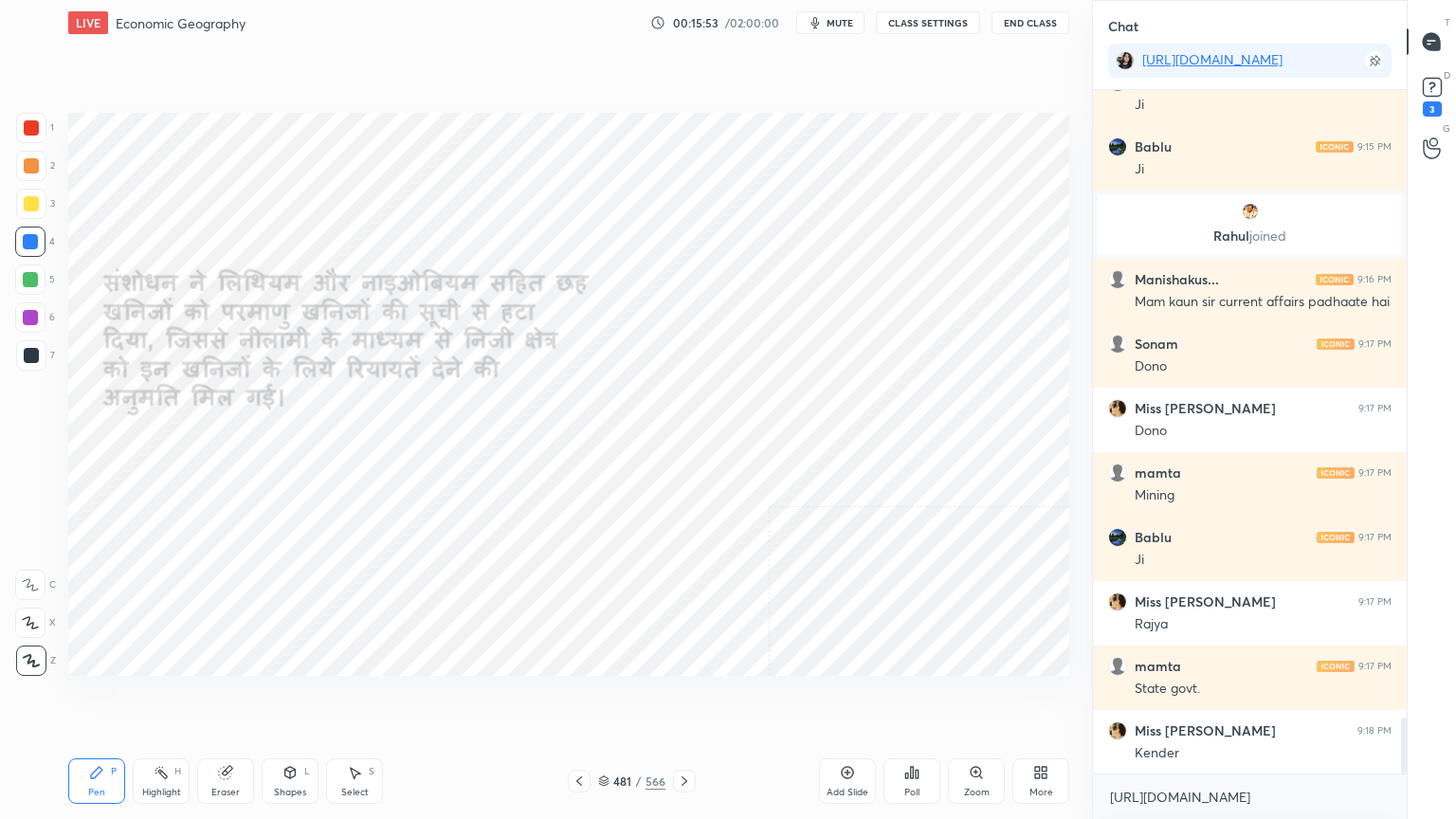 click 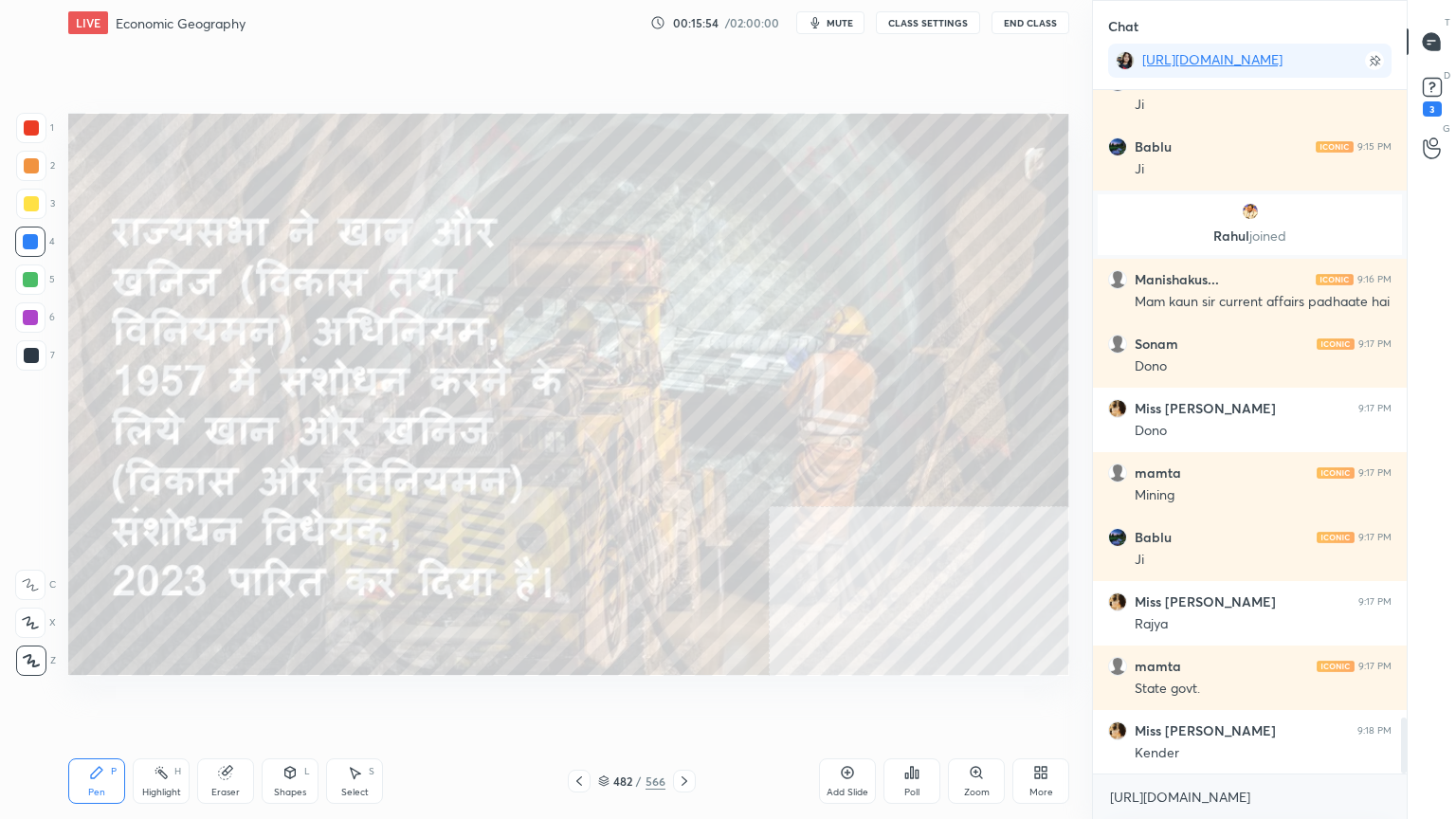 scroll, scrollTop: 7803, scrollLeft: 0, axis: vertical 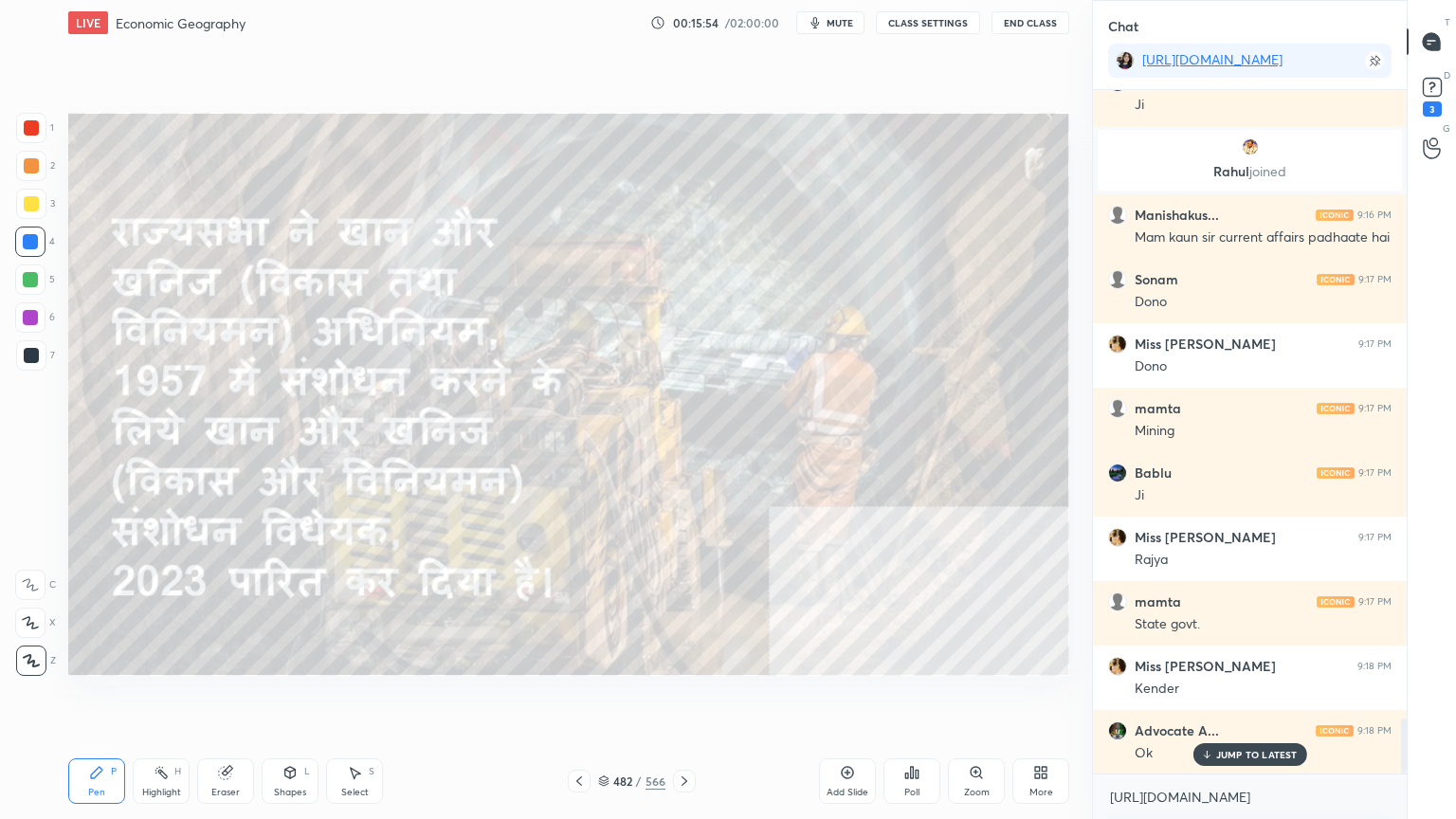click 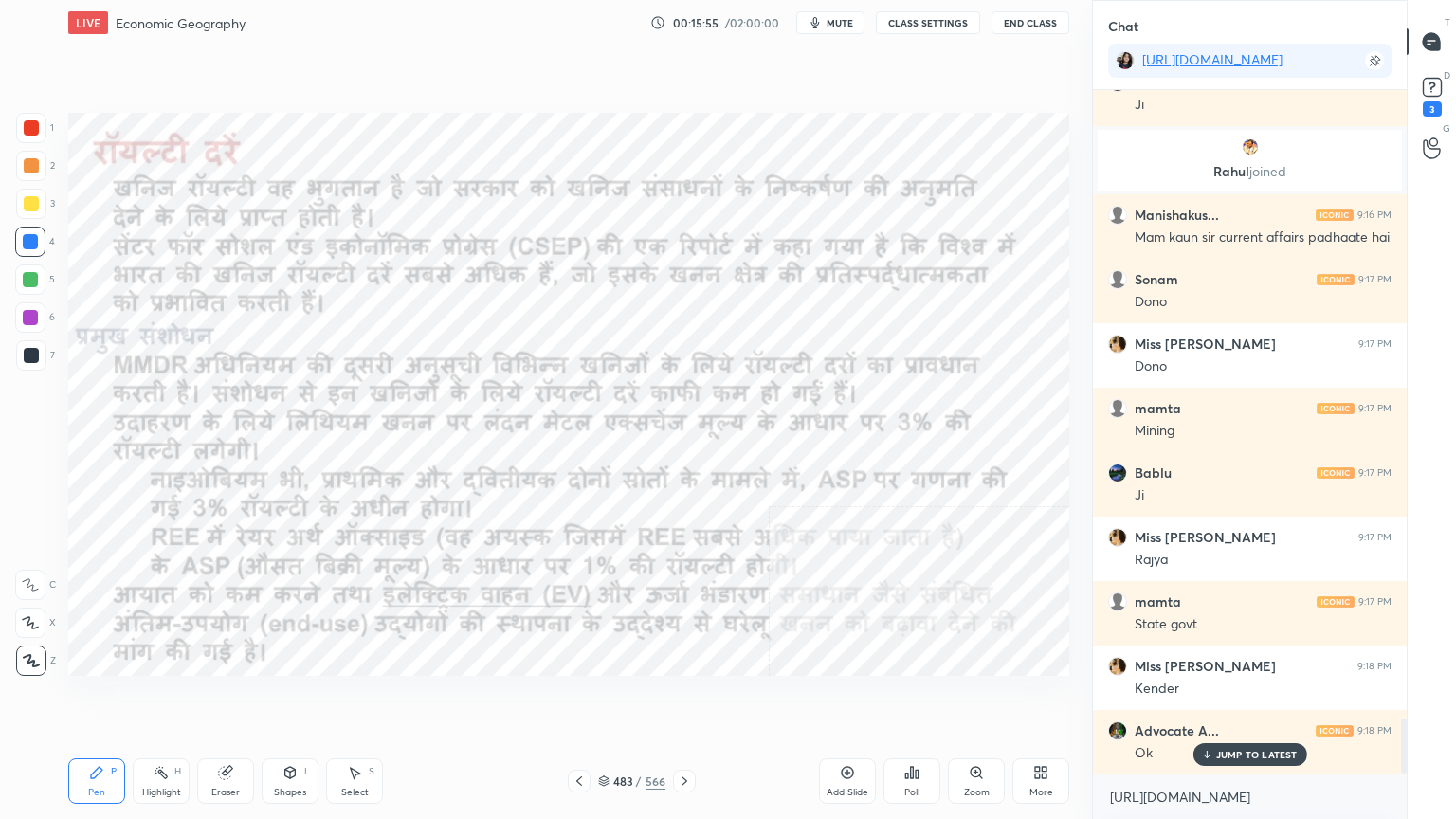 click 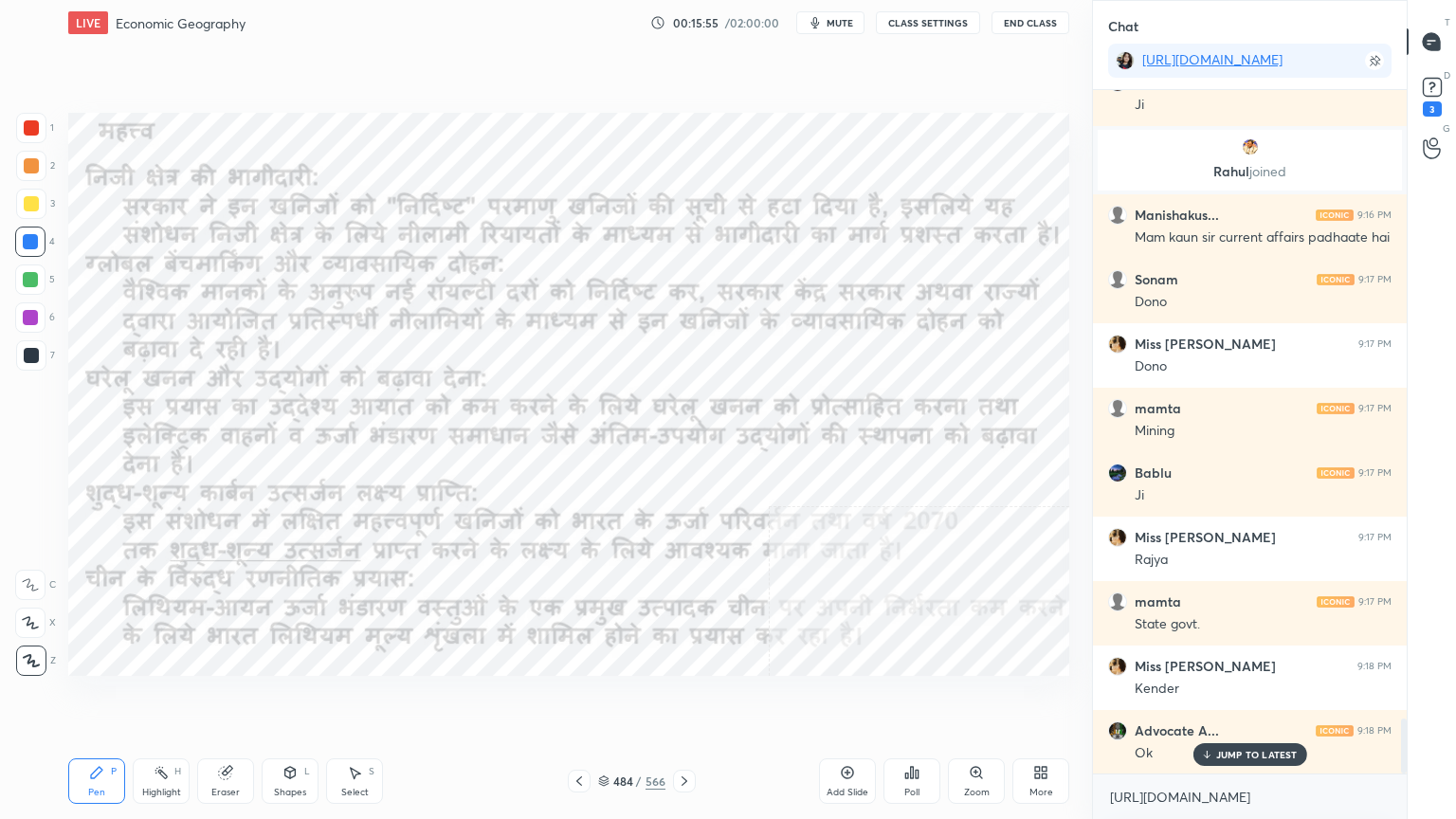 scroll, scrollTop: 7868, scrollLeft: 0, axis: vertical 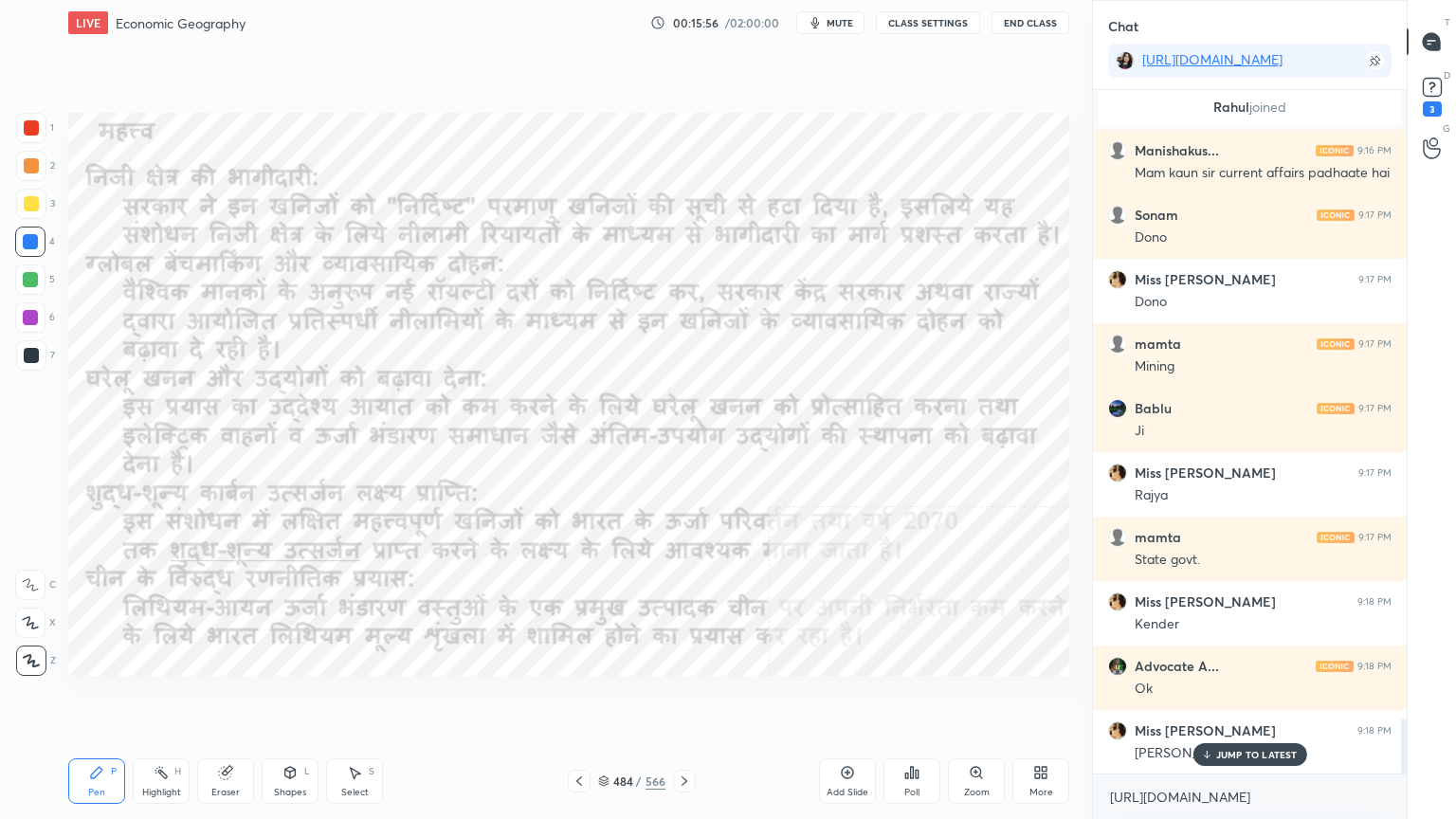drag, startPoint x: 580, startPoint y: 777, endPoint x: 638, endPoint y: 770, distance: 58.420887 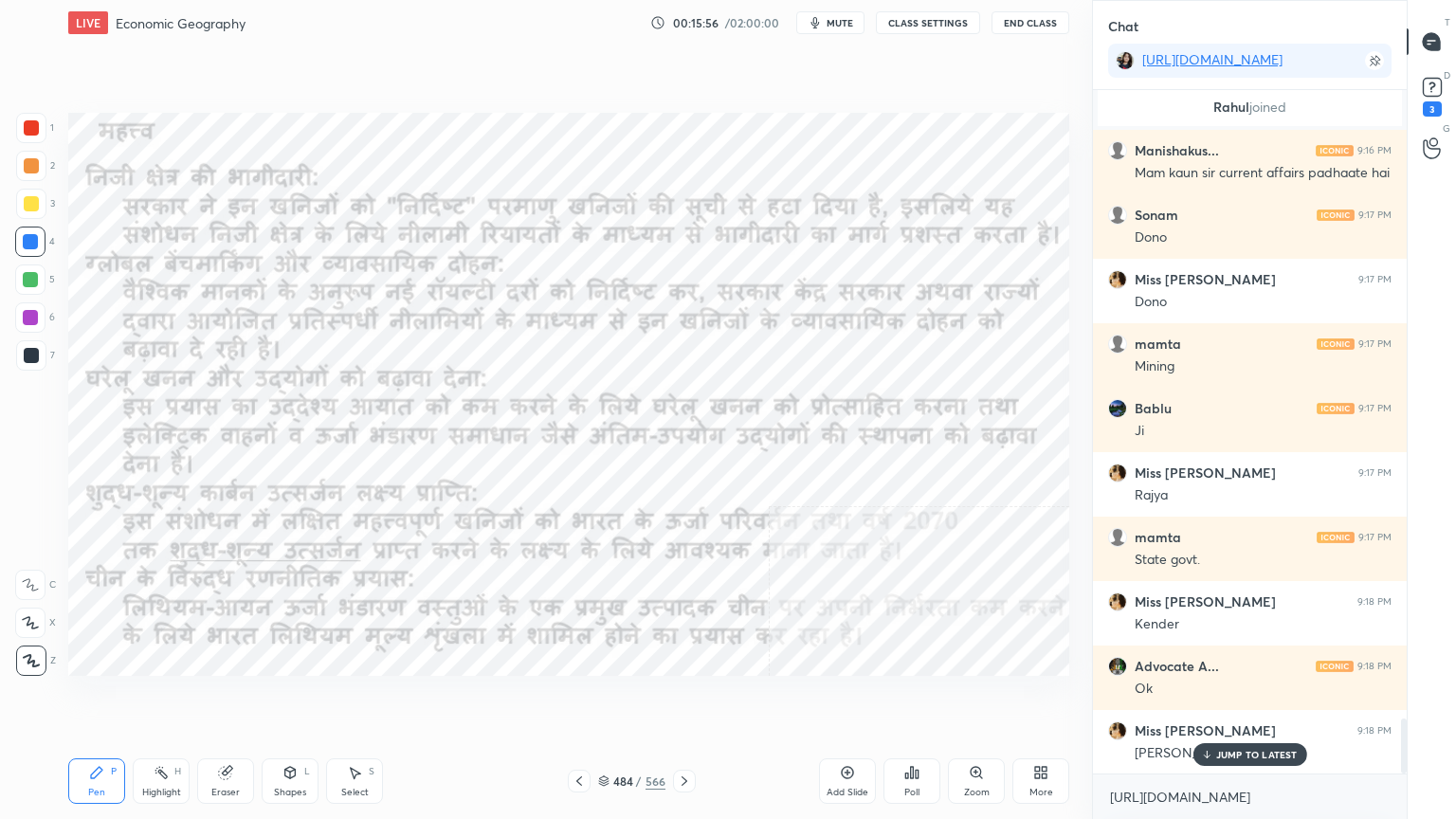 click 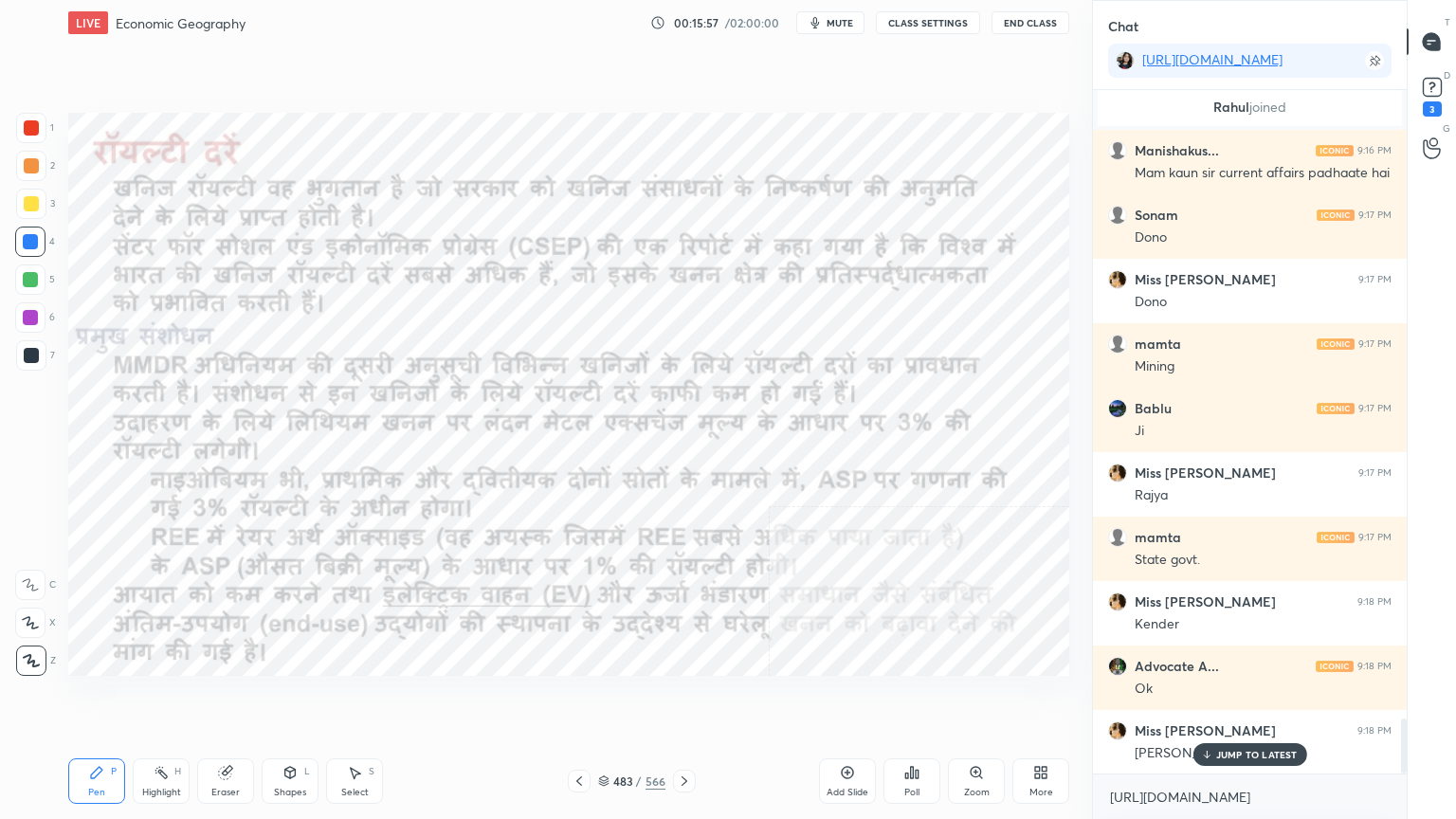 click 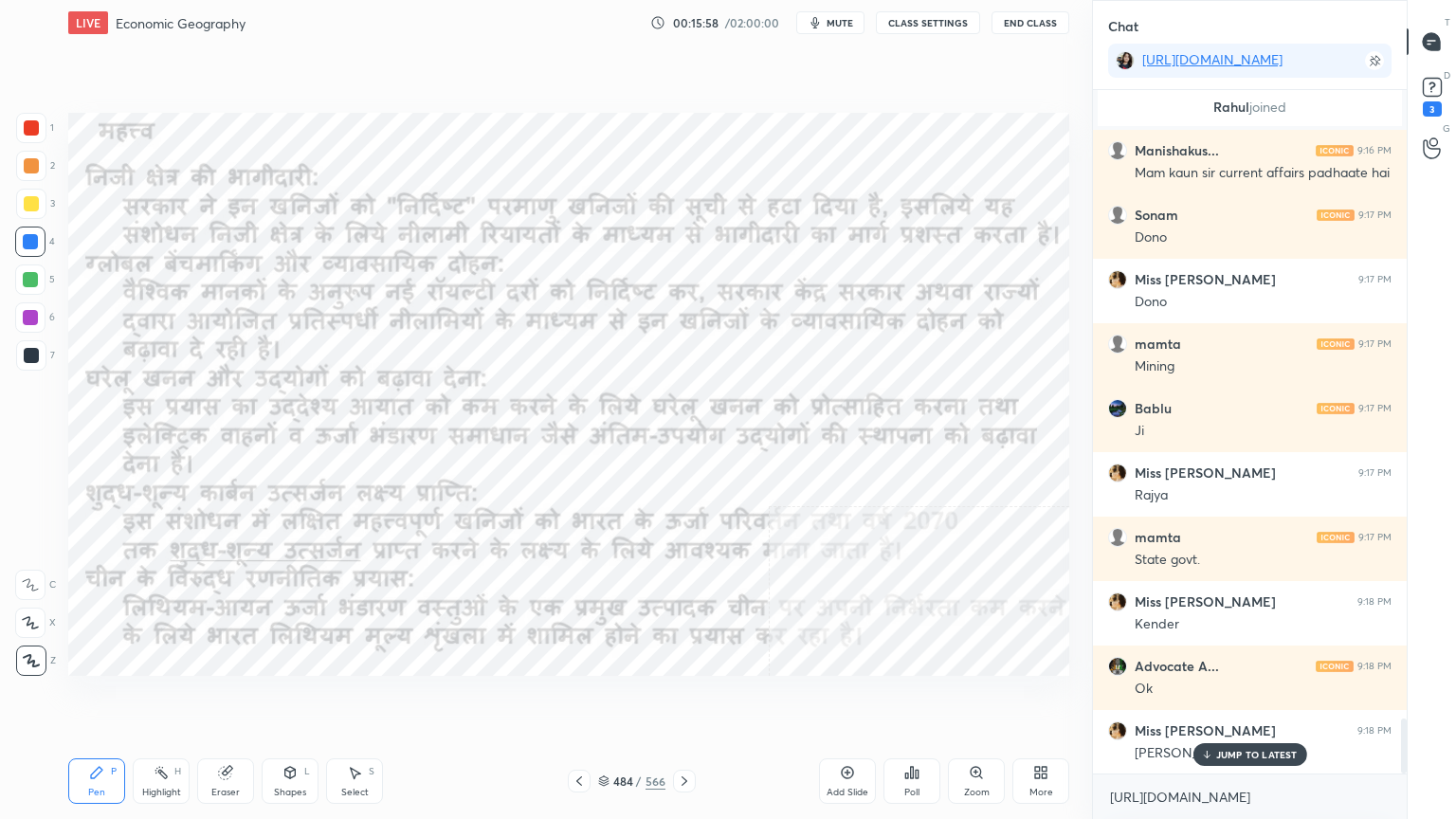click 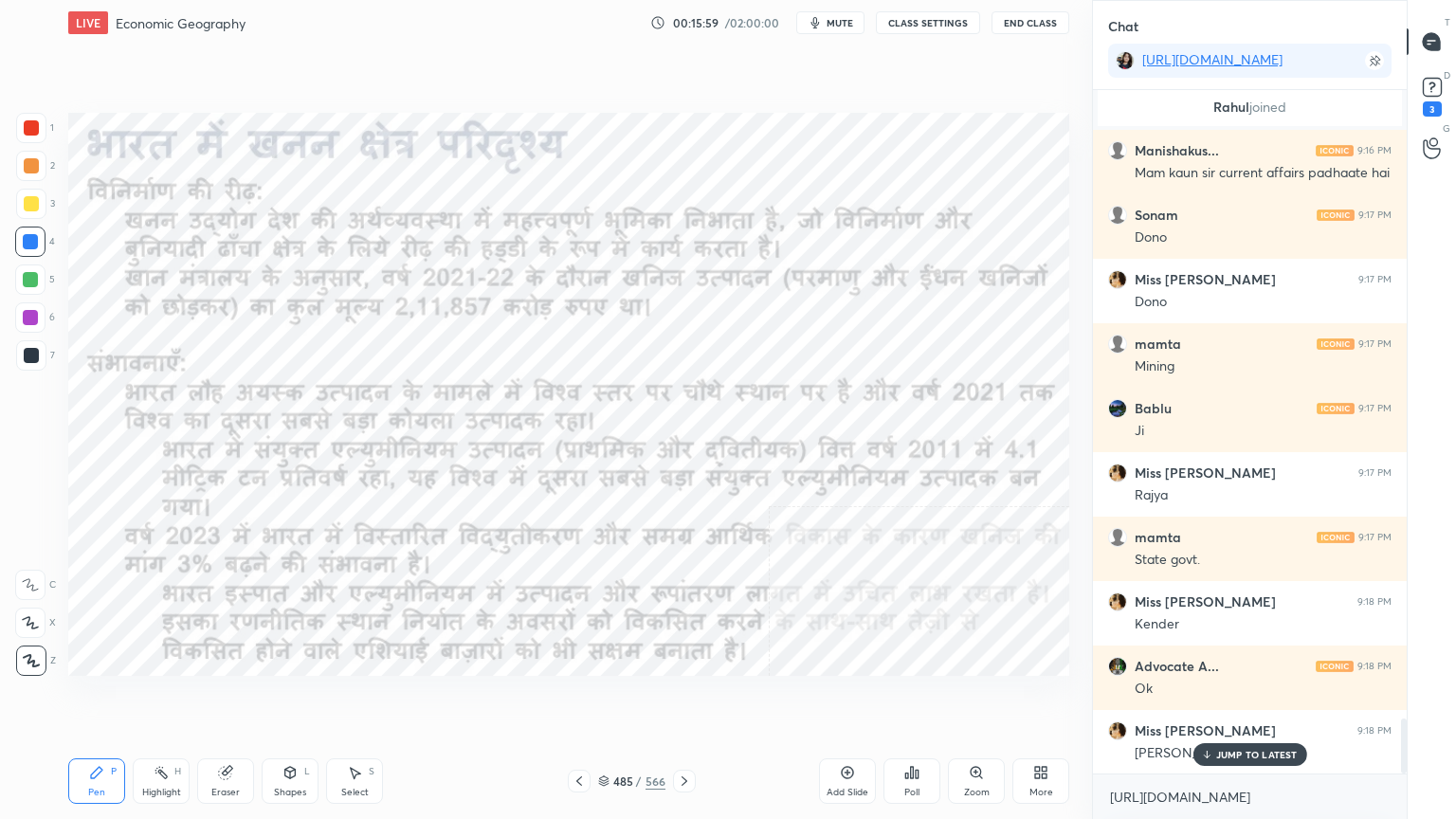 click 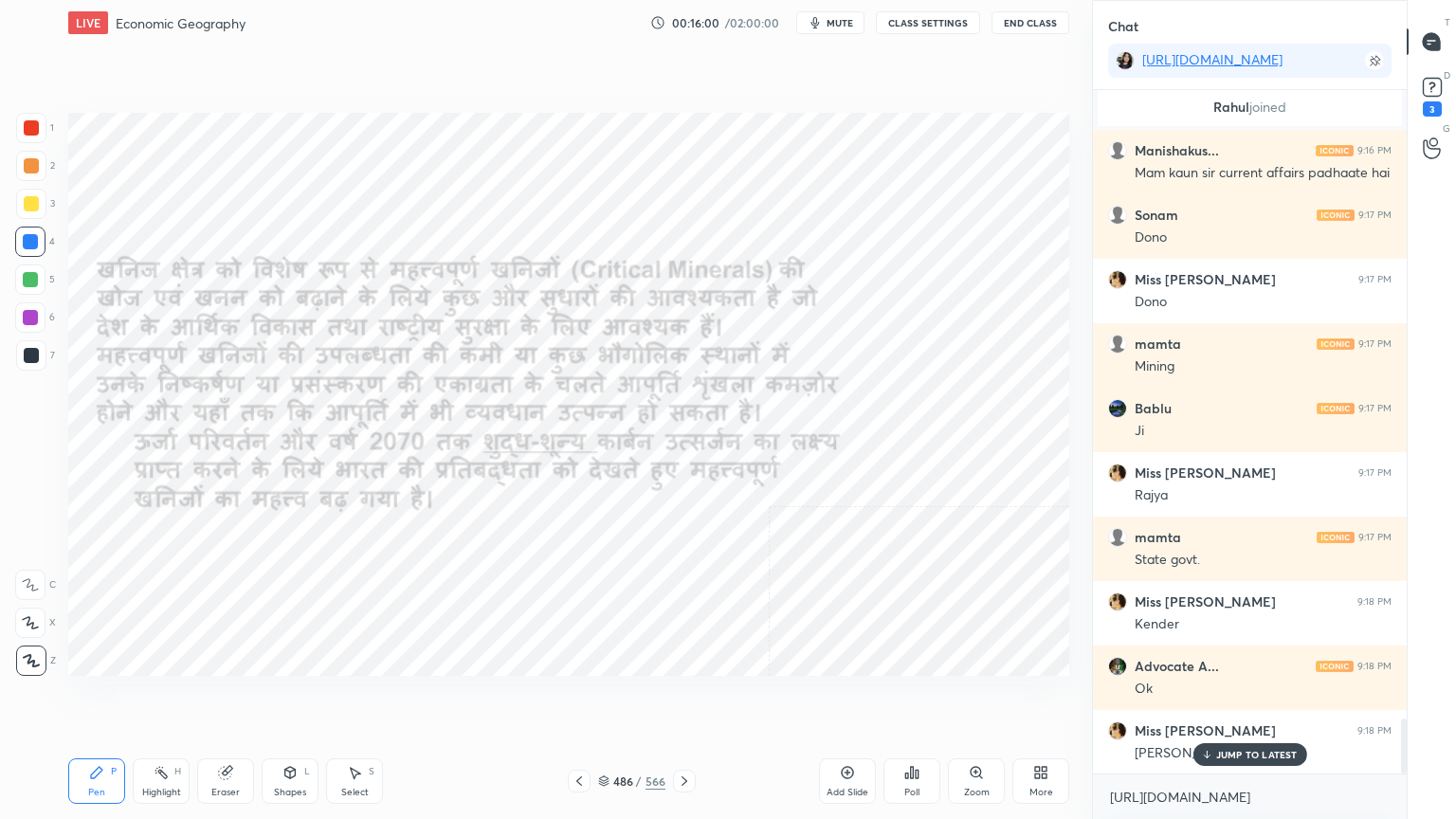 click 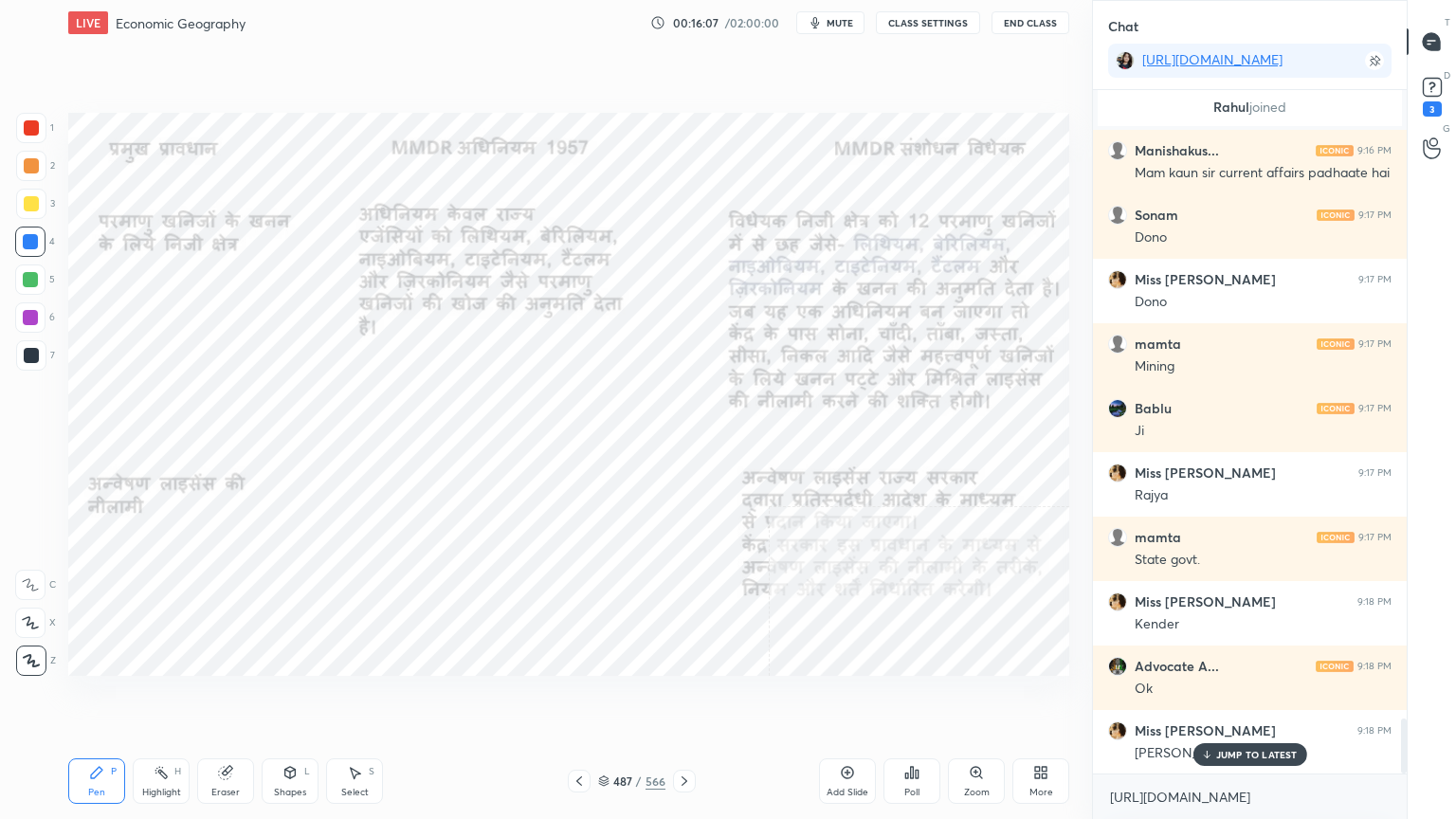 drag, startPoint x: 610, startPoint y: 777, endPoint x: 637, endPoint y: 767, distance: 28.79236 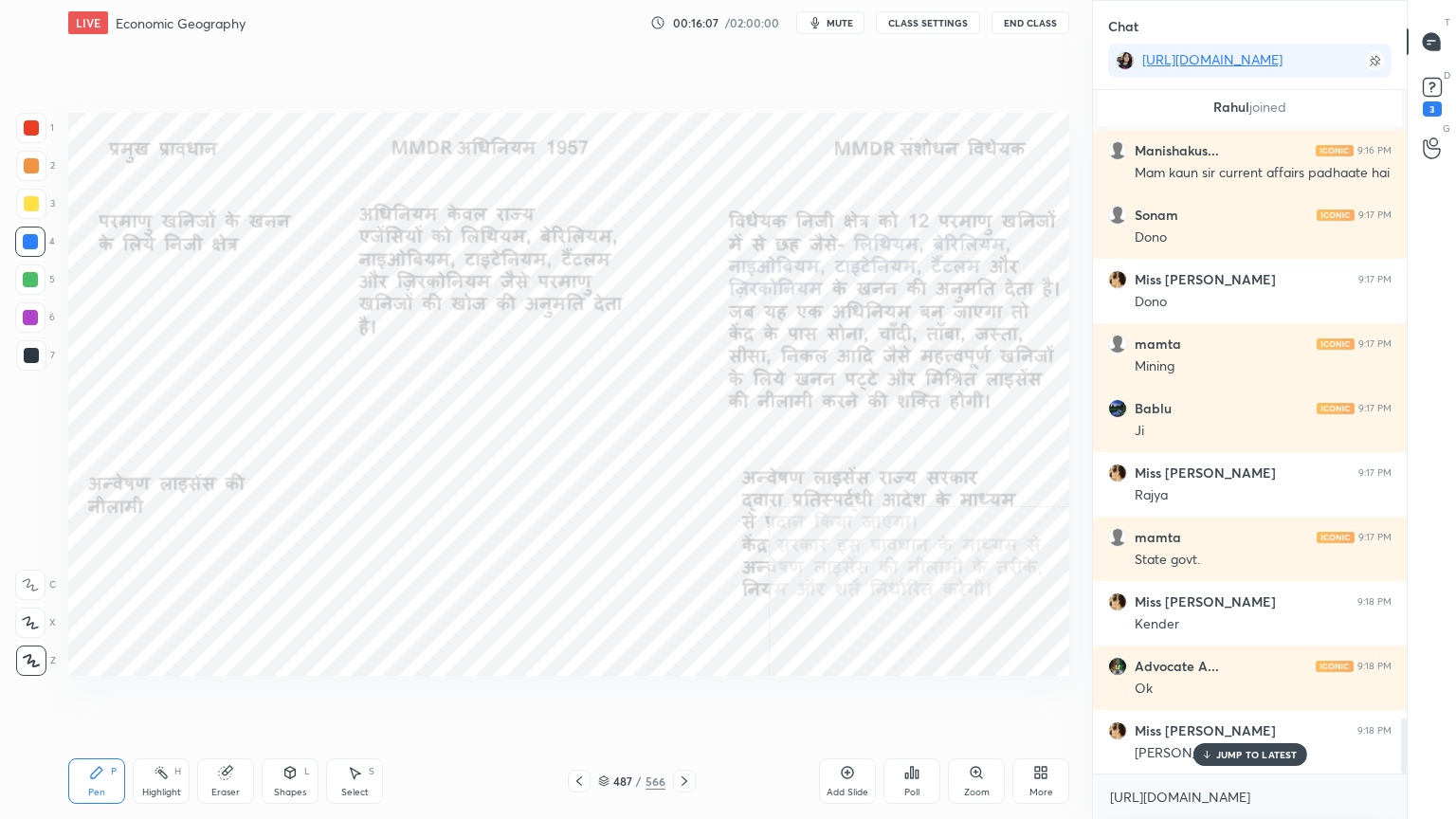 click on "487 / 566" at bounding box center [631, 781] 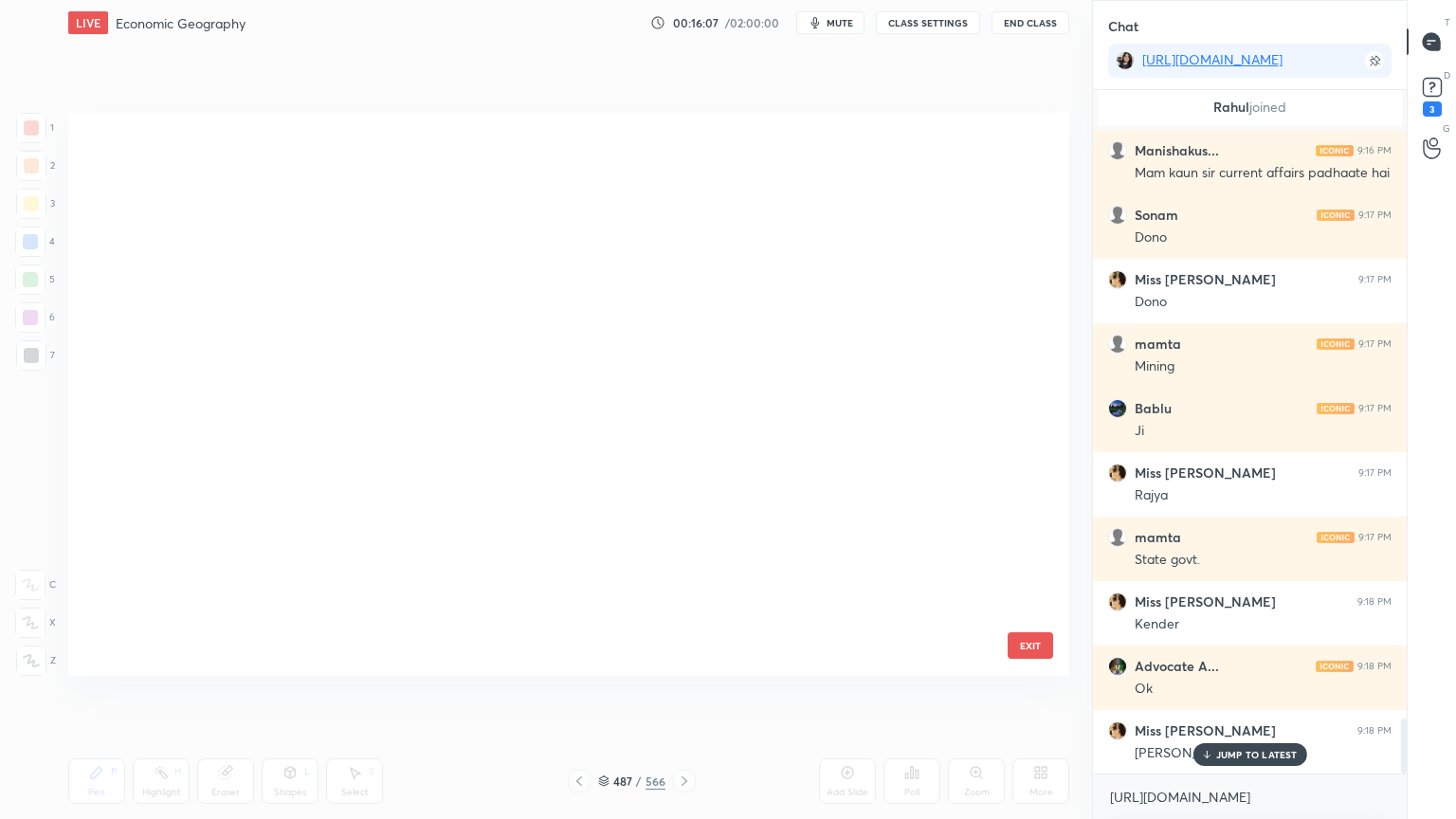 scroll, scrollTop: 27712, scrollLeft: 0, axis: vertical 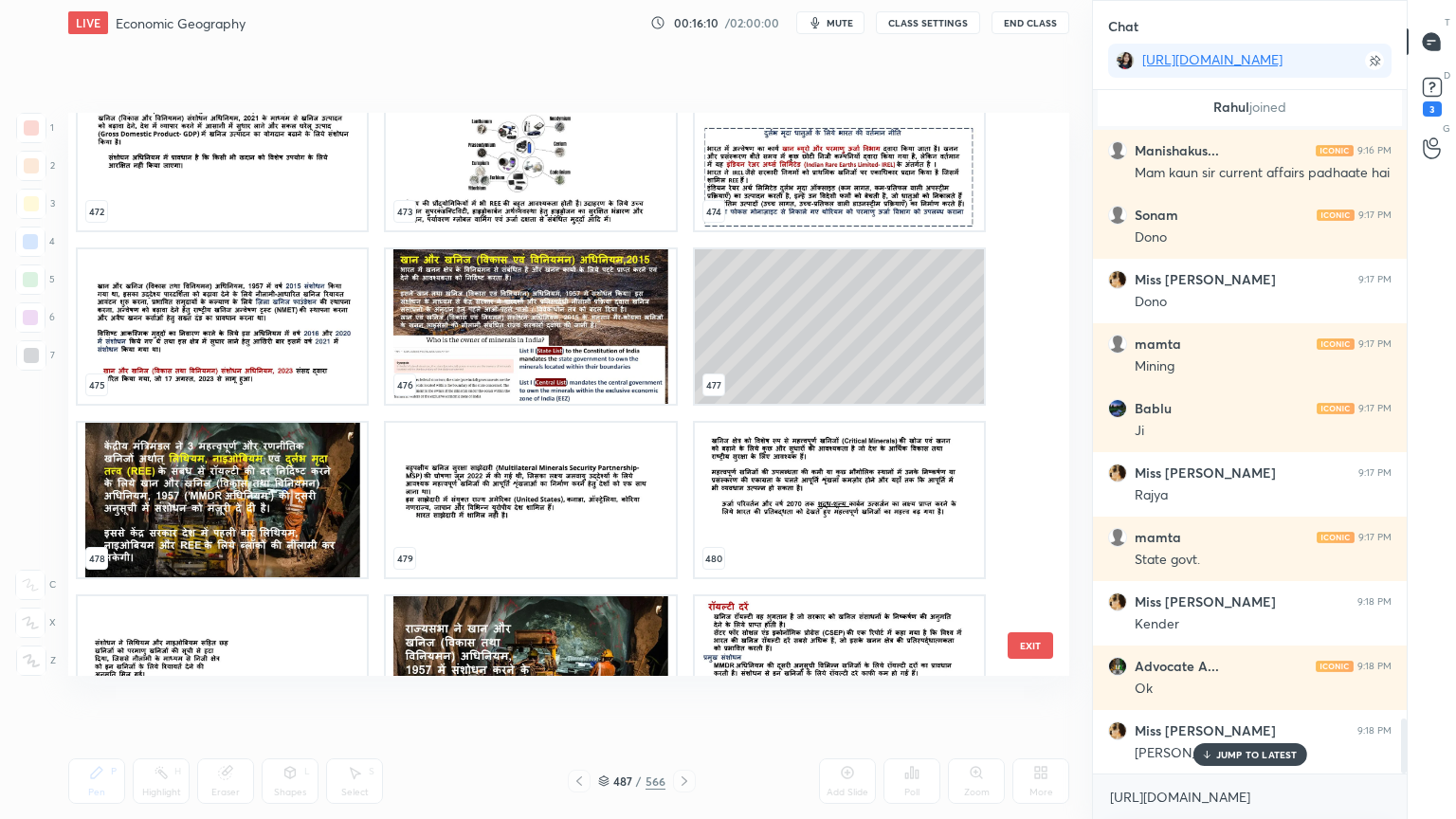 click at bounding box center (530, 326) 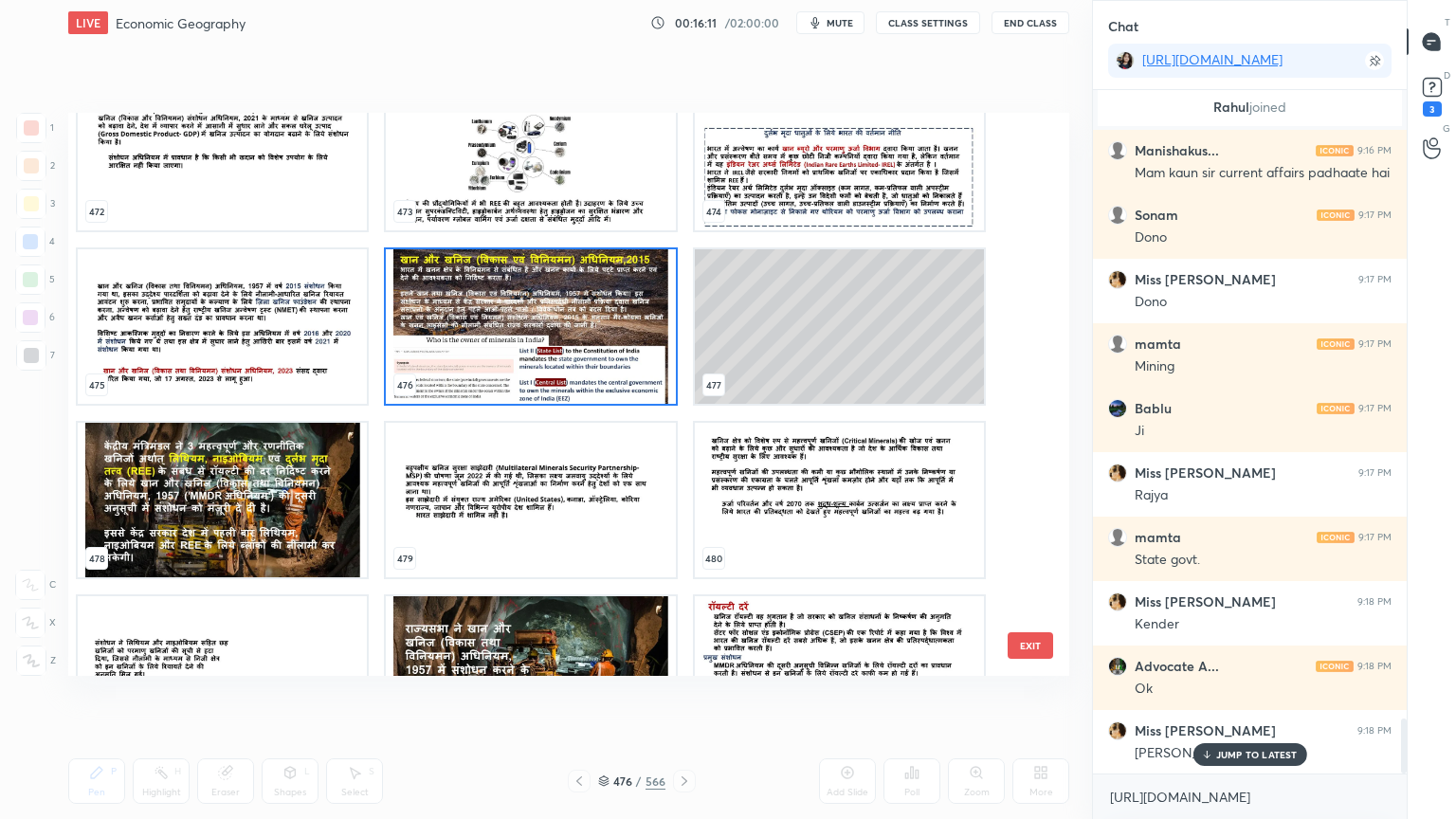 click at bounding box center (530, 326) 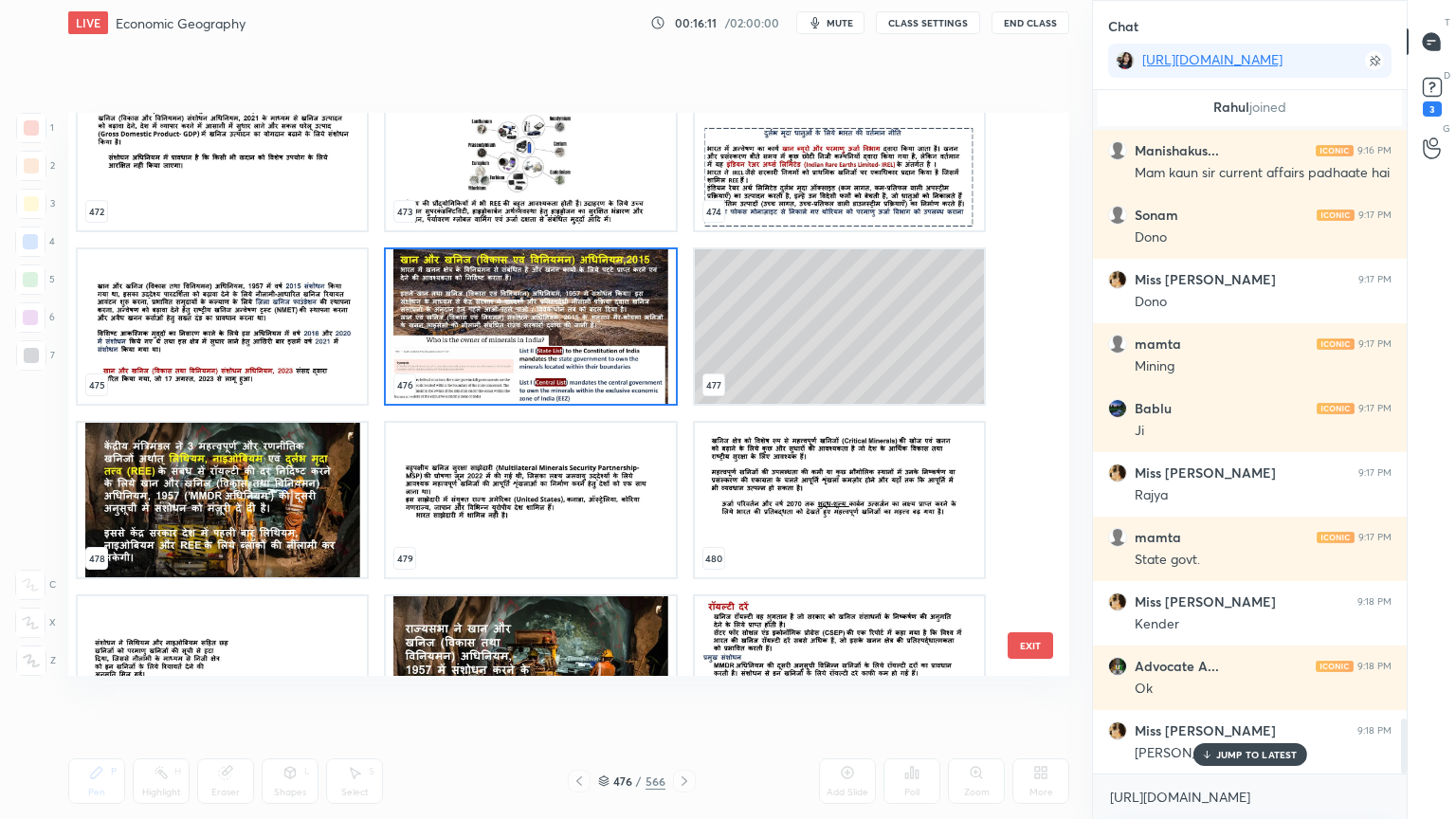 click at bounding box center (530, 326) 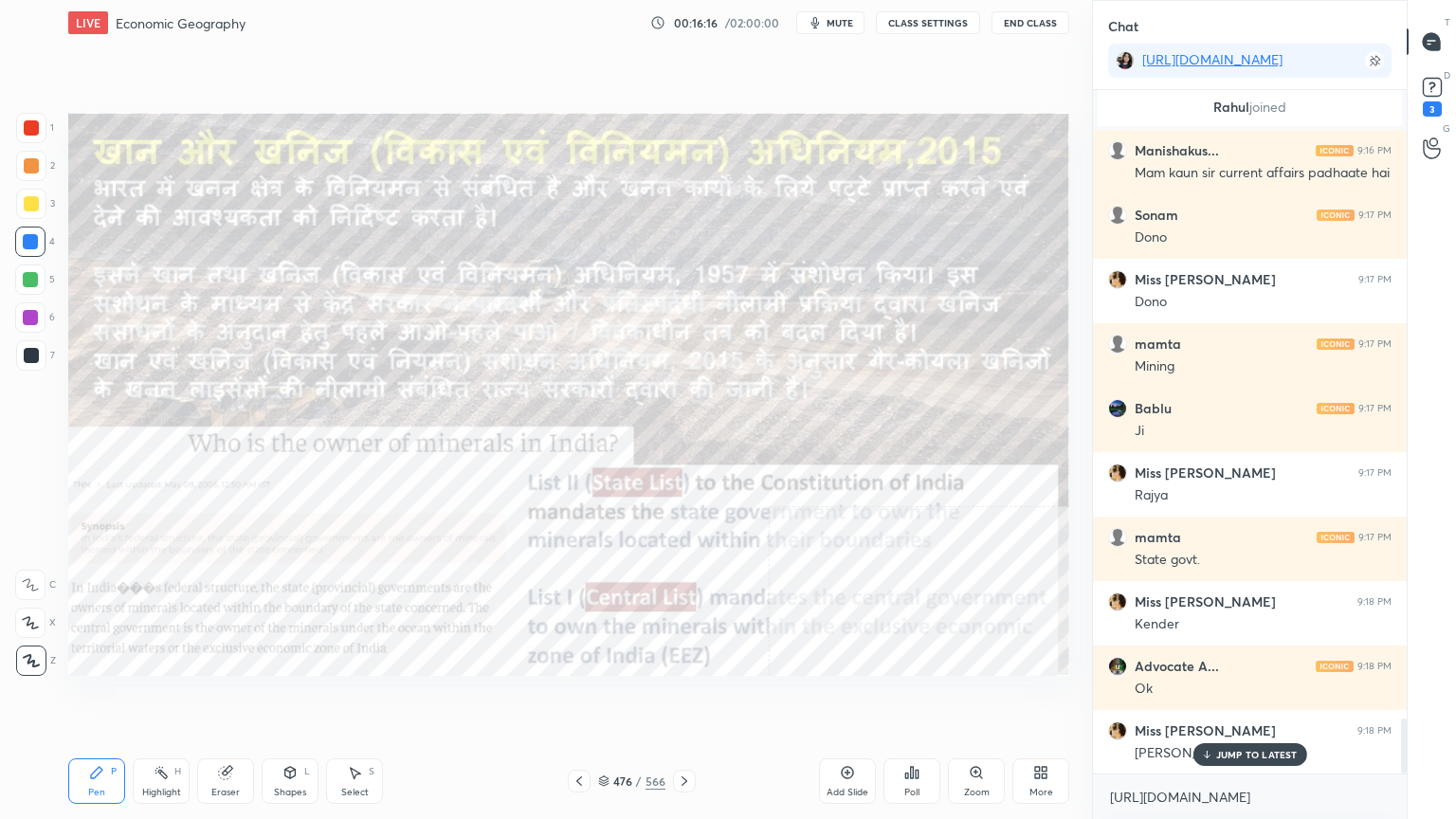 drag, startPoint x: 610, startPoint y: 784, endPoint x: 702, endPoint y: 733, distance: 105.1903 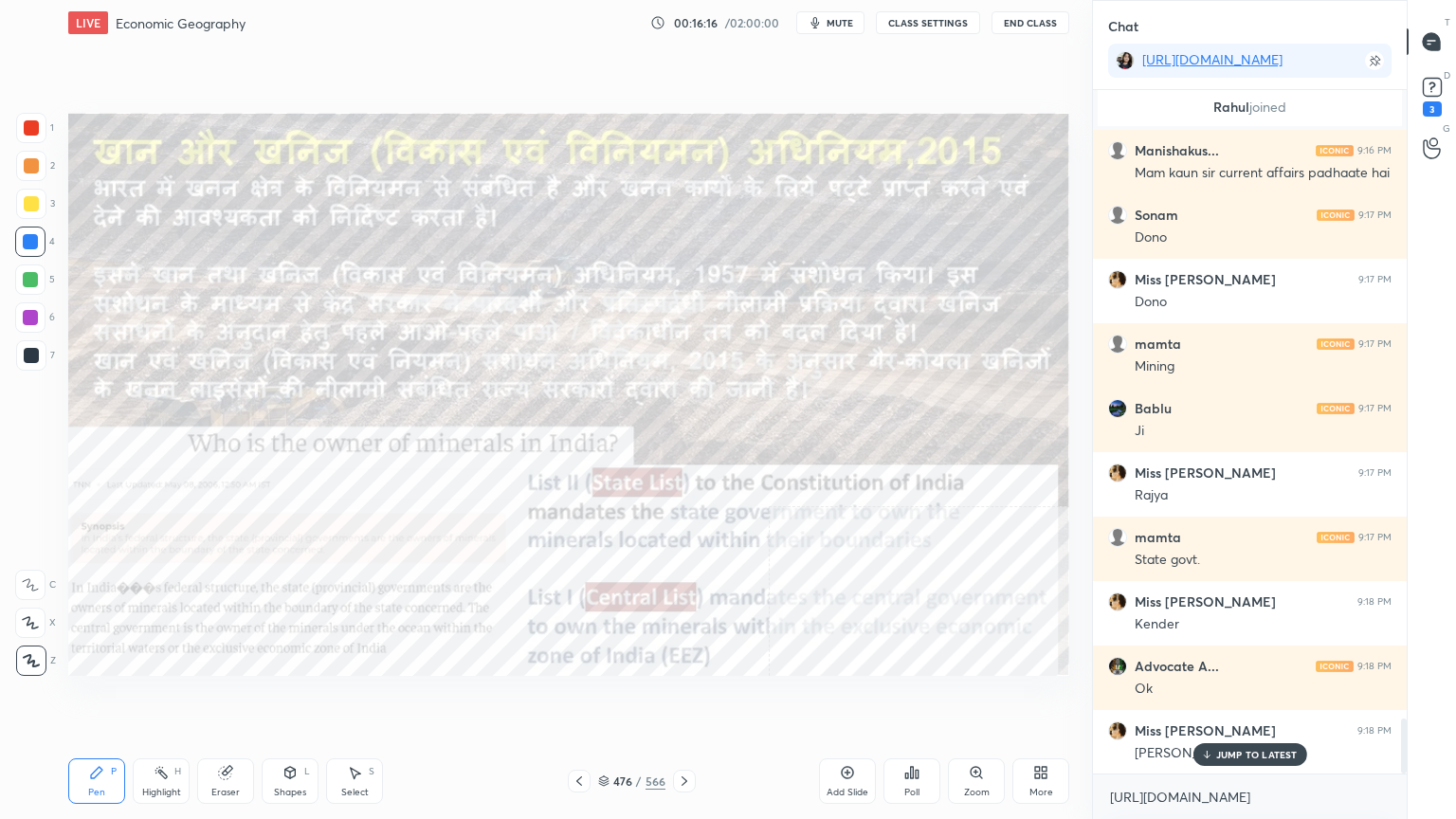 click on "476 / 566" at bounding box center [631, 781] 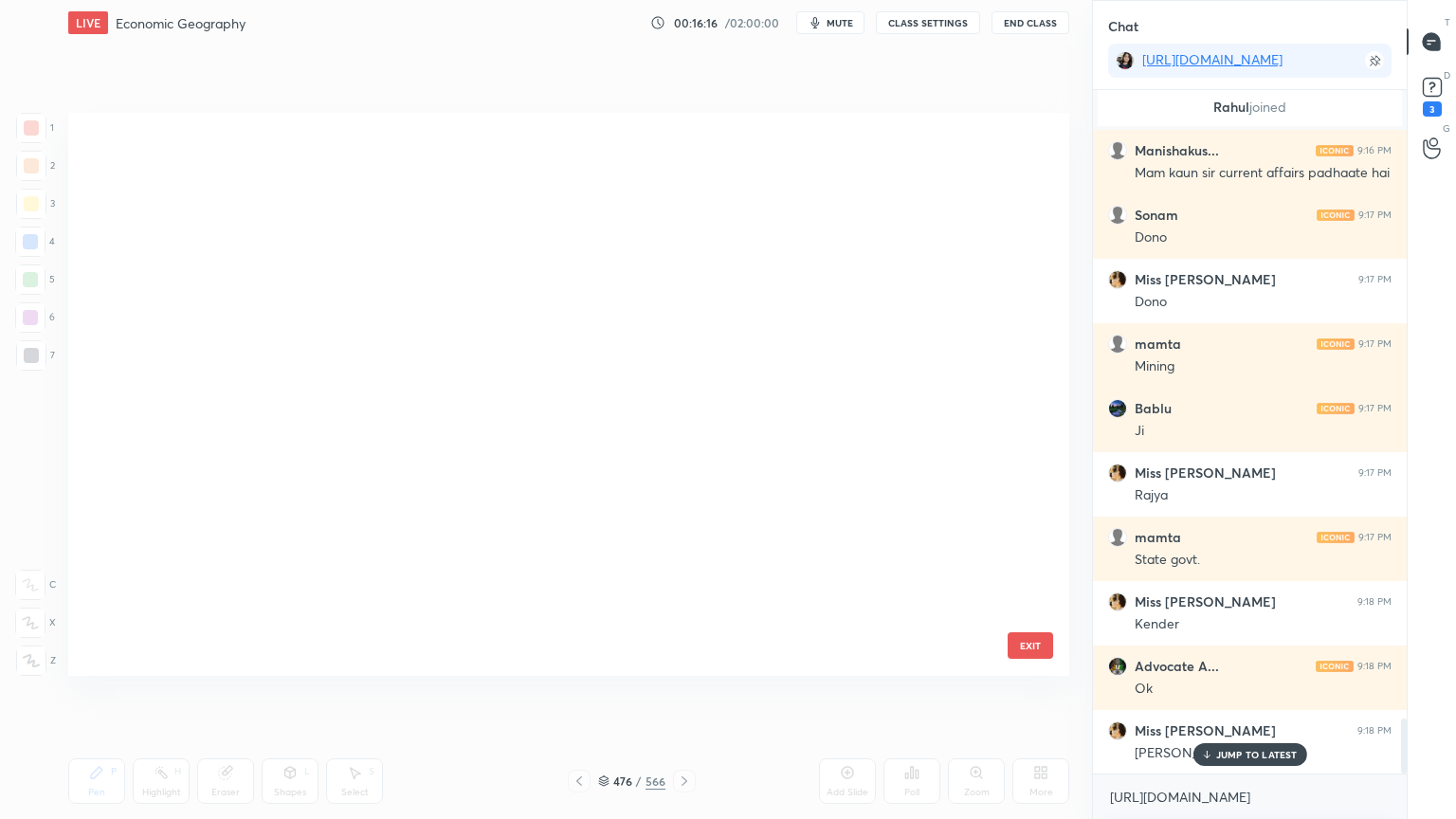 scroll, scrollTop: 27018, scrollLeft: 0, axis: vertical 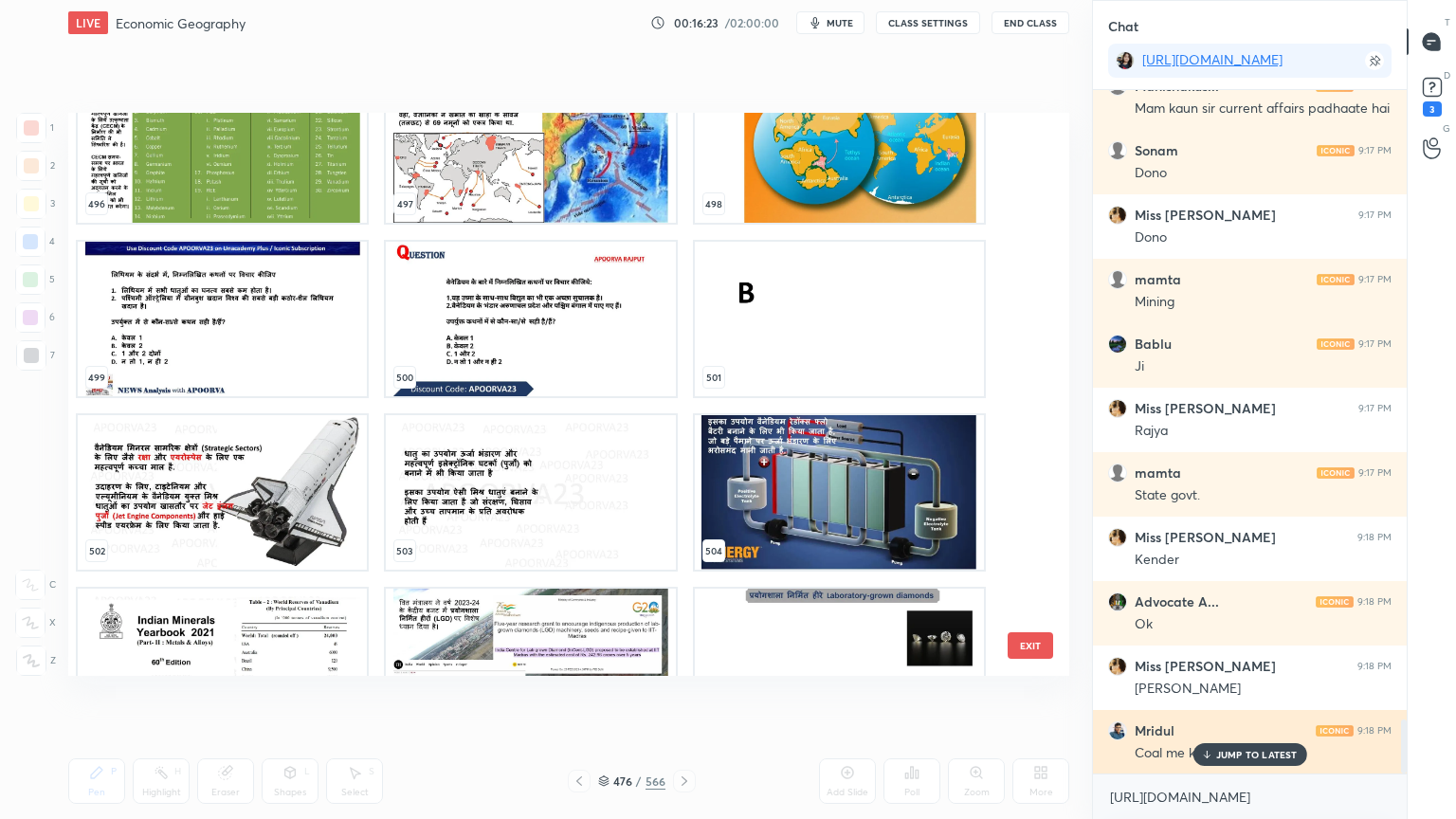 click on "JUMP TO LATEST" at bounding box center (1257, 755) 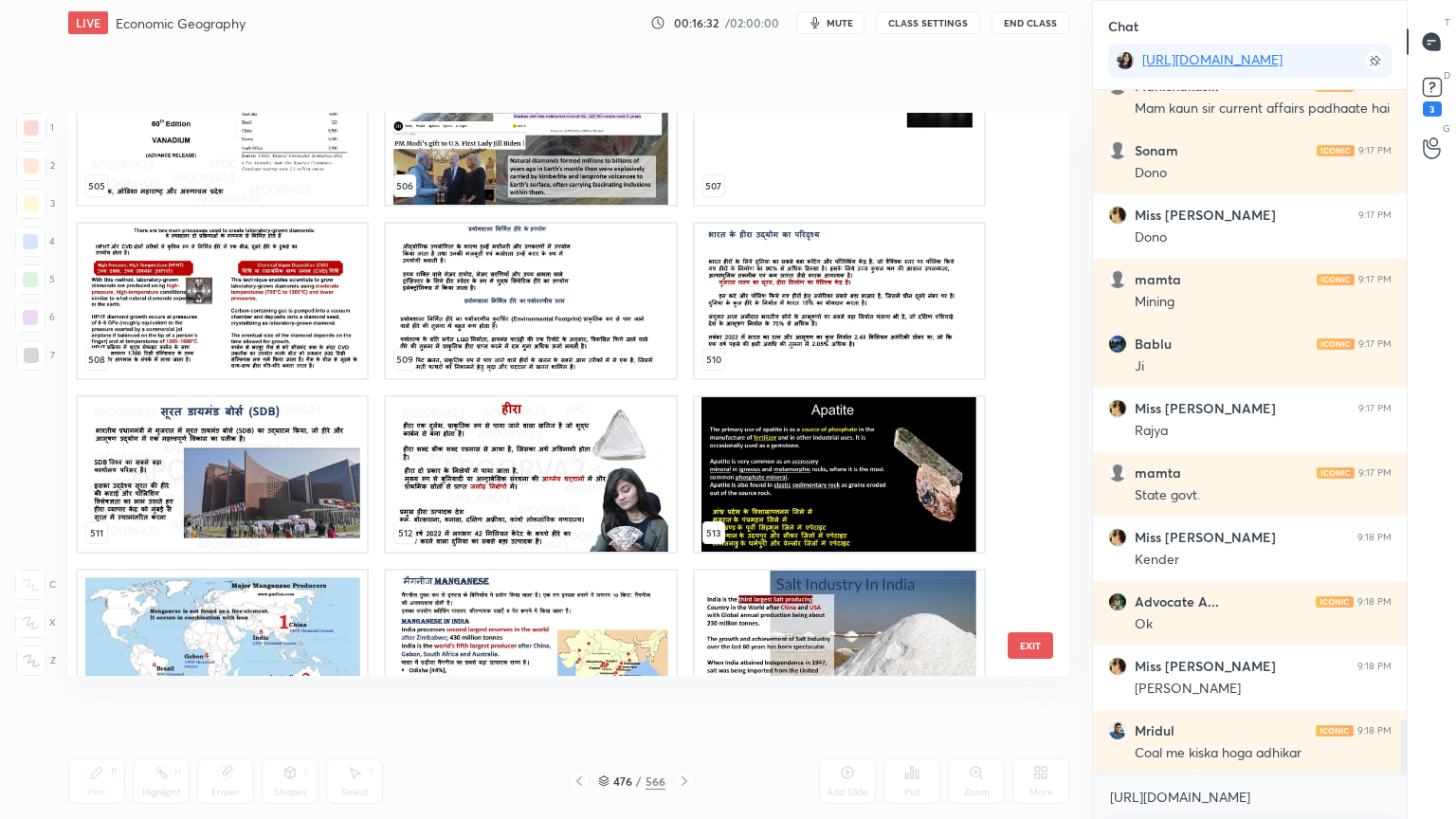 scroll, scrollTop: 29268, scrollLeft: 0, axis: vertical 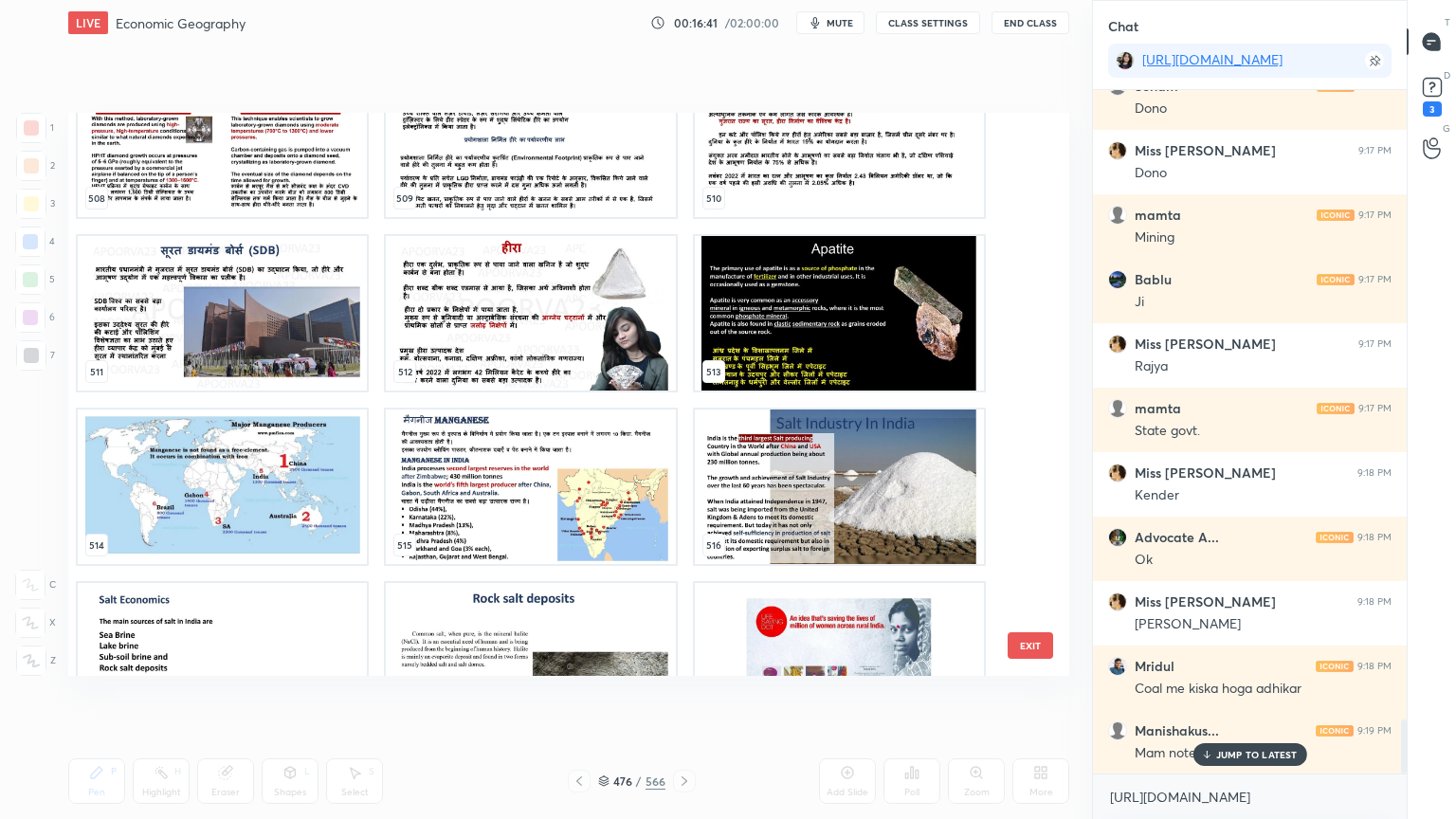 click at bounding box center [839, 313] 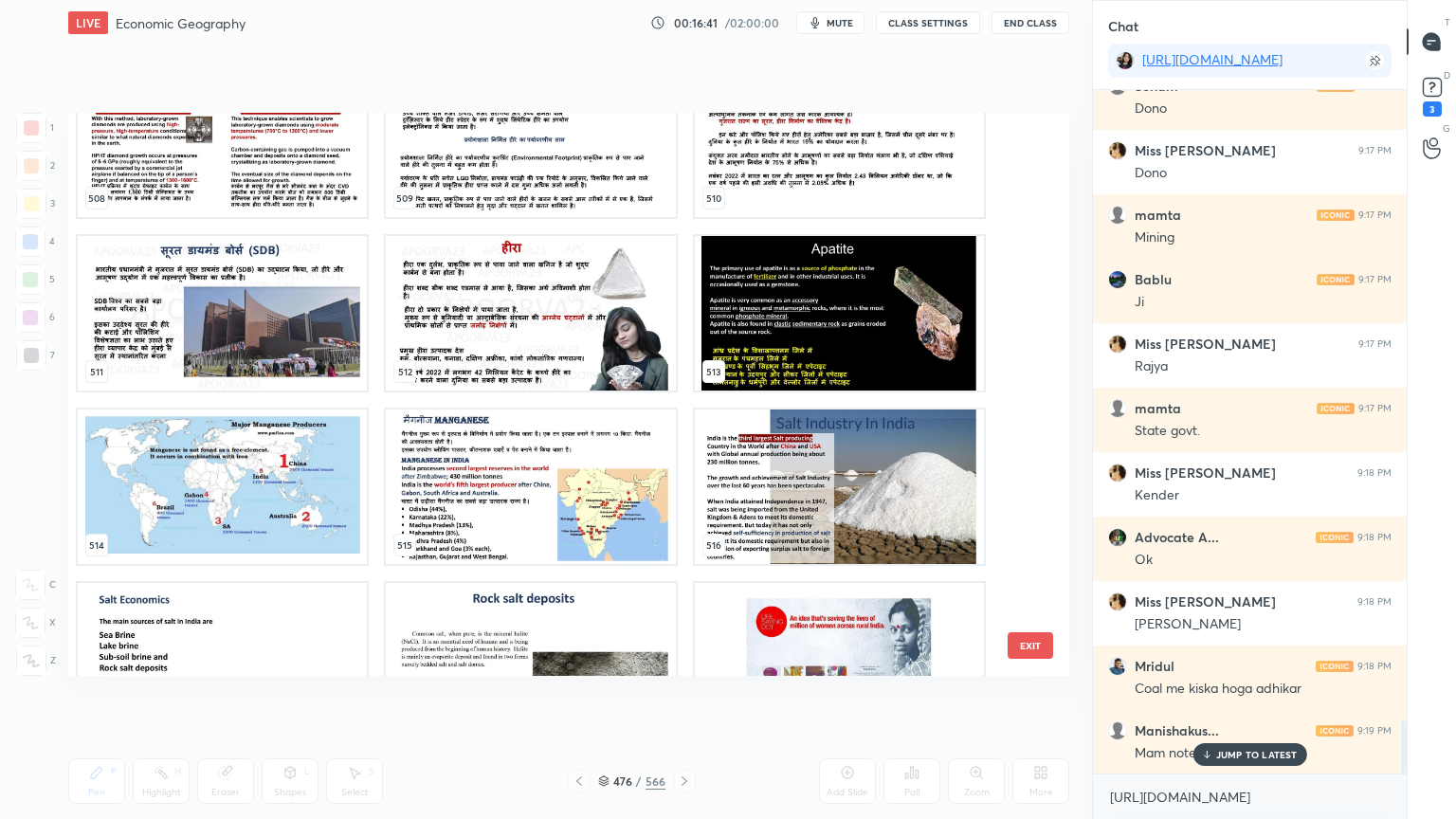 click at bounding box center [839, 313] 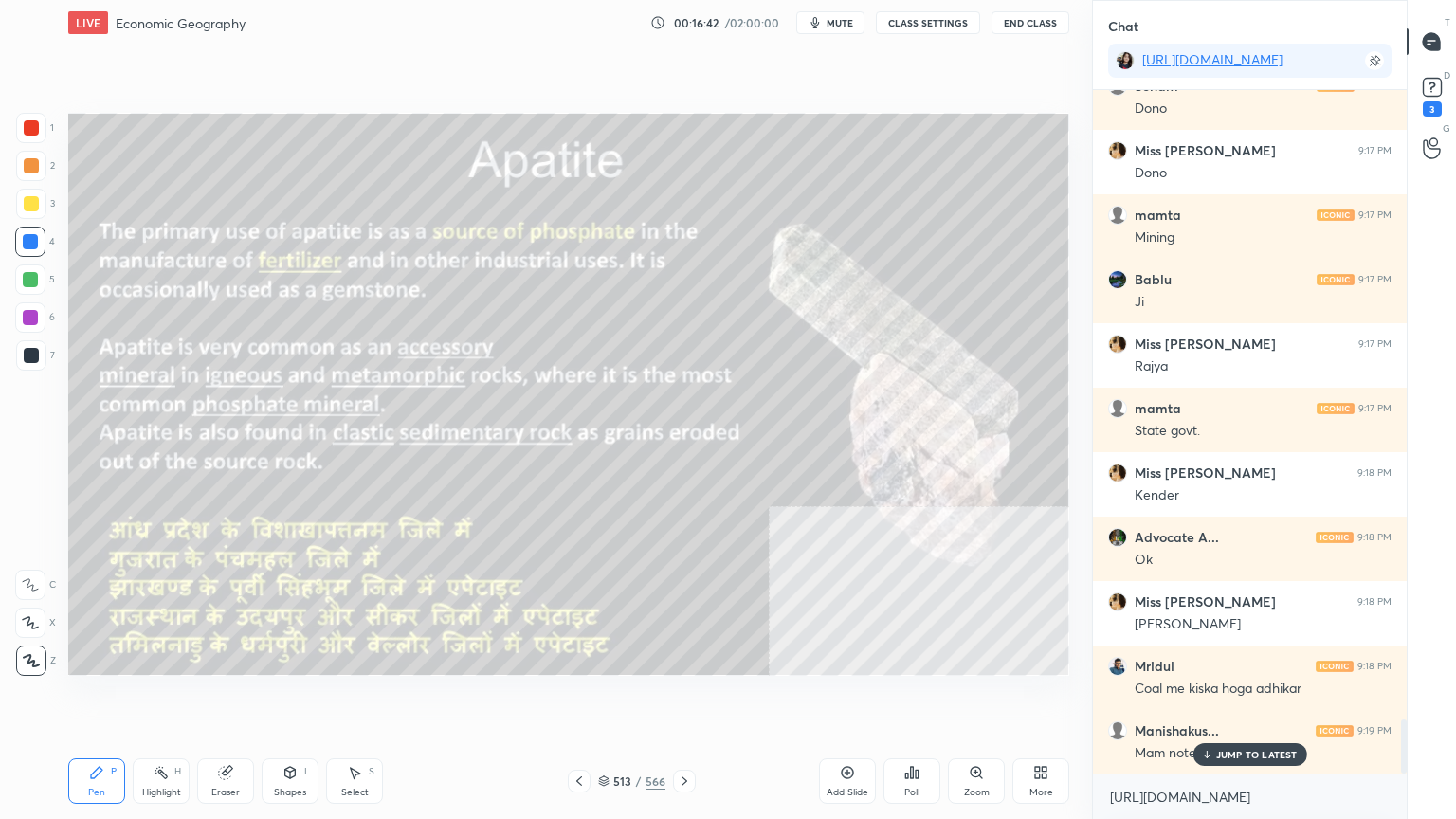 click at bounding box center (839, 313) 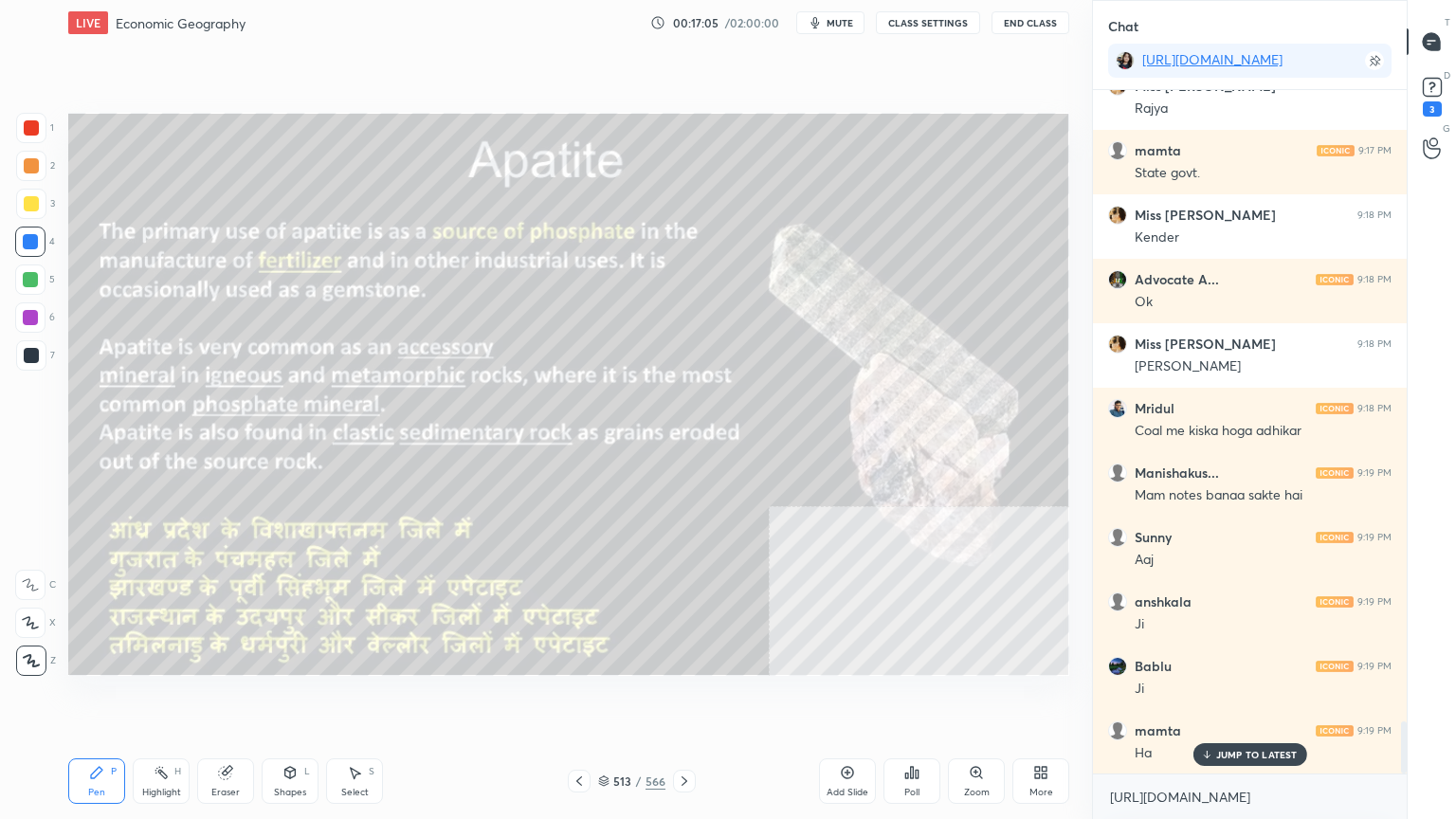 scroll, scrollTop: 8319, scrollLeft: 0, axis: vertical 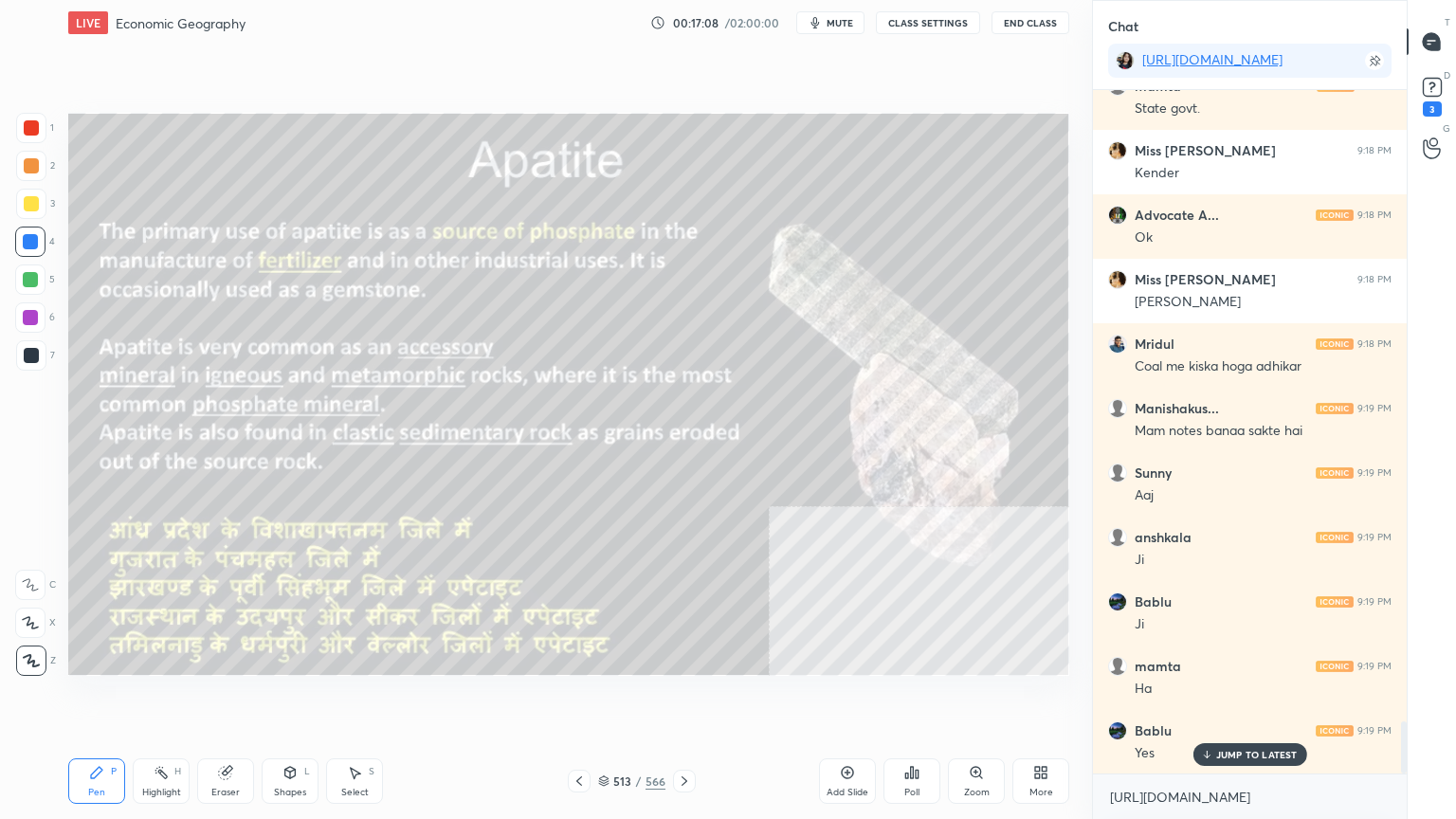 click 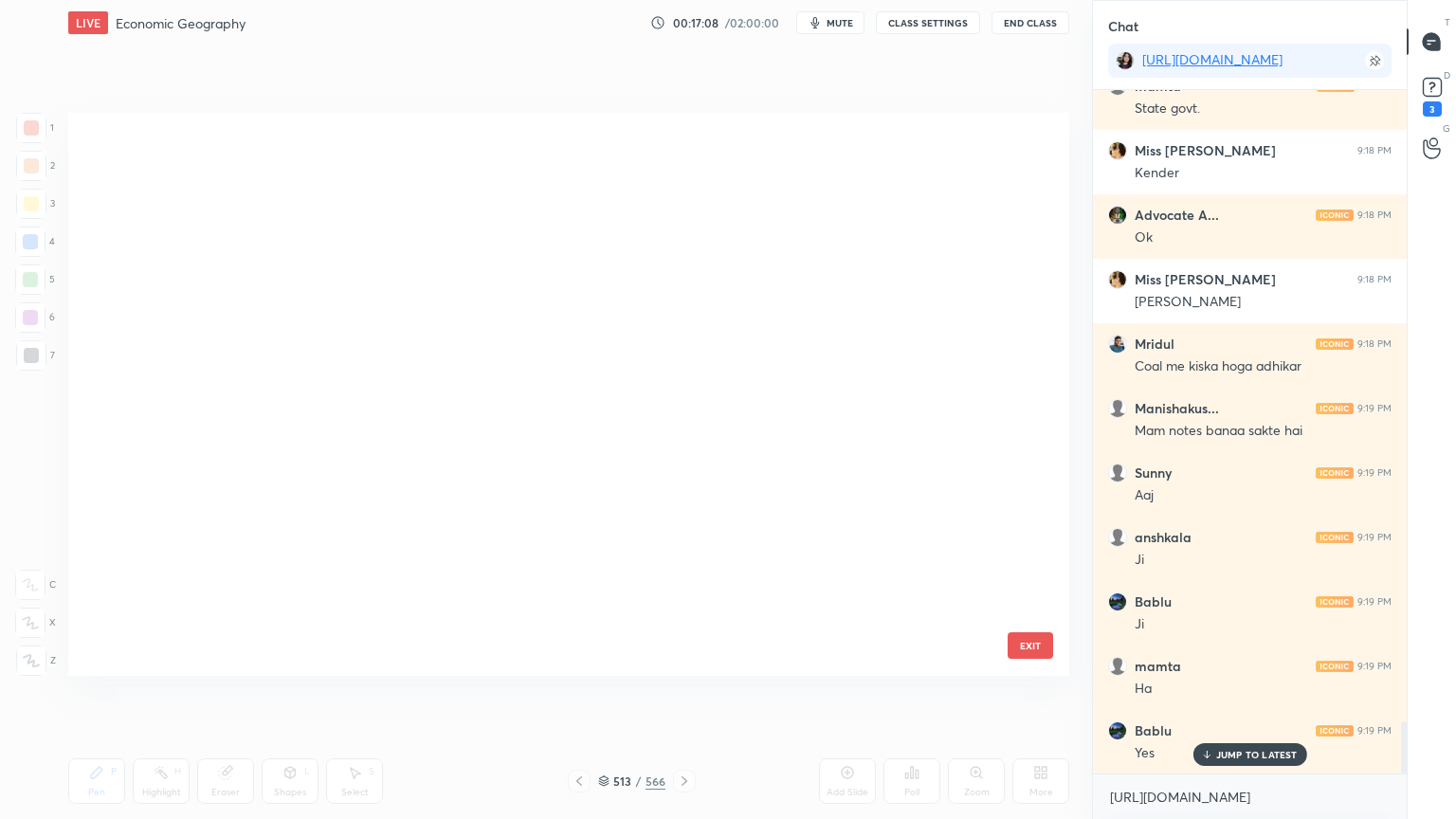 scroll, scrollTop: 29100, scrollLeft: 0, axis: vertical 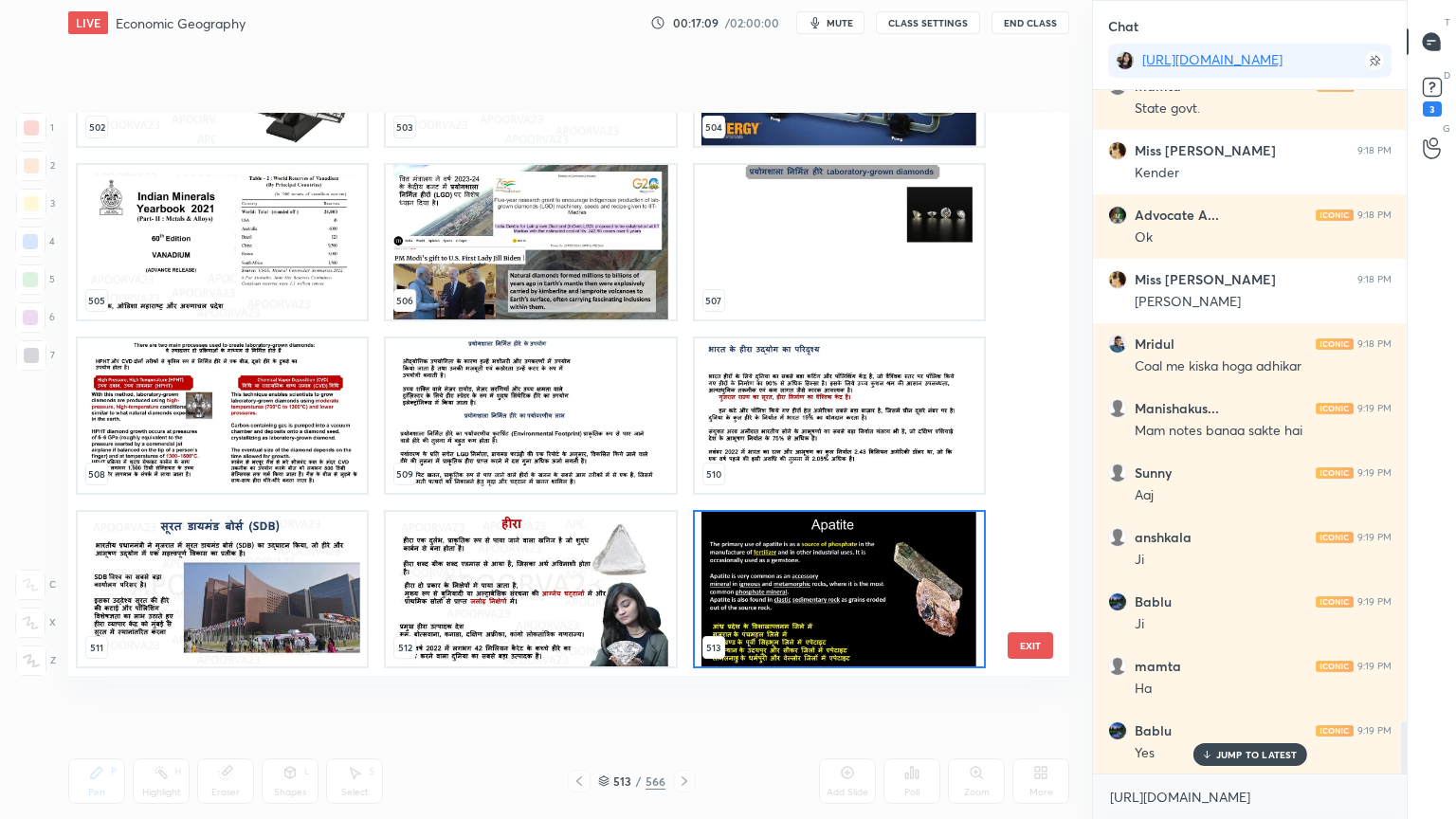 click at bounding box center (839, 589) 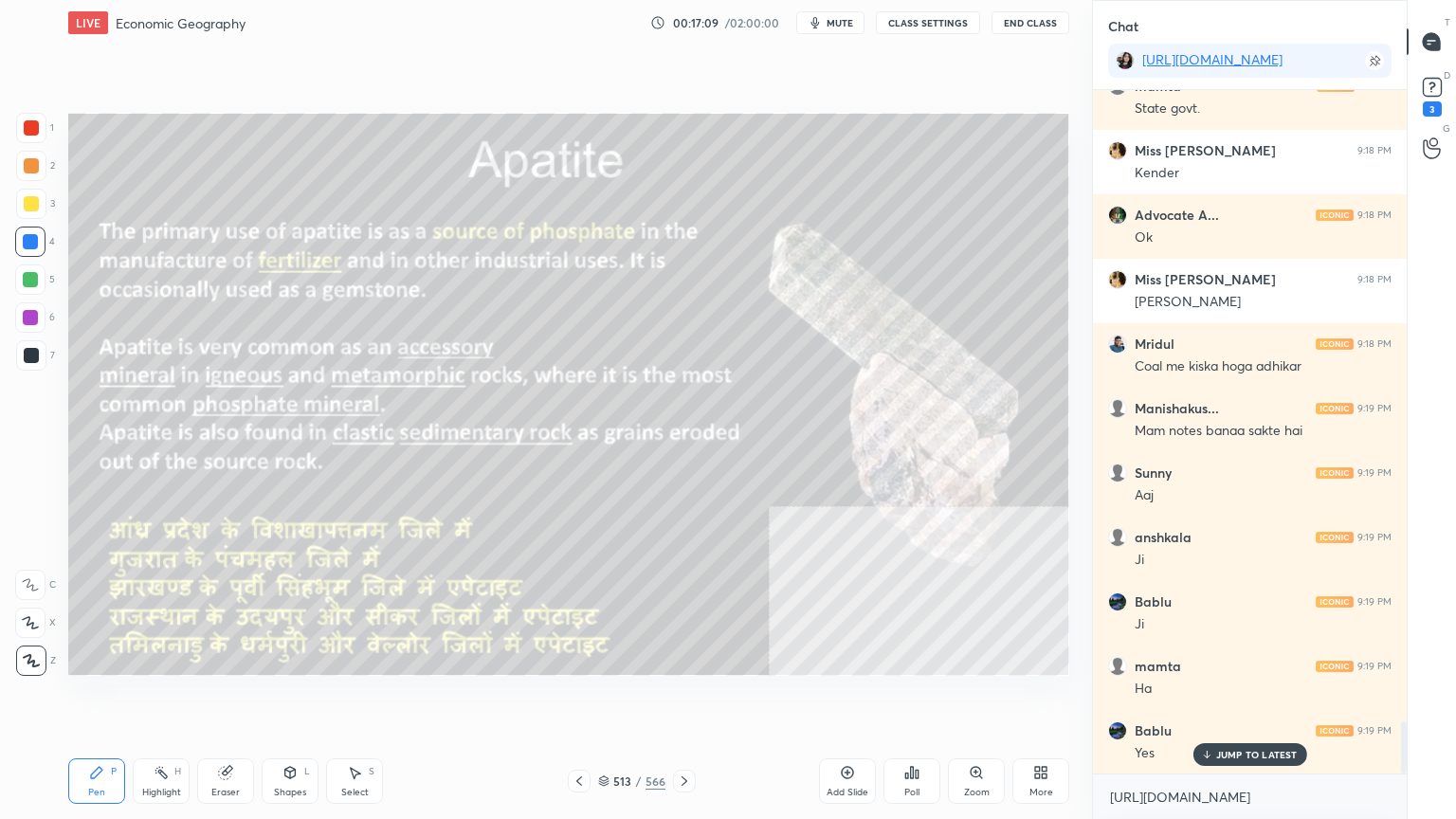 click at bounding box center (839, 589) 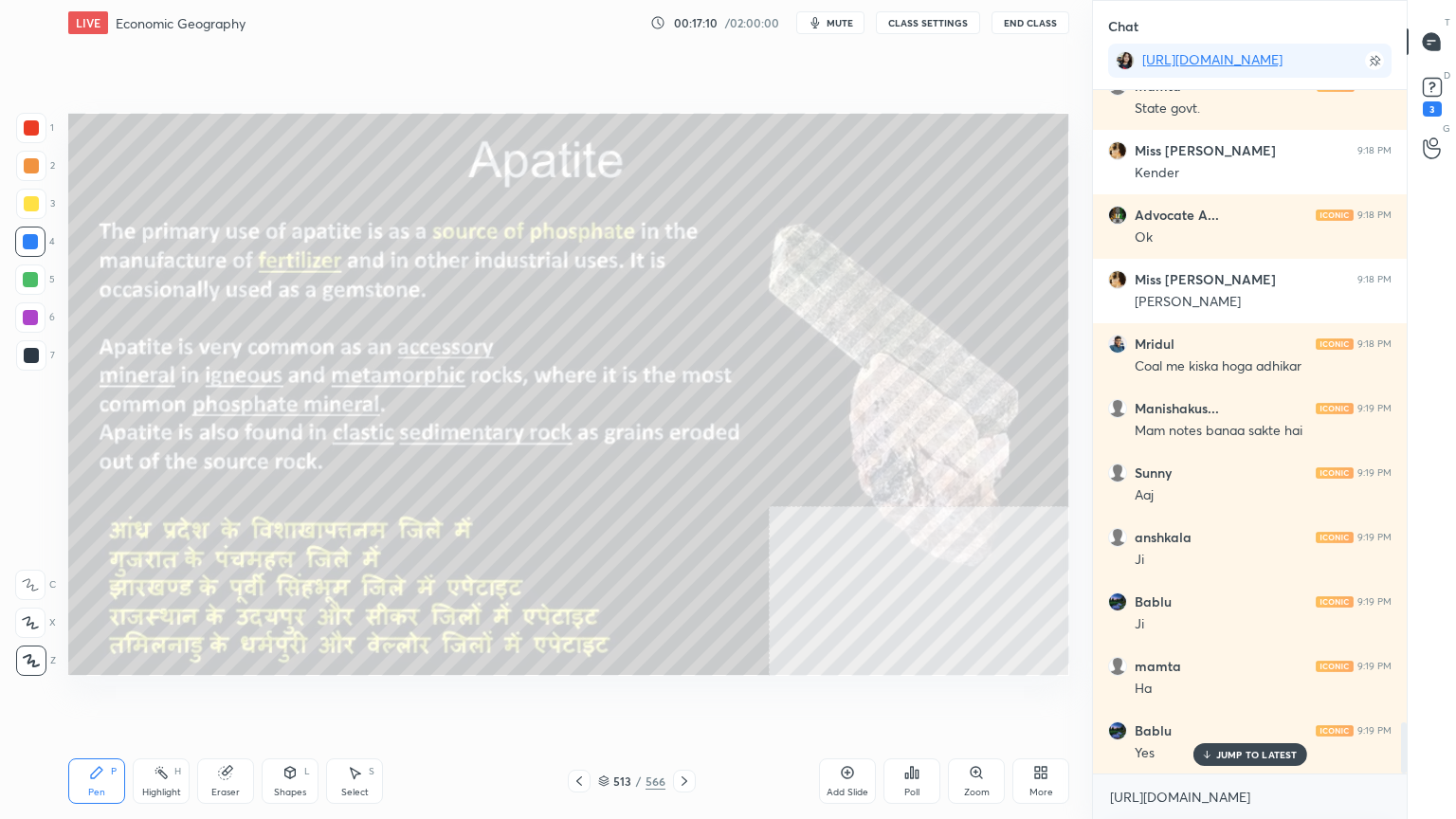 scroll, scrollTop: 8383, scrollLeft: 0, axis: vertical 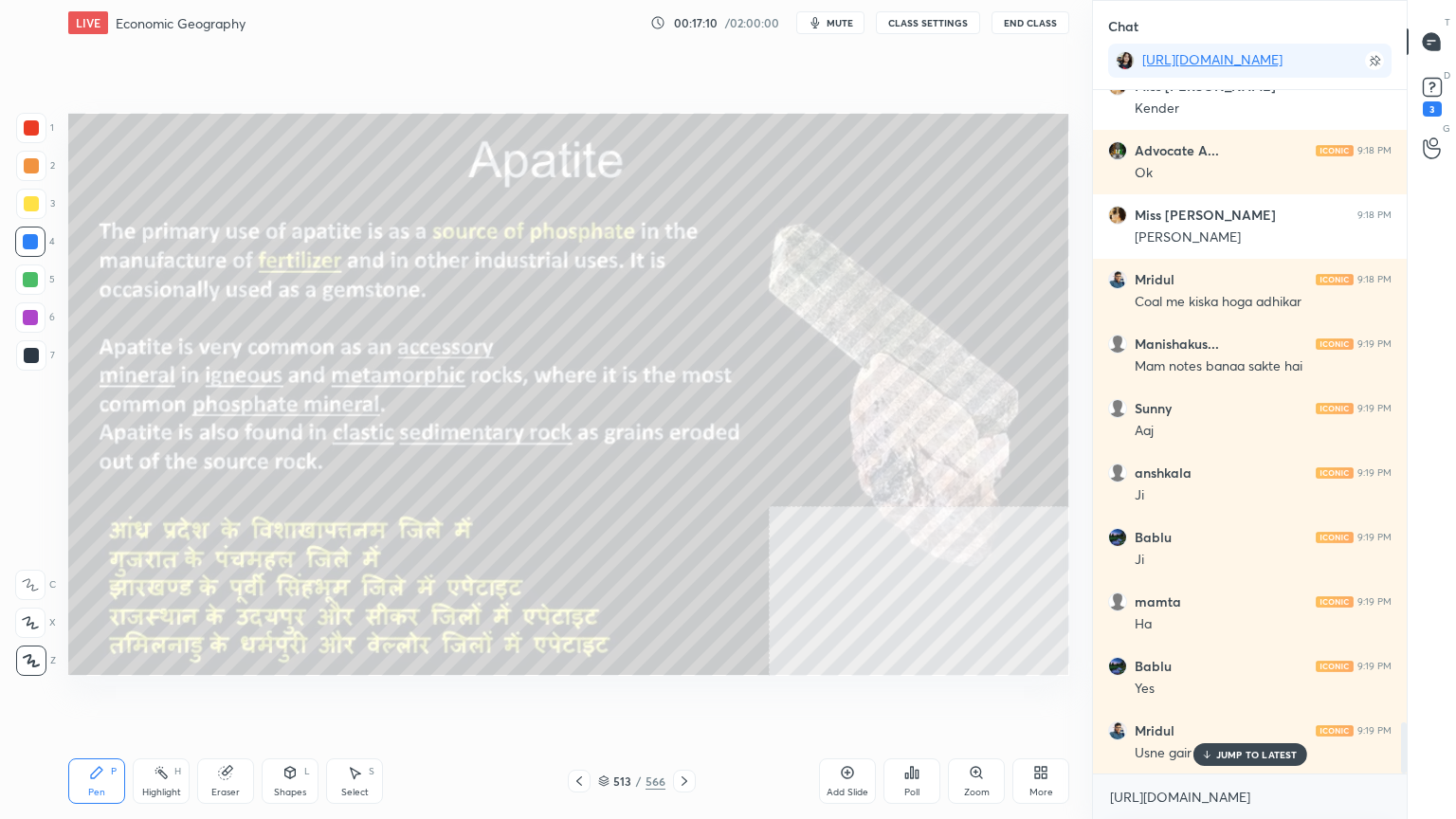 click on "JUMP TO LATEST" at bounding box center (1257, 755) 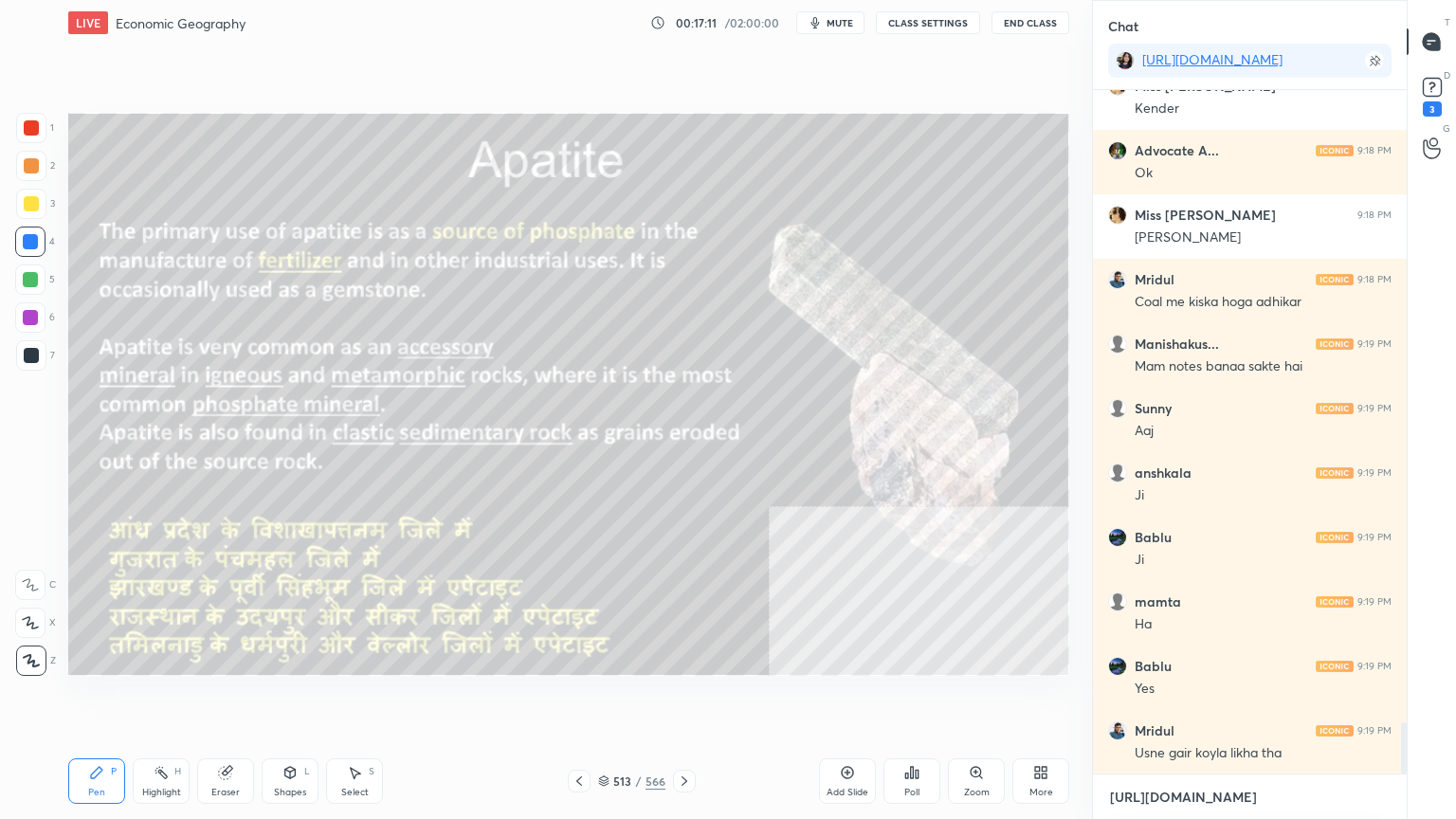 click on "[URL][DOMAIN_NAME]" at bounding box center (1249, 797) 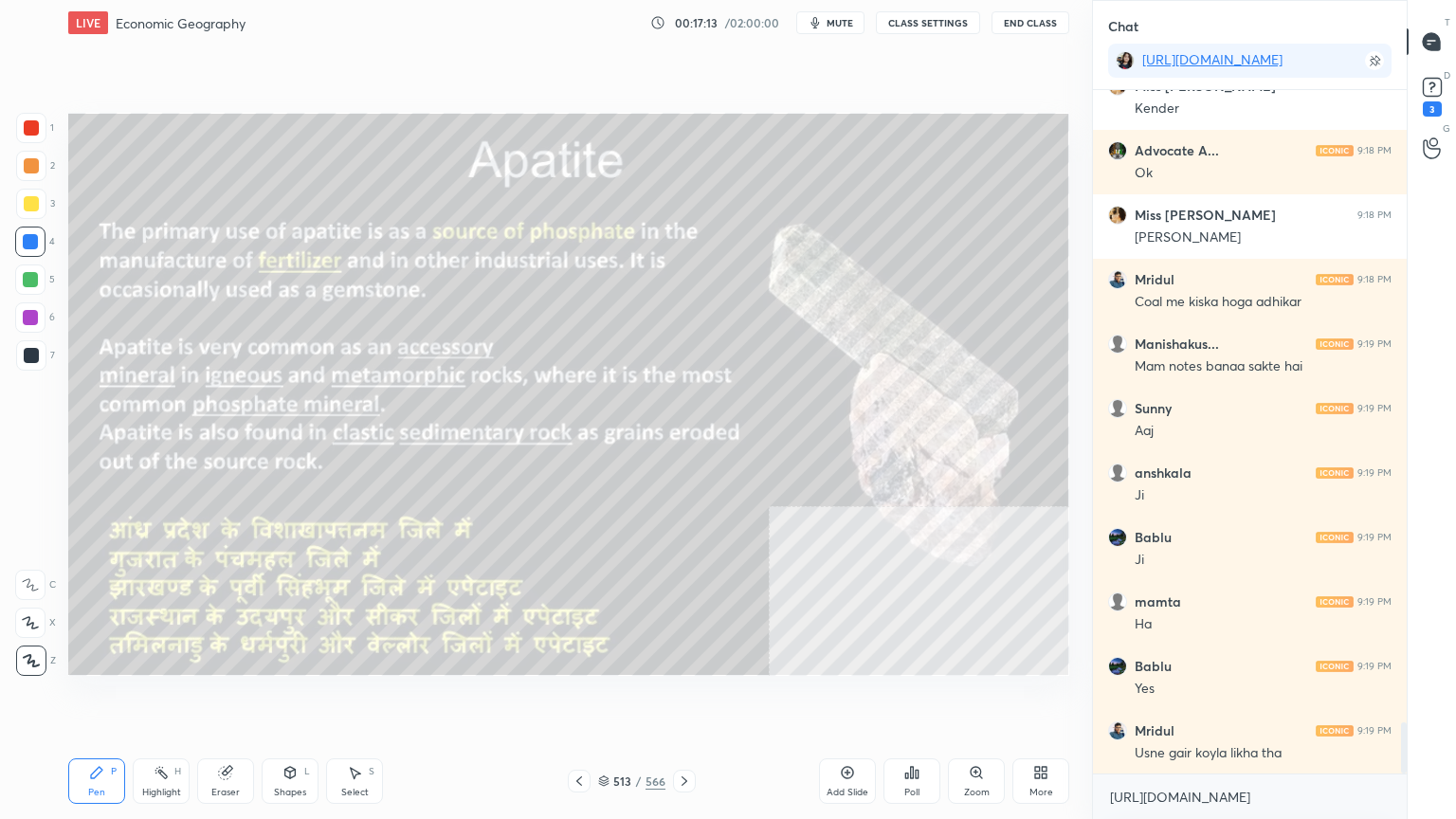 drag, startPoint x: 607, startPoint y: 782, endPoint x: 610, endPoint y: 767, distance: 15.297059 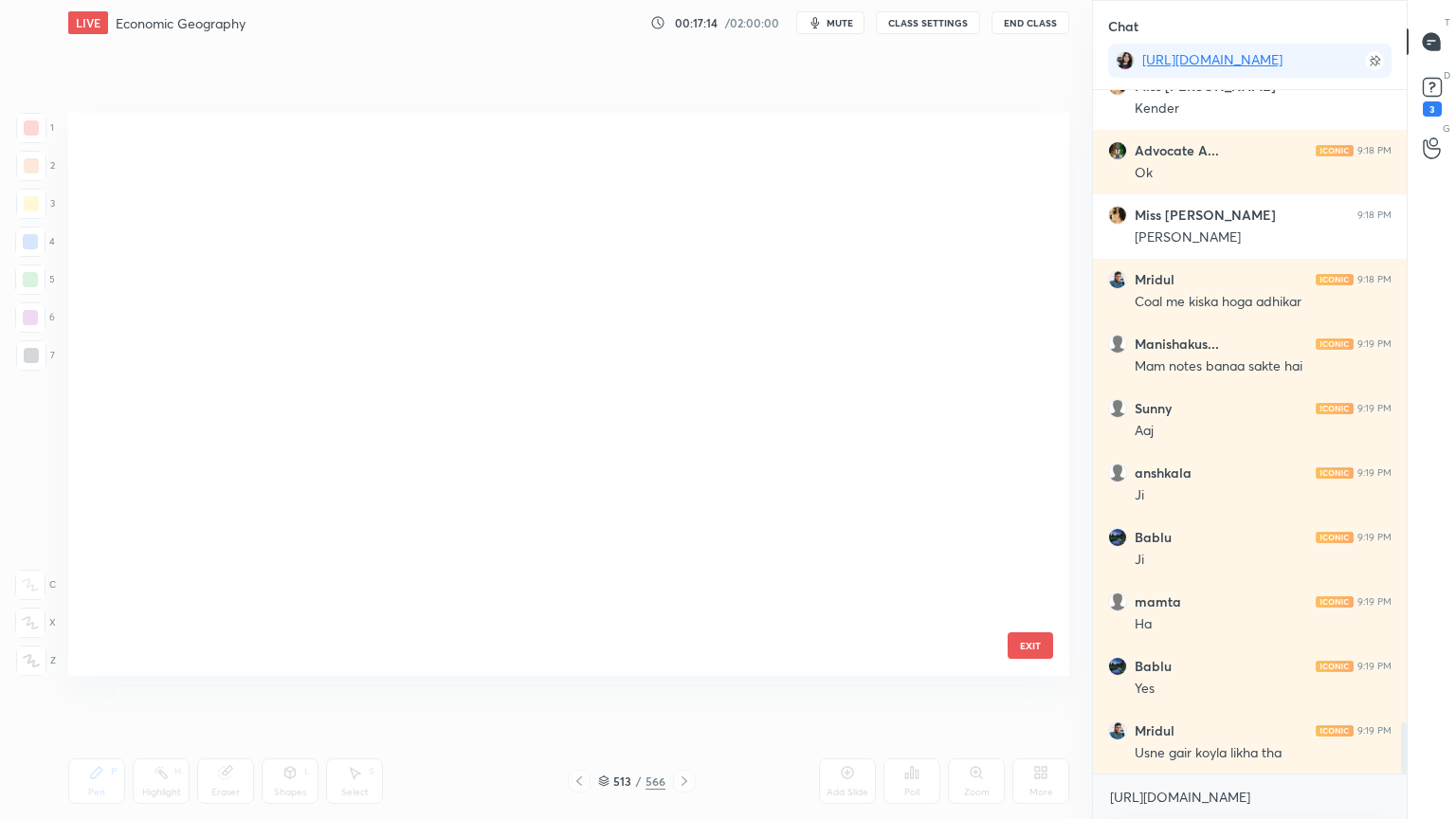 scroll, scrollTop: 29100, scrollLeft: 0, axis: vertical 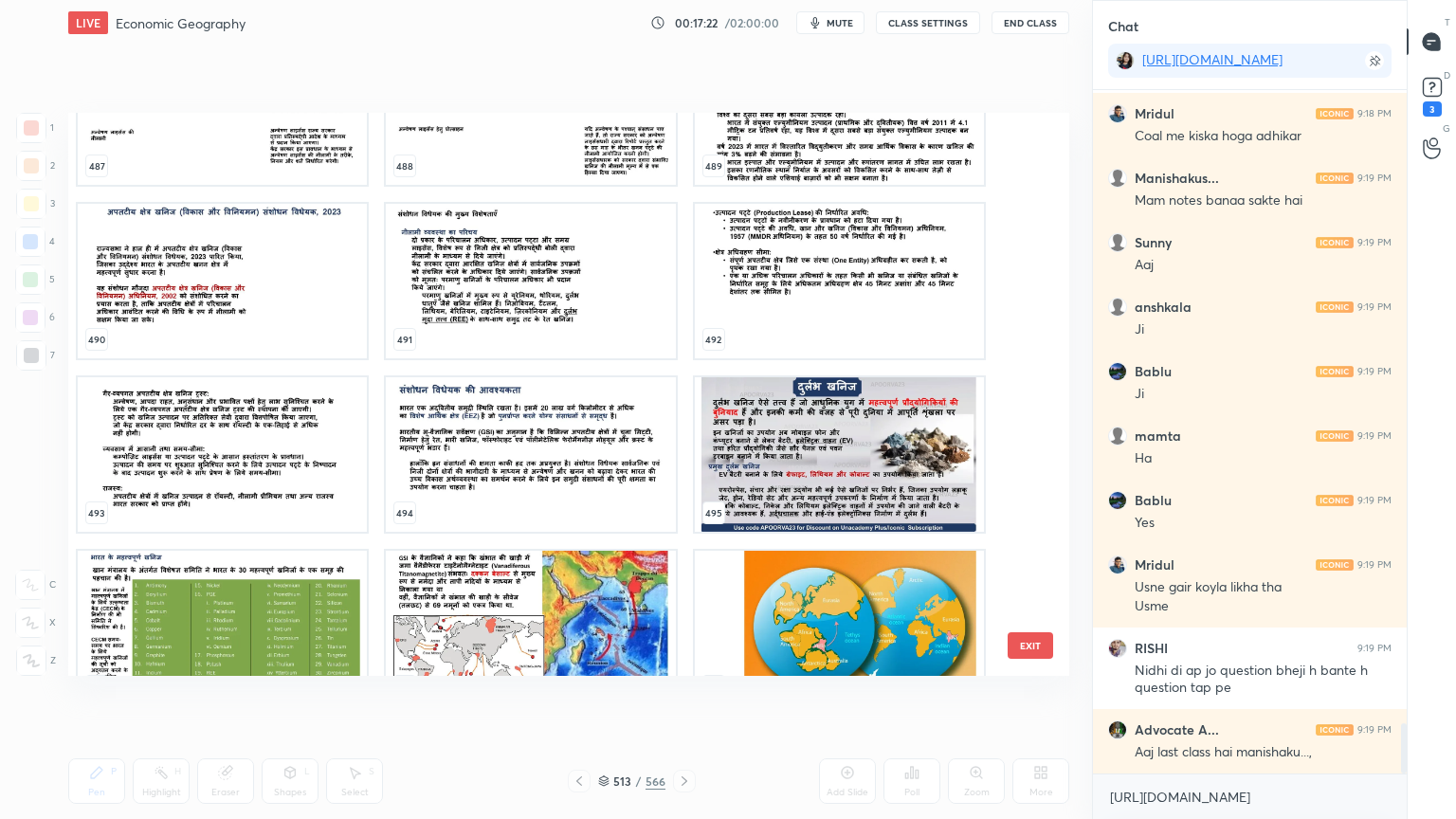 click on "EXIT" at bounding box center (1030, 646) 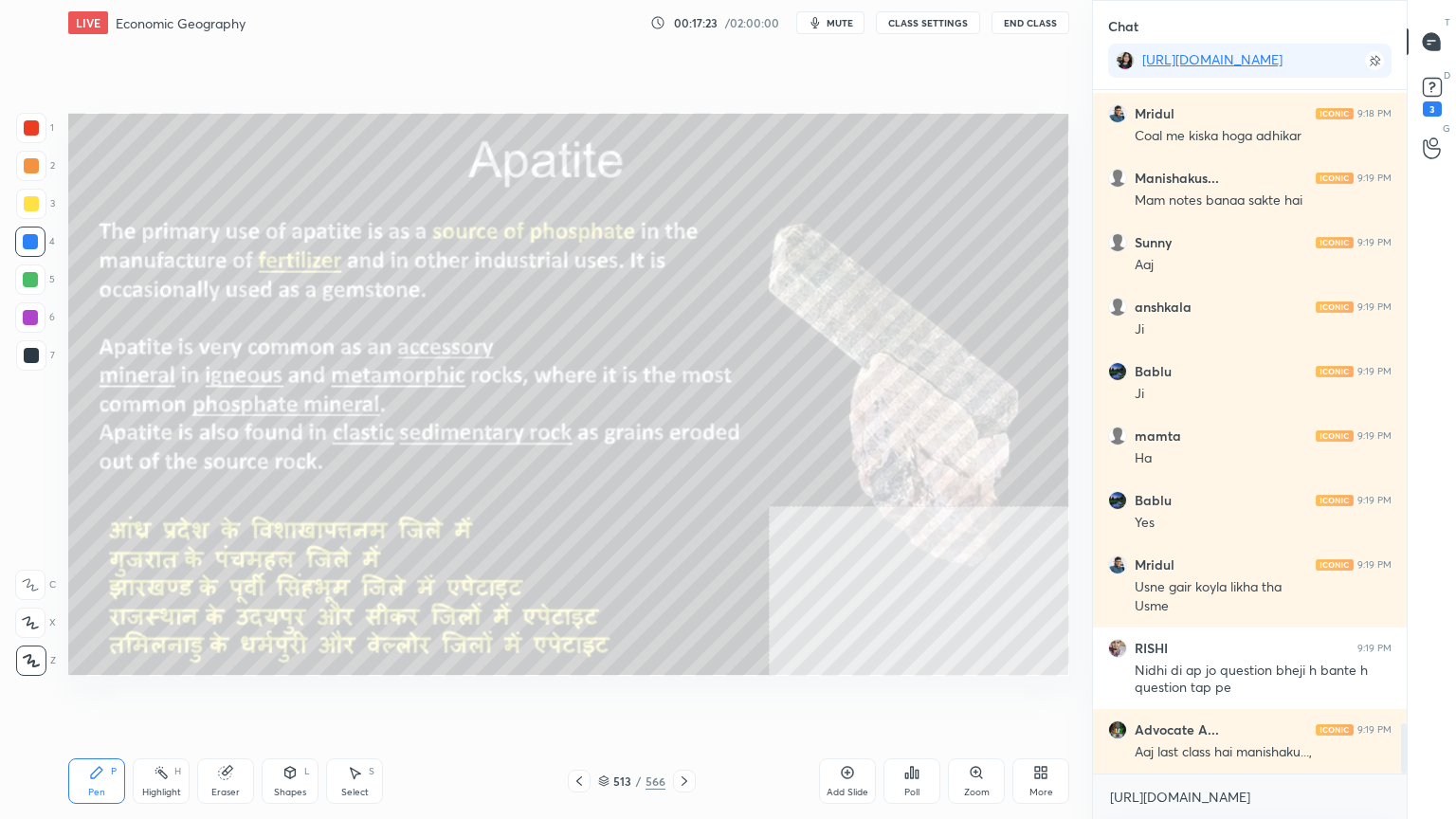 scroll, scrollTop: 8614, scrollLeft: 0, axis: vertical 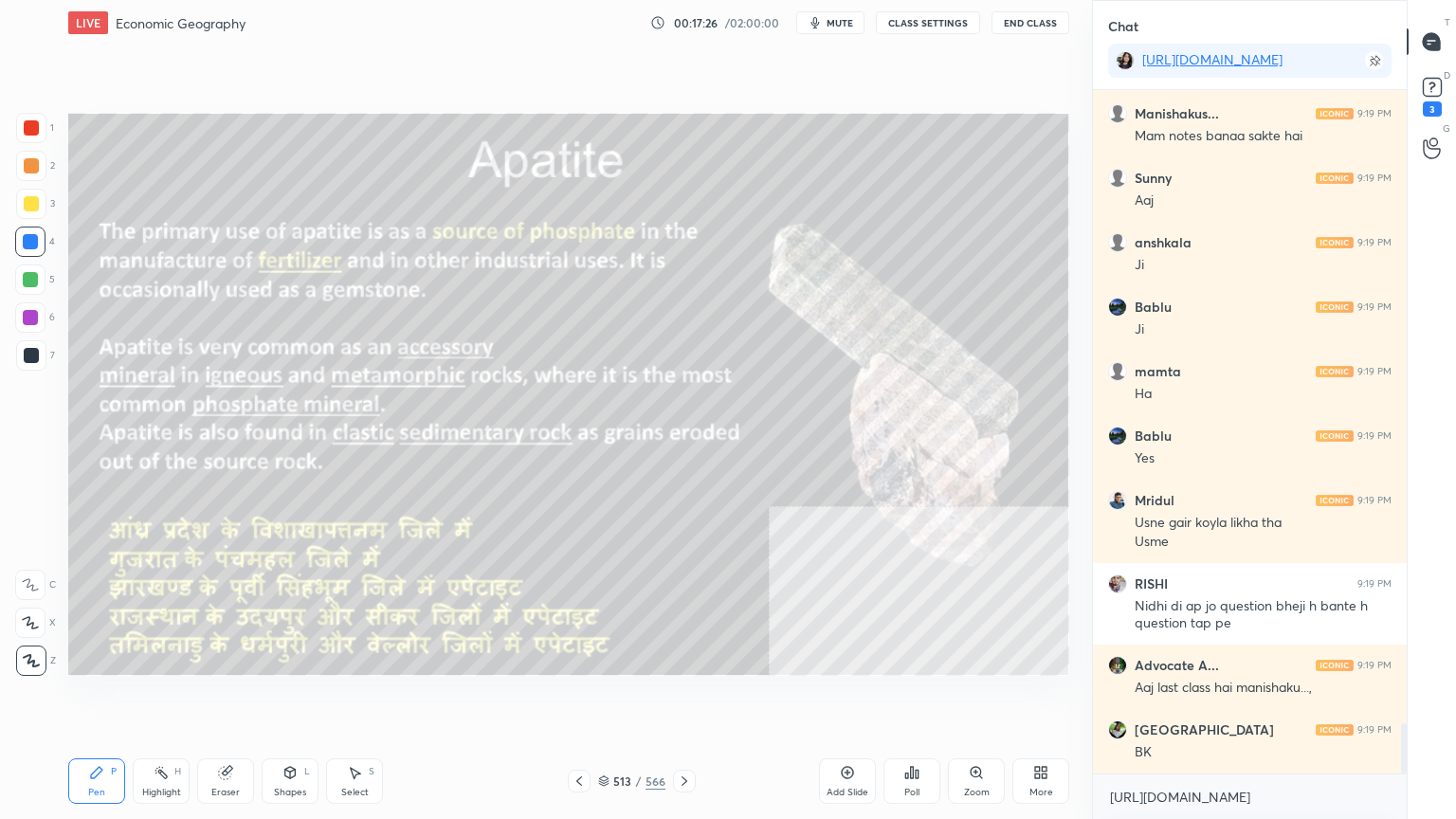 click 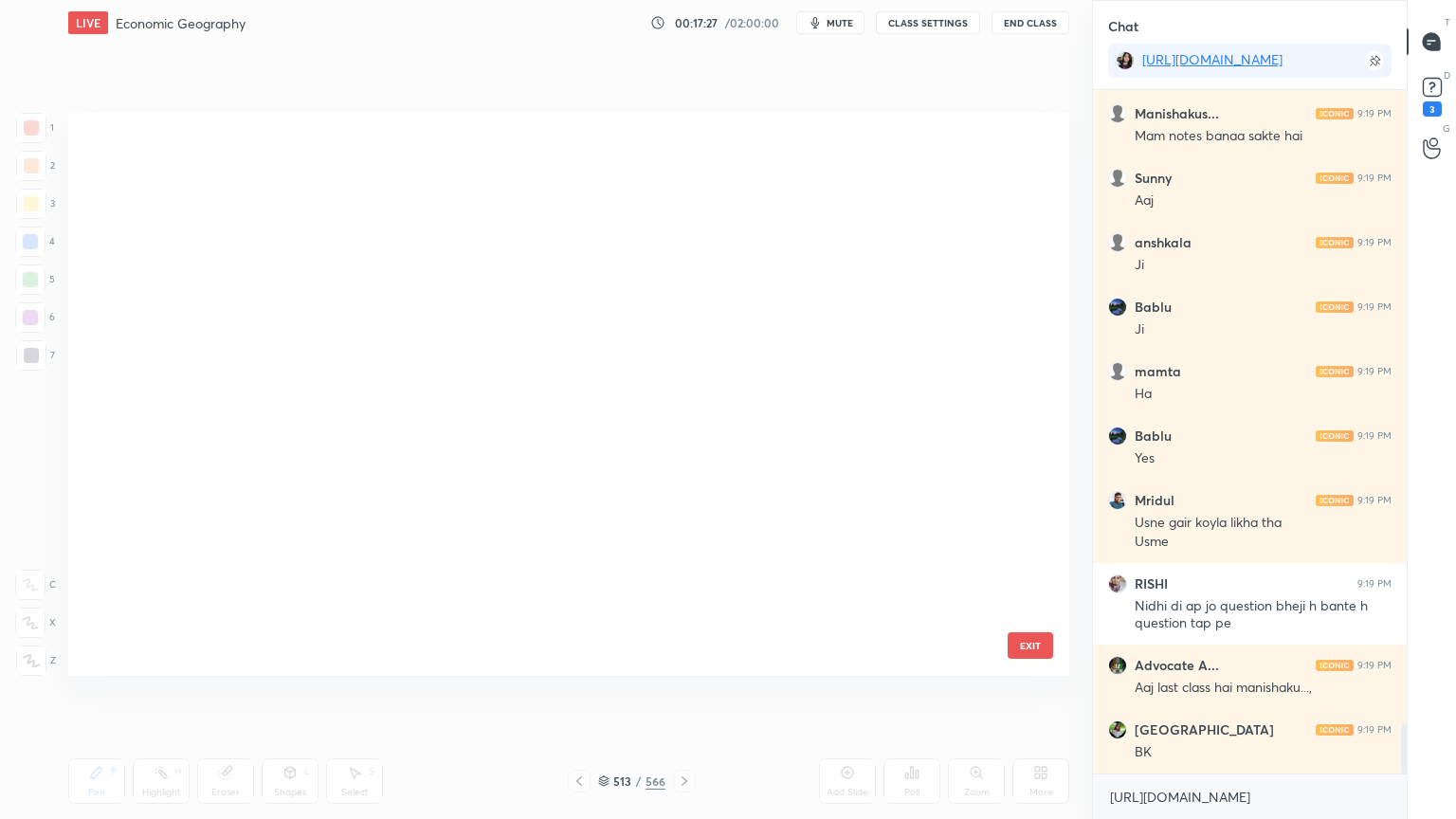 scroll, scrollTop: 29100, scrollLeft: 0, axis: vertical 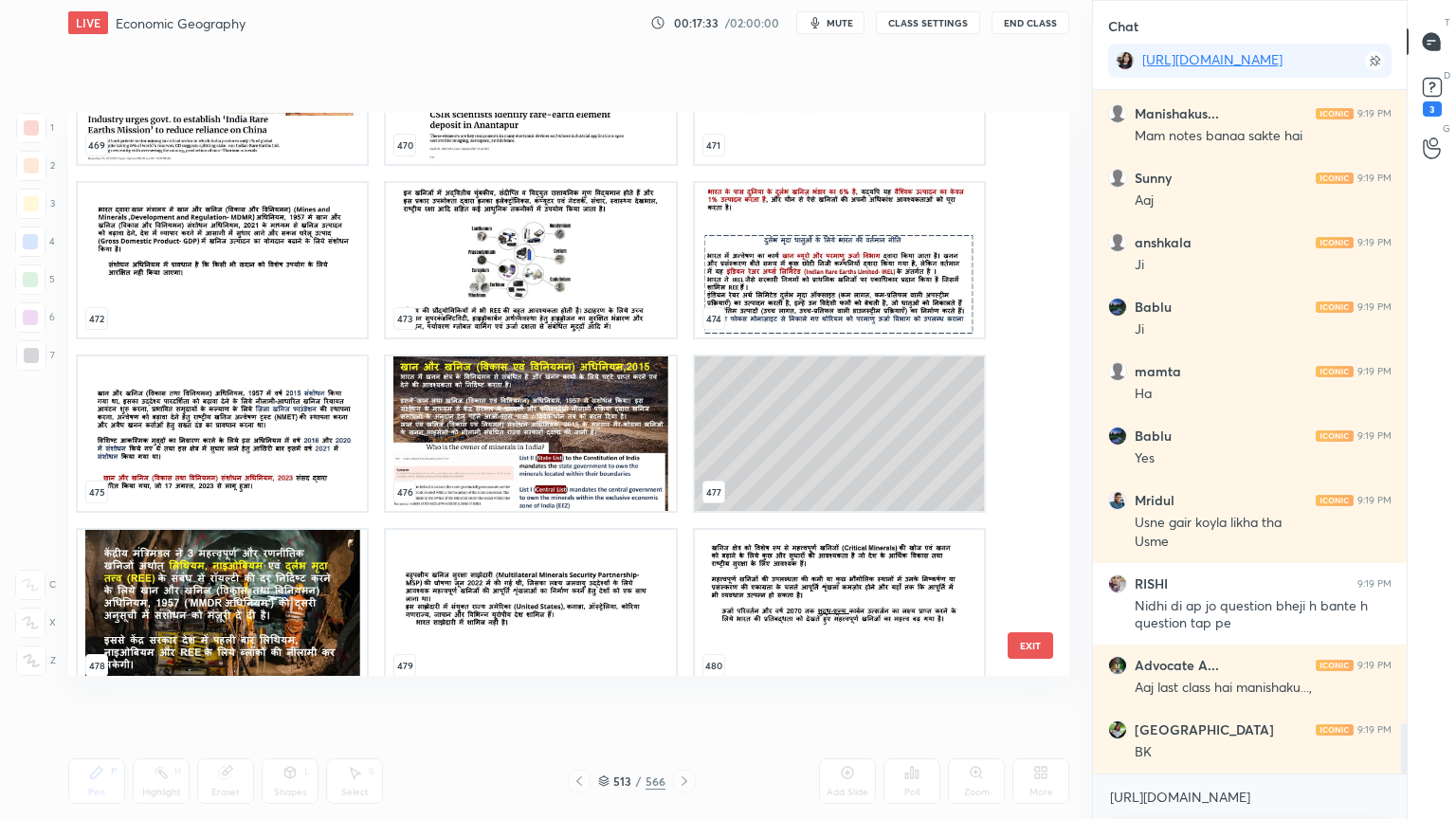 click at bounding box center [530, 433] 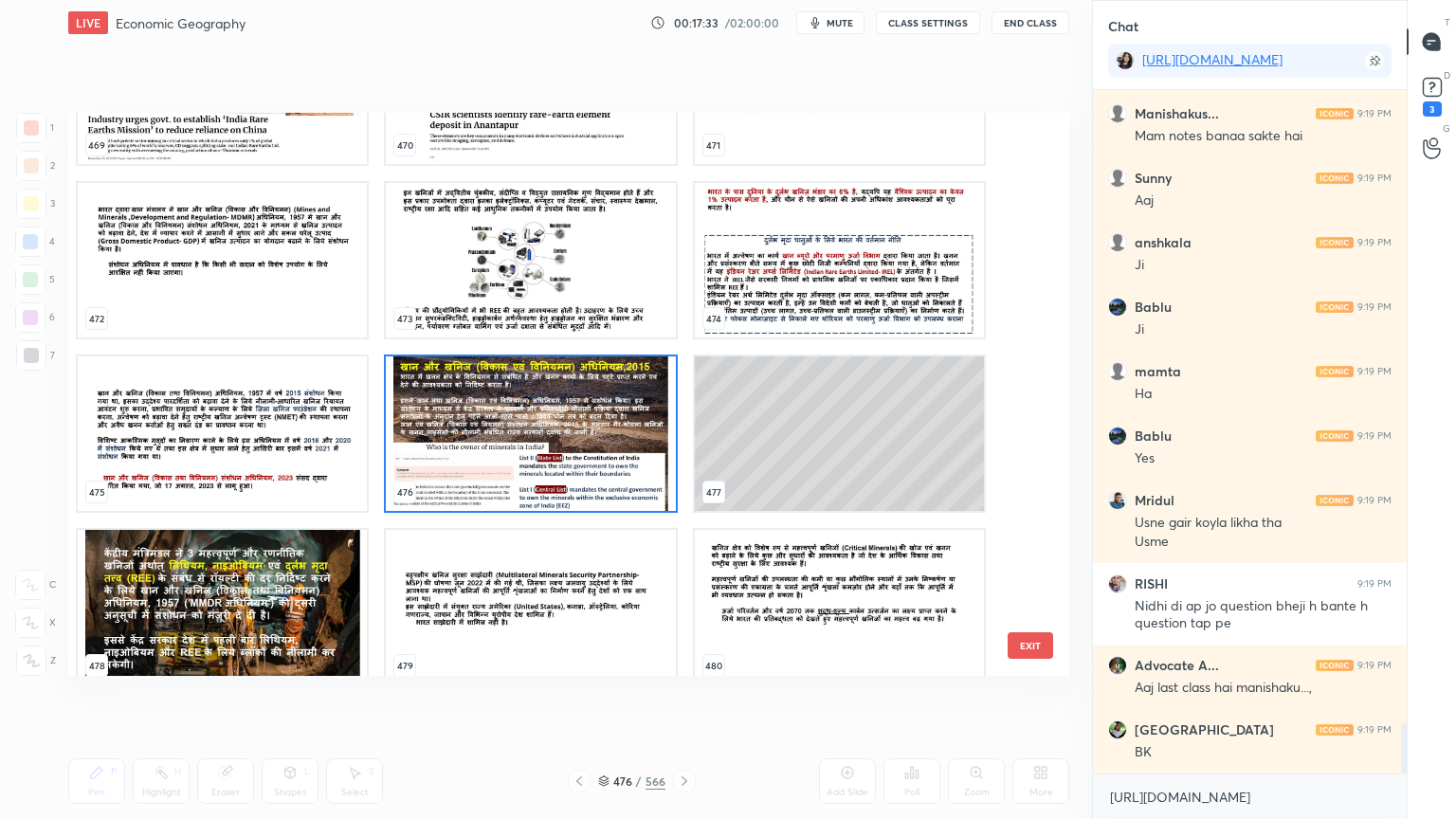 click at bounding box center [530, 433] 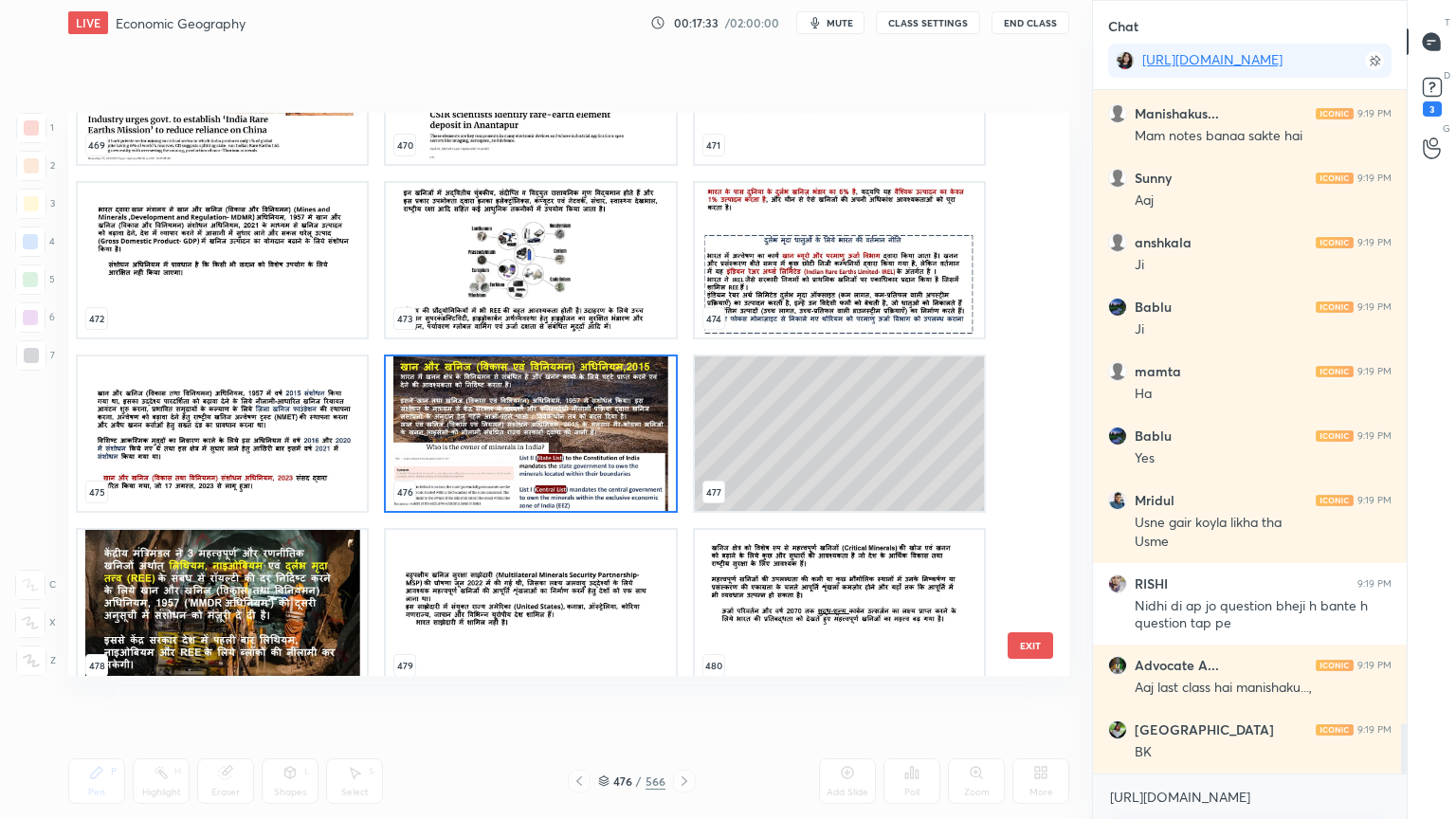 click at bounding box center [530, 433] 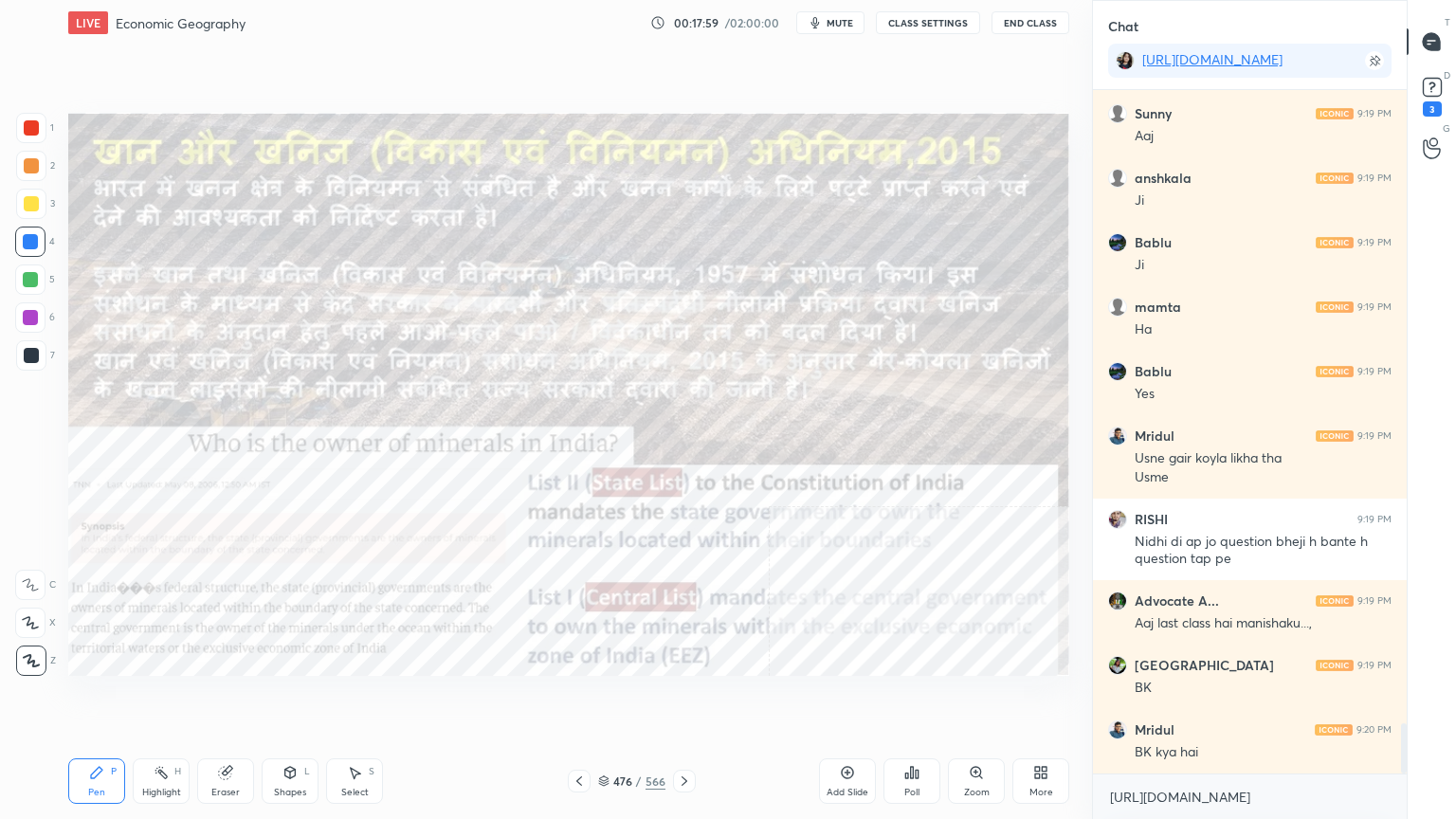 scroll, scrollTop: 8743, scrollLeft: 0, axis: vertical 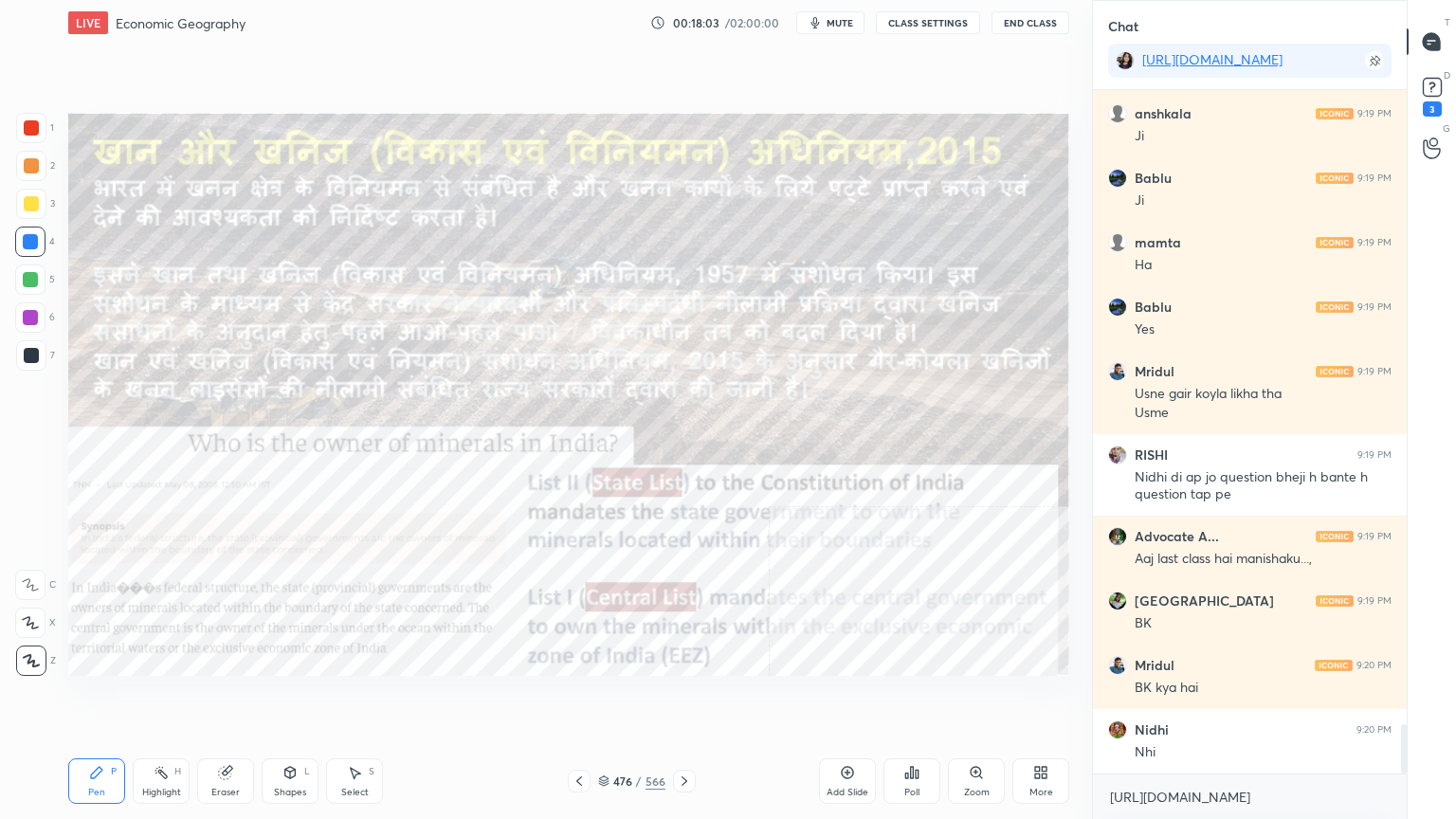click 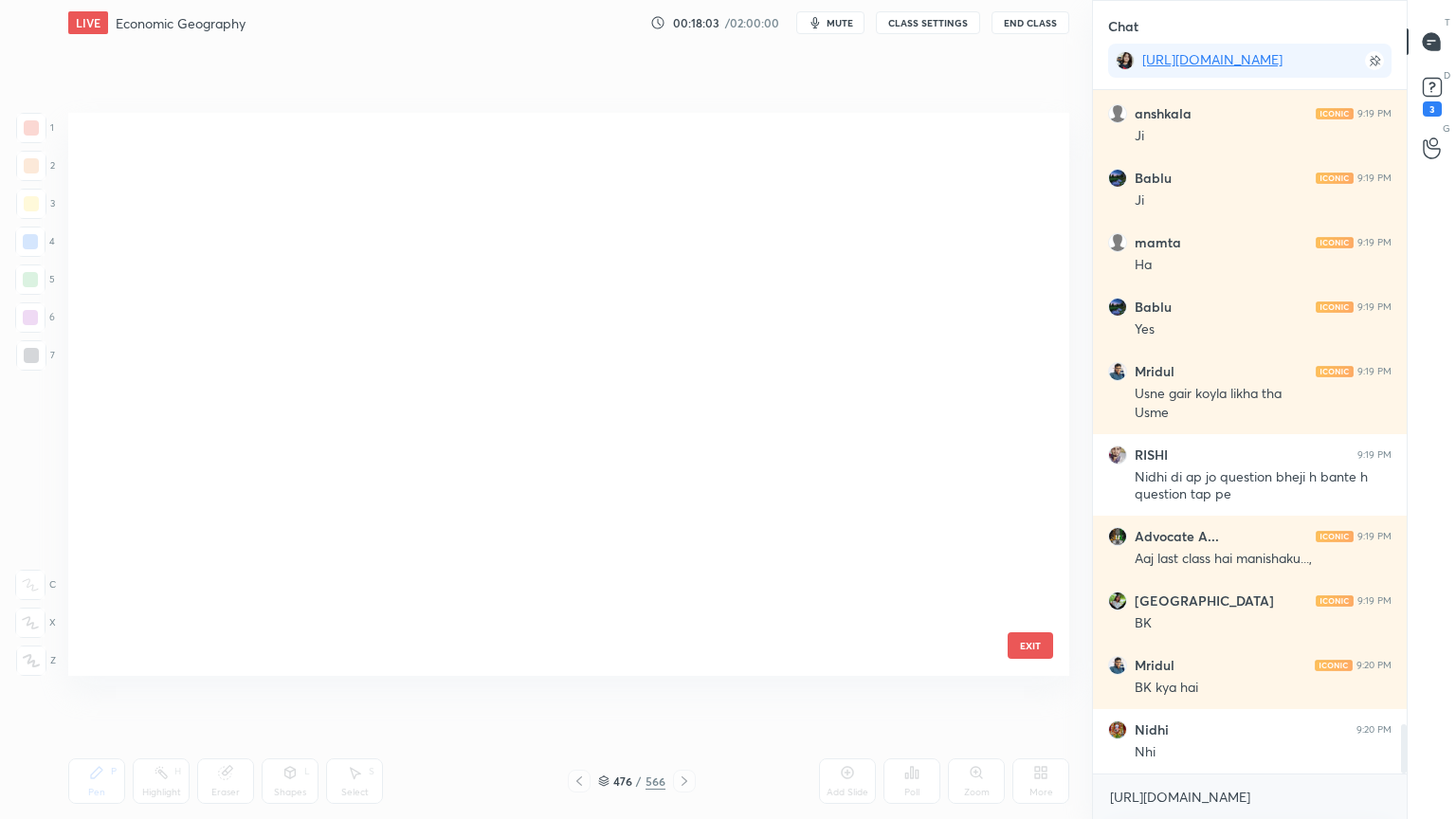 scroll, scrollTop: 27018, scrollLeft: 0, axis: vertical 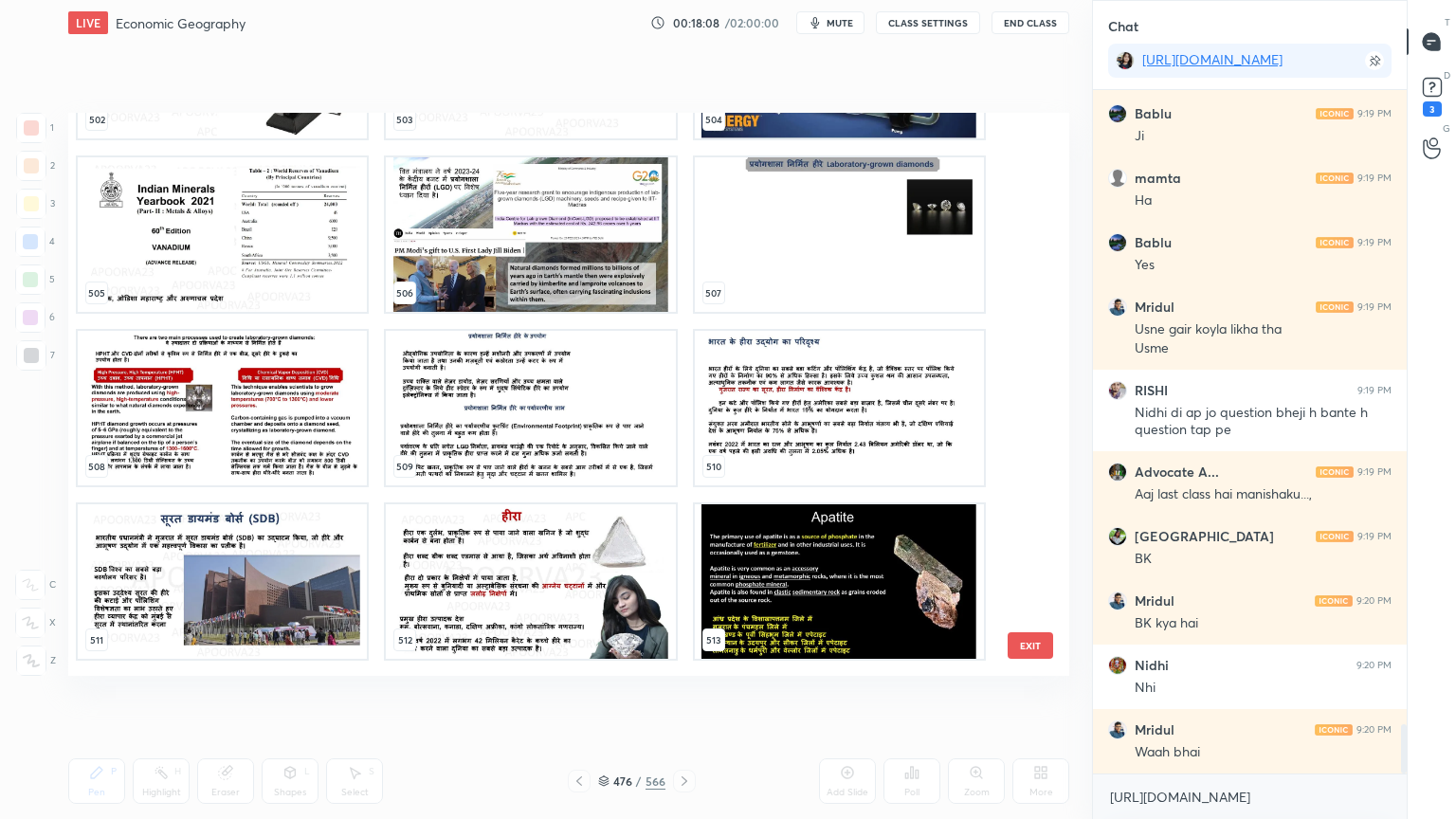 click at bounding box center [839, 581] 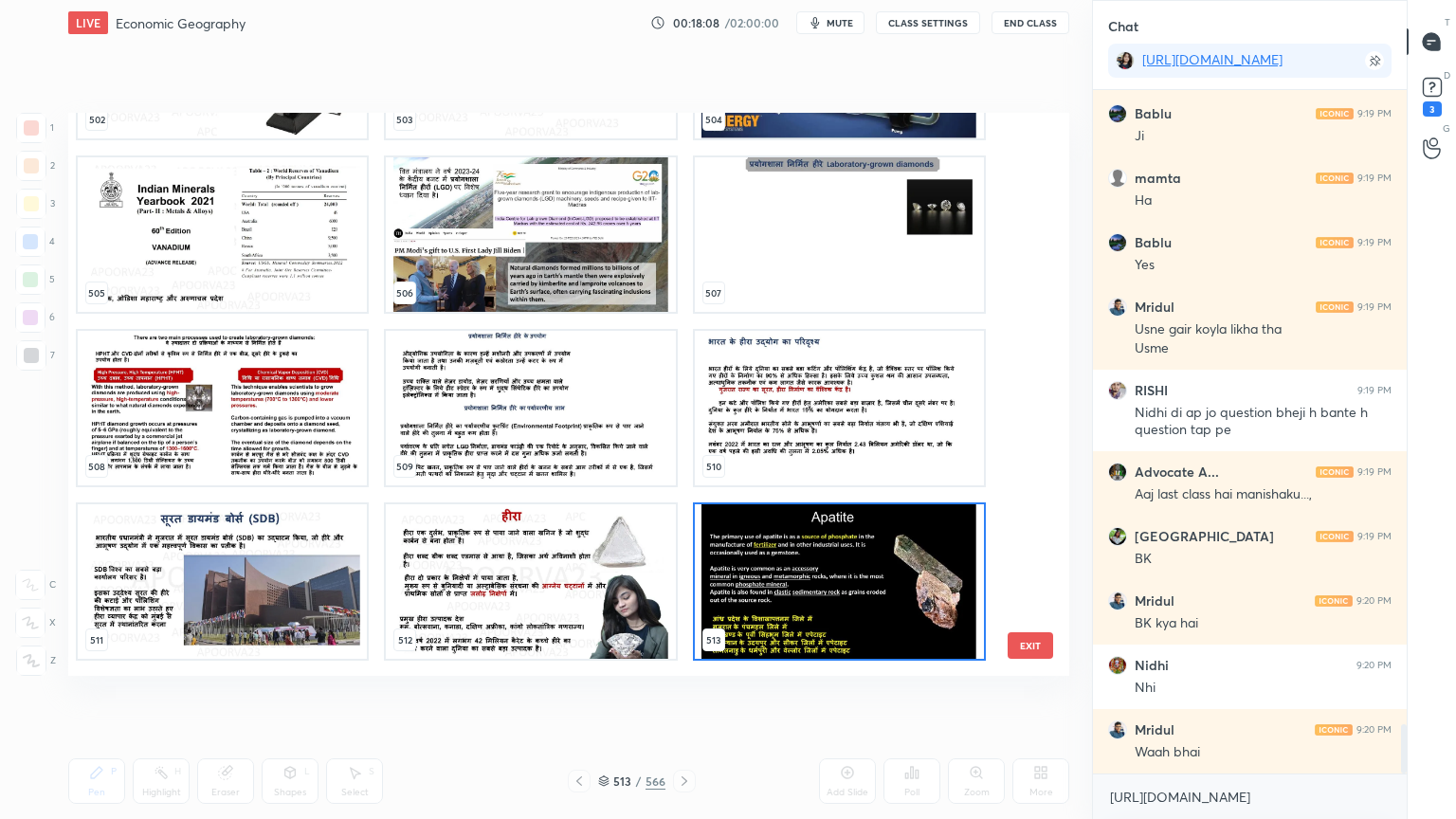 click at bounding box center (839, 581) 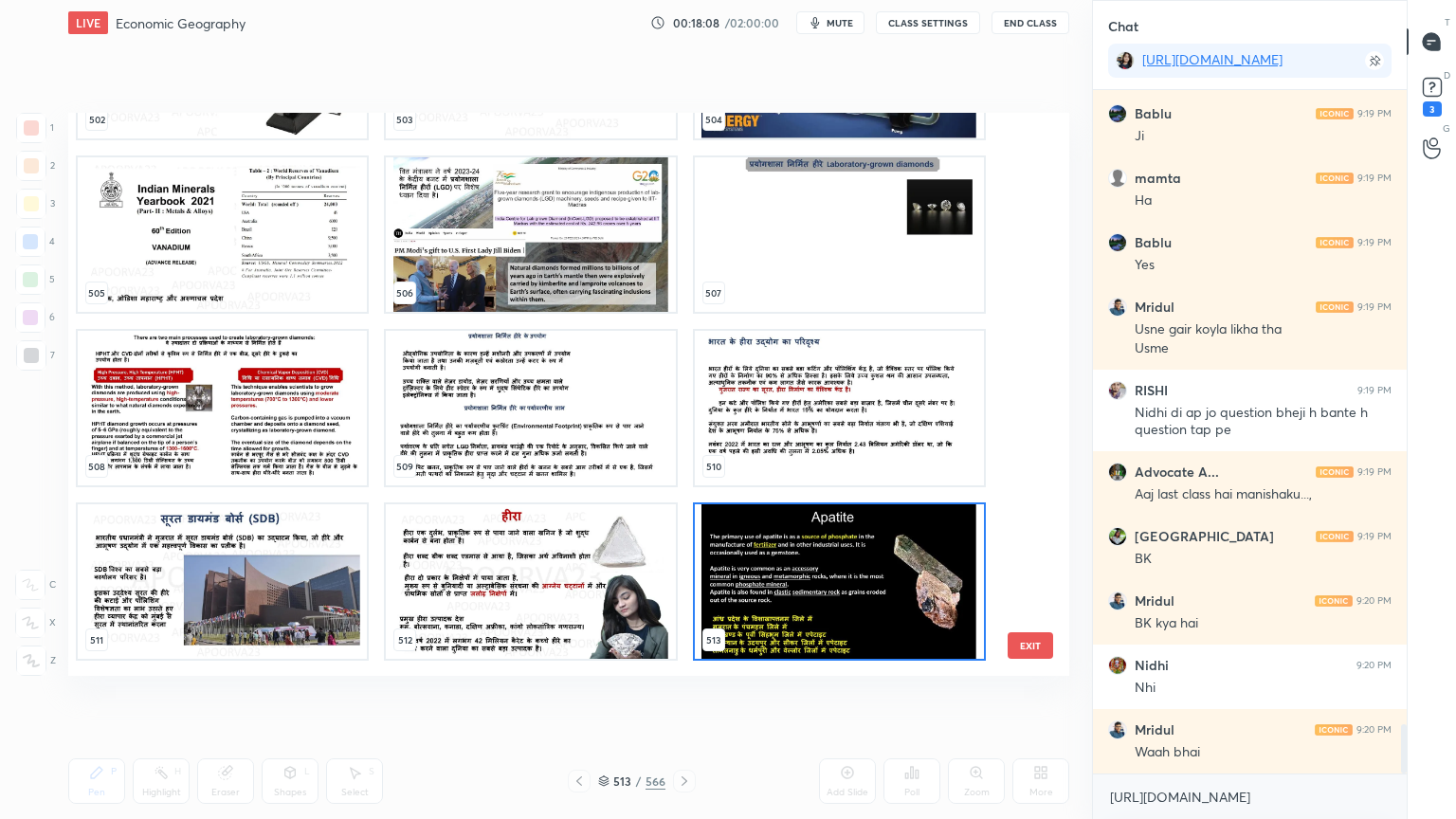 click at bounding box center [839, 581] 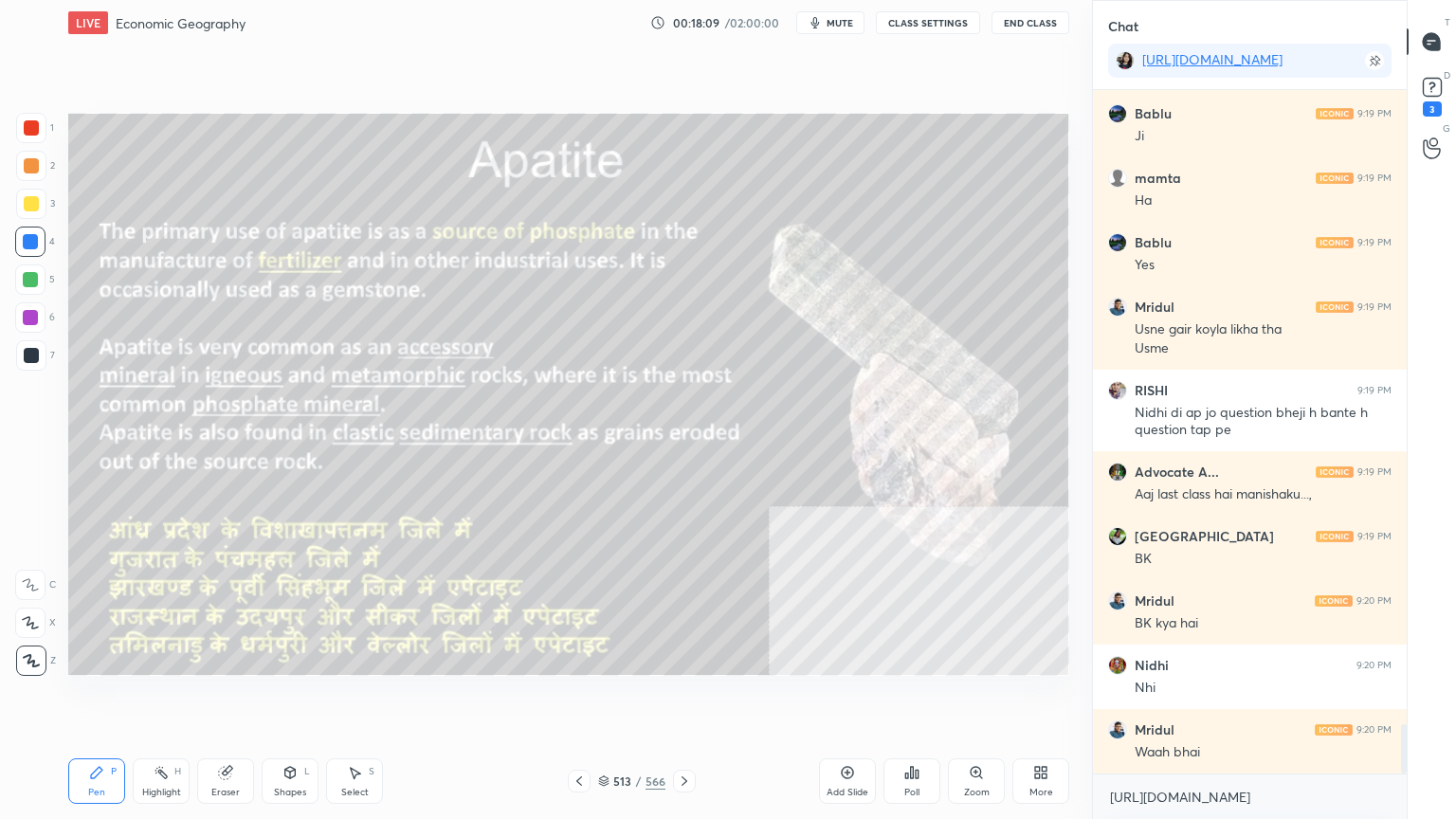 scroll, scrollTop: 8872, scrollLeft: 0, axis: vertical 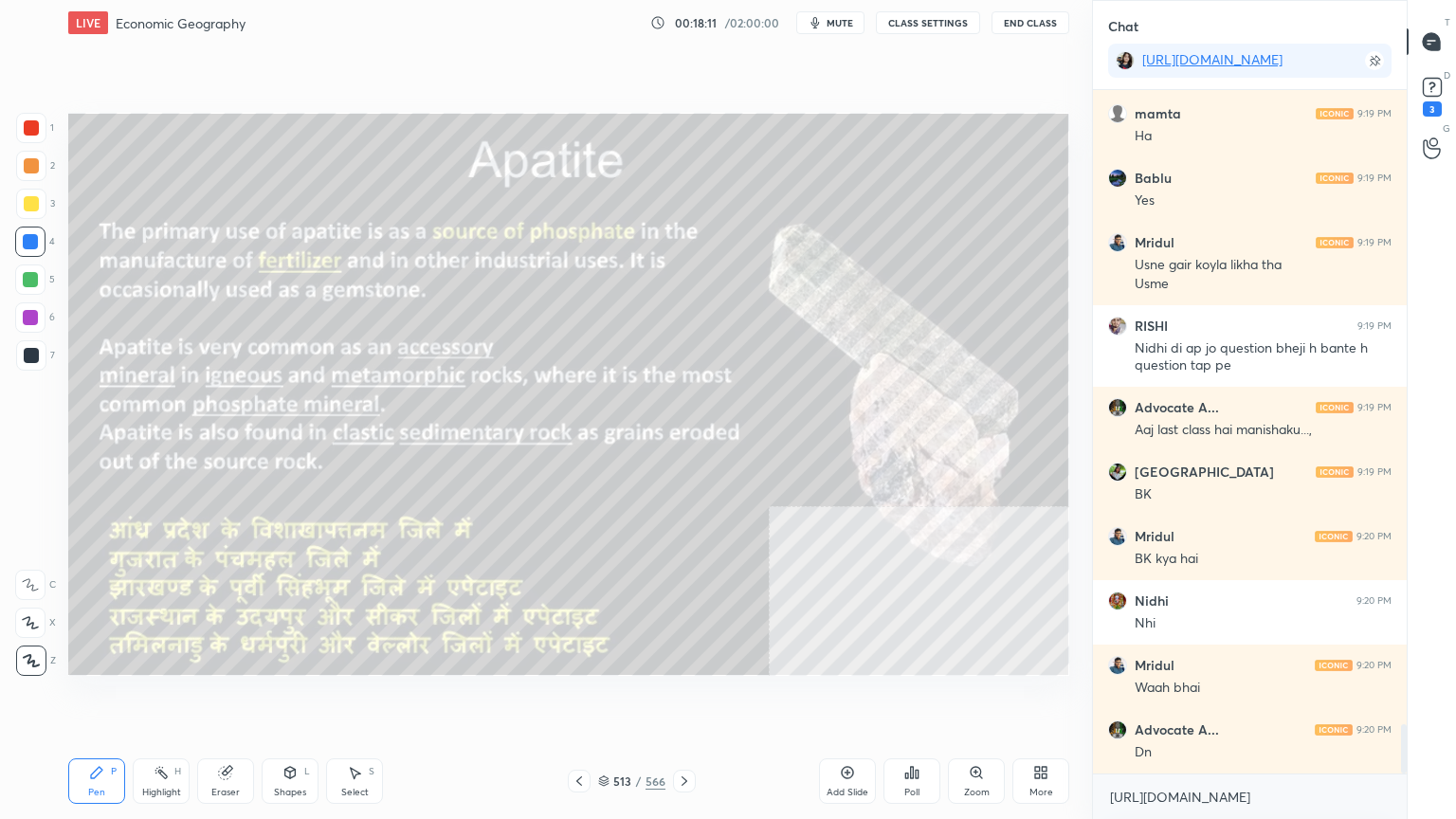 click on "Pen P Highlight H Eraser Shapes L Select S 513 / 566 Add Slide Poll Zoom More" at bounding box center (569, 781) 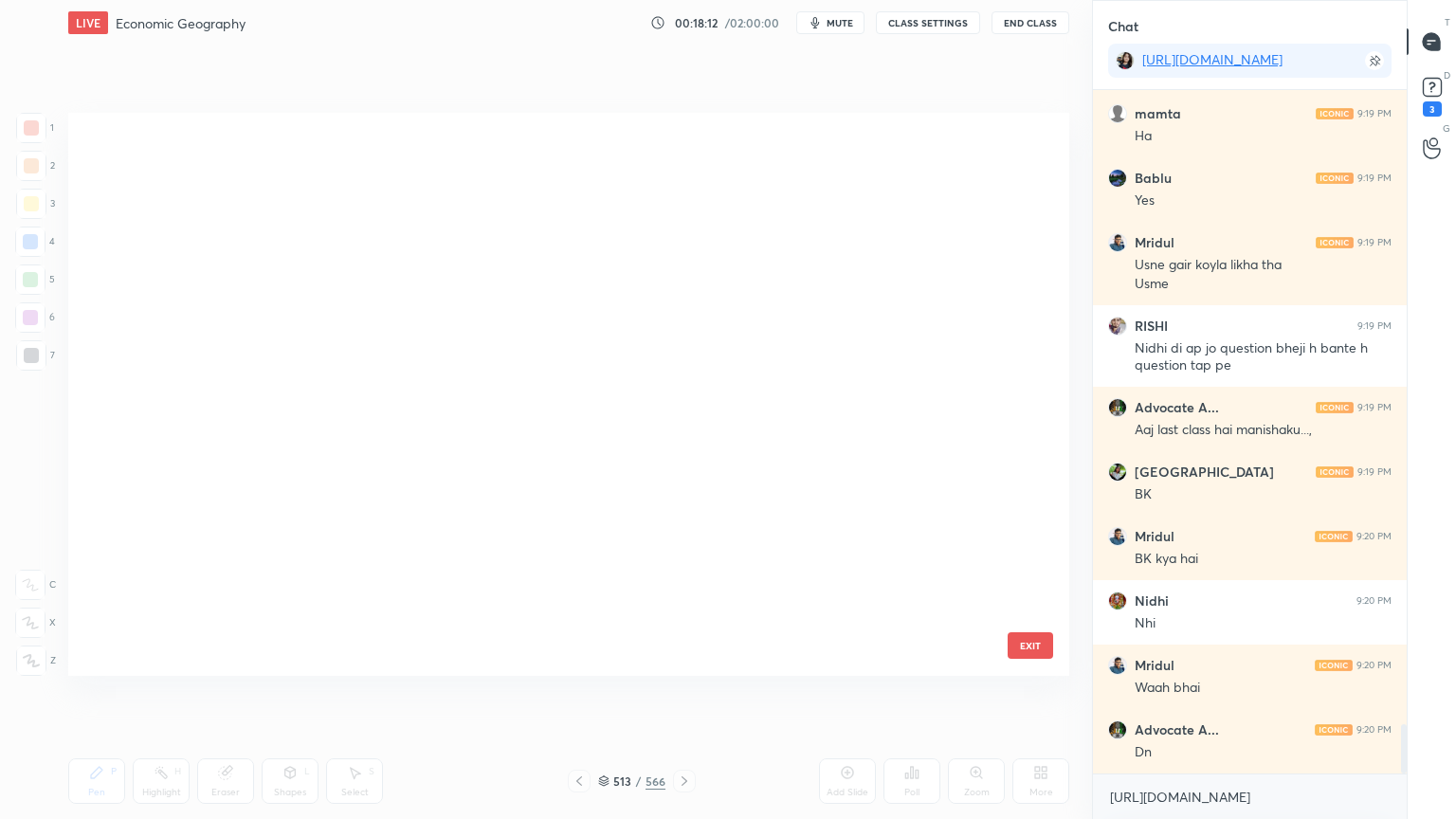 scroll, scrollTop: 29100, scrollLeft: 0, axis: vertical 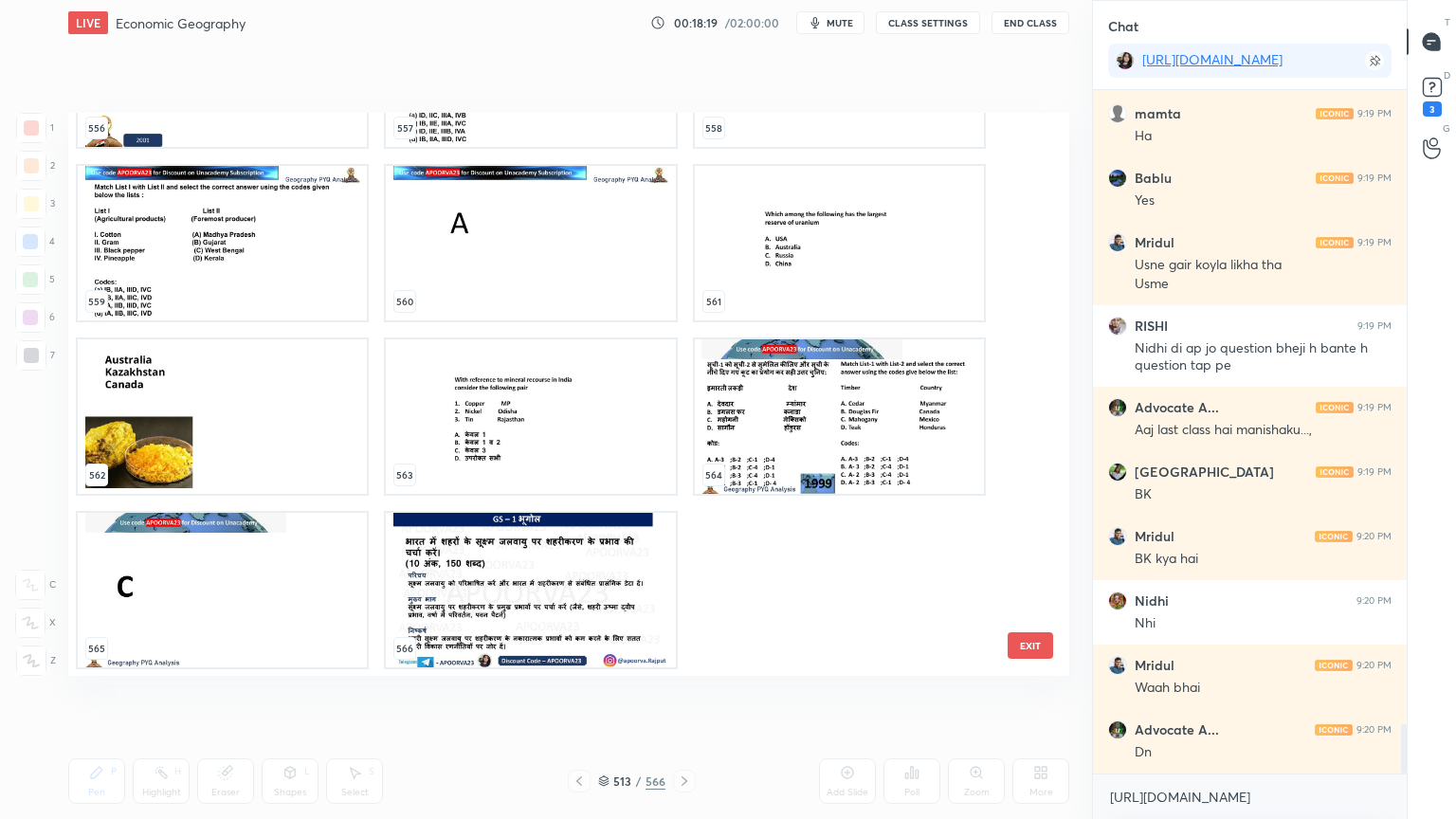 click on "EXIT" at bounding box center [1030, 646] 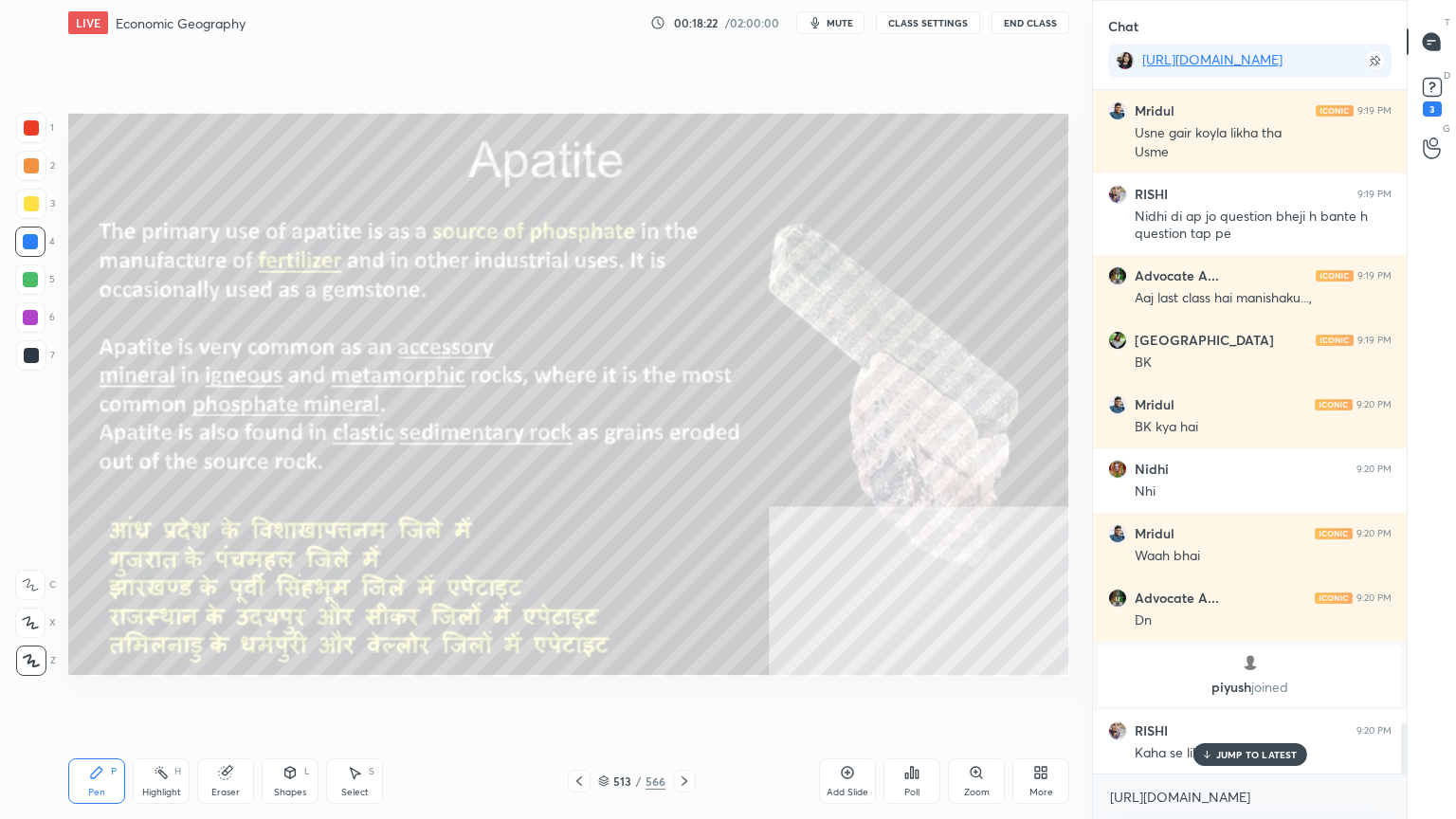 scroll, scrollTop: 8581, scrollLeft: 0, axis: vertical 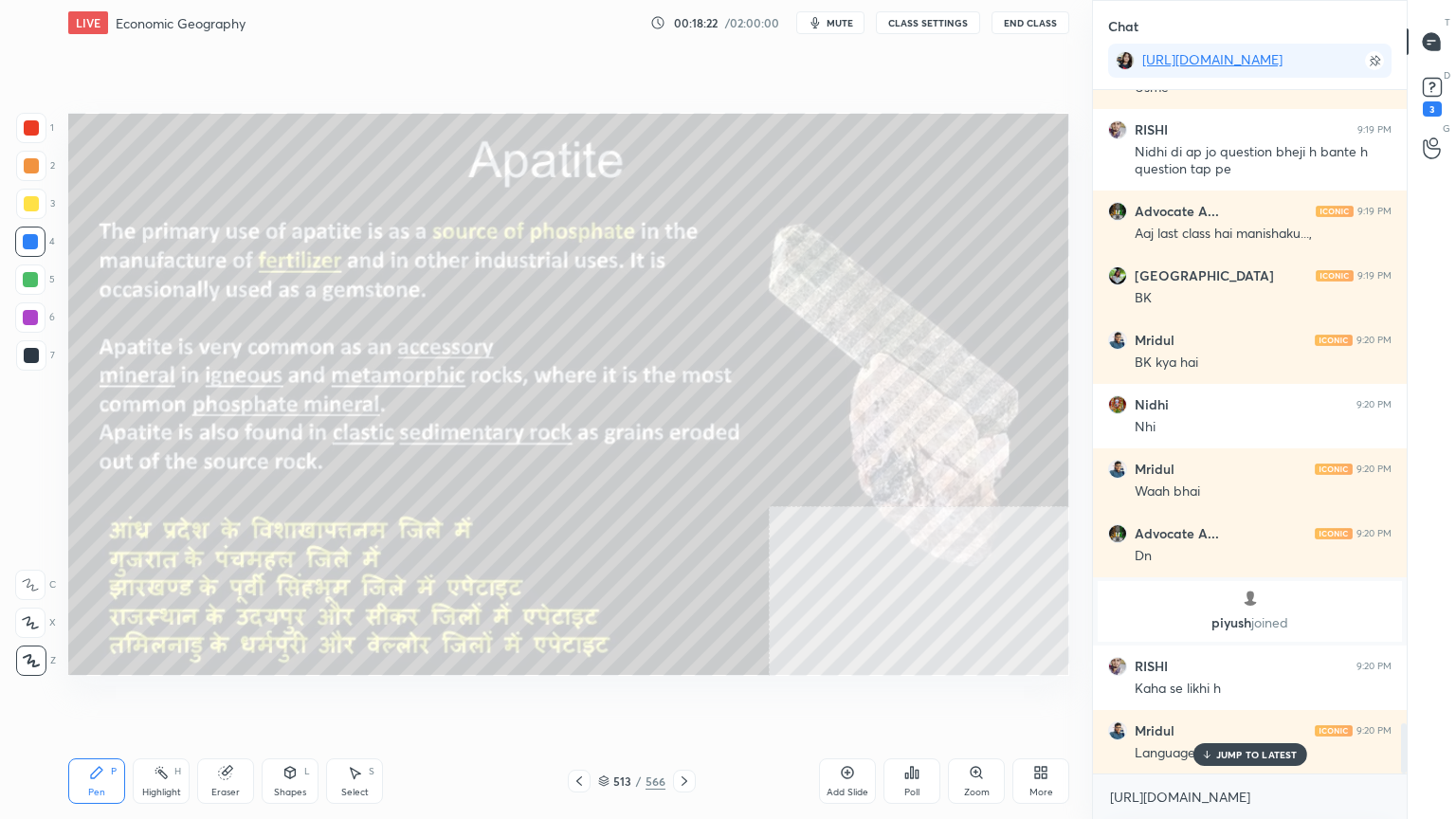 click on "JUMP TO LATEST" at bounding box center [1257, 755] 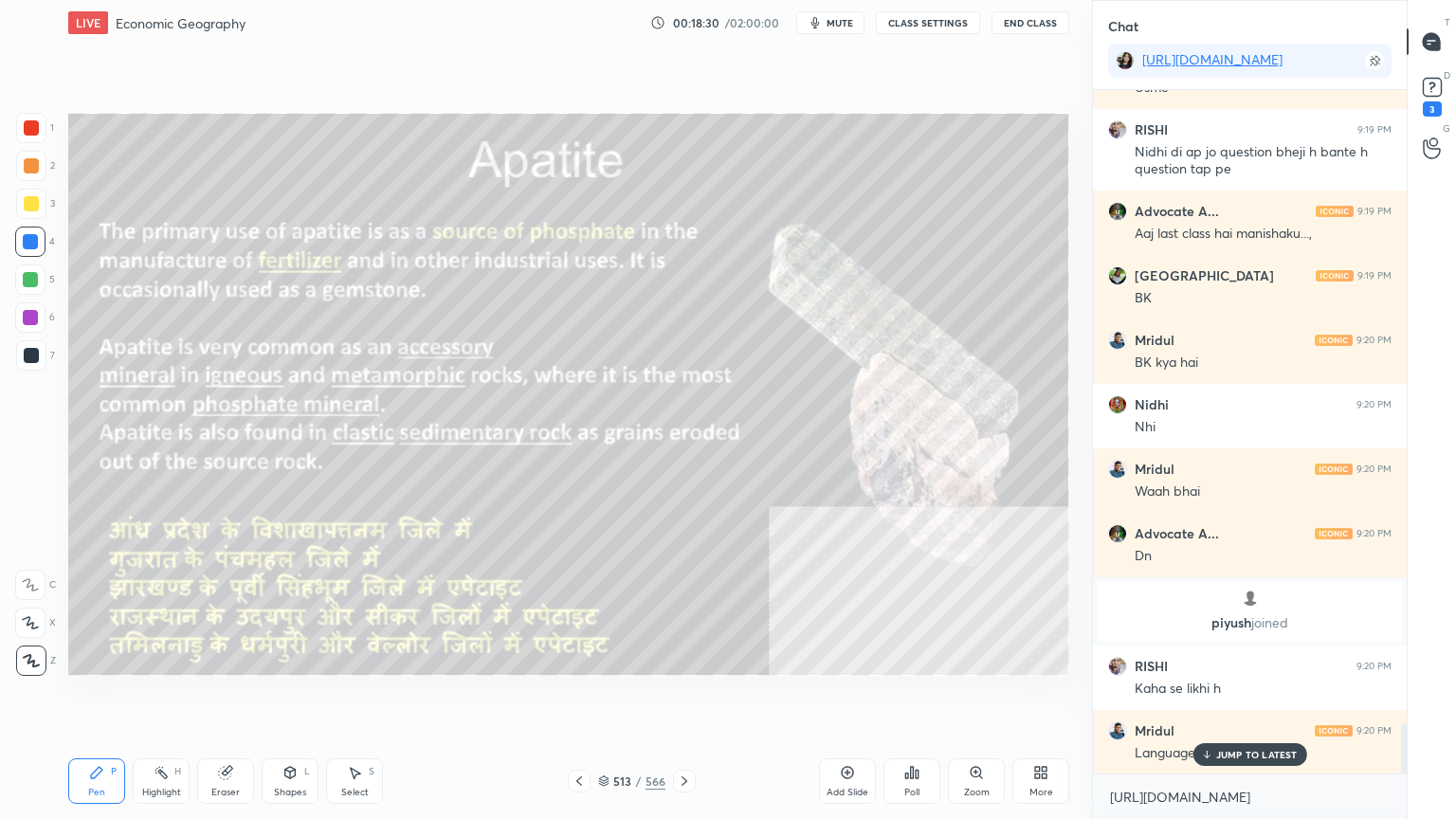 scroll, scrollTop: 8645, scrollLeft: 0, axis: vertical 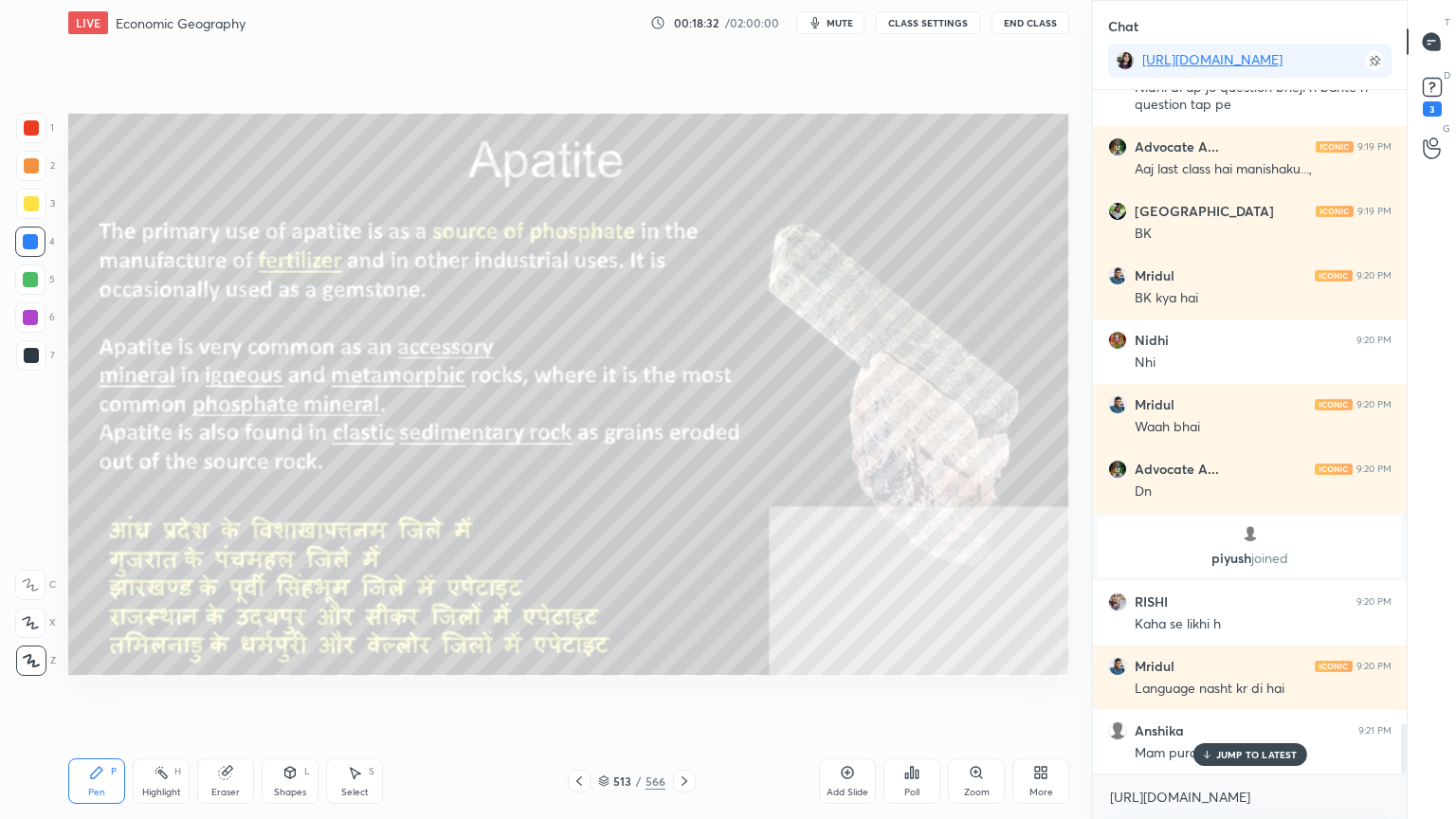 drag, startPoint x: 1241, startPoint y: 755, endPoint x: 1236, endPoint y: 784, distance: 29.427878 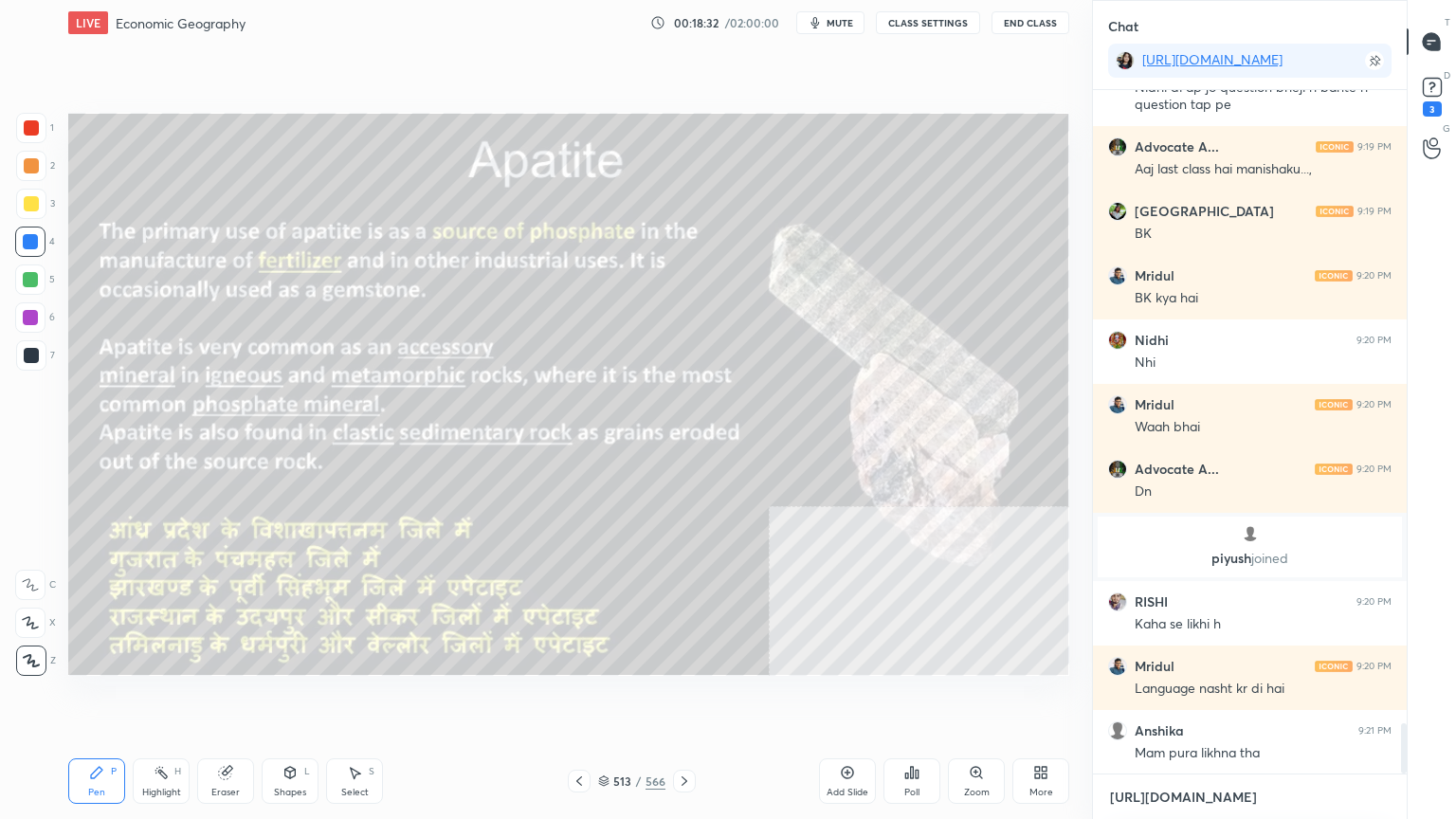 click on "[URL][DOMAIN_NAME]" at bounding box center (1249, 797) 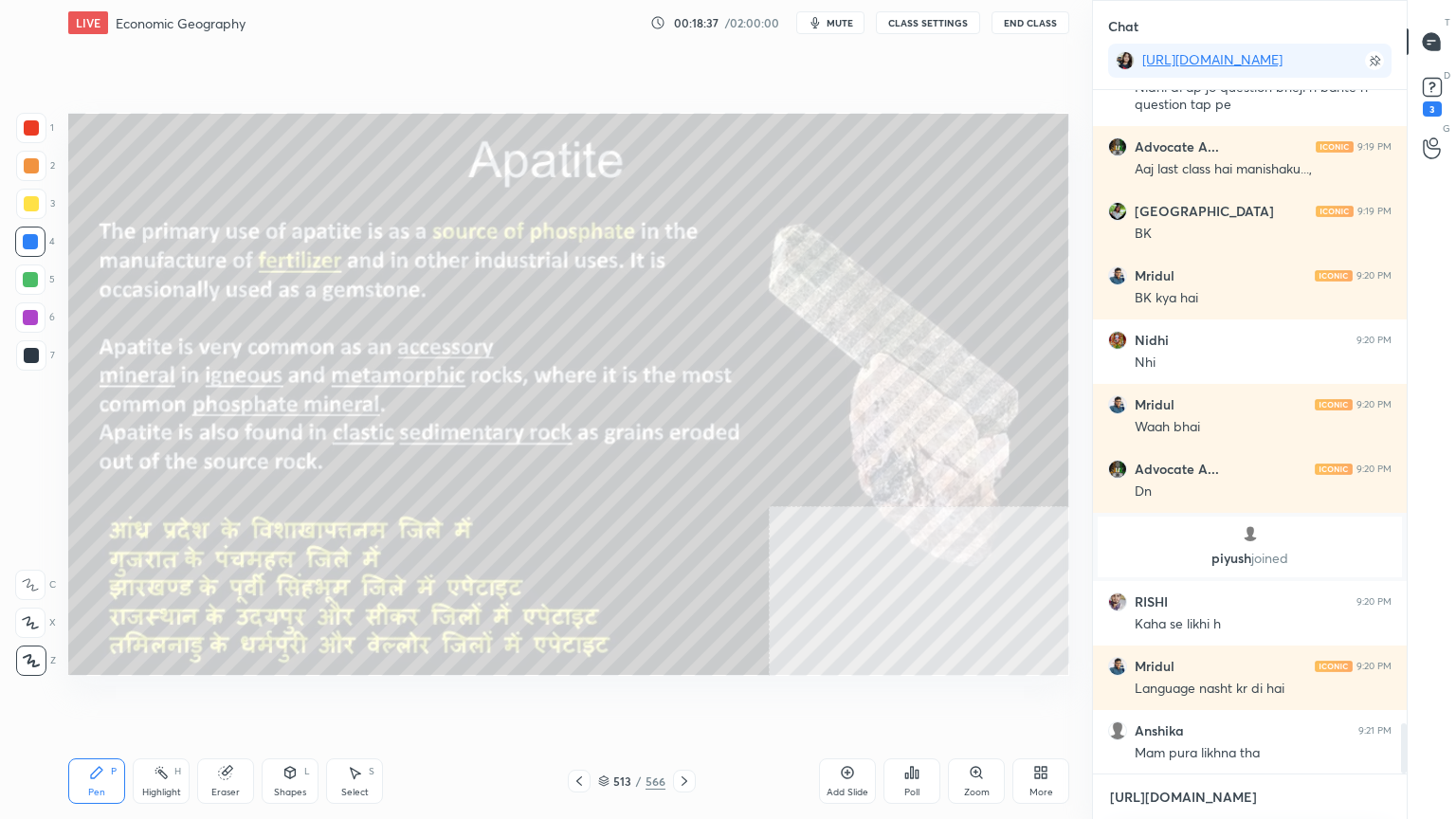 scroll, scrollTop: 8709, scrollLeft: 0, axis: vertical 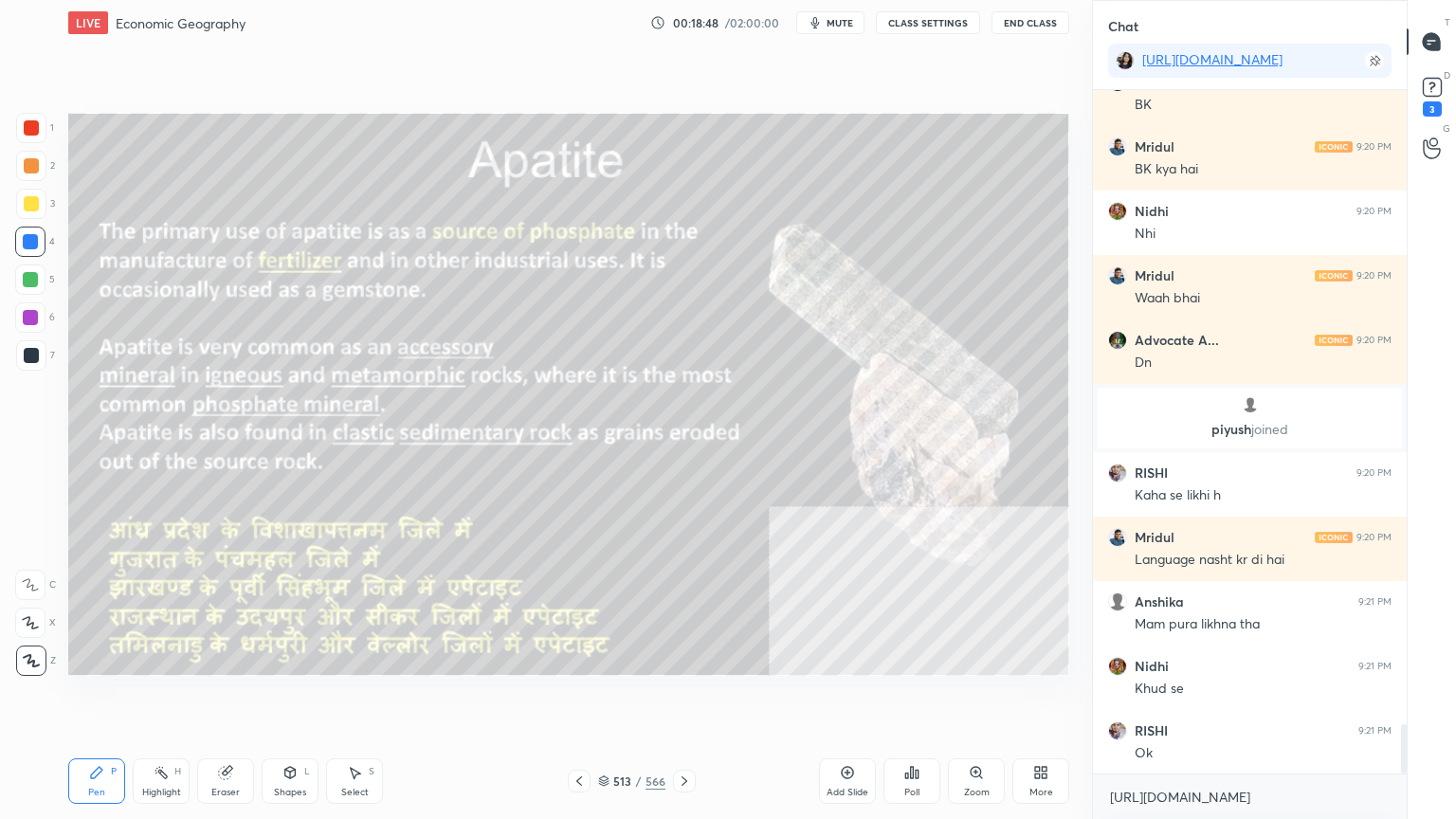 click on "Eraser" at bounding box center [226, 781] 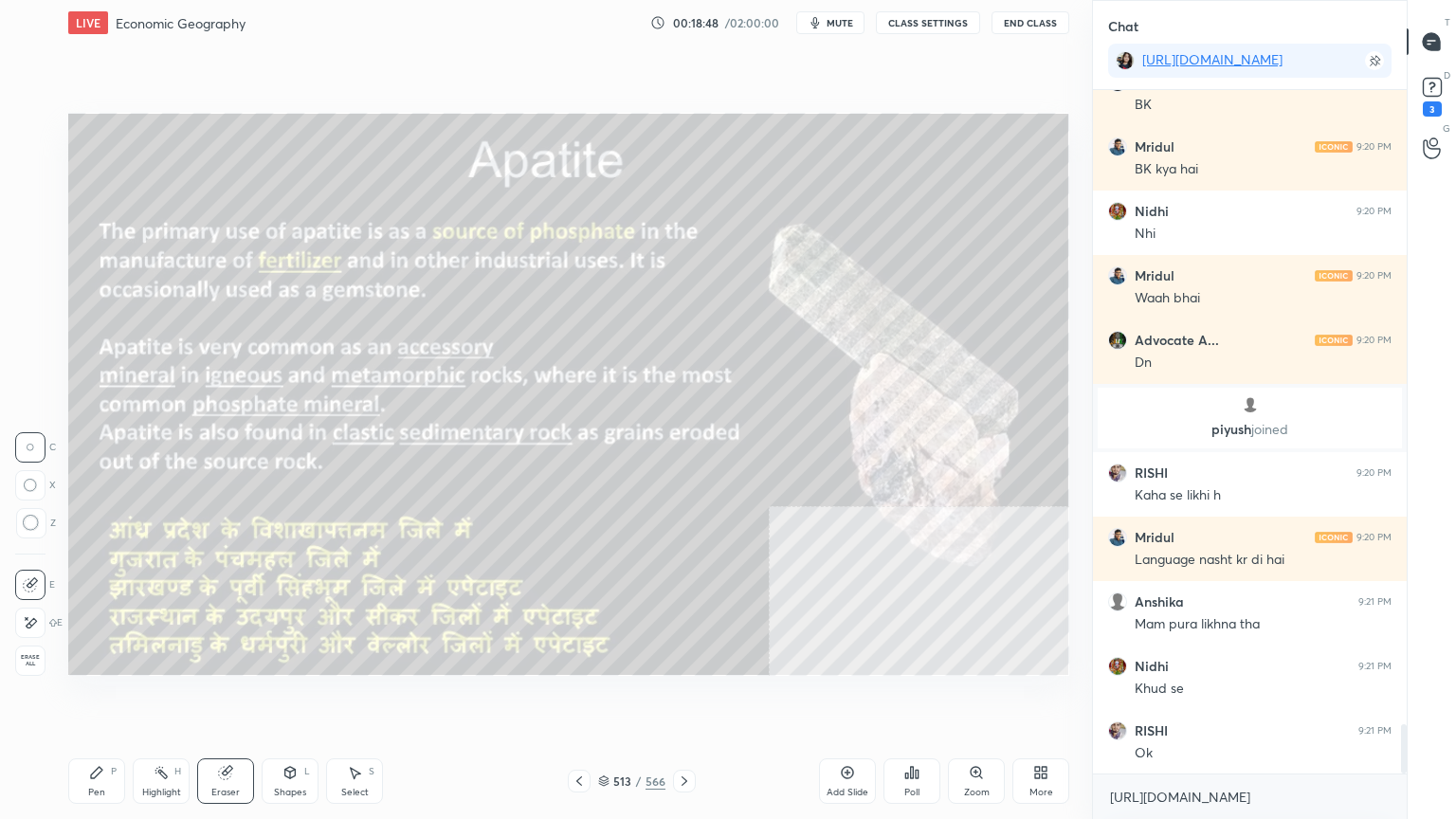 click on "Erase all" at bounding box center [30, 661] 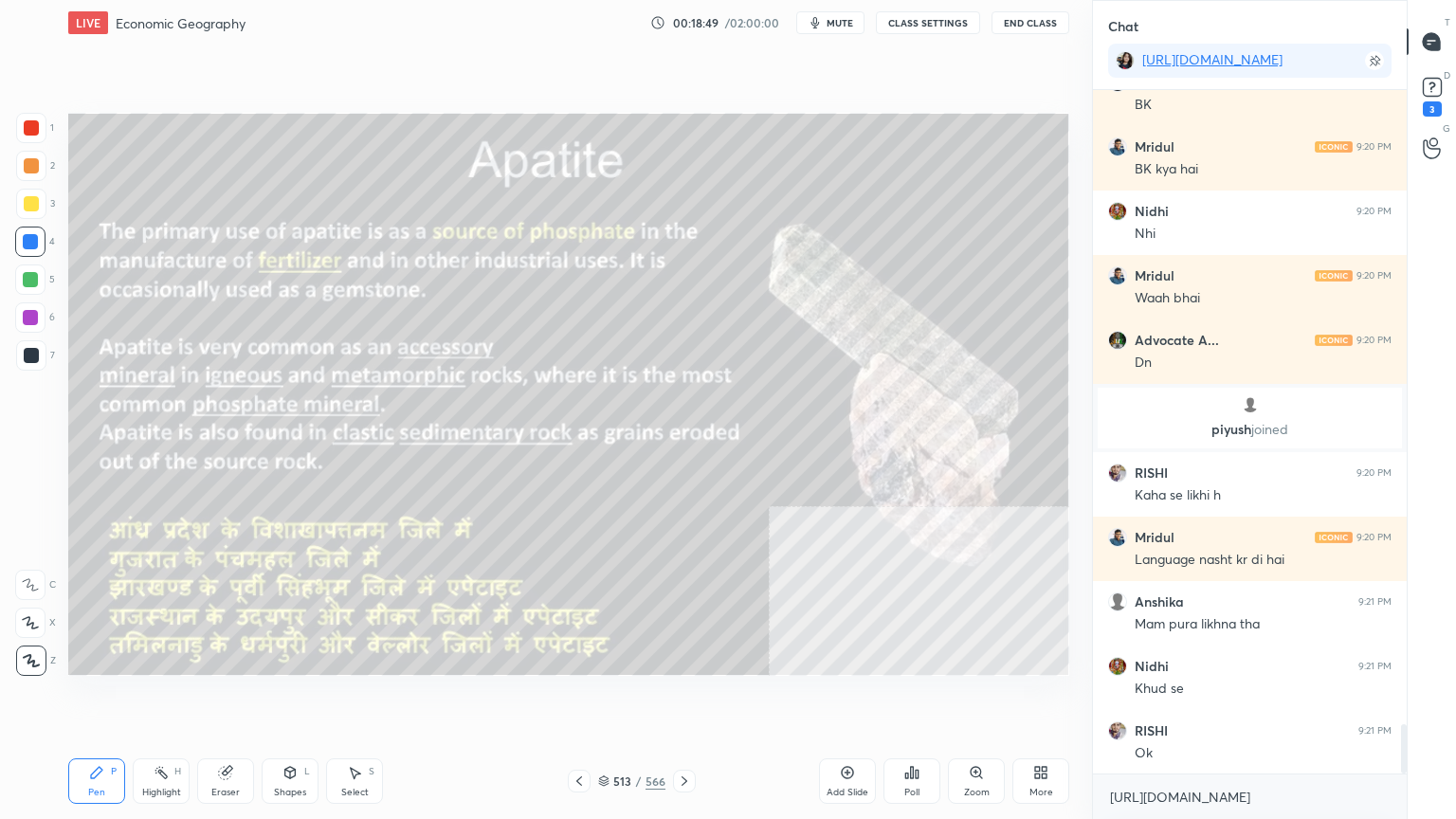 drag, startPoint x: 28, startPoint y: 638, endPoint x: 42, endPoint y: 618, distance: 24.41311 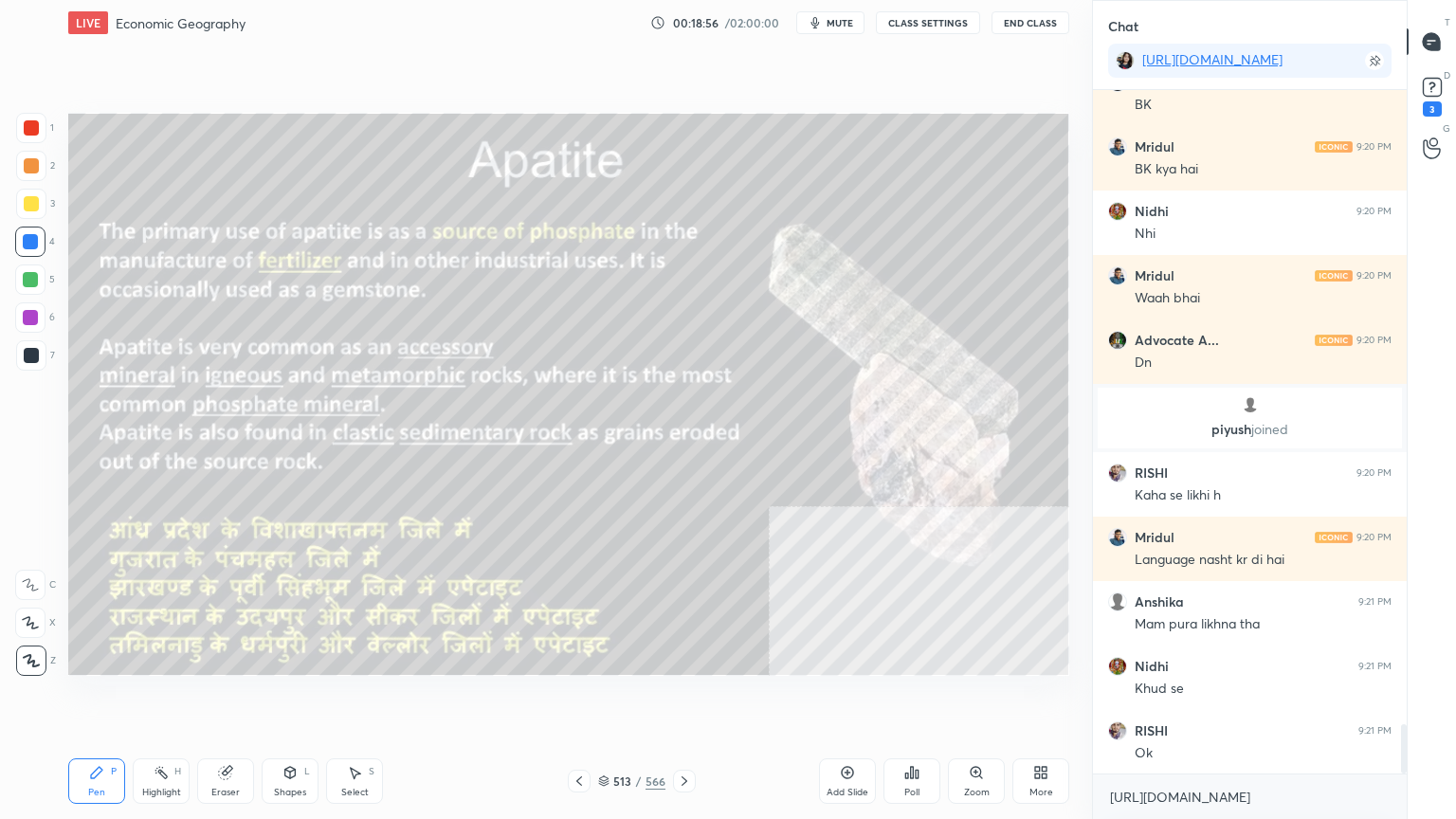 scroll, scrollTop: 8838, scrollLeft: 0, axis: vertical 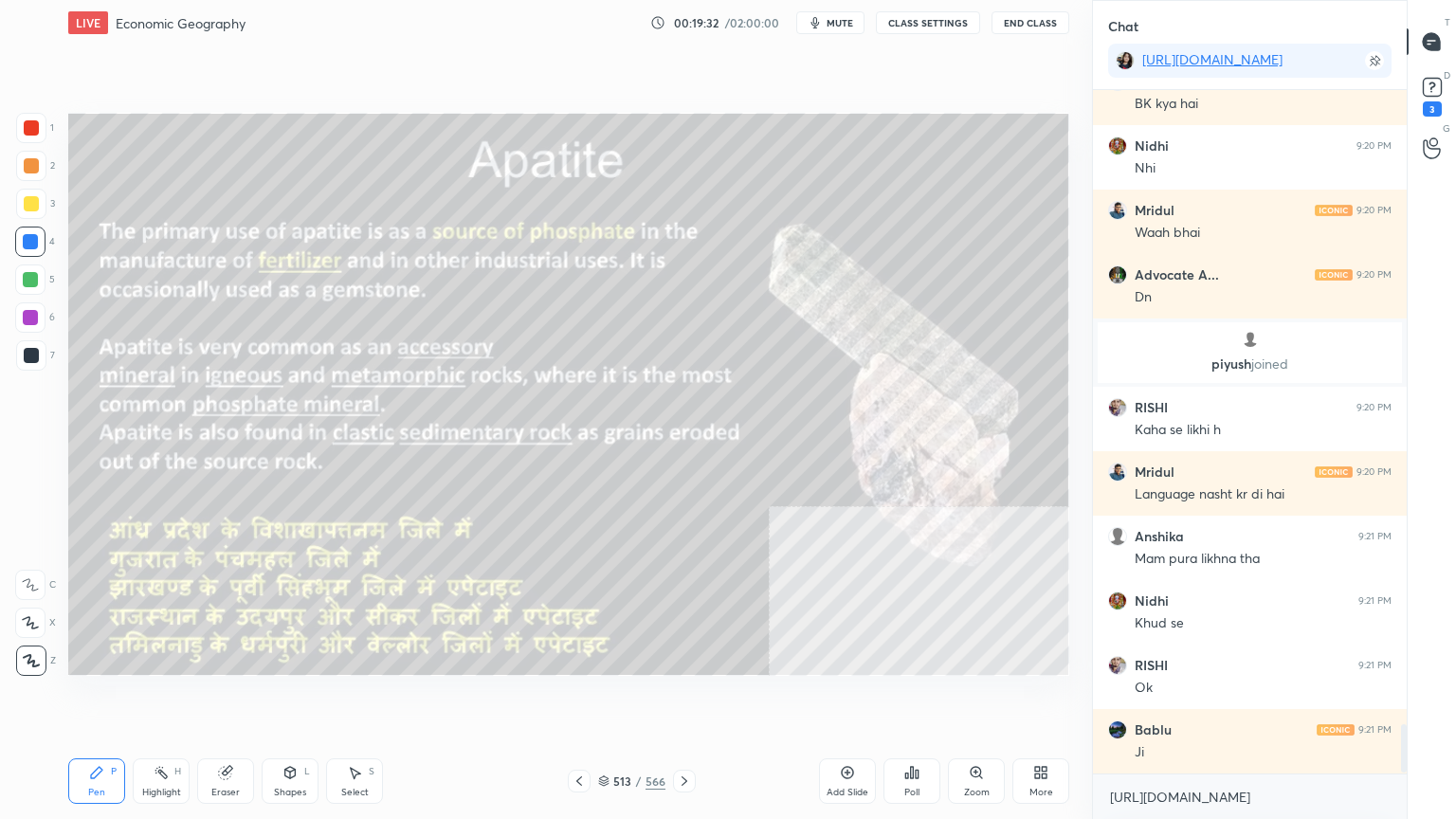 click 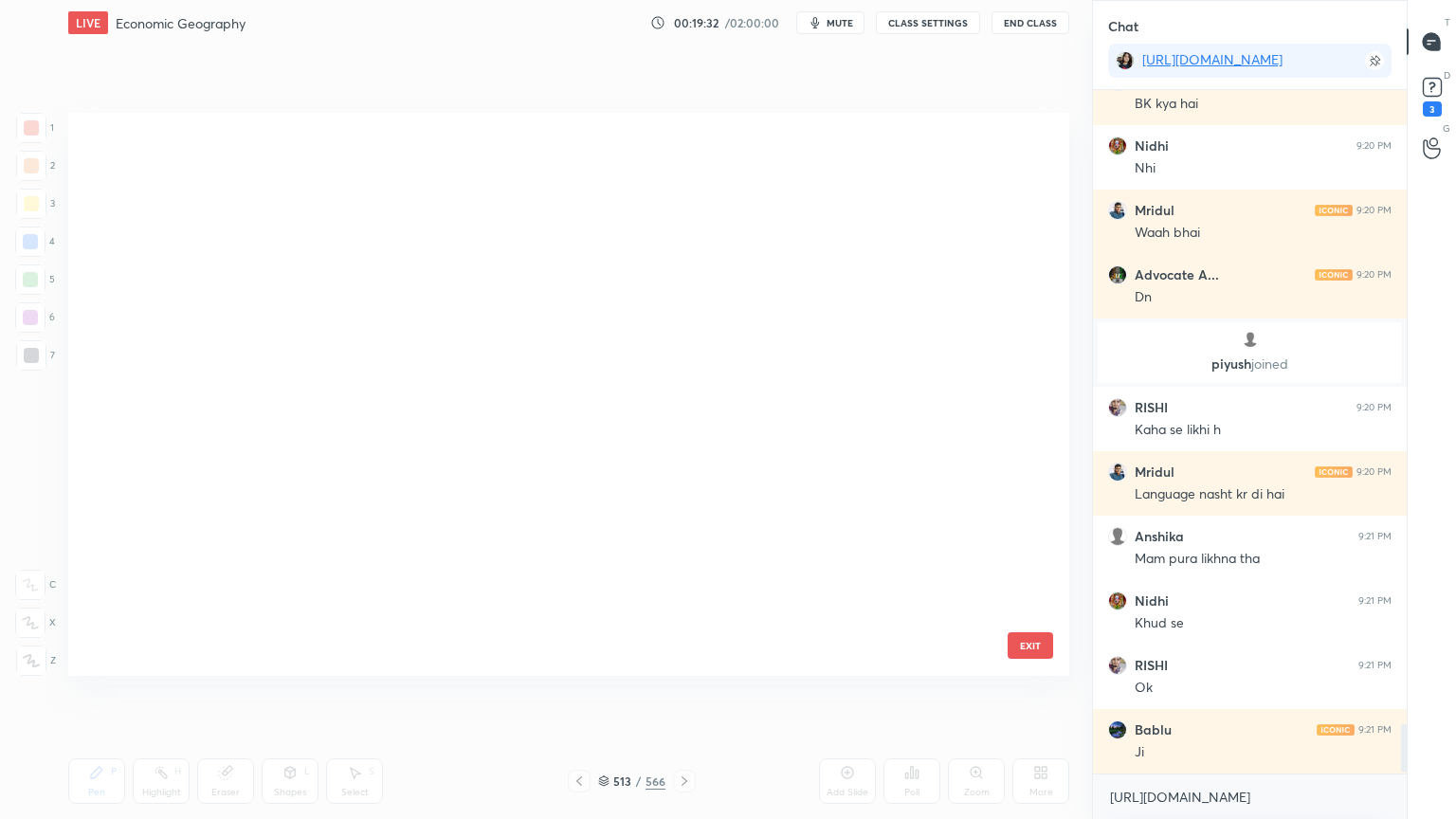 scroll, scrollTop: 29100, scrollLeft: 0, axis: vertical 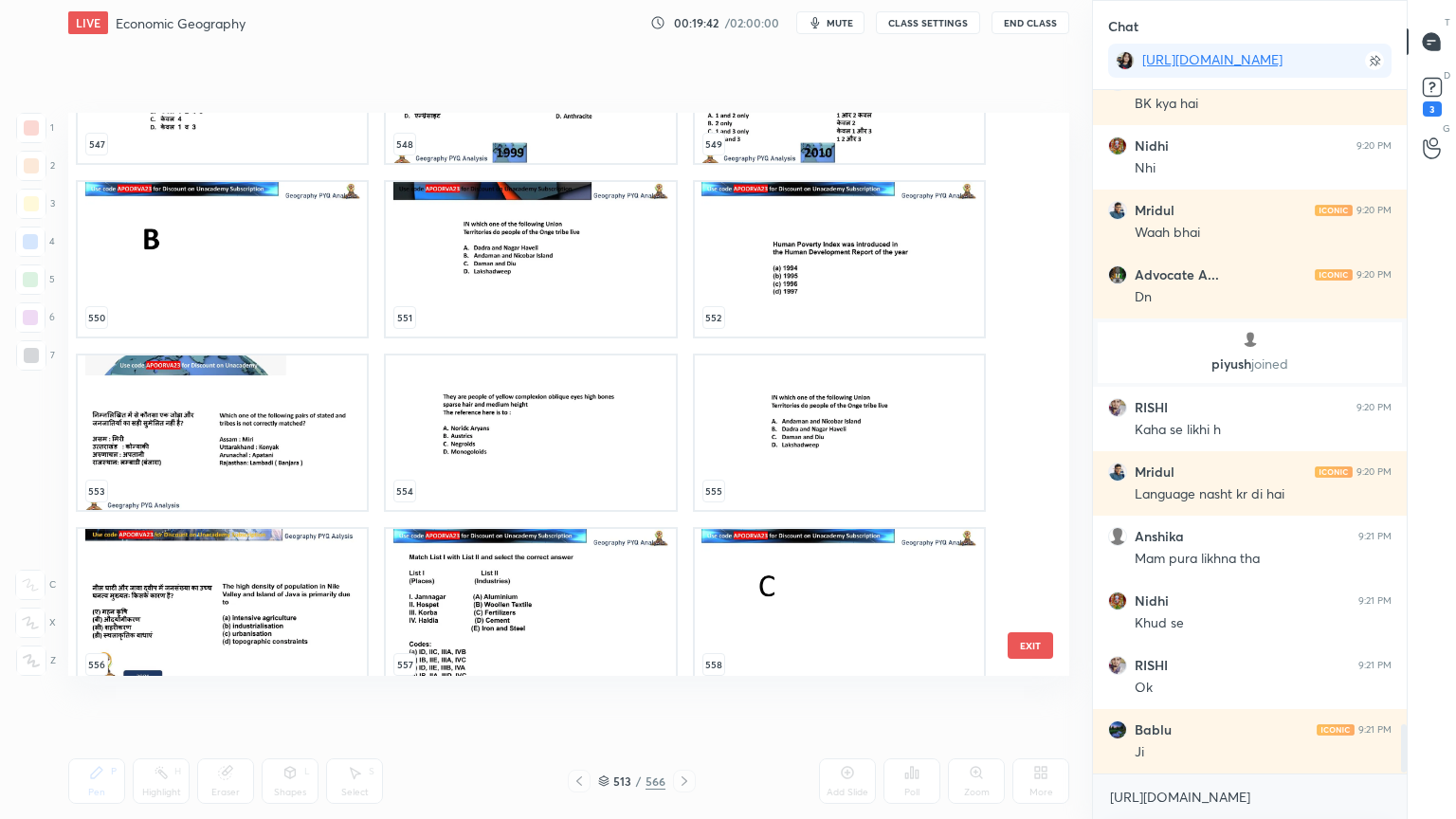 click on "EXIT" at bounding box center (1030, 646) 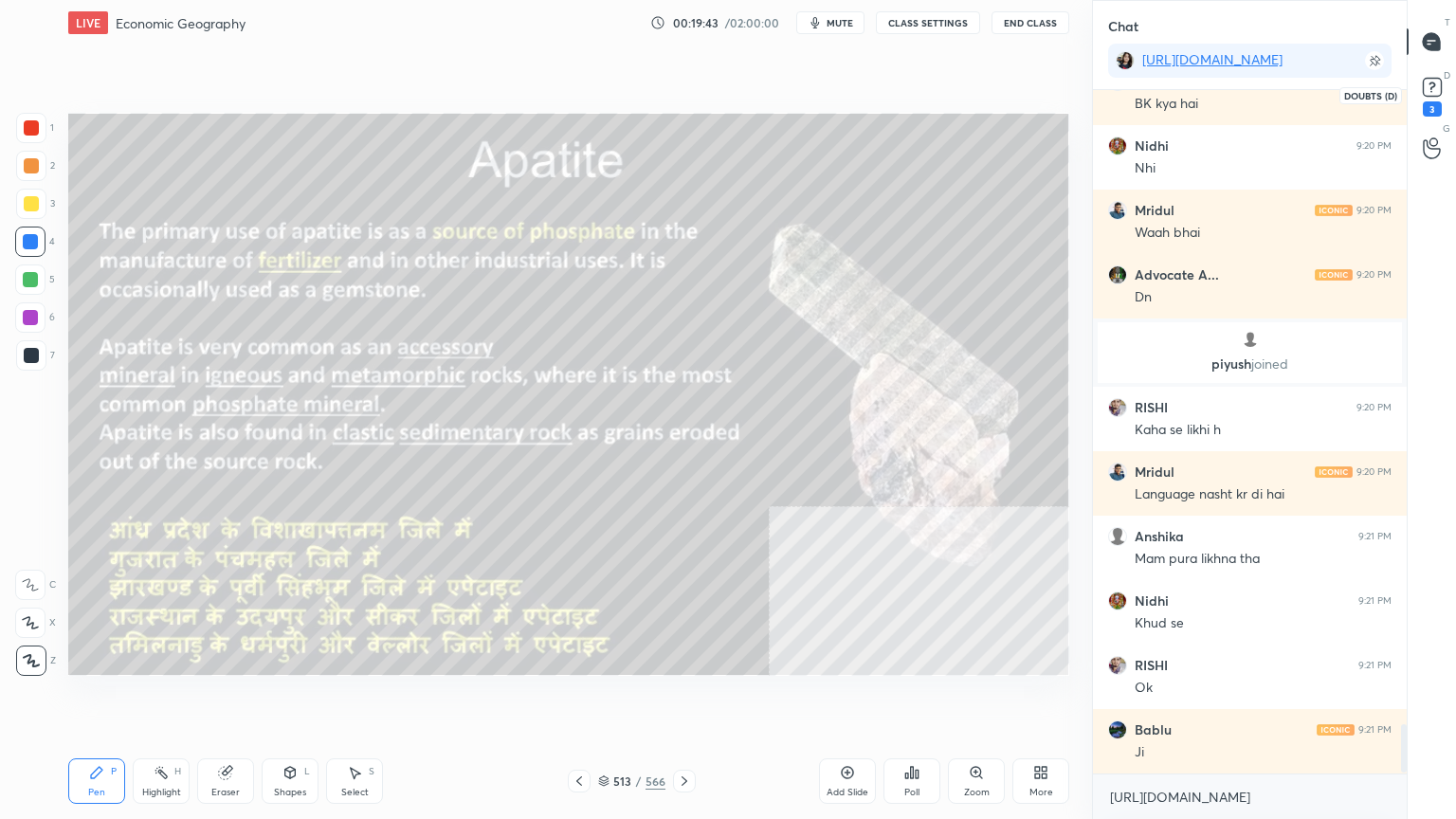 click 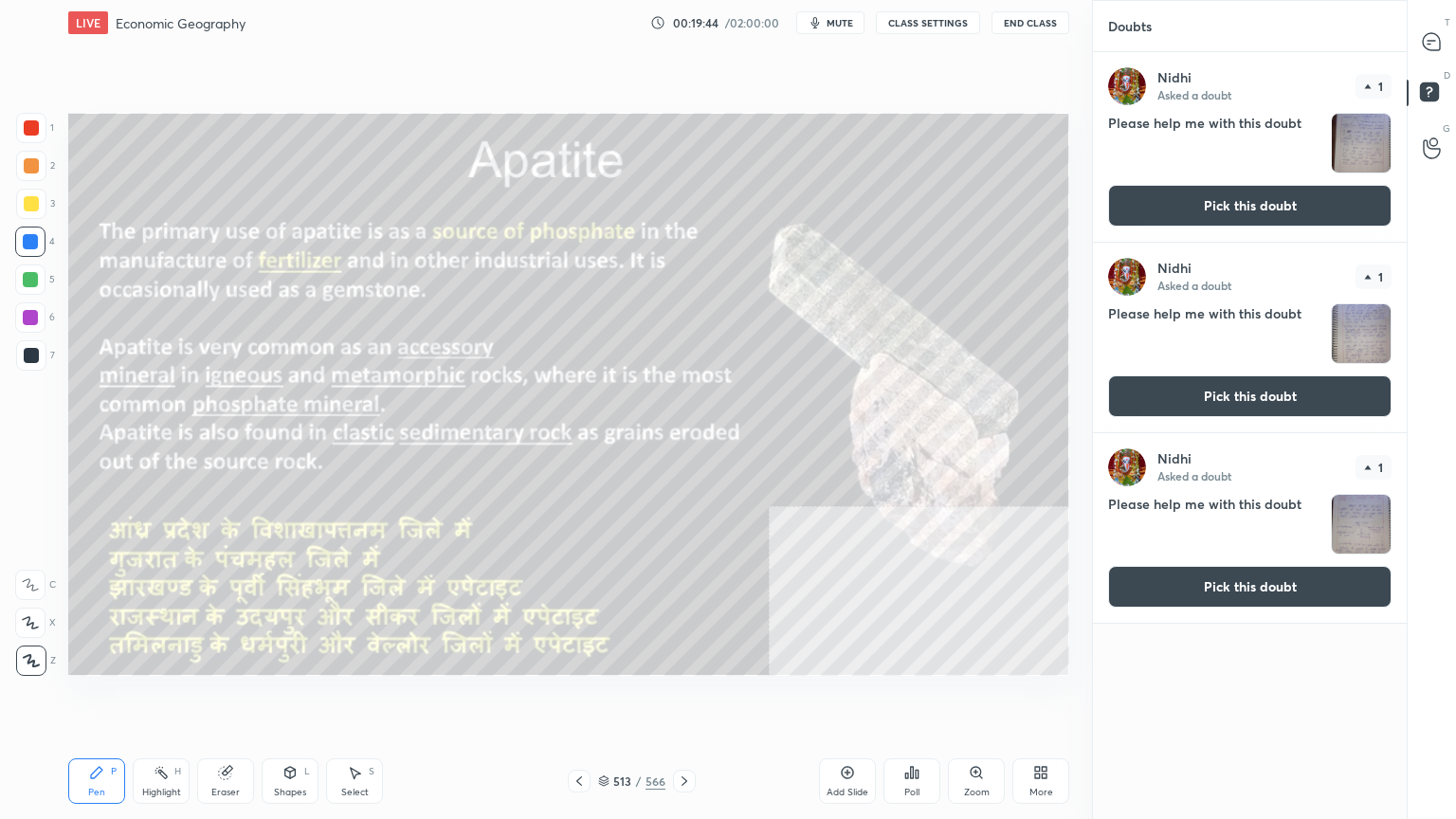click on "Pick this doubt" at bounding box center (1249, 206) 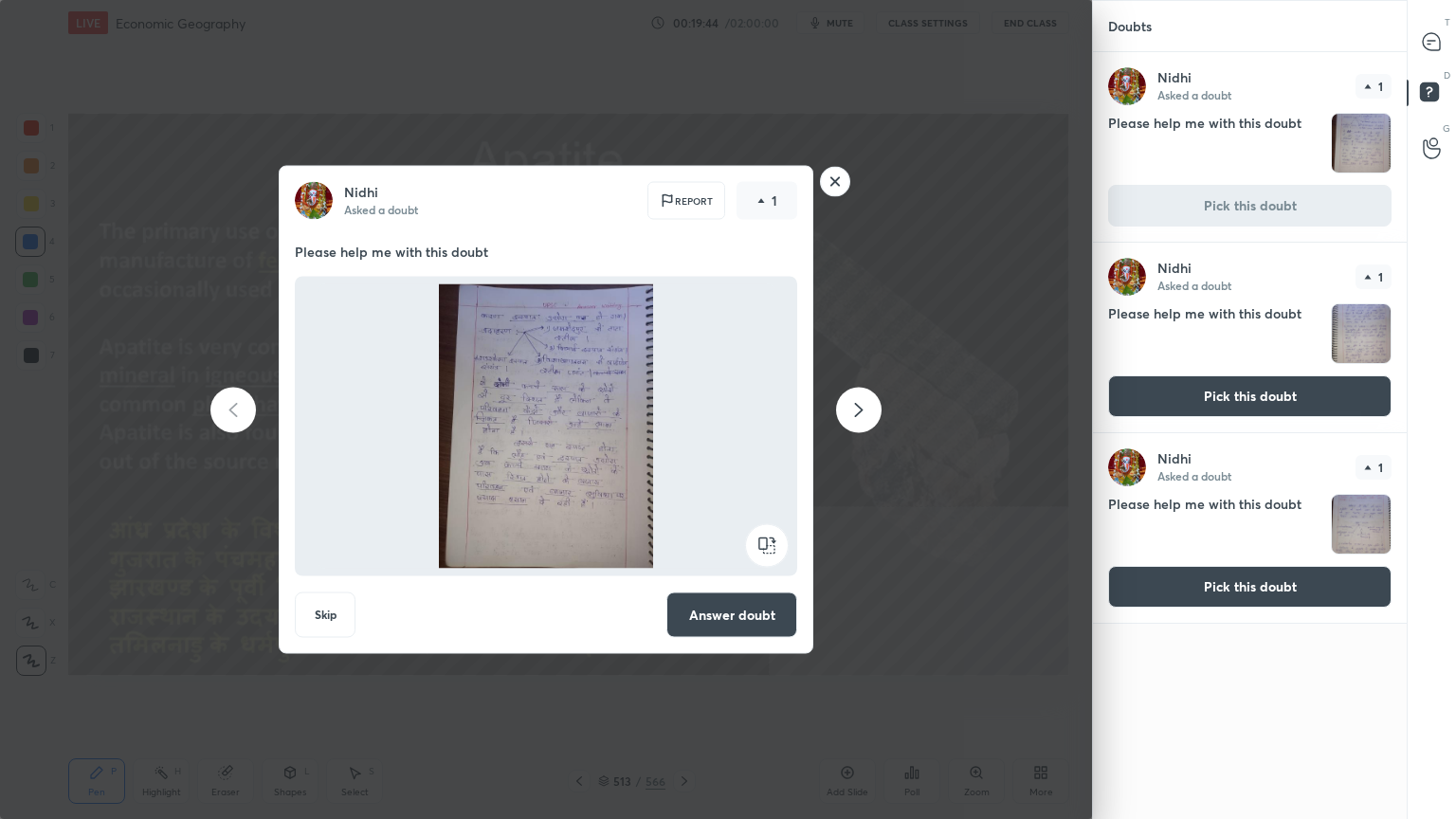 click on "D Doubts (D)" at bounding box center [1431, 95] 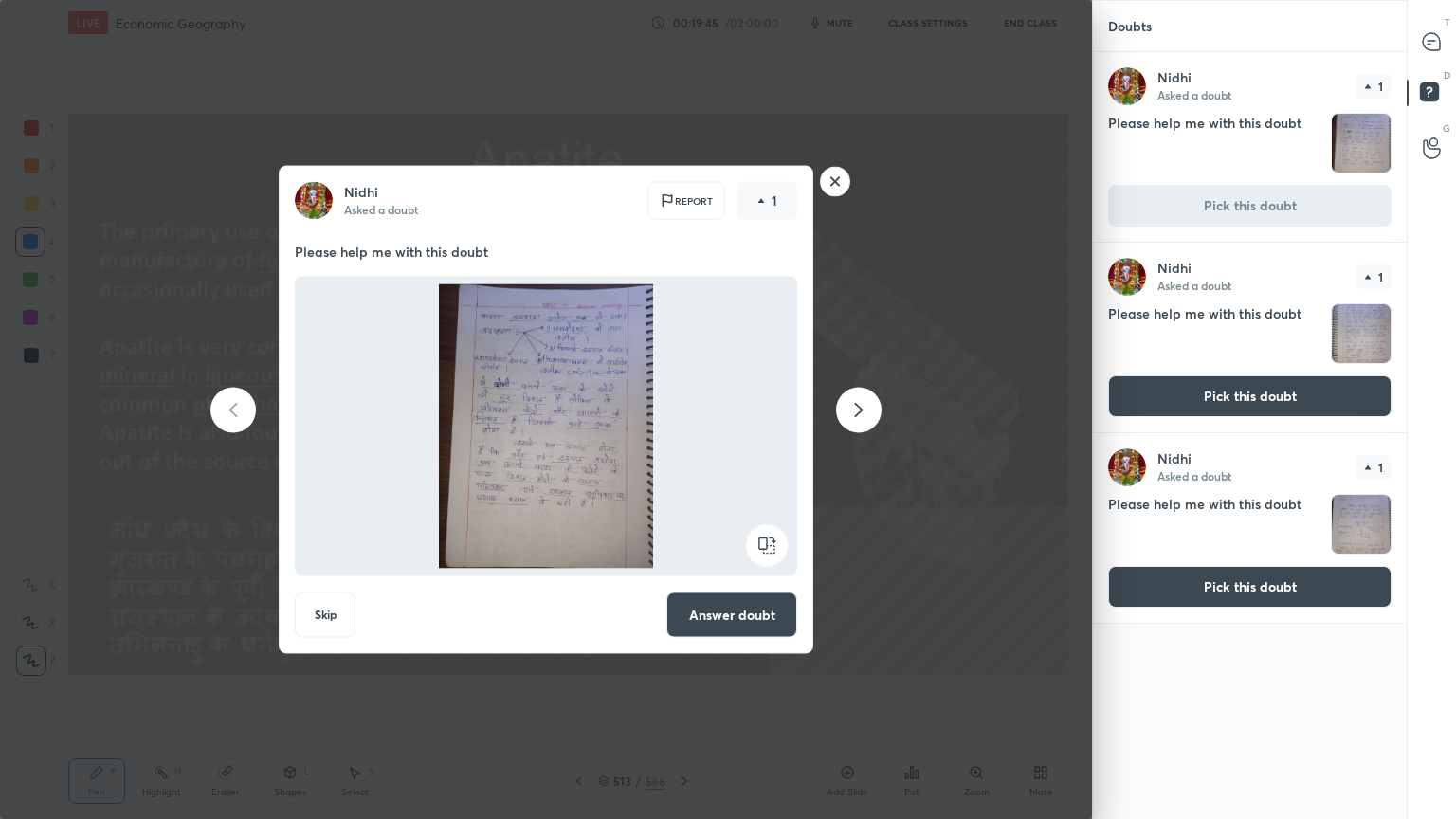 click at bounding box center [859, 410] 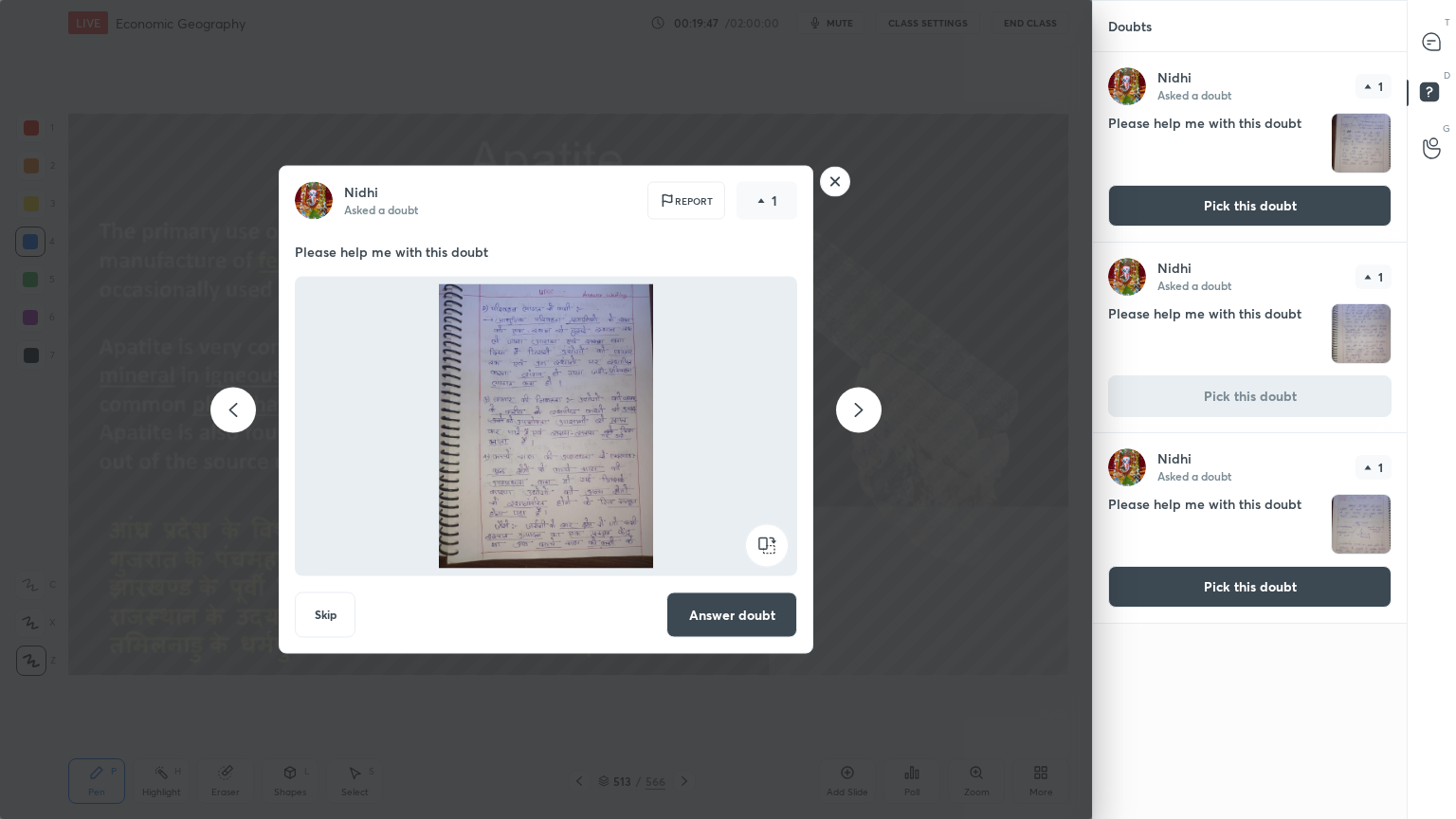 drag, startPoint x: 873, startPoint y: 411, endPoint x: 883, endPoint y: 409, distance: 10.198039 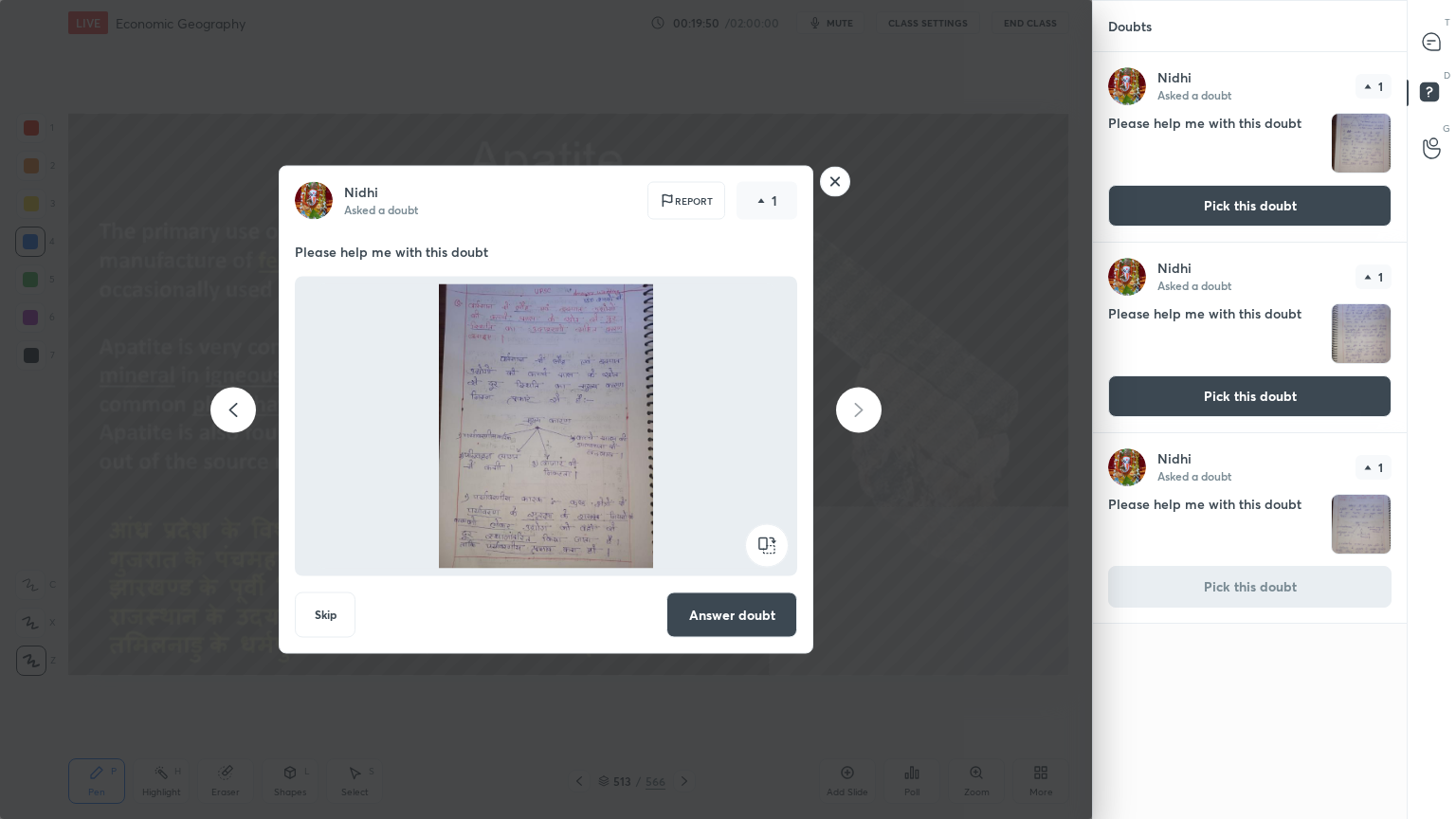 click on "Answer doubt" at bounding box center (732, 615) 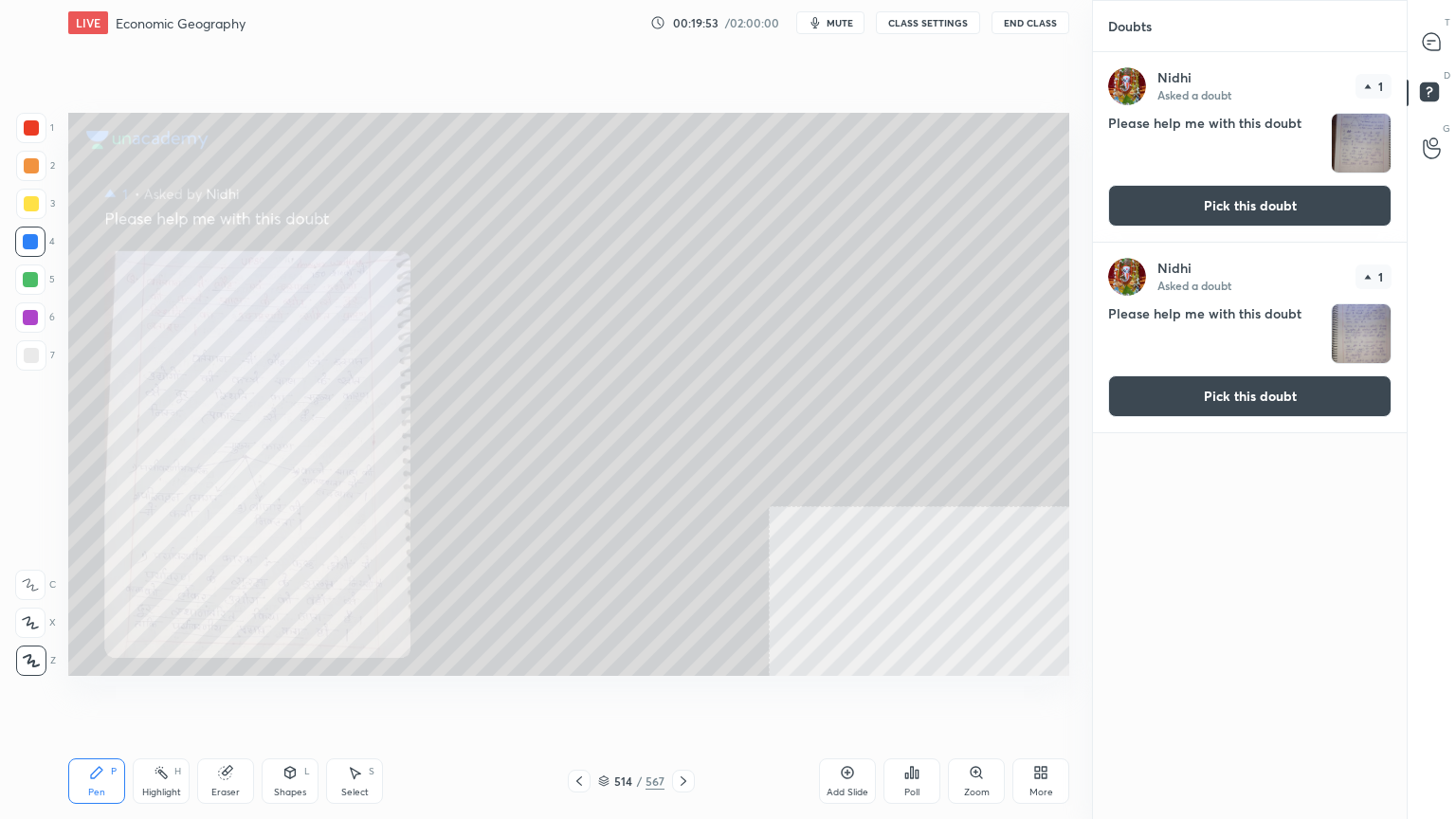 click on "Pick this doubt" at bounding box center (1249, 396) 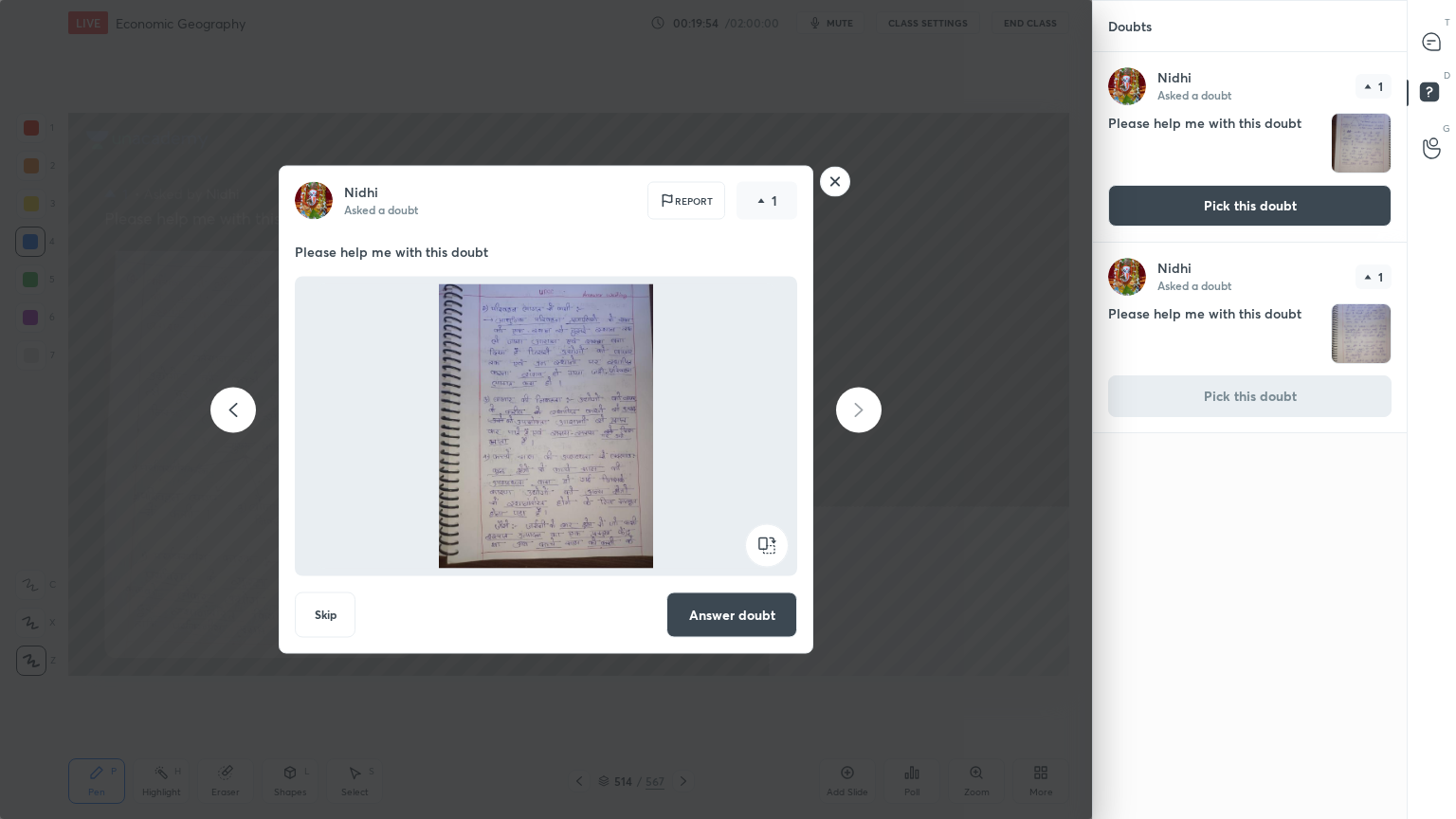 click on "Answer doubt" at bounding box center (732, 615) 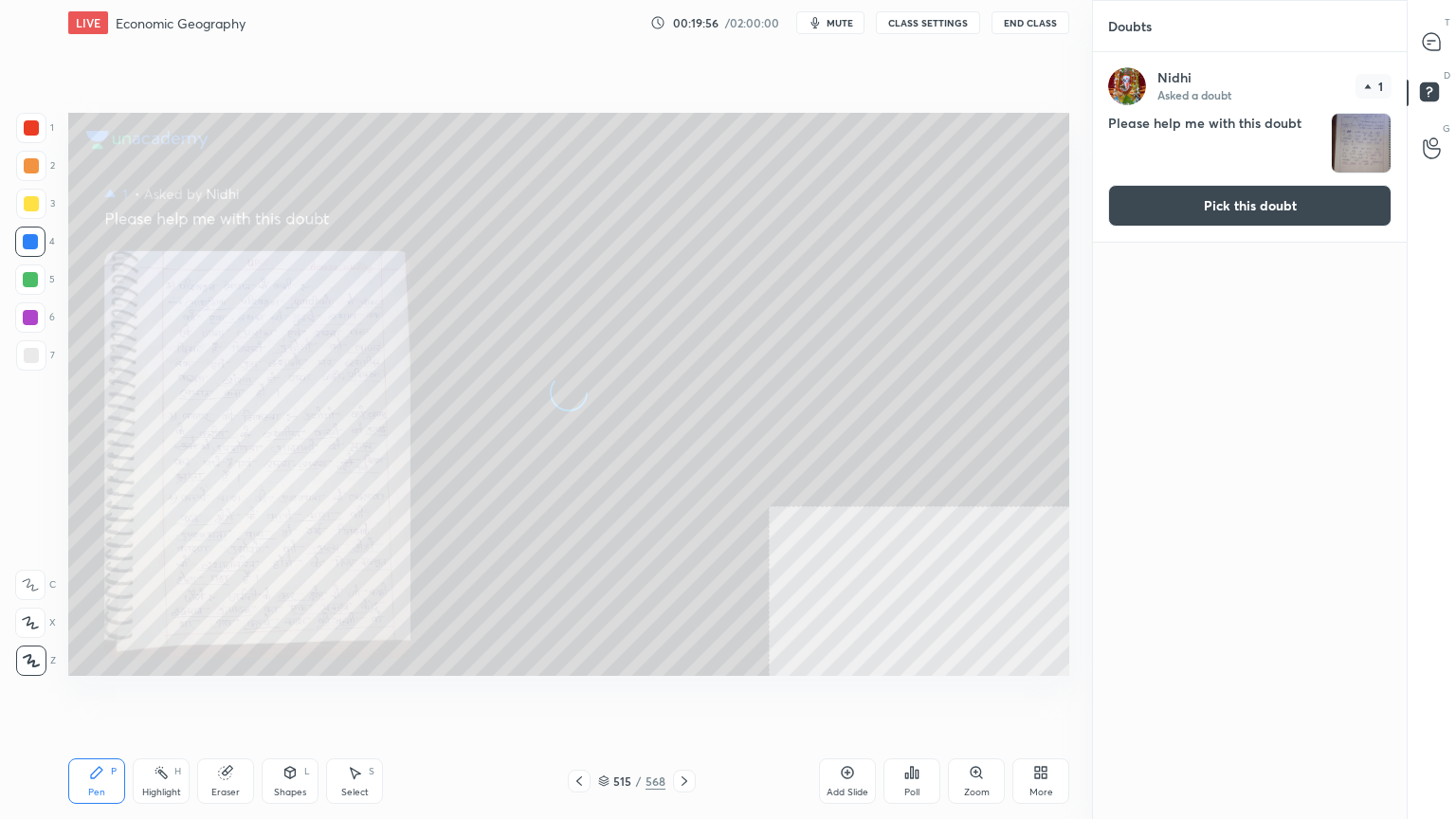 drag, startPoint x: 1259, startPoint y: 209, endPoint x: 1226, endPoint y: 238, distance: 43.93177 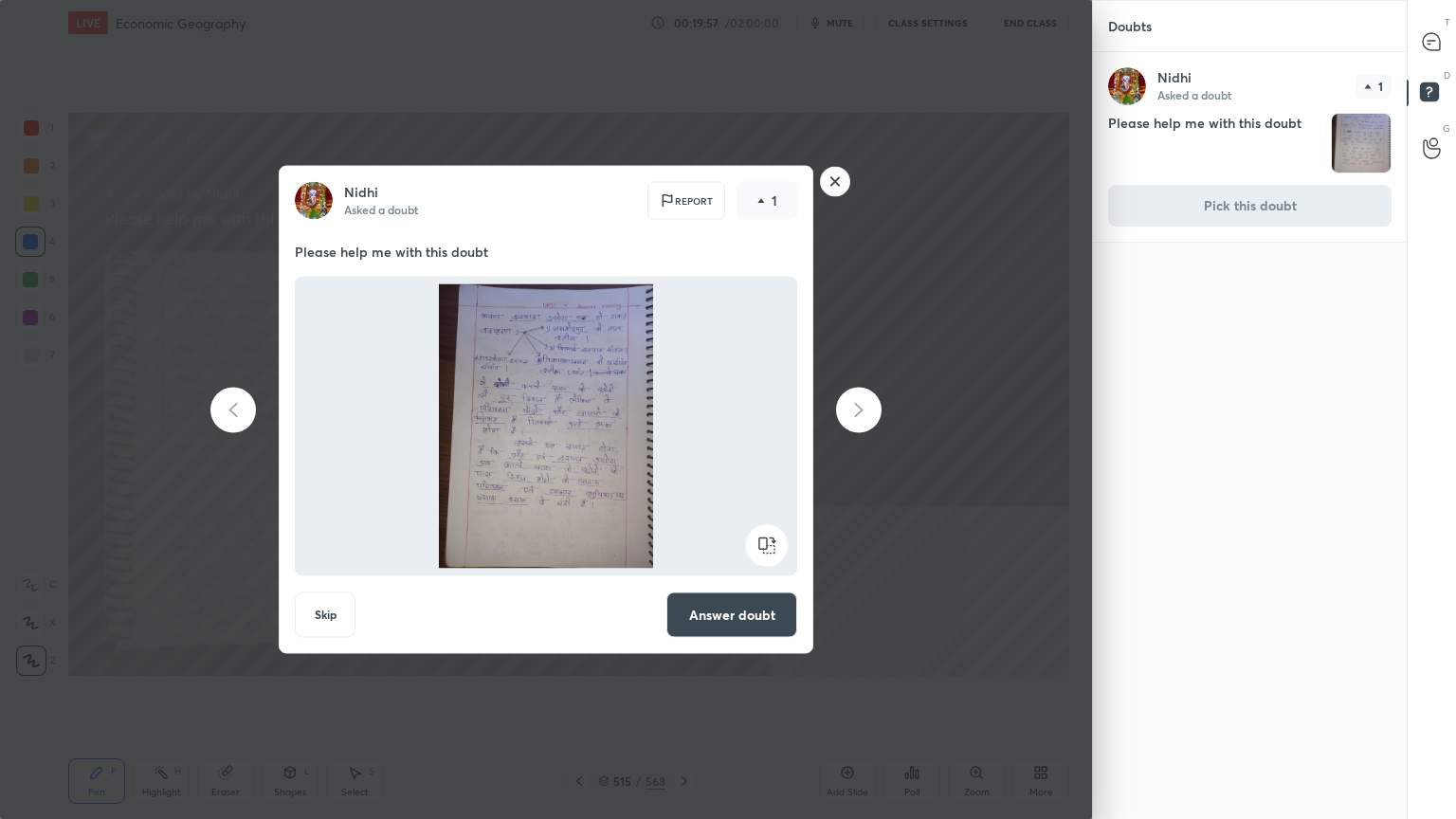 click on "Answer doubt" at bounding box center [732, 615] 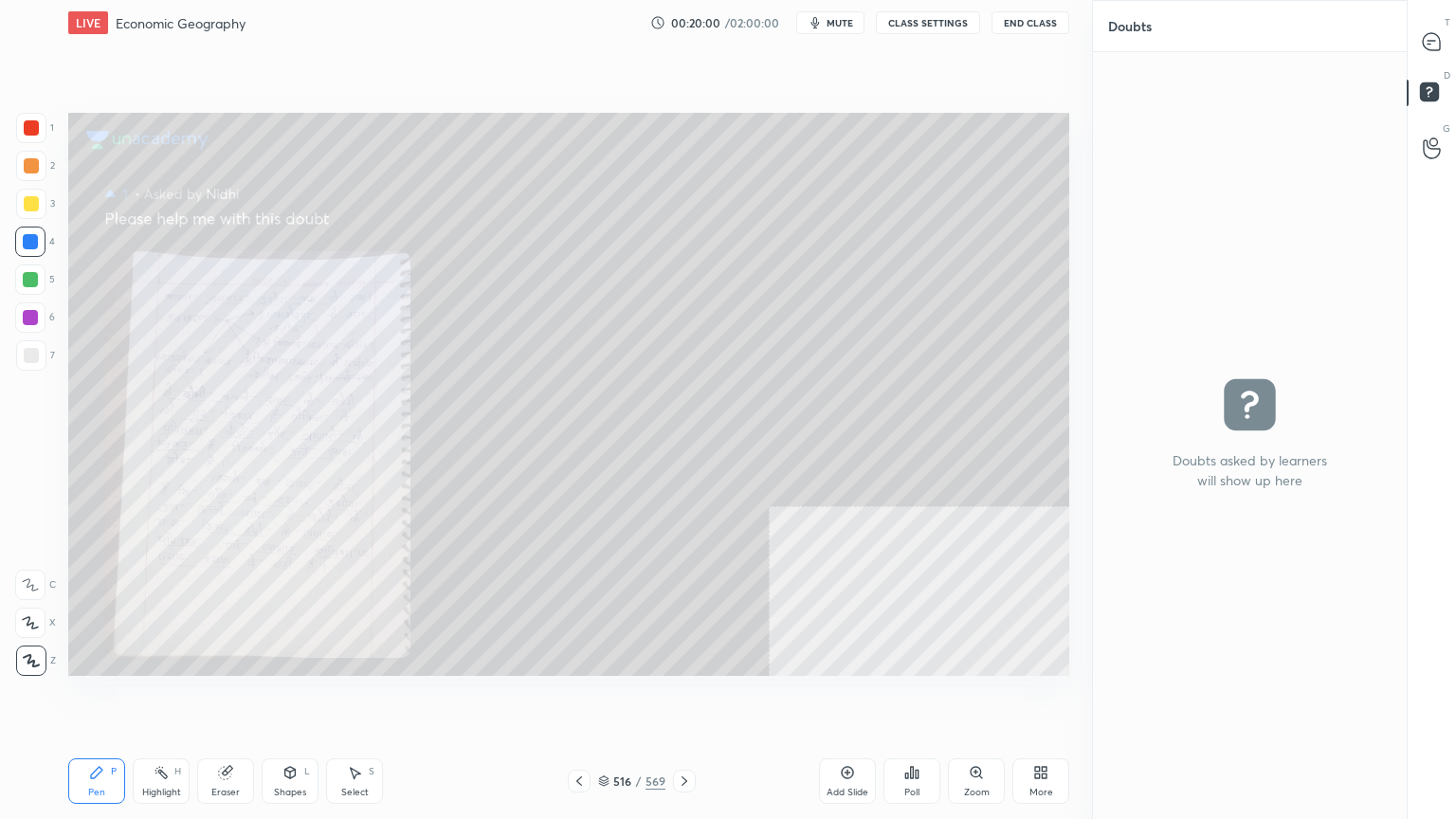 click 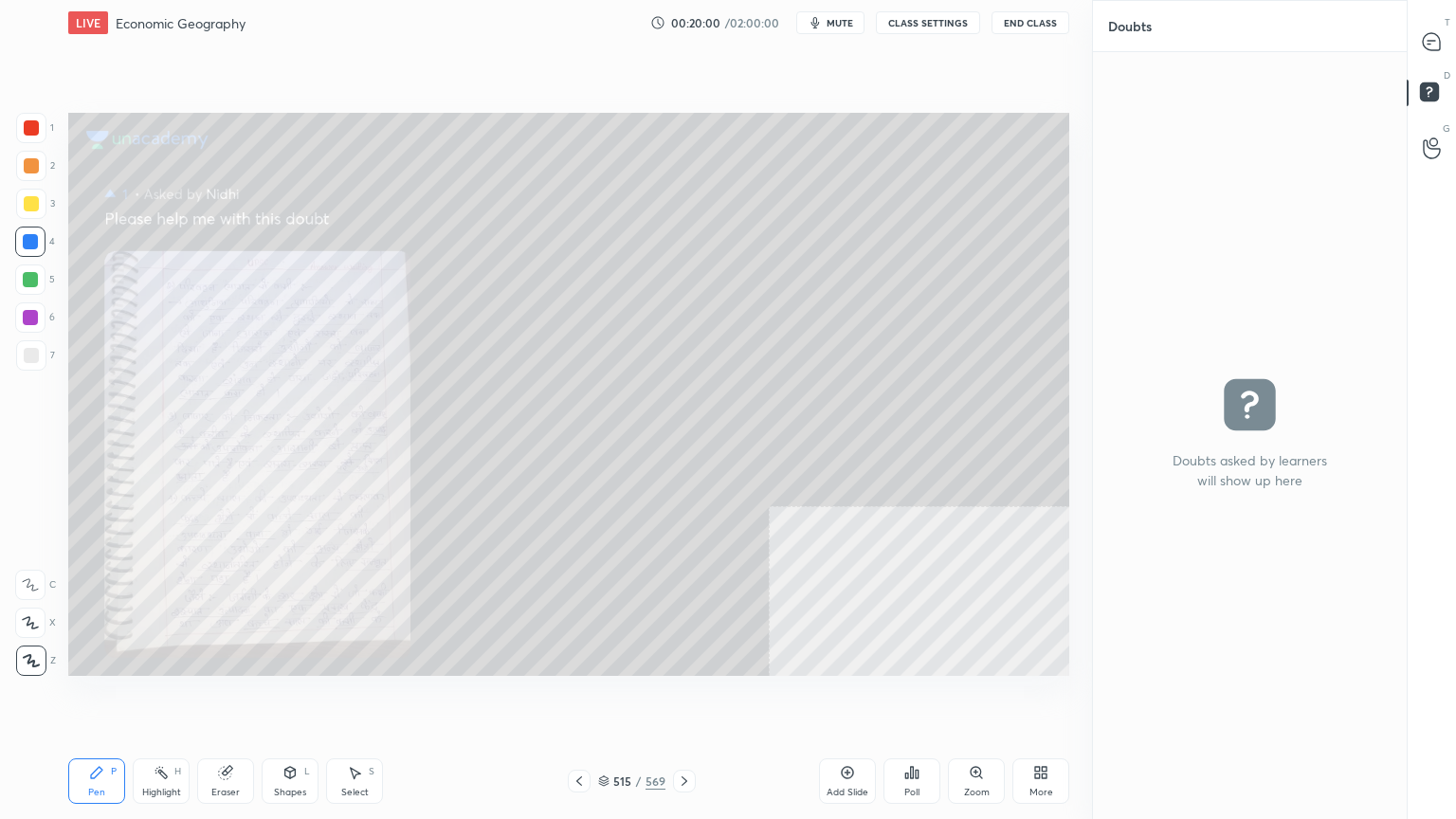 click 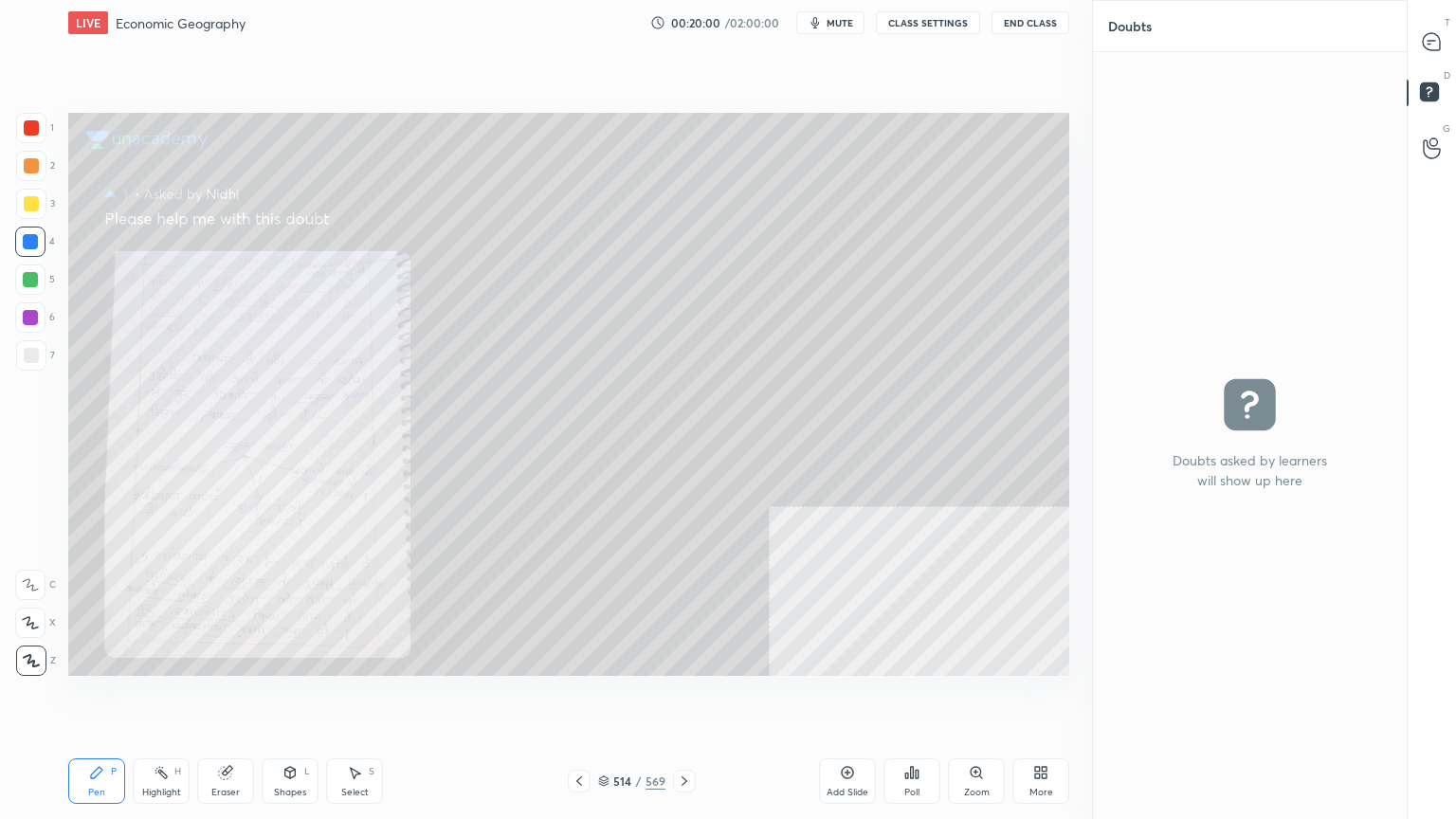 click 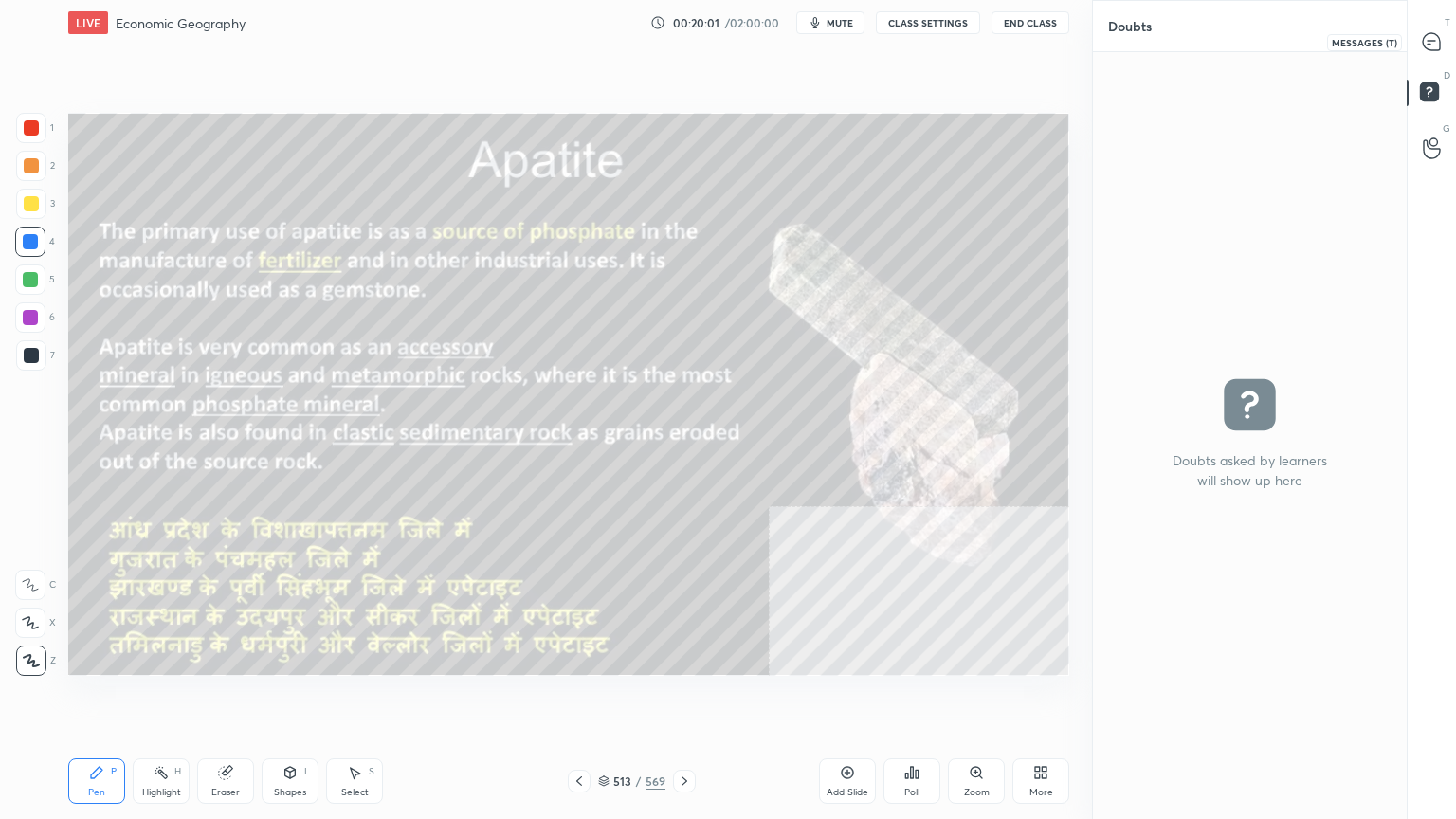 drag, startPoint x: 1442, startPoint y: 46, endPoint x: 1415, endPoint y: 56, distance: 28.79236 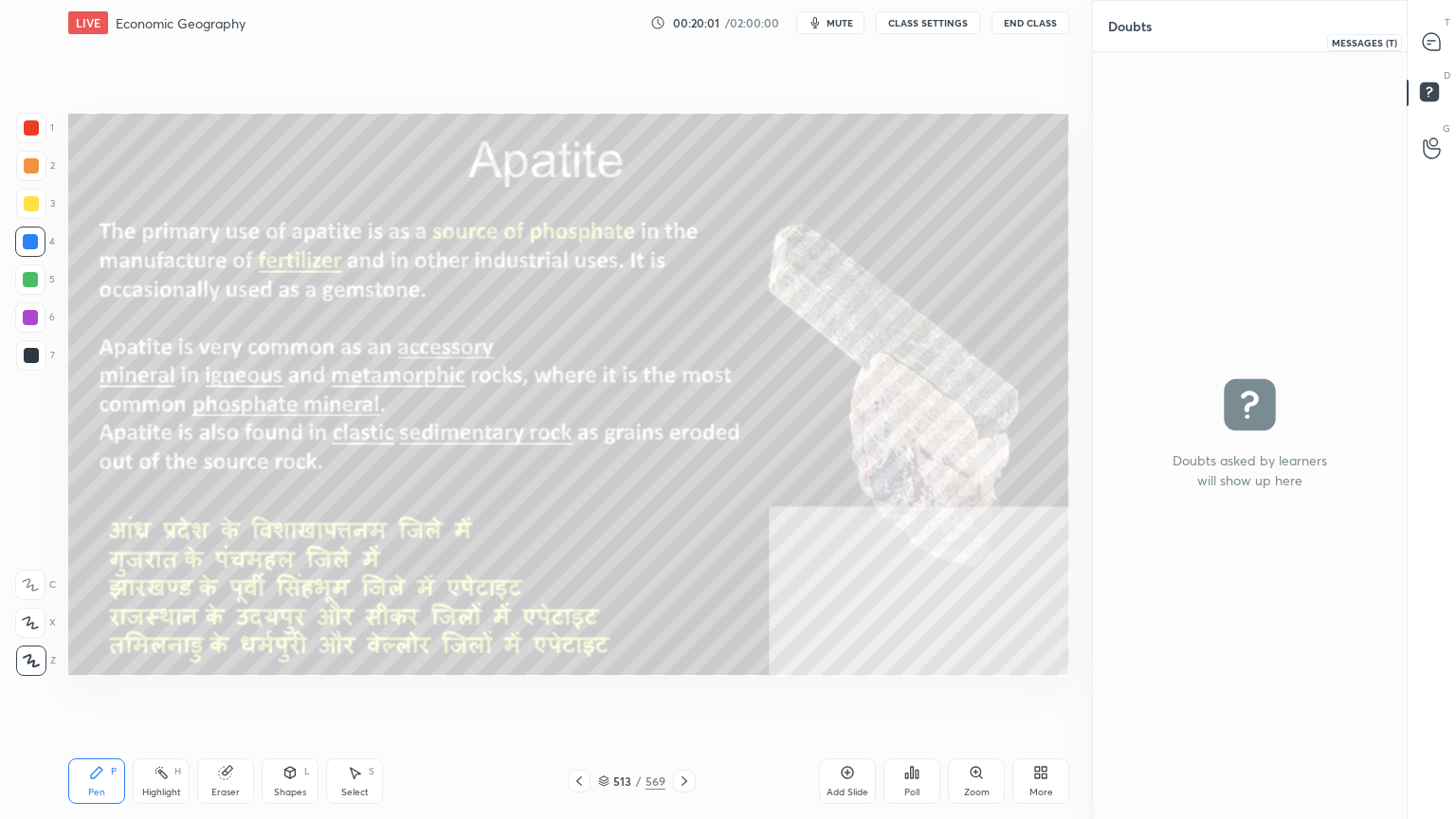 click at bounding box center [1432, 42] 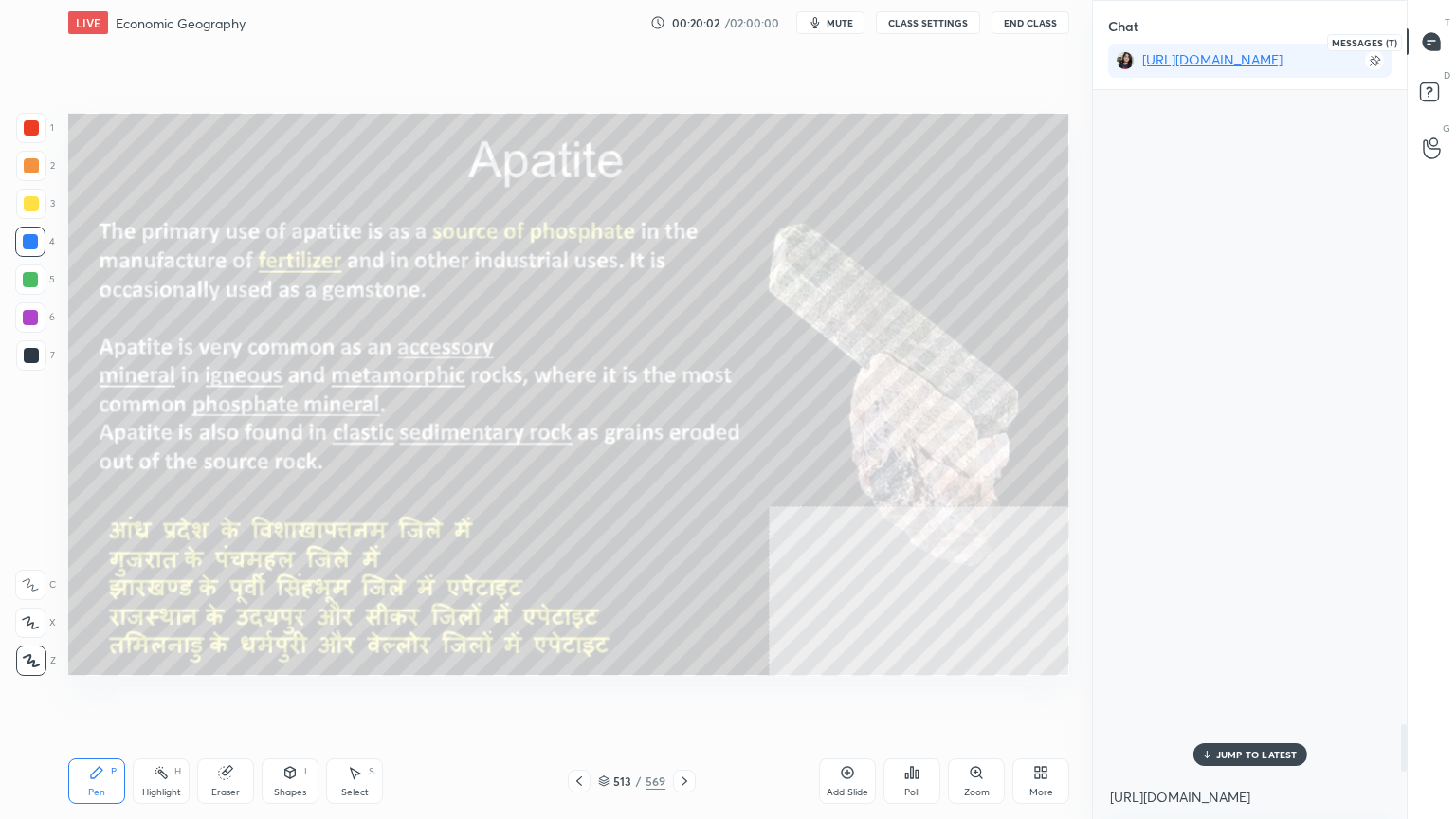scroll, scrollTop: 9142, scrollLeft: 0, axis: vertical 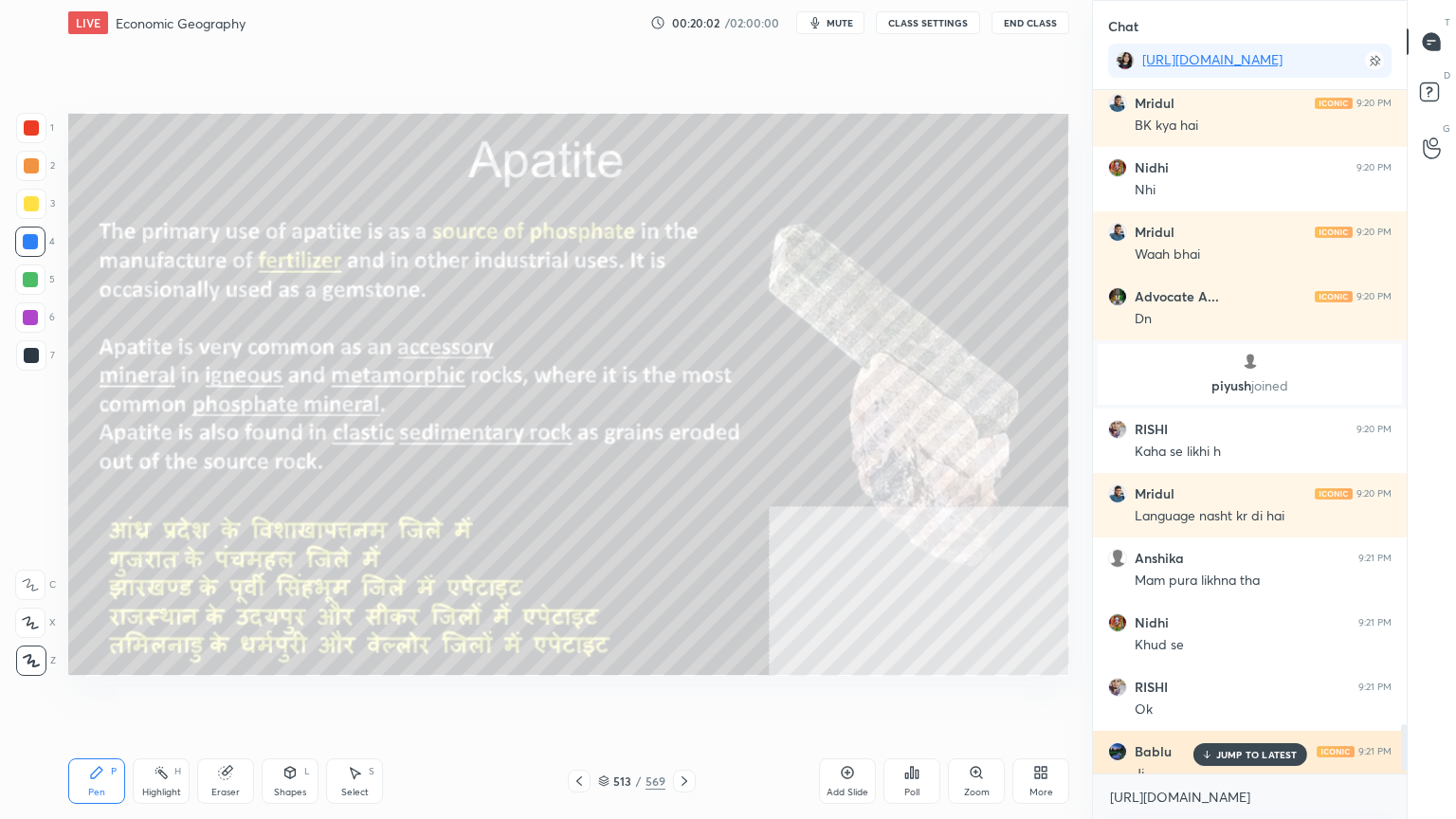 click on "JUMP TO LATEST" at bounding box center (1257, 755) 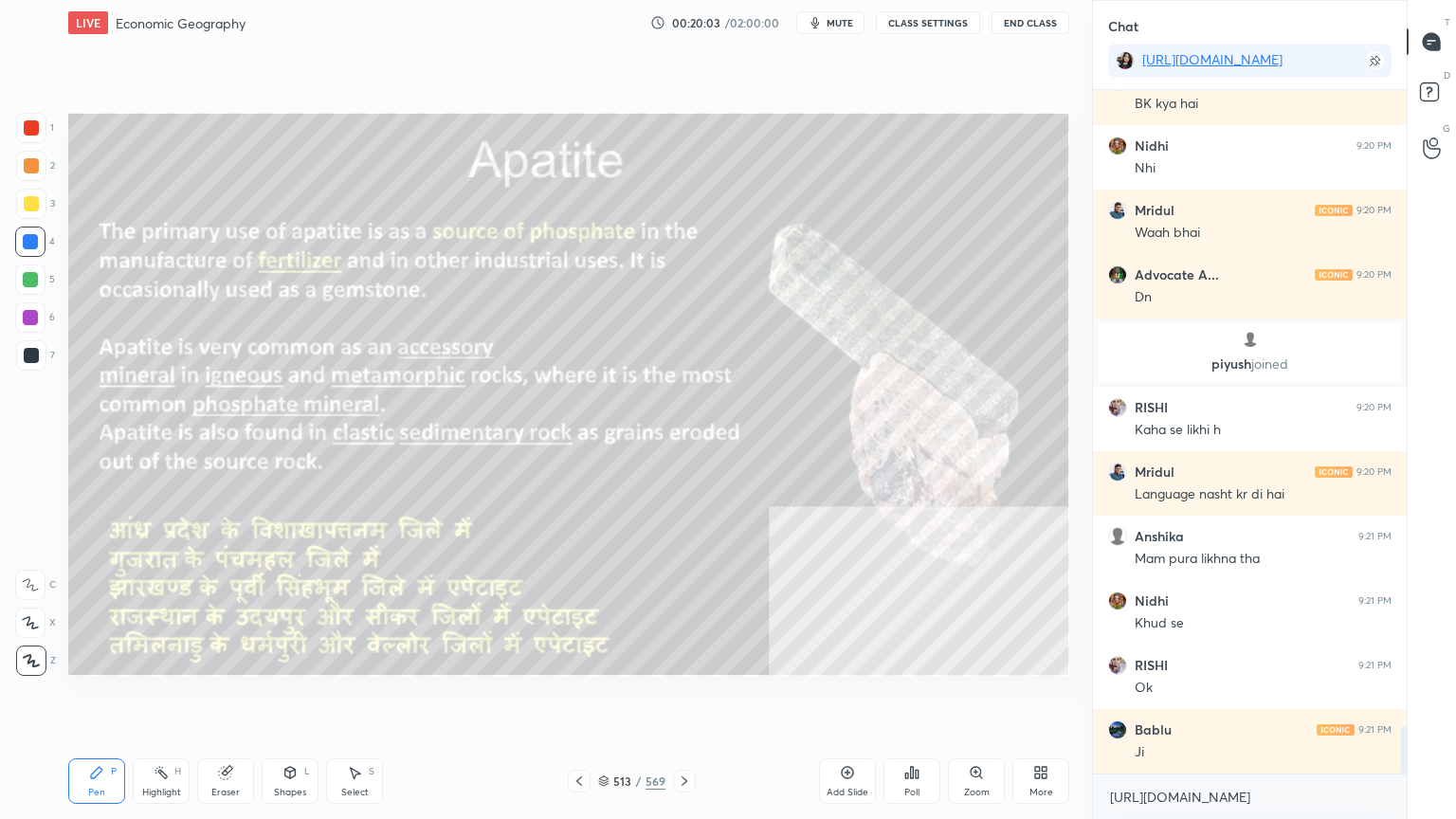 drag, startPoint x: 1226, startPoint y: 818, endPoint x: 1231, endPoint y: 800, distance: 18.681542 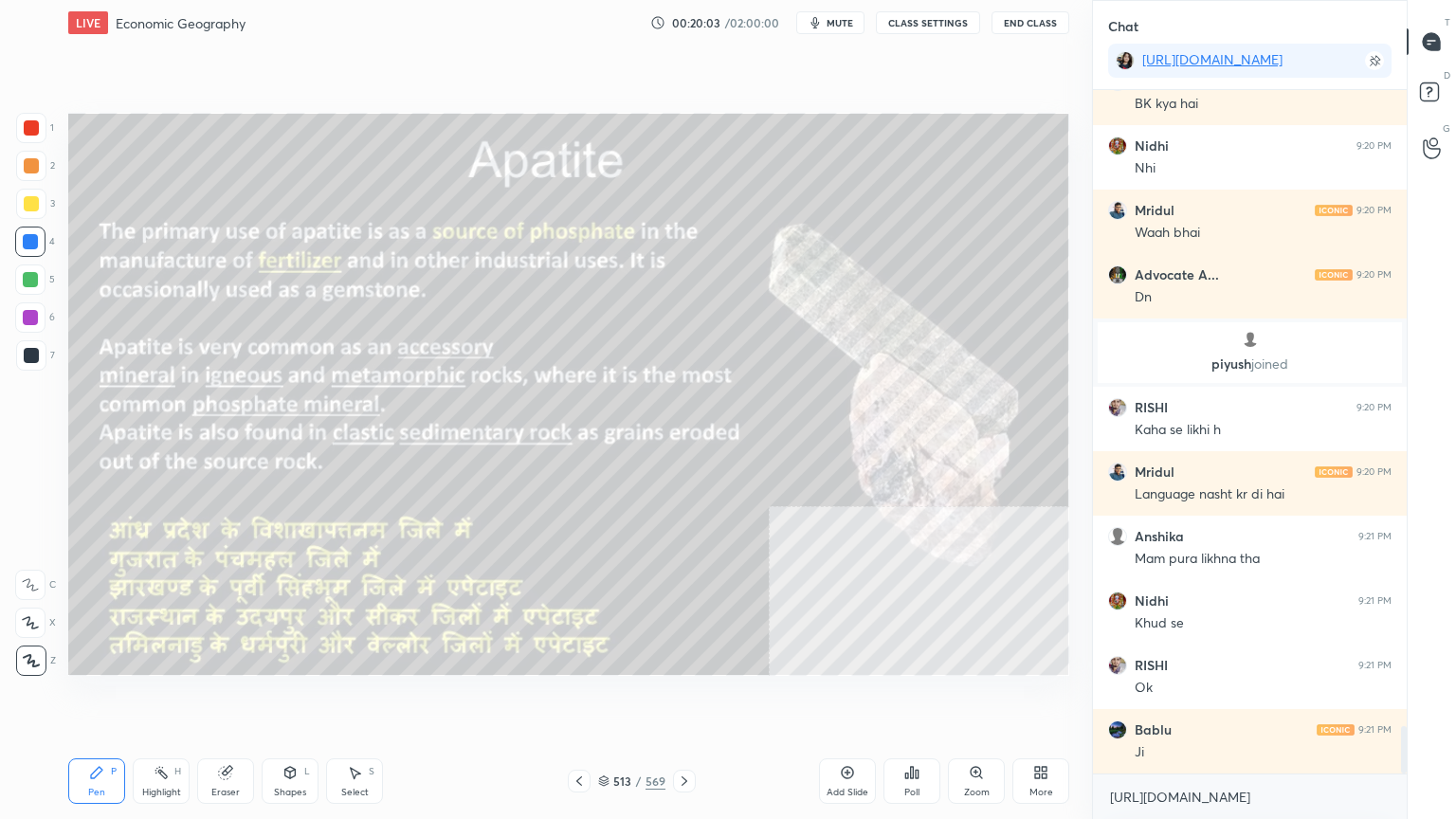 click on "[URL][DOMAIN_NAME] x" at bounding box center (1249, 796) 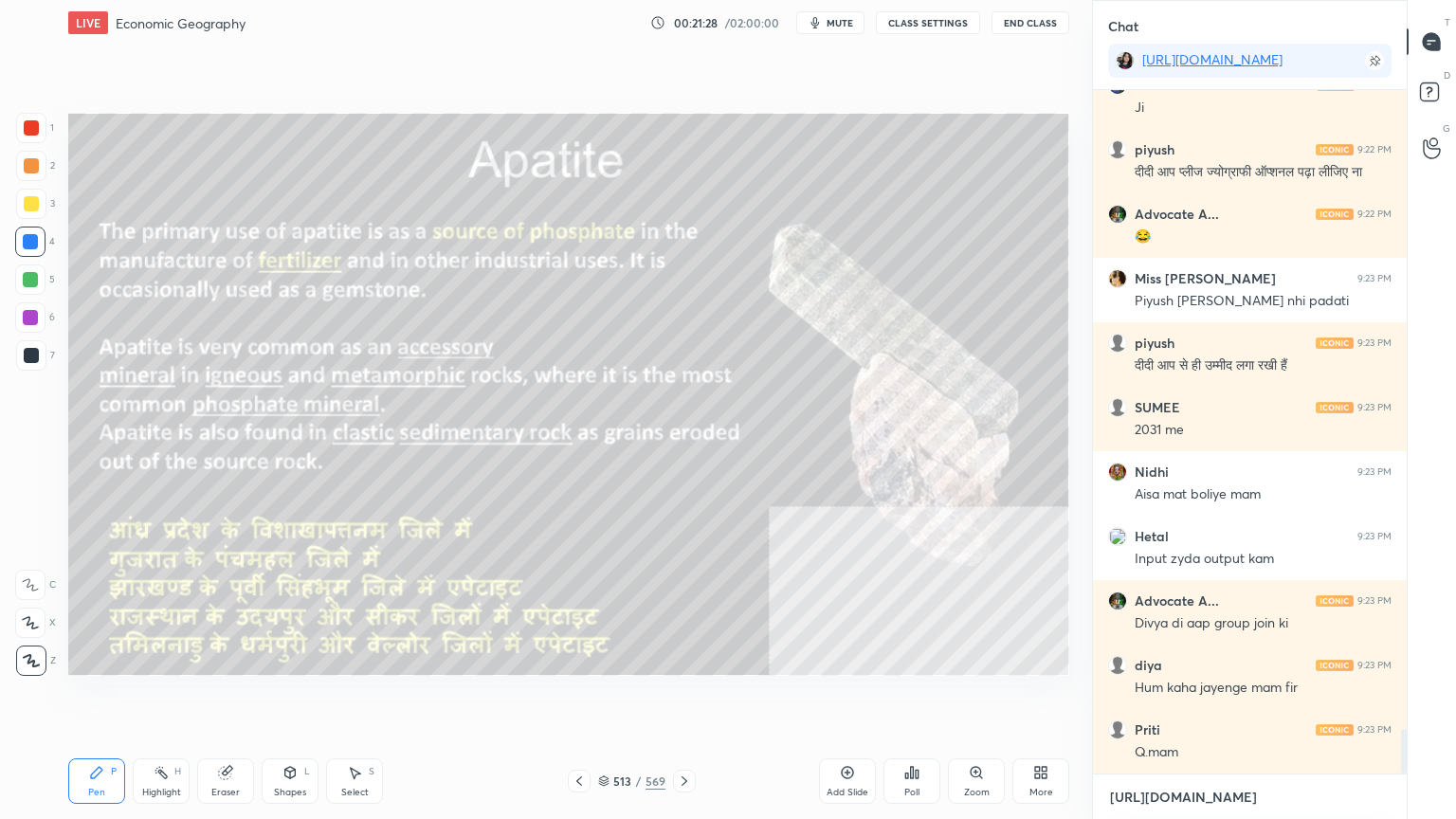 scroll, scrollTop: 9873, scrollLeft: 0, axis: vertical 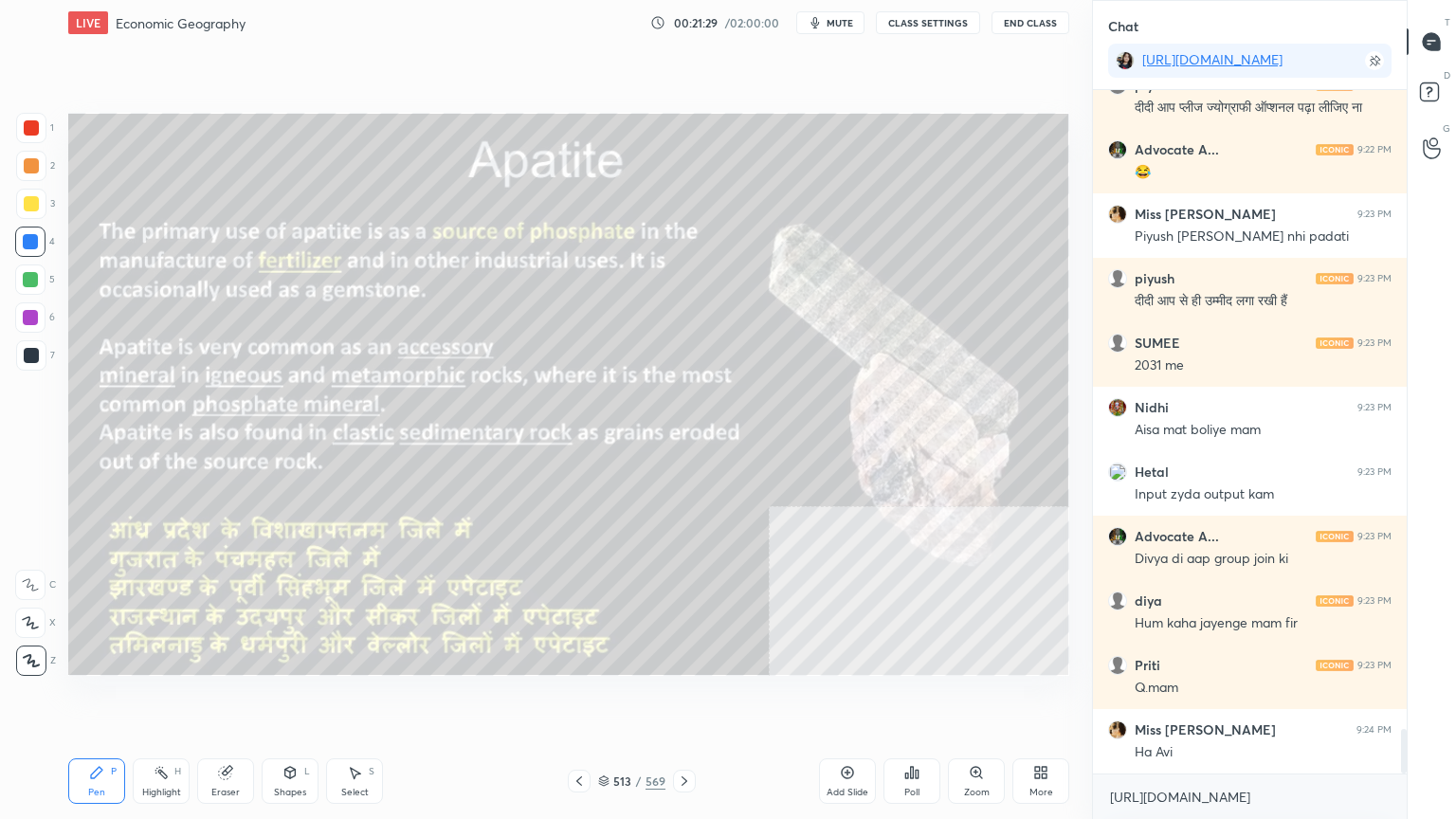 click 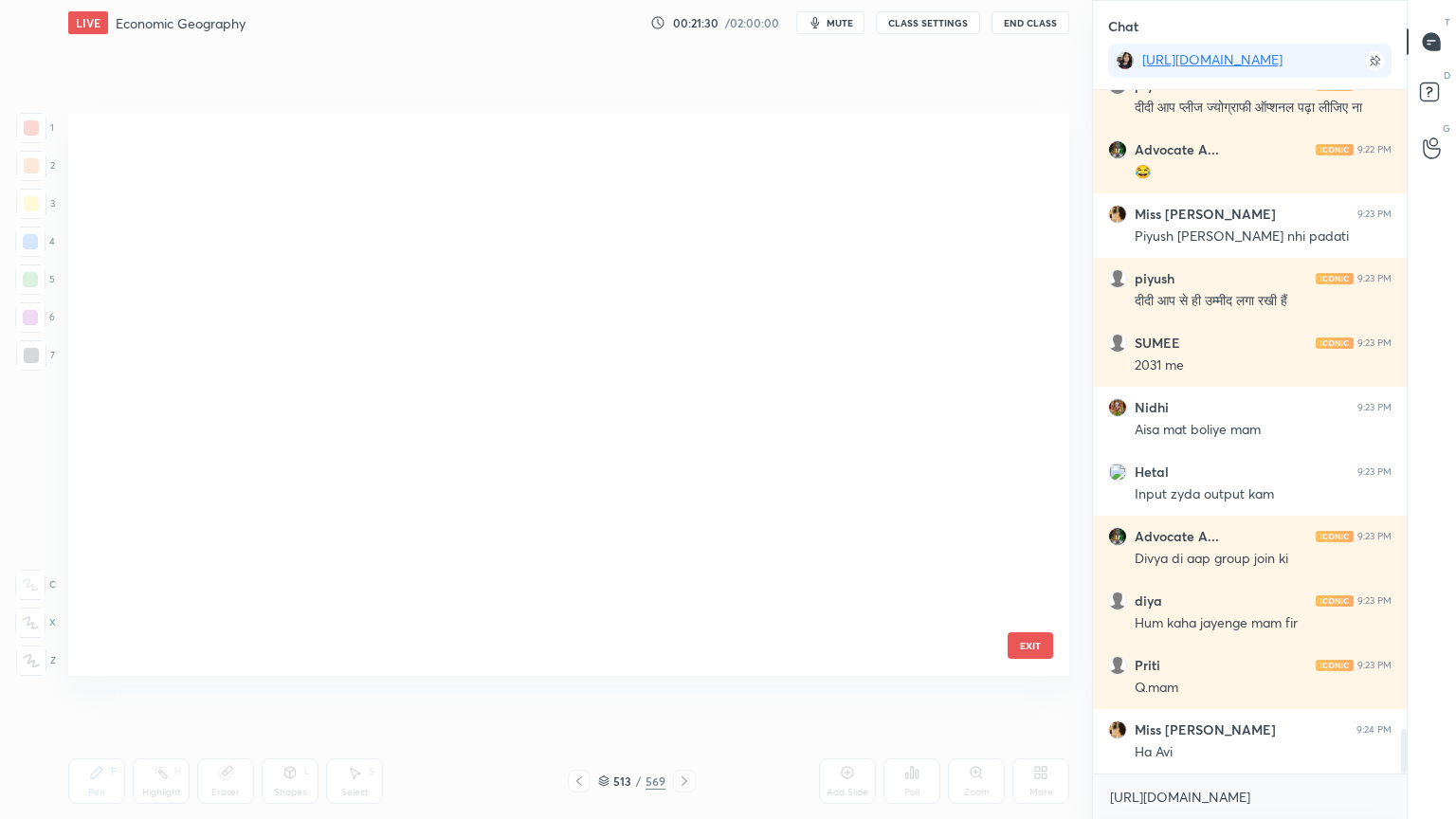 scroll, scrollTop: 29100, scrollLeft: 0, axis: vertical 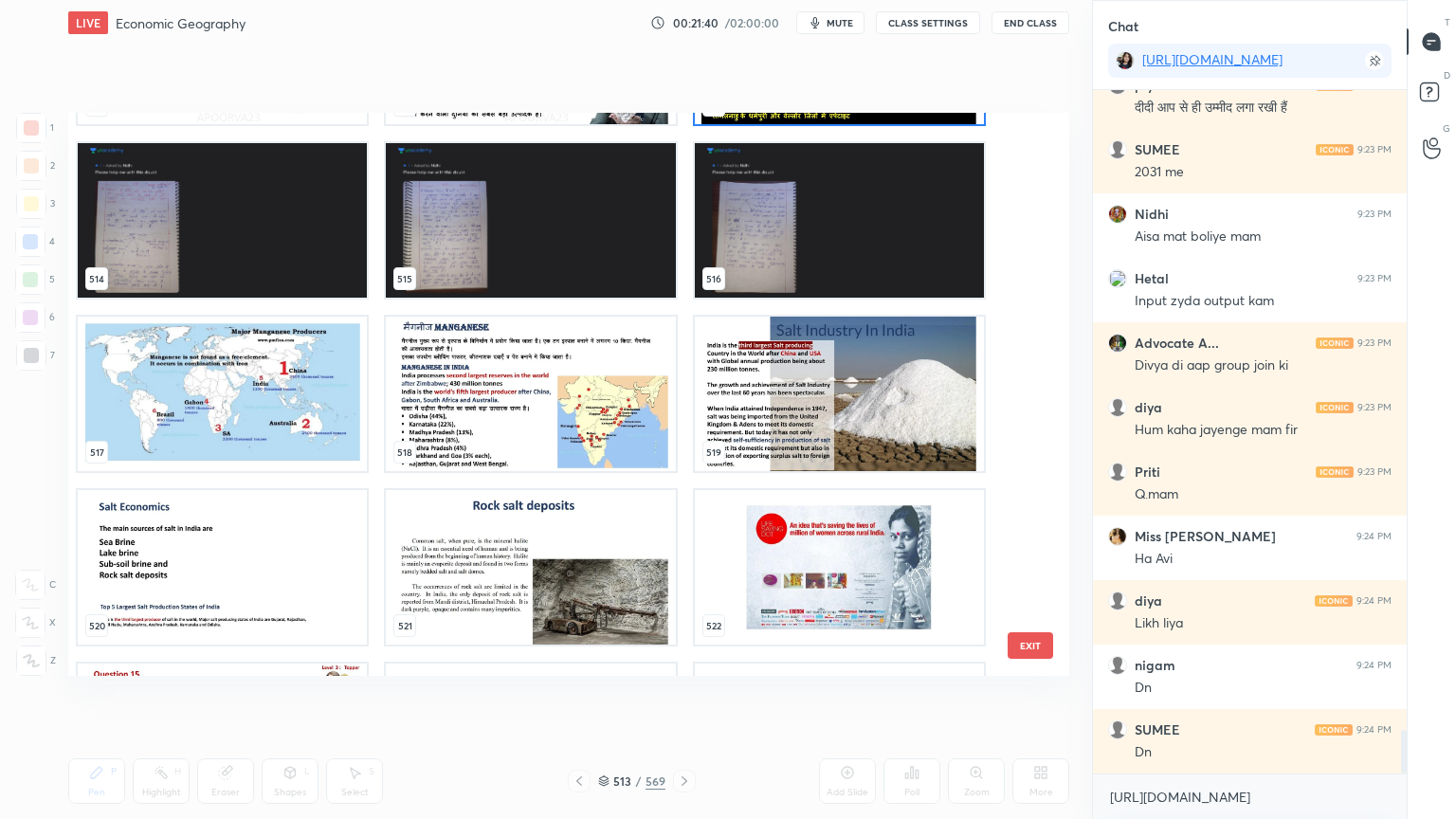 click on "EXIT" at bounding box center [1030, 646] 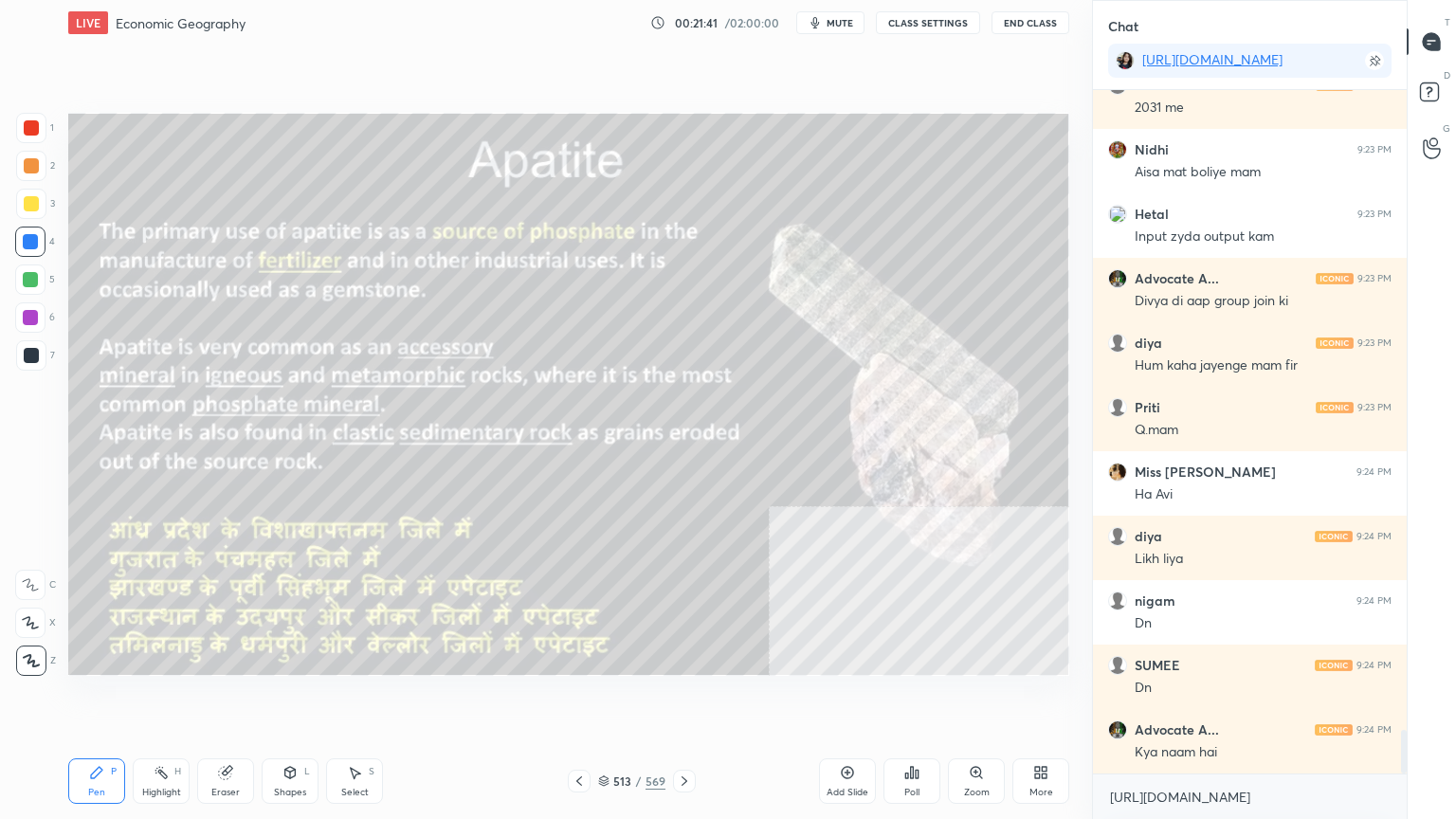 scroll, scrollTop: 10195, scrollLeft: 0, axis: vertical 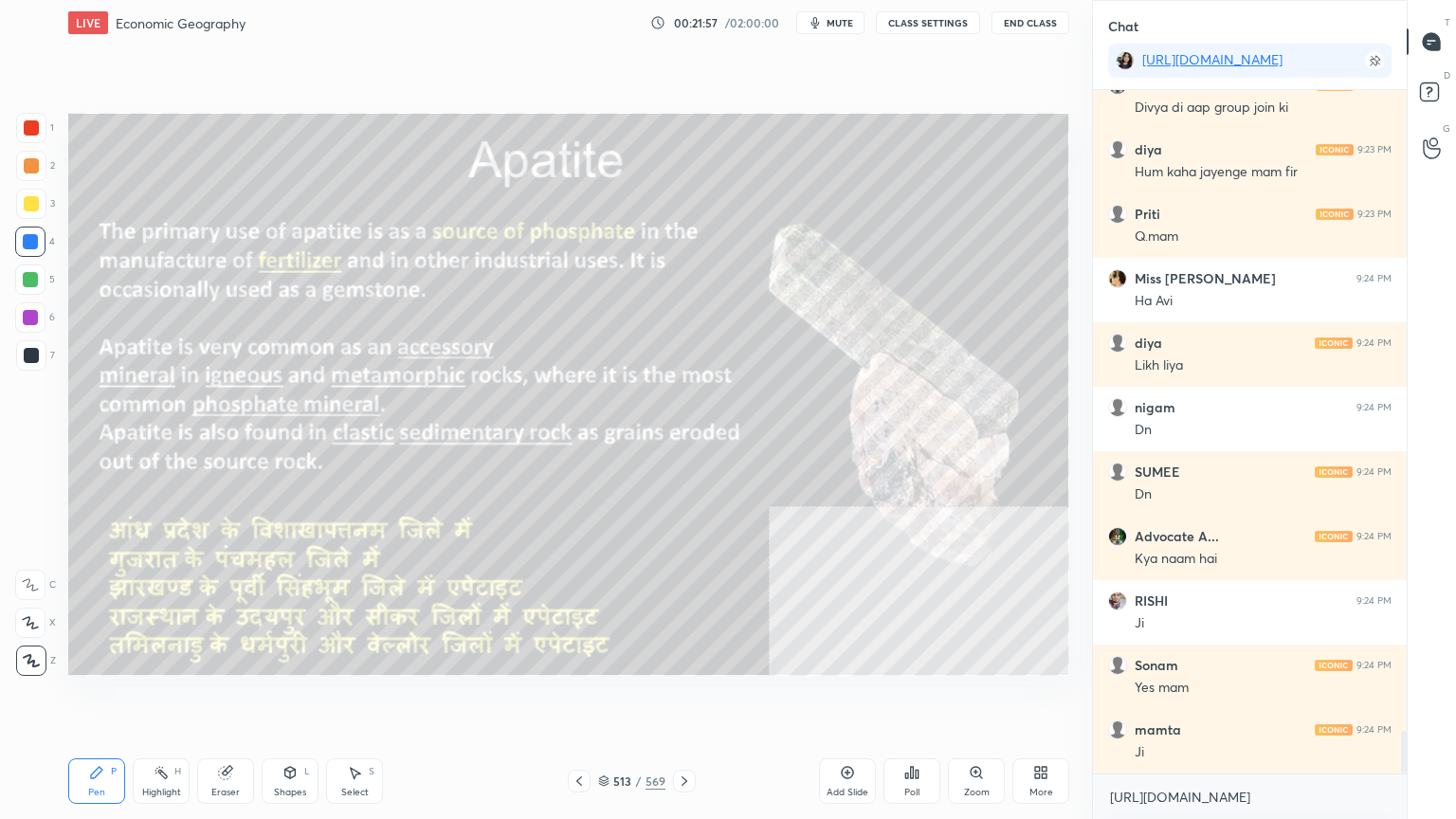 drag, startPoint x: 220, startPoint y: 796, endPoint x: 223, endPoint y: 780, distance: 16.278821 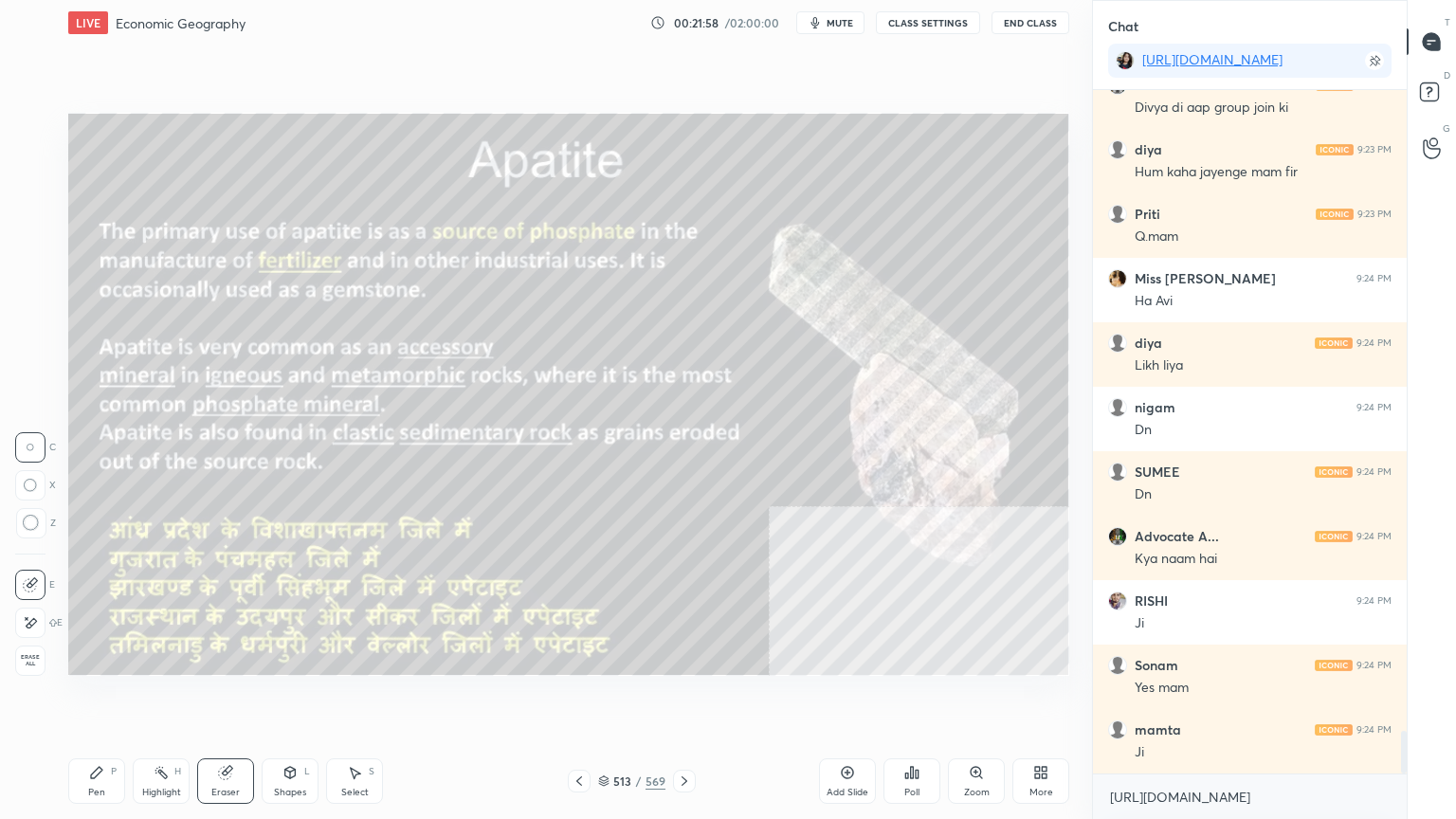 click on "Erase all" at bounding box center (30, 661) 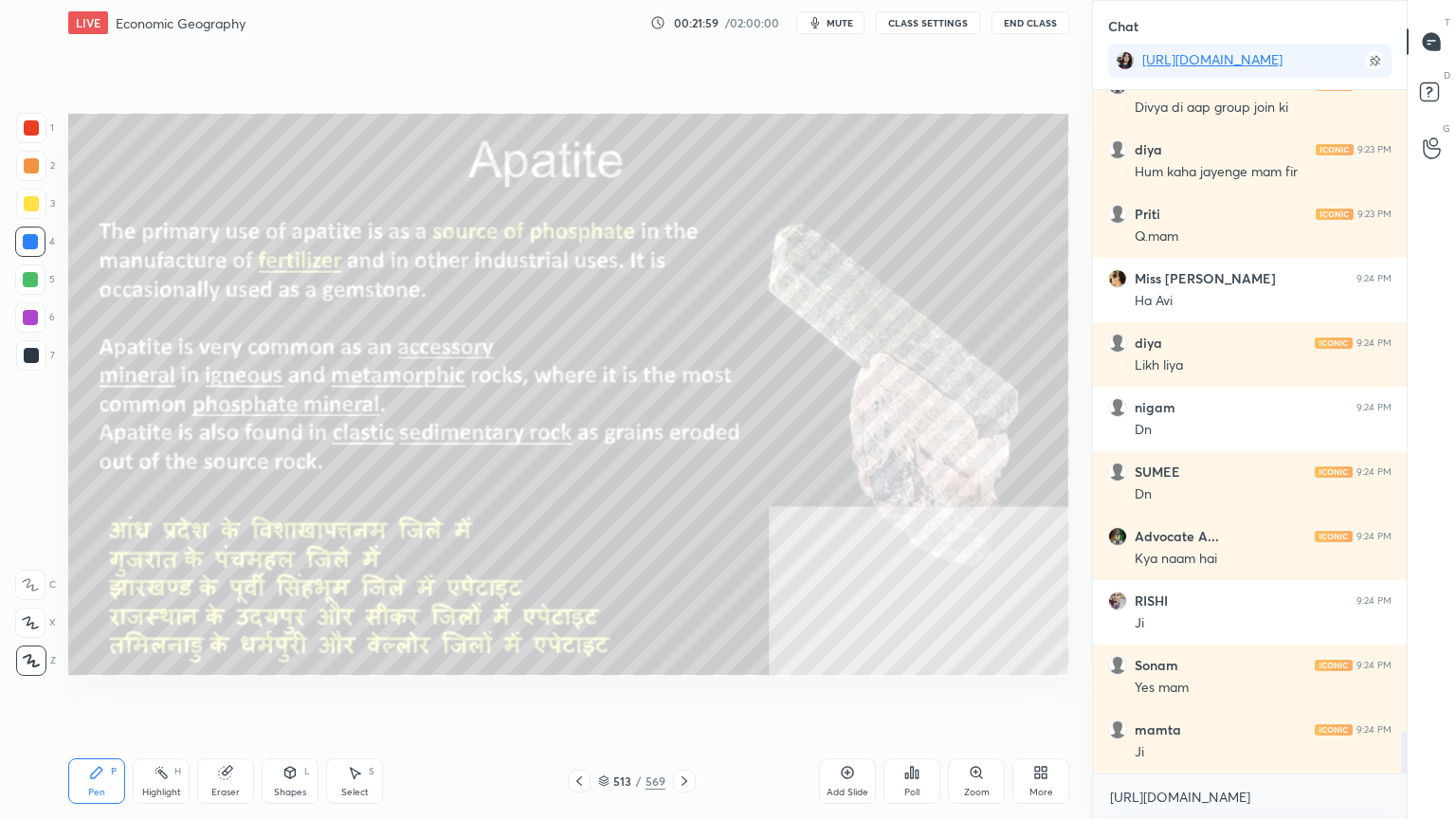 click 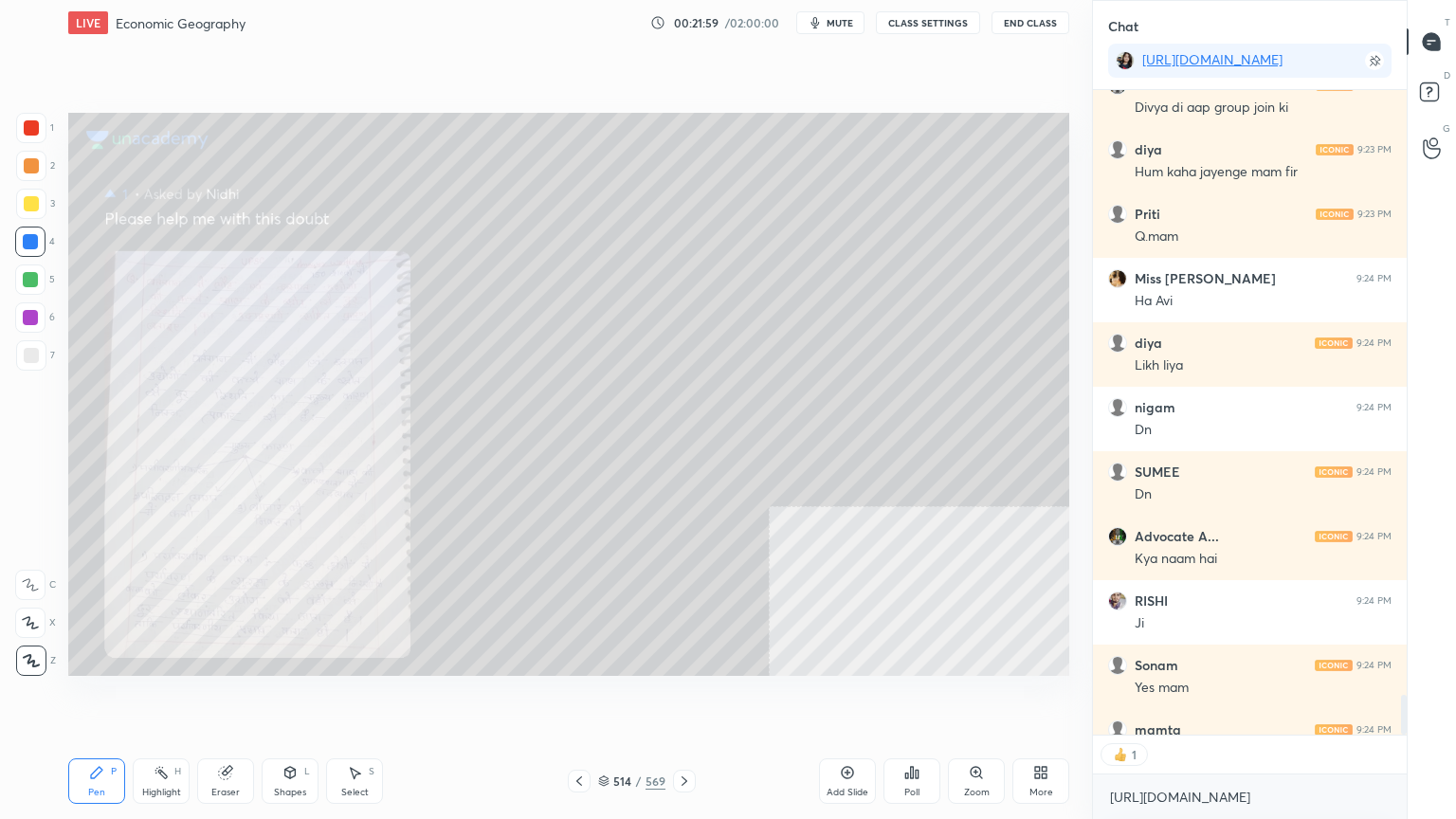 scroll, scrollTop: 640, scrollLeft: 308, axis: both 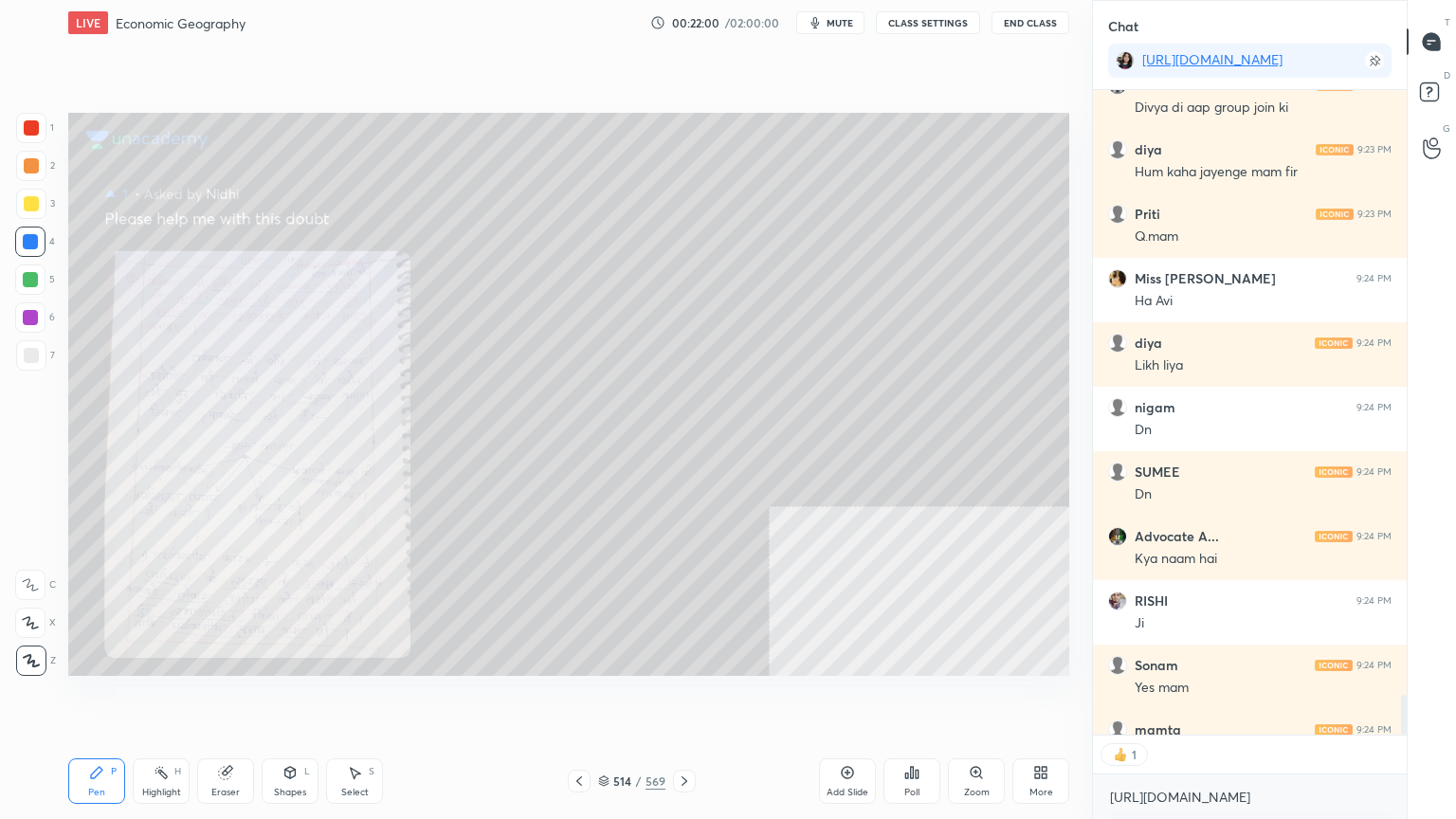 click 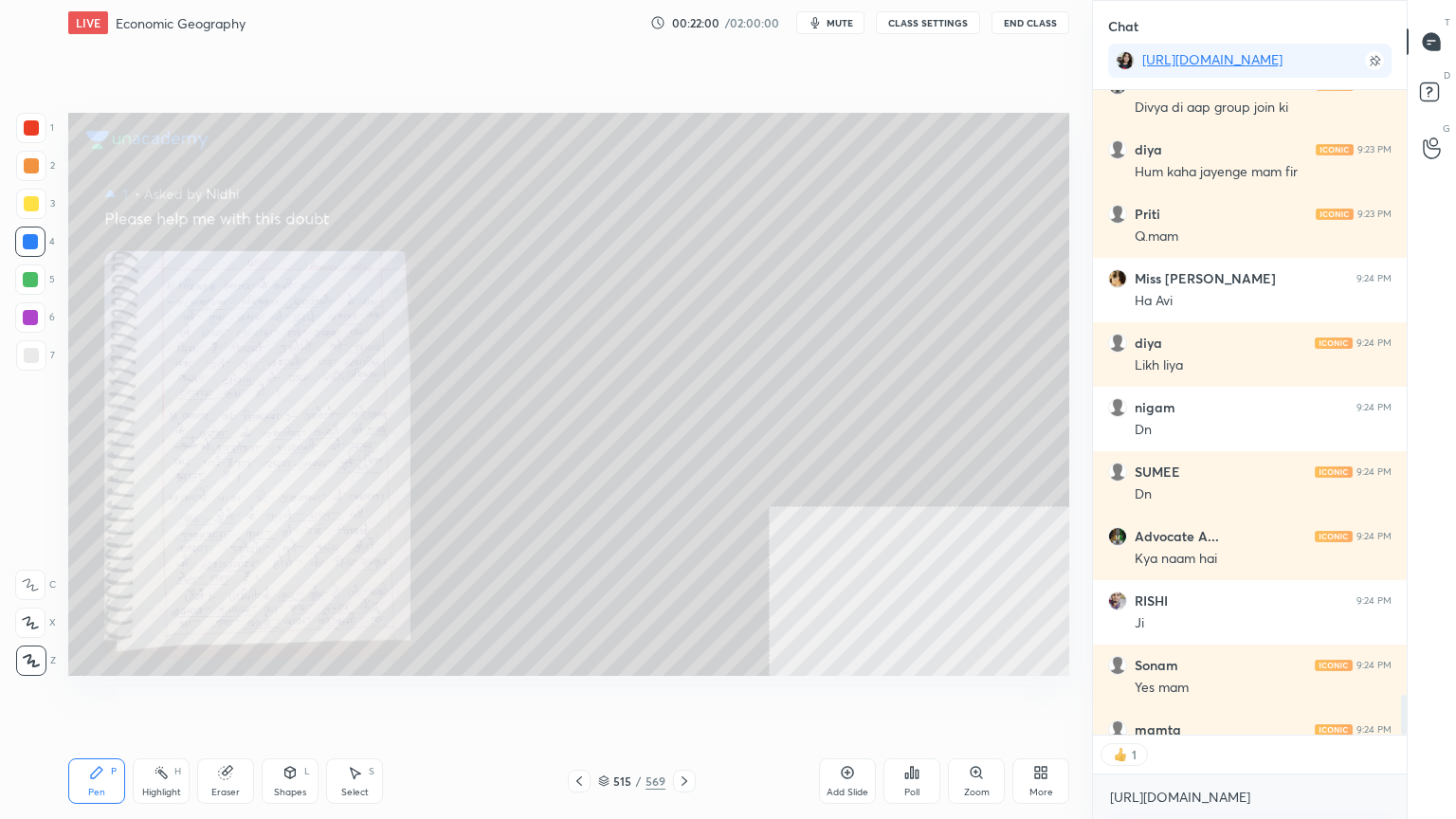 click at bounding box center [579, 781] 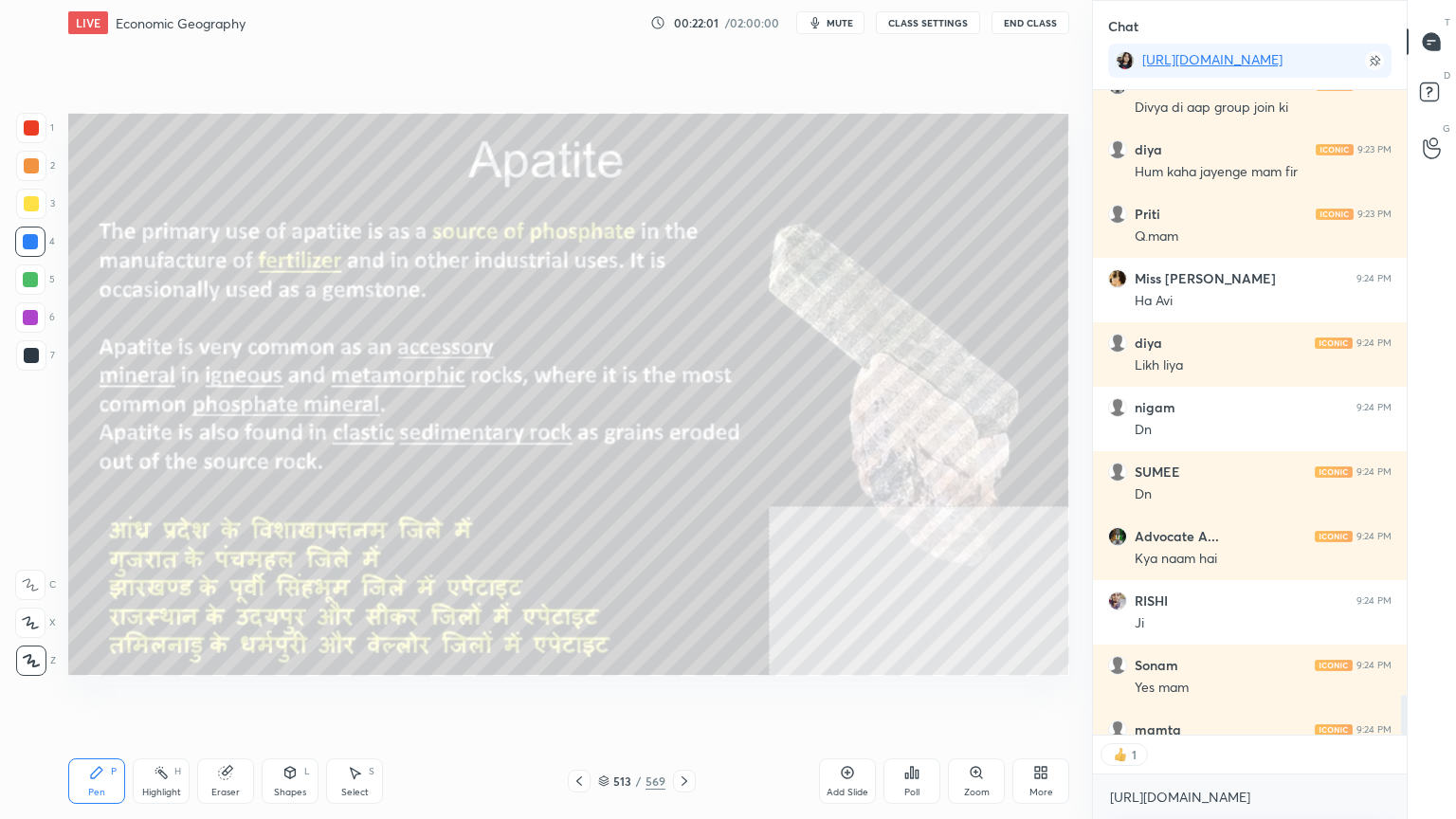 drag, startPoint x: 244, startPoint y: 776, endPoint x: 186, endPoint y: 722, distance: 79.24645 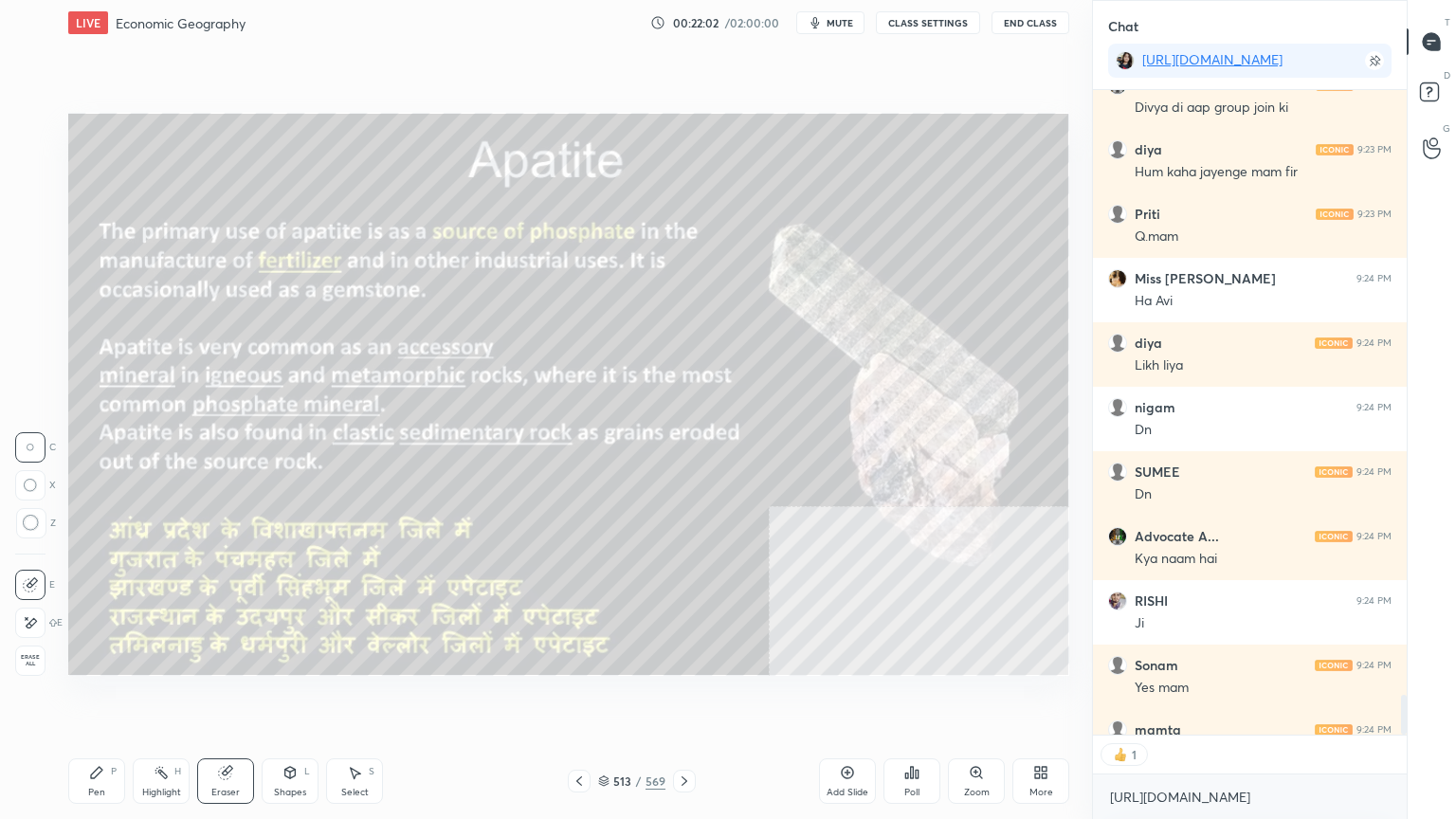 drag, startPoint x: 23, startPoint y: 652, endPoint x: 64, endPoint y: 647, distance: 41.303753 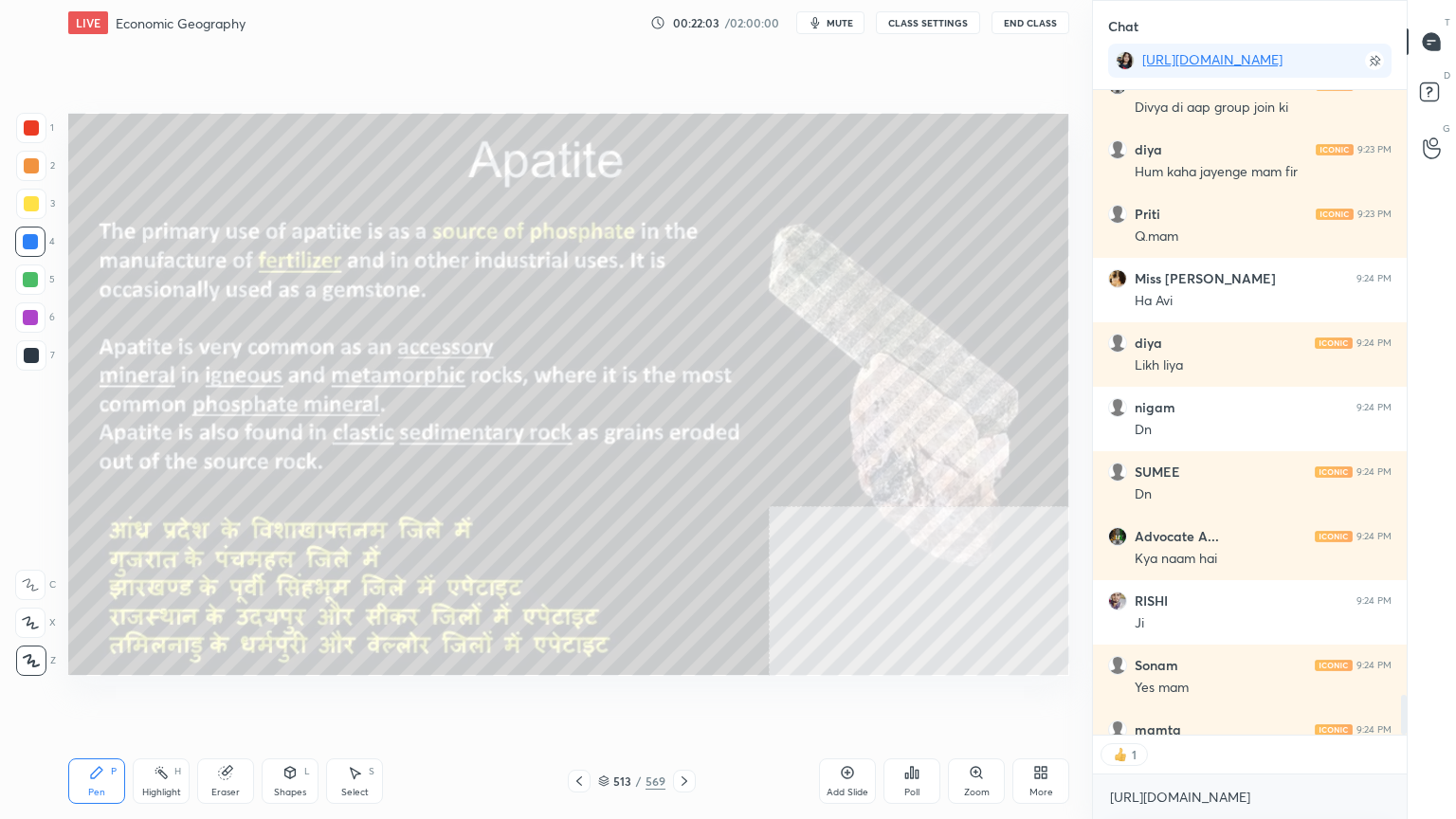 click 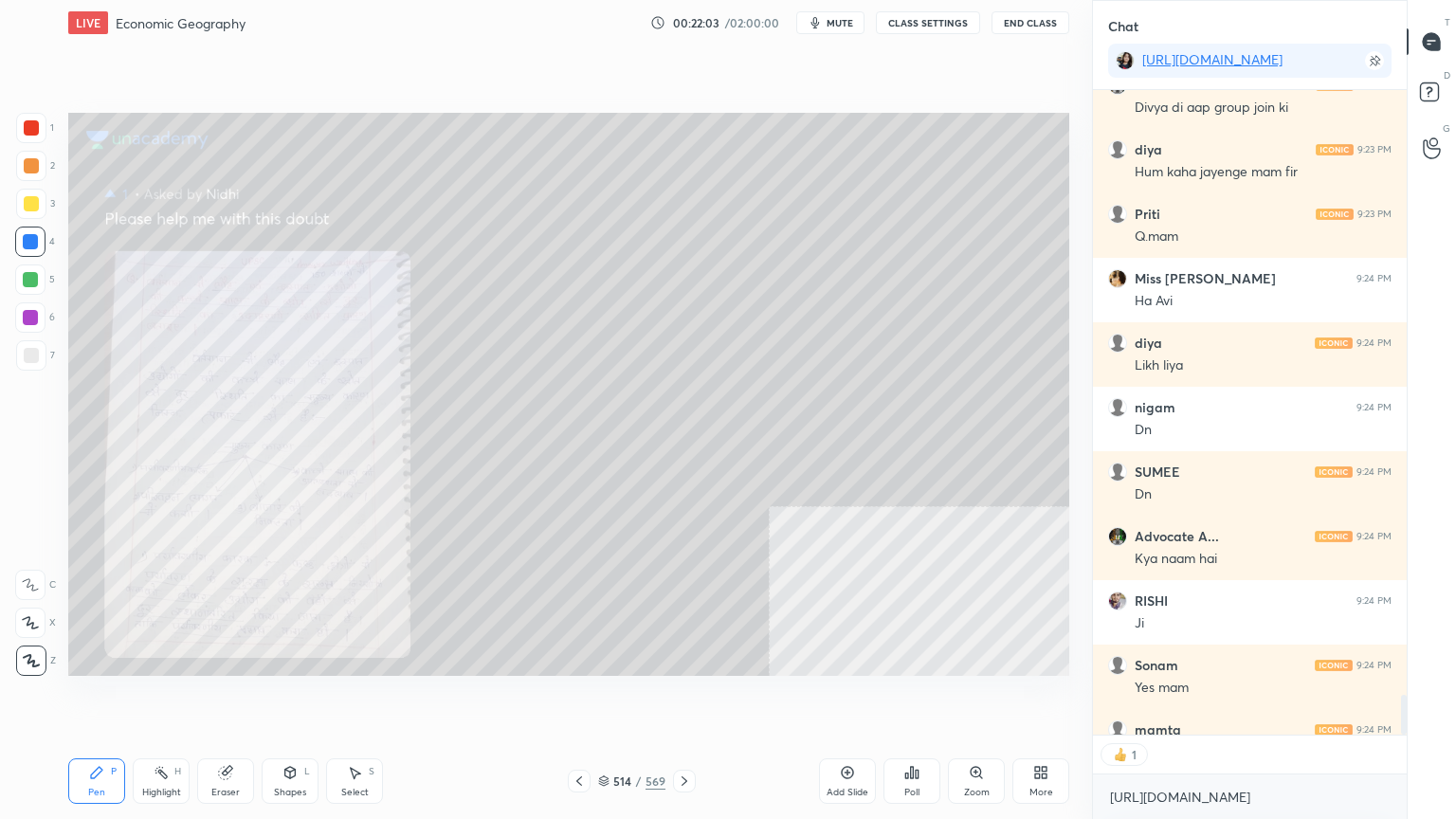 click 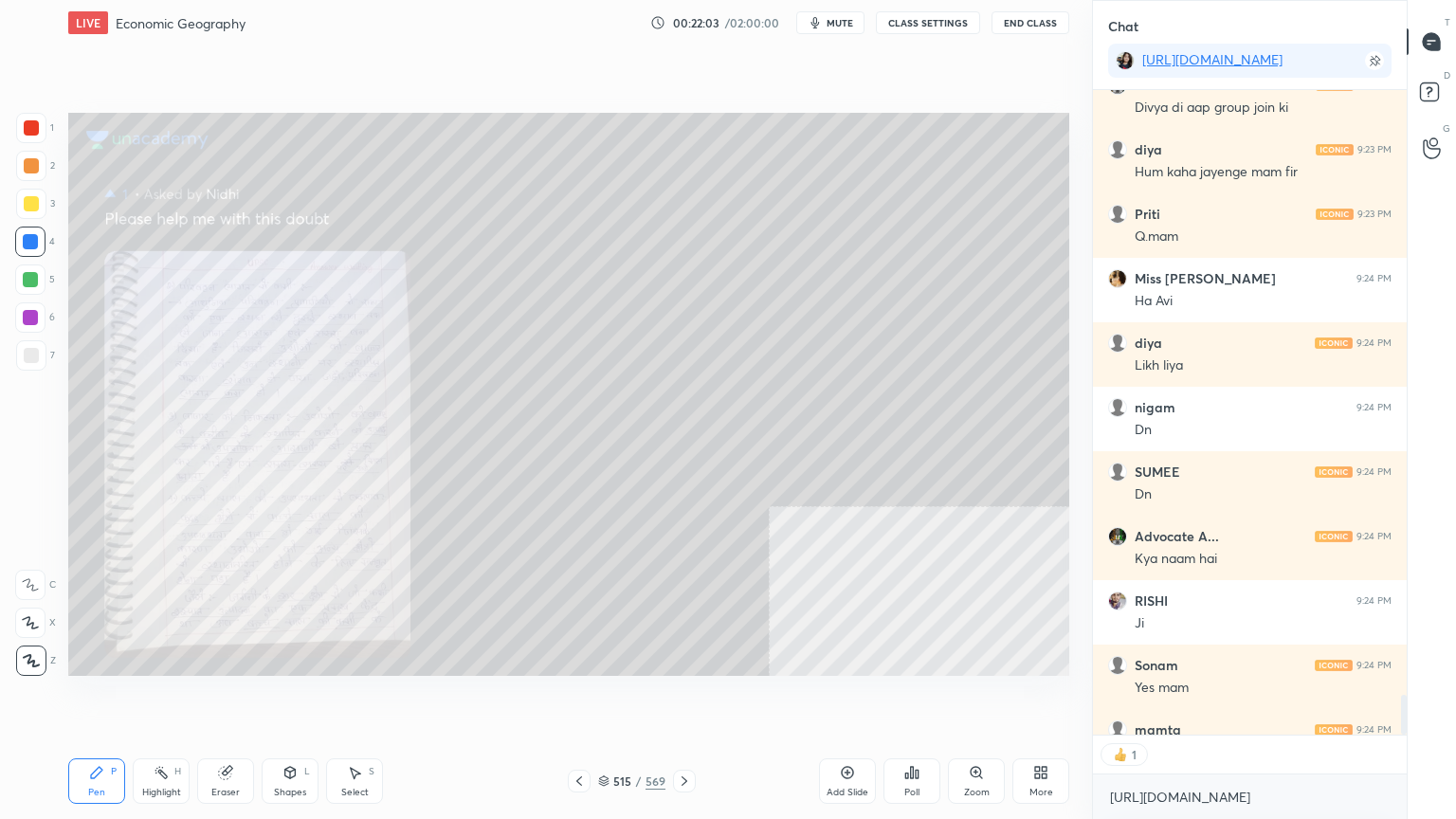 click 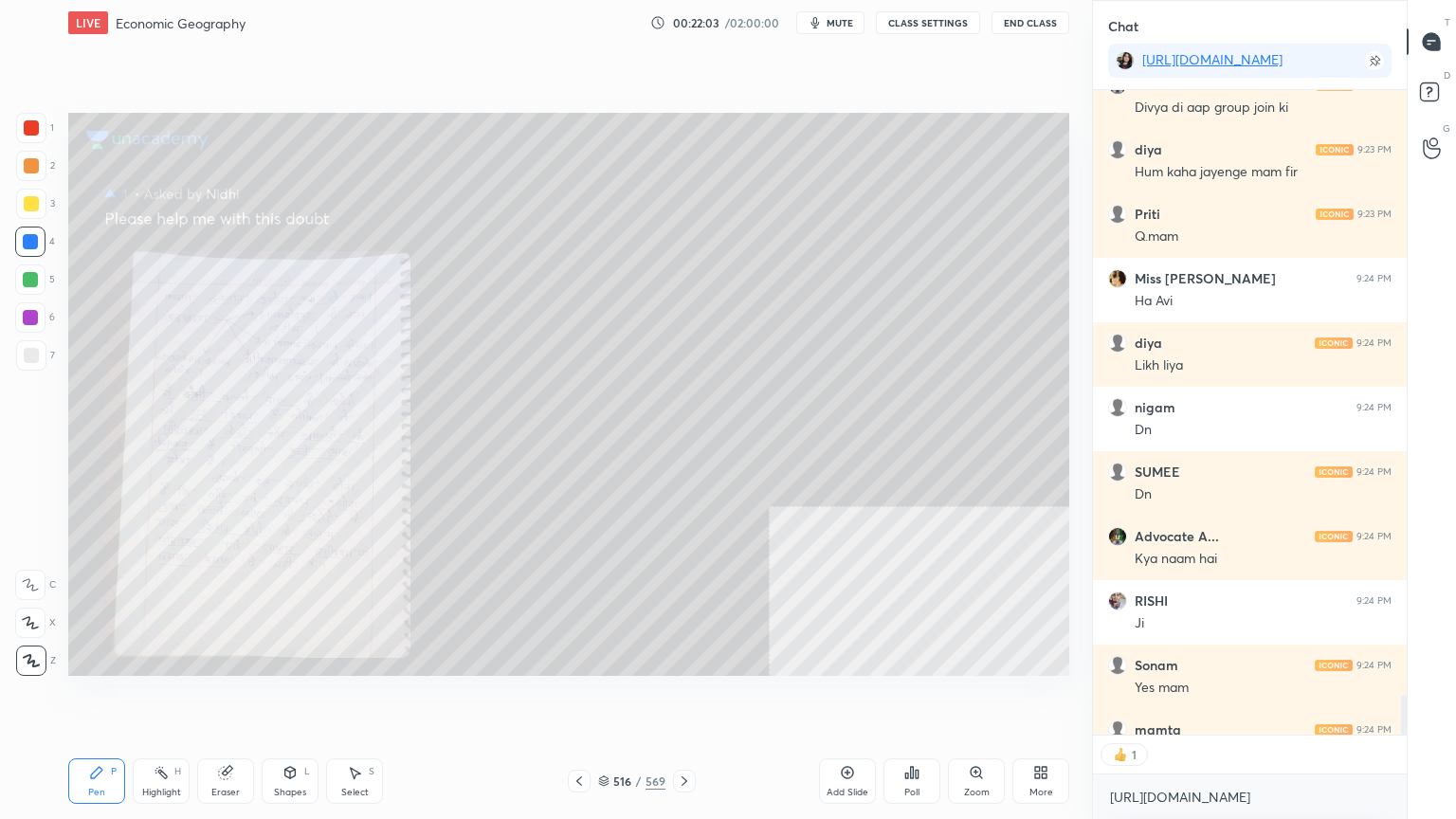 click 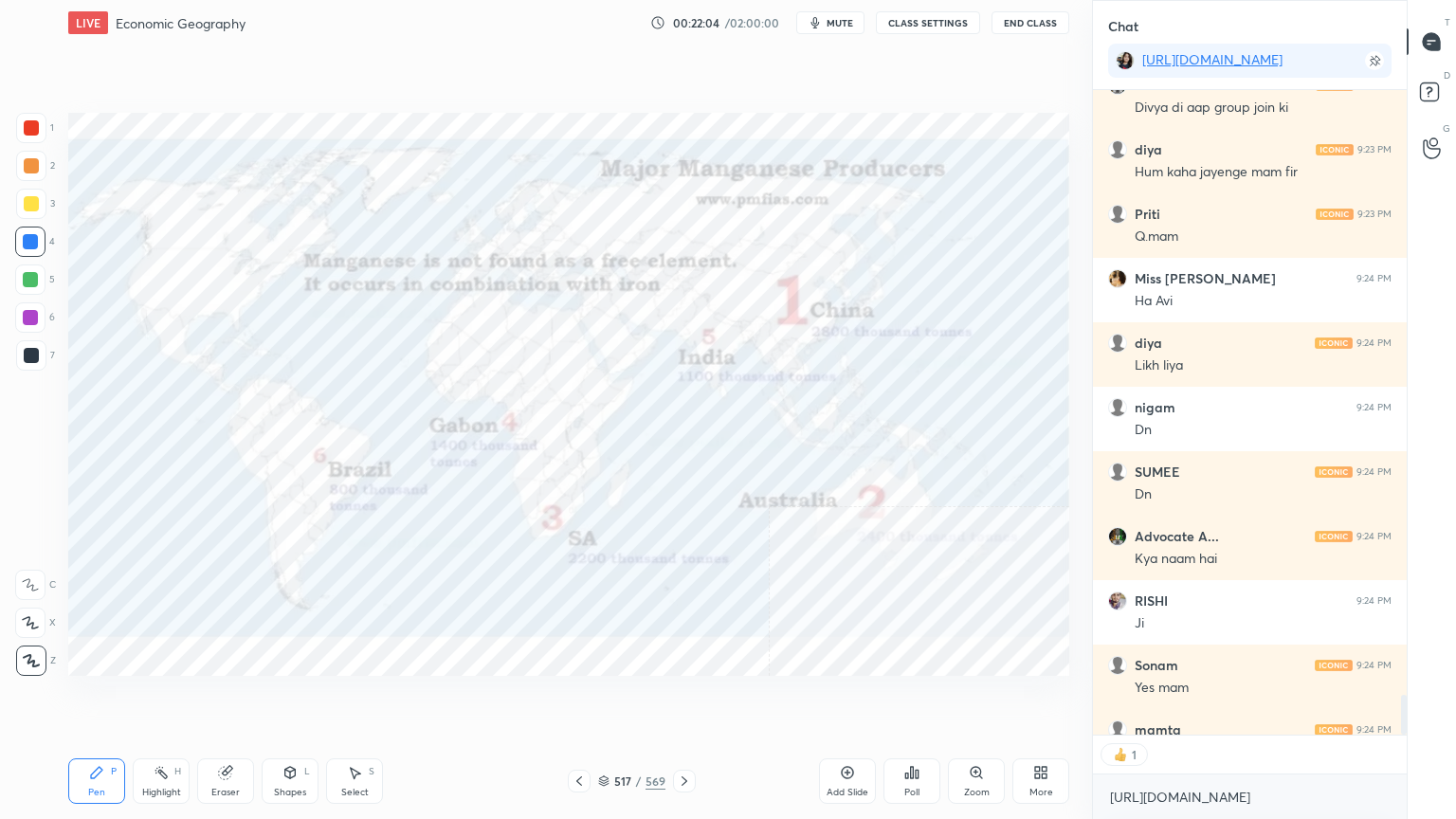 click 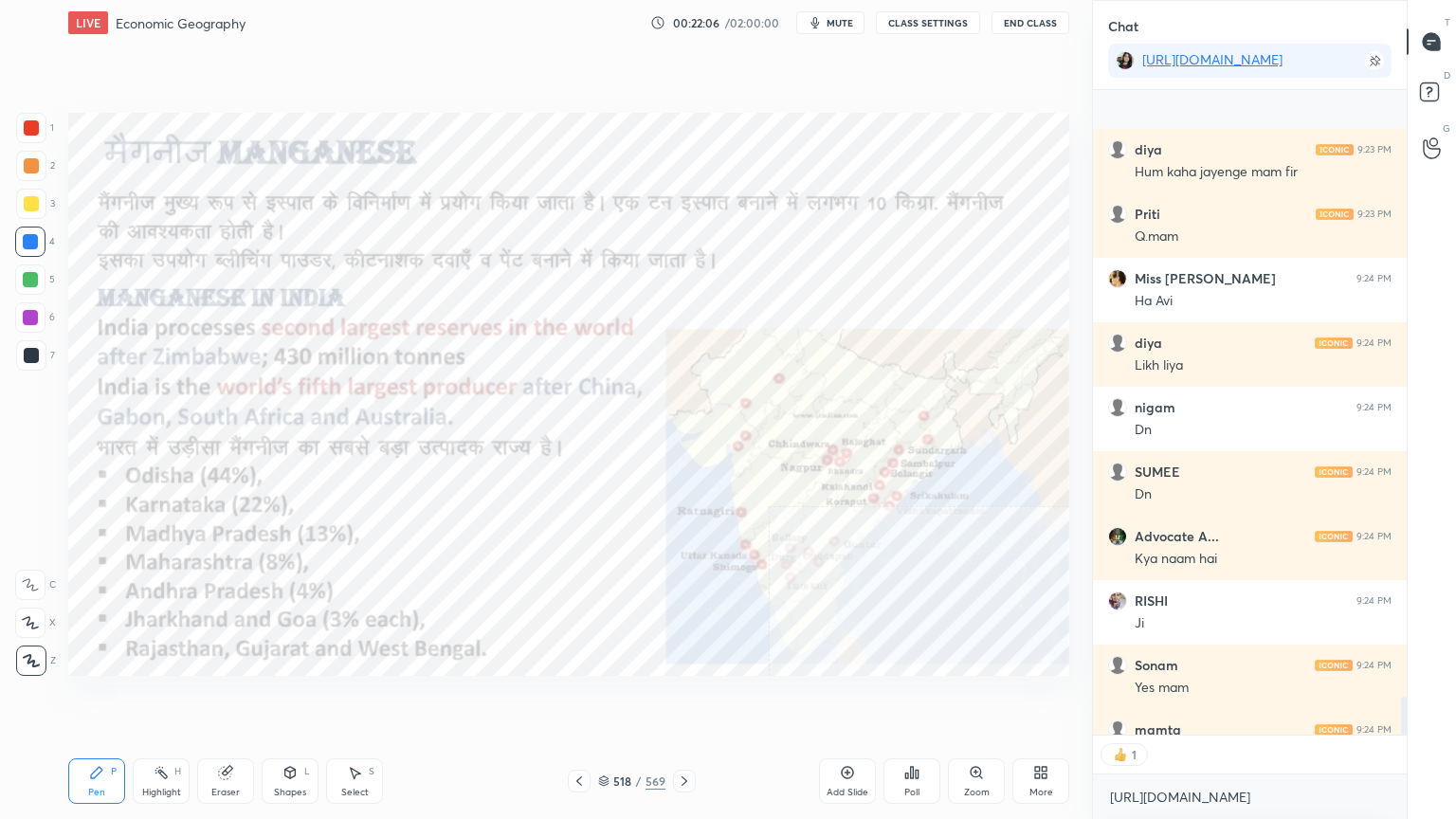 scroll, scrollTop: 10427, scrollLeft: 0, axis: vertical 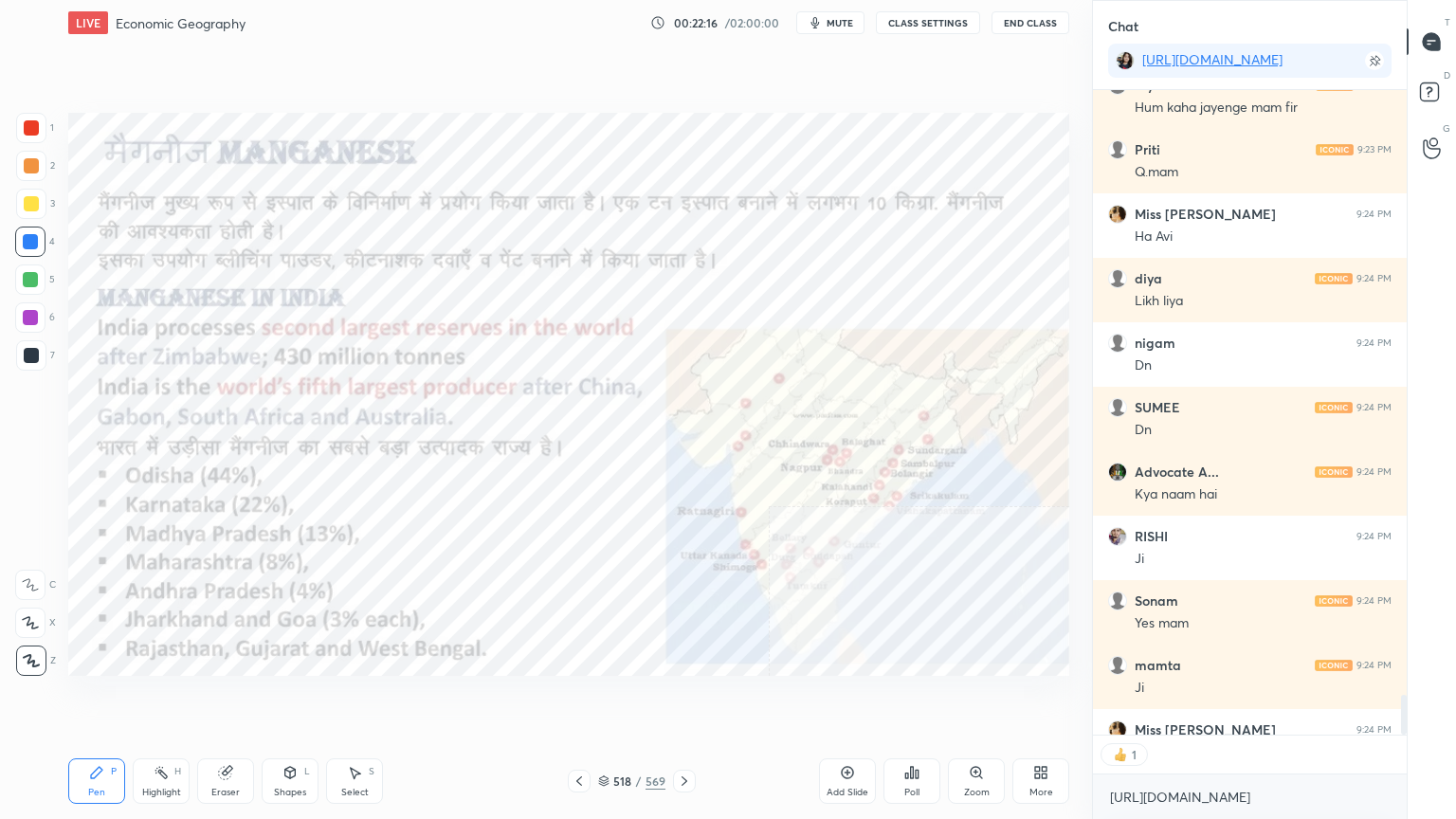 click on "Eraser" at bounding box center (226, 781) 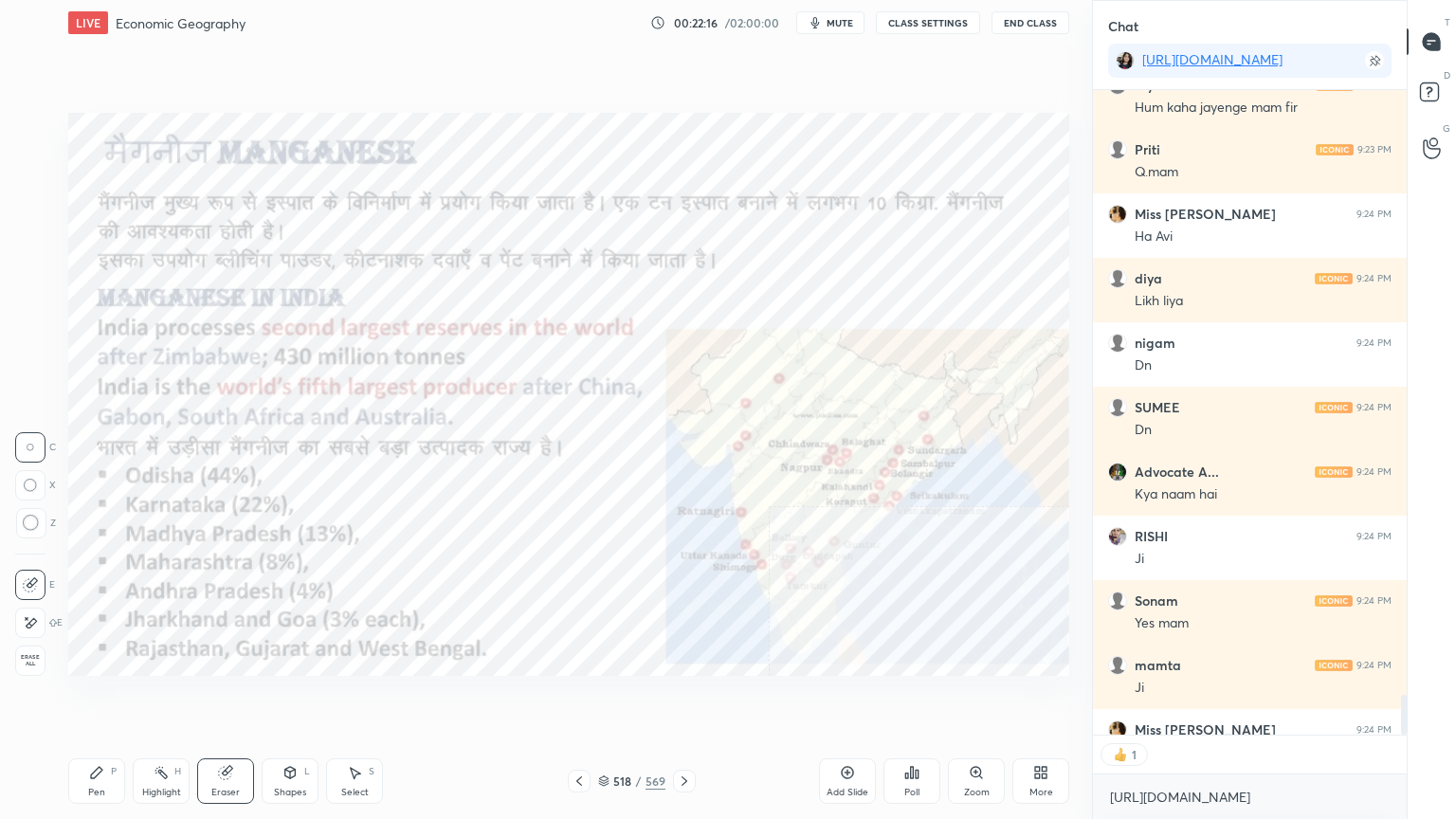 click on "Erase all" at bounding box center [30, 661] 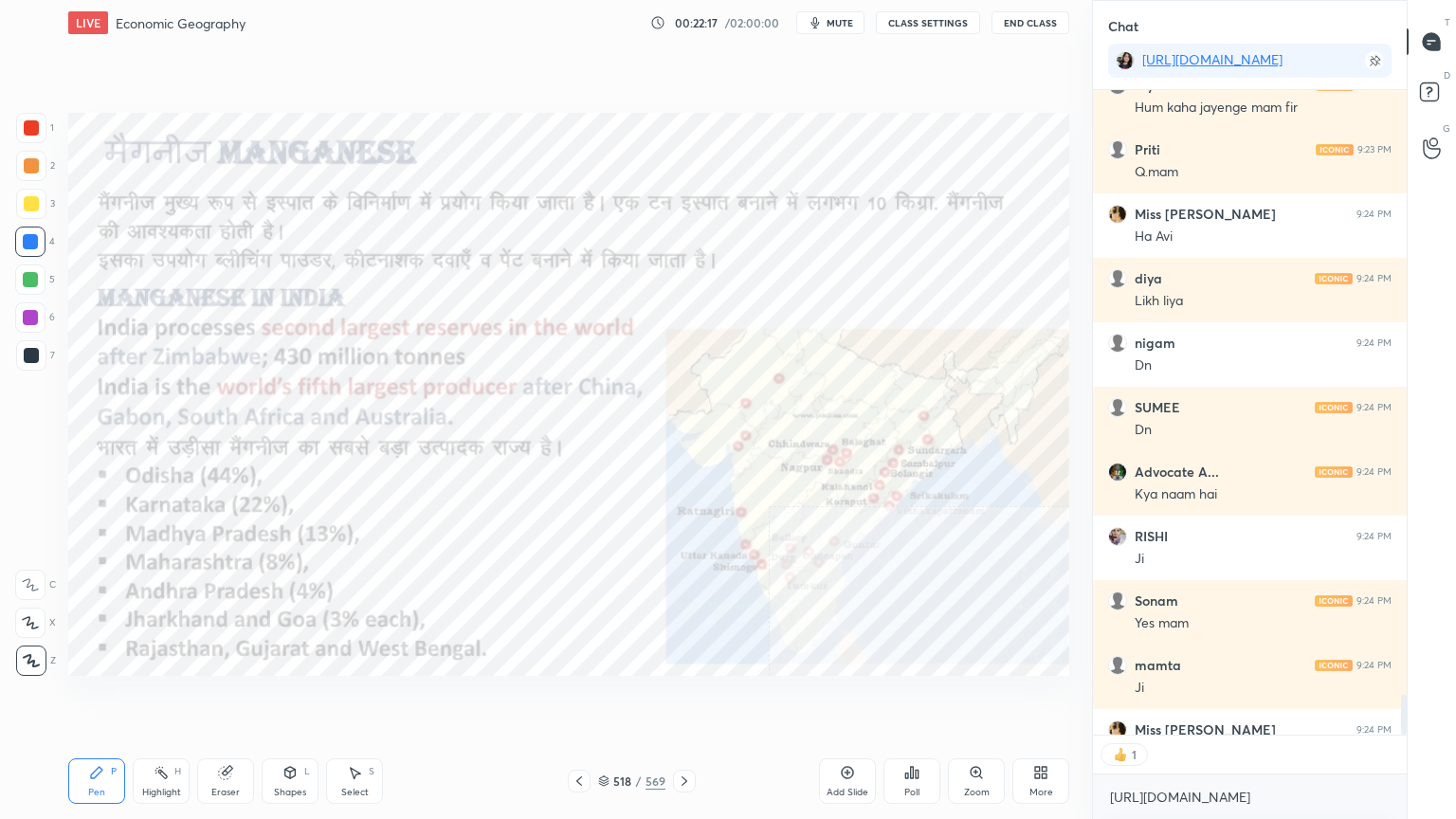 drag, startPoint x: 24, startPoint y: 650, endPoint x: 27, endPoint y: 624, distance: 26.172505 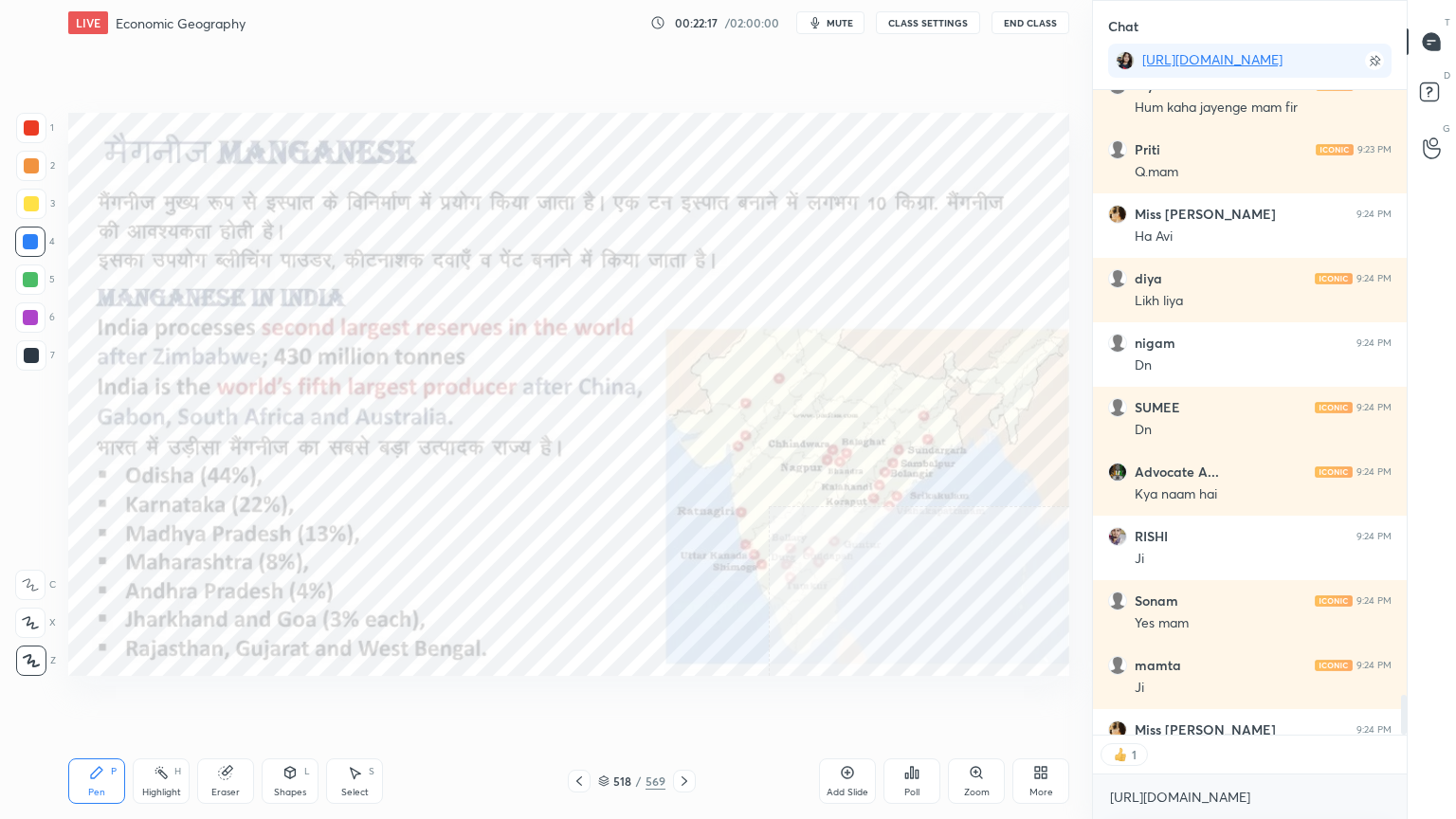 click on "1 2 3 4 5 6 7 C X Z C X Z E E Erase all   H H" at bounding box center [30, 394] 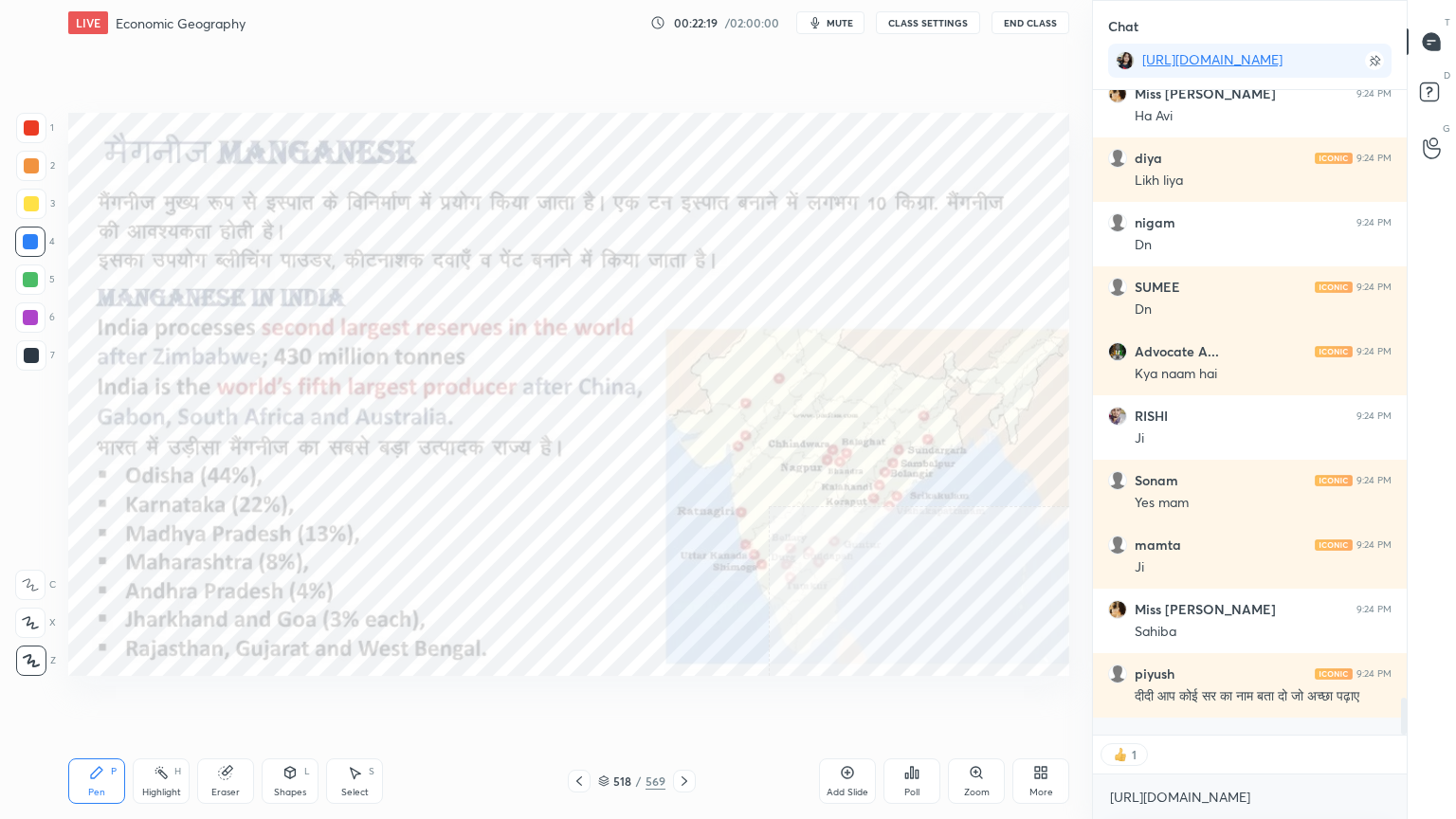 scroll, scrollTop: 10573, scrollLeft: 0, axis: vertical 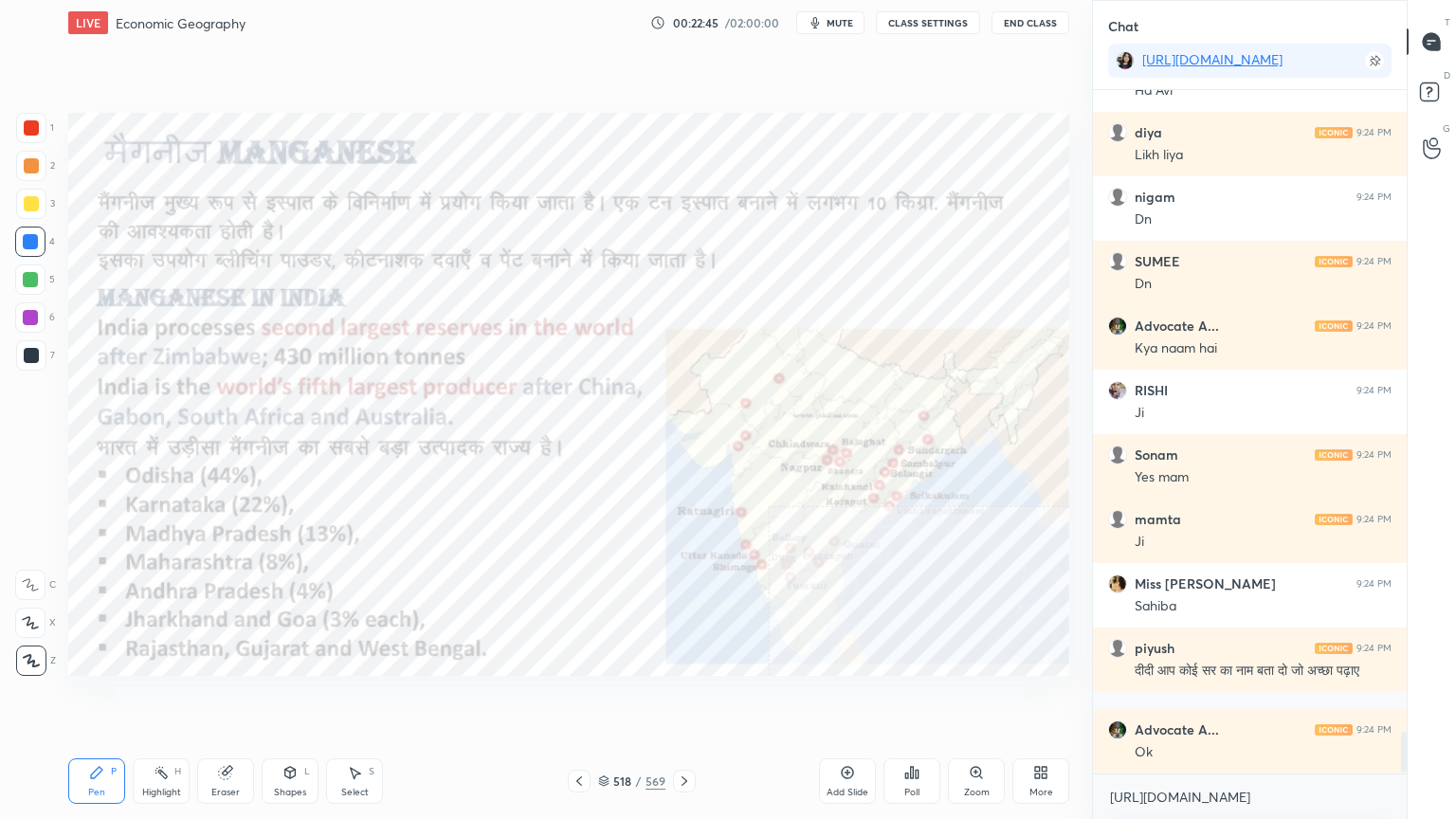 click on "Eraser" at bounding box center [226, 781] 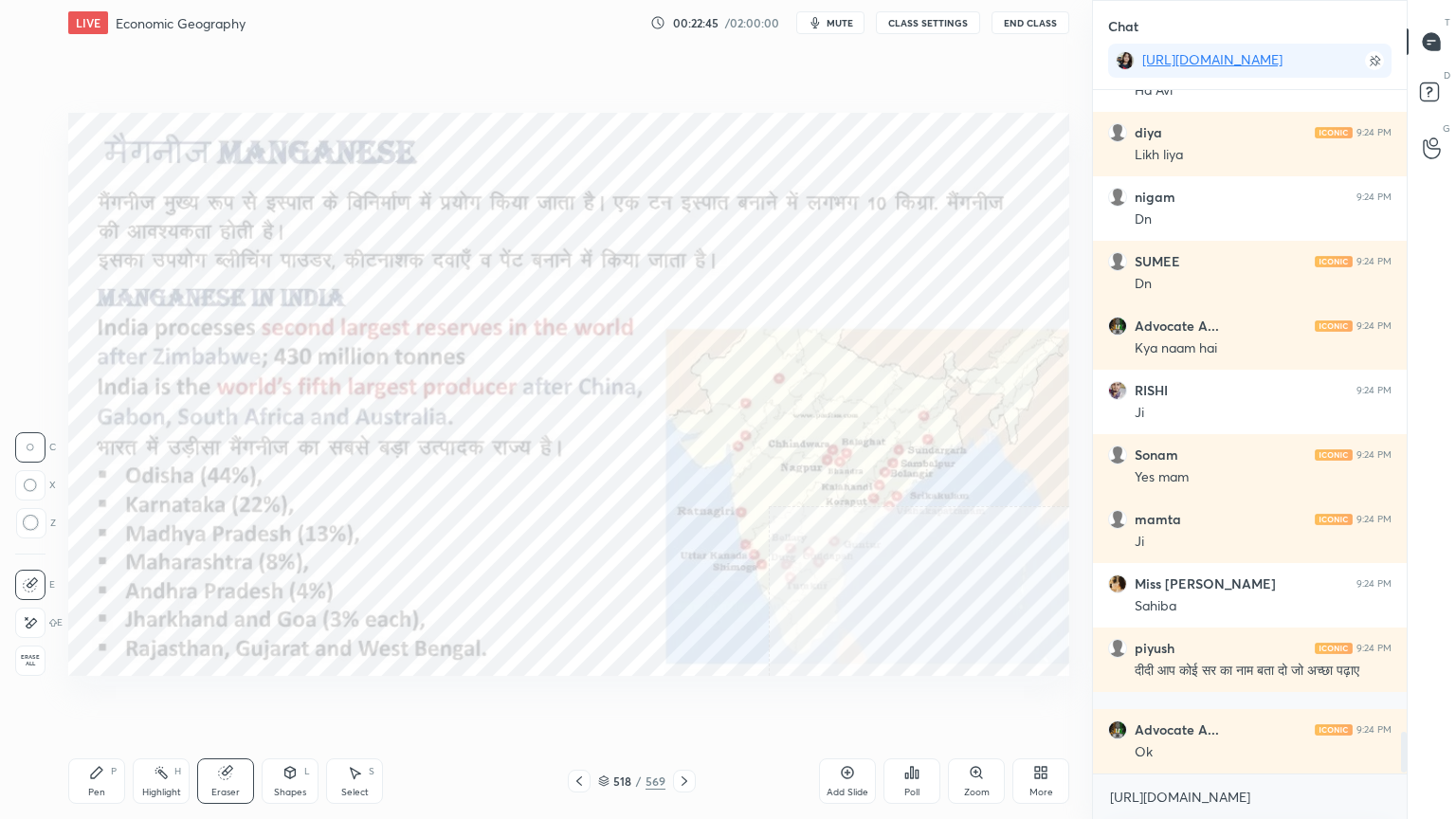 click on "Erase all" at bounding box center (30, 661) 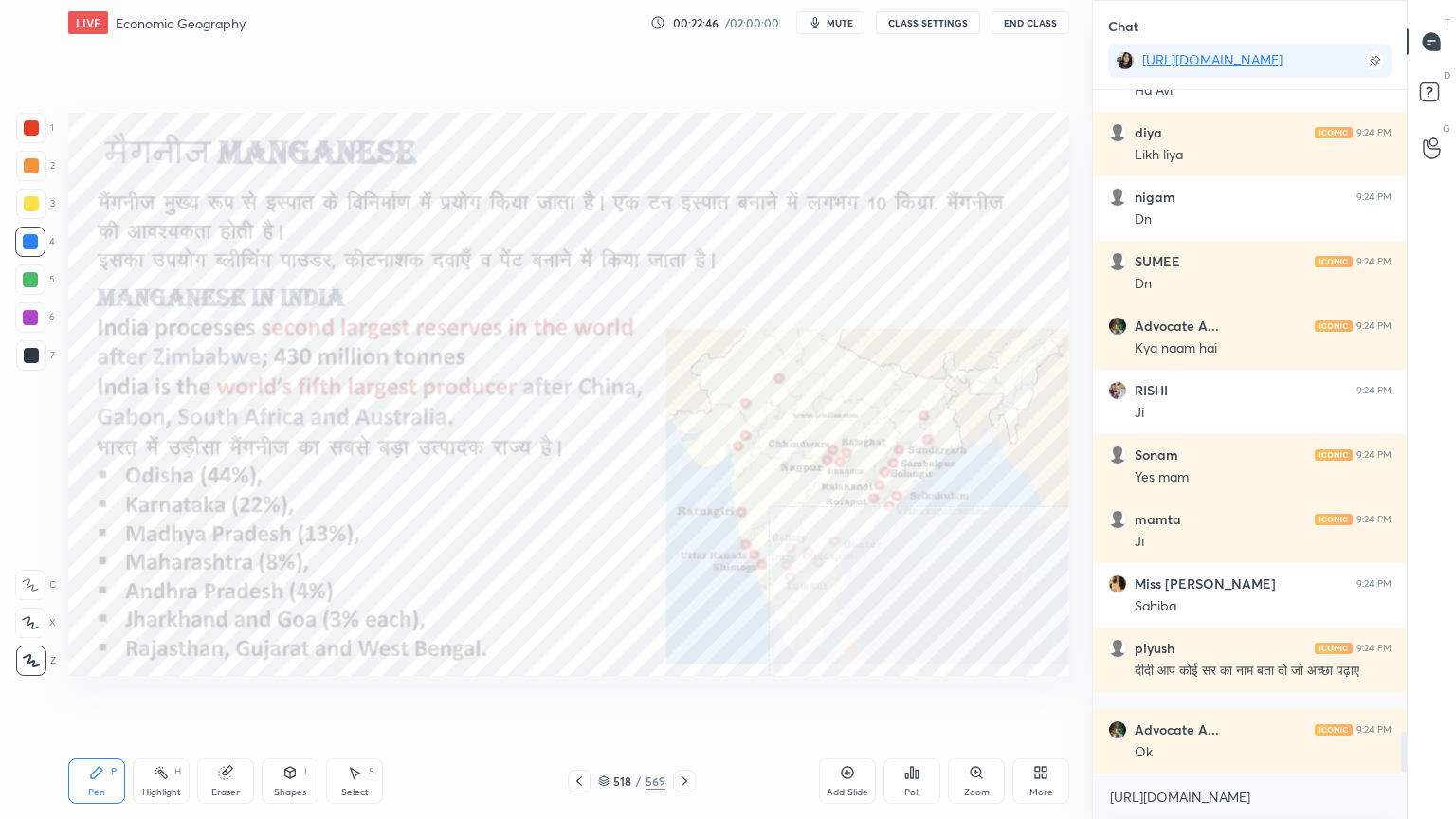 click on "1 2 3 4 5 6 7 C X Z C X Z E E Erase all   H H" at bounding box center [30, 394] 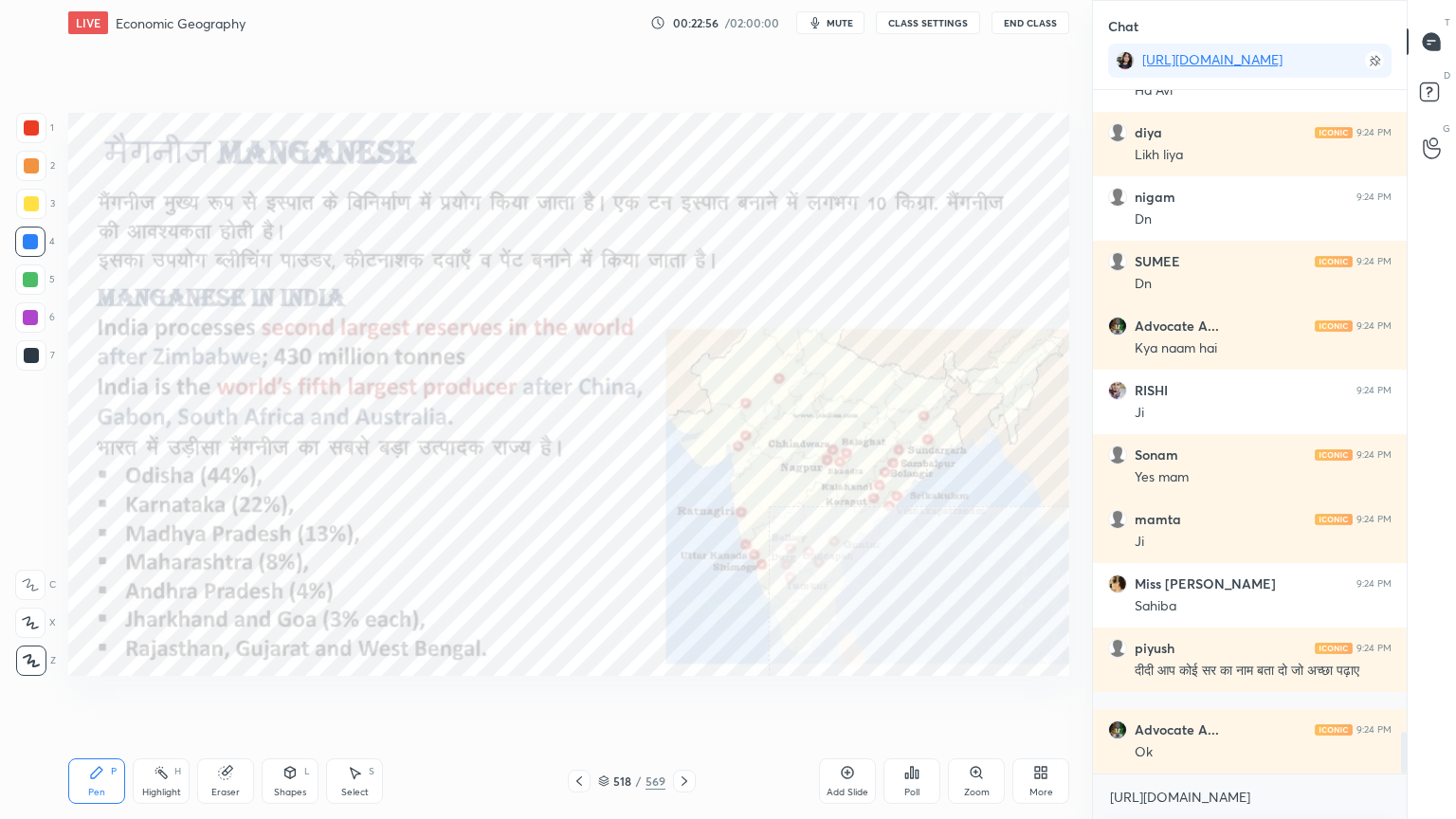 scroll, scrollTop: 10598, scrollLeft: 0, axis: vertical 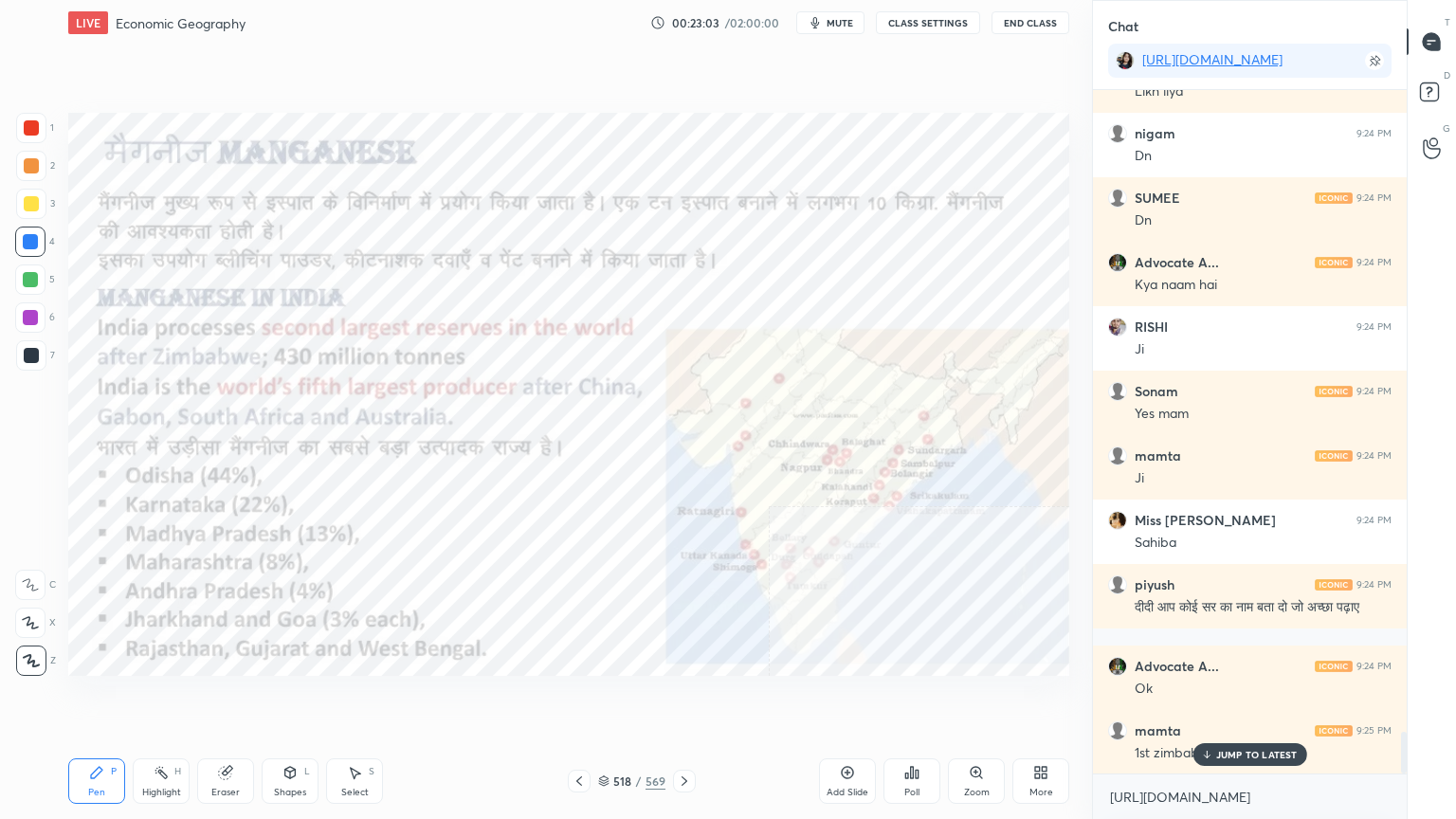 click 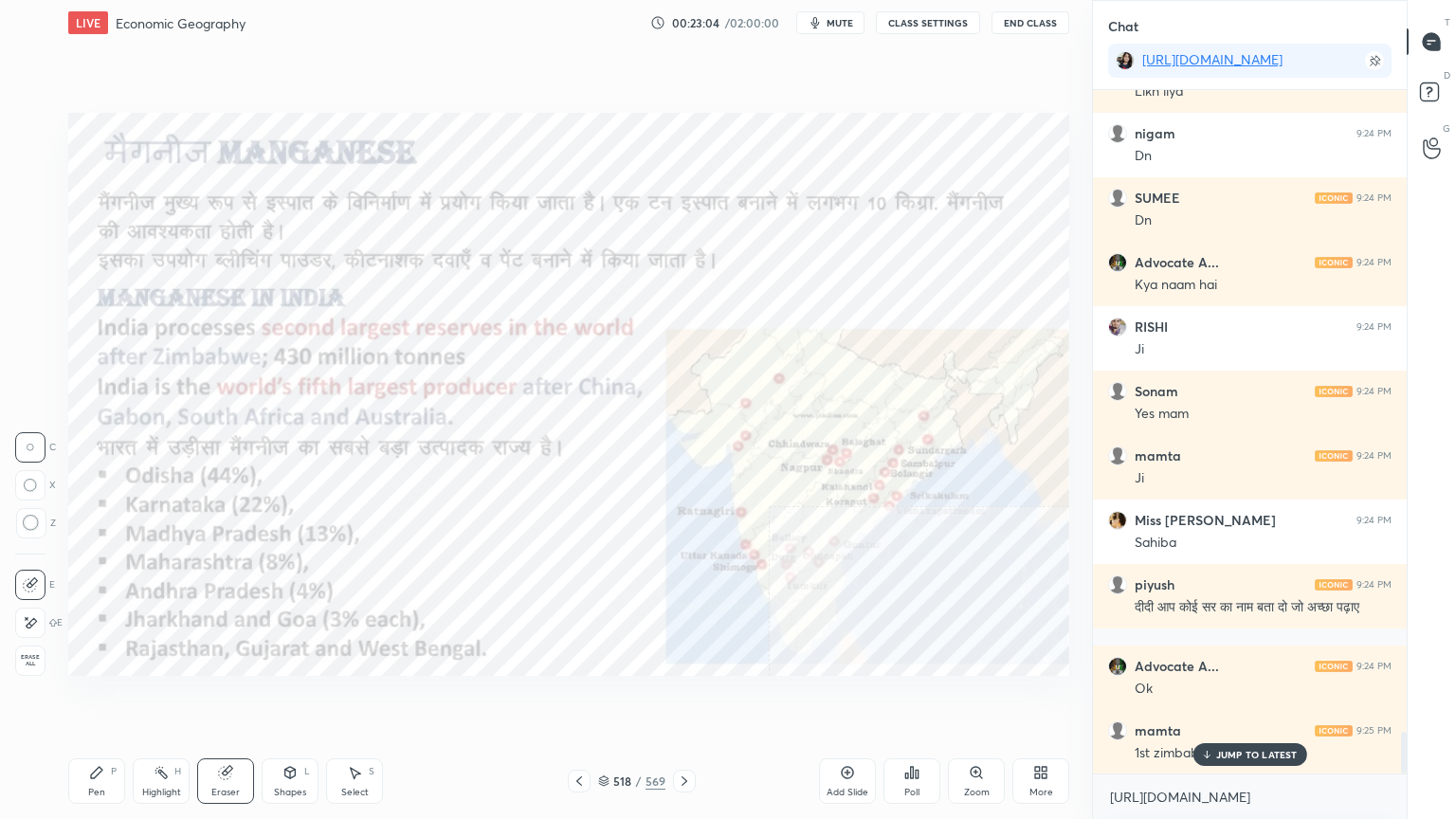 click on "Erase all" at bounding box center [30, 661] 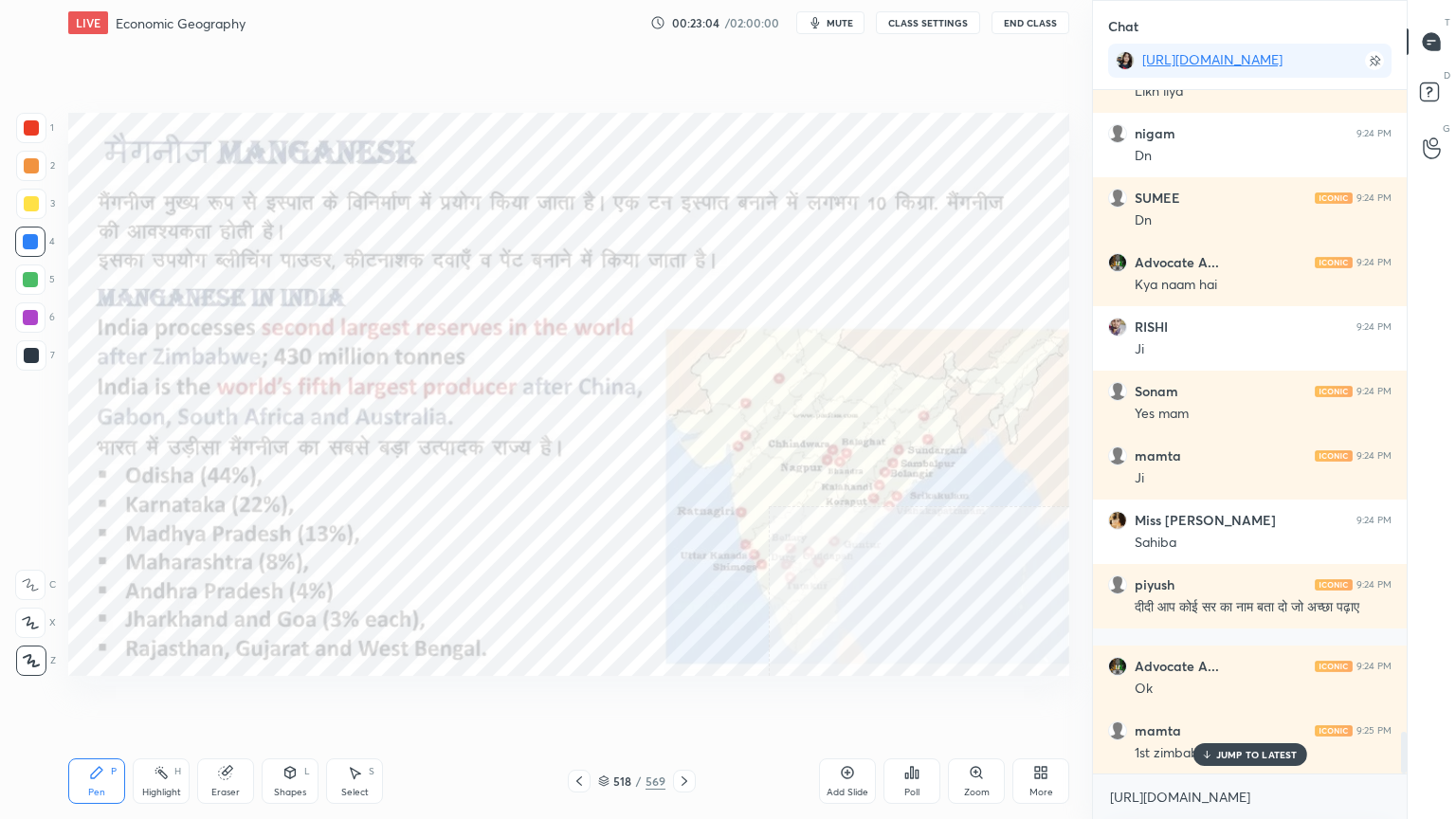 click on "1 2 3 4 5 6 7 C X Z C X Z E E Erase all   H H" at bounding box center [30, 394] 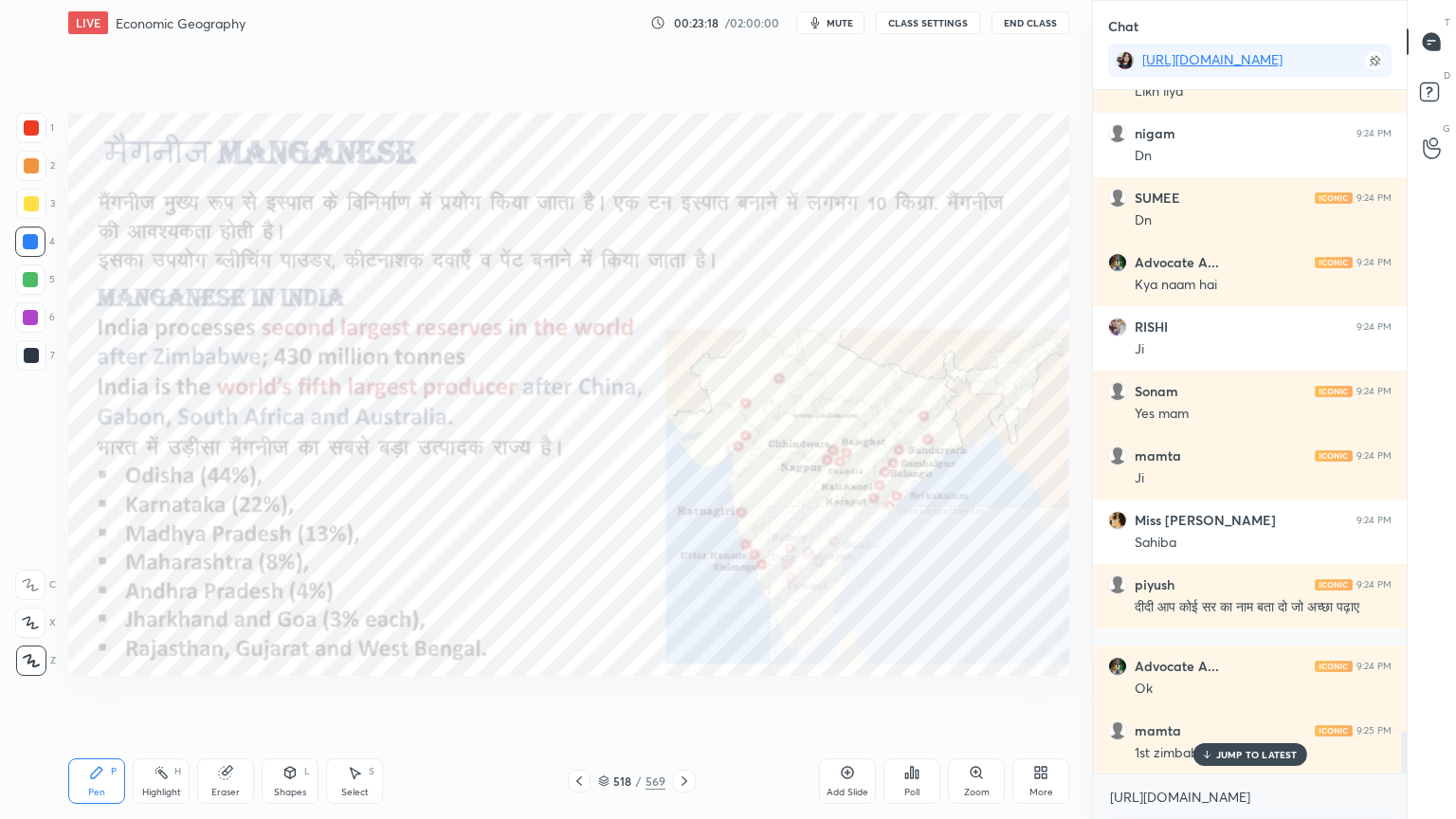 scroll, scrollTop: 640, scrollLeft: 308, axis: both 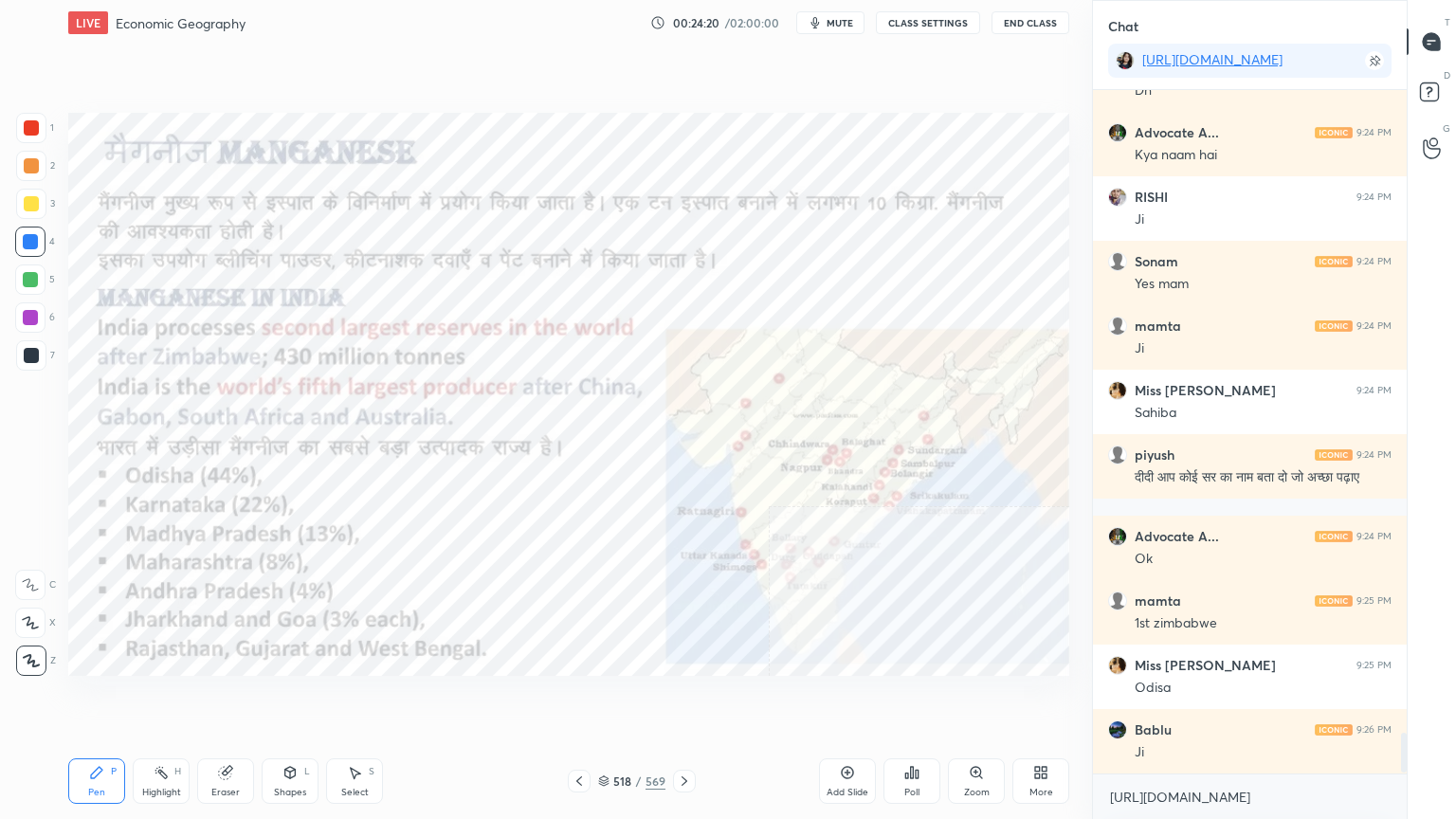 drag, startPoint x: 471, startPoint y: 720, endPoint x: 482, endPoint y: 720, distance: 11 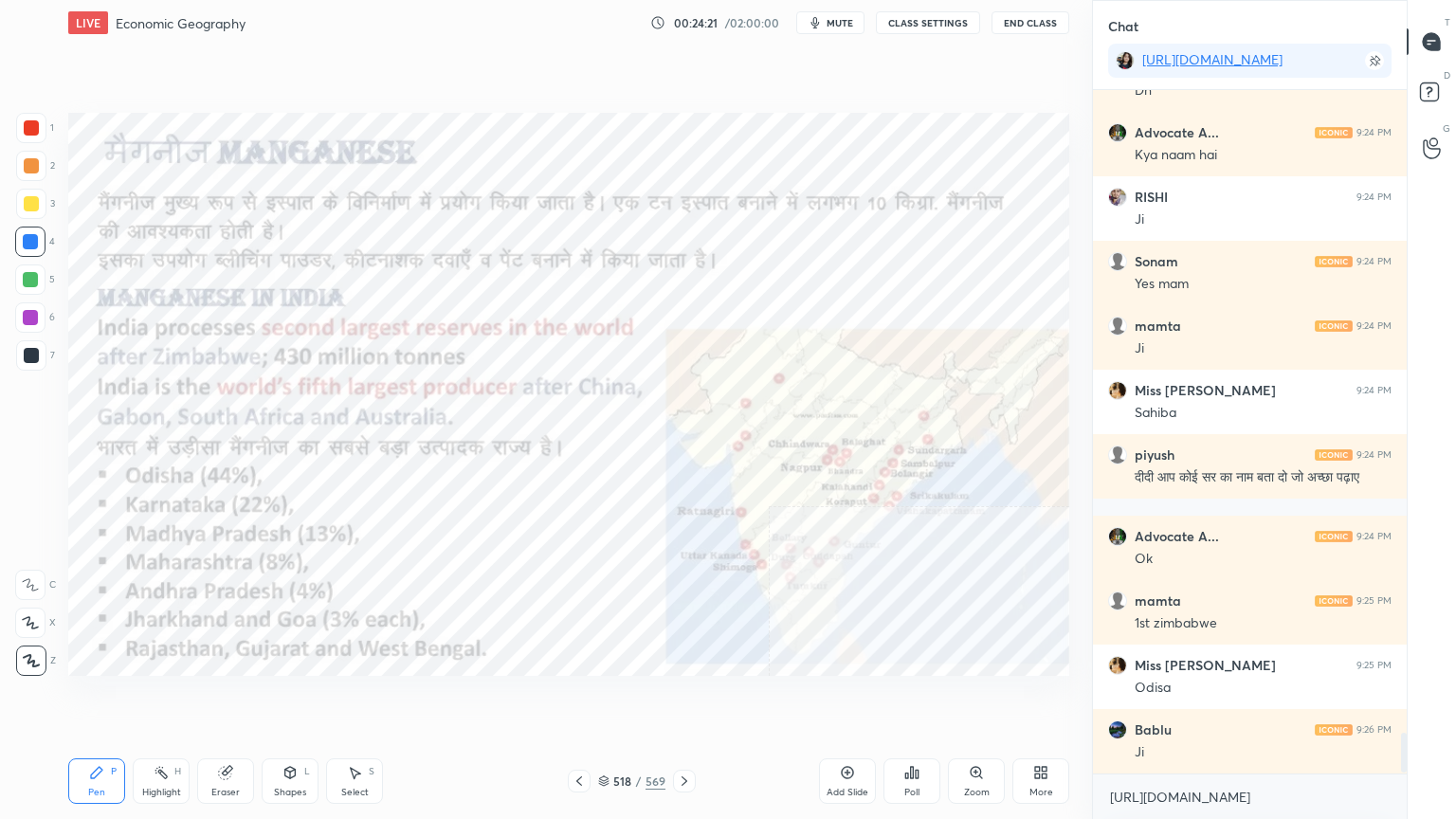scroll, scrollTop: 640, scrollLeft: 308, axis: both 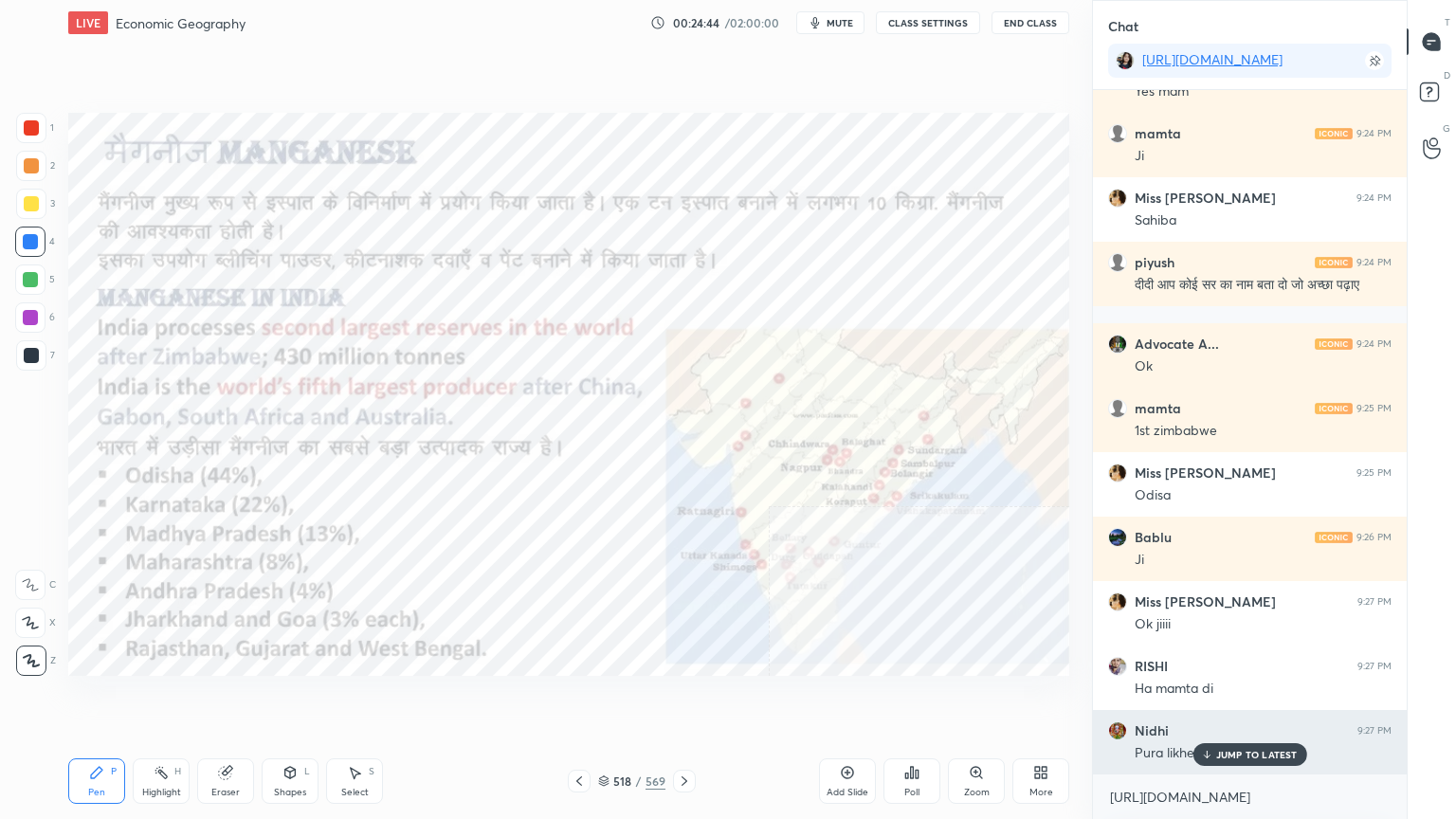 click on "JUMP TO LATEST" at bounding box center (1257, 755) 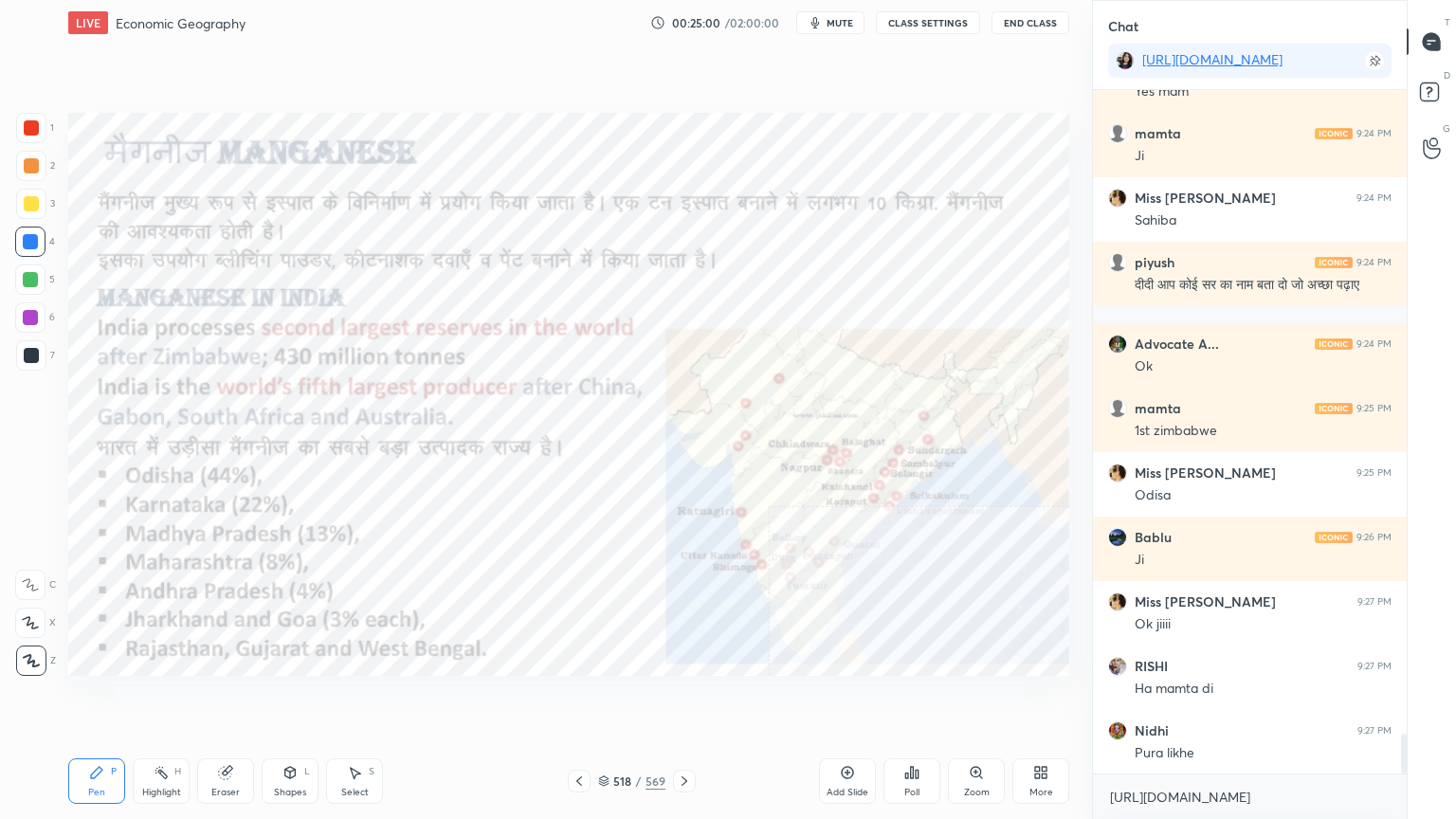 scroll, scrollTop: 648, scrollLeft: 308, axis: both 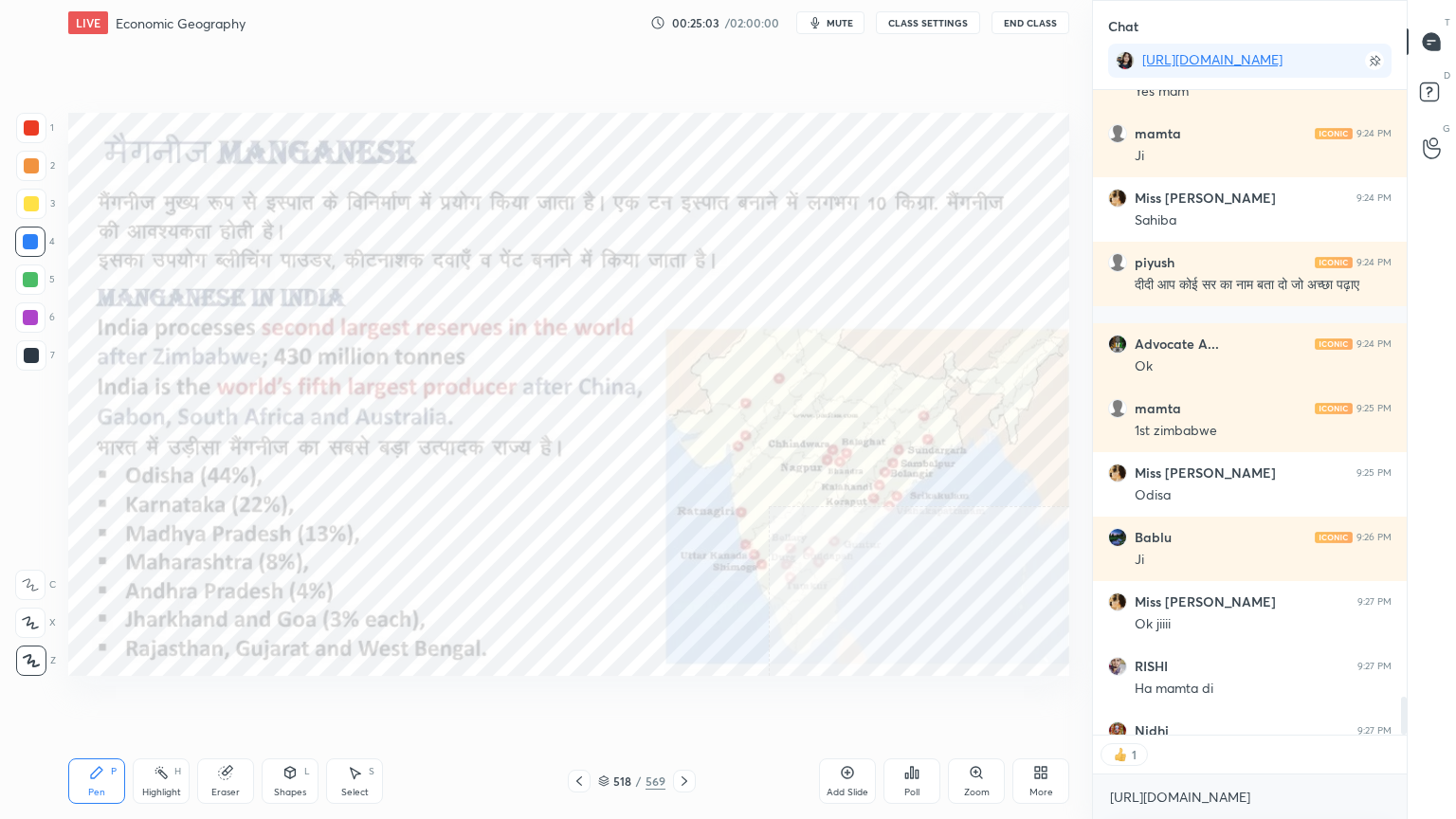 click on "Eraser" at bounding box center [226, 792] 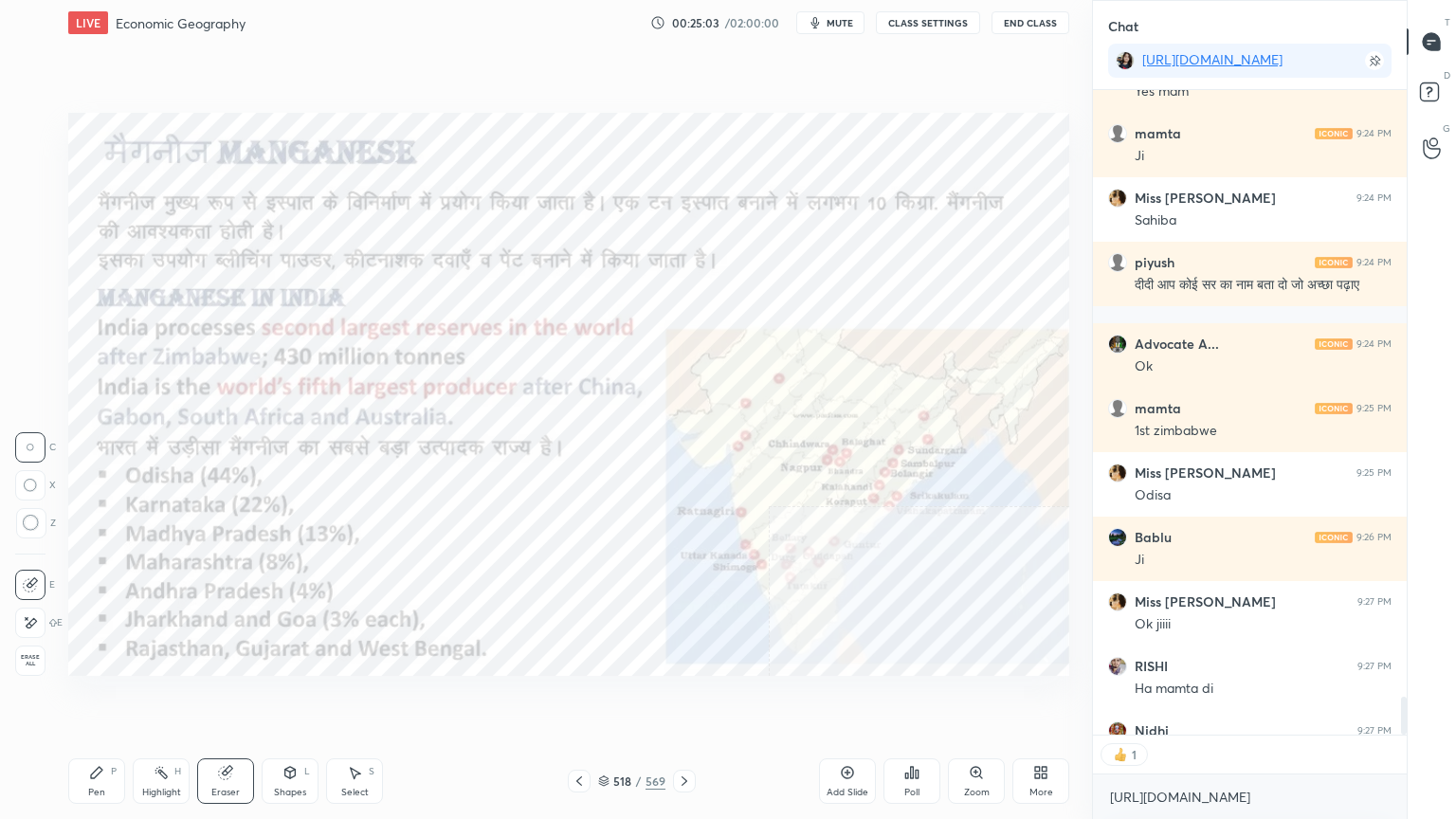 click on "Erase all" at bounding box center [30, 661] 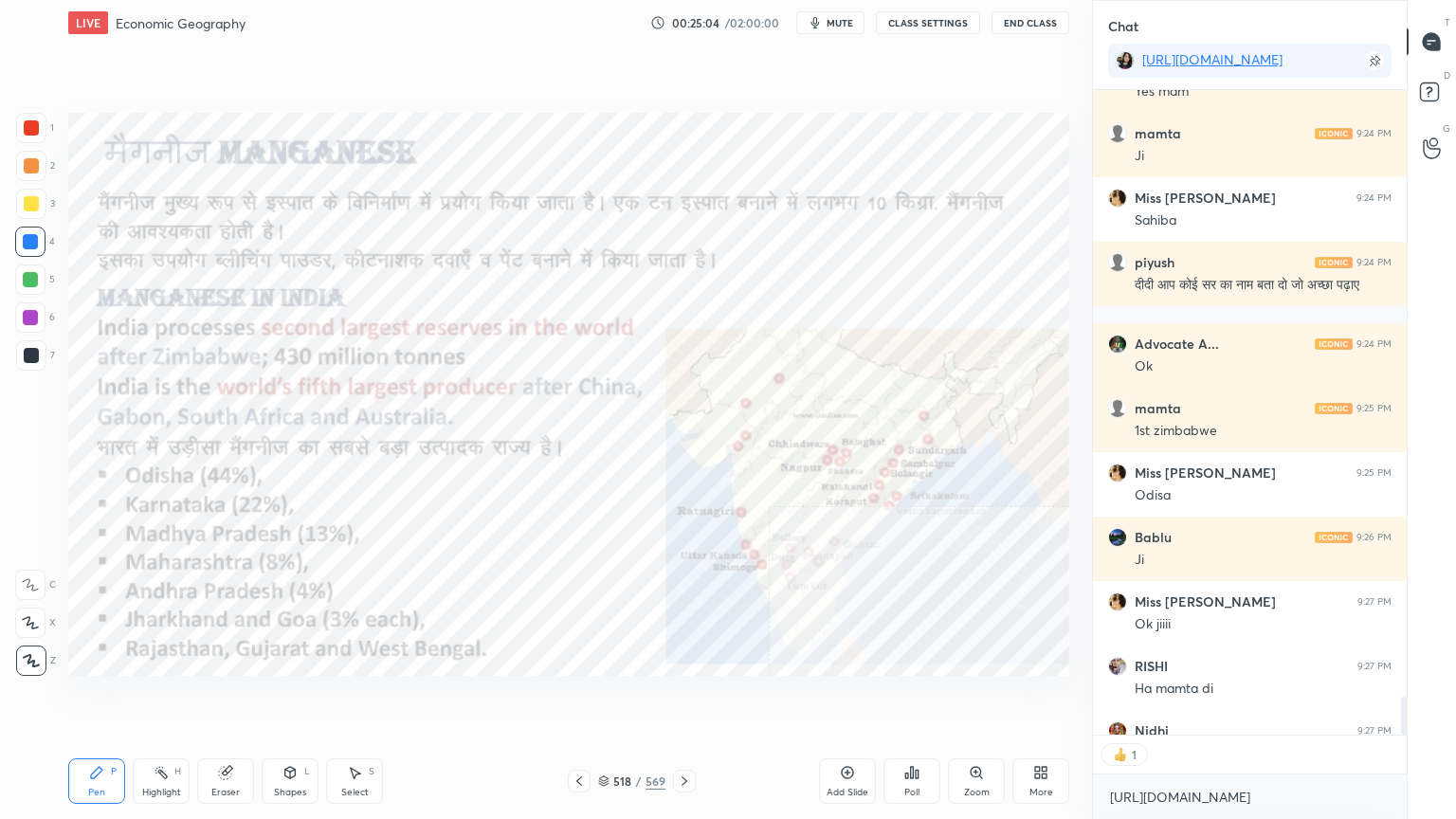click 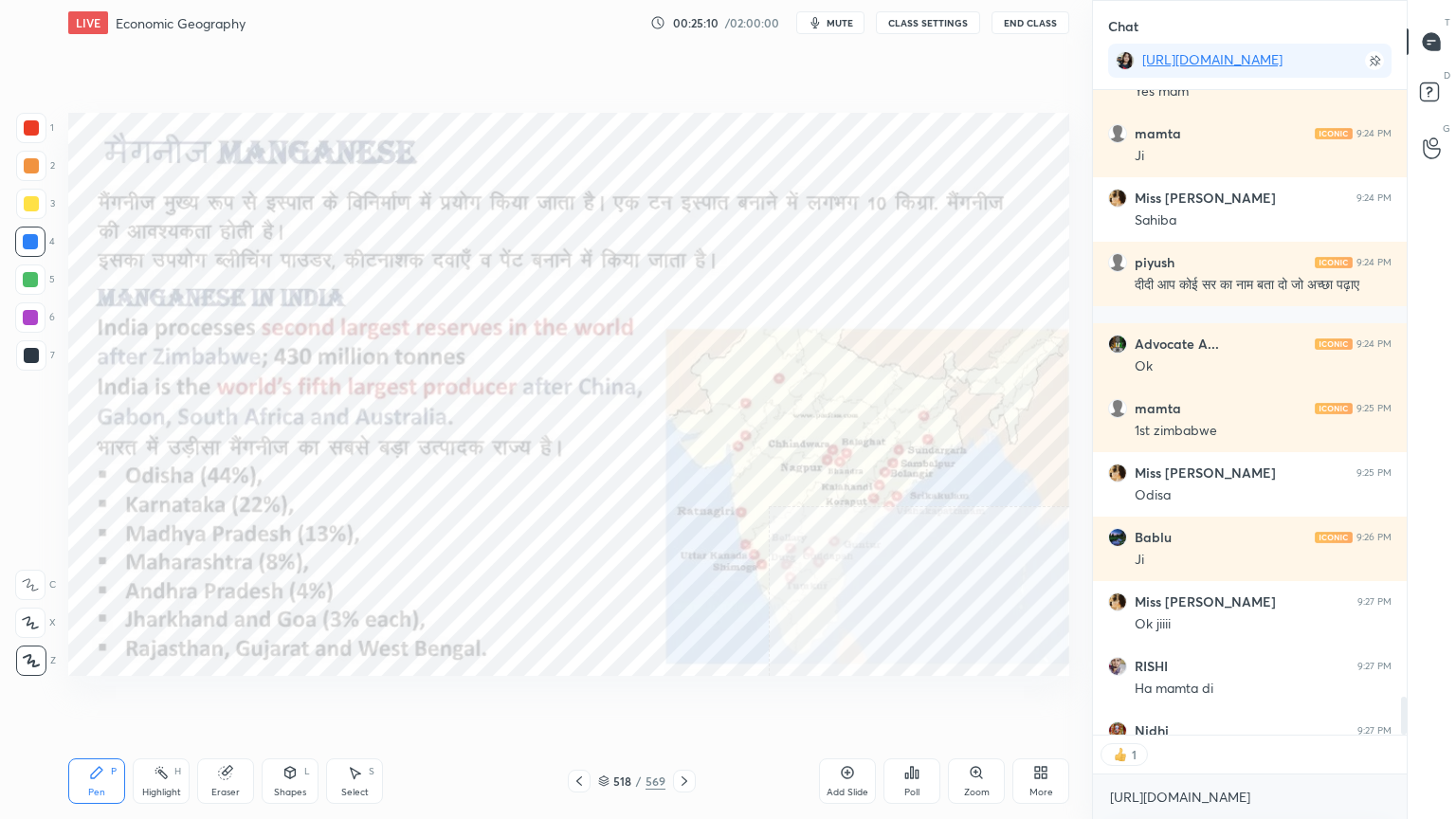 scroll, scrollTop: 6, scrollLeft: 6, axis: both 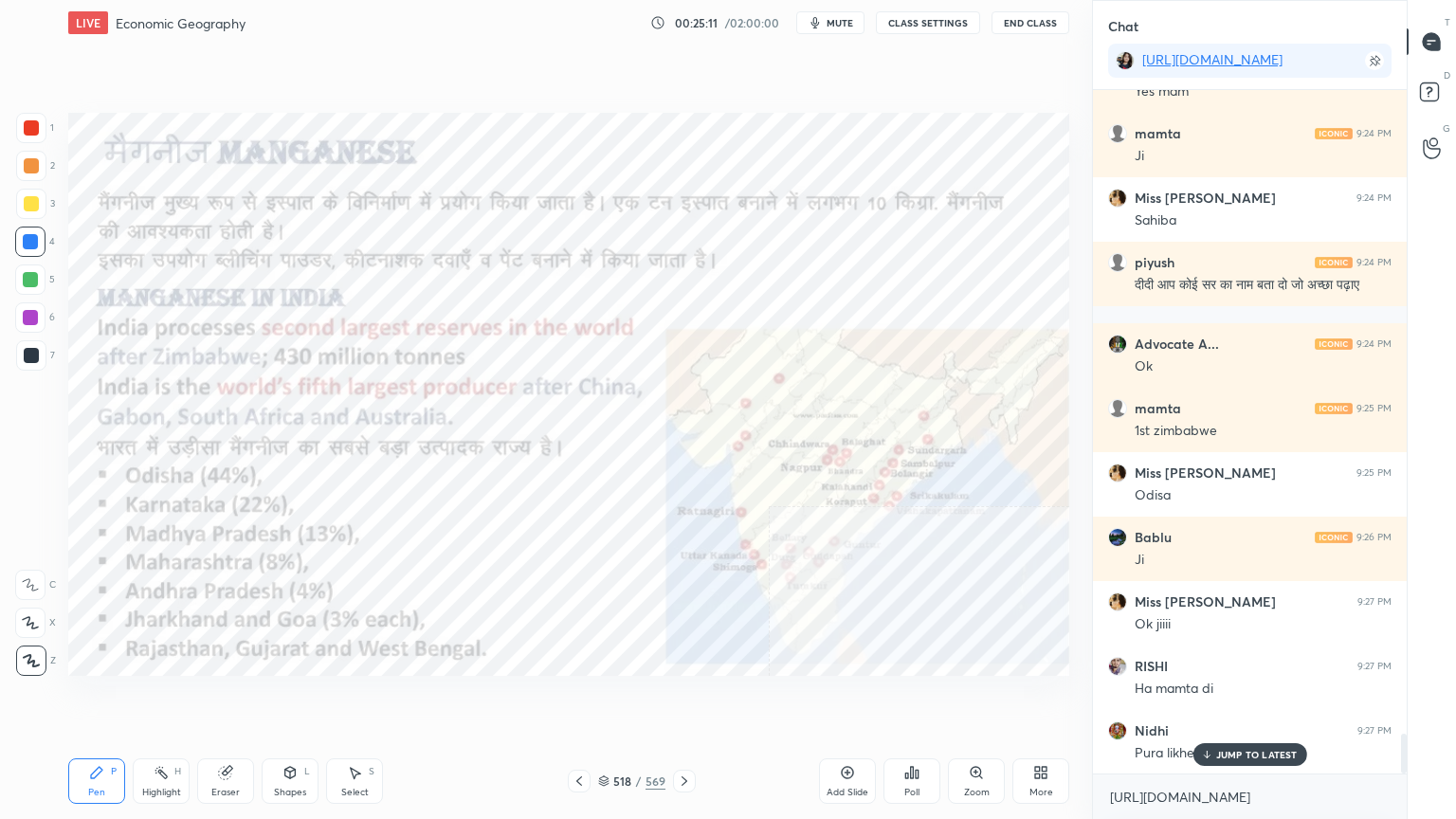 click on "Eraser" at bounding box center [226, 792] 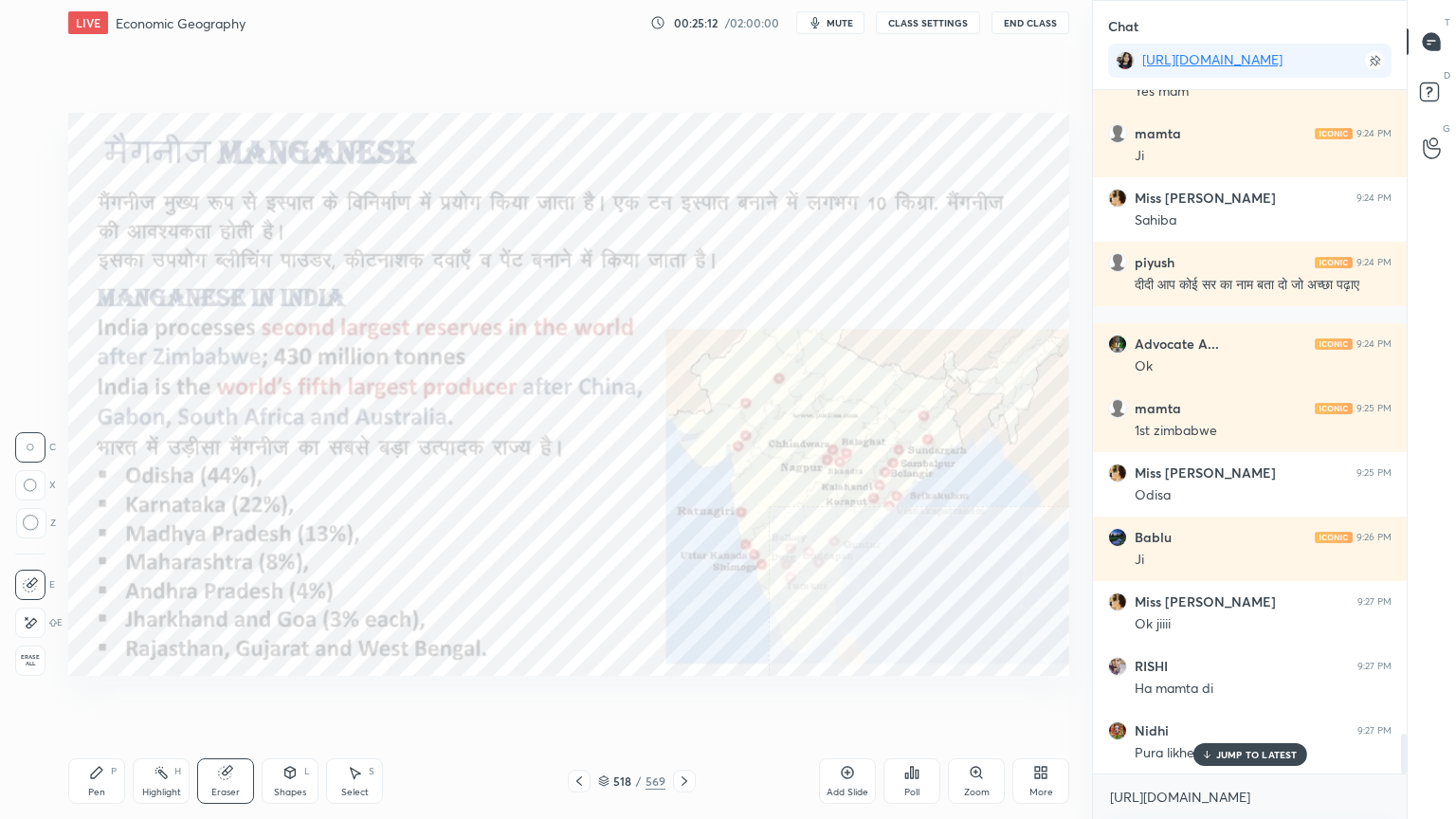 click on "Erase all" at bounding box center (30, 661) 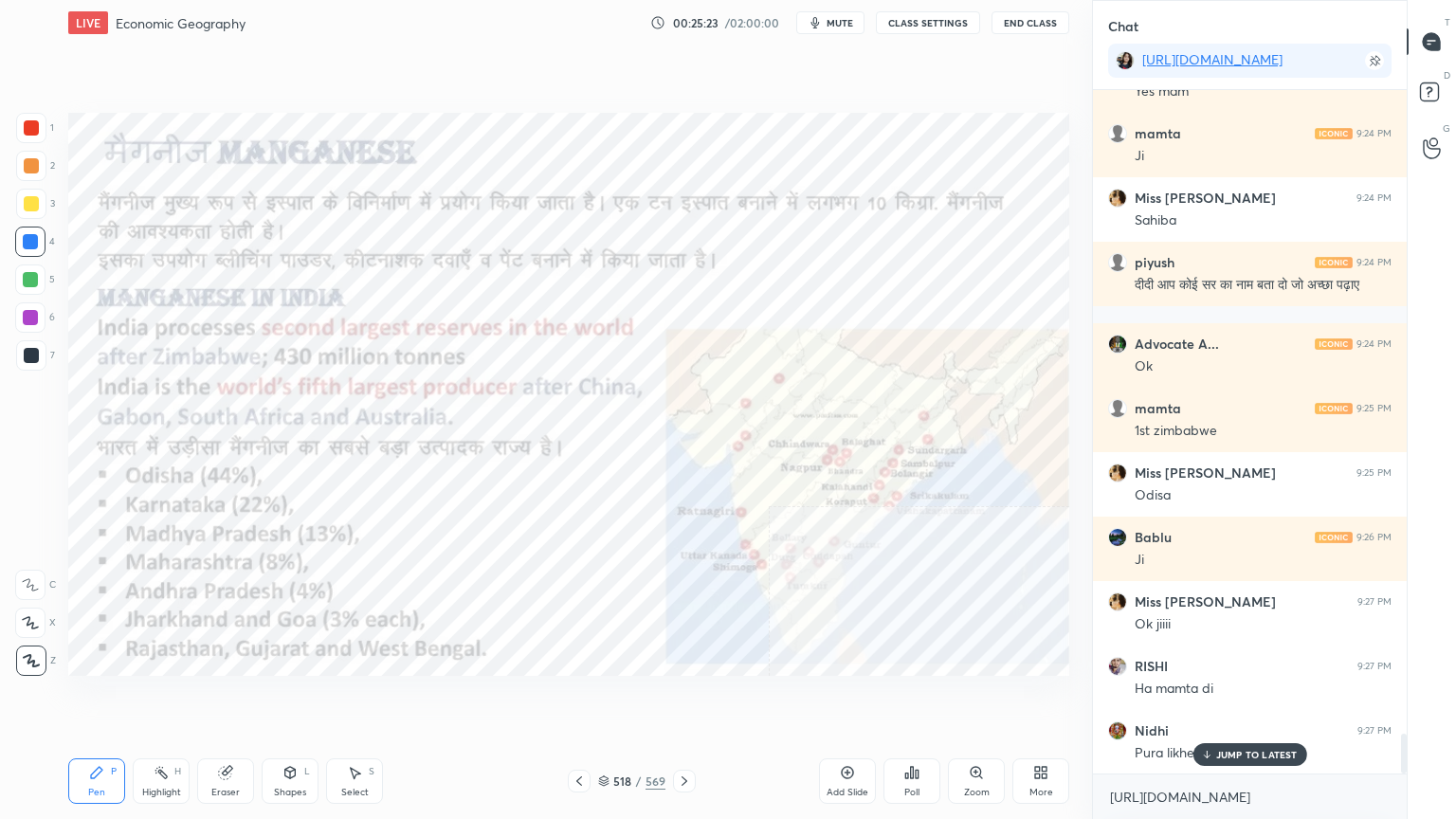 drag, startPoint x: 1235, startPoint y: 756, endPoint x: 1223, endPoint y: 796, distance: 41.761226 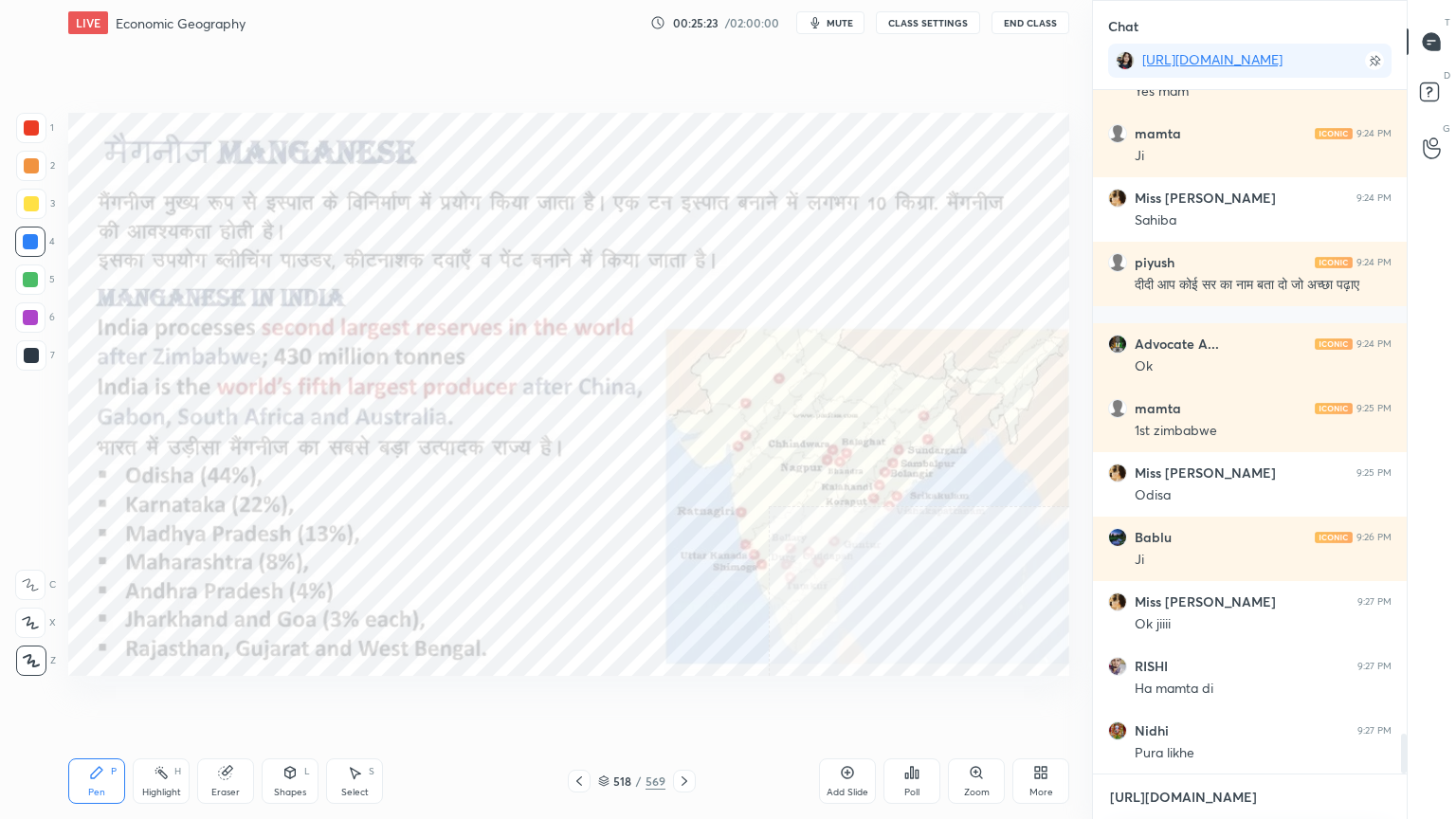 click on "[URL][DOMAIN_NAME]" at bounding box center (1249, 797) 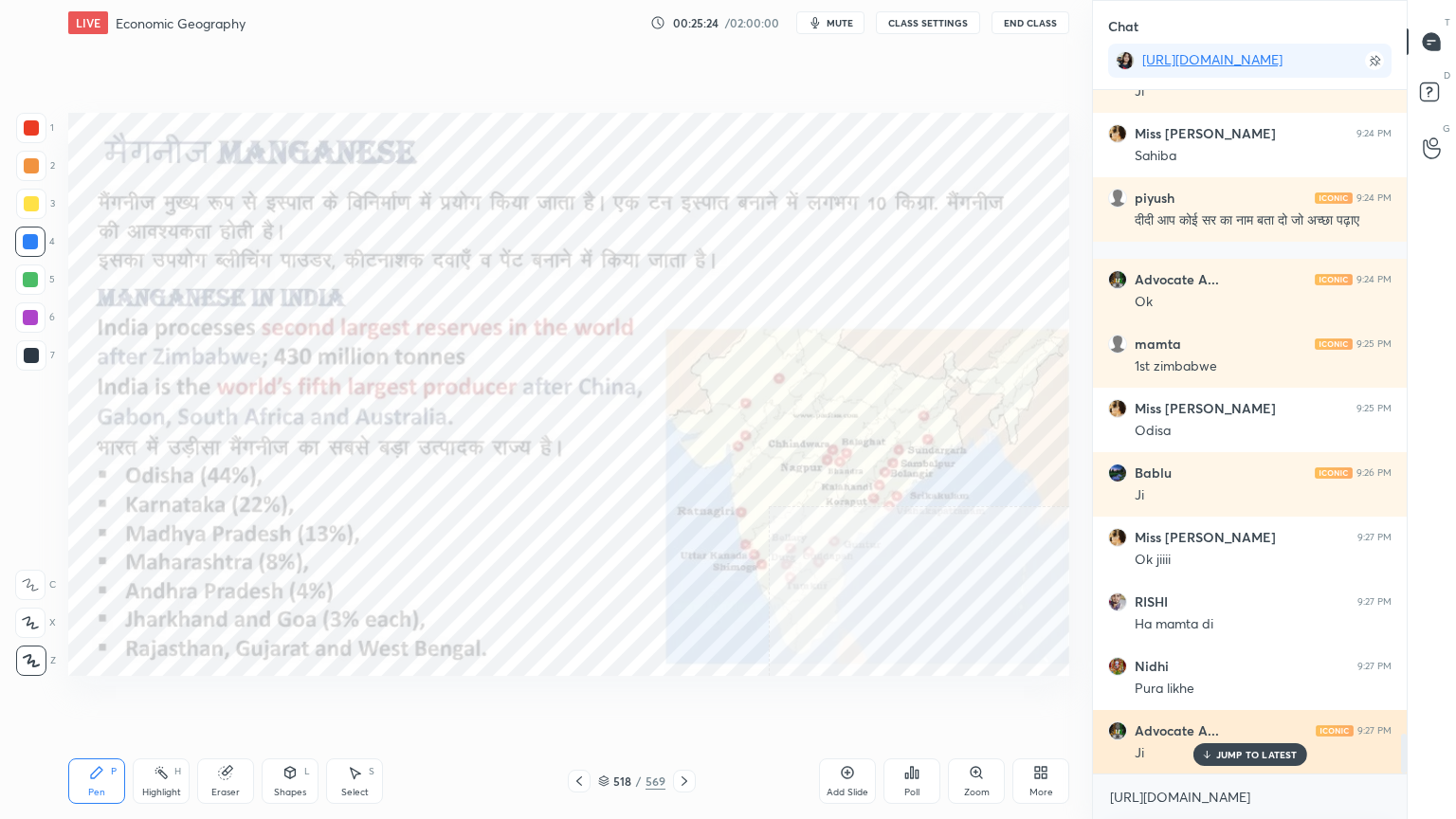 click on "JUMP TO LATEST" at bounding box center [1249, 755] 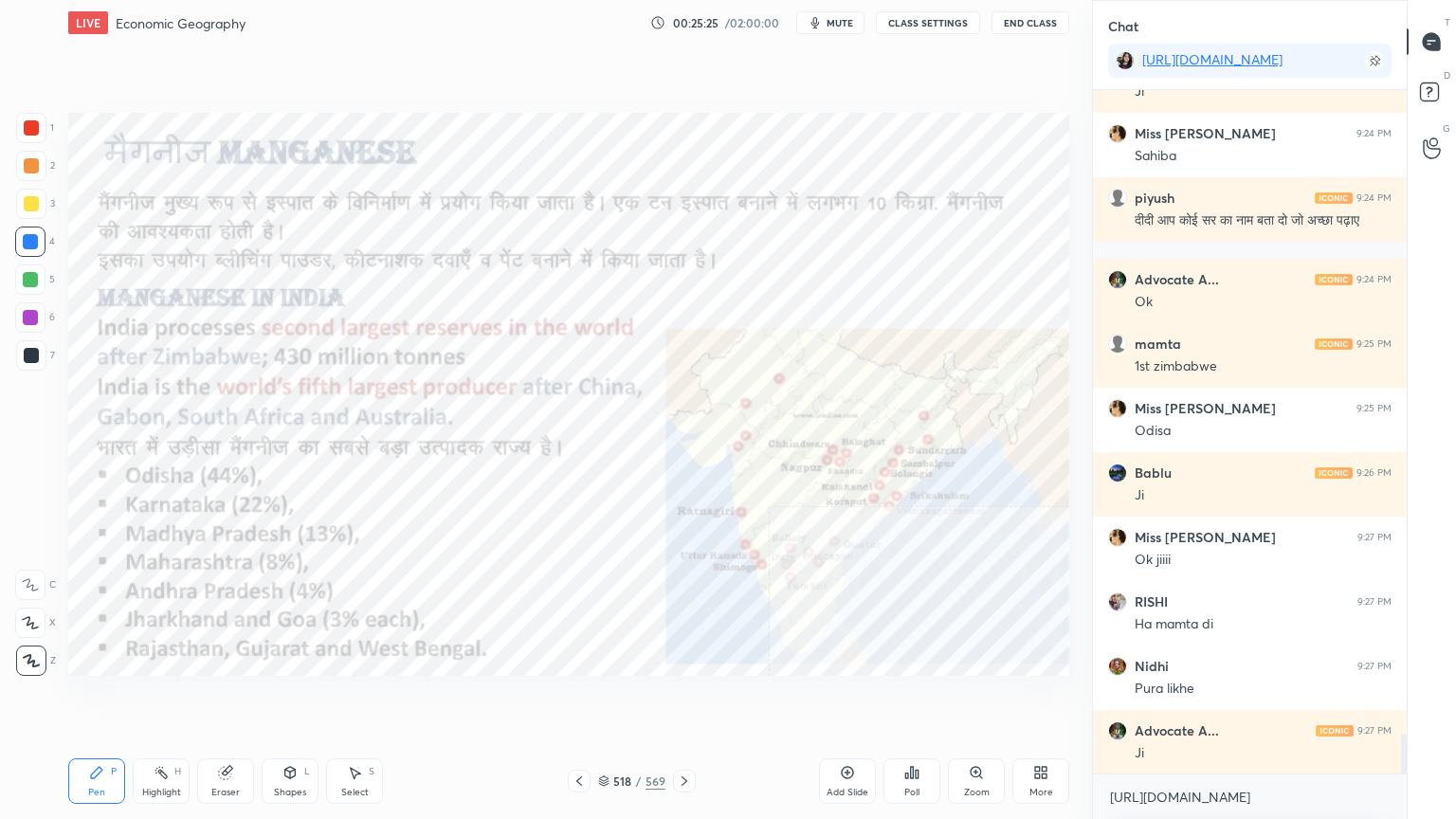 scroll, scrollTop: 11049, scrollLeft: 0, axis: vertical 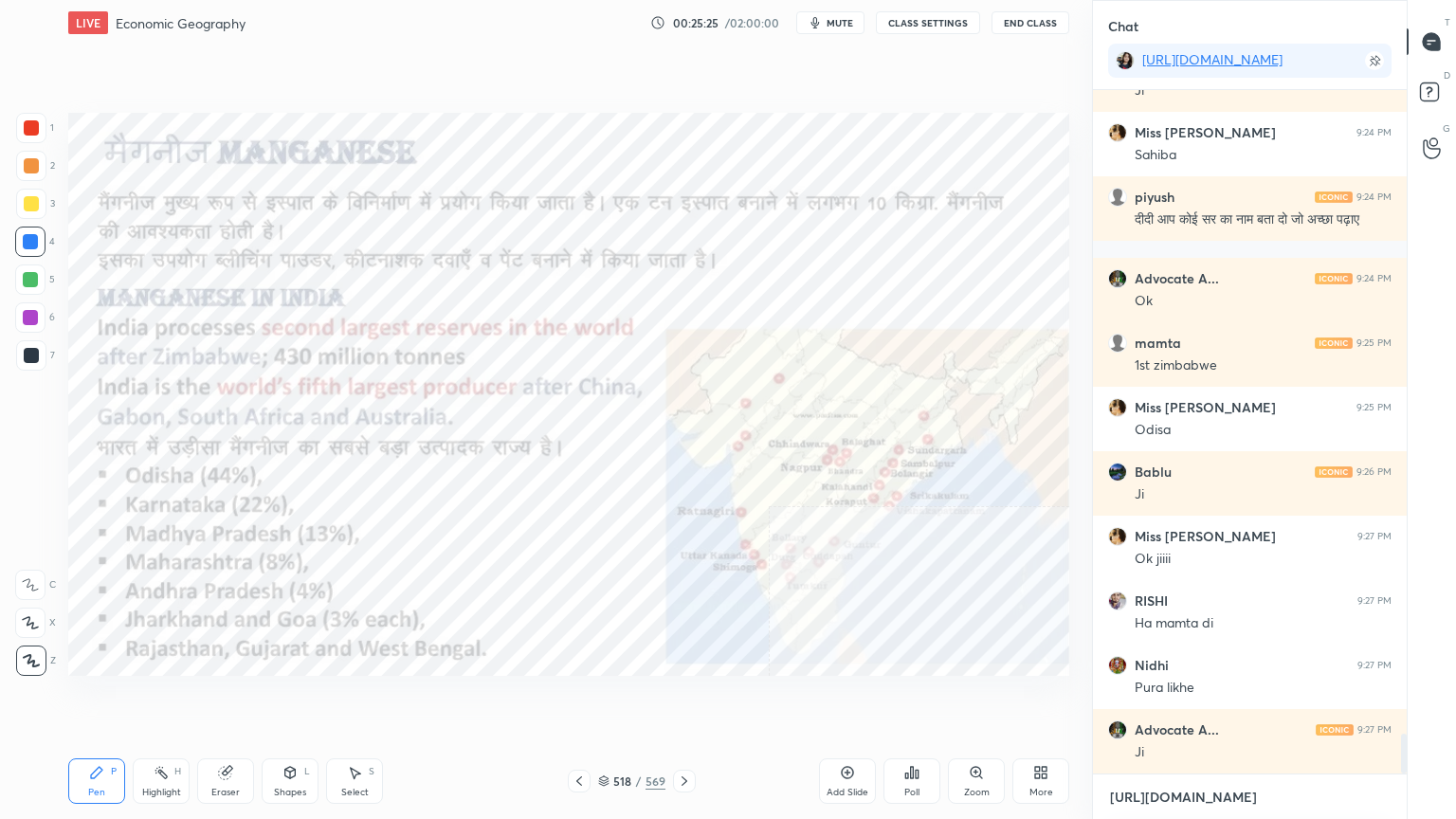 click on "[URL][DOMAIN_NAME]" at bounding box center (1249, 797) 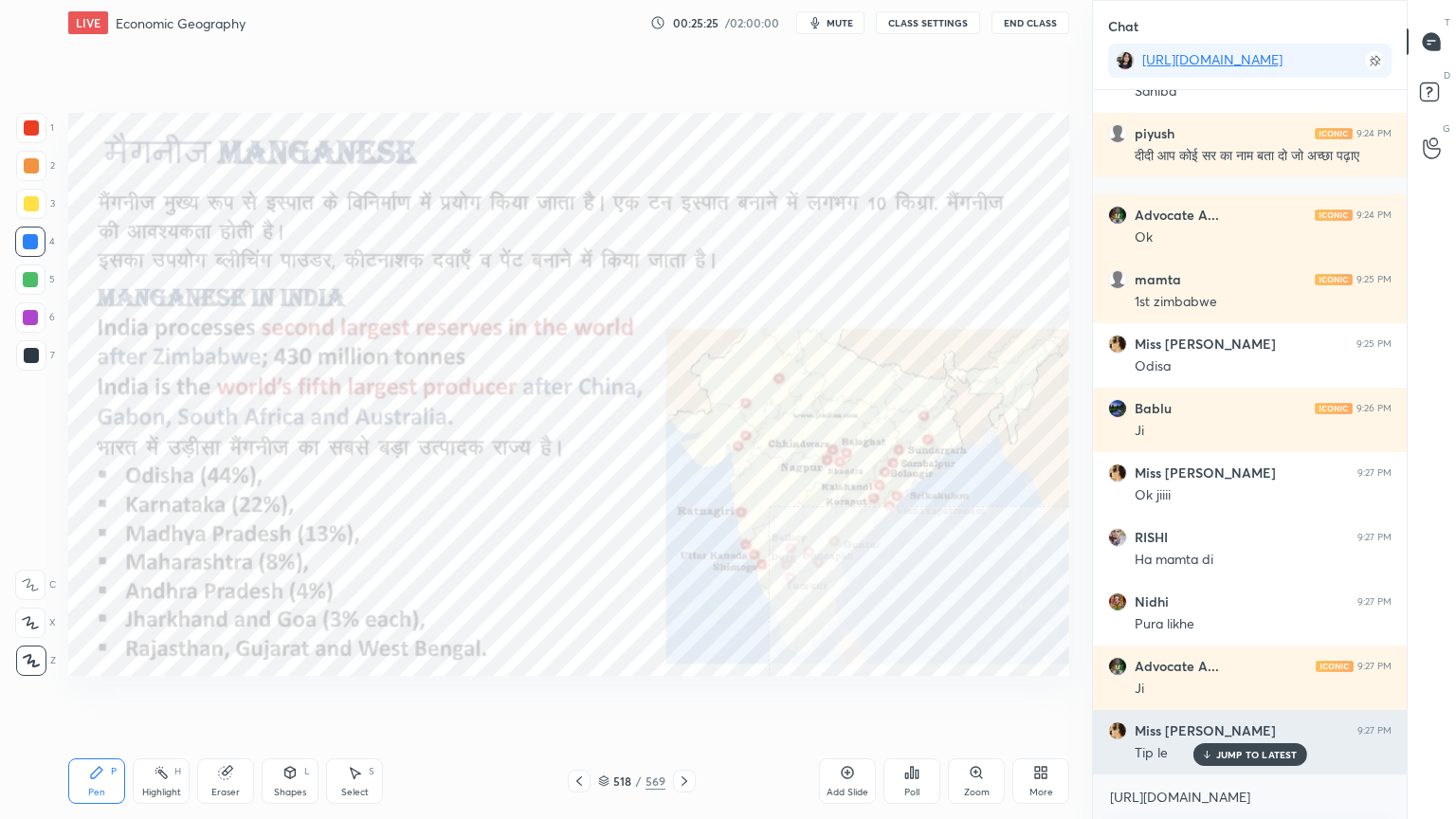 click on "JUMP TO LATEST" at bounding box center (1249, 755) 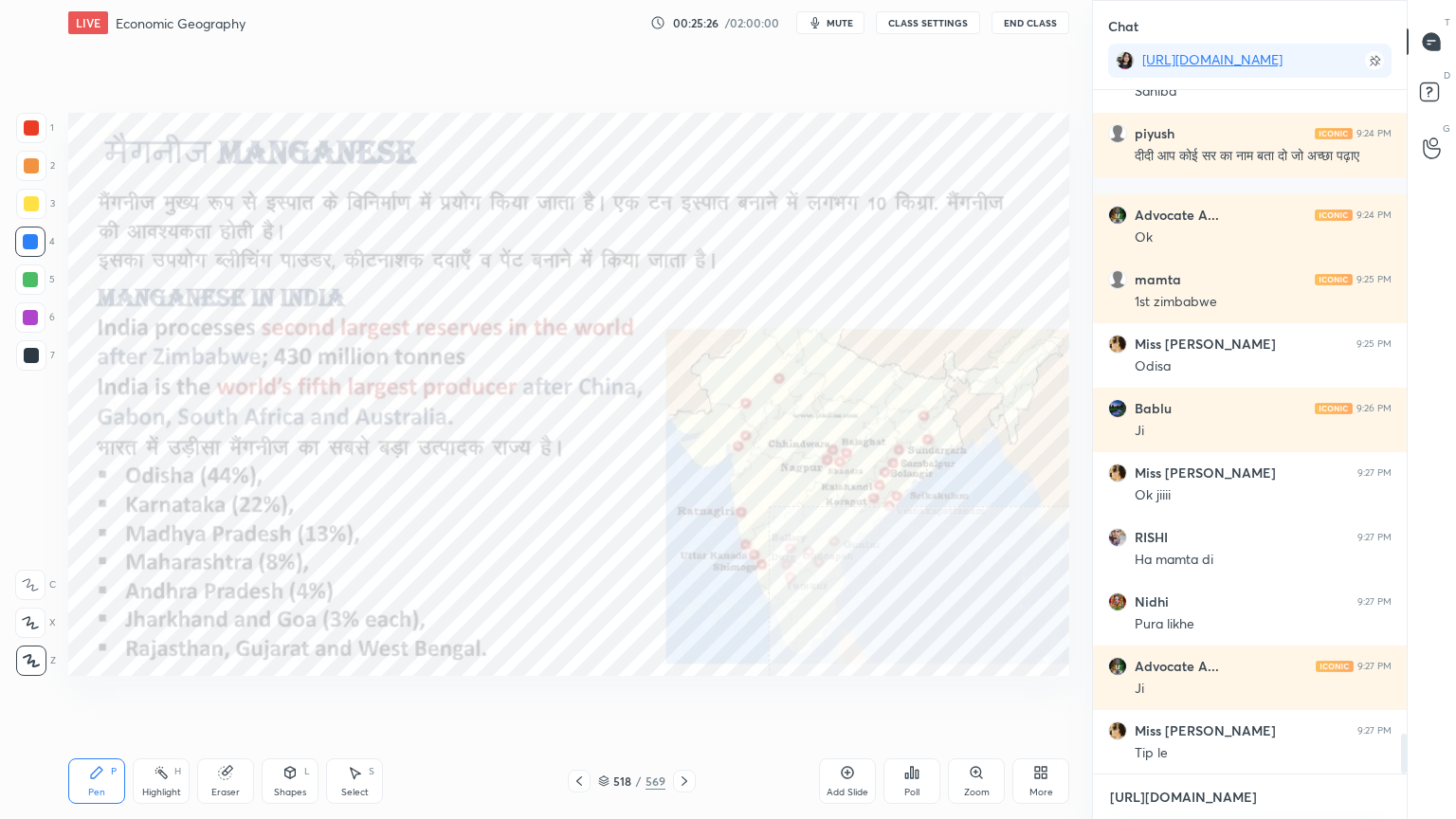 click on "[URL][DOMAIN_NAME]" at bounding box center [1249, 797] 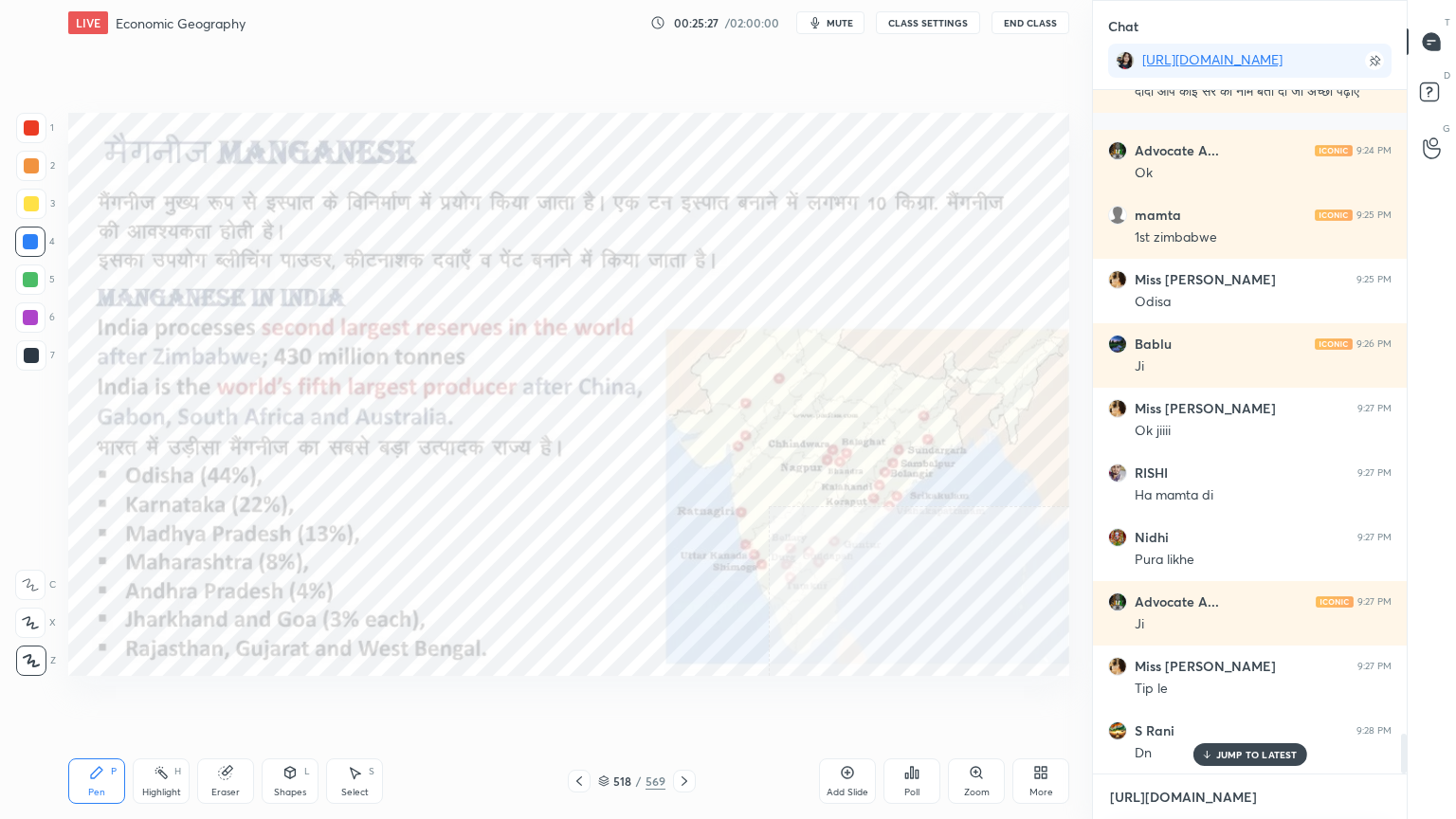 scroll, scrollTop: 11178, scrollLeft: 0, axis: vertical 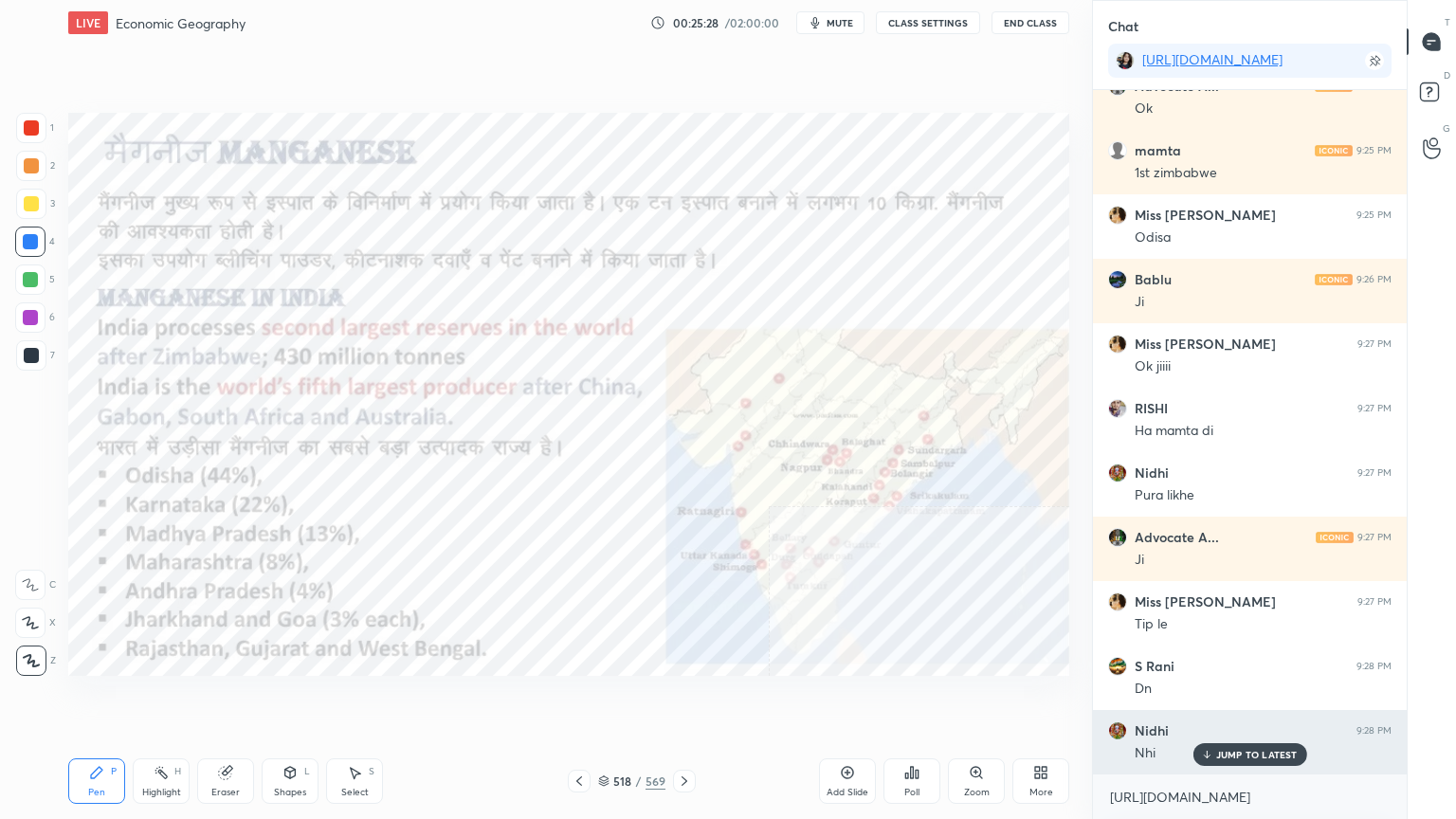 click on "JUMP TO LATEST" at bounding box center [1257, 755] 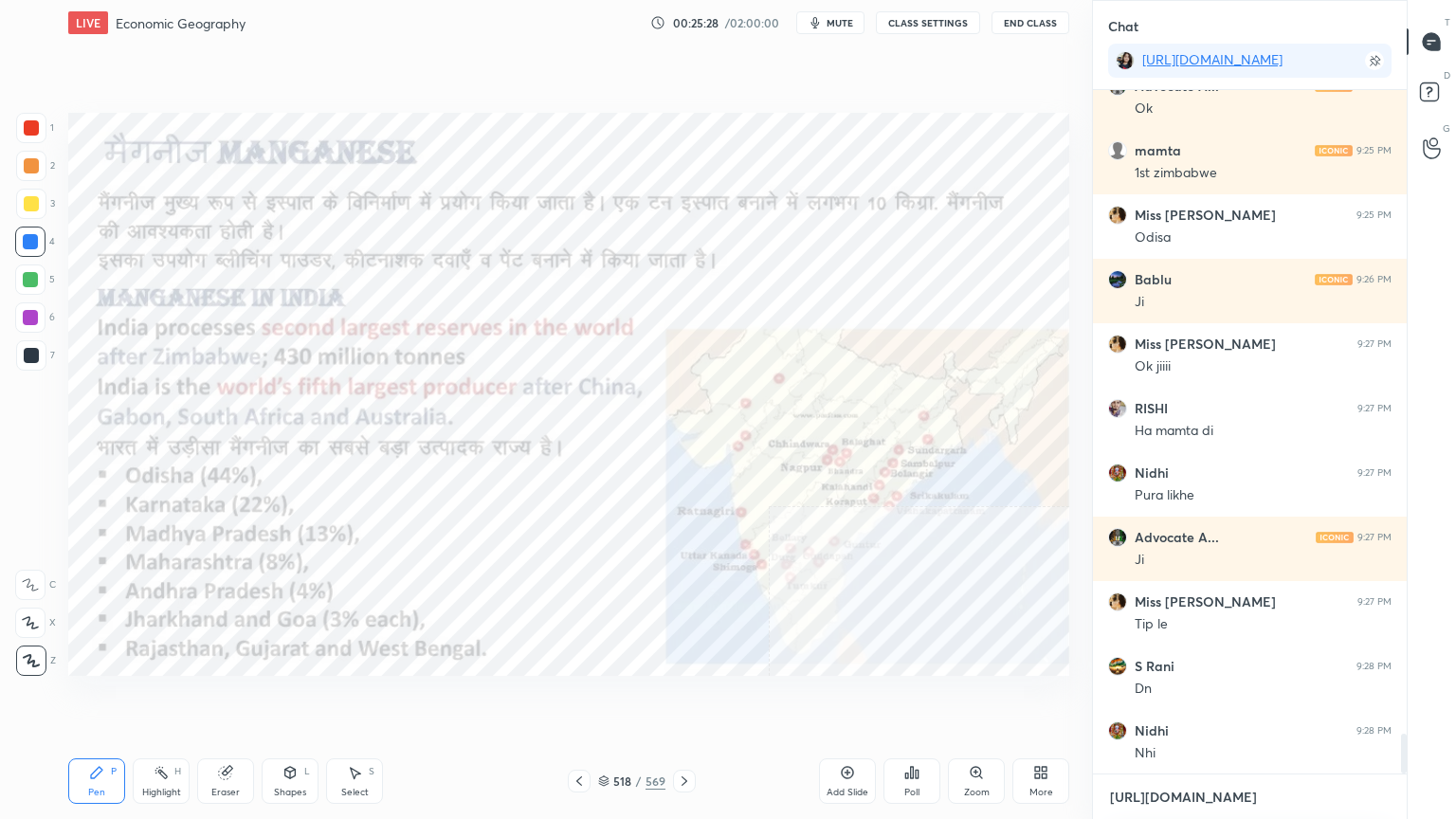 click on "[URL][DOMAIN_NAME]" at bounding box center [1249, 797] 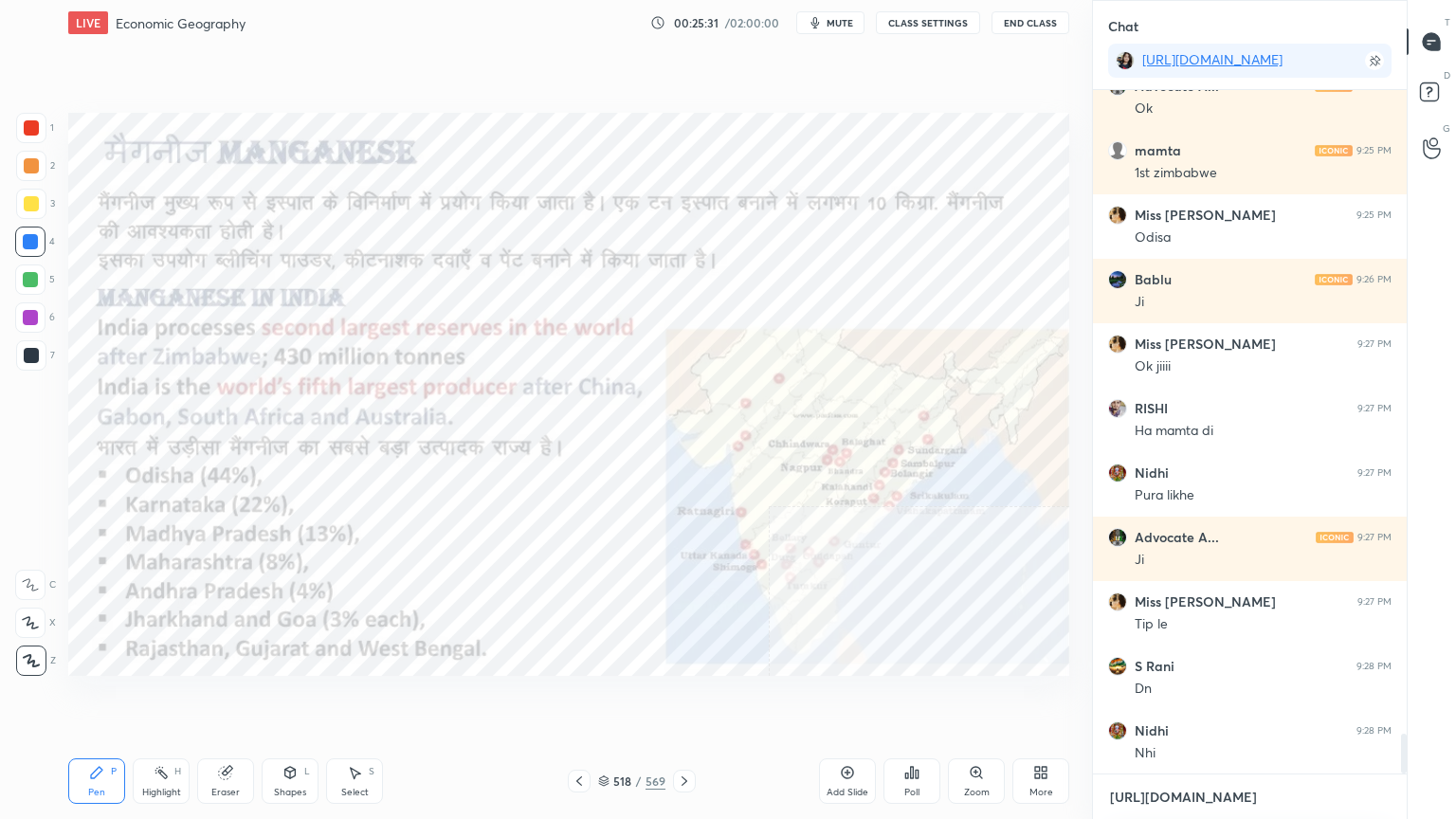 scroll, scrollTop: 11242, scrollLeft: 0, axis: vertical 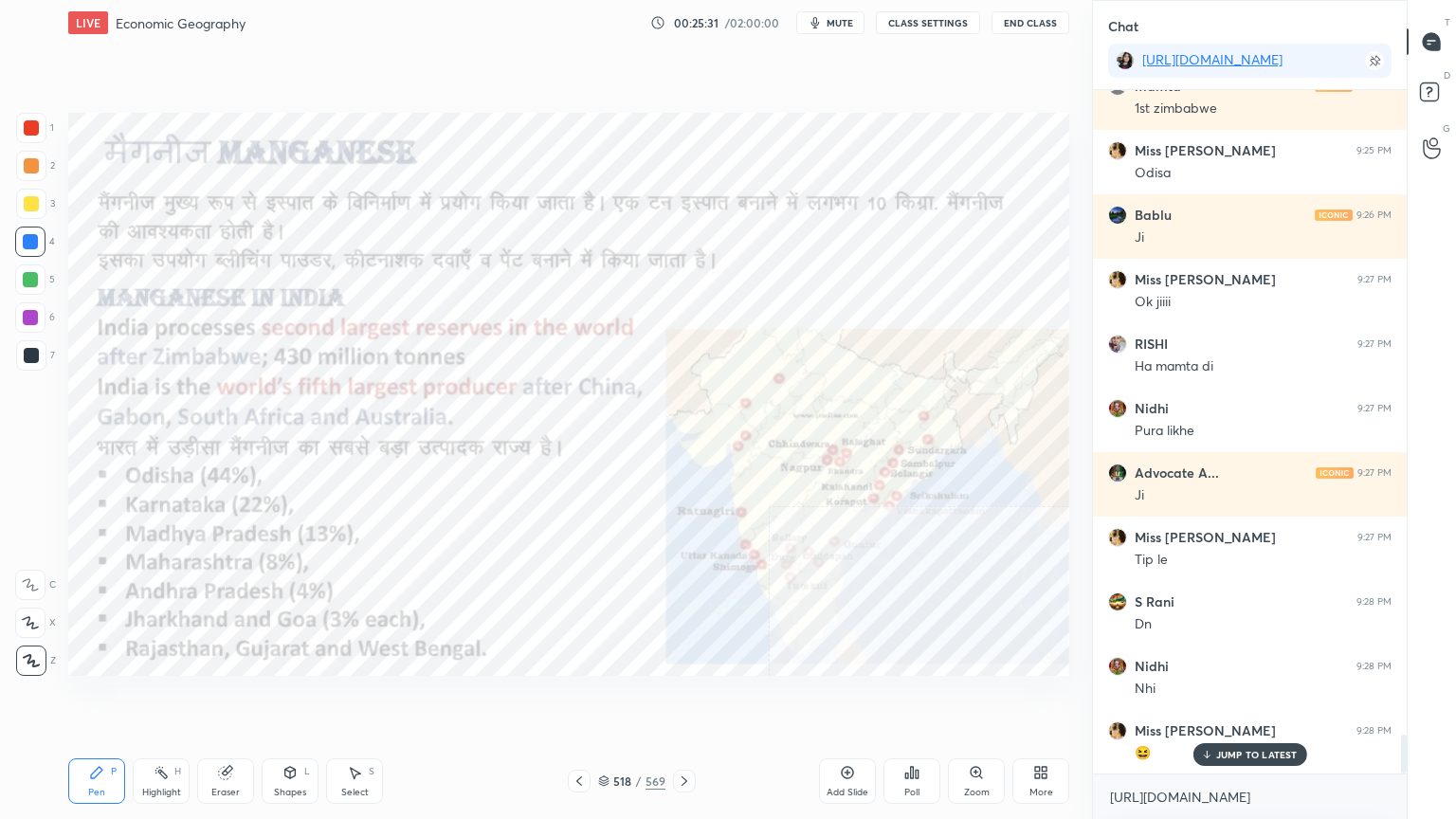 click on "518 / 569" at bounding box center (631, 781) 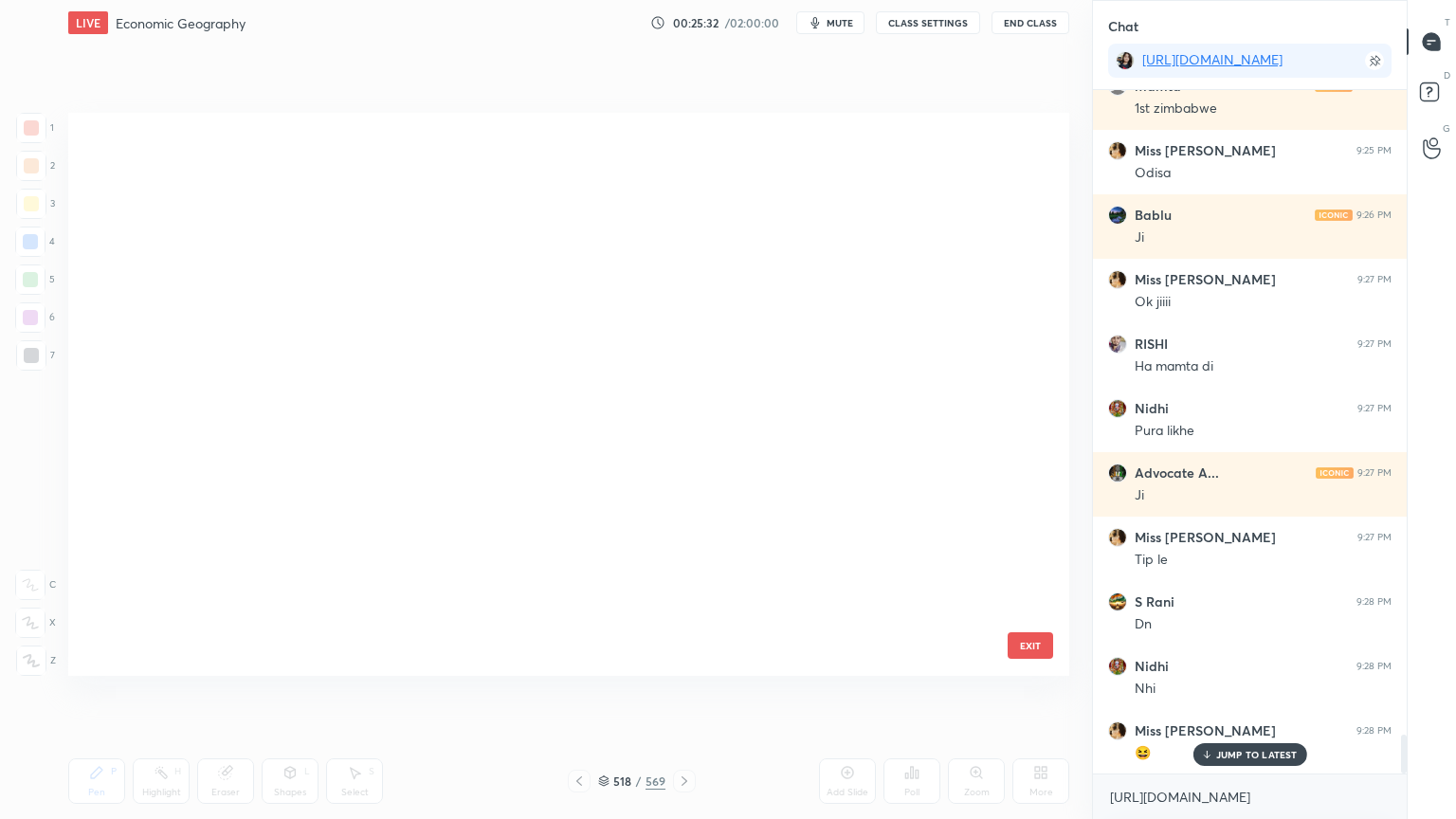 scroll, scrollTop: 29446, scrollLeft: 0, axis: vertical 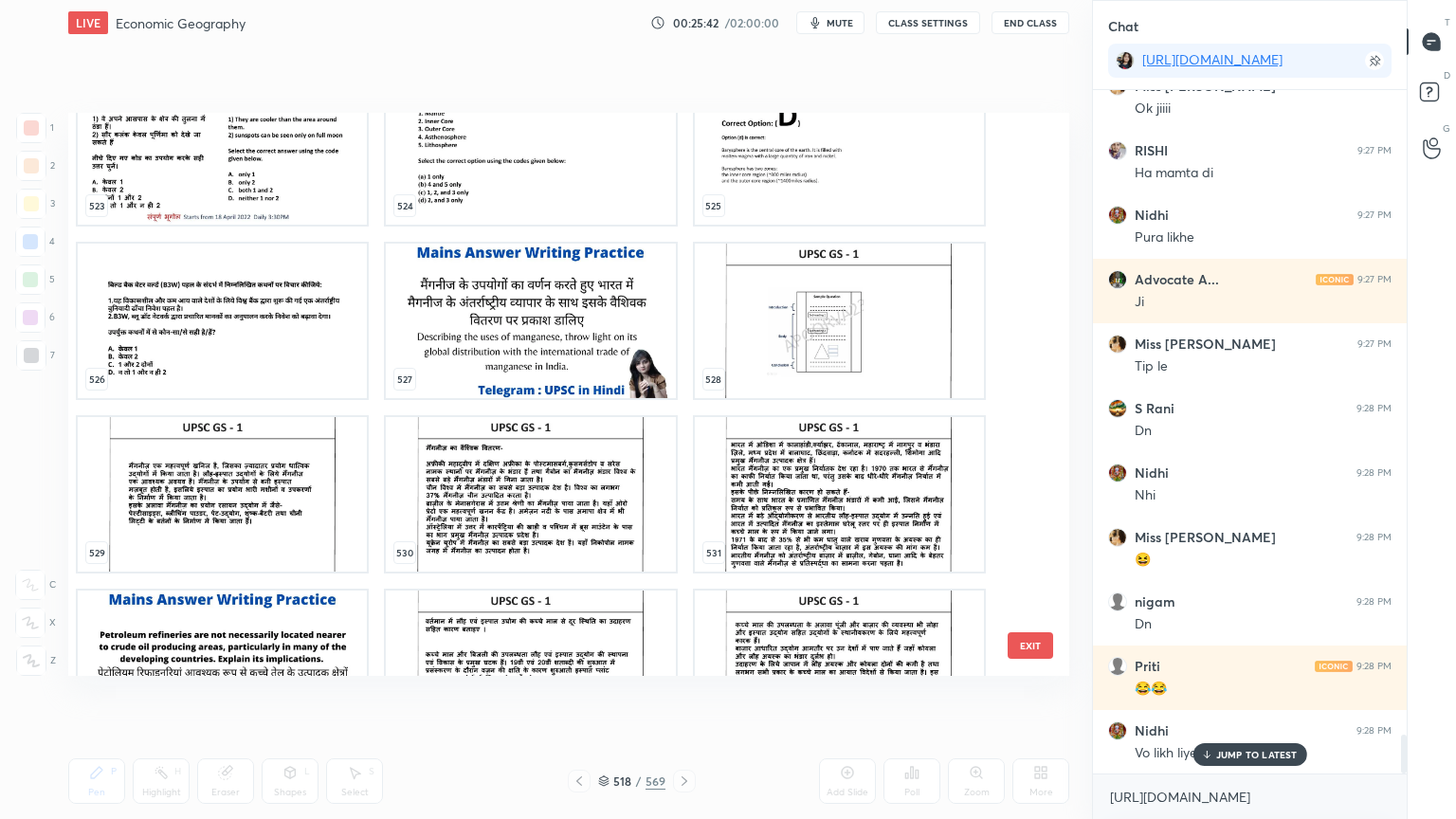 click on "JUMP TO LATEST" at bounding box center (1249, 755) 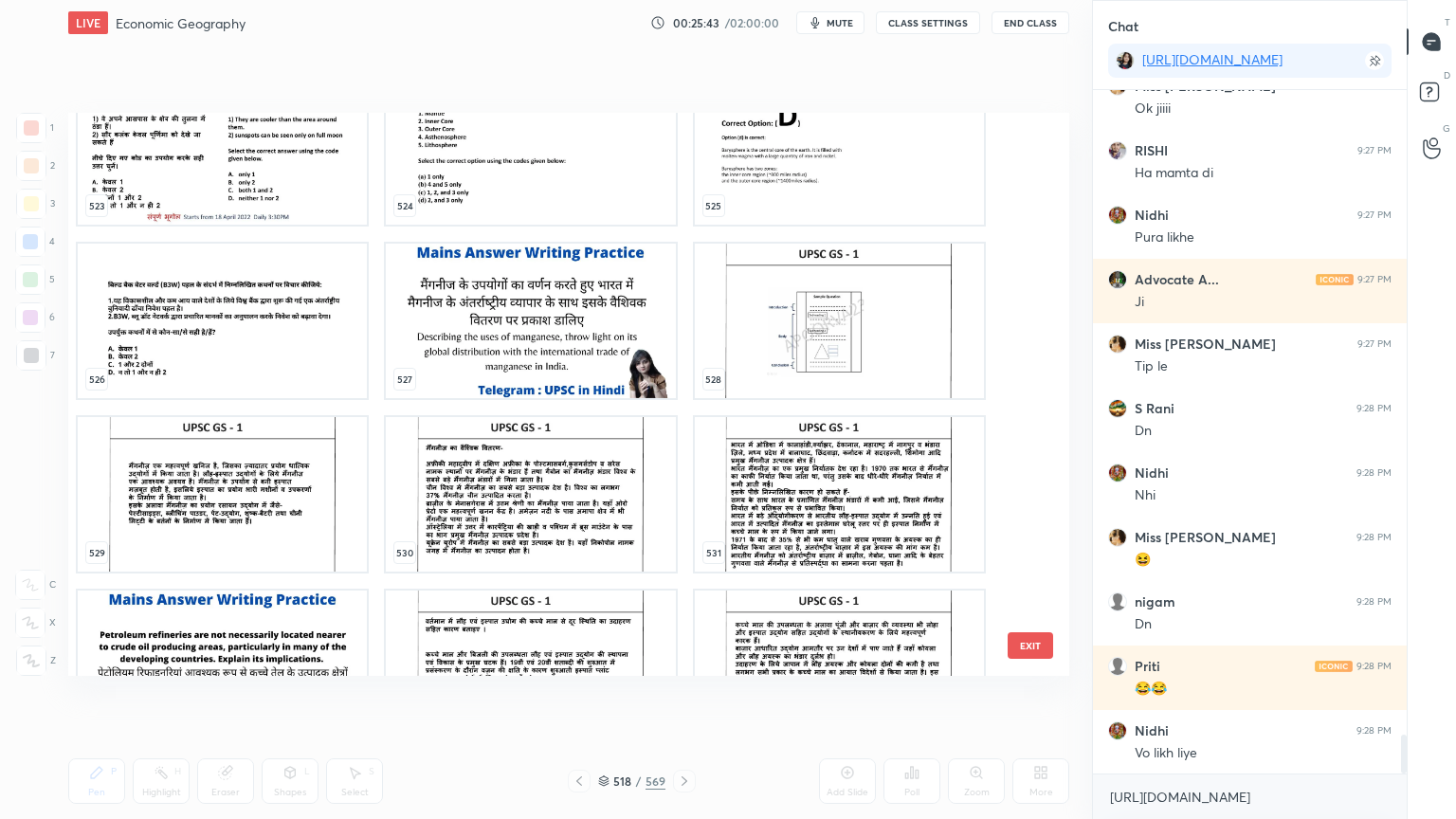 click at bounding box center [530, 320] 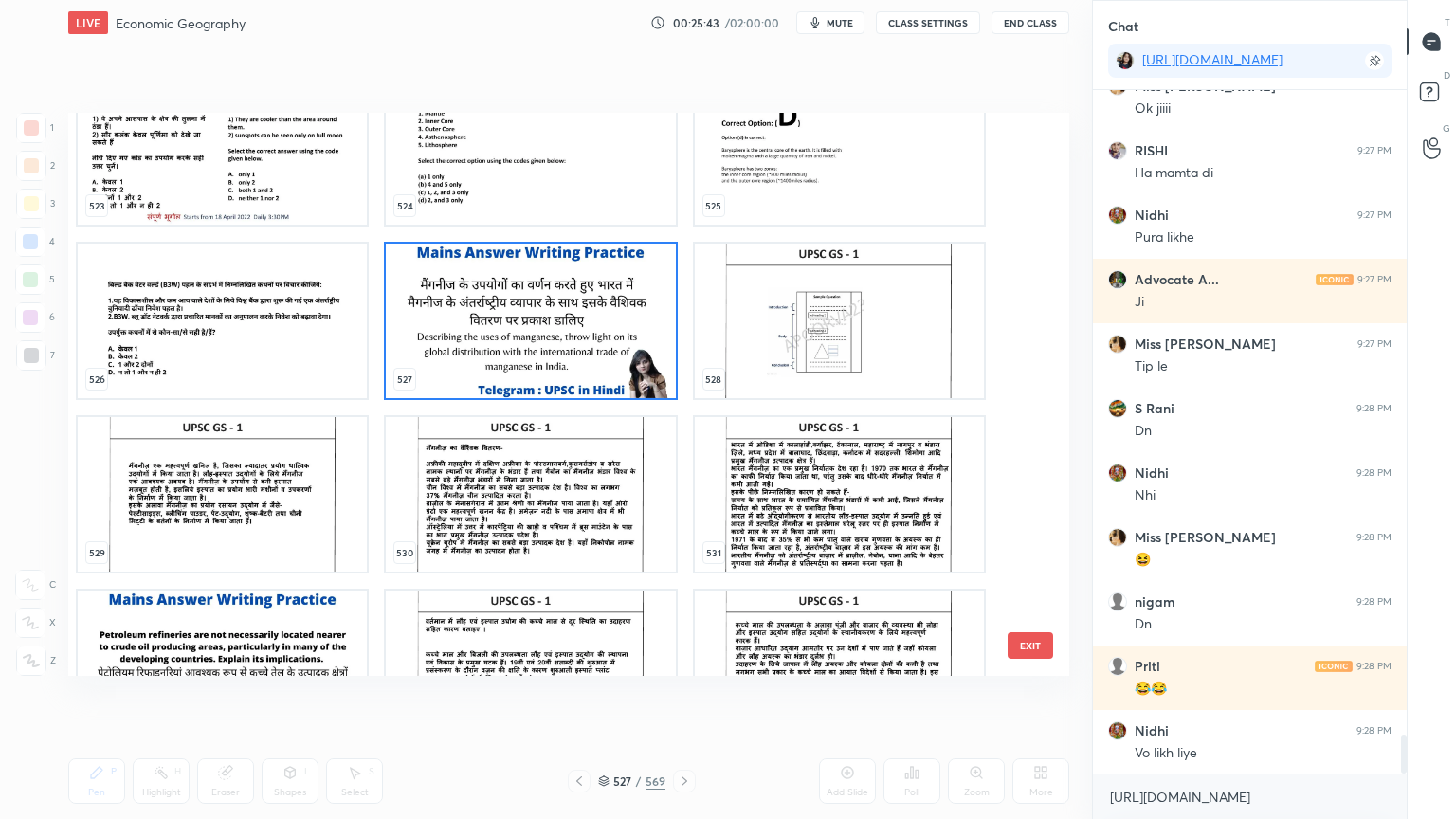 click at bounding box center (530, 320) 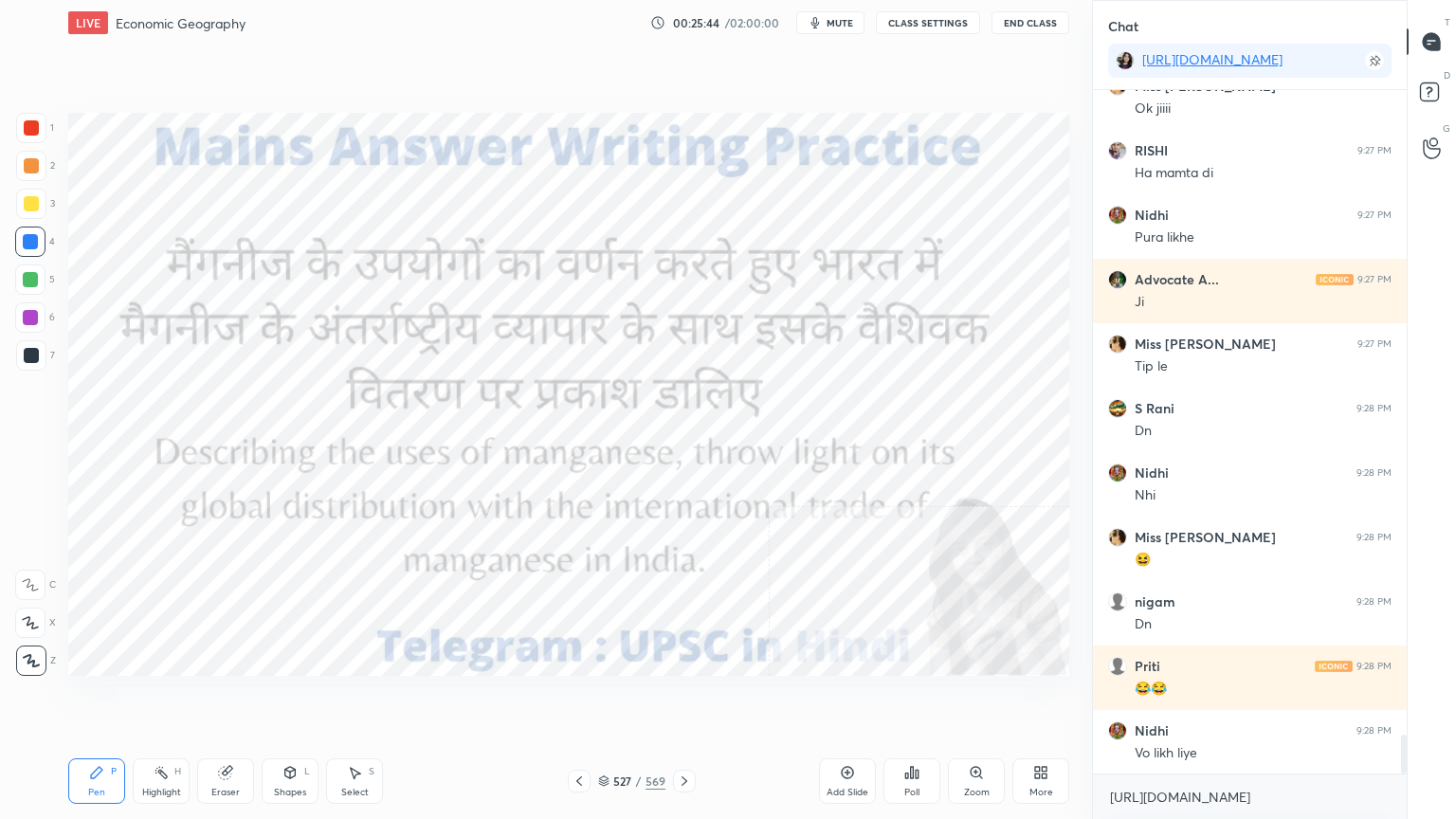 click at bounding box center [530, 320] 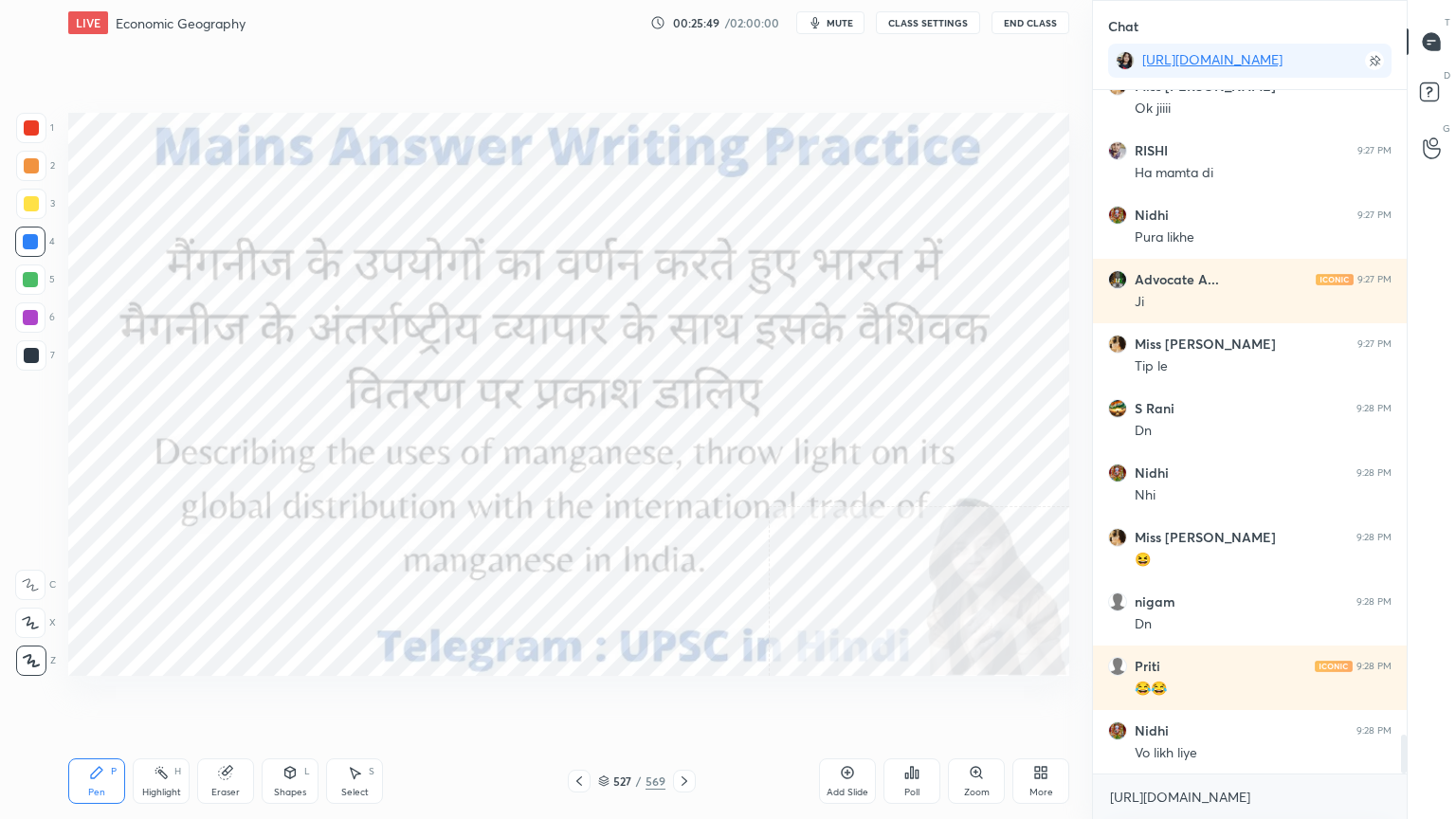 scroll, scrollTop: 11500, scrollLeft: 0, axis: vertical 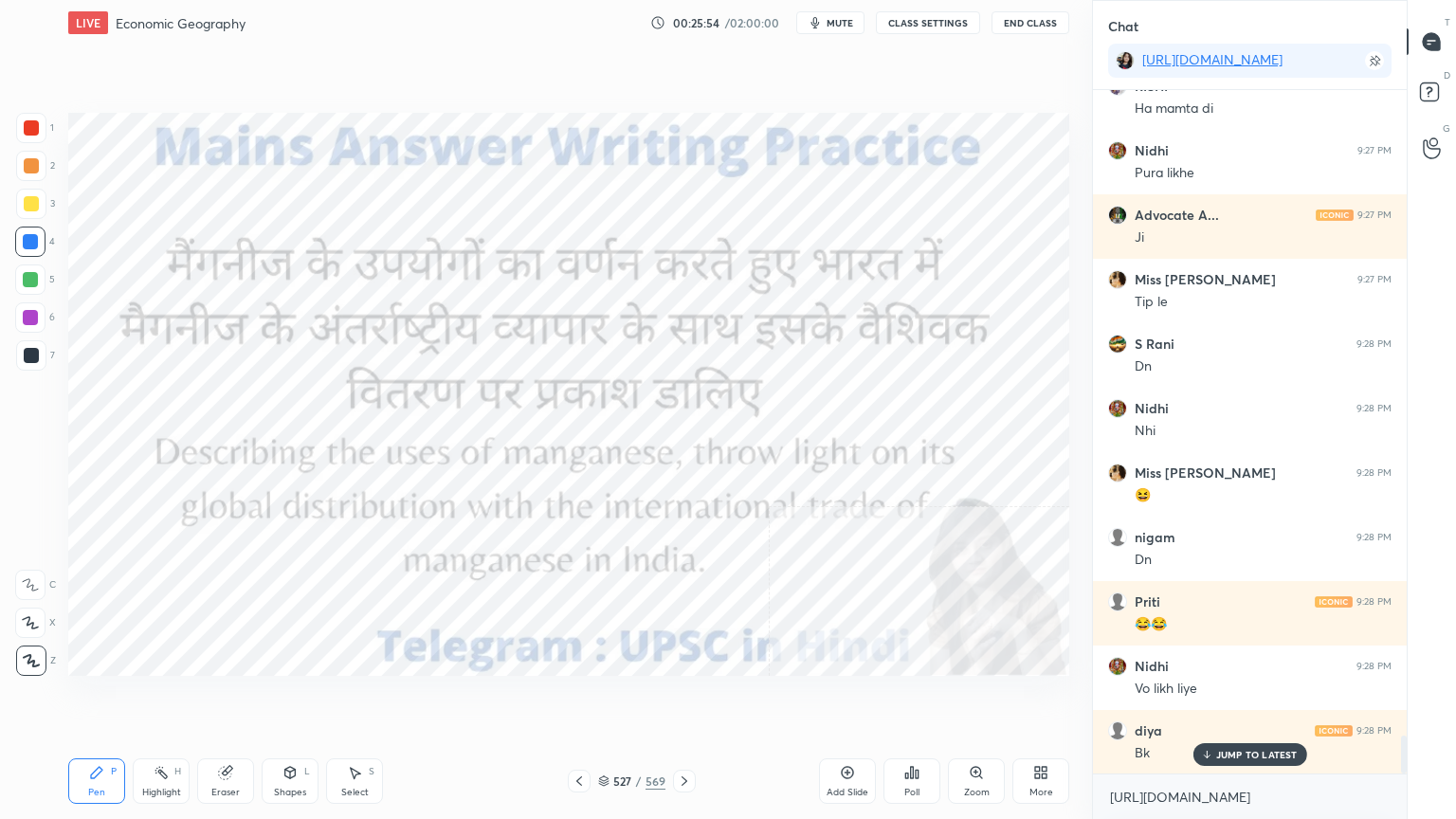 click 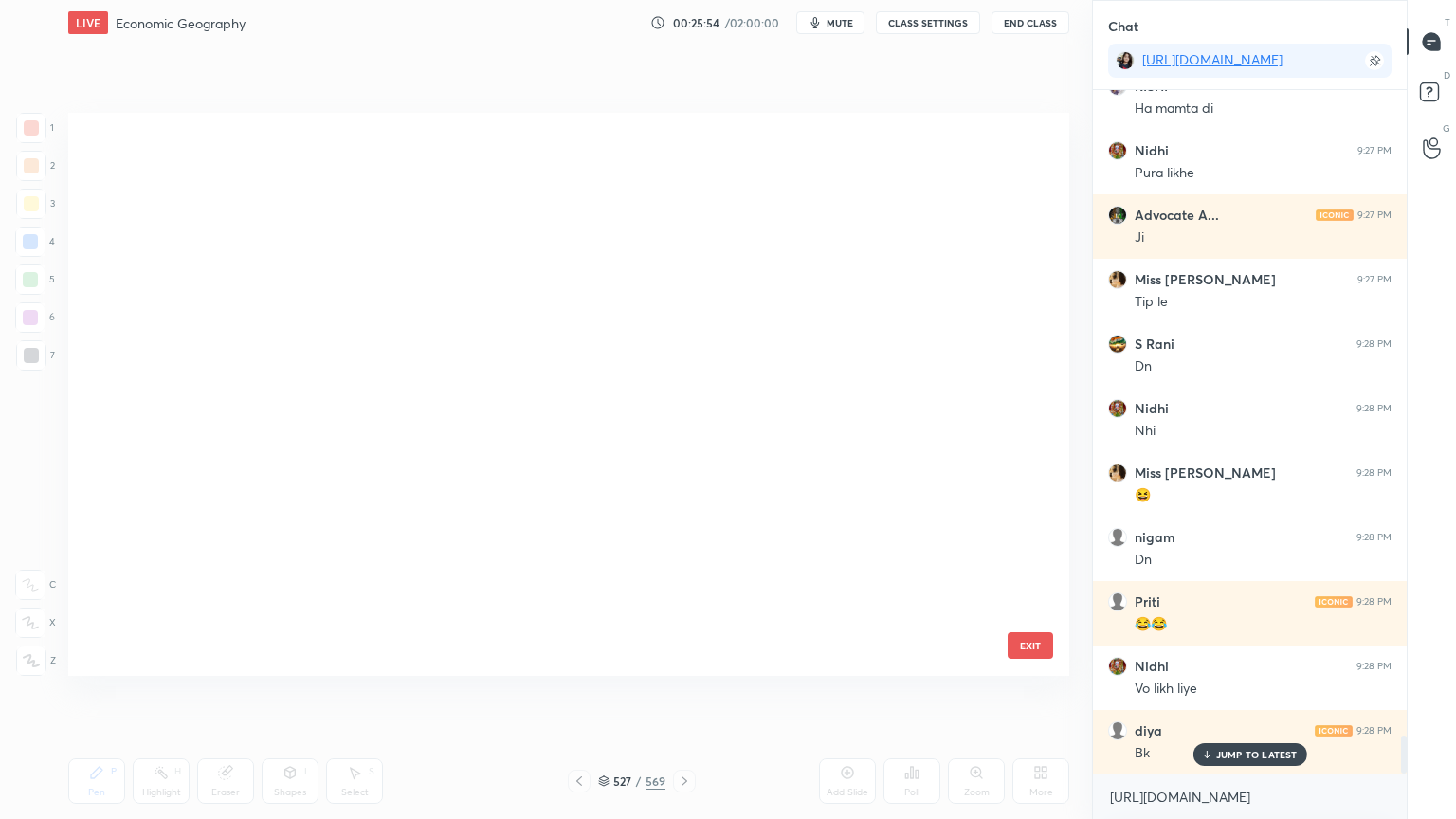 scroll, scrollTop: 29967, scrollLeft: 0, axis: vertical 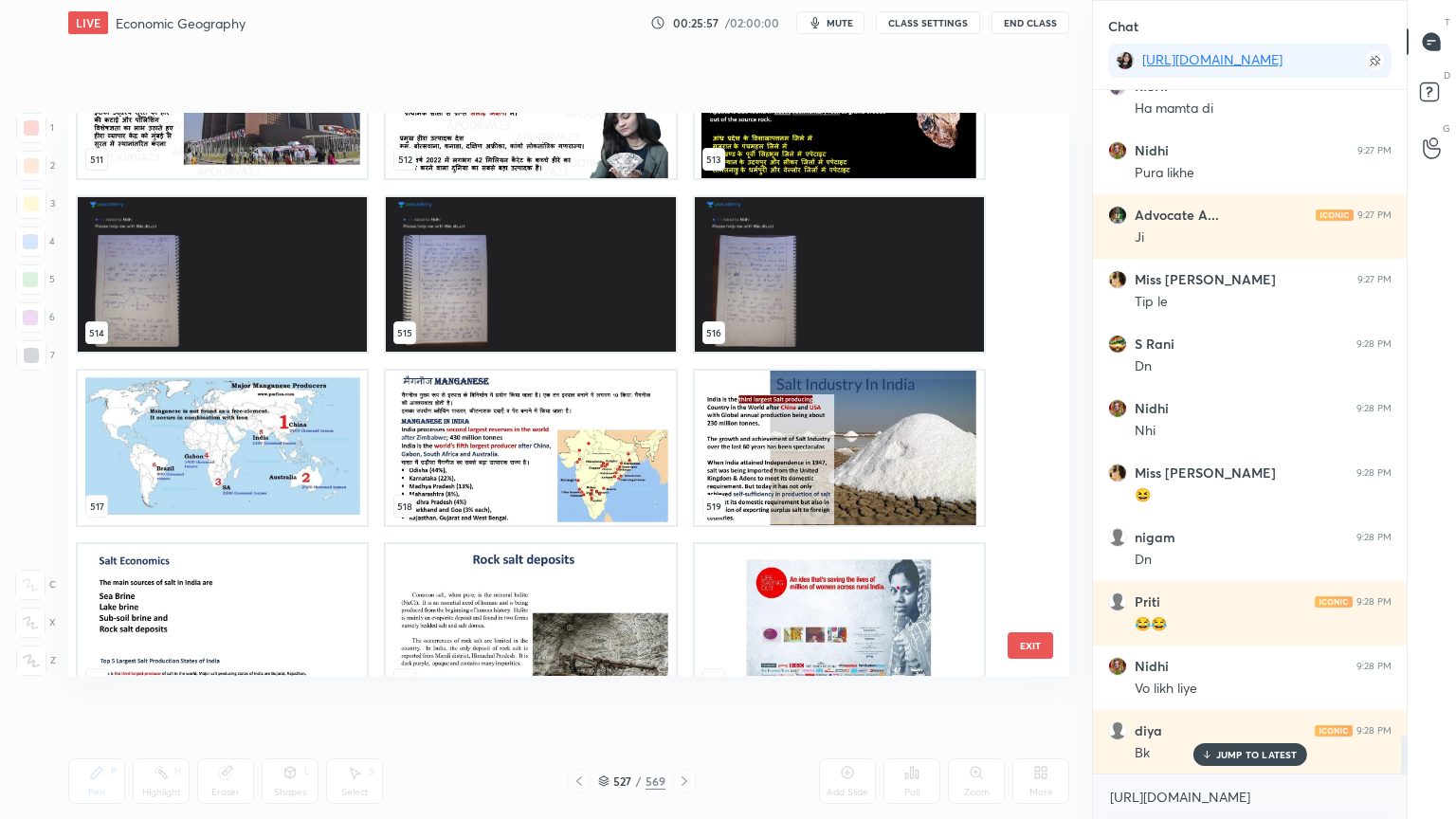 click at bounding box center [530, 447] 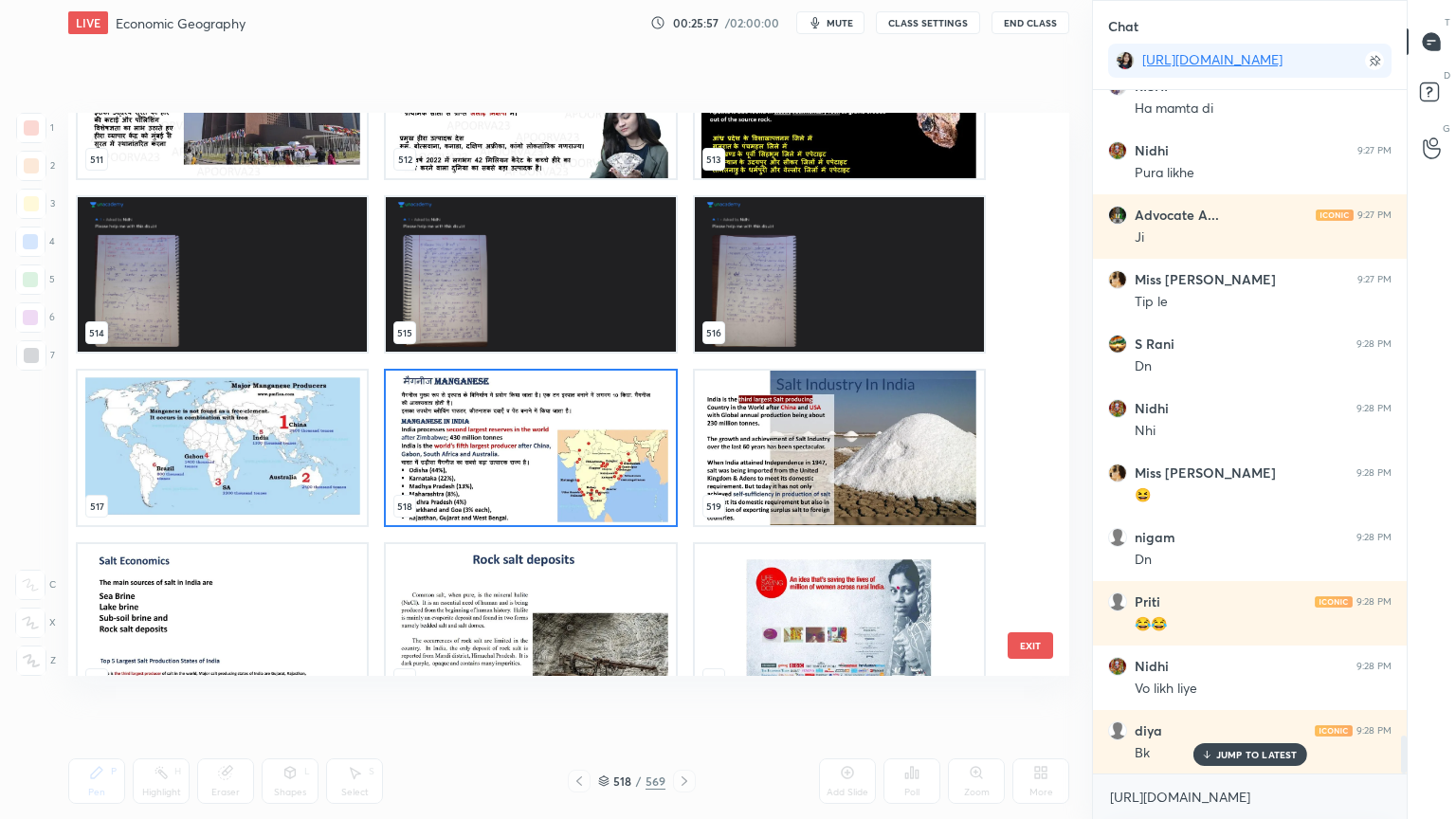 click at bounding box center (530, 447) 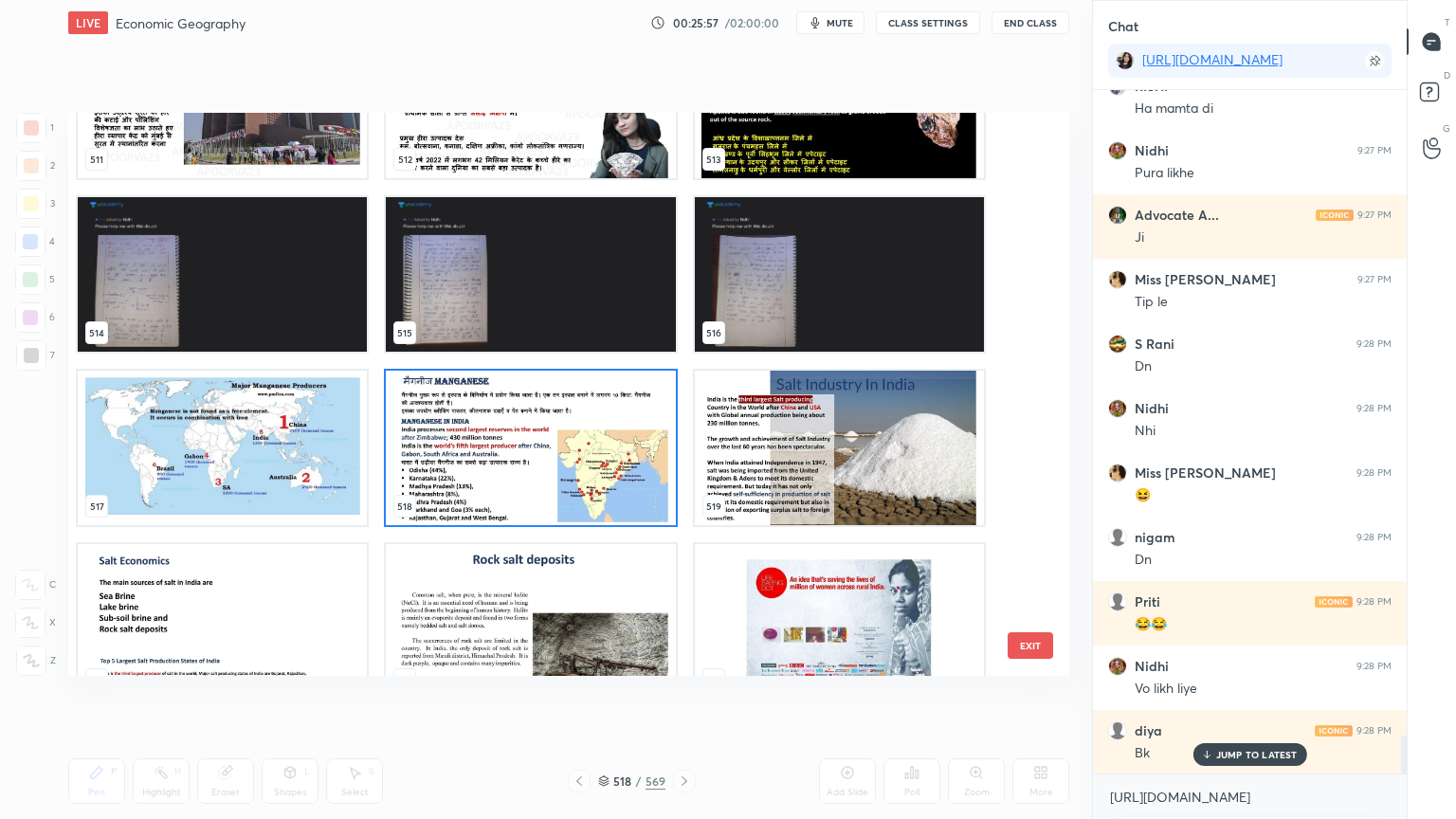 click at bounding box center [530, 447] 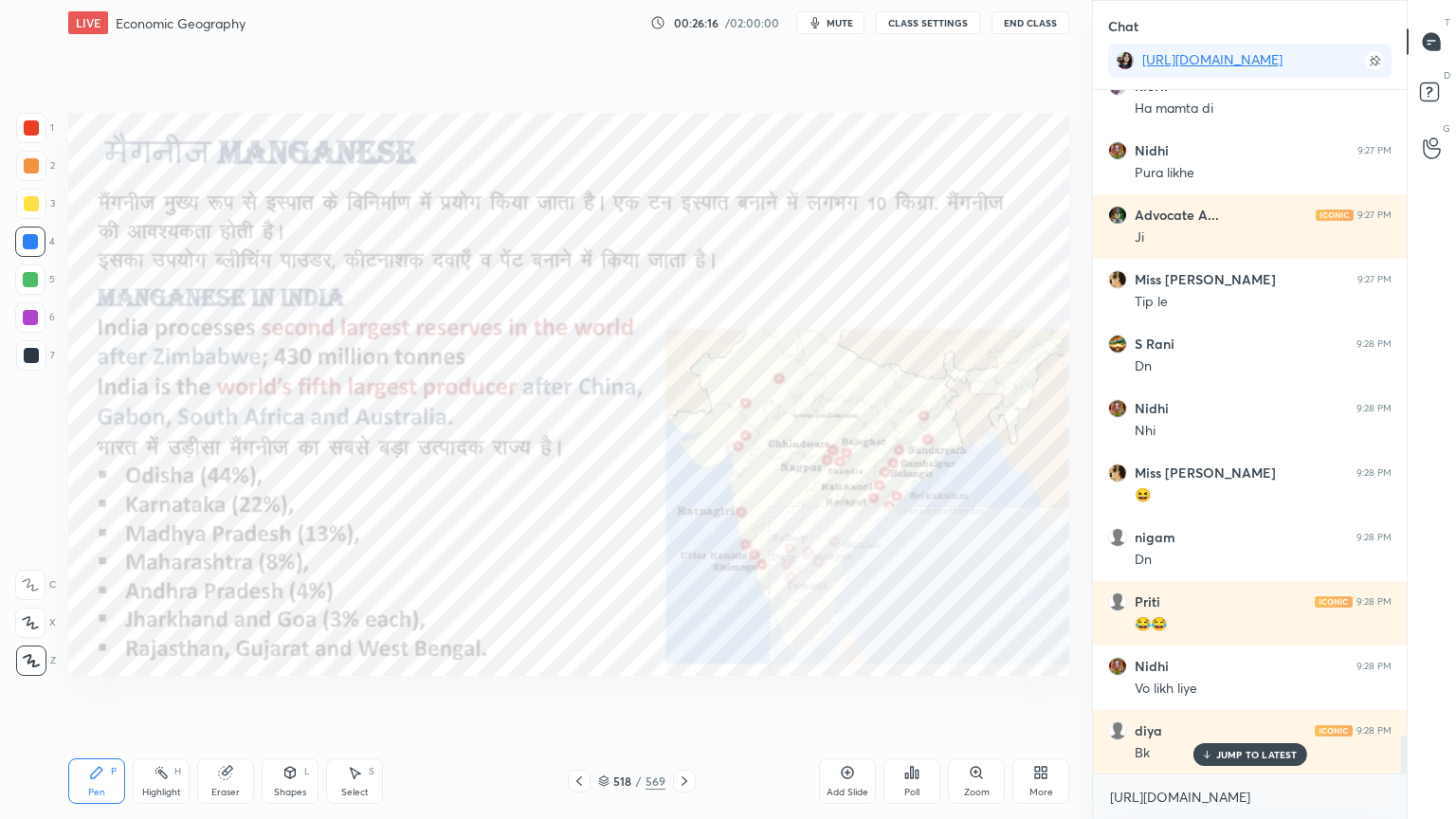 scroll, scrollTop: 11565, scrollLeft: 0, axis: vertical 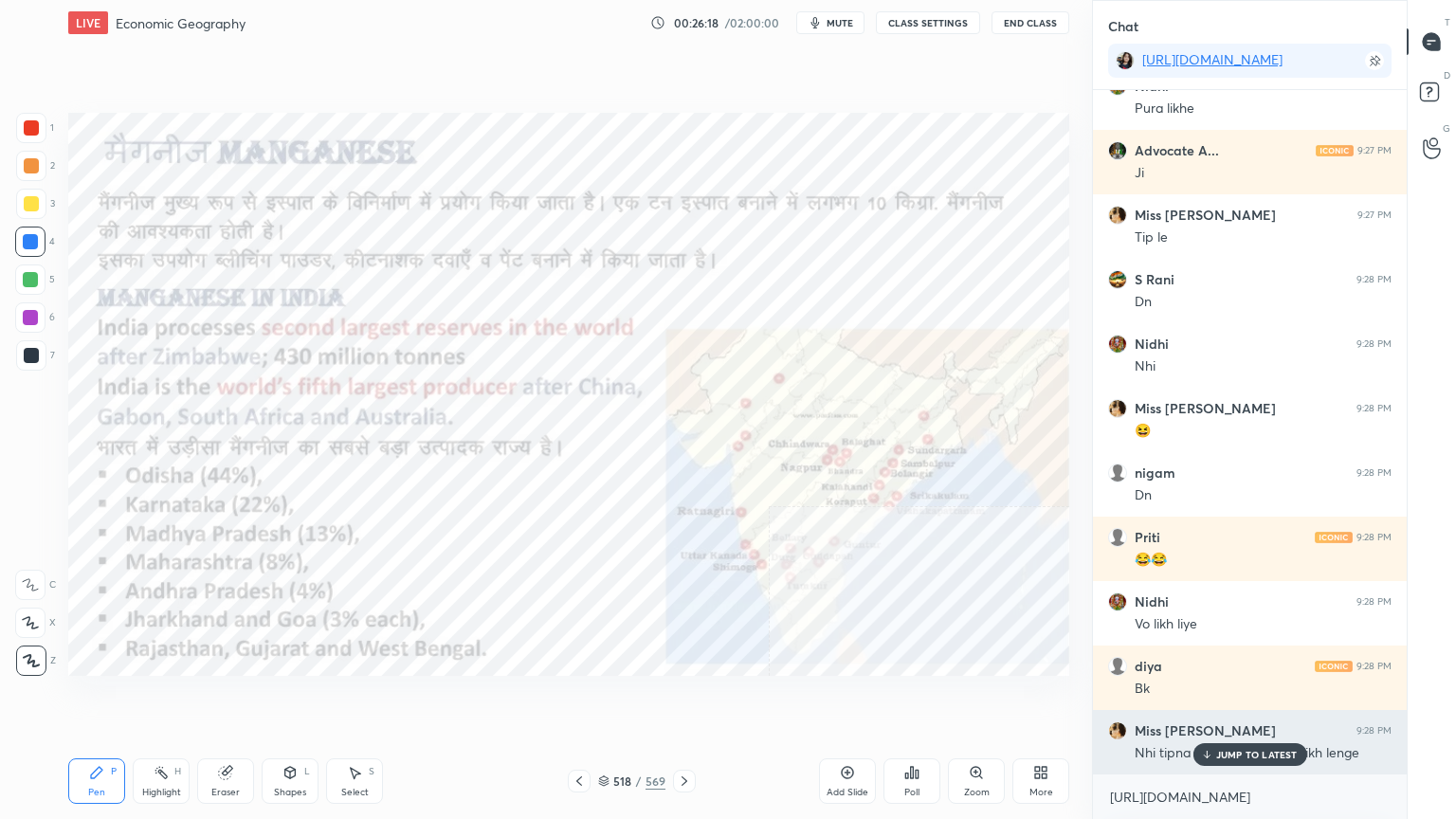 click on "JUMP TO LATEST" at bounding box center (1257, 755) 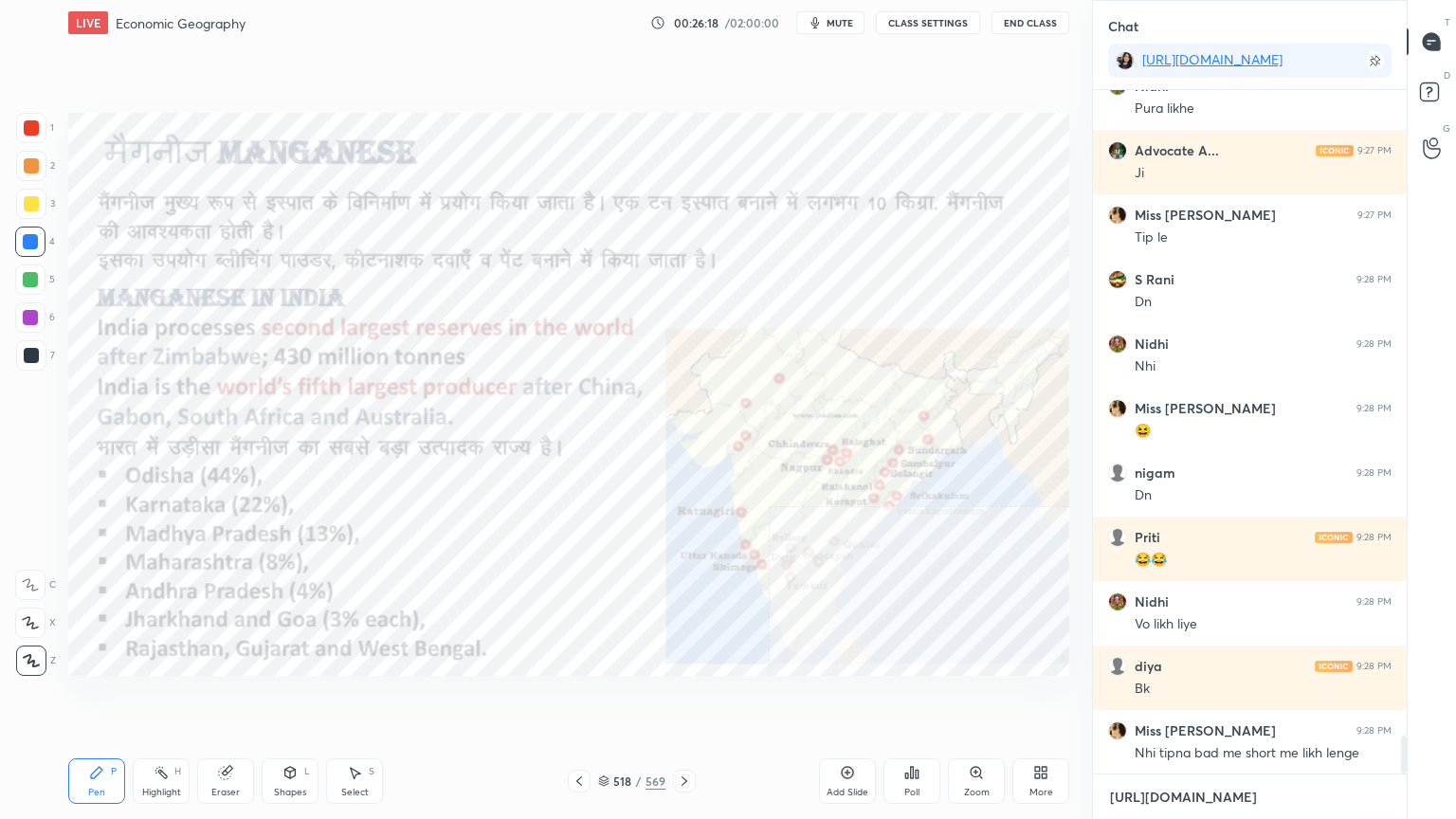 click on "[URL][DOMAIN_NAME]" at bounding box center (1249, 797) 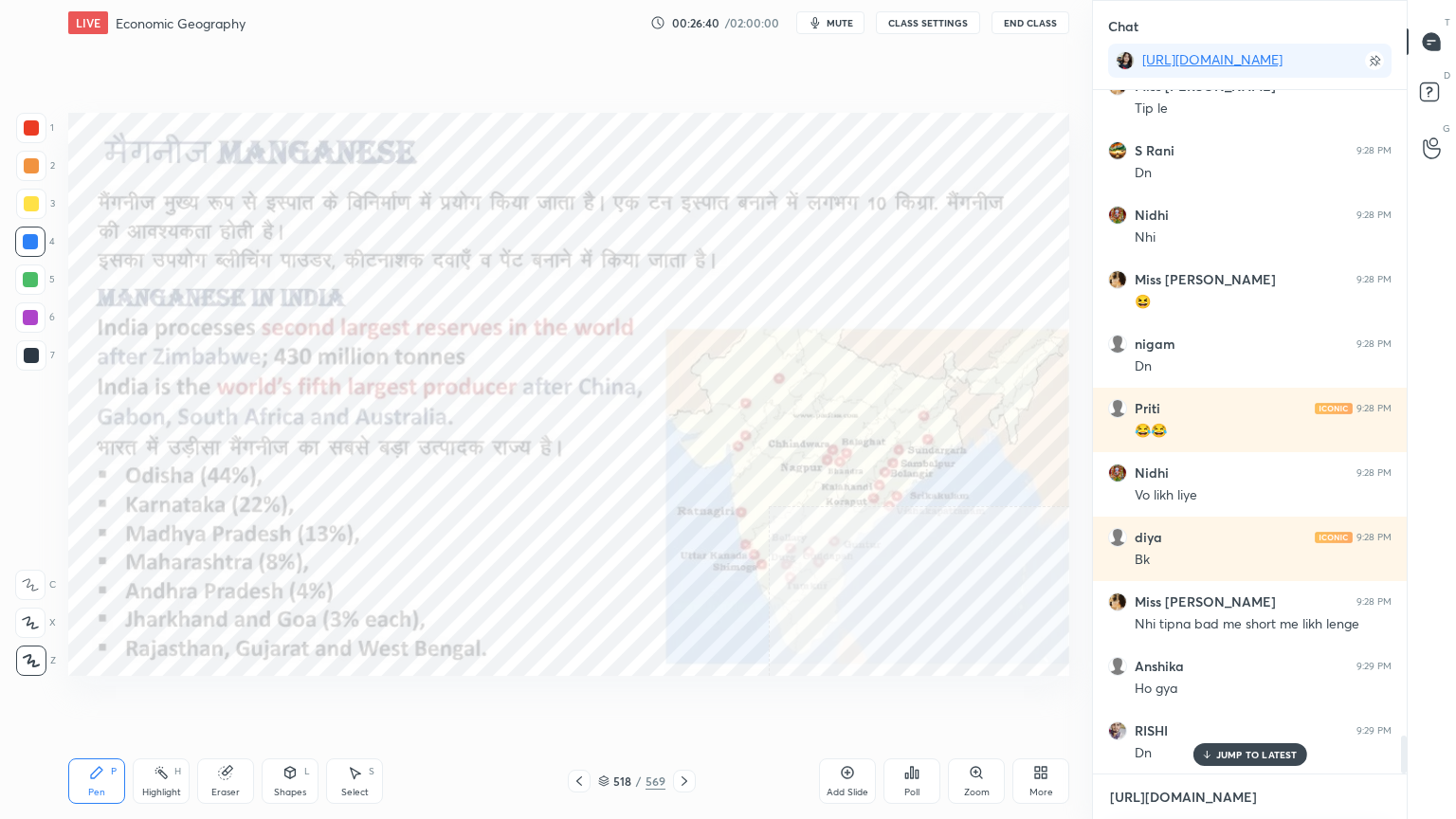 scroll, scrollTop: 11758, scrollLeft: 0, axis: vertical 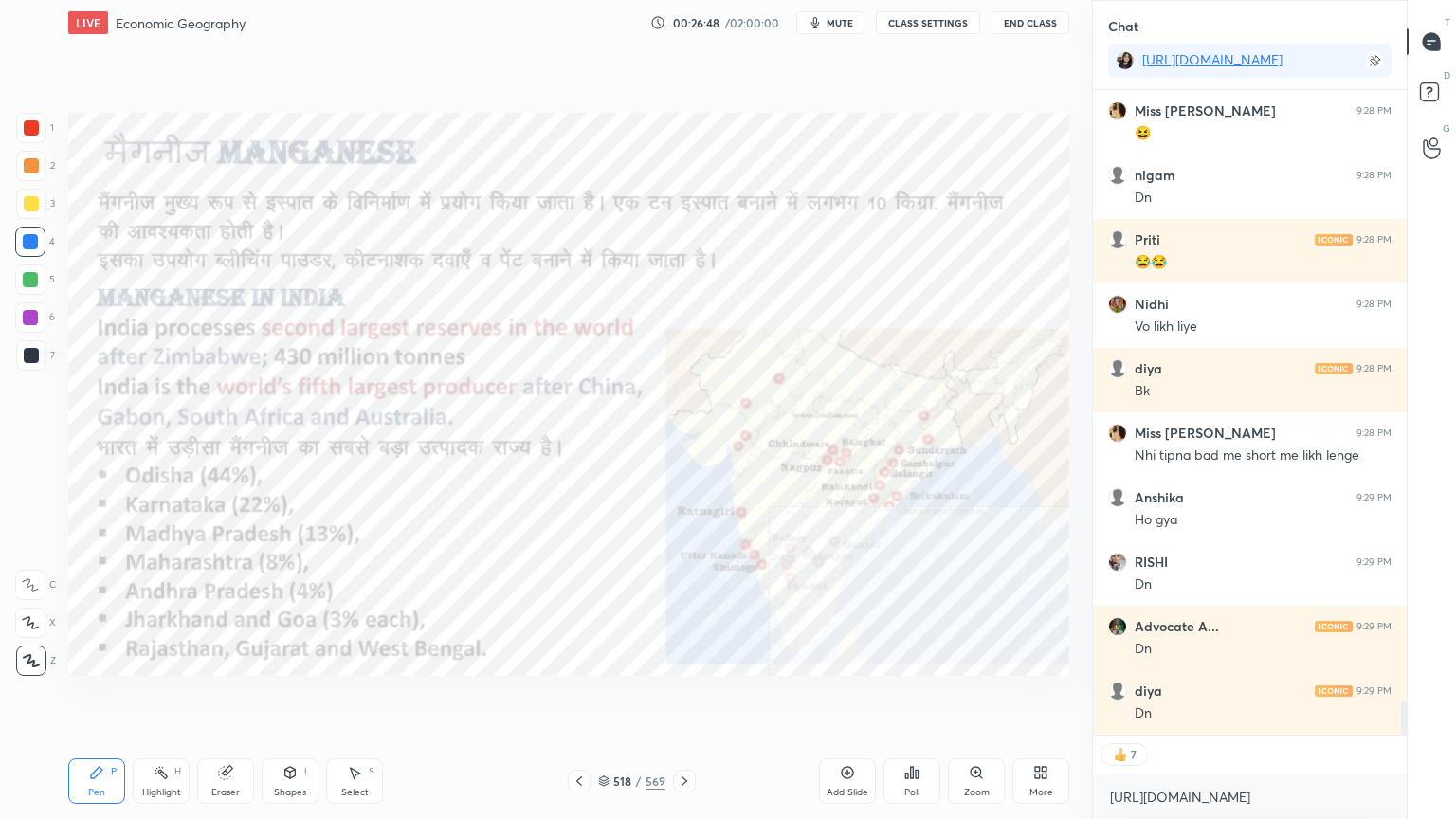click on "[URL][DOMAIN_NAME] x" at bounding box center (1249, 796) 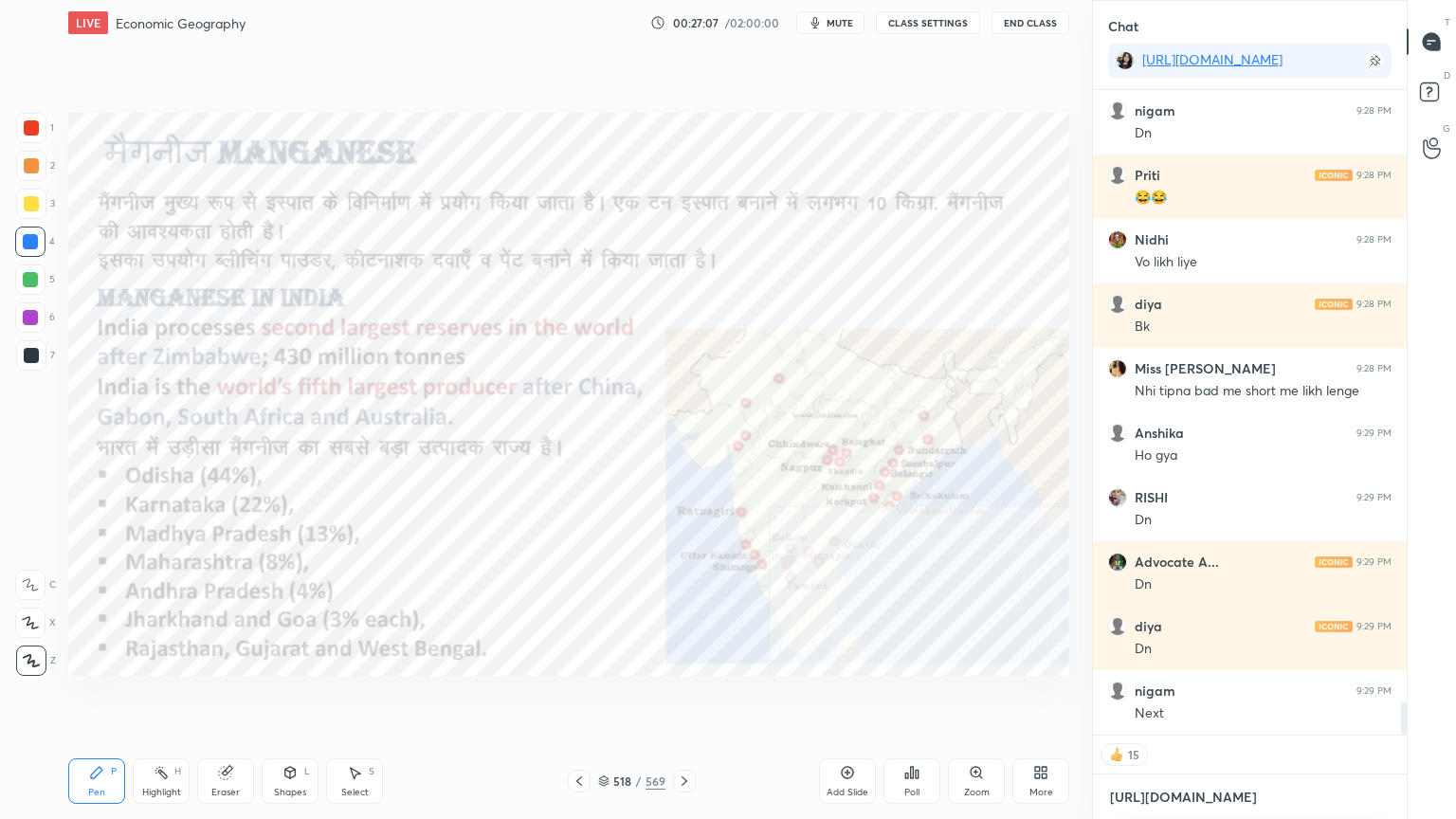 scroll, scrollTop: 11995, scrollLeft: 0, axis: vertical 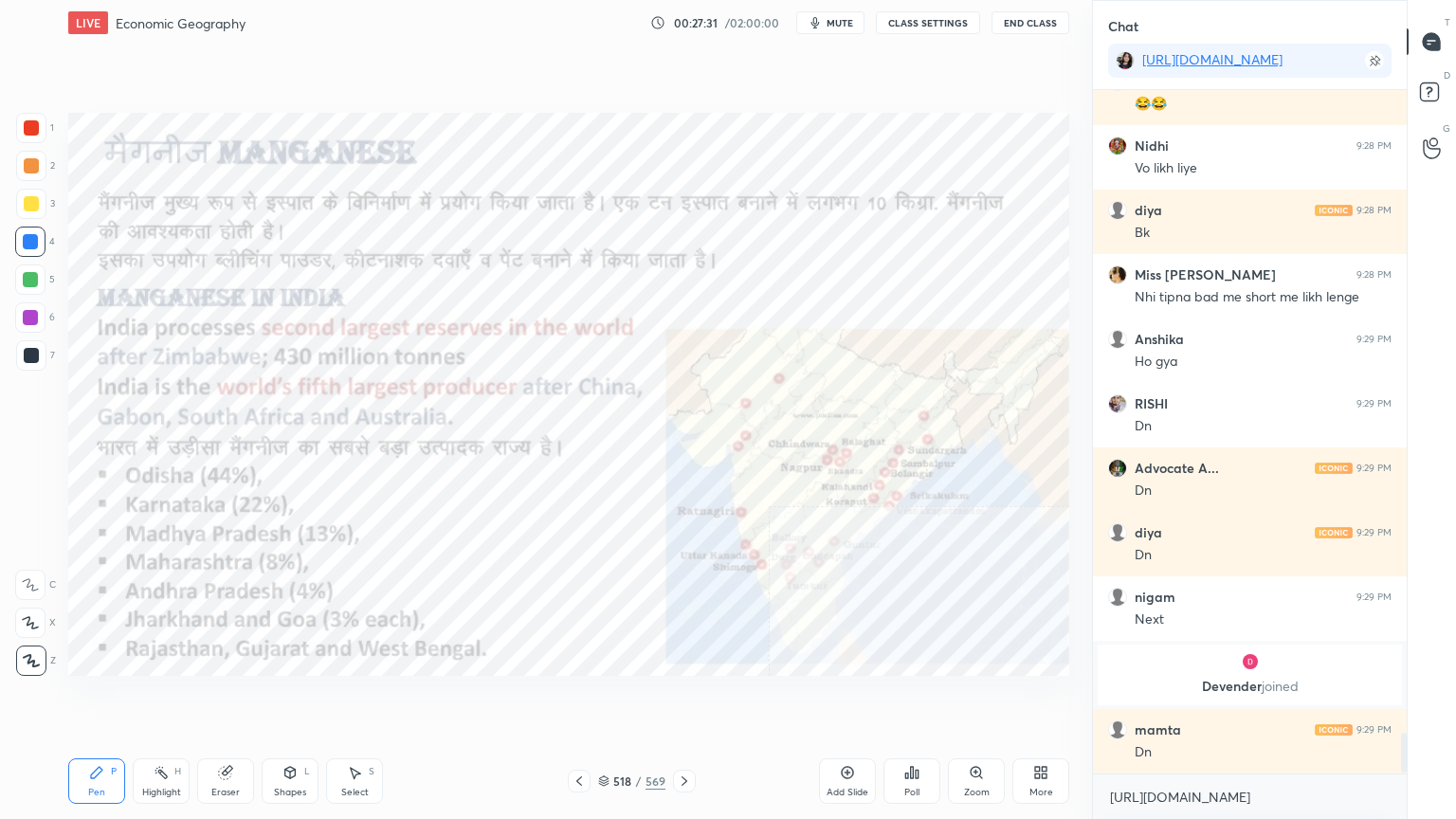click on "Eraser" at bounding box center [226, 781] 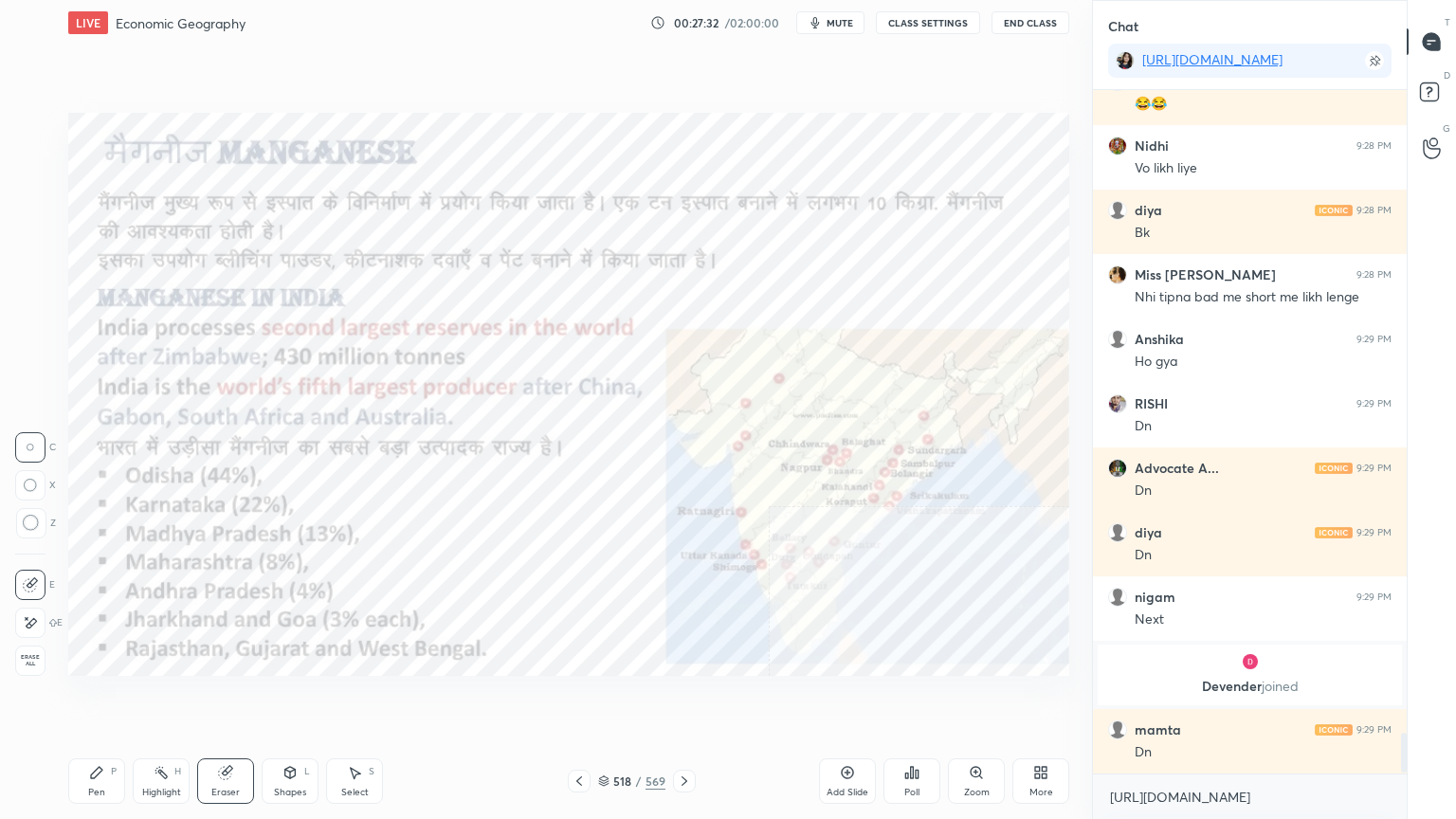 drag, startPoint x: 22, startPoint y: 647, endPoint x: 61, endPoint y: 625, distance: 44.777226 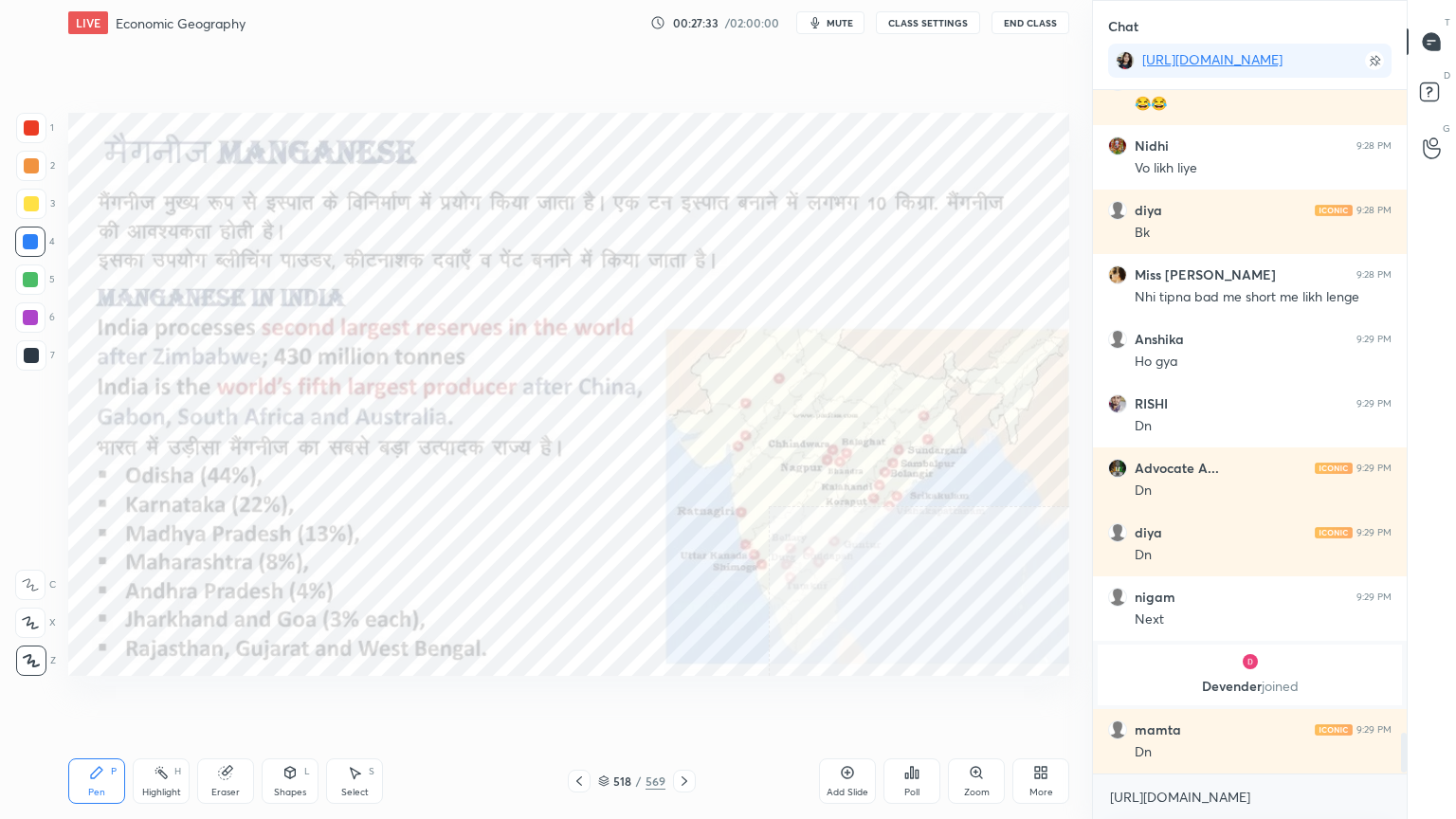 click 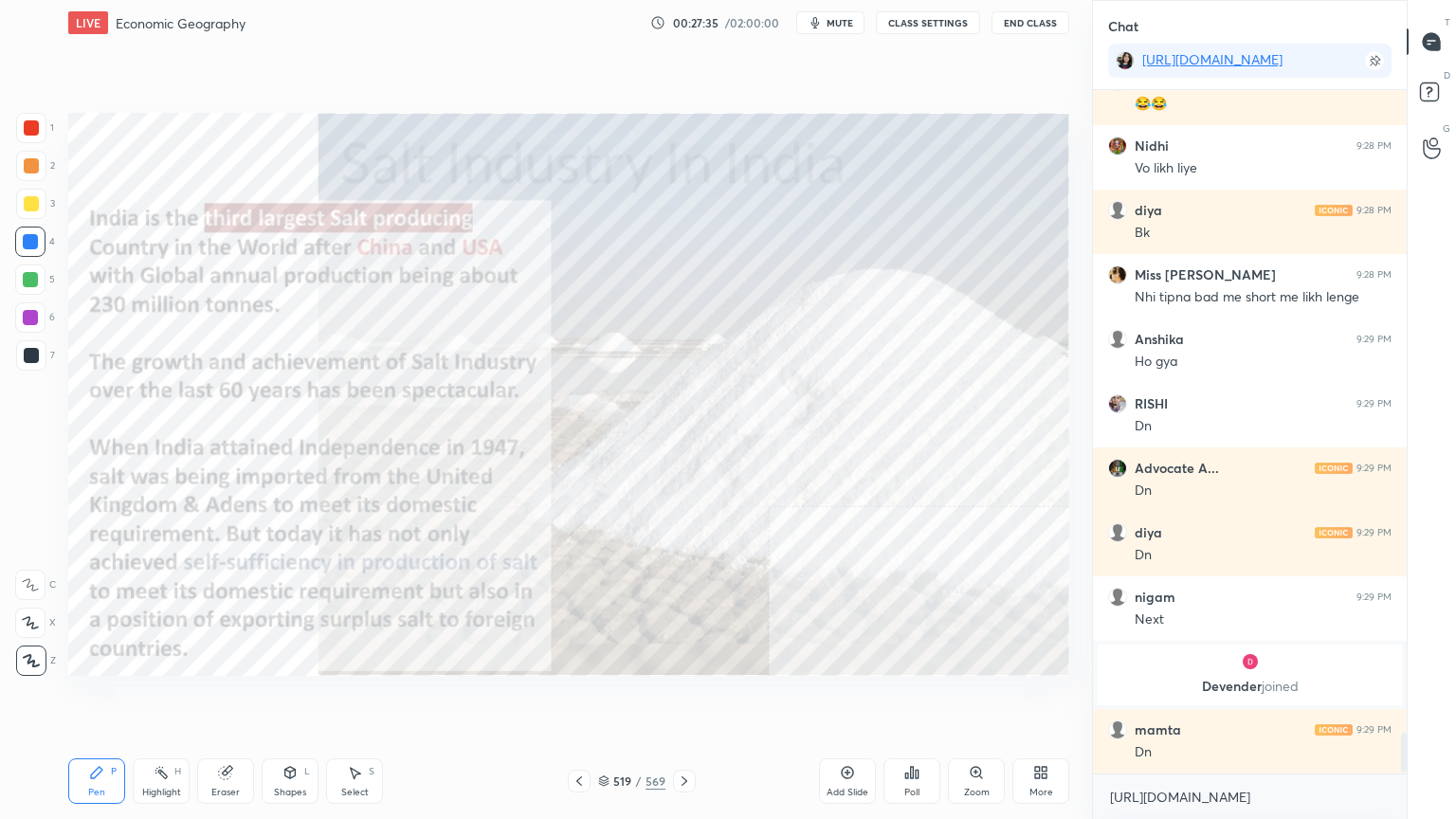 drag, startPoint x: 573, startPoint y: 784, endPoint x: 622, endPoint y: 740, distance: 65.8559 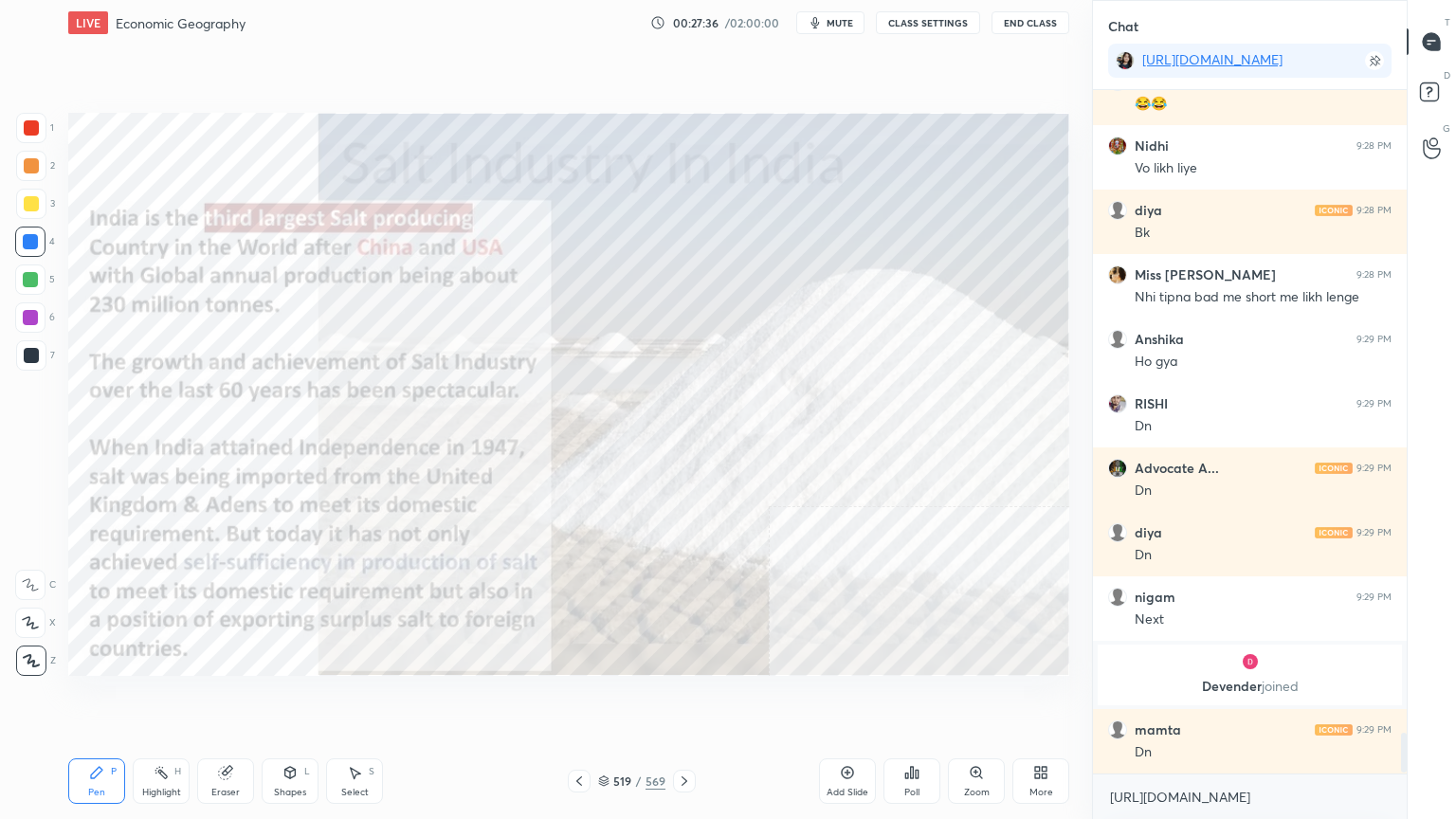 scroll, scrollTop: 10708, scrollLeft: 0, axis: vertical 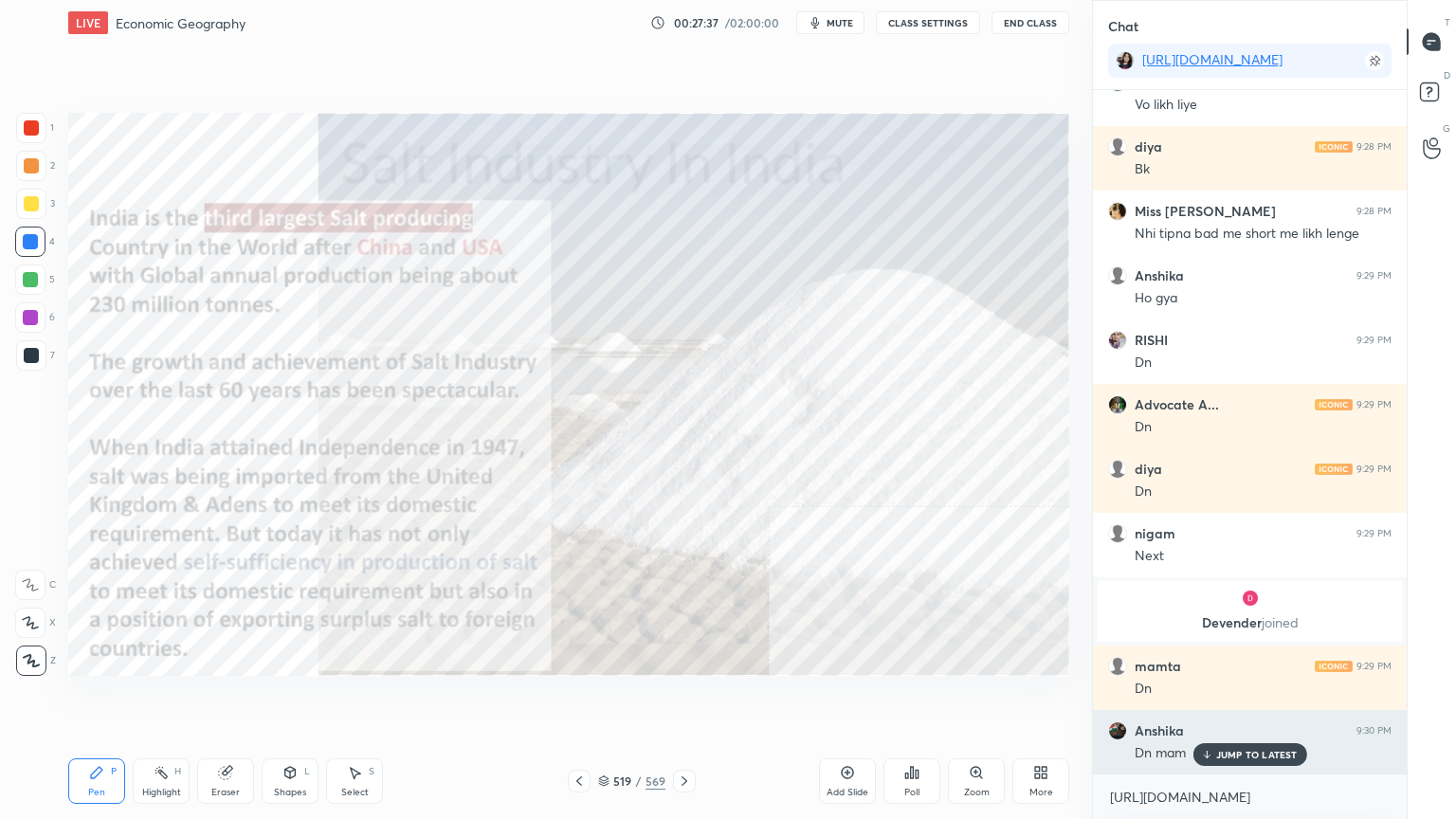 click on "JUMP TO LATEST" at bounding box center [1257, 755] 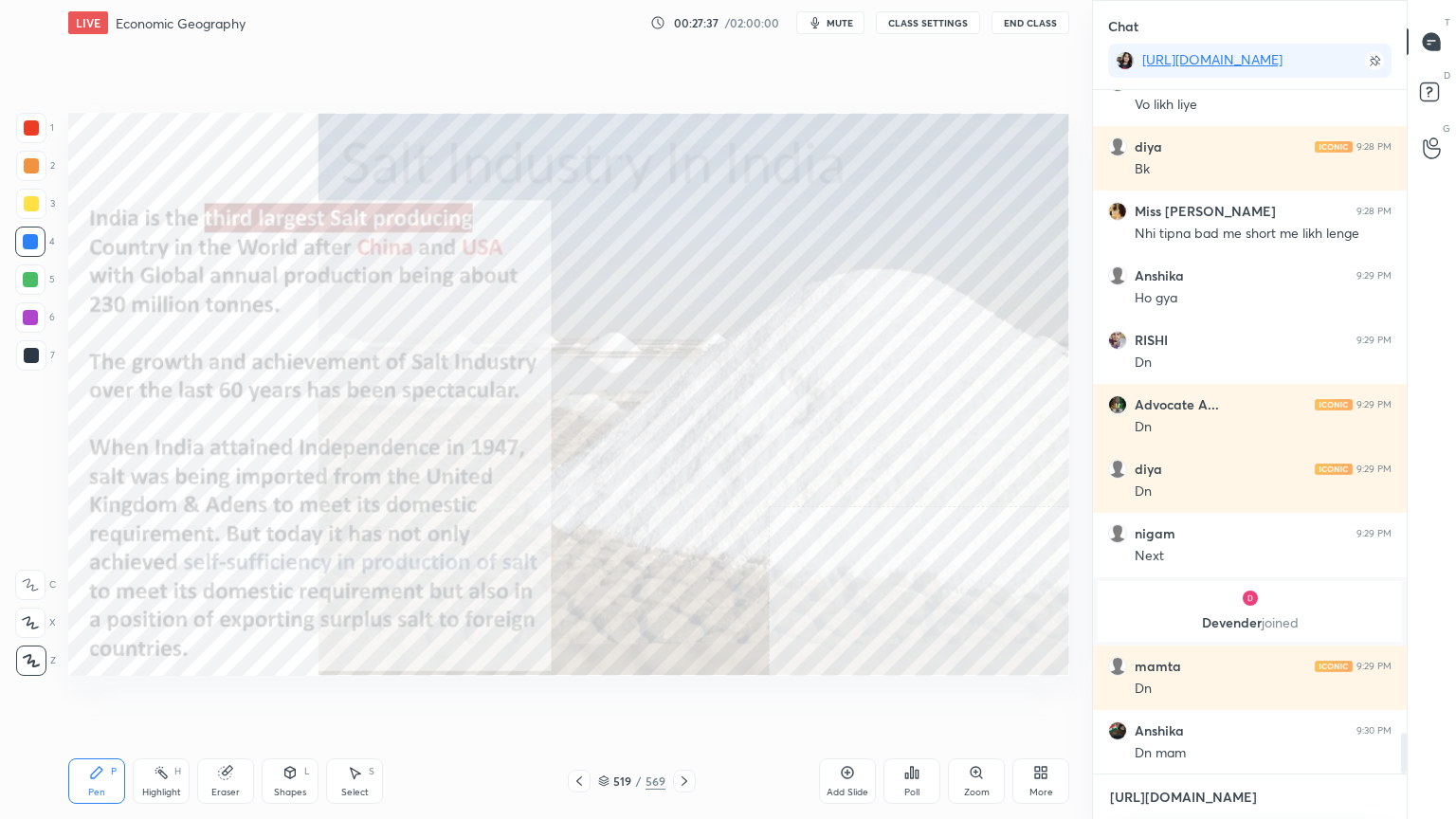 drag, startPoint x: 1221, startPoint y: 800, endPoint x: 1197, endPoint y: 779, distance: 31.89044 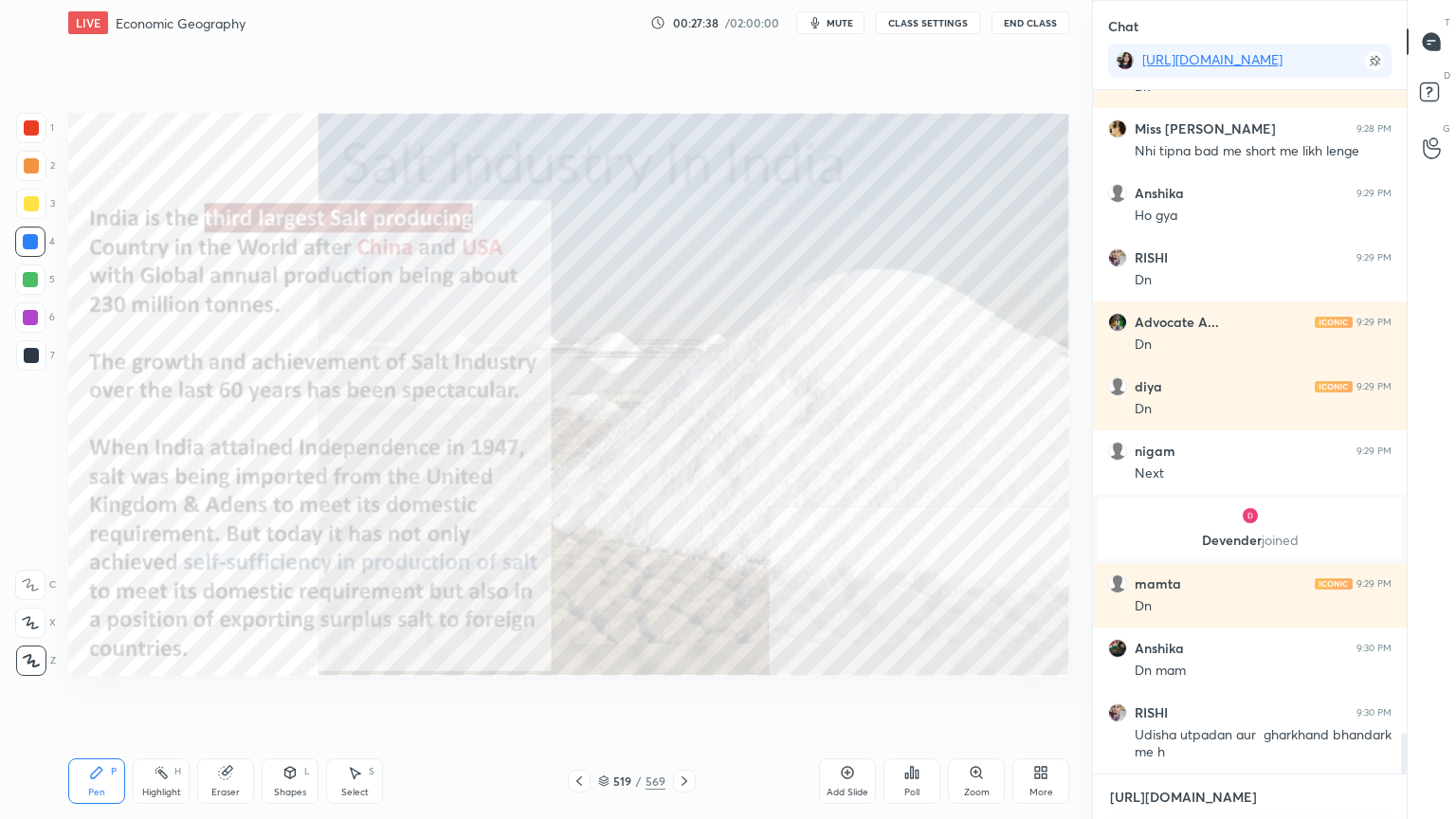 scroll, scrollTop: 640, scrollLeft: 308, axis: both 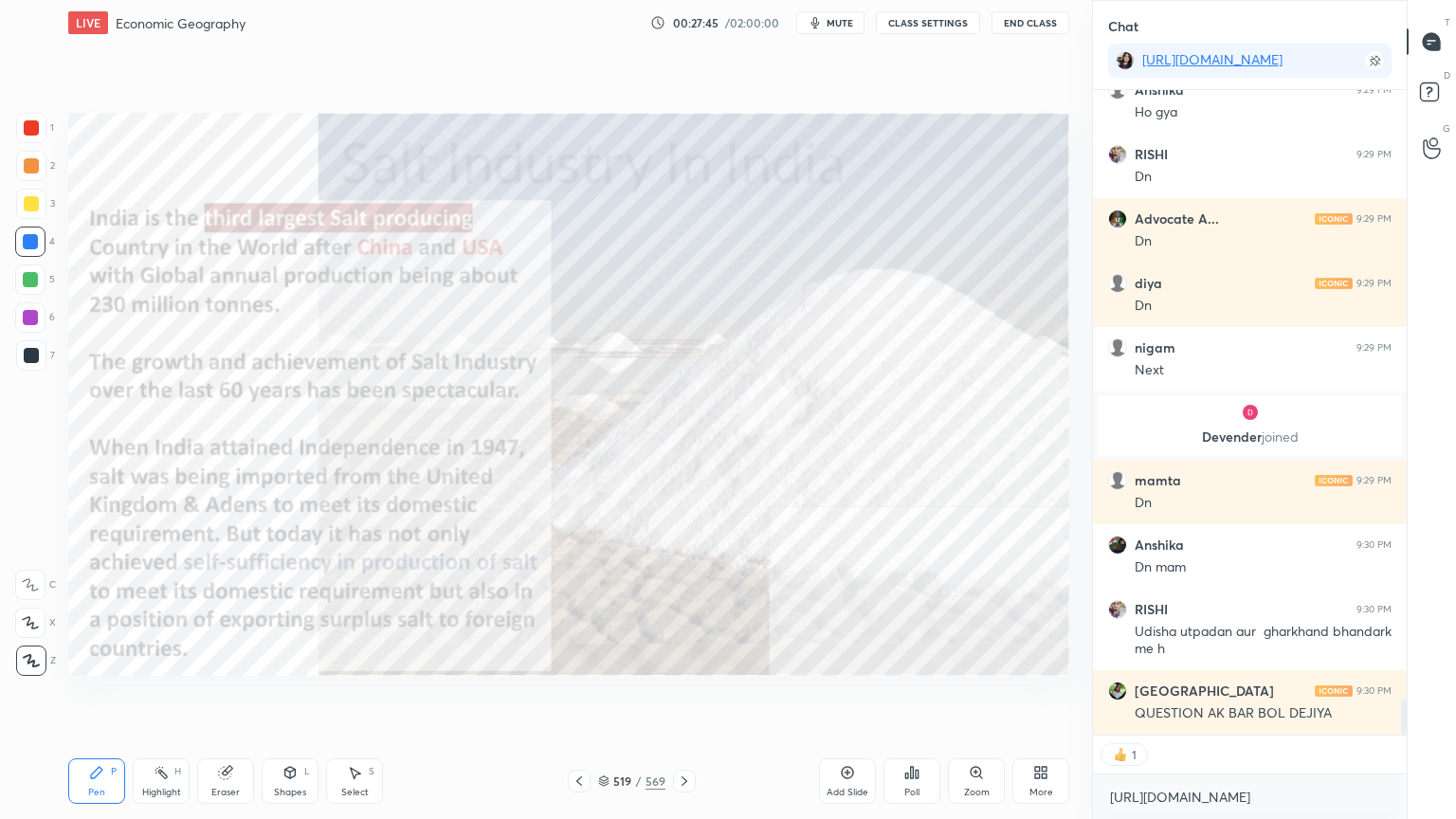 click 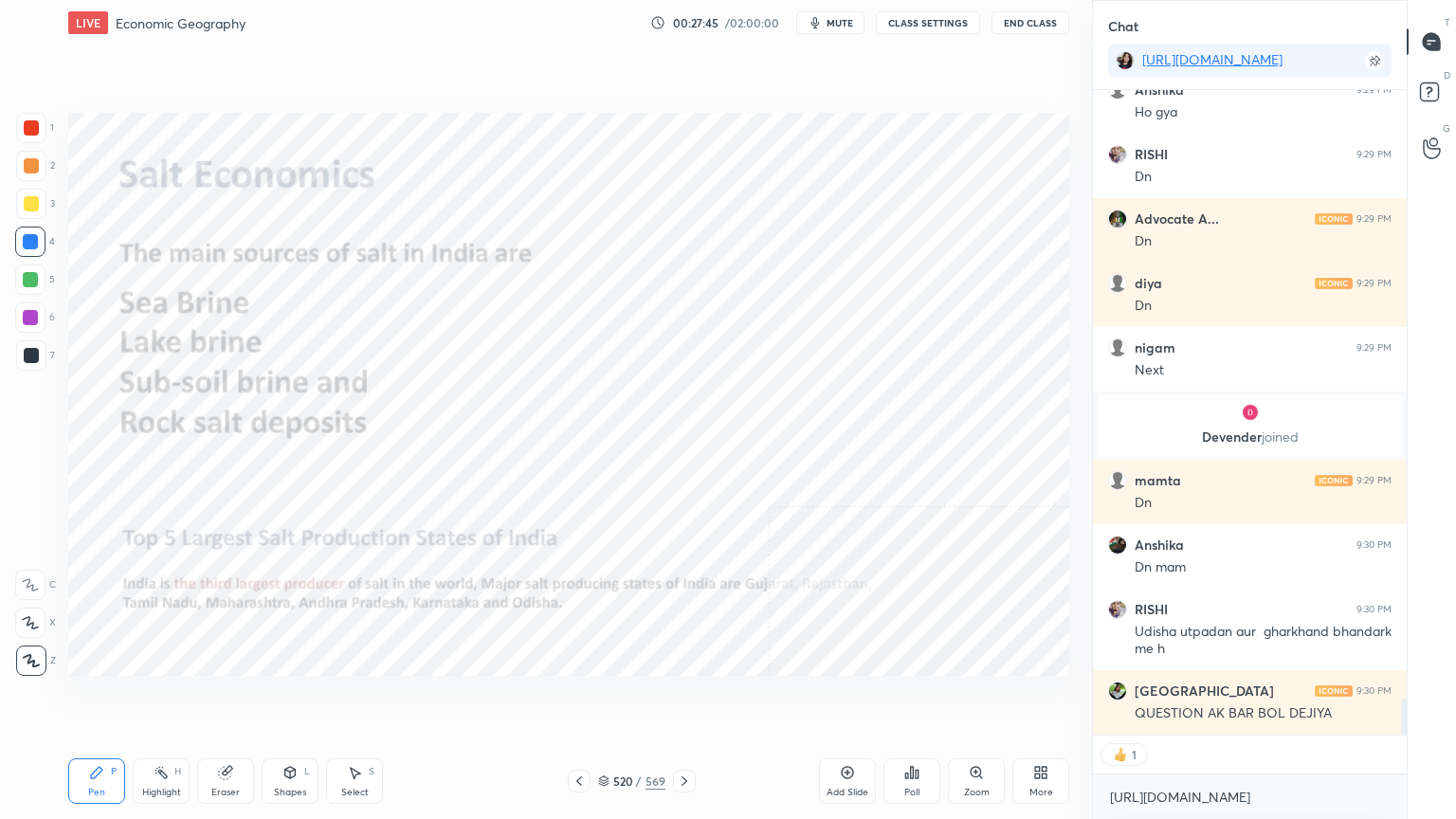 click 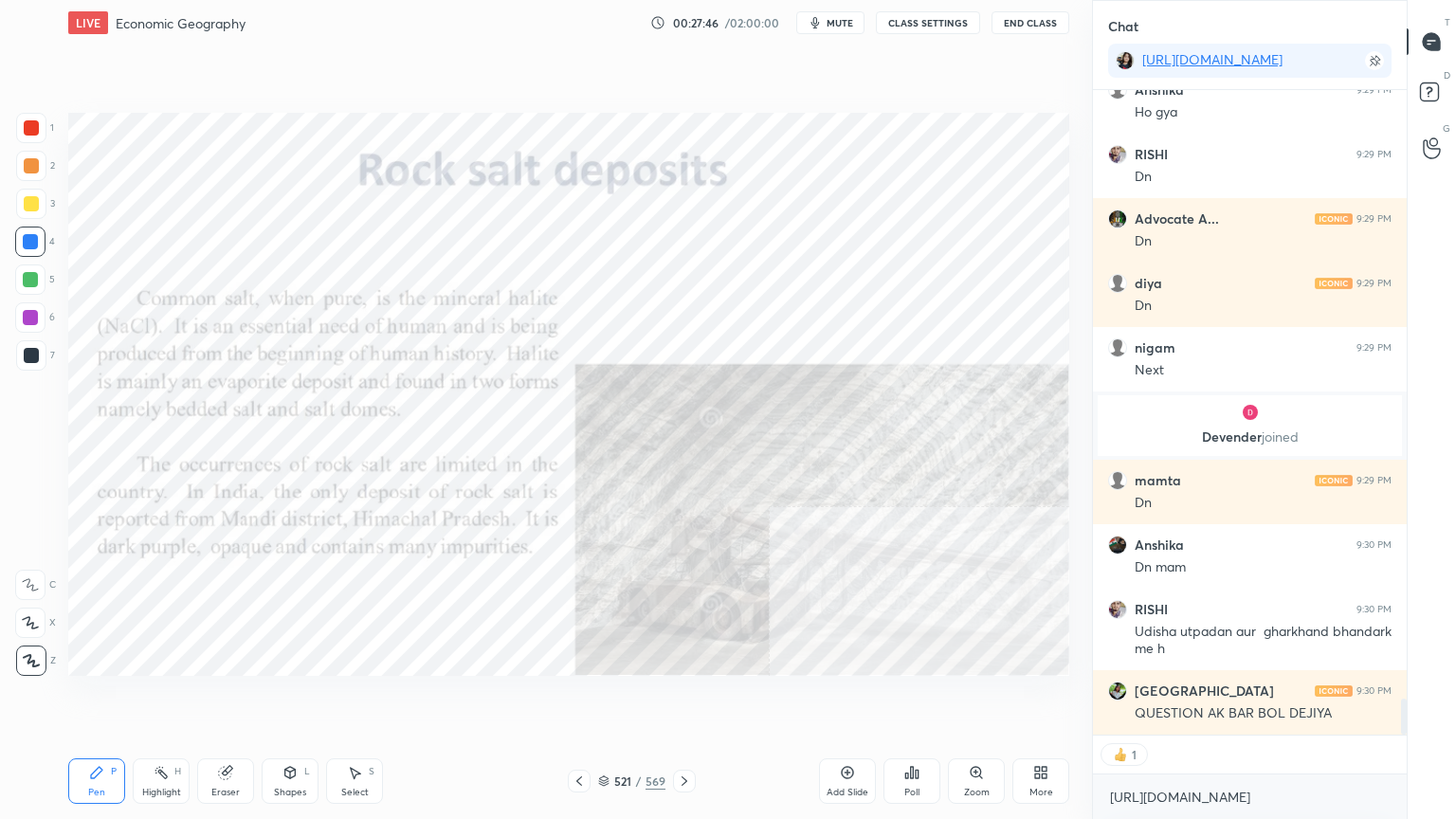 click at bounding box center (684, 781) 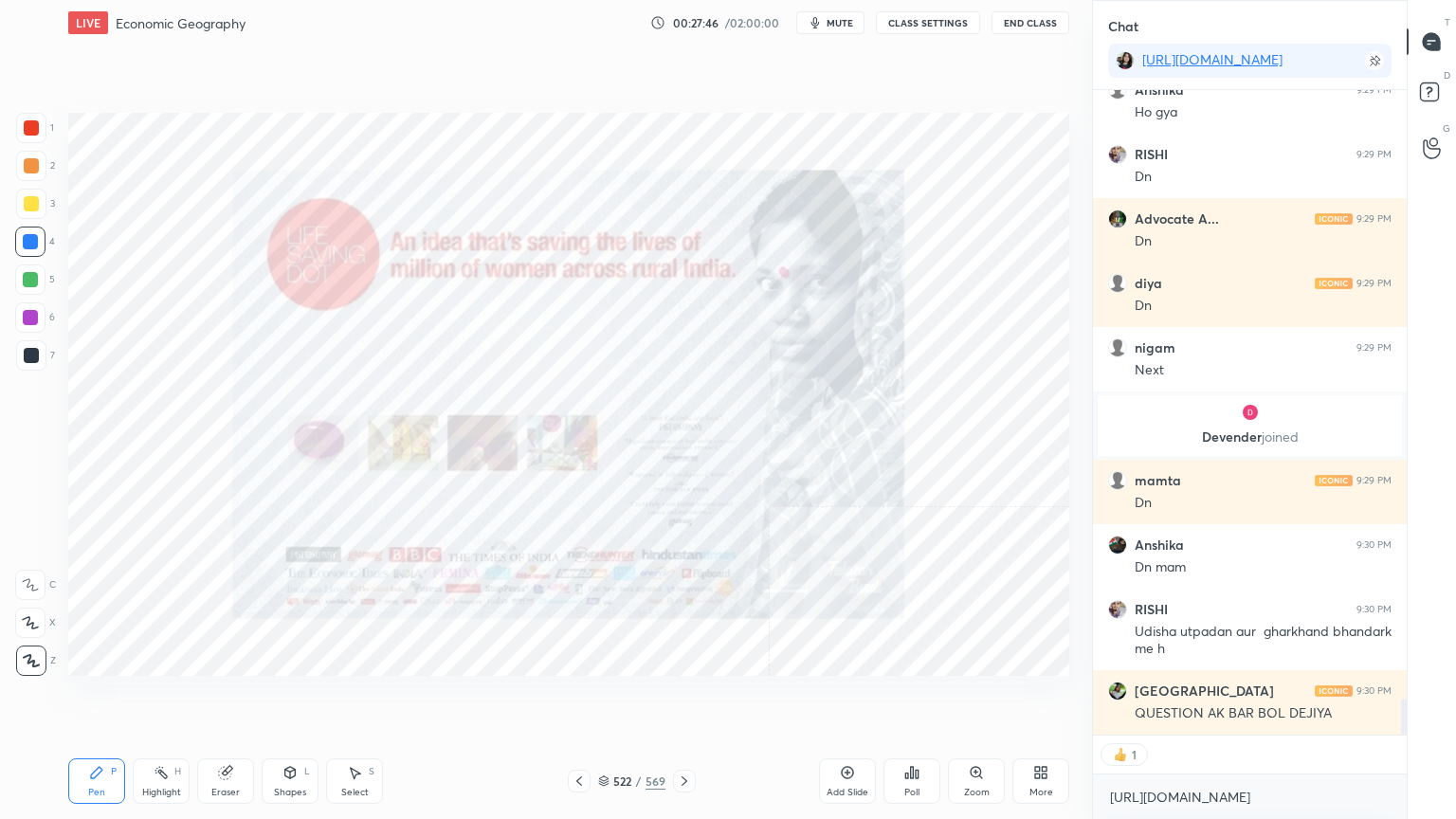 click at bounding box center [684, 781] 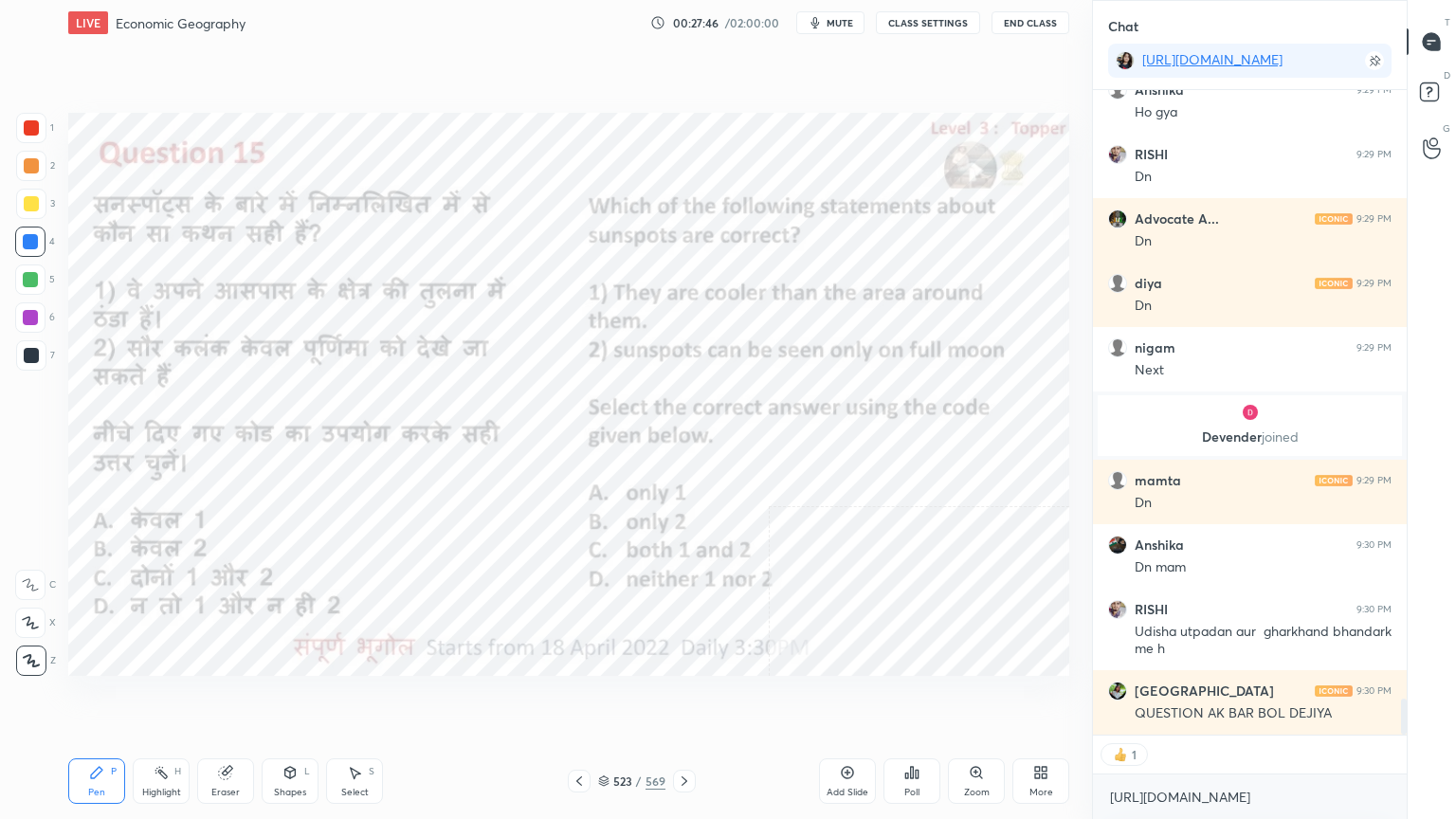 click at bounding box center (684, 781) 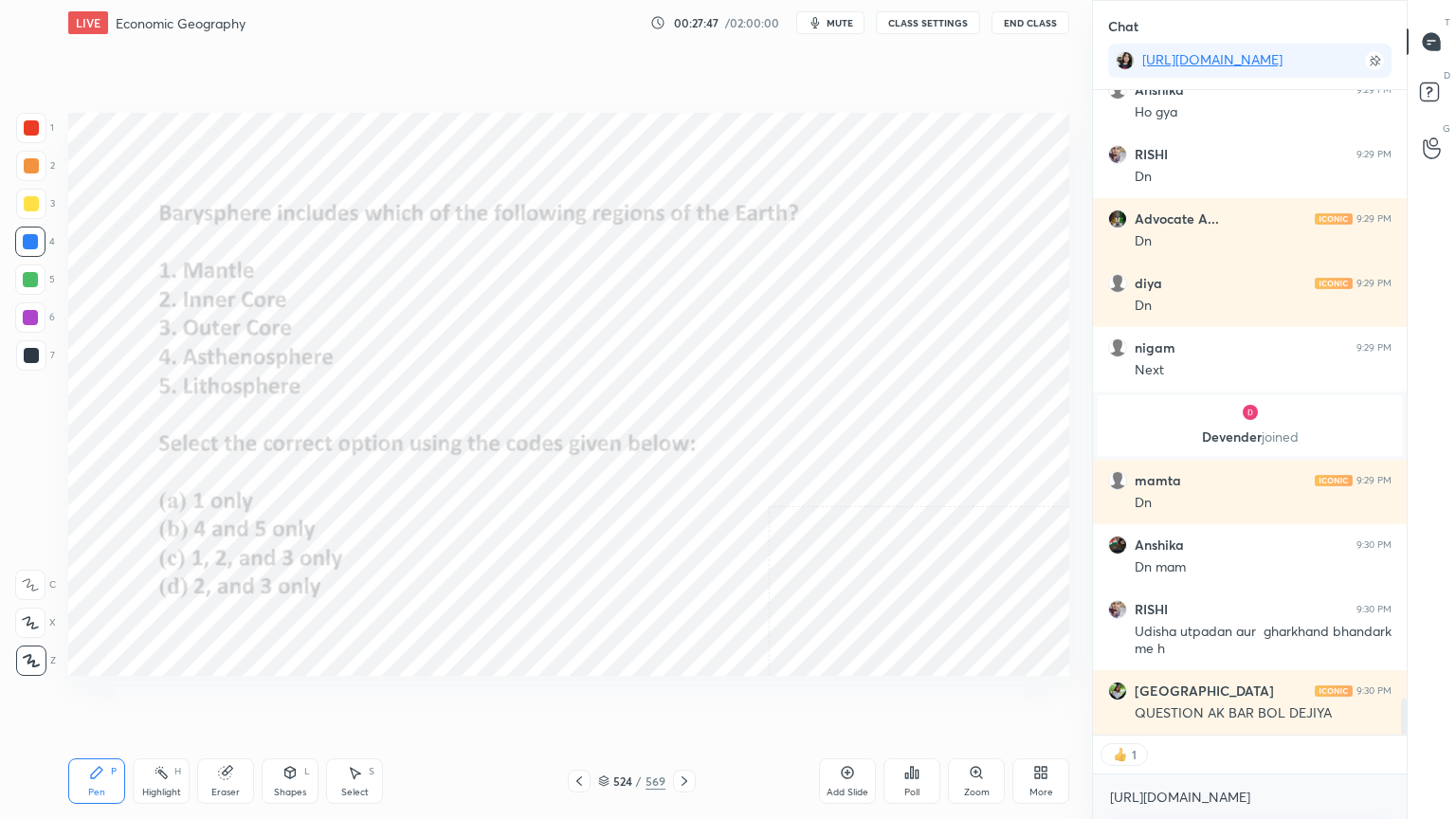 click at bounding box center [684, 781] 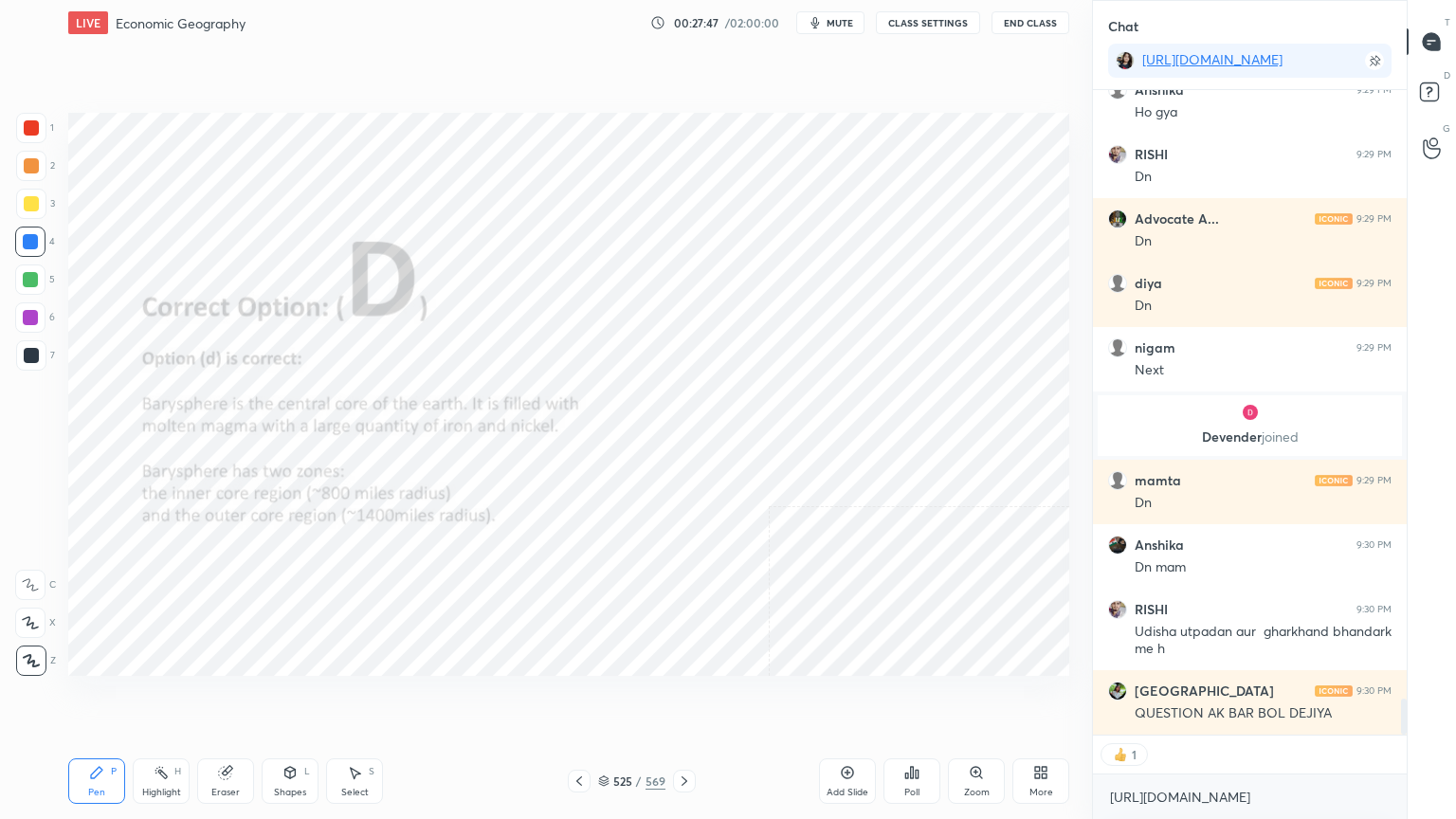 click at bounding box center (684, 781) 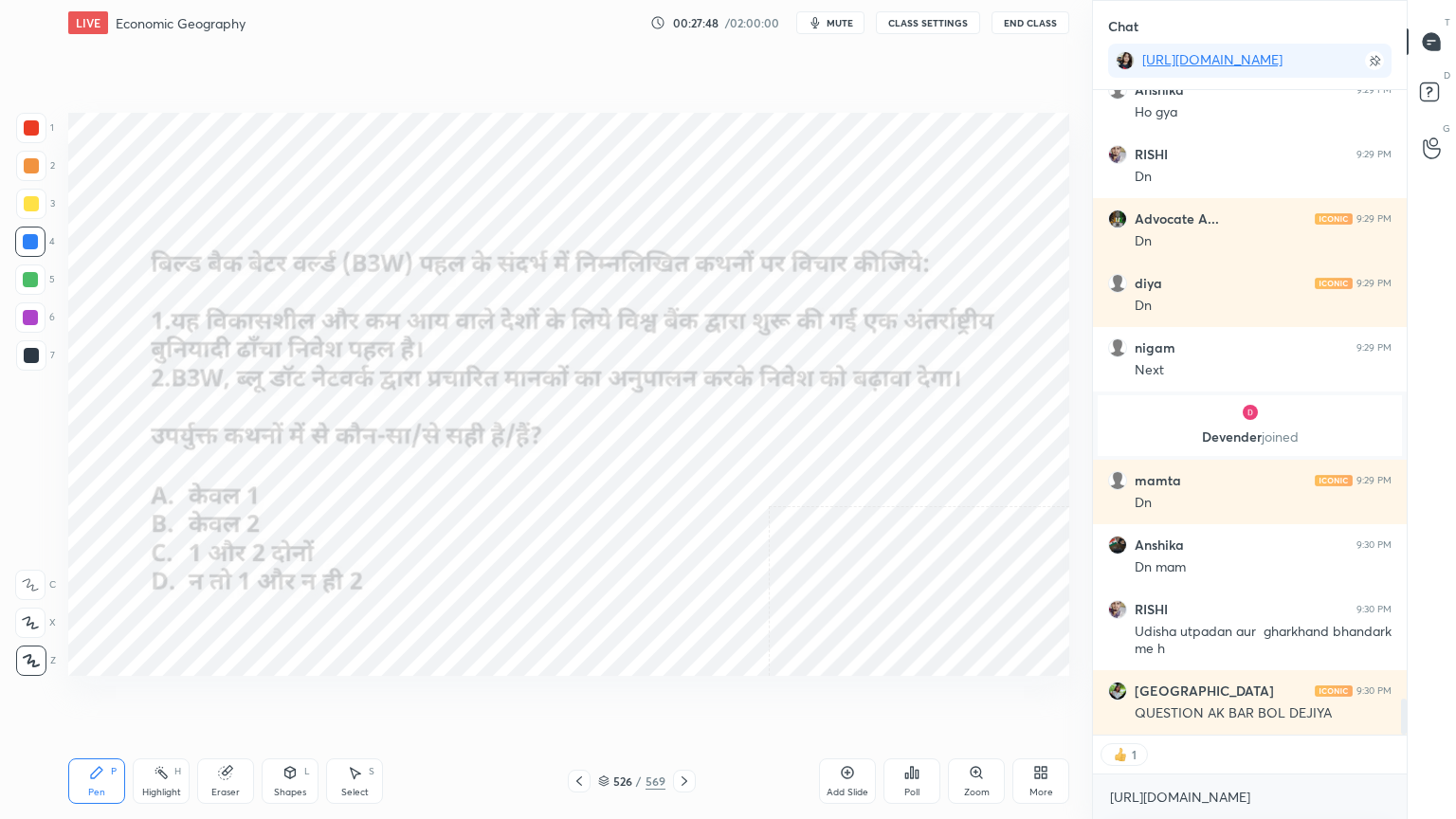 click at bounding box center [684, 781] 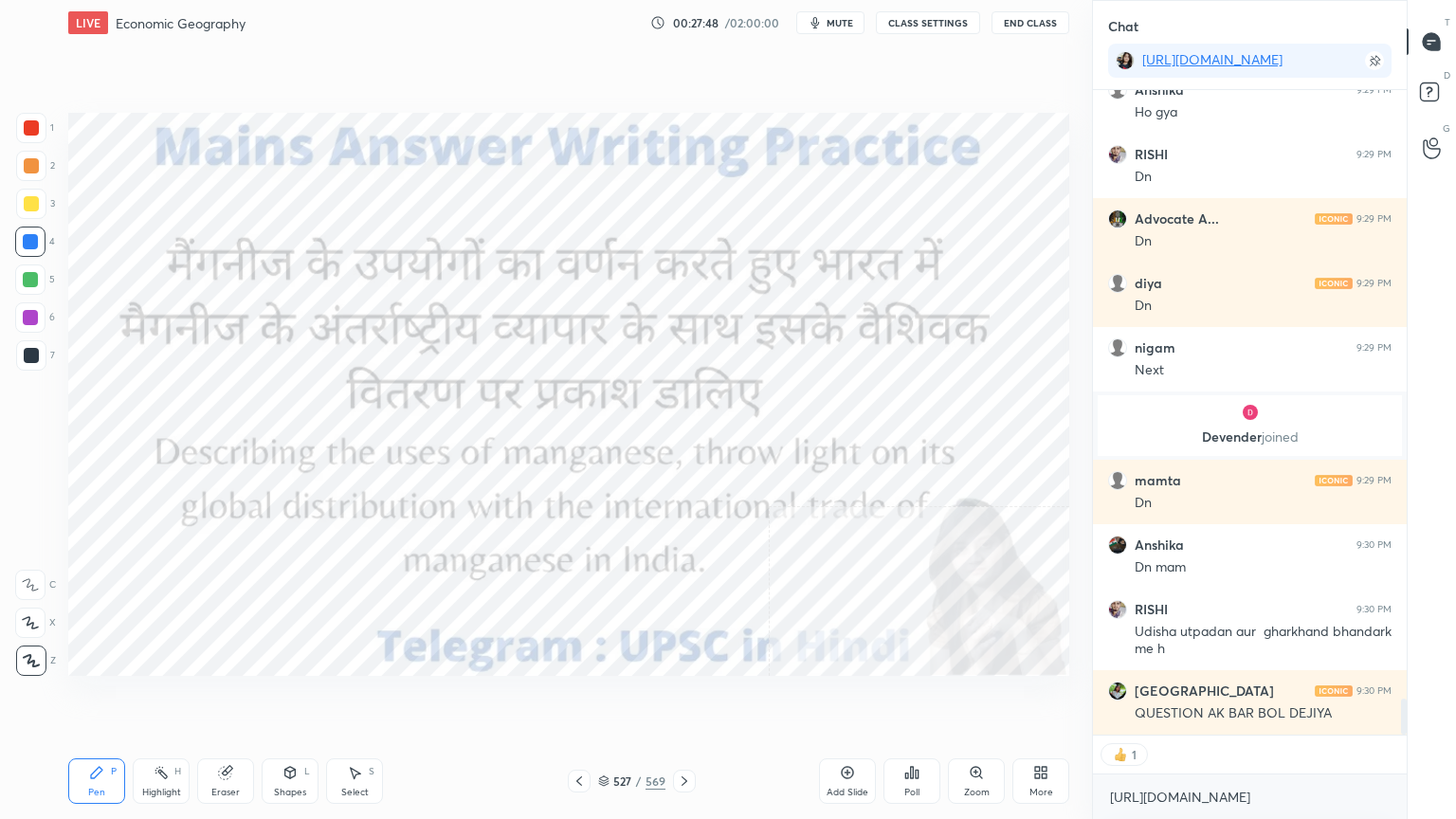 scroll, scrollTop: 6, scrollLeft: 6, axis: both 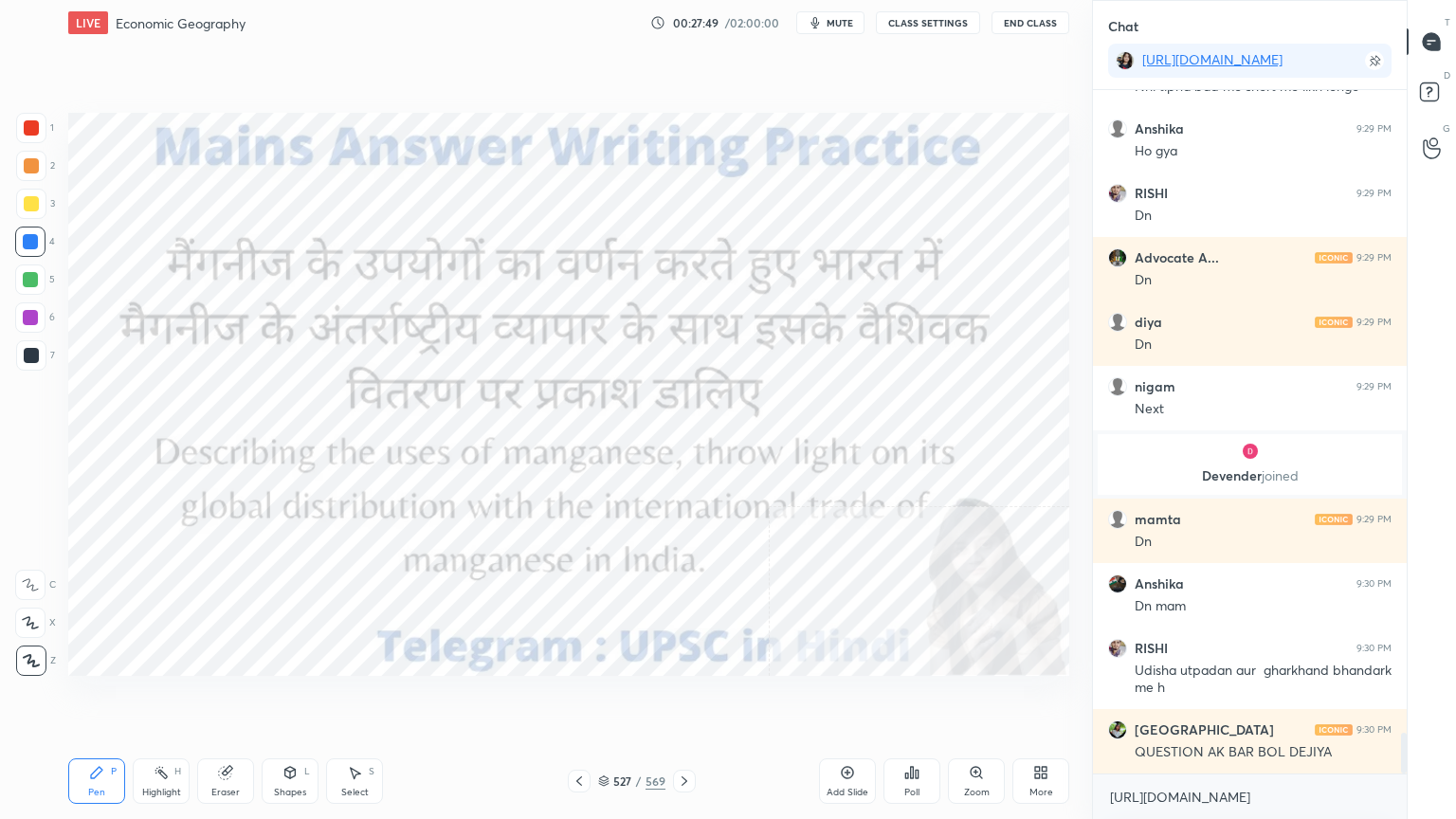drag, startPoint x: 681, startPoint y: 777, endPoint x: 693, endPoint y: 733, distance: 45.60702 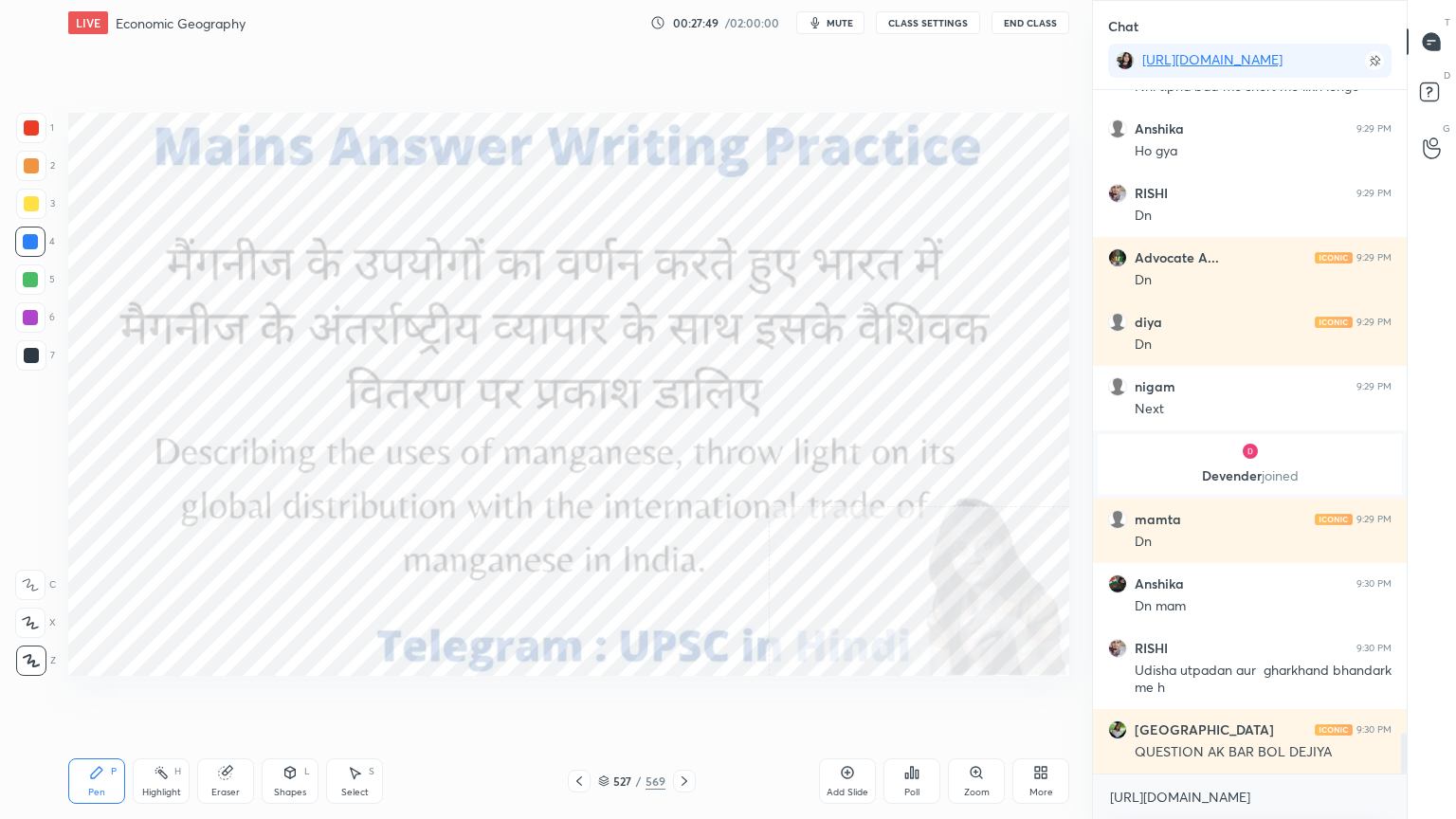 click on "LIVE Economic Geography 00:27:49 /  02:00:00 mute CLASS SETTINGS End Class Setting up your live class Poll for   secs No correct answer Start poll Back Economic Geography • L15 of भूगोल शीर्षस्‍तंभ: मानव एवं आर्थिक भूगोल [PERSON_NAME] Pen P Highlight H Eraser Shapes L Select S 527 / 569 Add Slide Poll Zoom More" at bounding box center (569, 410) 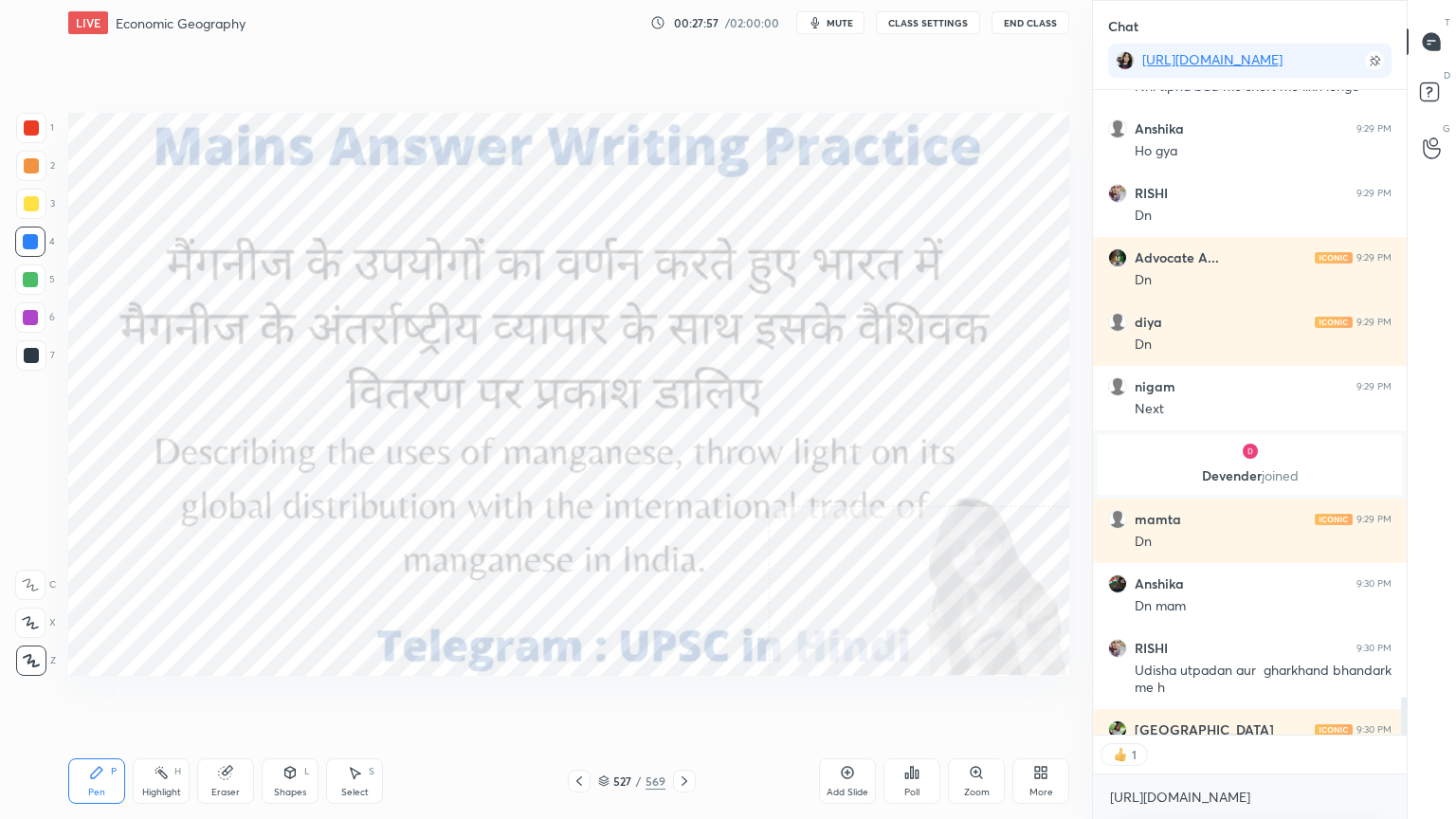 click 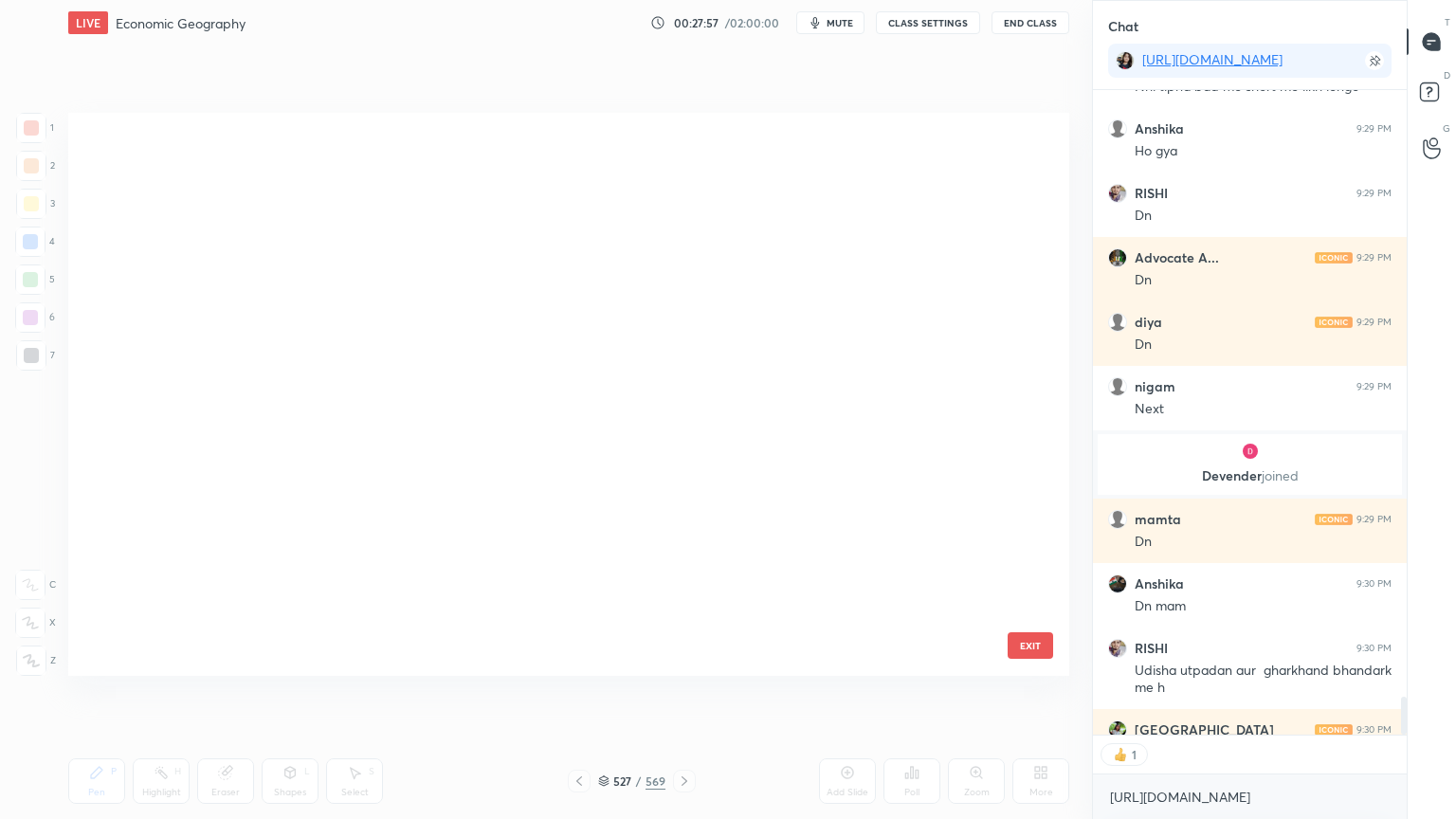 scroll, scrollTop: 29967, scrollLeft: 0, axis: vertical 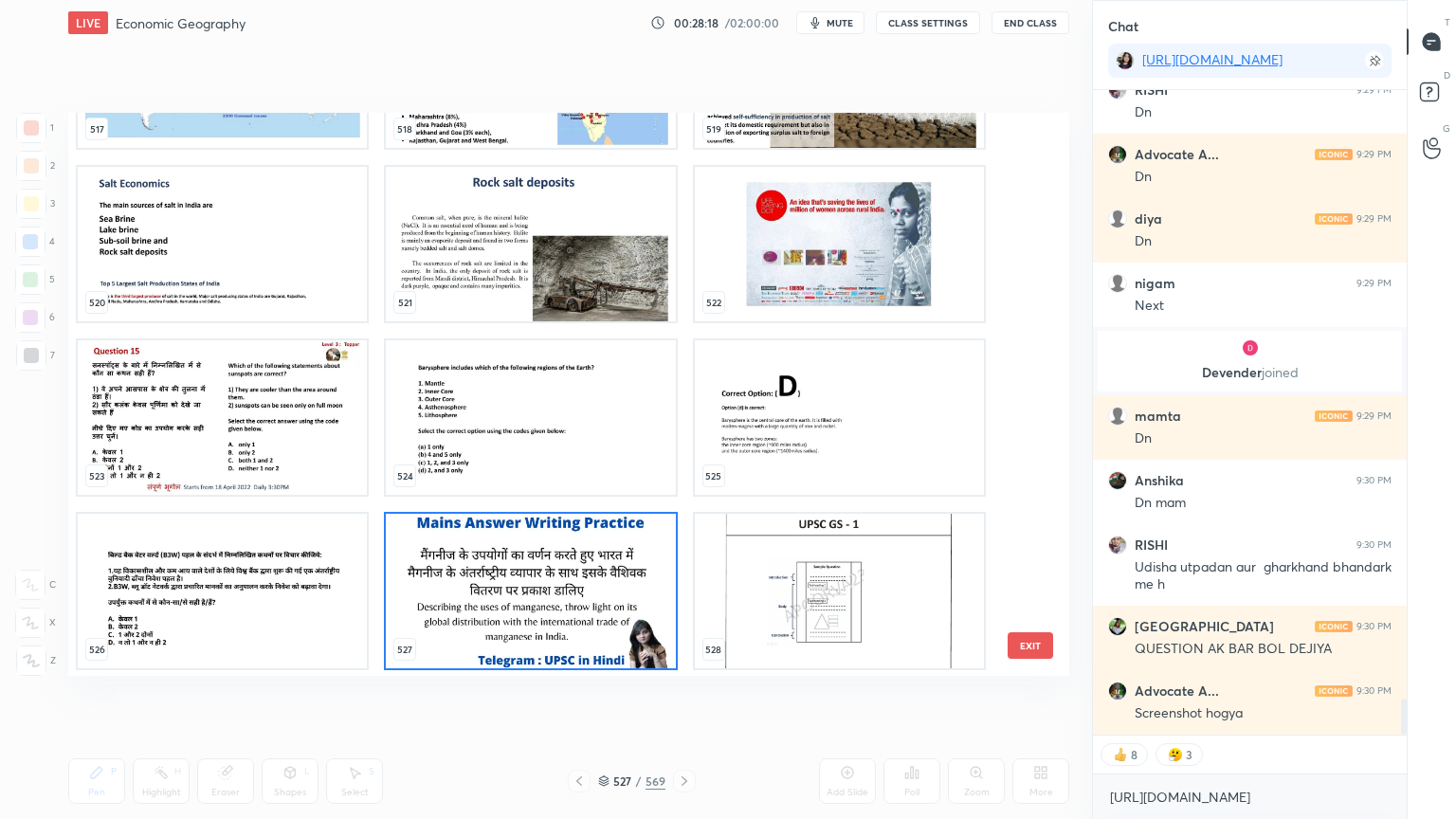 click on "EXIT" at bounding box center (1030, 646) 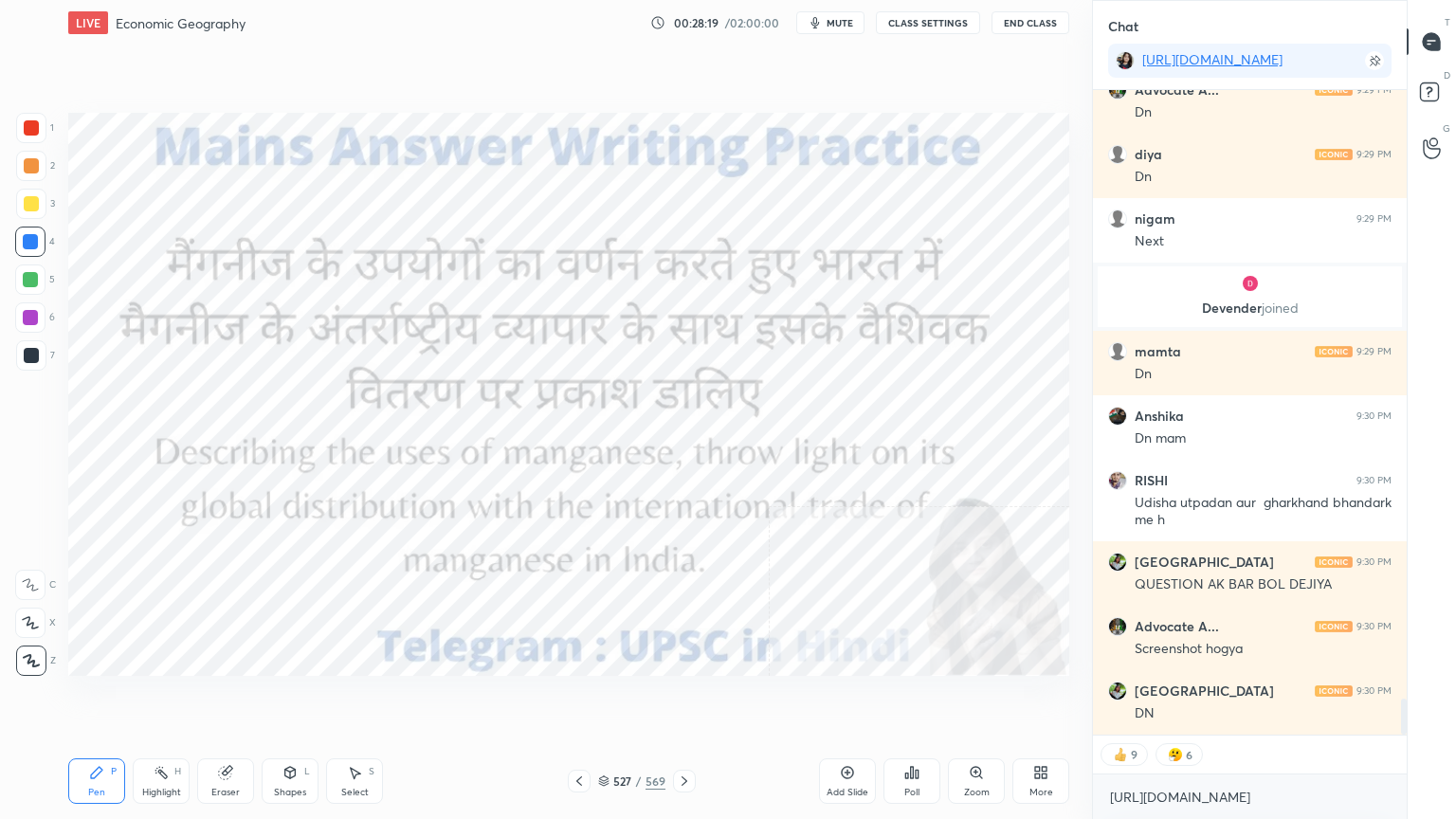 click on "CLASS SETTINGS" at bounding box center (928, 23) 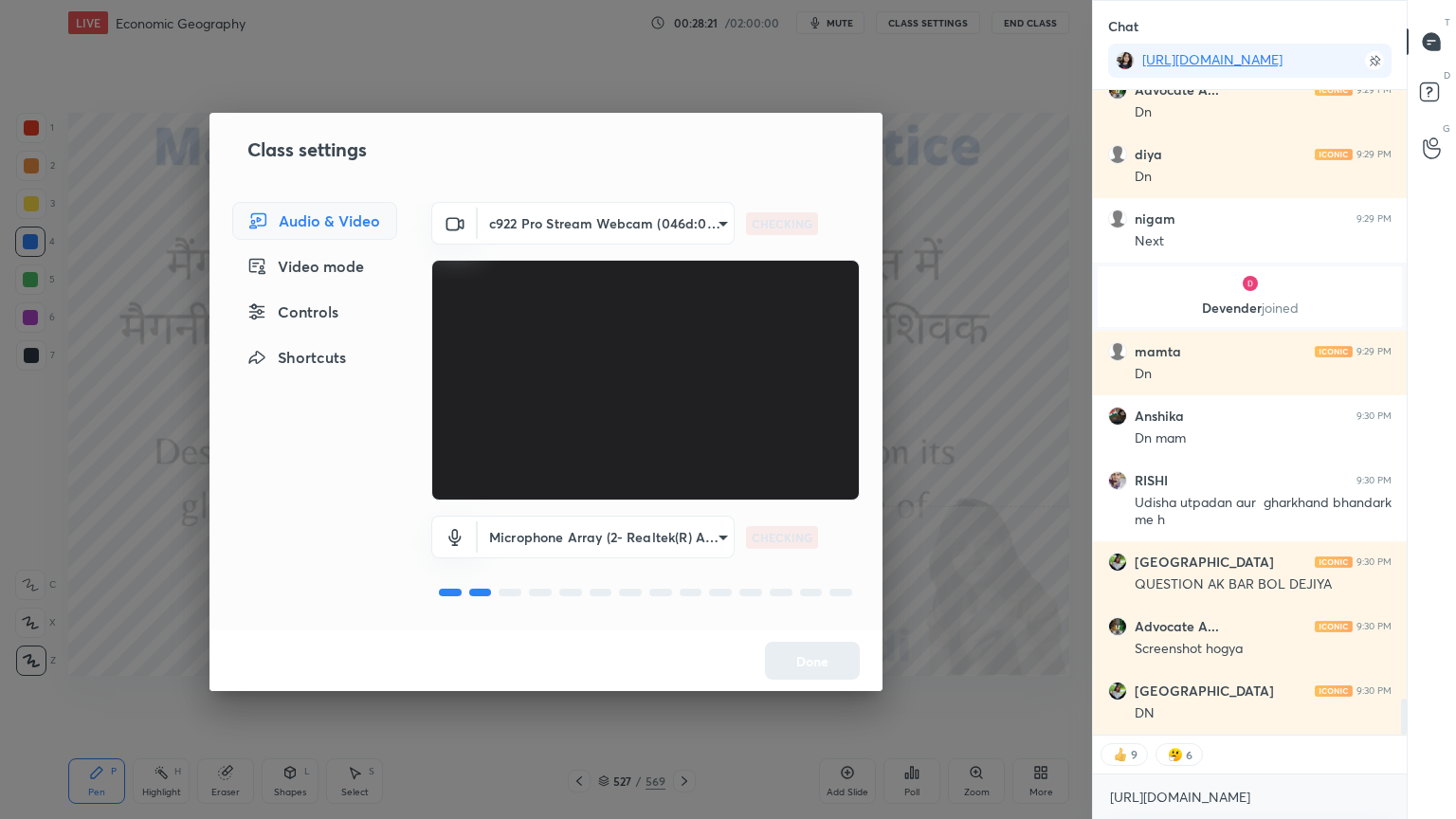 click on "Controls" at bounding box center (315, 312) 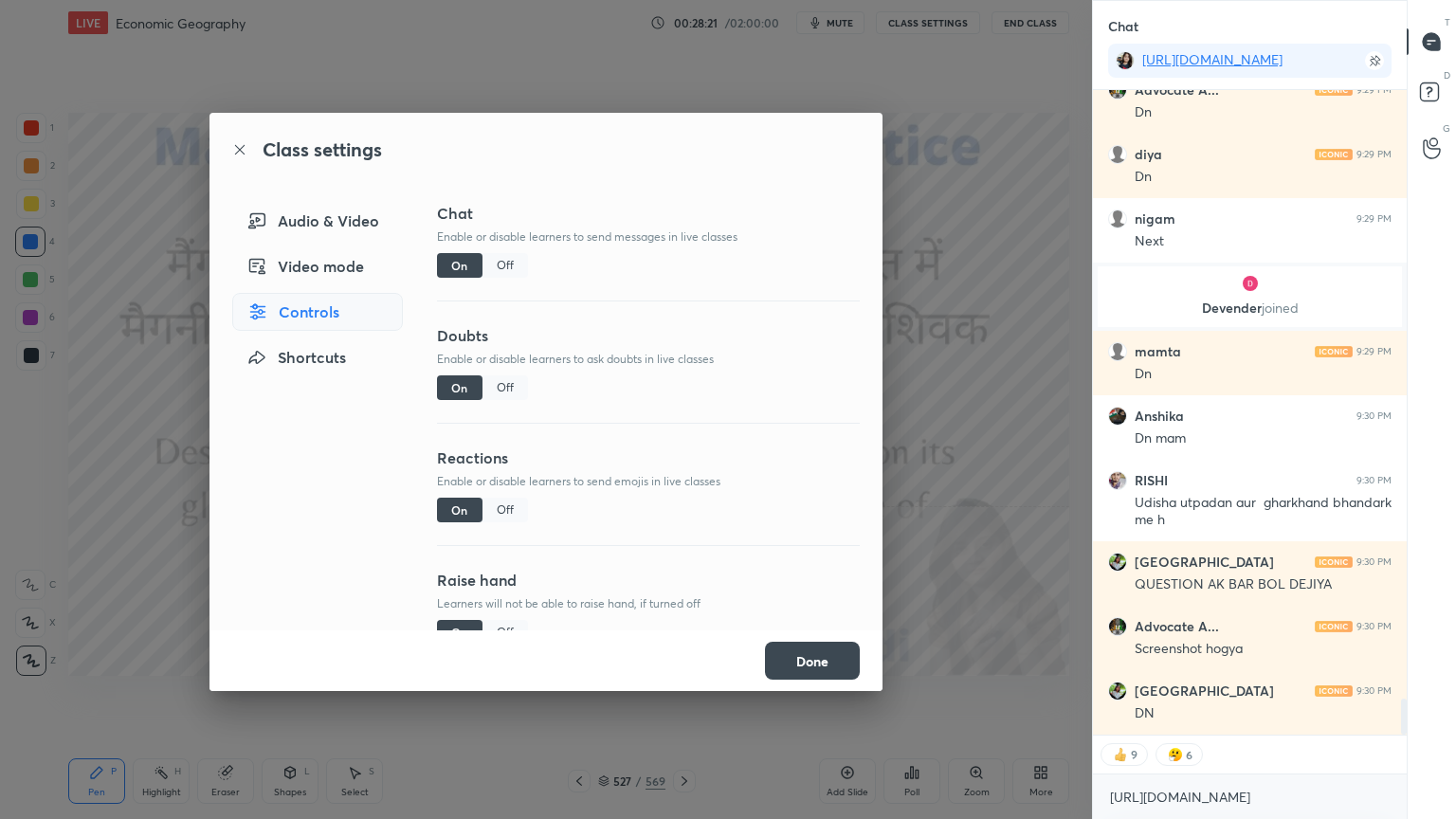 click on "Off" at bounding box center [505, 510] 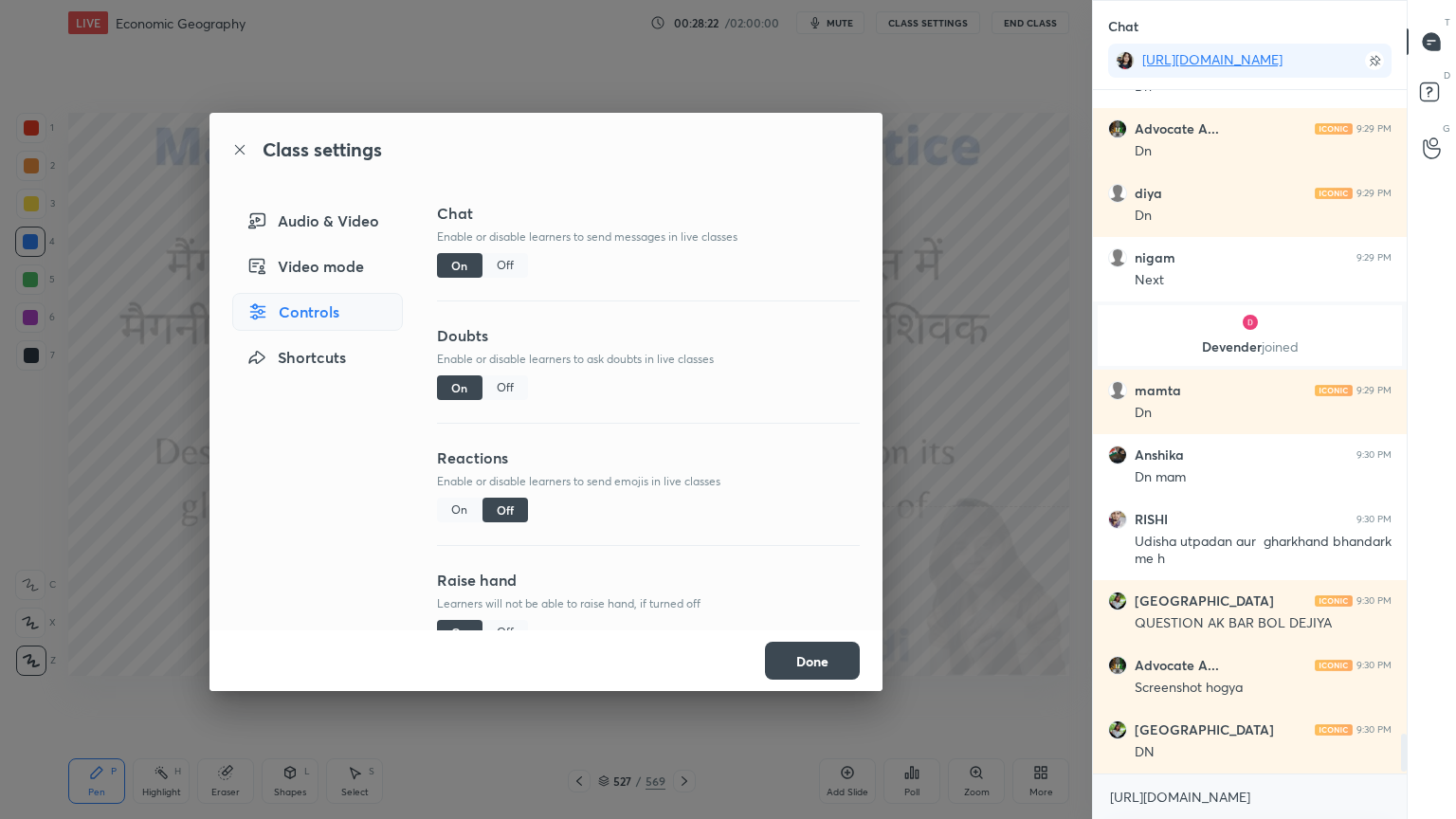 click on "Done" at bounding box center (812, 661) 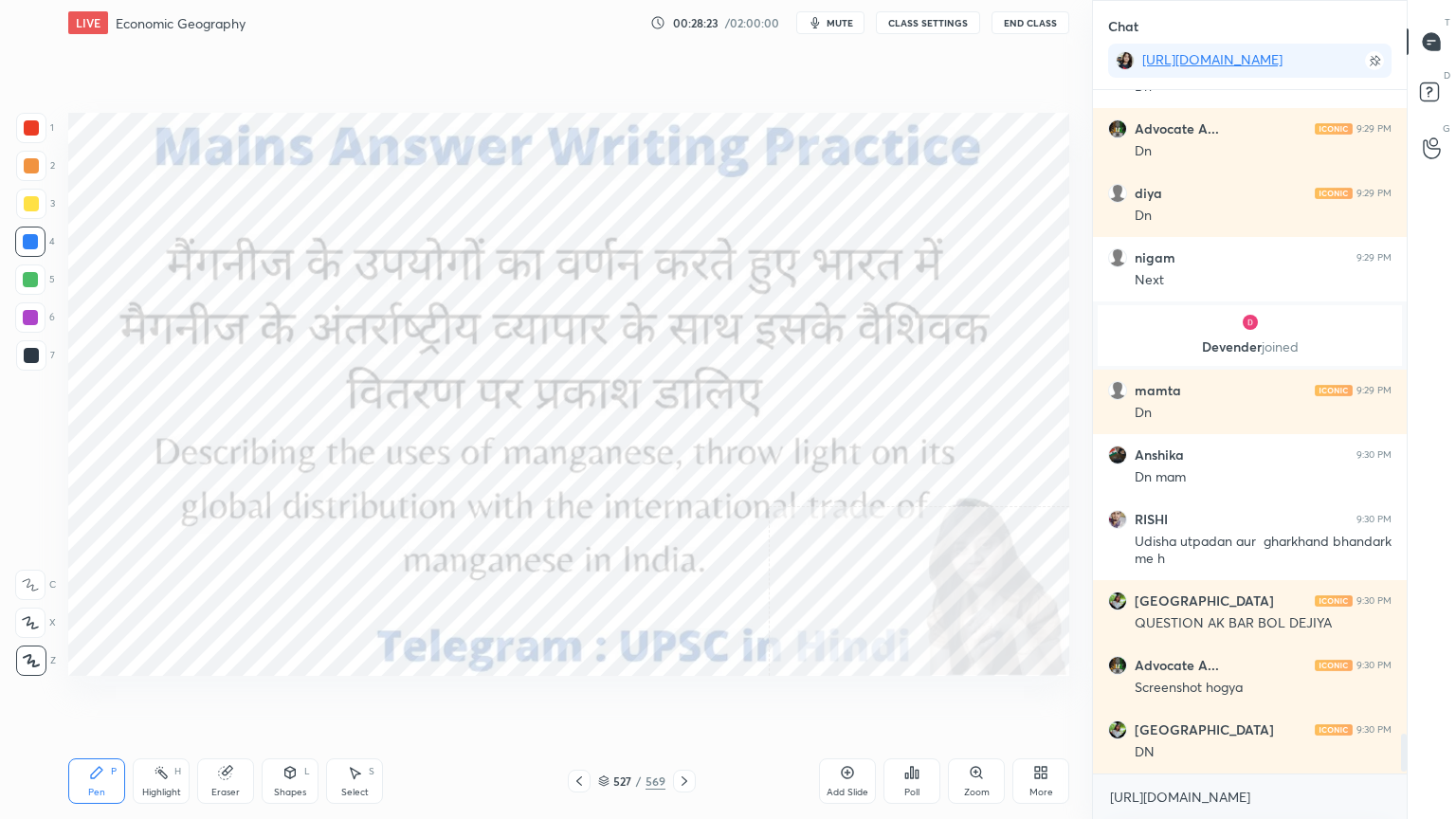 click 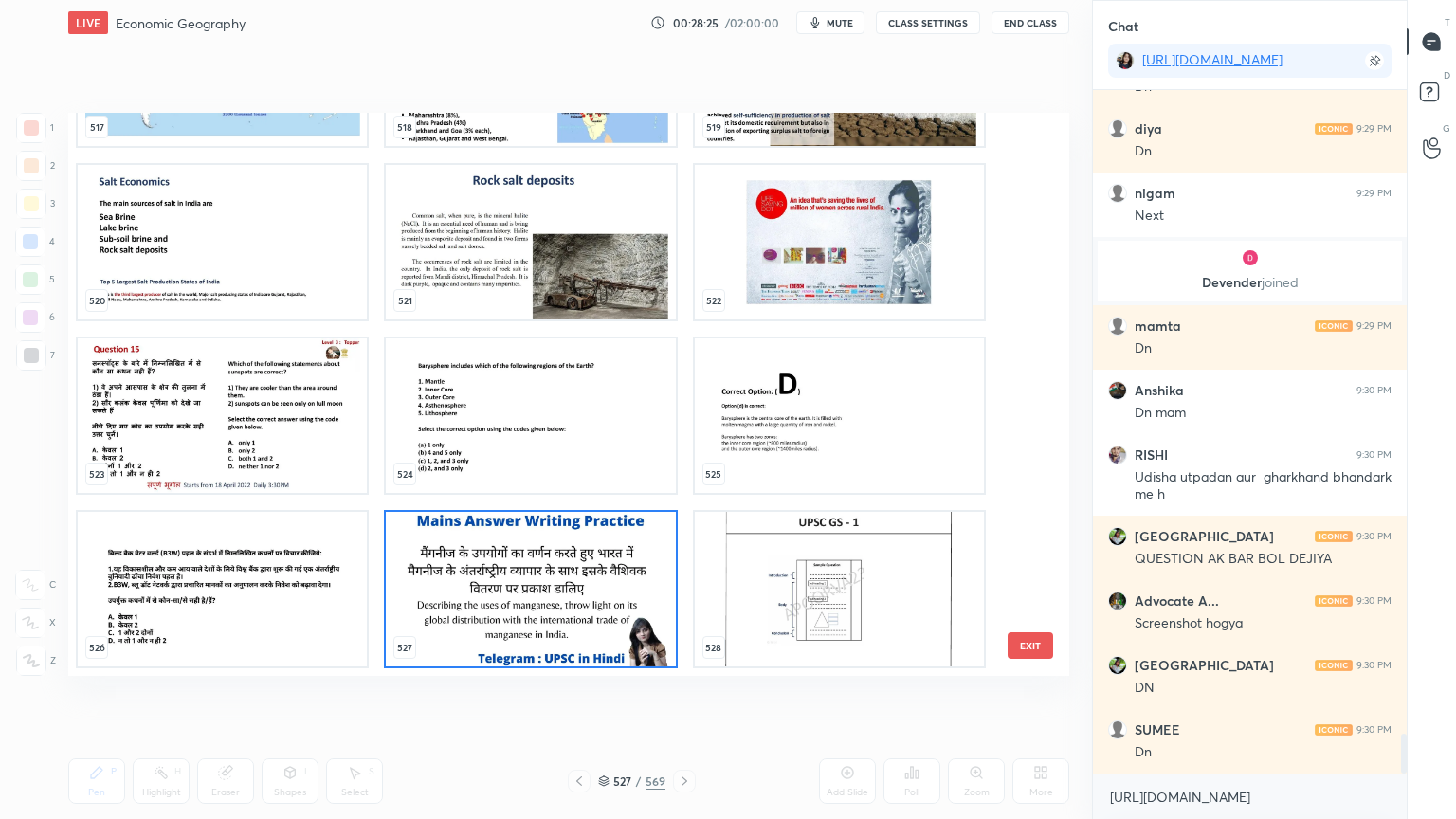 click at bounding box center (839, 68) 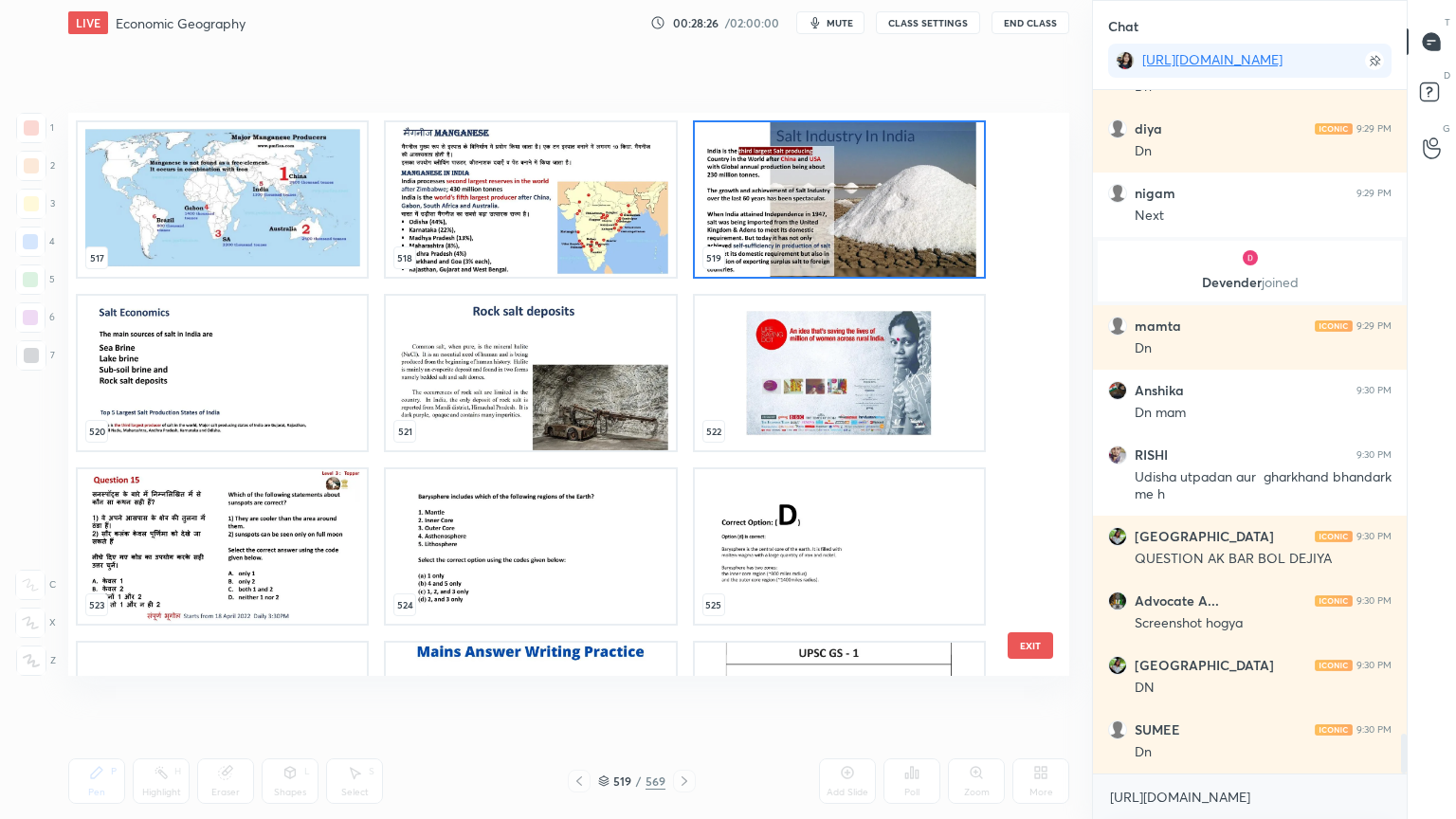 click at bounding box center (530, 199) 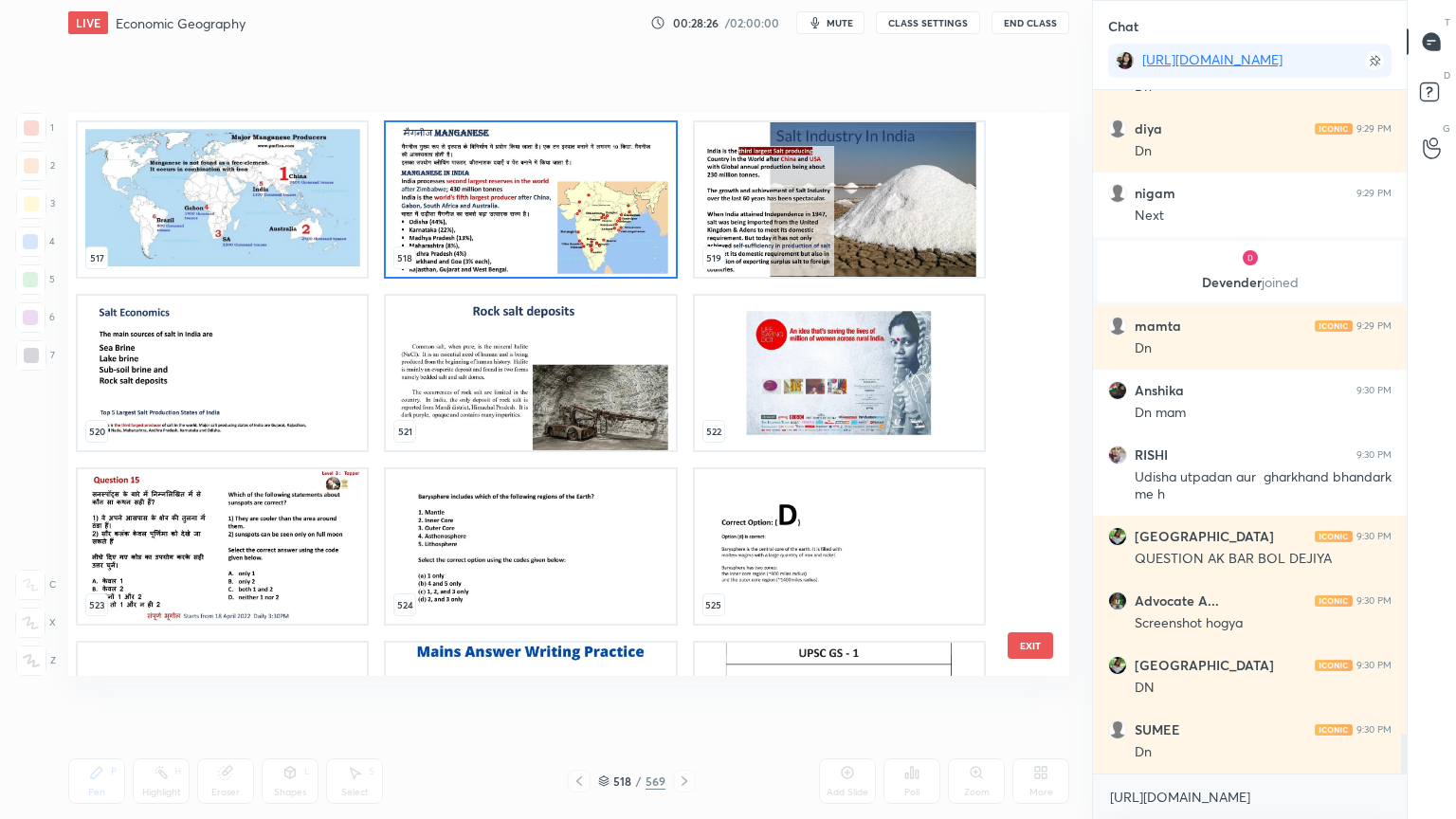 click at bounding box center [839, 199] 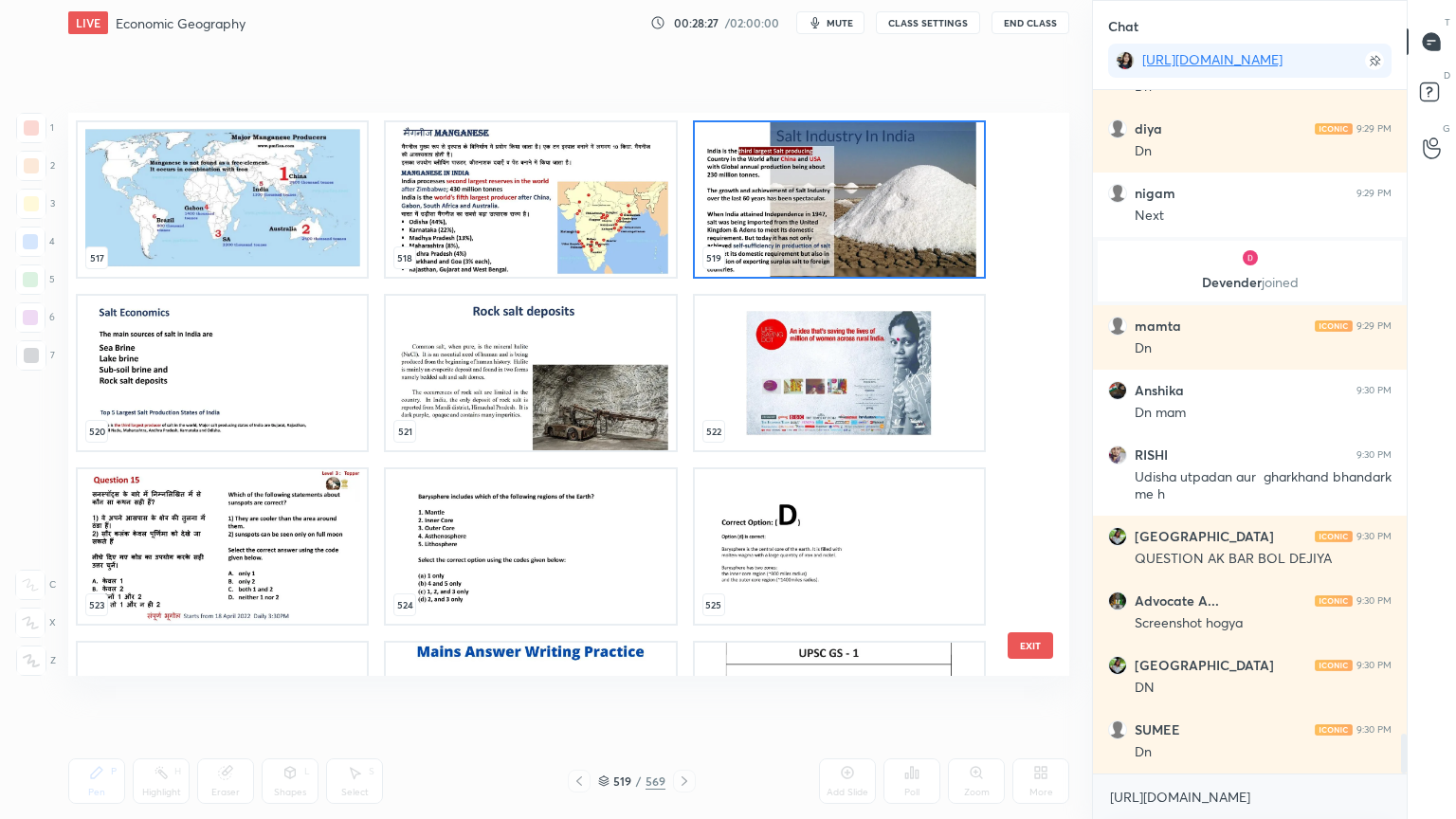 click at bounding box center [839, 199] 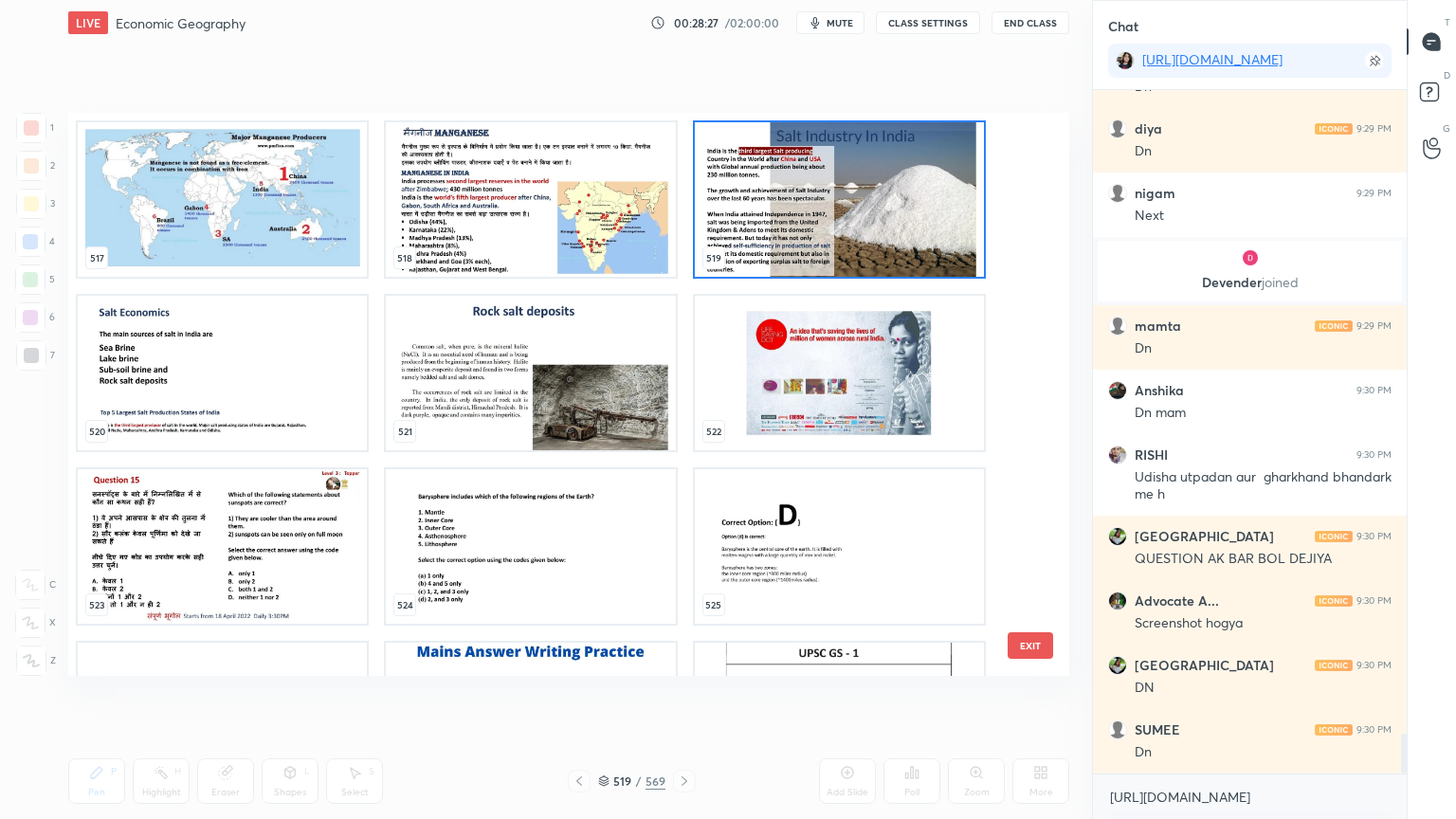 click at bounding box center [839, 199] 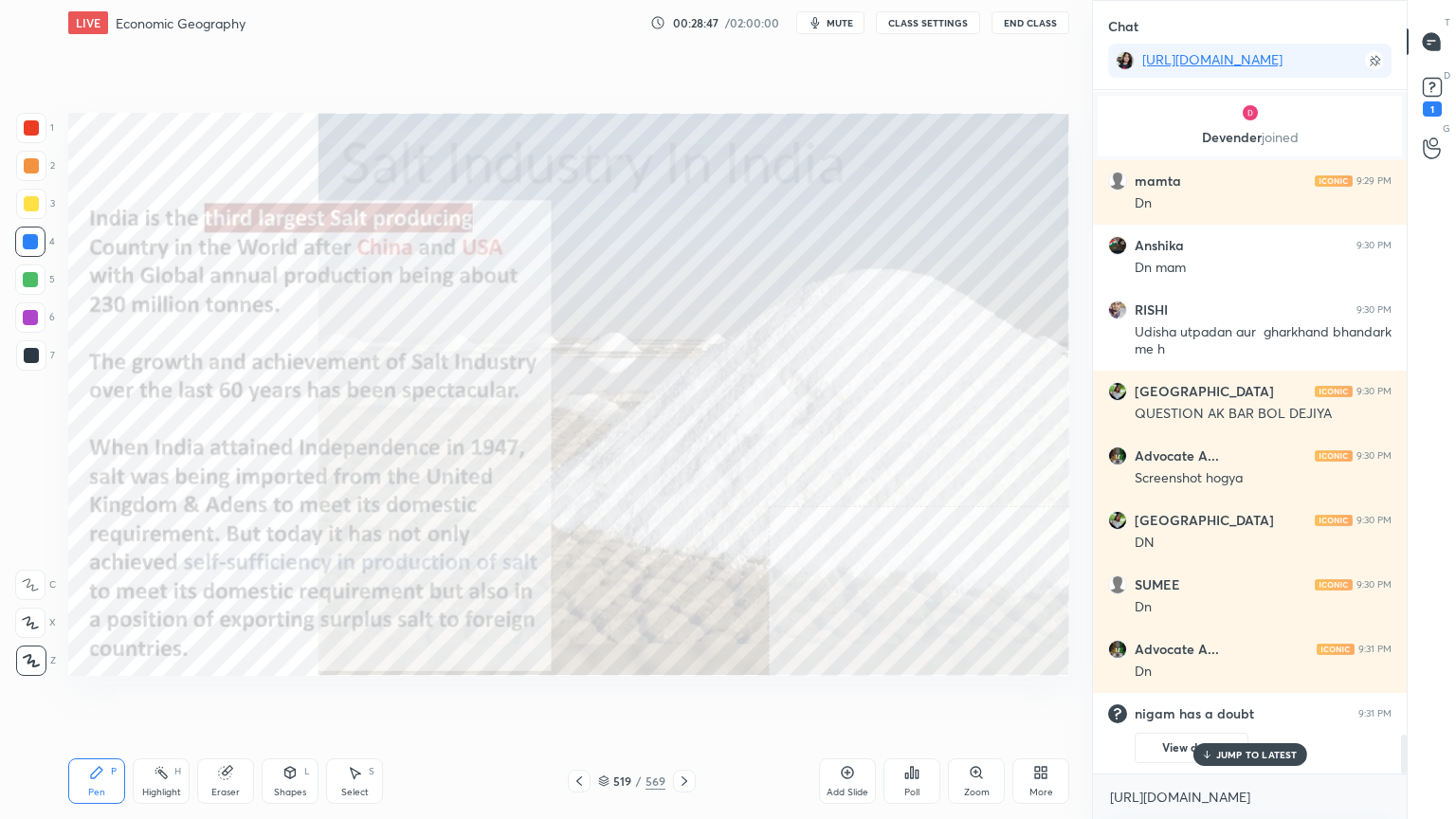 drag, startPoint x: 1261, startPoint y: 751, endPoint x: 1259, endPoint y: 783, distance: 32.062439 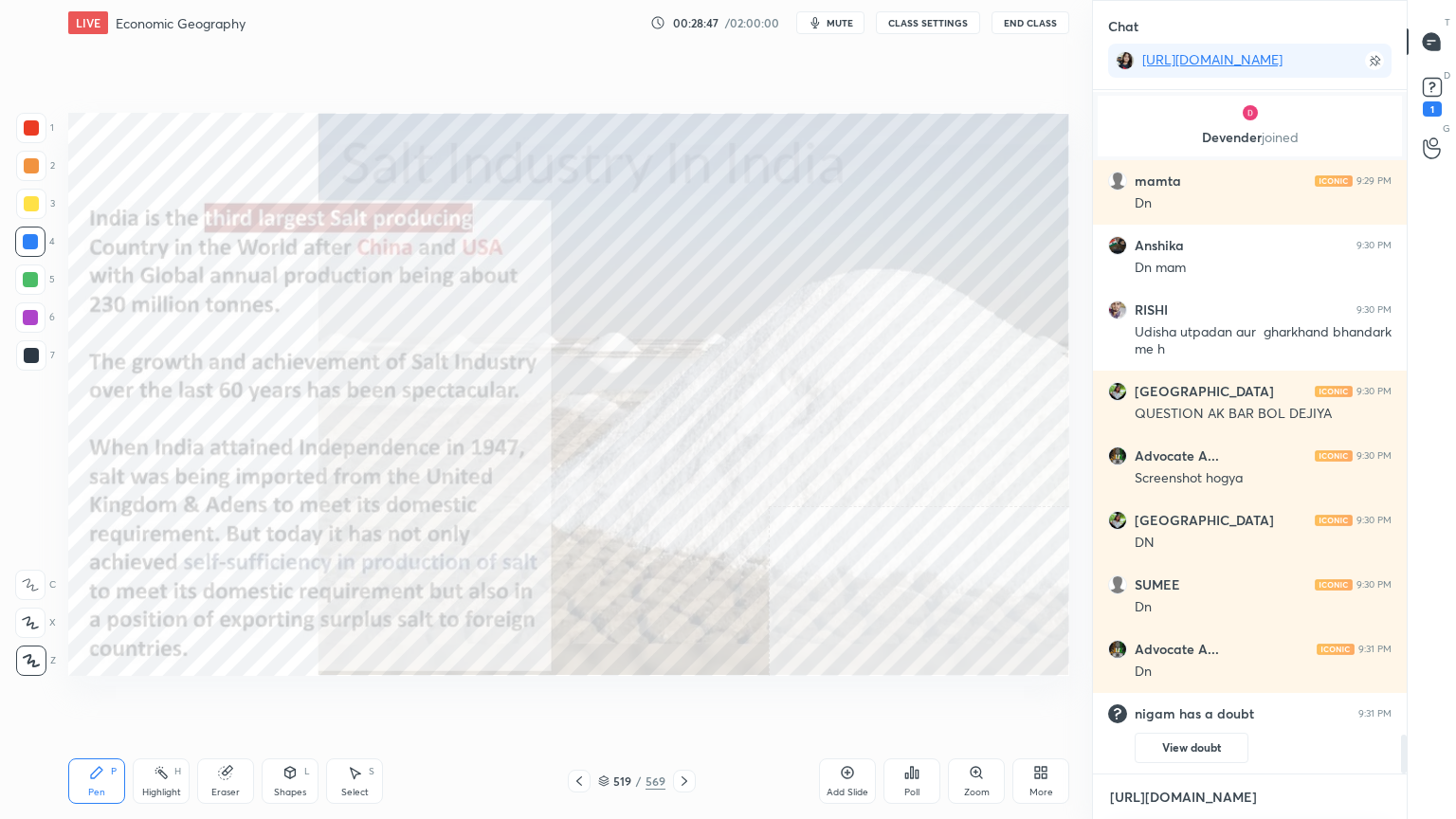 click on "[URL][DOMAIN_NAME]" at bounding box center [1249, 797] 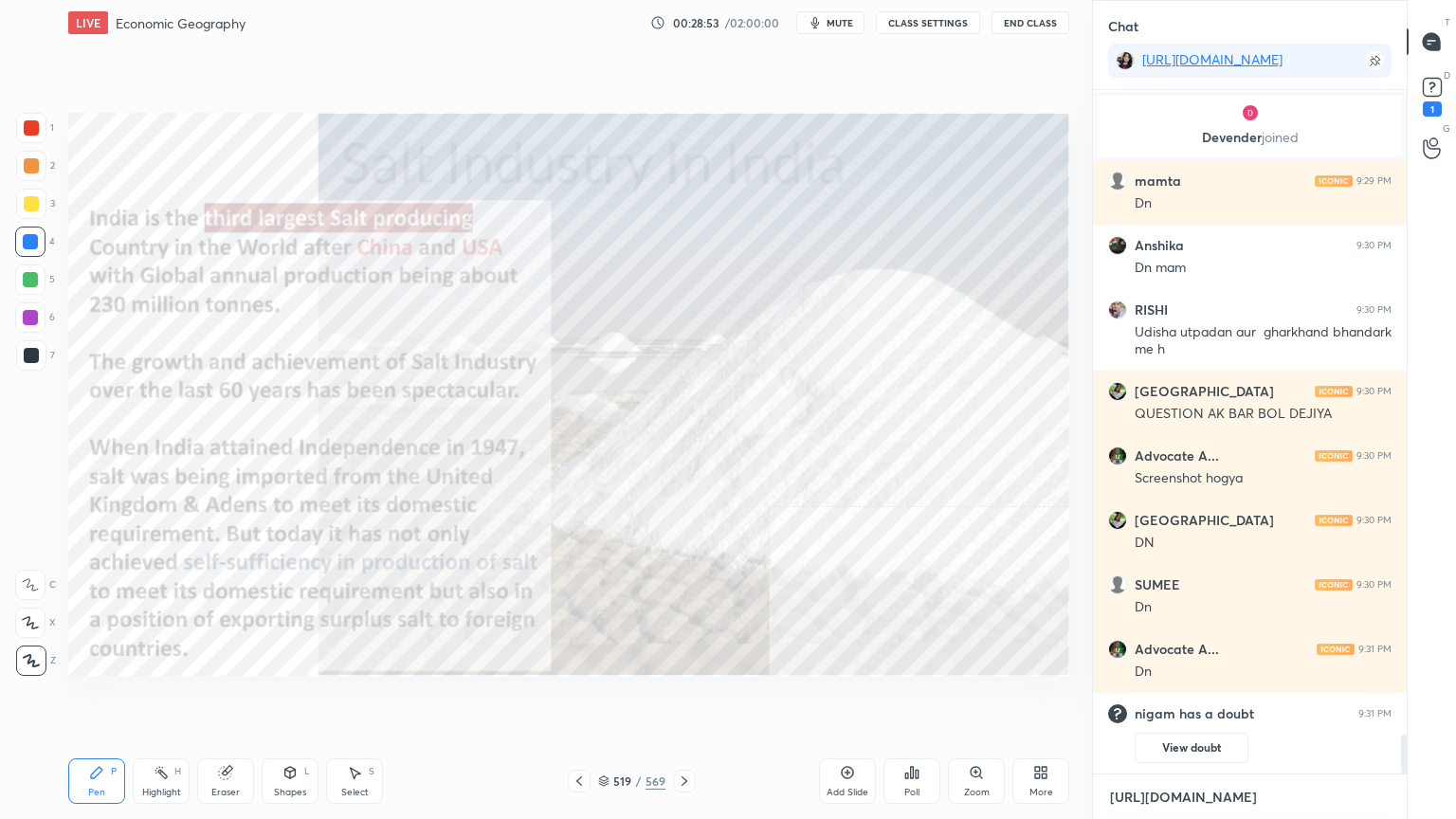 scroll, scrollTop: 11109, scrollLeft: 0, axis: vertical 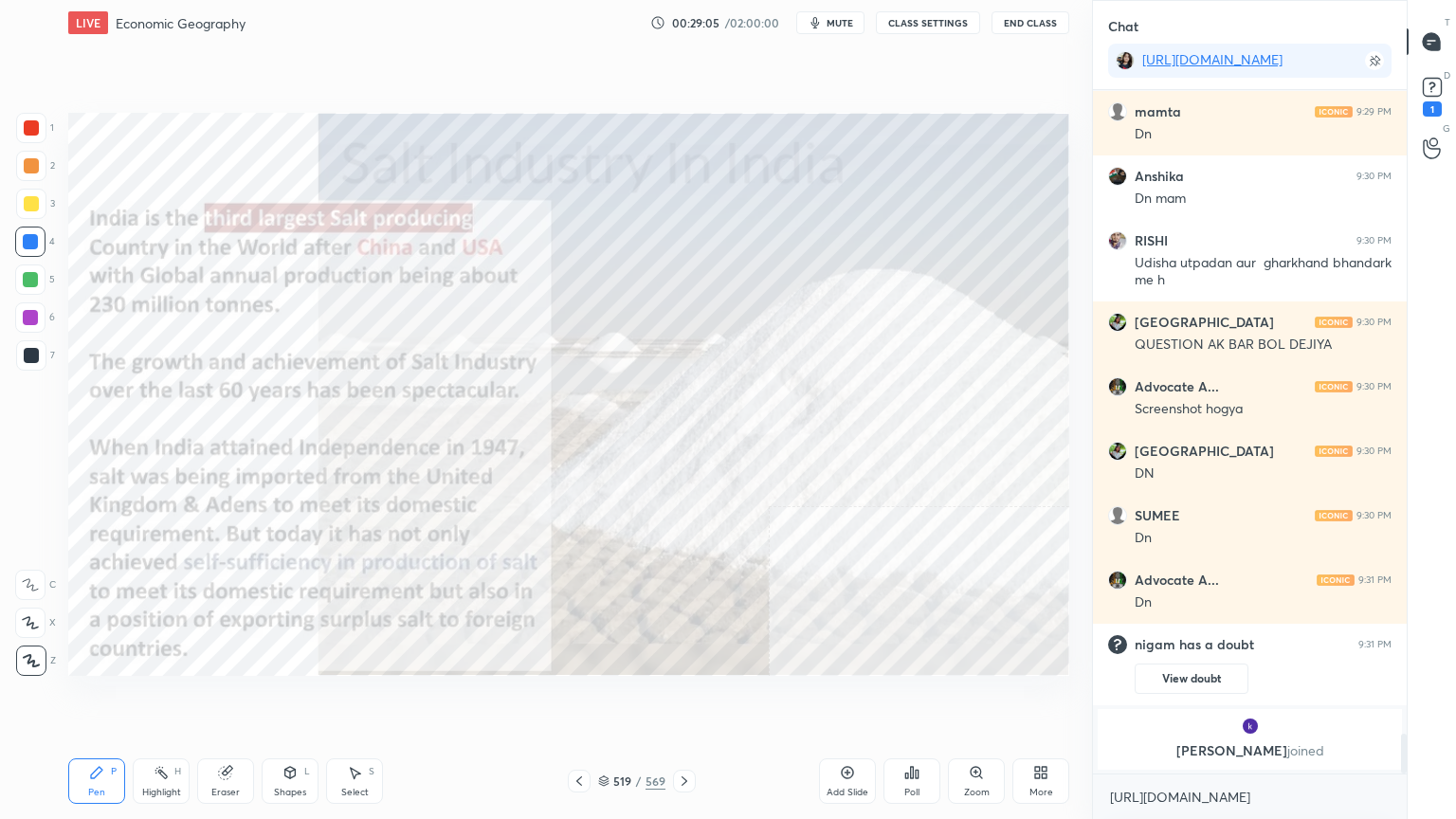 click 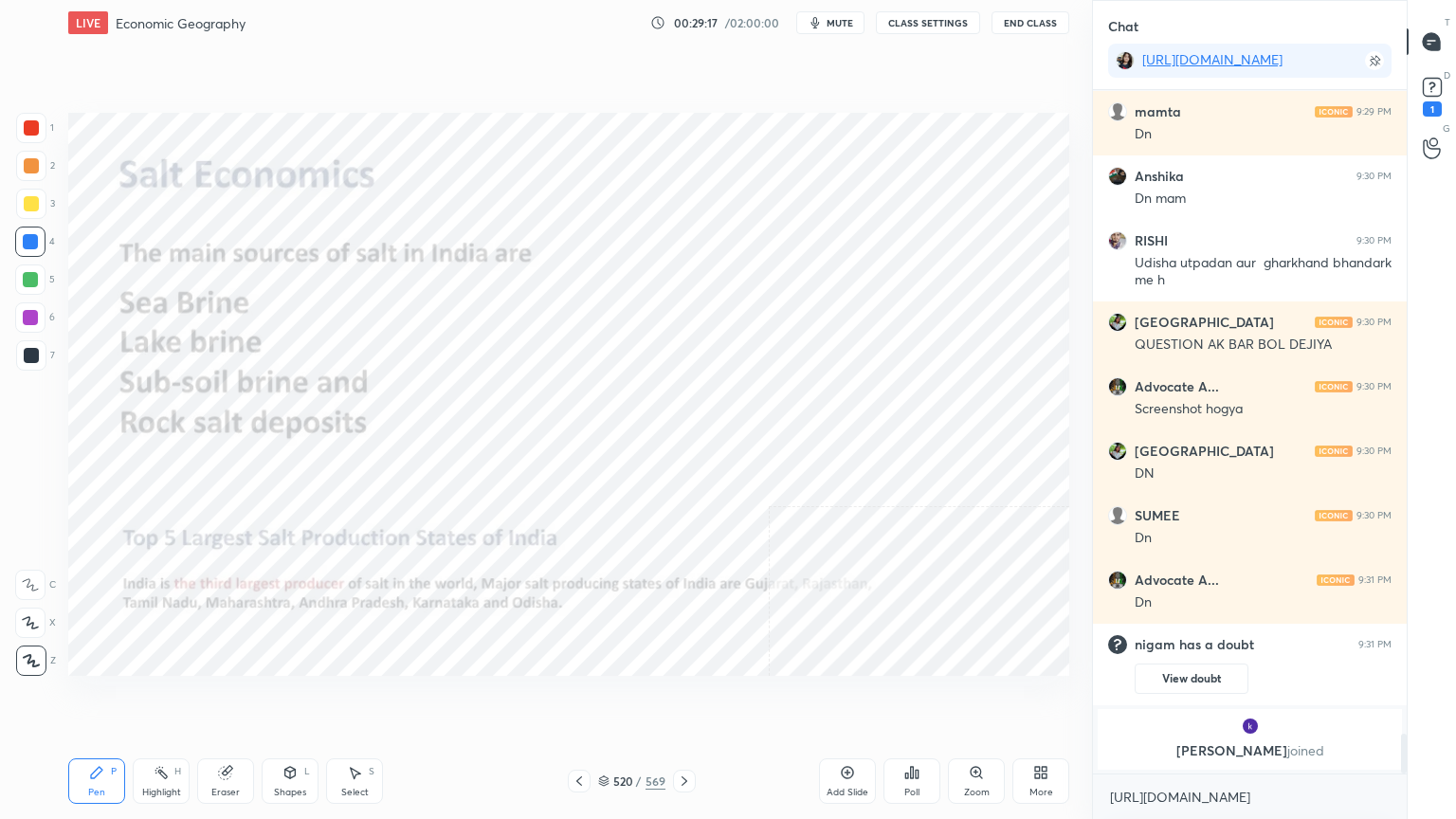 click 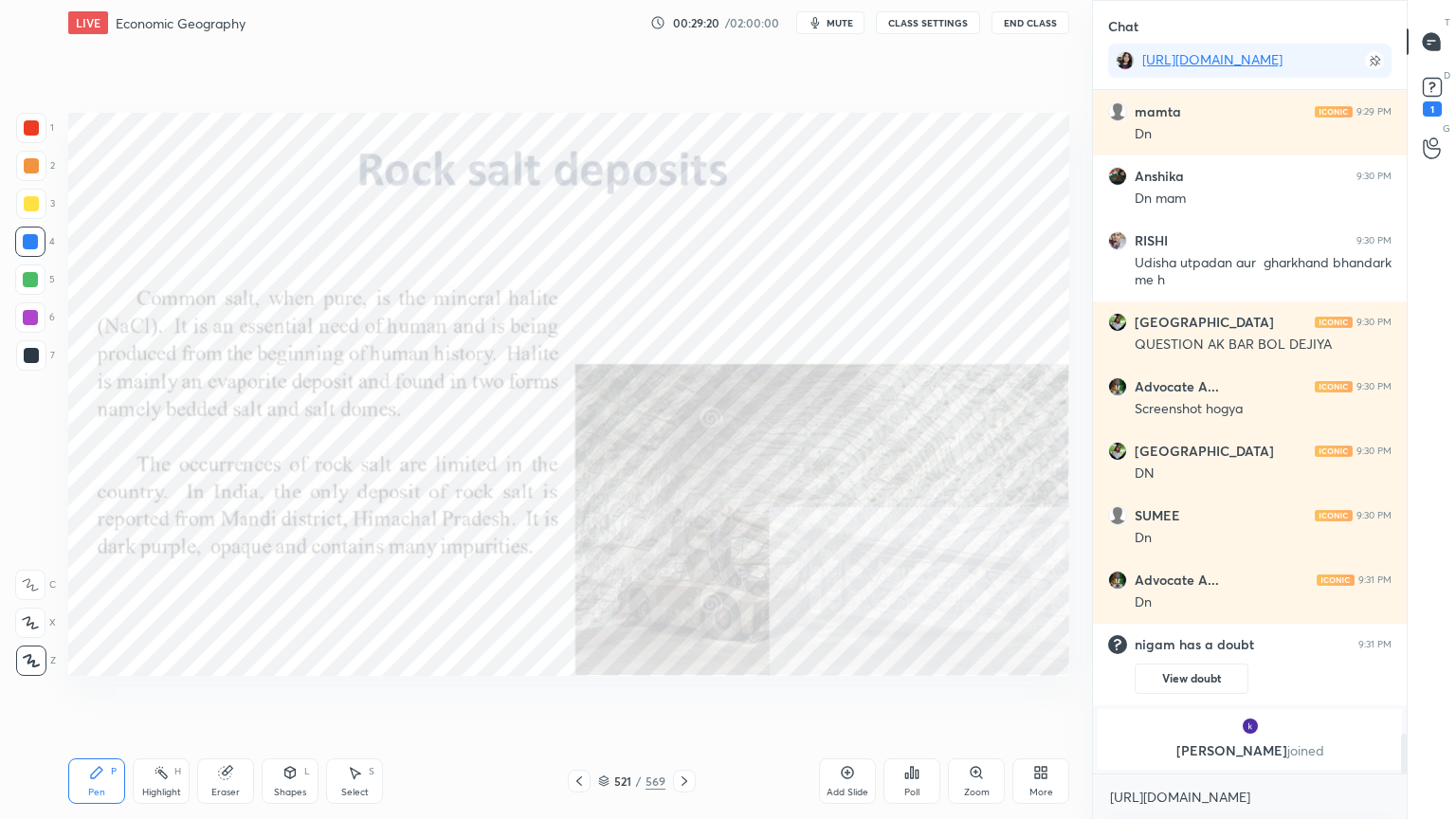 click 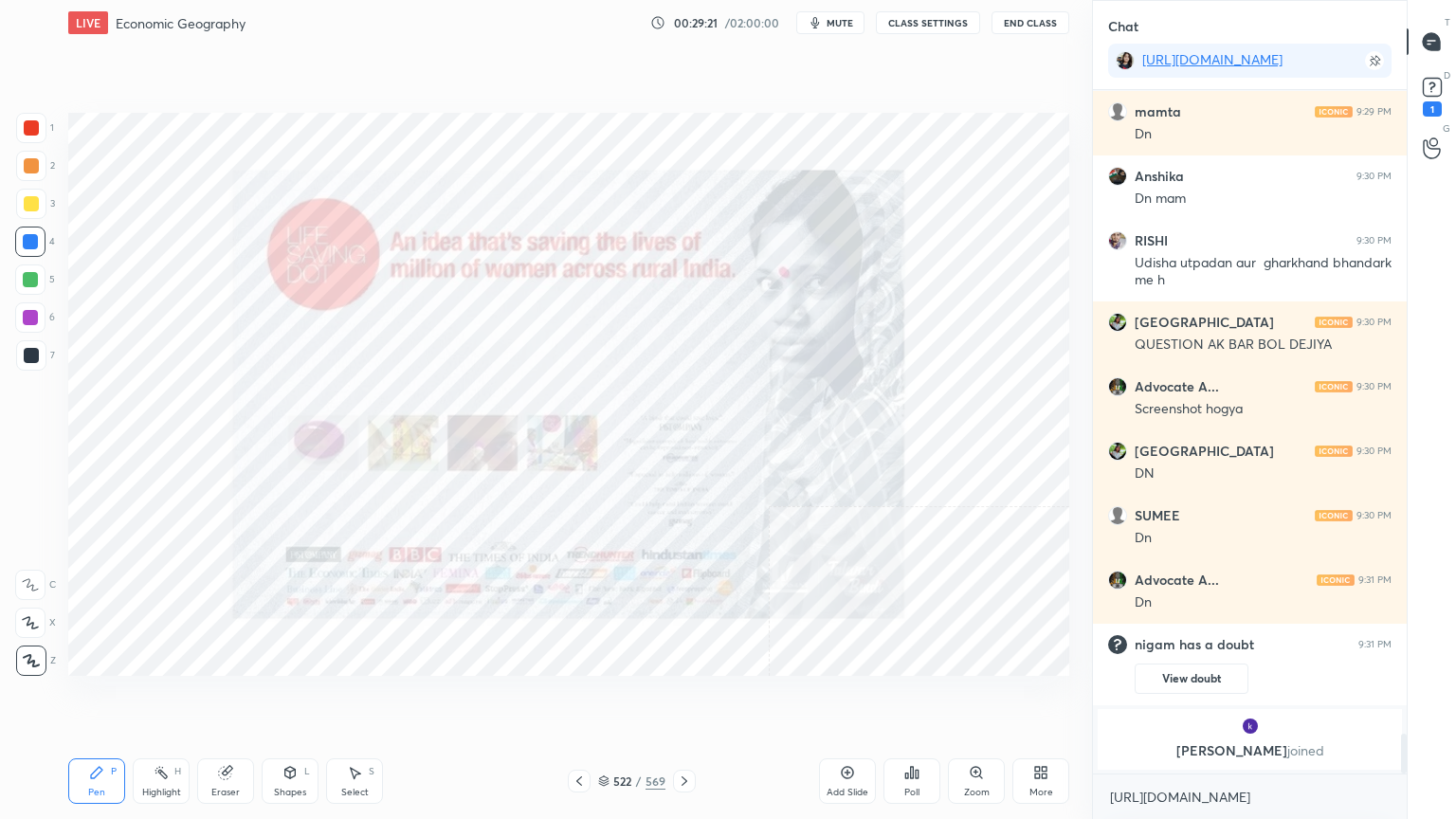 click 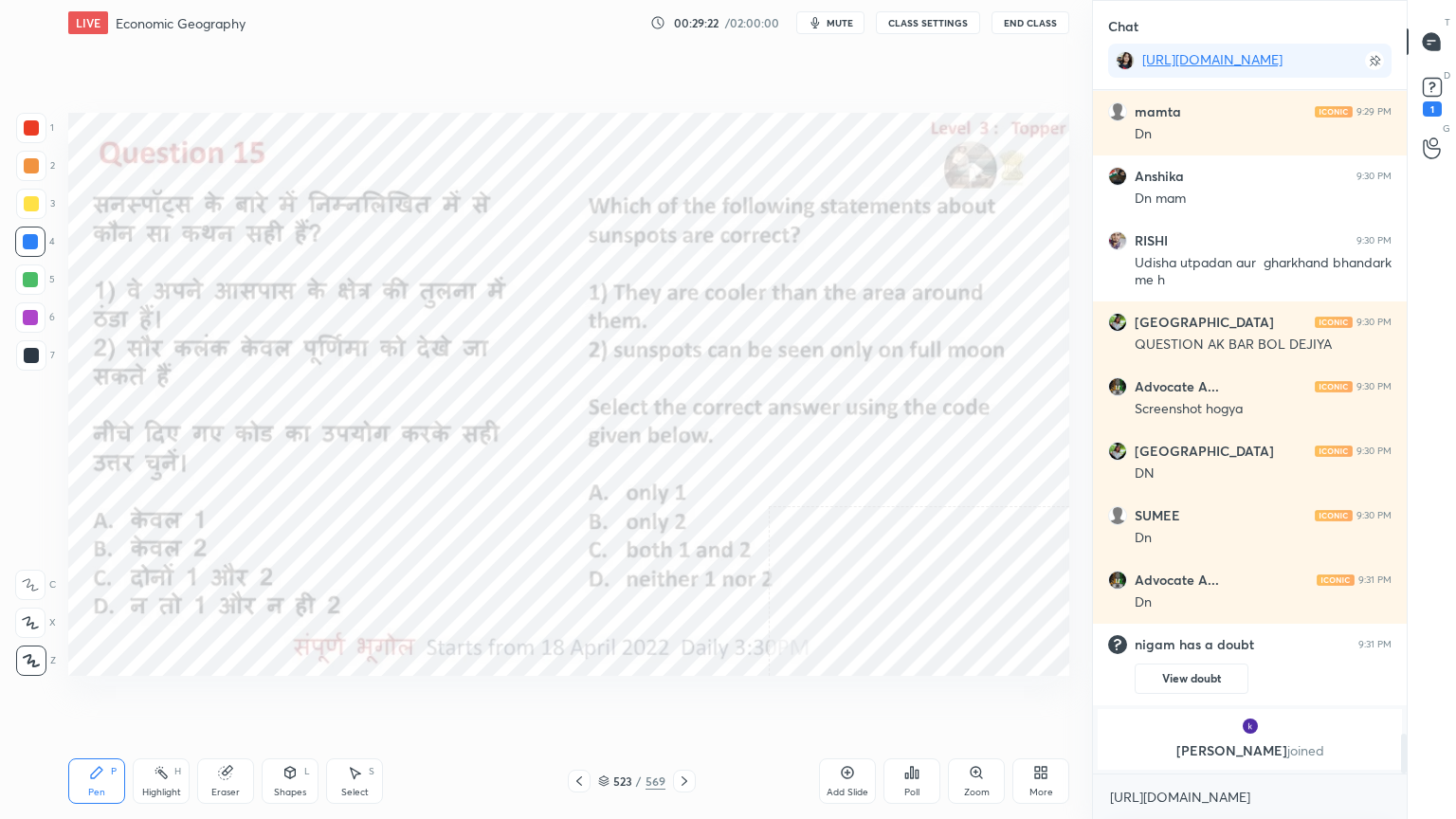 click 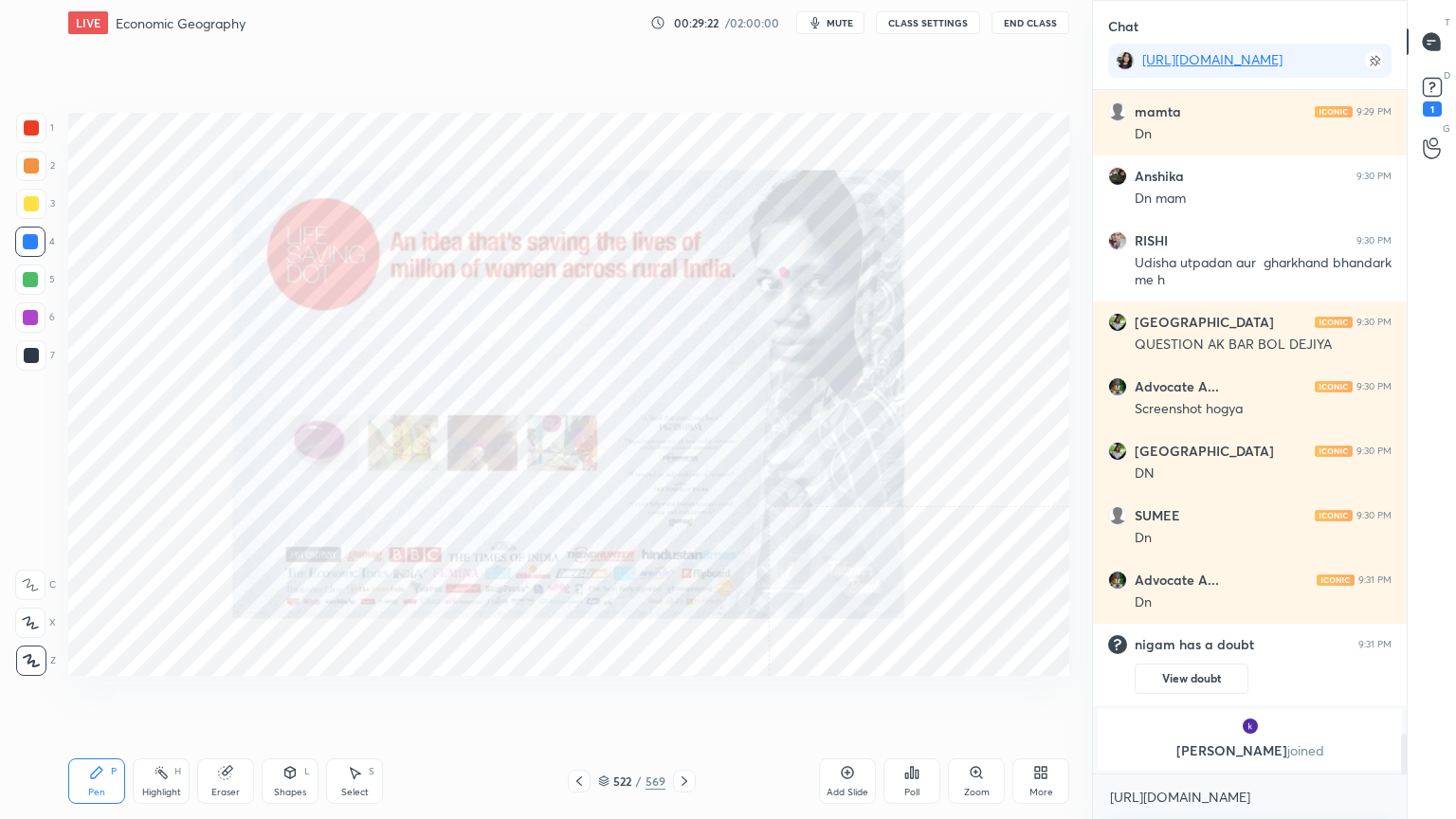 click 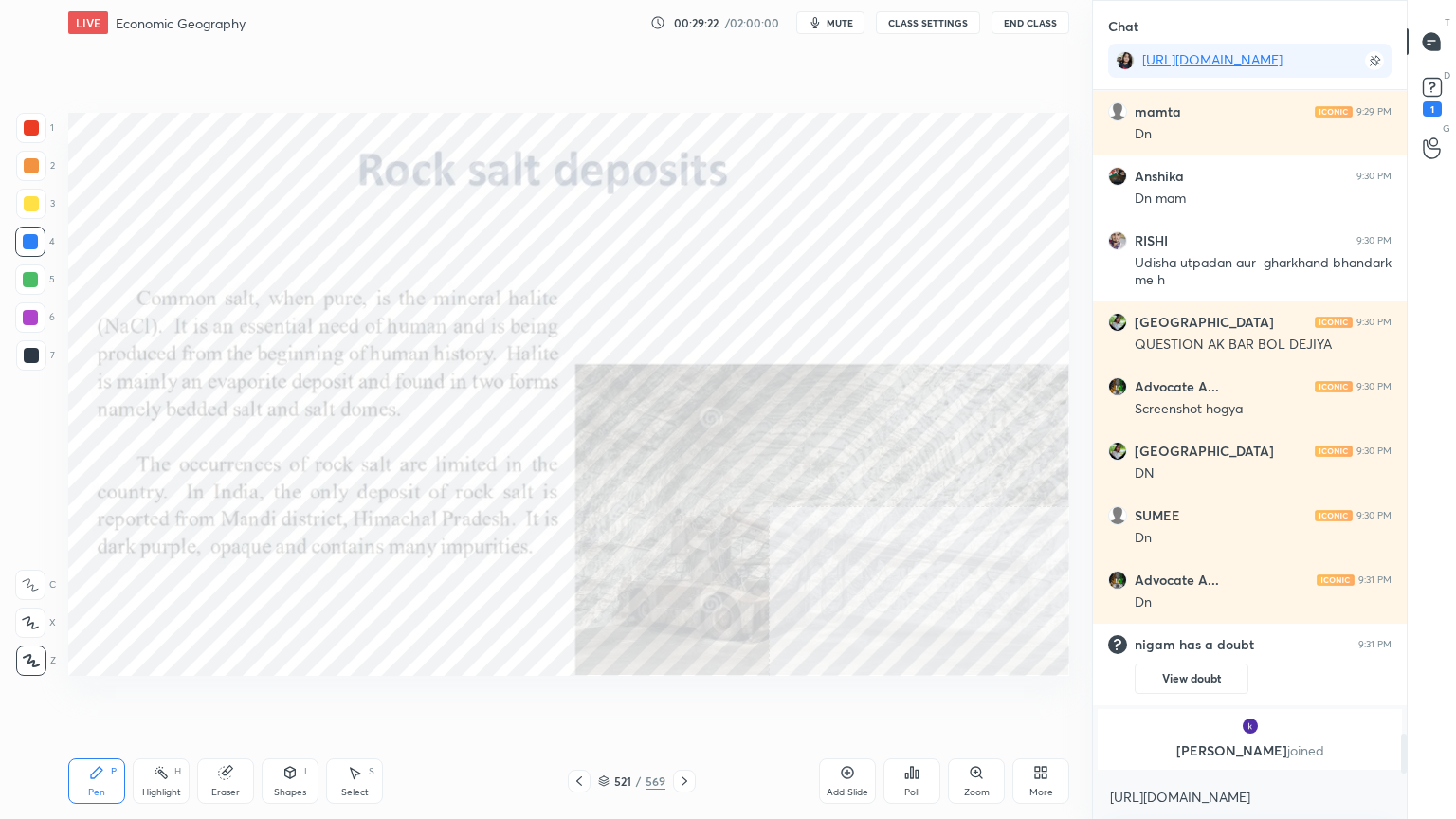 click 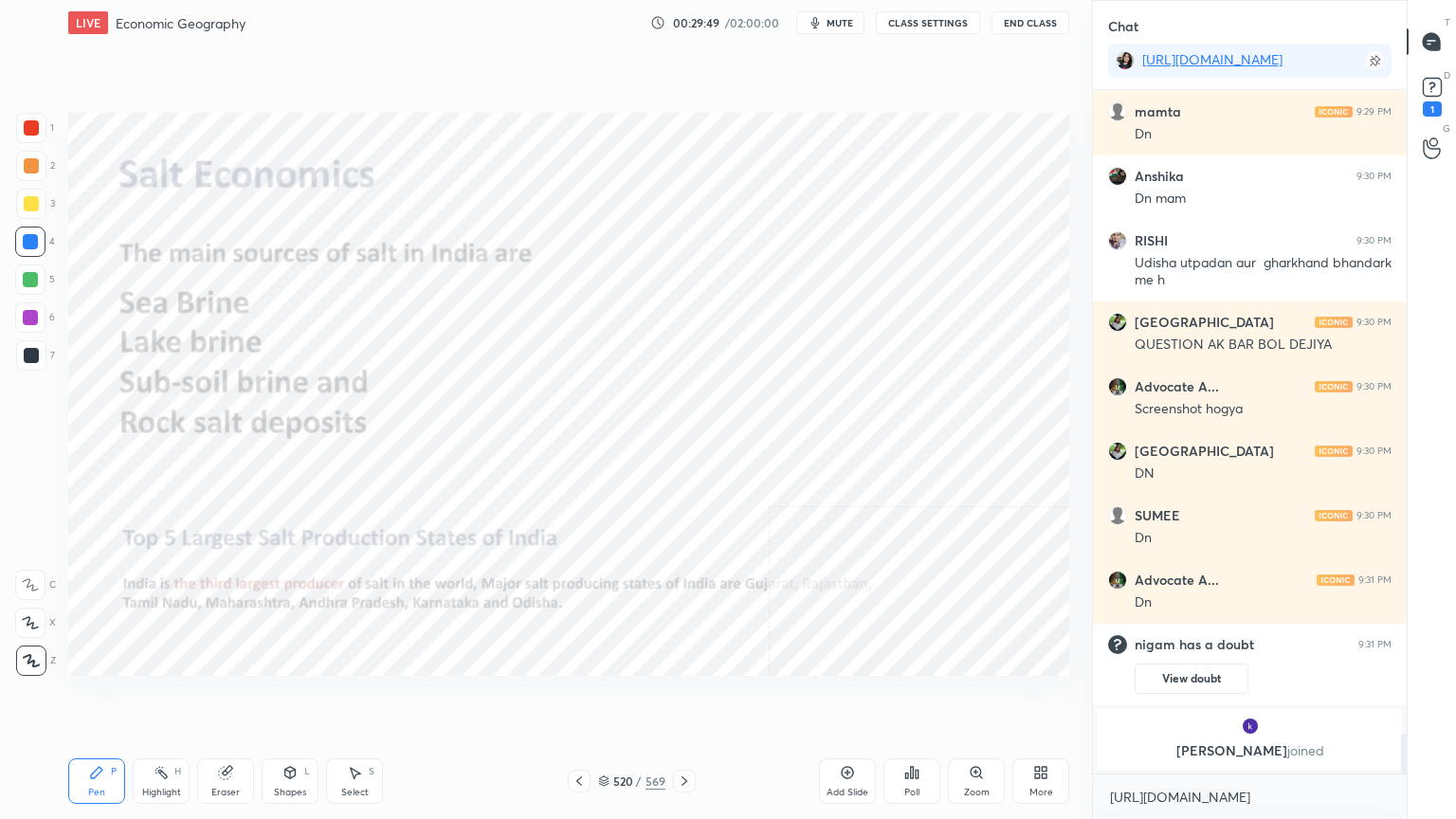 click 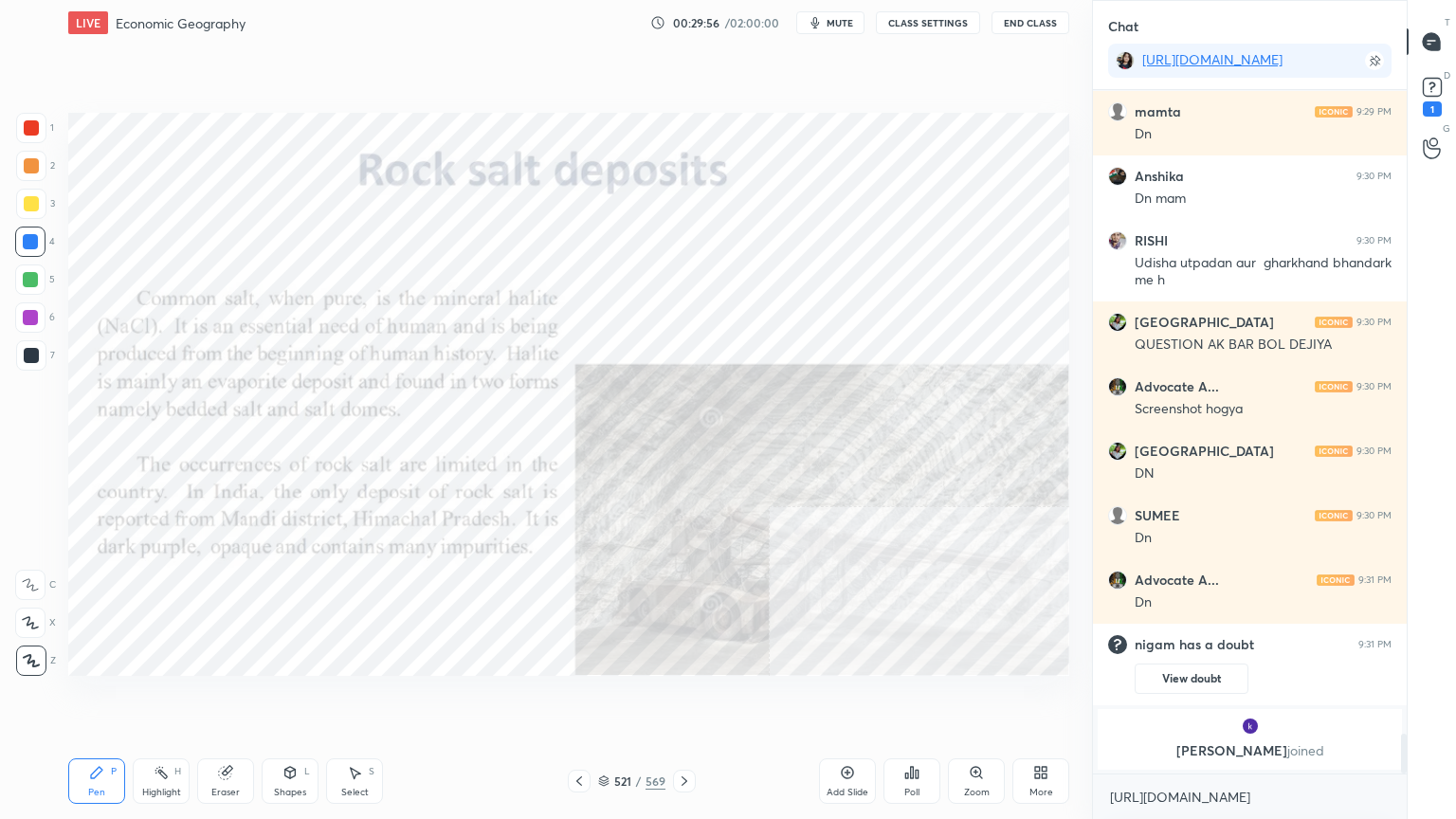 click 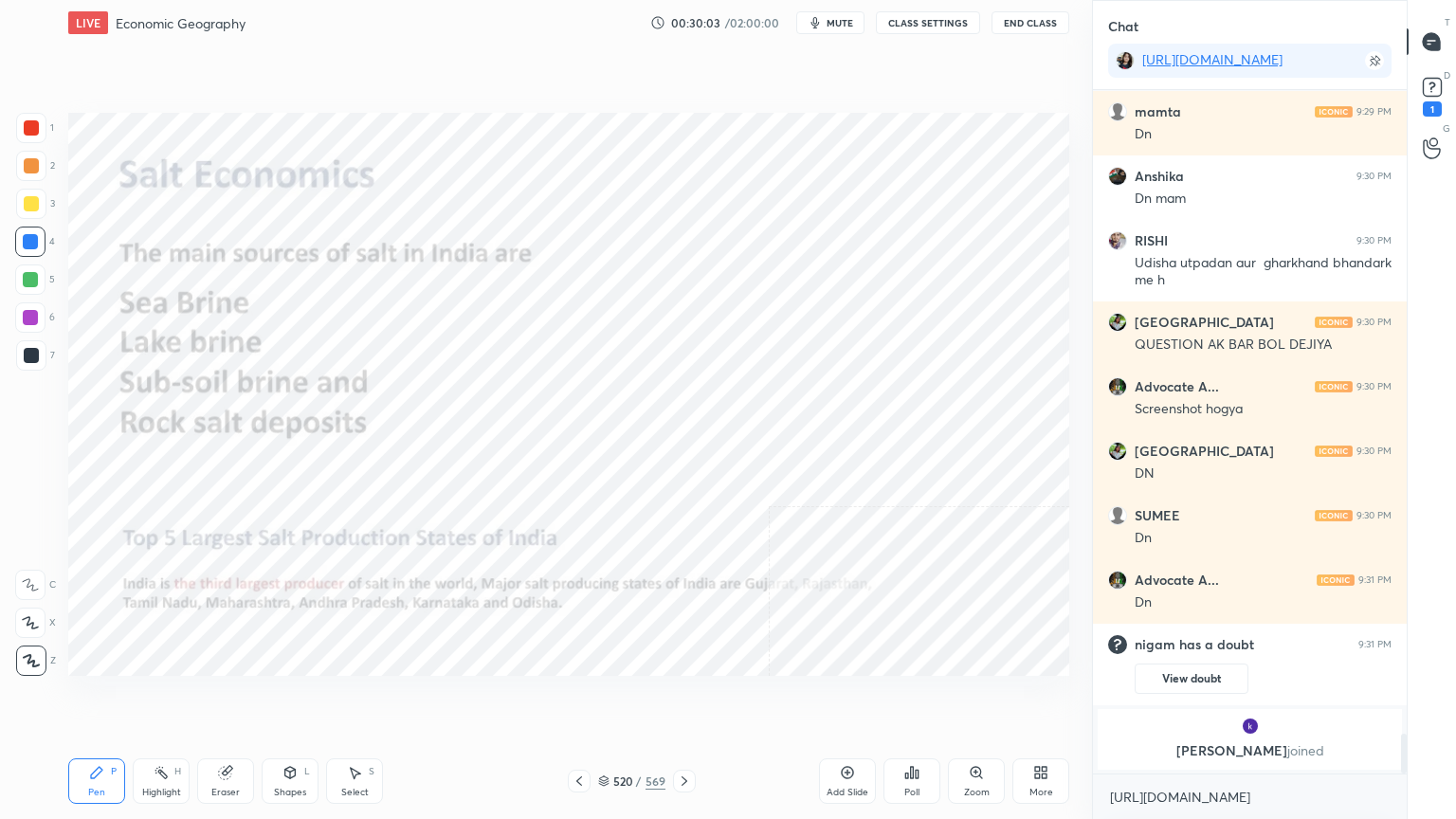 click on "Eraser" at bounding box center (226, 781) 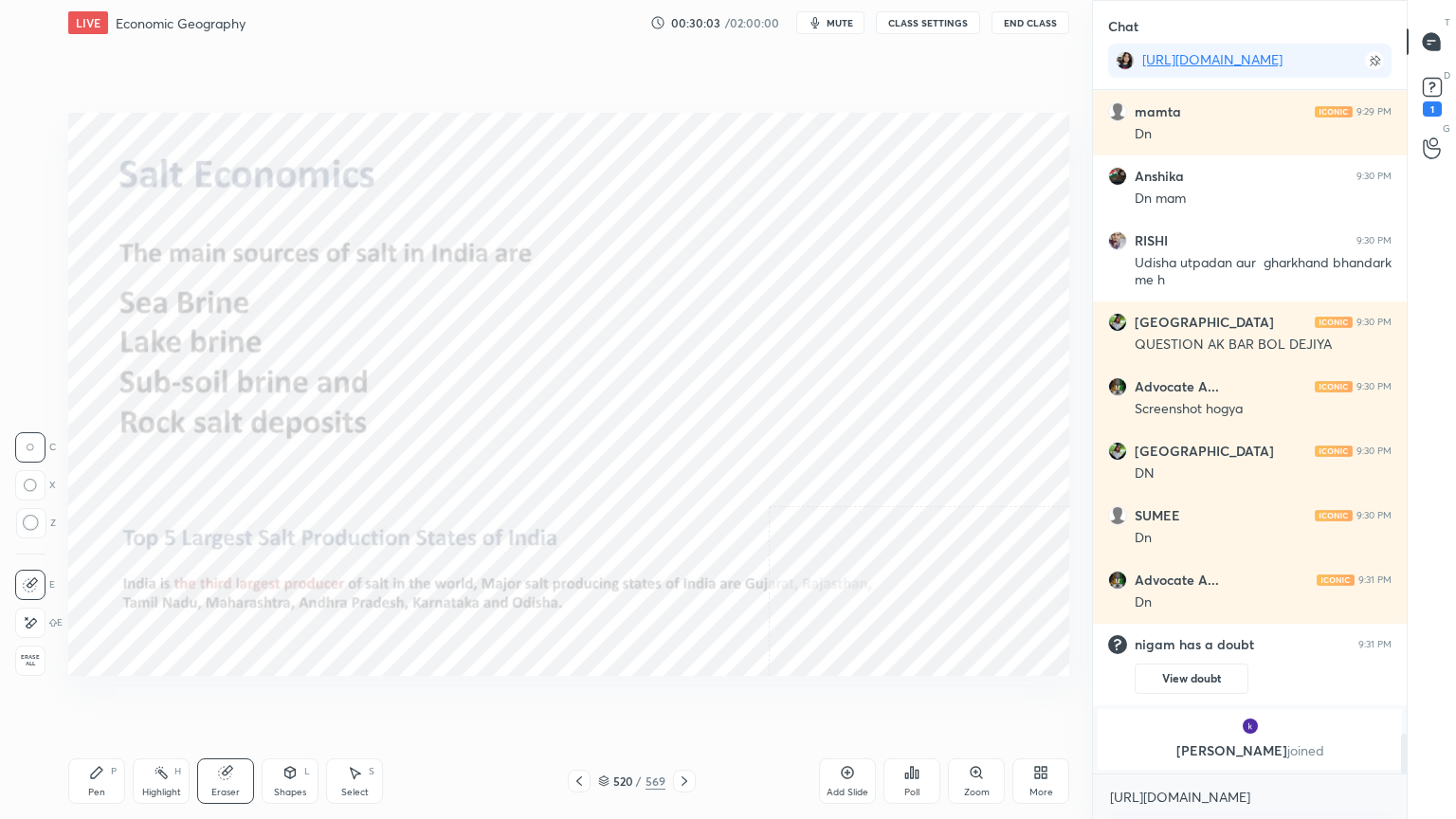 click on "Erase all" at bounding box center (30, 661) 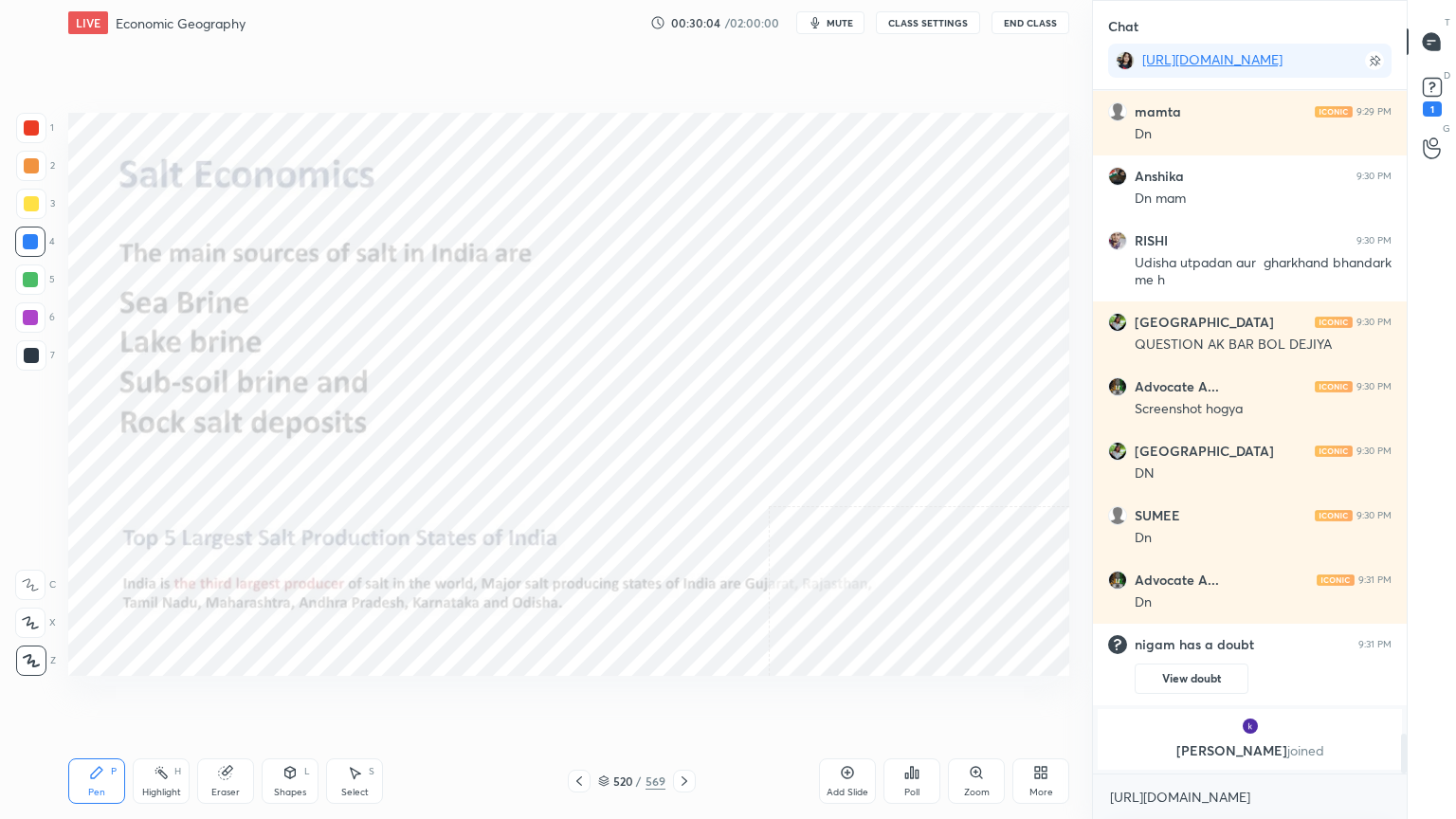 click 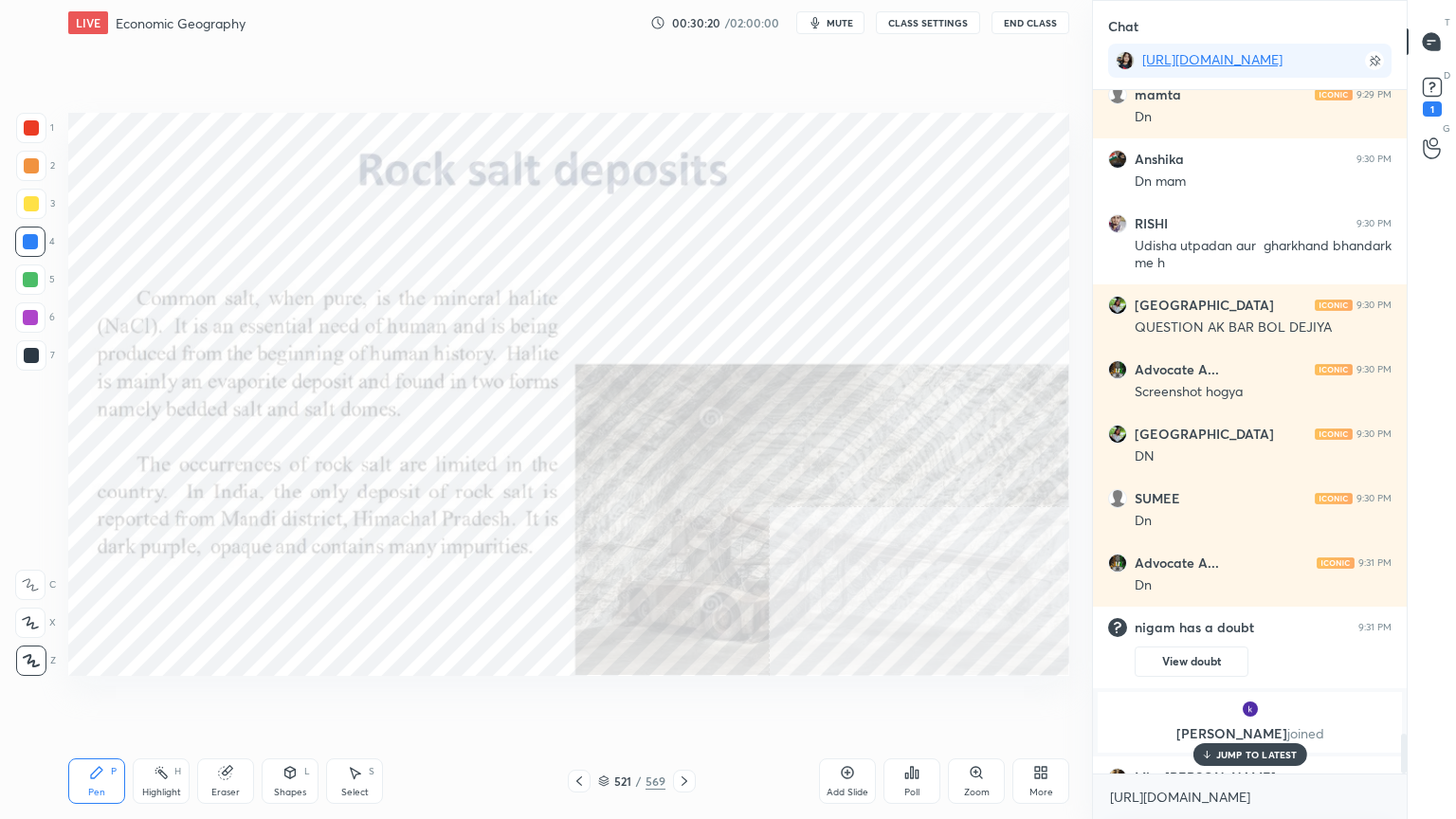 scroll, scrollTop: 11155, scrollLeft: 0, axis: vertical 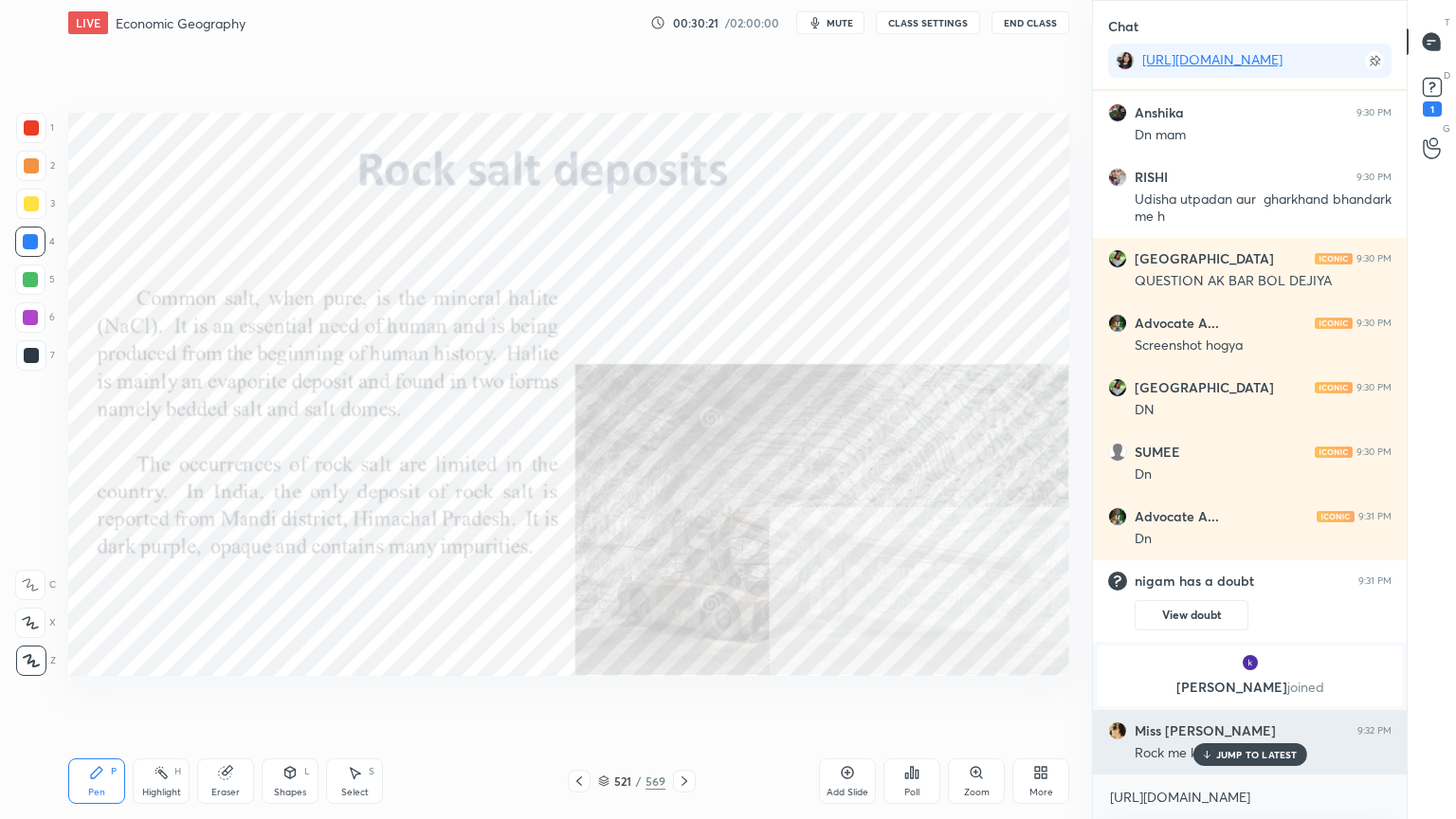 click on "JUMP TO LATEST" at bounding box center (1257, 755) 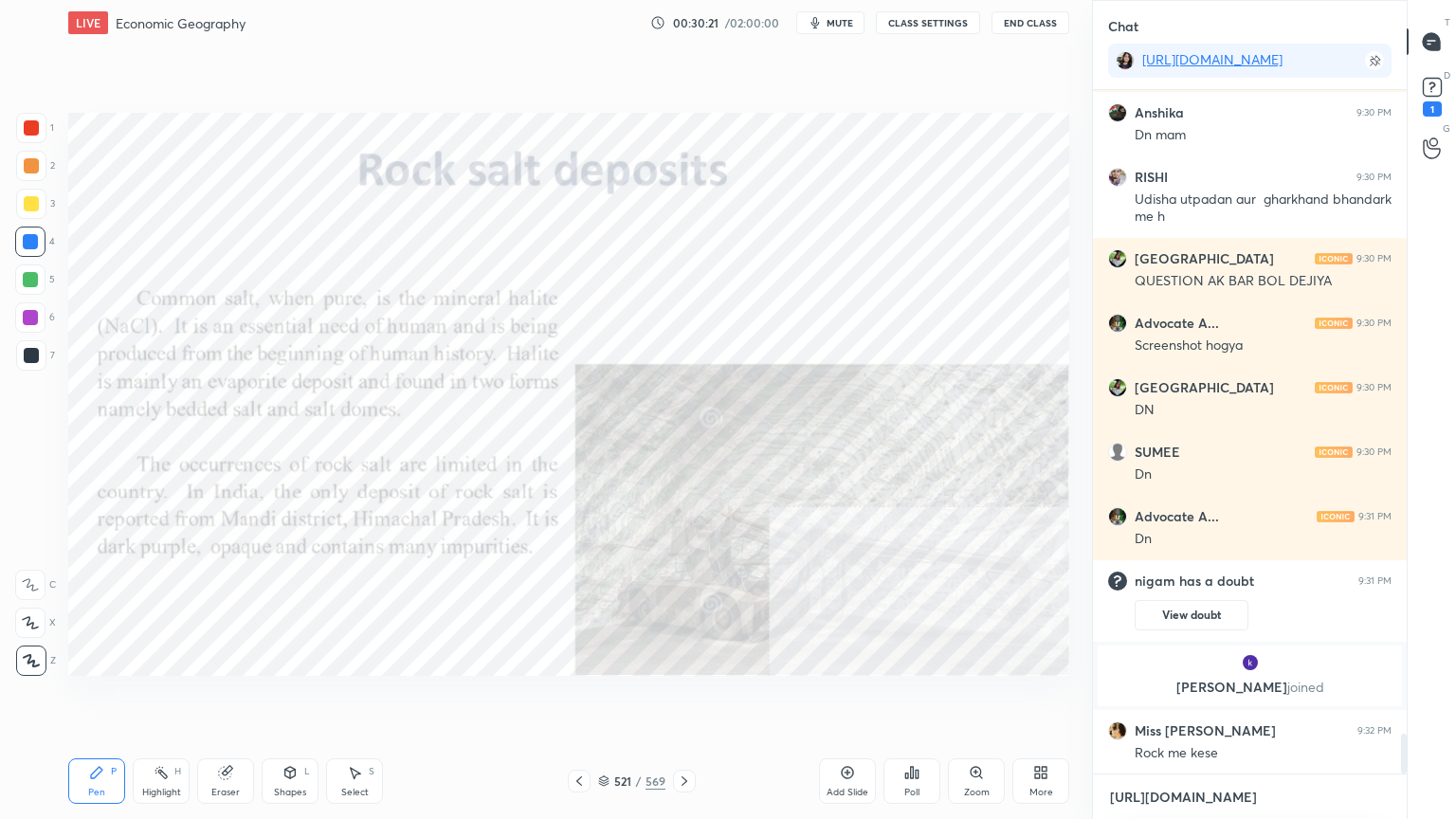 click on "[URL][DOMAIN_NAME]" at bounding box center (1249, 797) 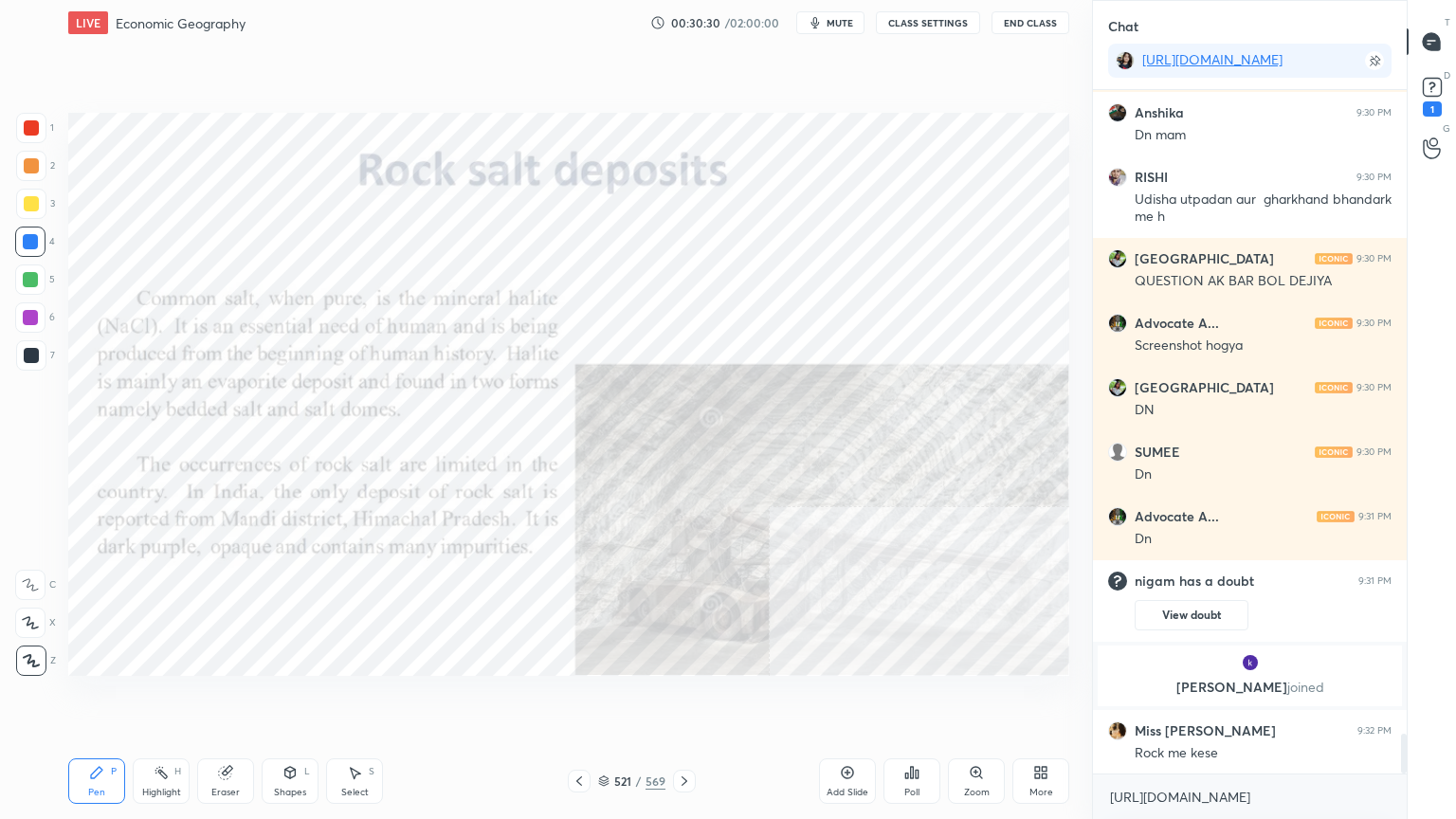 click 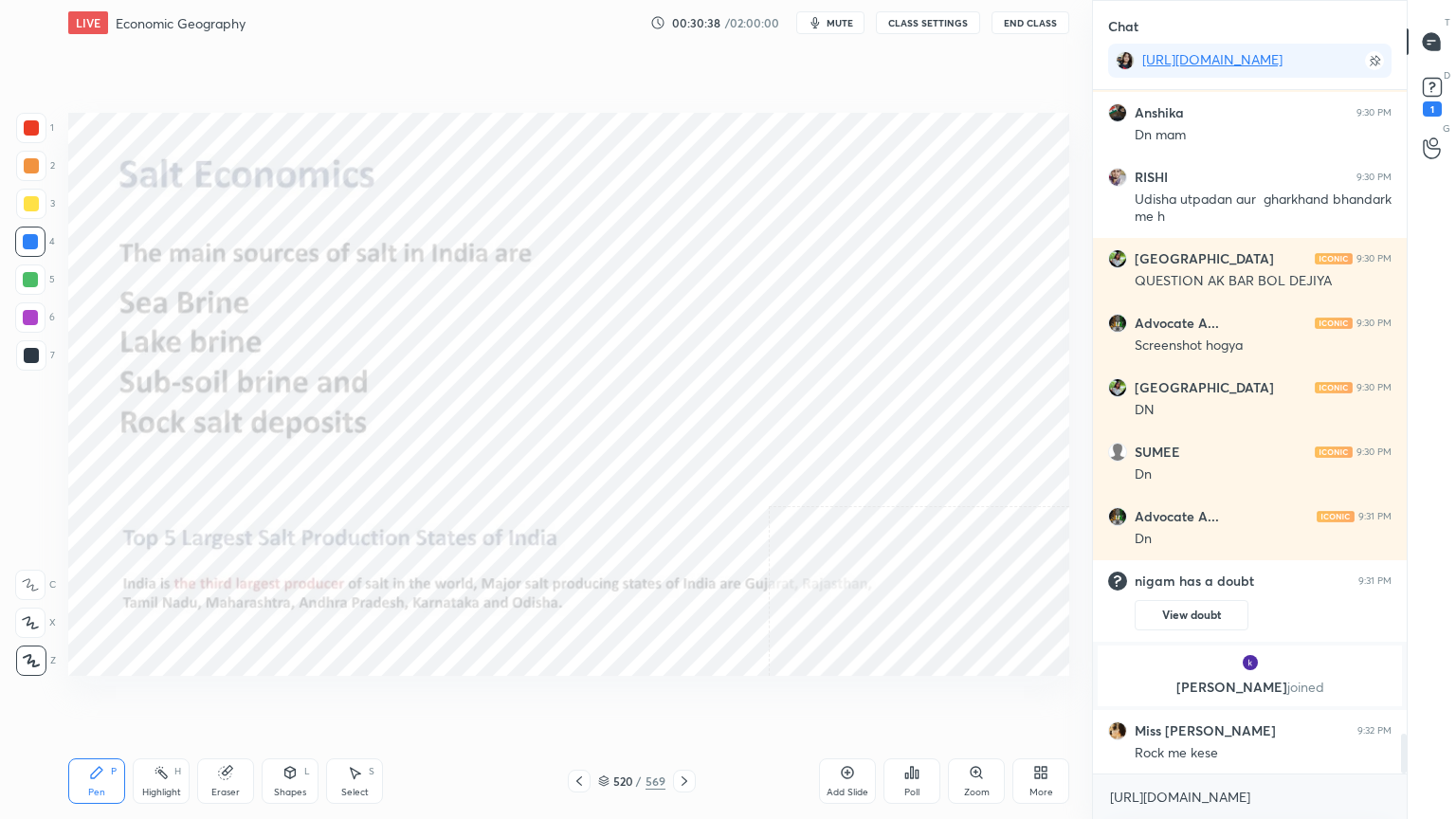 click 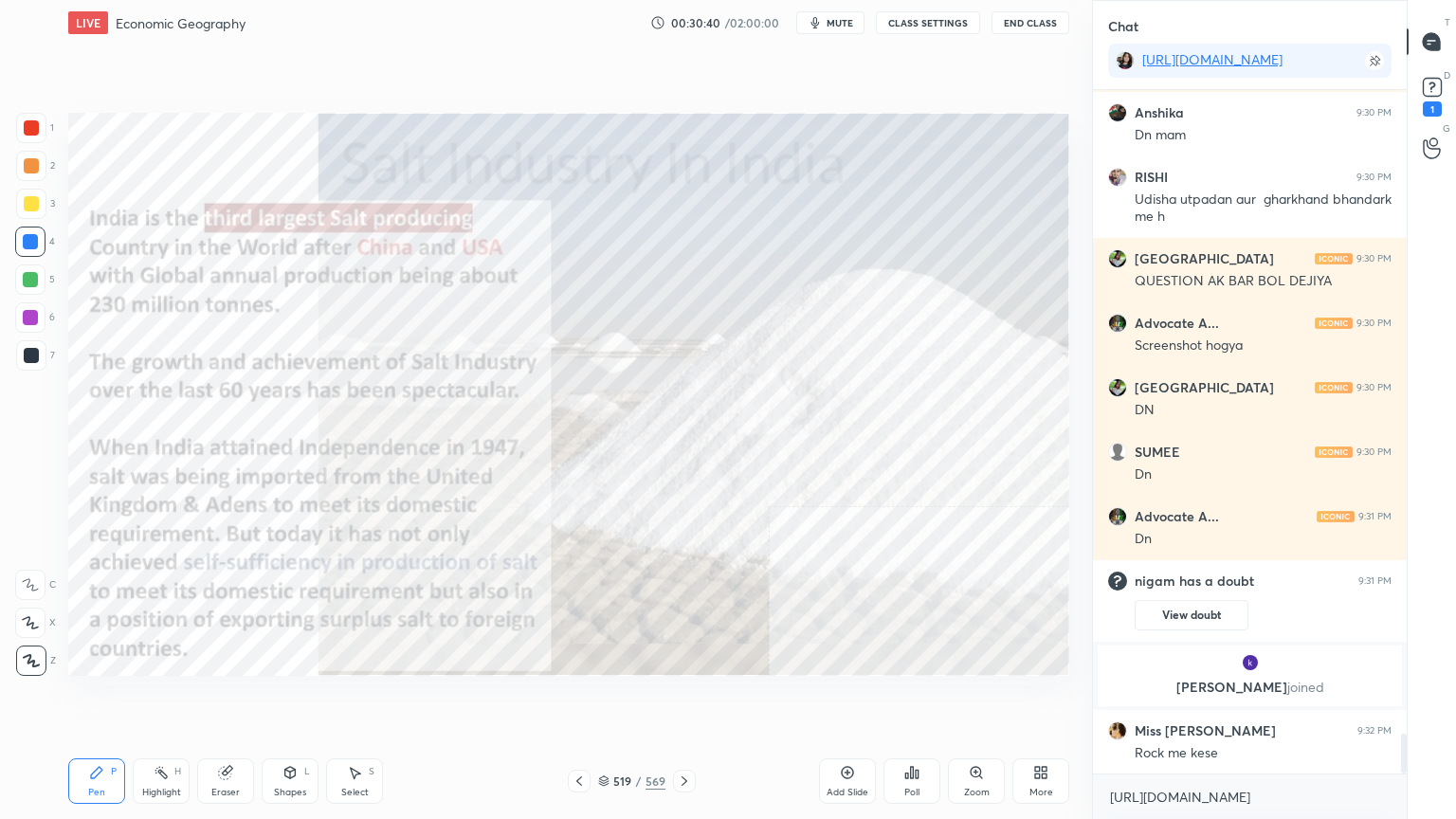click 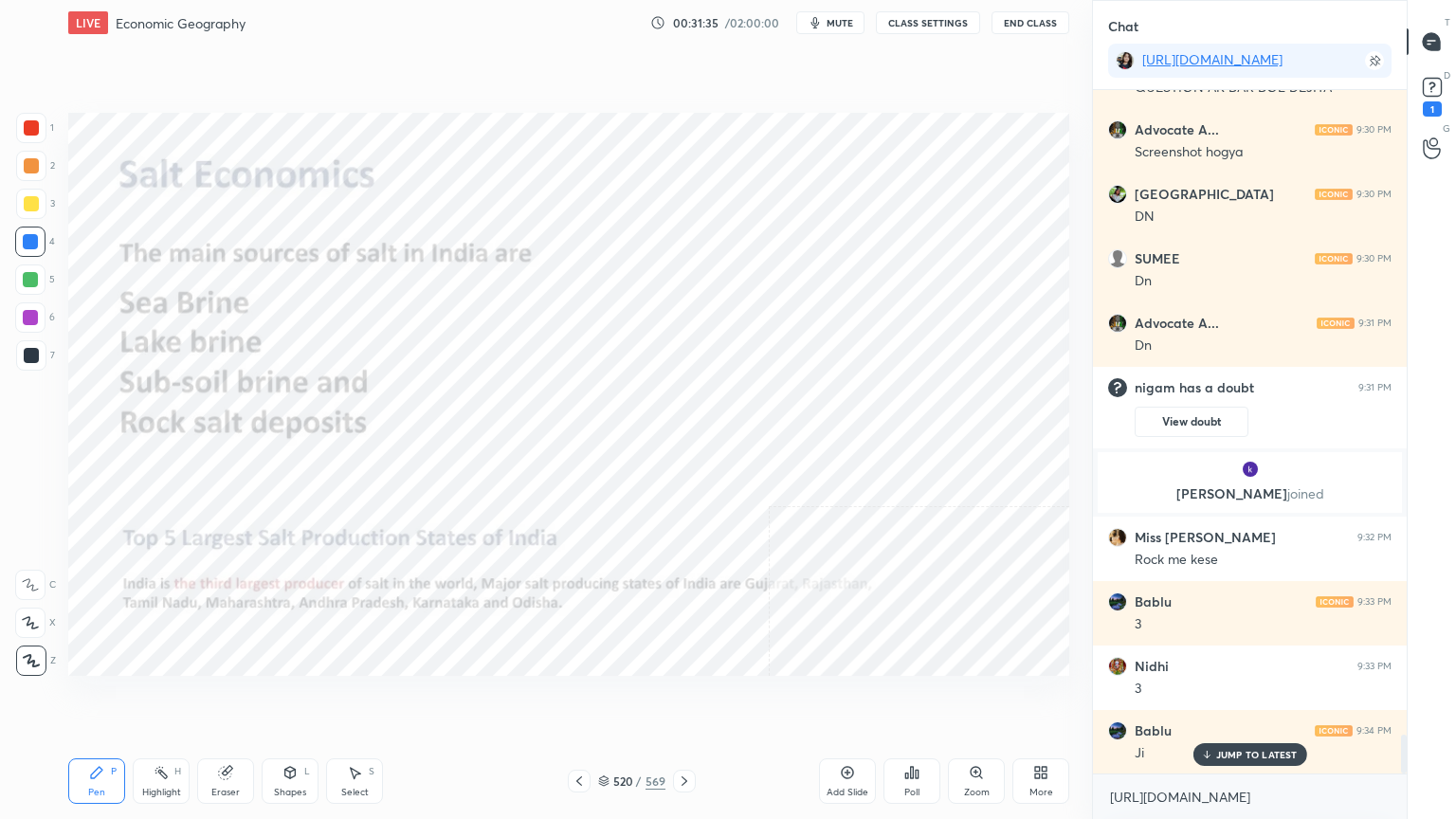 scroll, scrollTop: 11413, scrollLeft: 0, axis: vertical 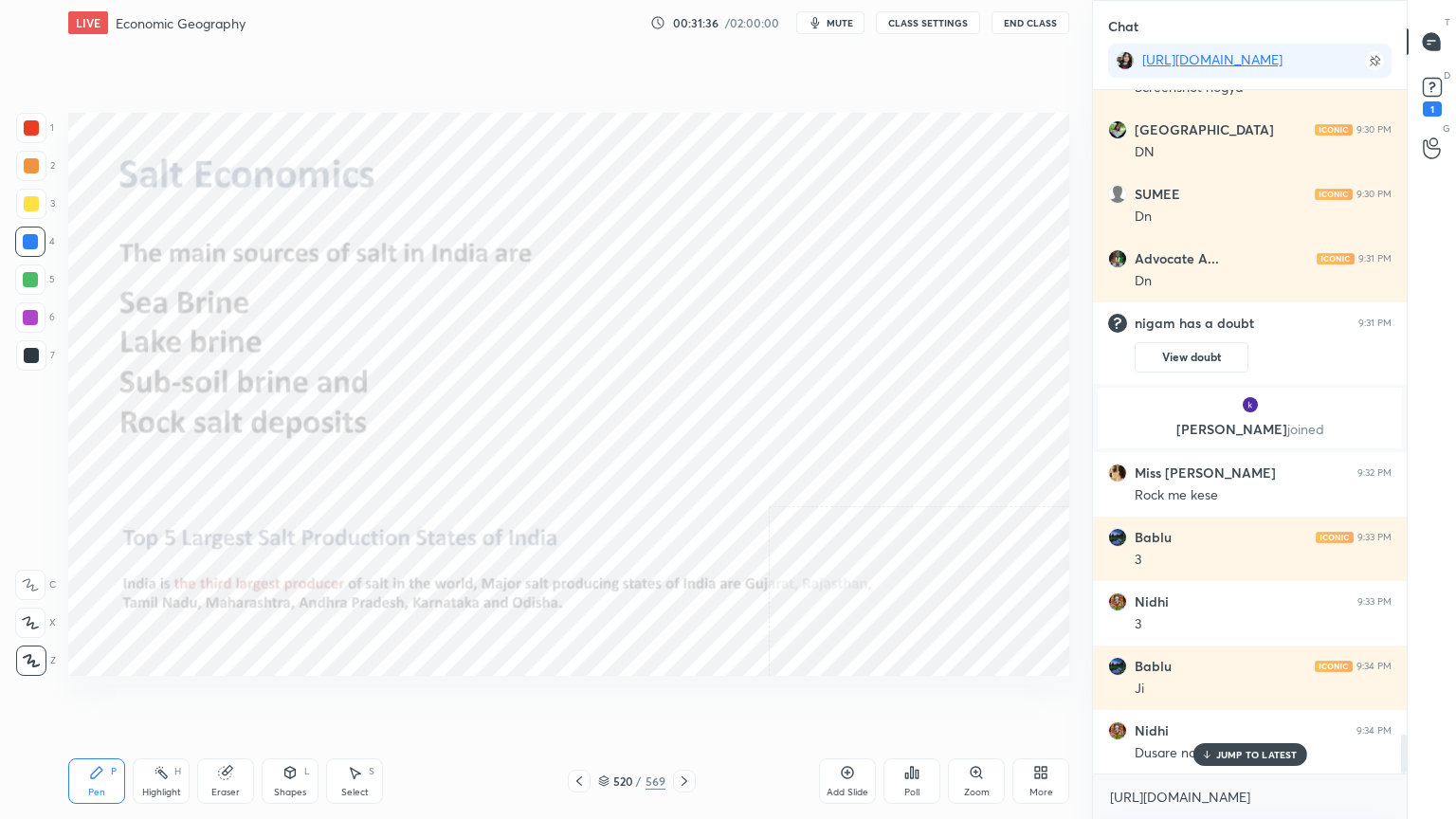 drag, startPoint x: 1248, startPoint y: 758, endPoint x: 1242, endPoint y: 797, distance: 39.45884 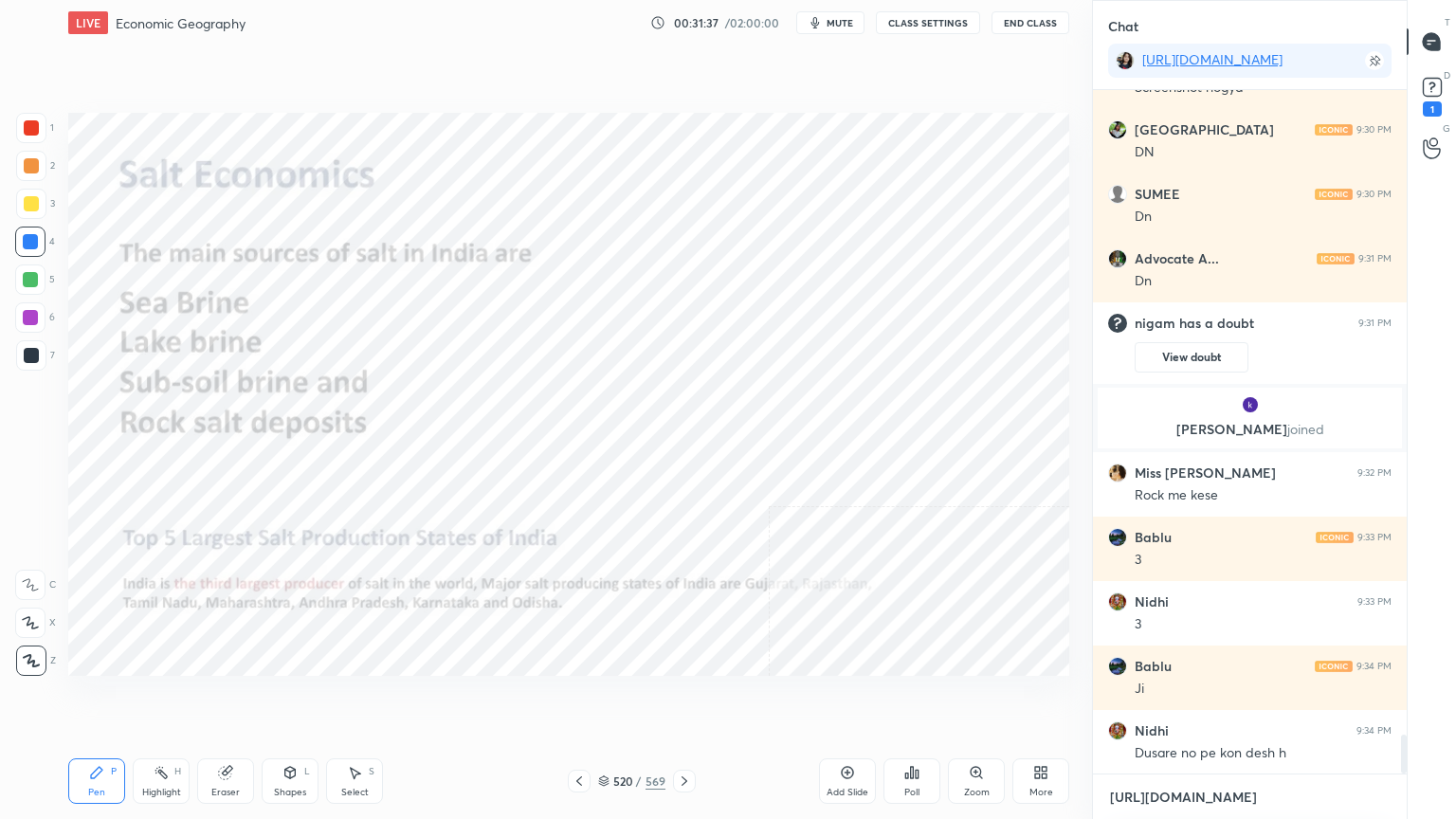 click on "[URL][DOMAIN_NAME]" at bounding box center [1249, 797] 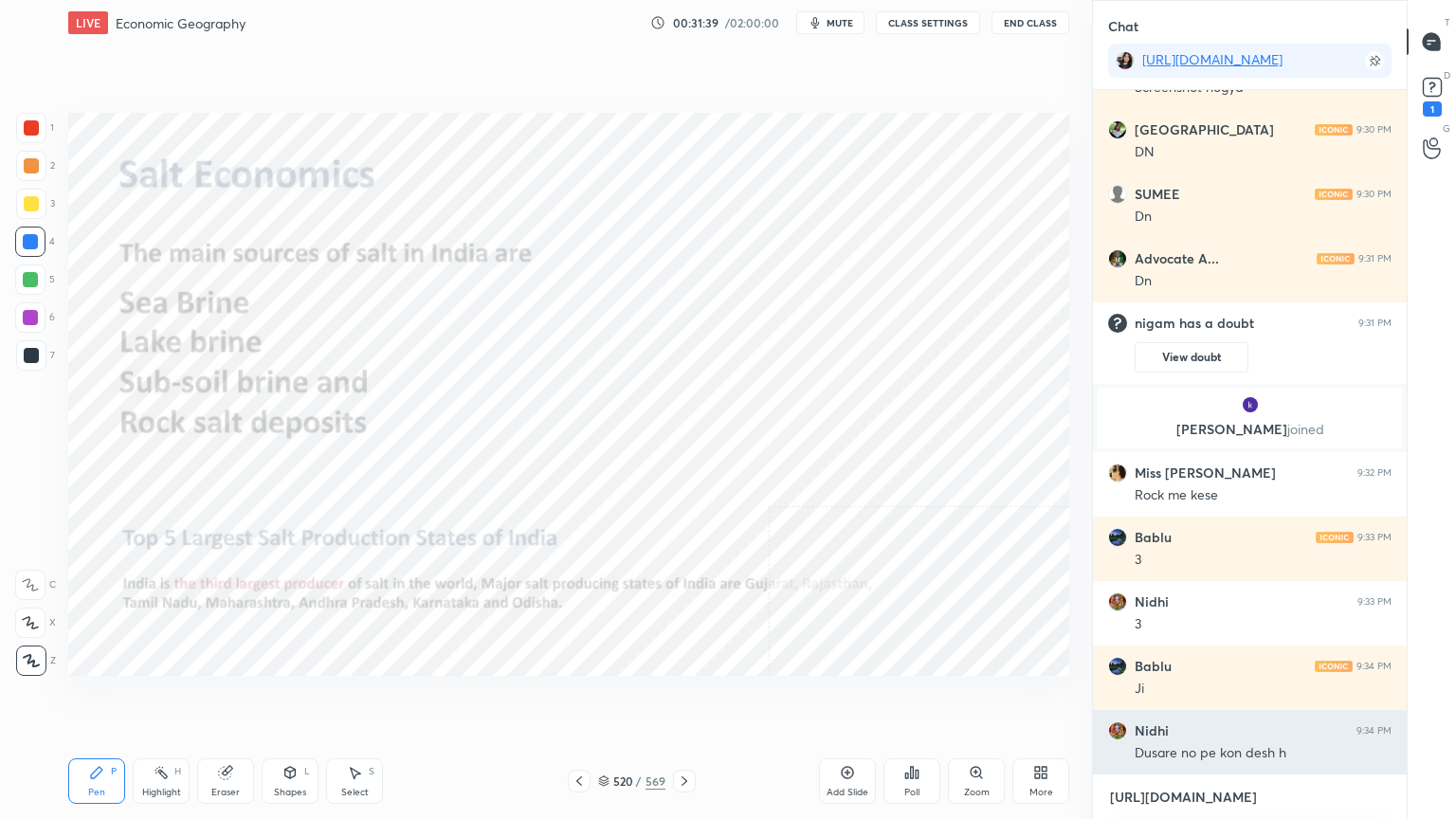 scroll, scrollTop: 11477, scrollLeft: 0, axis: vertical 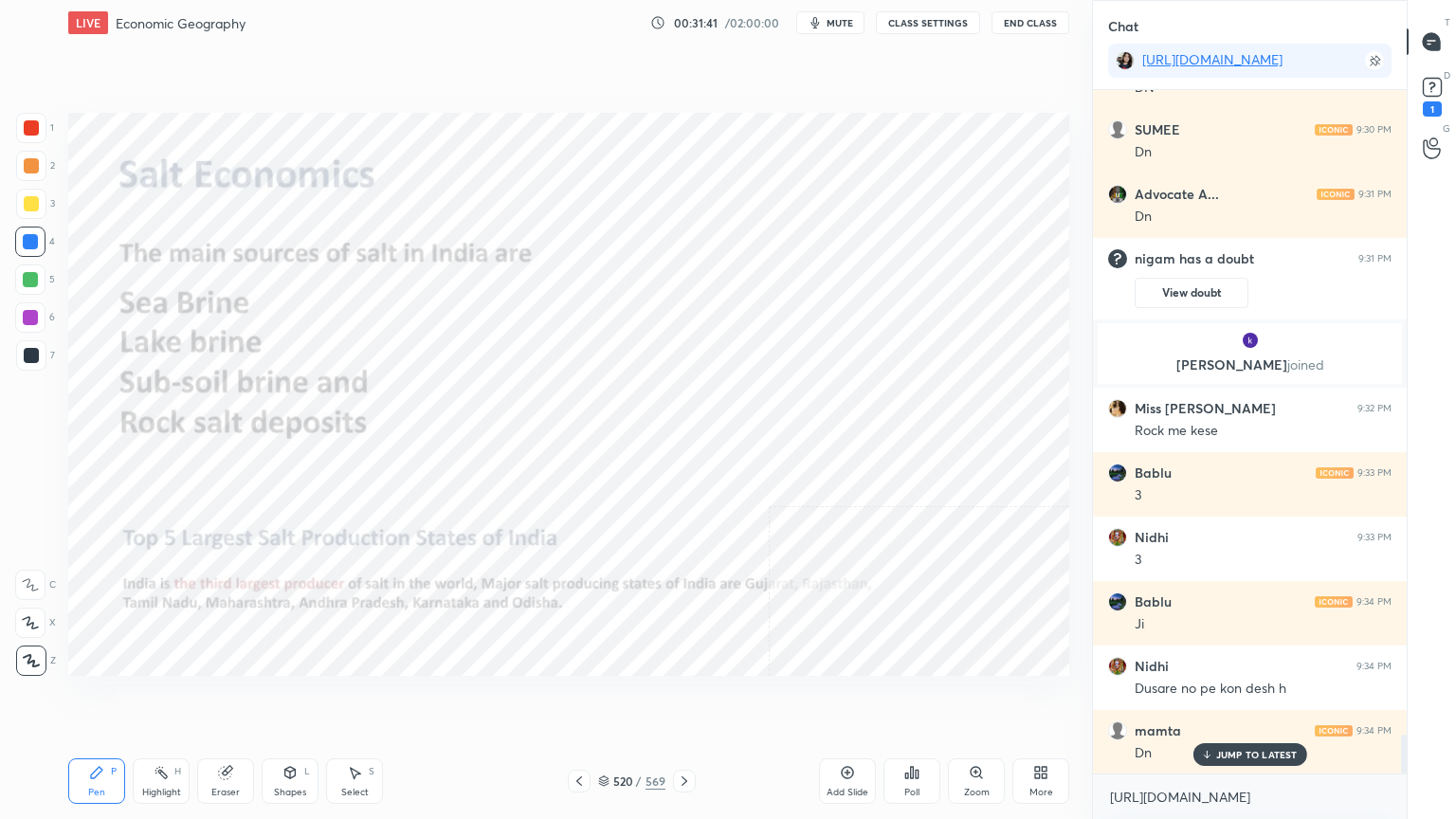 click on "520 / 569" at bounding box center (631, 781) 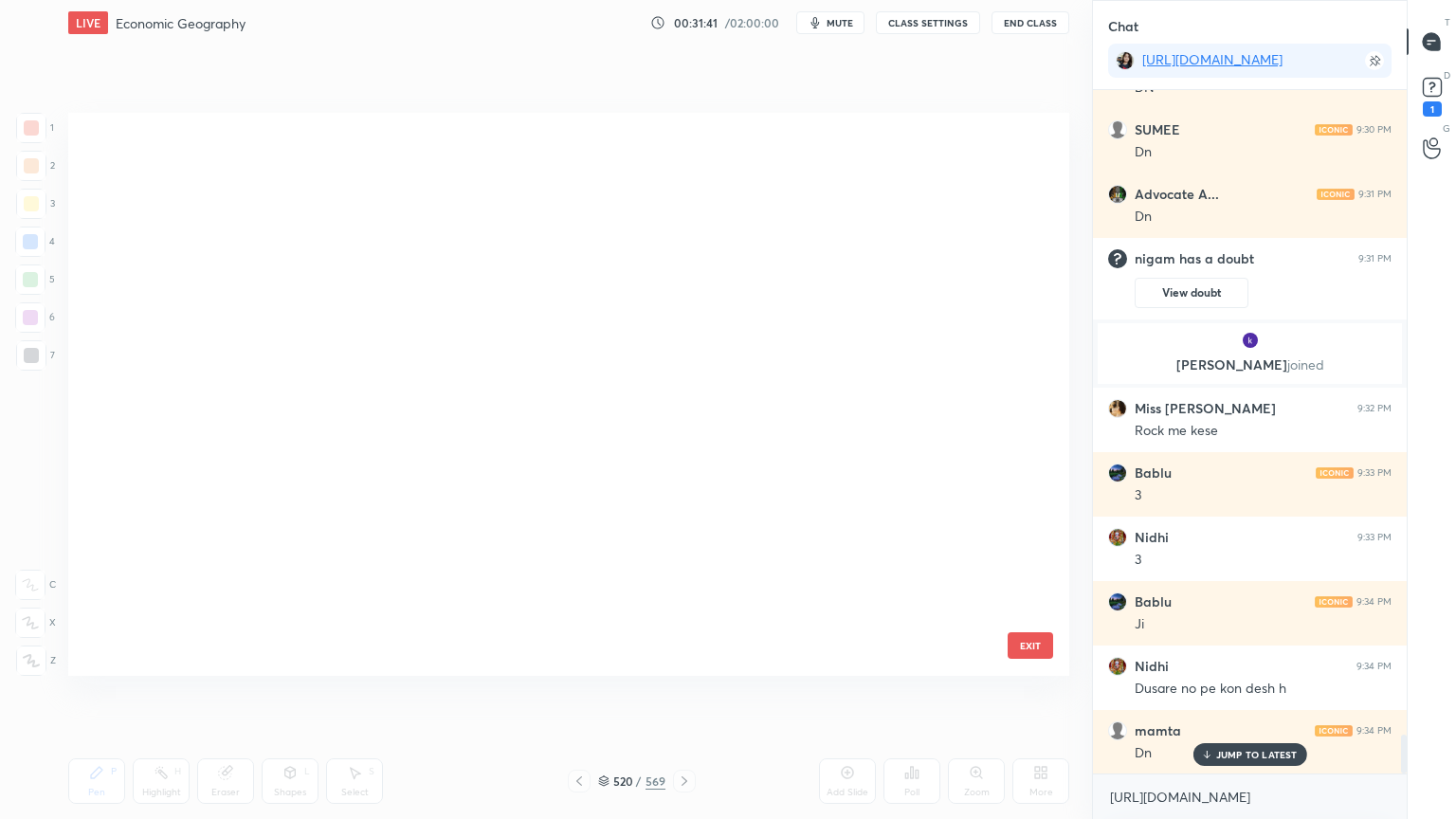scroll, scrollTop: 29620, scrollLeft: 0, axis: vertical 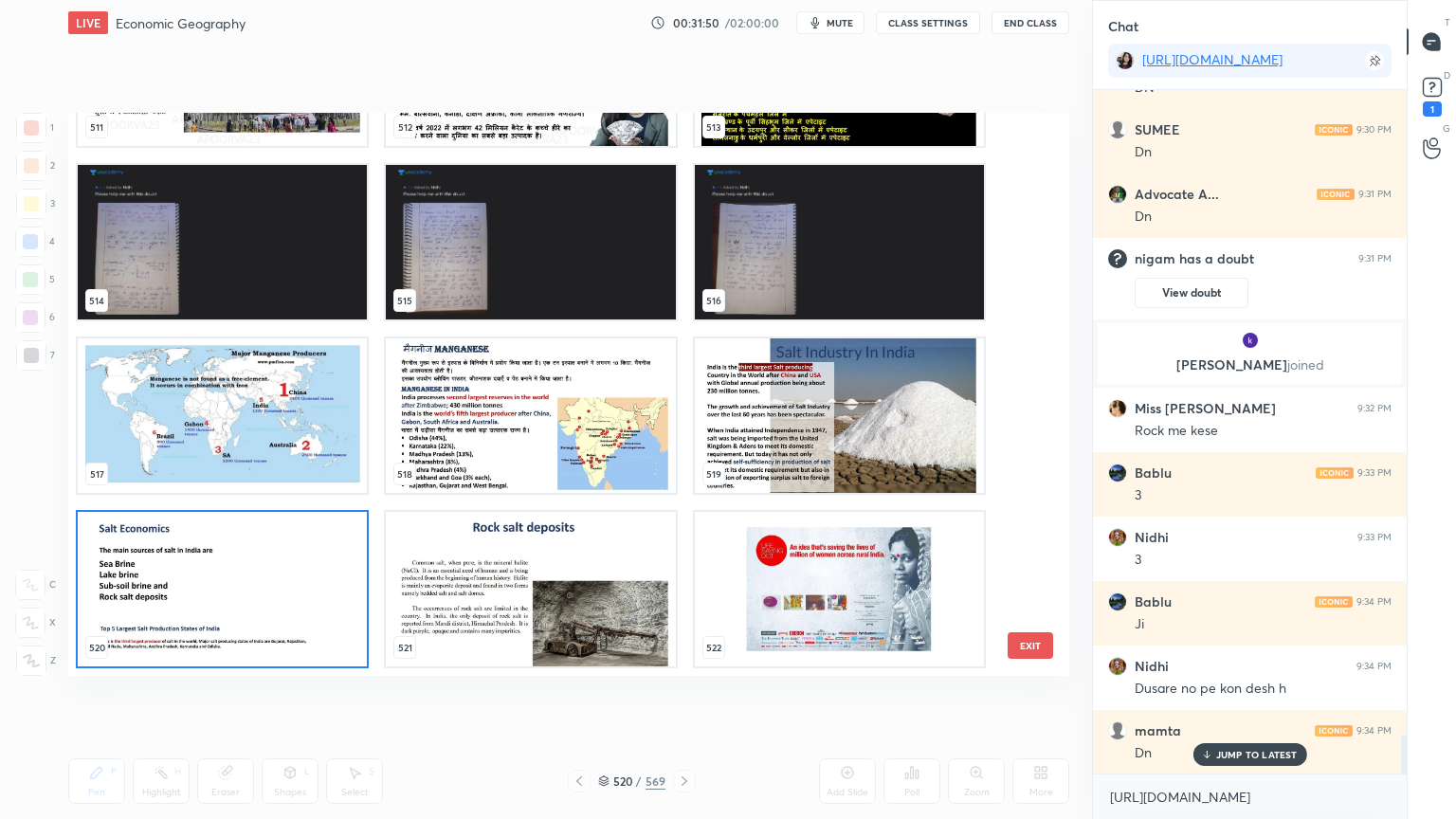 click at bounding box center (839, 589) 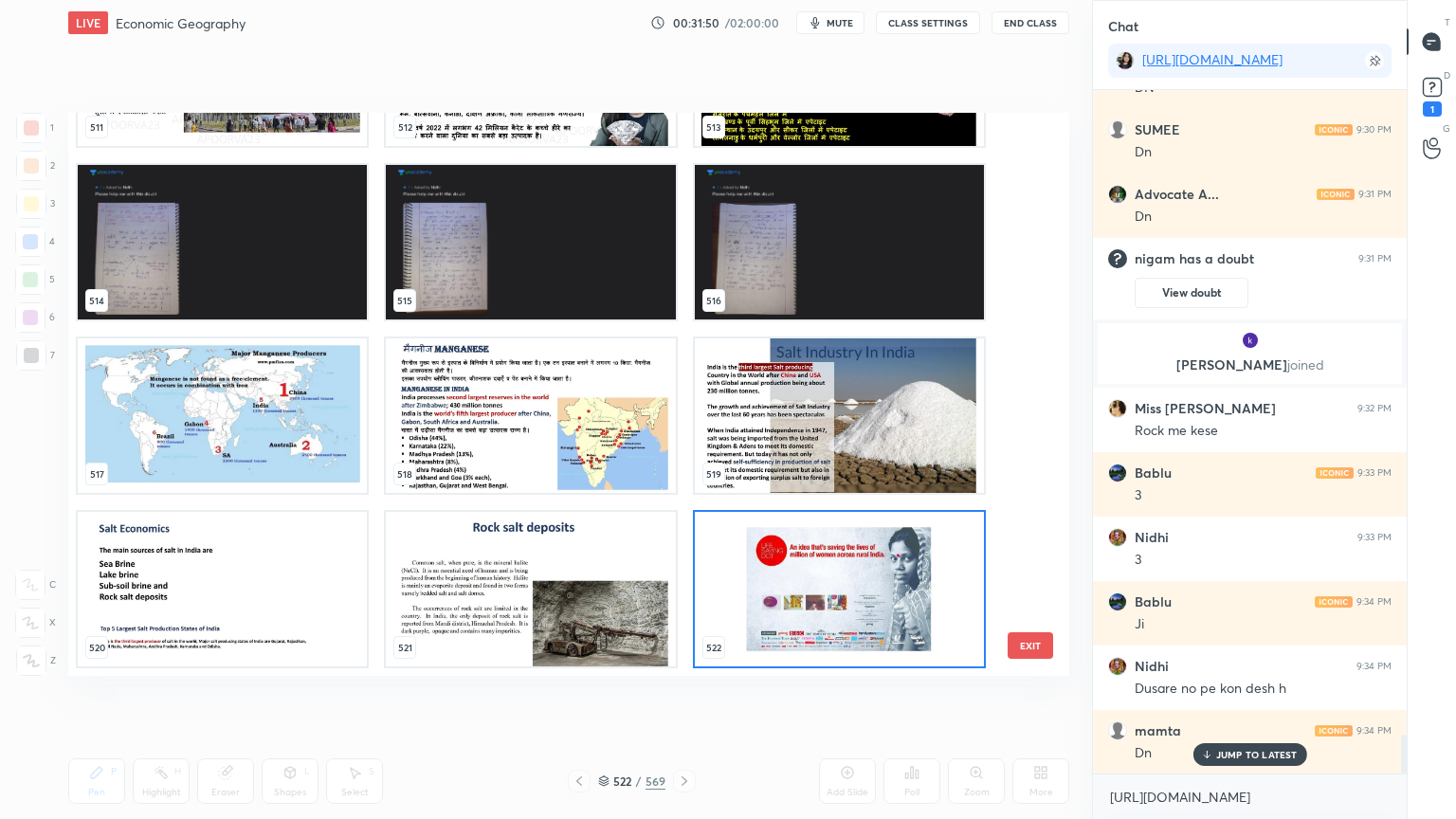 click at bounding box center [839, 589] 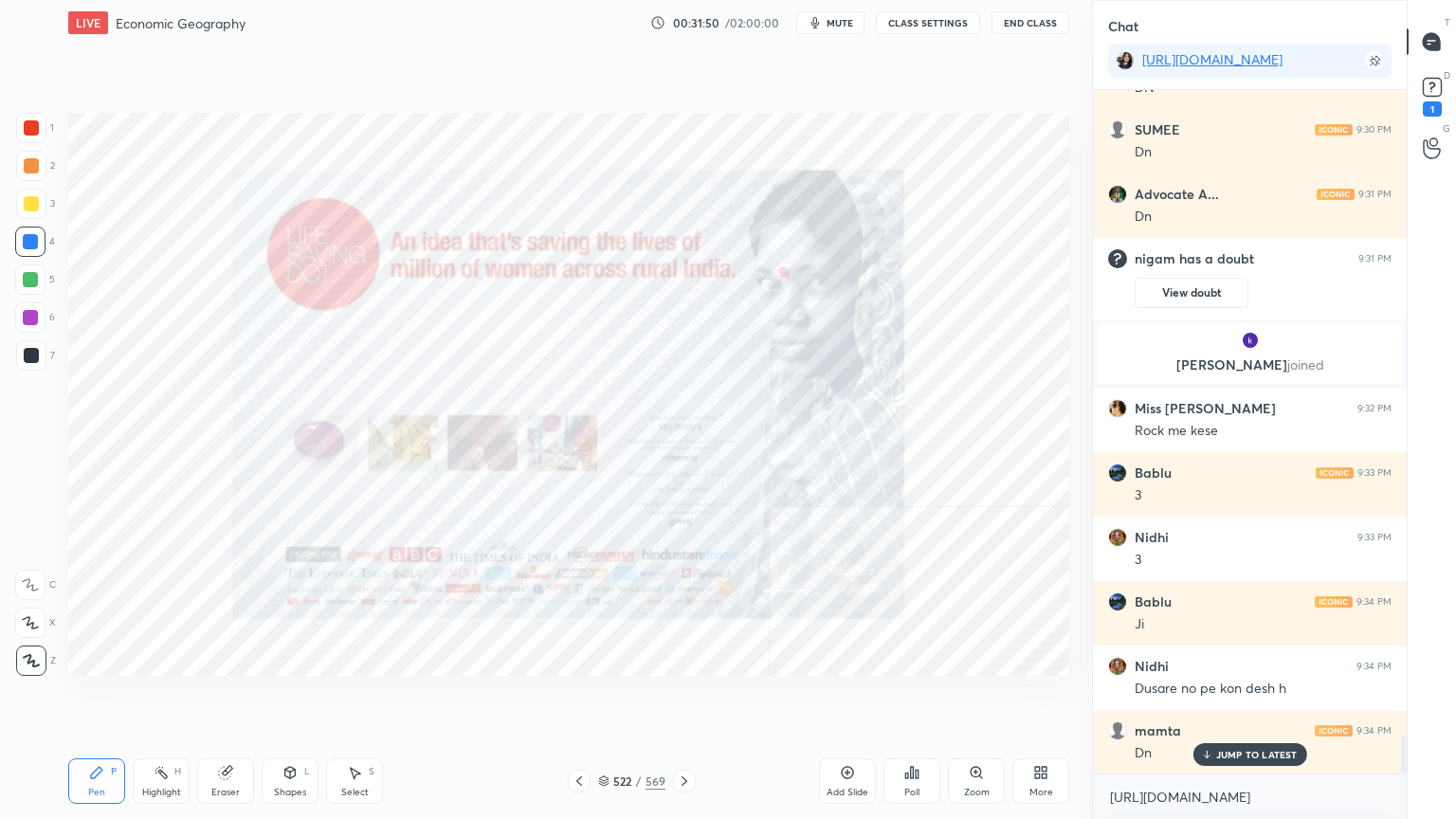 click at bounding box center (839, 589) 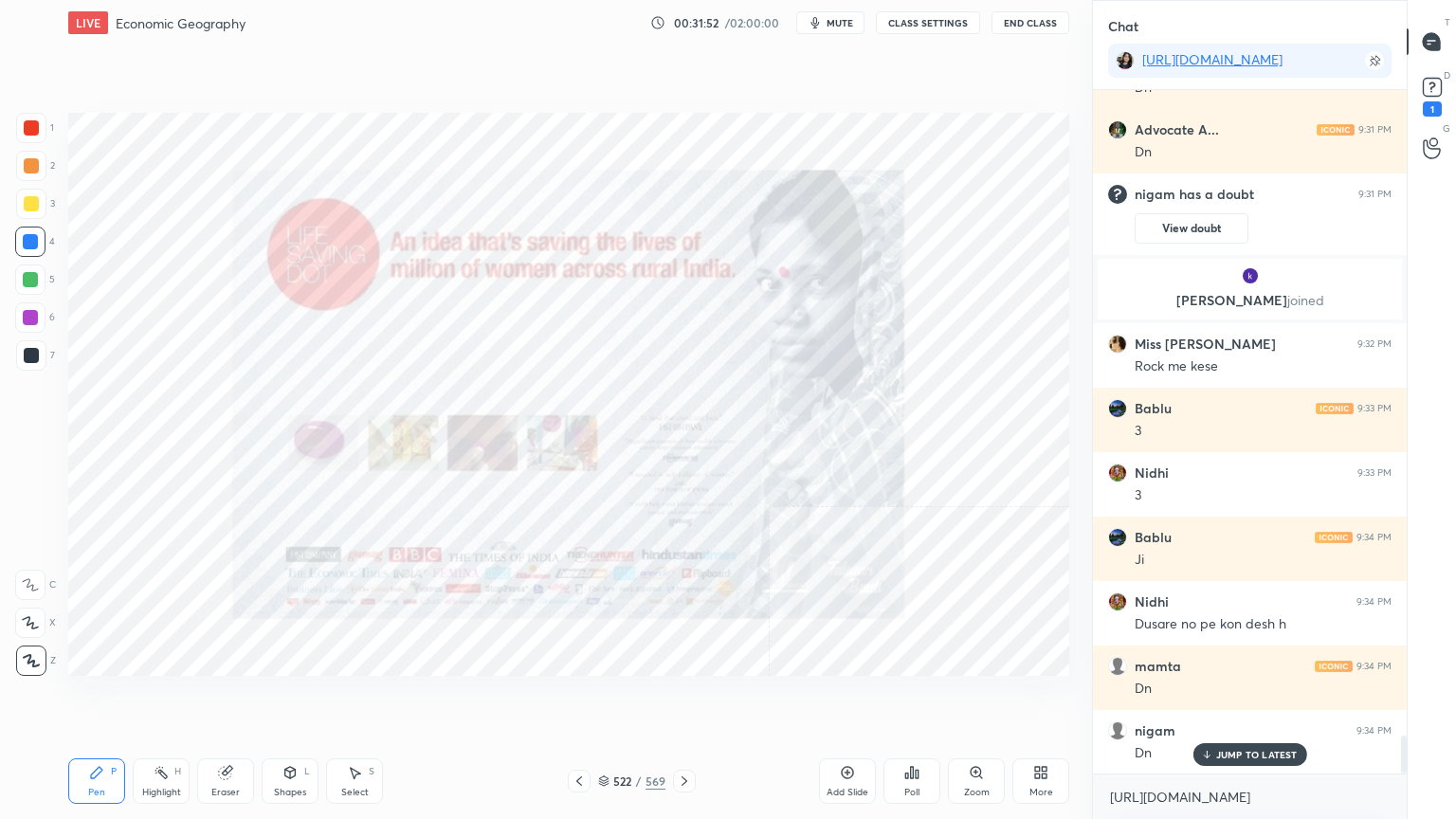 scroll, scrollTop: 11606, scrollLeft: 0, axis: vertical 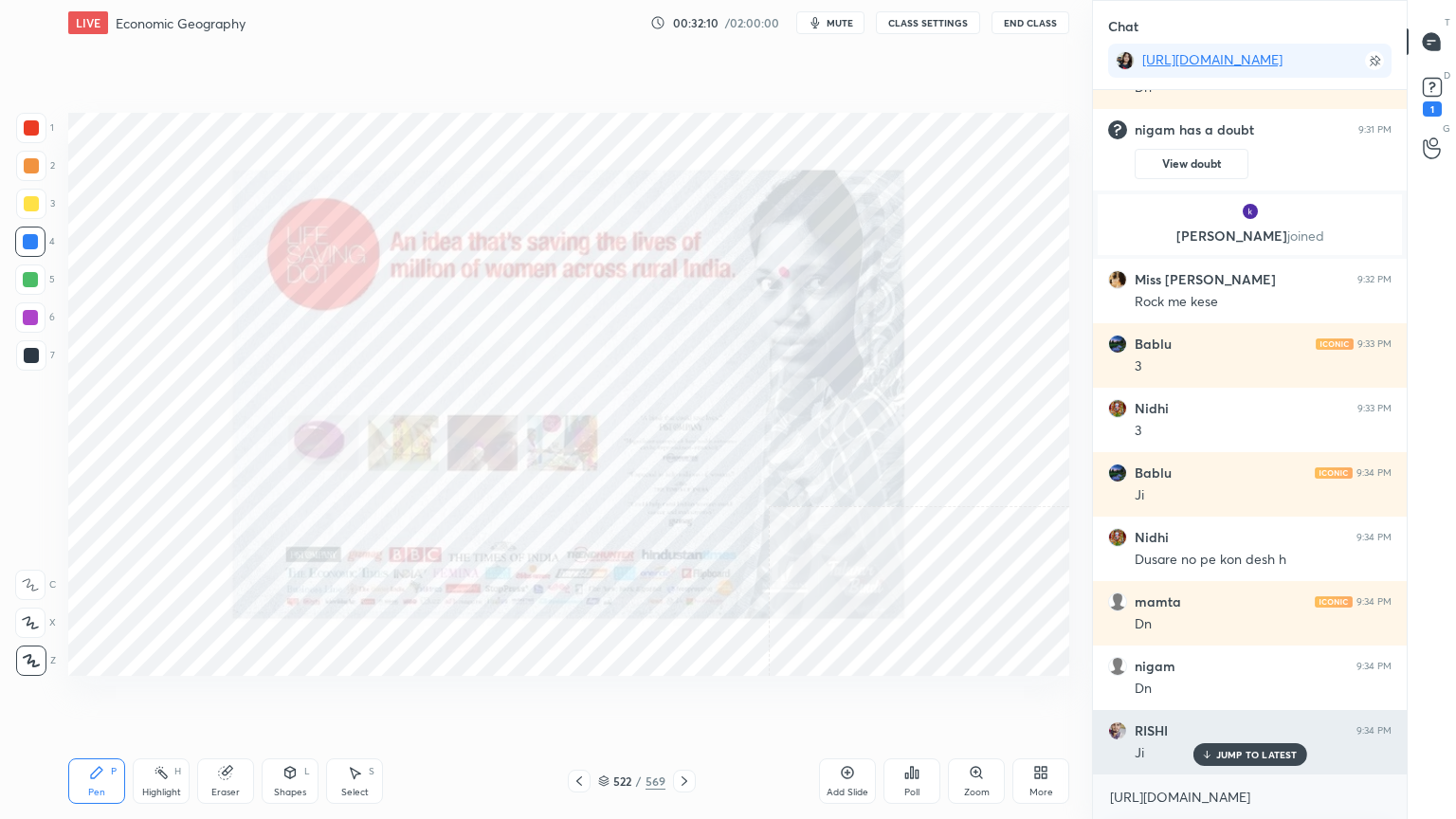 click on "JUMP TO LATEST" at bounding box center (1257, 755) 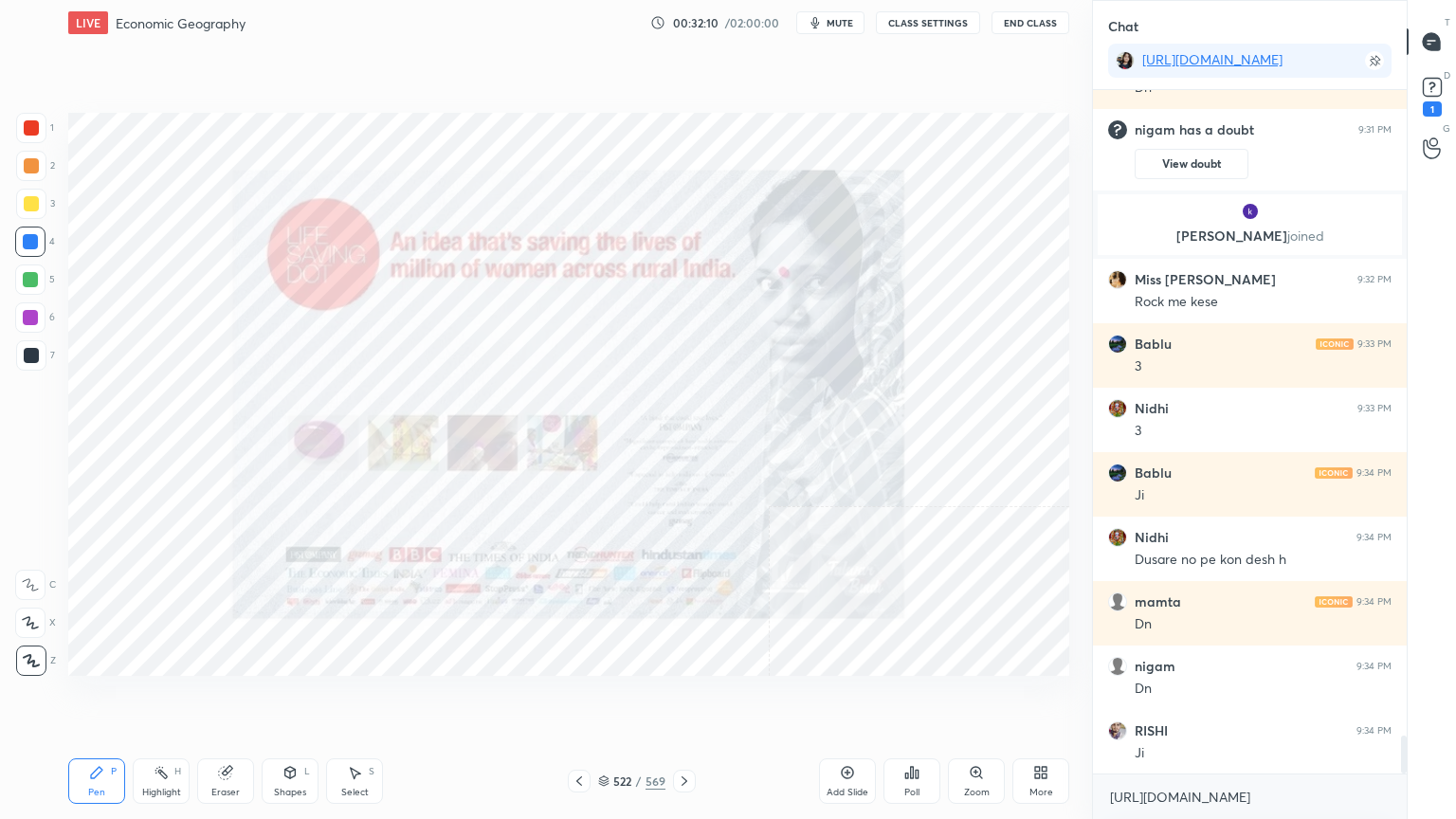 click 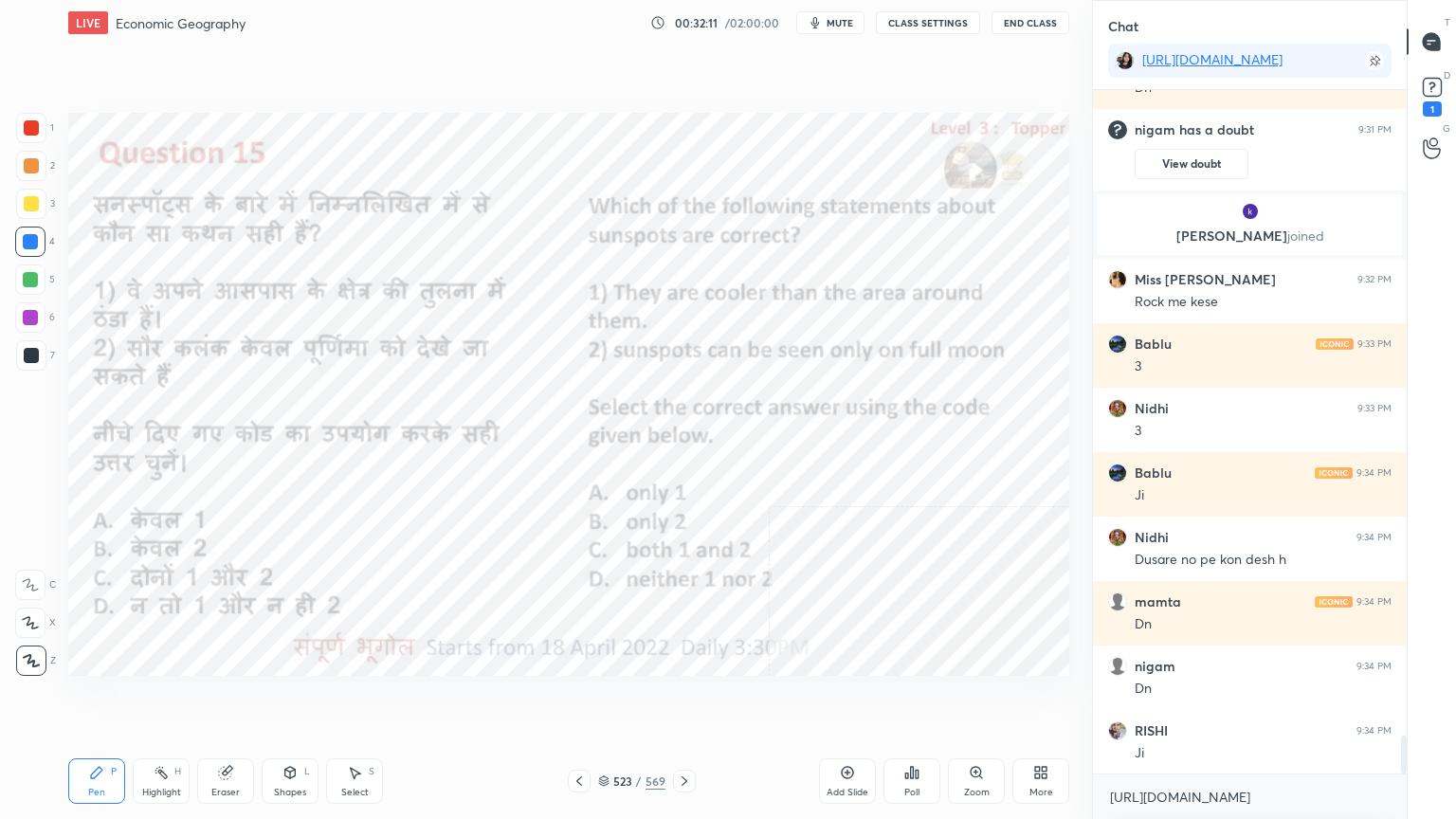 click 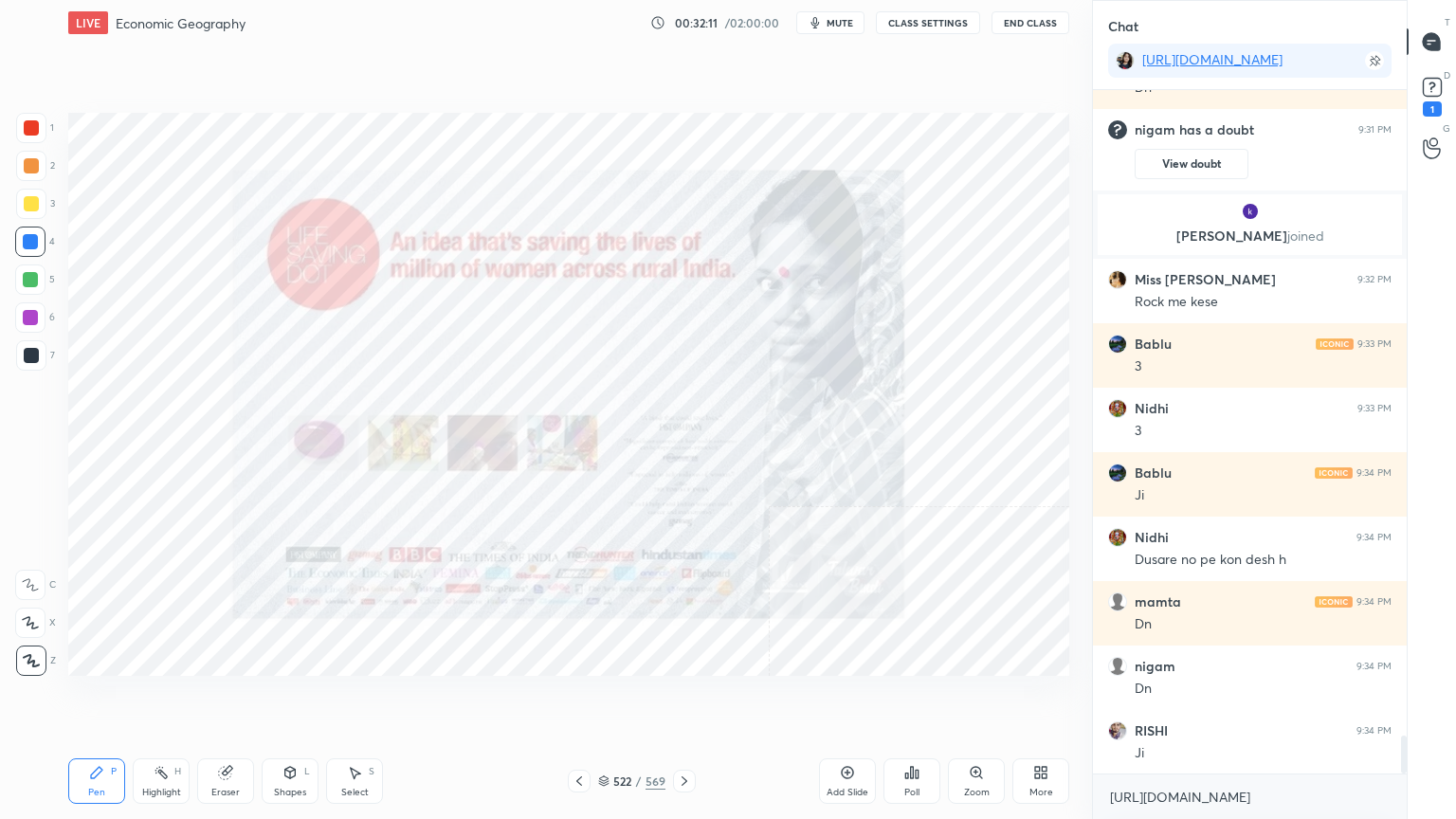 click at bounding box center (579, 781) 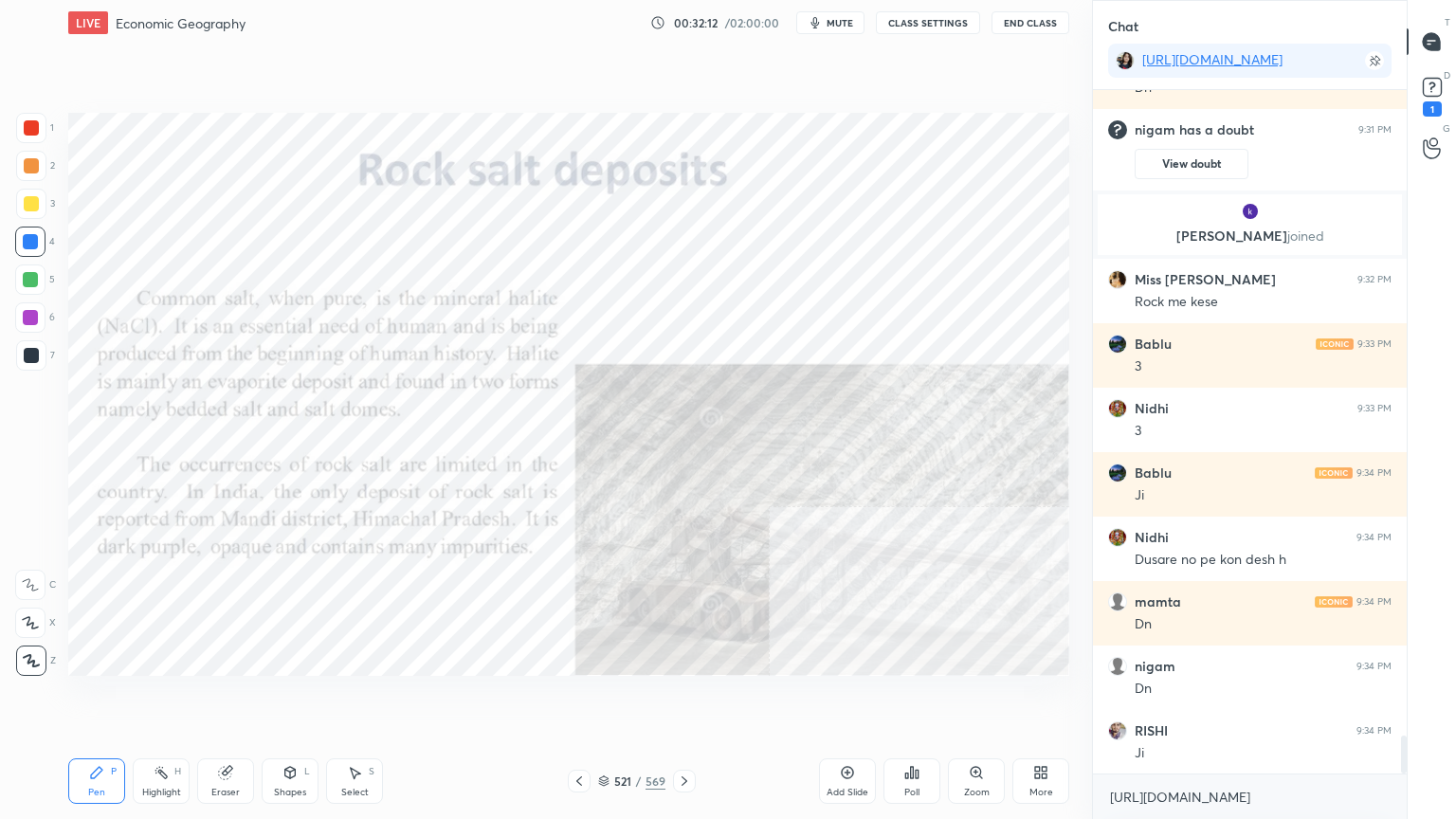 click at bounding box center [579, 781] 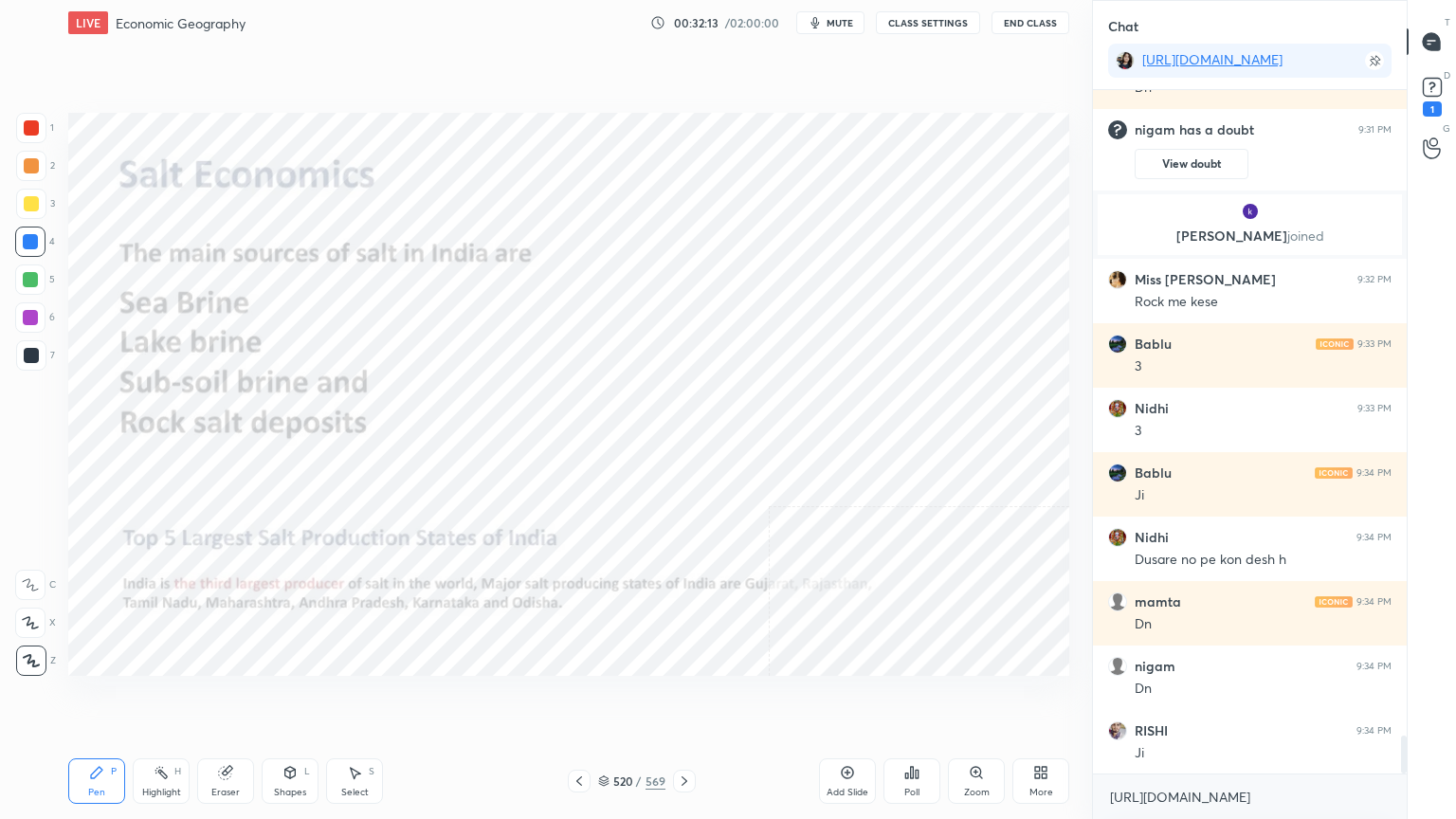 click on "Eraser" at bounding box center (226, 781) 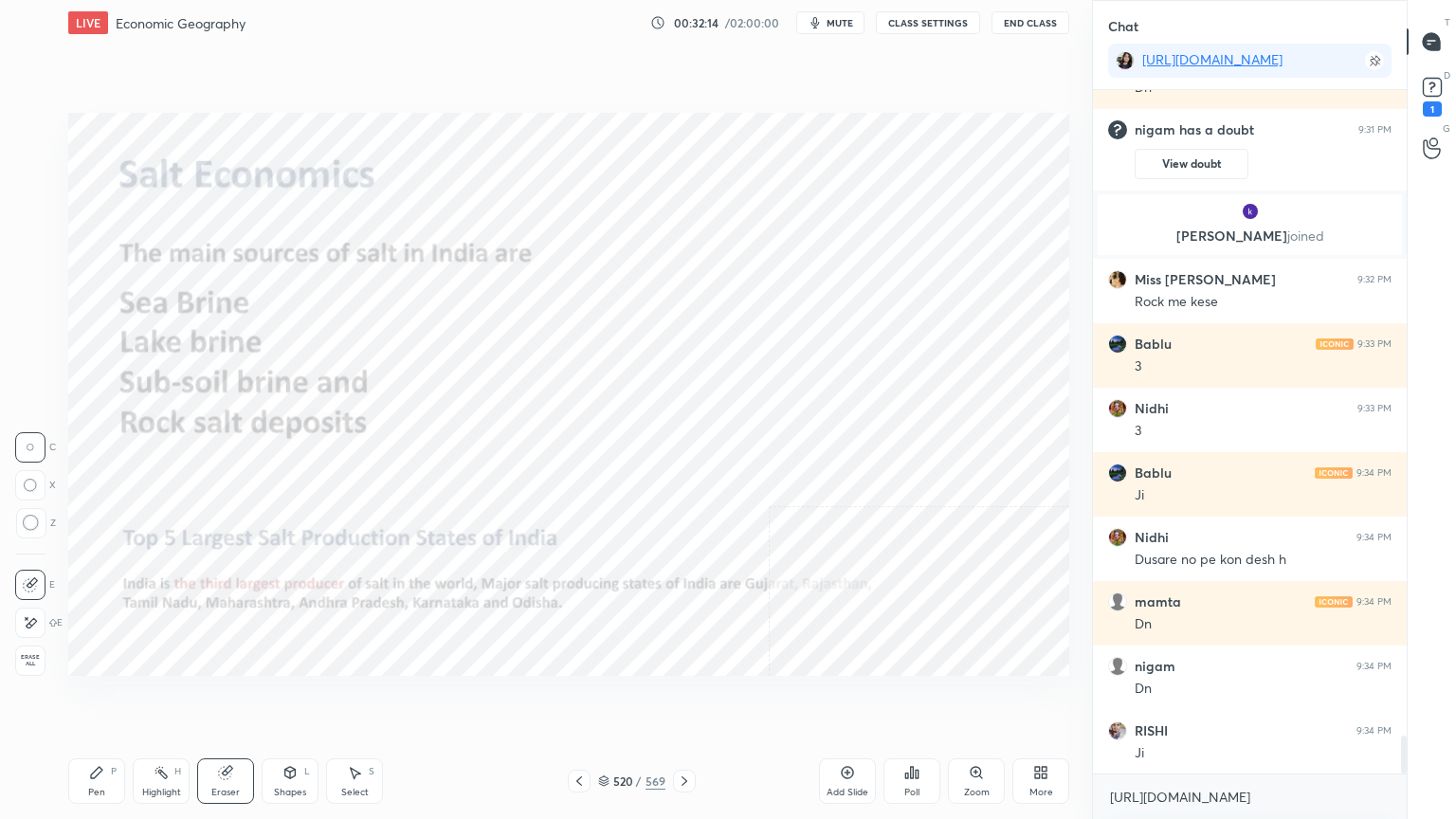 click on "Erase all" at bounding box center (30, 661) 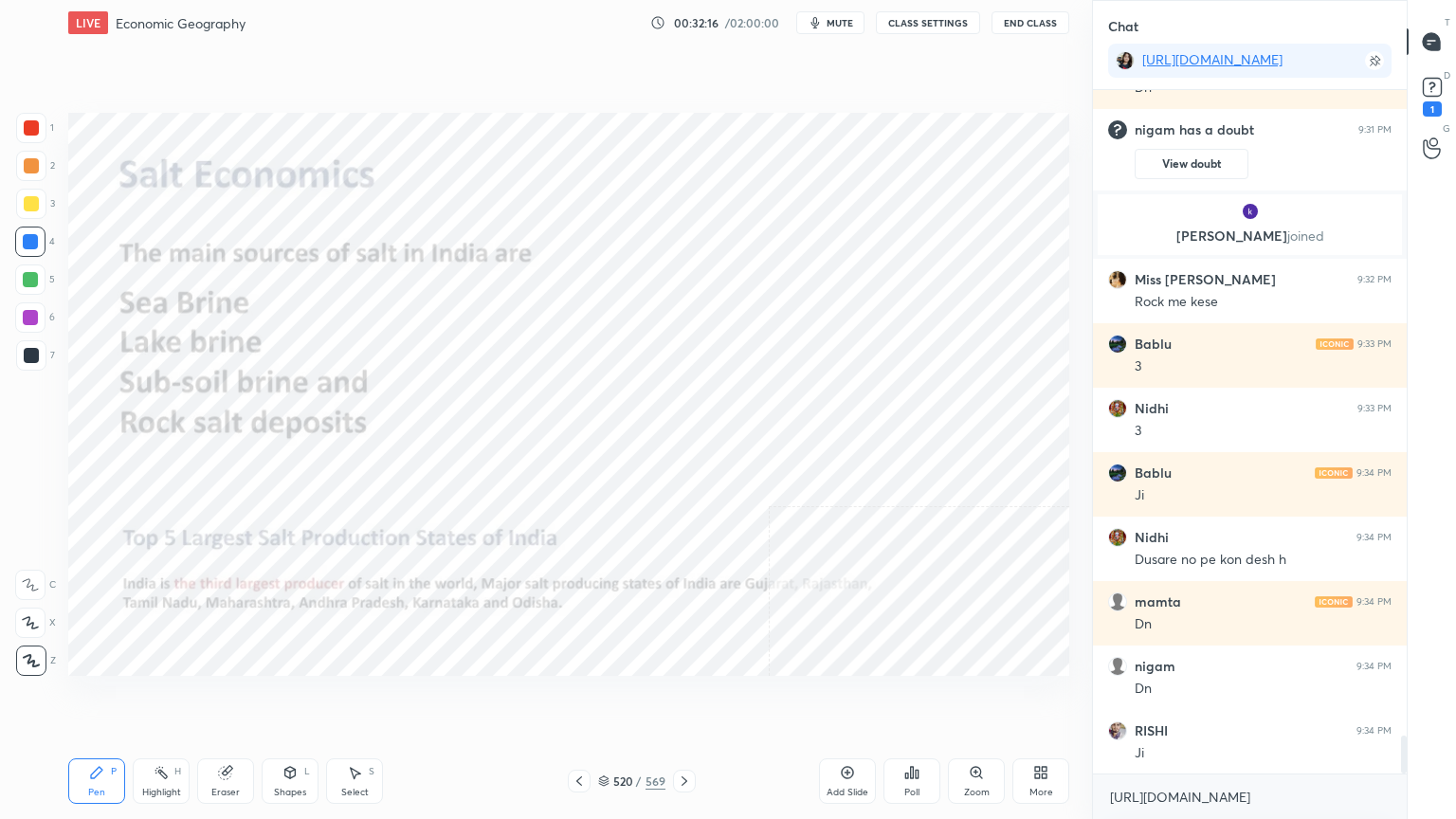 click 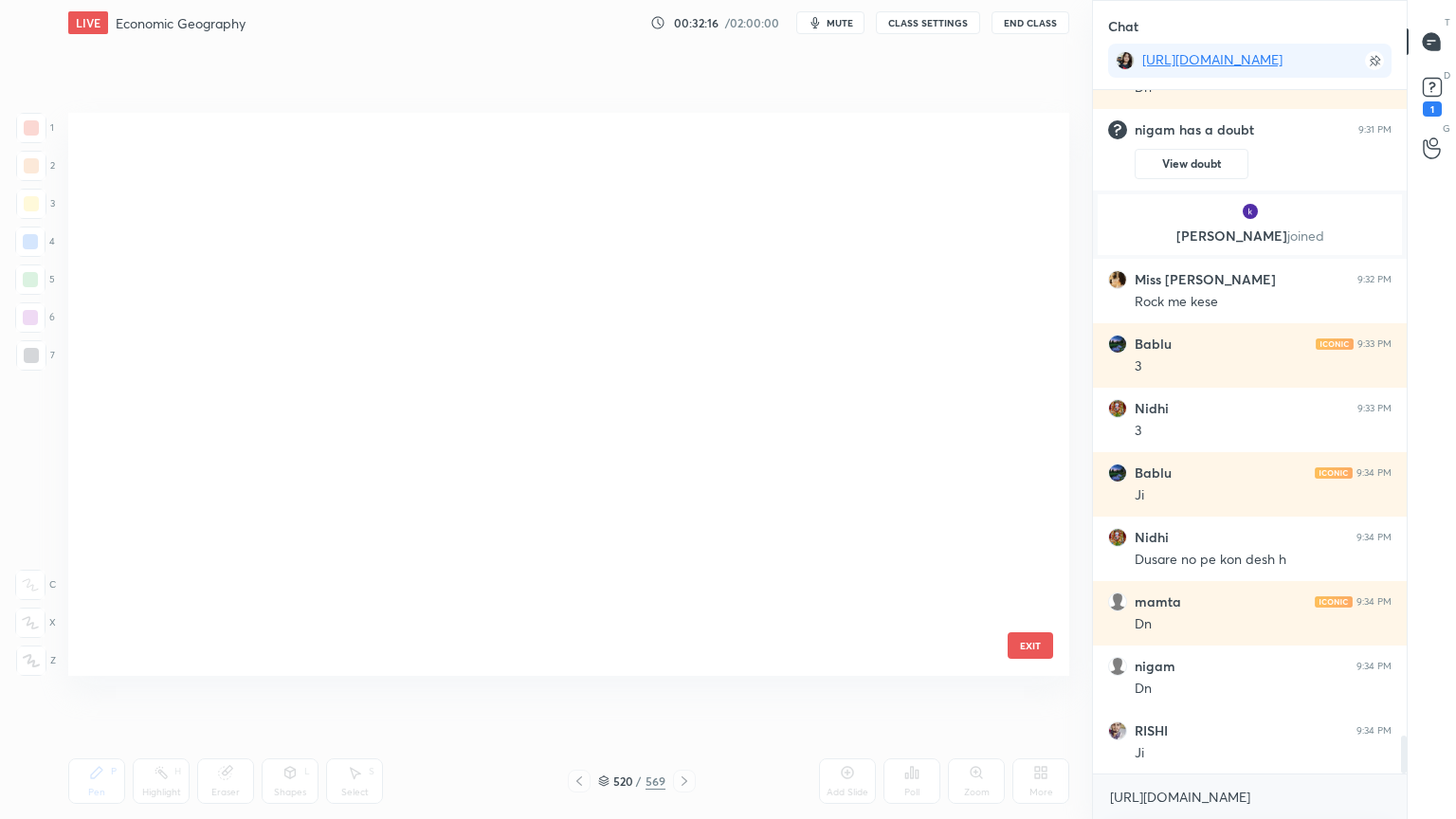 scroll, scrollTop: 29620, scrollLeft: 0, axis: vertical 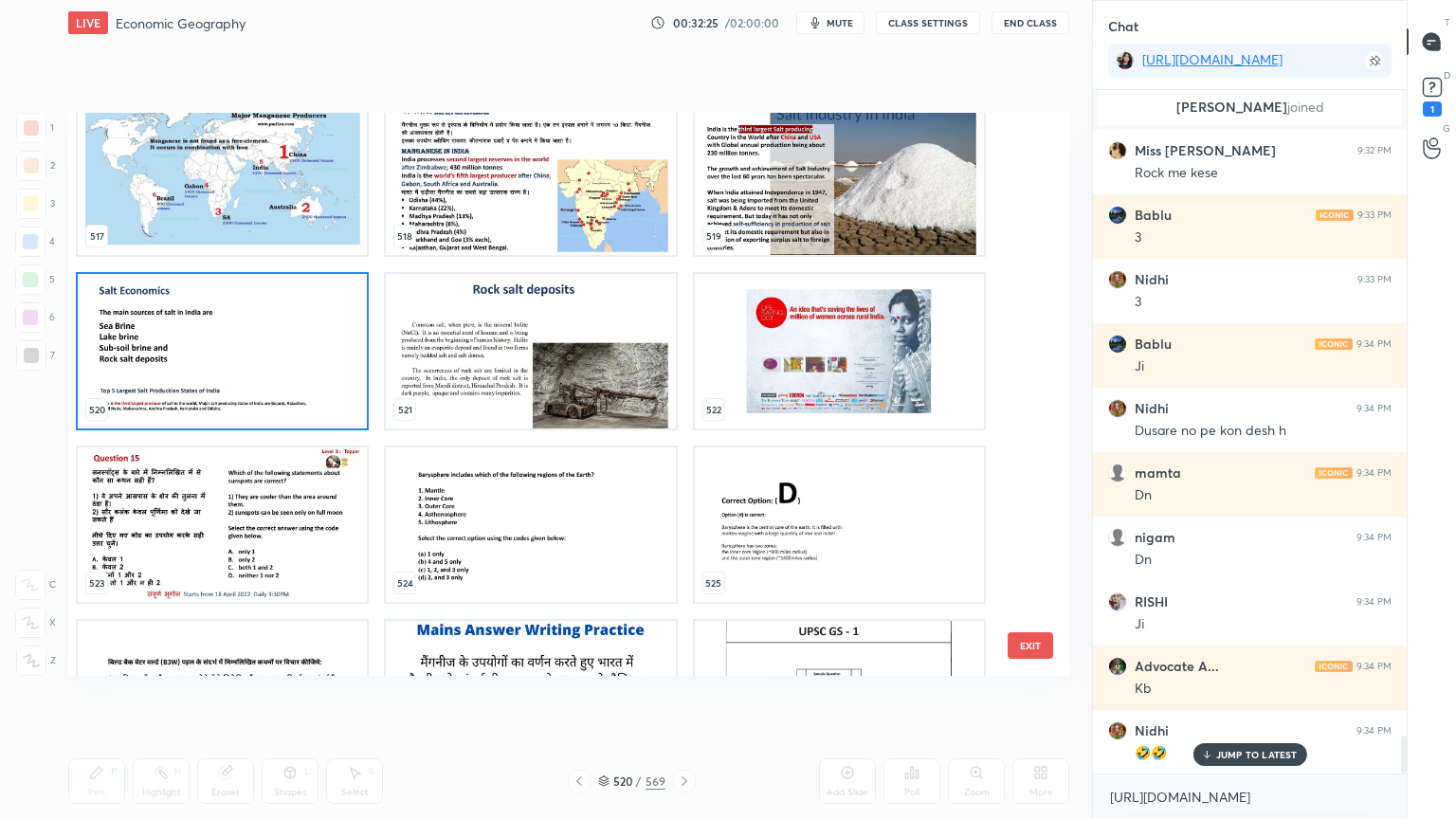 click on "EXIT" at bounding box center [1030, 646] 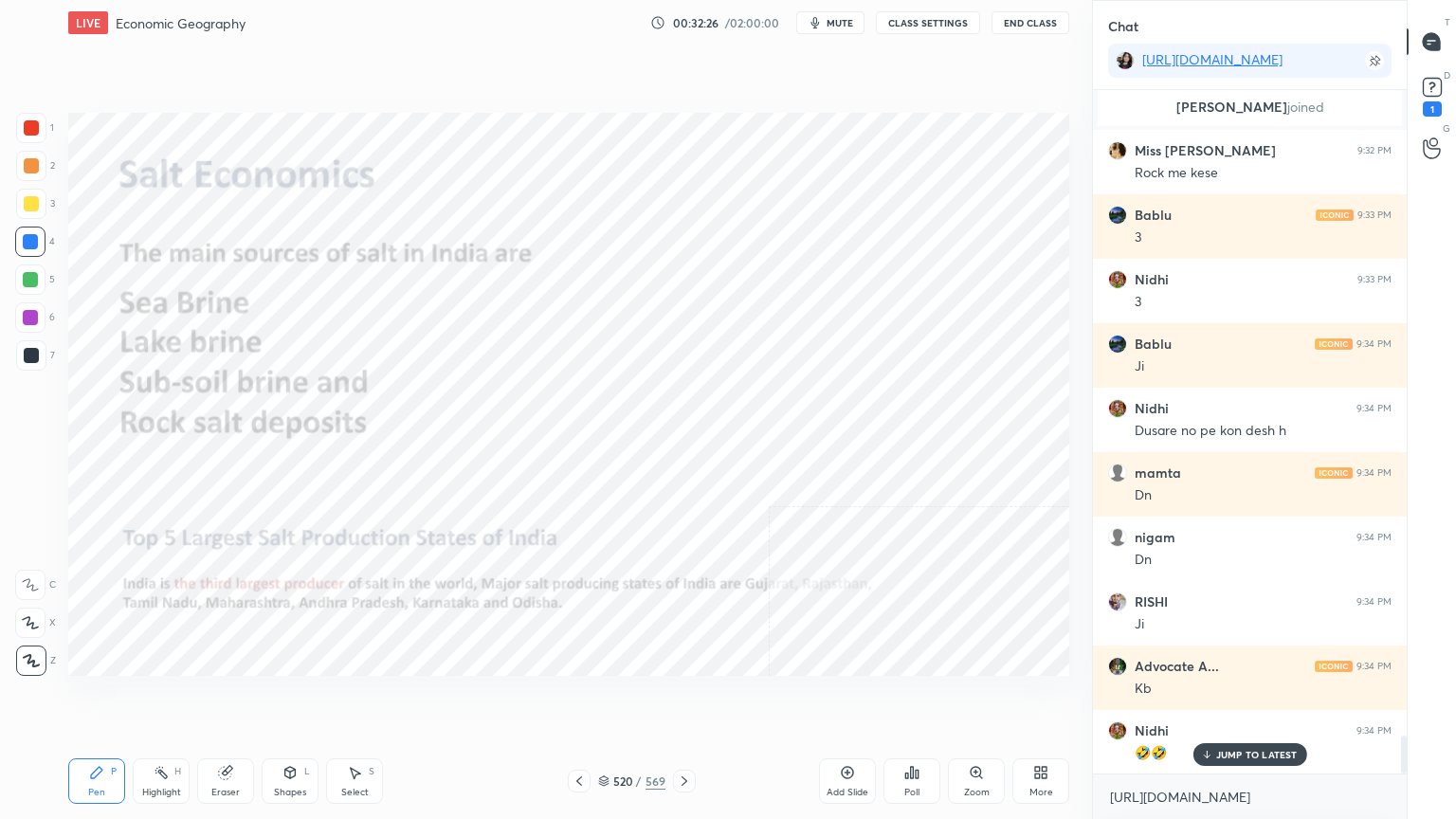 click 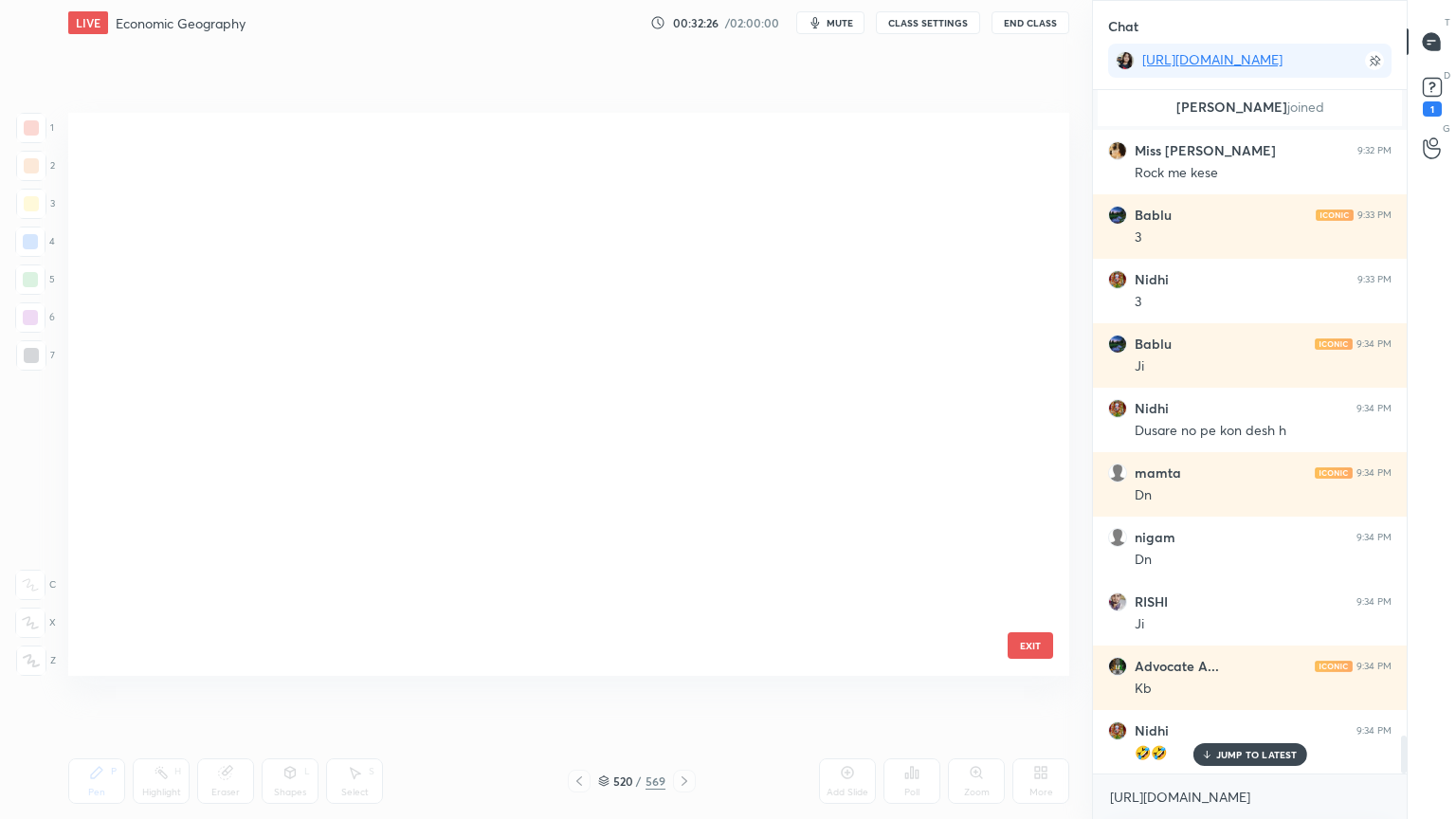 scroll, scrollTop: 29620, scrollLeft: 0, axis: vertical 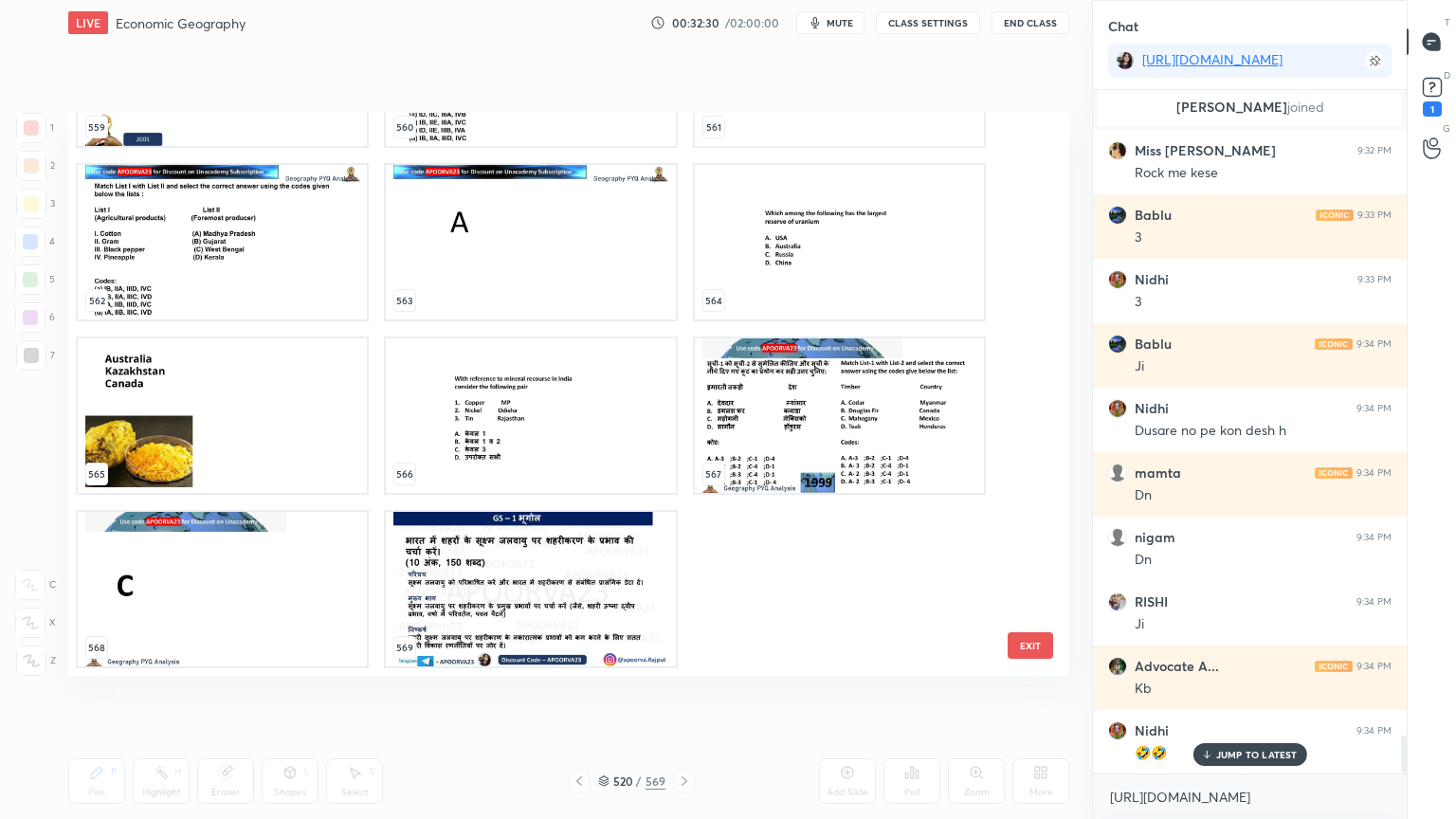 click 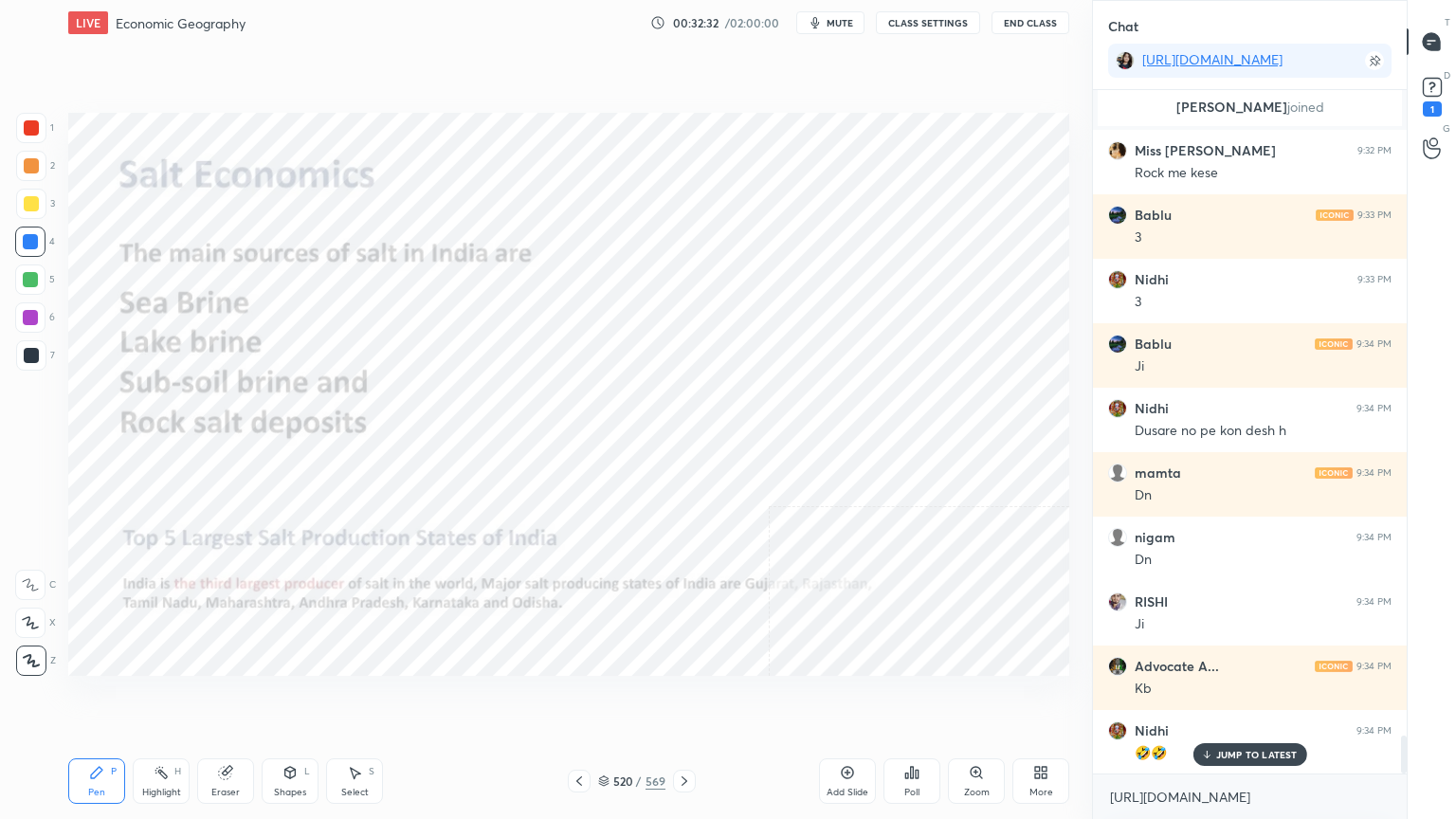 click 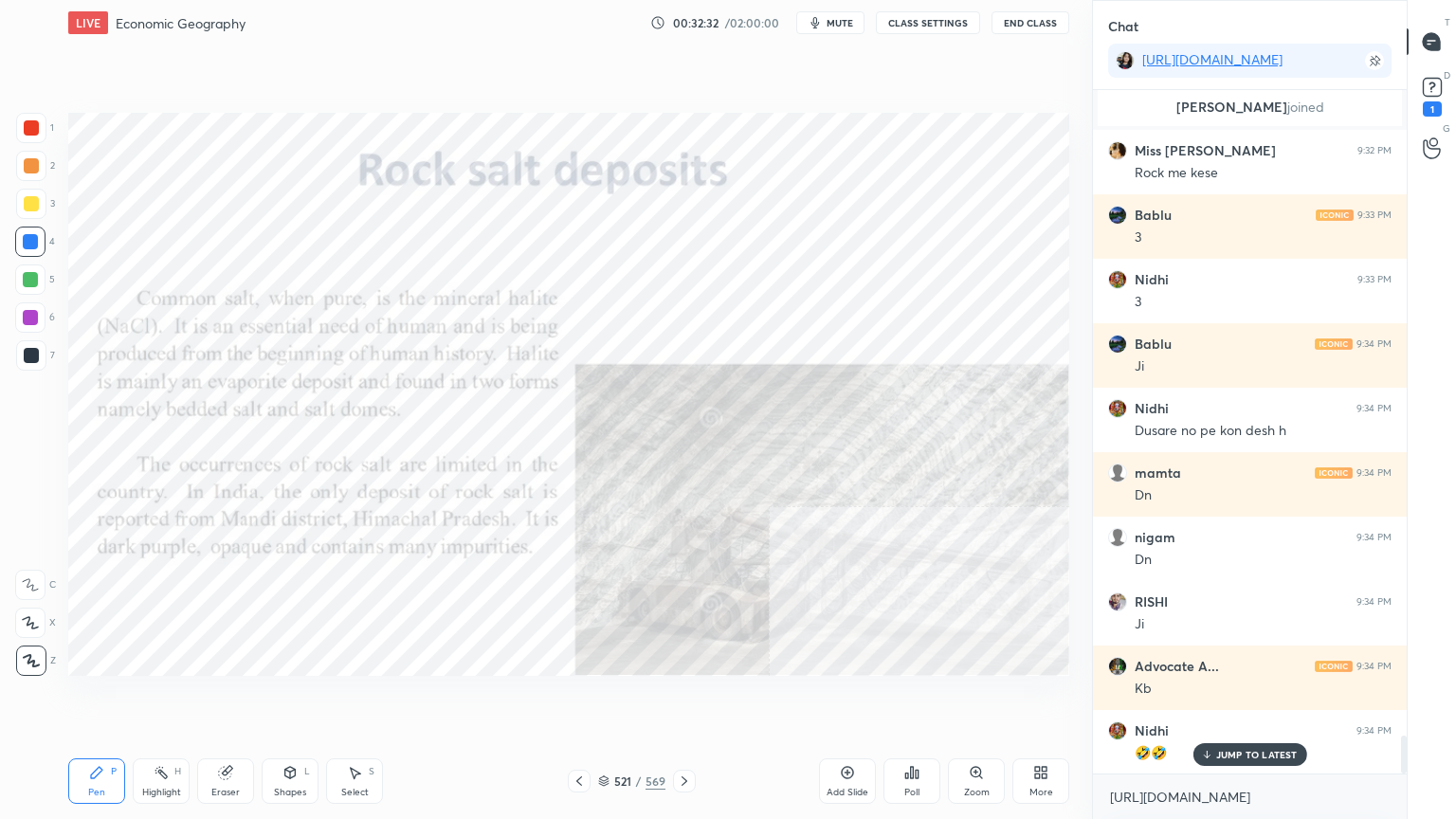 click 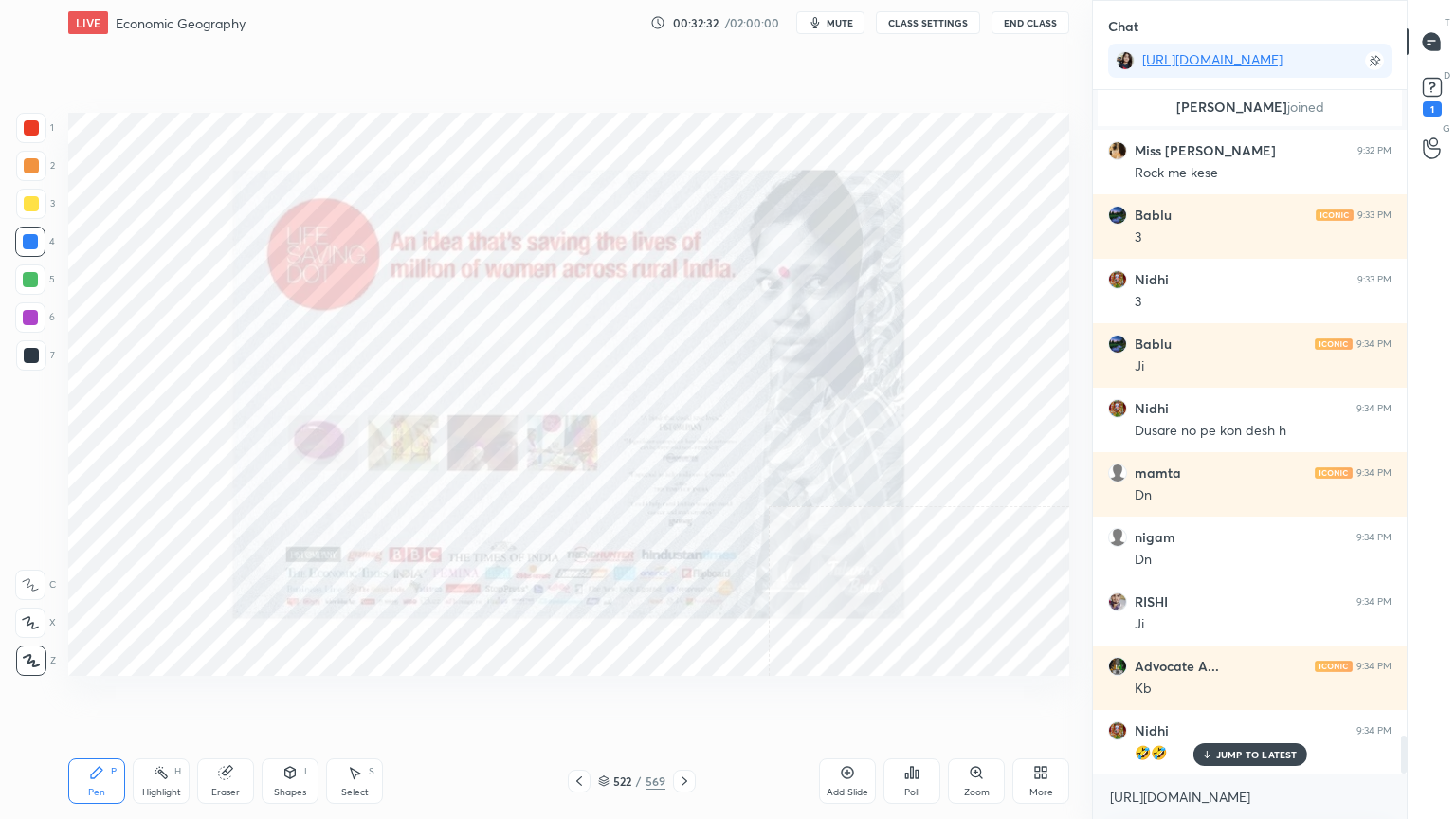 click 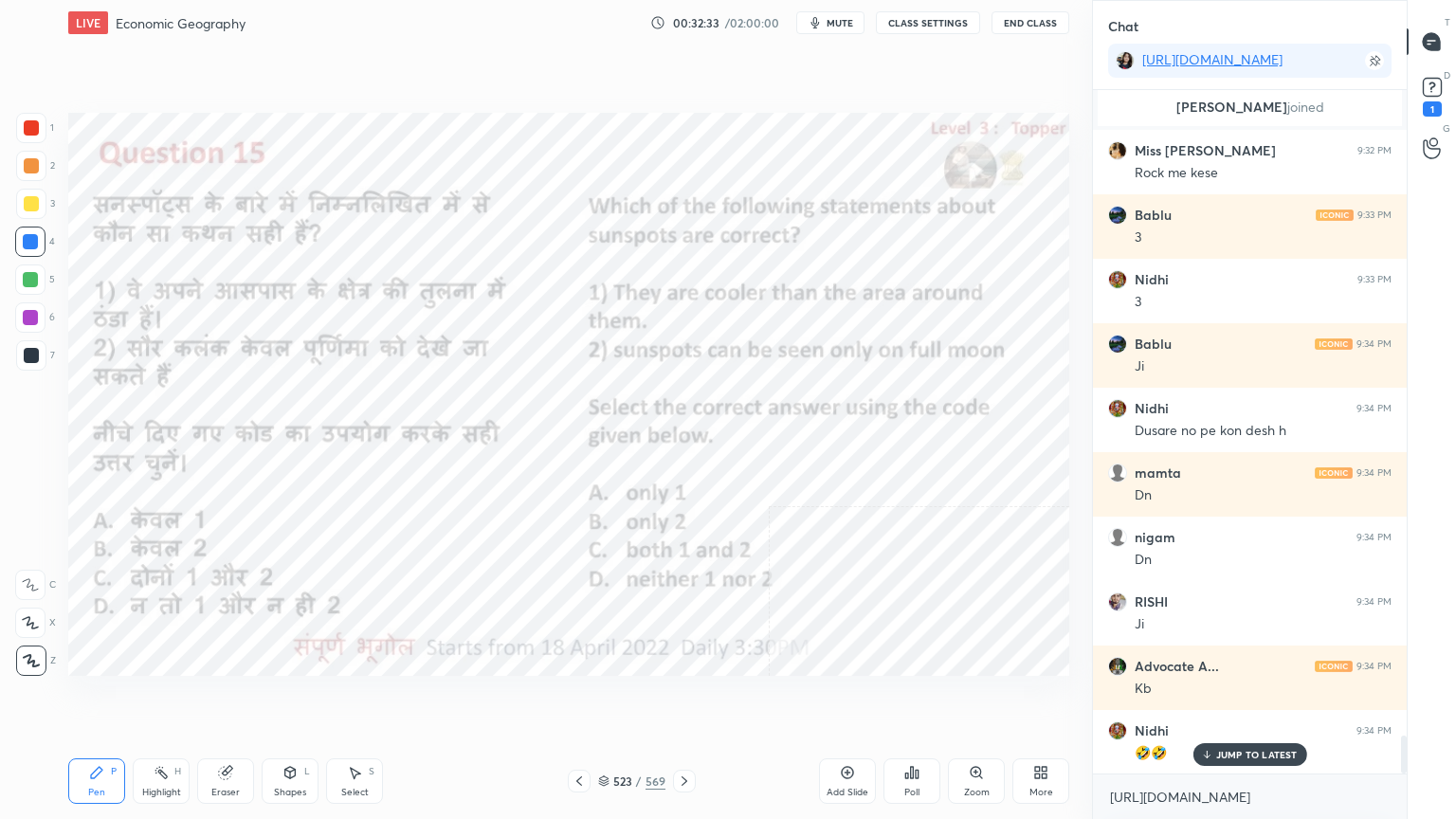 click 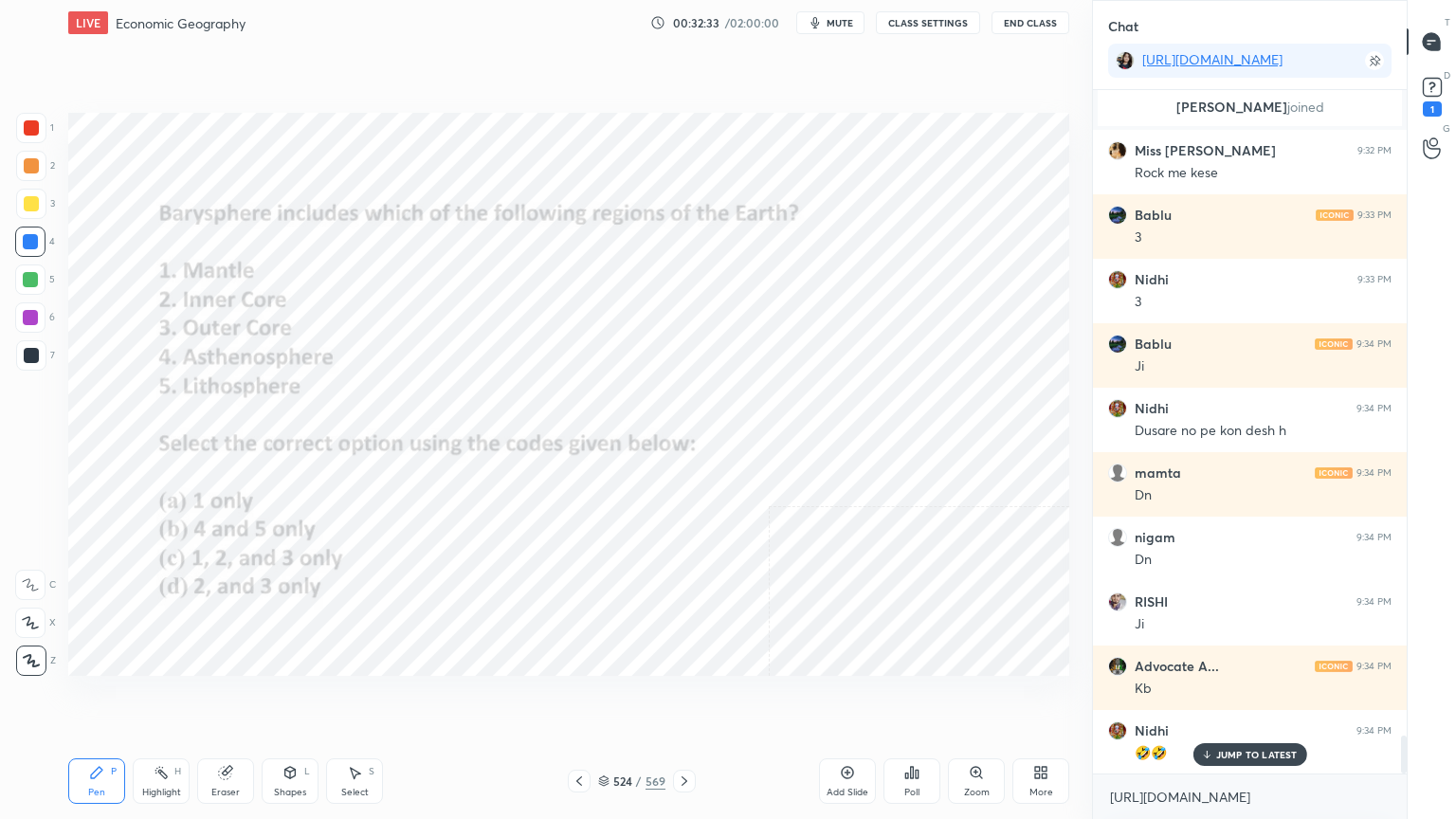 click 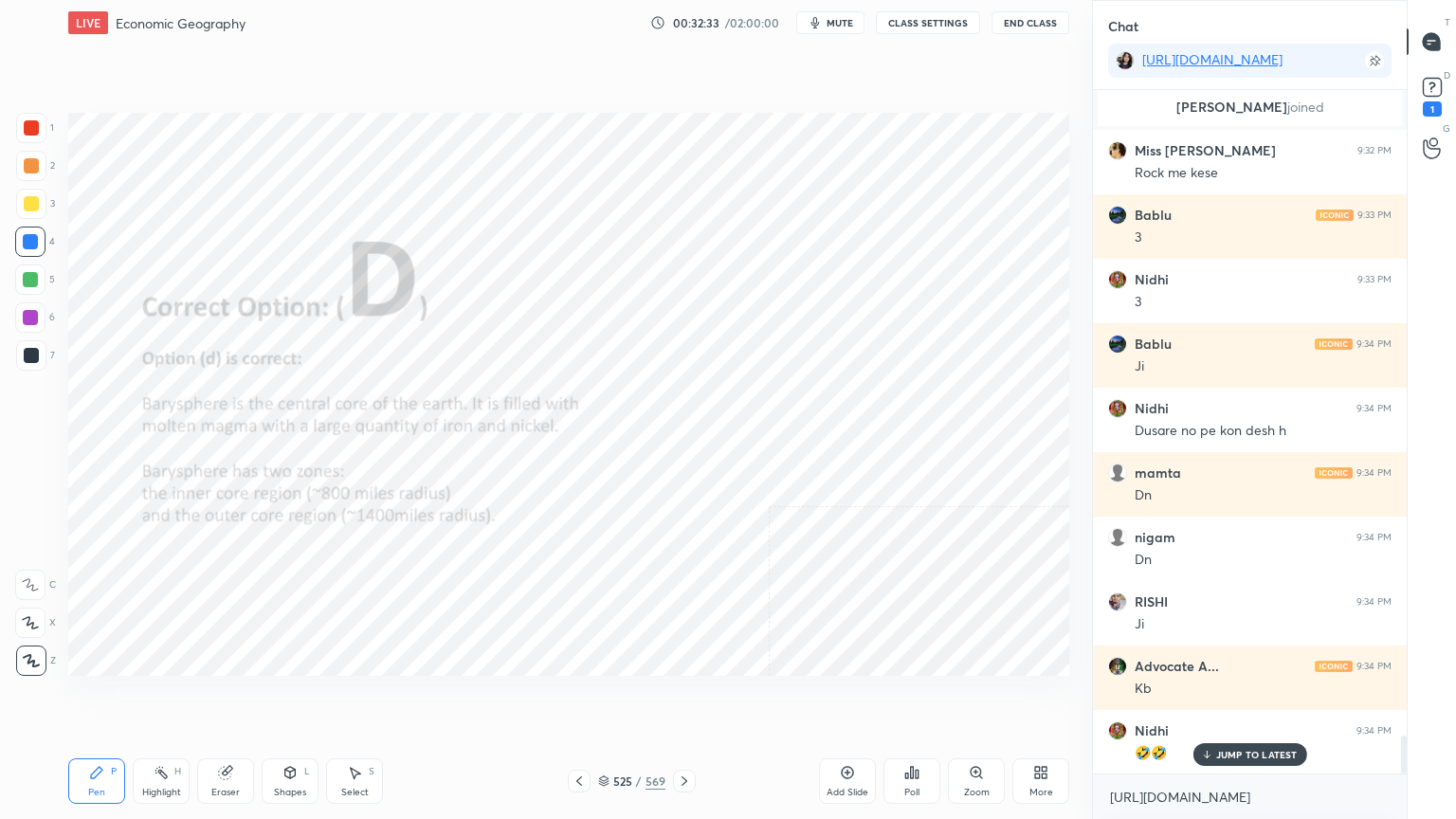 click 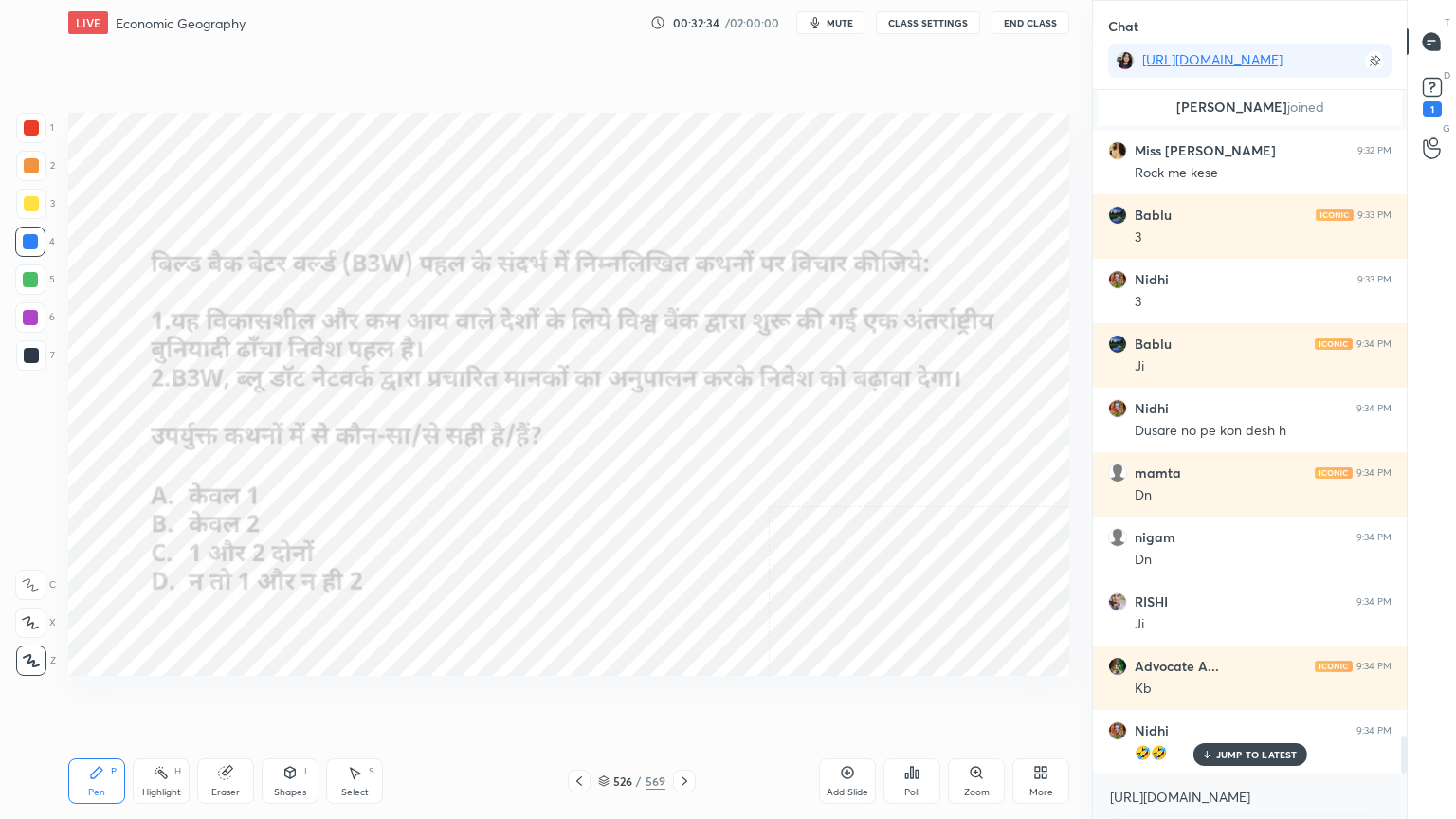 drag, startPoint x: 601, startPoint y: 785, endPoint x: 684, endPoint y: 736, distance: 96.38465 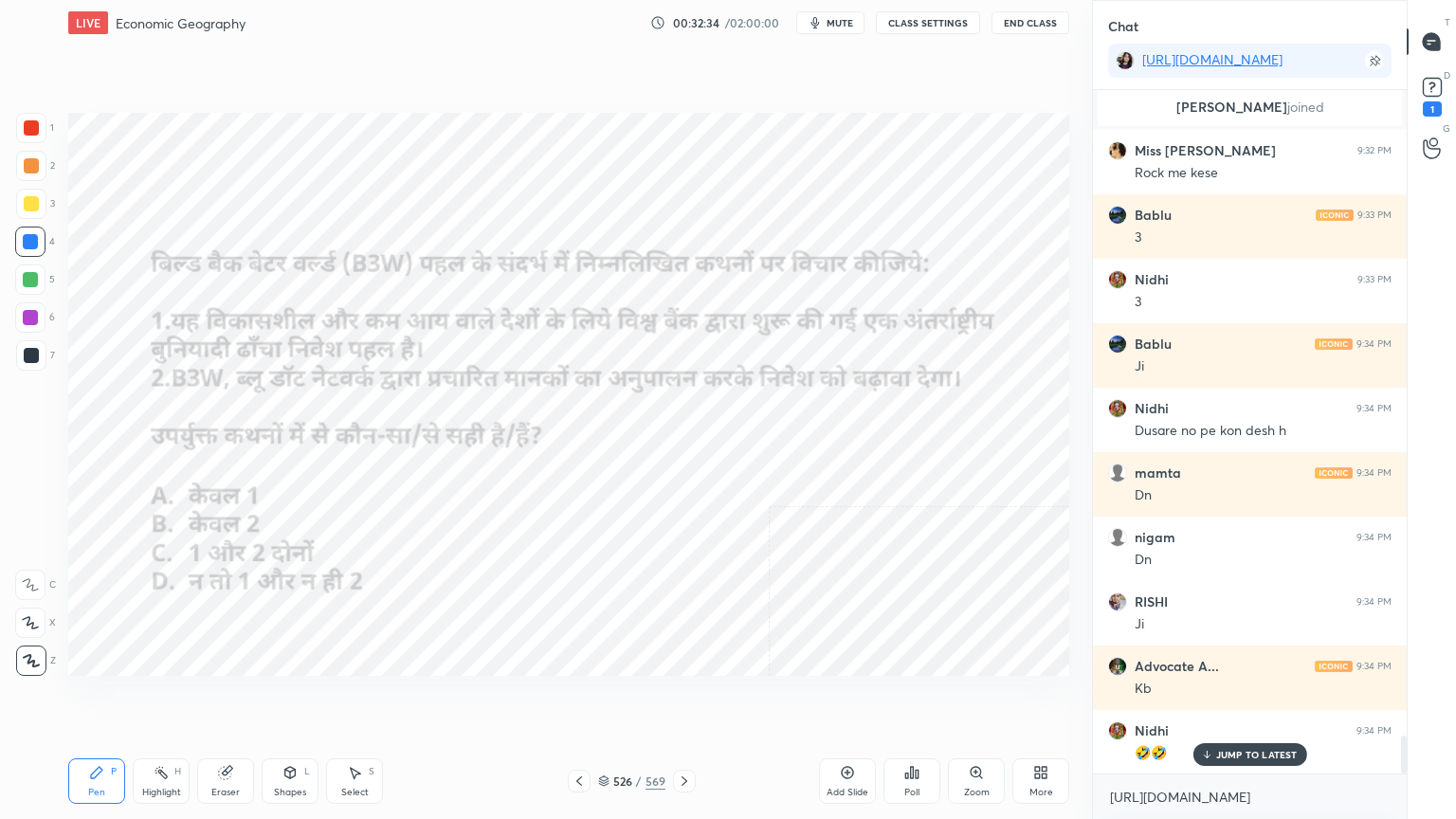 click 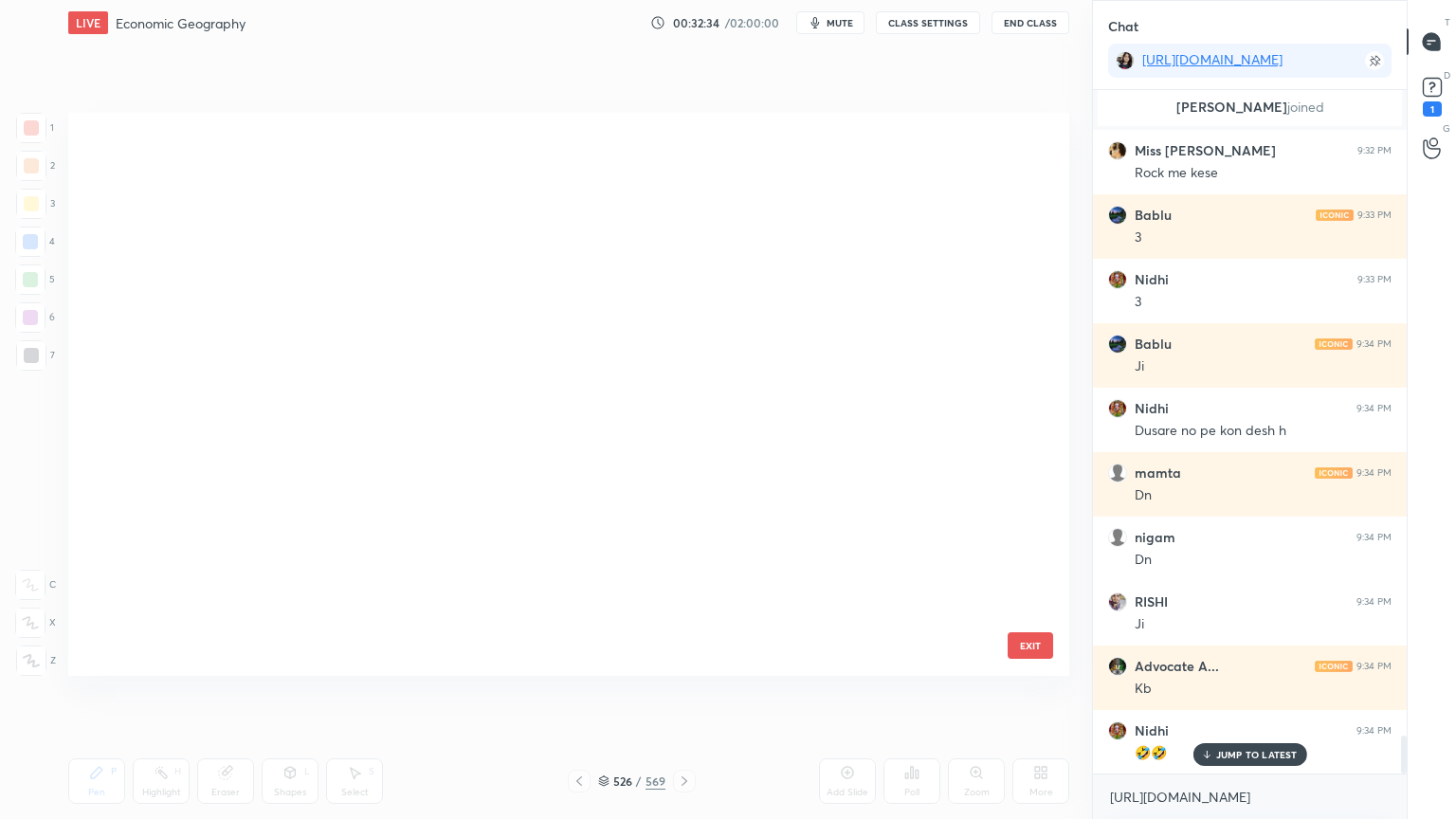 scroll, scrollTop: 29967, scrollLeft: 0, axis: vertical 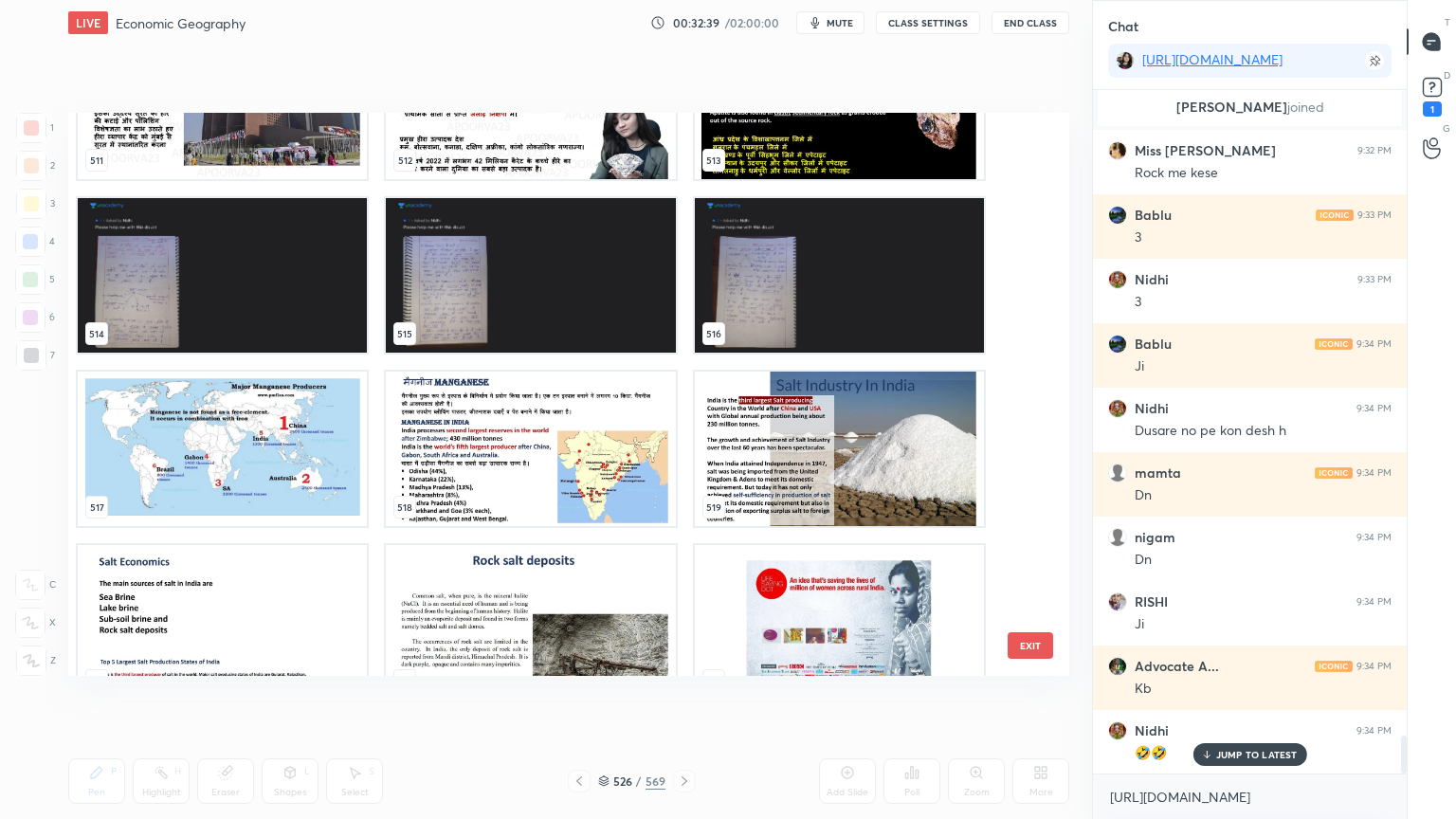 click at bounding box center [222, 275] 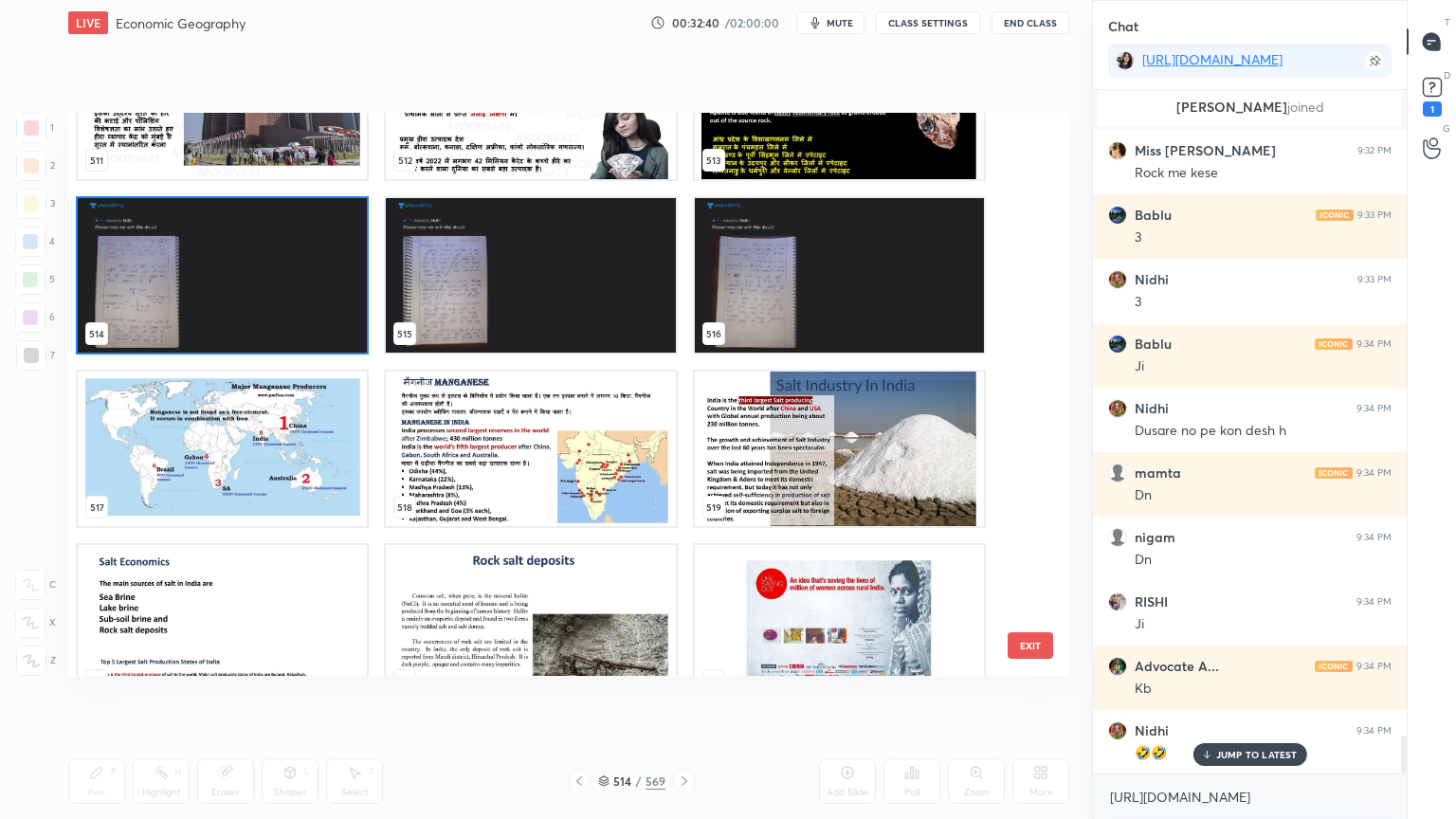 click at bounding box center (222, 275) 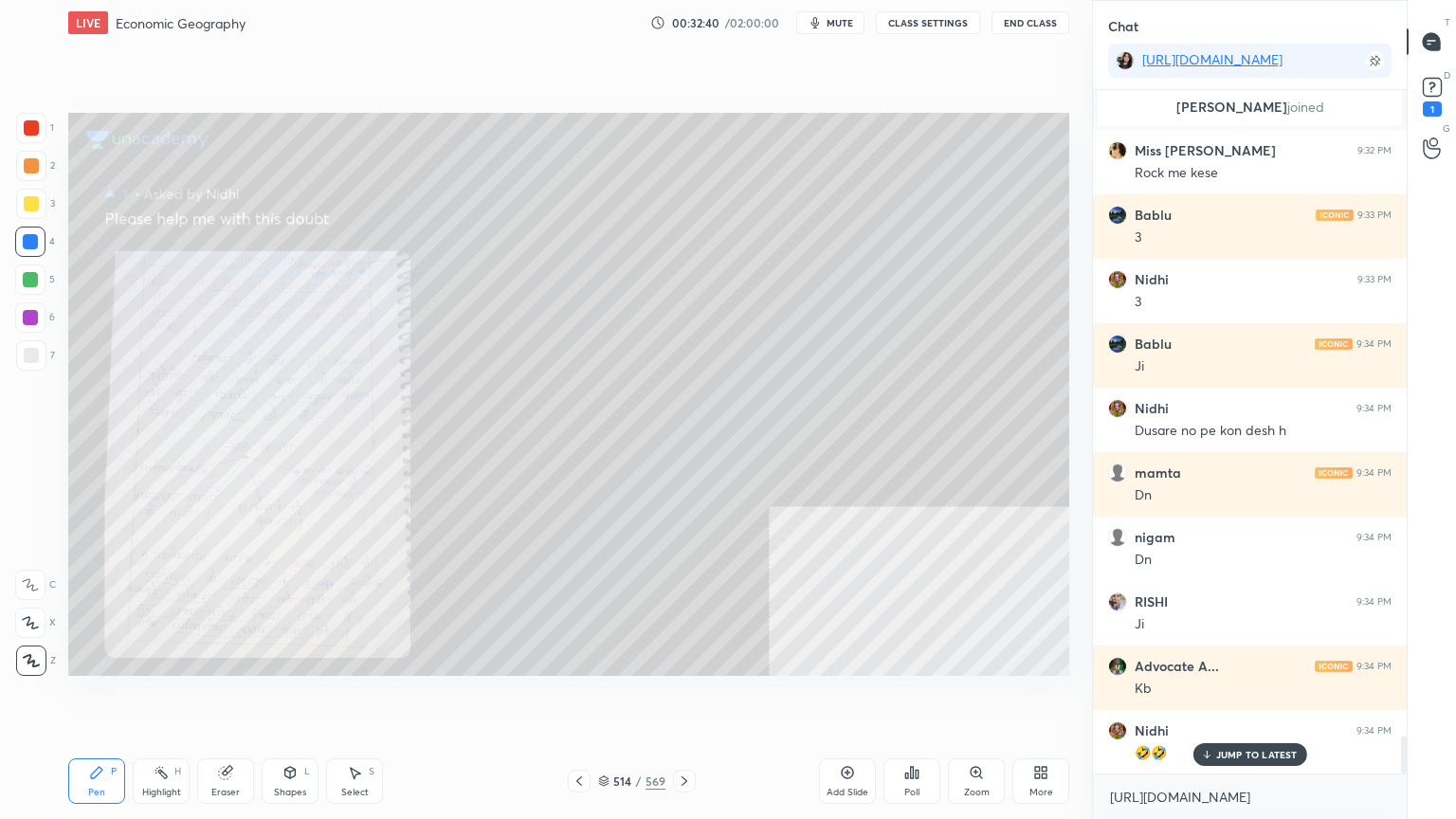 click at bounding box center (222, 275) 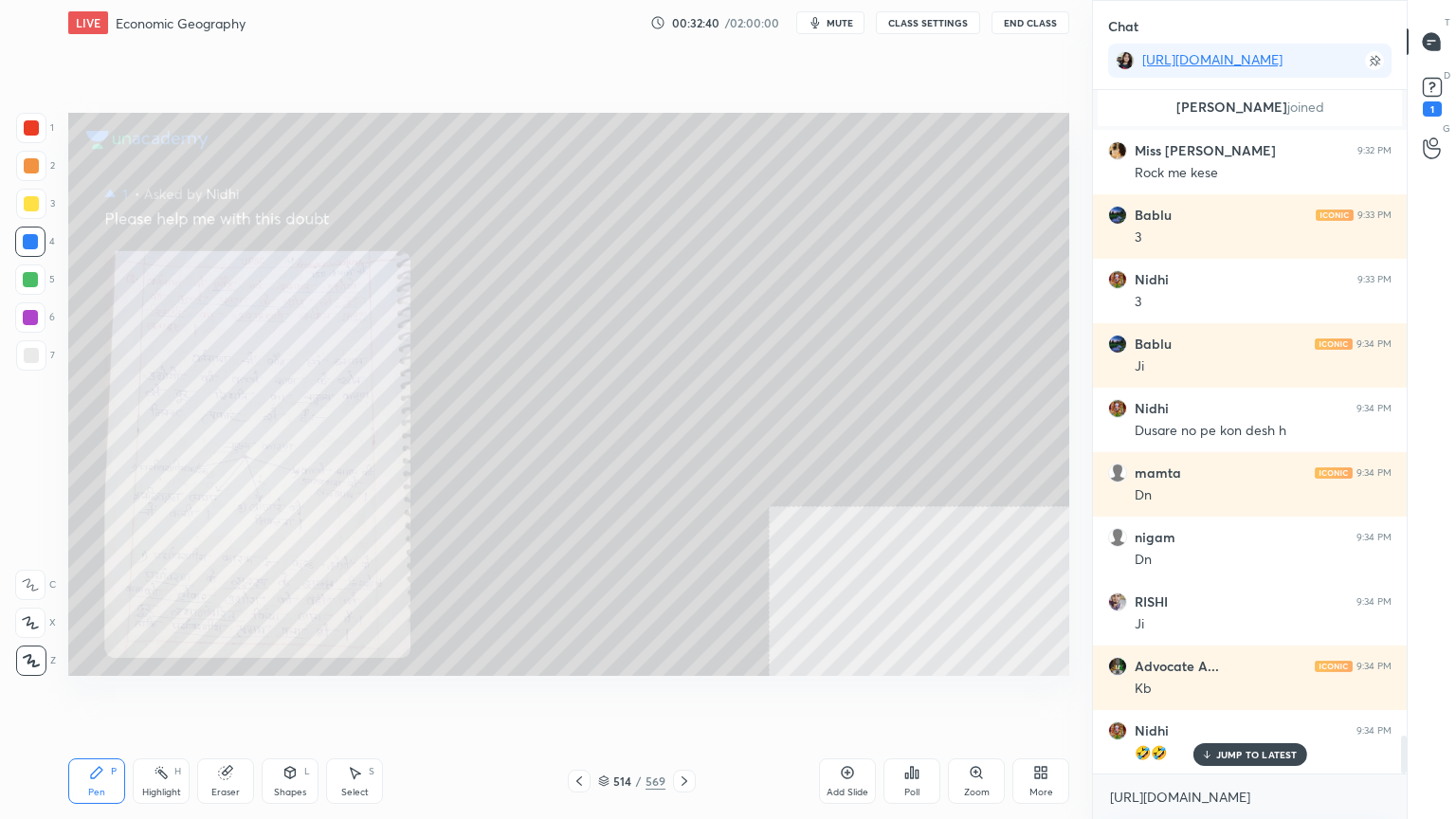 click at bounding box center (222, 275) 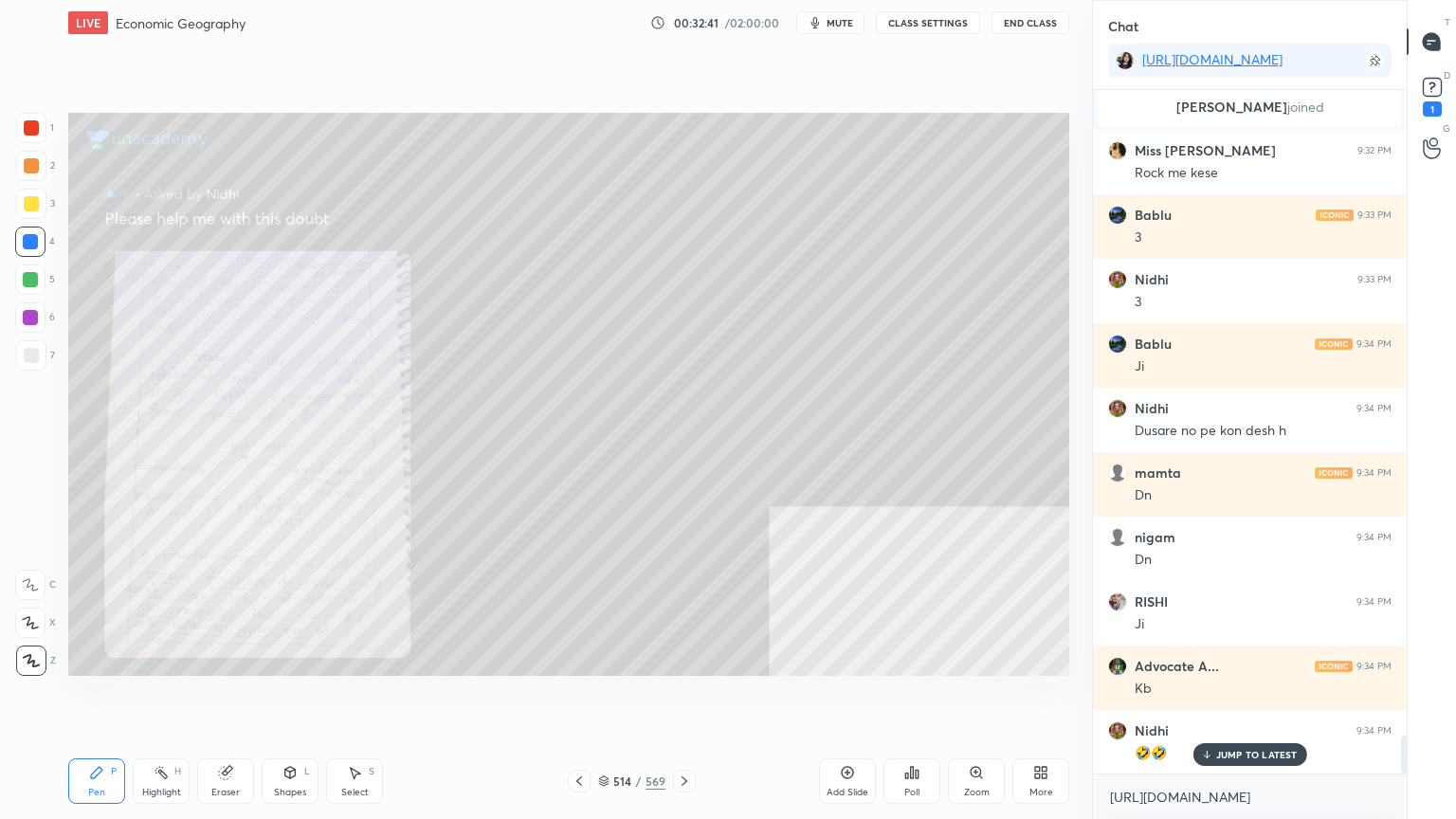 click 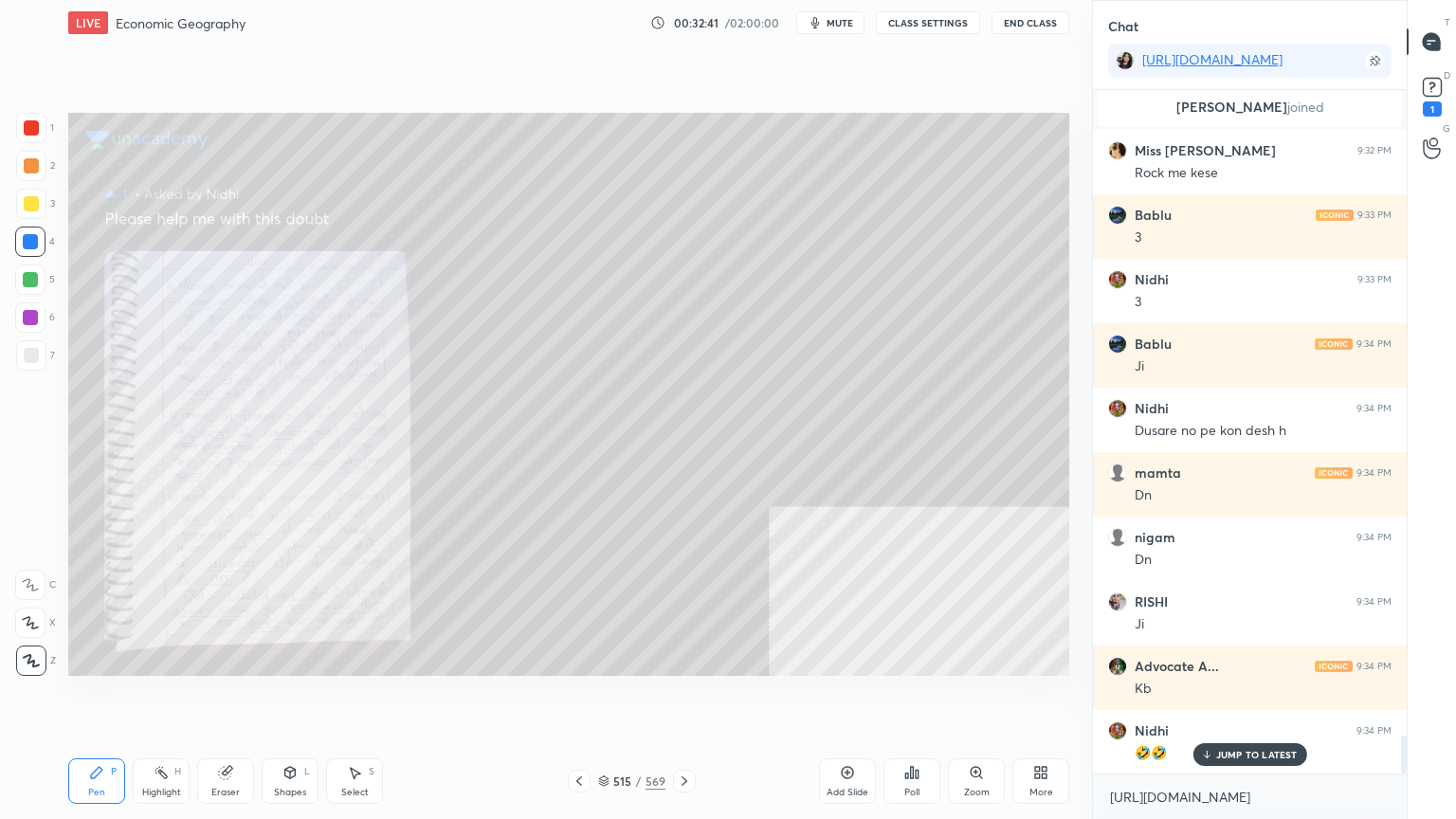 click 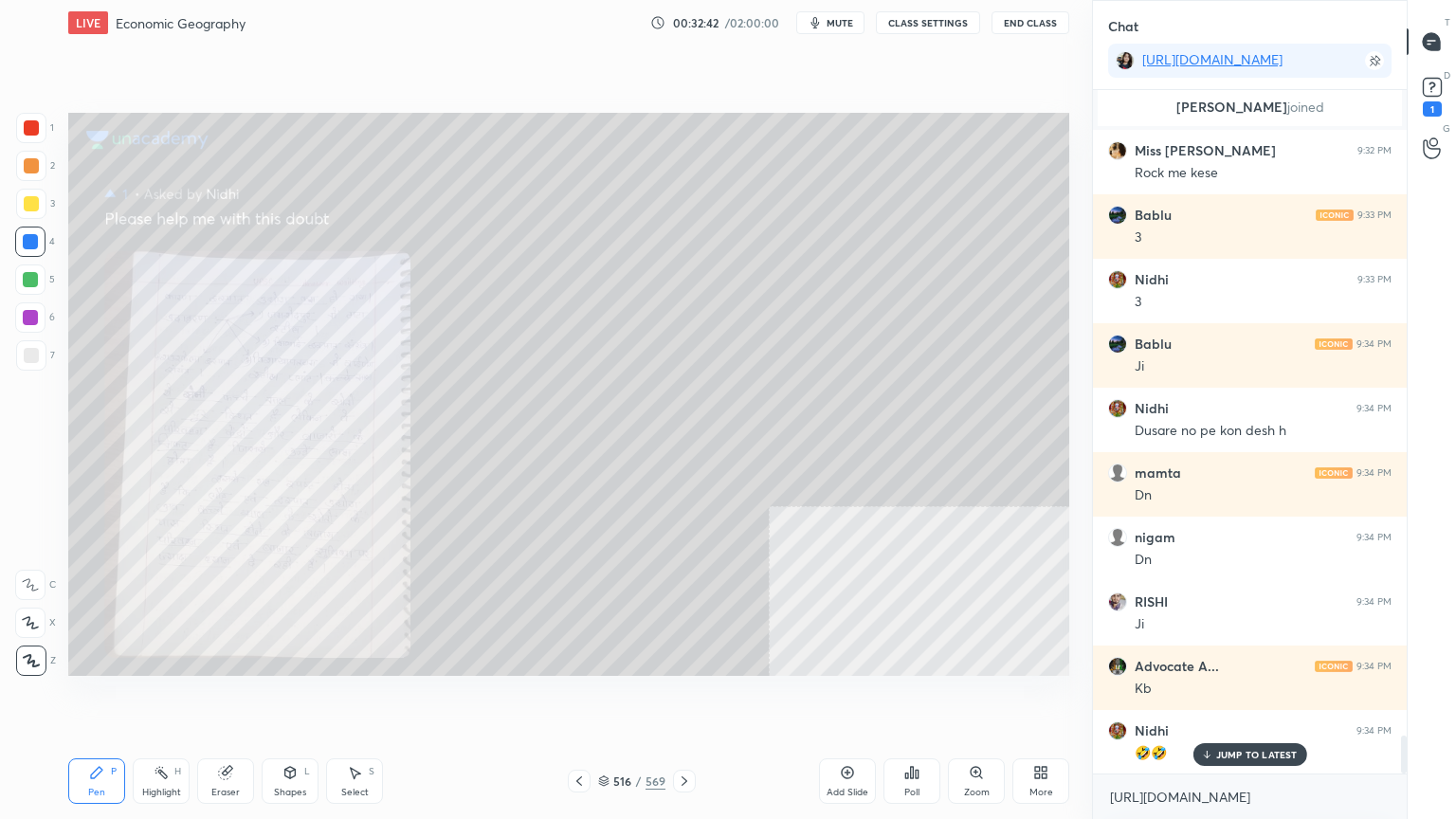 click 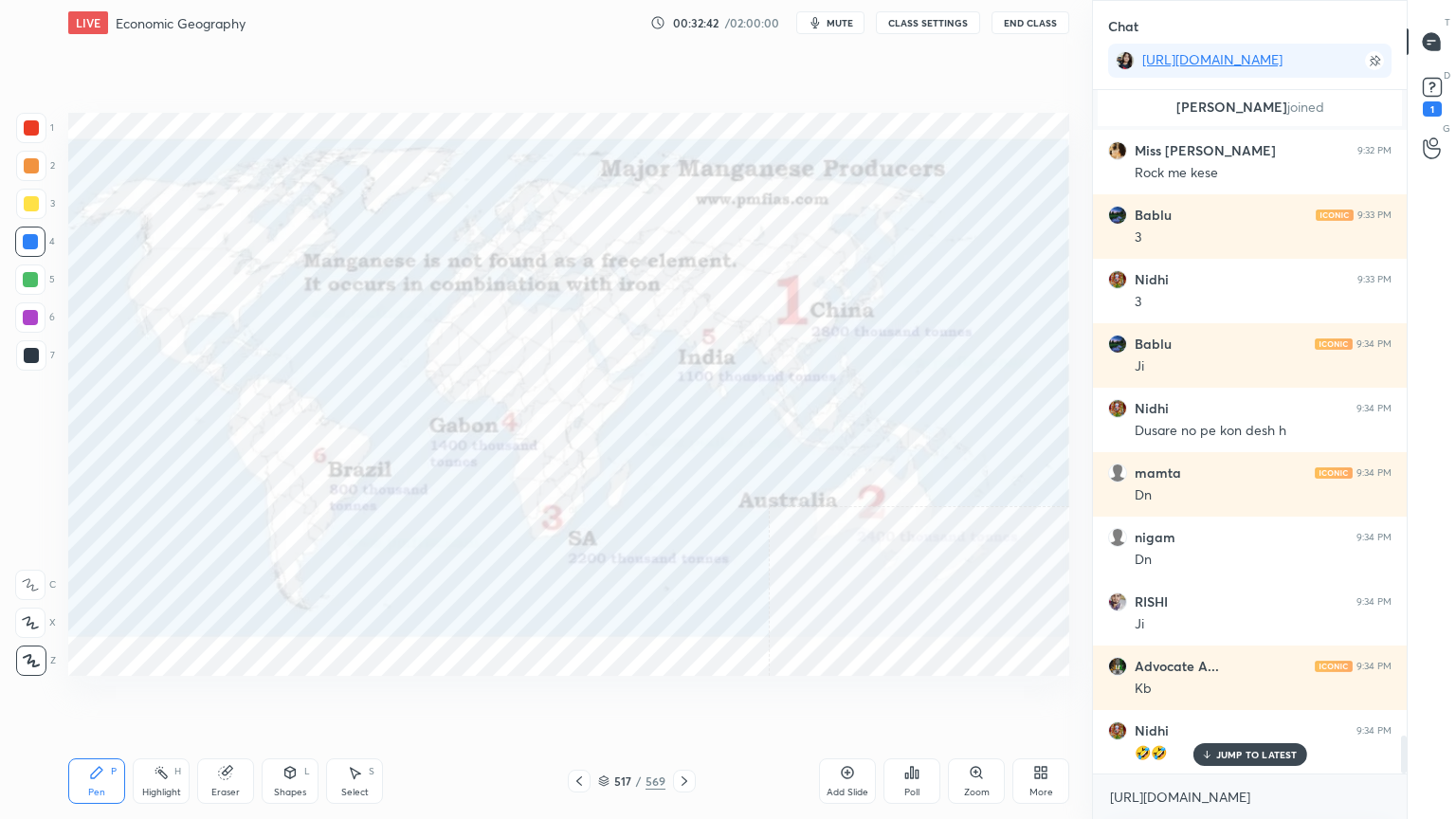 click 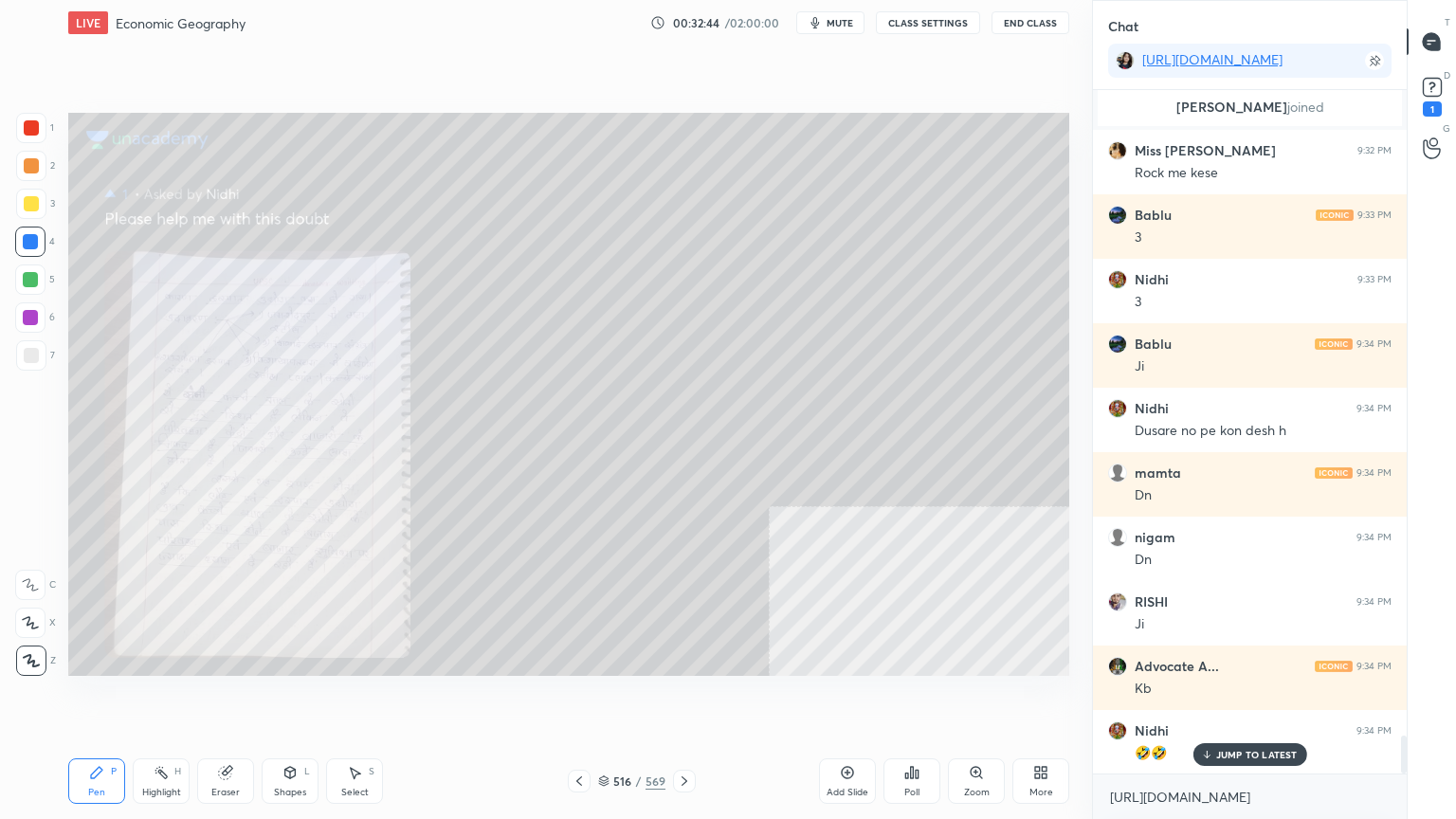 click 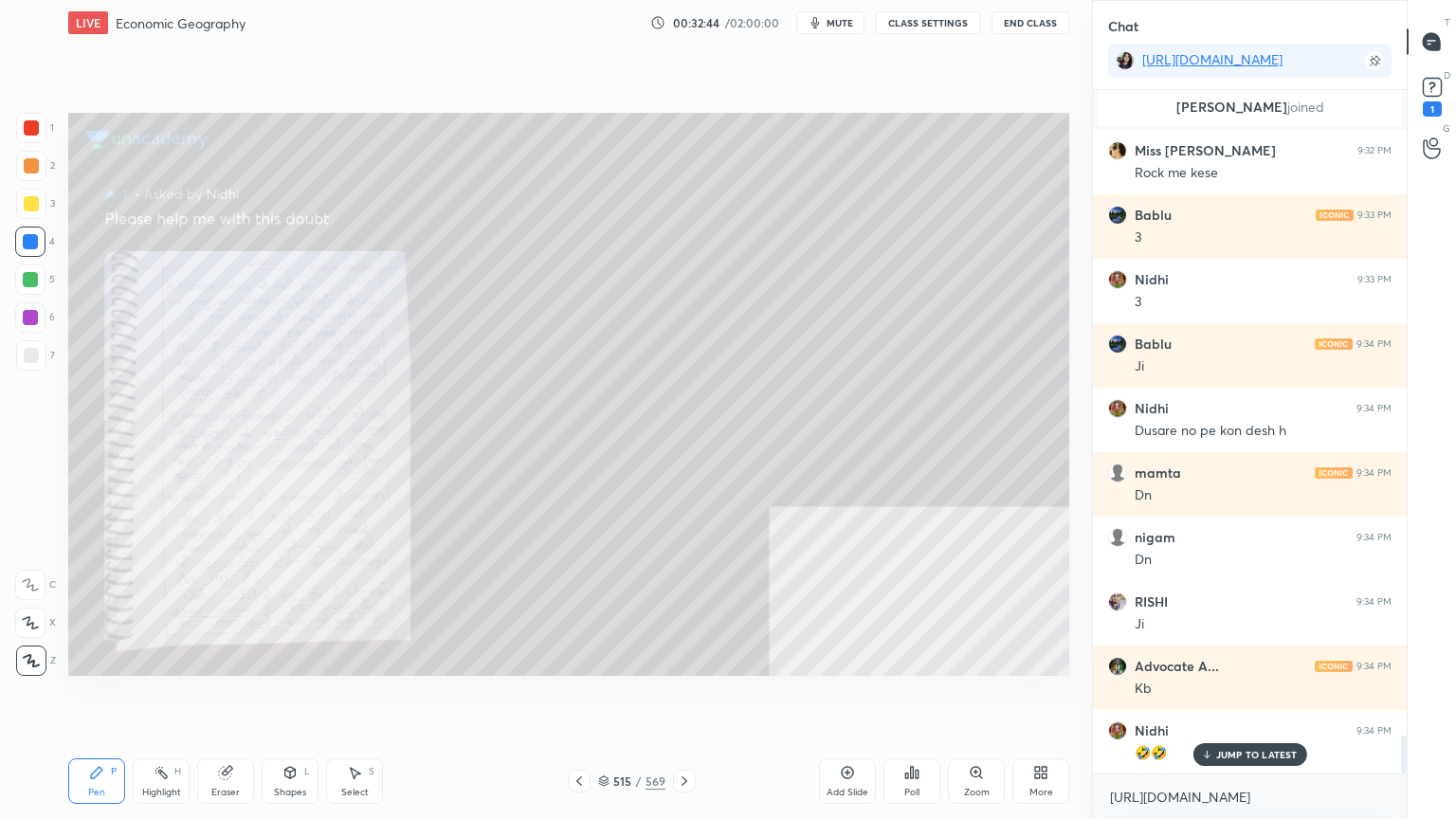 click 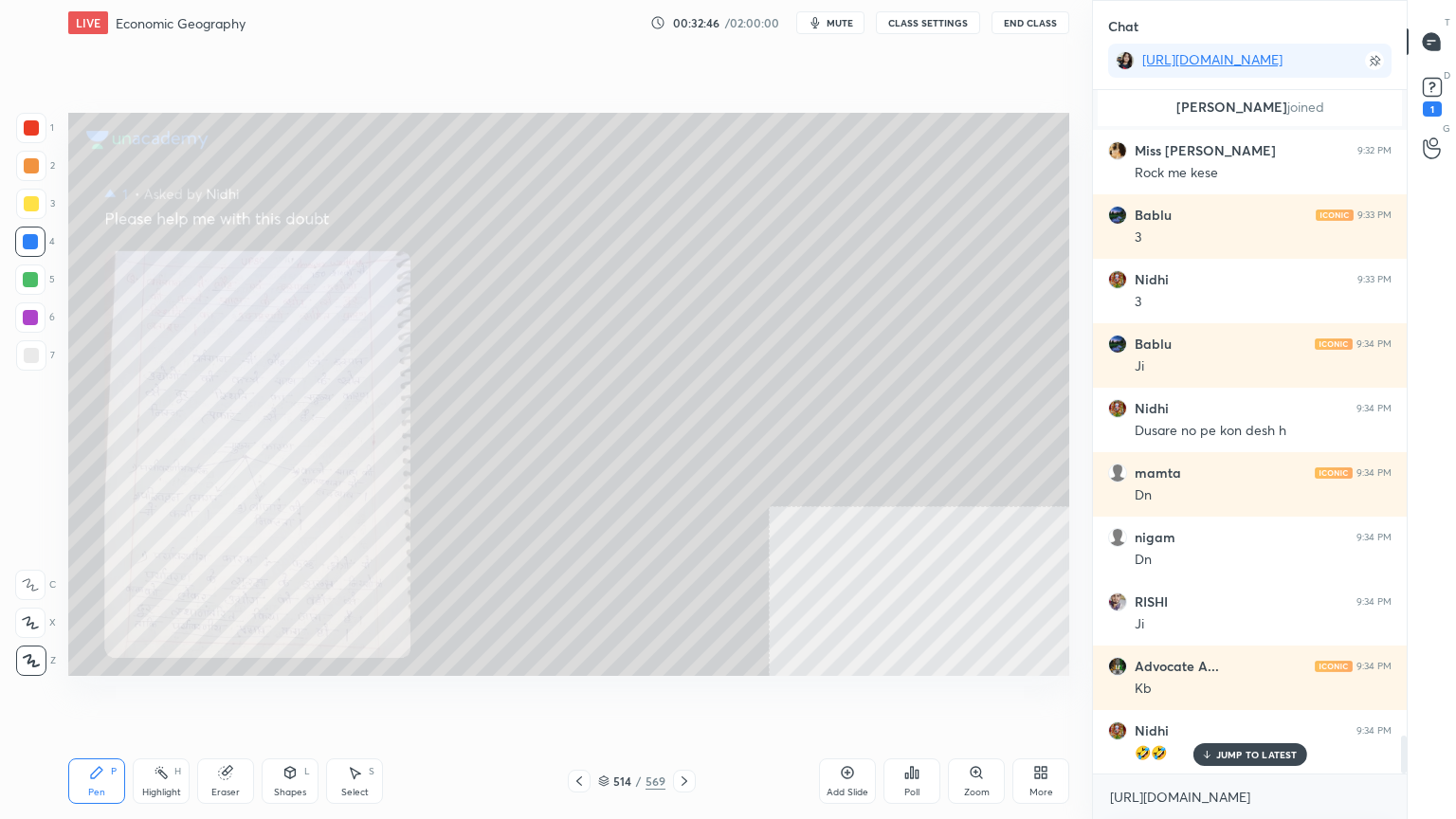 click on "Zoom" at bounding box center (976, 781) 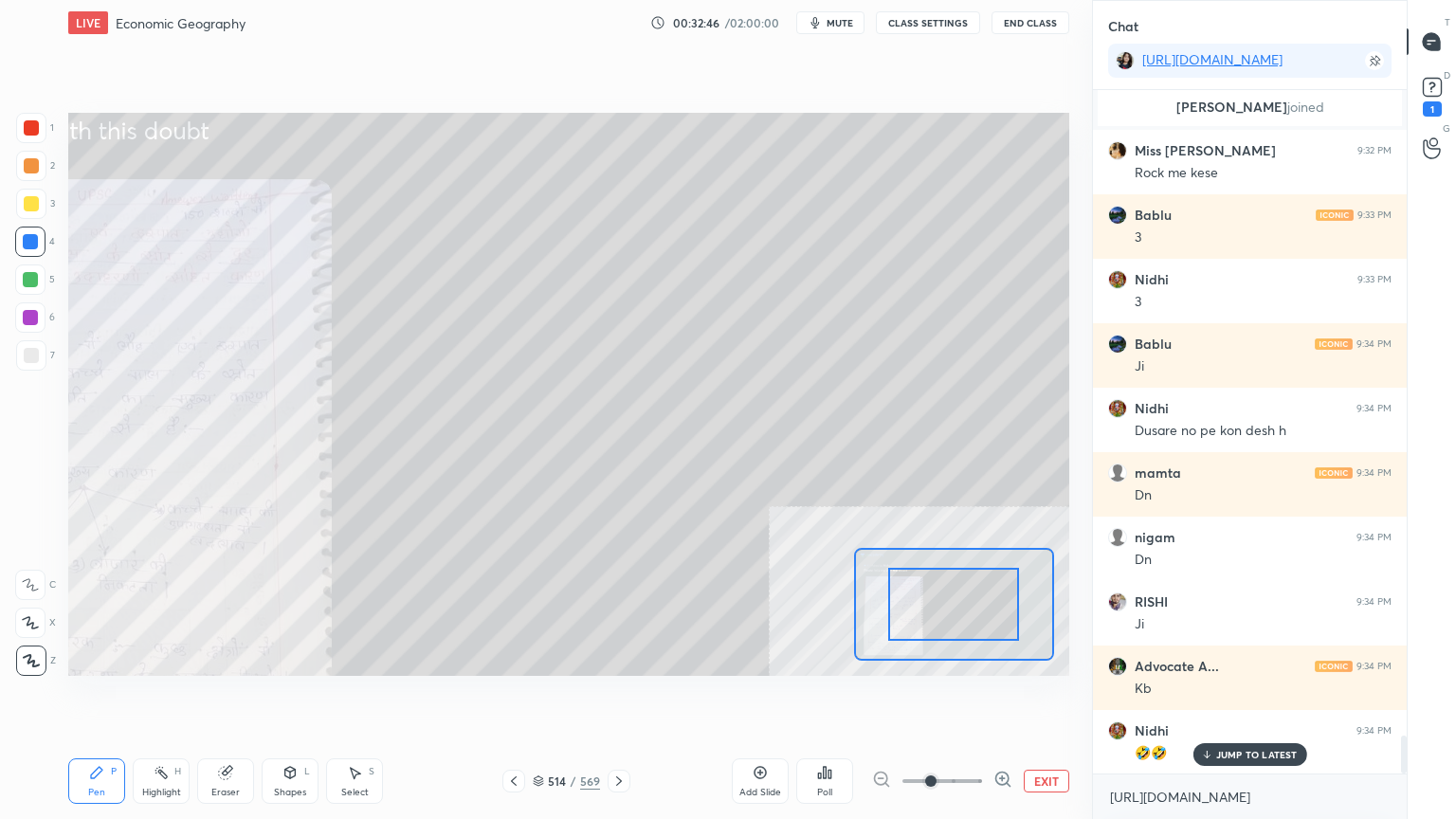 click 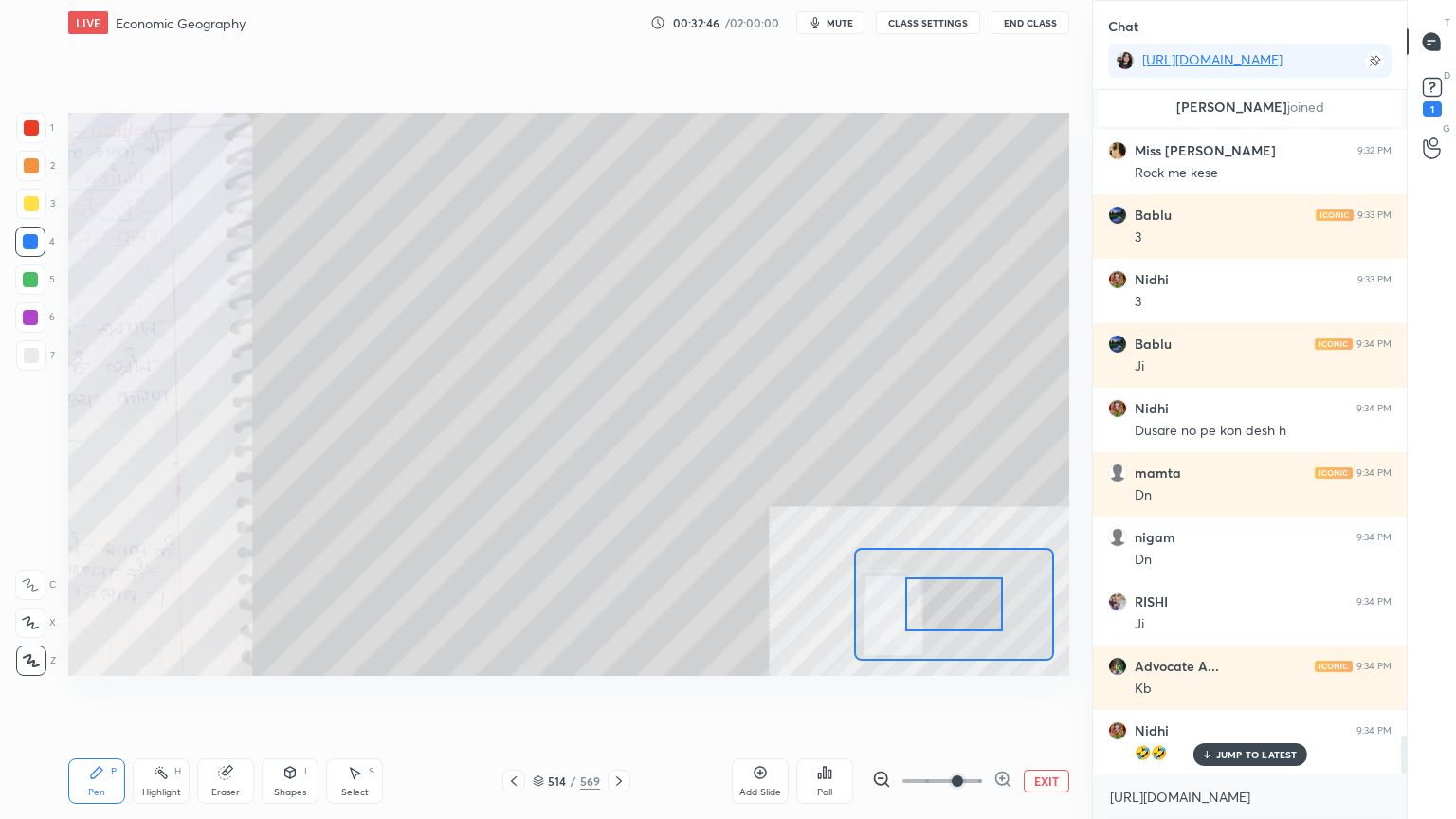click 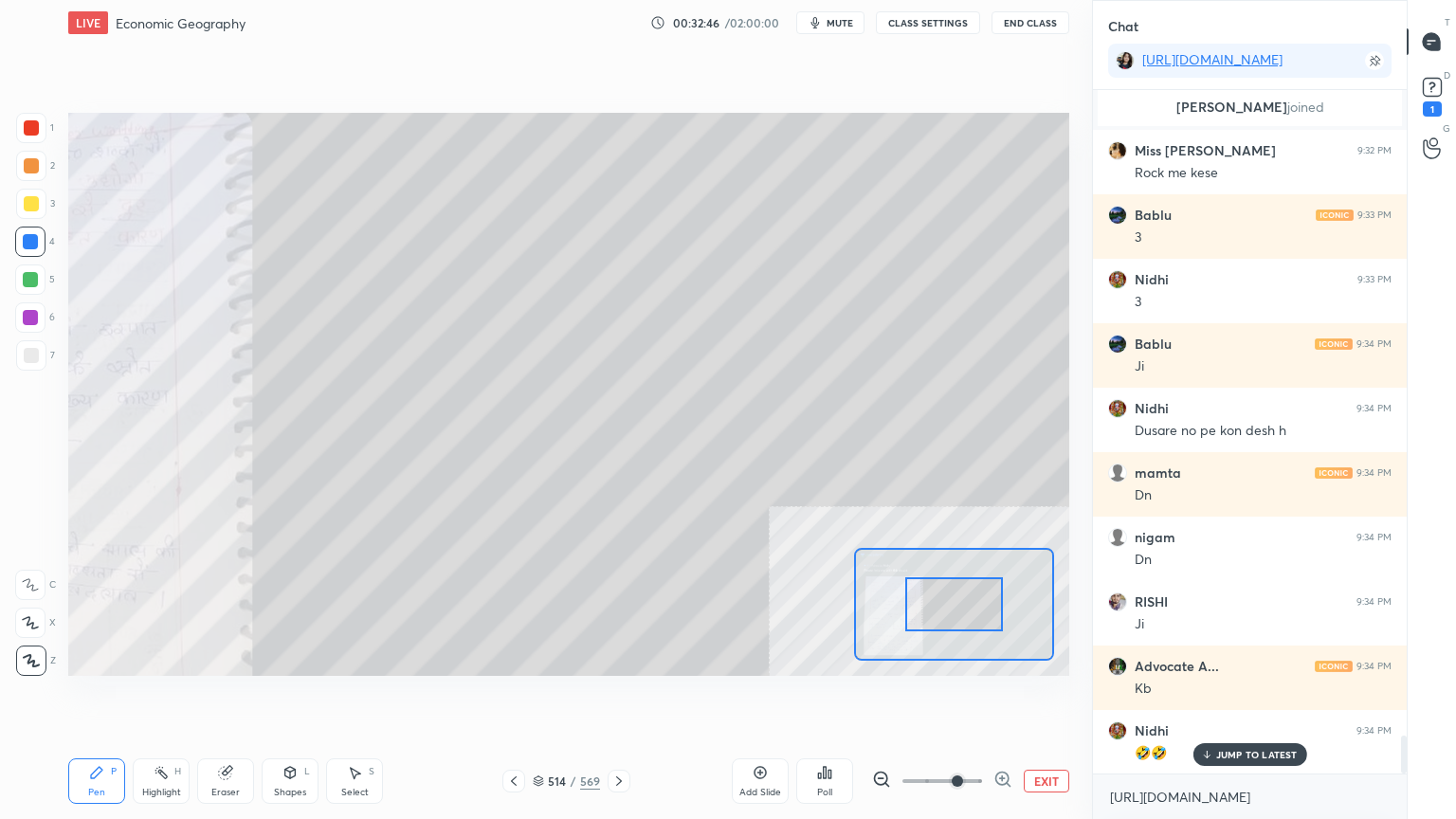 click at bounding box center [942, 781] 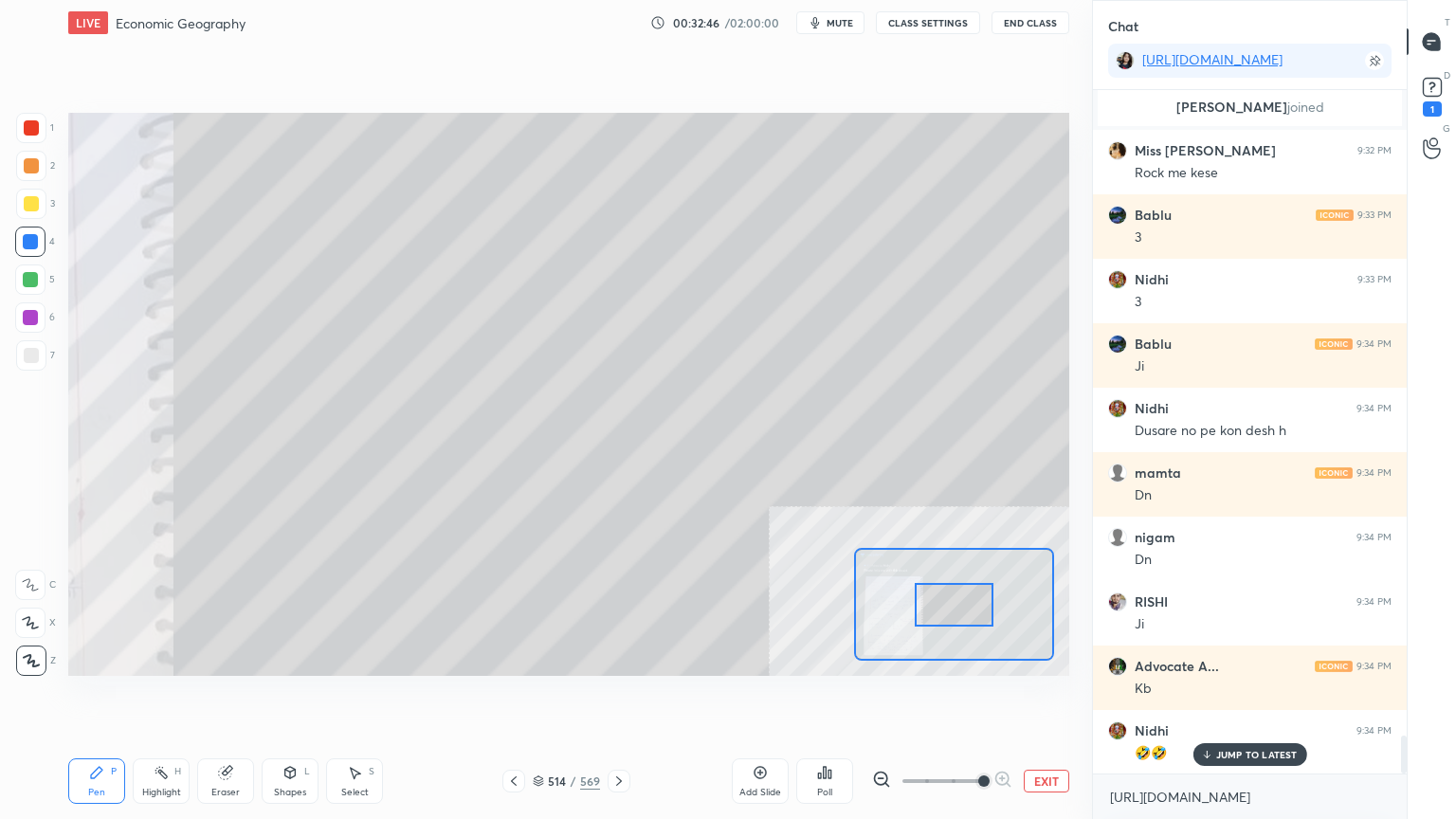 scroll, scrollTop: 11800, scrollLeft: 0, axis: vertical 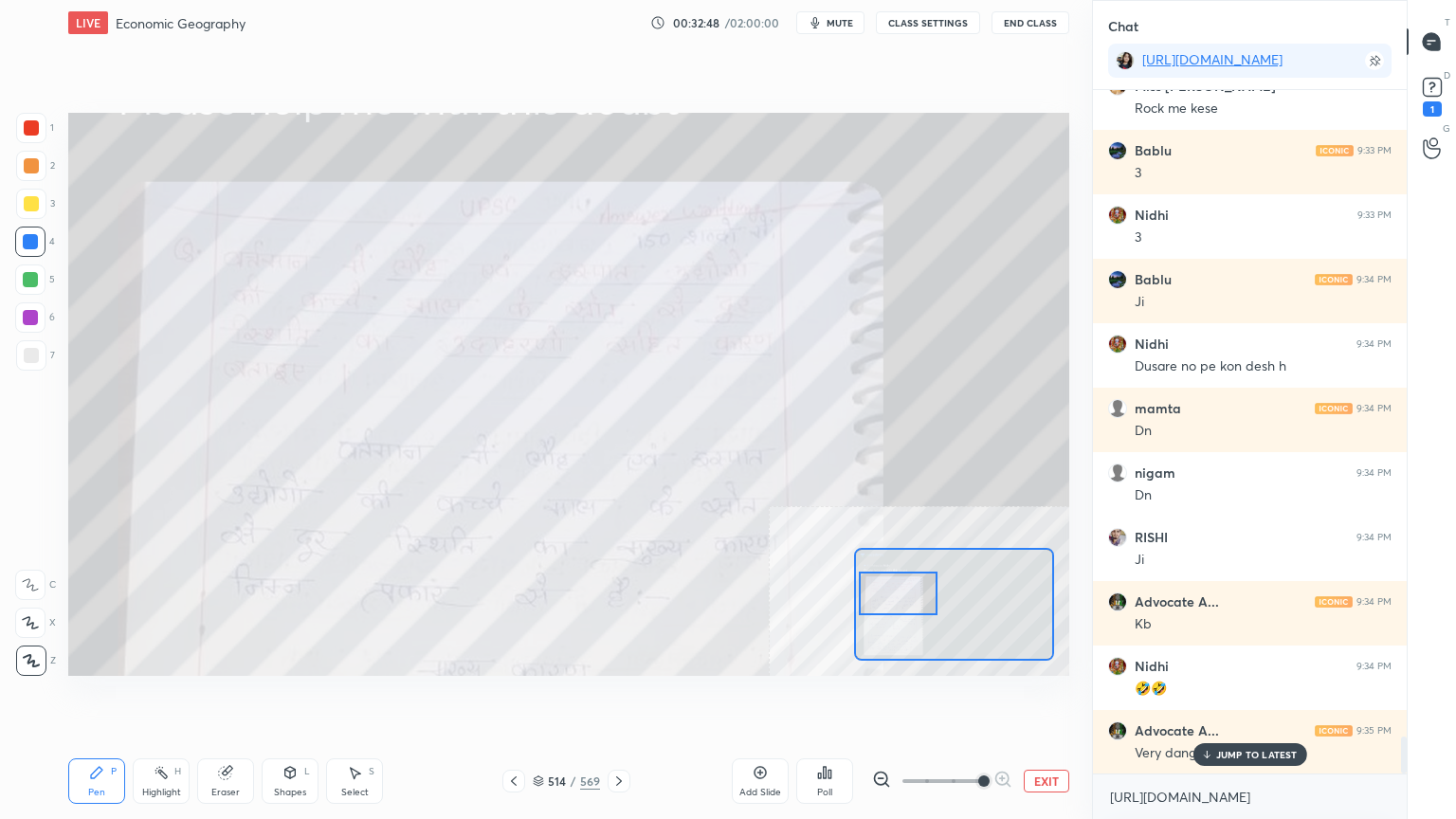 drag, startPoint x: 963, startPoint y: 607, endPoint x: 933, endPoint y: 599, distance: 31.048349 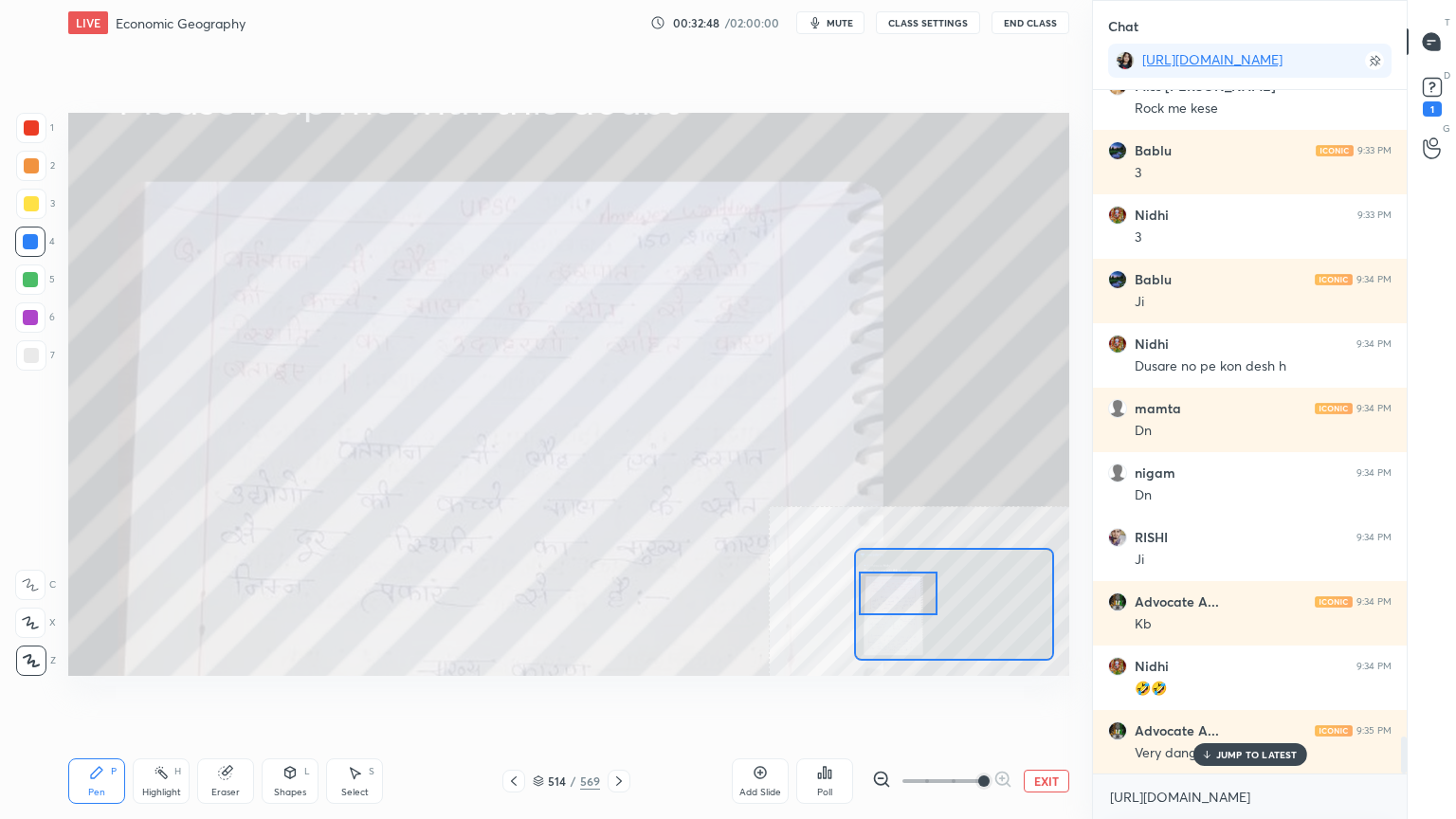 click at bounding box center (898, 593) 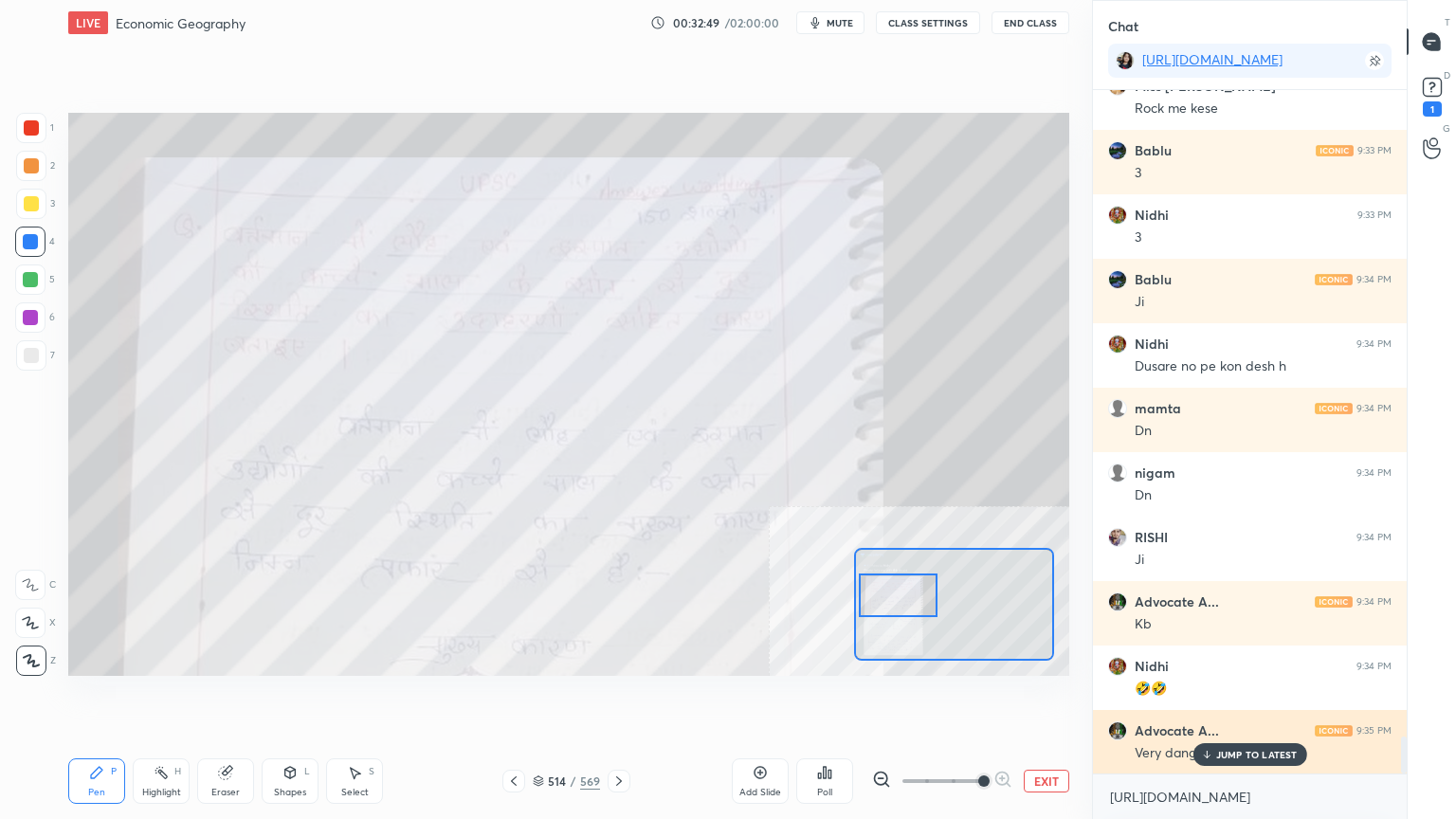 click on "JUMP TO LATEST" at bounding box center (1257, 755) 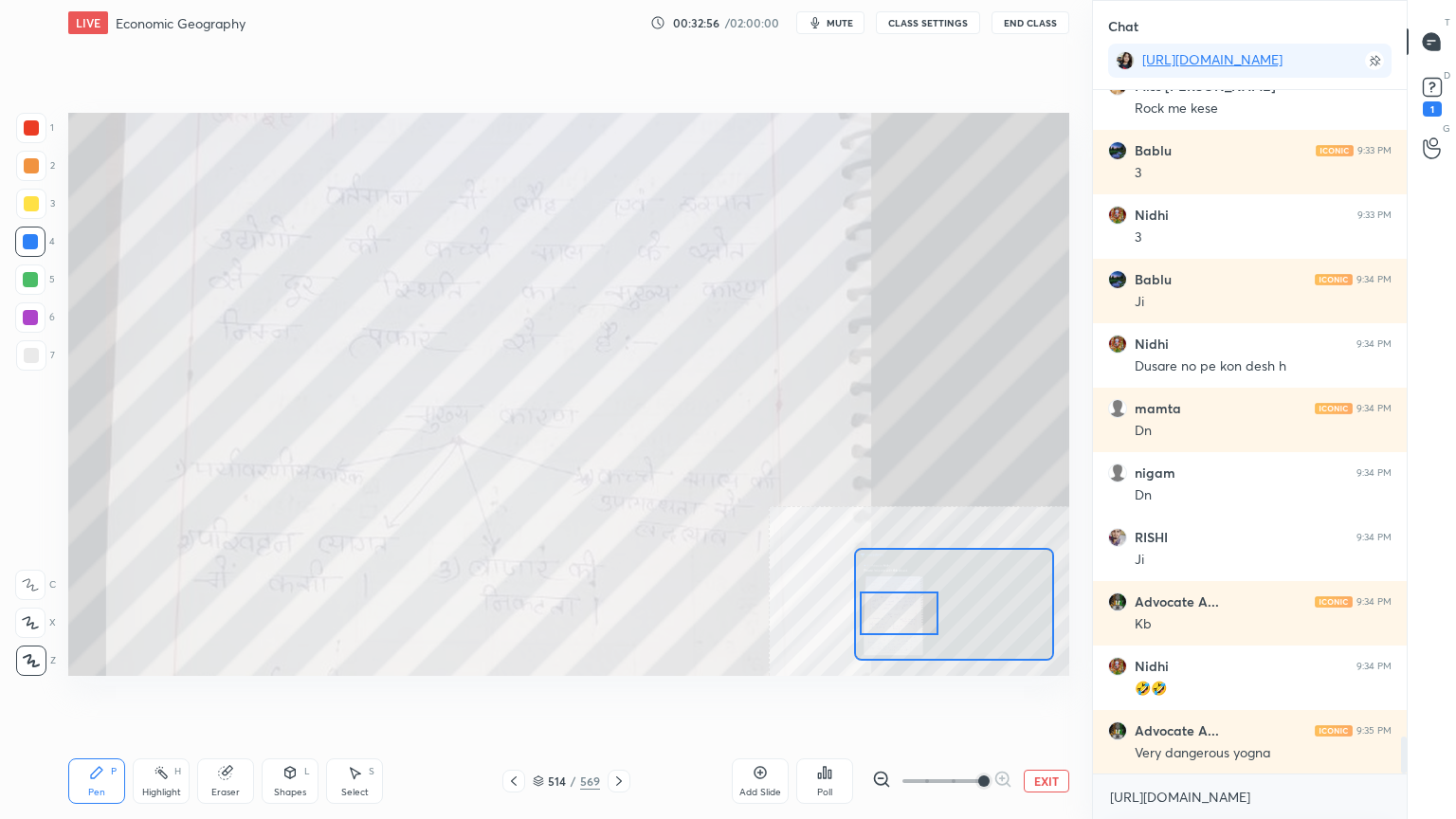 drag, startPoint x: 901, startPoint y: 600, endPoint x: 901, endPoint y: 619, distance: 19 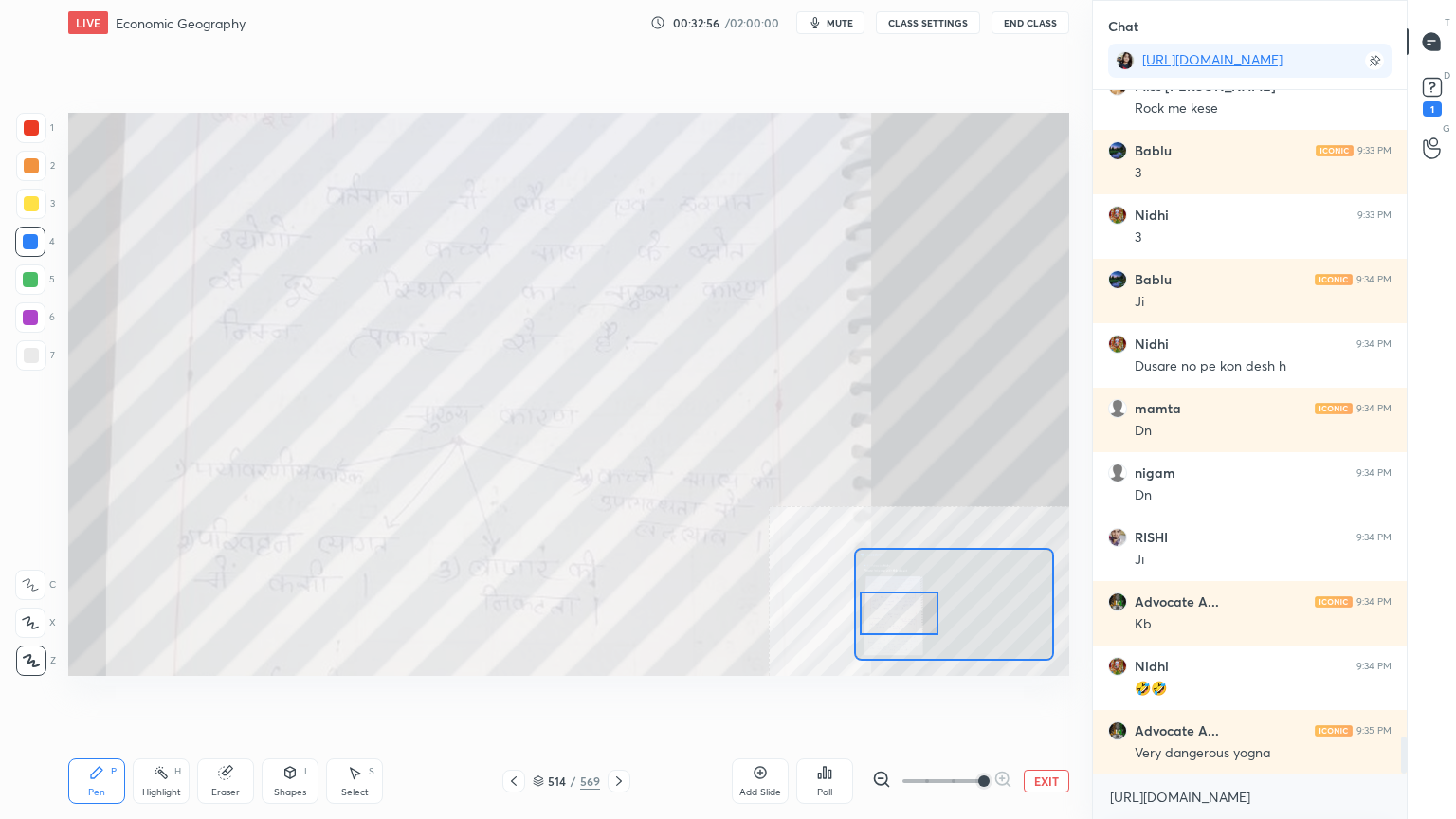 click at bounding box center (899, 613) 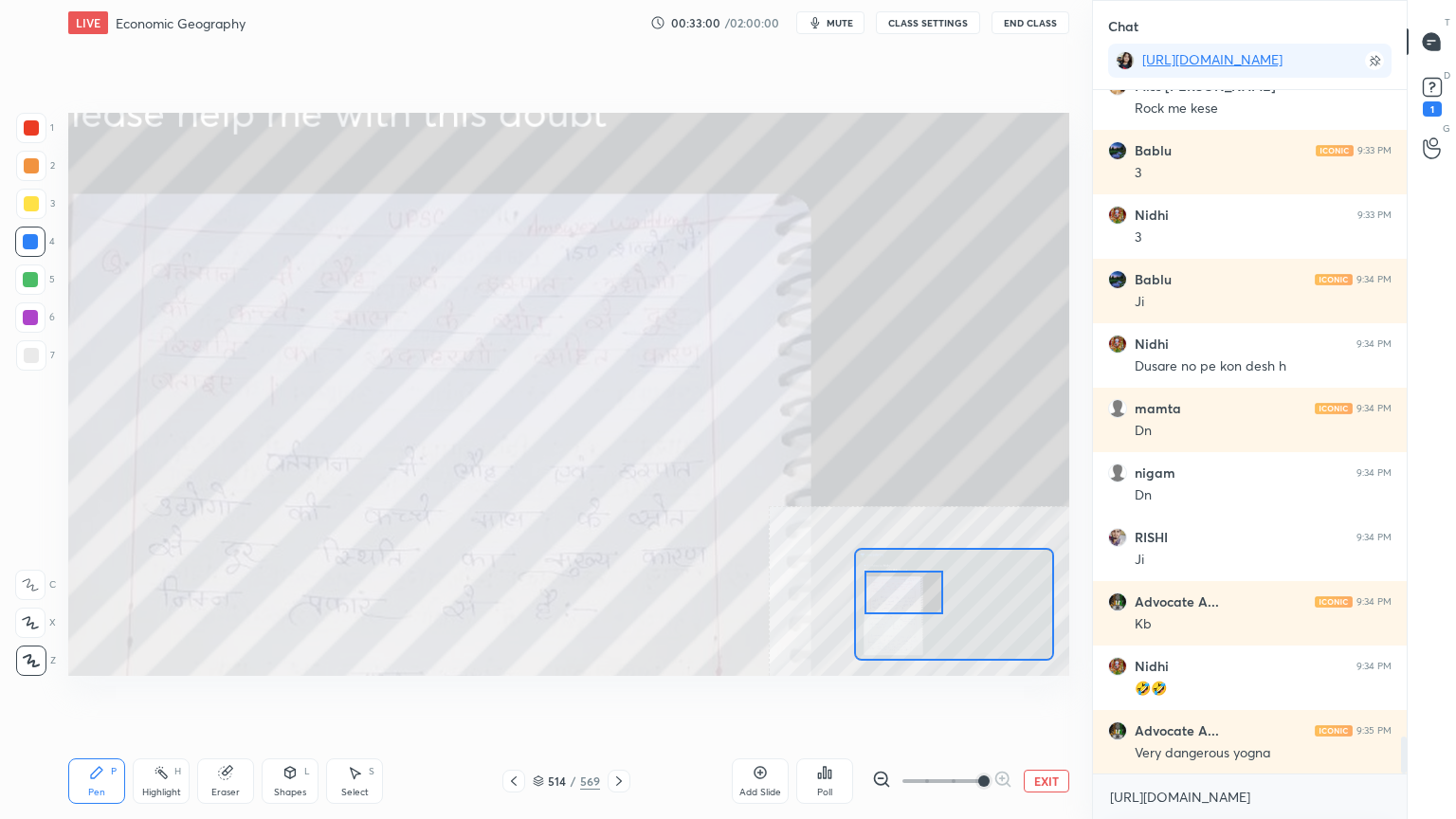 drag, startPoint x: 907, startPoint y: 606, endPoint x: 908, endPoint y: 592, distance: 14.035669 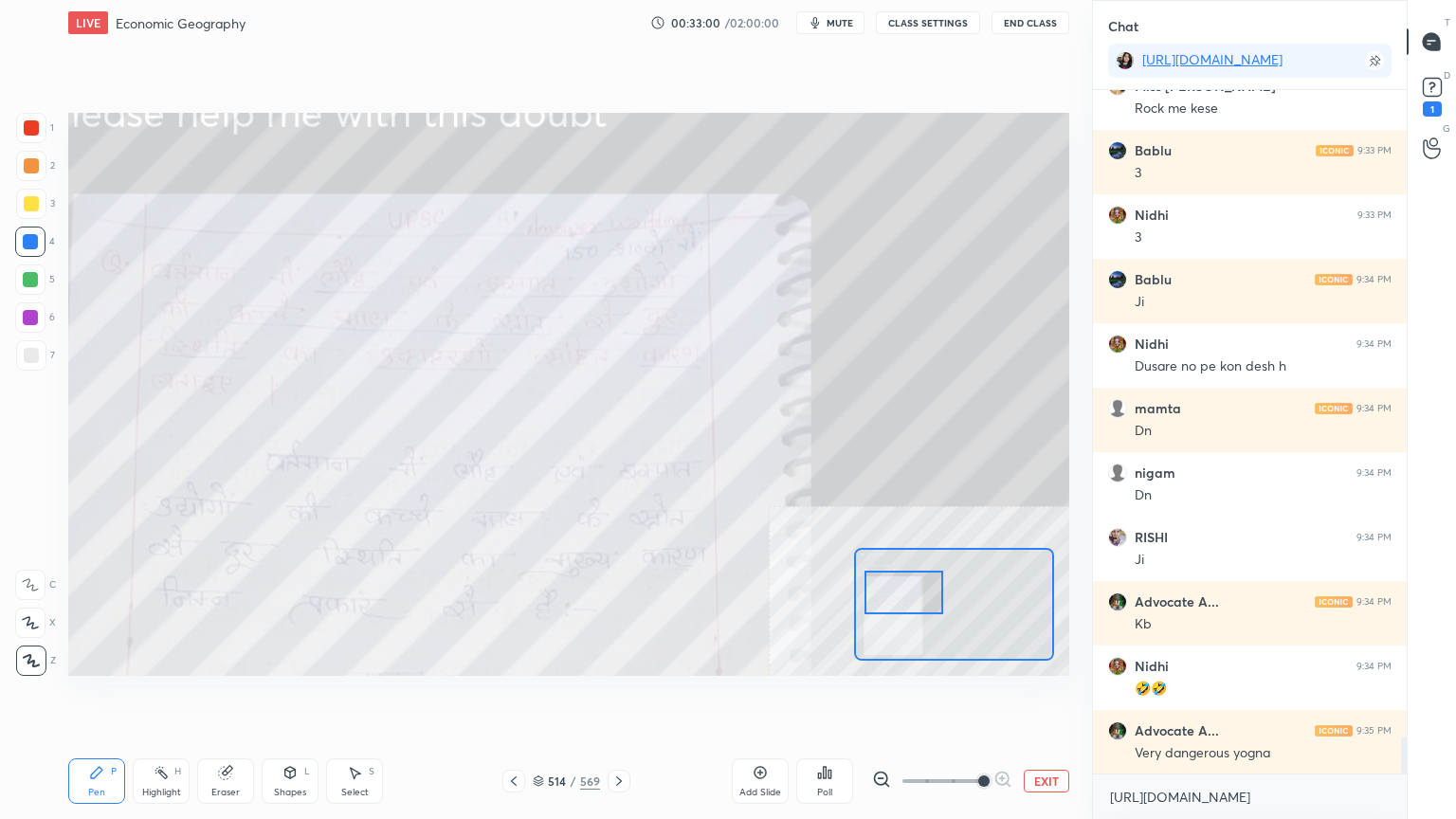 click at bounding box center (903, 592) 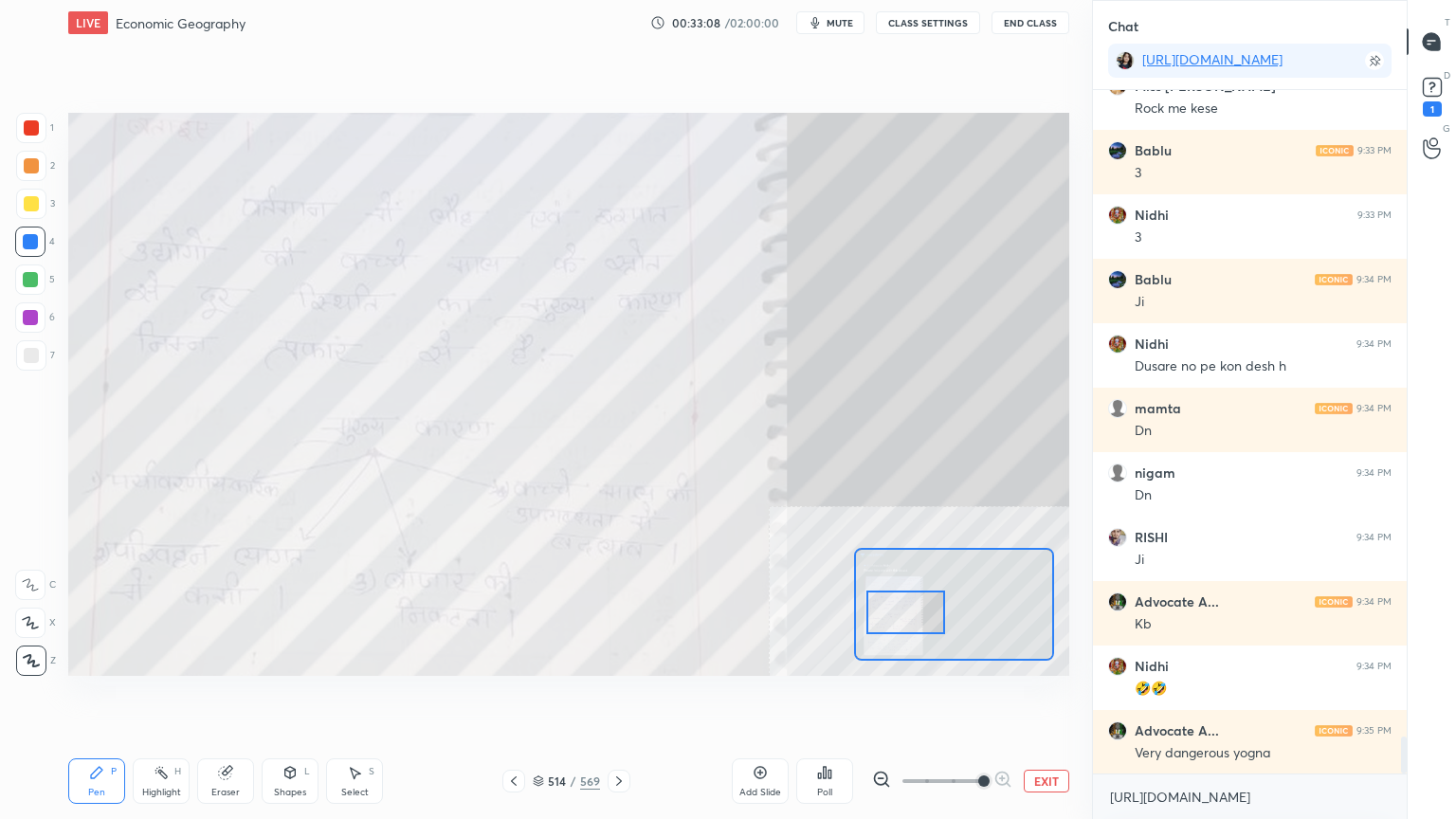 drag, startPoint x: 919, startPoint y: 587, endPoint x: 921, endPoint y: 607, distance: 20.099751 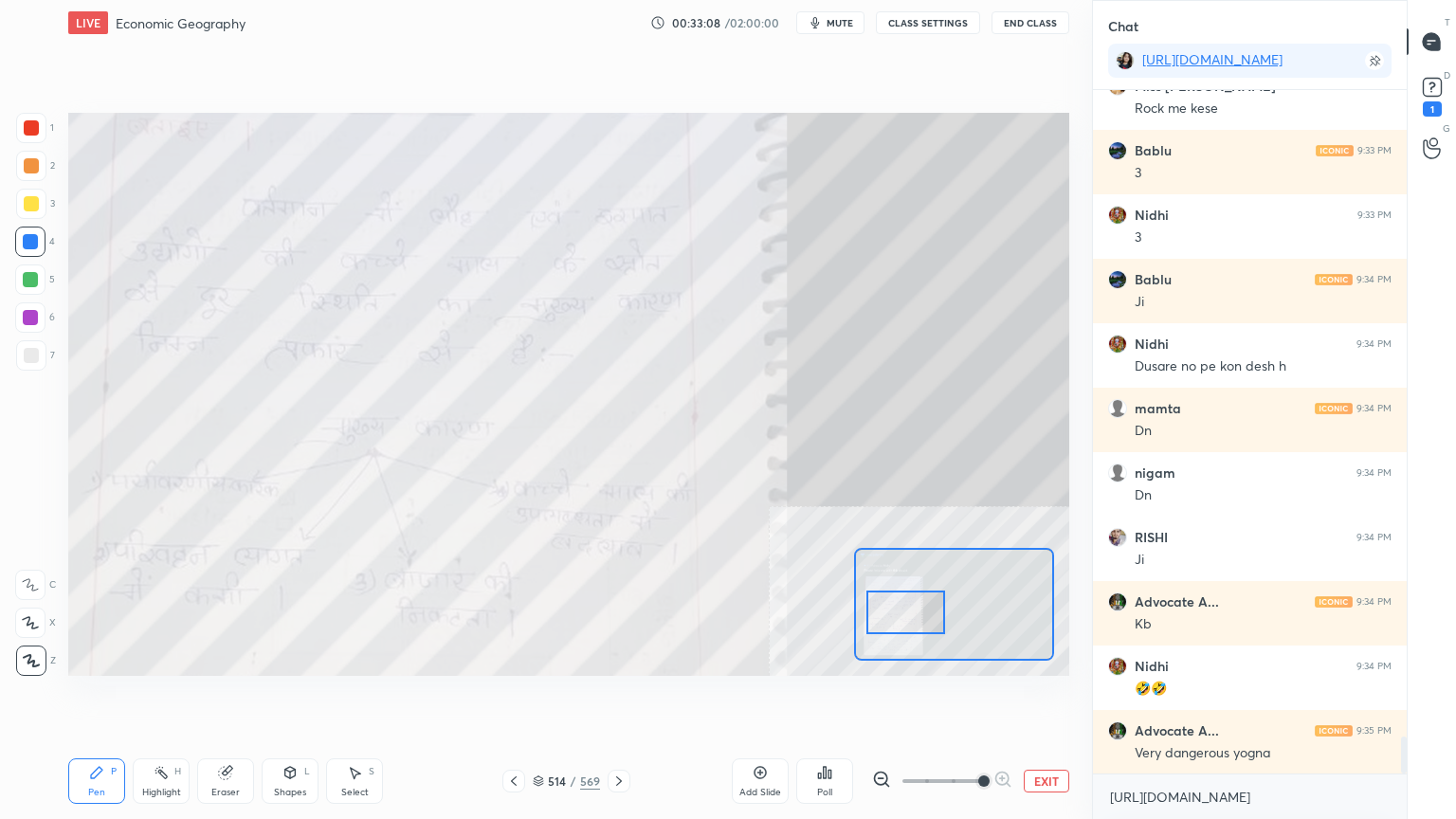 click at bounding box center [905, 612] 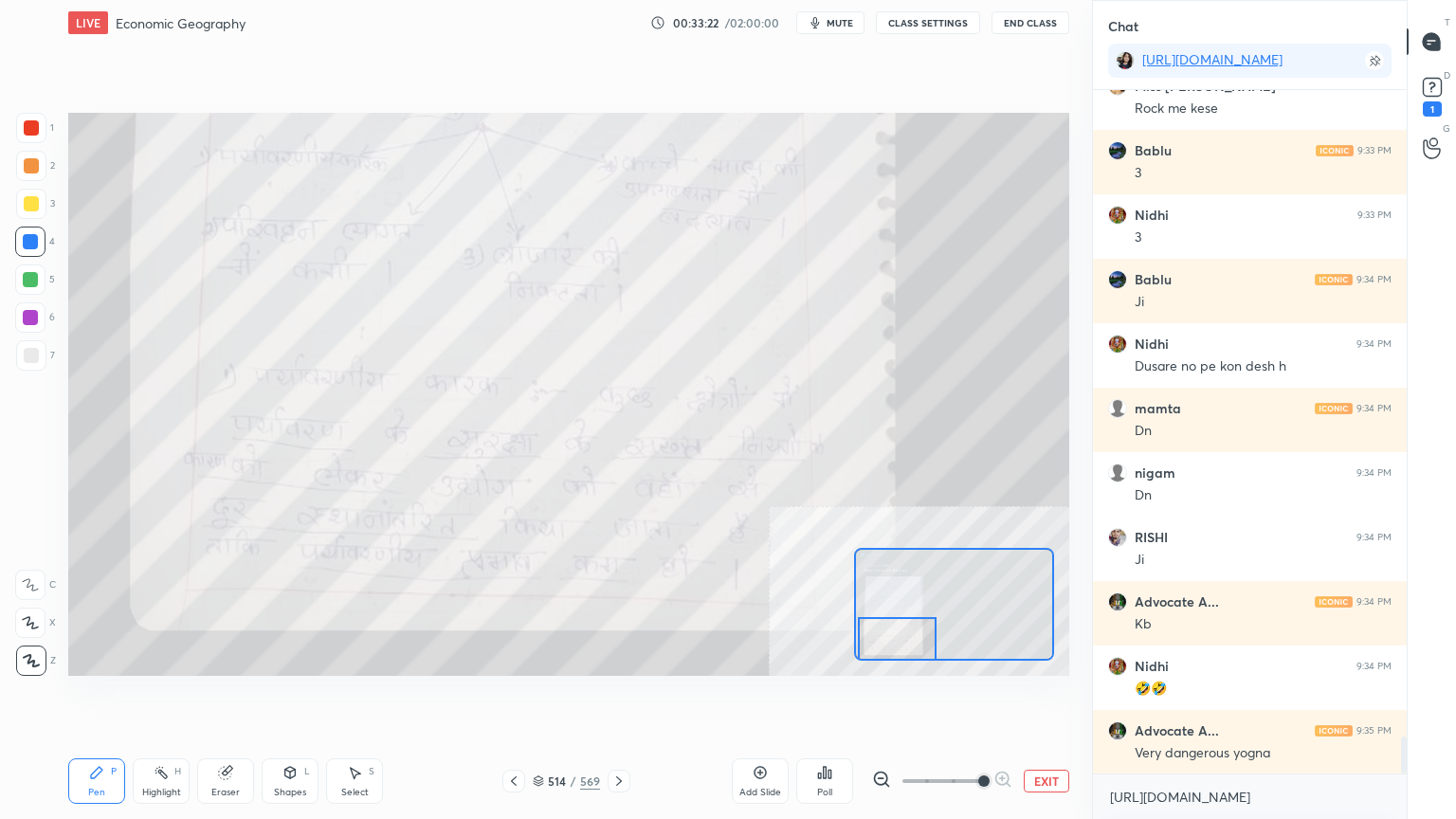 drag, startPoint x: 918, startPoint y: 626, endPoint x: 918, endPoint y: 638, distance: 12 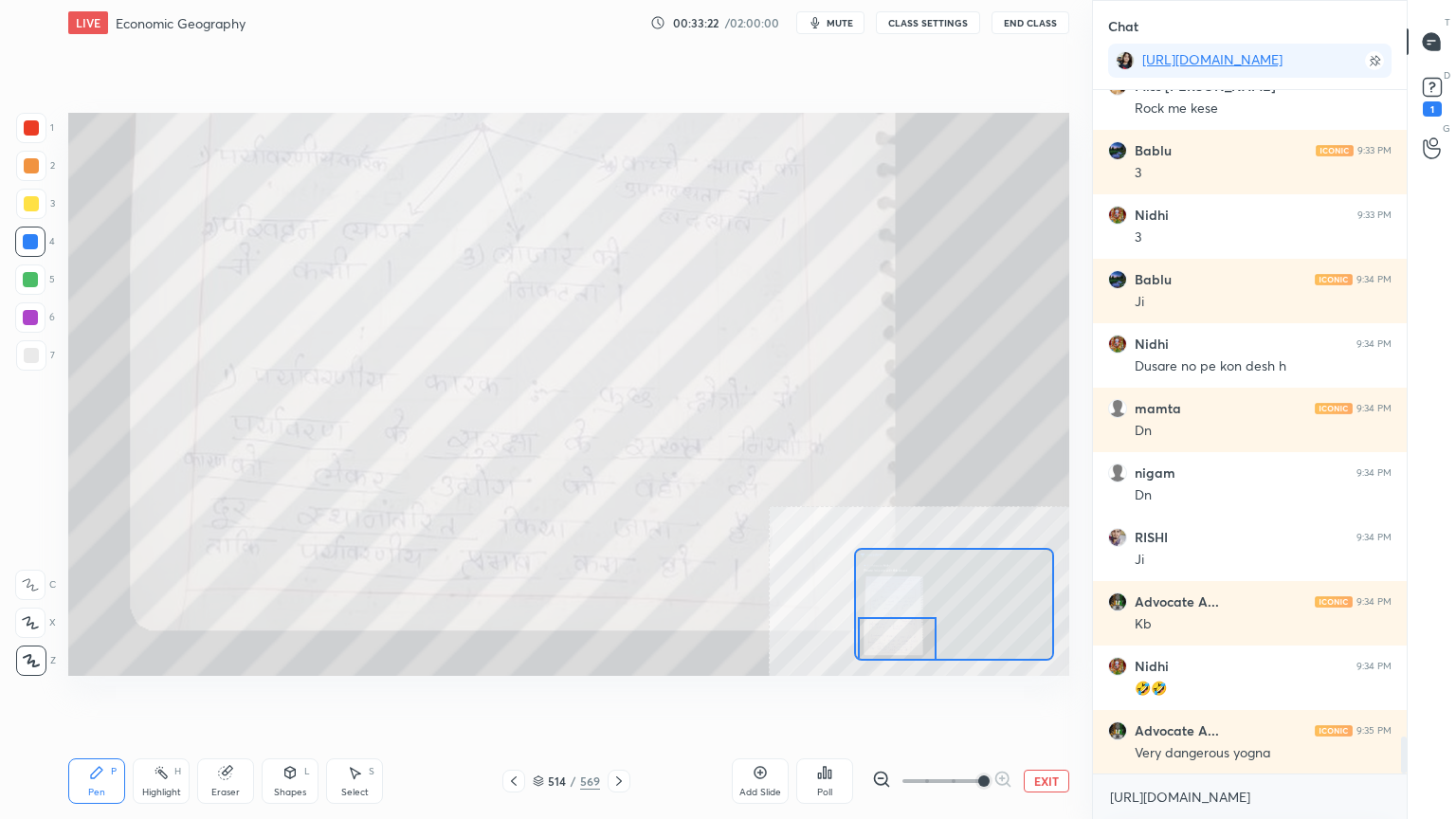 click at bounding box center (897, 639) 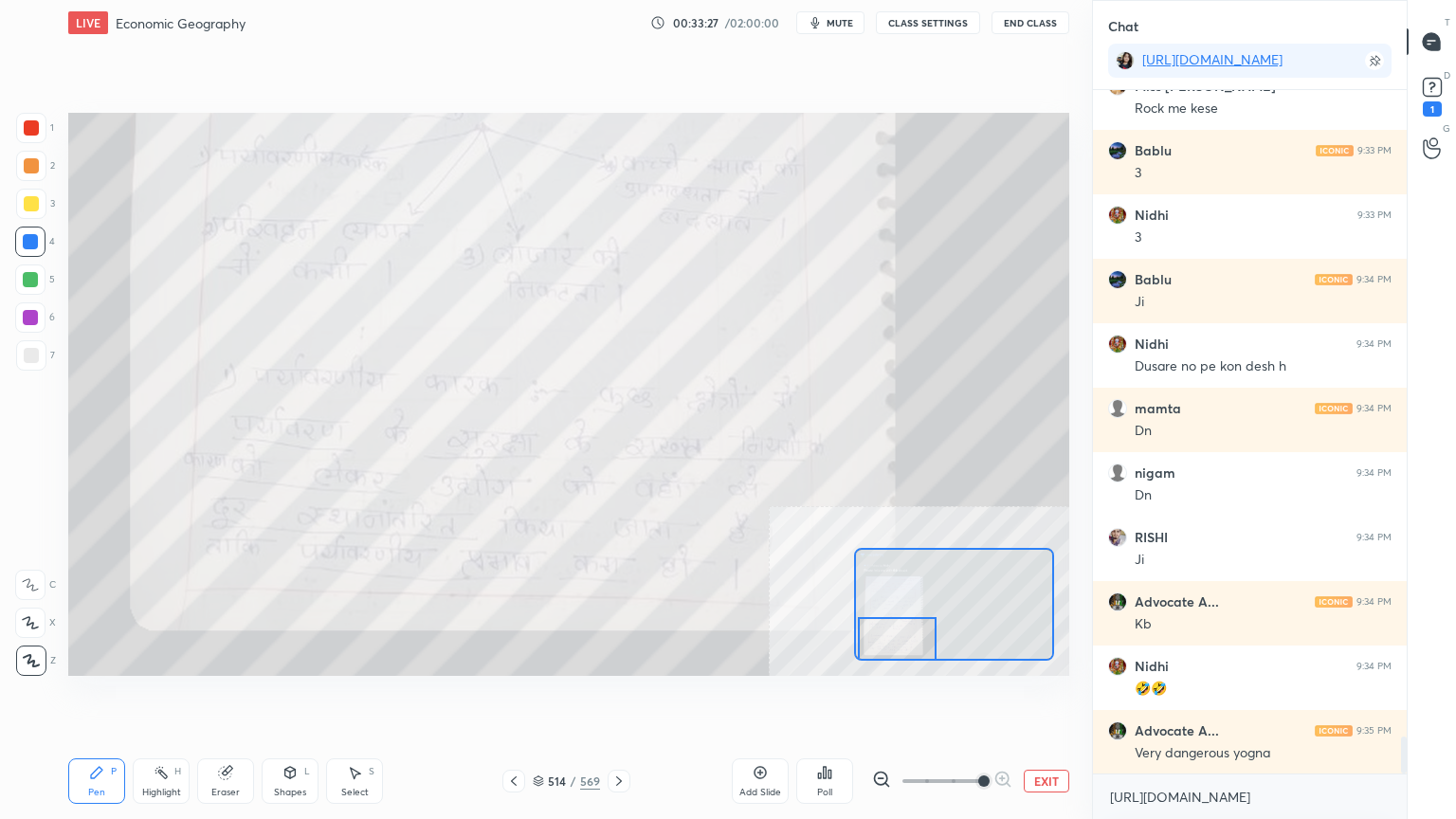 click on "Eraser" at bounding box center [226, 781] 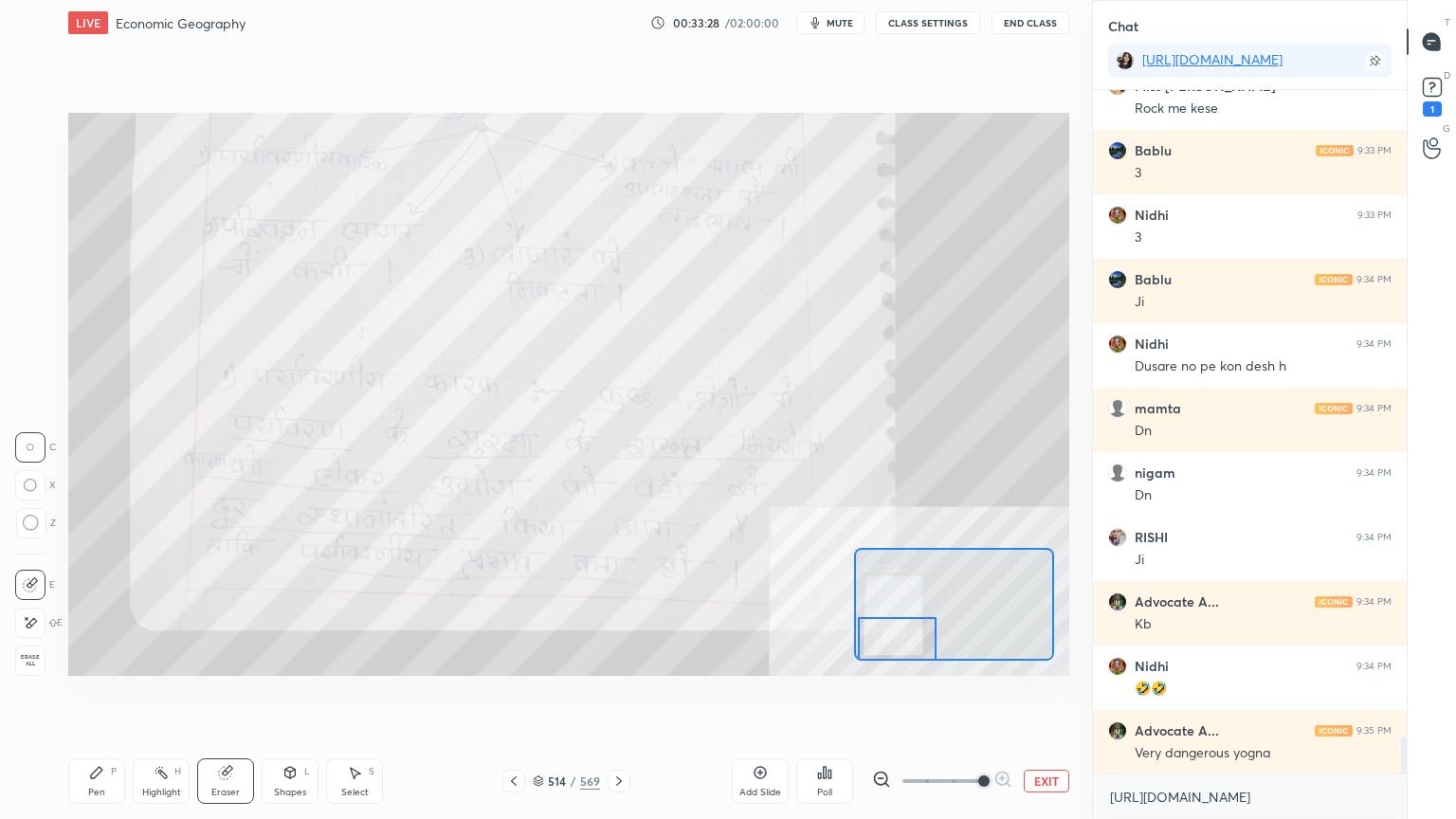 click on "E E Erase all" at bounding box center (39, 619) 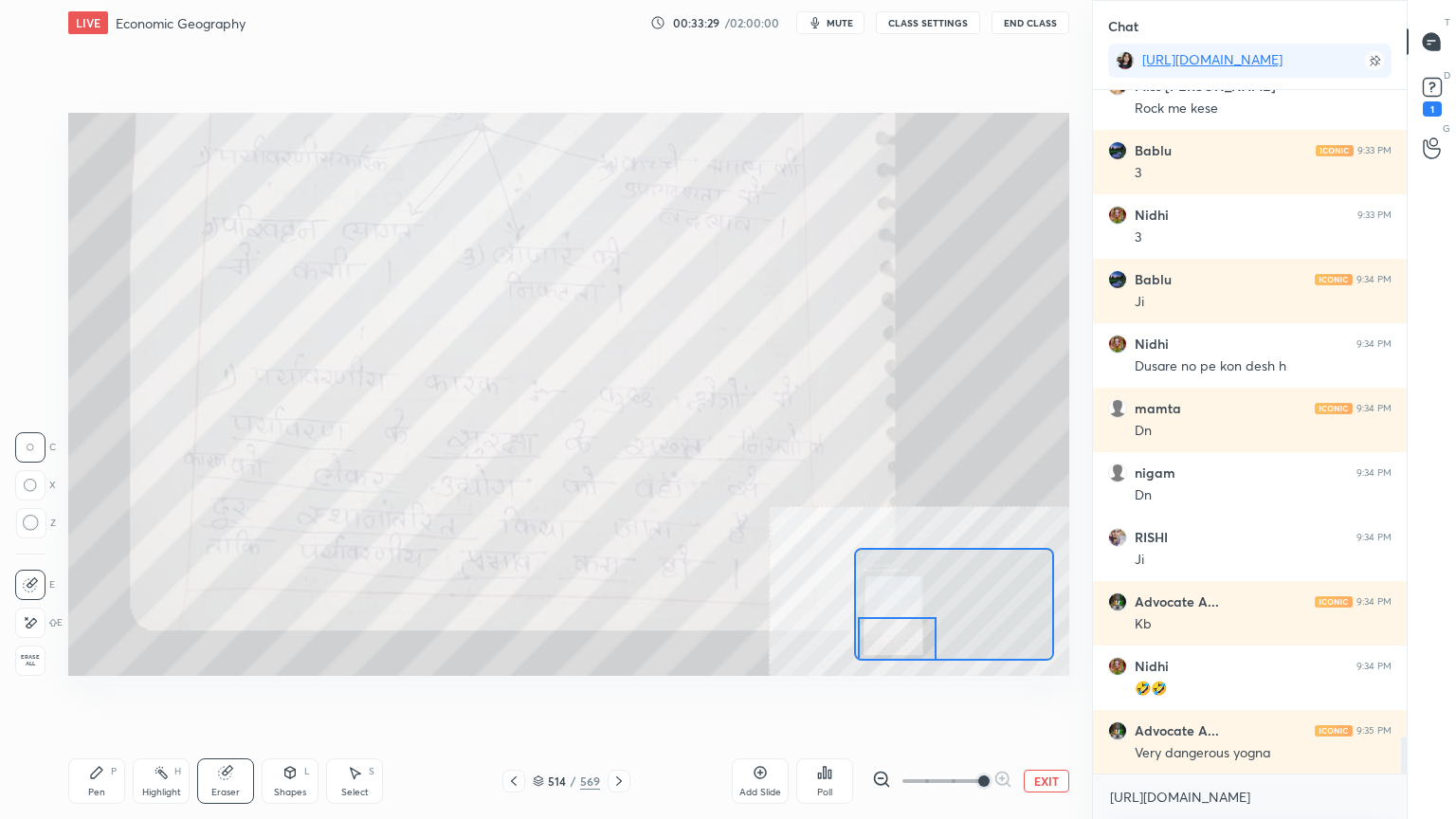 drag, startPoint x: 23, startPoint y: 654, endPoint x: 66, endPoint y: 638, distance: 45.8803 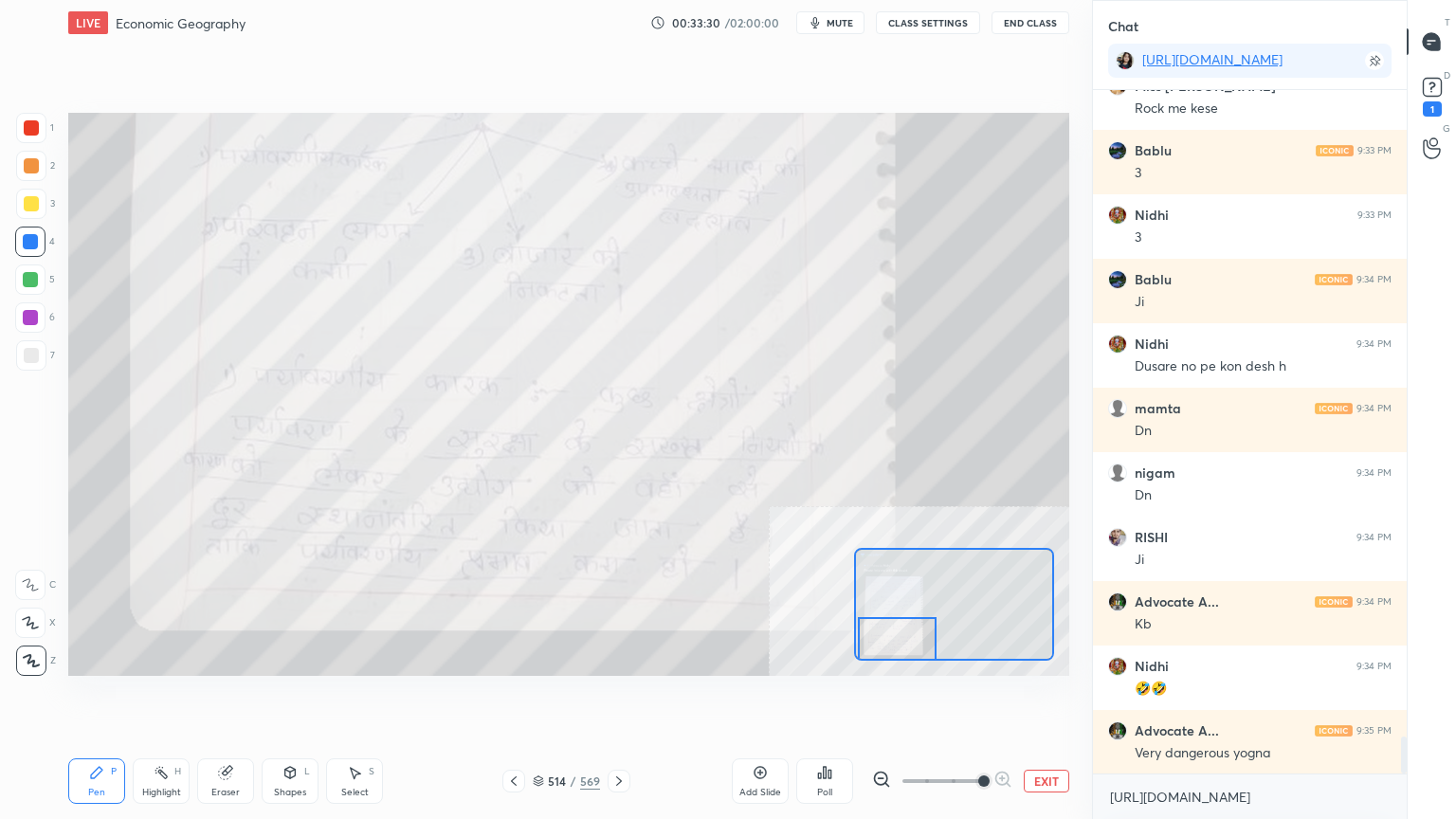click on "EXIT" at bounding box center (1046, 781) 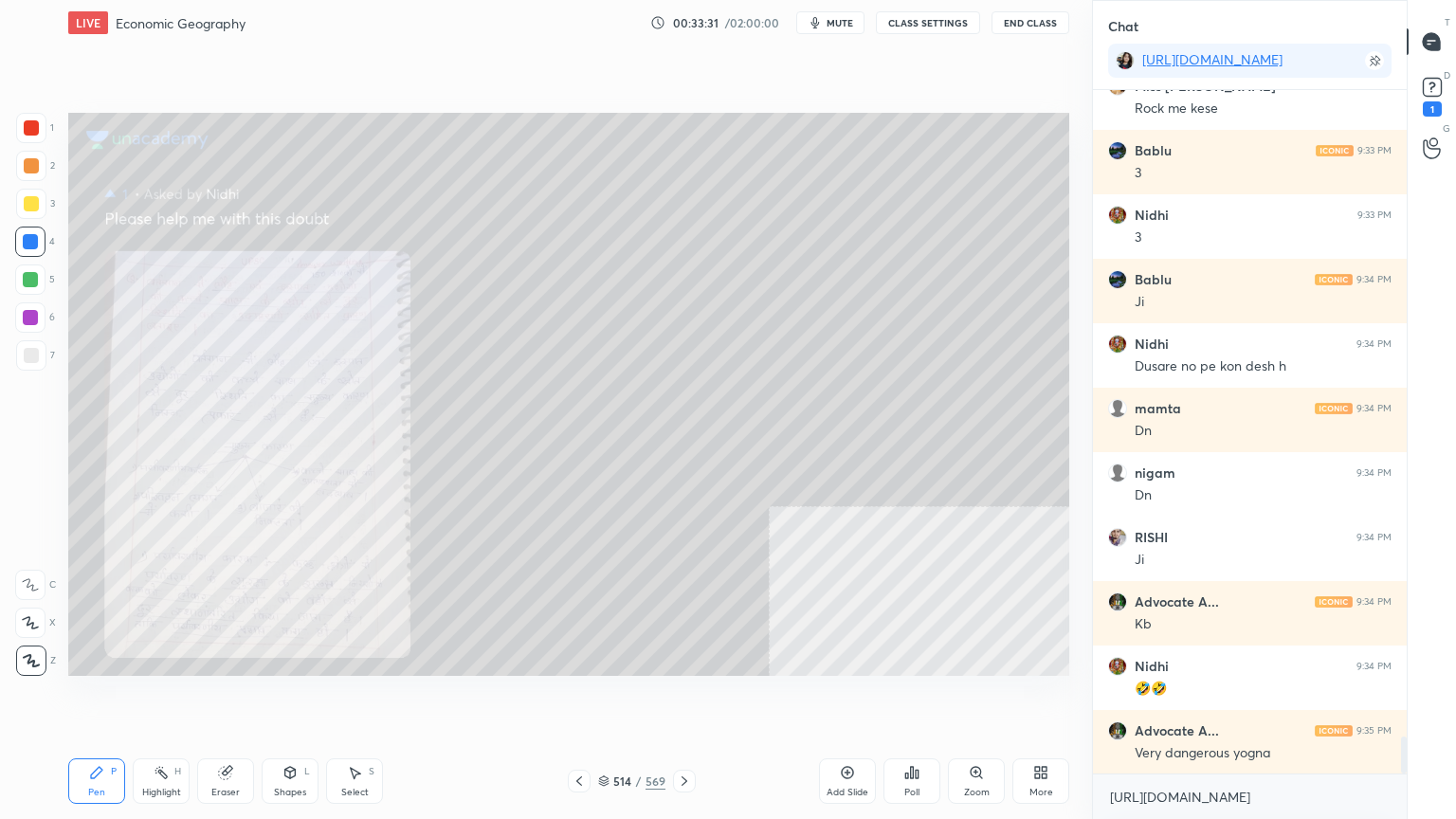 click 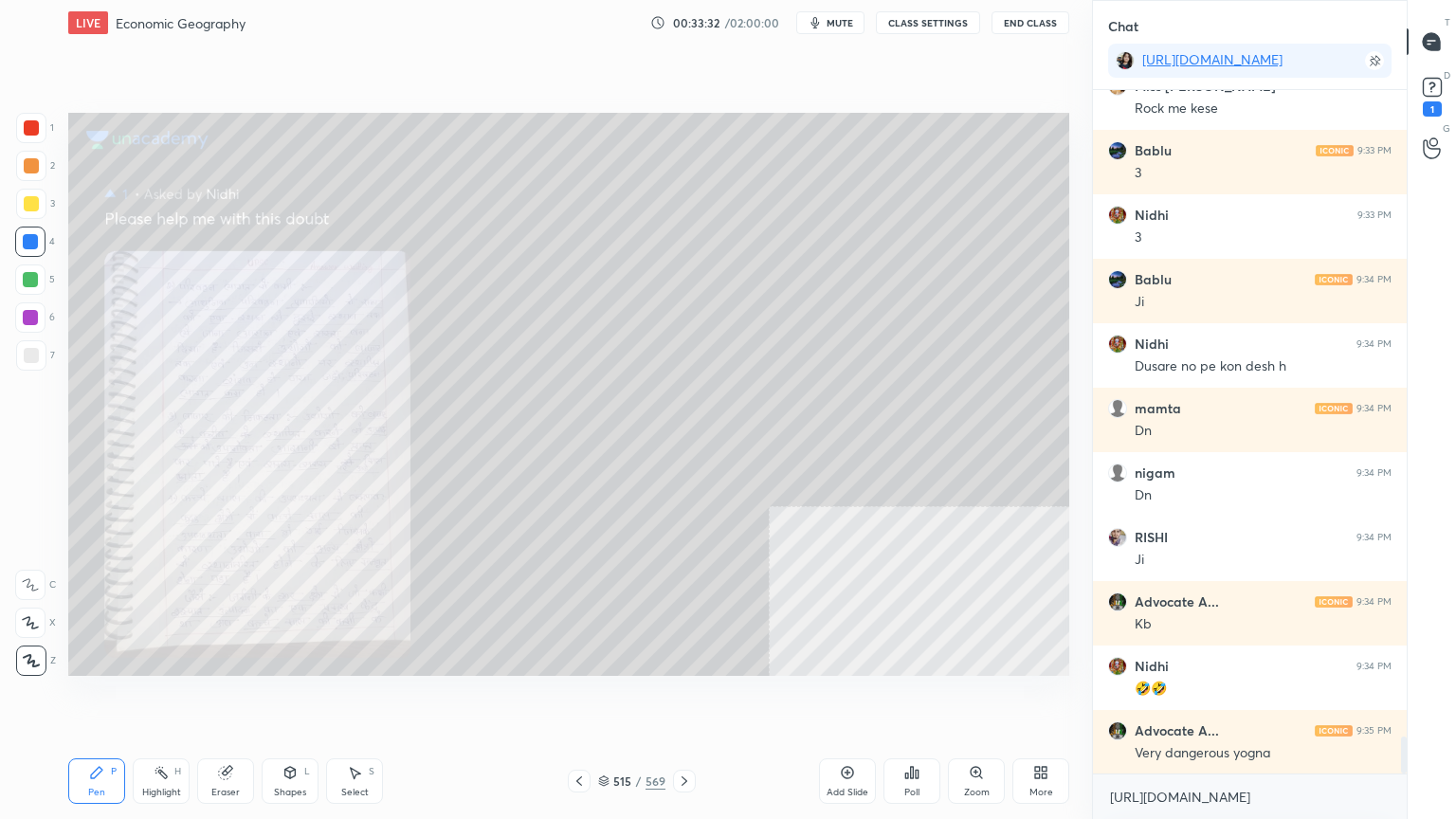 click 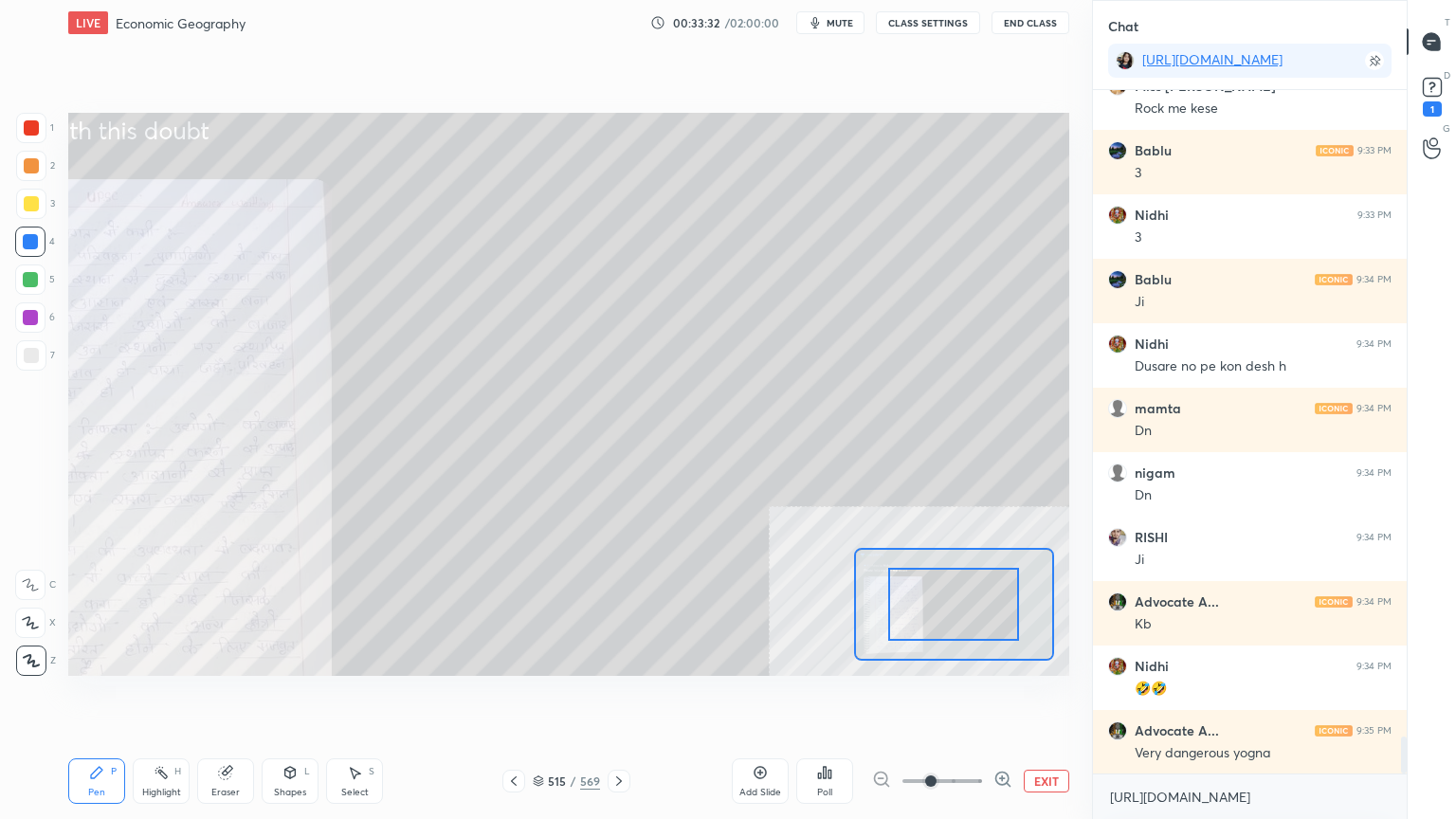 click 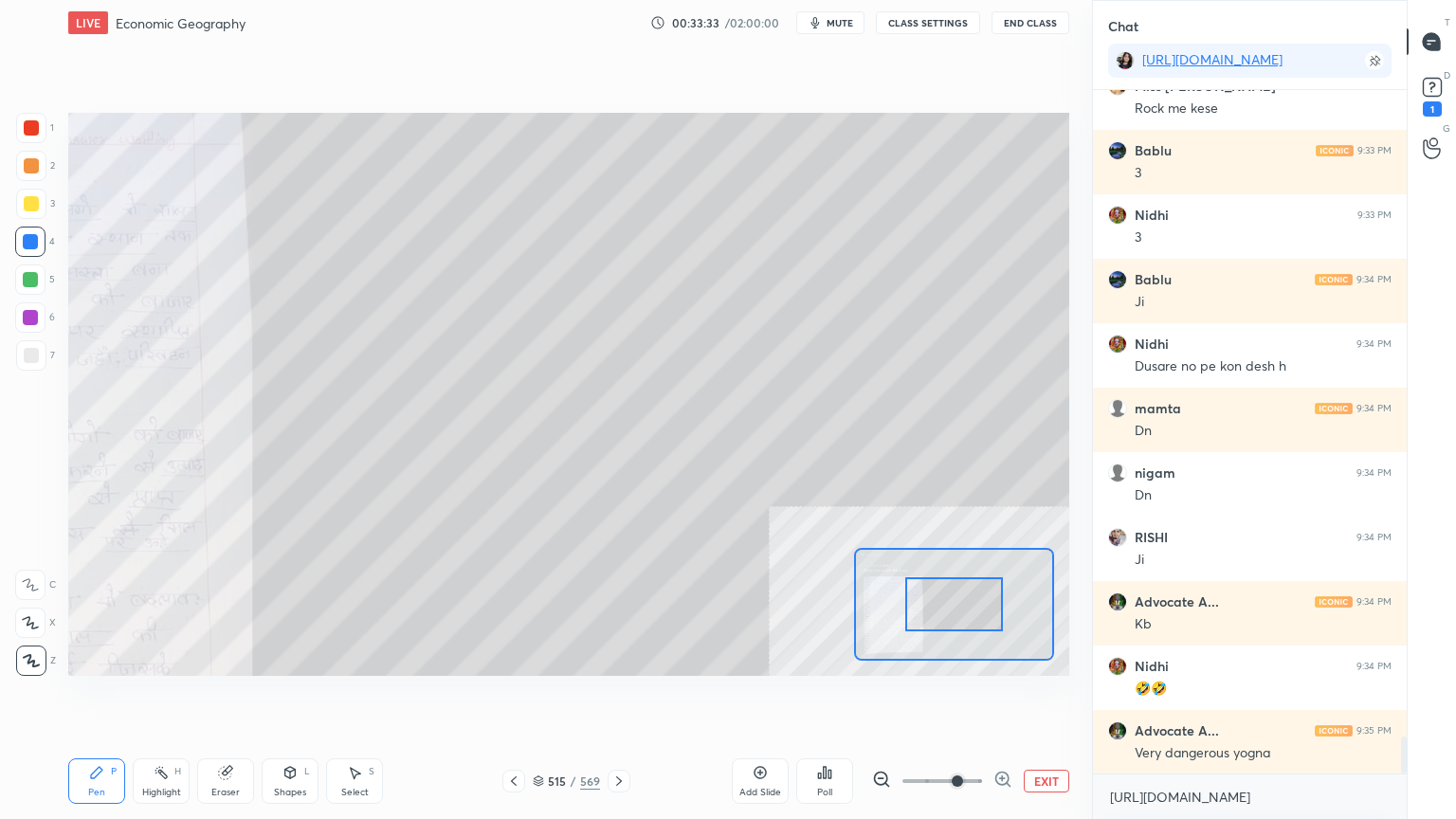 click 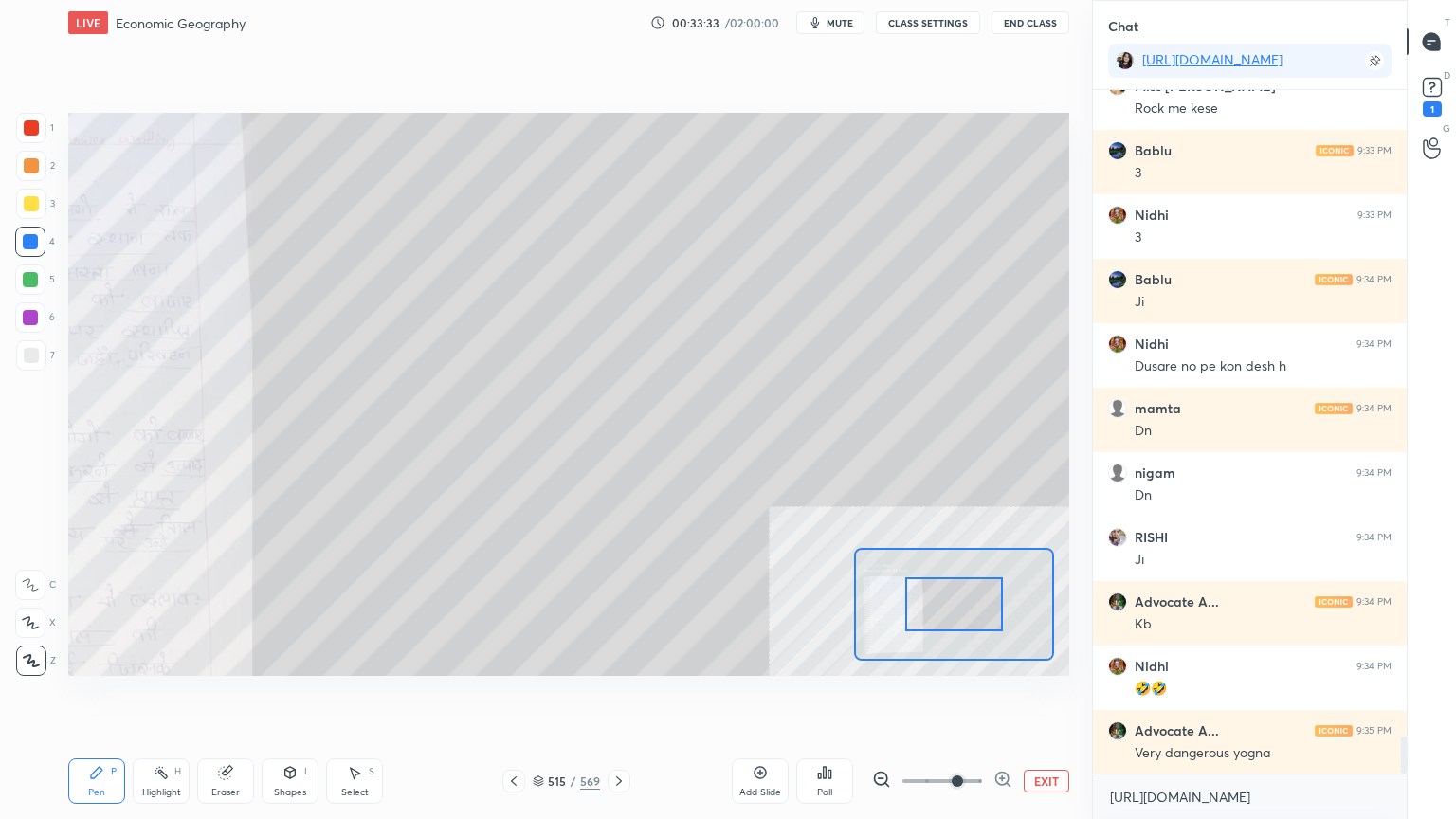 click at bounding box center [942, 781] 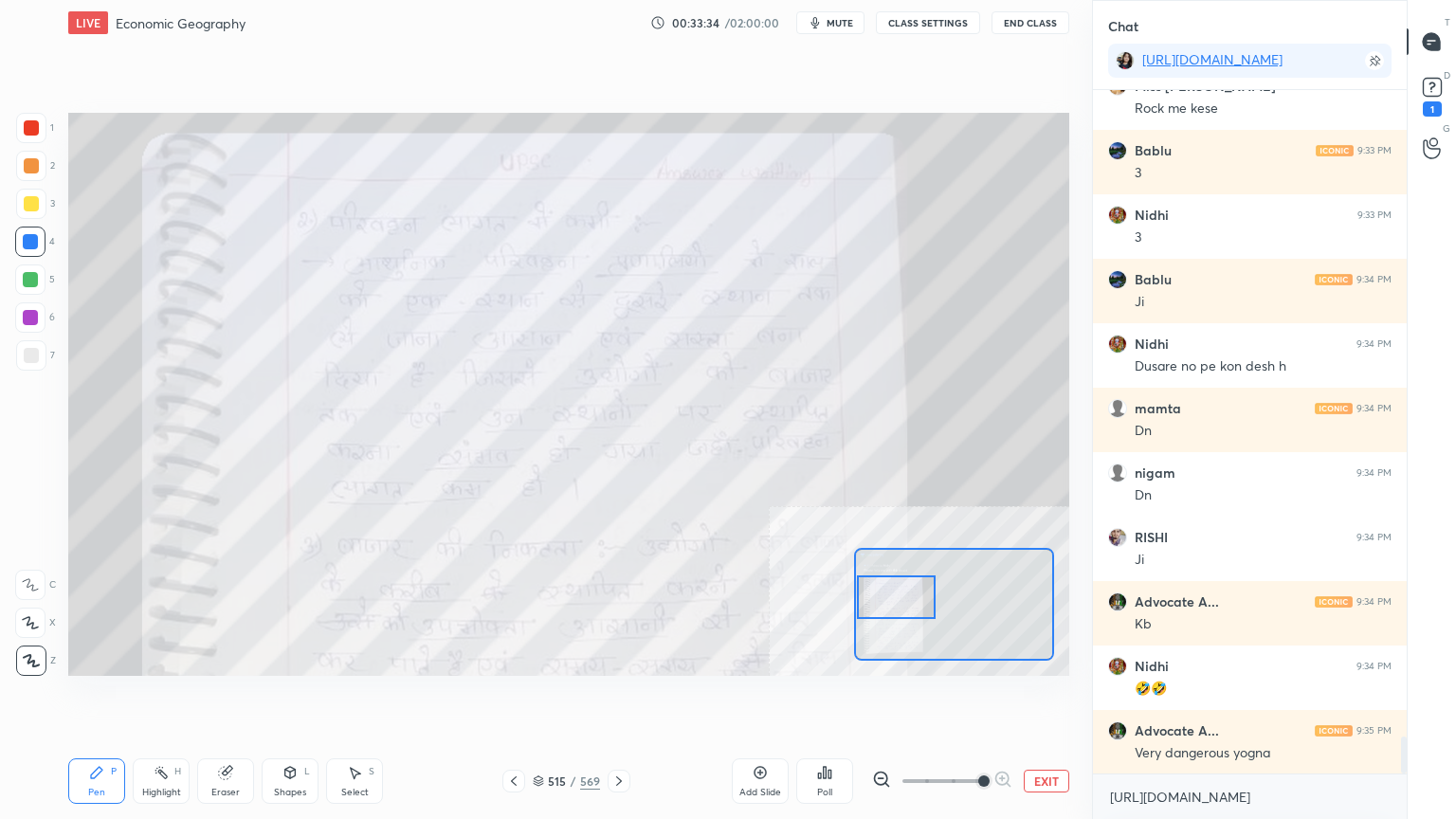 drag, startPoint x: 964, startPoint y: 610, endPoint x: 910, endPoint y: 599, distance: 55.108983 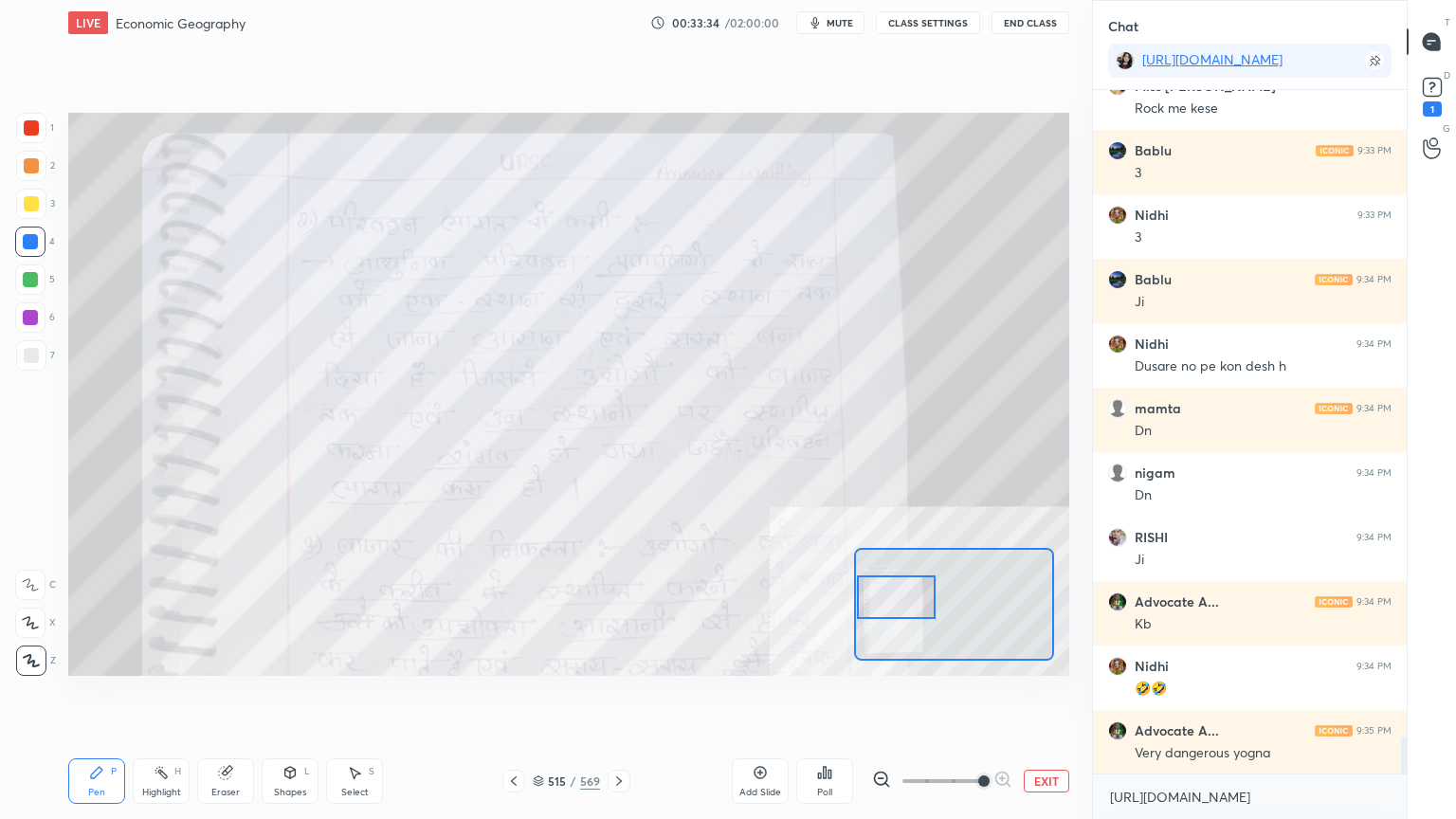 click at bounding box center (896, 597) 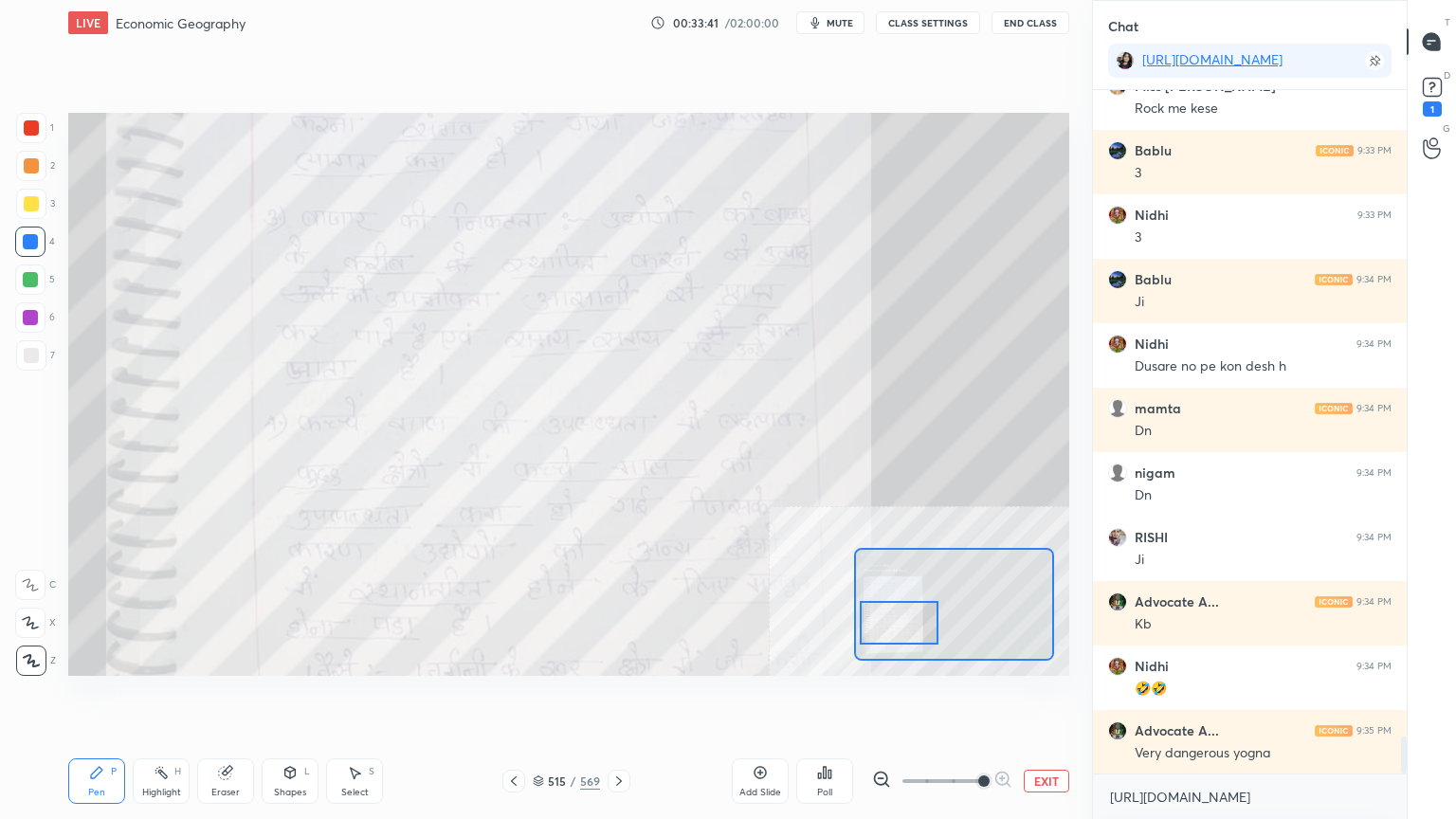 drag, startPoint x: 909, startPoint y: 609, endPoint x: 910, endPoint y: 629, distance: 20.024984 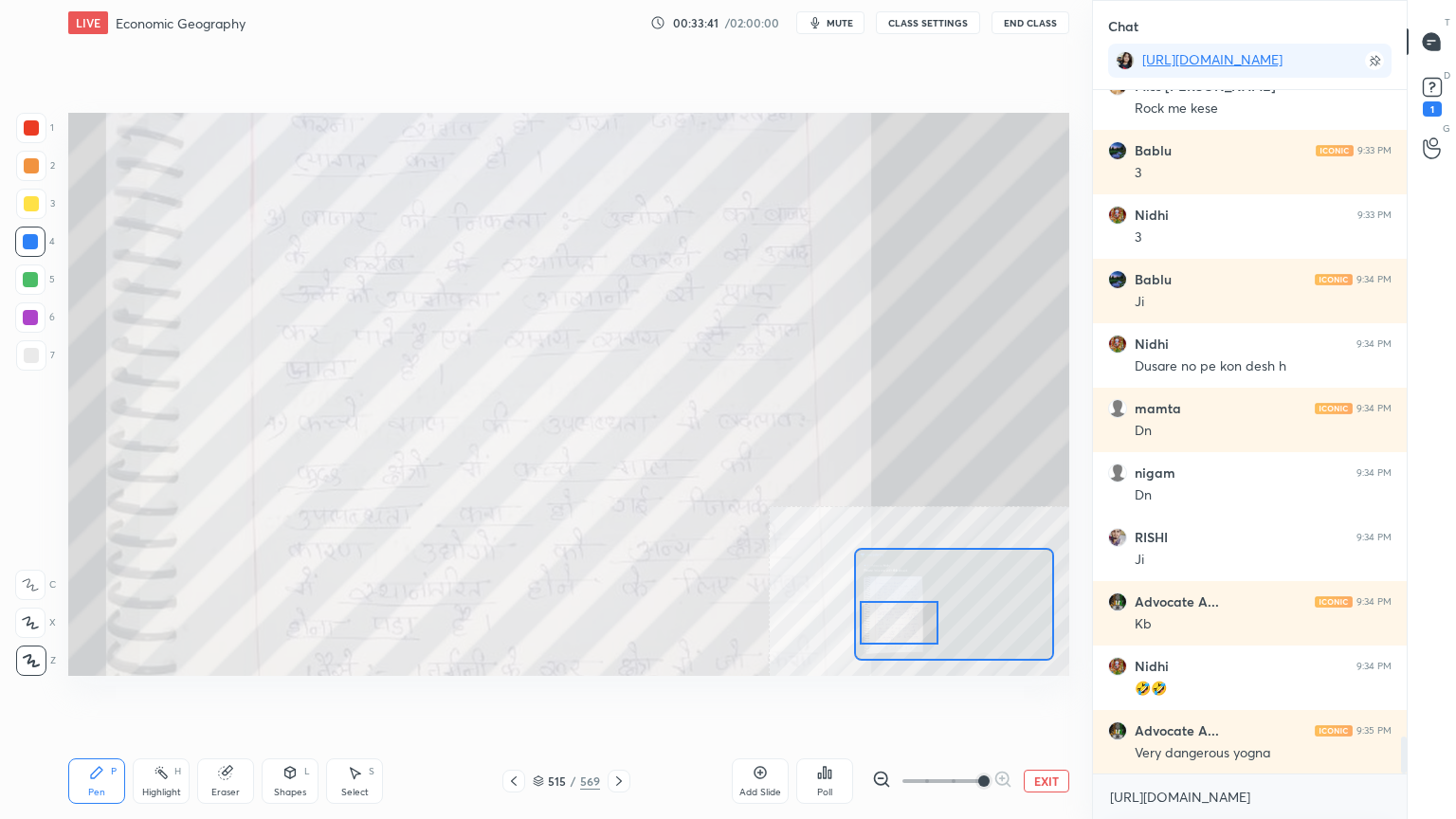 click at bounding box center [899, 623] 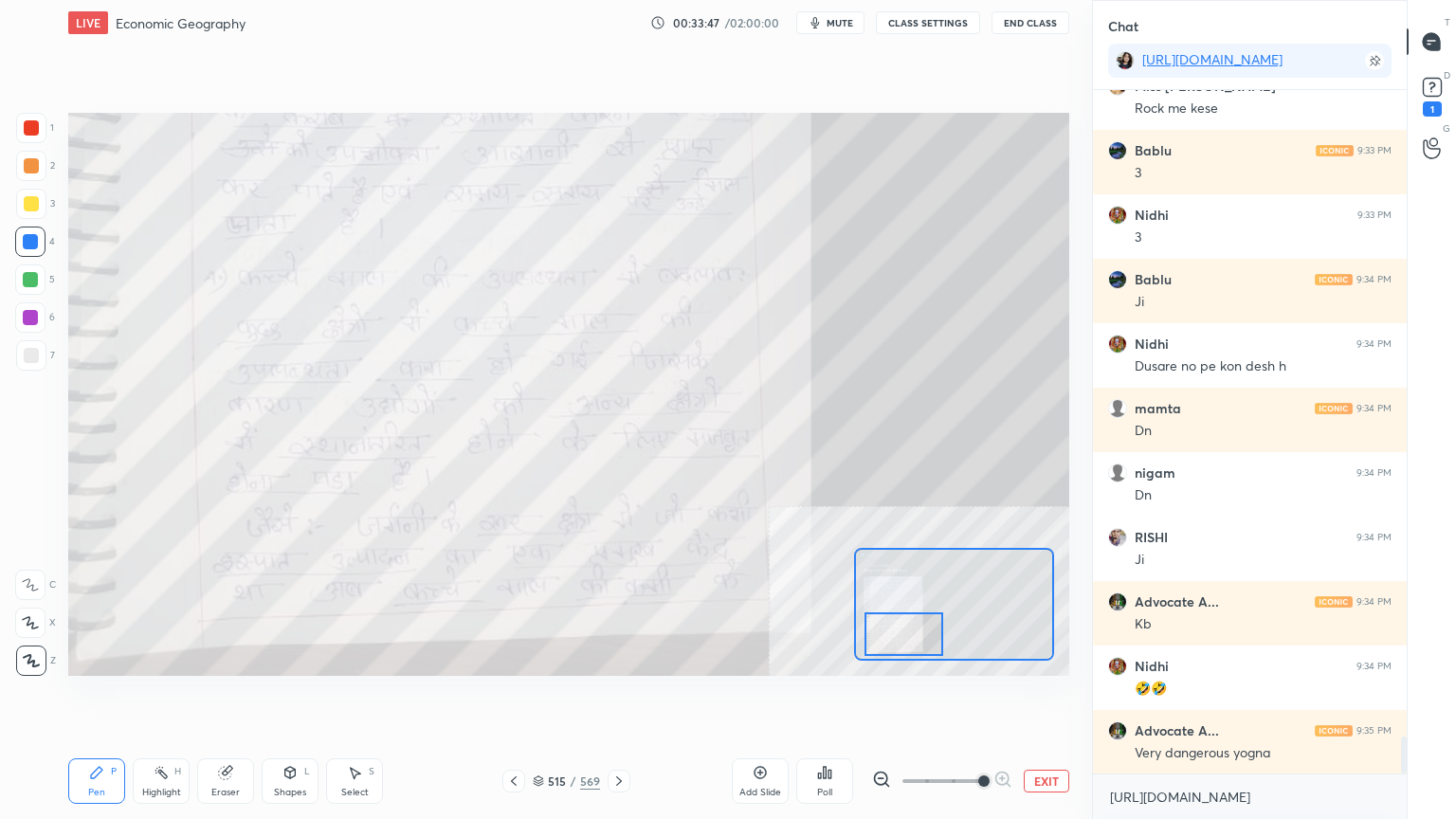 drag, startPoint x: 906, startPoint y: 629, endPoint x: 936, endPoint y: 634, distance: 30.413813 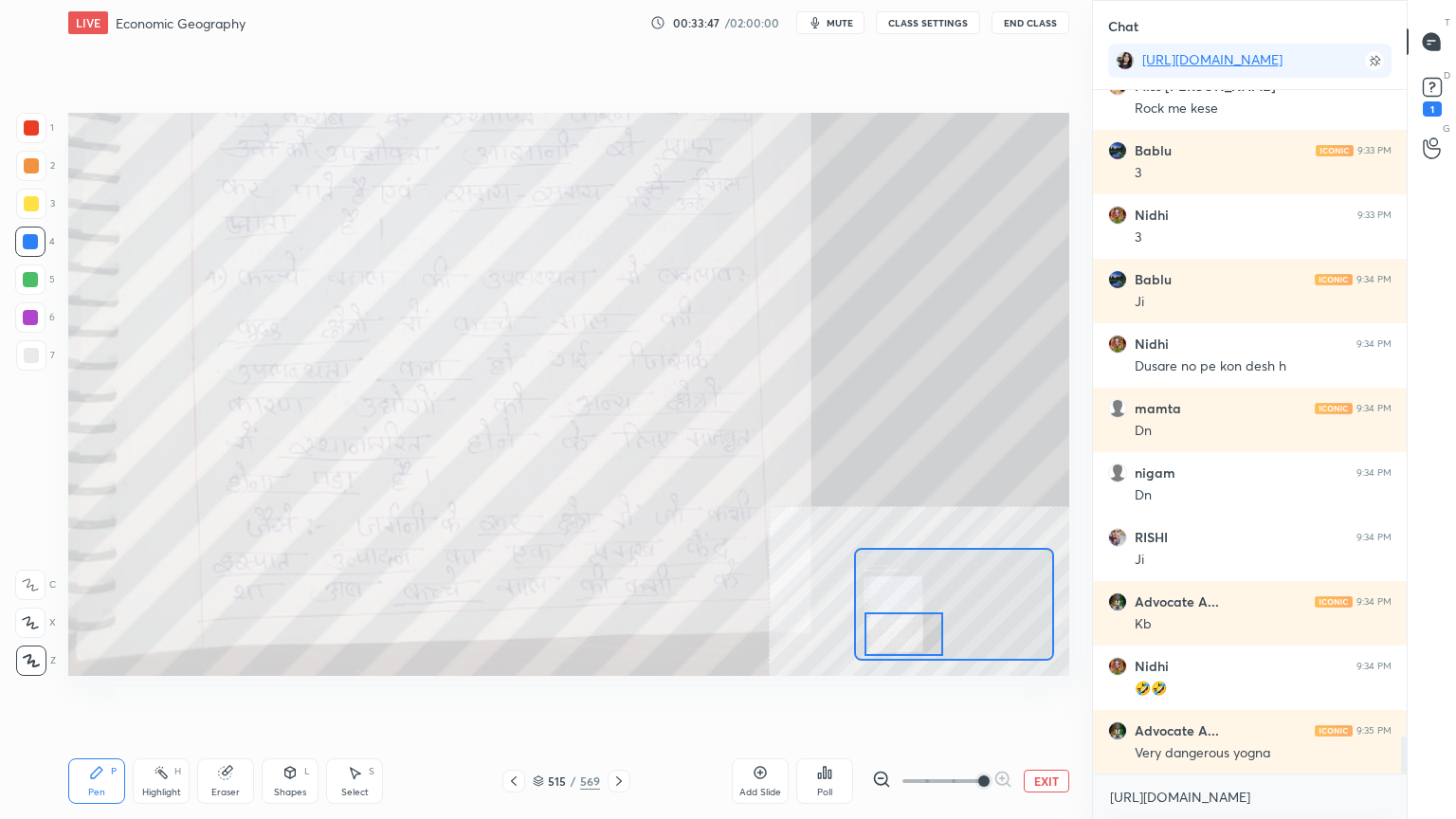 click at bounding box center (903, 634) 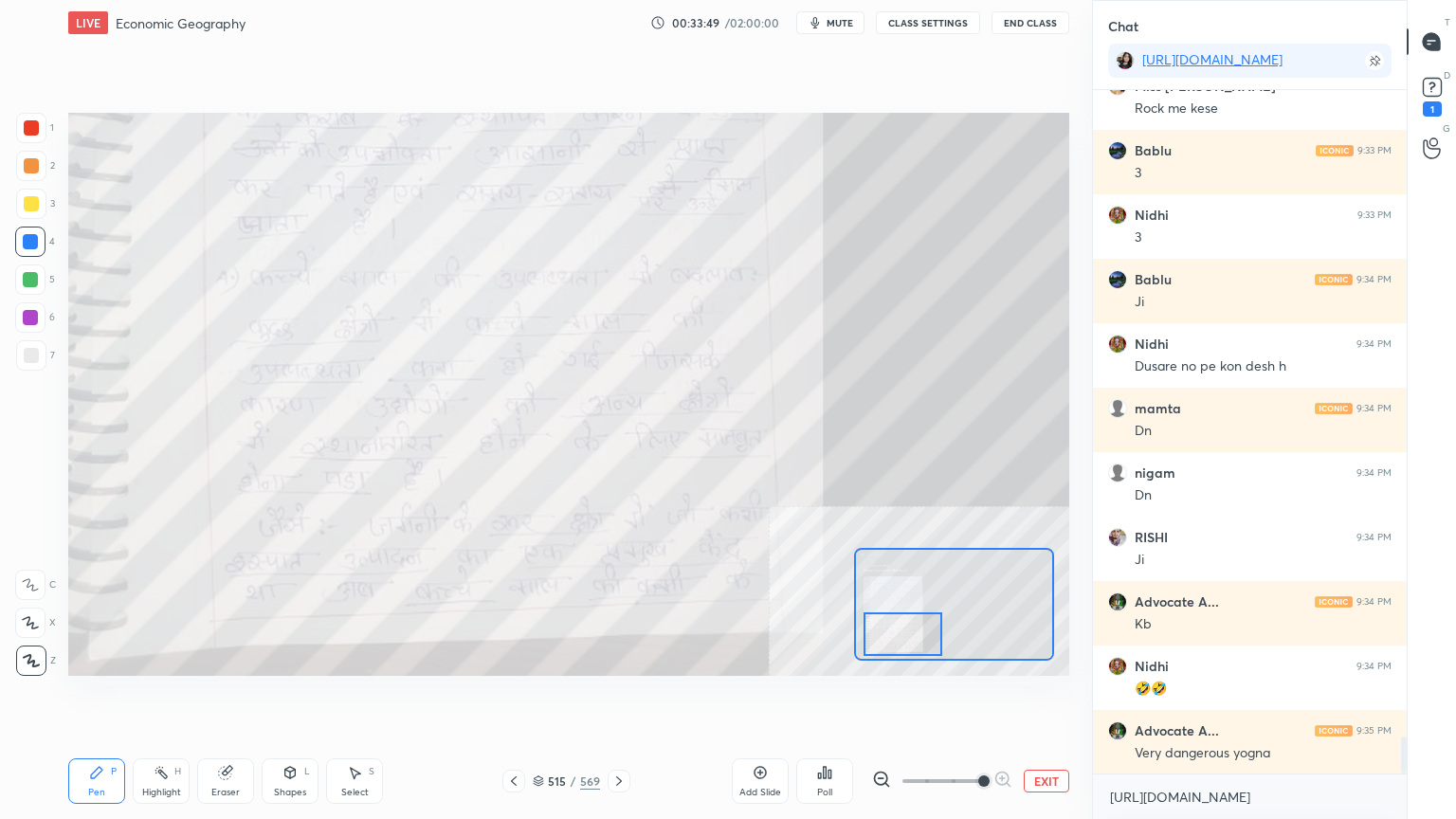 scroll, scrollTop: 11882, scrollLeft: 0, axis: vertical 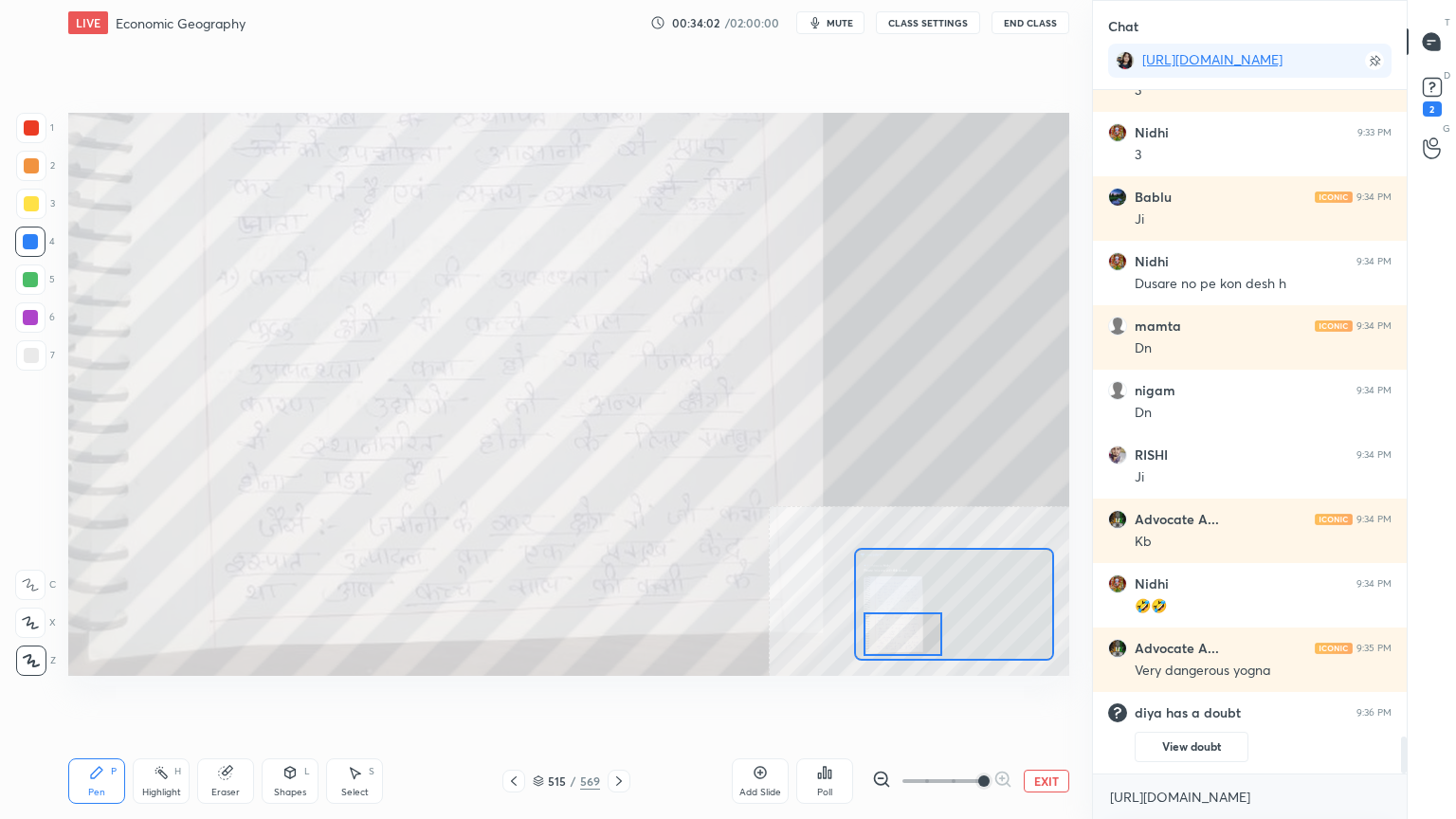 drag, startPoint x: 220, startPoint y: 782, endPoint x: 183, endPoint y: 754, distance: 46.40043 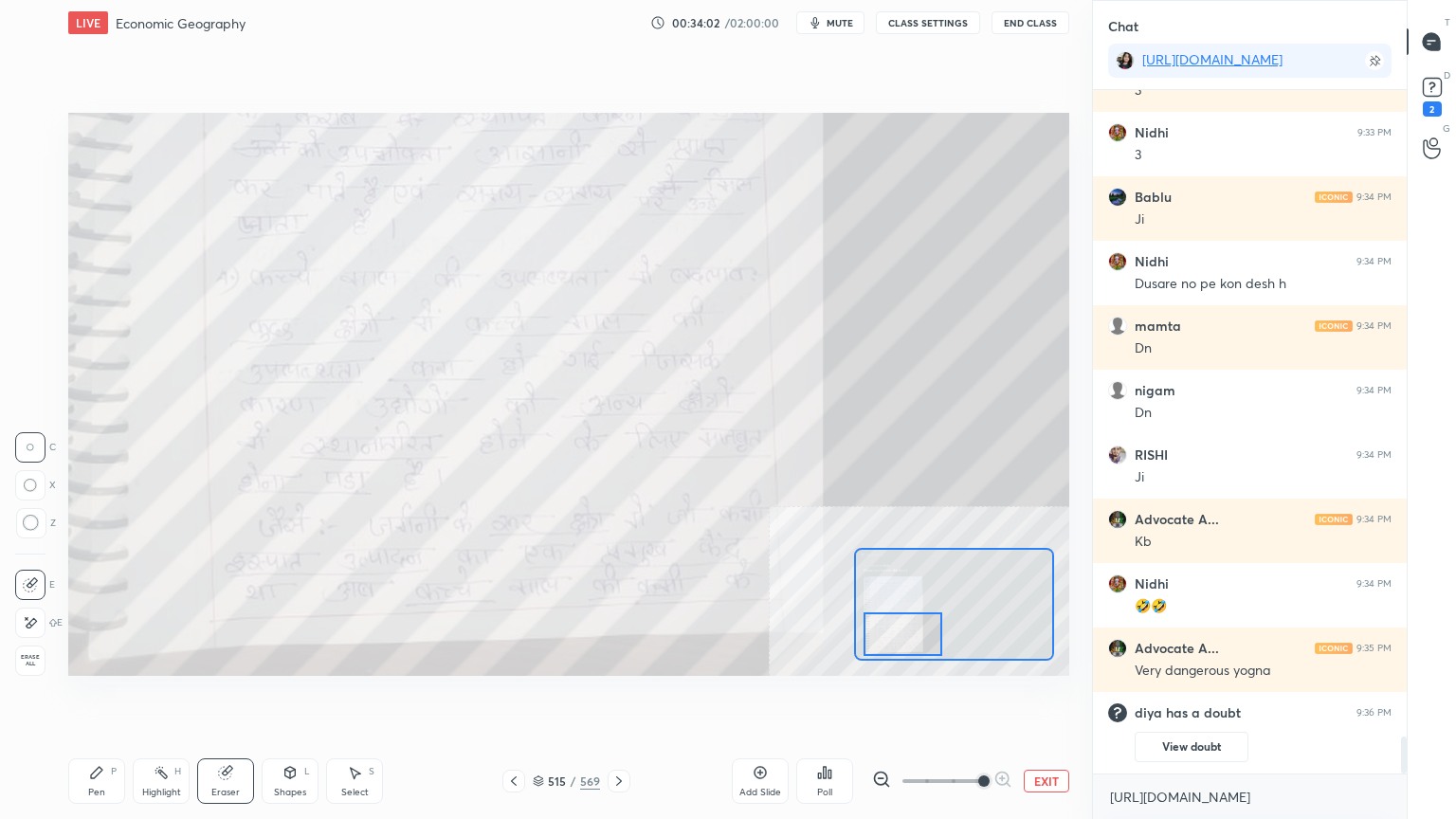 scroll, scrollTop: 11826, scrollLeft: 0, axis: vertical 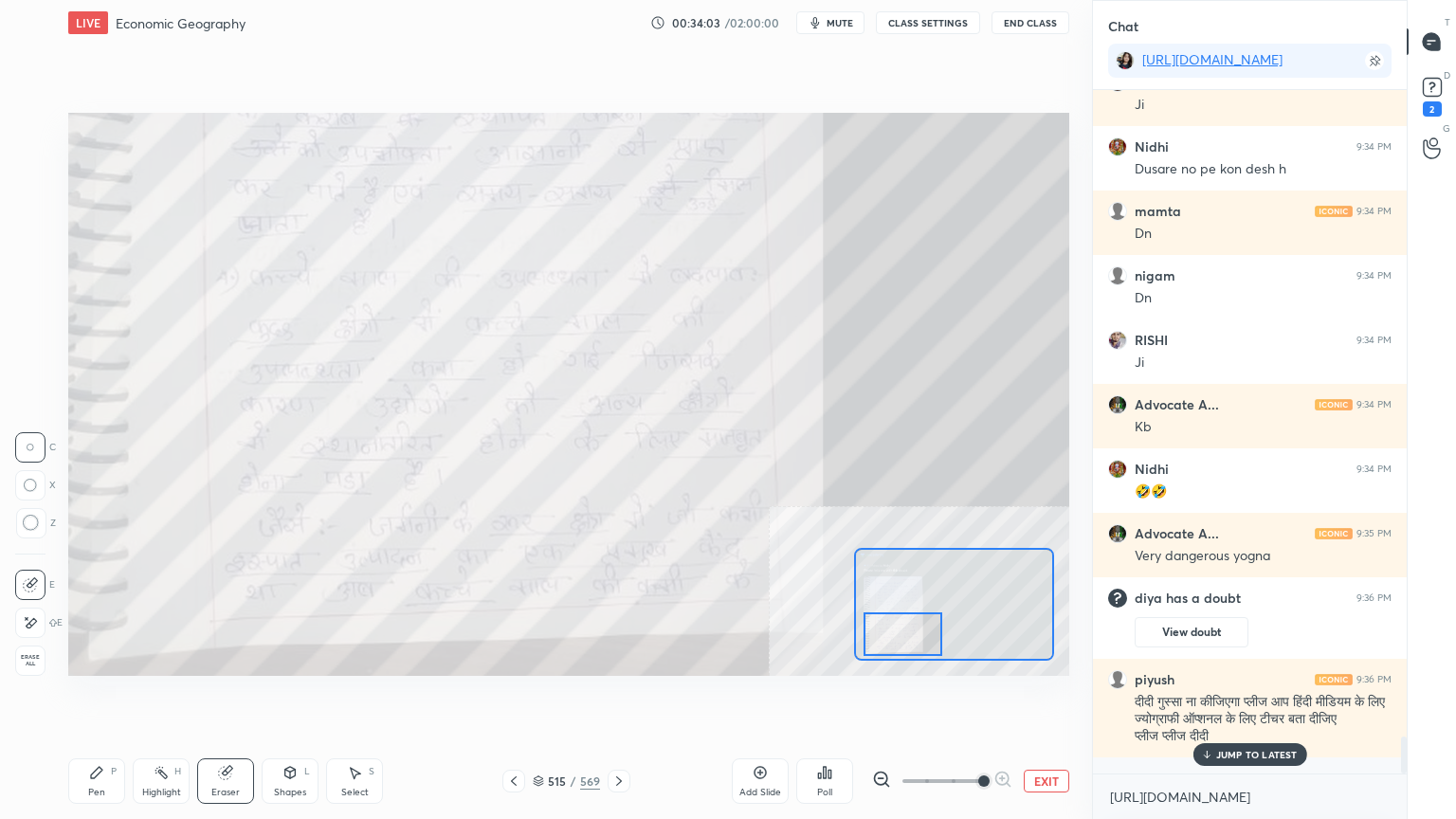 click on "Erase all" at bounding box center (30, 661) 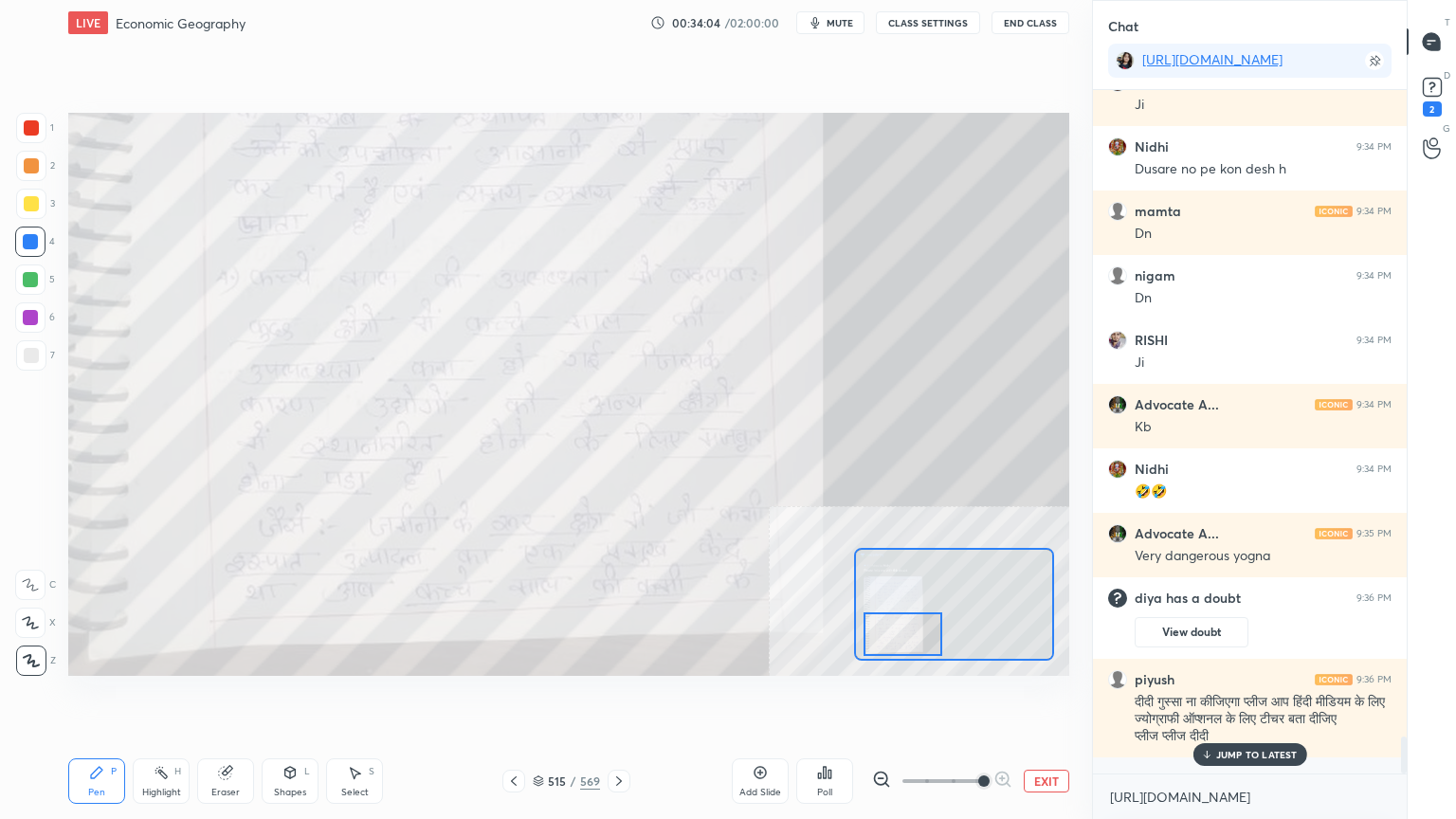 click on "JUMP TO LATEST" at bounding box center (1257, 755) 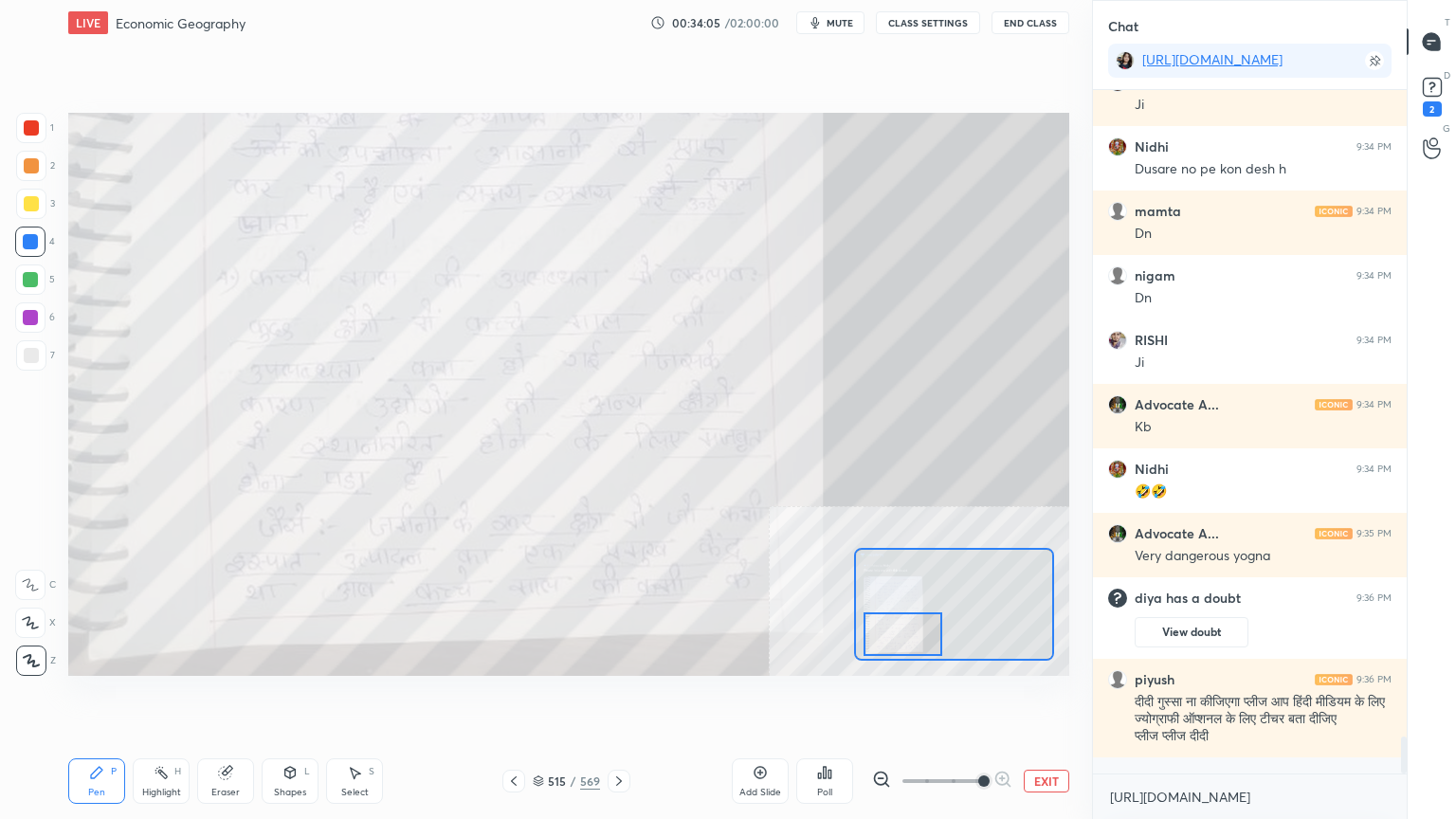 click on "EXIT" at bounding box center (1046, 781) 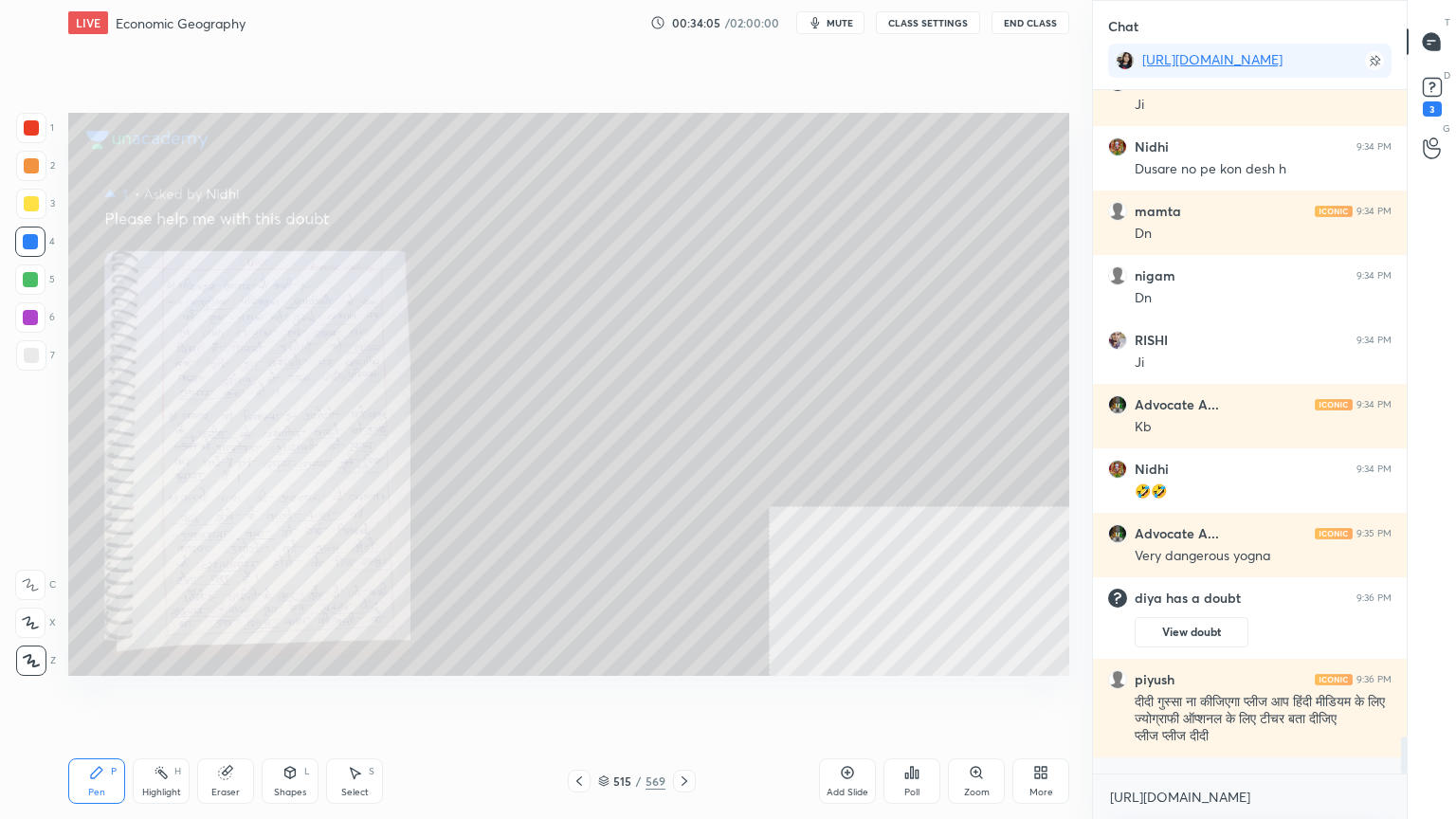 scroll, scrollTop: 11909, scrollLeft: 0, axis: vertical 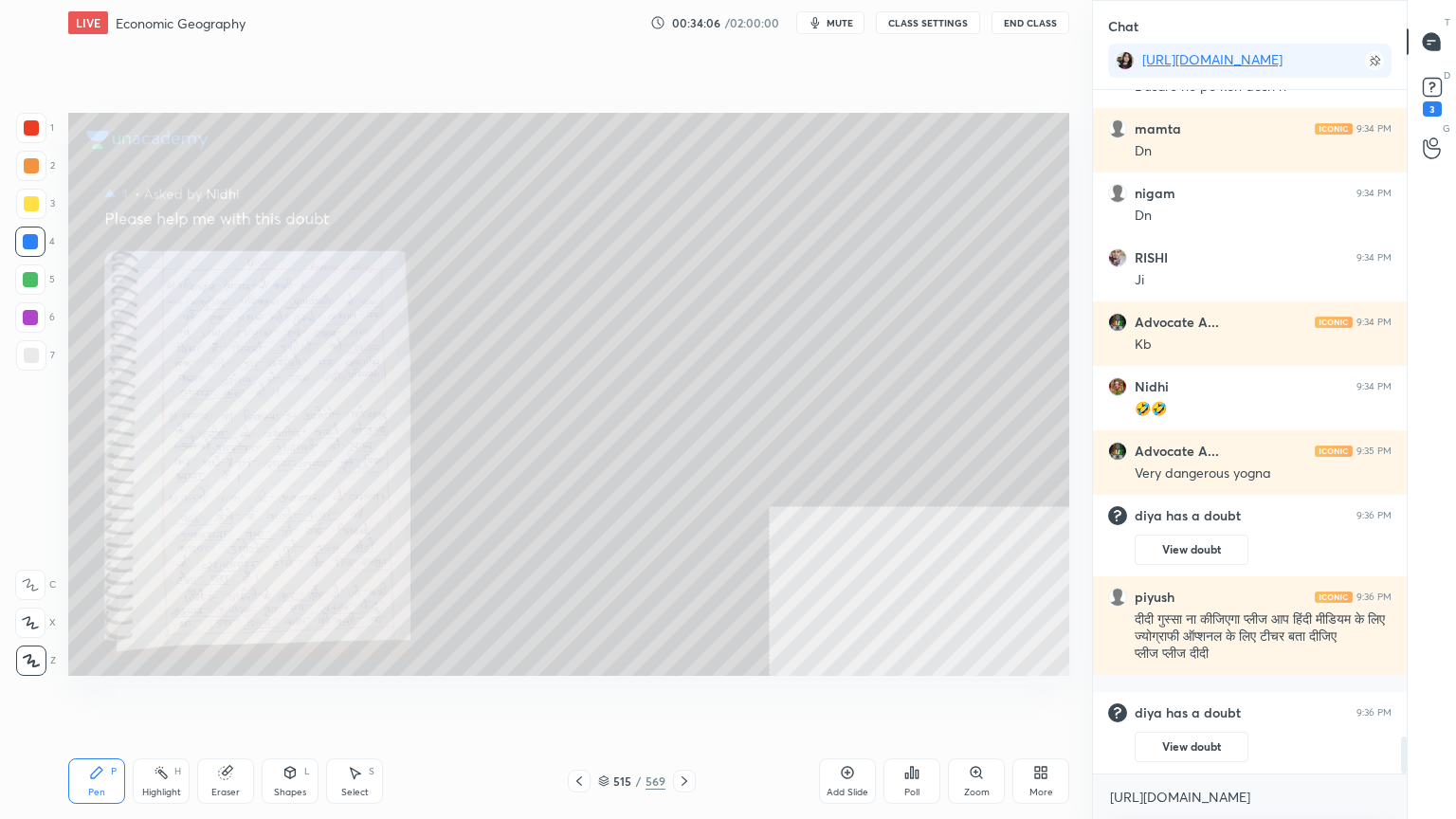 click on "Eraser" at bounding box center (226, 781) 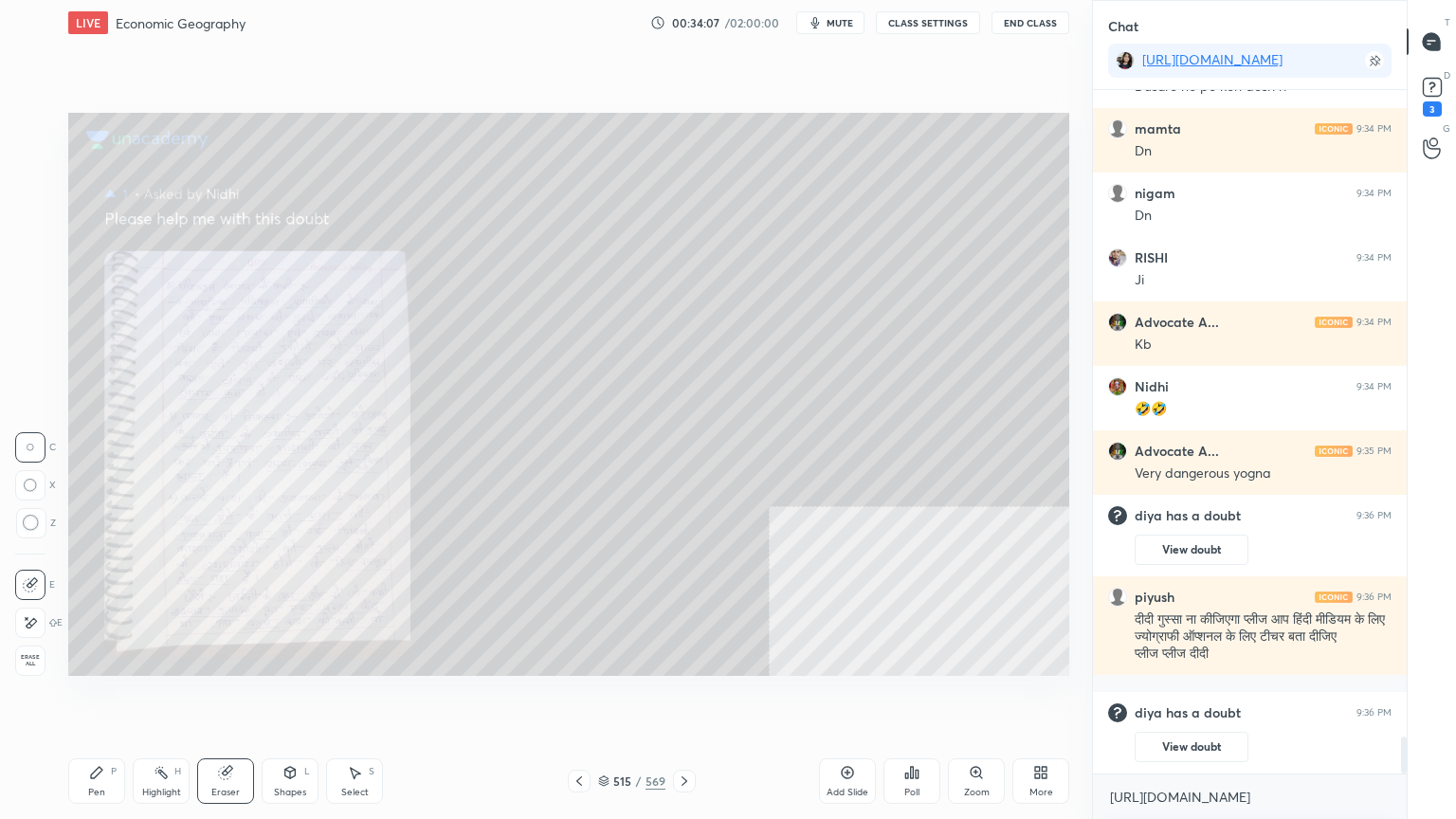 drag, startPoint x: 32, startPoint y: 649, endPoint x: 67, endPoint y: 652, distance: 35.12834 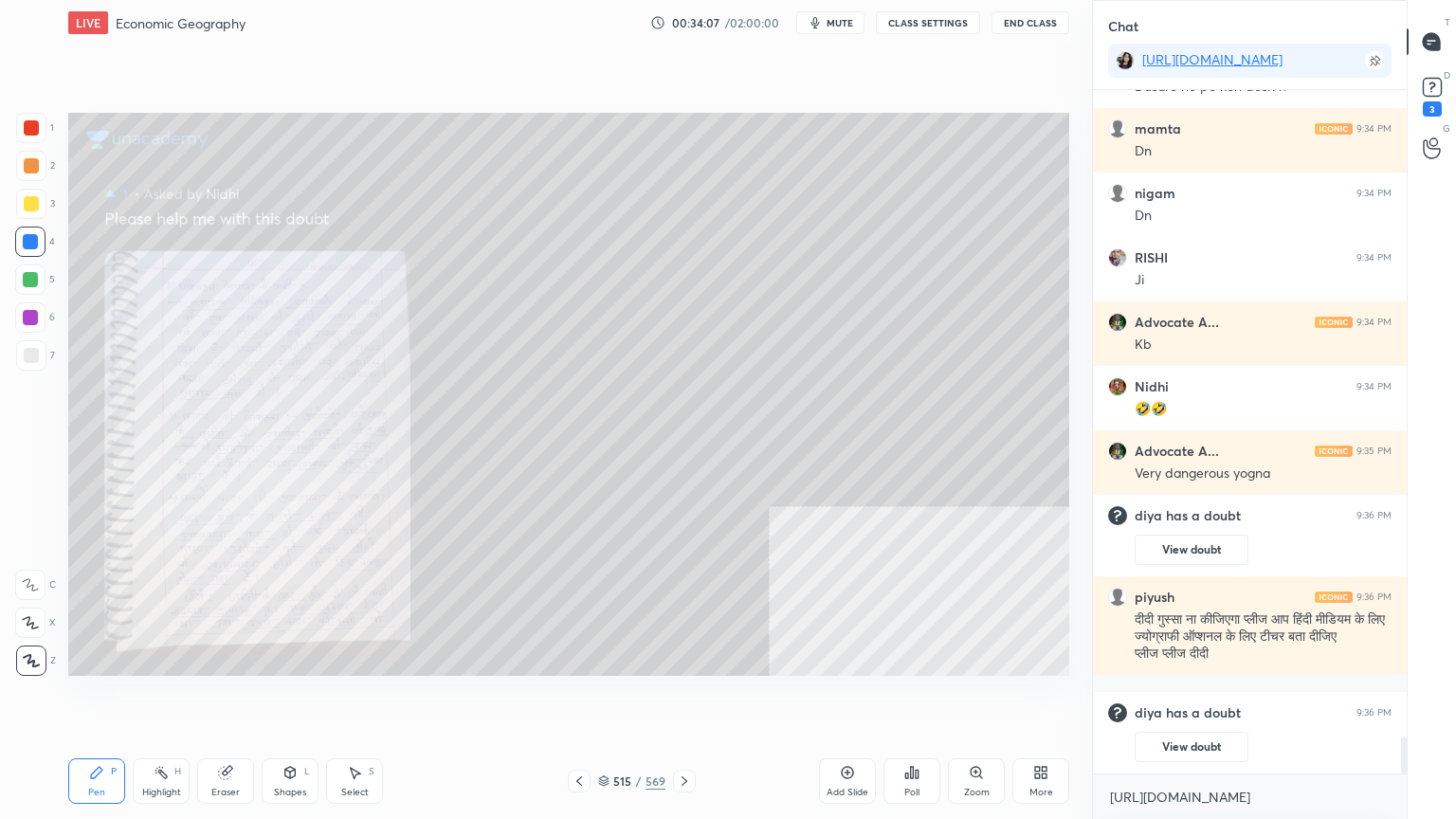 click at bounding box center [579, 781] 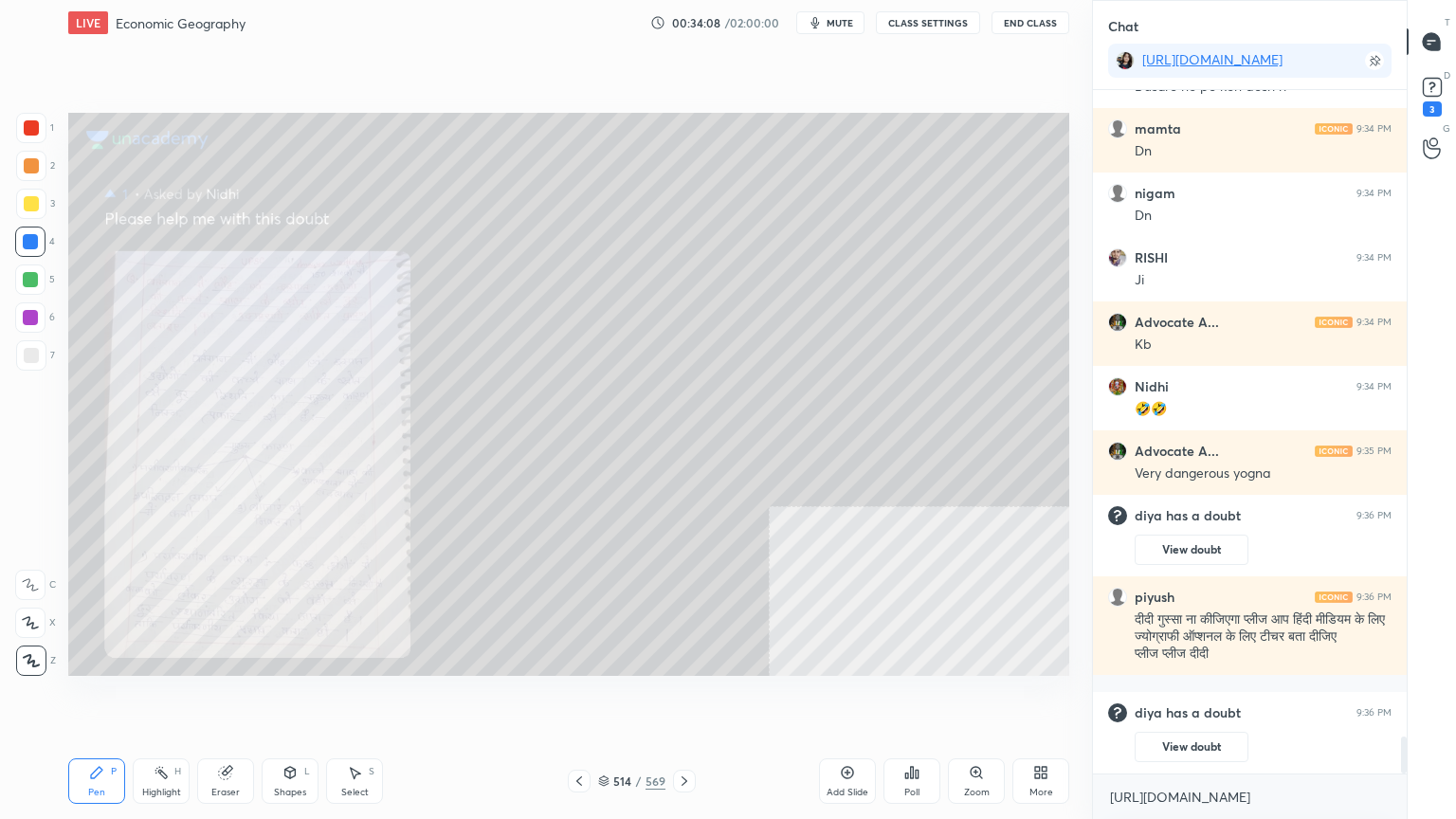 click on "Eraser" at bounding box center (226, 781) 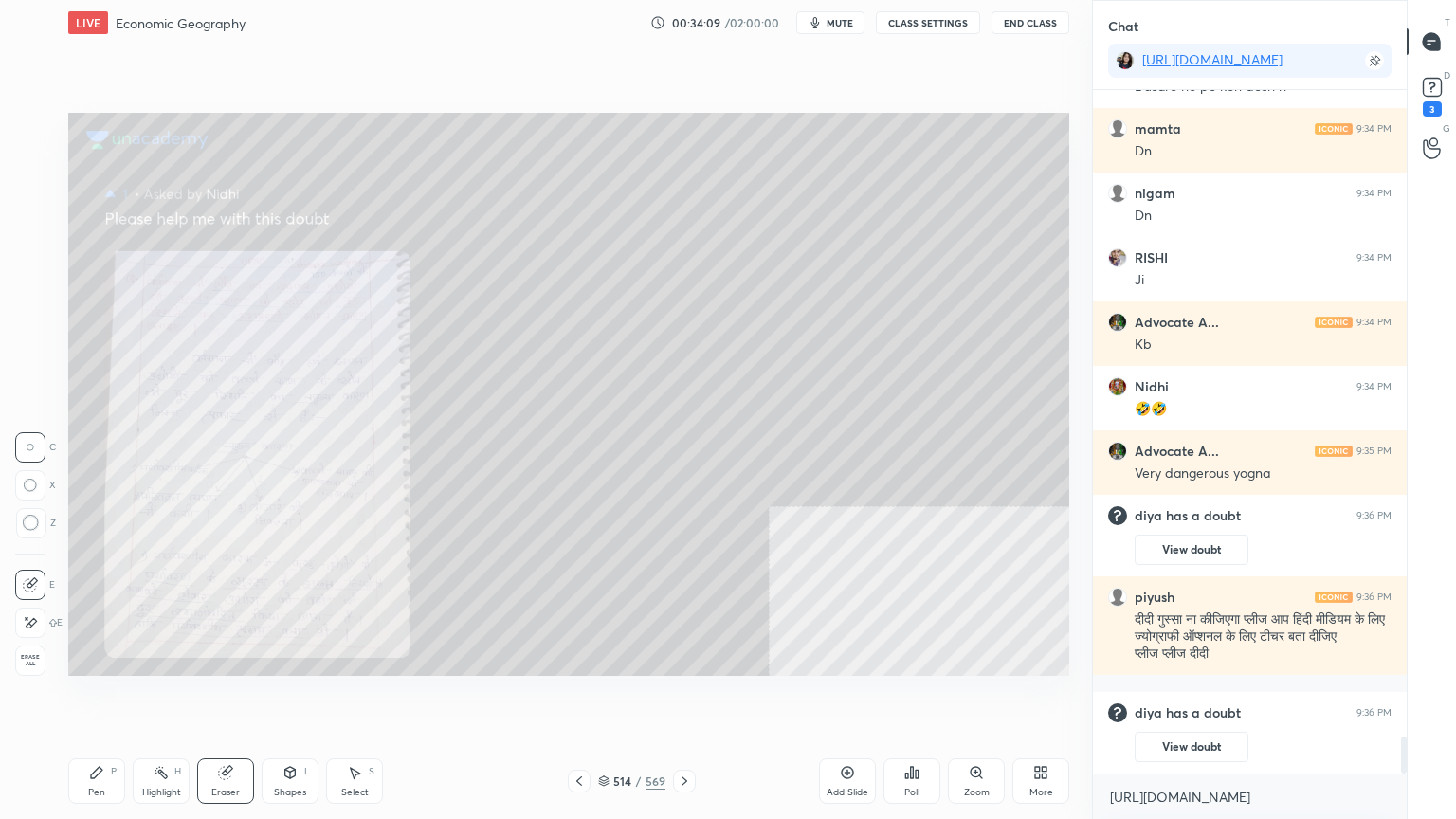 click on "Erase all" at bounding box center [30, 661] 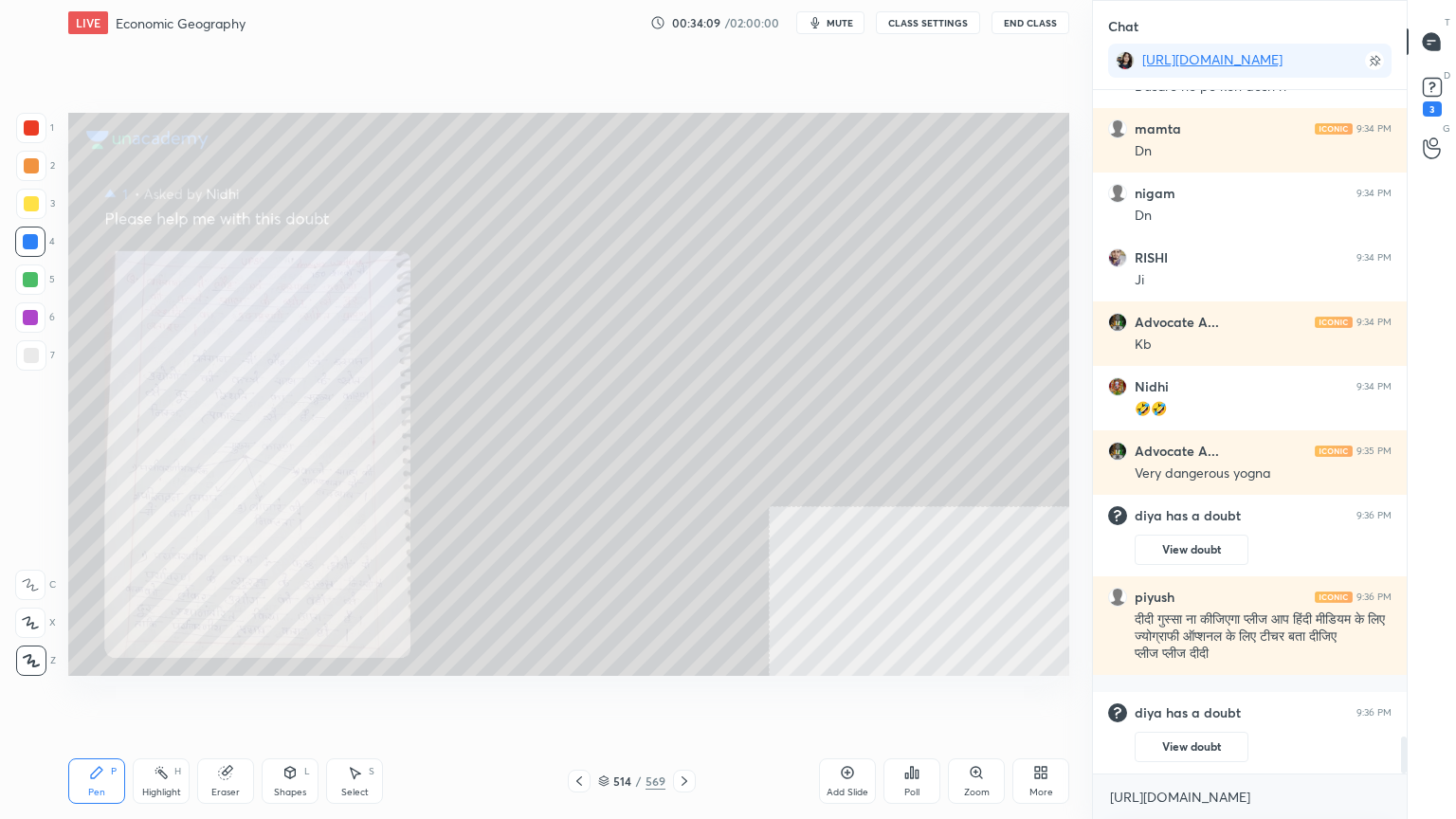 click 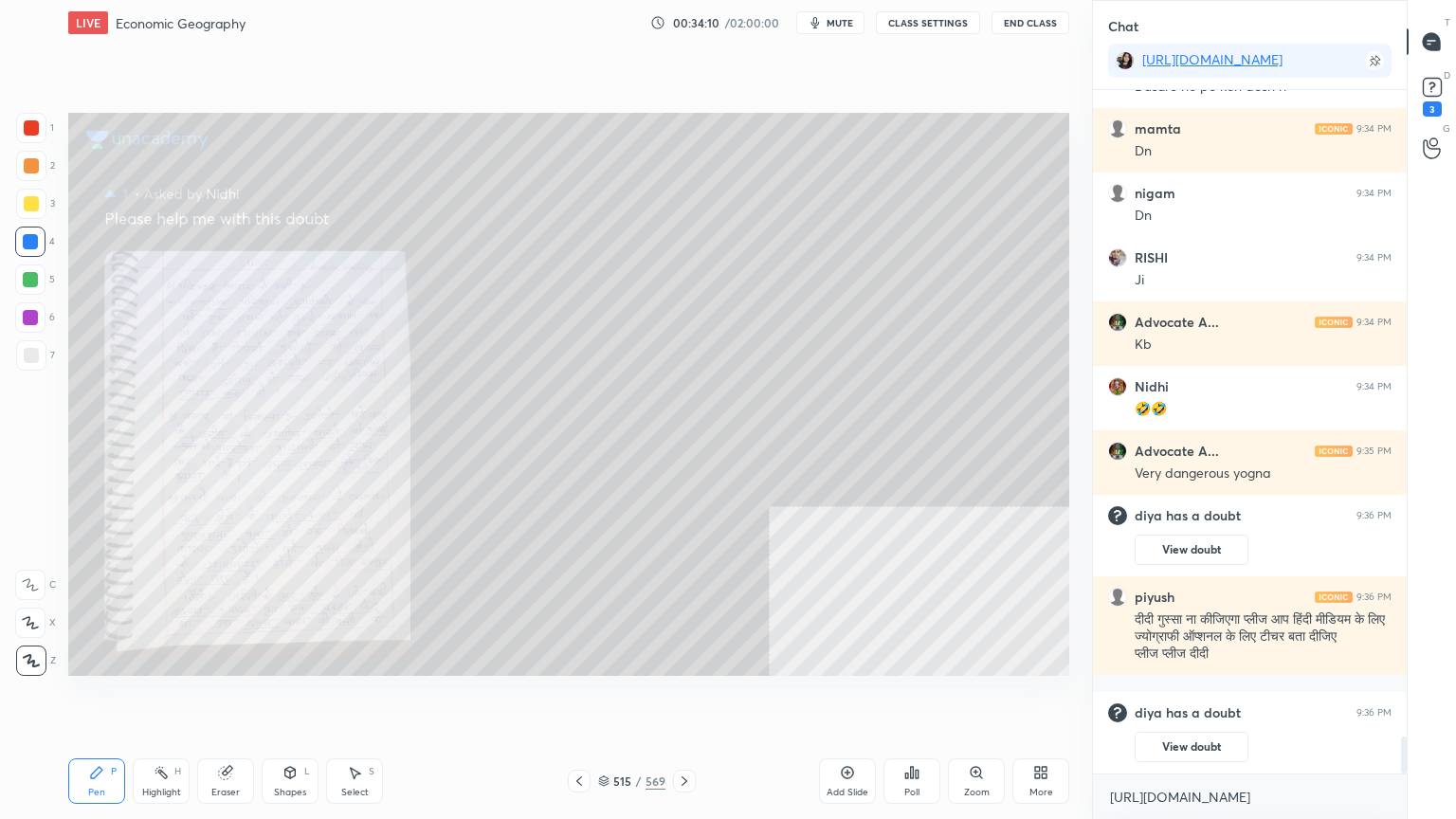 click 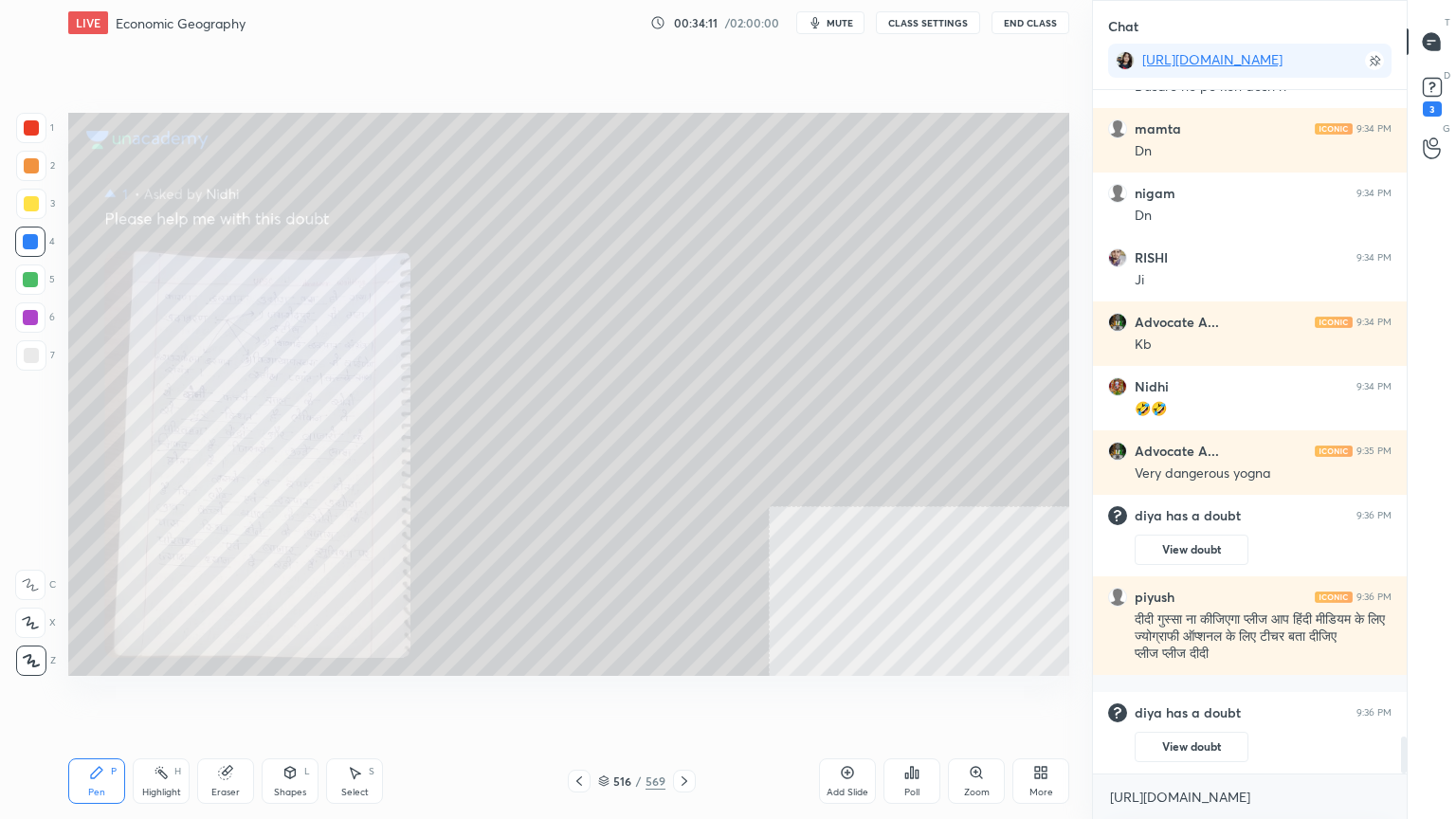 scroll, scrollTop: 11917, scrollLeft: 0, axis: vertical 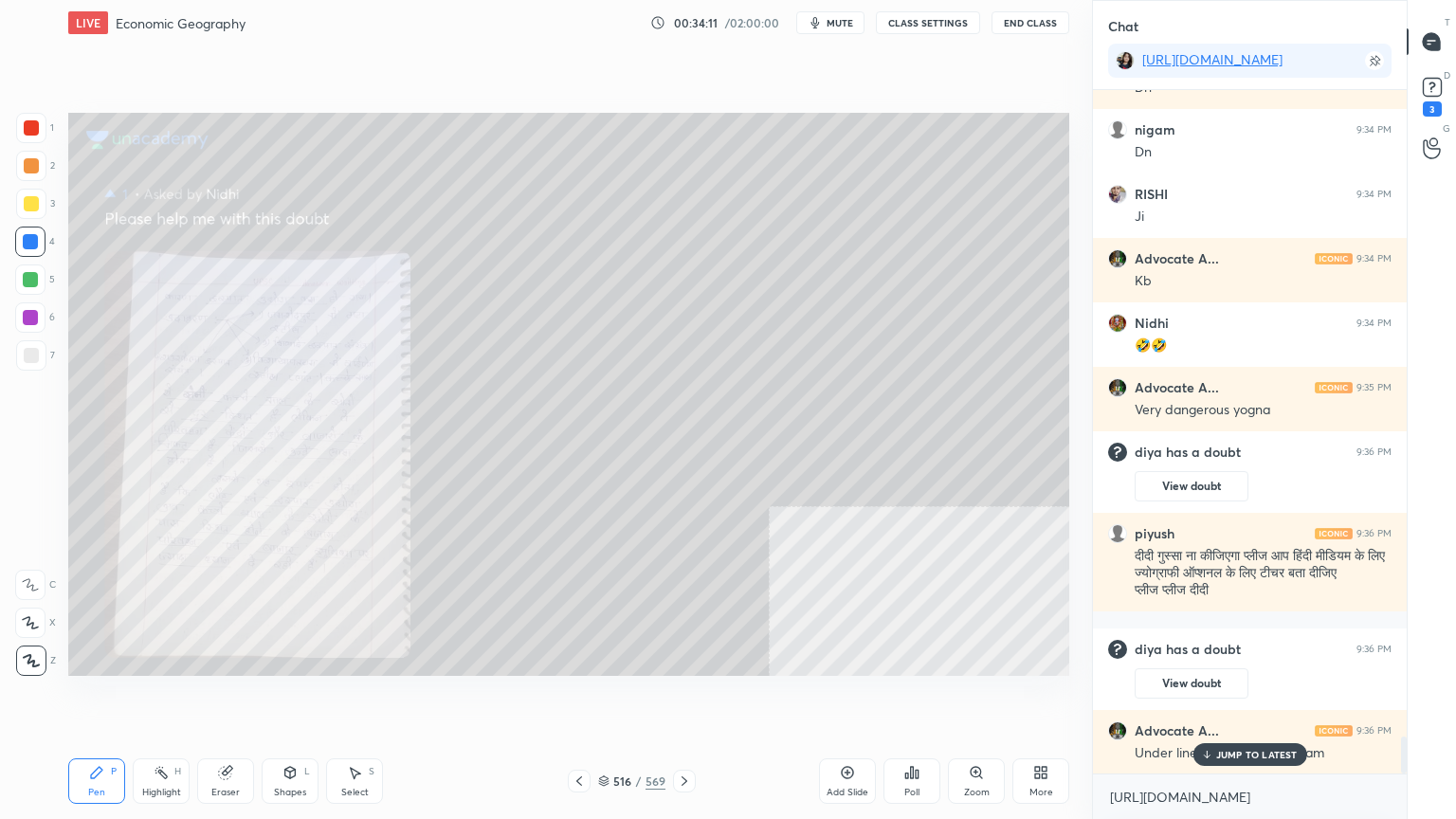 click 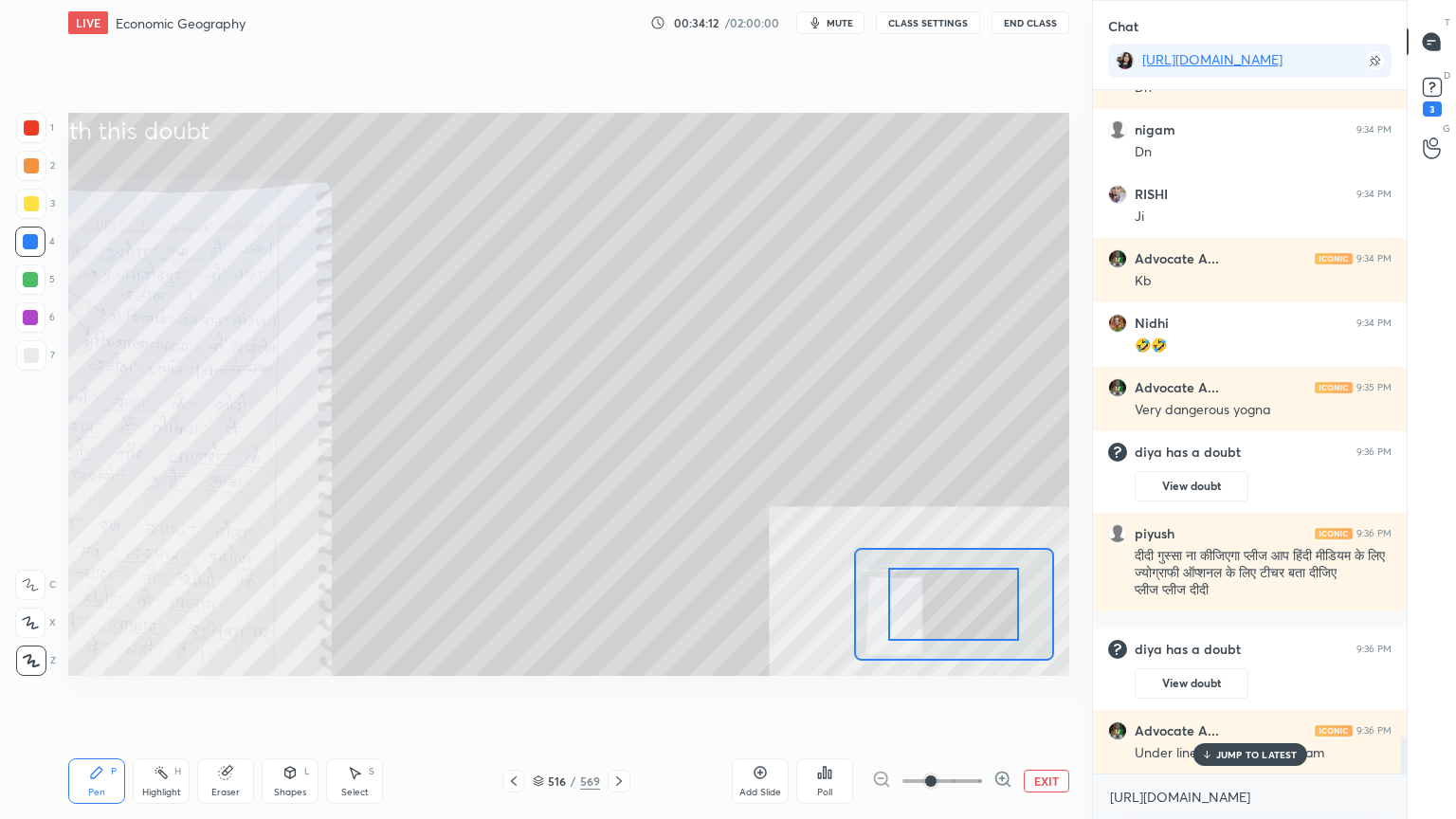 click 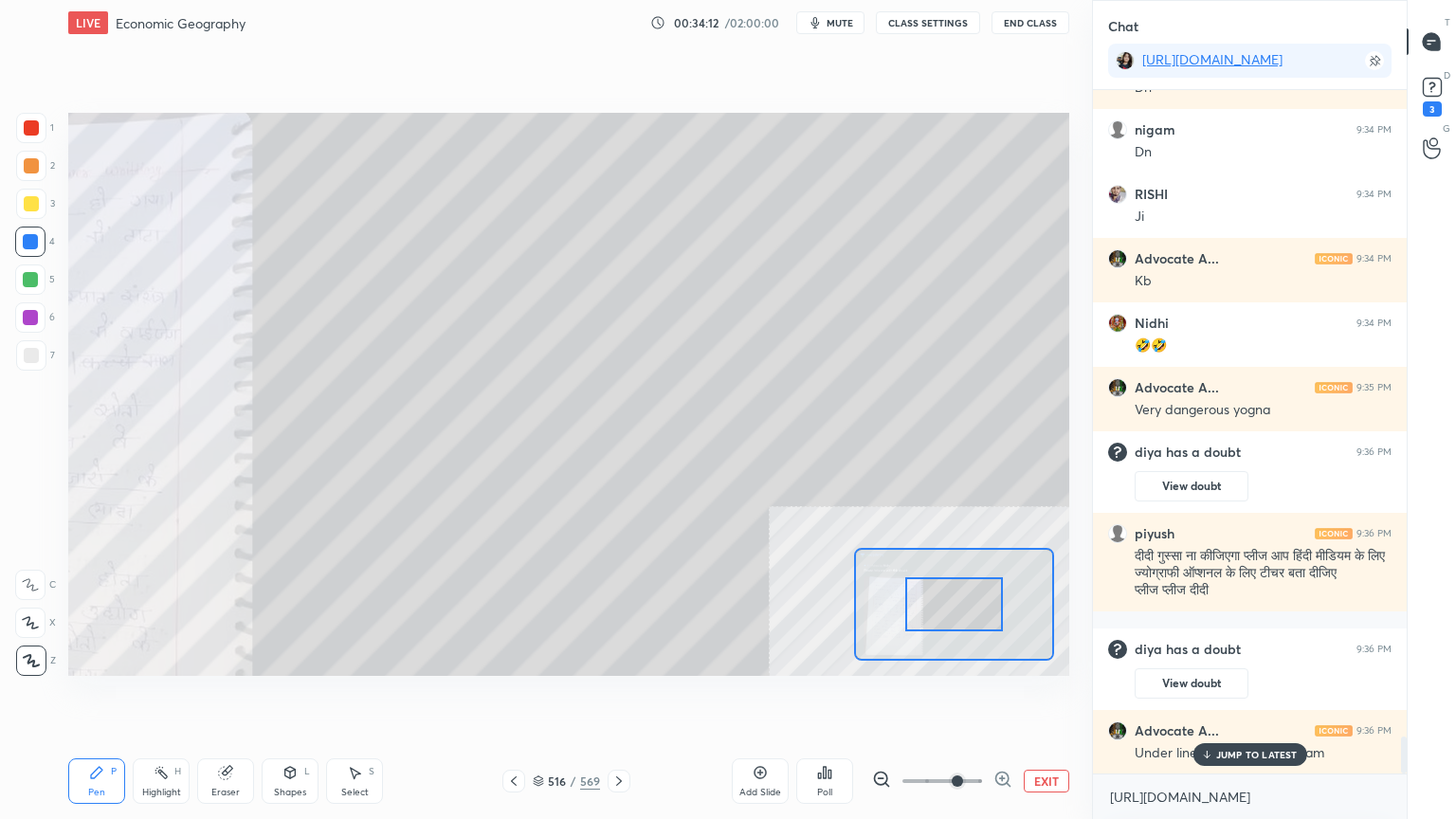 click 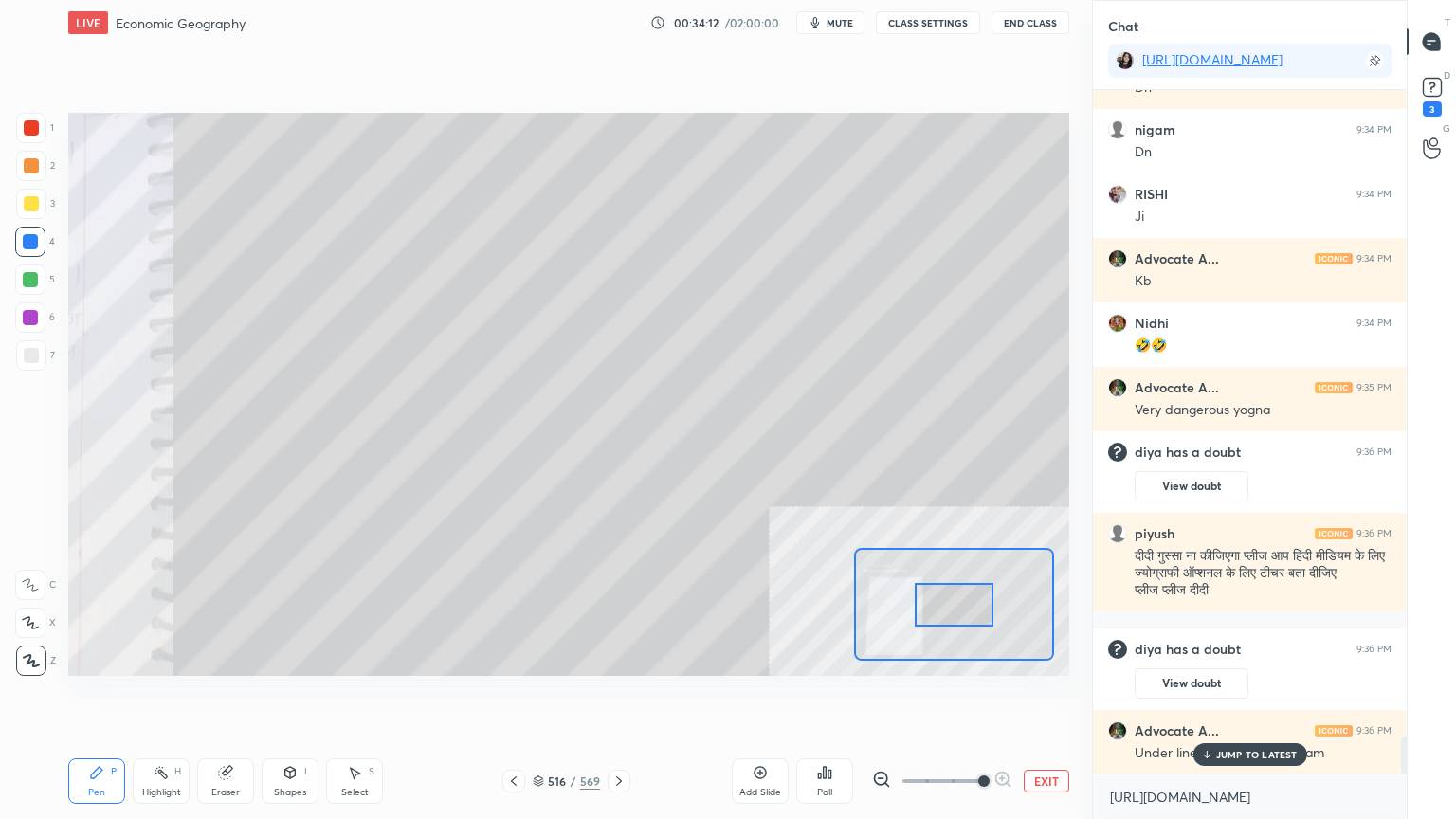 click at bounding box center (984, 781) 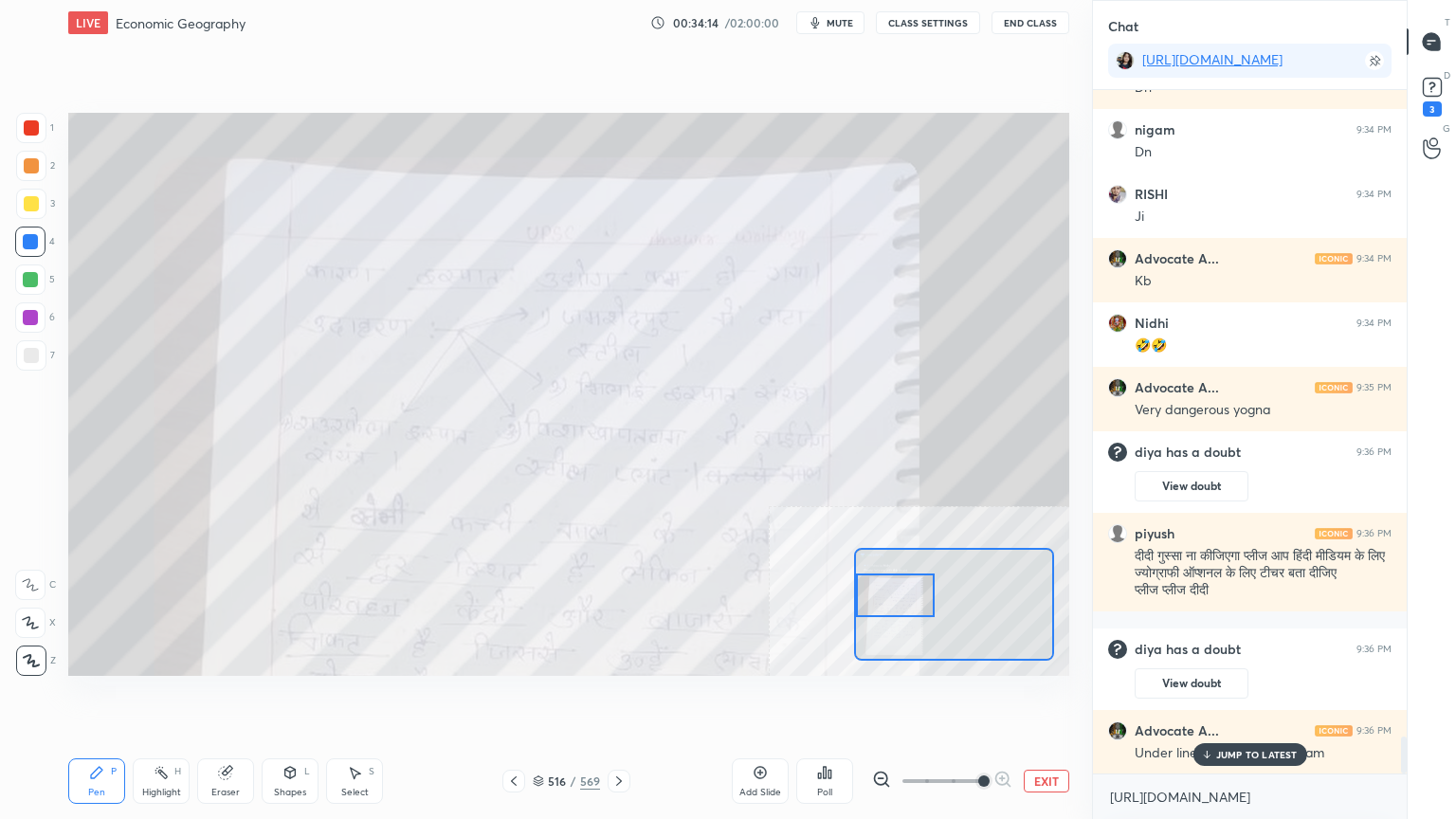 drag, startPoint x: 937, startPoint y: 607, endPoint x: 932, endPoint y: 594, distance: 13.9283883 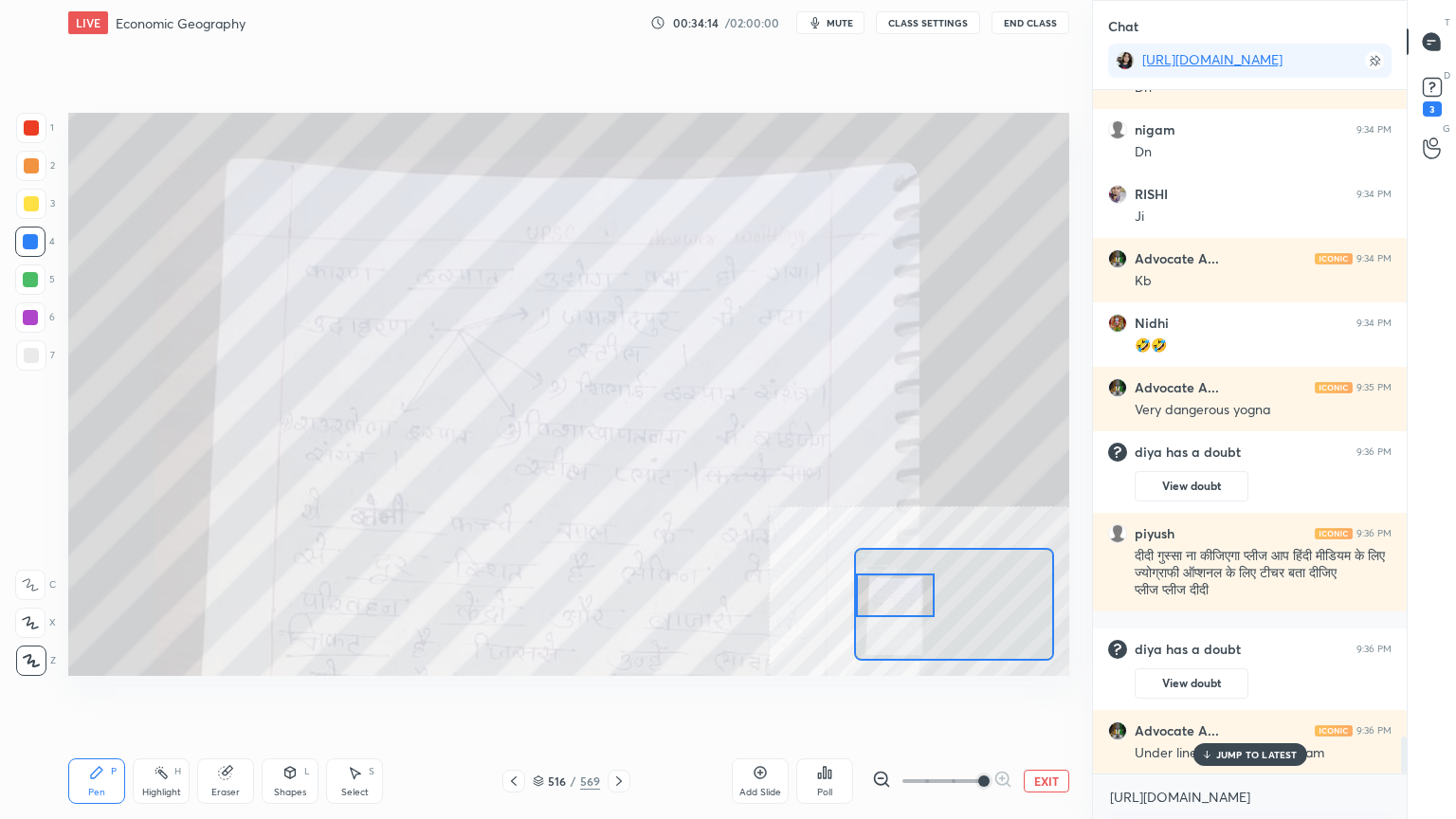 click at bounding box center (895, 595) 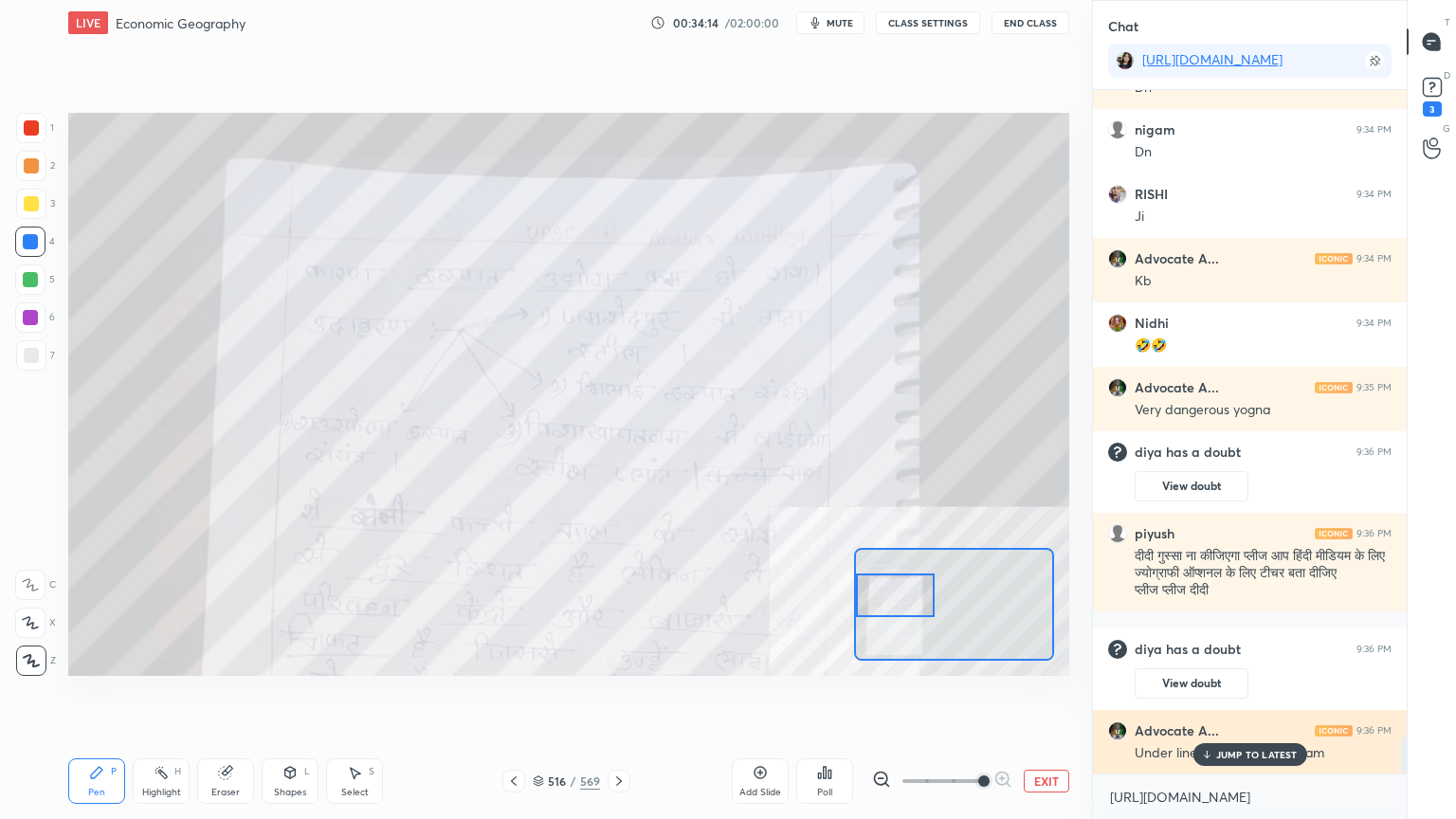 click on "JUMP TO LATEST" at bounding box center (1257, 755) 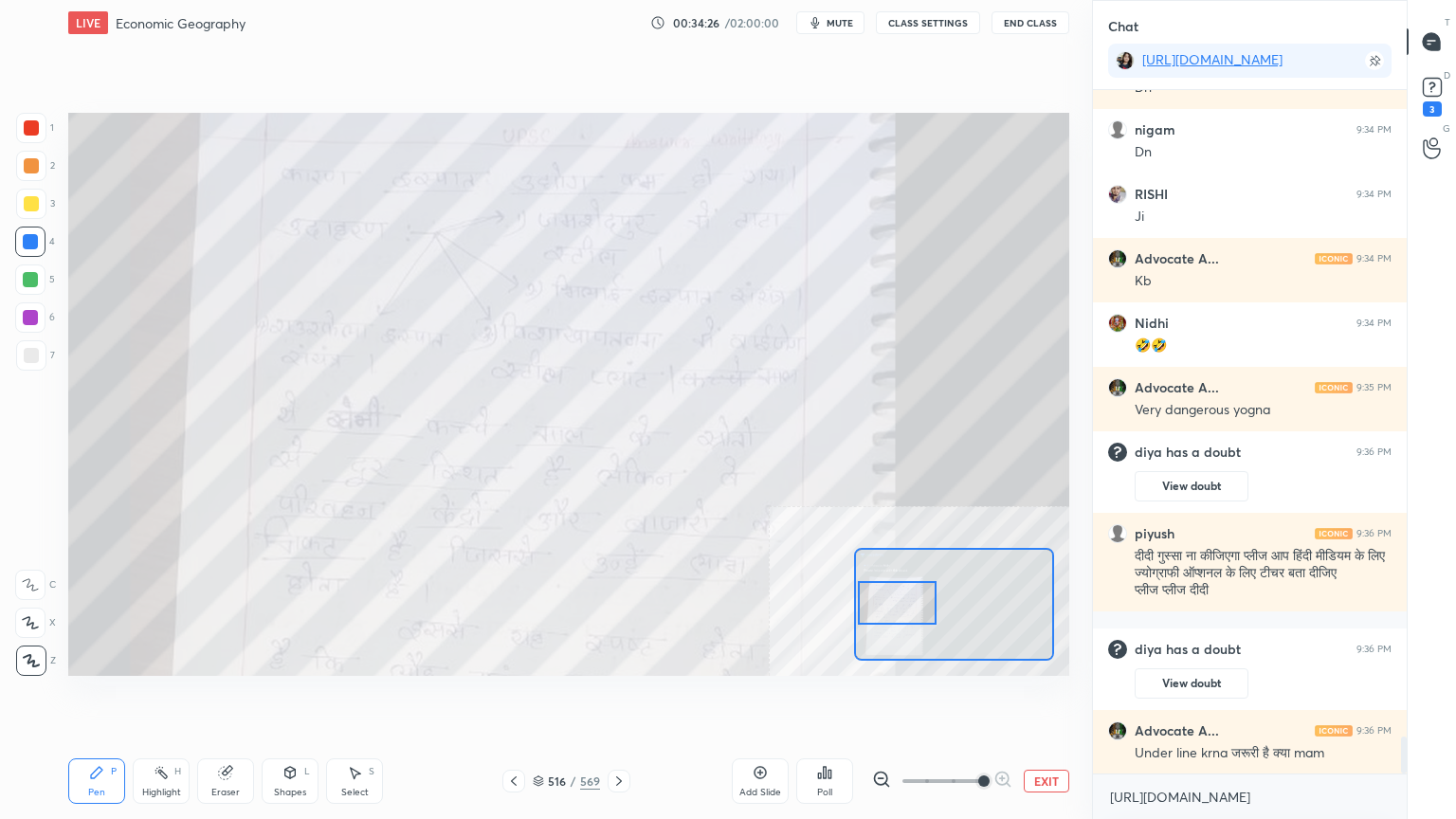 click at bounding box center (897, 603) 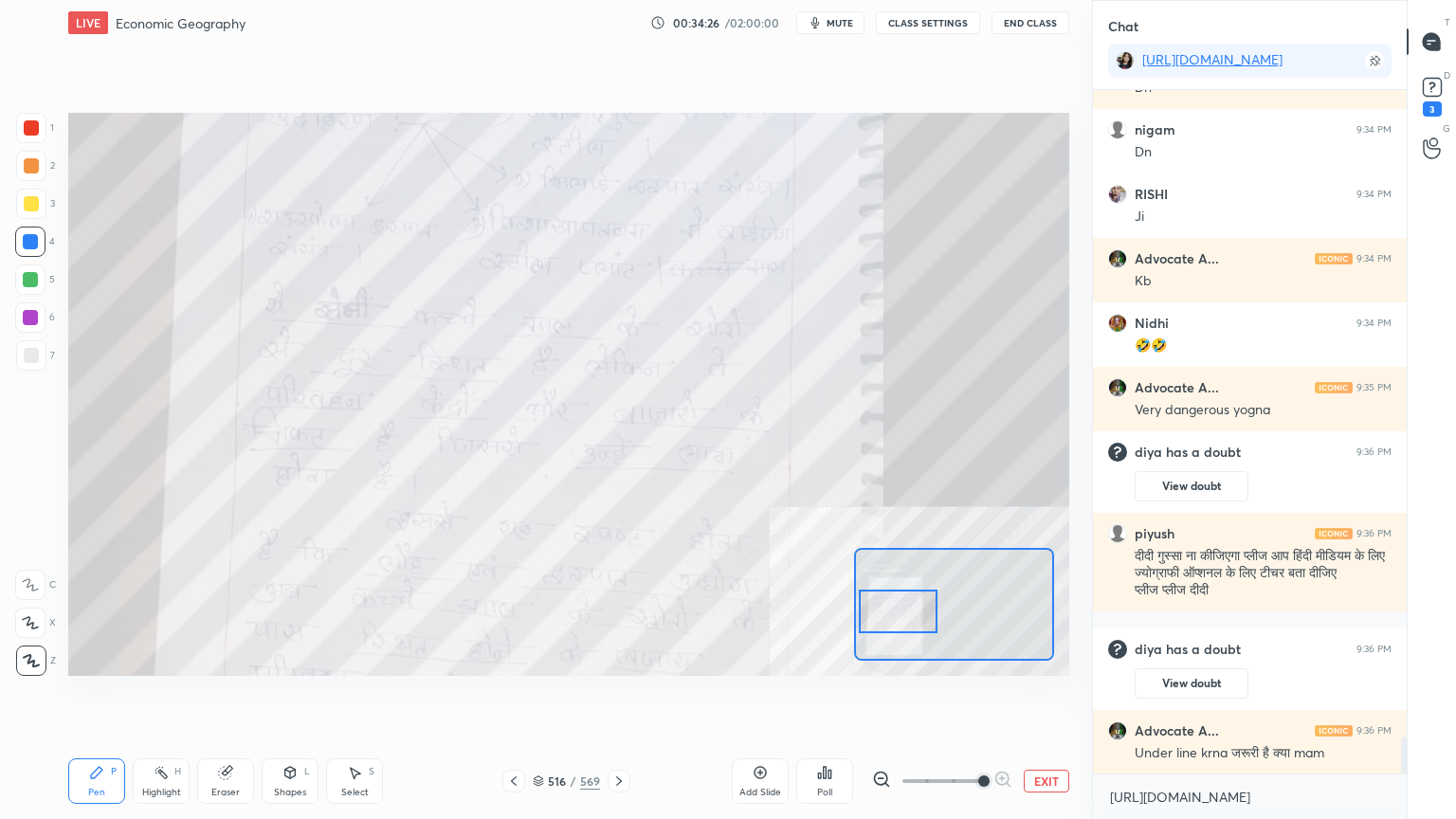 click at bounding box center (898, 611) 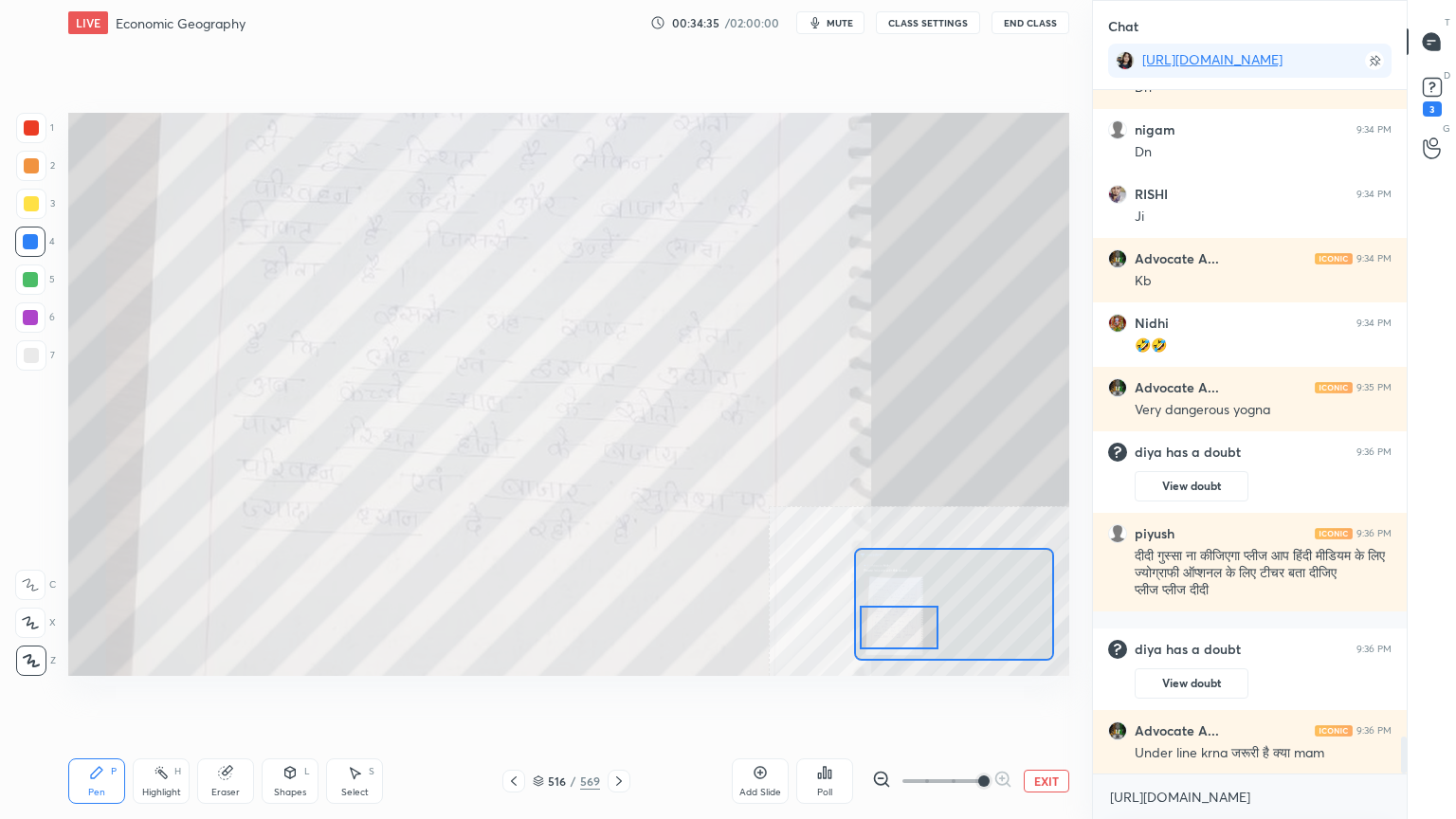 click at bounding box center [899, 628] 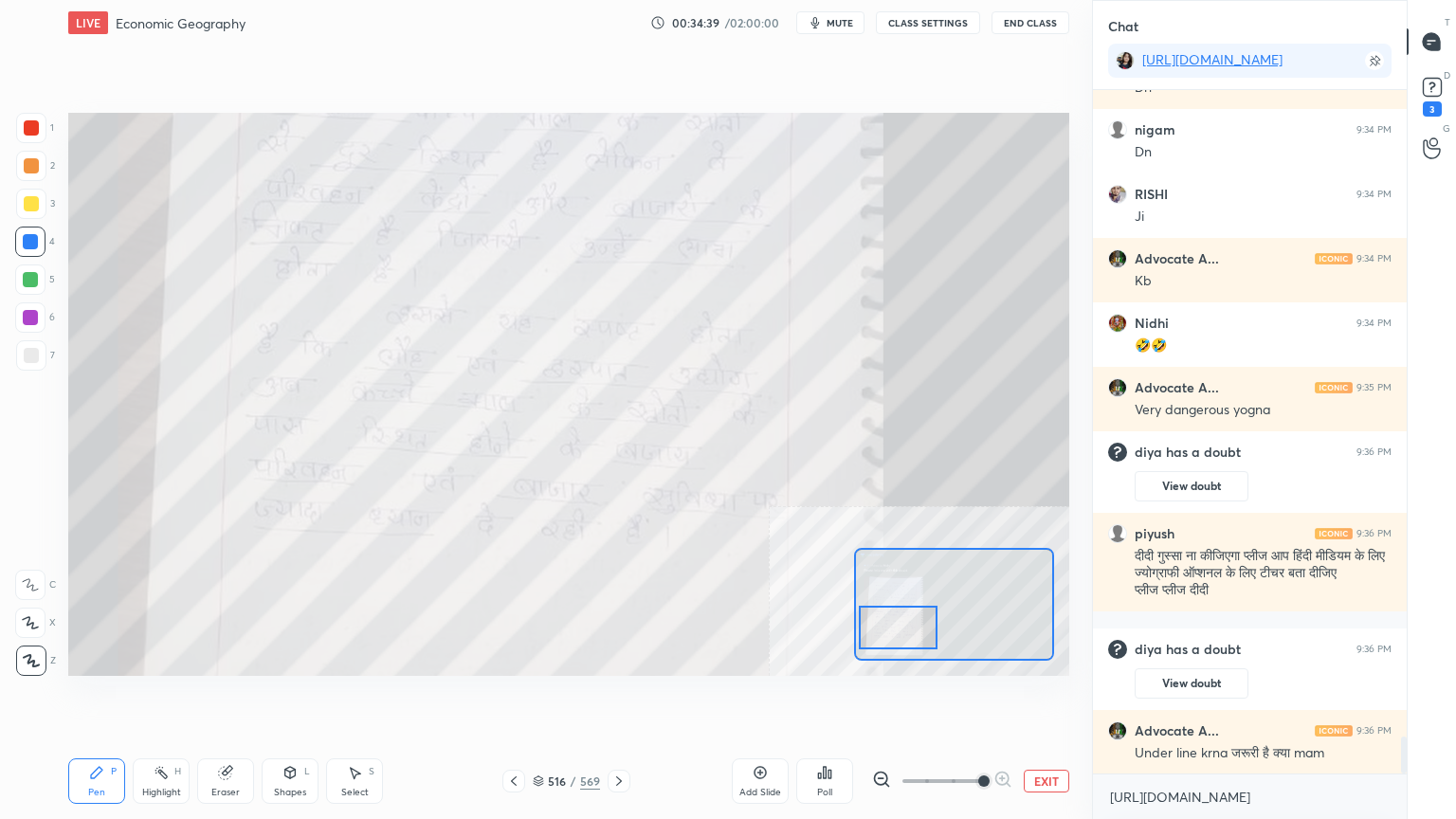 scroll, scrollTop: 11982, scrollLeft: 0, axis: vertical 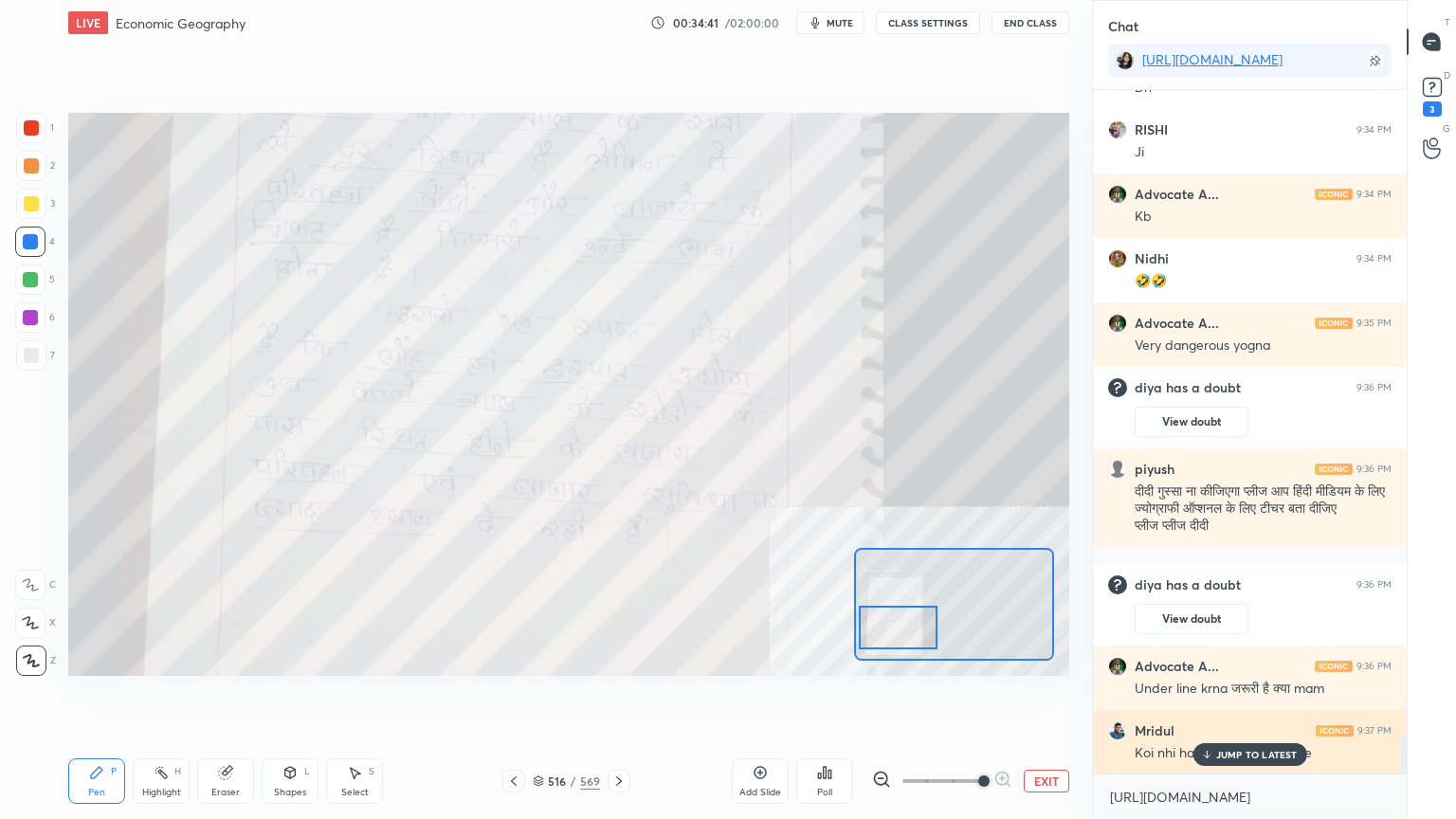click on "JUMP TO LATEST" at bounding box center [1257, 755] 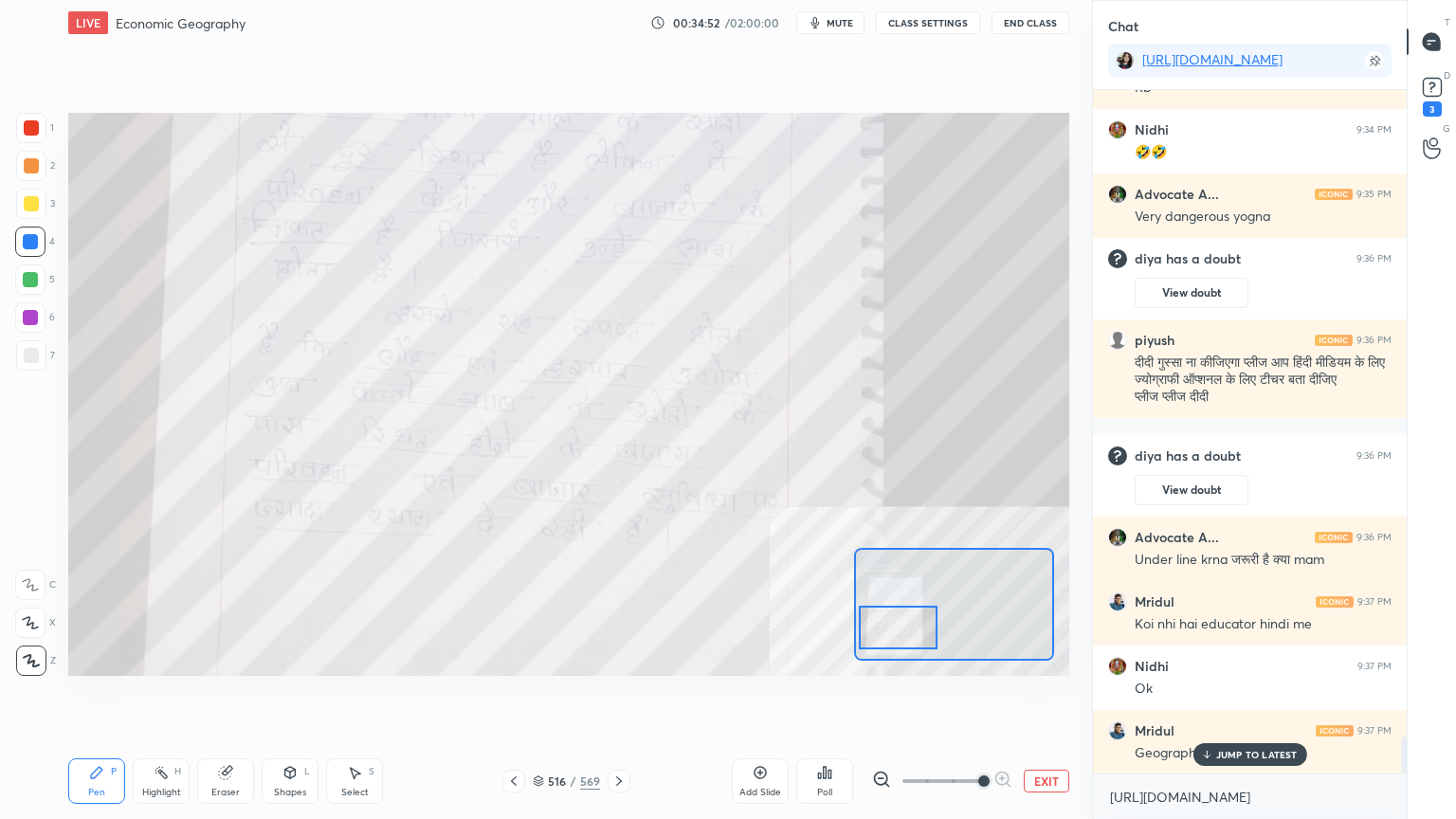 scroll, scrollTop: 12175, scrollLeft: 0, axis: vertical 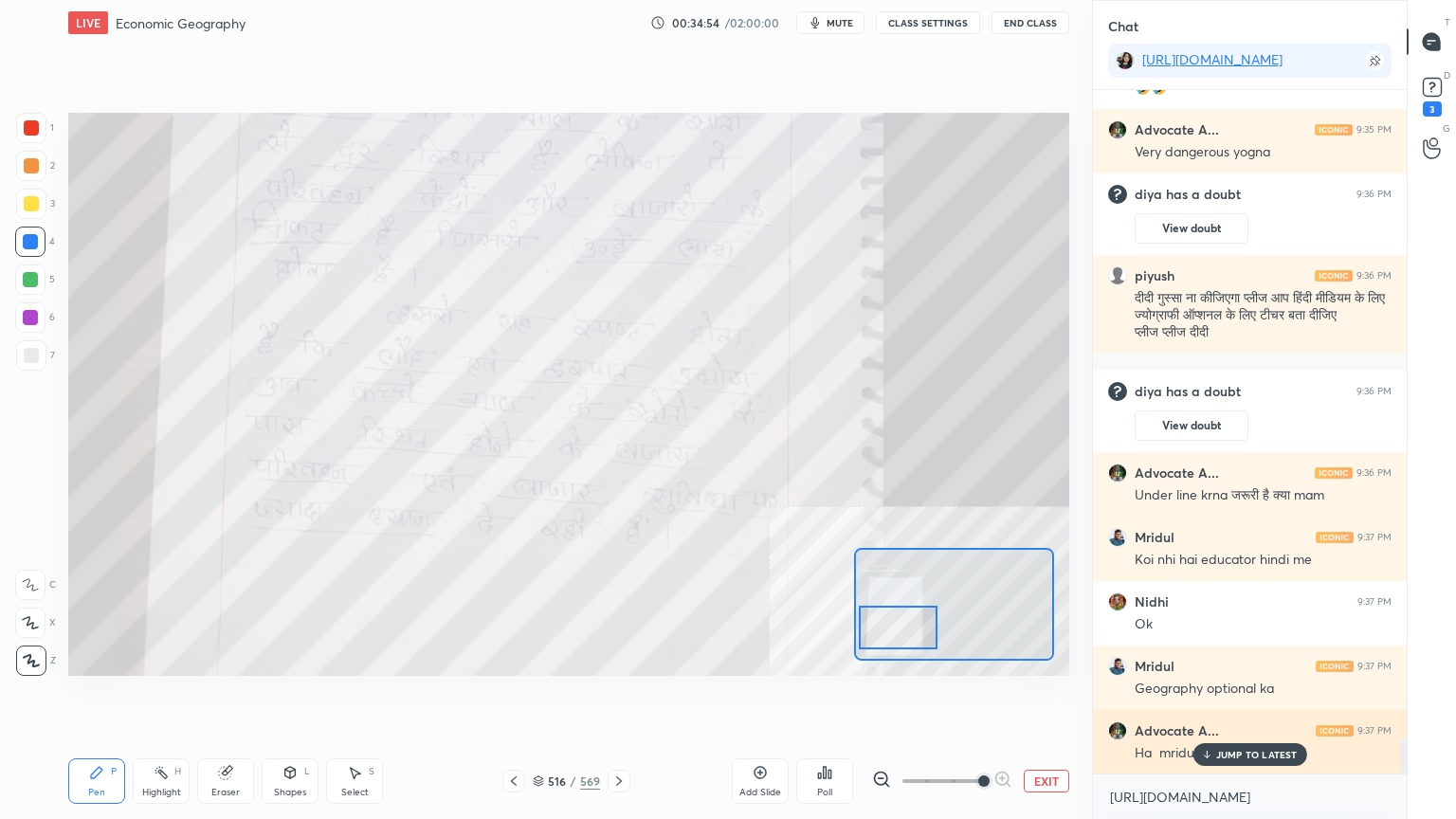 drag, startPoint x: 1241, startPoint y: 754, endPoint x: 1213, endPoint y: 756, distance: 28.07134 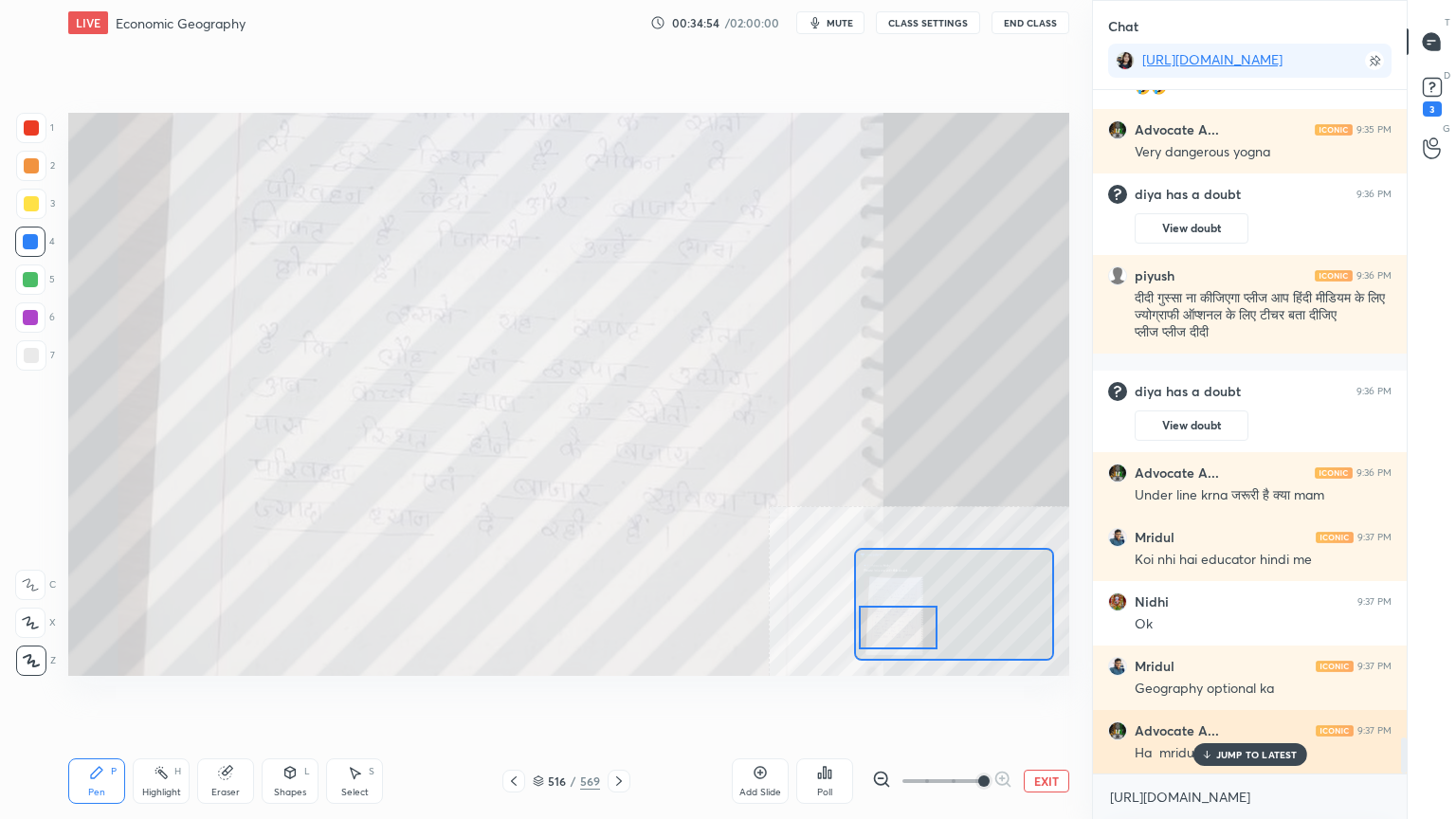 click on "JUMP TO LATEST" at bounding box center [1257, 755] 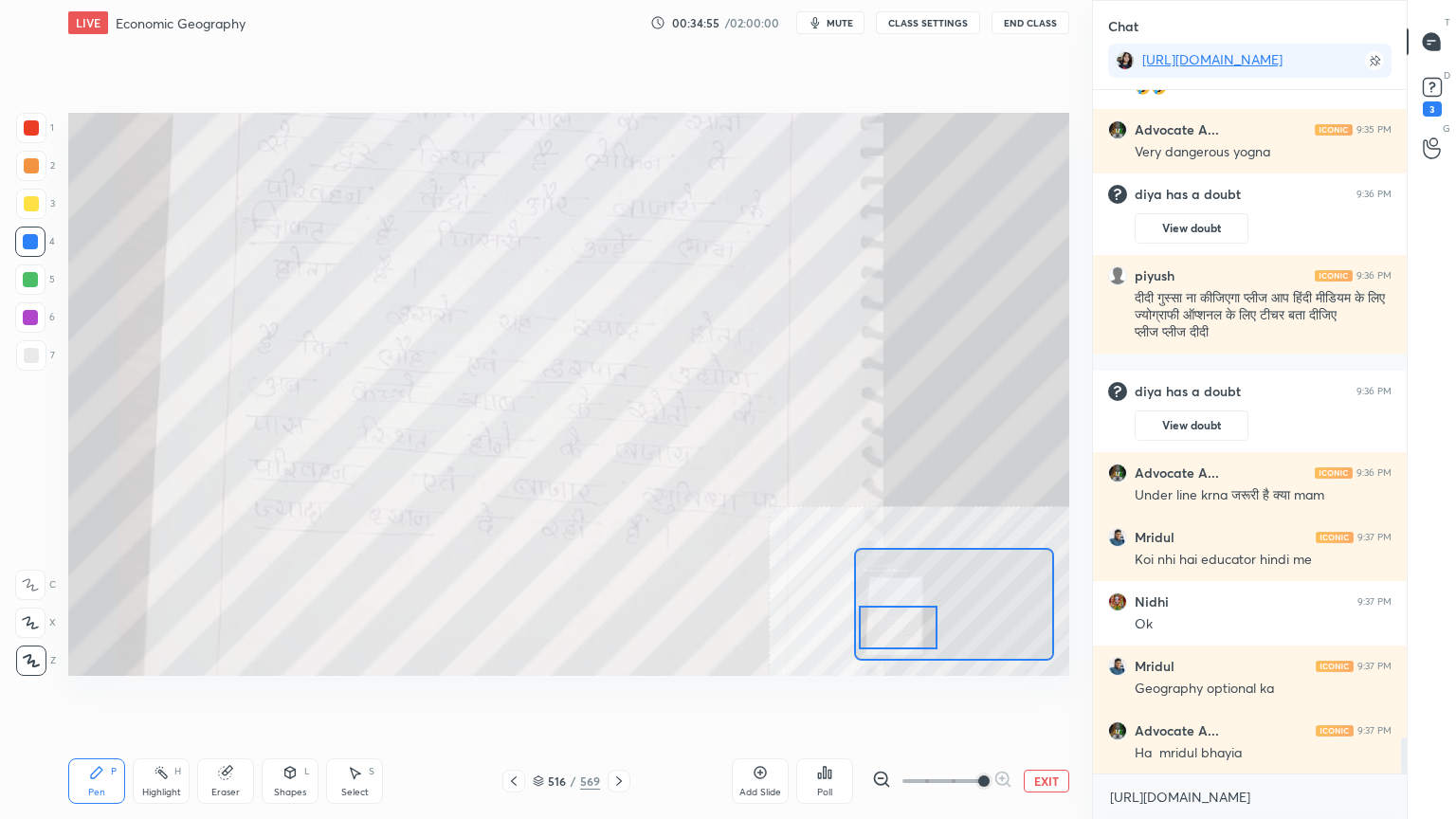 click on "EXIT" at bounding box center [1046, 781] 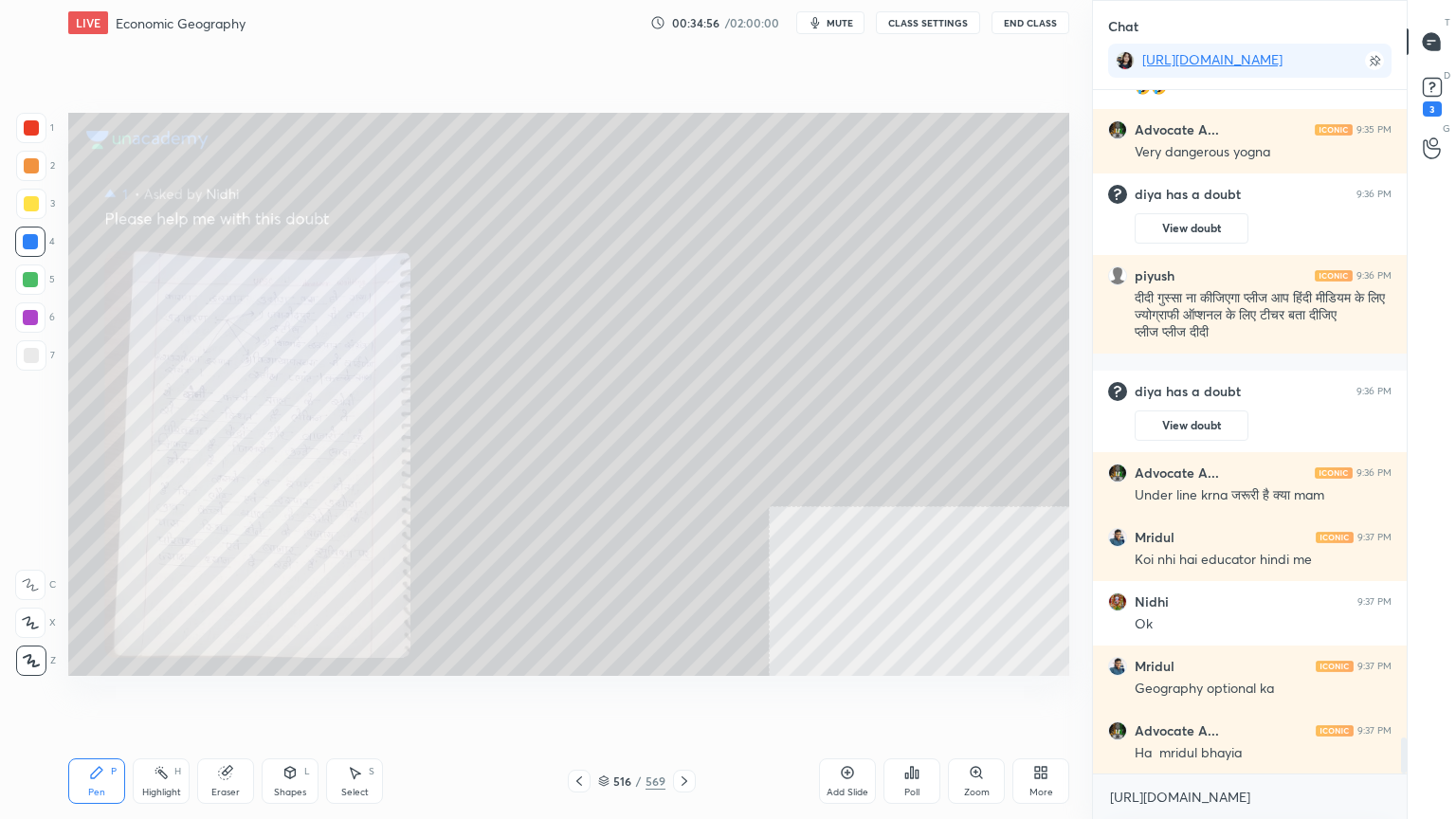 click on "Eraser" at bounding box center (226, 781) 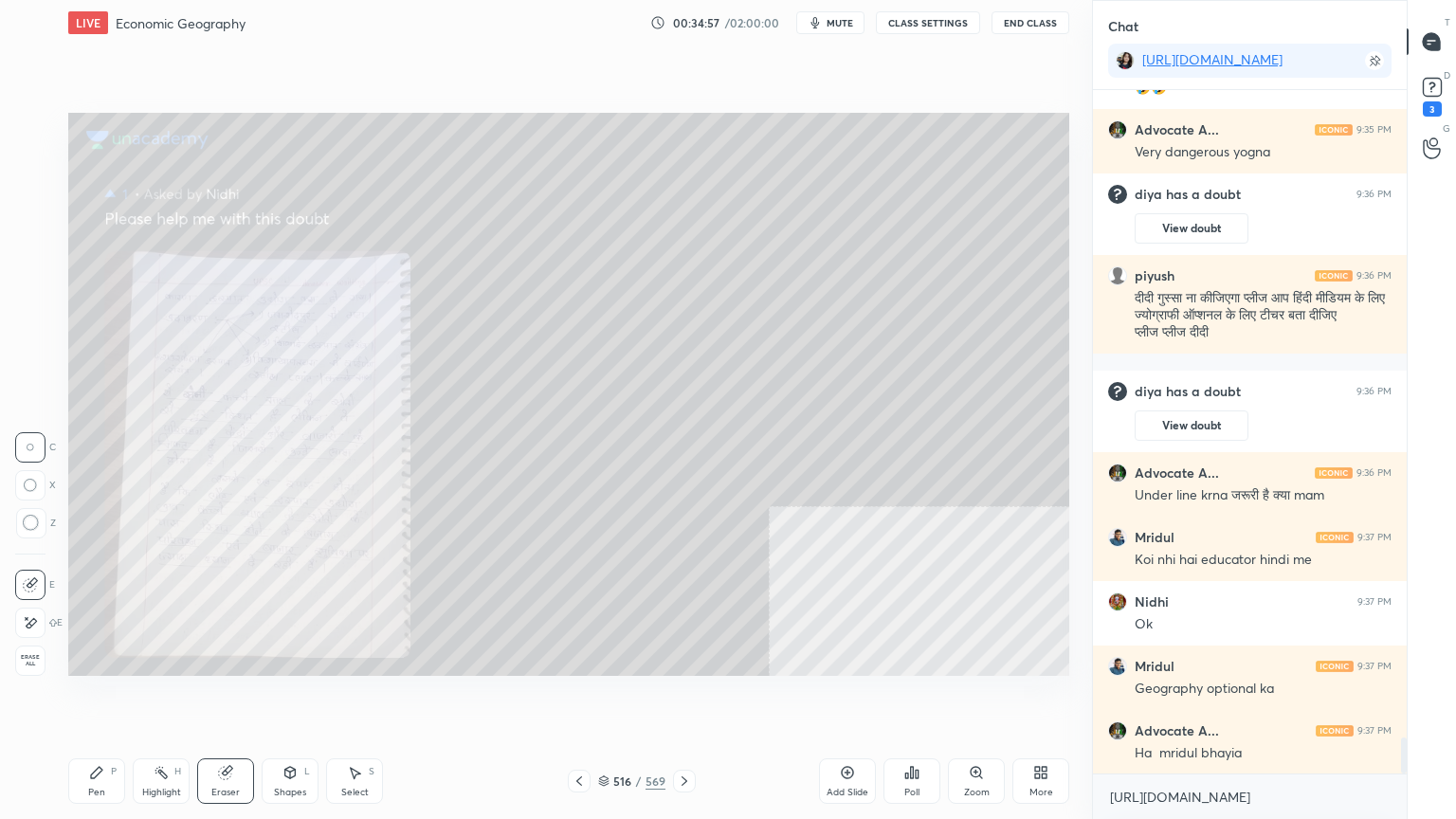 click on "Erase all" at bounding box center (32, 657) 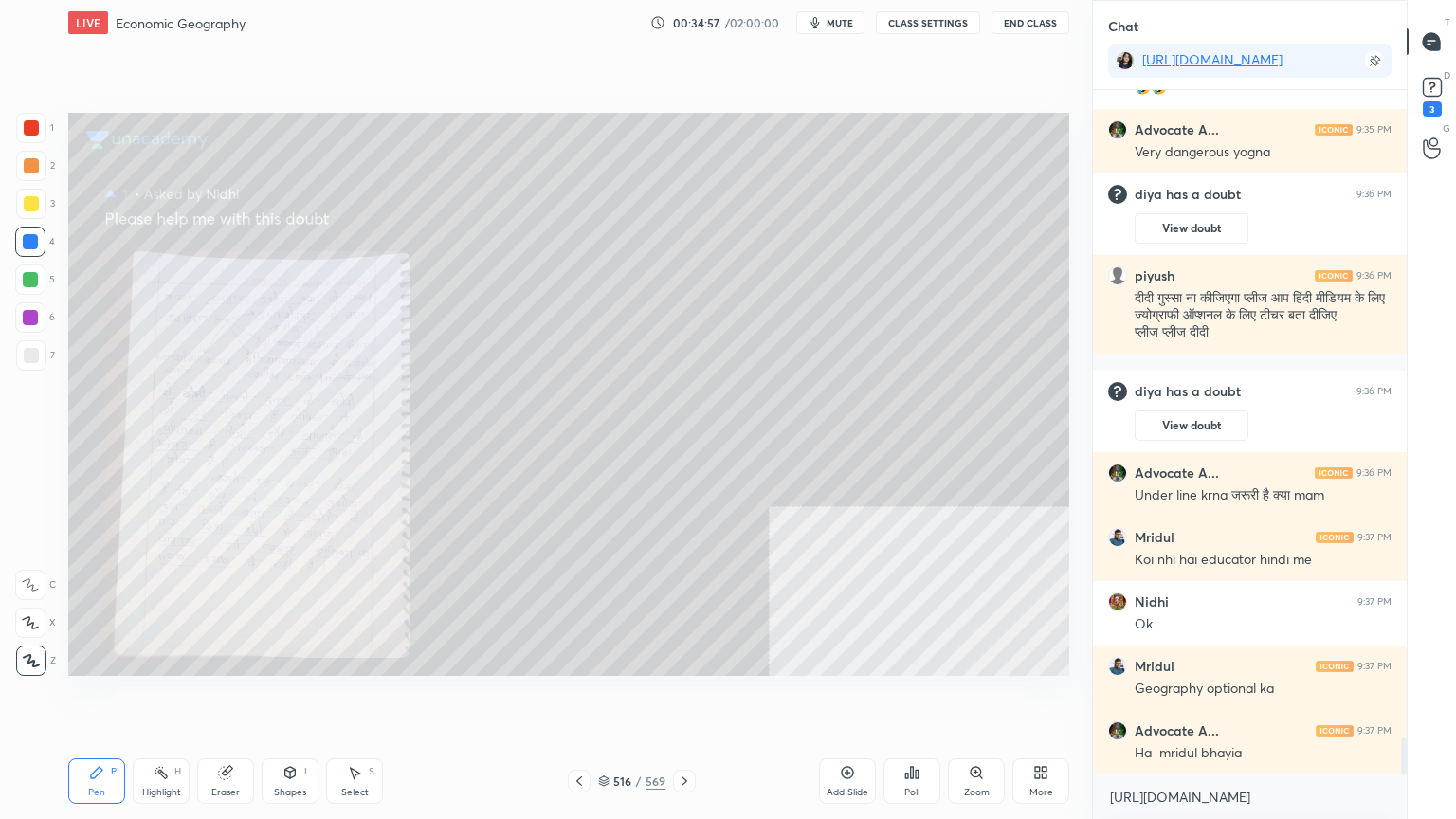 click at bounding box center [579, 781] 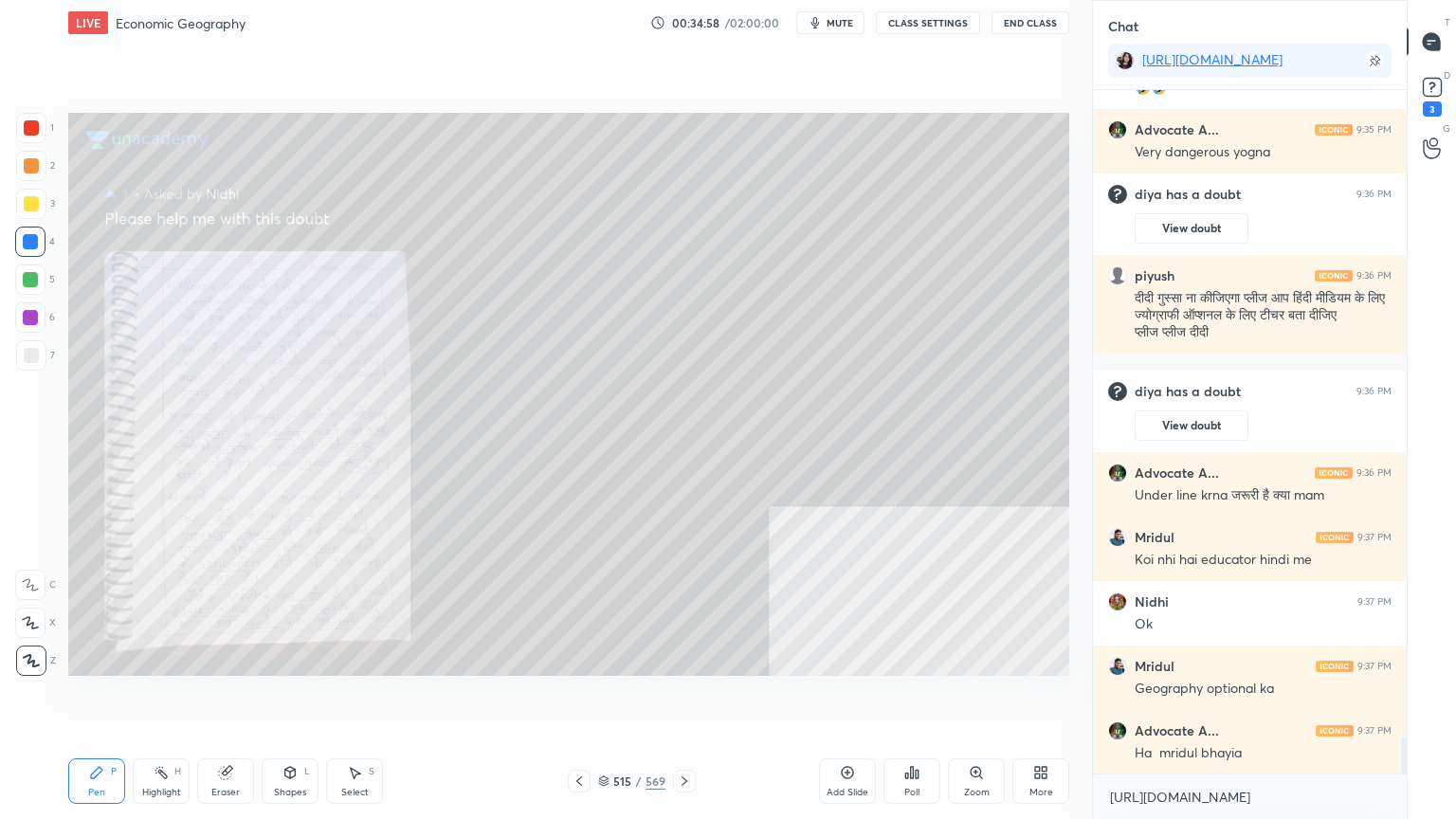 click 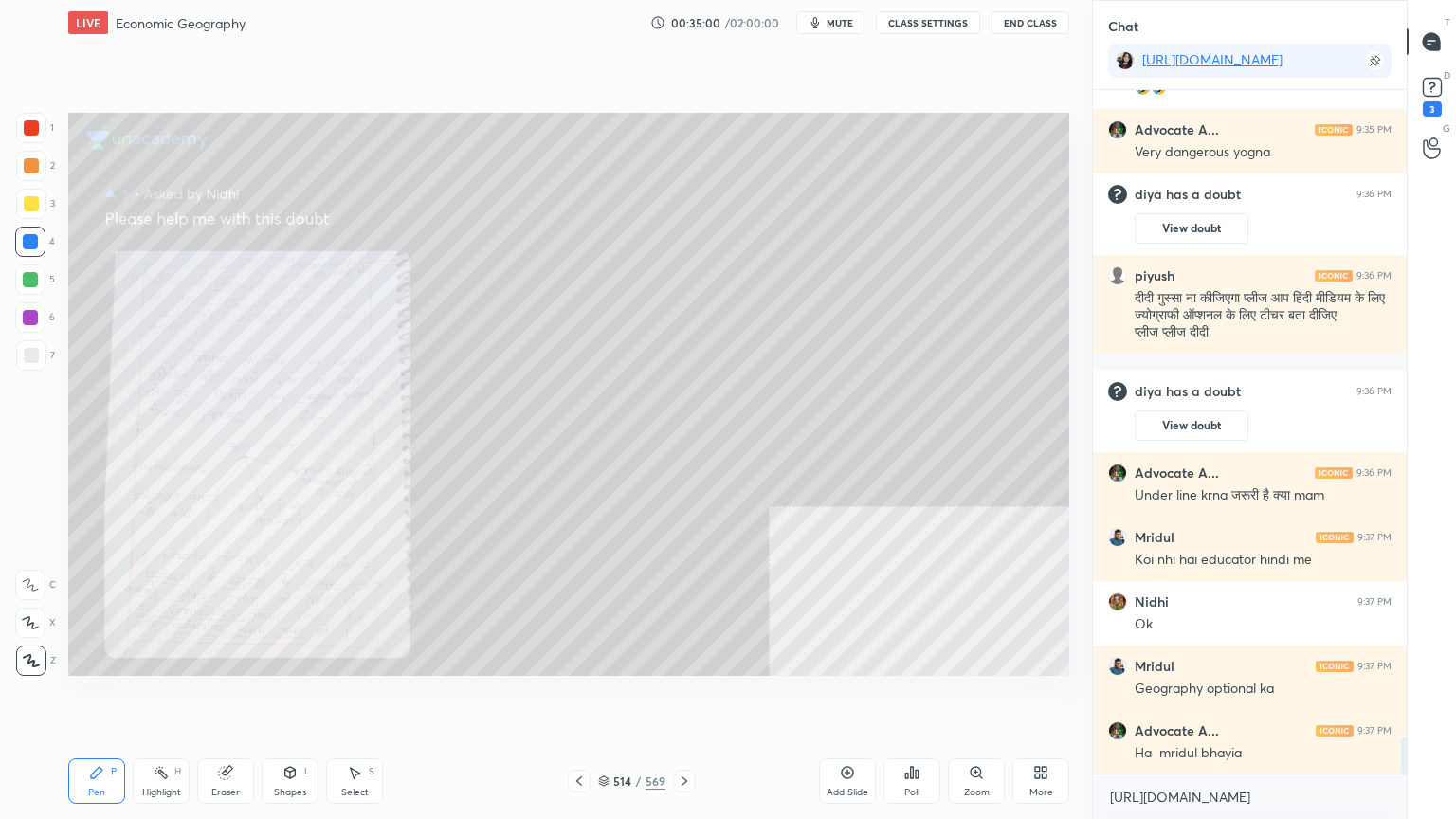 click on "Zoom" at bounding box center [976, 781] 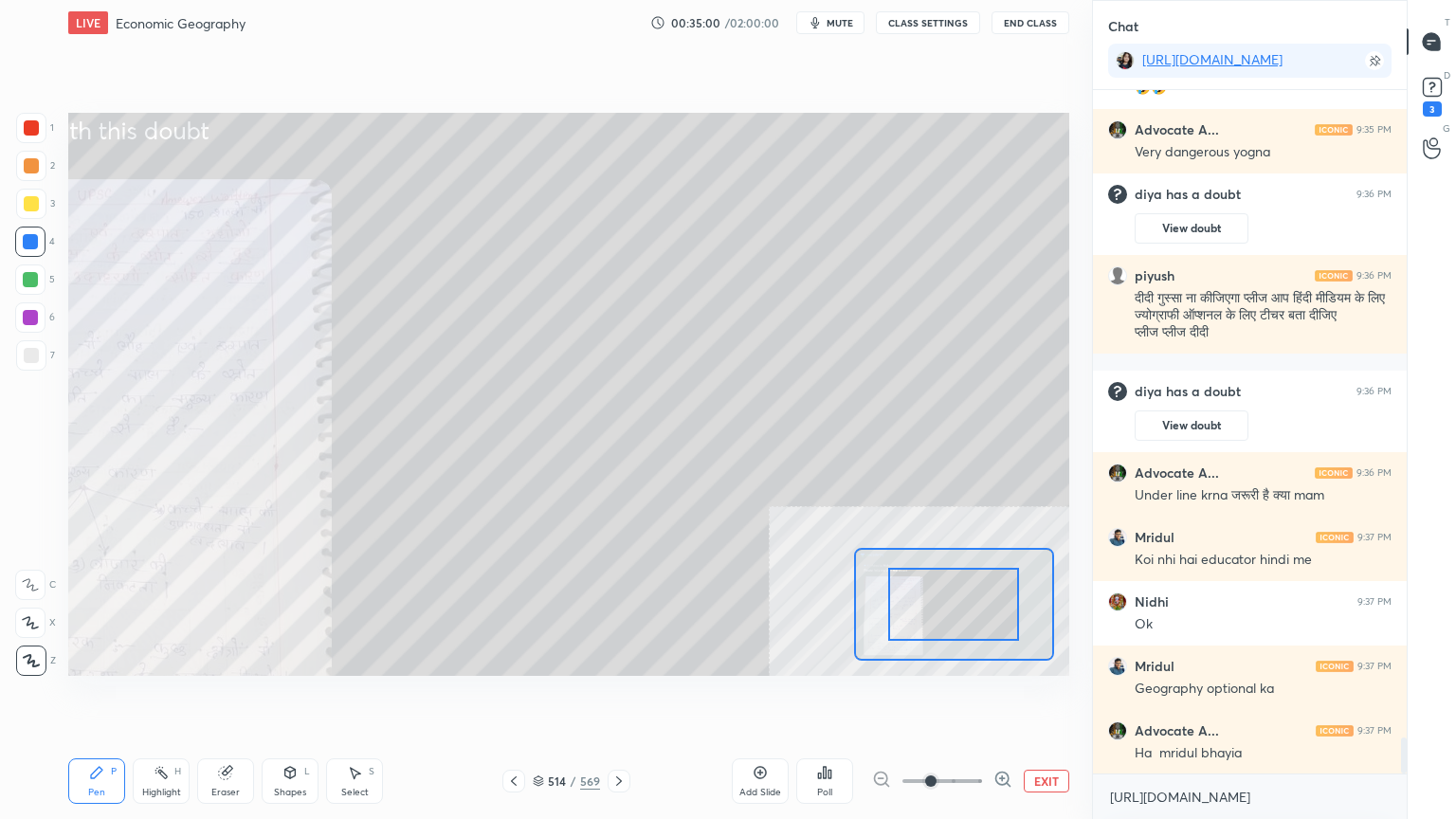 click 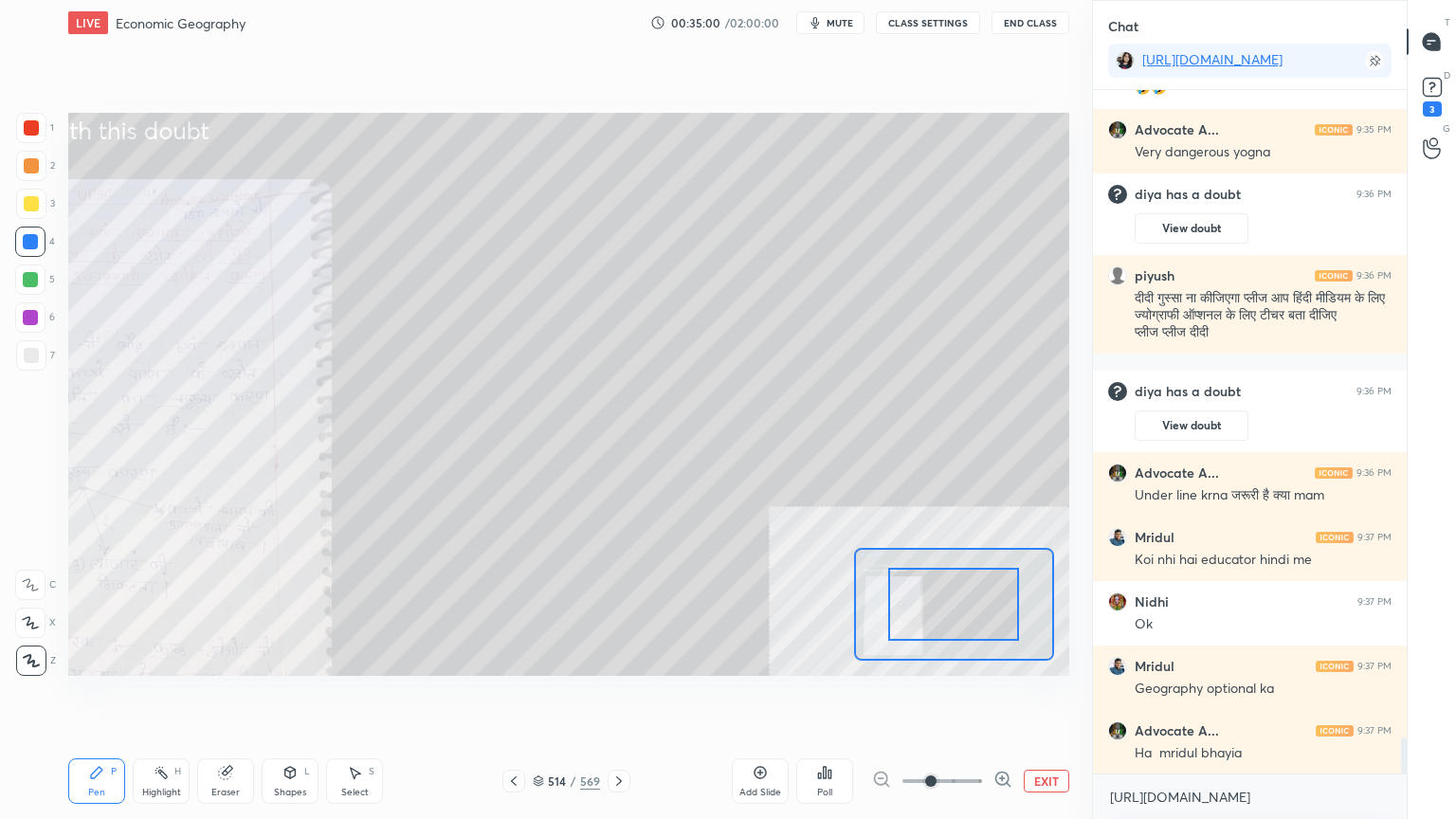 click 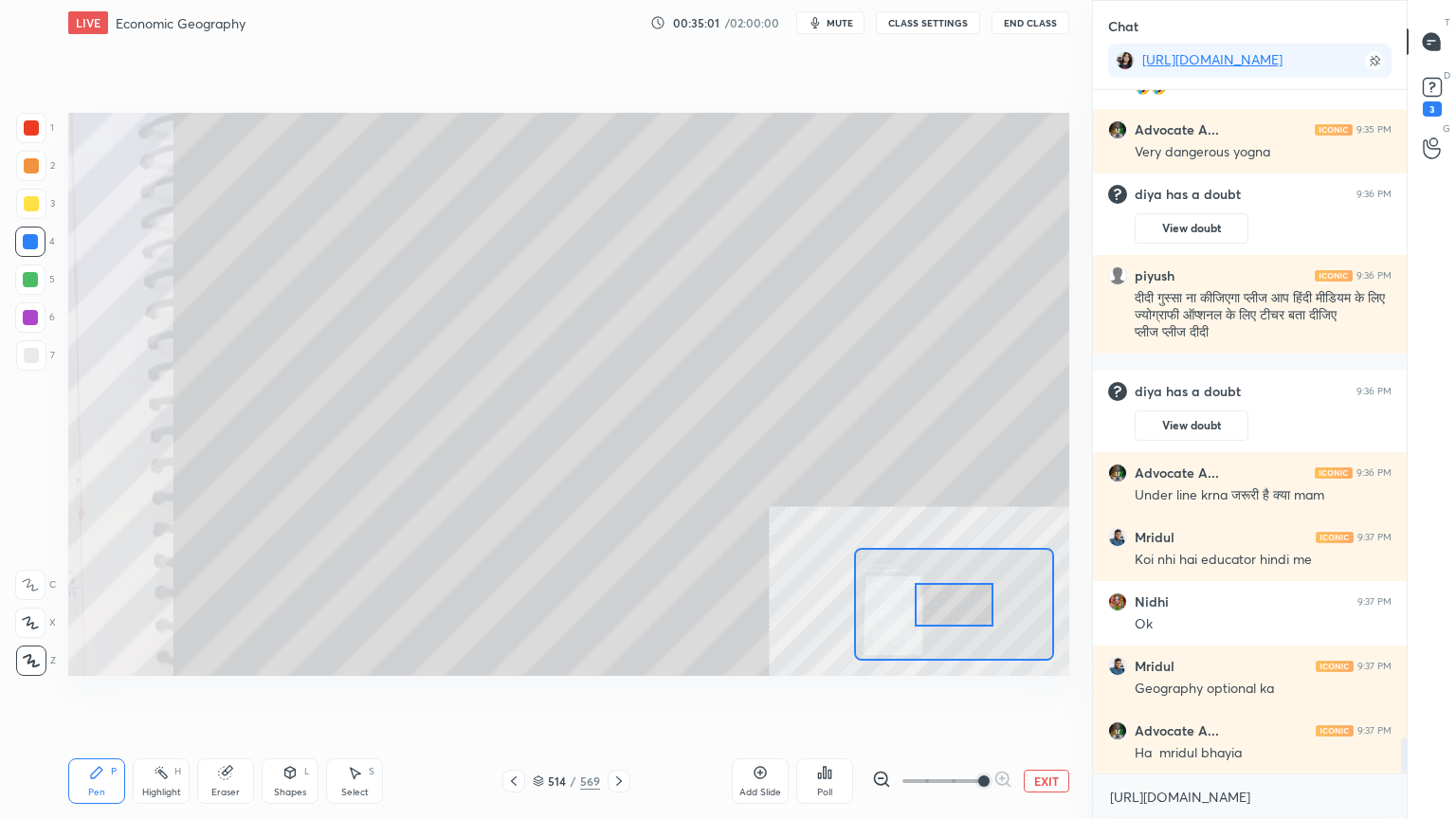 click at bounding box center (984, 781) 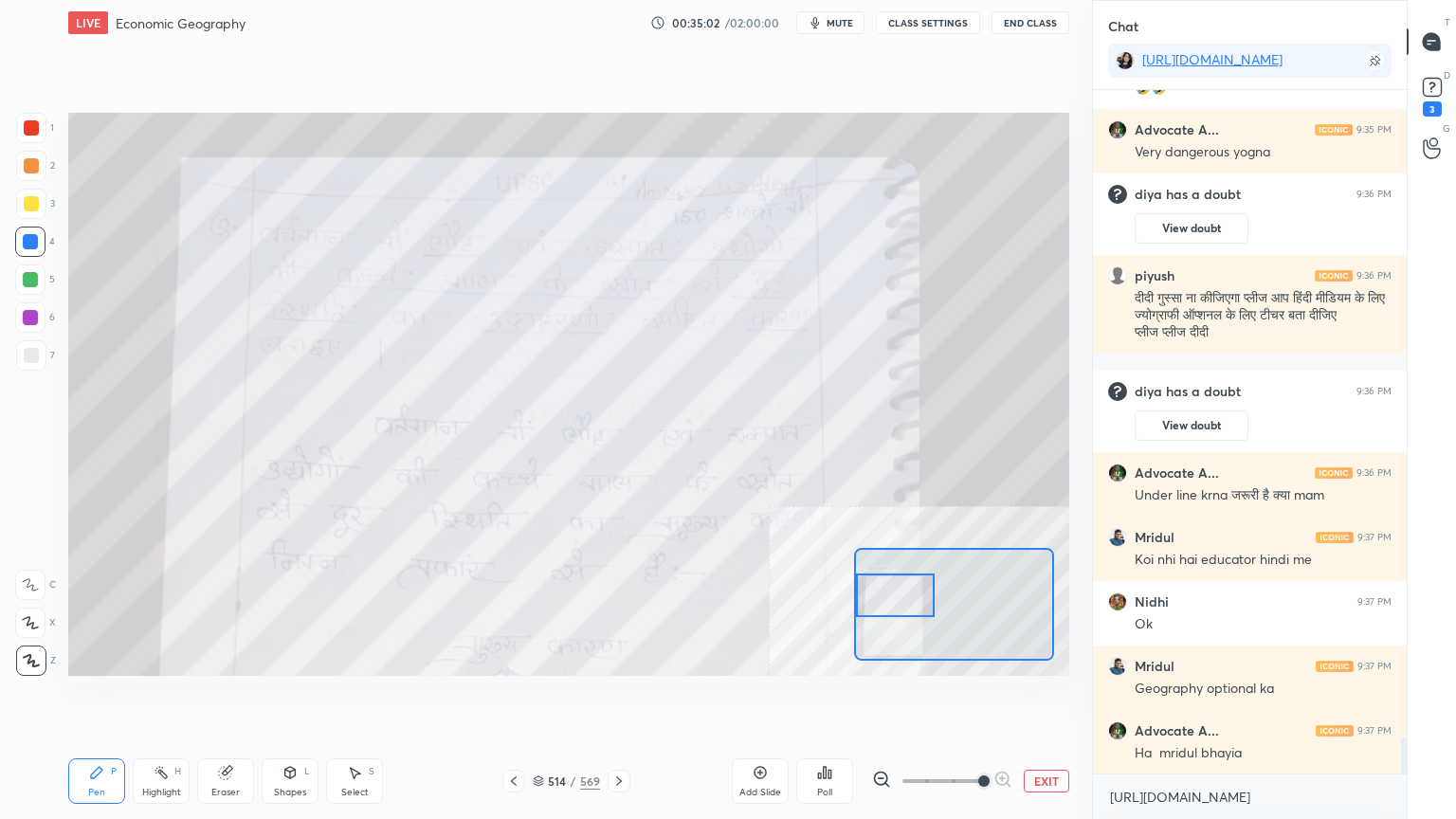 drag, startPoint x: 937, startPoint y: 607, endPoint x: 889, endPoint y: 591, distance: 50.59644 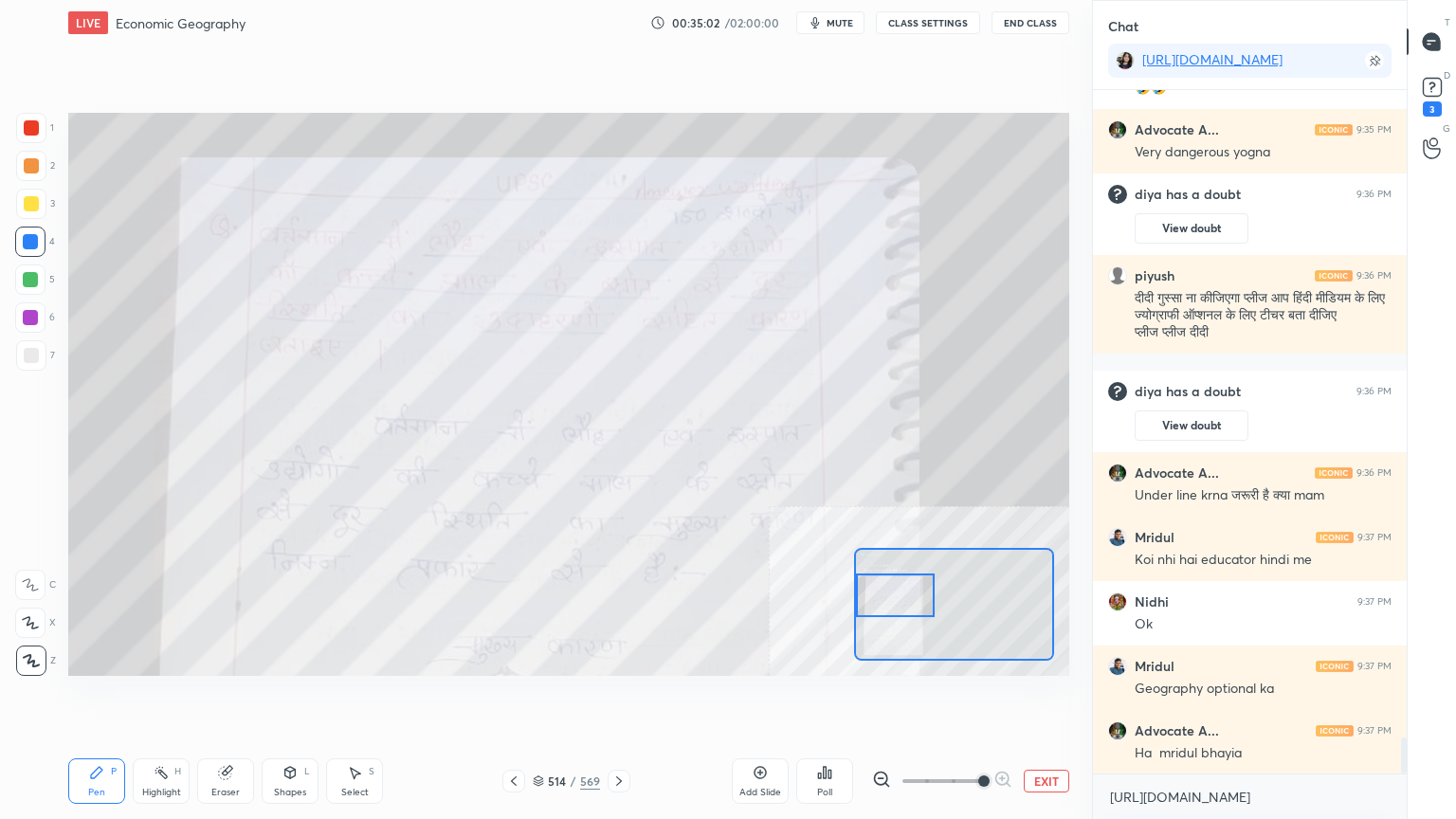click at bounding box center (895, 595) 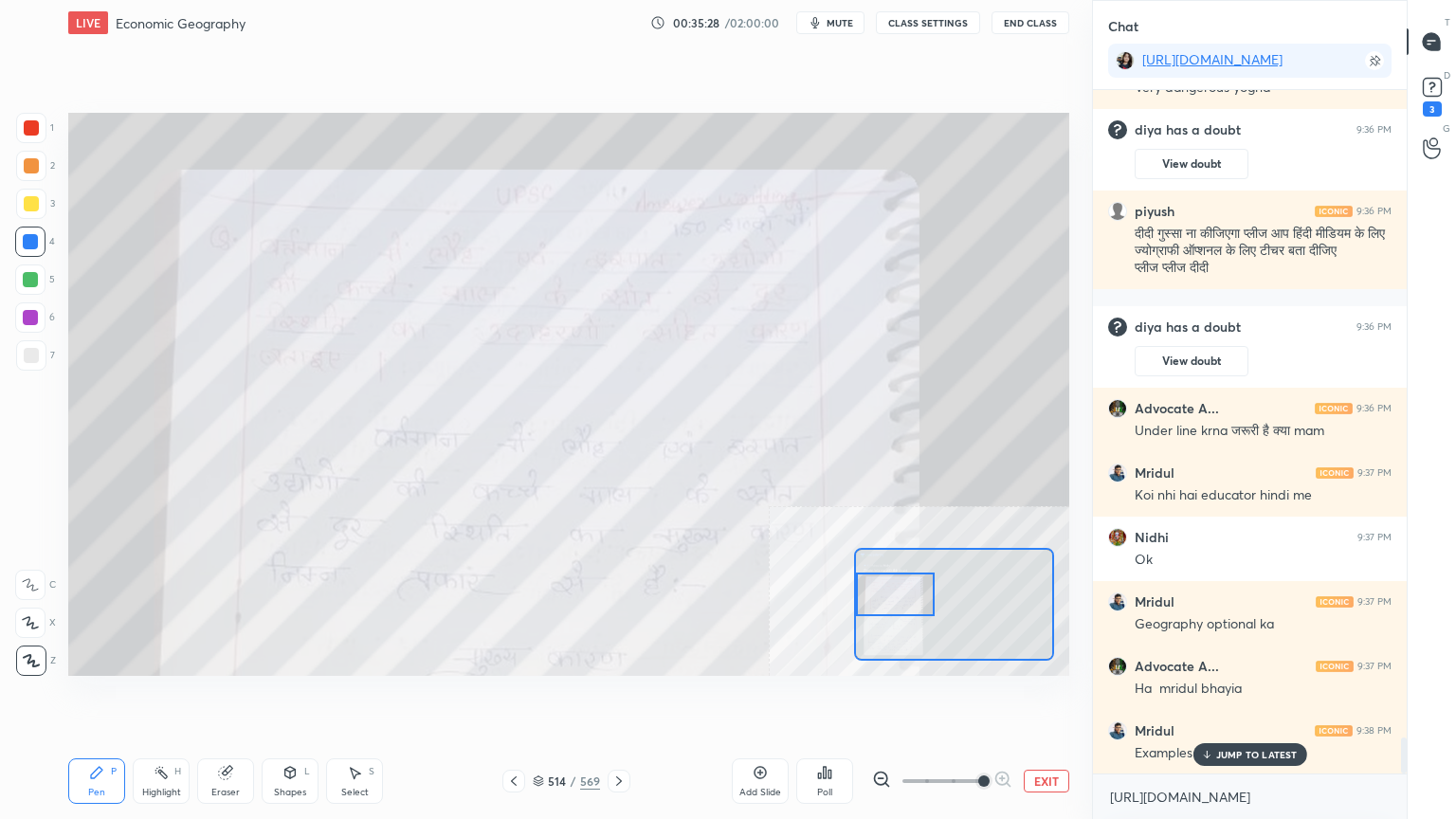 scroll, scrollTop: 12304, scrollLeft: 0, axis: vertical 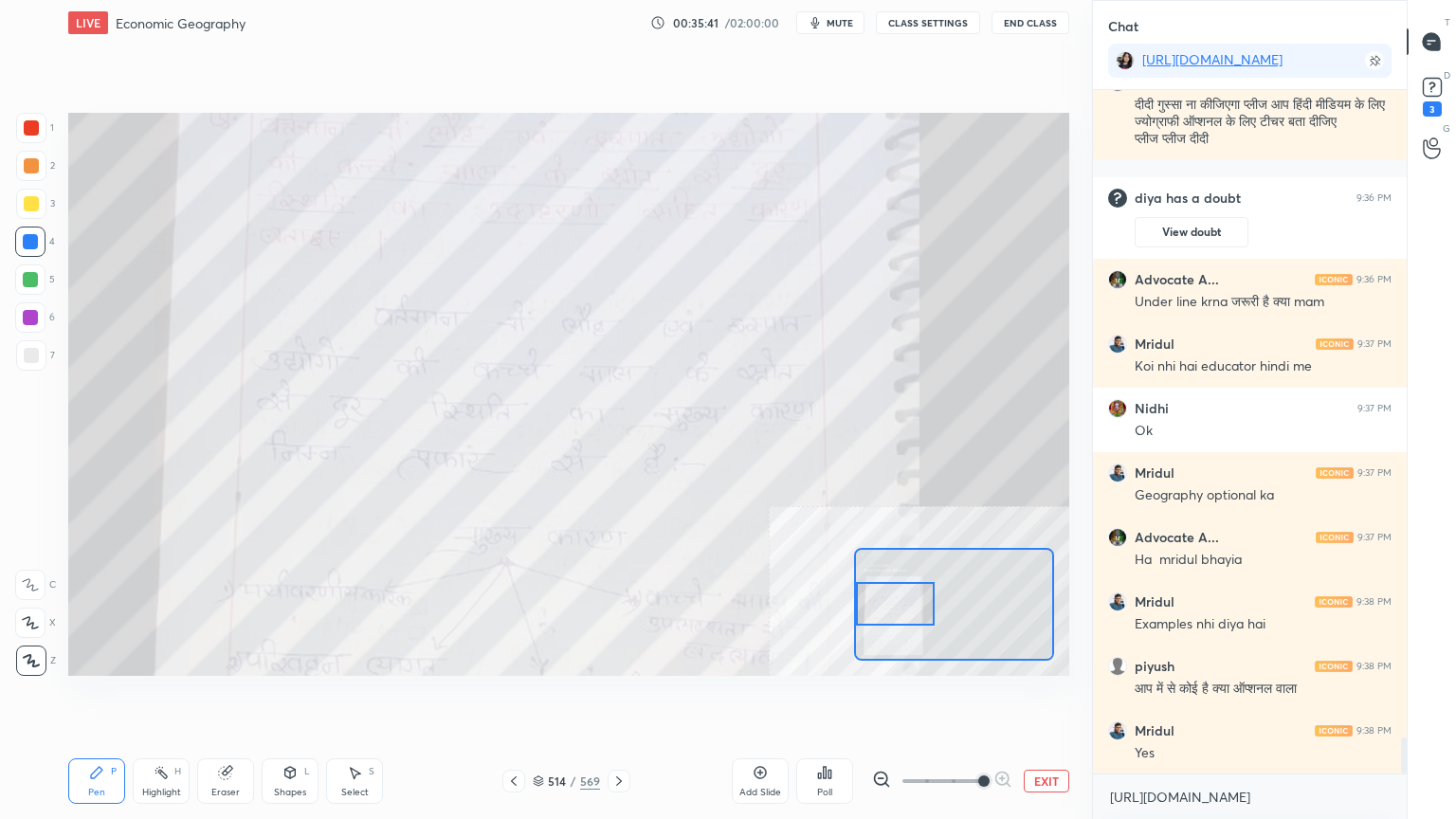 click at bounding box center [895, 604] 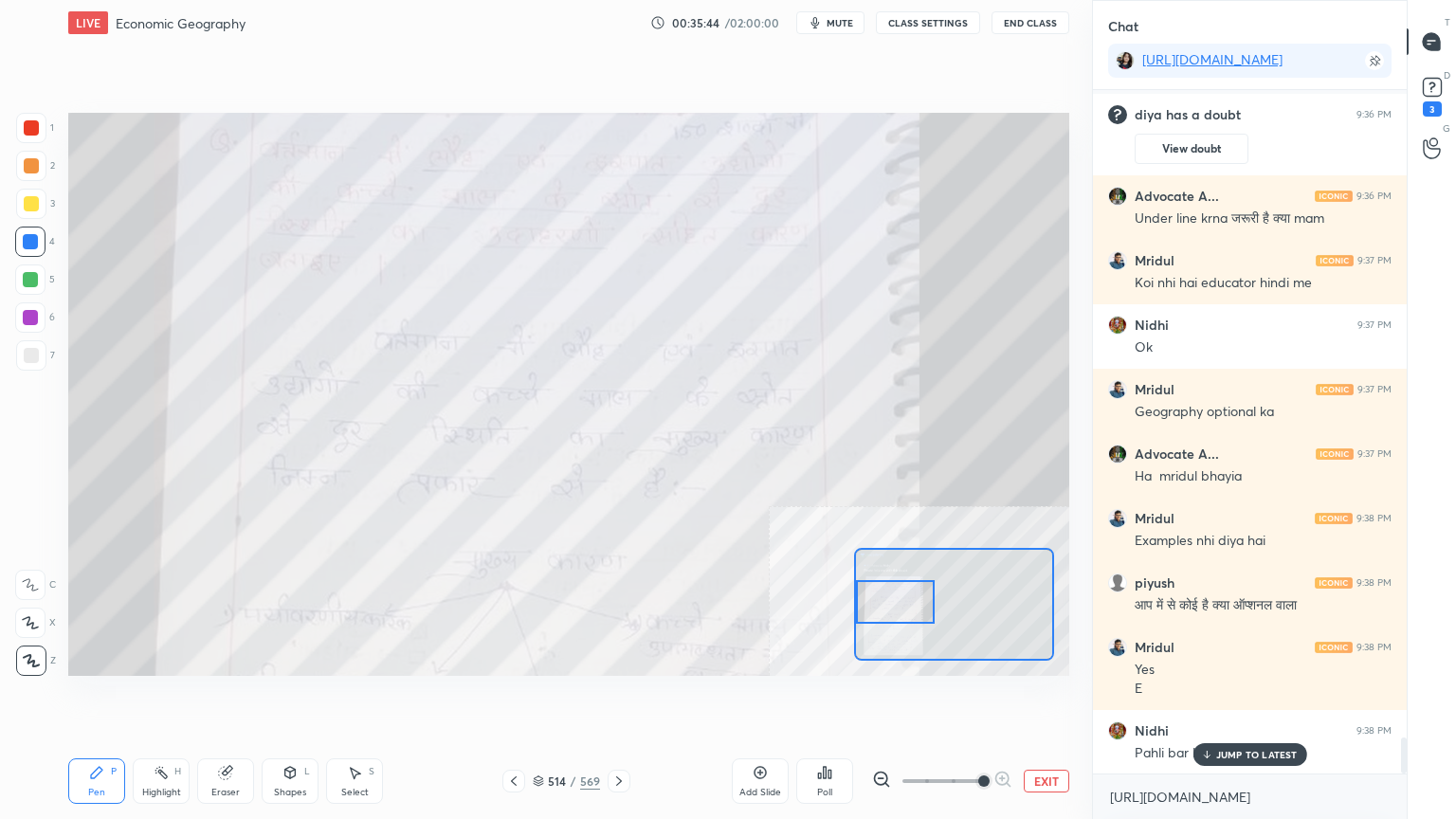 scroll, scrollTop: 12516, scrollLeft: 0, axis: vertical 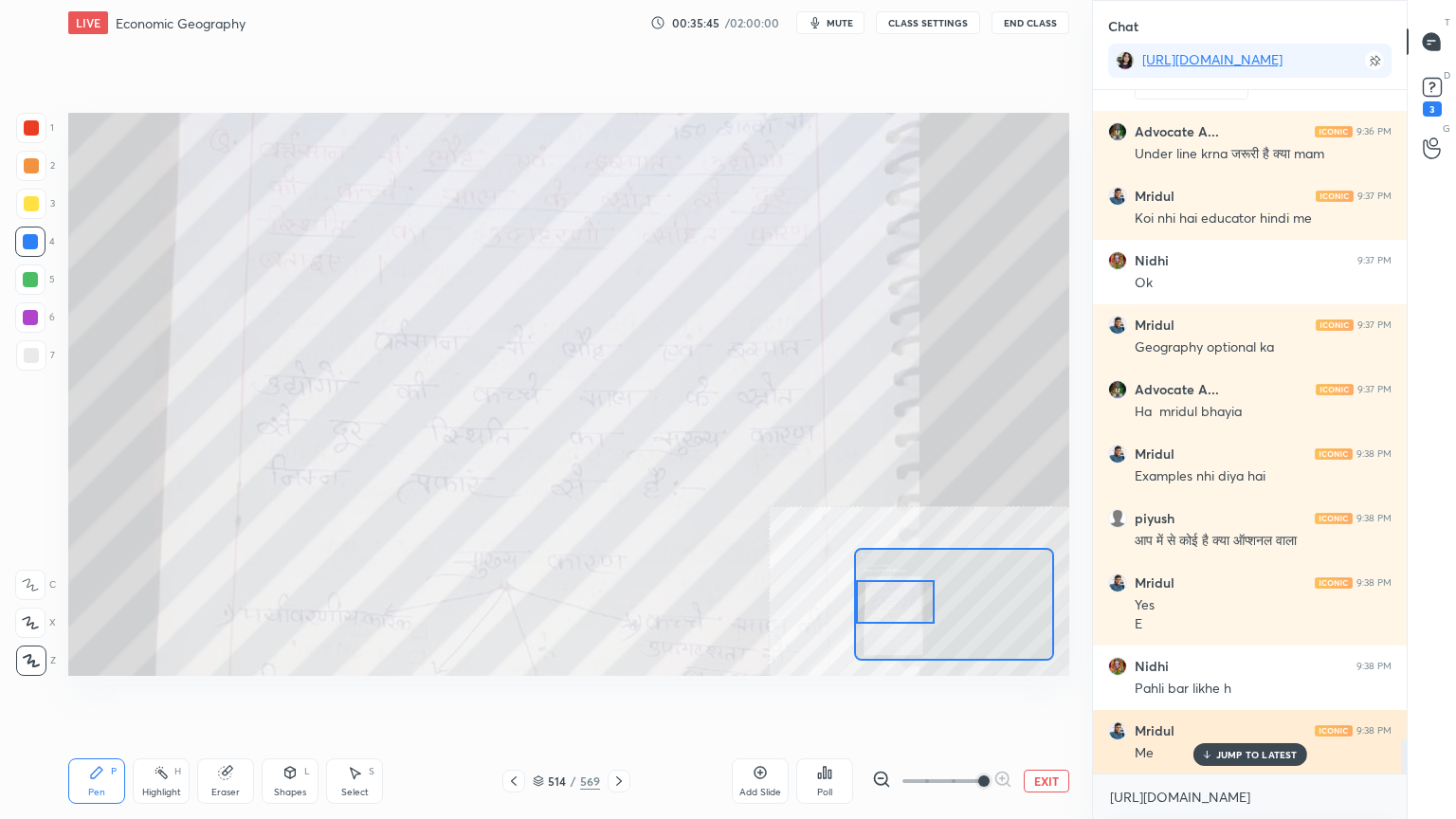 click on "JUMP TO LATEST" at bounding box center [1249, 755] 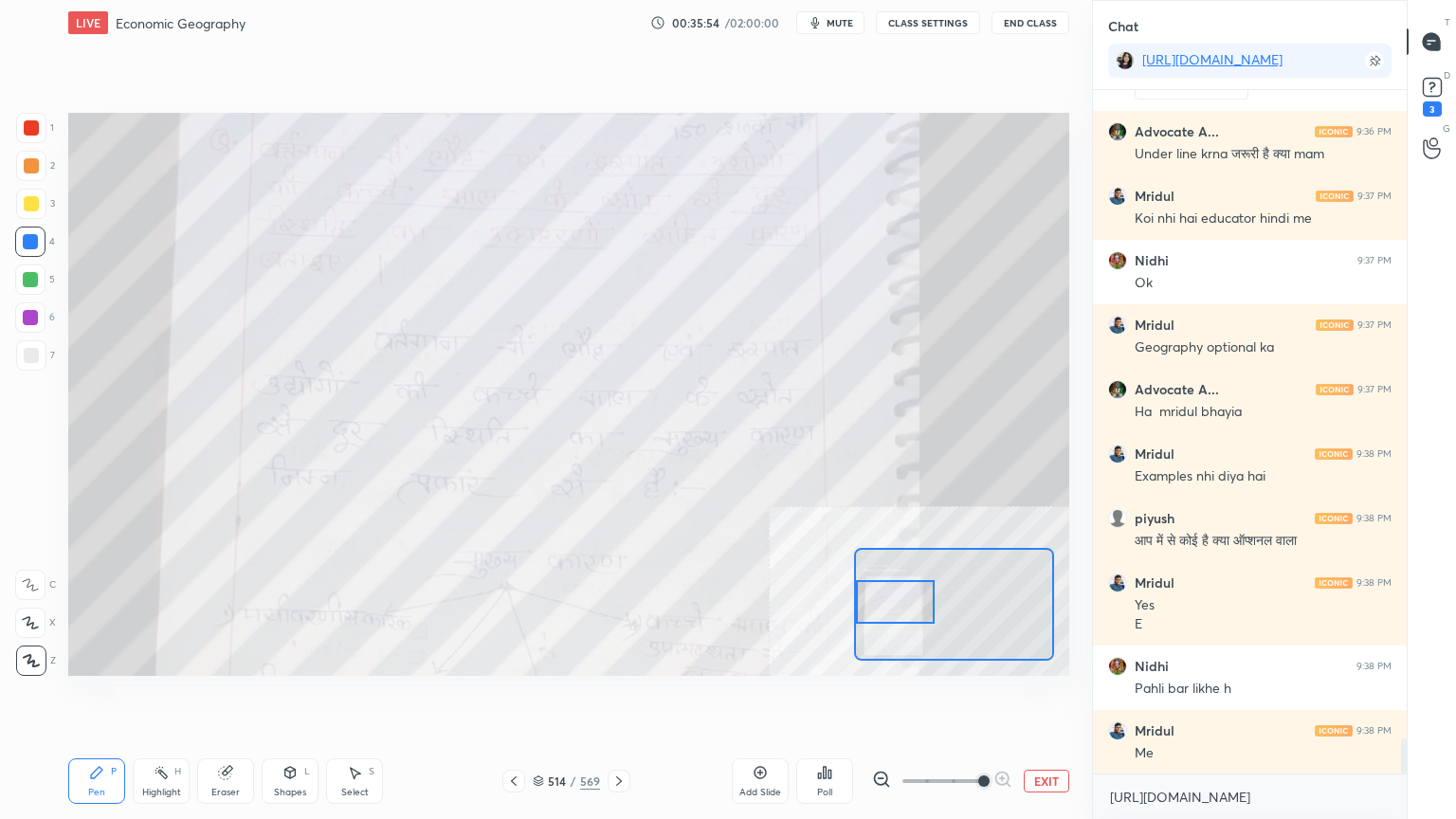 click on "EXIT" at bounding box center [1046, 781] 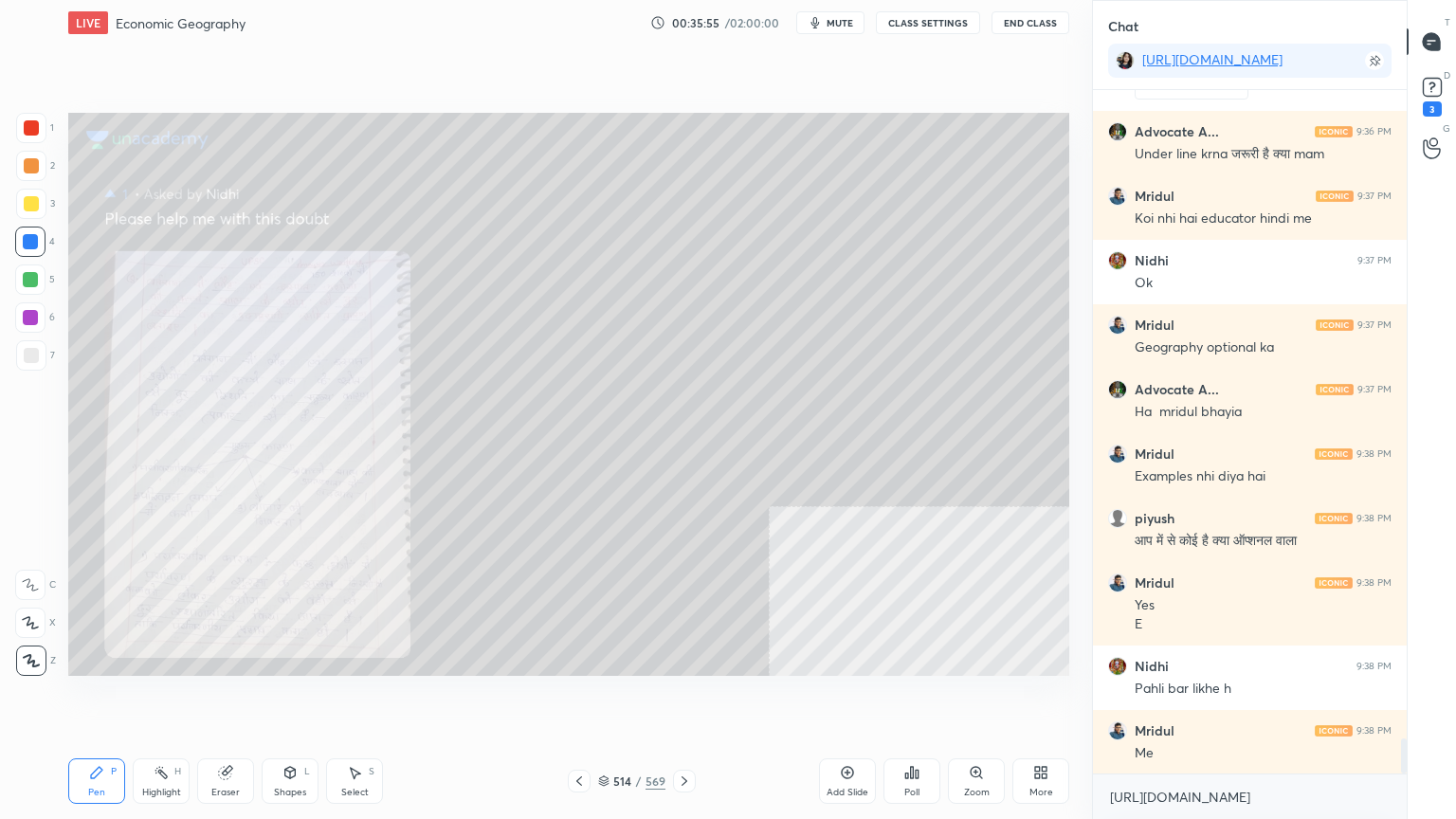 click 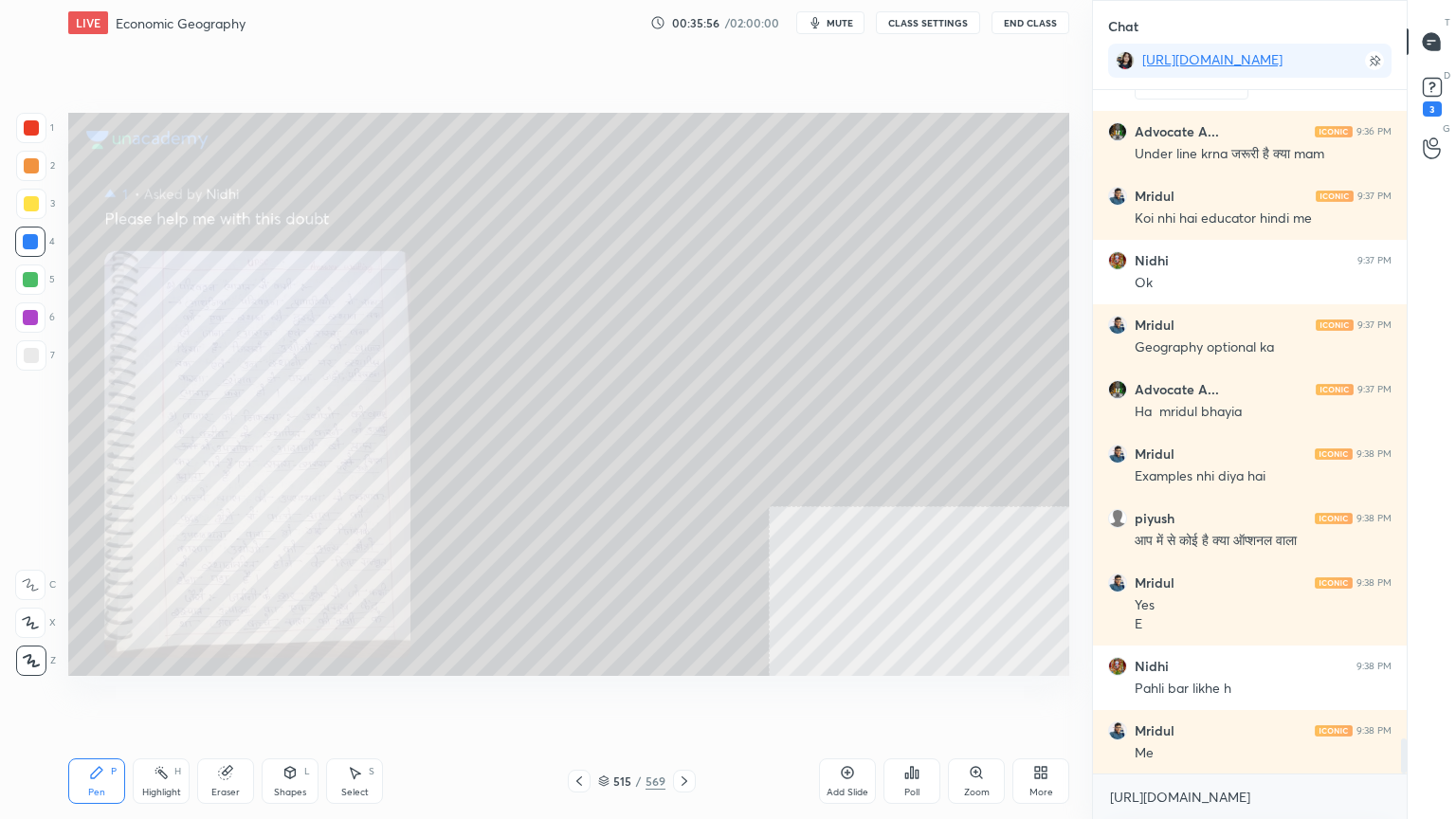 click 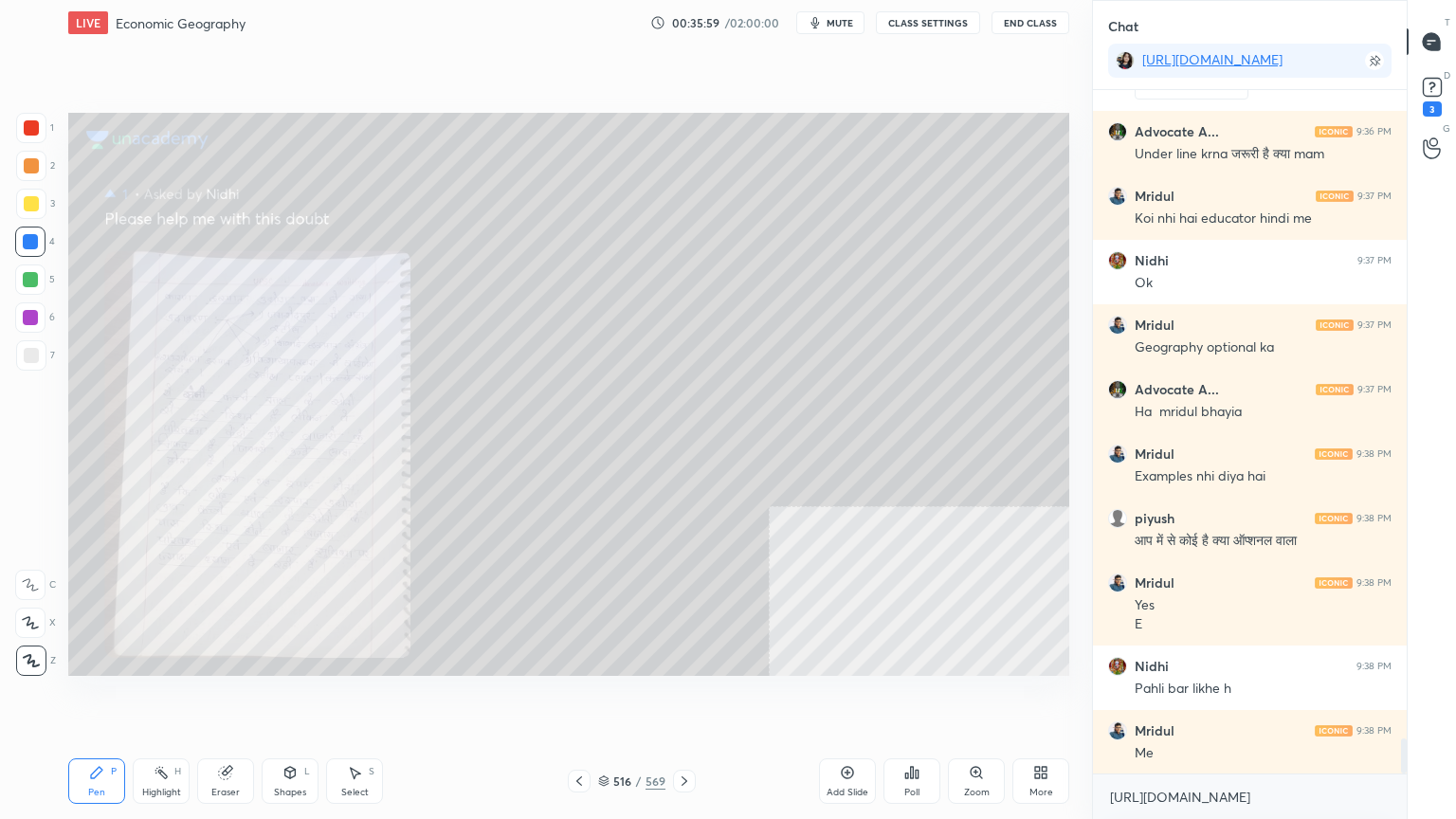 scroll, scrollTop: 12581, scrollLeft: 0, axis: vertical 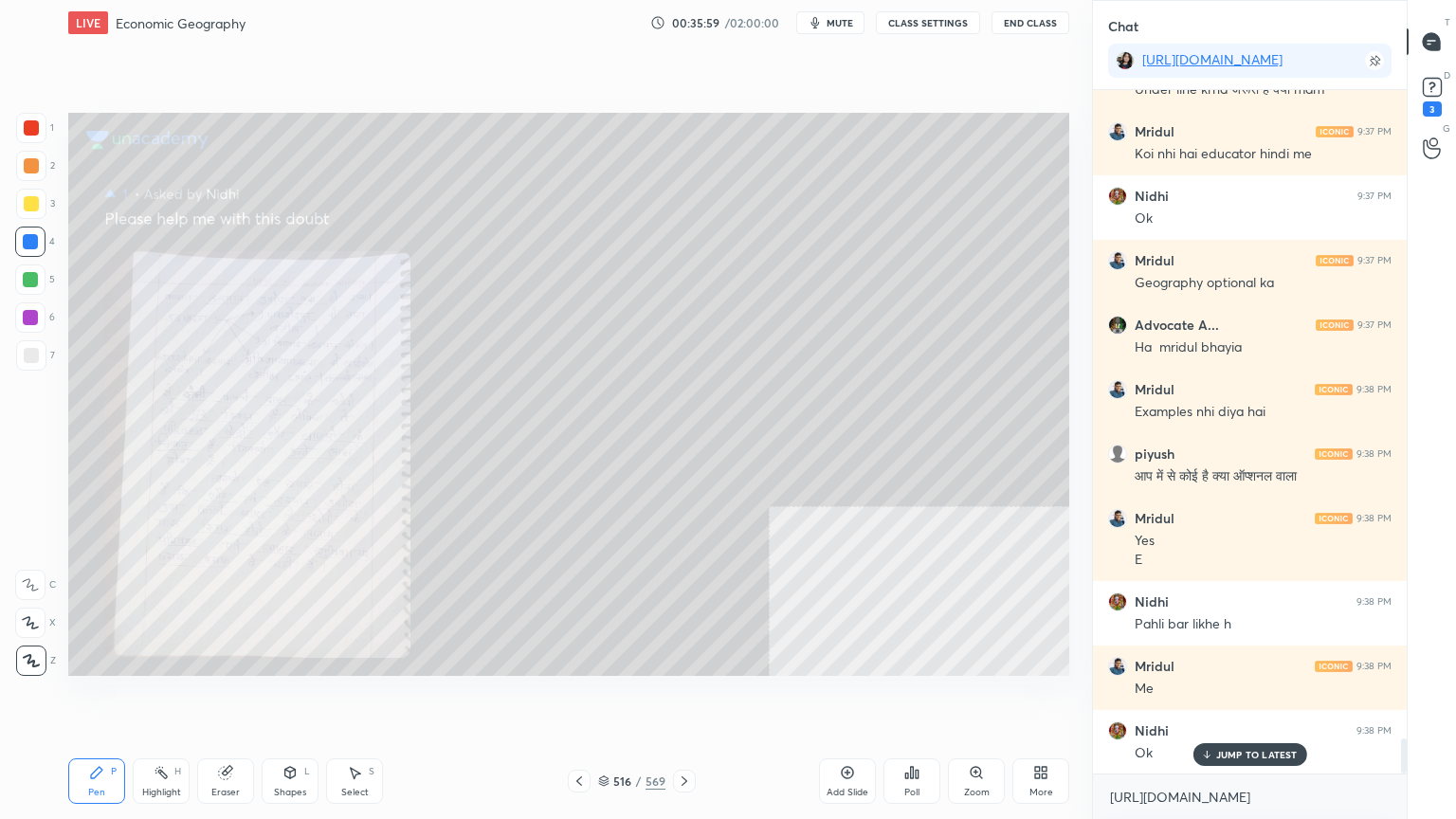 drag, startPoint x: 217, startPoint y: 790, endPoint x: 174, endPoint y: 758, distance: 53.600373 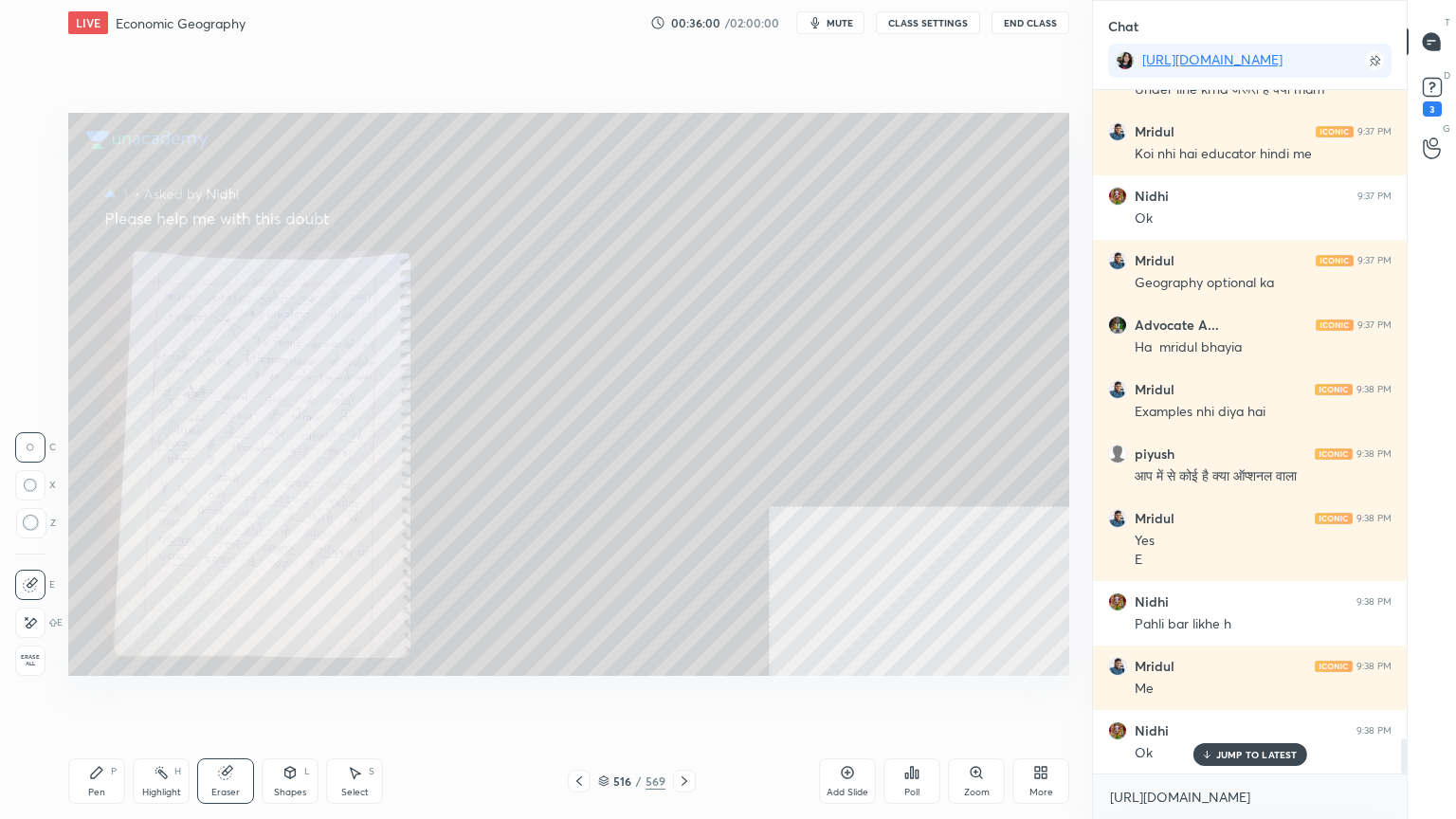 click on "Erase all" at bounding box center (30, 661) 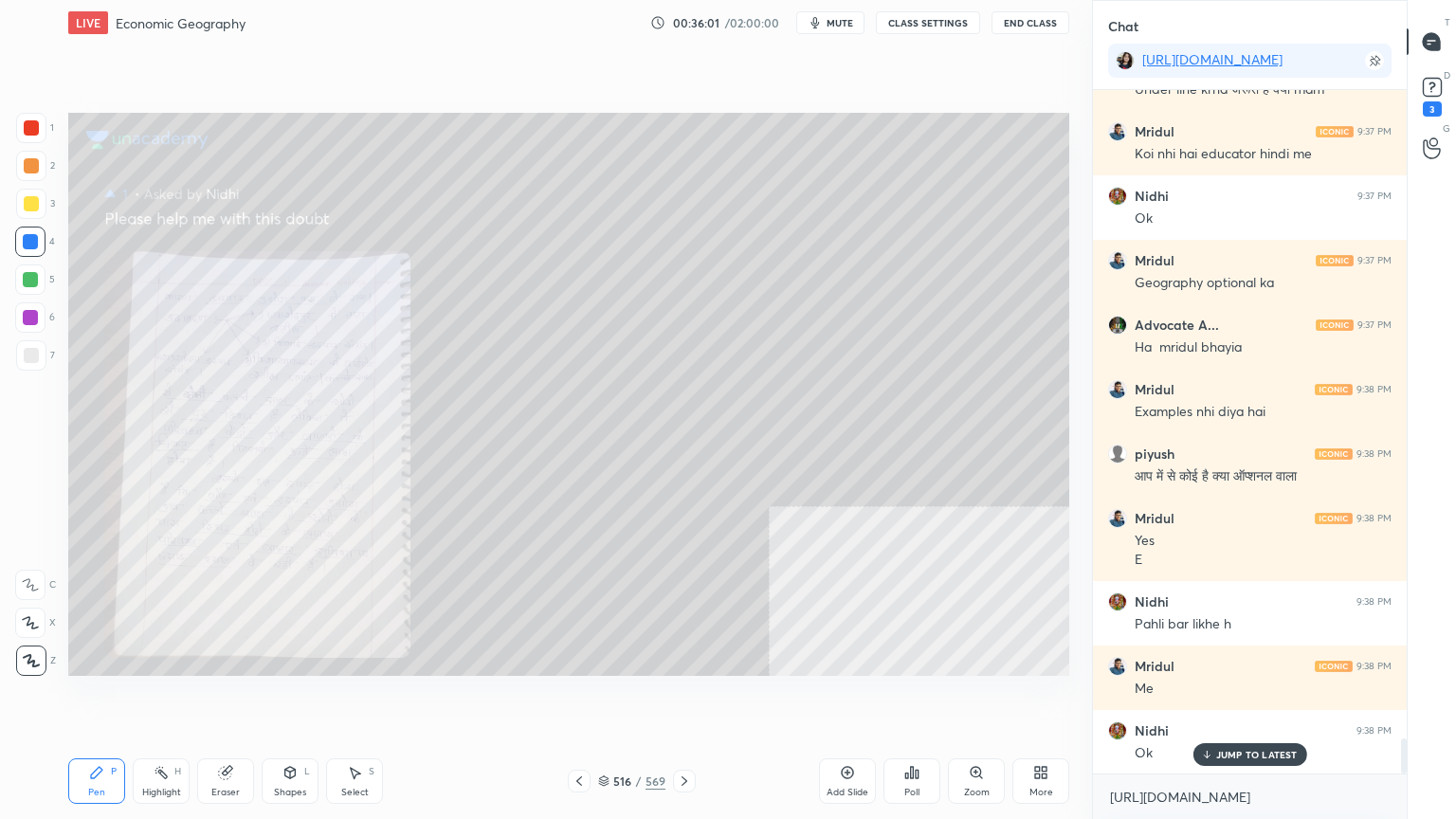 scroll, scrollTop: 12645, scrollLeft: 0, axis: vertical 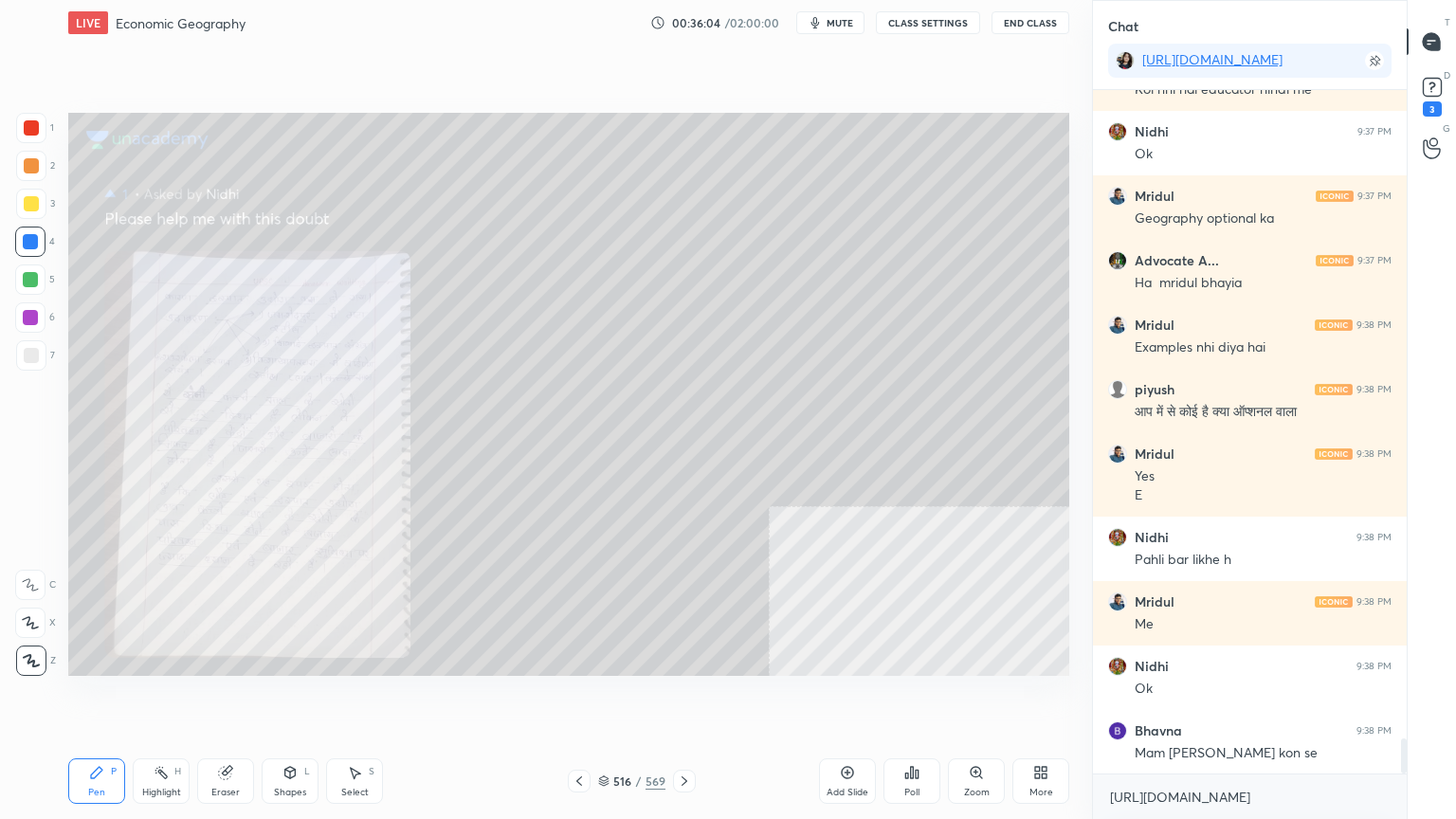 drag, startPoint x: 234, startPoint y: 781, endPoint x: 214, endPoint y: 769, distance: 23.323808 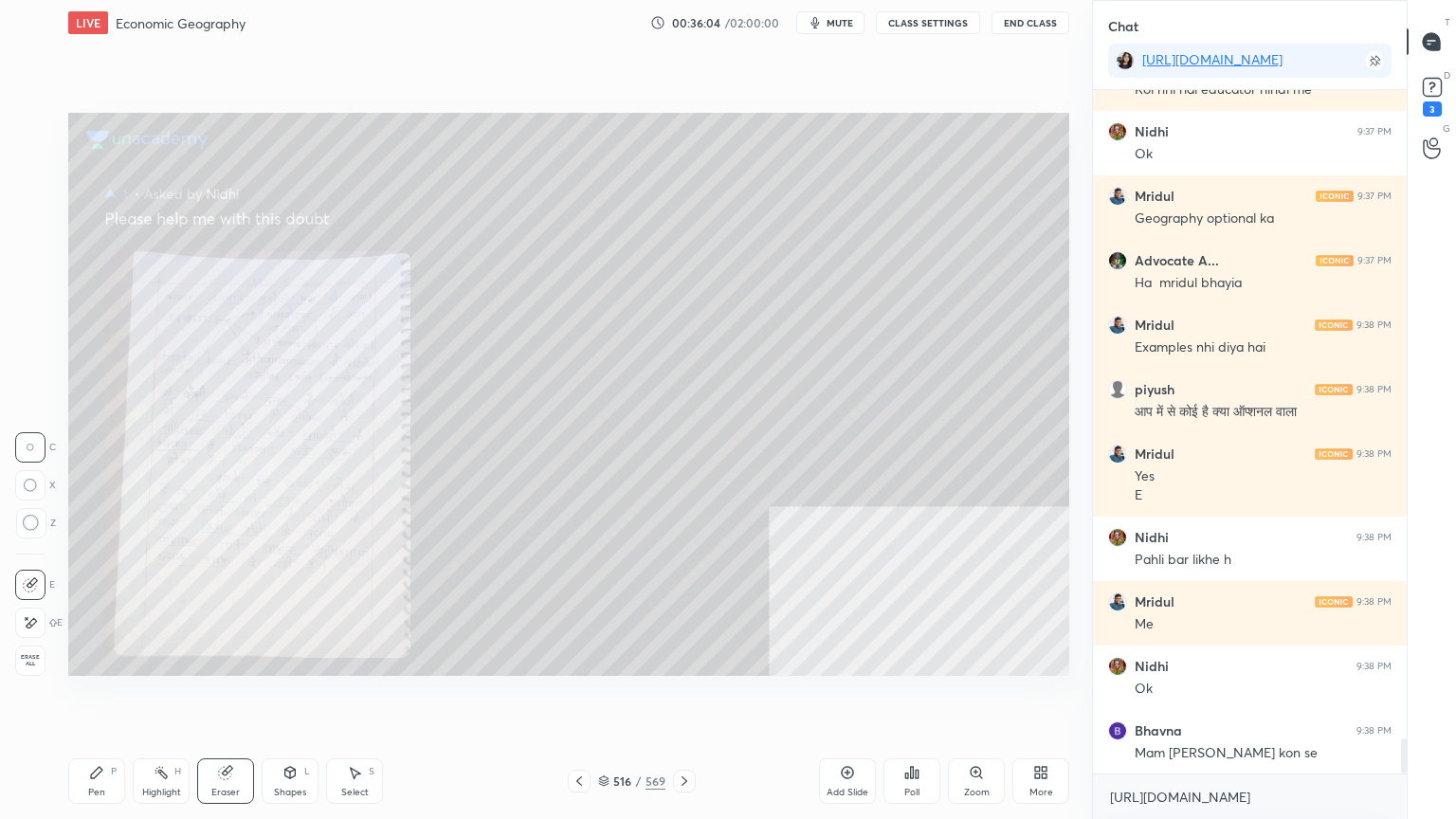 click on "Erase all" at bounding box center [30, 661] 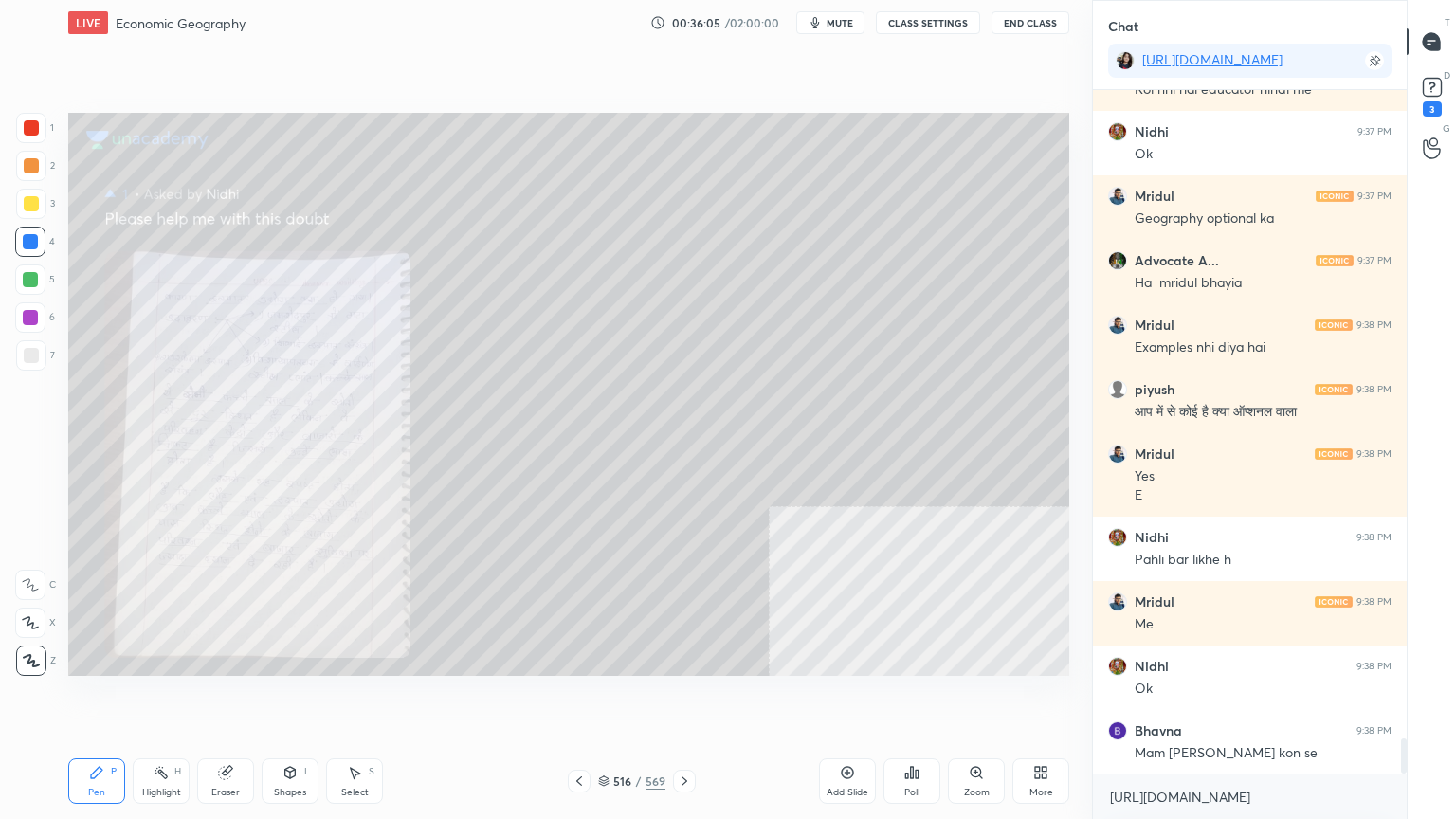 click 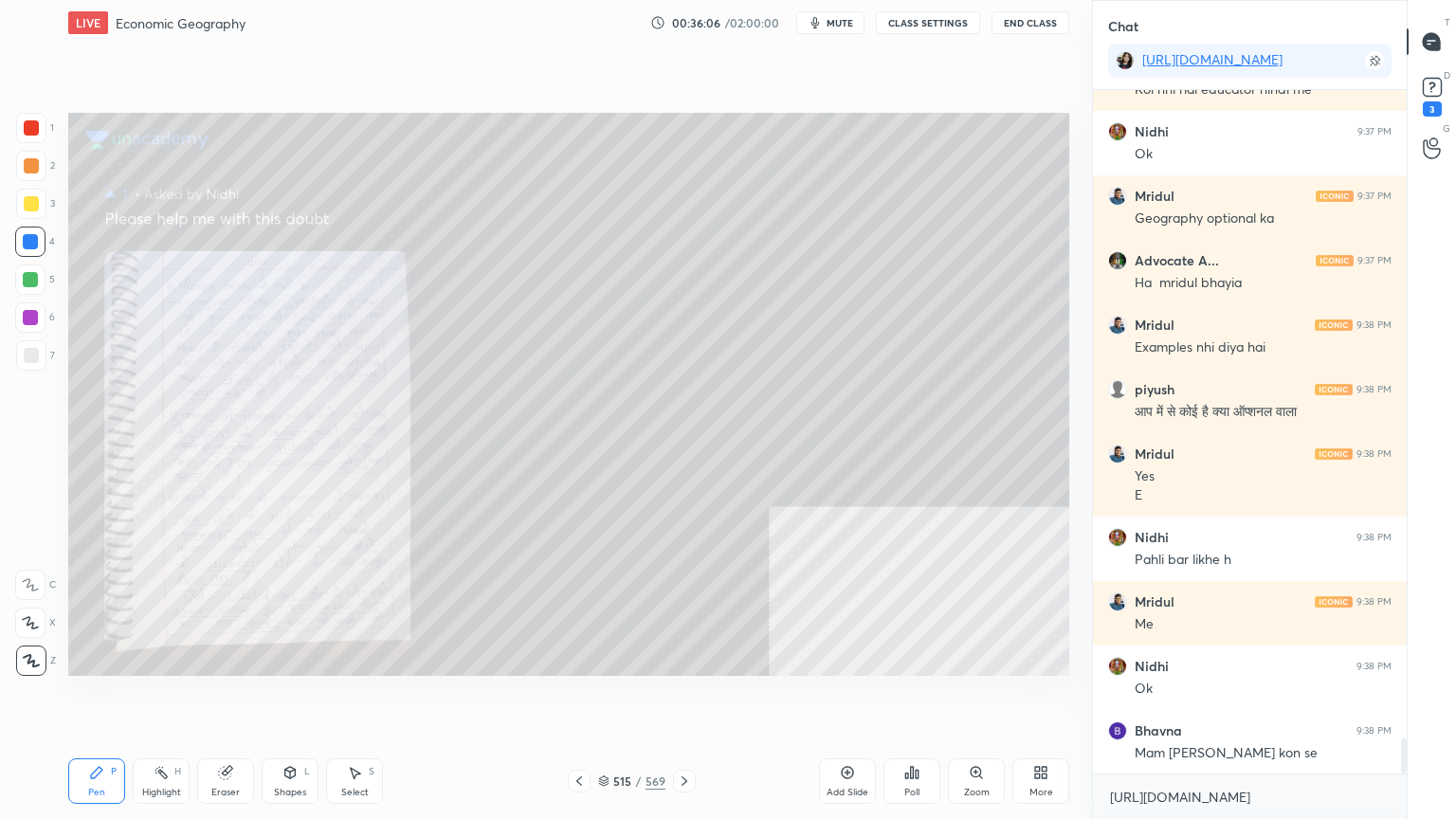 click on "Zoom" at bounding box center (976, 781) 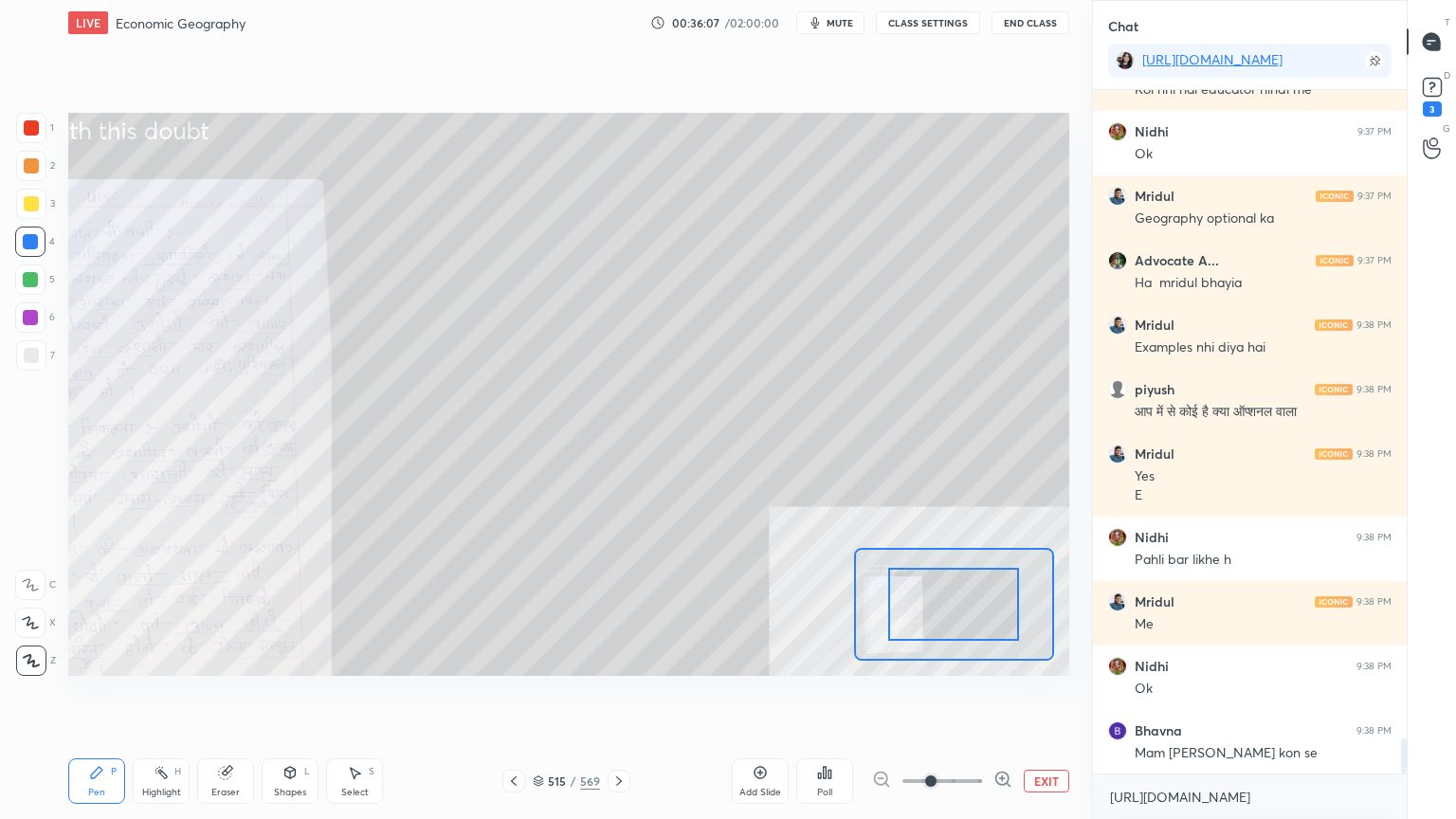 click 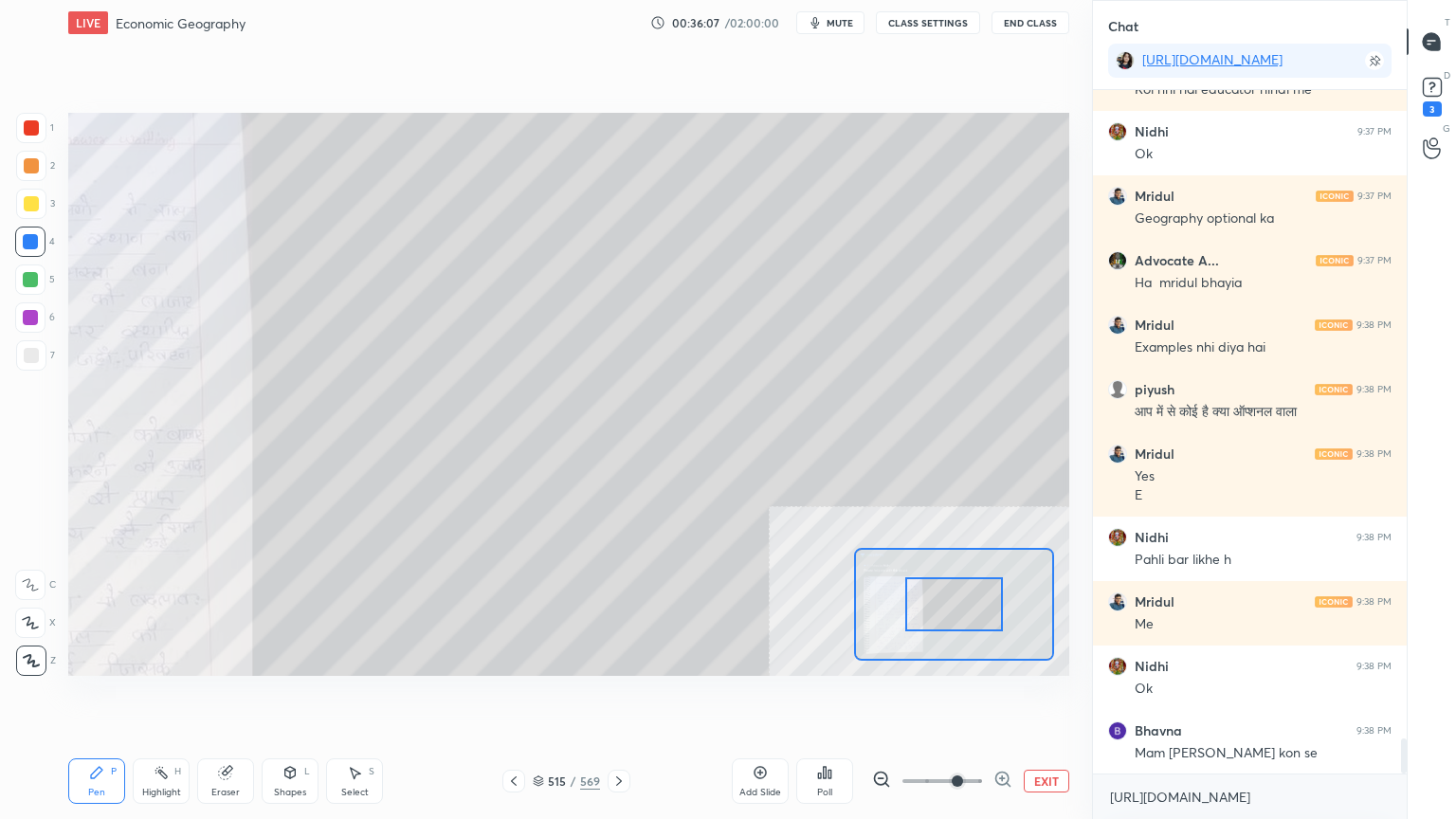 click 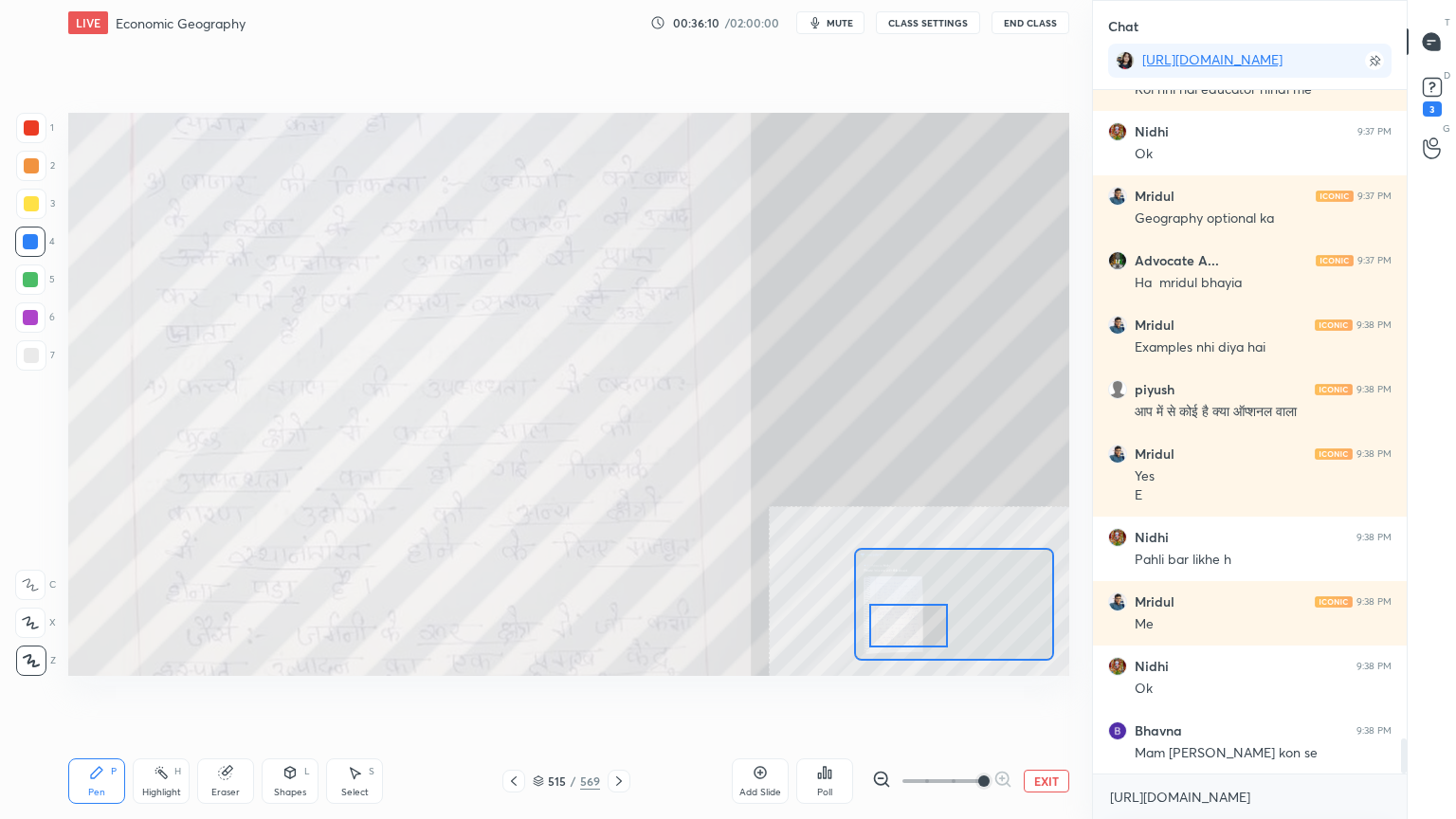 drag, startPoint x: 938, startPoint y: 610, endPoint x: 925, endPoint y: 641, distance: 33.615473 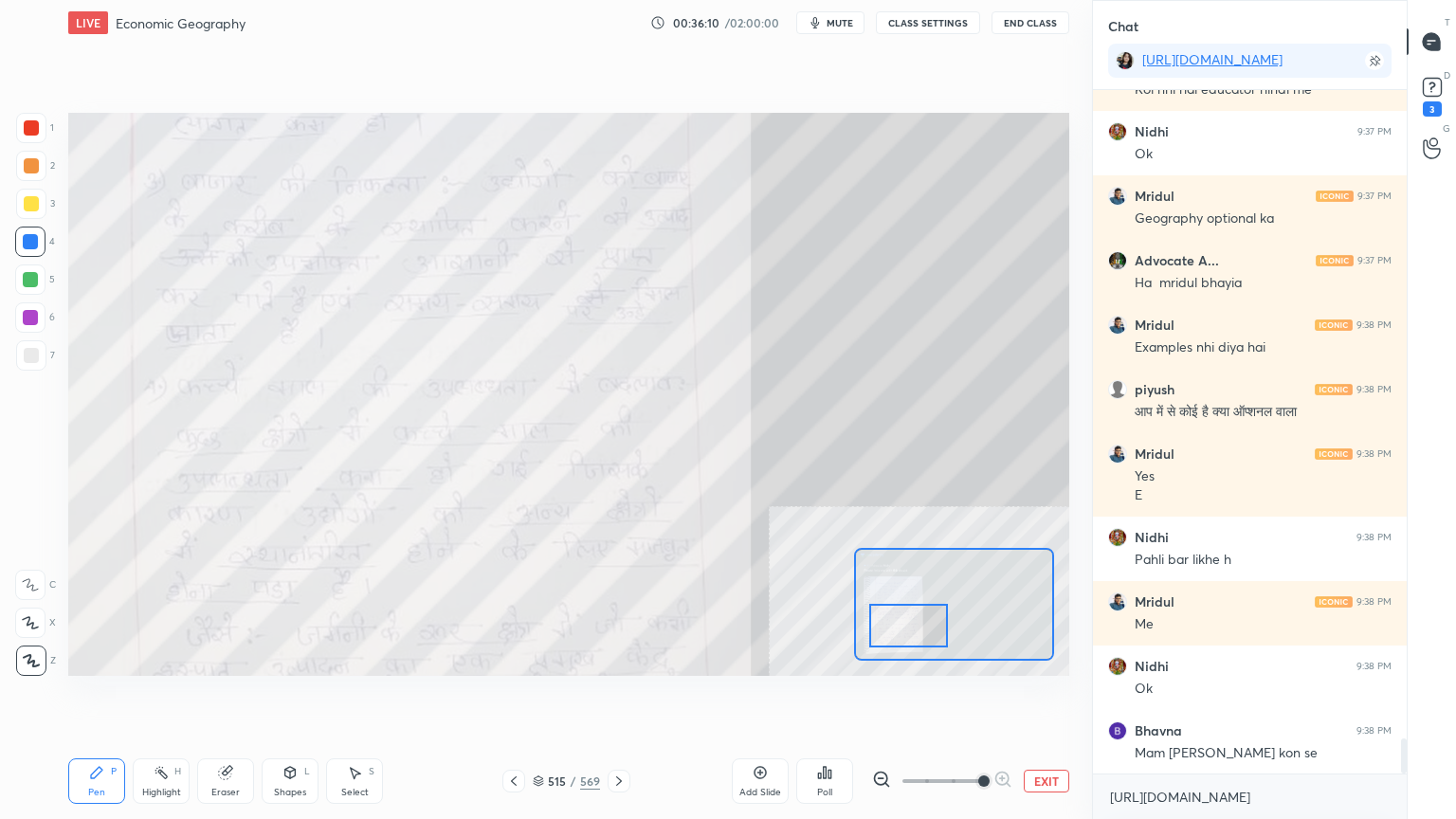 click at bounding box center (908, 626) 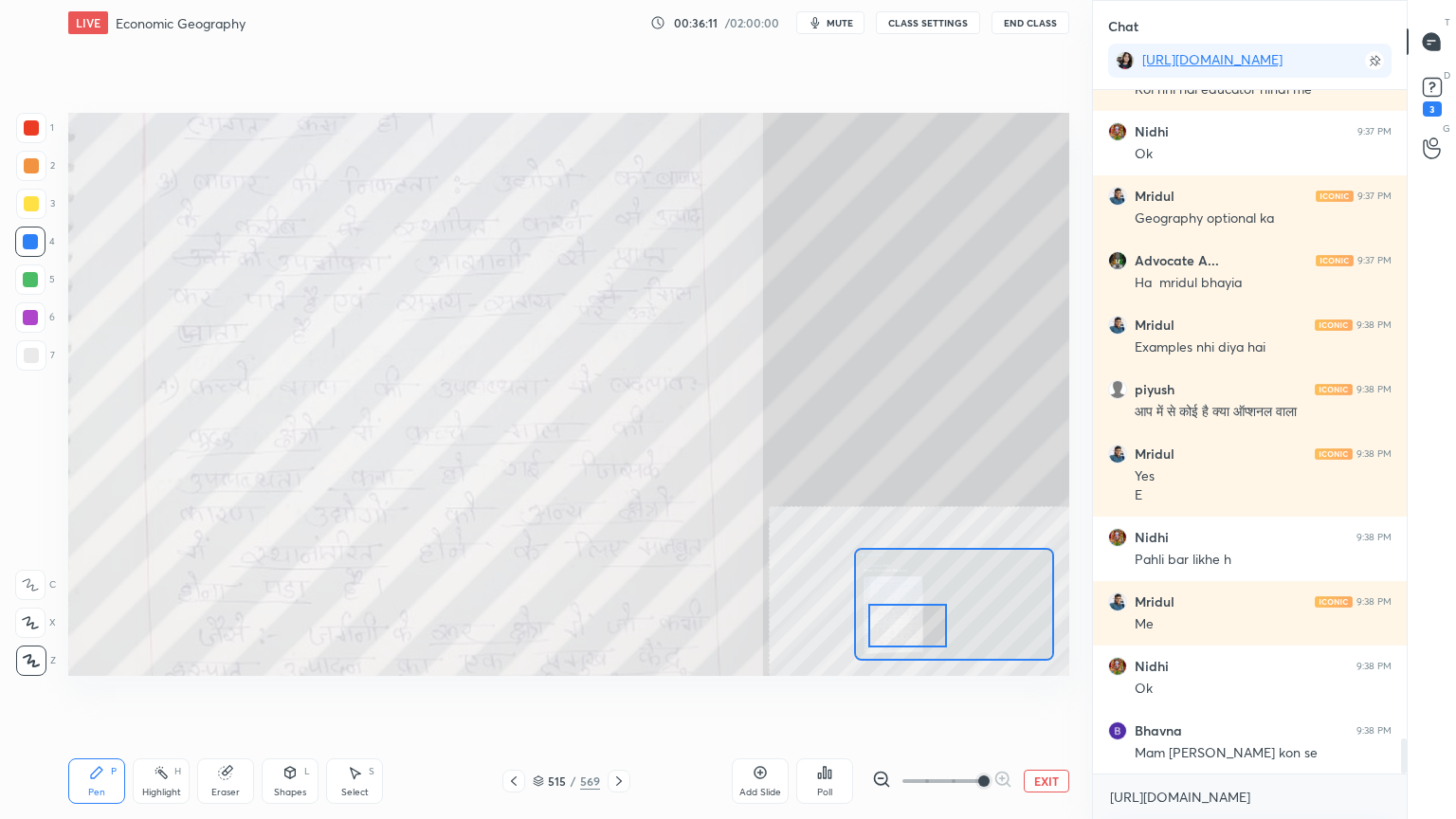 click on "EXIT" at bounding box center [1046, 781] 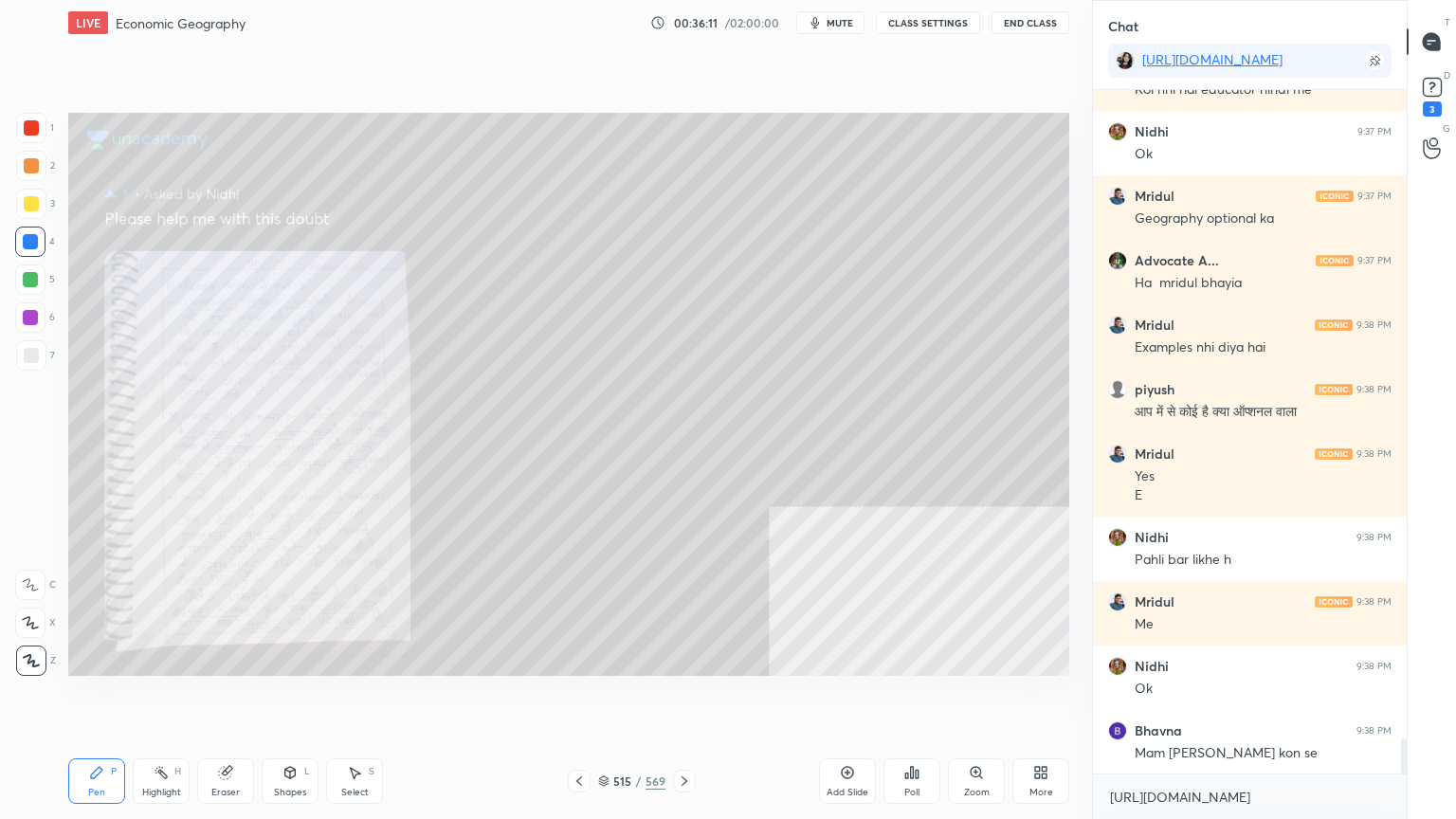click 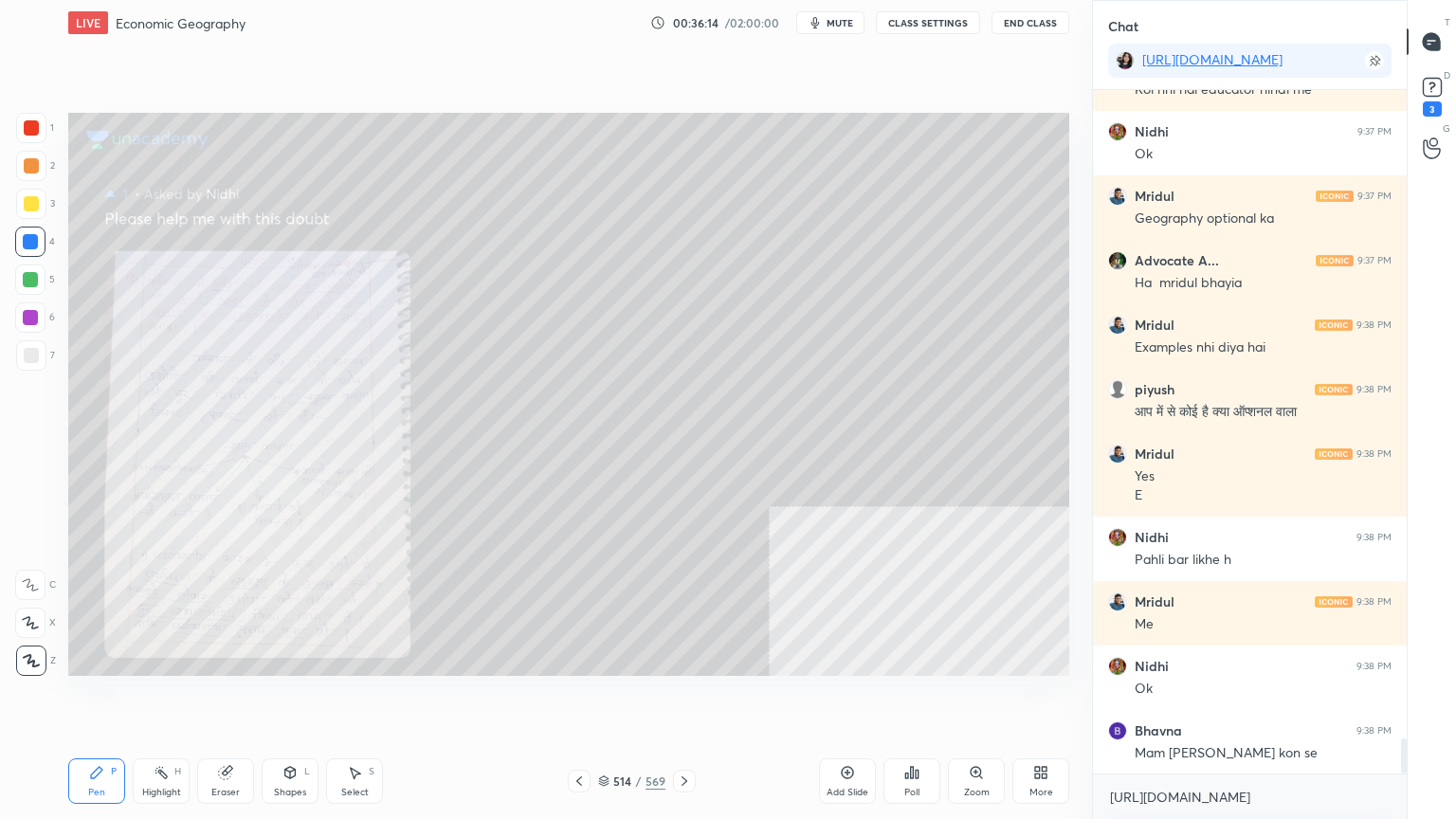 click 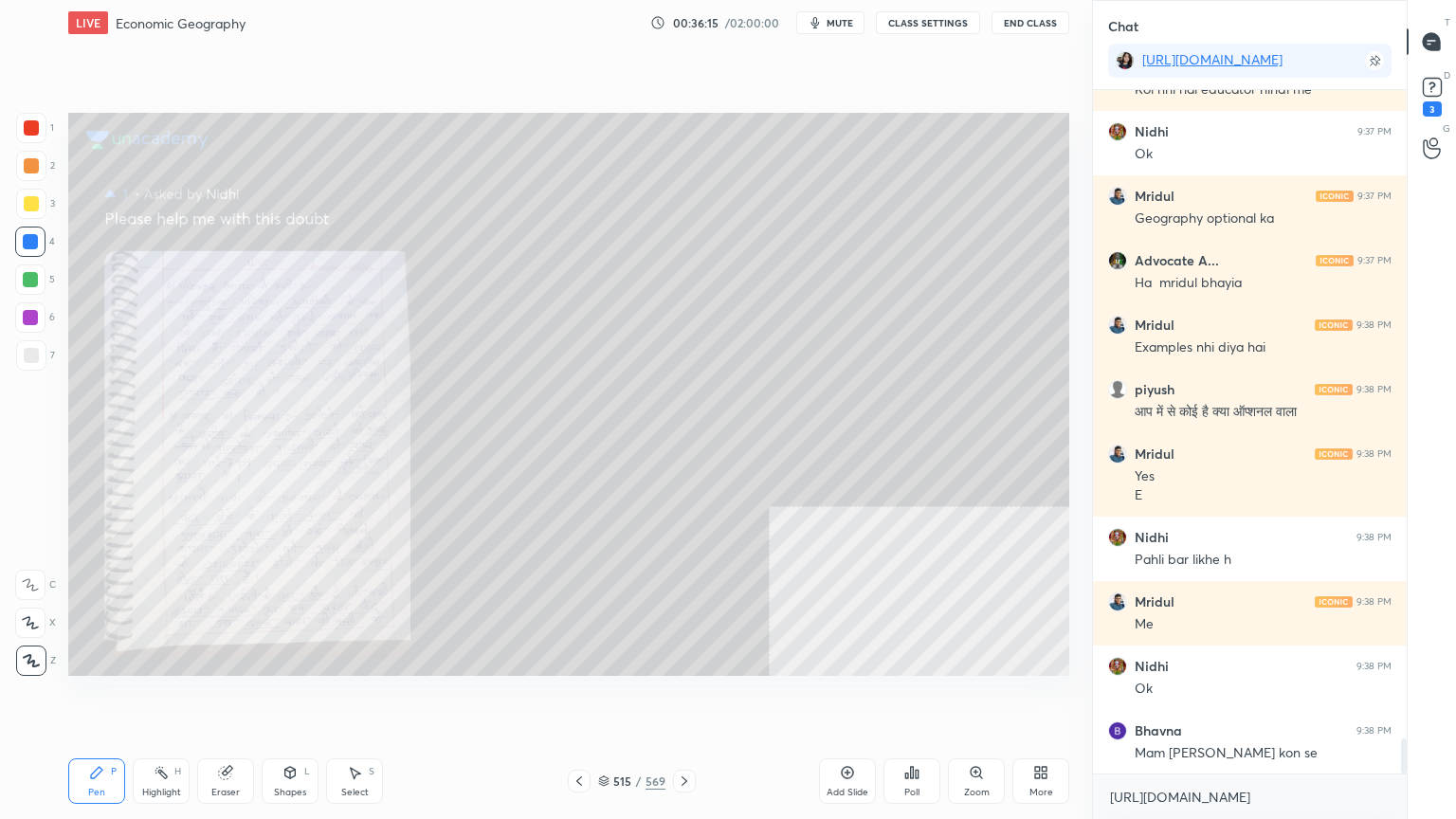scroll, scrollTop: 12728, scrollLeft: 0, axis: vertical 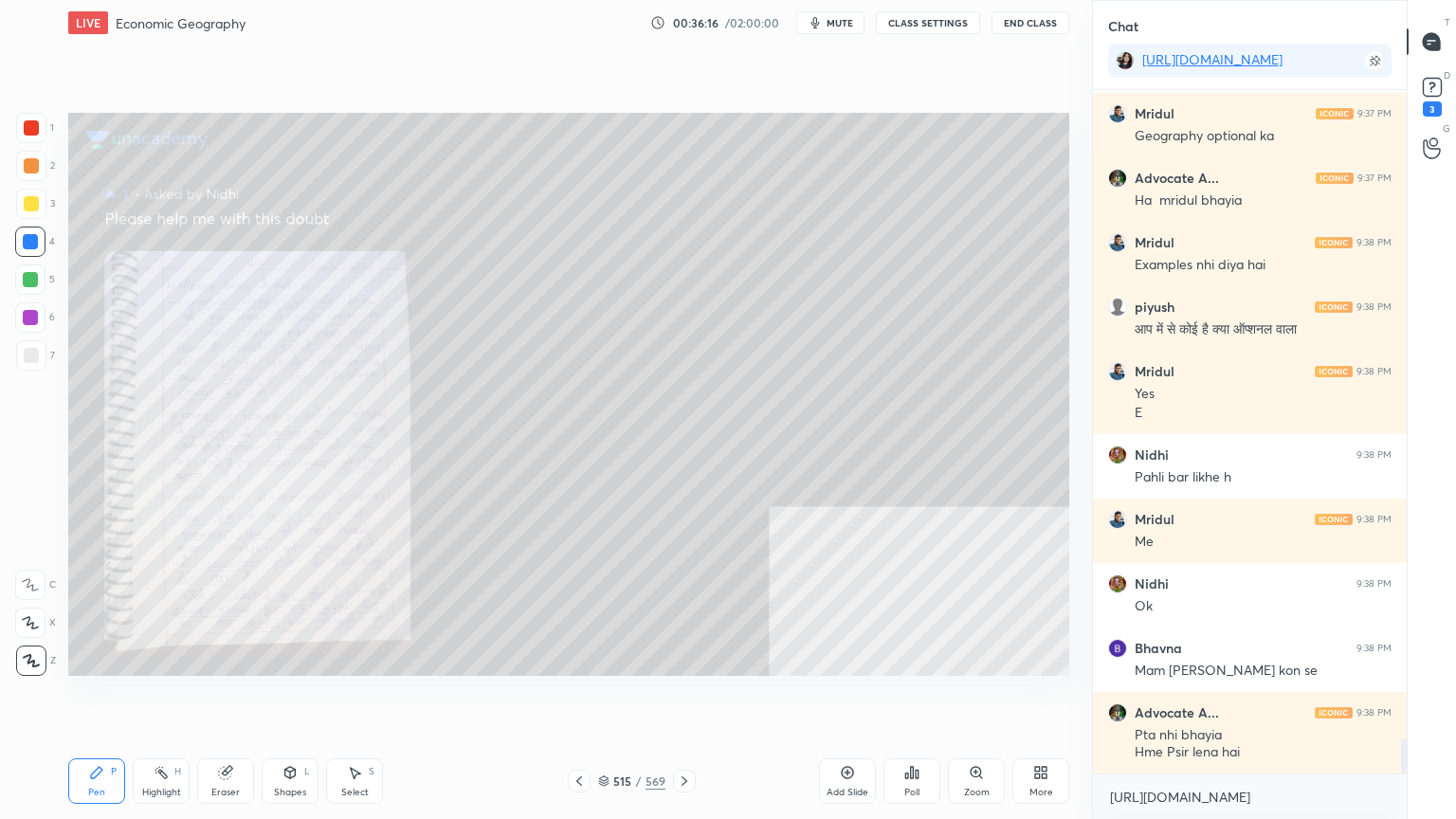 click 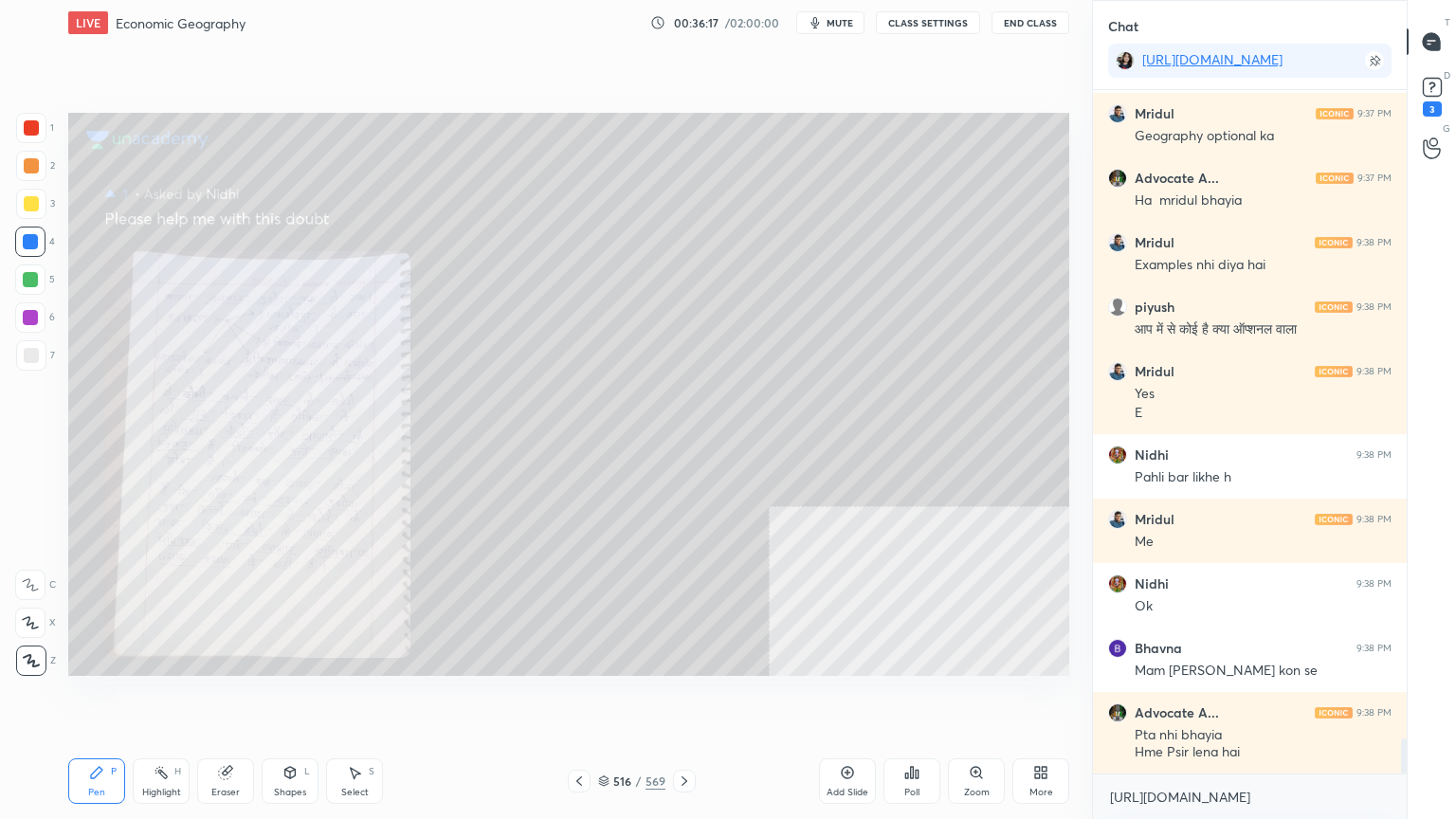 scroll, scrollTop: 12792, scrollLeft: 0, axis: vertical 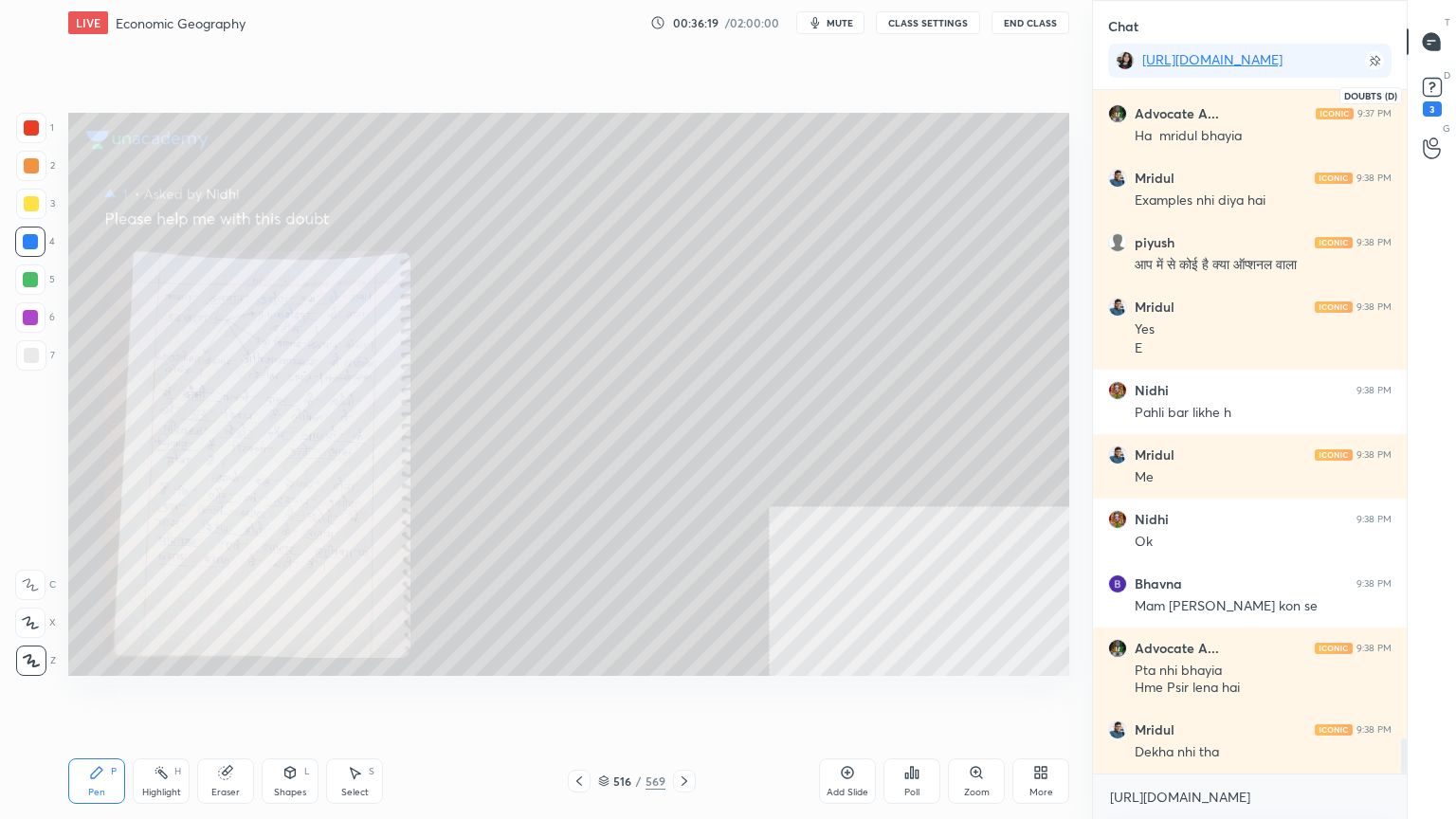 click 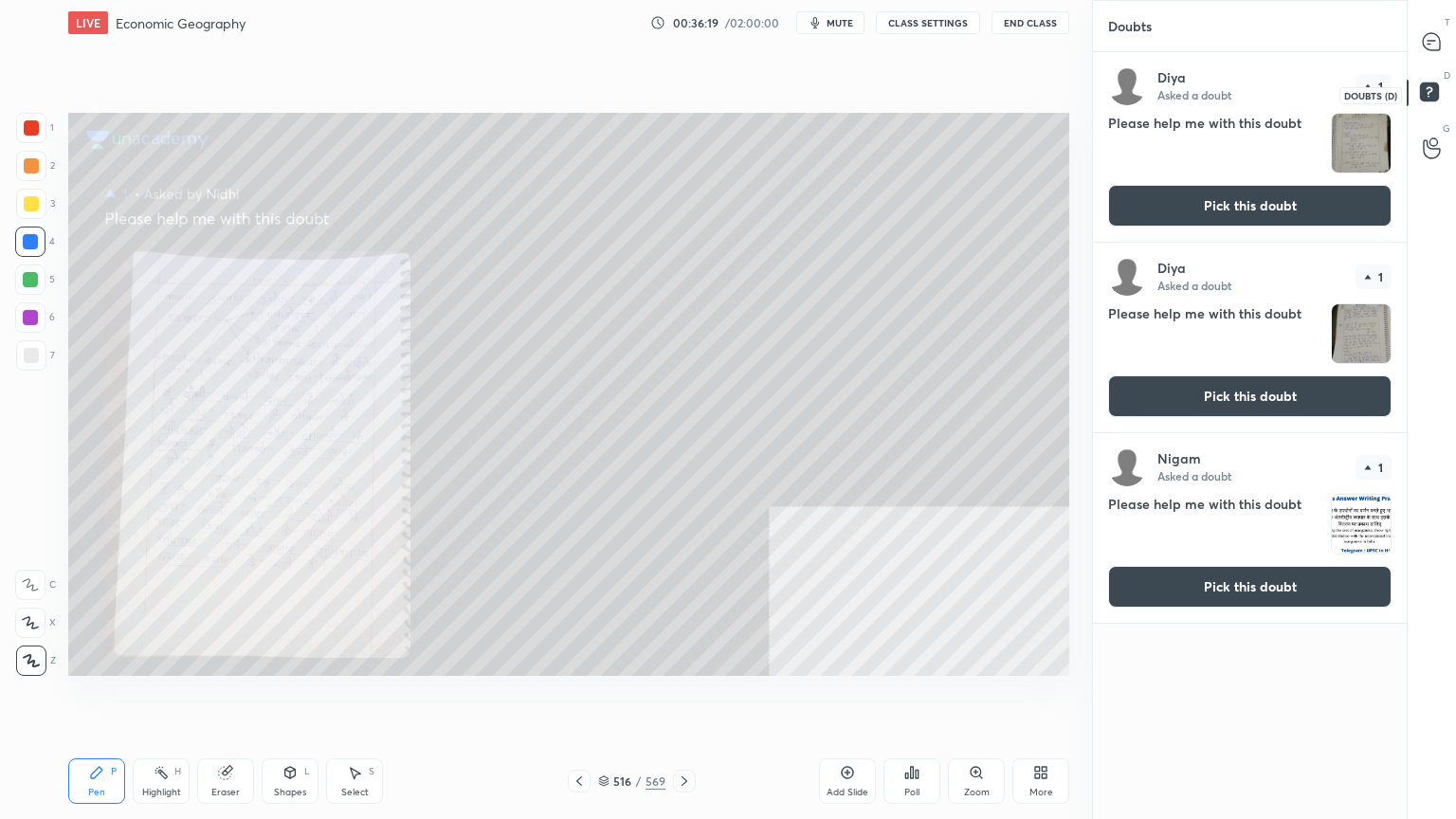 scroll, scrollTop: 6, scrollLeft: 6, axis: both 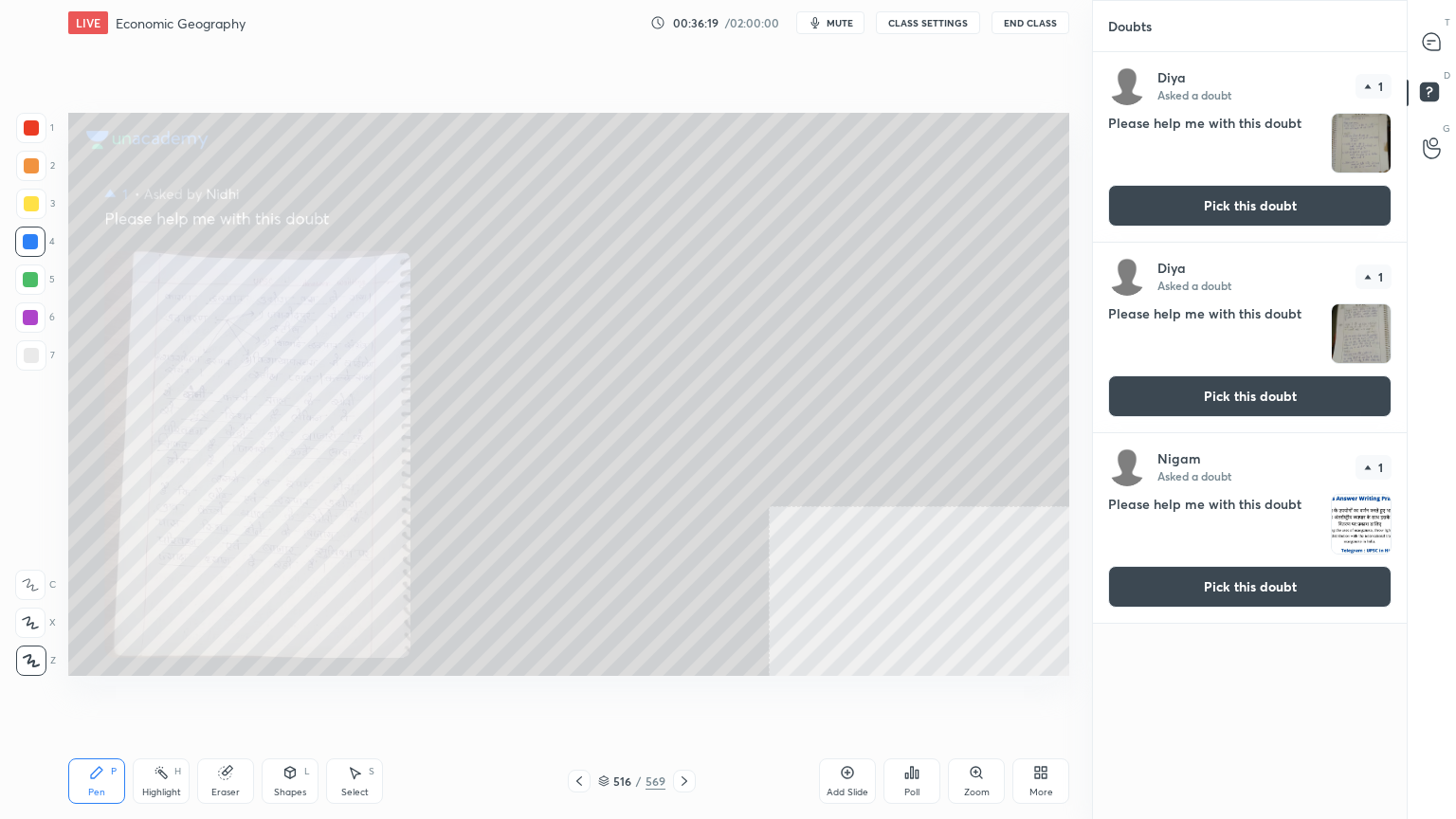 click on "Pick this doubt" at bounding box center (1249, 206) 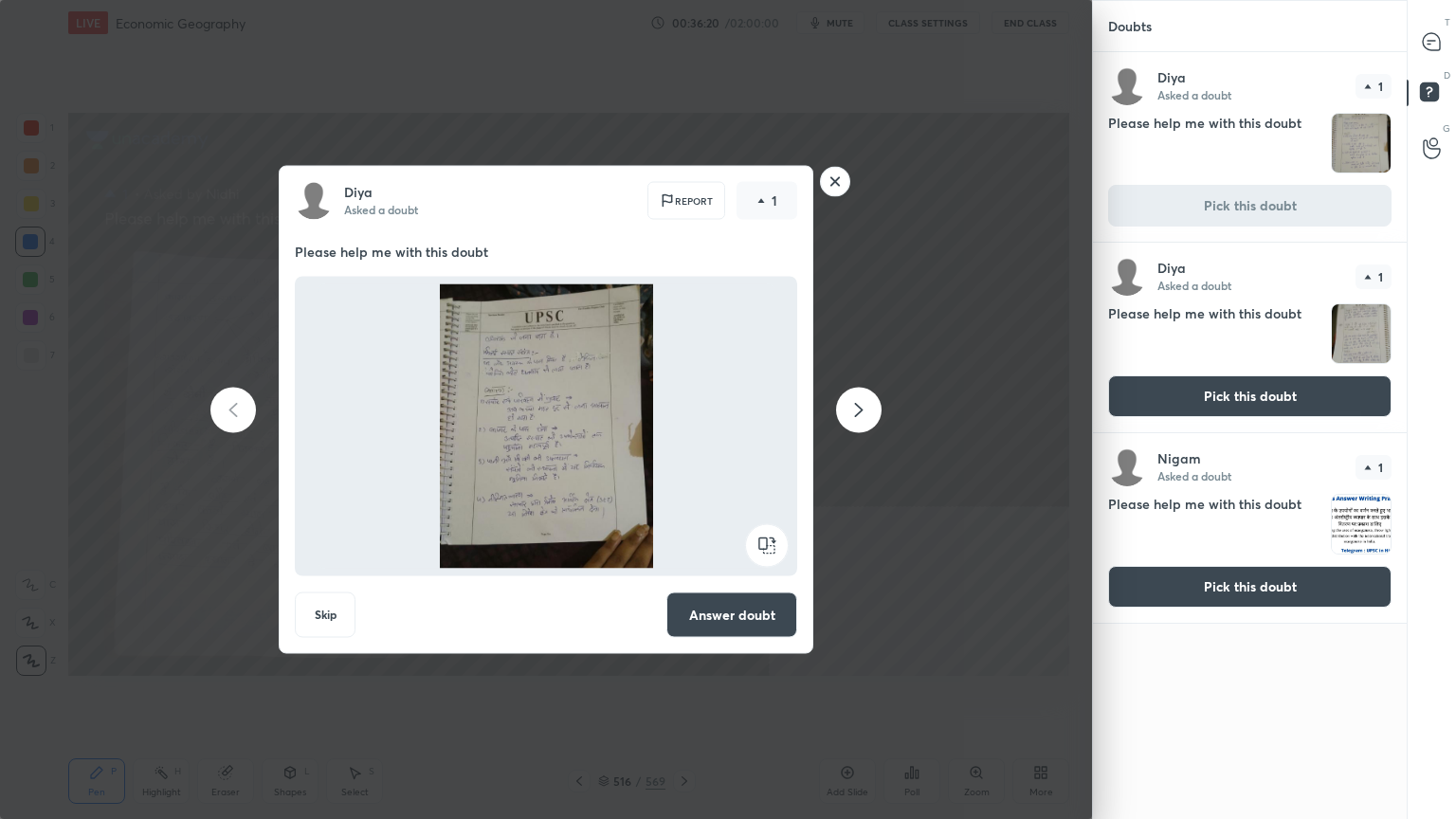 click on "T Messages (T)" at bounding box center (1431, 42) 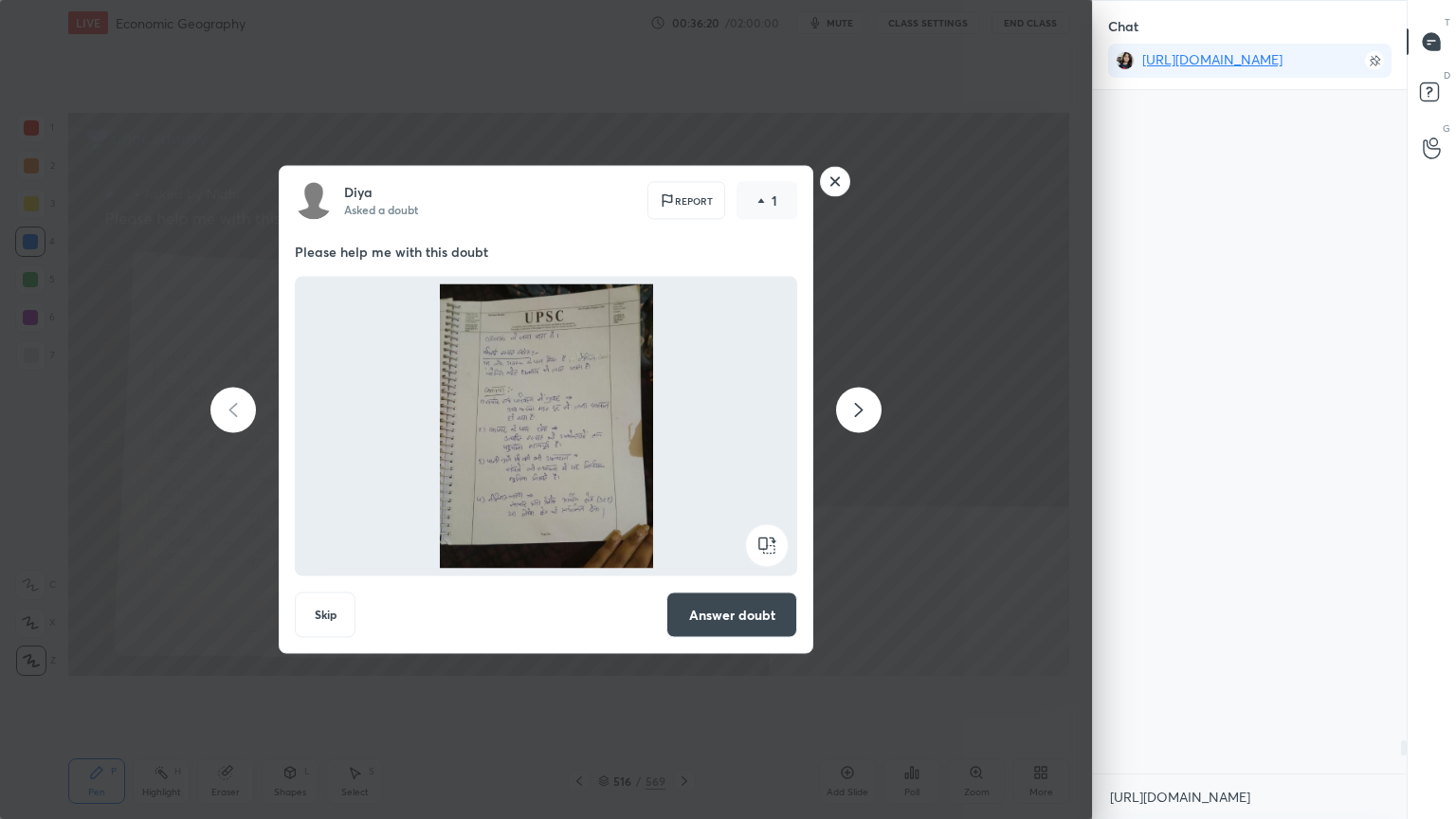 scroll, scrollTop: 723, scrollLeft: 308, axis: both 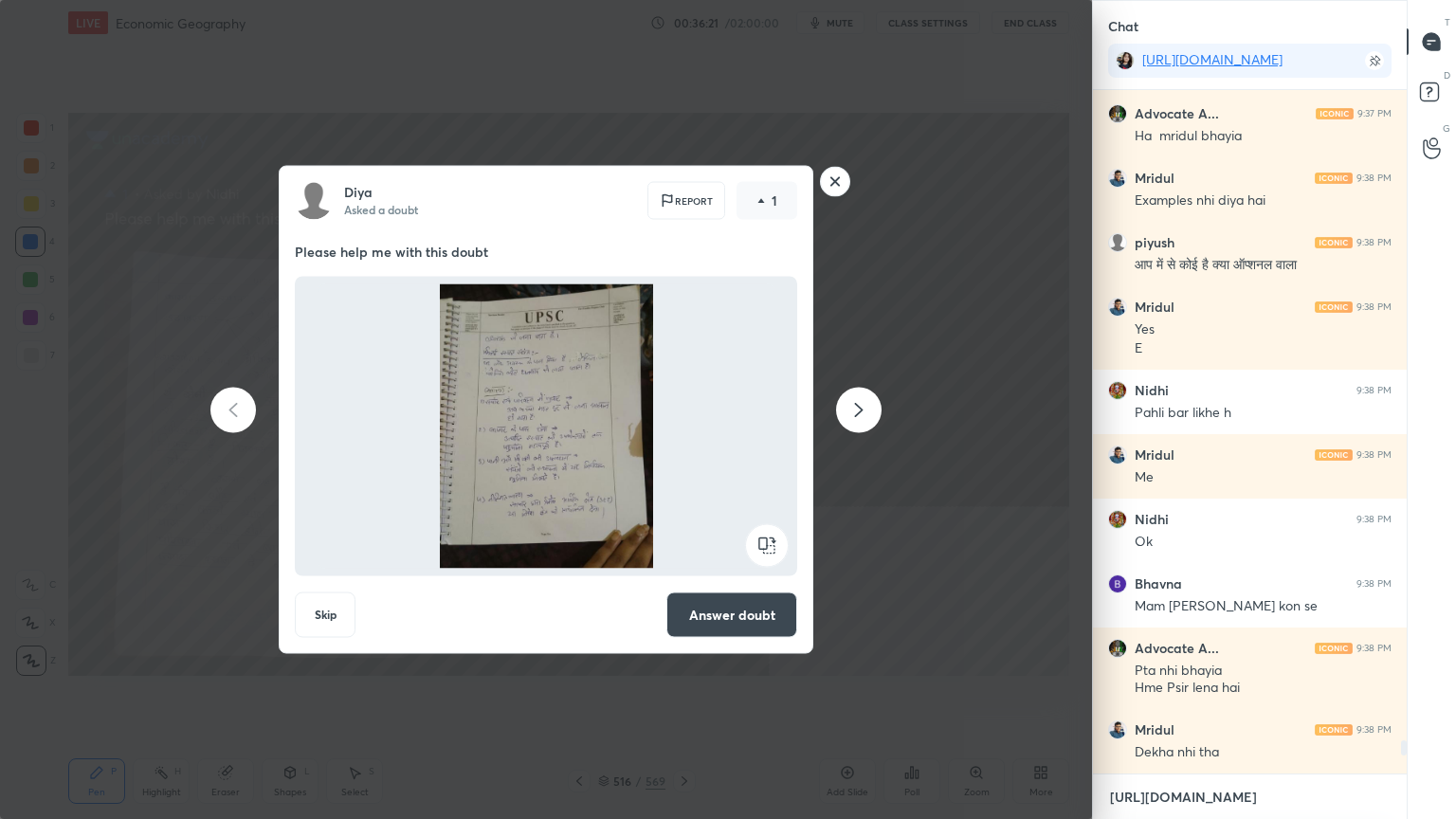 click on "[URL][DOMAIN_NAME]" at bounding box center [1249, 797] 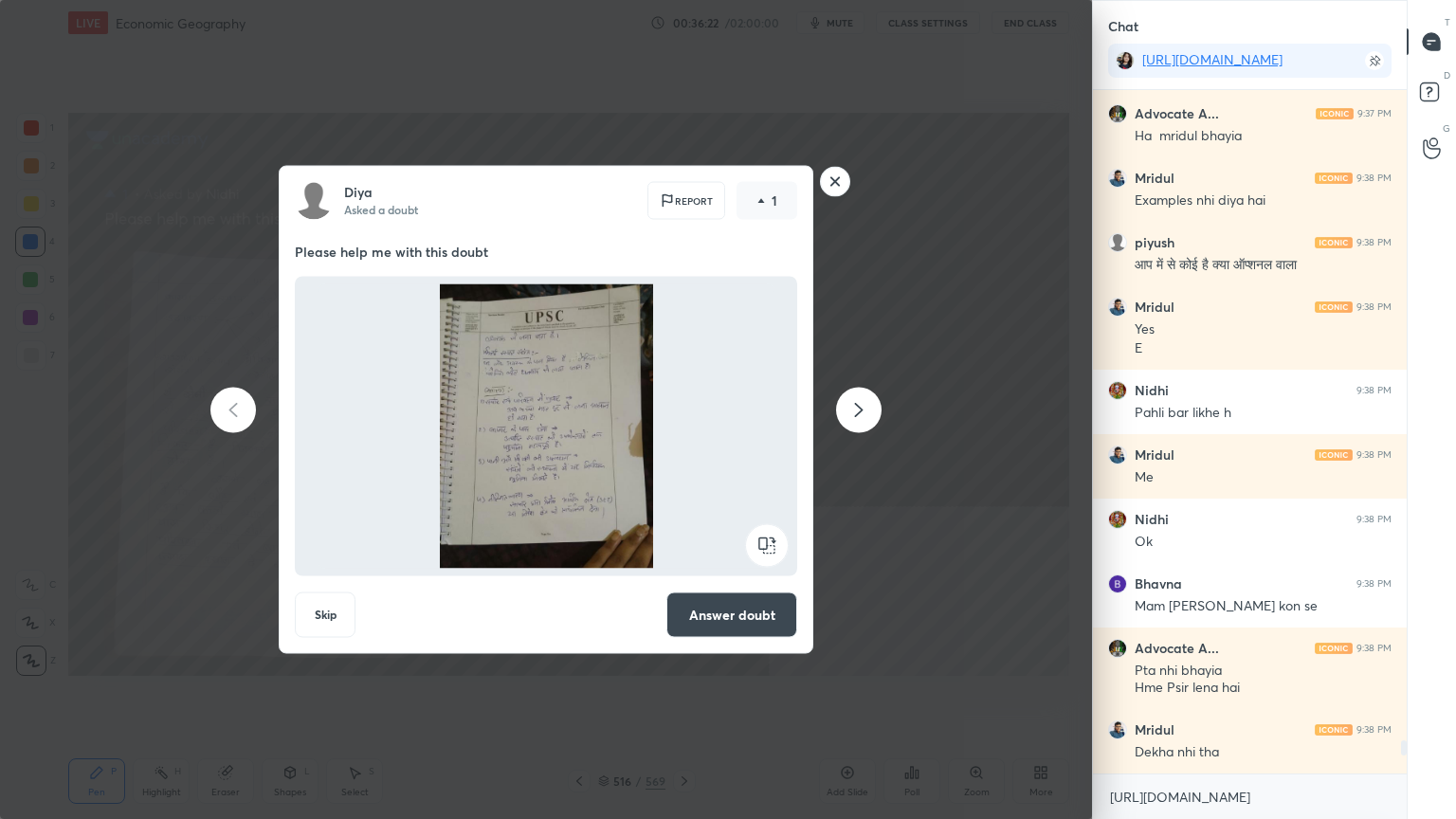 click 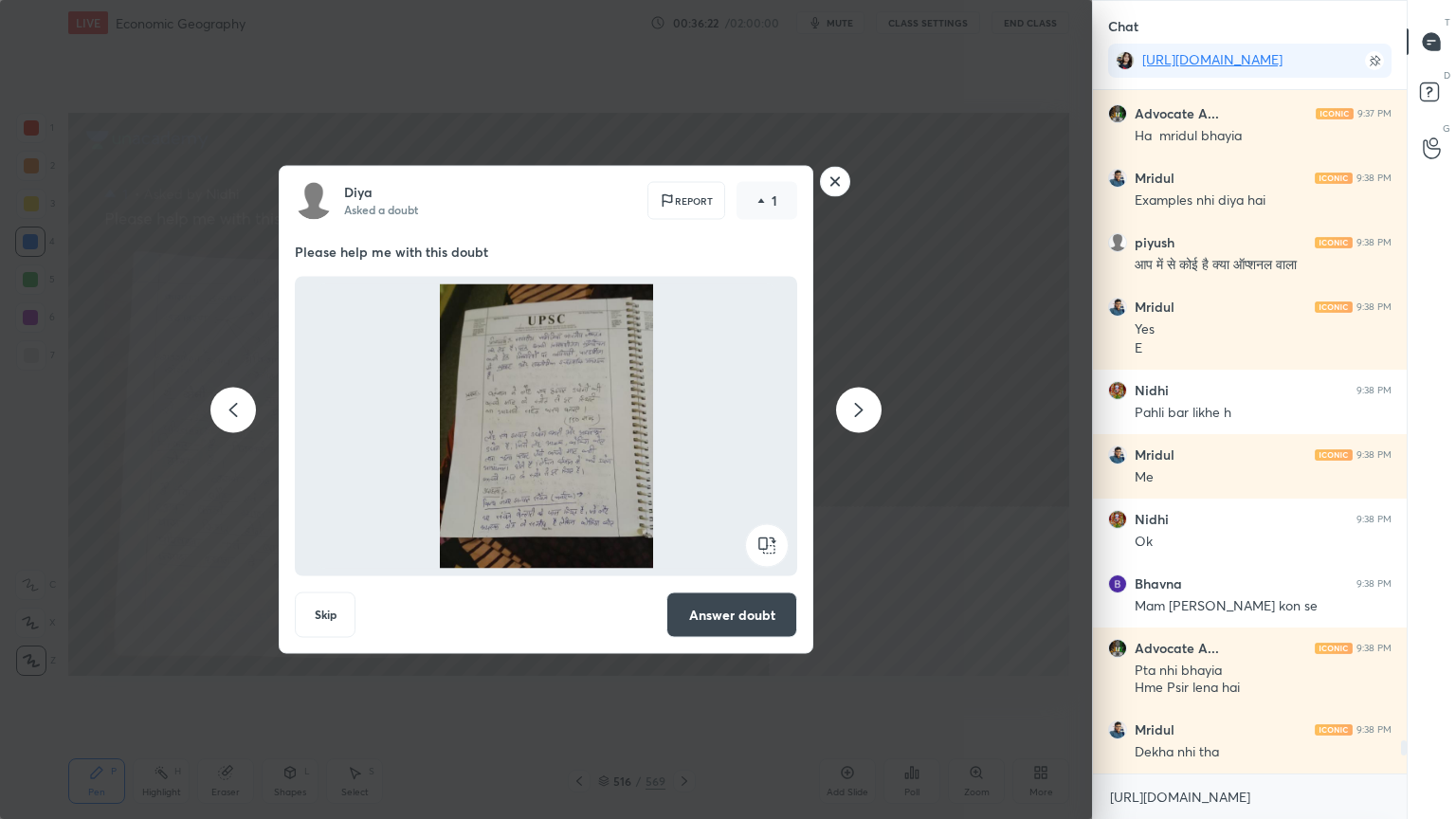 click 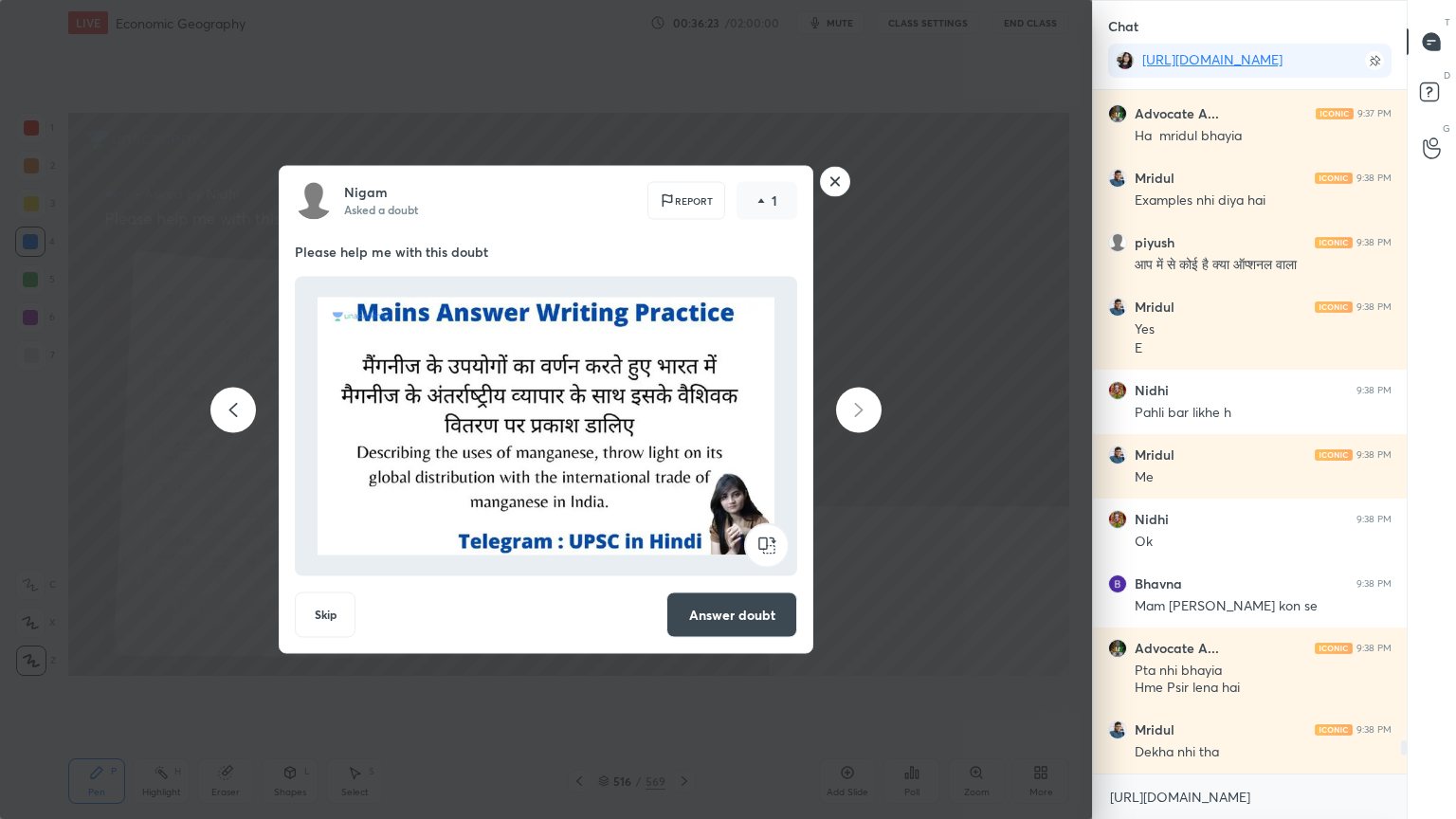 click 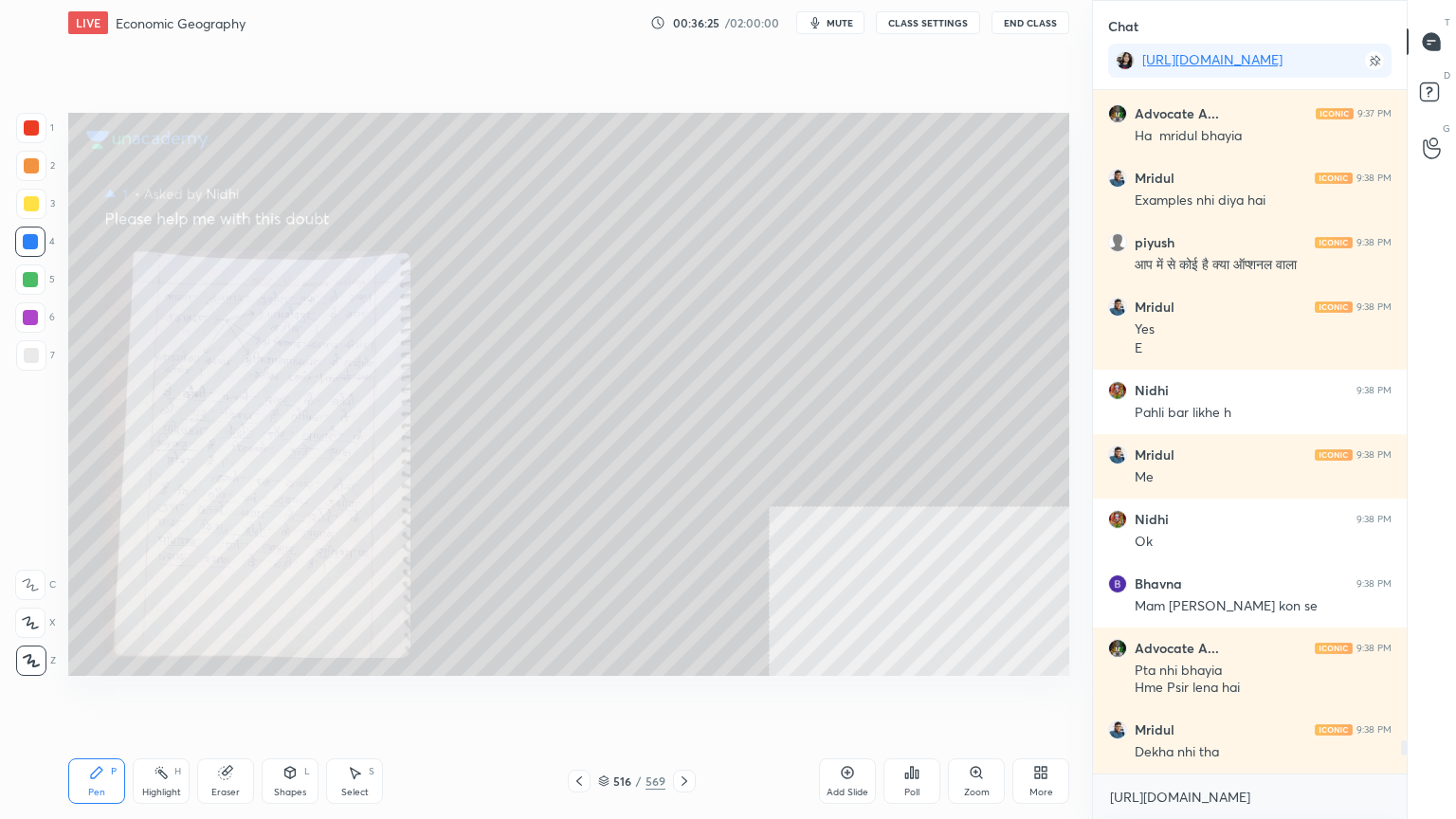 click on "Setting up your live class Poll for   secs No correct answer Start poll" at bounding box center [569, 394] 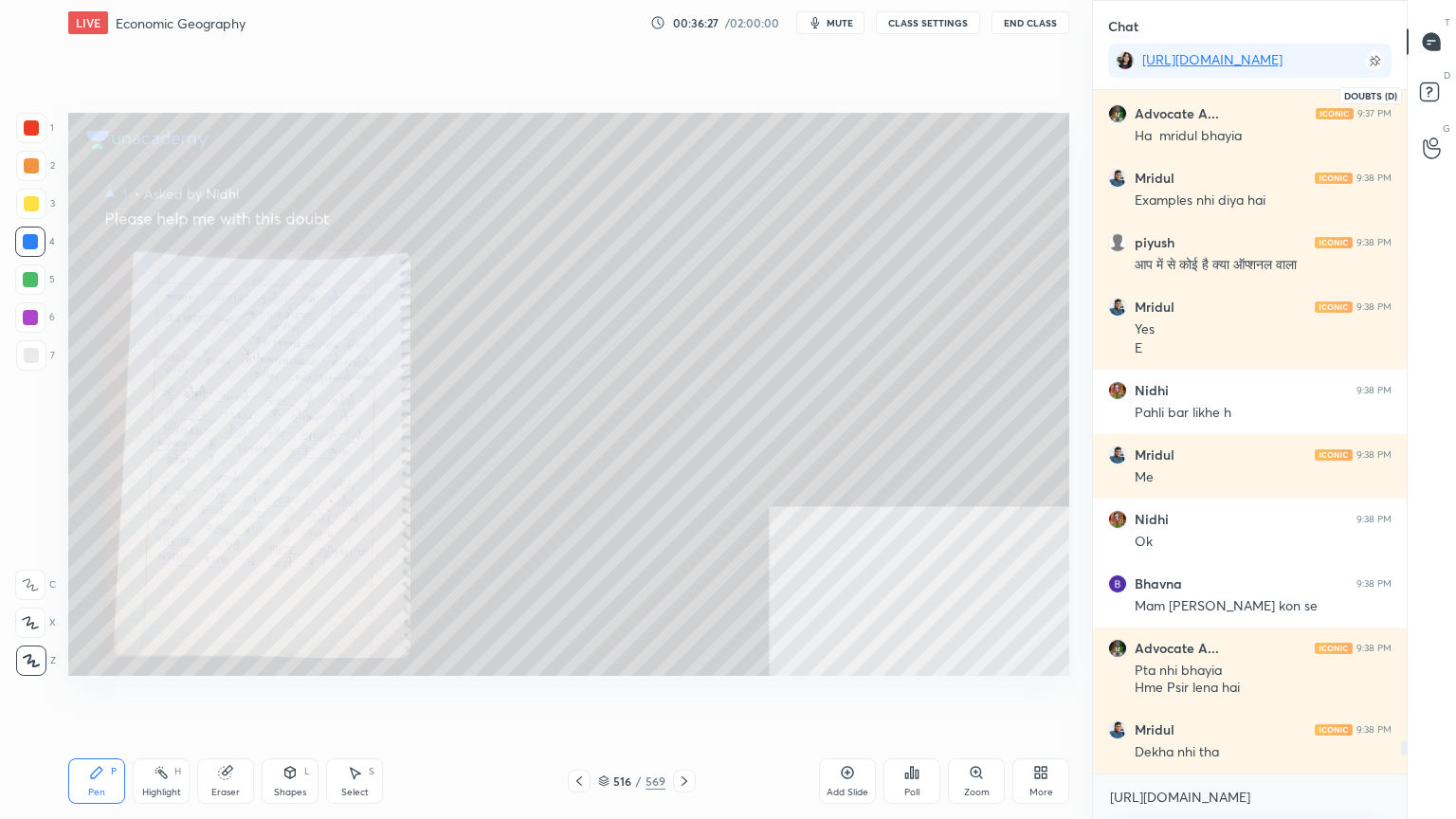 click 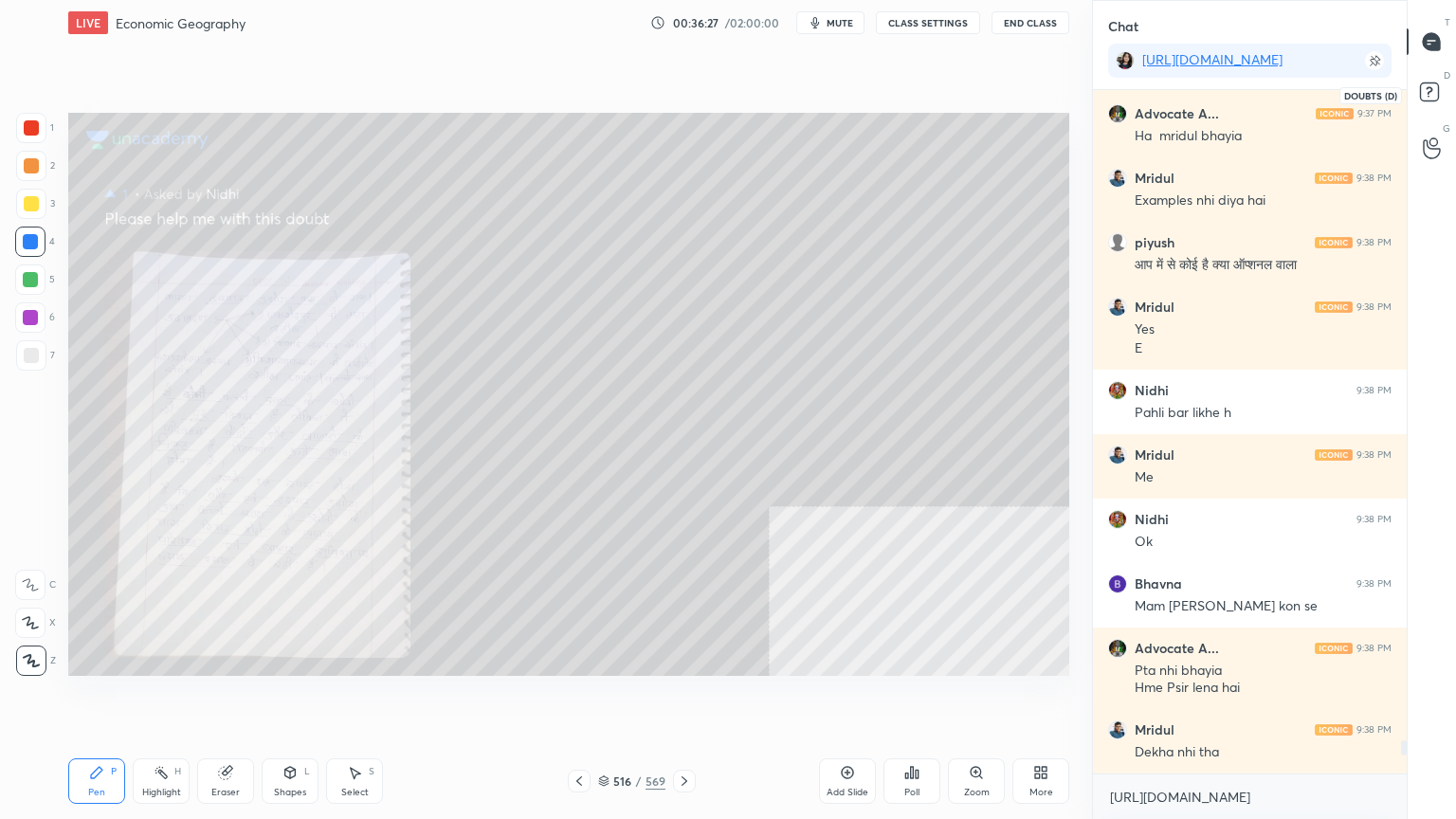 scroll, scrollTop: 6, scrollLeft: 6, axis: both 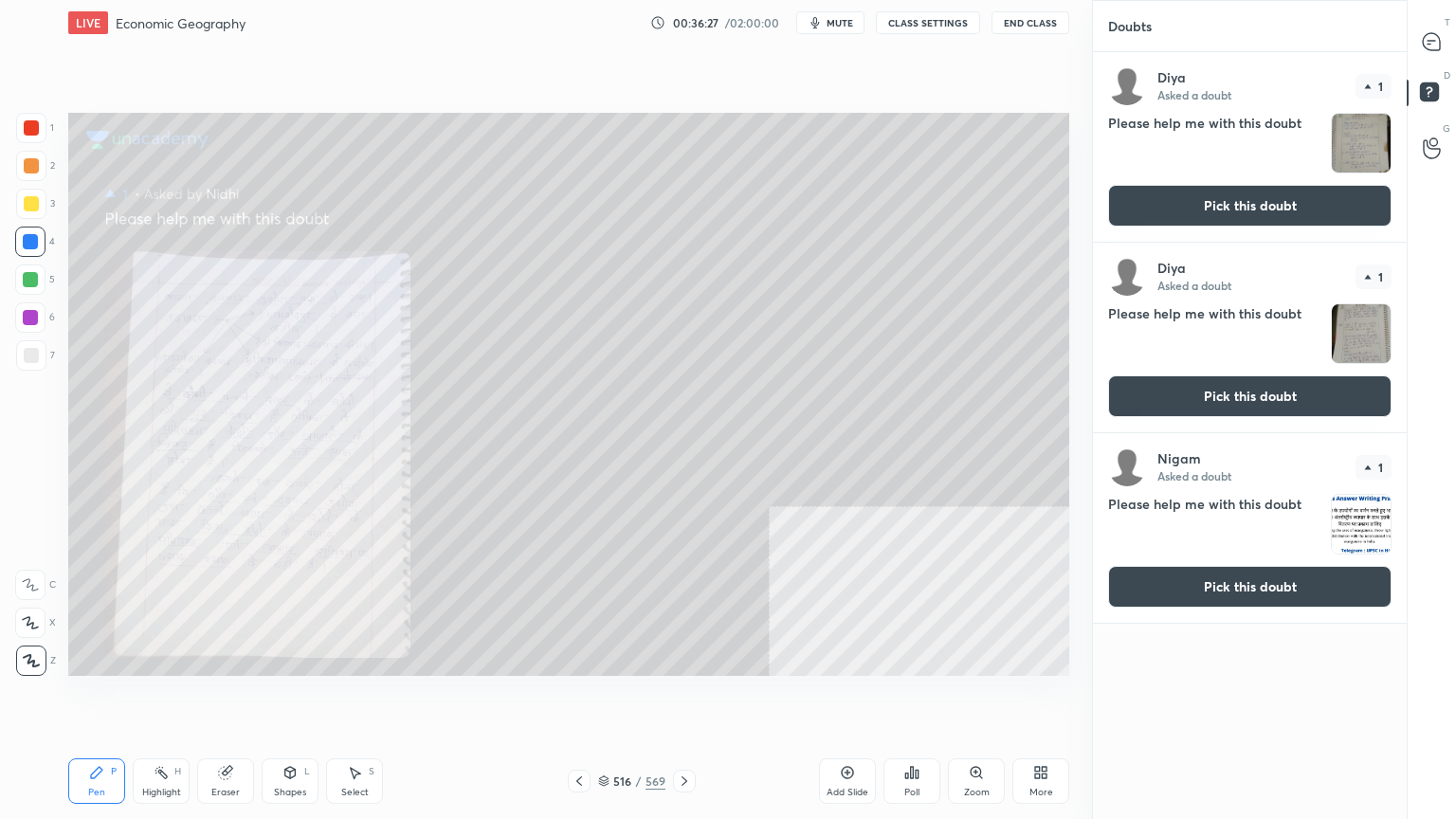drag, startPoint x: 1295, startPoint y: 204, endPoint x: 1346, endPoint y: 145, distance: 77.987178 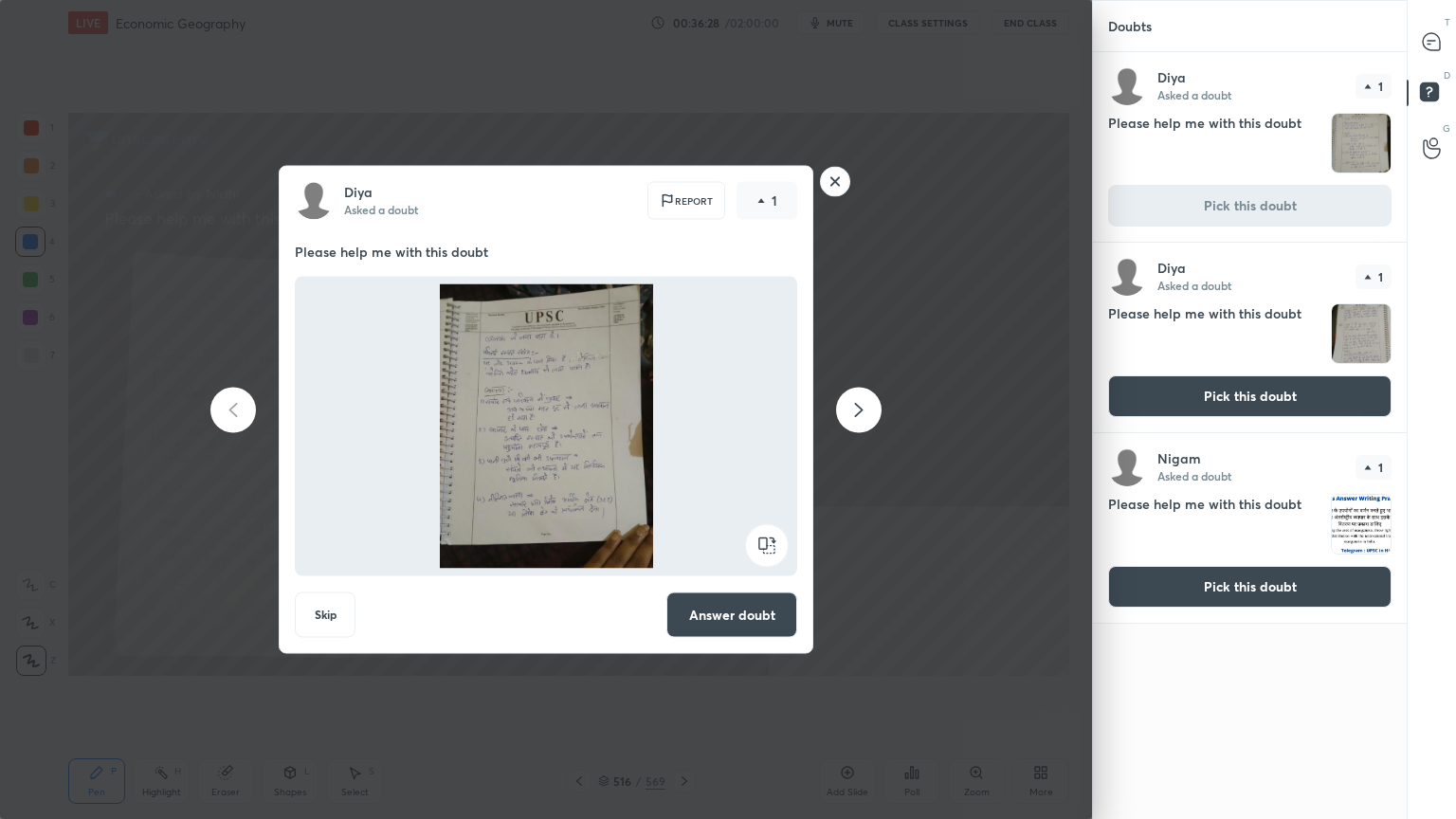 click on "T Messages (T)" at bounding box center [1431, 42] 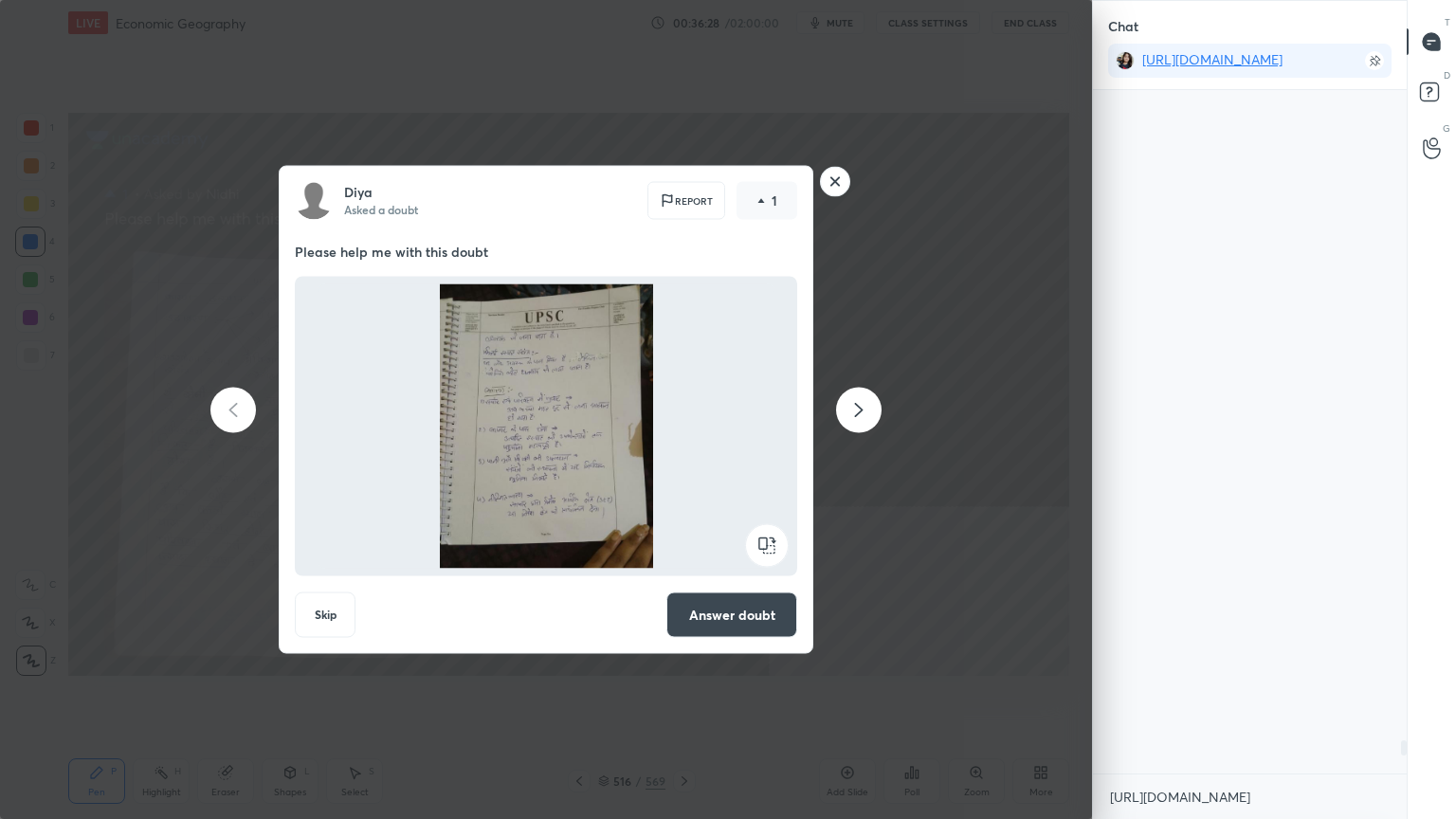 scroll, scrollTop: 13259, scrollLeft: 0, axis: vertical 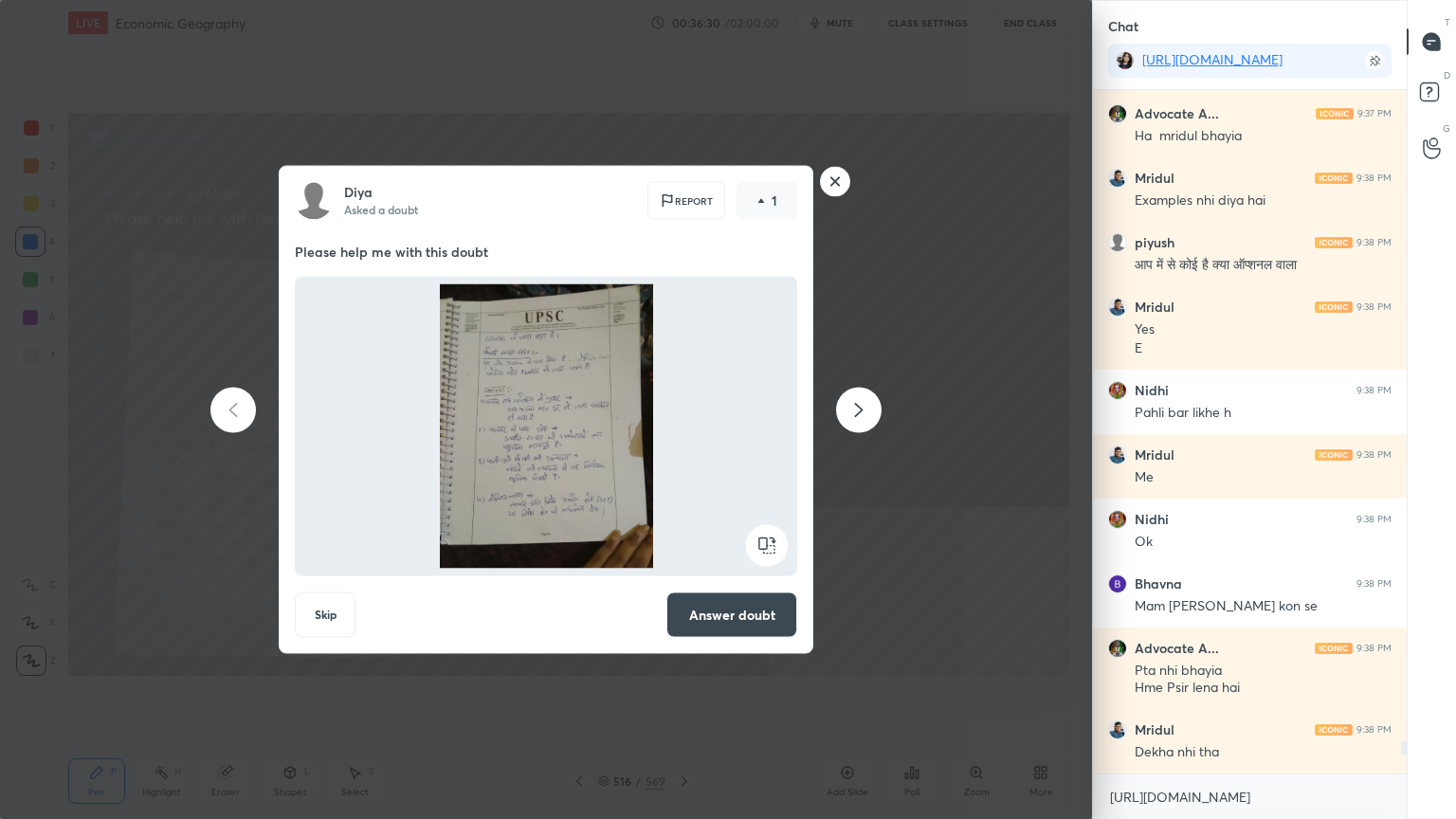click 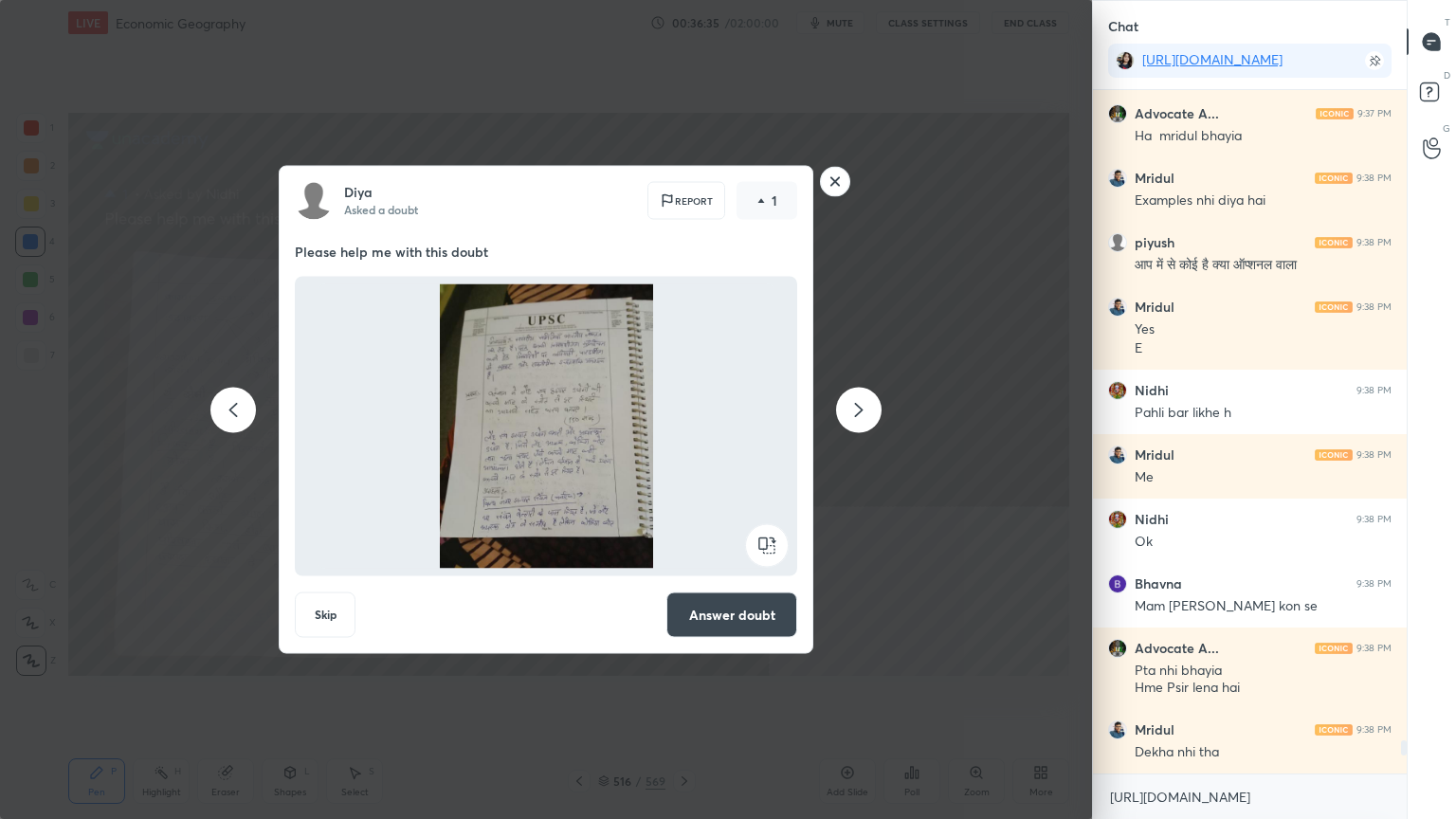 click on "Answer doubt" at bounding box center [732, 615] 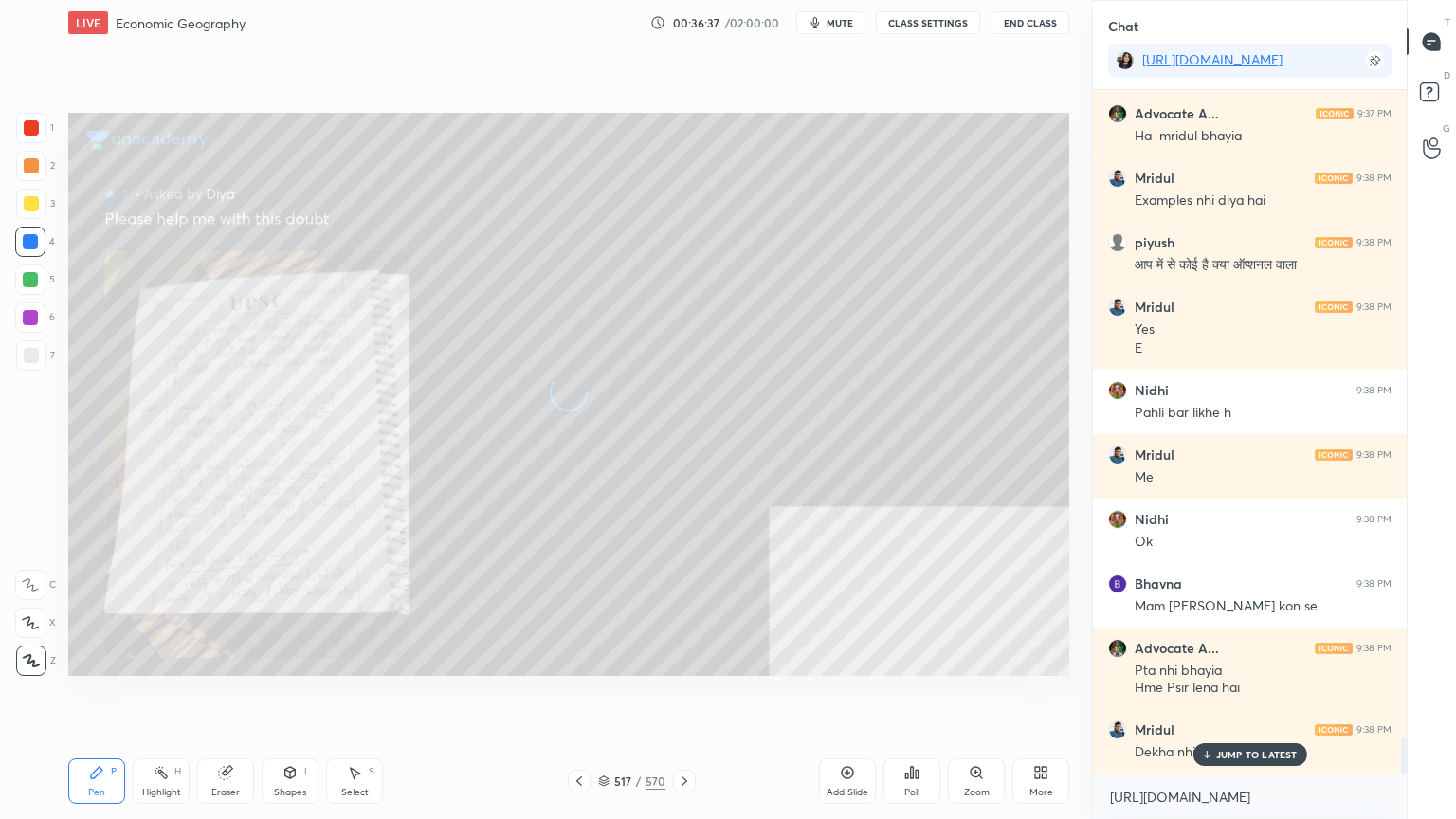 scroll, scrollTop: 12535, scrollLeft: 0, axis: vertical 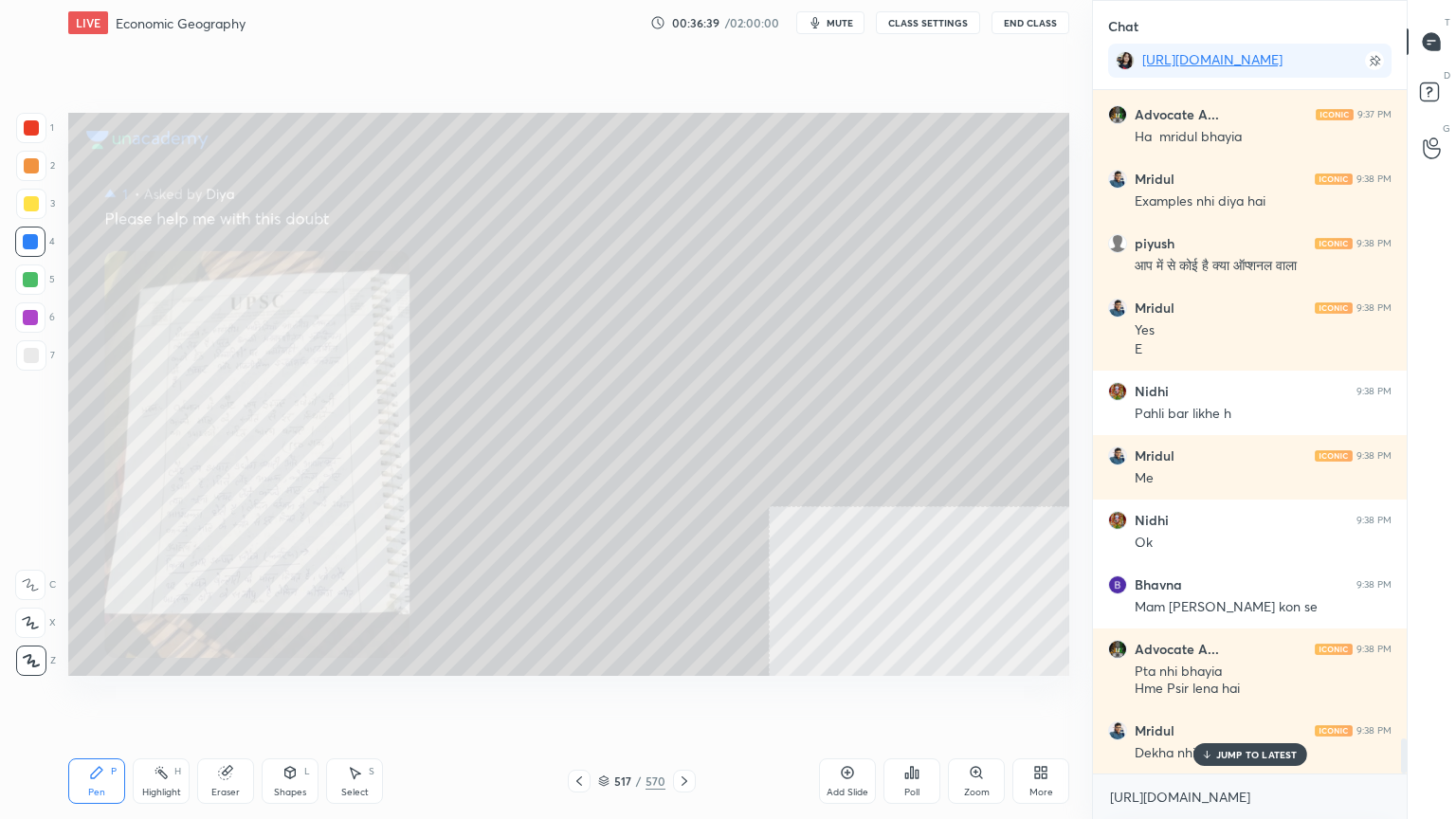 click 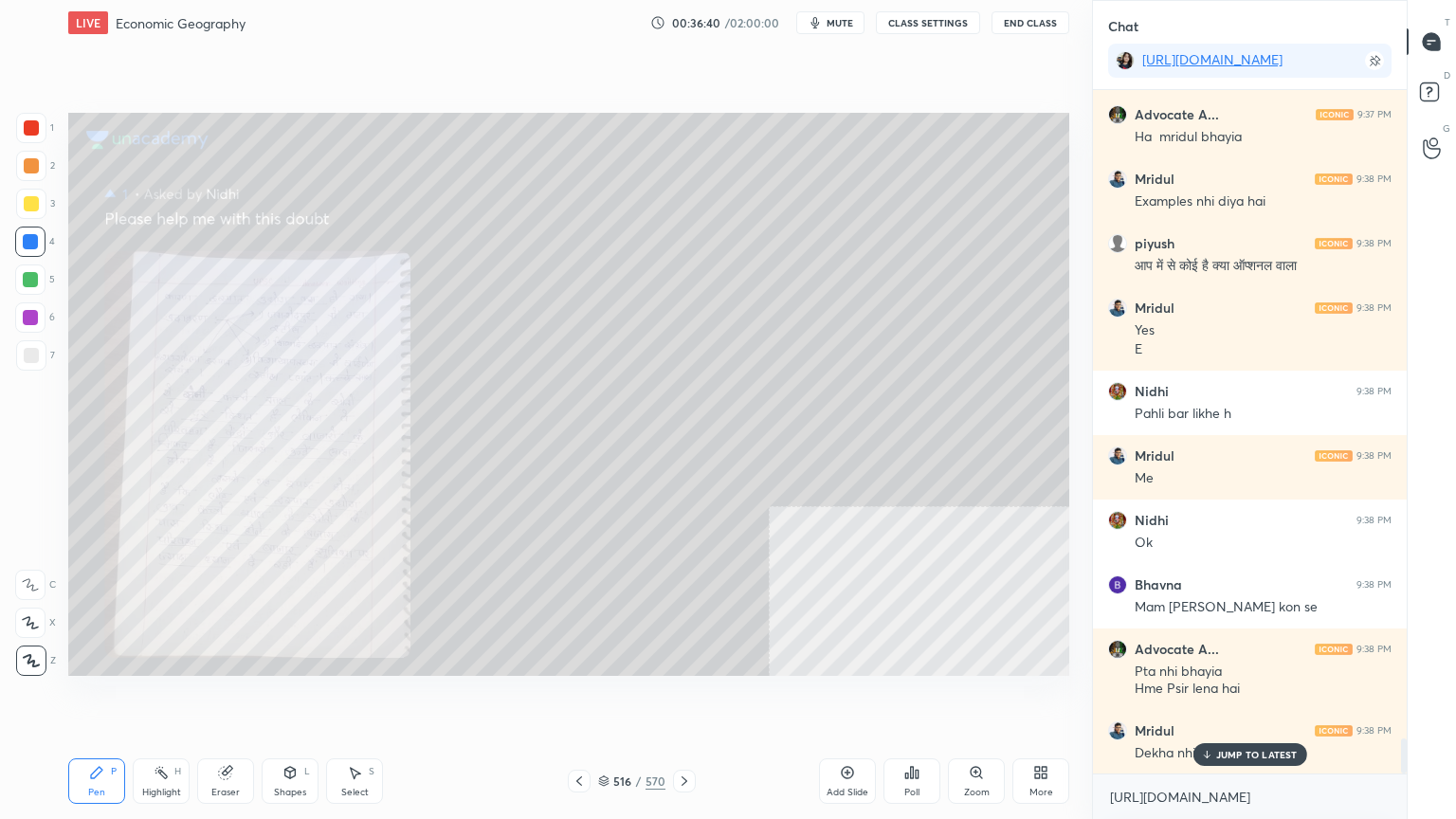 click on "JUMP TO LATEST" at bounding box center [1257, 755] 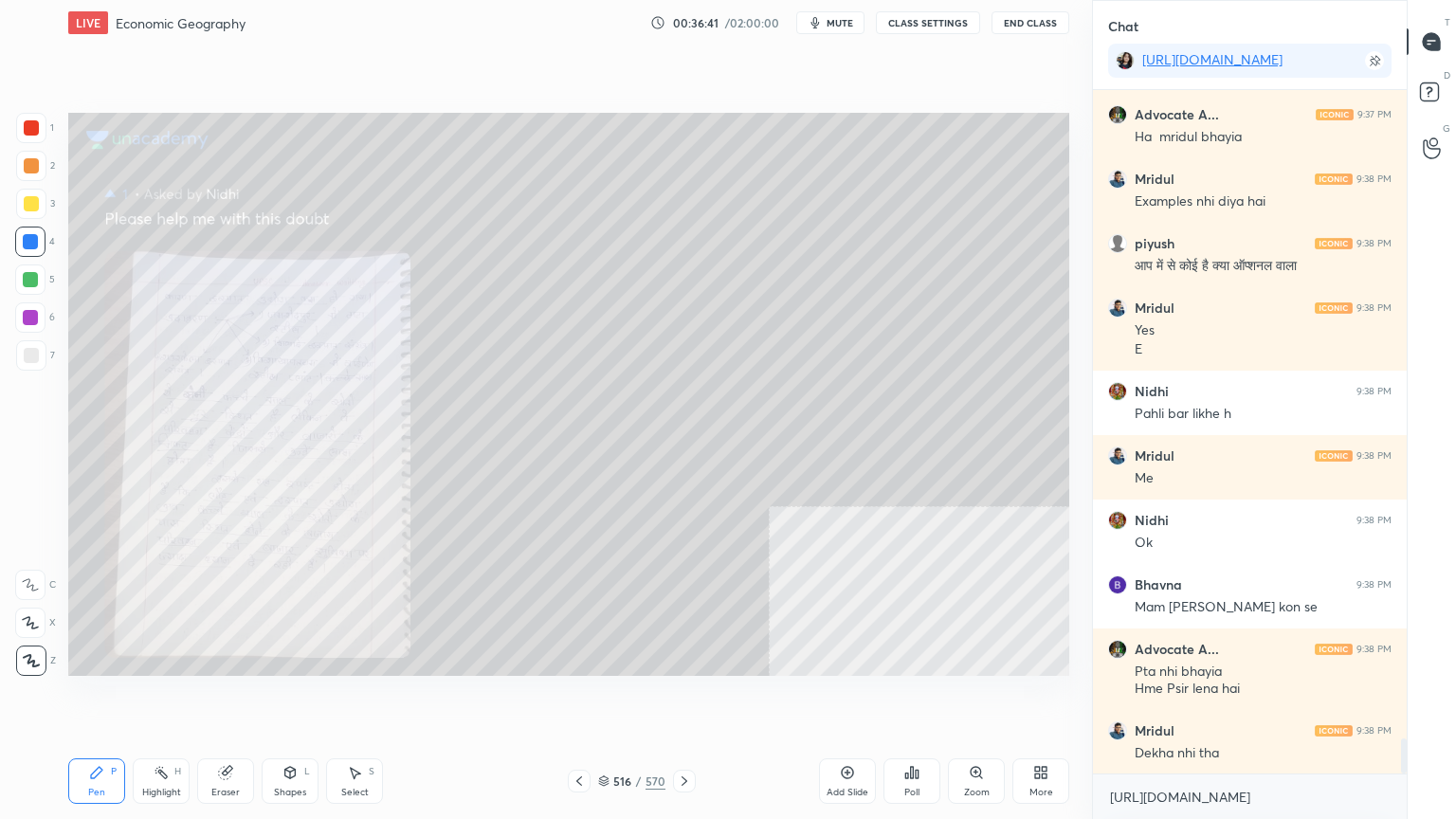 click 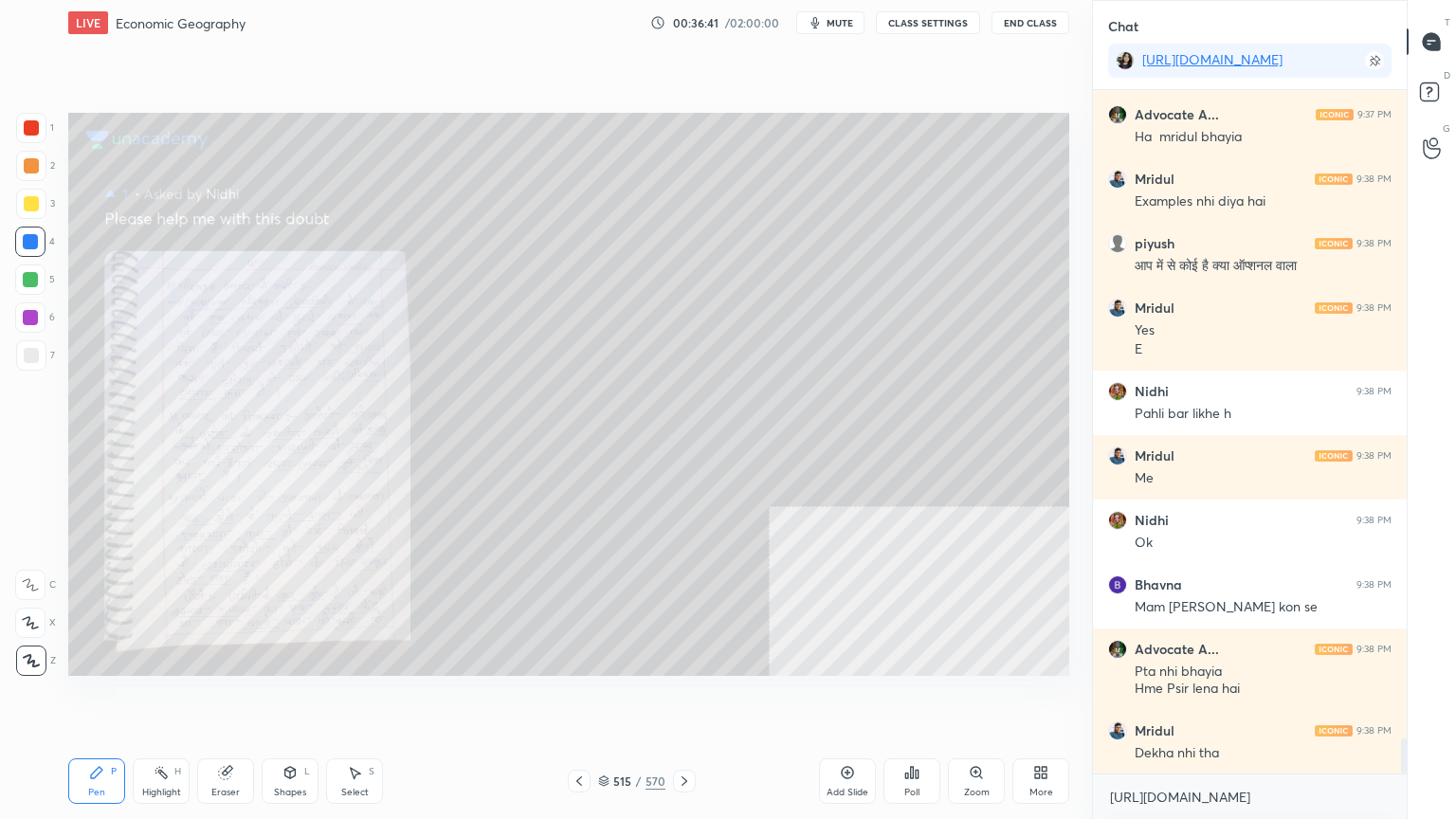 click 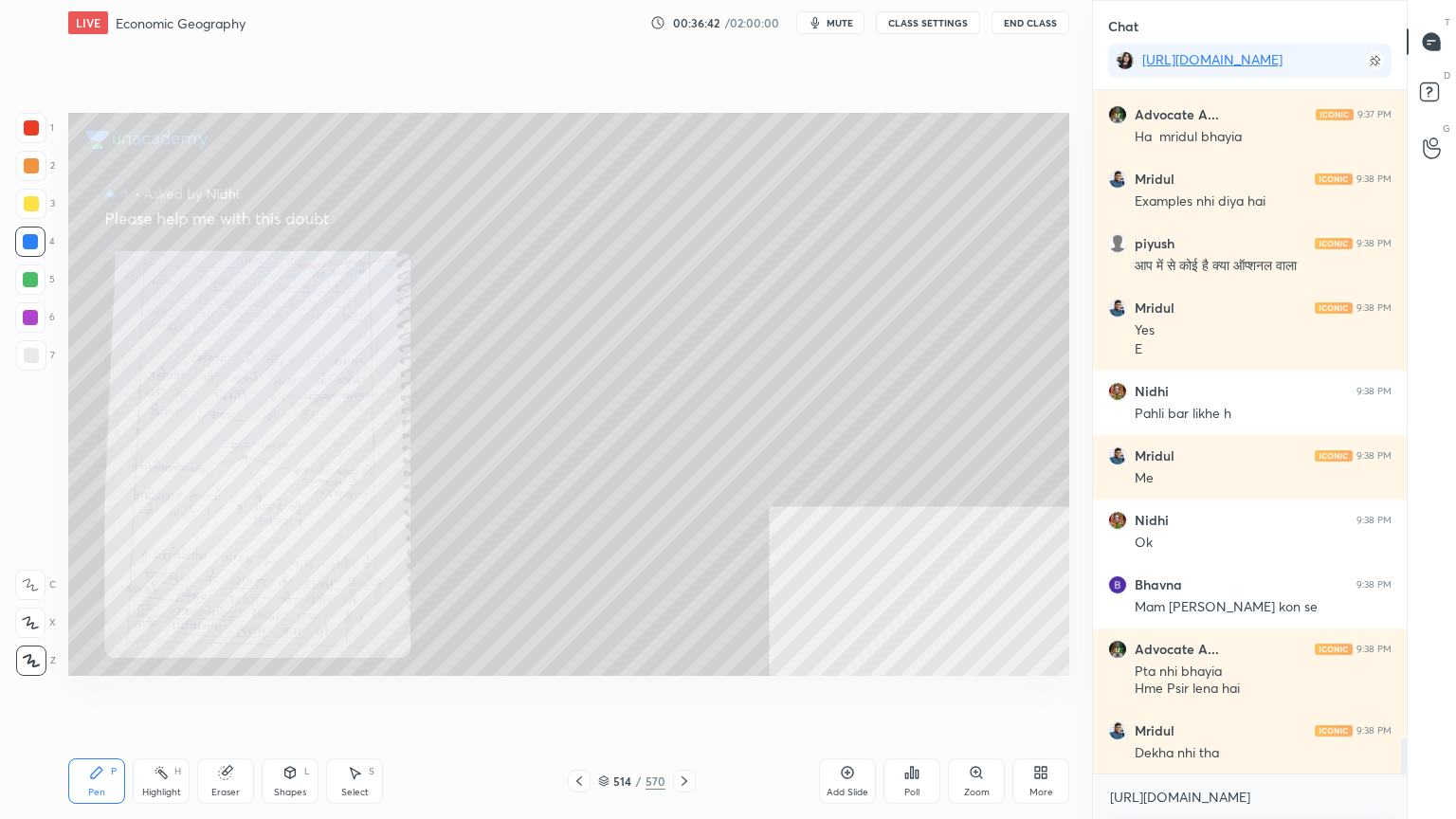 scroll, scrollTop: 12600, scrollLeft: 0, axis: vertical 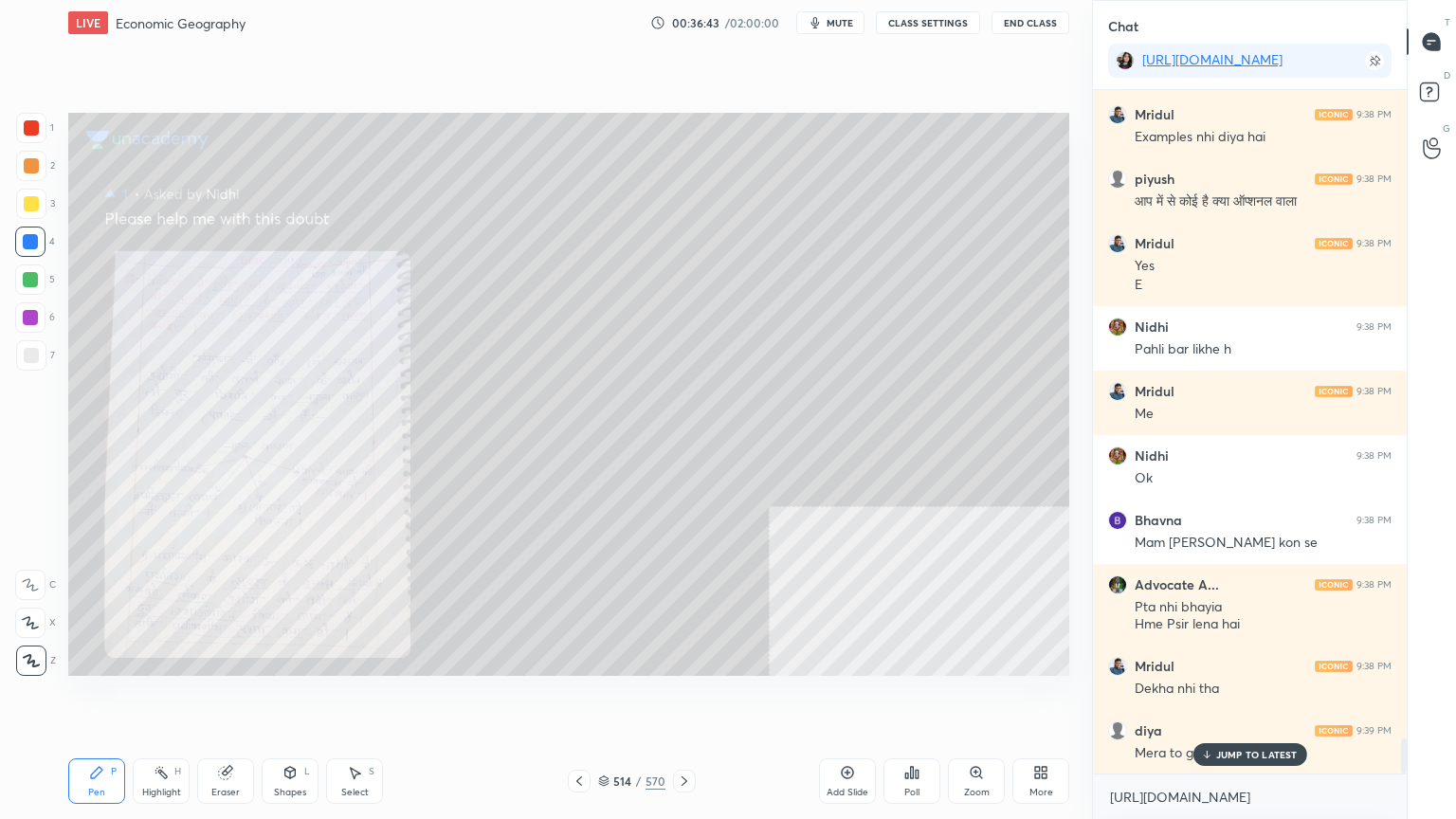 click on "JUMP TO LATEST" at bounding box center (1249, 755) 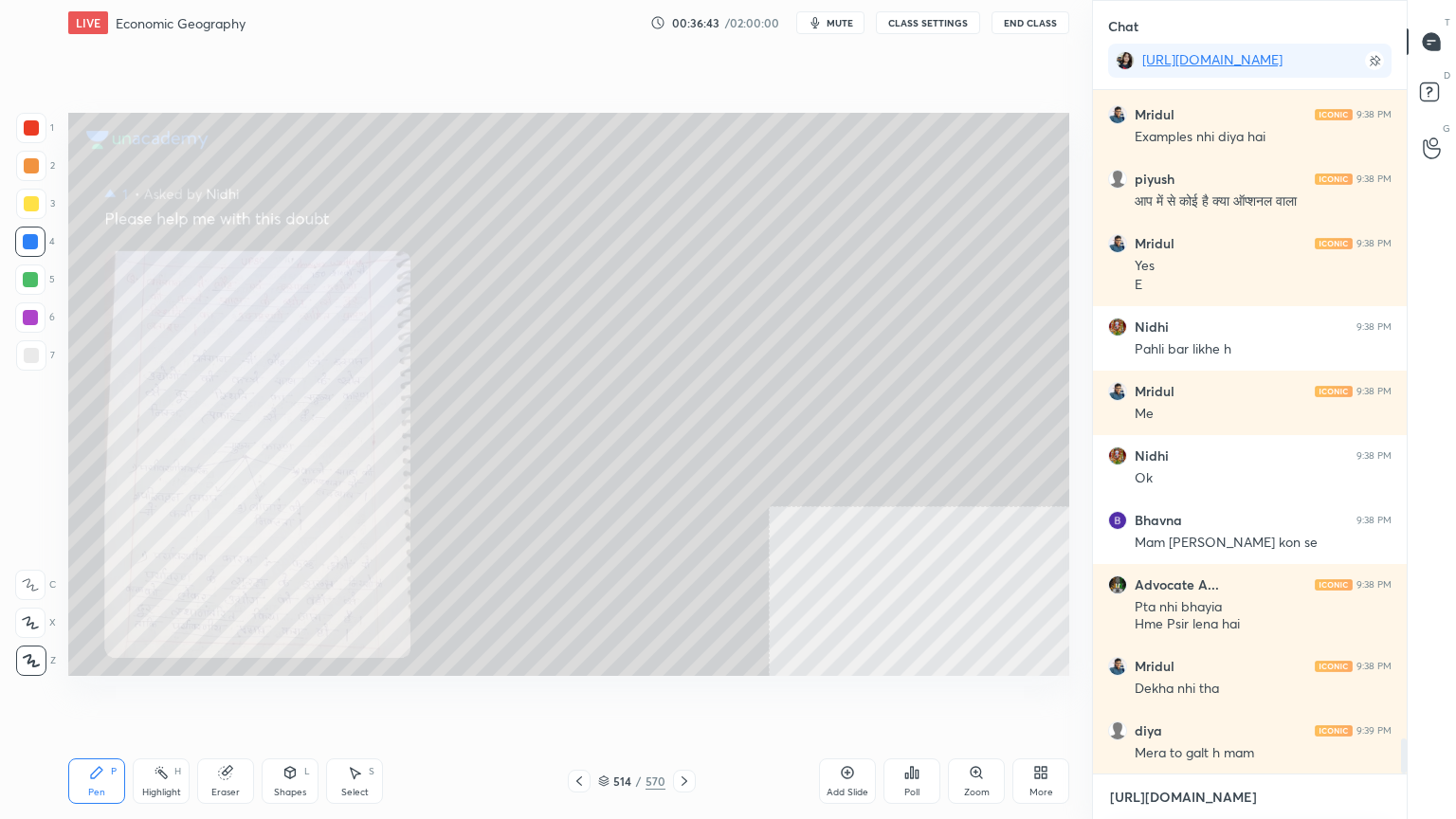 click on "[URL][DOMAIN_NAME]" at bounding box center [1249, 797] 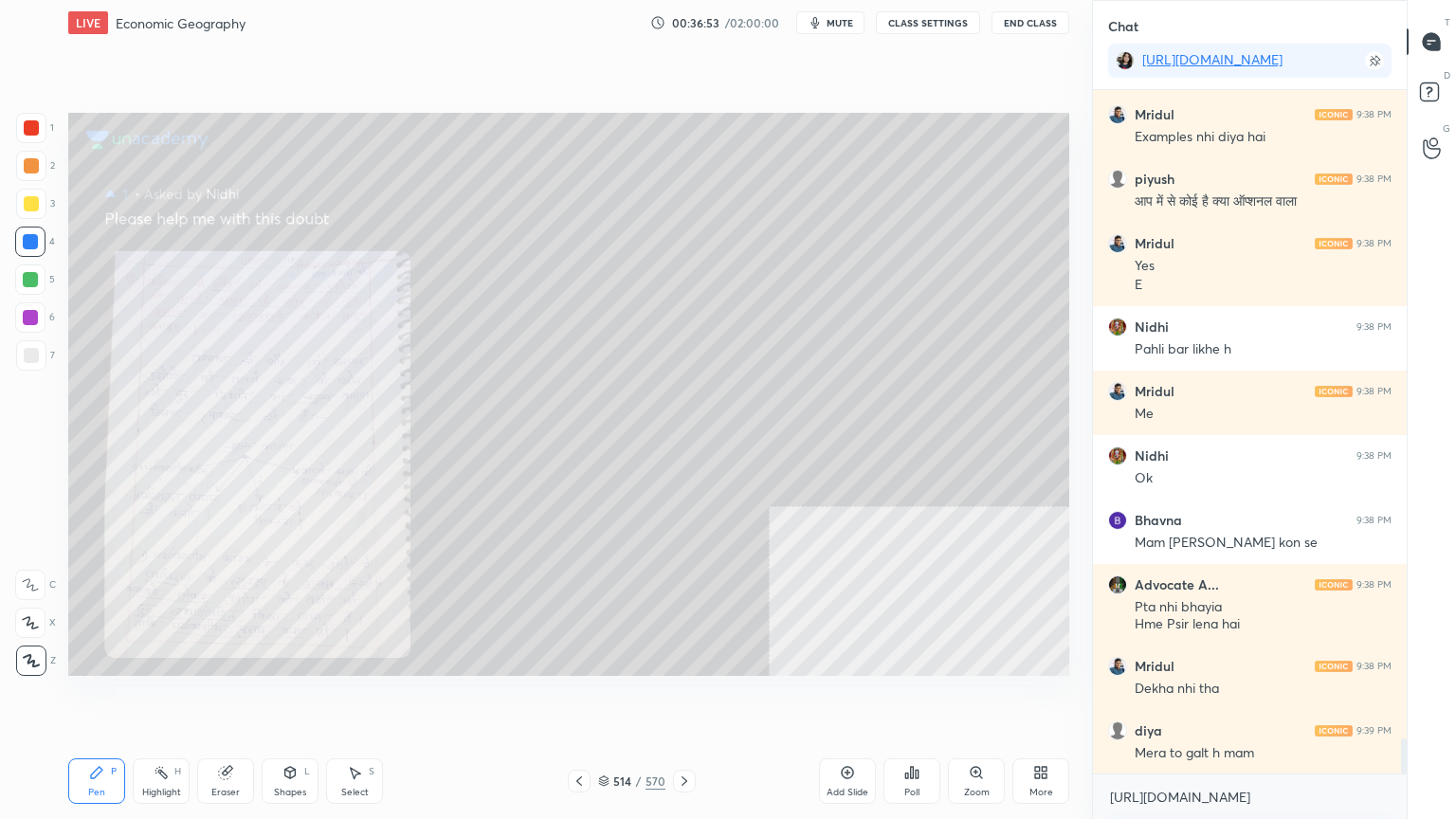 click 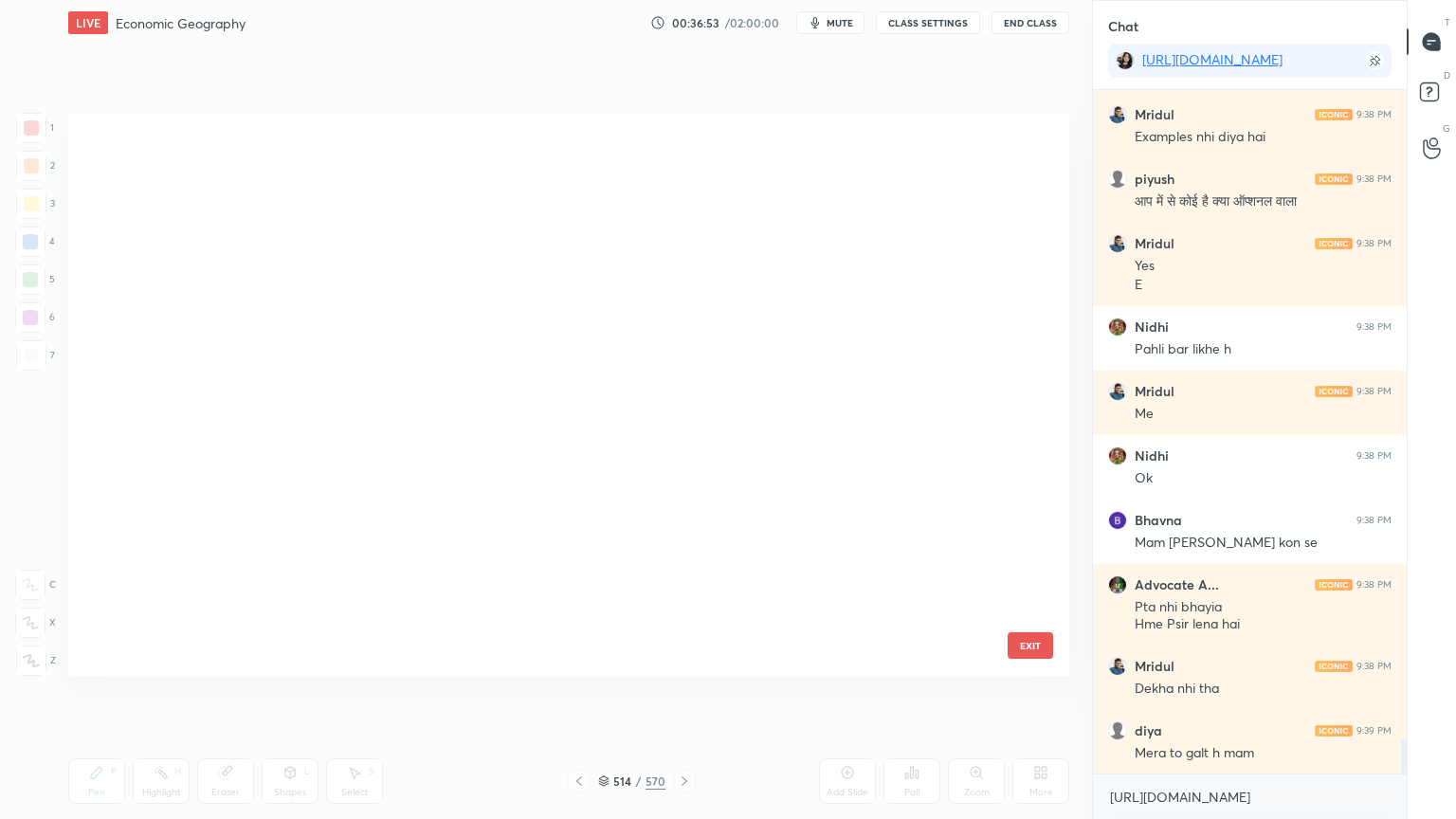 scroll, scrollTop: 29274, scrollLeft: 0, axis: vertical 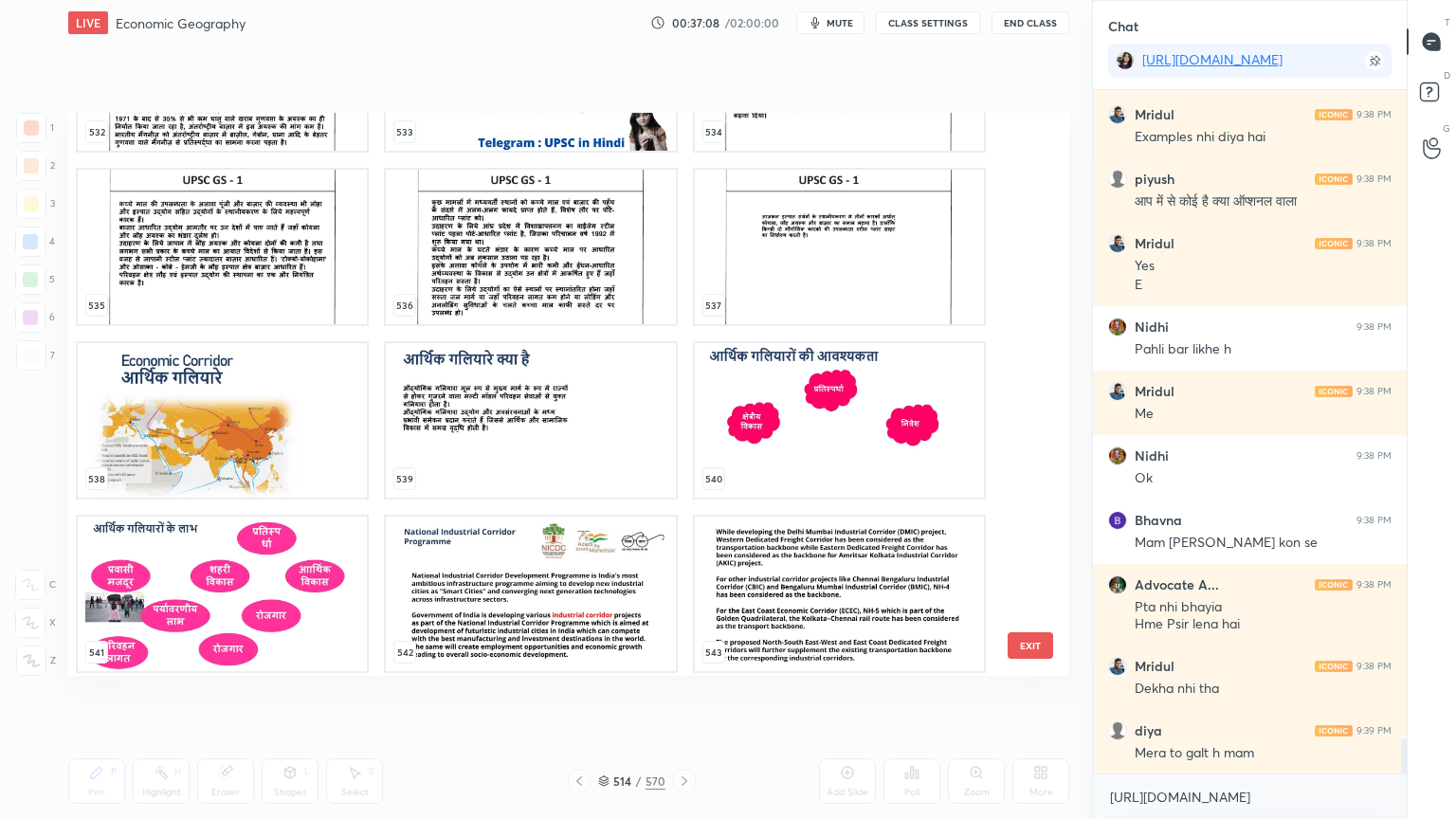 click at bounding box center [222, 420] 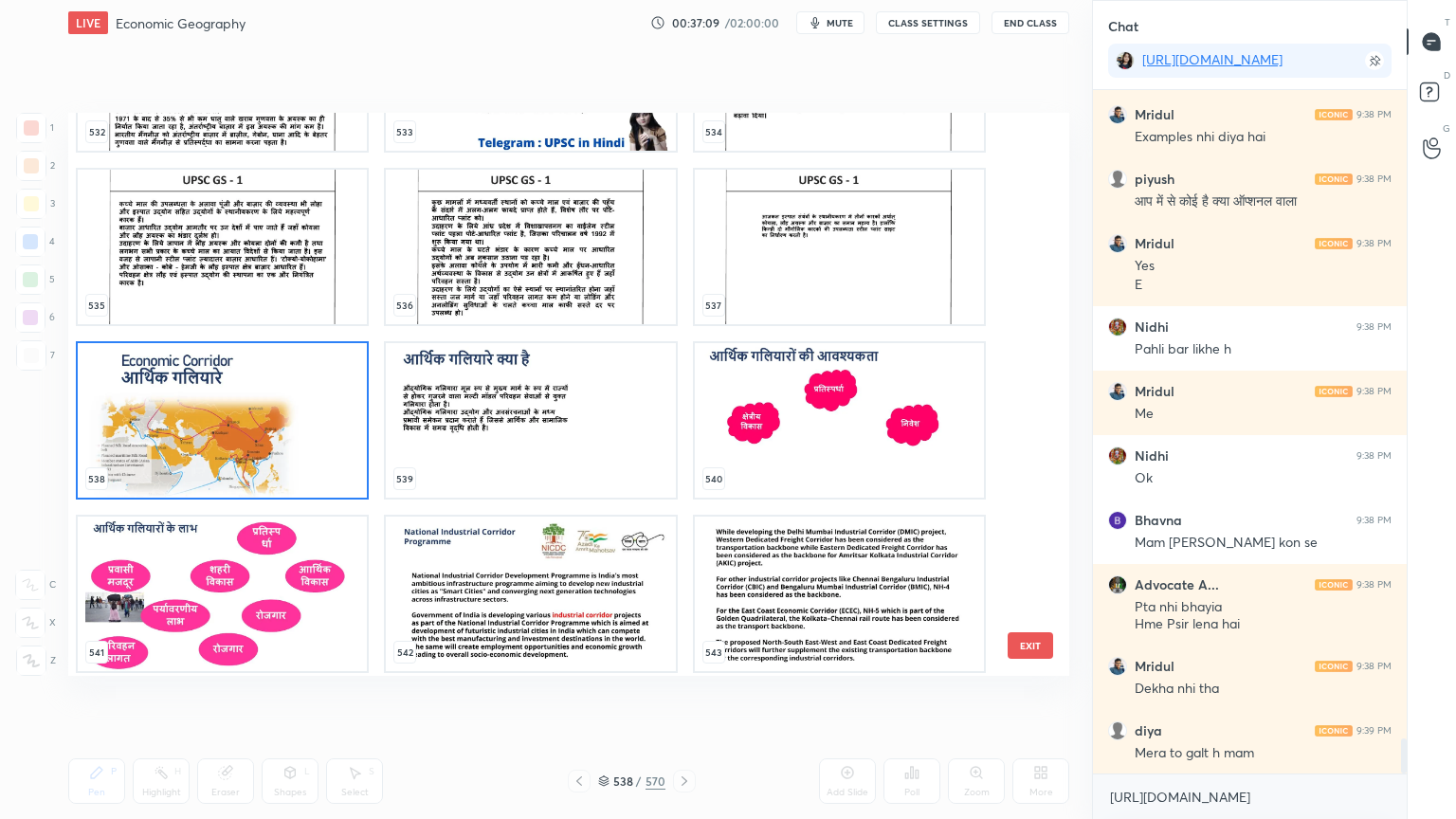 click at bounding box center (222, 420) 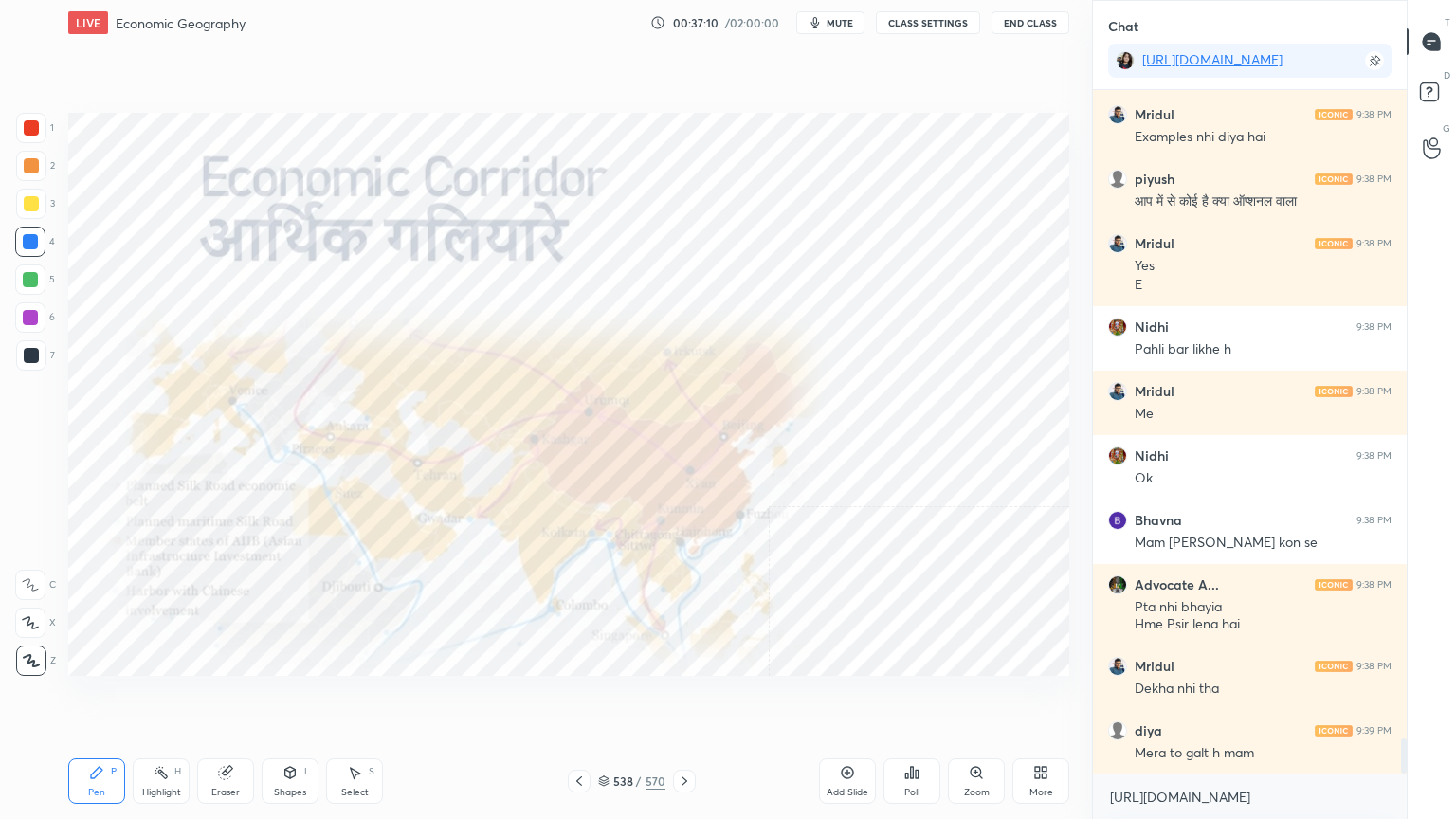click 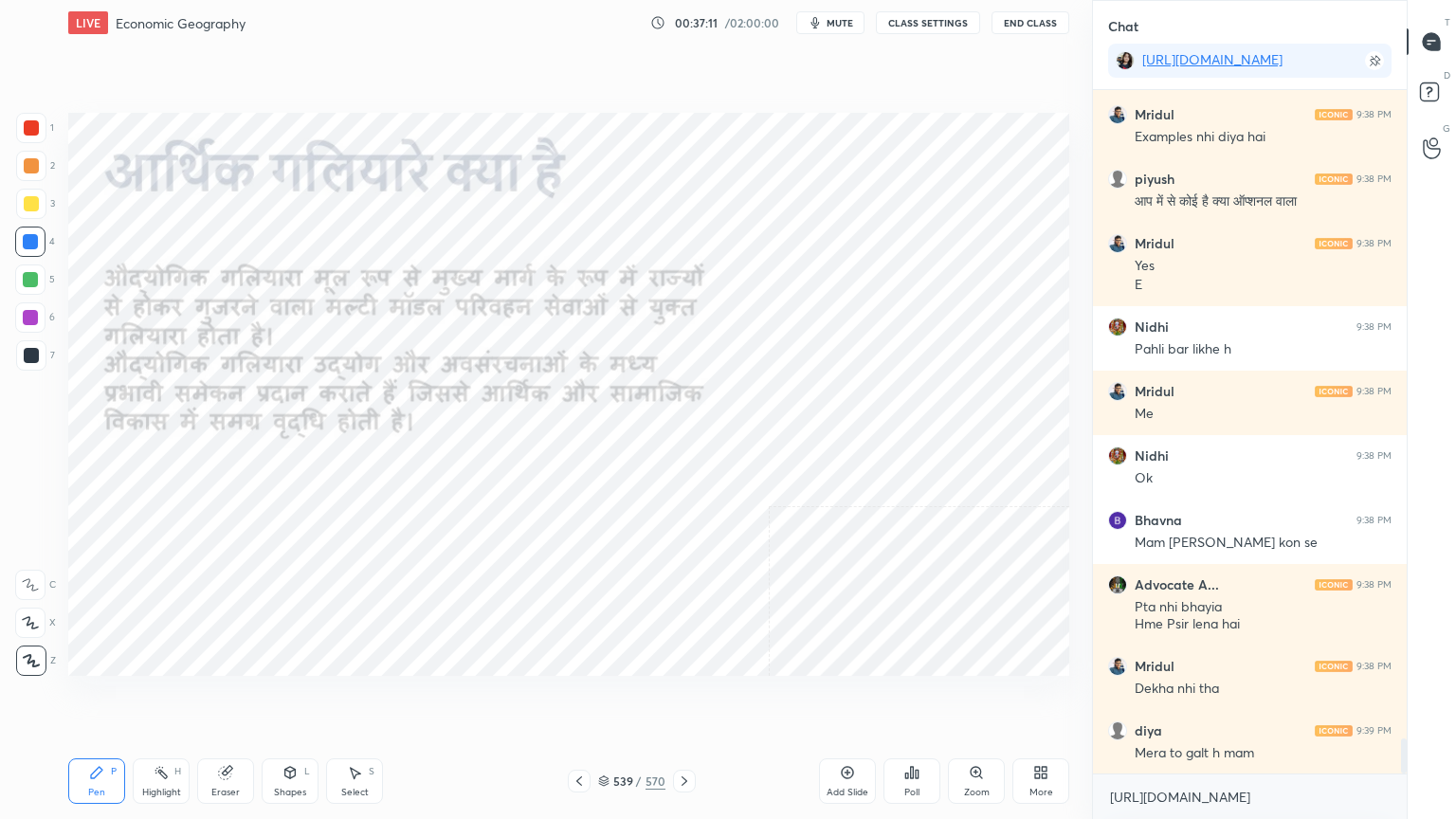 click 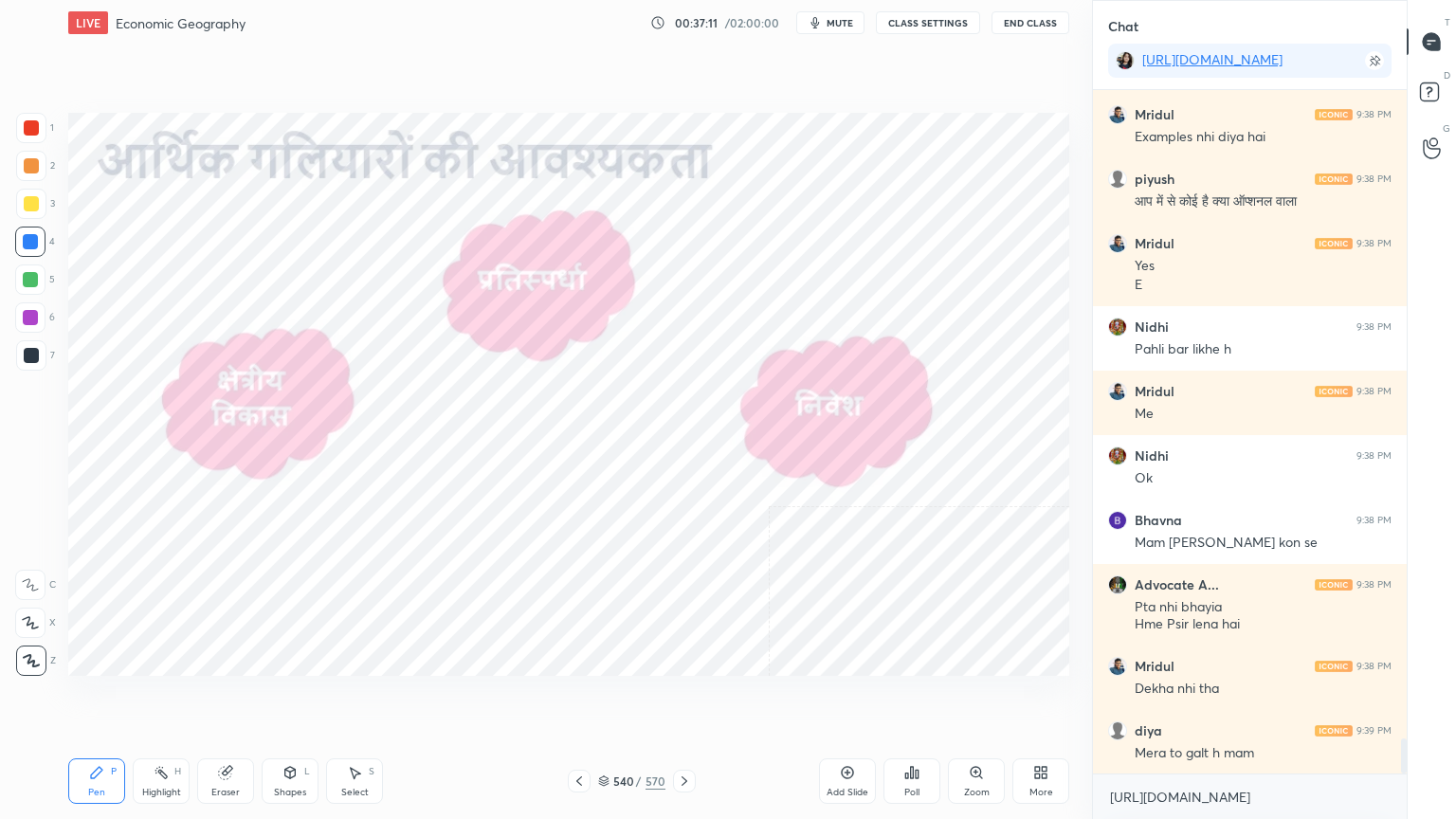 click 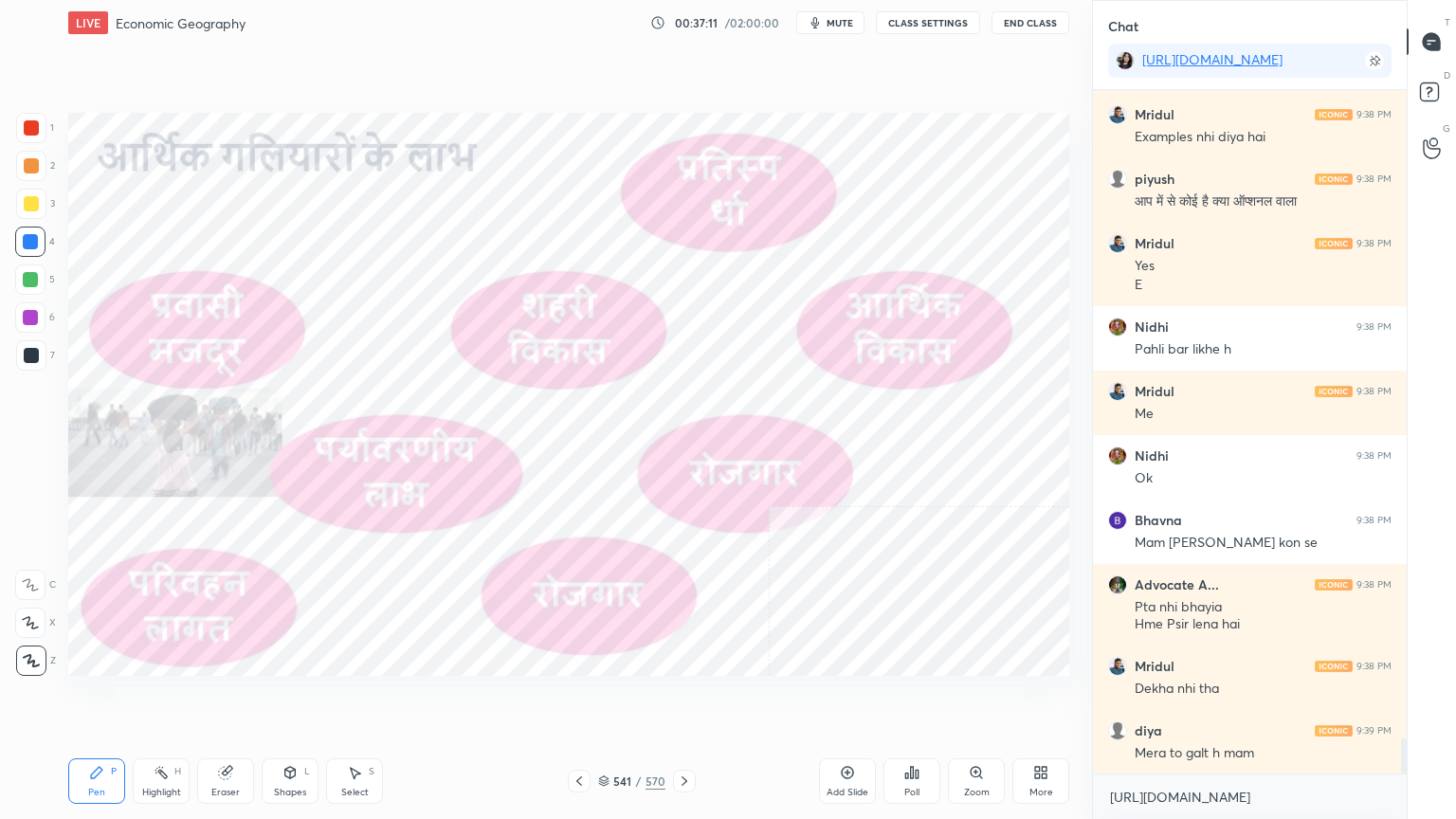 click 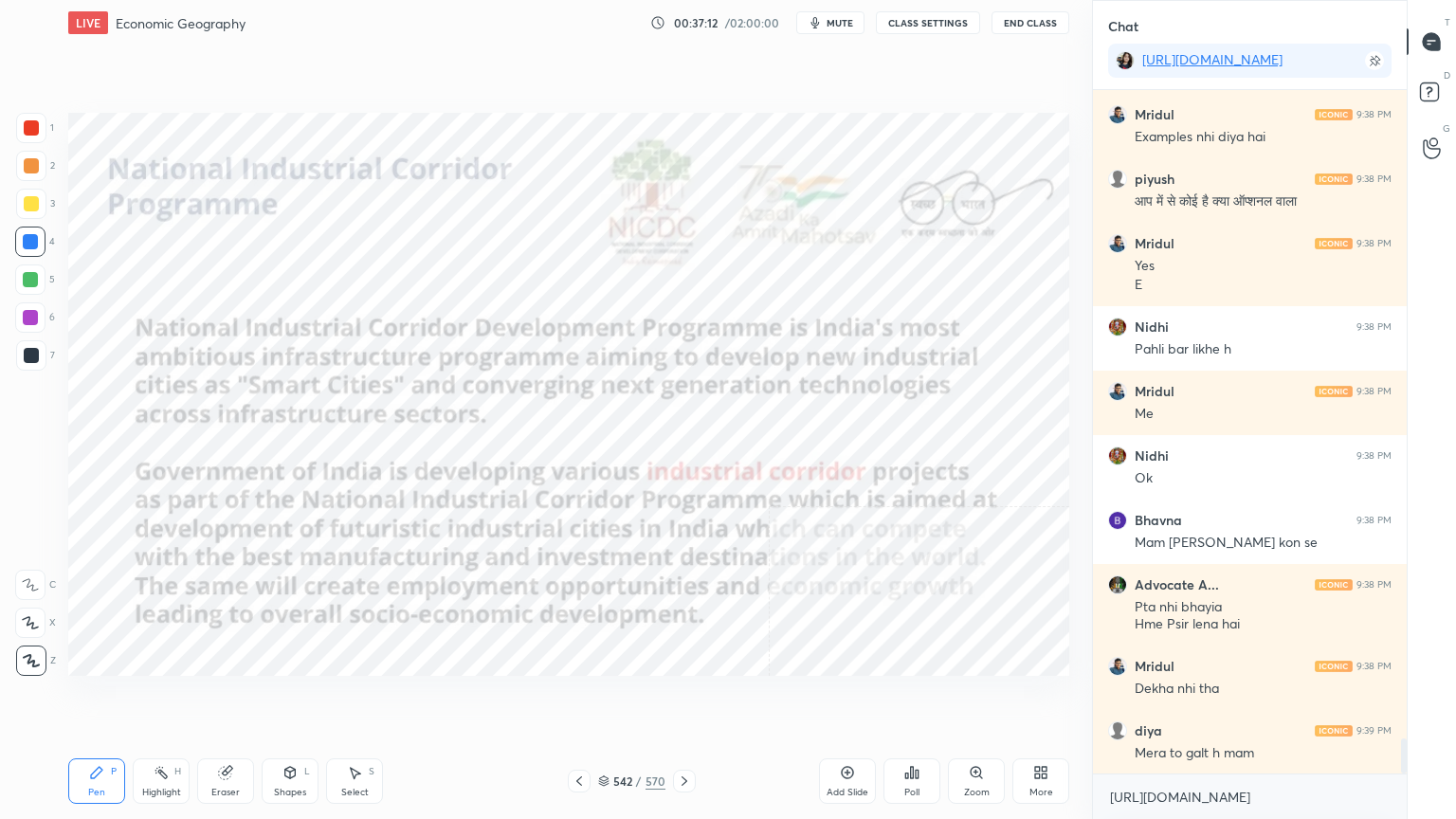 click 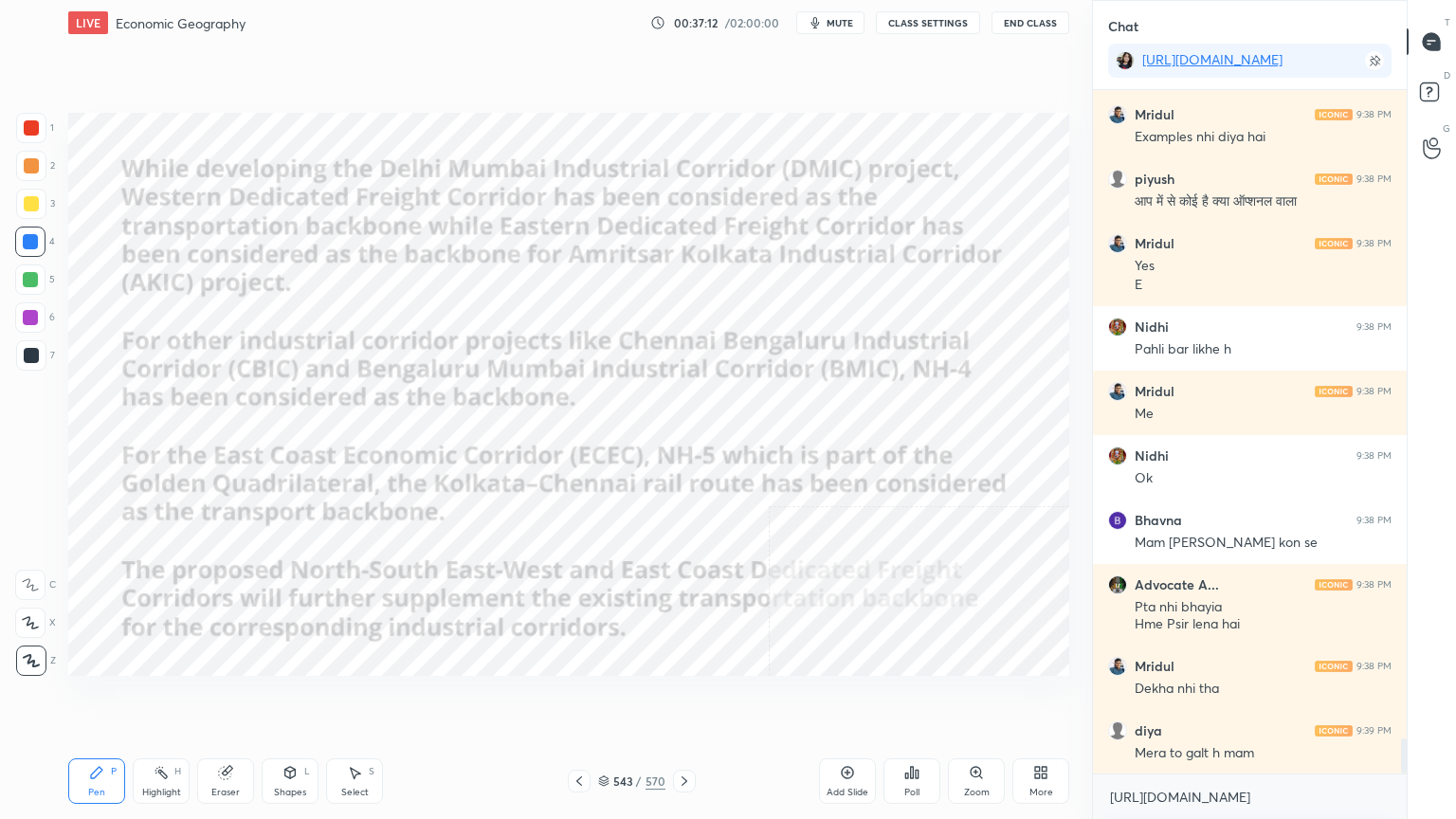 click 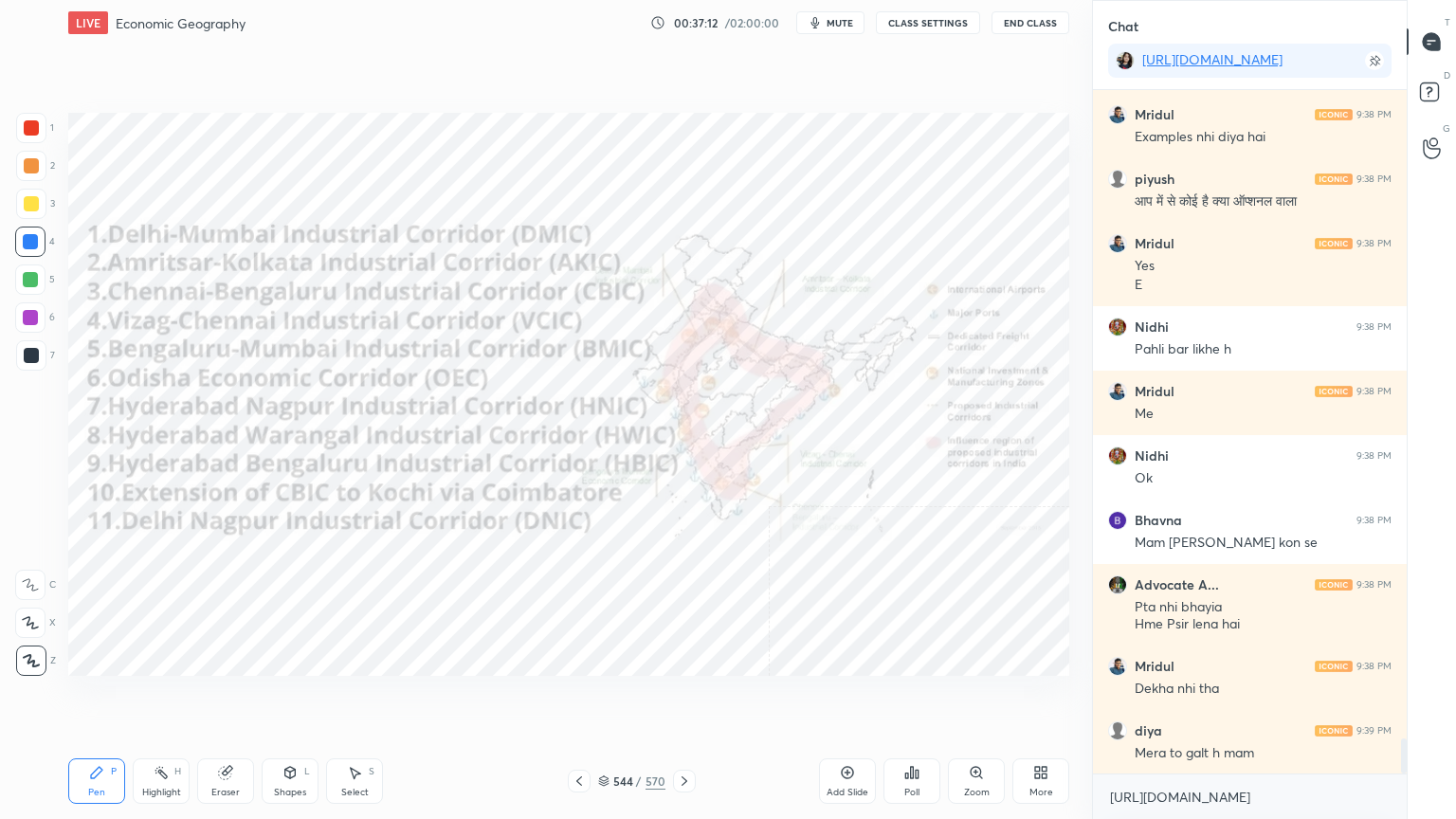 click 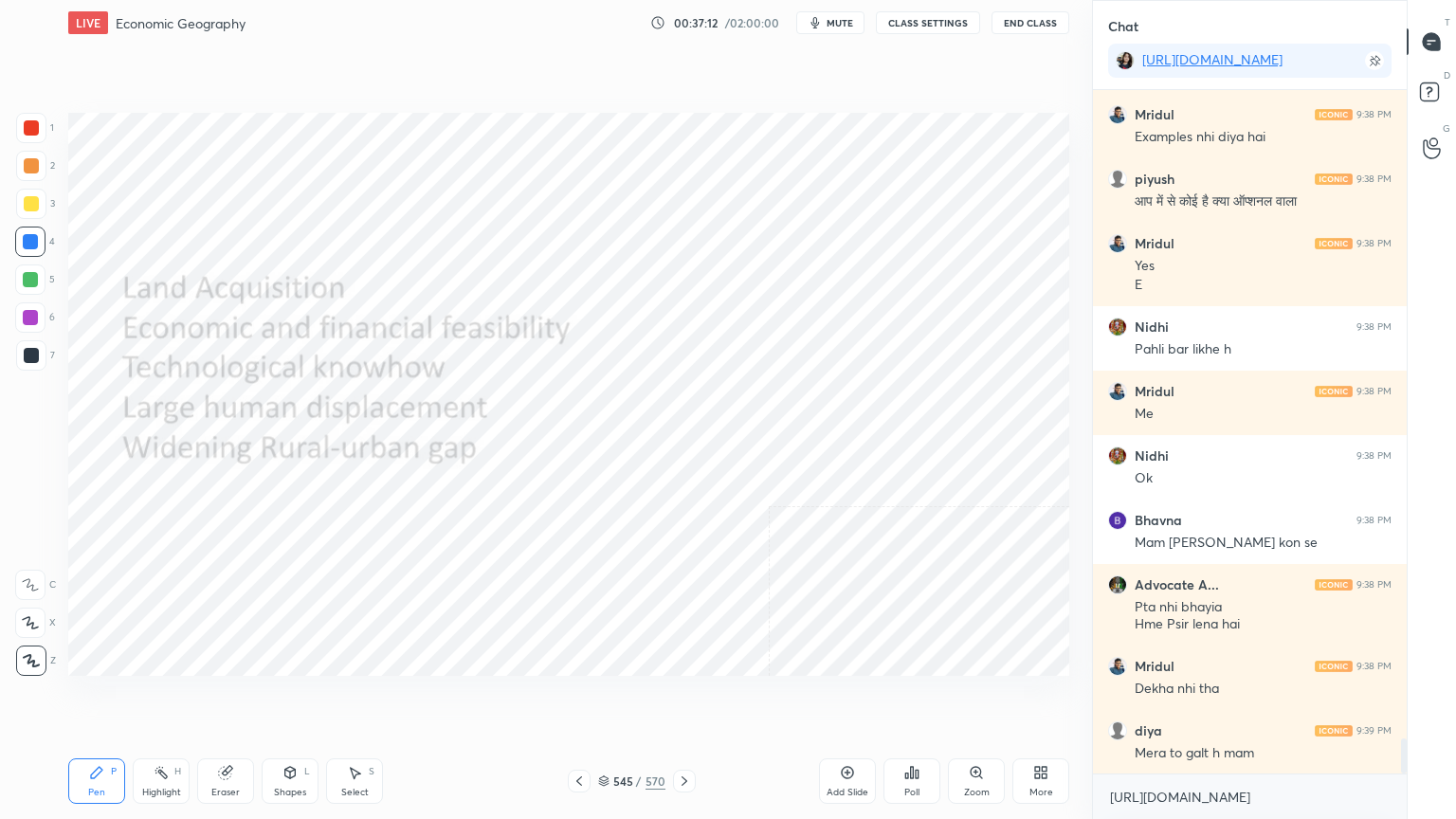 click 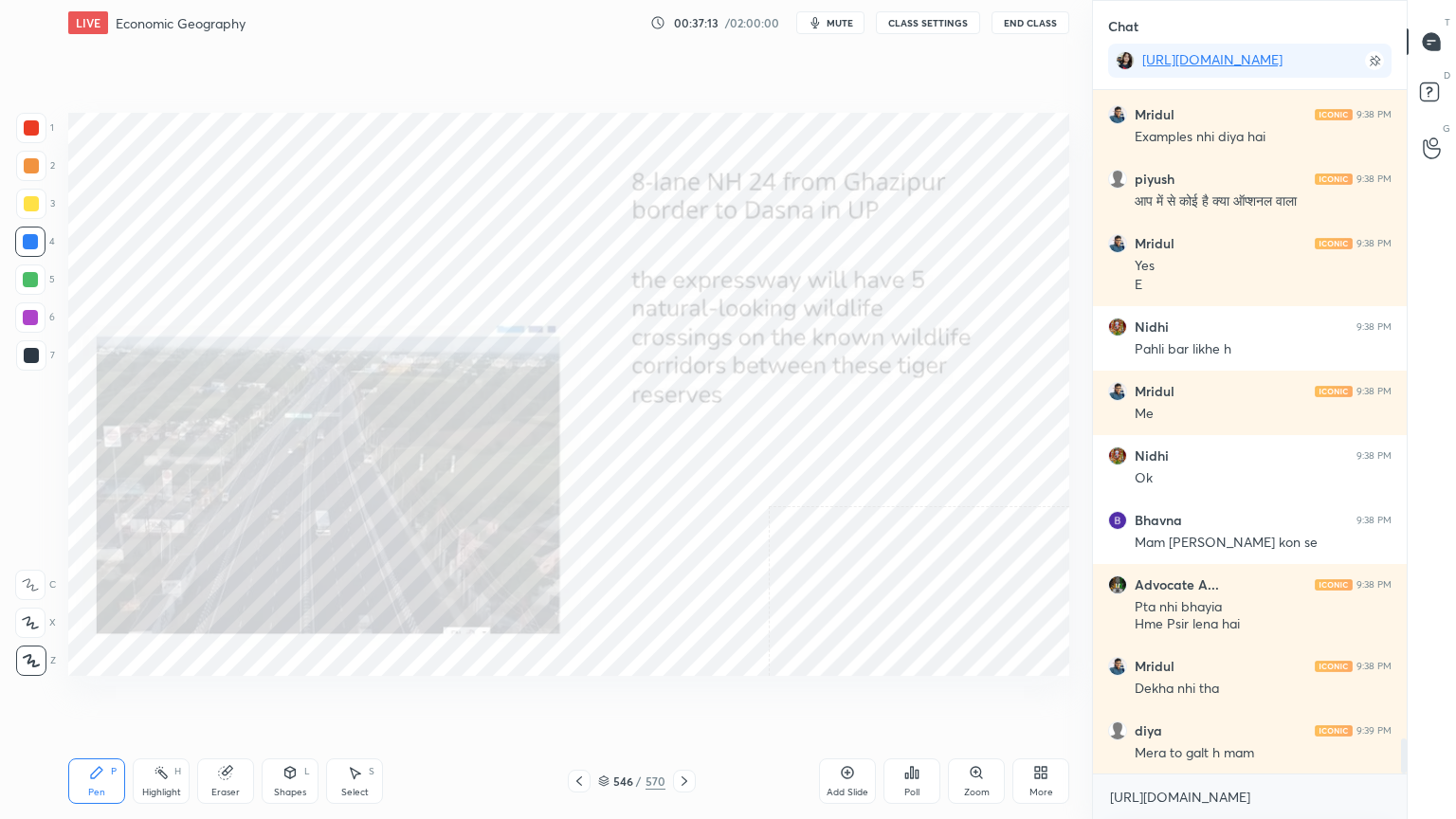 click 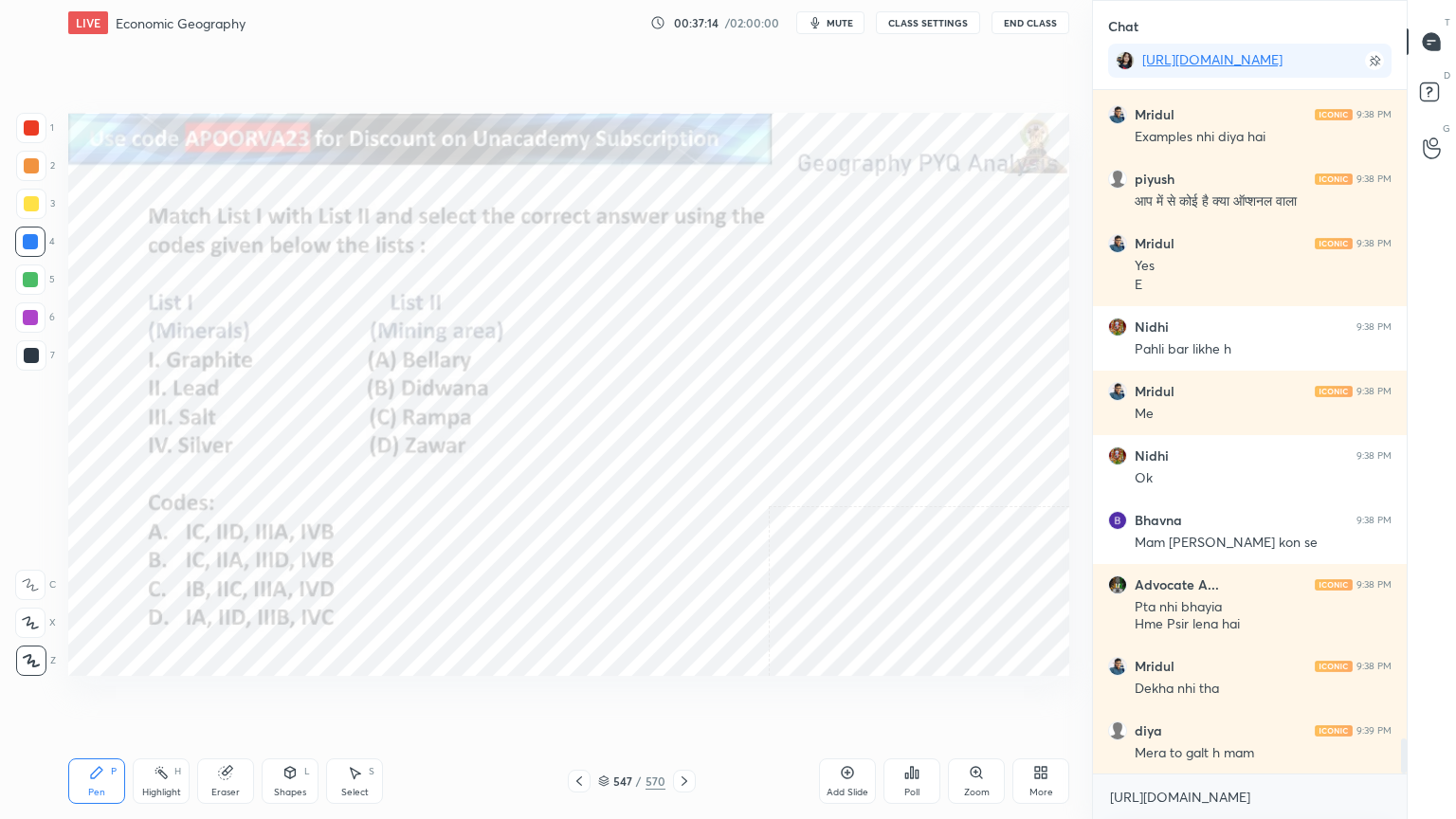 click at bounding box center [579, 781] 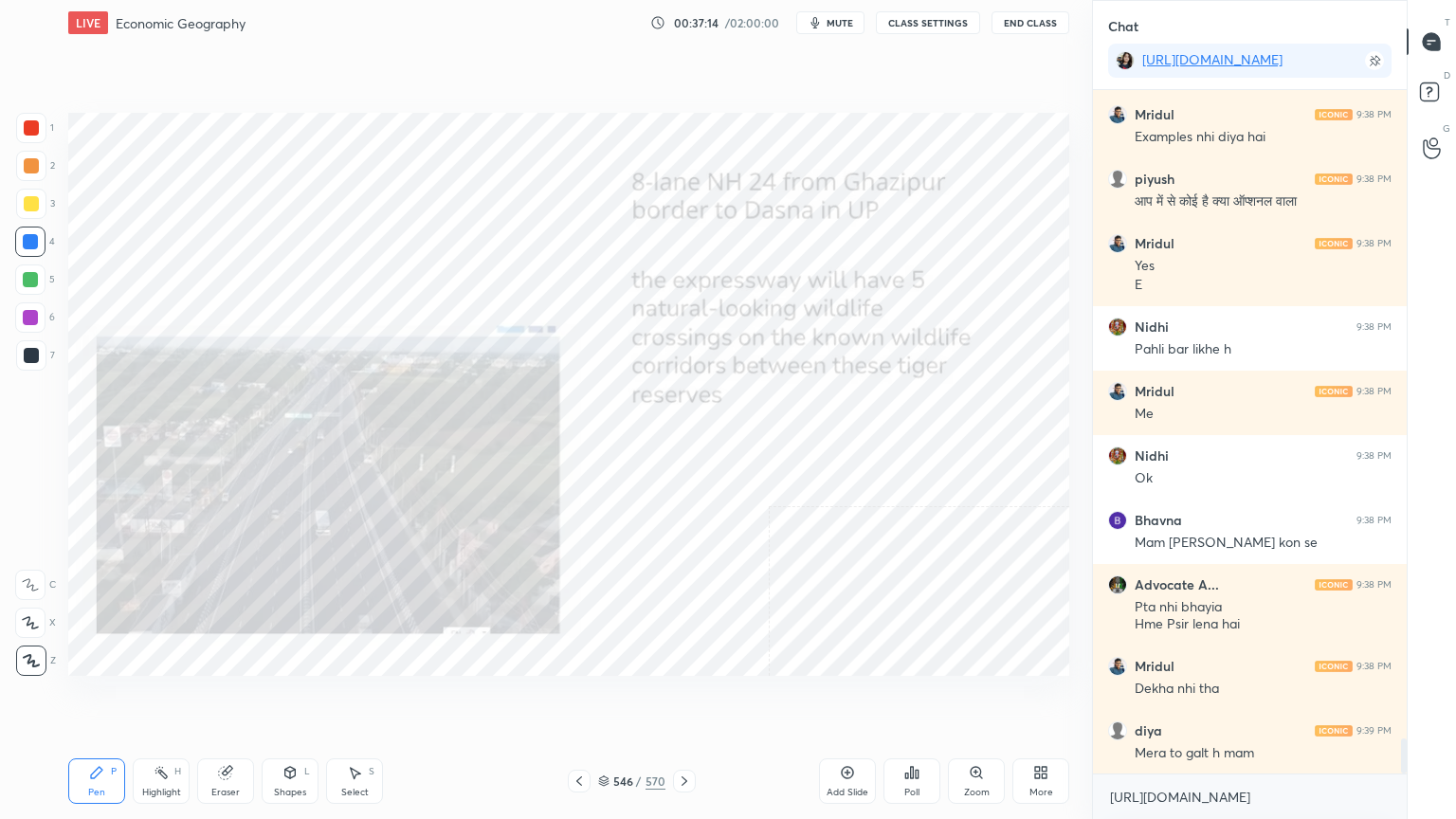 click at bounding box center (579, 781) 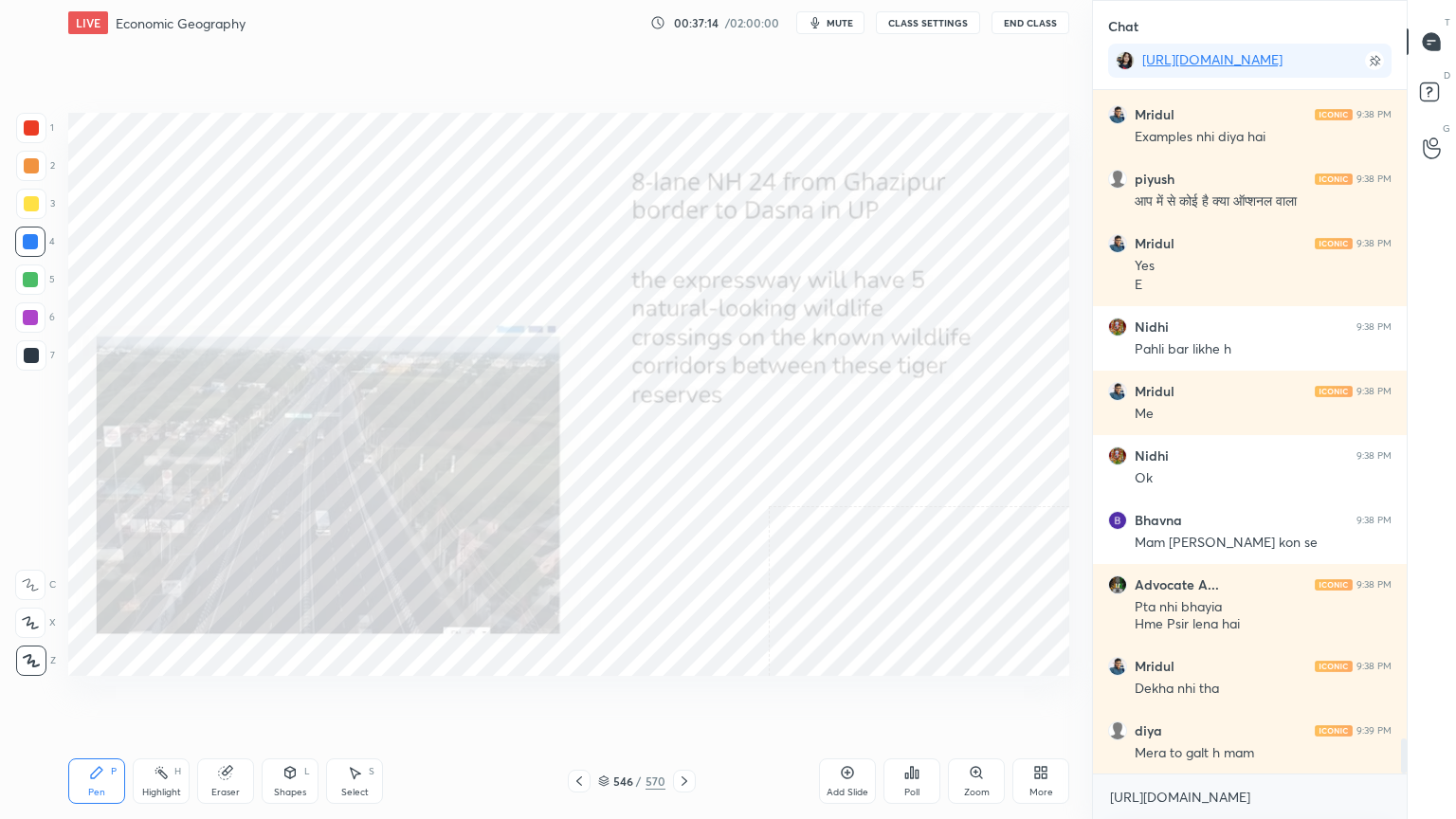 click at bounding box center (579, 781) 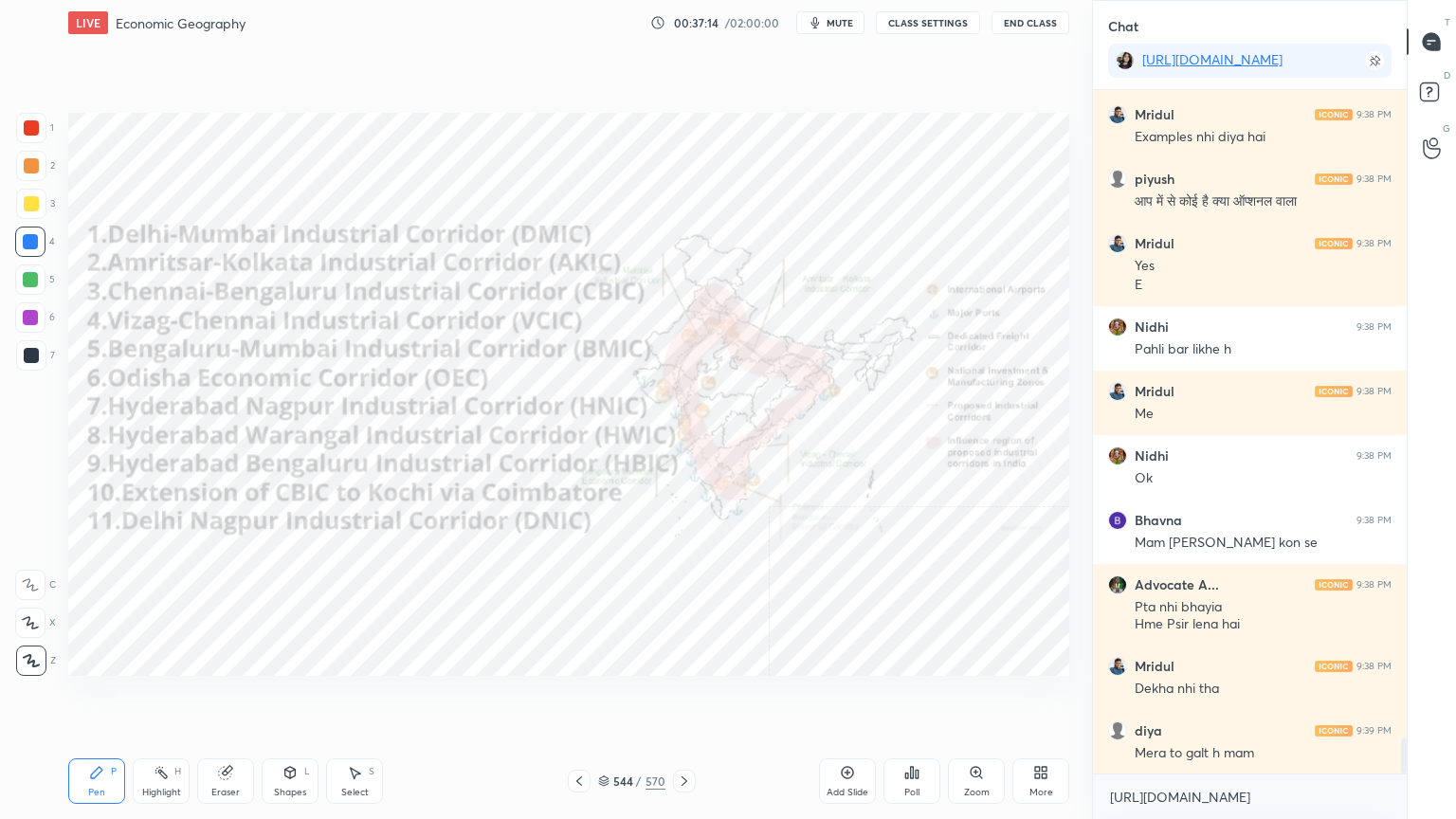 click at bounding box center (579, 781) 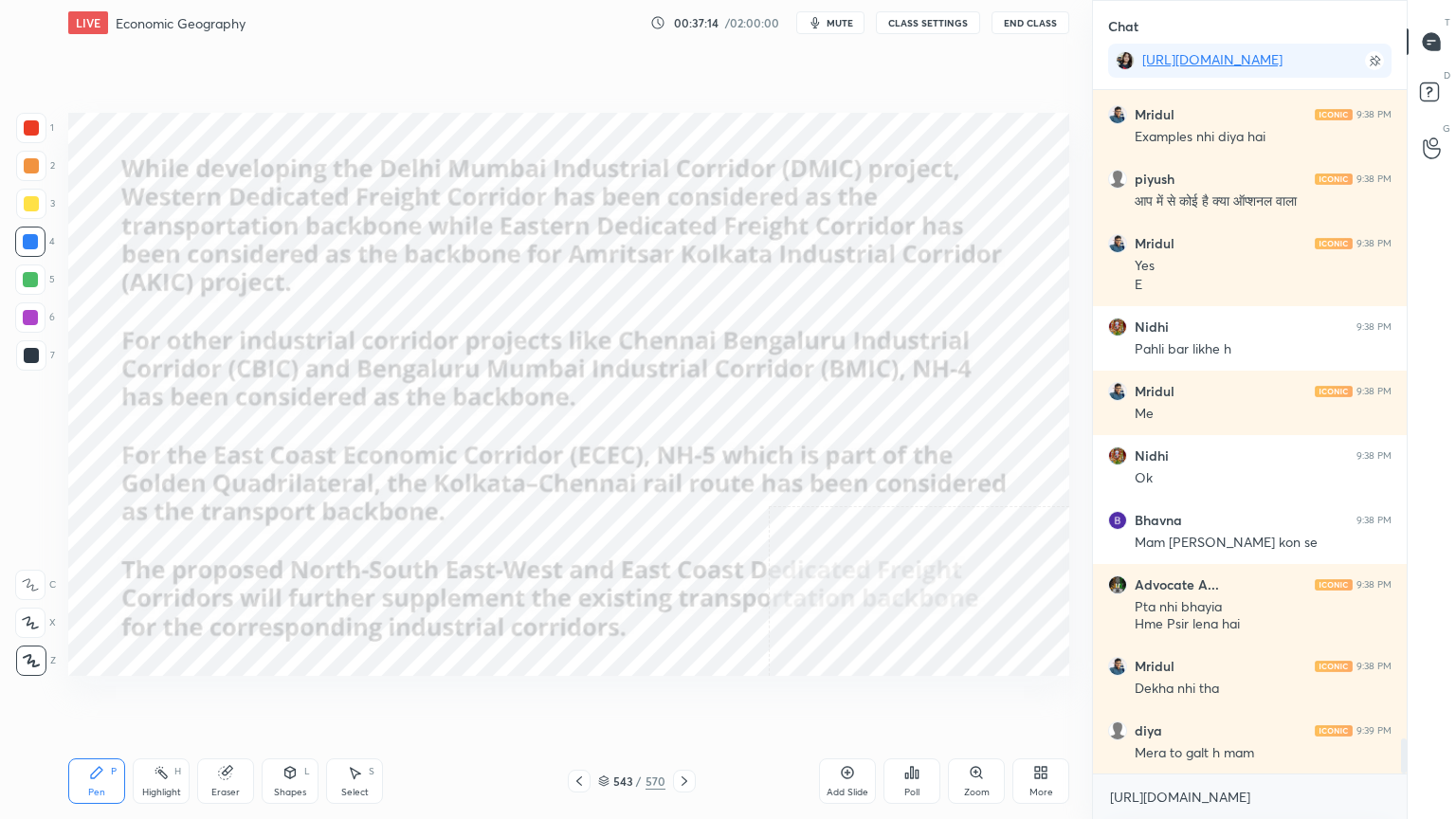 click 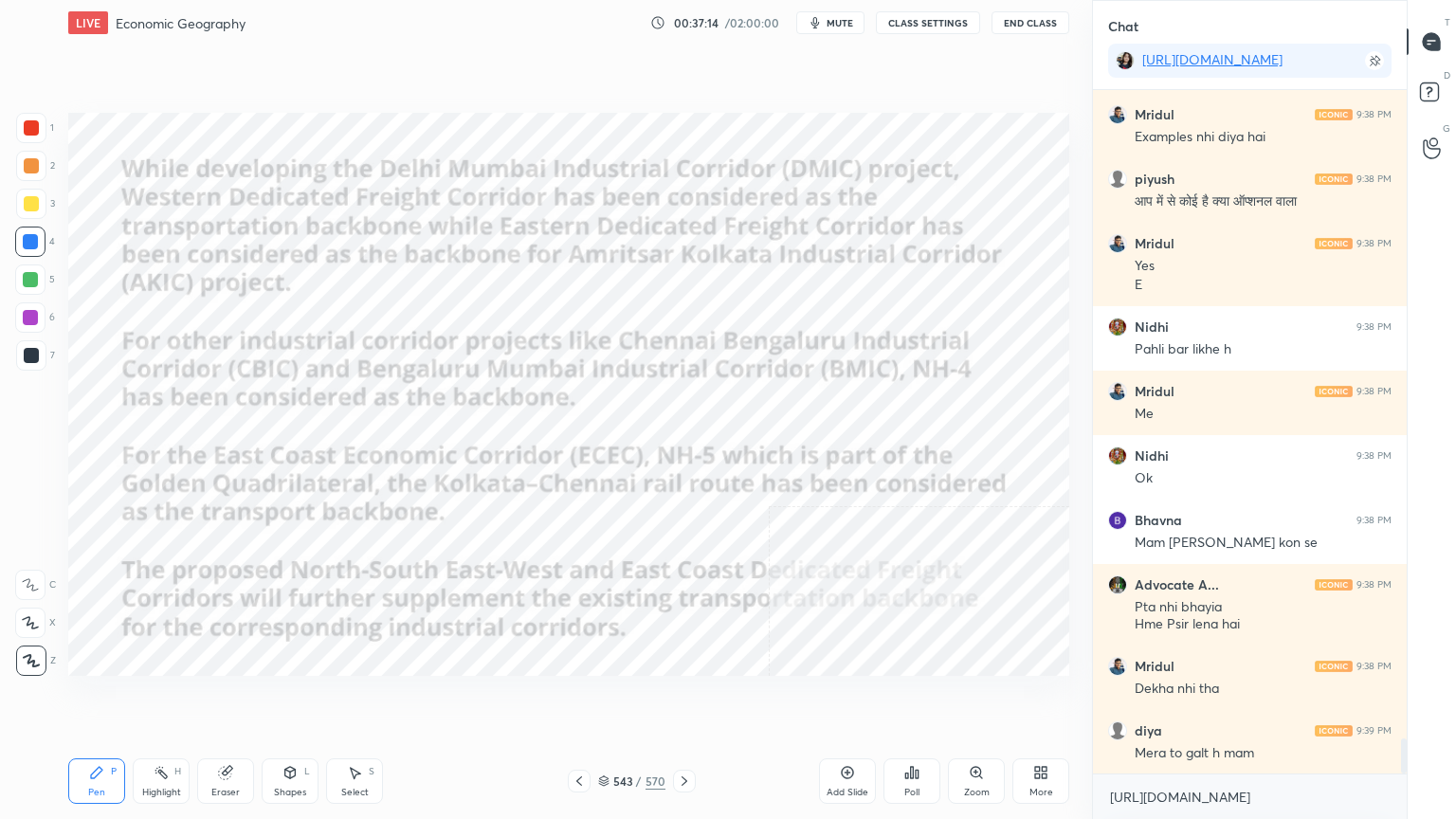click 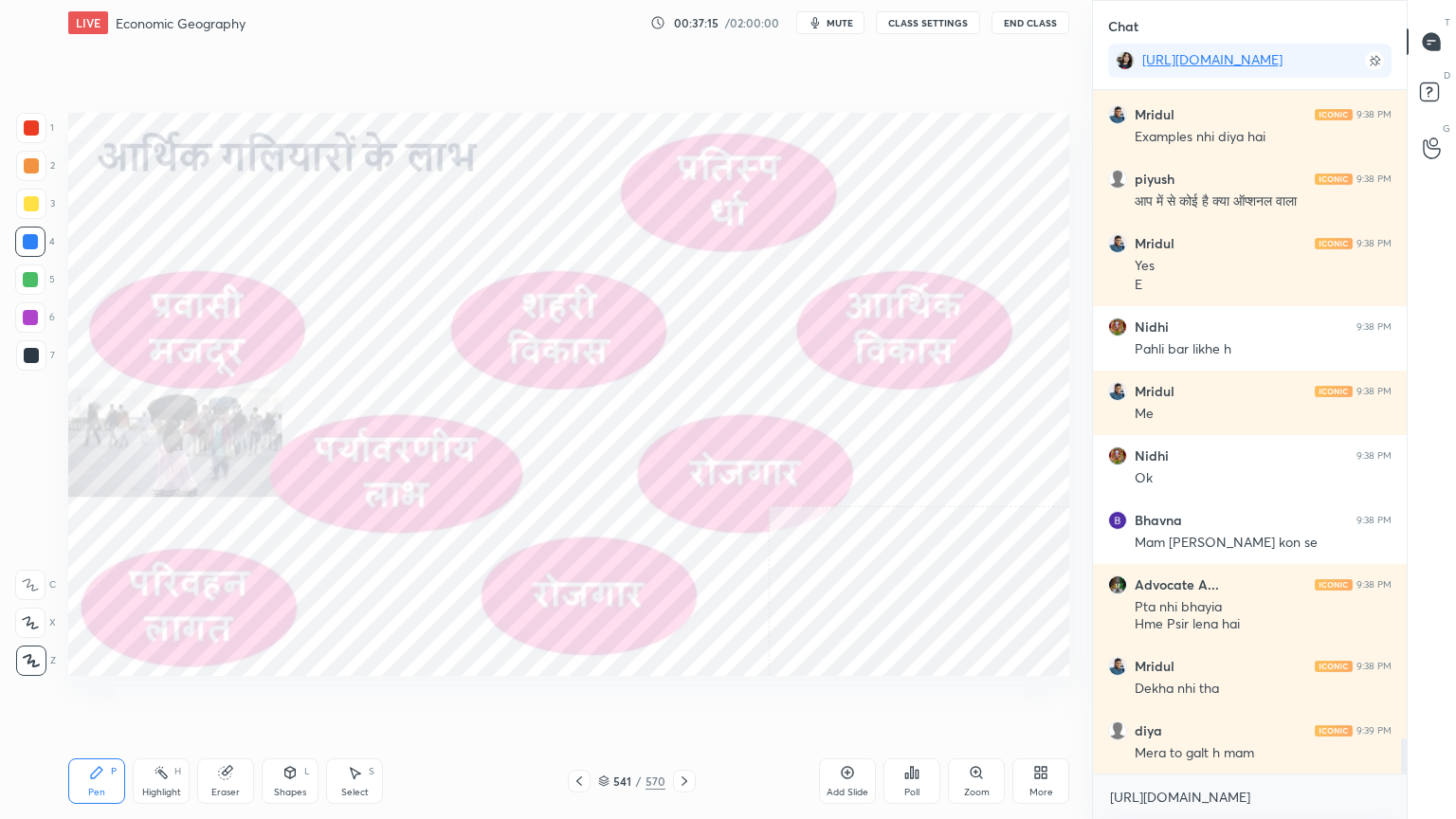 click 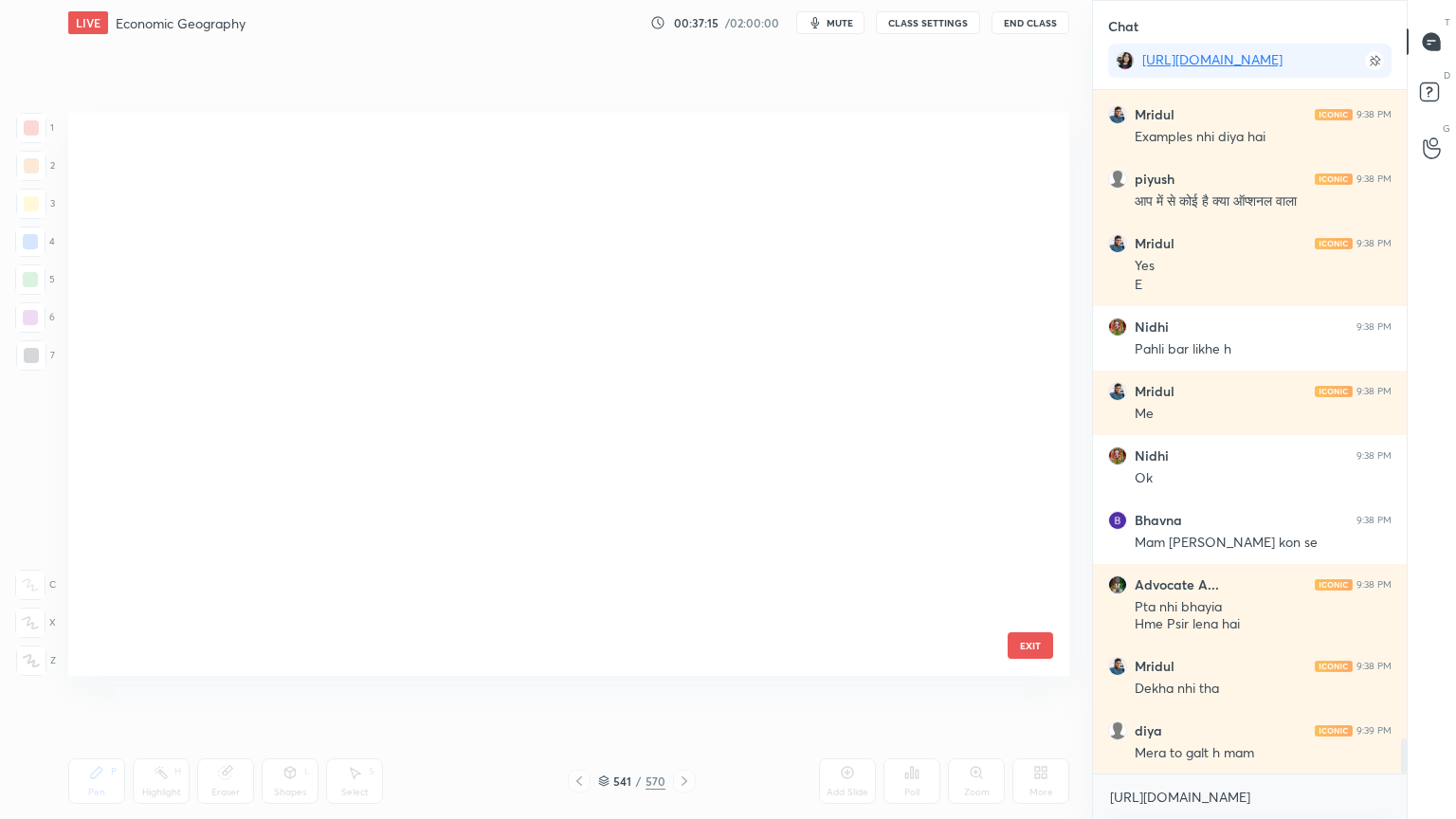 scroll, scrollTop: 30834, scrollLeft: 0, axis: vertical 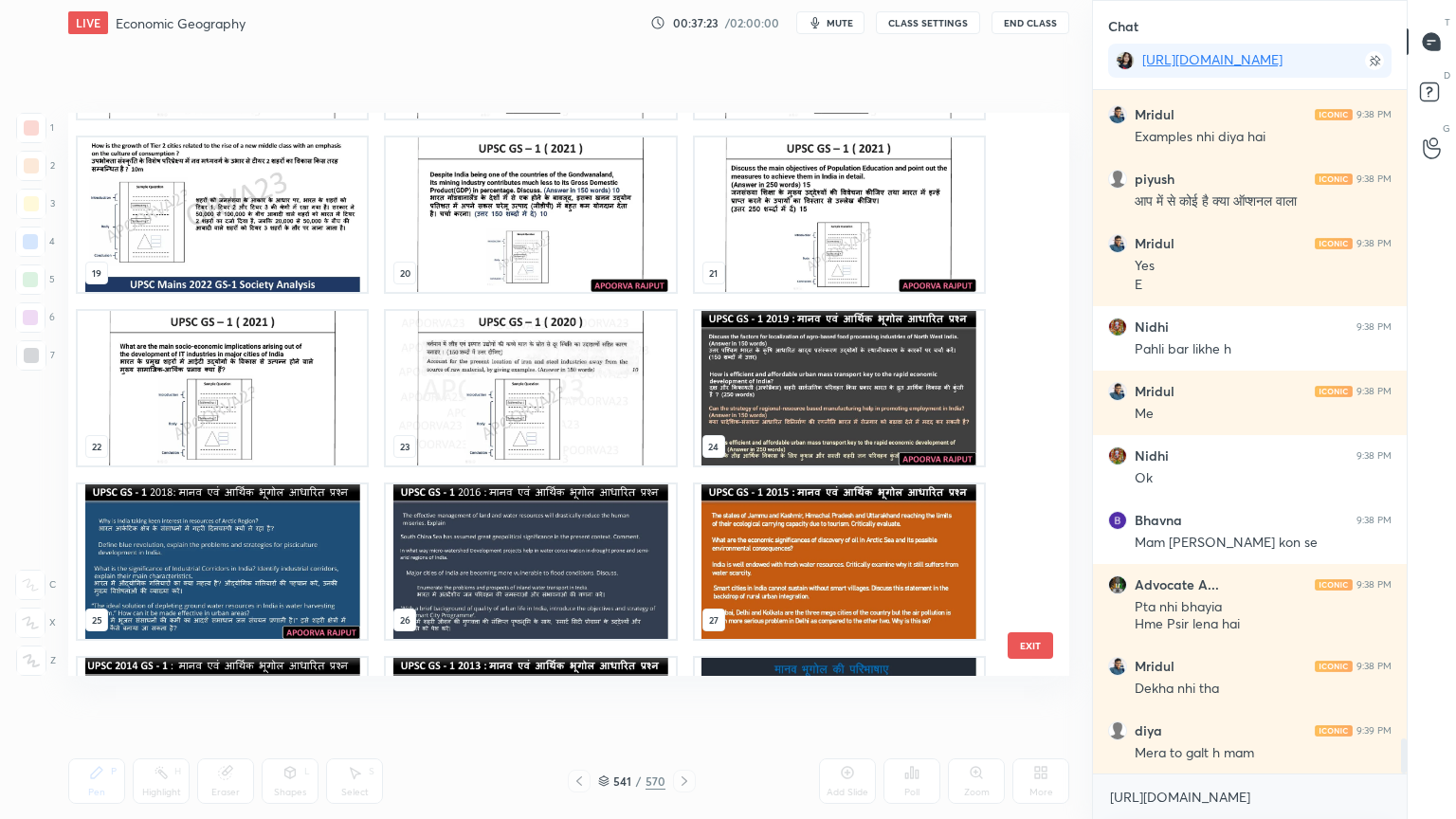 click at bounding box center (839, 388) 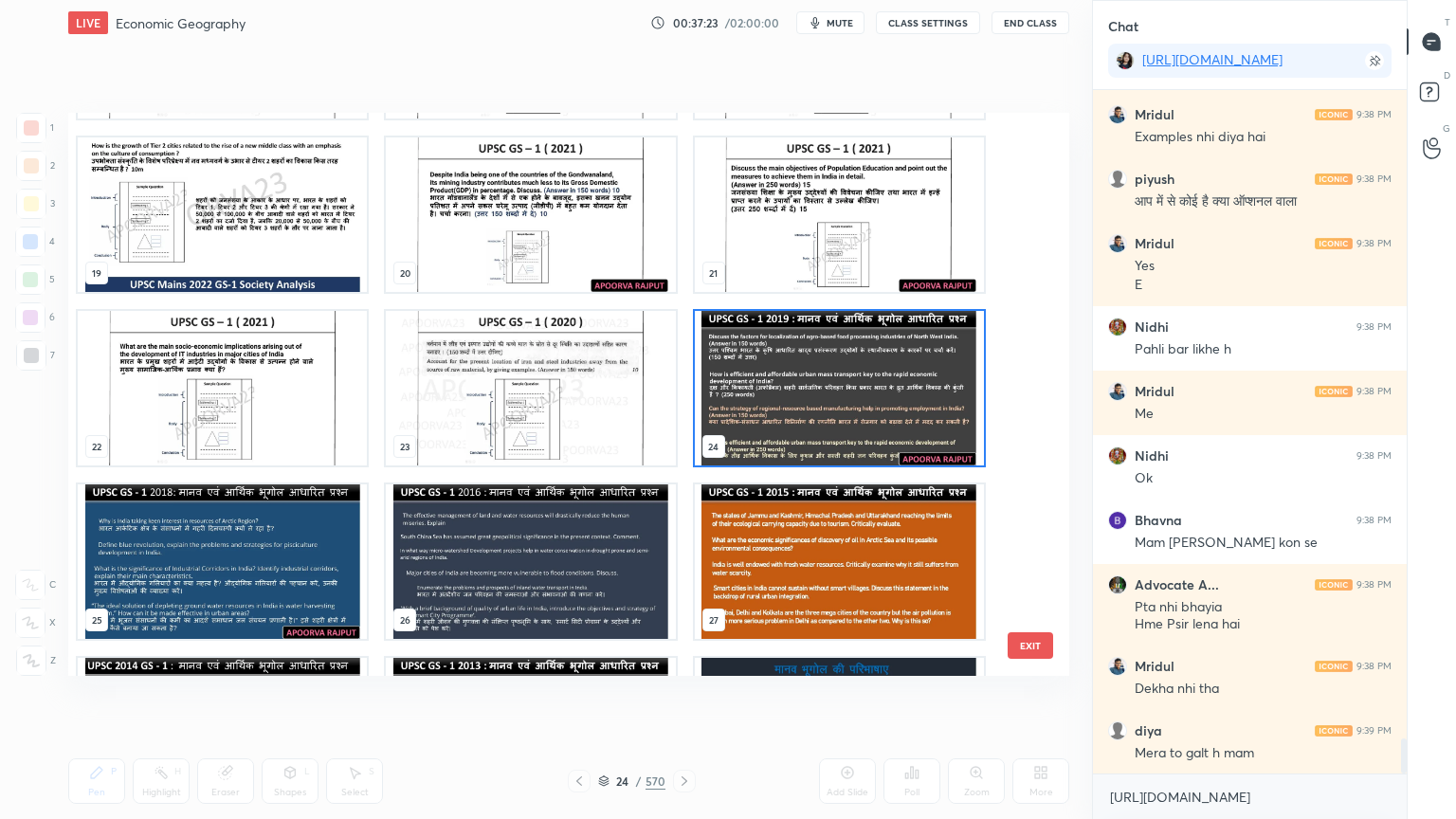 click at bounding box center (839, 388) 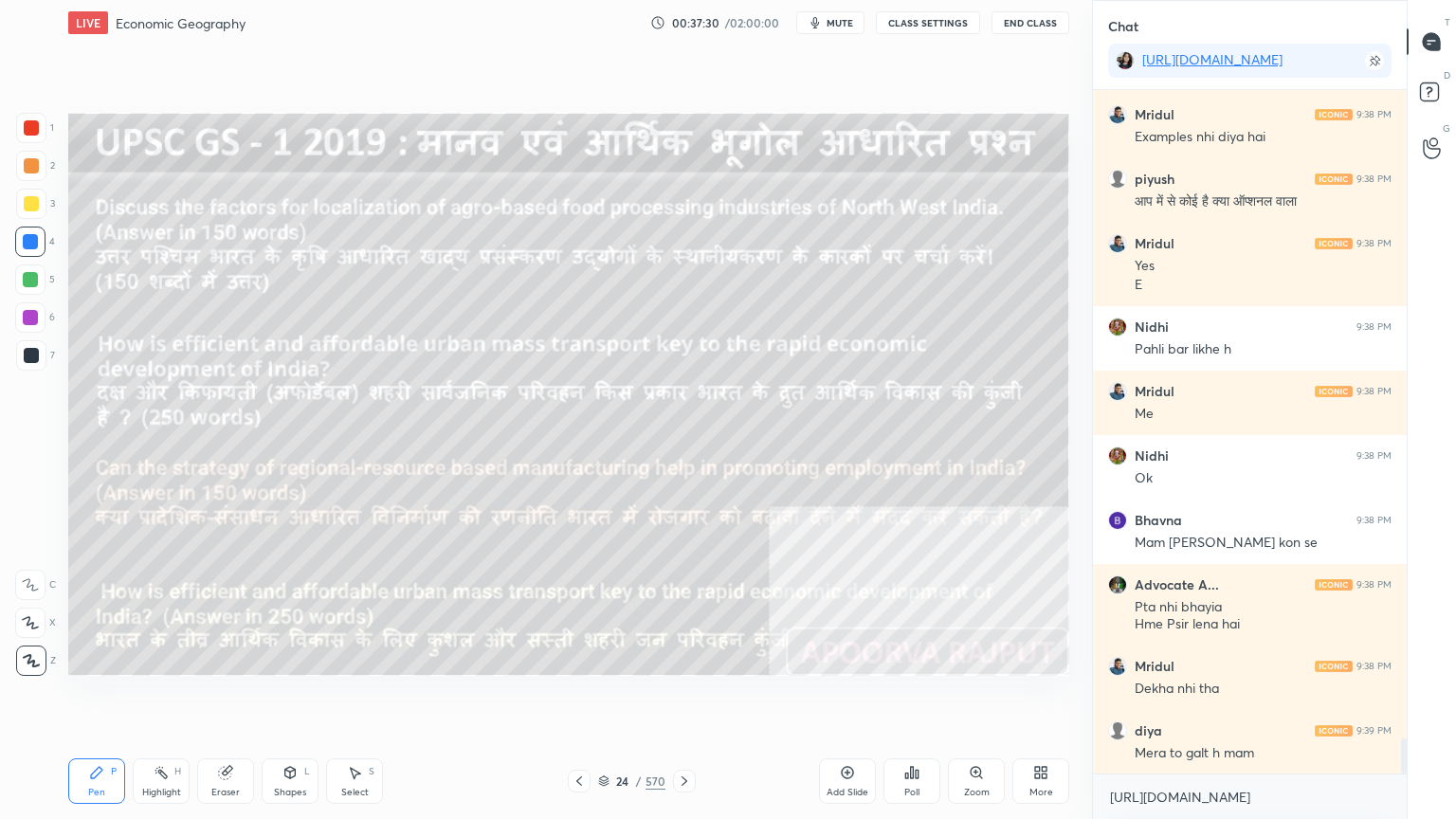 click on "Eraser" at bounding box center (226, 781) 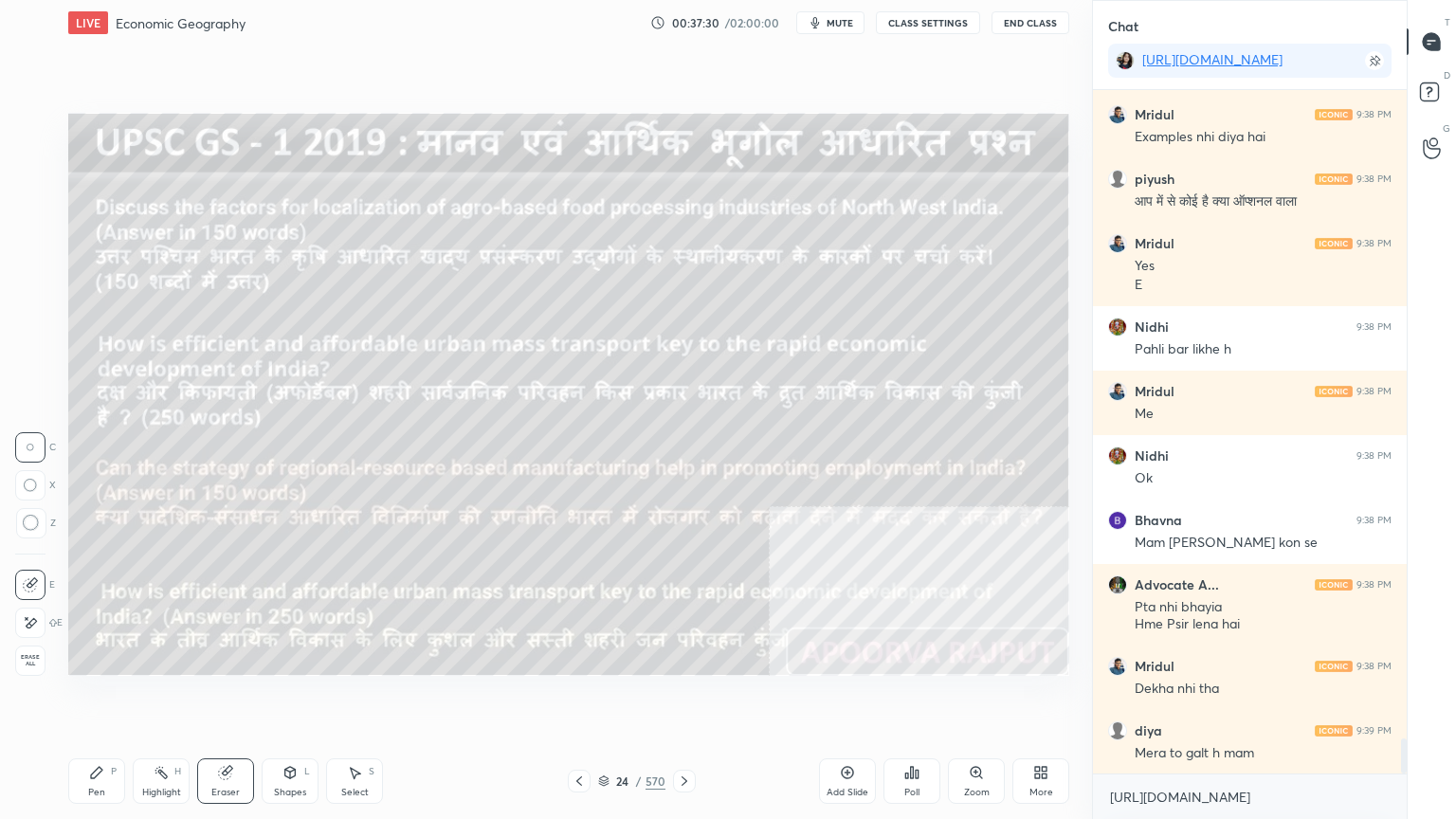 click on "Erase all" at bounding box center [30, 661] 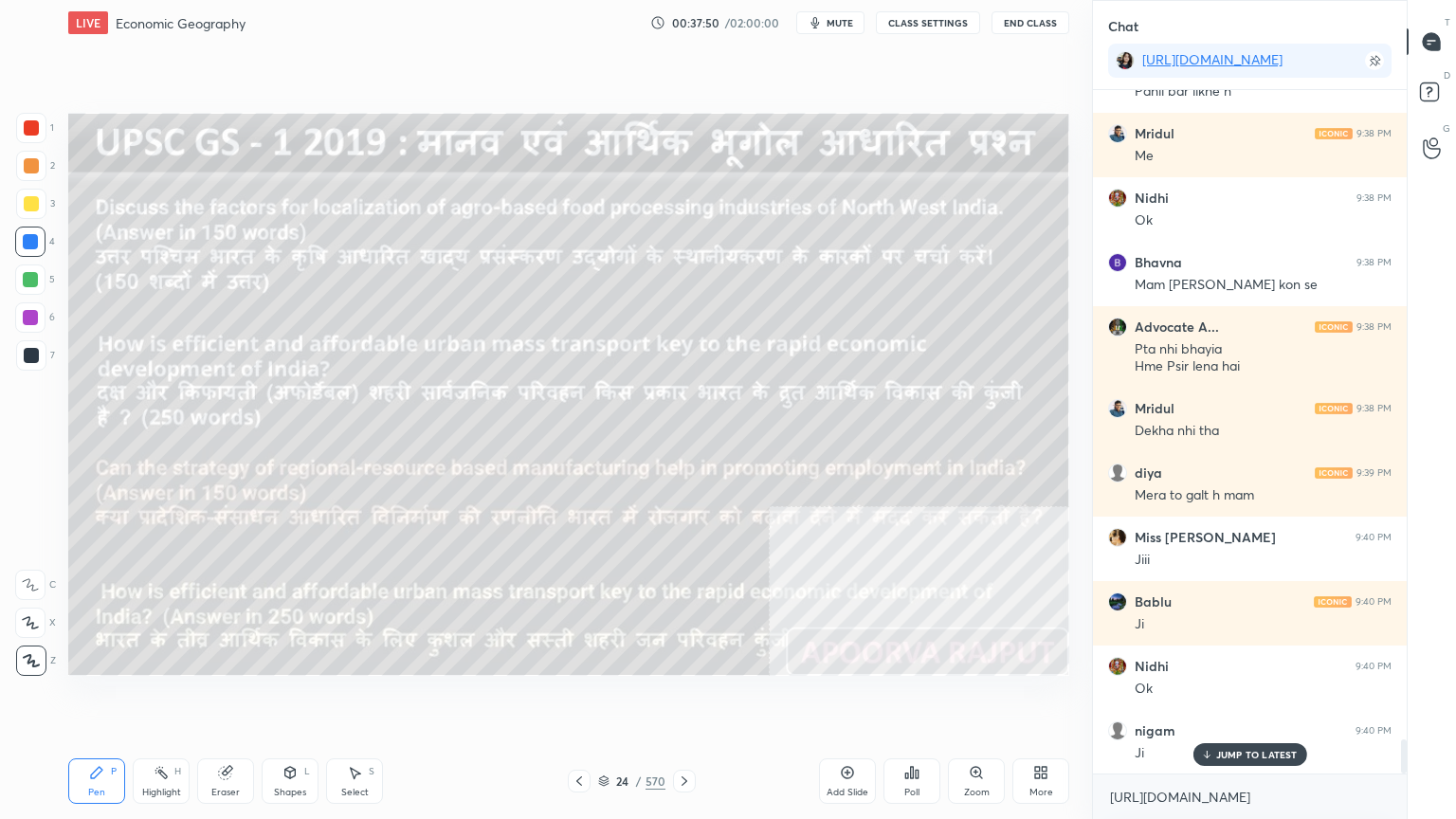 scroll, scrollTop: 12922, scrollLeft: 0, axis: vertical 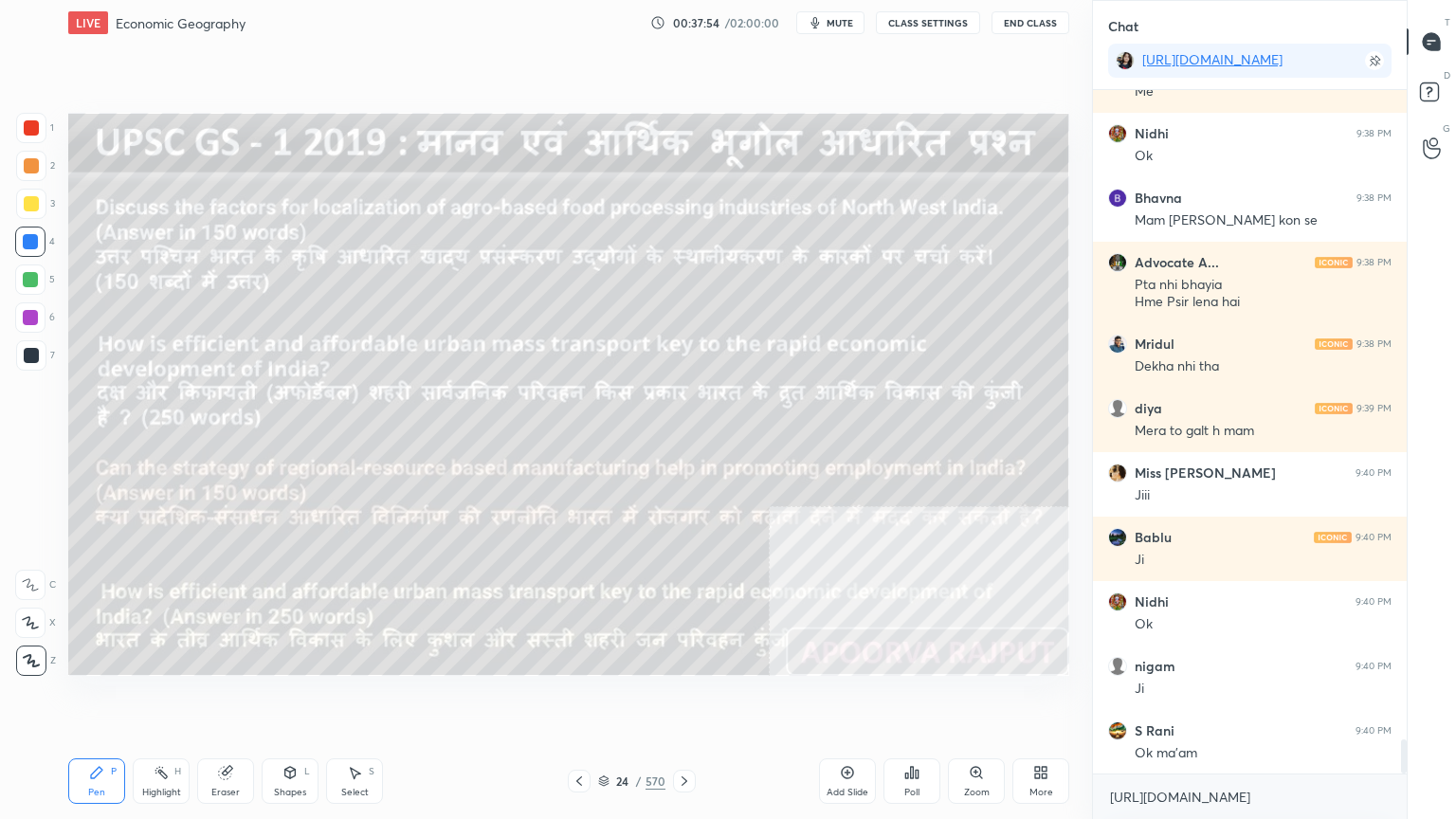 click on "Eraser" at bounding box center [226, 781] 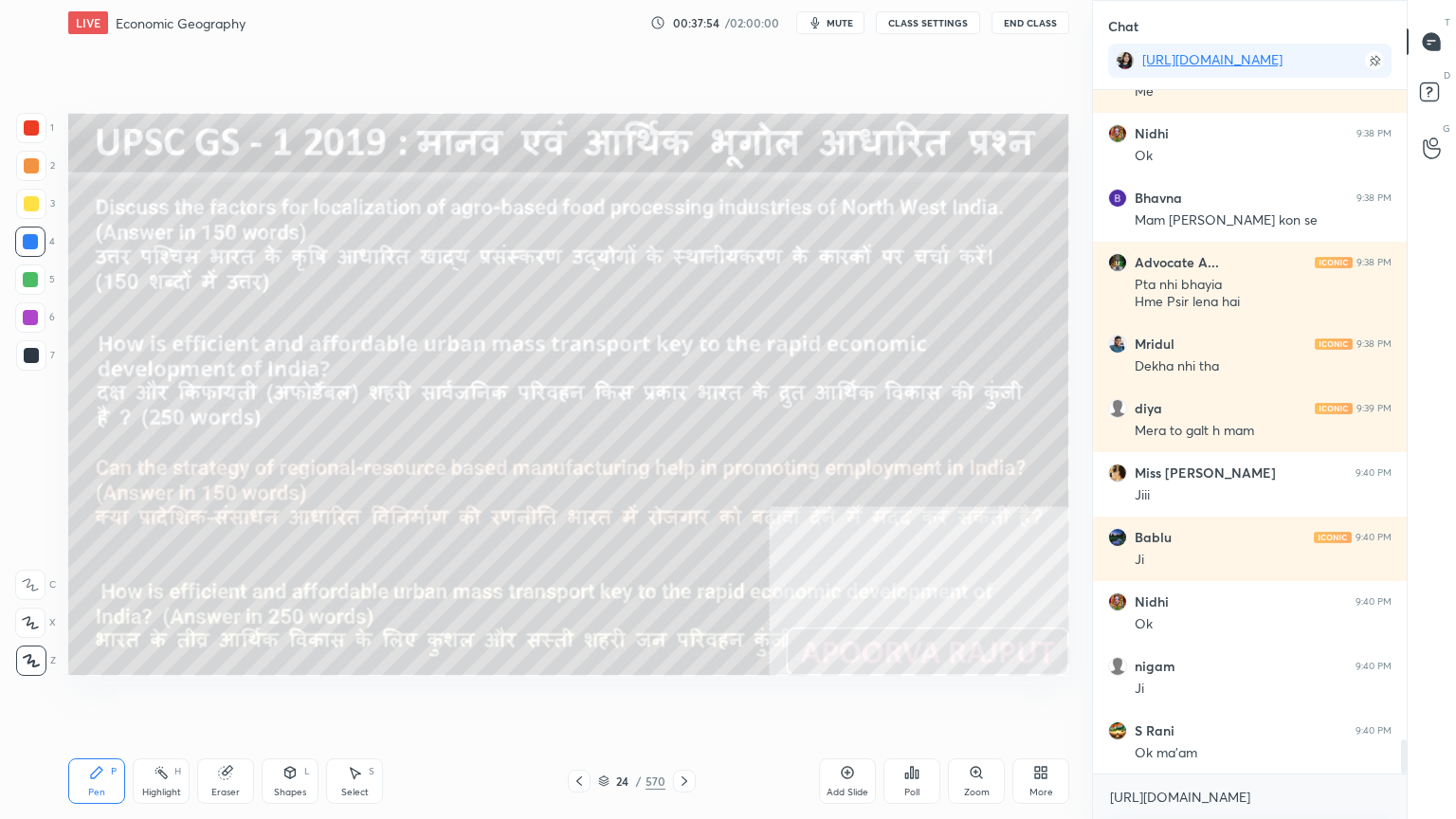 click on "Eraser" at bounding box center (226, 792) 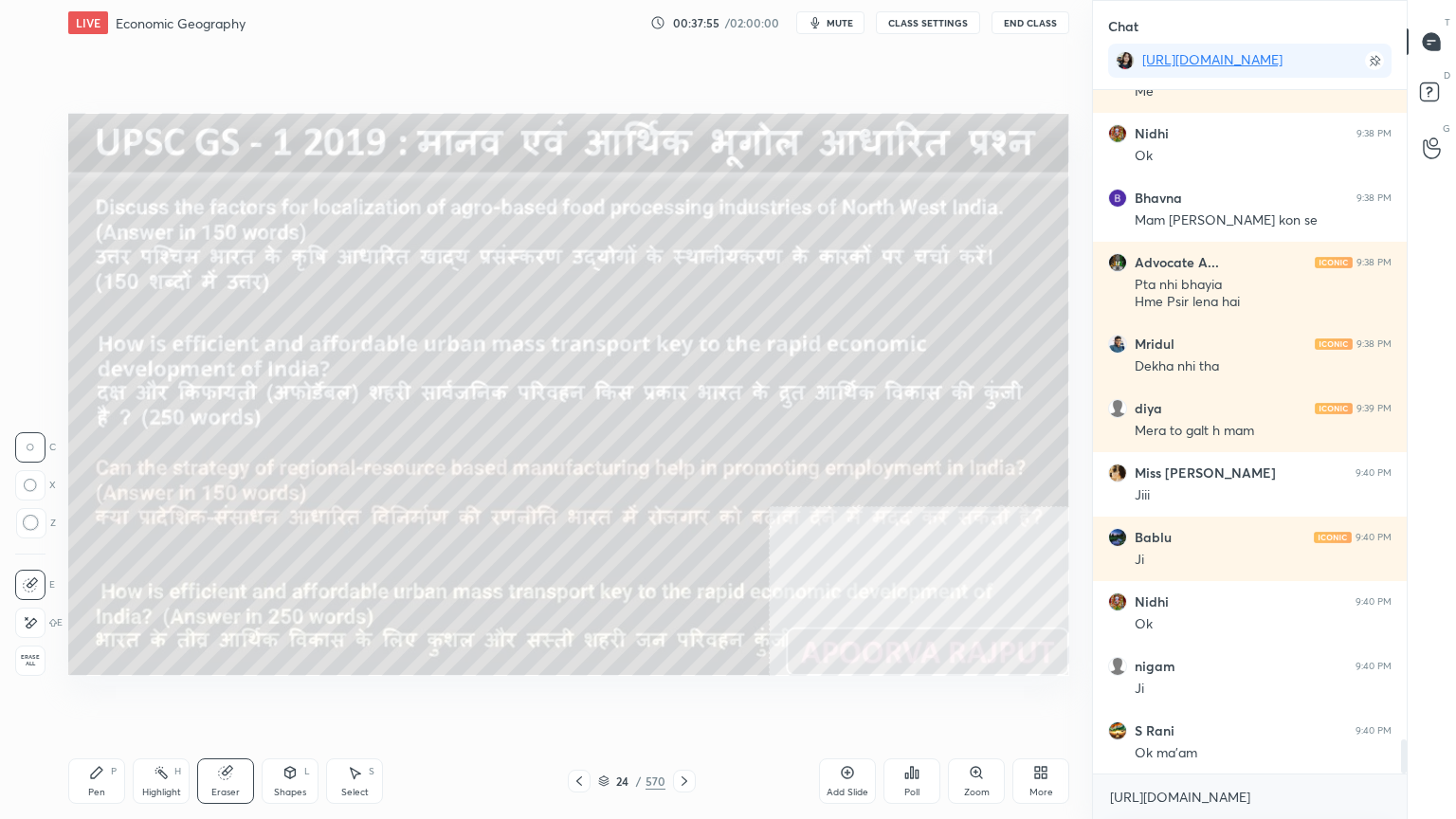 click on "Erase all" at bounding box center (30, 661) 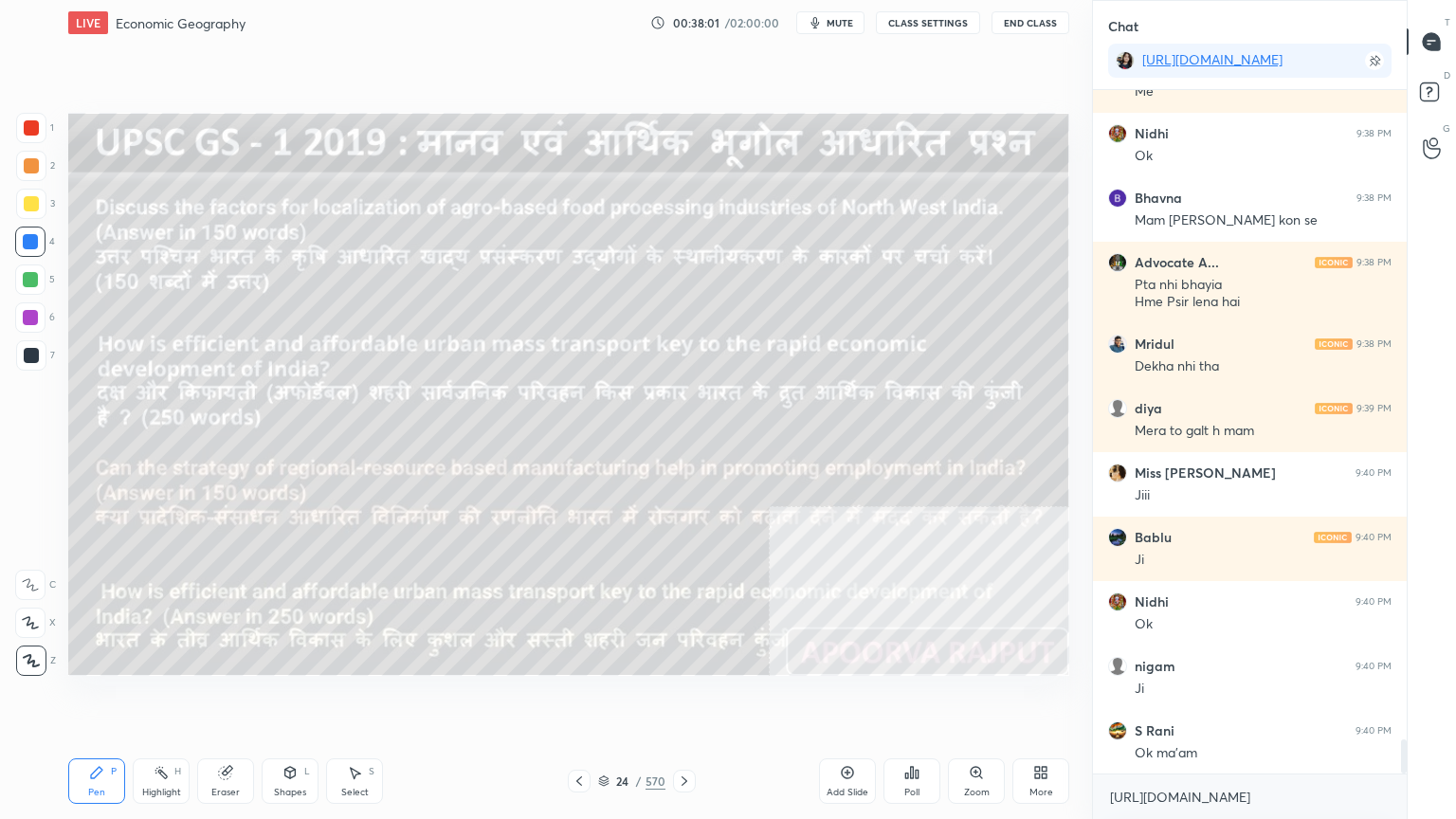 scroll, scrollTop: 12986, scrollLeft: 0, axis: vertical 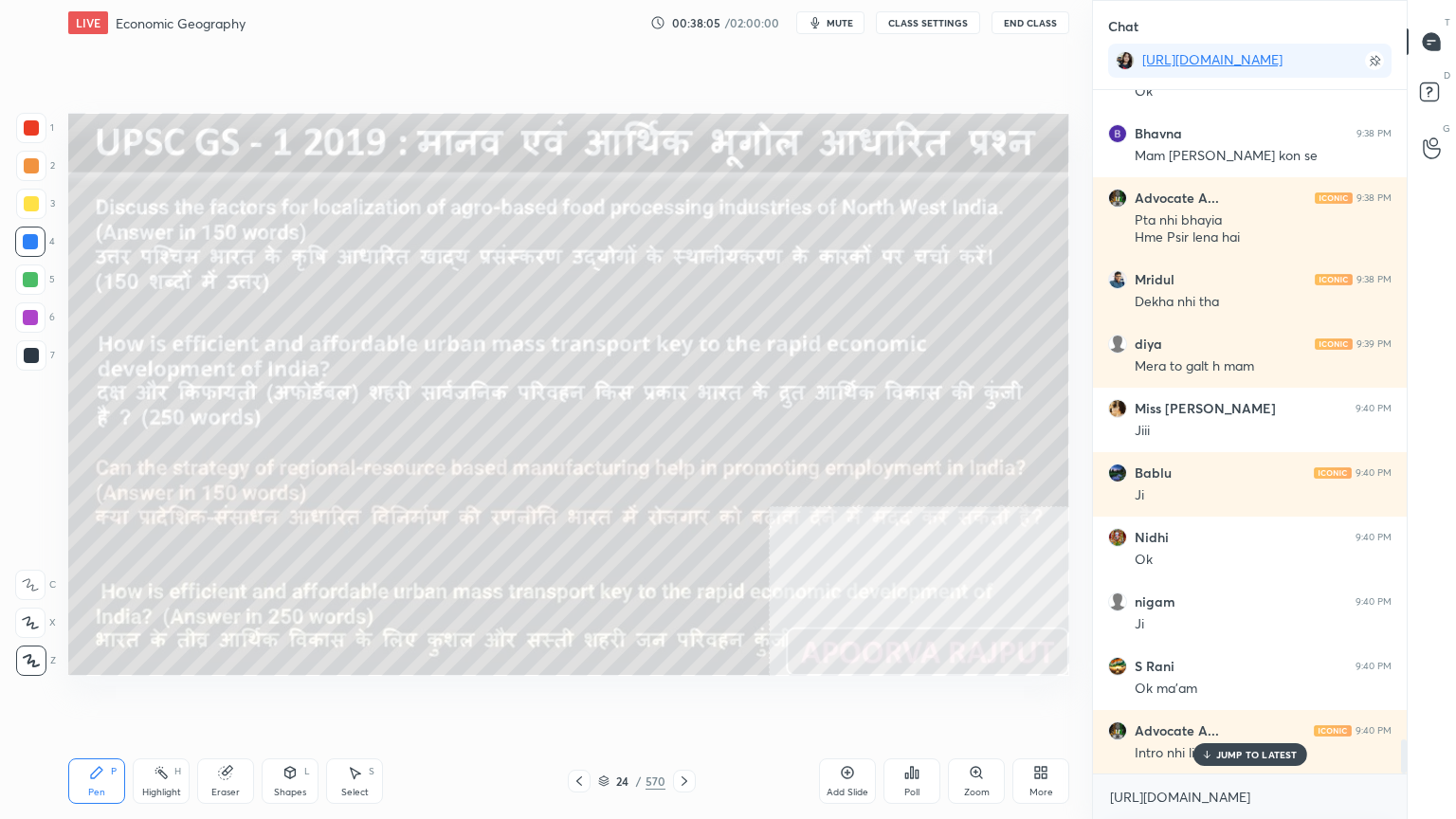 click on "JUMP TO LATEST" at bounding box center (1249, 755) 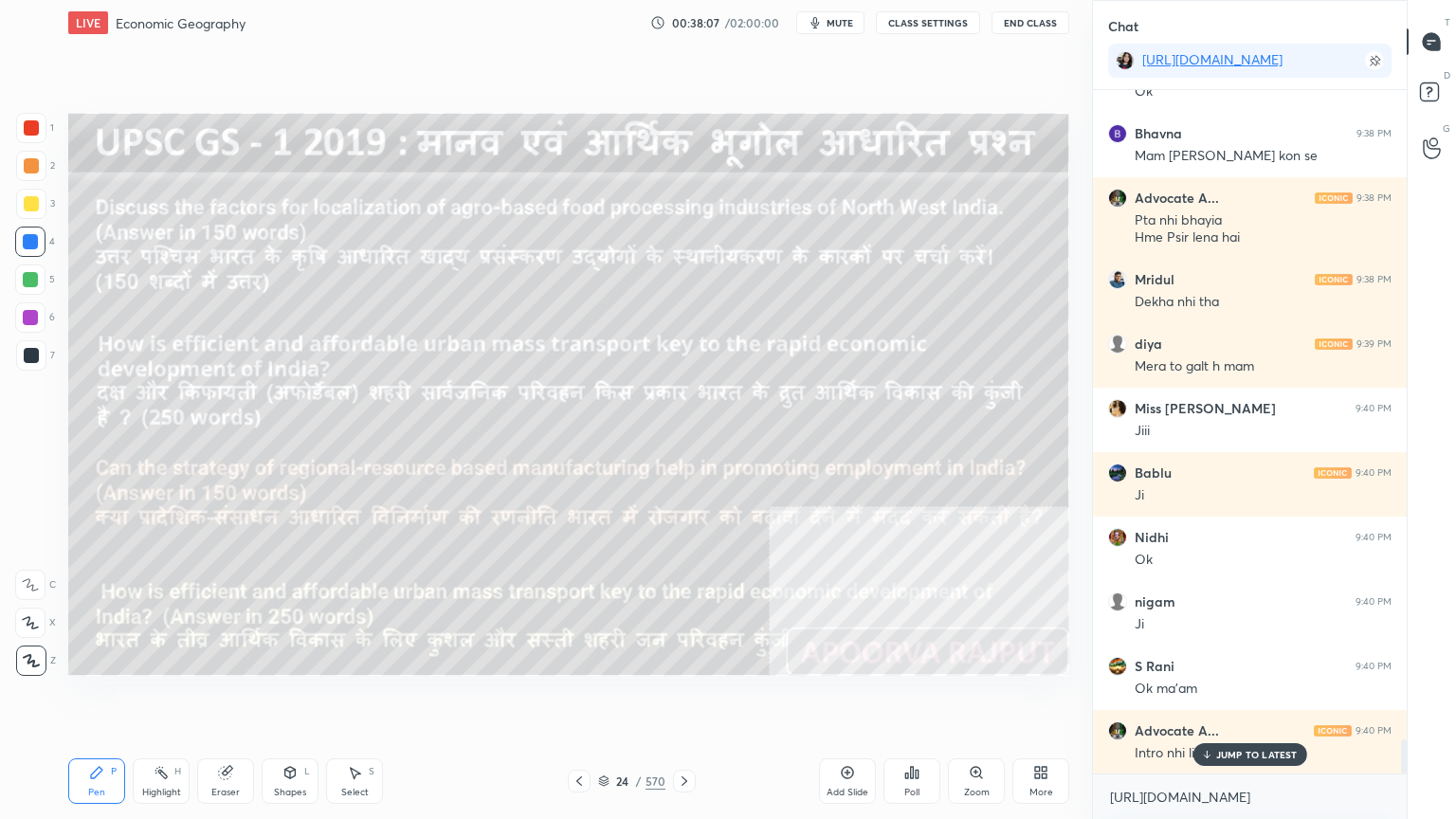 scroll, scrollTop: 13051, scrollLeft: 0, axis: vertical 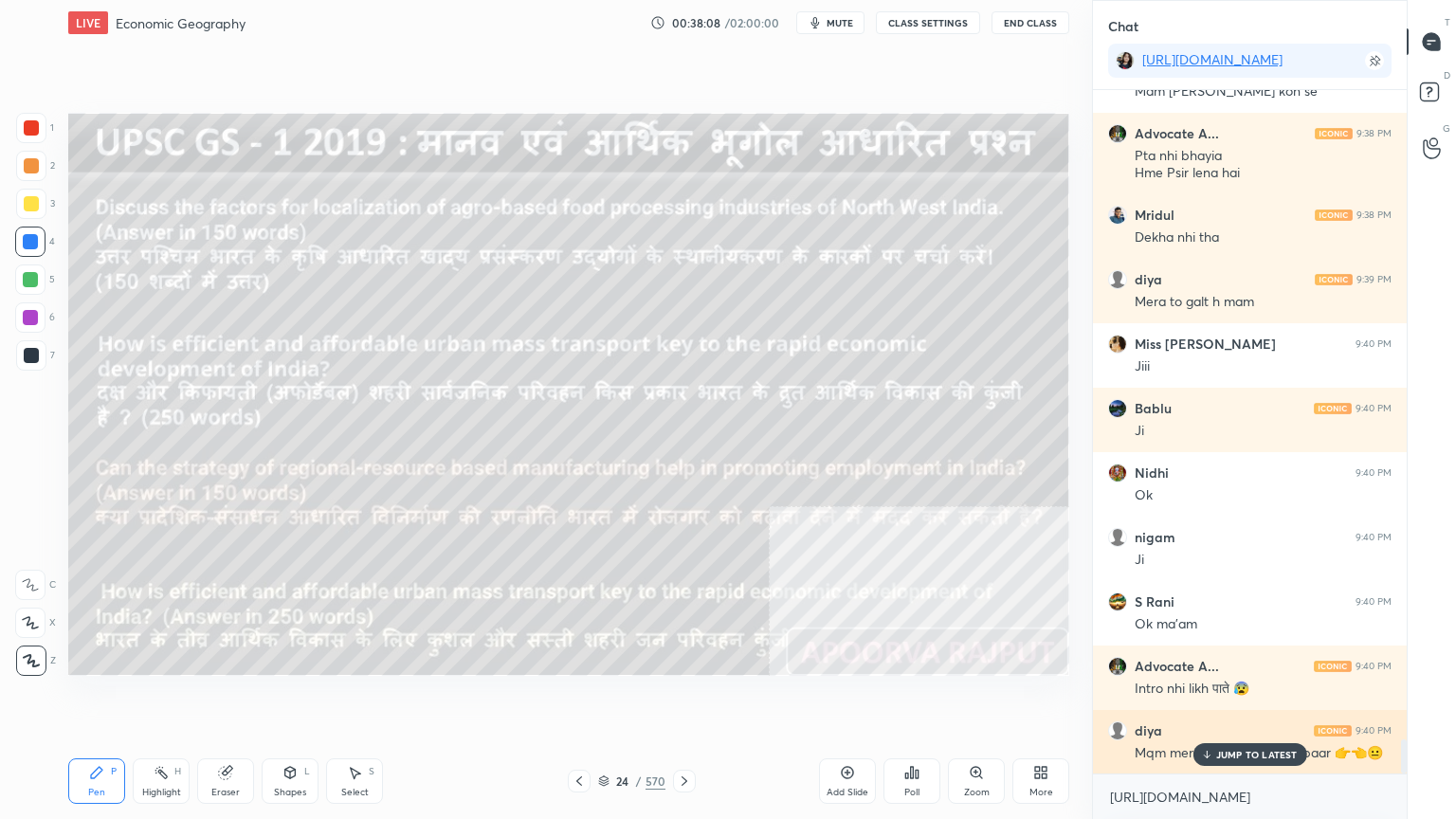 click on "diya 9:40 PM Mqm mera bhi dekhana ek baar 👉👈😐" at bounding box center (1249, 742) 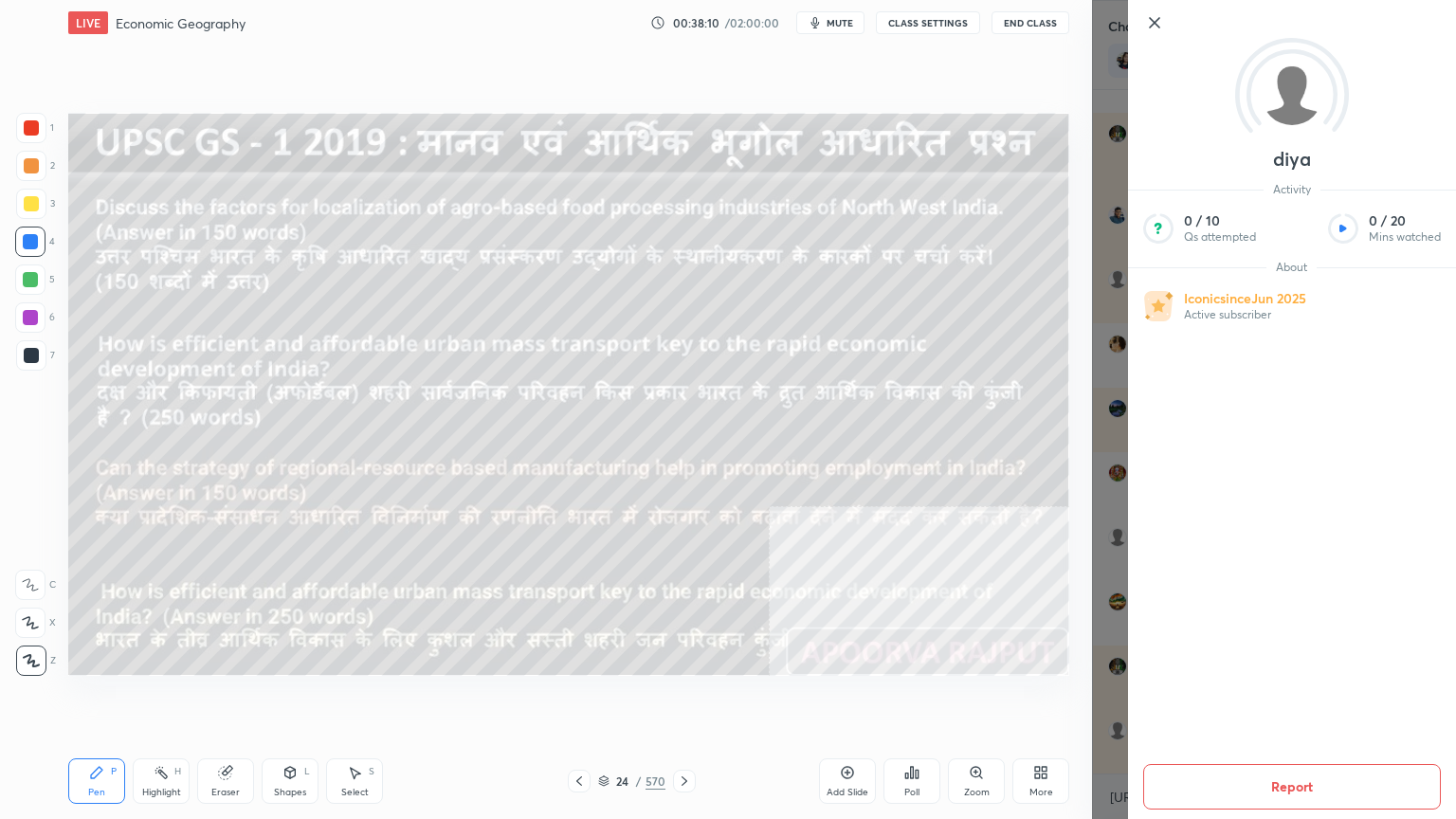 click 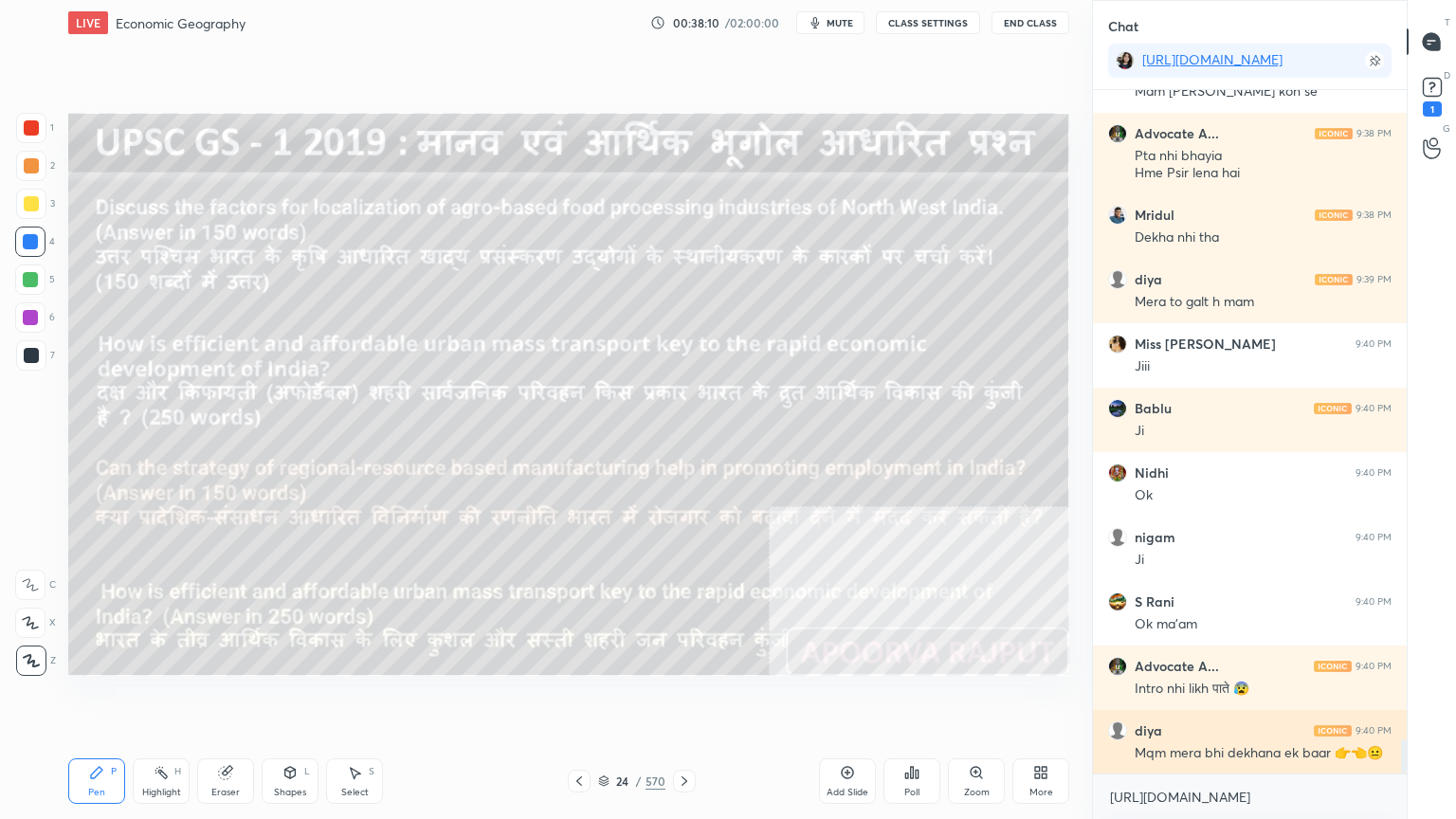 click on "Mqm mera bhi dekhana ek baar 👉👈😐" at bounding box center (1263, 754) 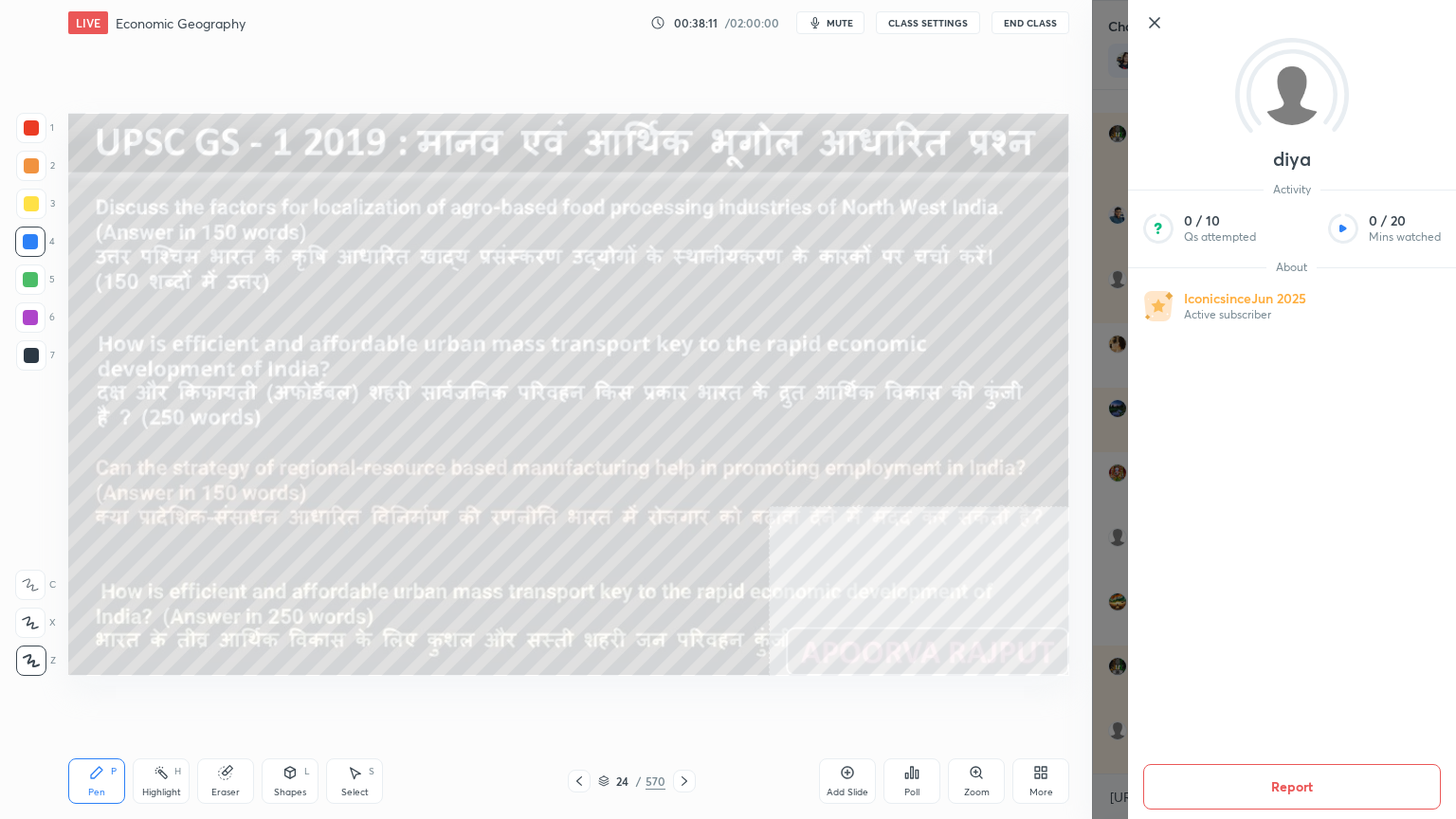 click 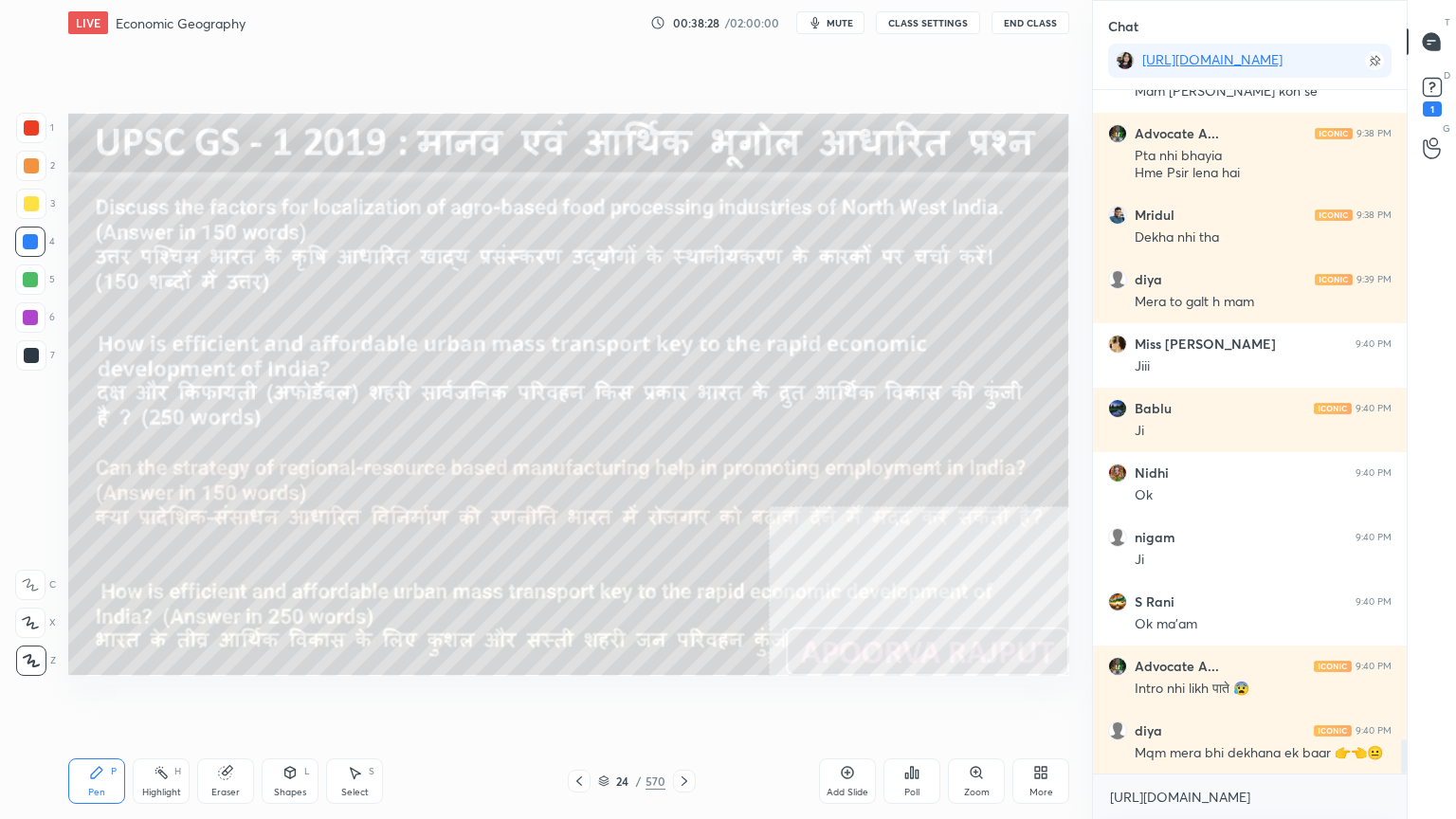 click on "Pen P Highlight H Eraser Shapes L Select S 24 / 570 Add Slide Poll Zoom More" at bounding box center [569, 781] 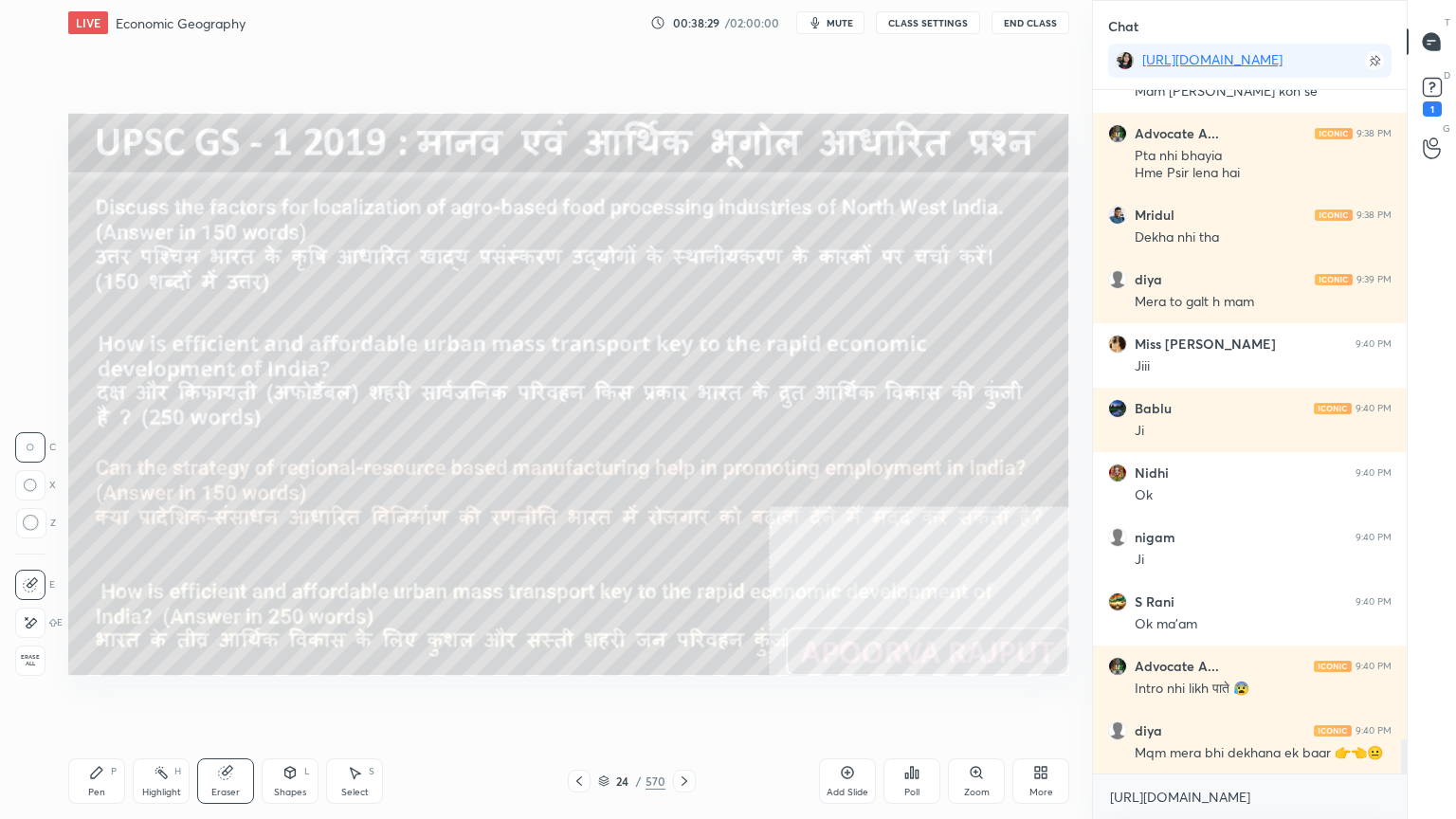 click on "Erase all" at bounding box center (30, 661) 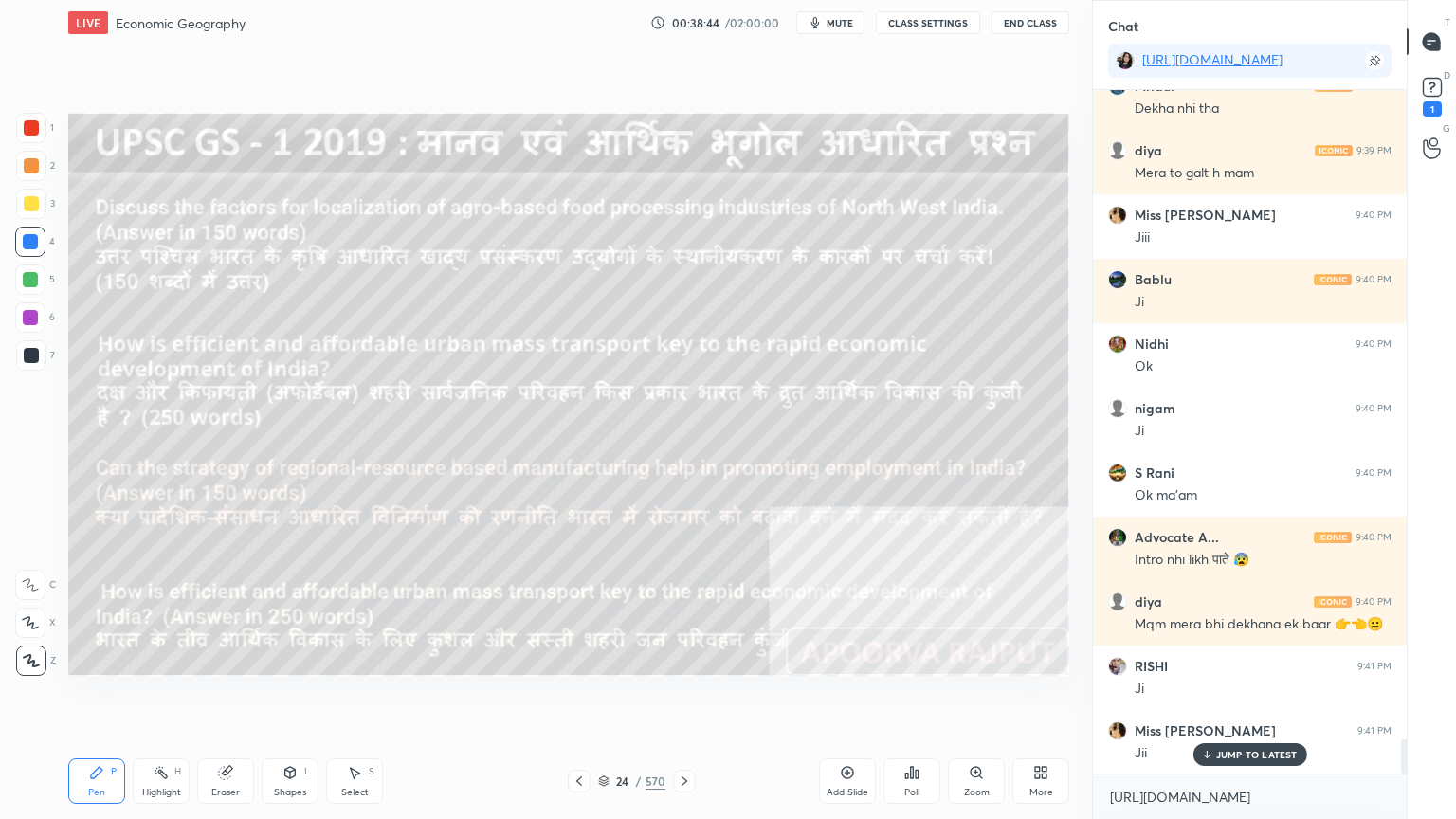 scroll, scrollTop: 13244, scrollLeft: 0, axis: vertical 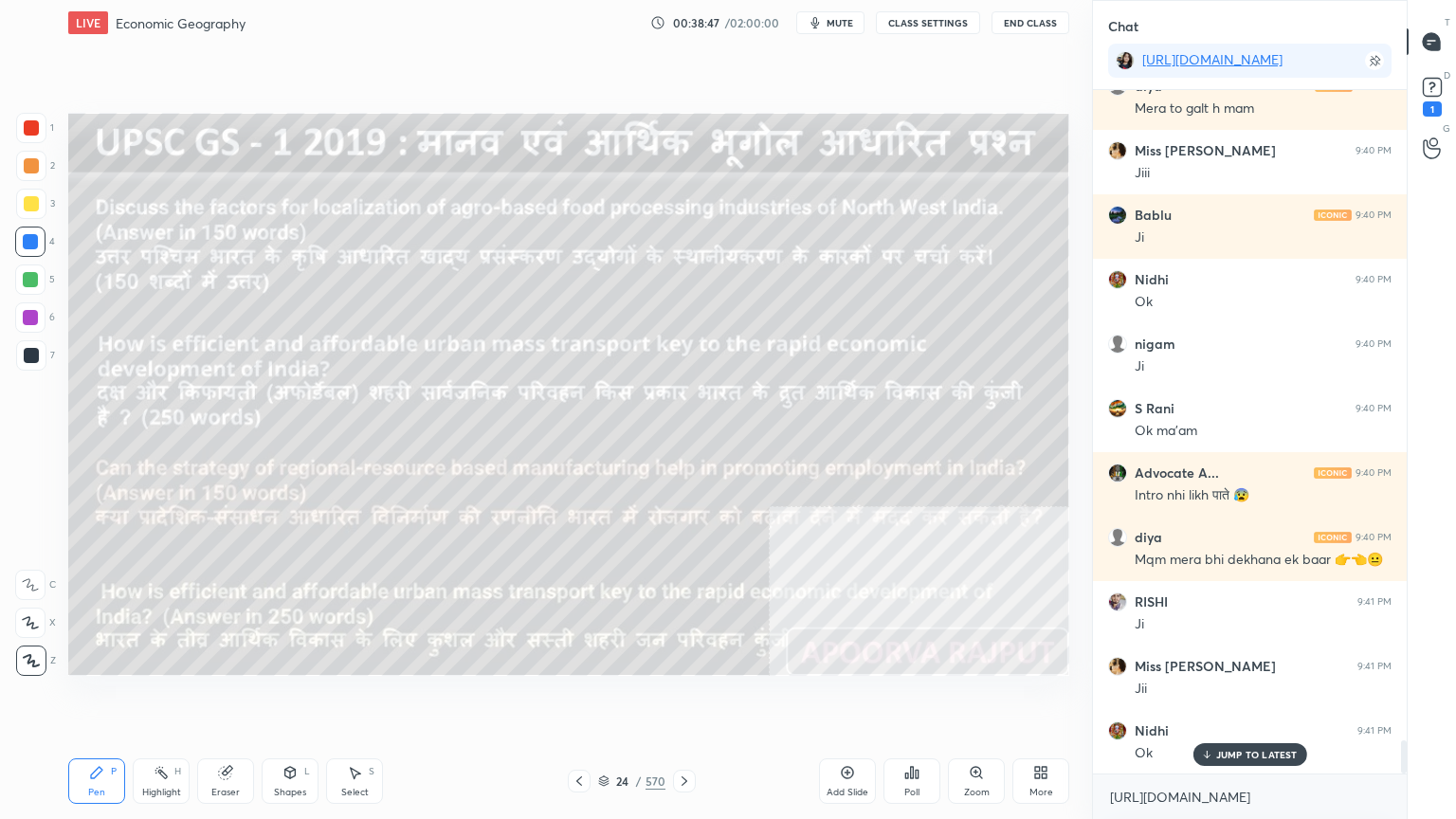 click 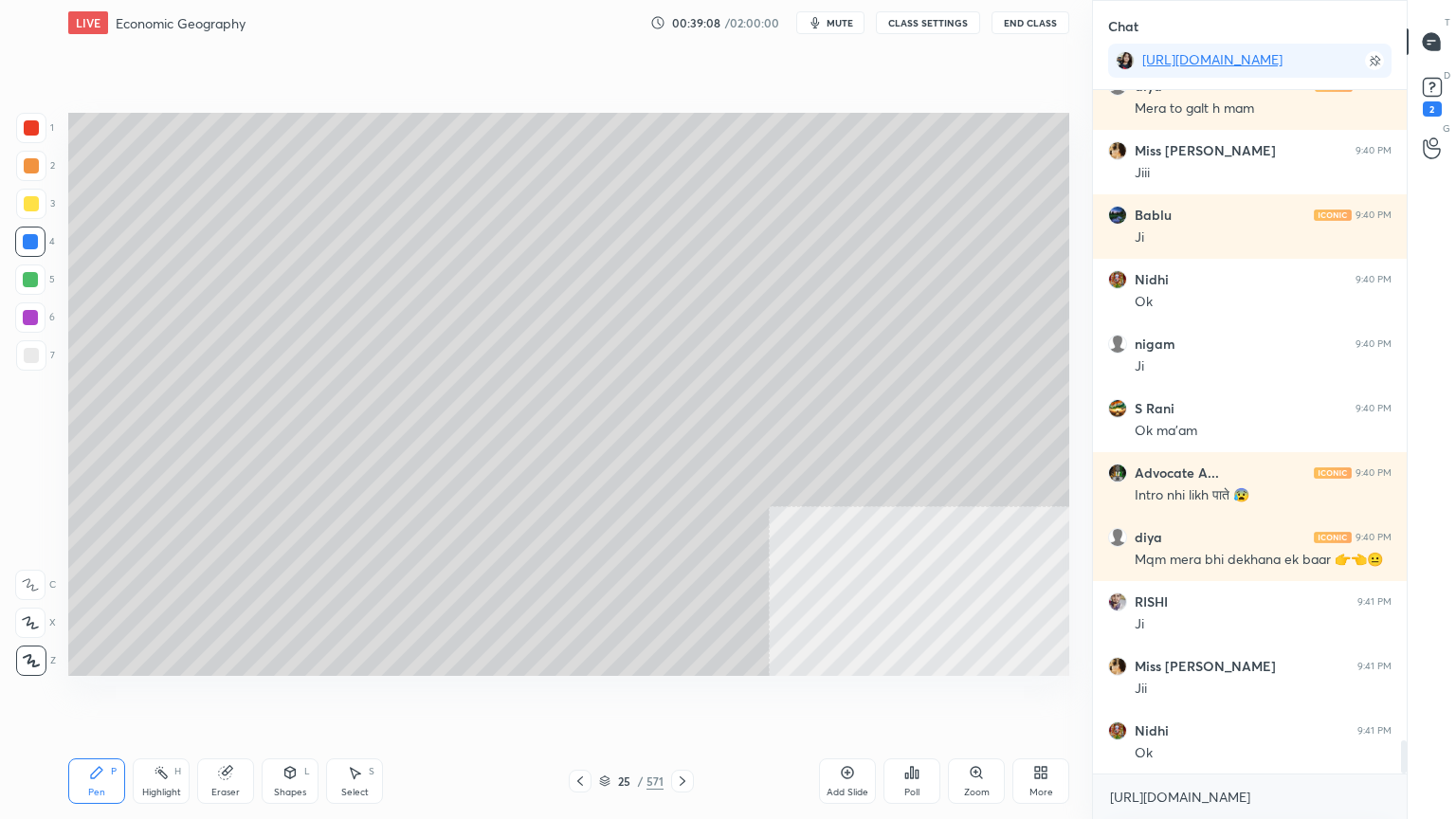 scroll, scrollTop: 13309, scrollLeft: 0, axis: vertical 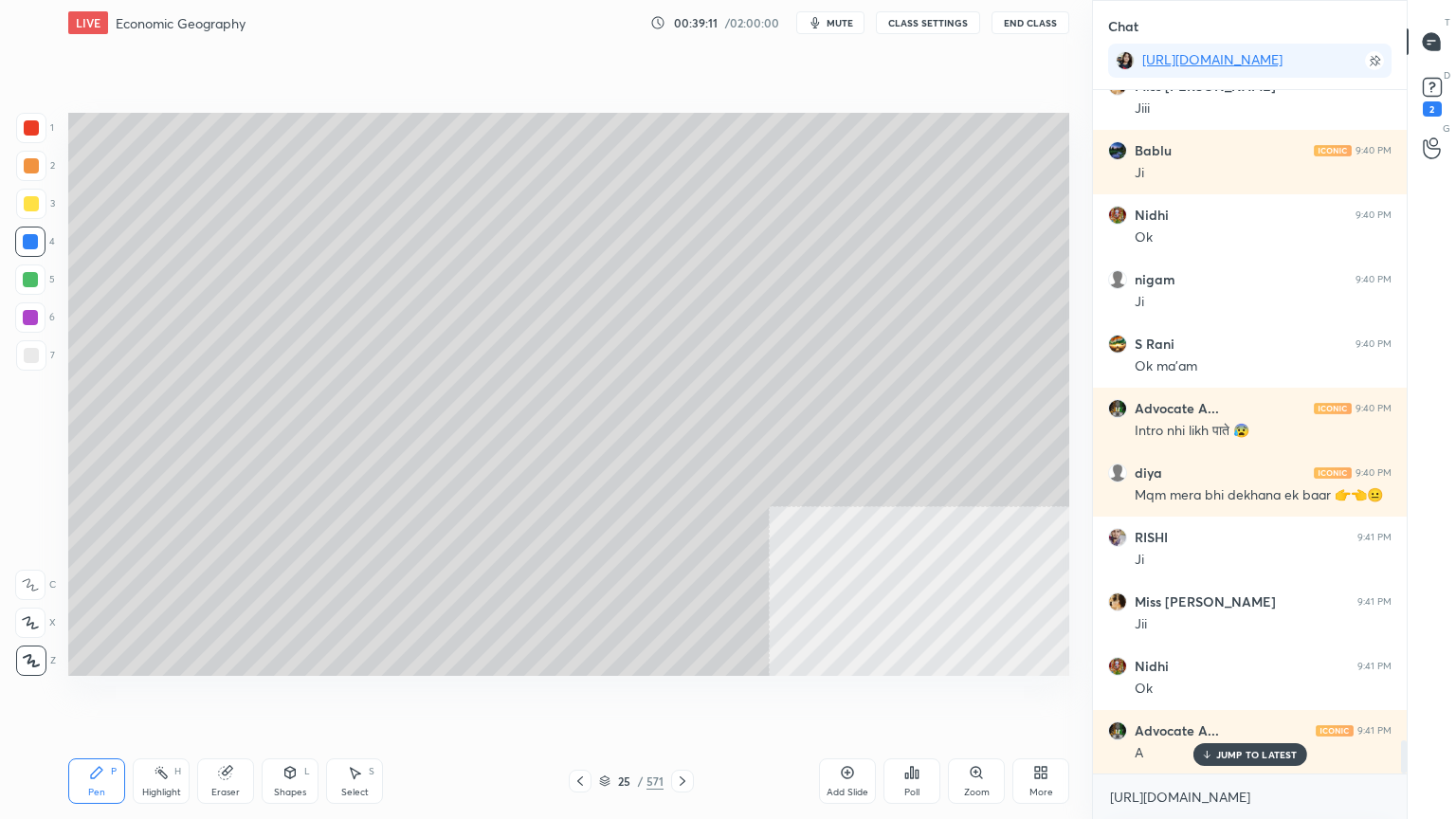 click on "Poll" at bounding box center [912, 781] 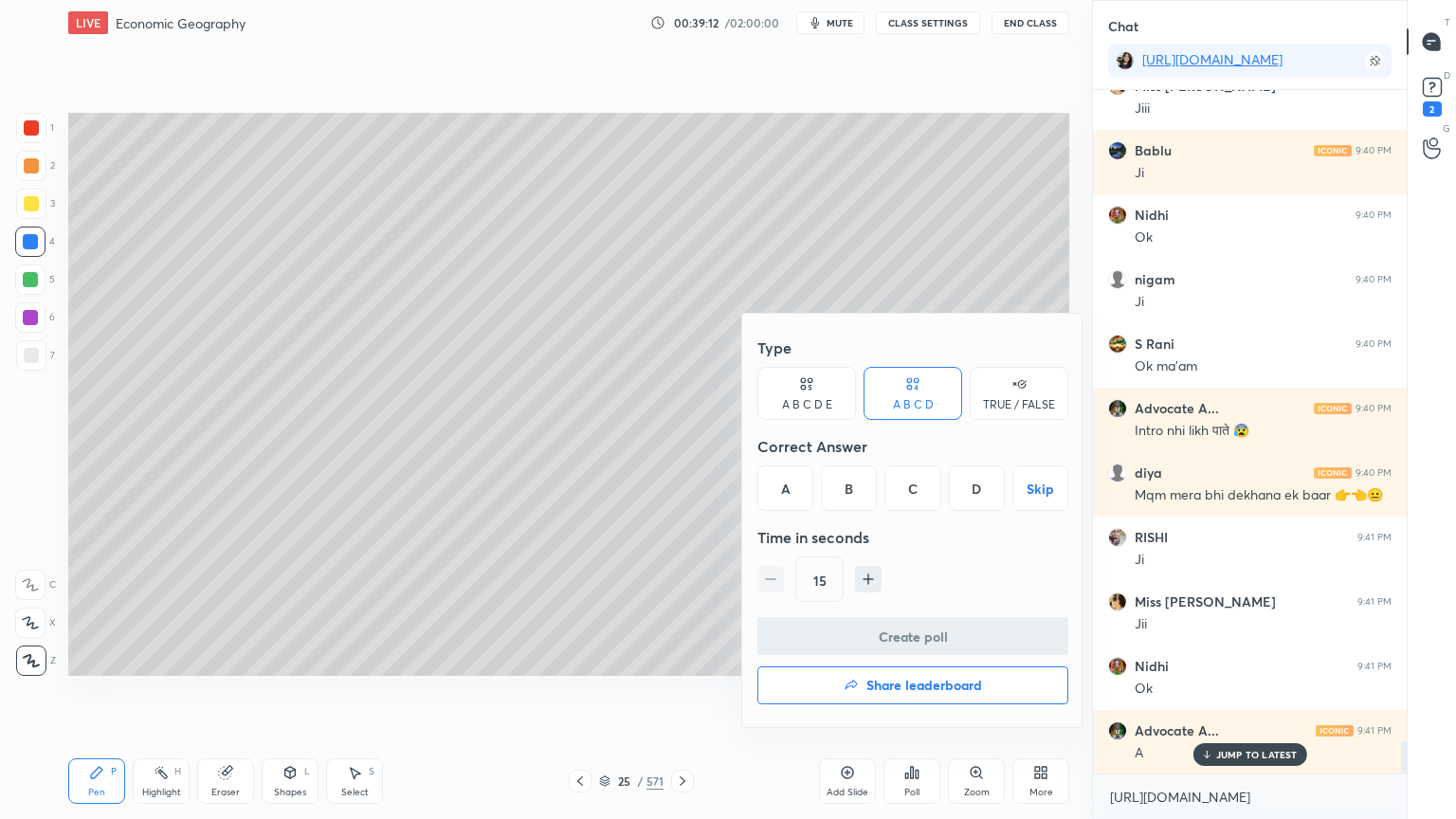 click on "Skip" at bounding box center [1040, 488] 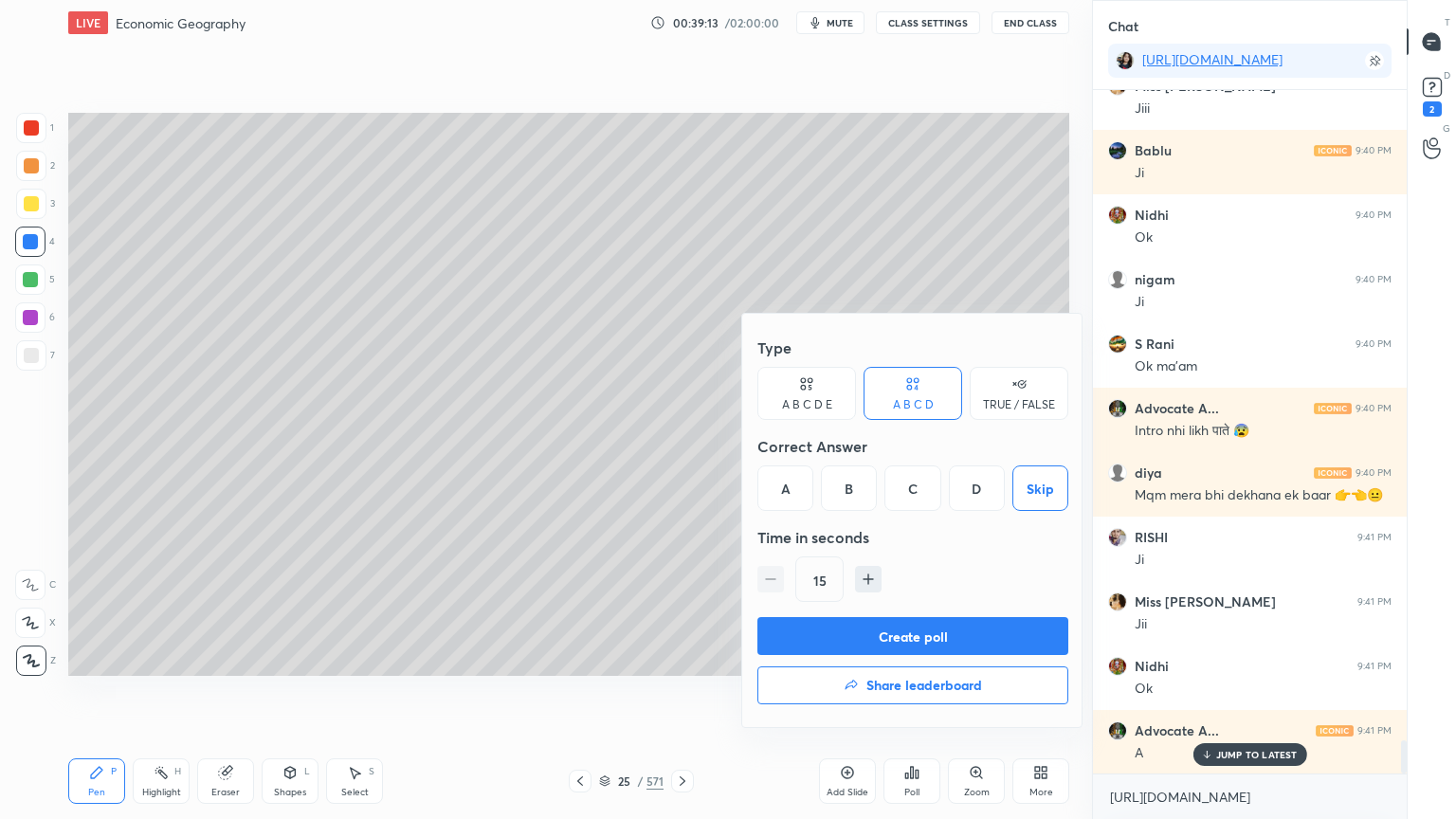 drag, startPoint x: 937, startPoint y: 636, endPoint x: 947, endPoint y: 633, distance: 10.440307 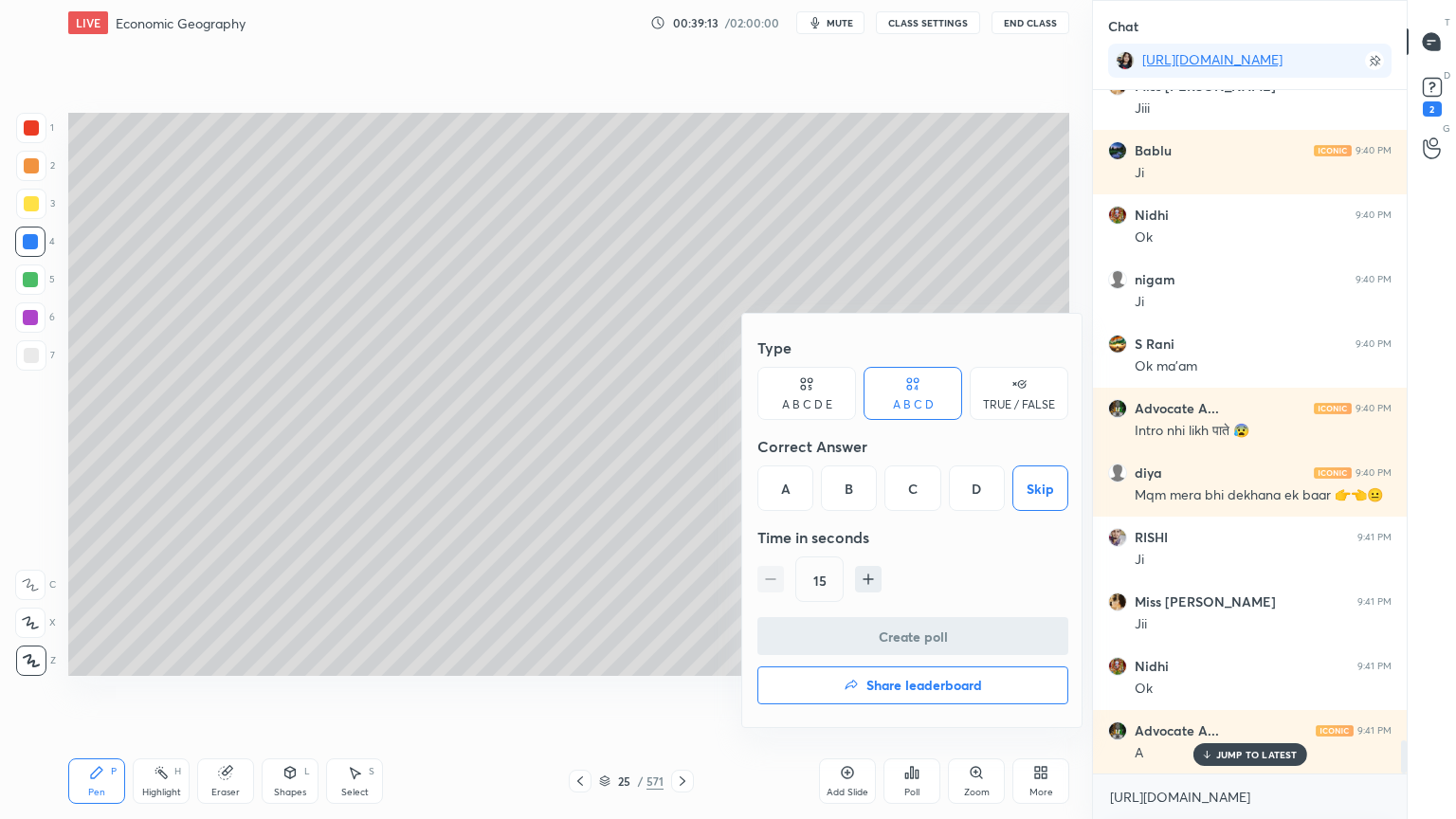 scroll, scrollTop: 707, scrollLeft: 308, axis: both 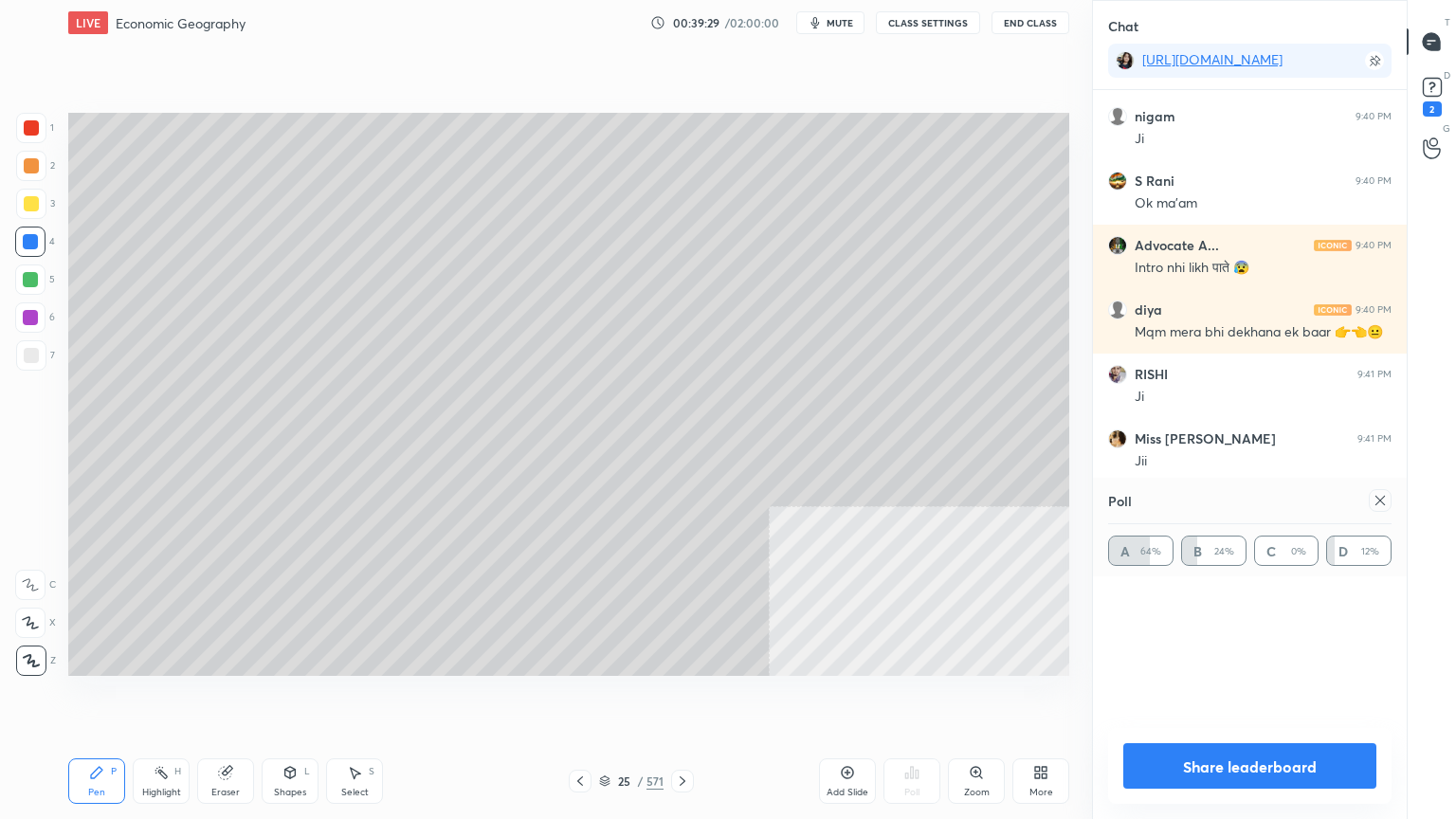click at bounding box center (31, 355) 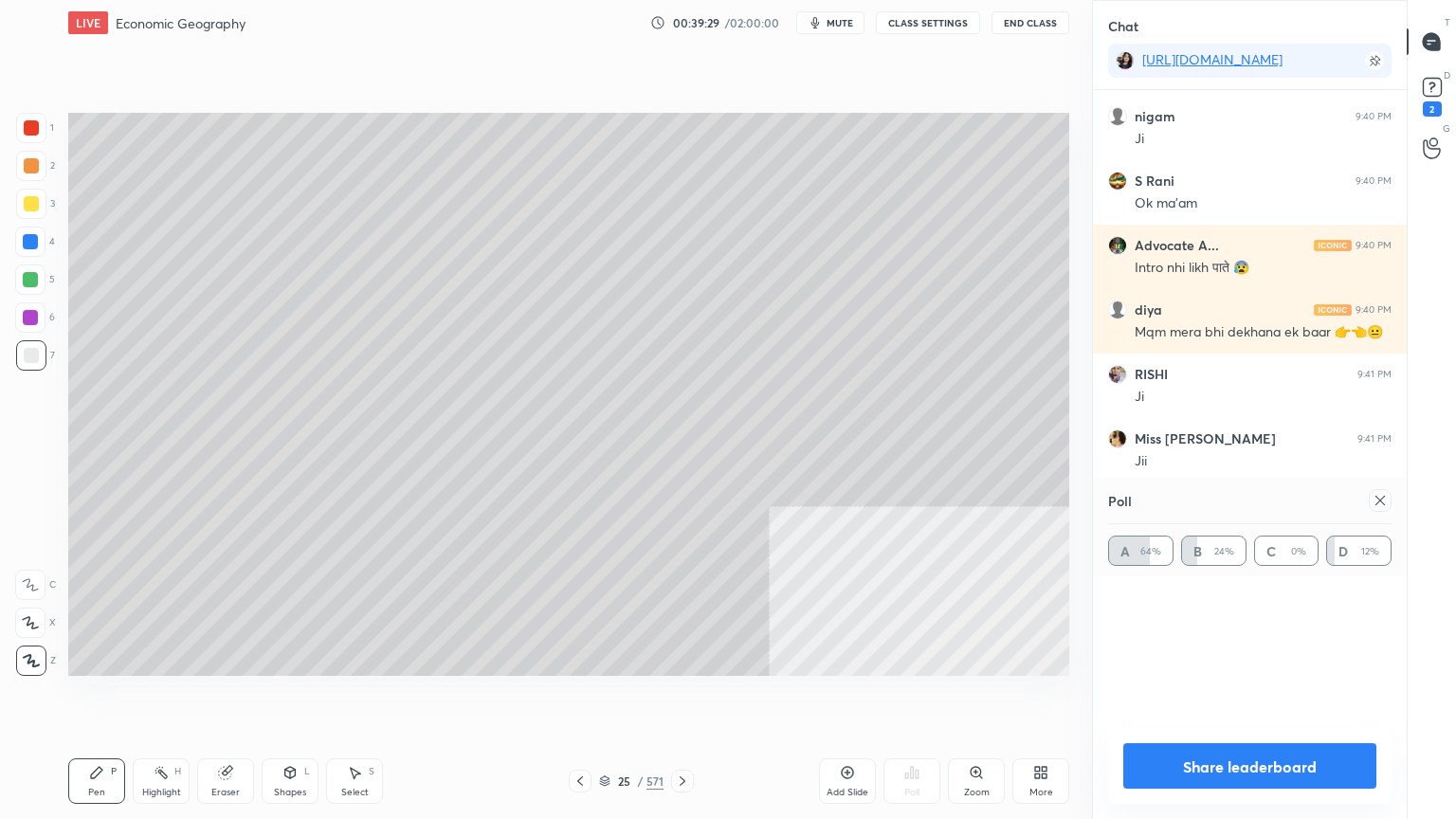 drag, startPoint x: 30, startPoint y: 357, endPoint x: 65, endPoint y: 354, distance: 35.128336 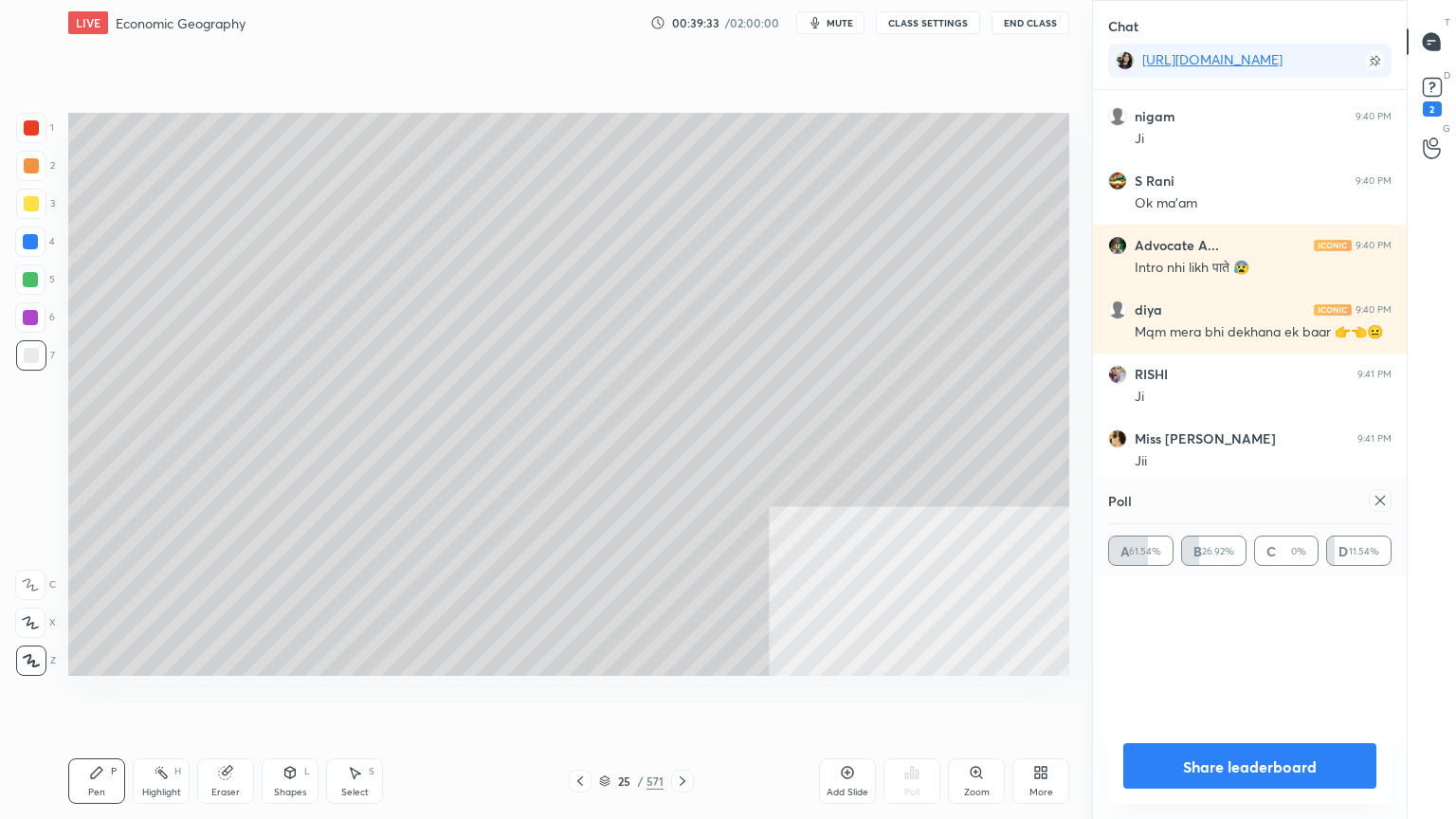 click on "Share leaderboard" at bounding box center [1249, 766] 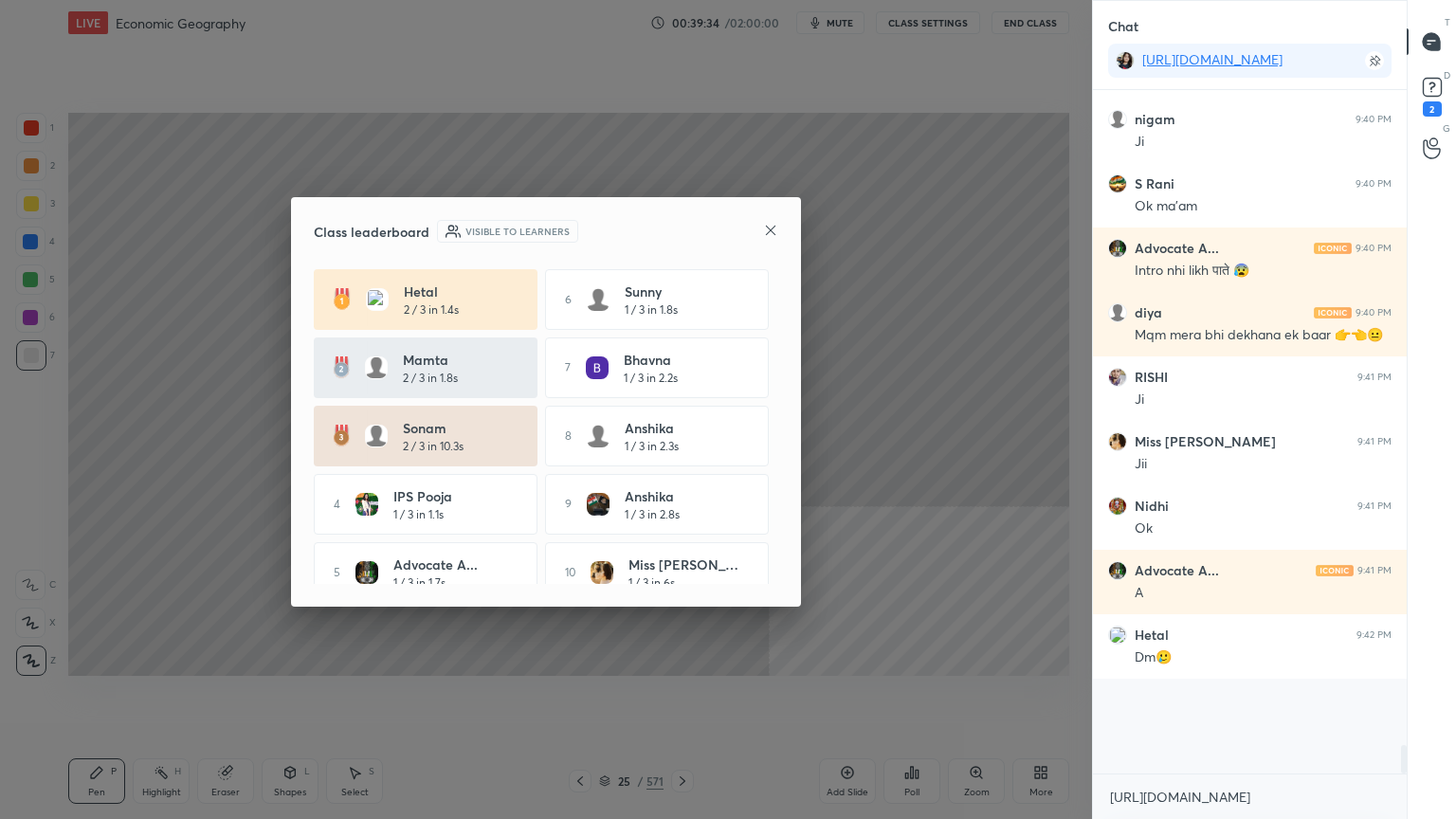 scroll, scrollTop: 642, scrollLeft: 308, axis: both 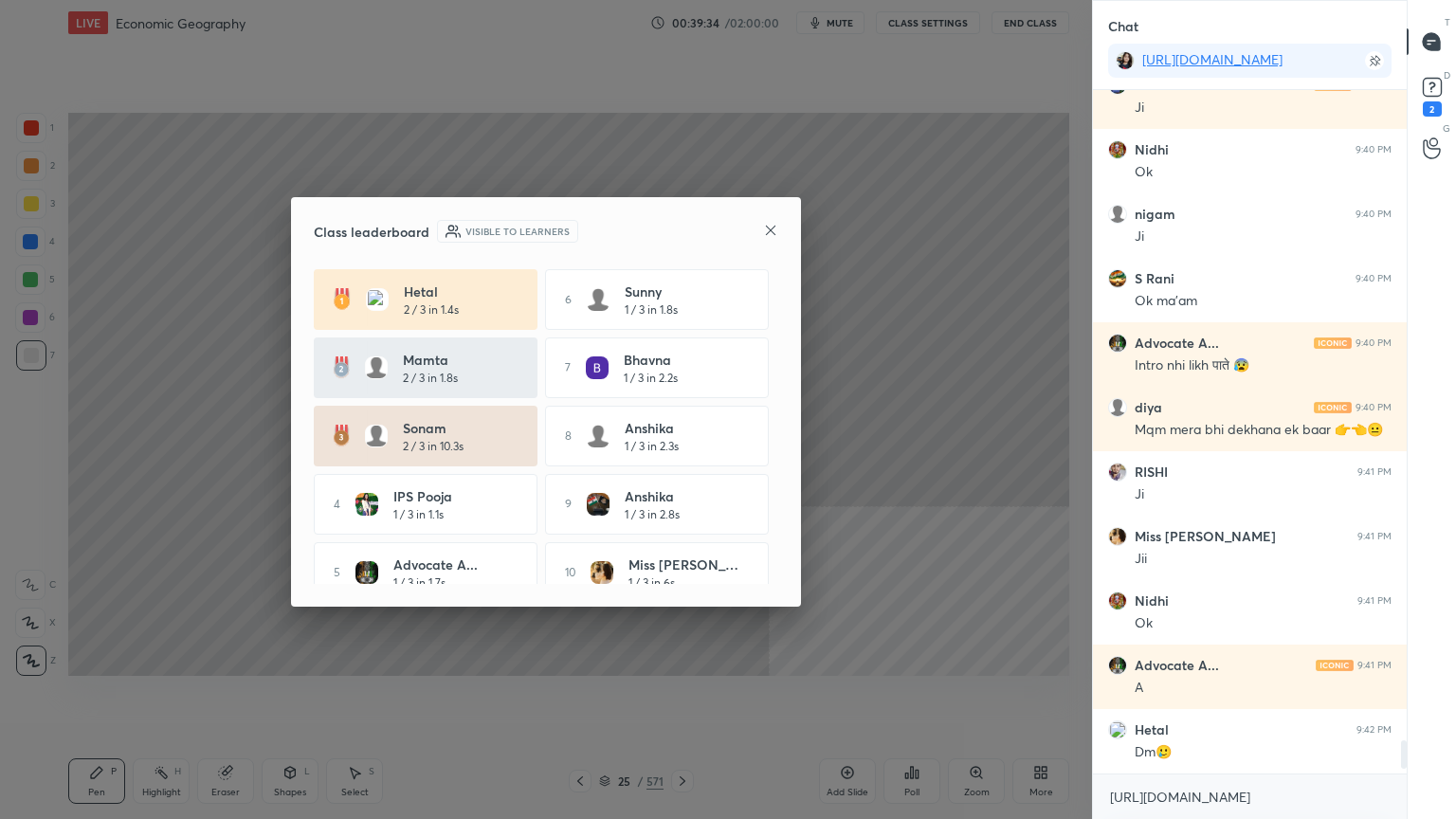 click 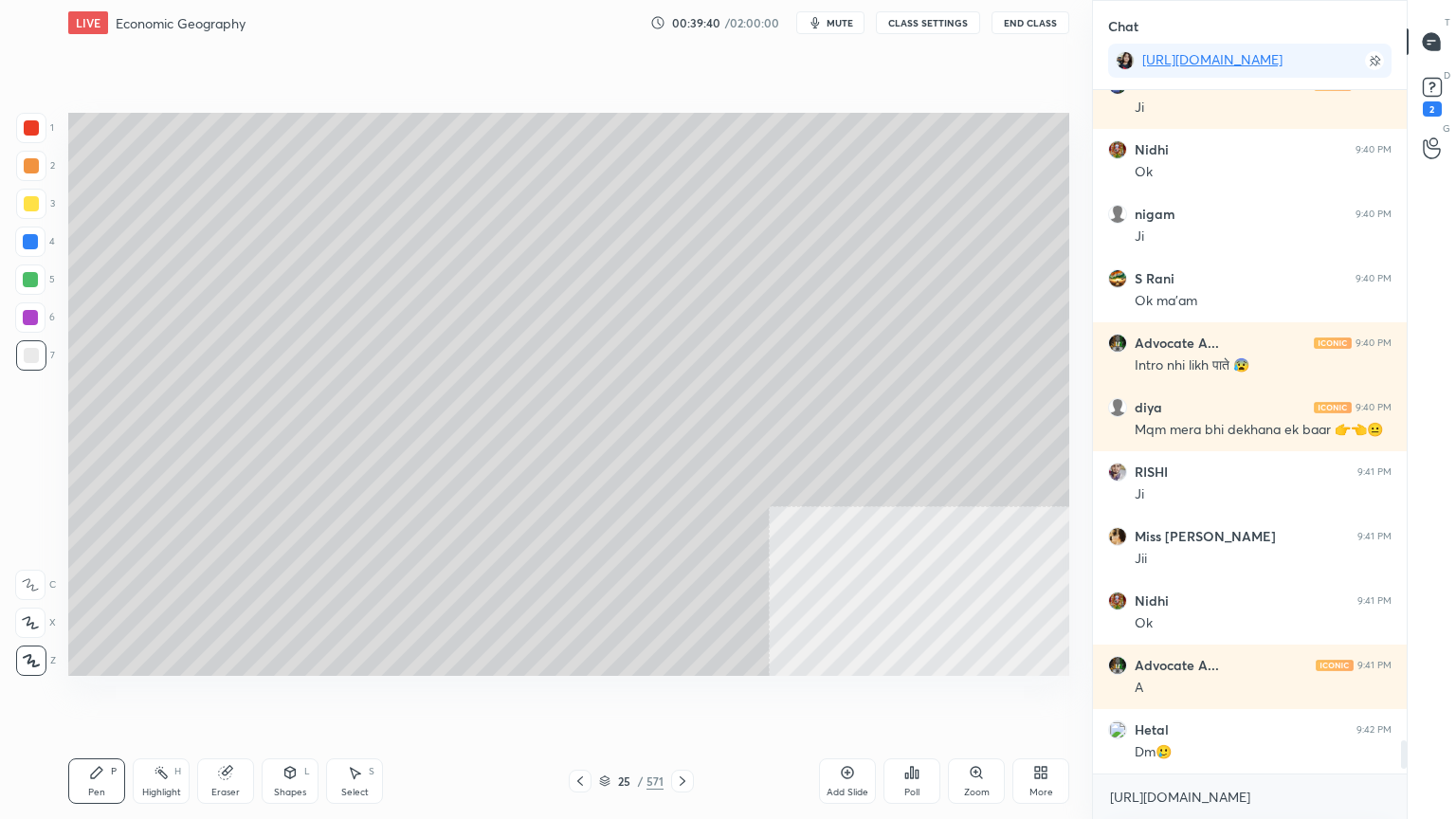 click on "Setting up your live class Poll for   secs No correct answer Start poll" at bounding box center (569, 394) 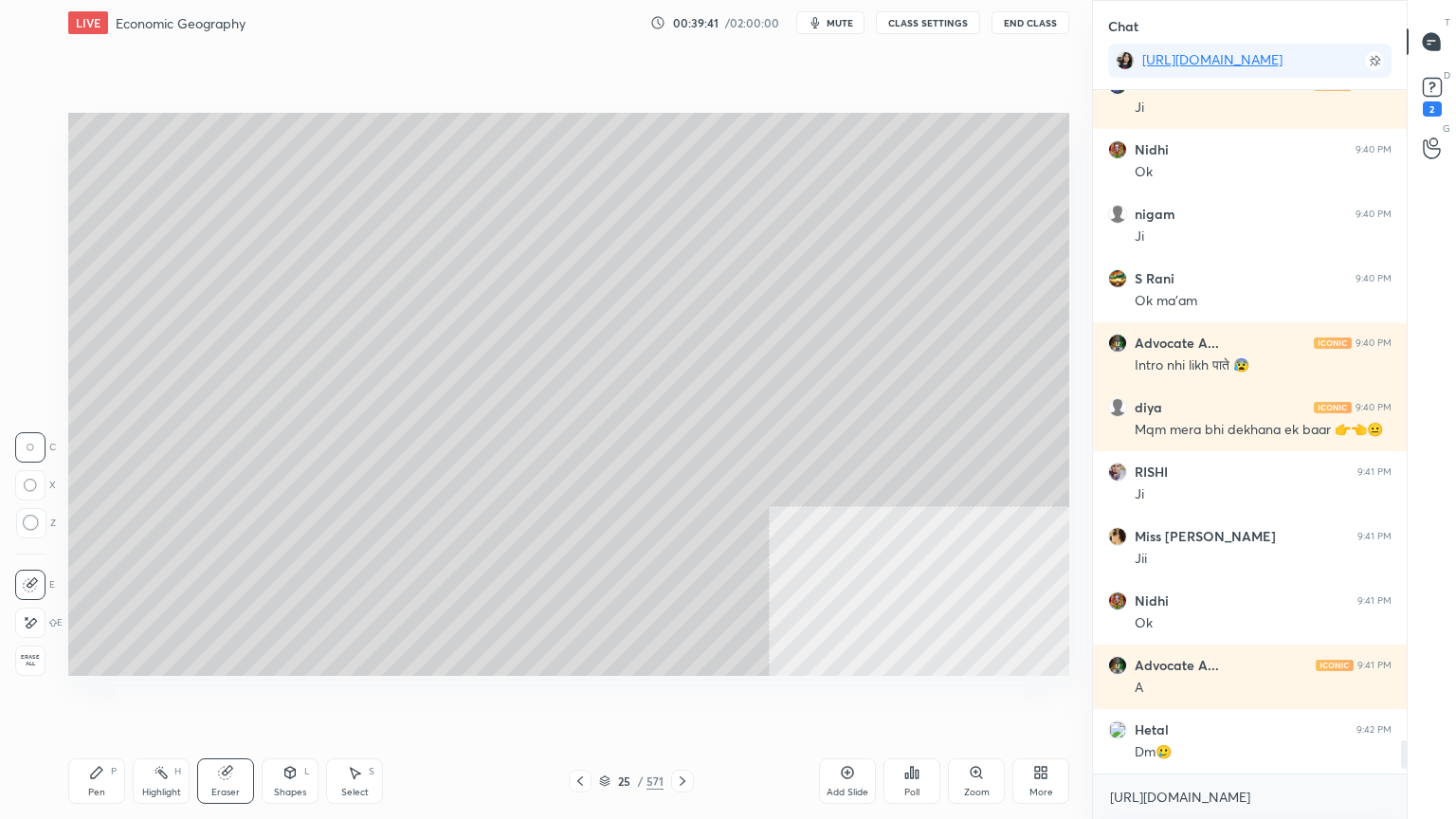 click on "Erase all" at bounding box center (30, 661) 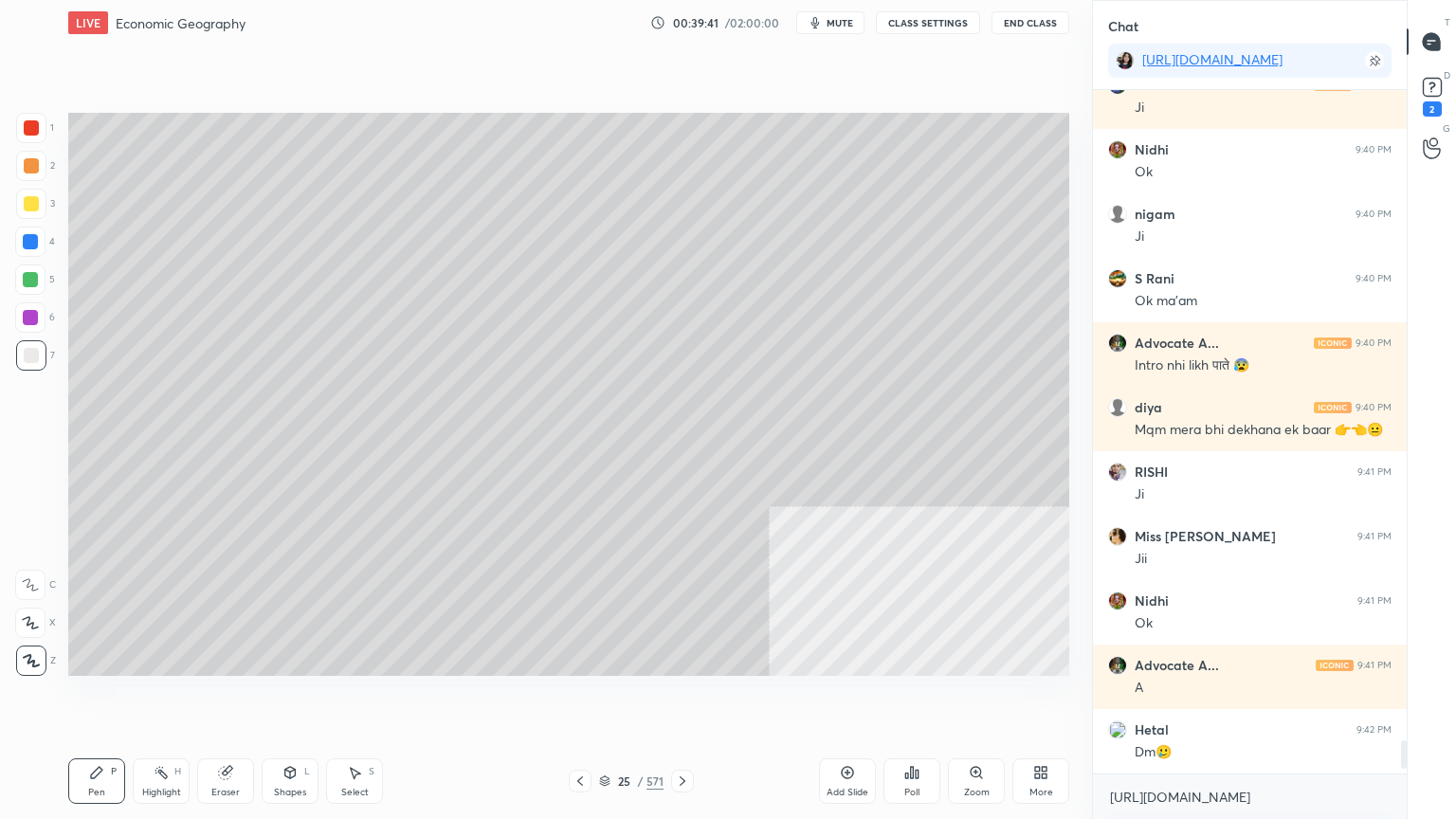 click at bounding box center (30, 242) 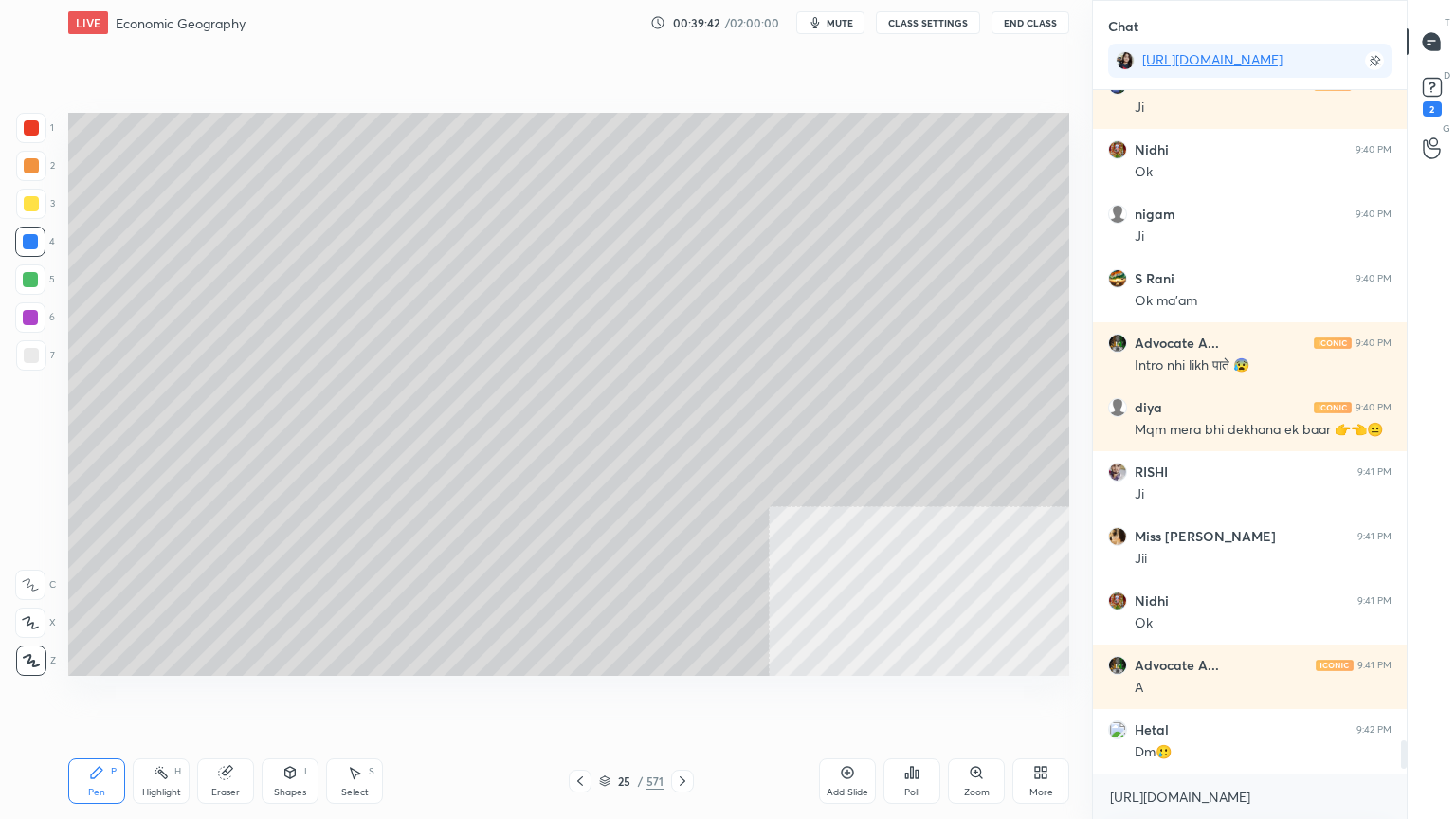 click at bounding box center (30, 242) 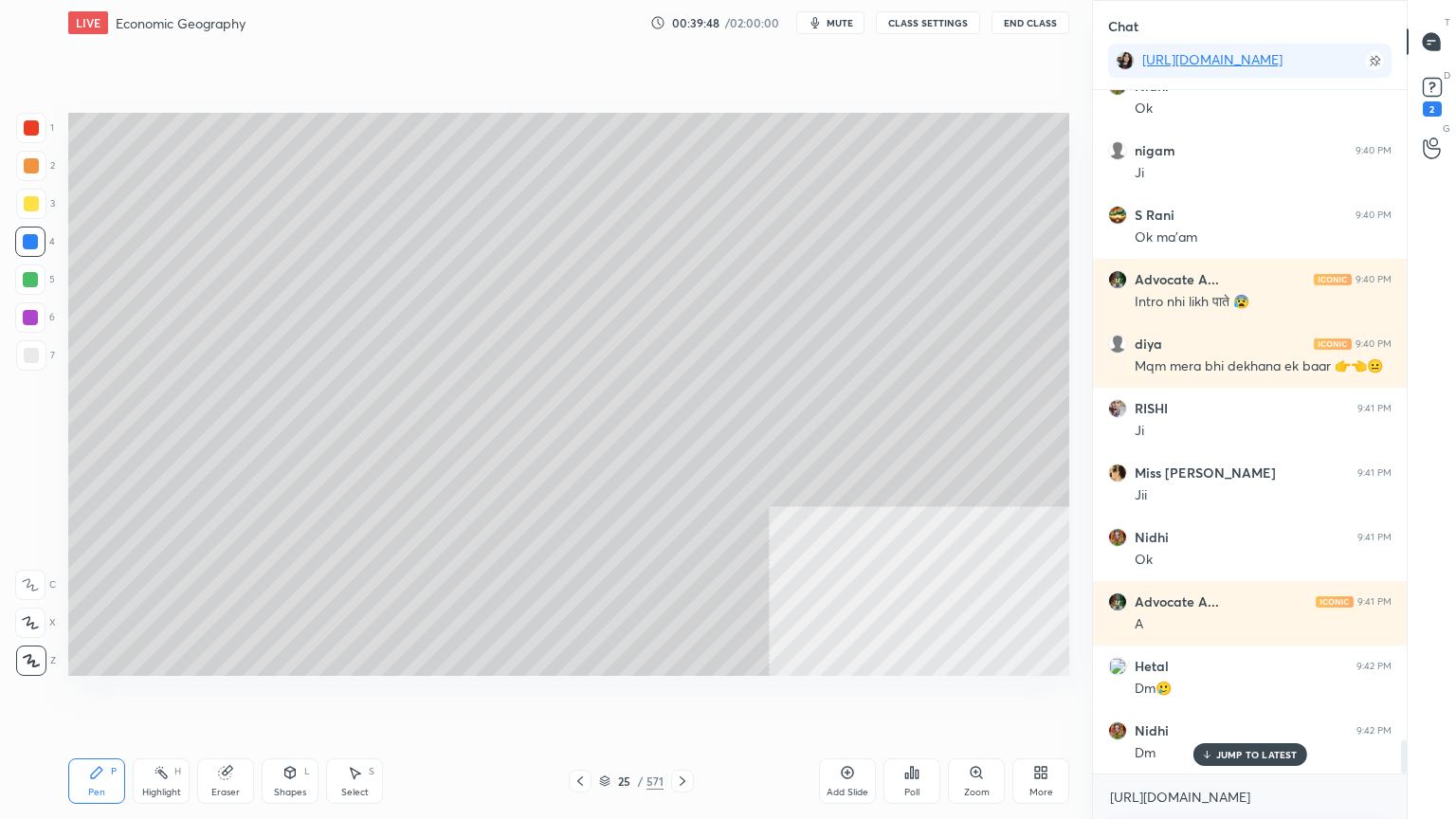 drag, startPoint x: 603, startPoint y: 784, endPoint x: 628, endPoint y: 766, distance: 30.80584 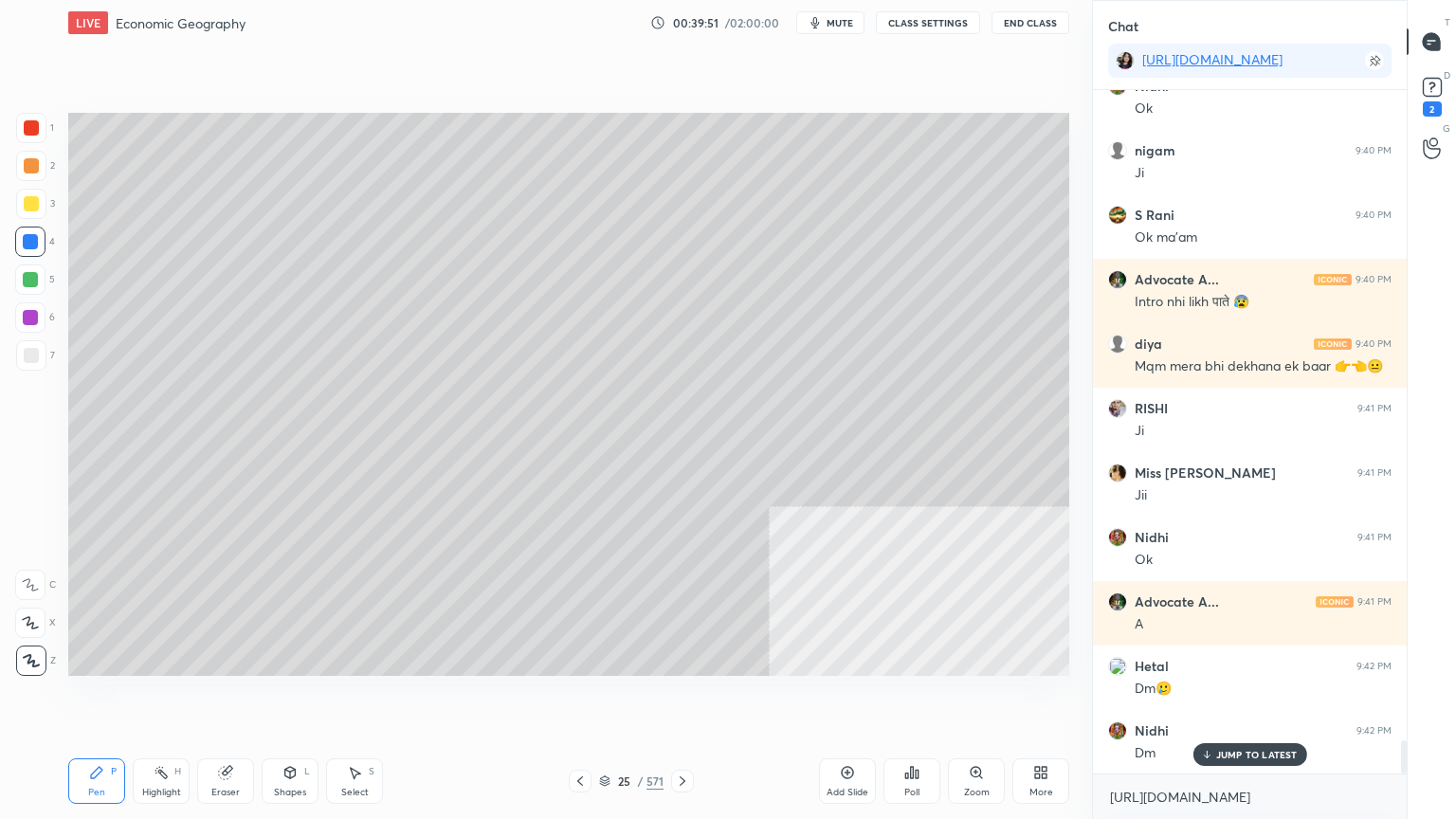 drag, startPoint x: 243, startPoint y: 775, endPoint x: 235, endPoint y: 758, distance: 18.788294 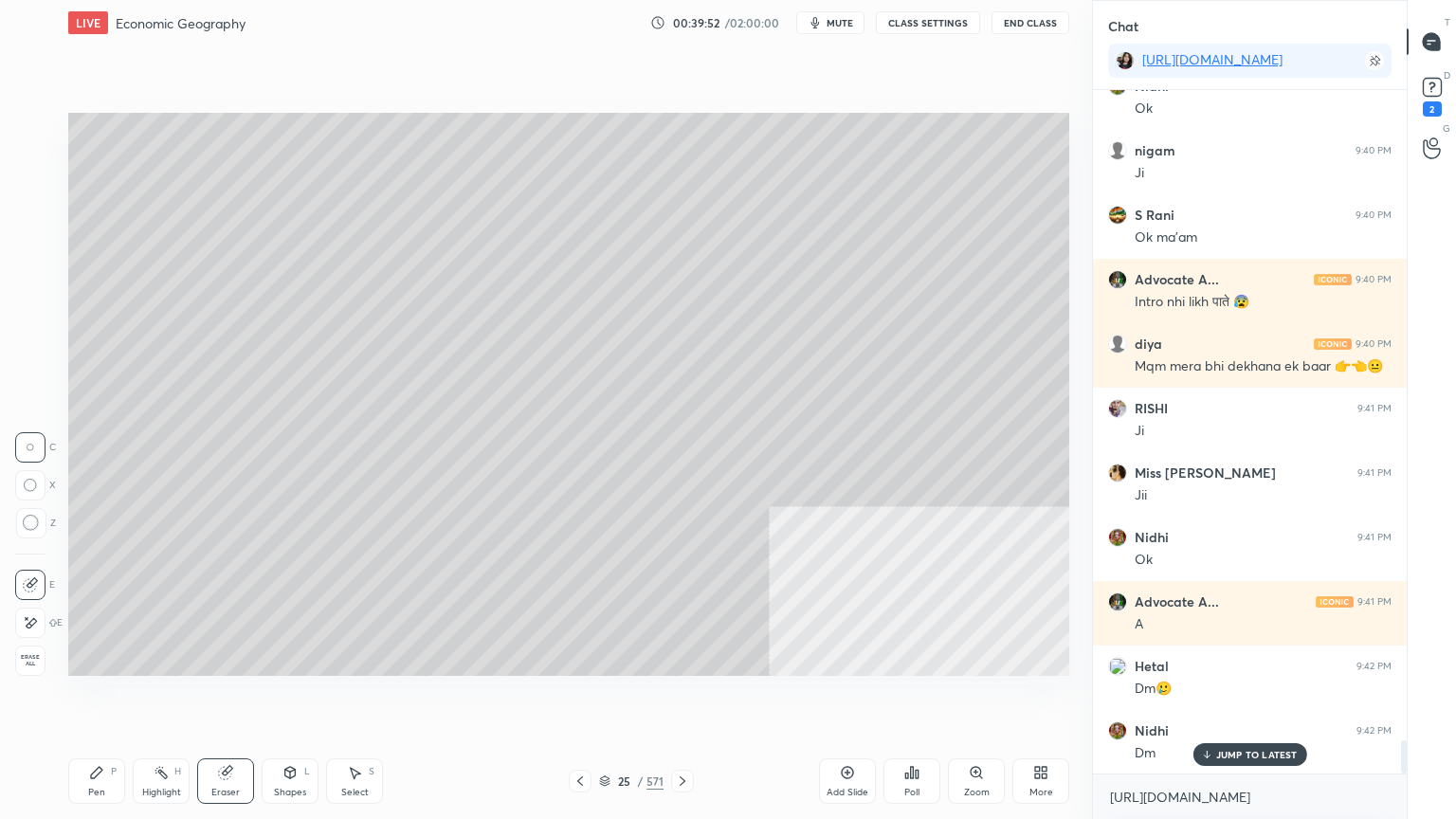 drag, startPoint x: 22, startPoint y: 658, endPoint x: 61, endPoint y: 632, distance: 46.87217 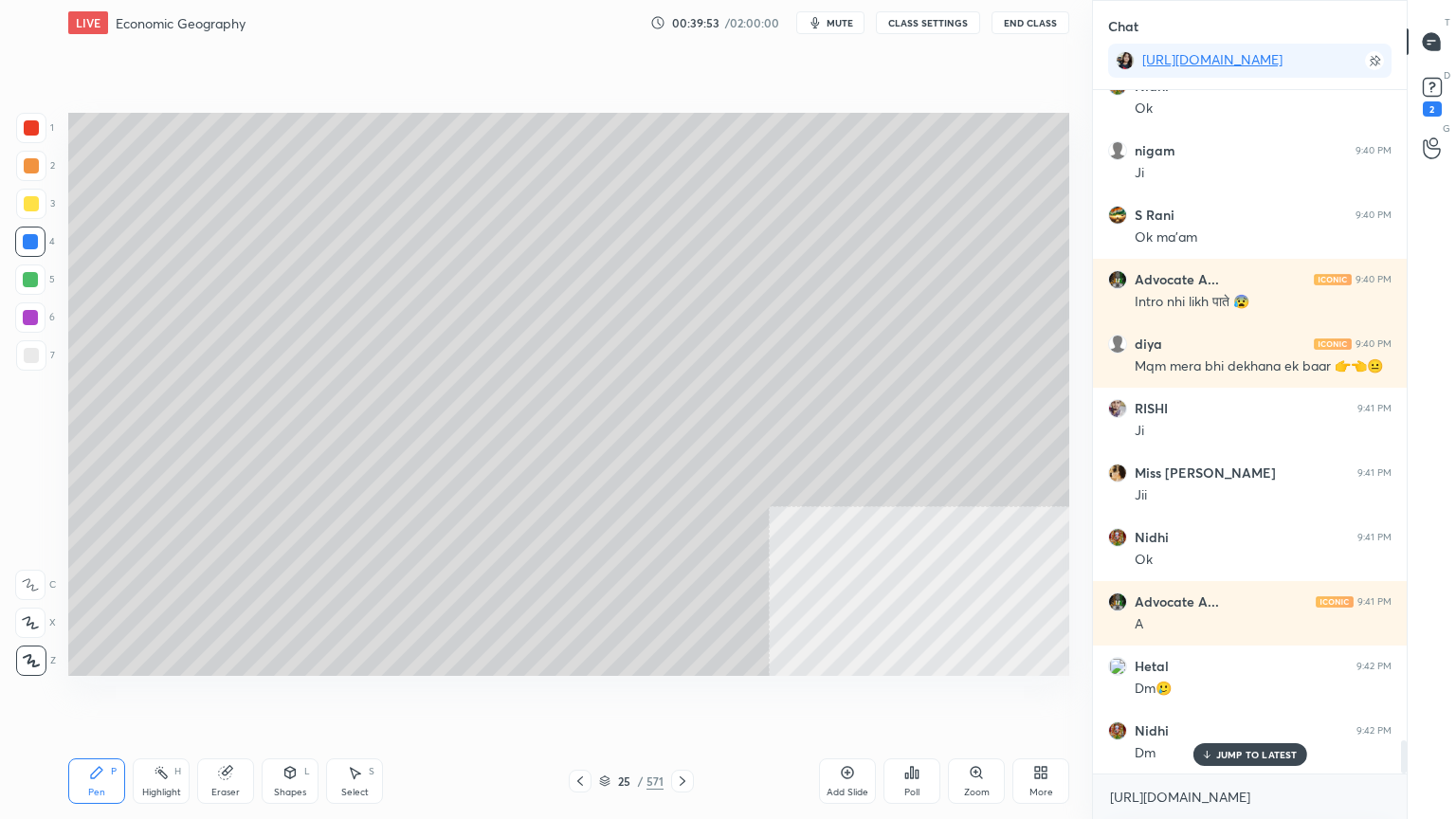 drag, startPoint x: 611, startPoint y: 779, endPoint x: 610, endPoint y: 767, distance: 12.041595 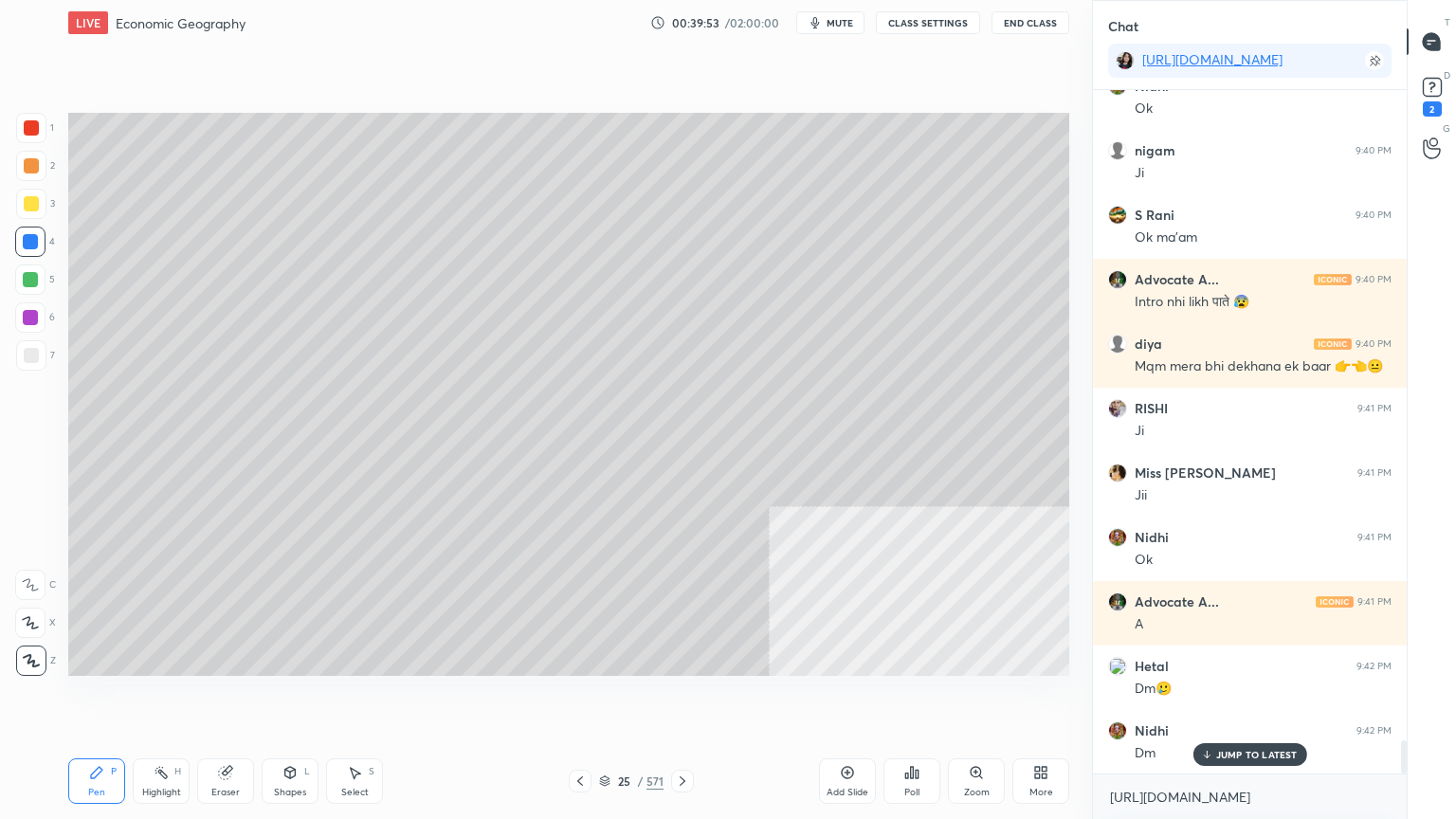 click on "25 / 571" at bounding box center (631, 781) 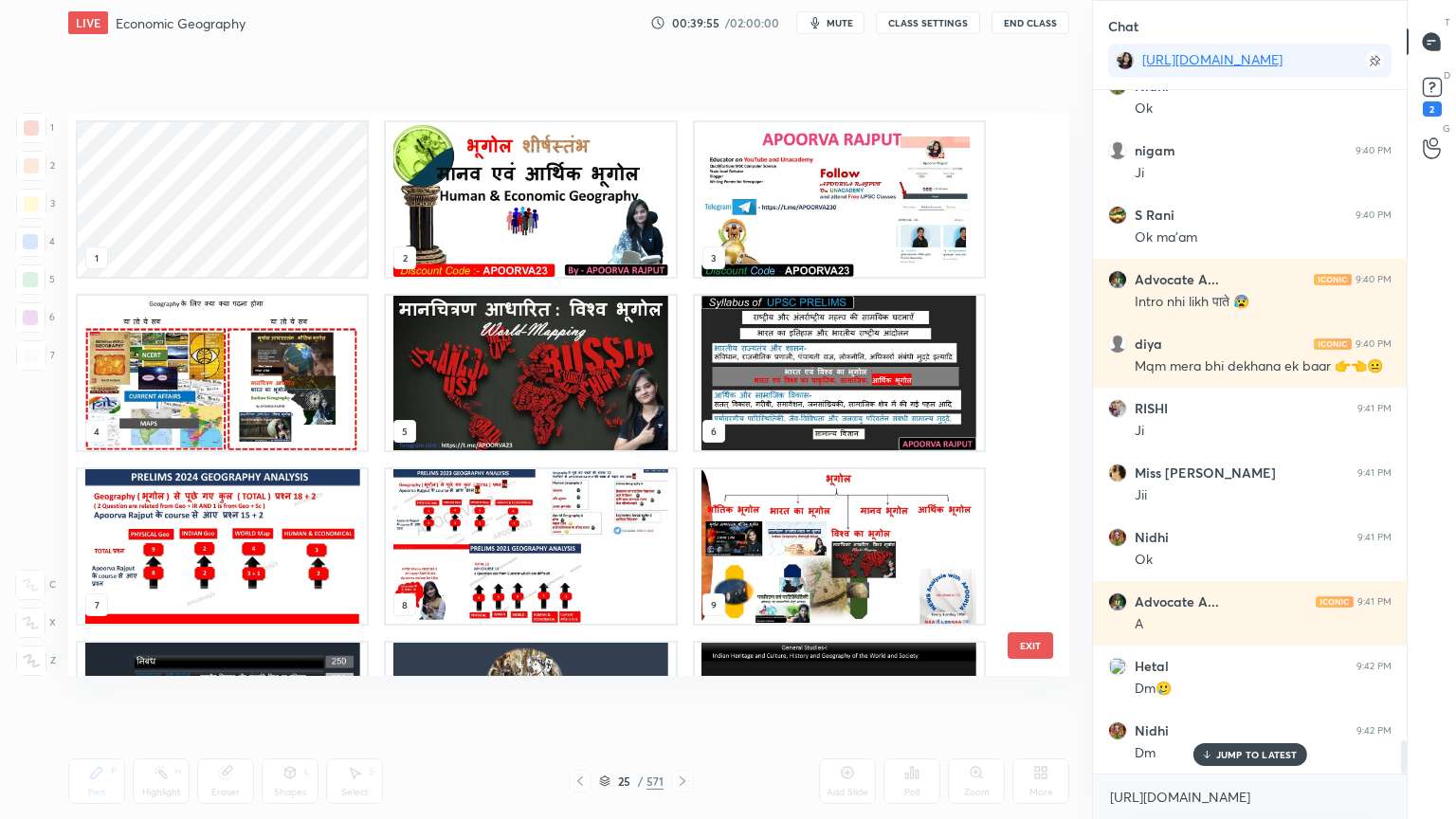 click at bounding box center (530, 199) 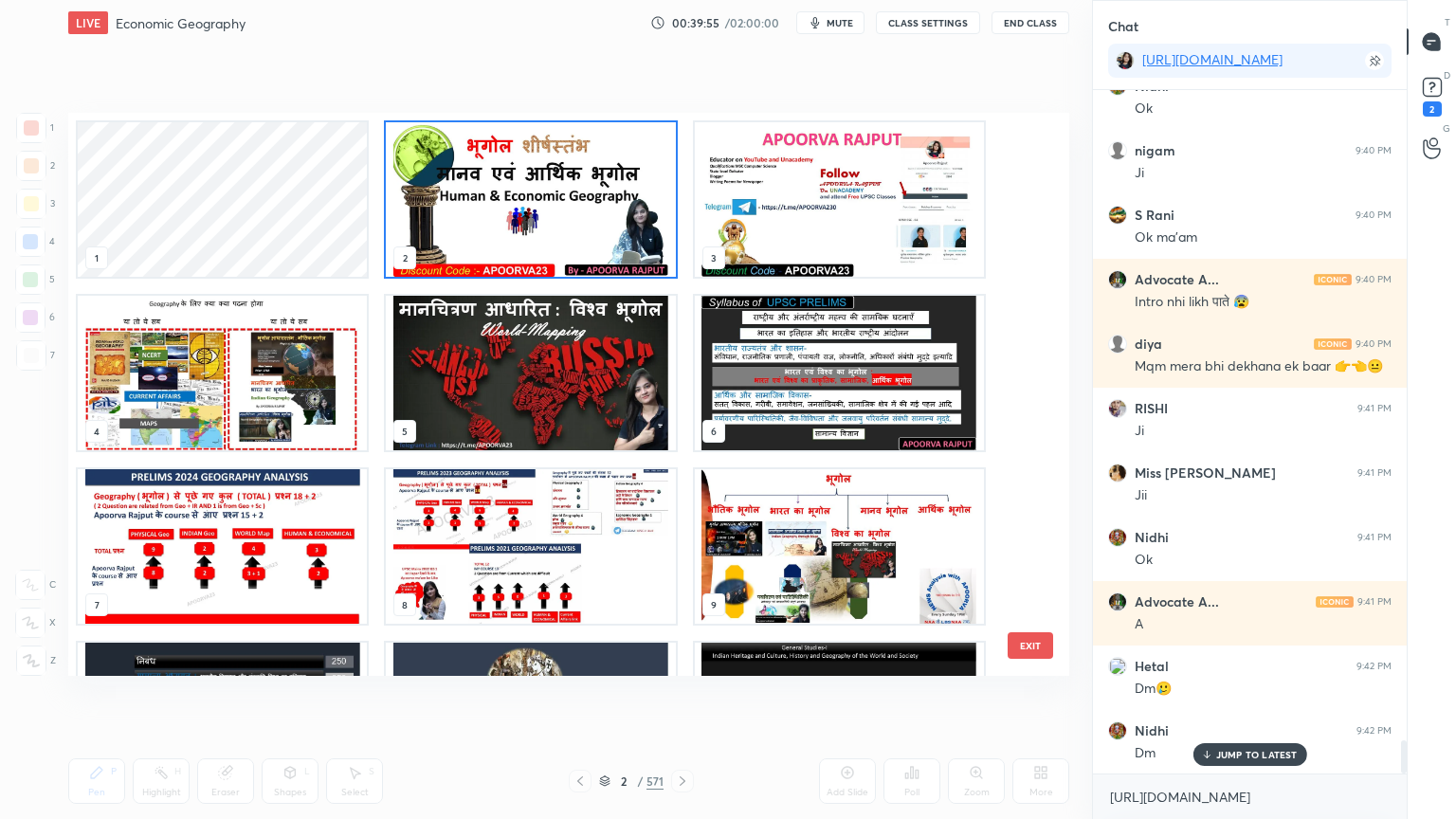 click at bounding box center [530, 199] 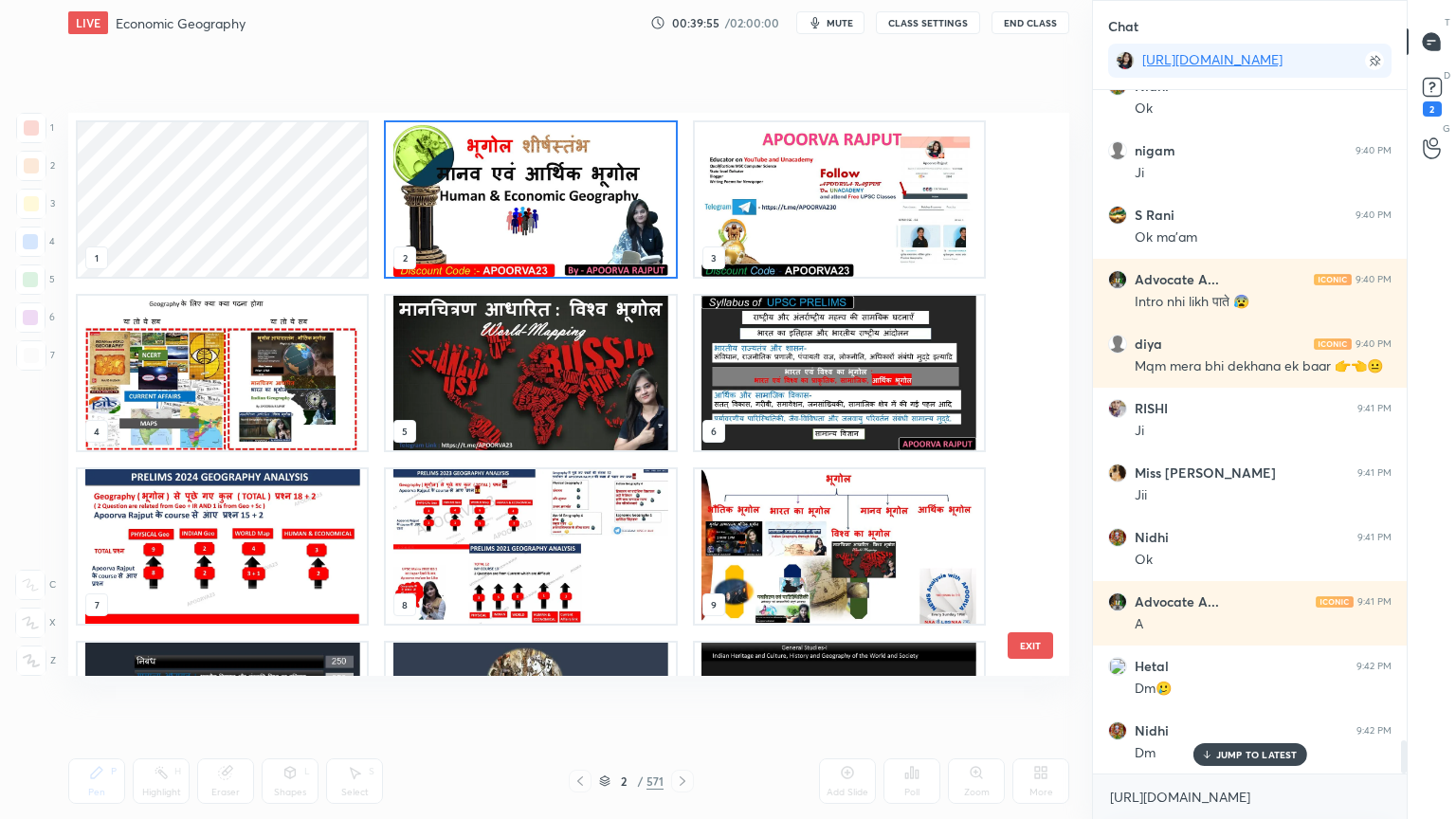 click at bounding box center (530, 199) 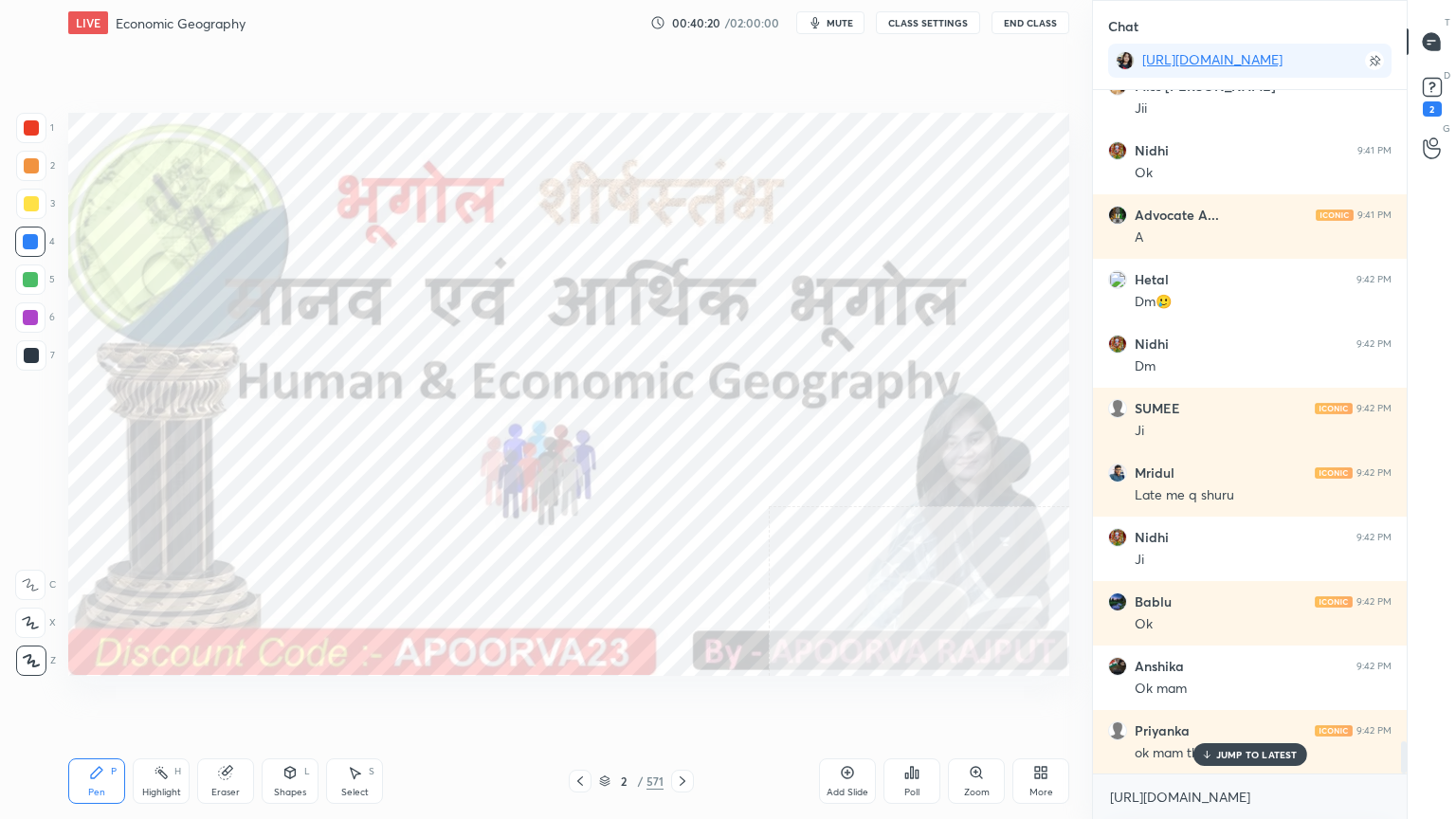 scroll, scrollTop: 13889, scrollLeft: 0, axis: vertical 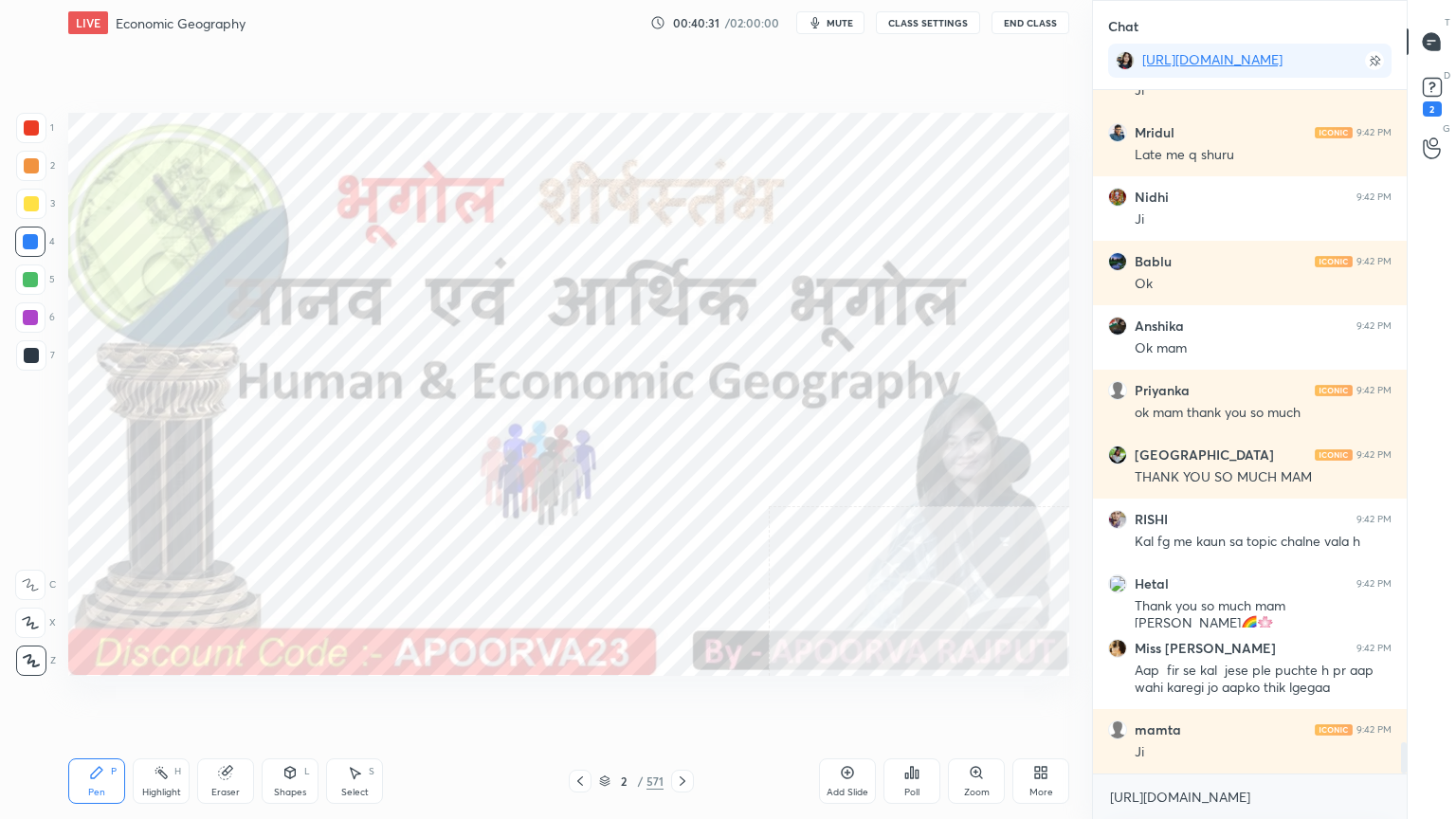 drag, startPoint x: 241, startPoint y: 776, endPoint x: 233, endPoint y: 762, distance: 16 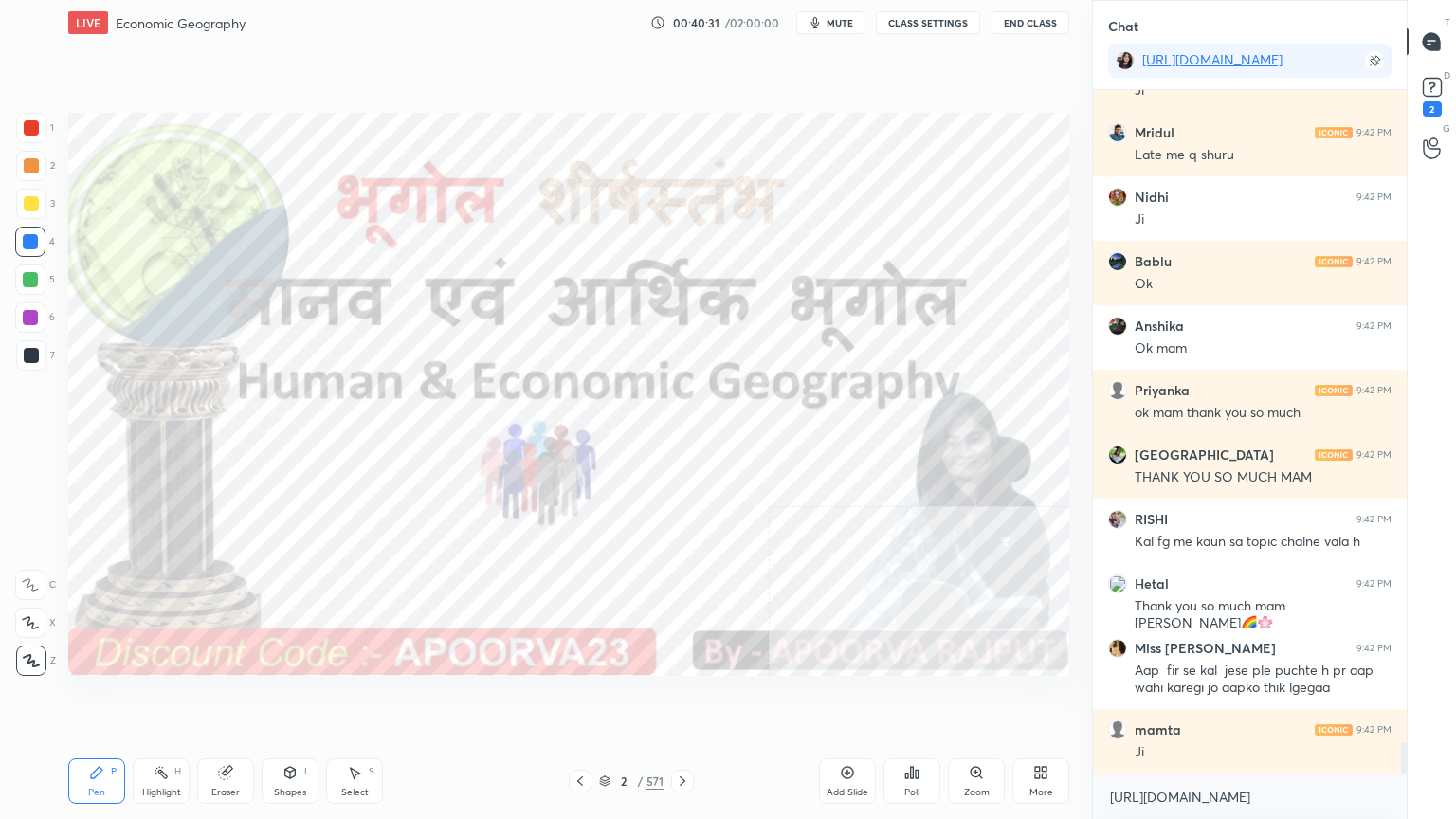 click on "Eraser" at bounding box center (226, 781) 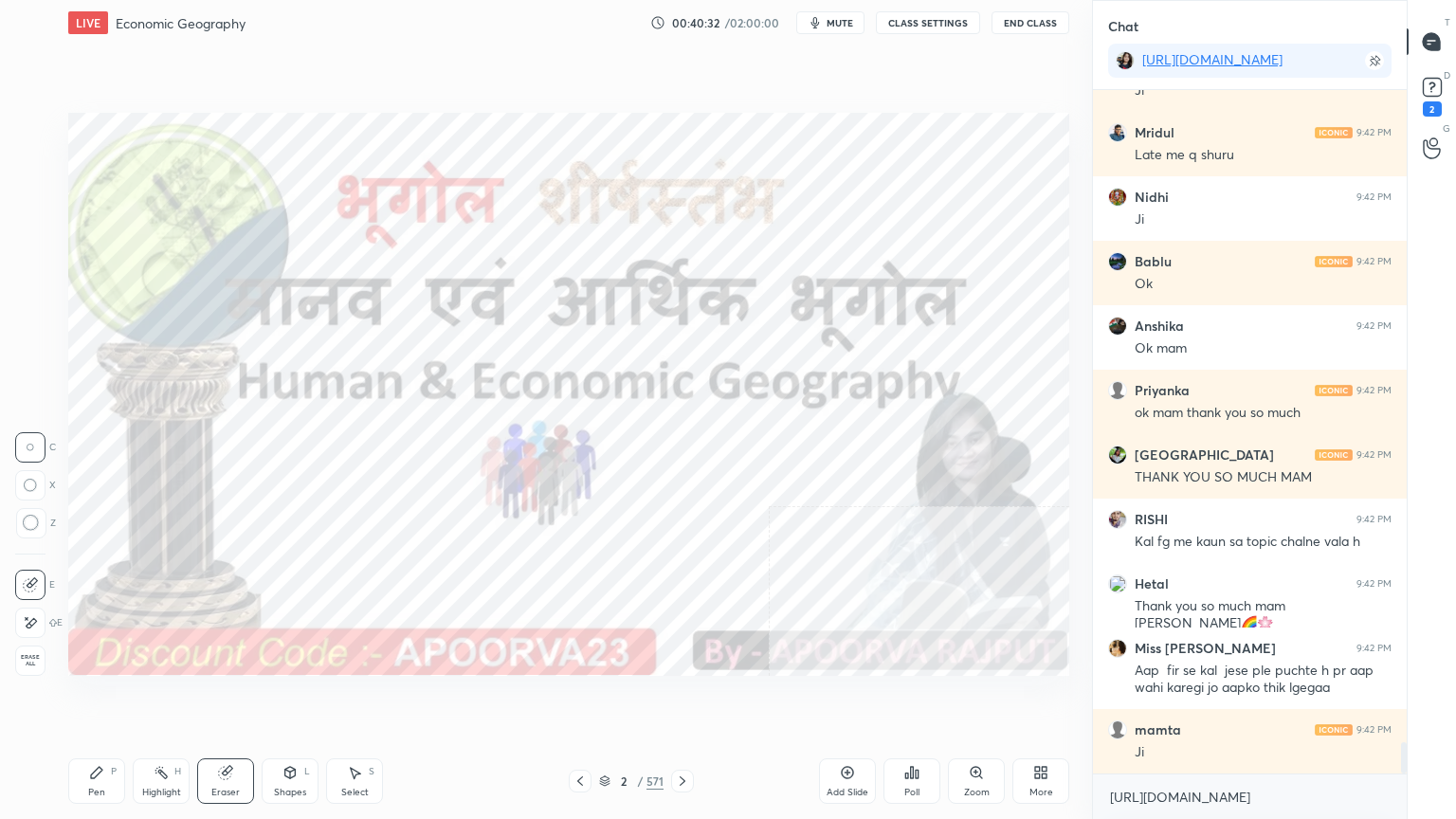 drag, startPoint x: 27, startPoint y: 643, endPoint x: 65, endPoint y: 599, distance: 58.137767 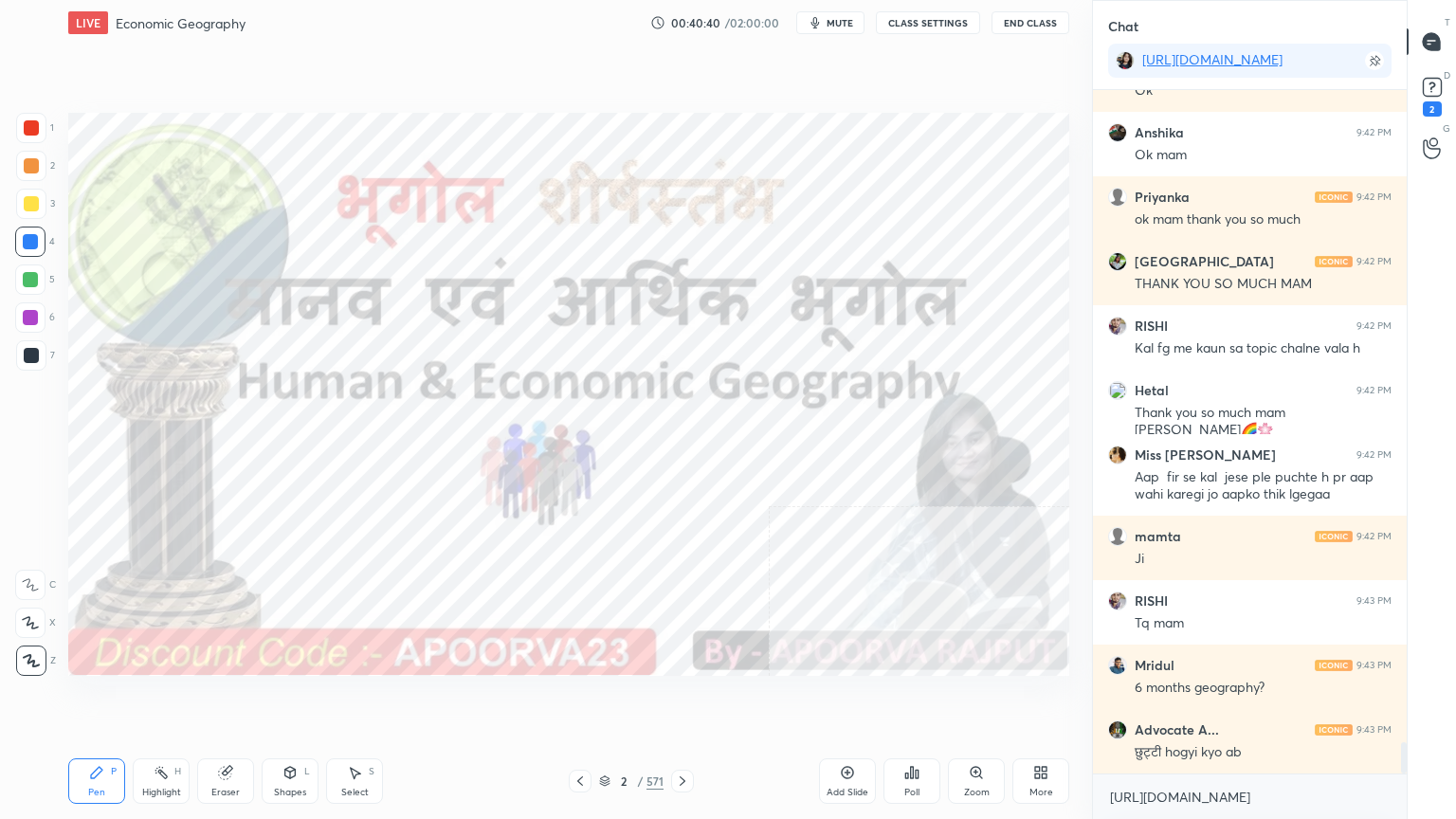 scroll, scrollTop: 14423, scrollLeft: 0, axis: vertical 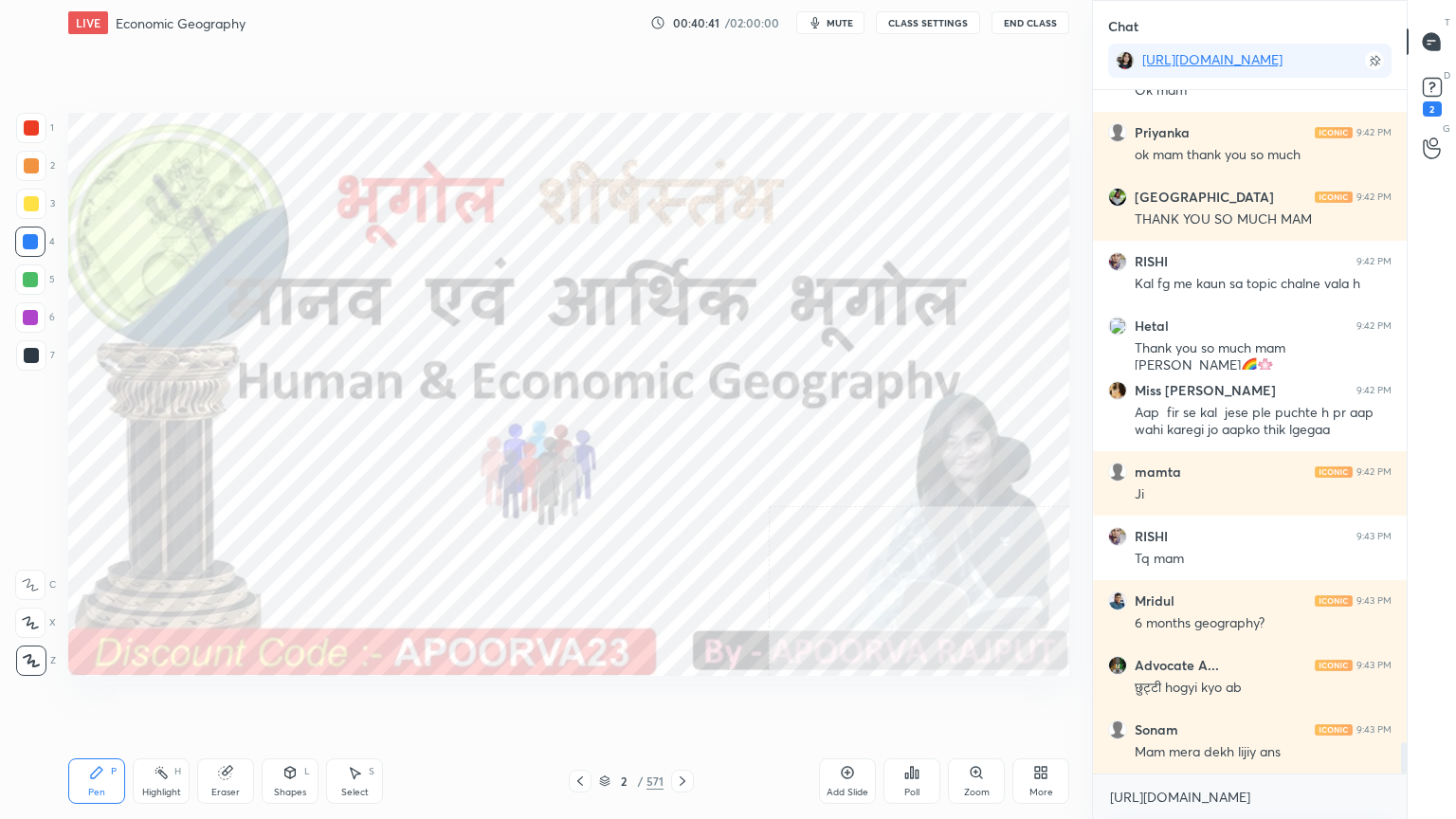 drag, startPoint x: 847, startPoint y: 785, endPoint x: 861, endPoint y: 696, distance: 90.094395 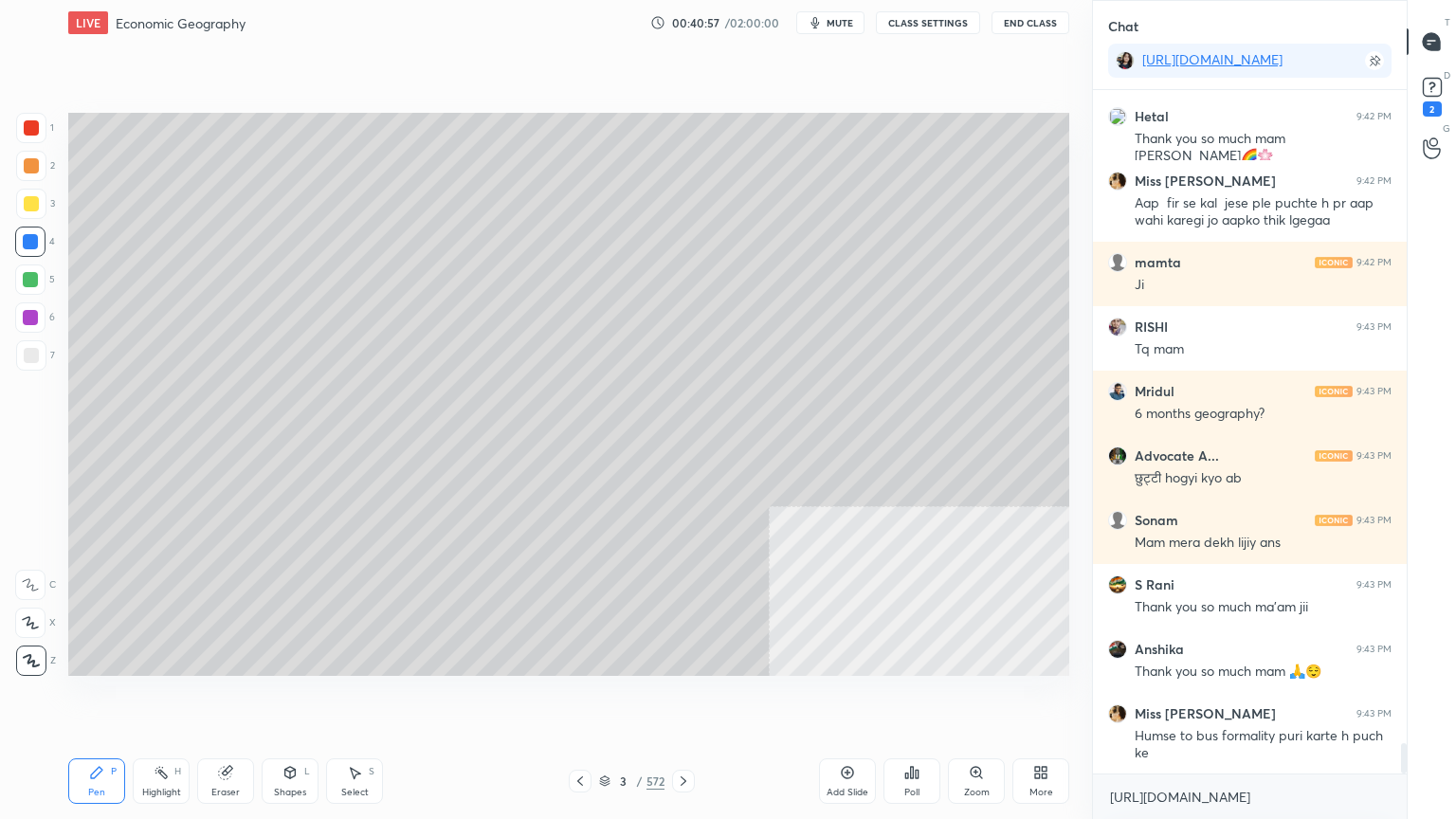 scroll, scrollTop: 14696, scrollLeft: 0, axis: vertical 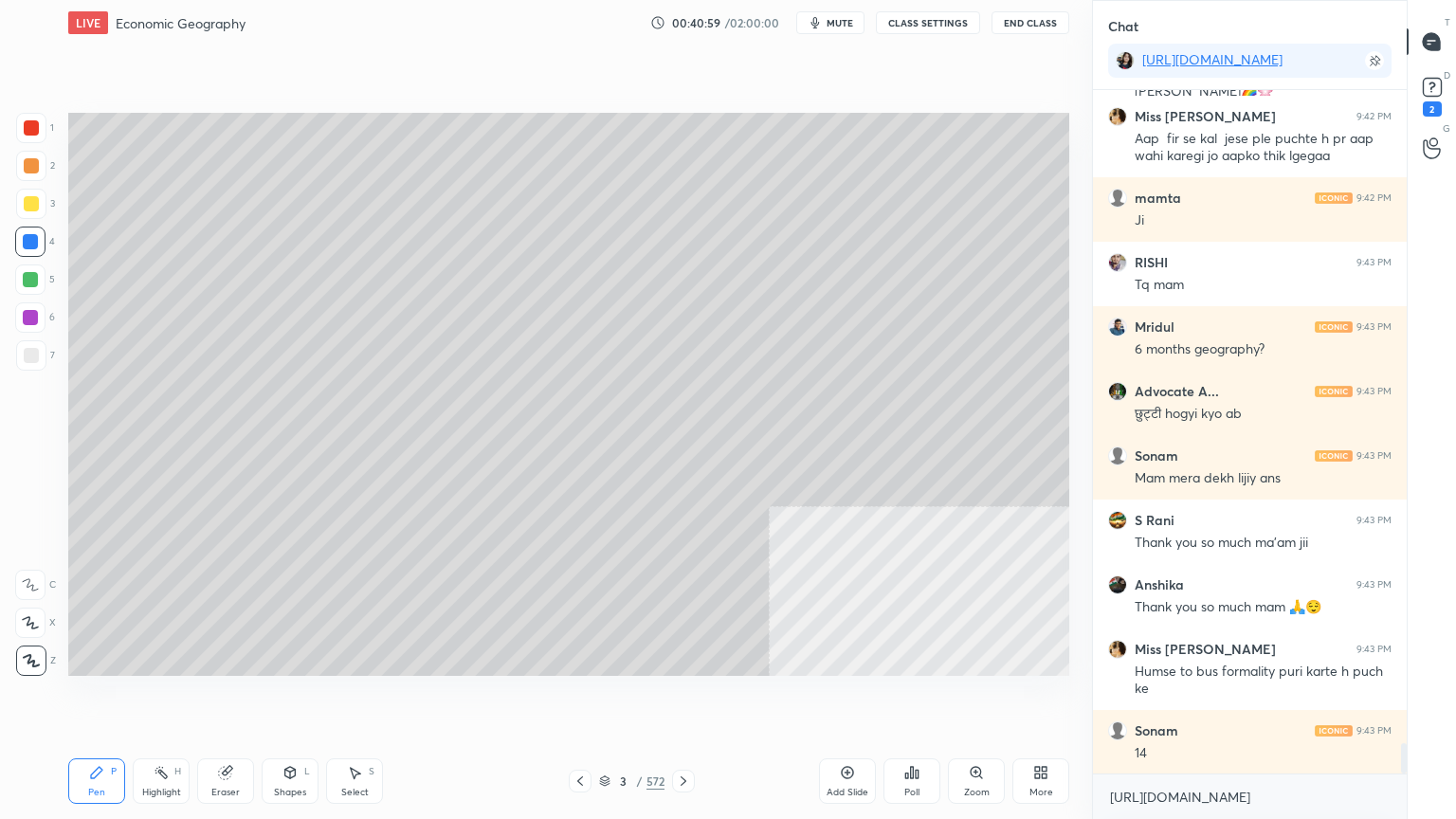 click at bounding box center [31, 355] 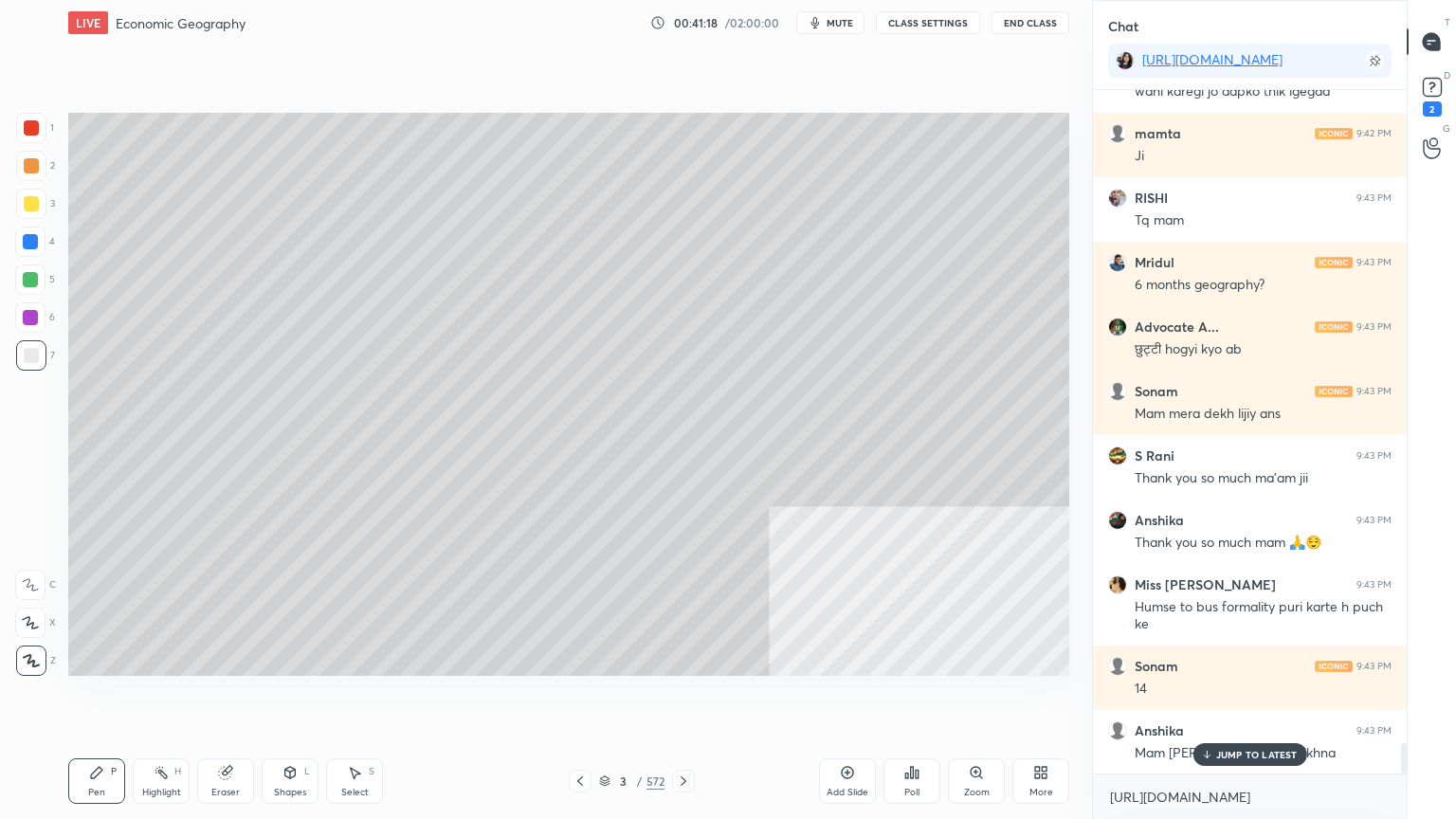 scroll, scrollTop: 14825, scrollLeft: 0, axis: vertical 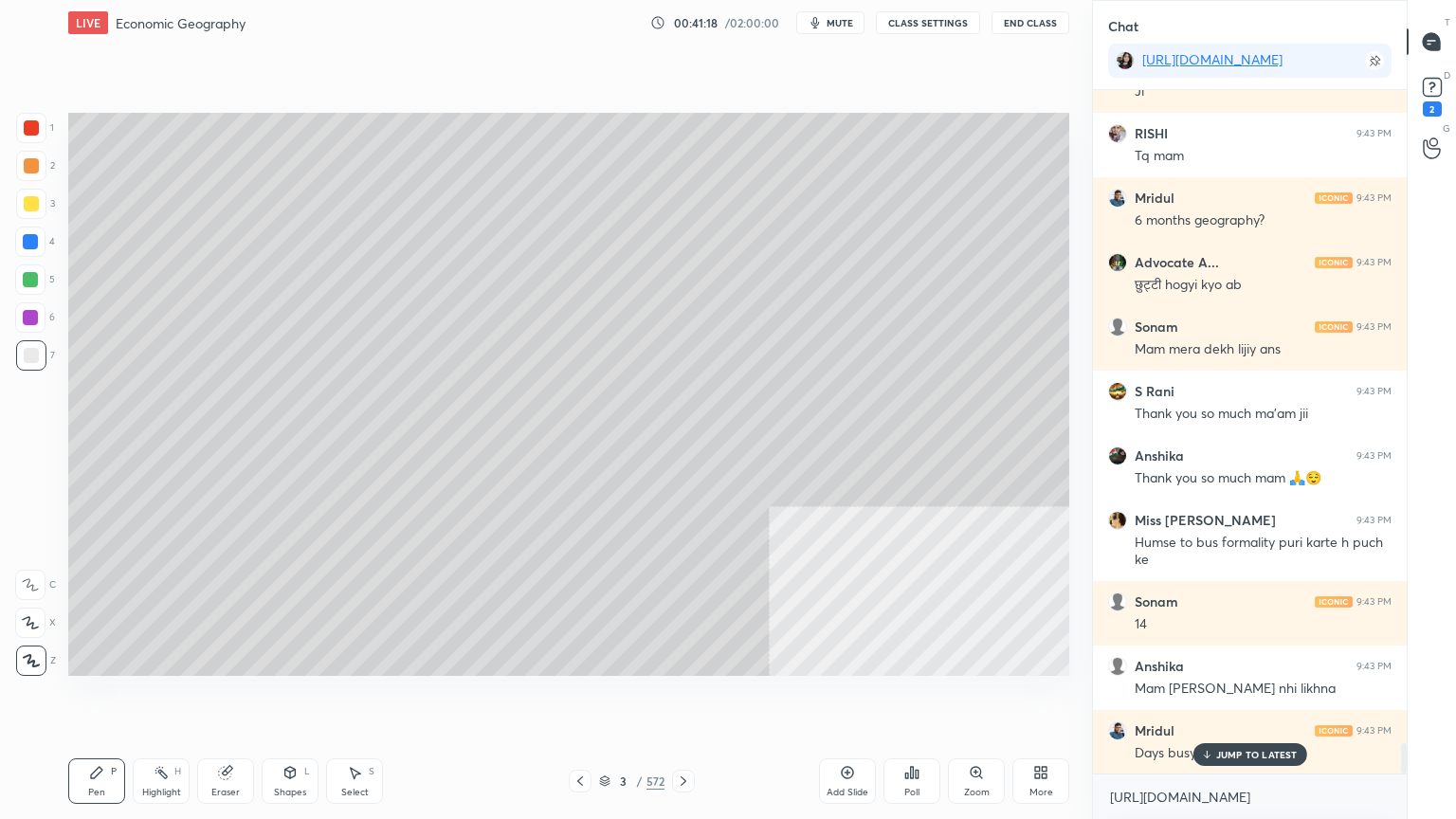 click on "JUMP TO LATEST" at bounding box center (1257, 755) 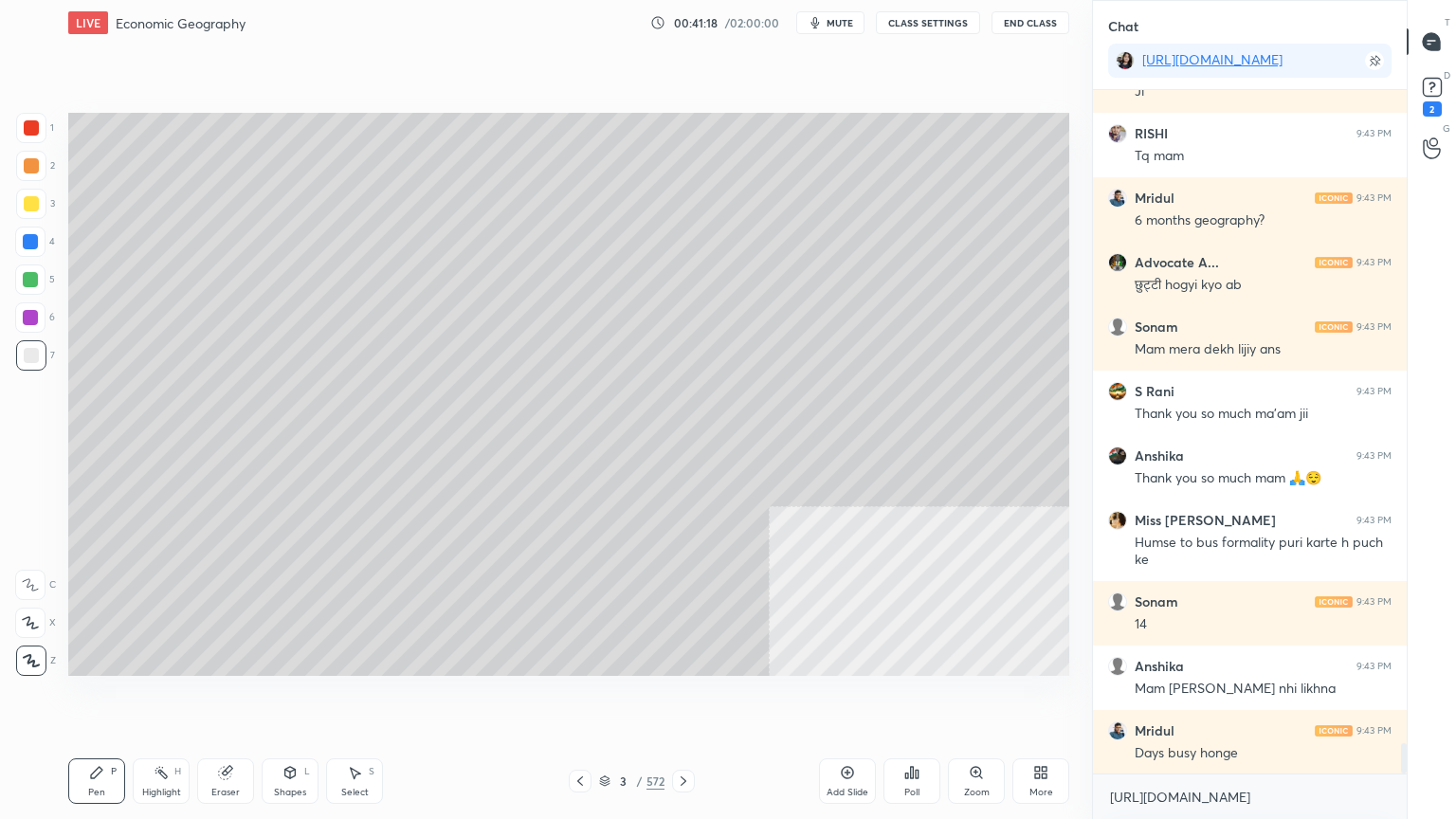 click on "[URL][DOMAIN_NAME] x" at bounding box center (1249, 796) 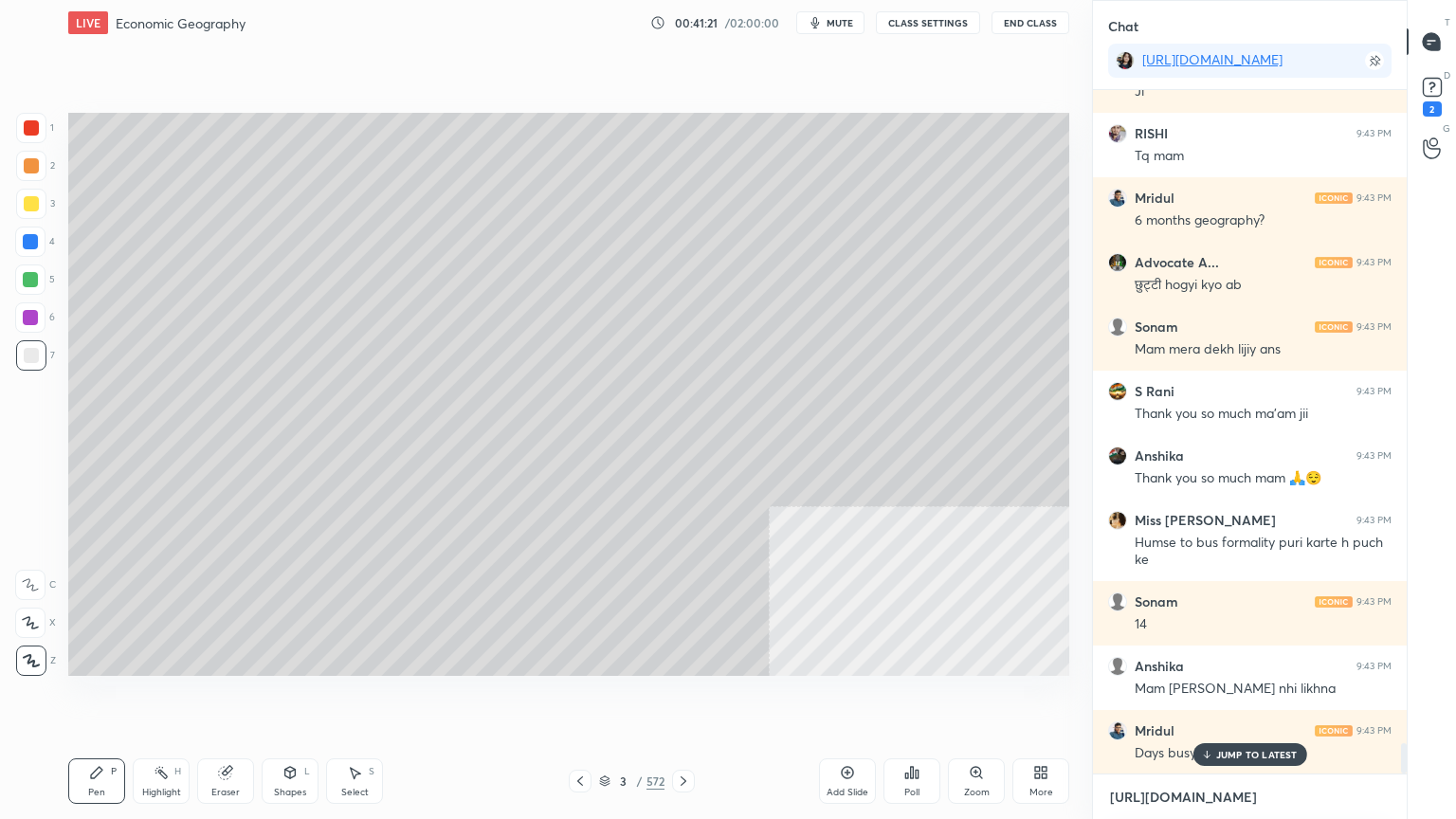 scroll, scrollTop: 14890, scrollLeft: 0, axis: vertical 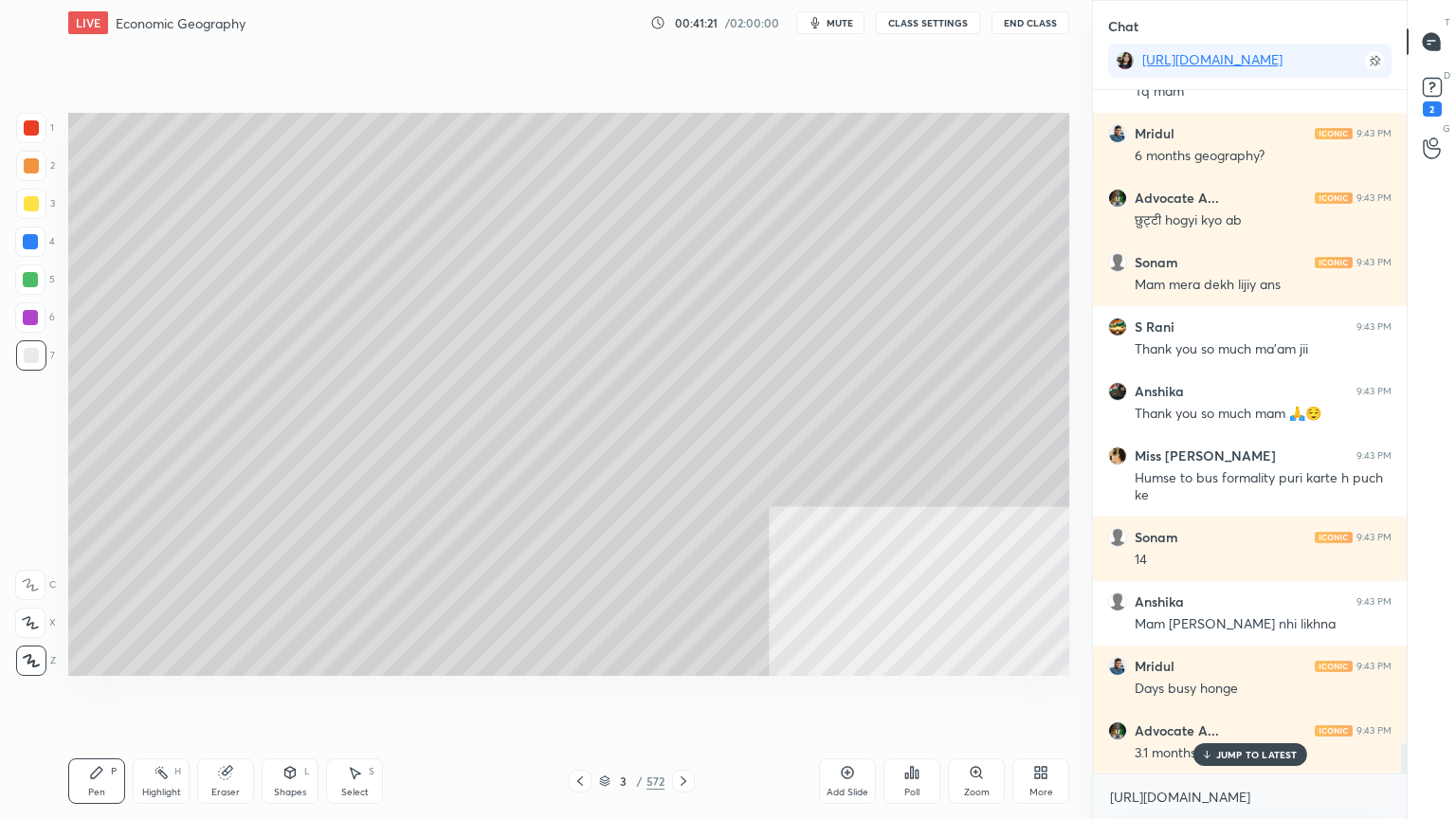 click on "Eraser" at bounding box center (226, 792) 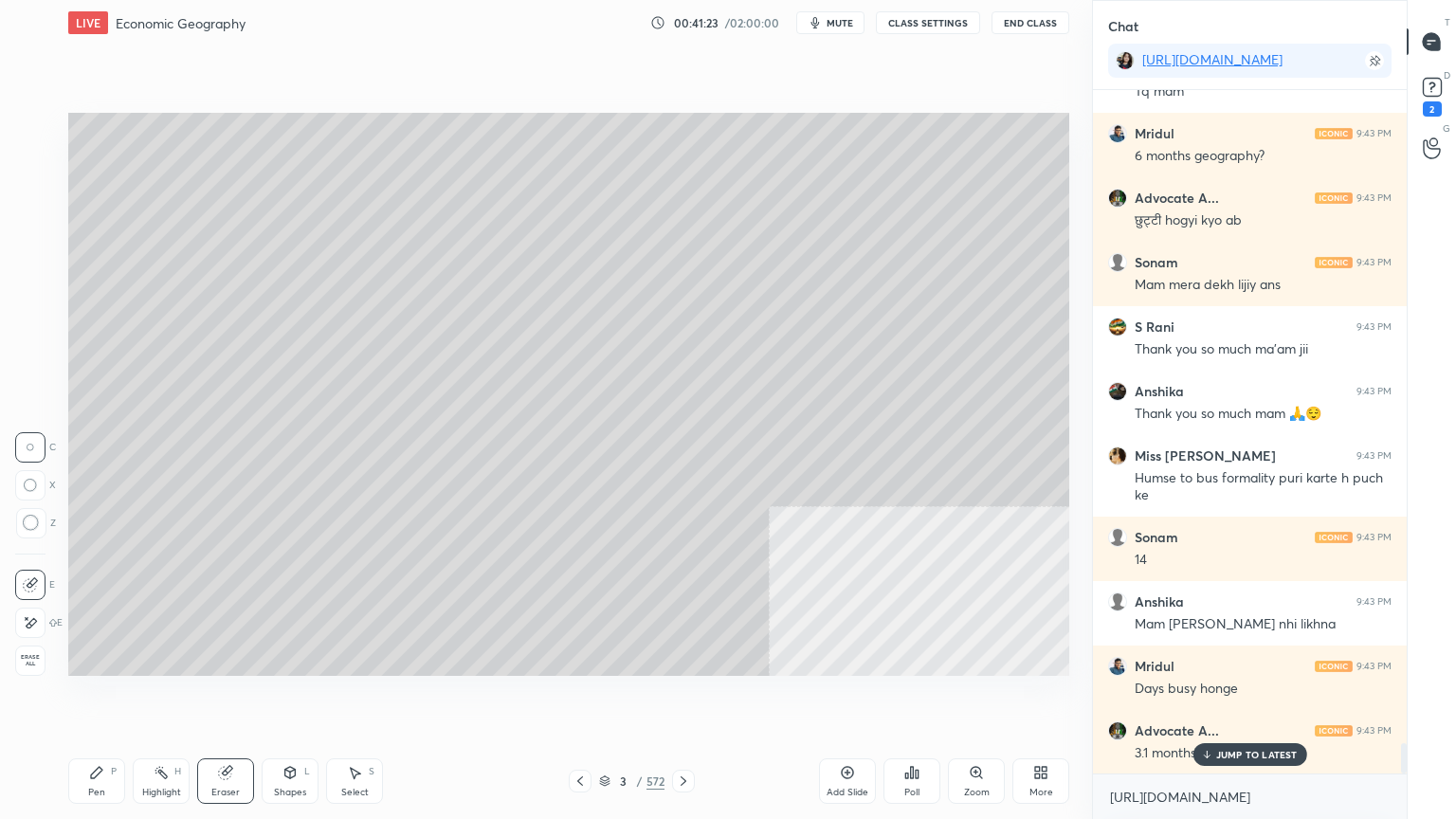 scroll, scrollTop: 14954, scrollLeft: 0, axis: vertical 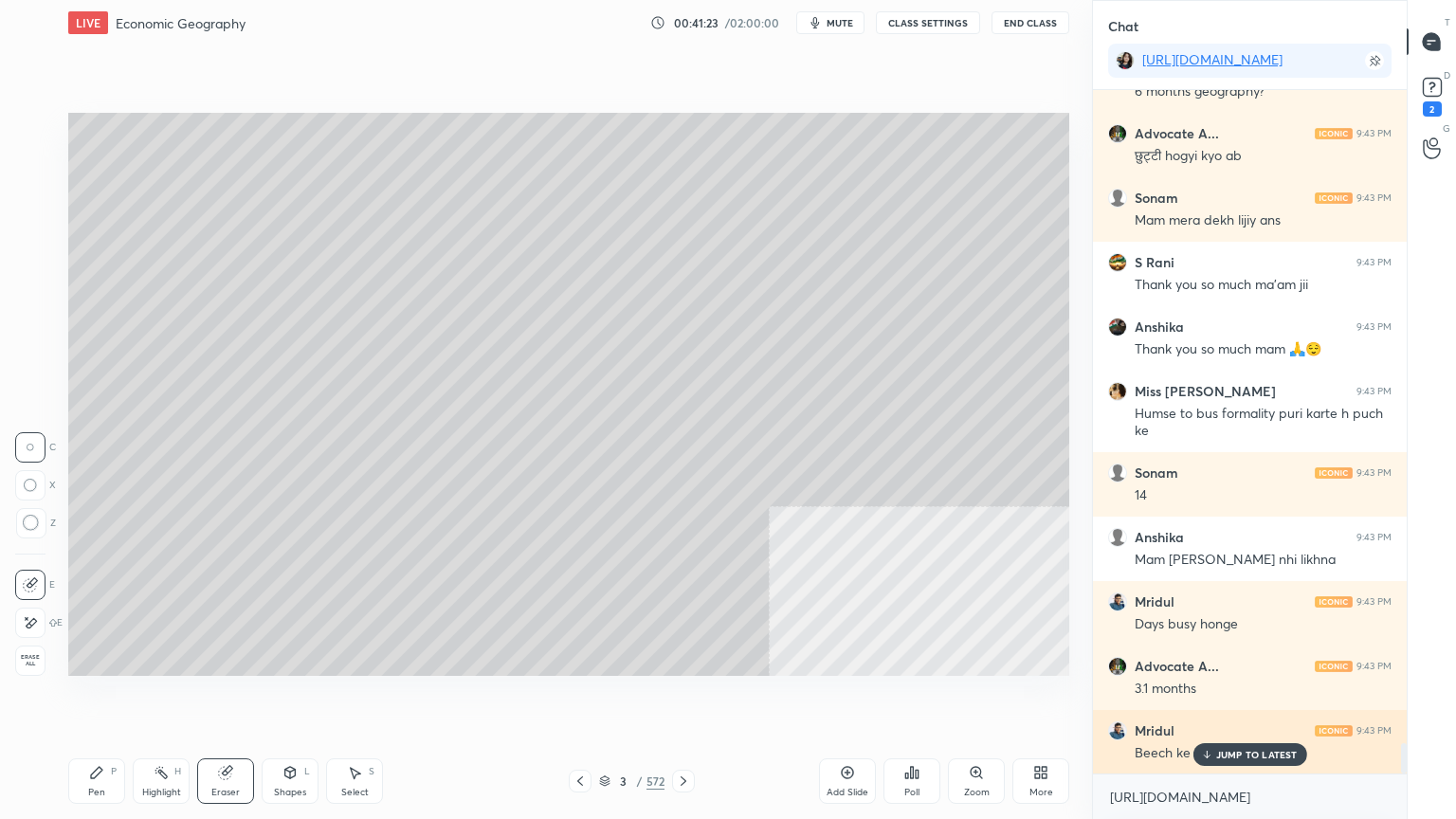 click on "JUMP TO LATEST" at bounding box center (1257, 755) 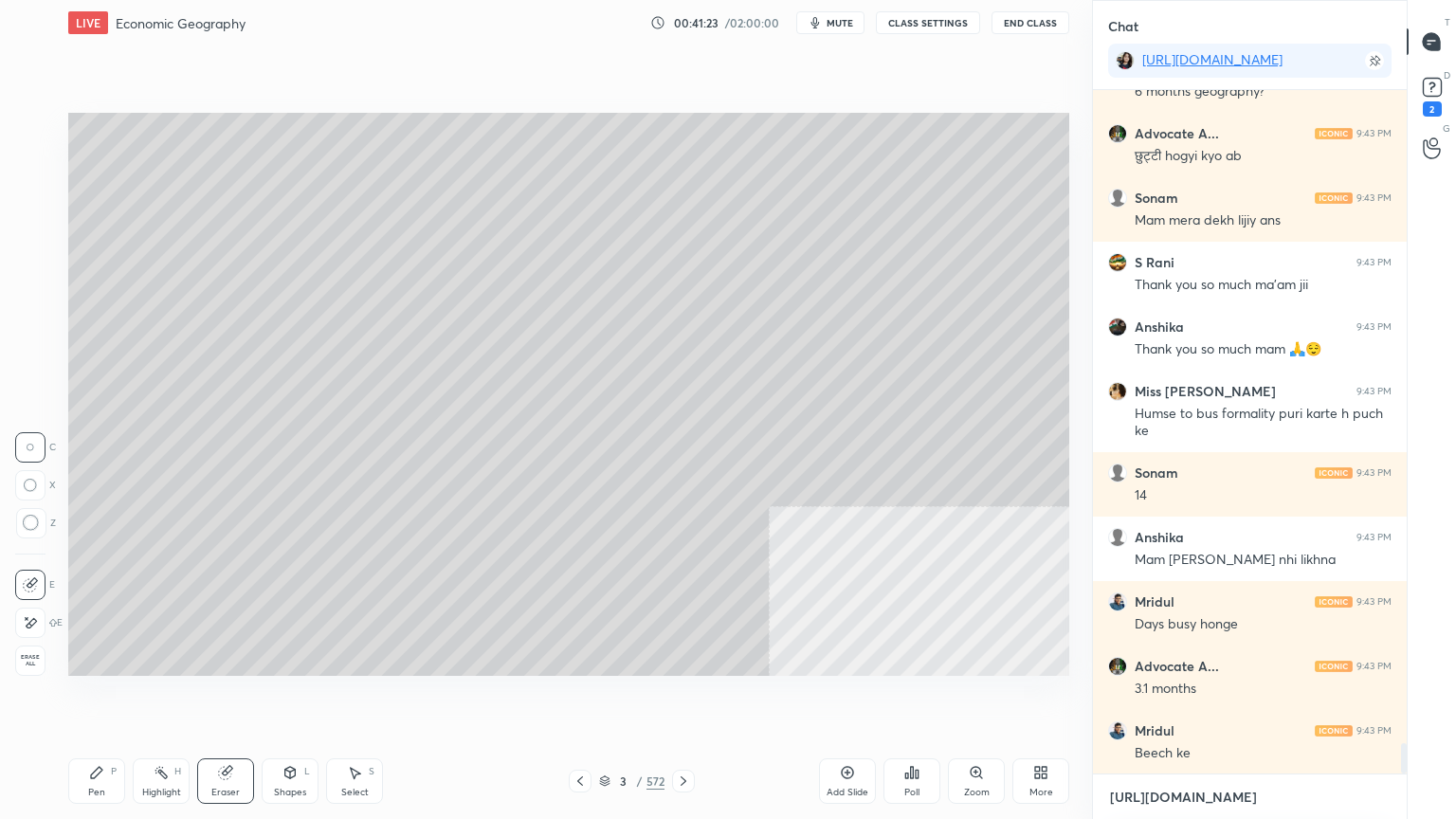 click on "[URL][DOMAIN_NAME]" at bounding box center [1249, 797] 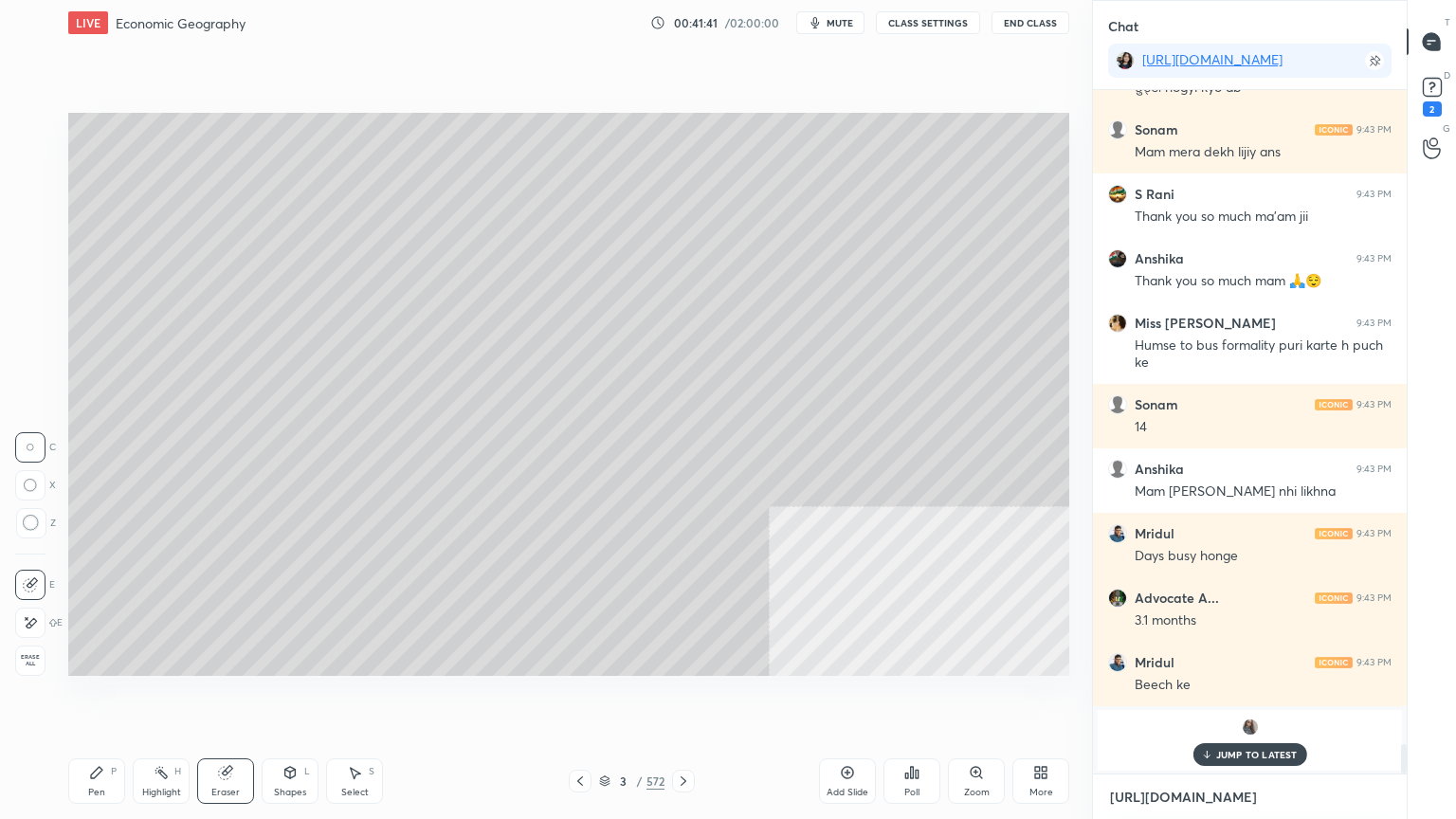 scroll, scrollTop: 14328, scrollLeft: 0, axis: vertical 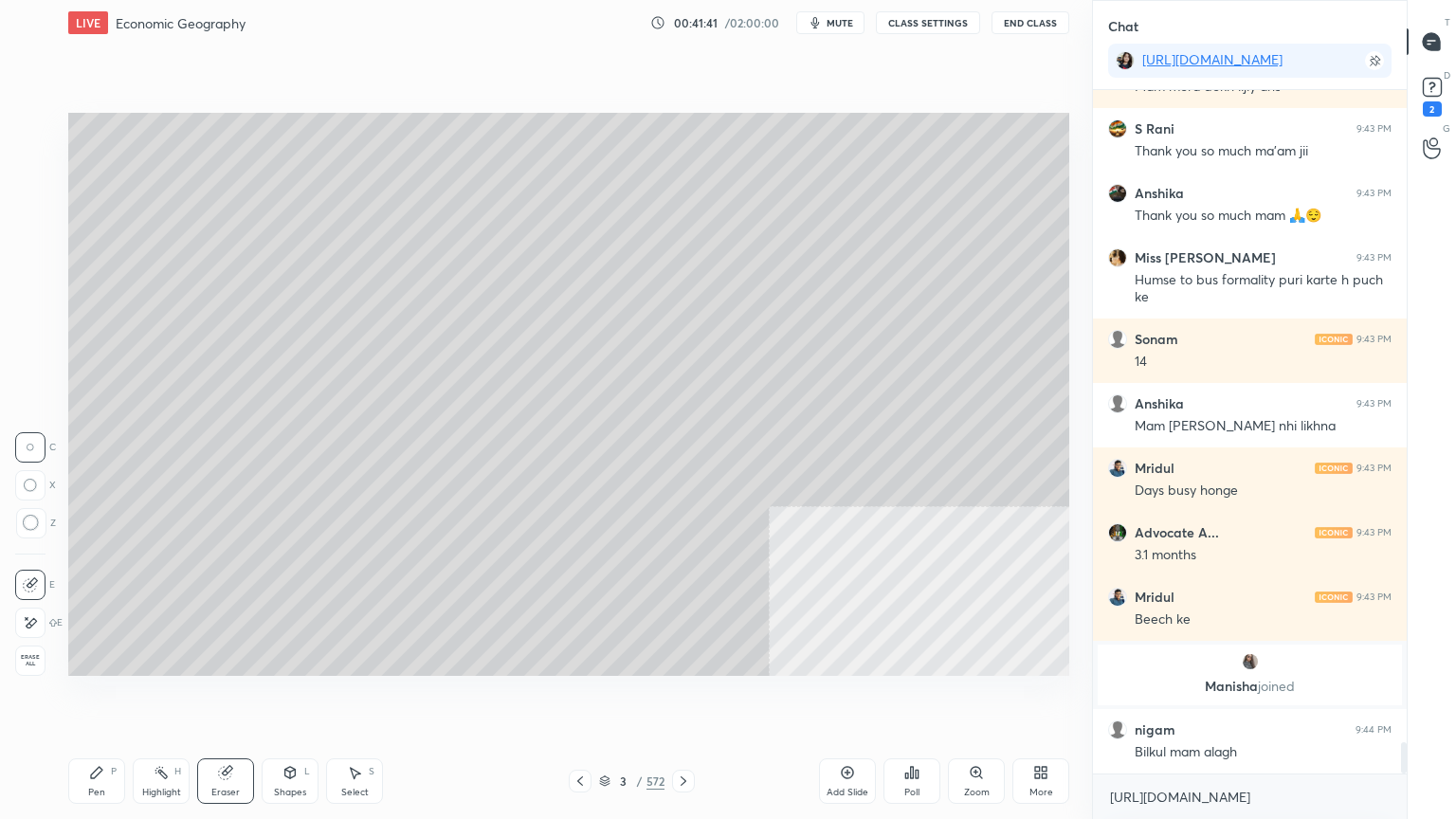 click on "[URL][DOMAIN_NAME] x" at bounding box center [1249, 796] 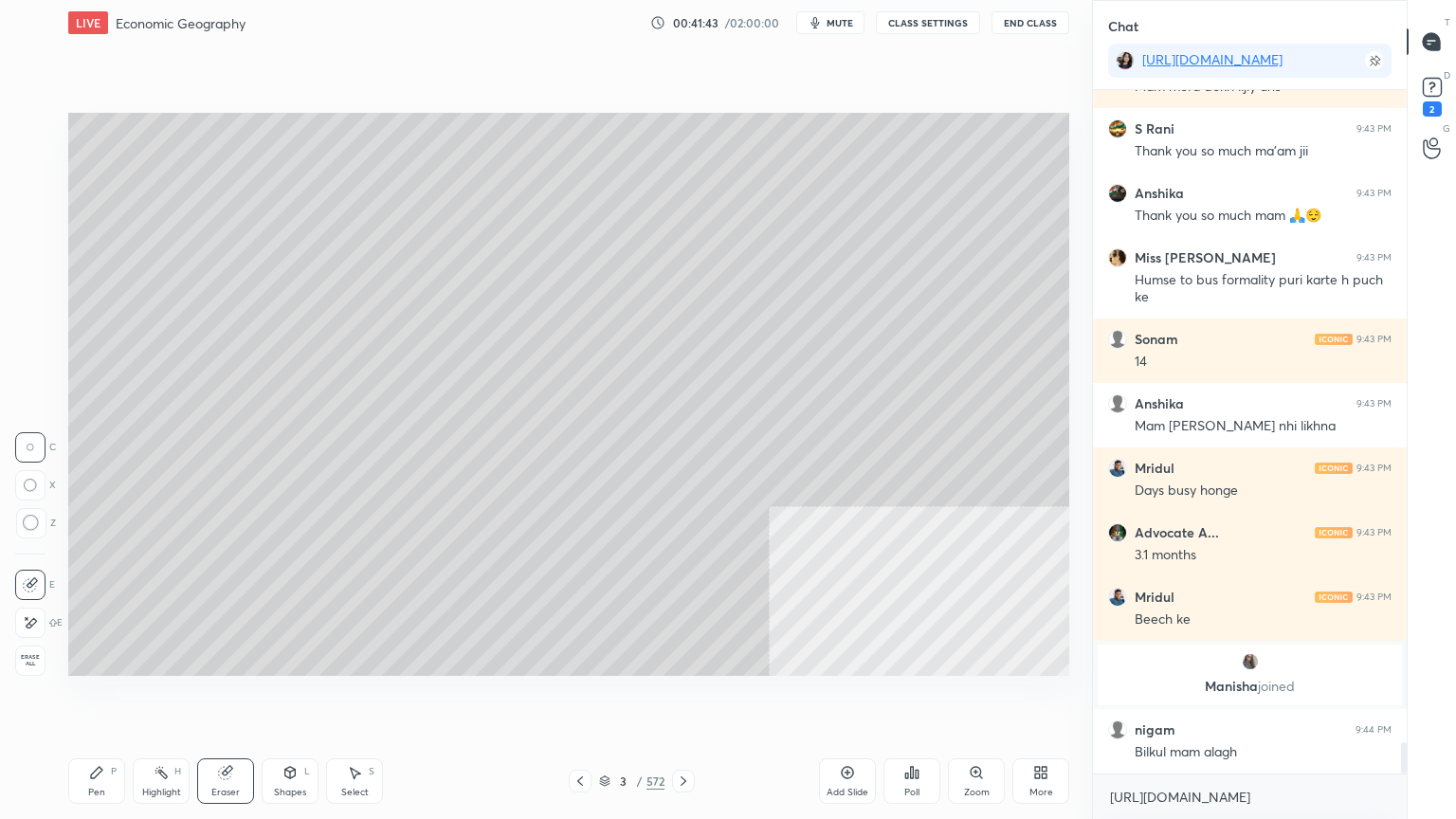 drag, startPoint x: 596, startPoint y: 725, endPoint x: 609, endPoint y: 720, distance: 13.928388 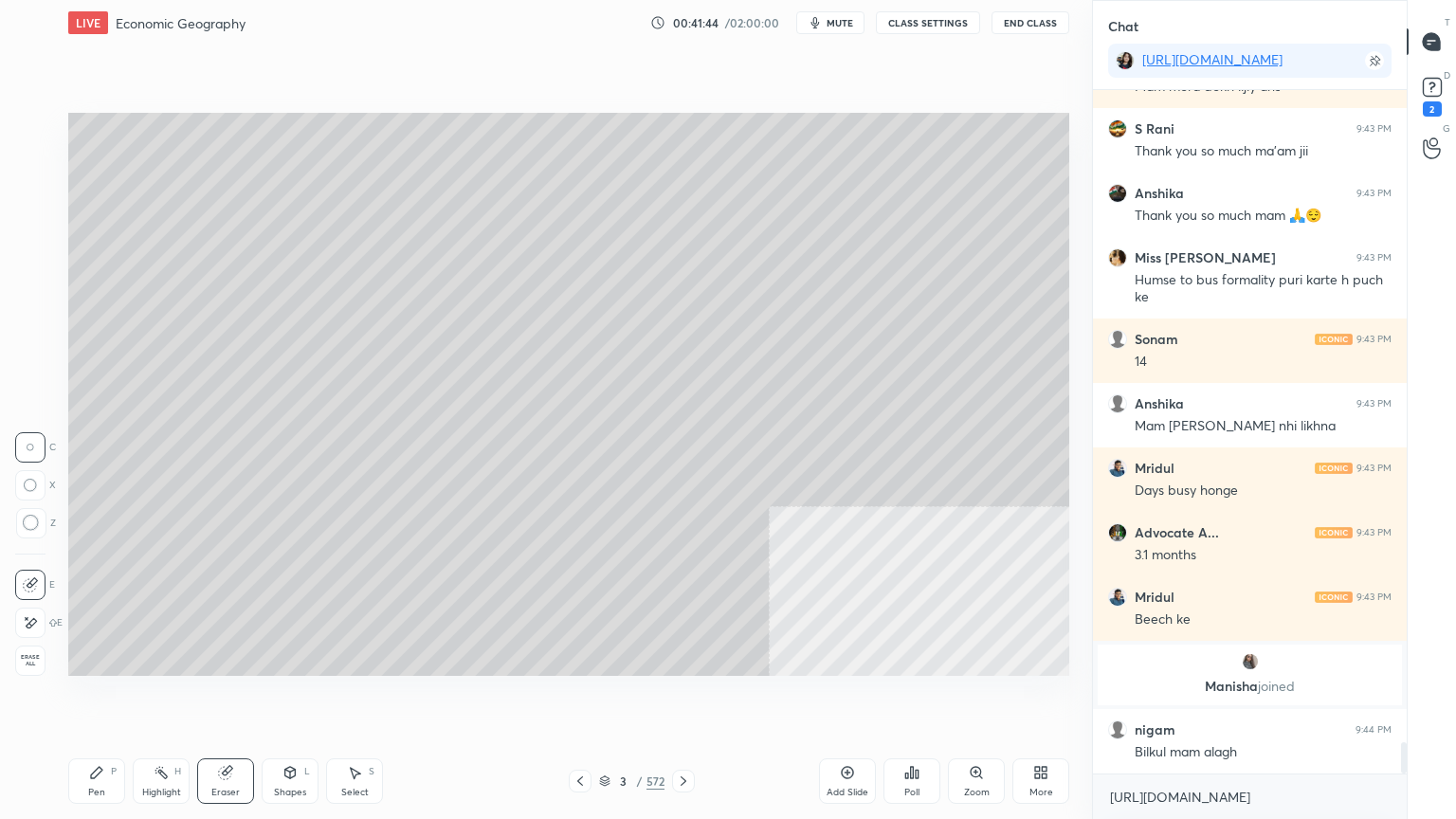 click on "Erase all" at bounding box center (30, 661) 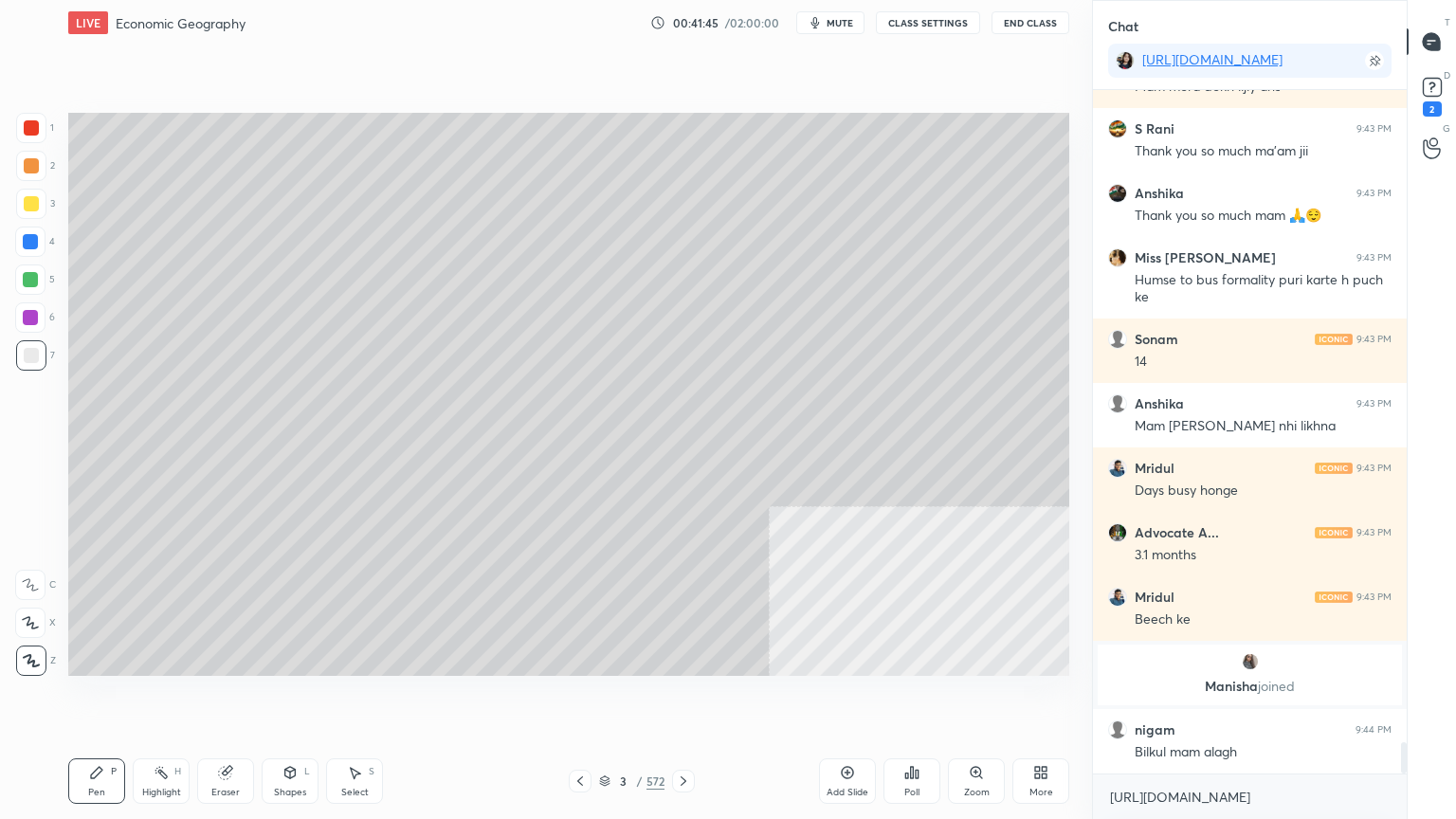 click 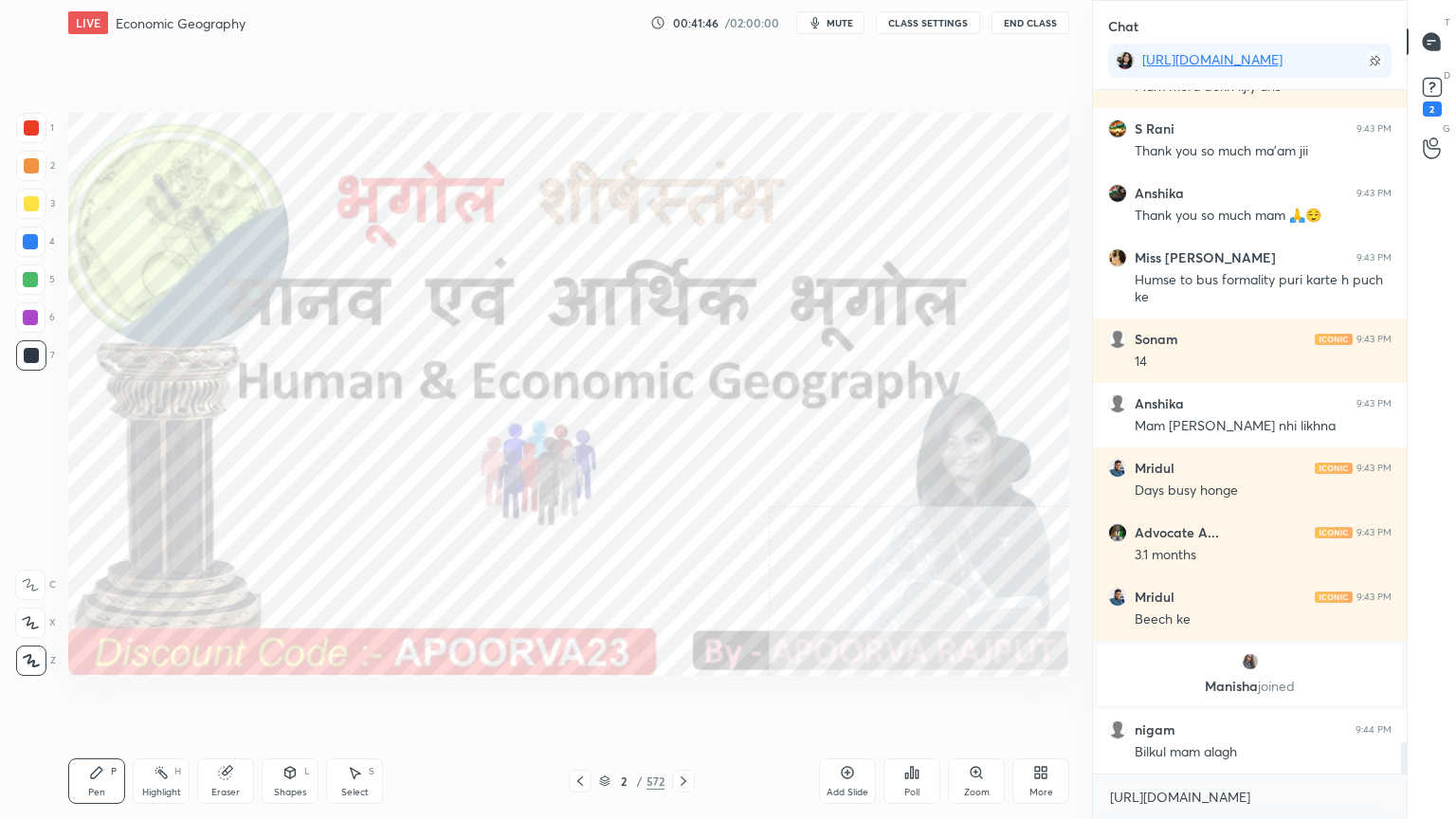 click at bounding box center (30, 242) 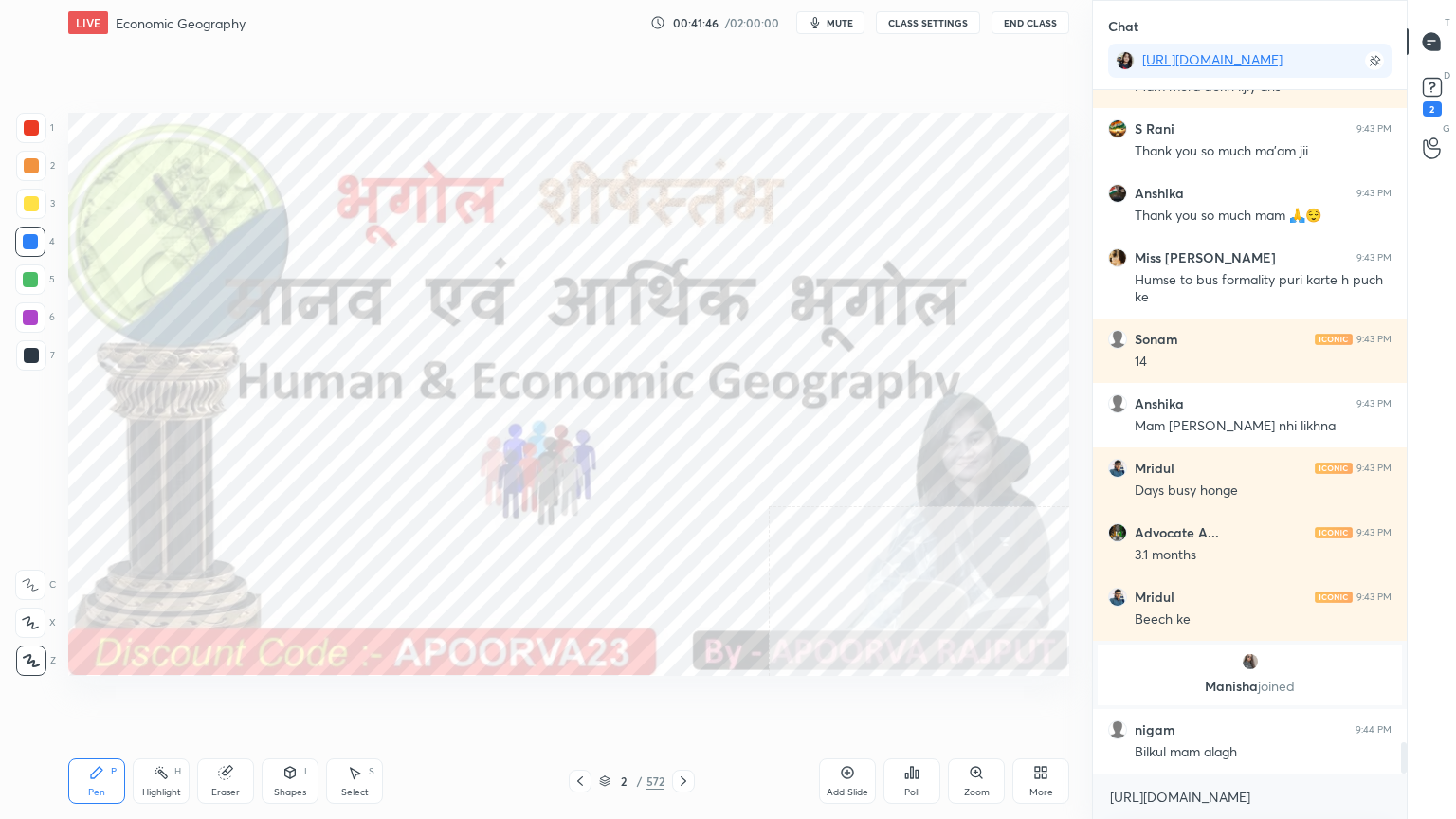 click at bounding box center (30, 242) 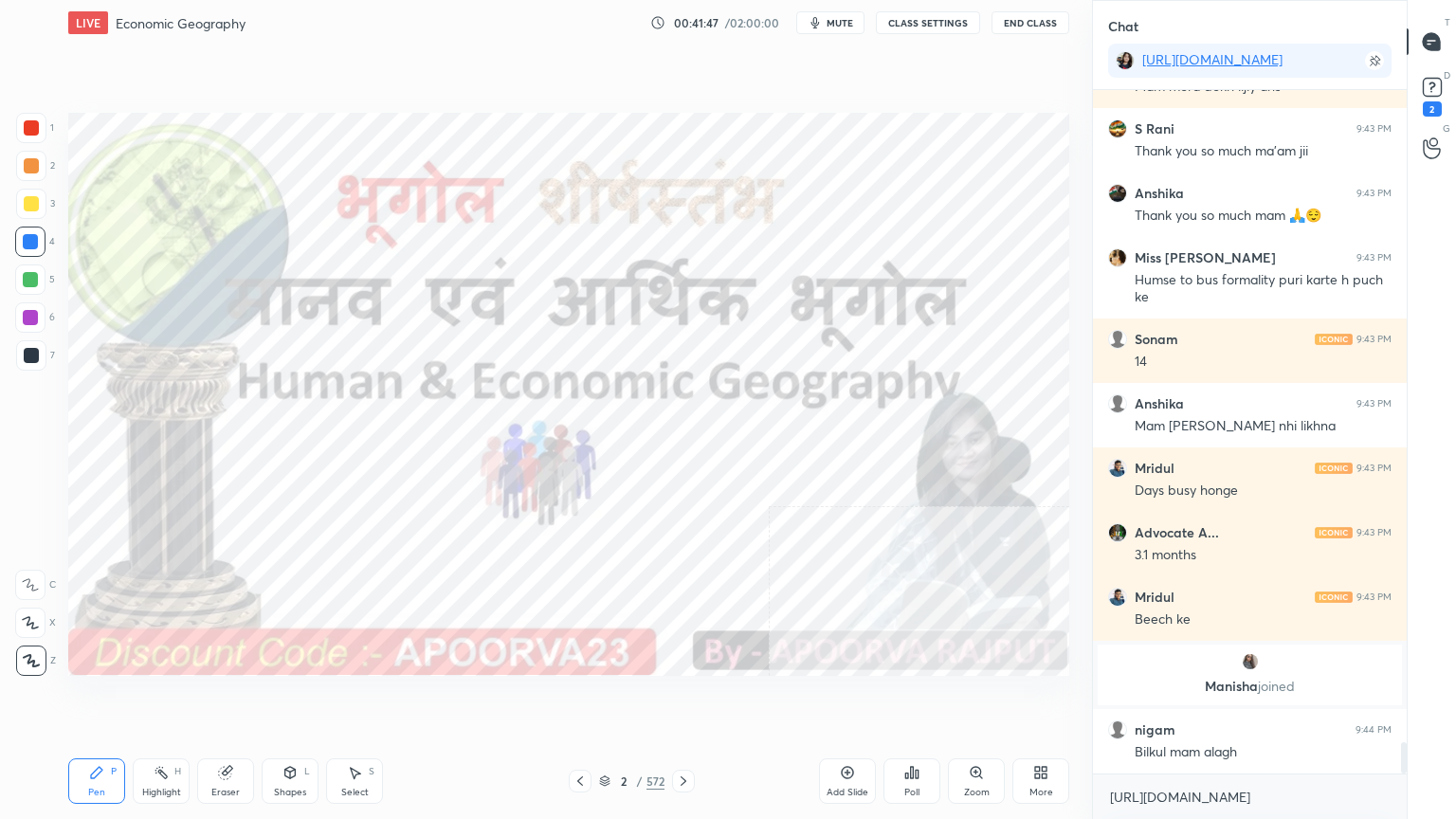 scroll, scrollTop: 14392, scrollLeft: 0, axis: vertical 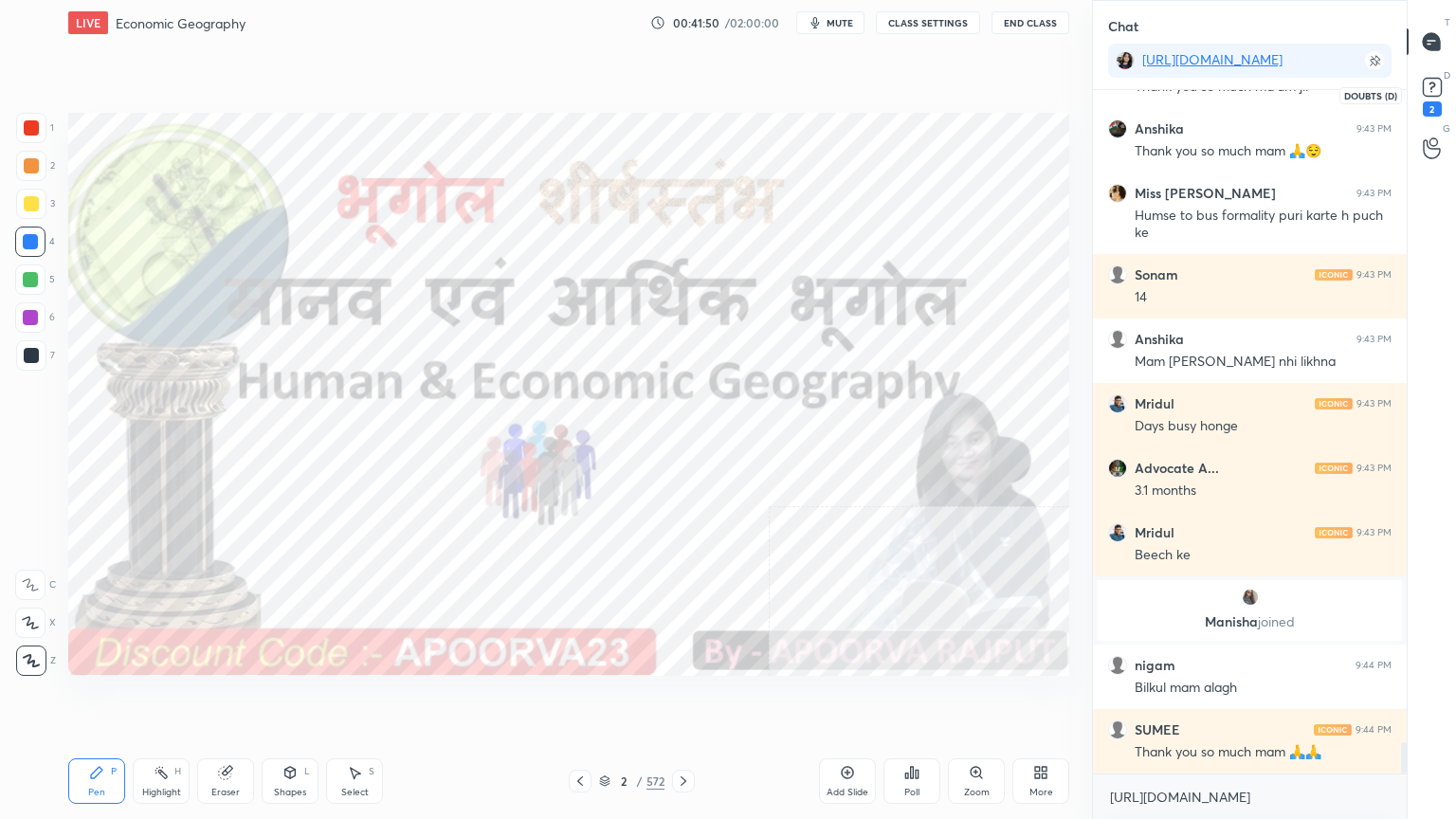 click 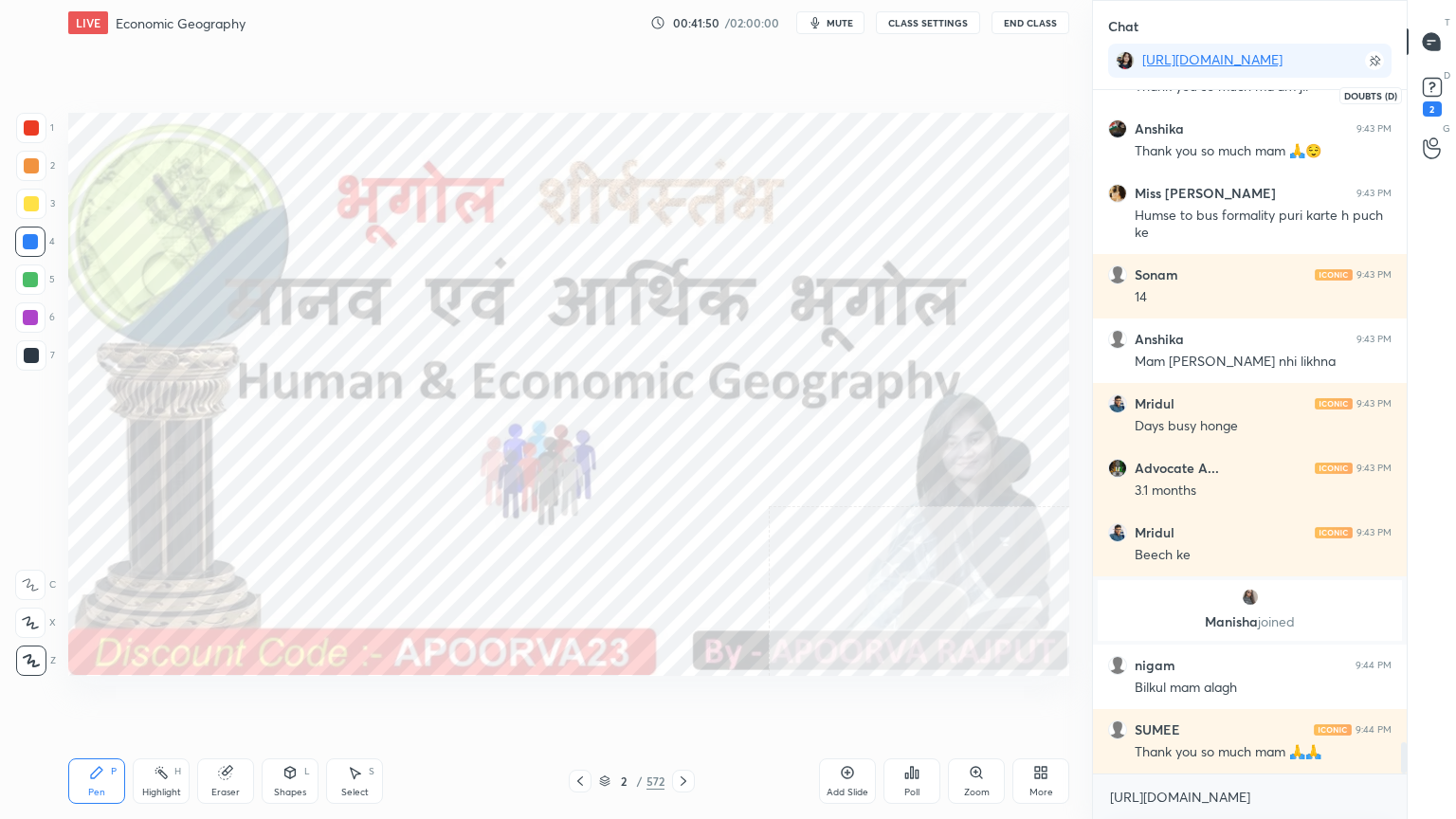 scroll, scrollTop: 0, scrollLeft: 0, axis: both 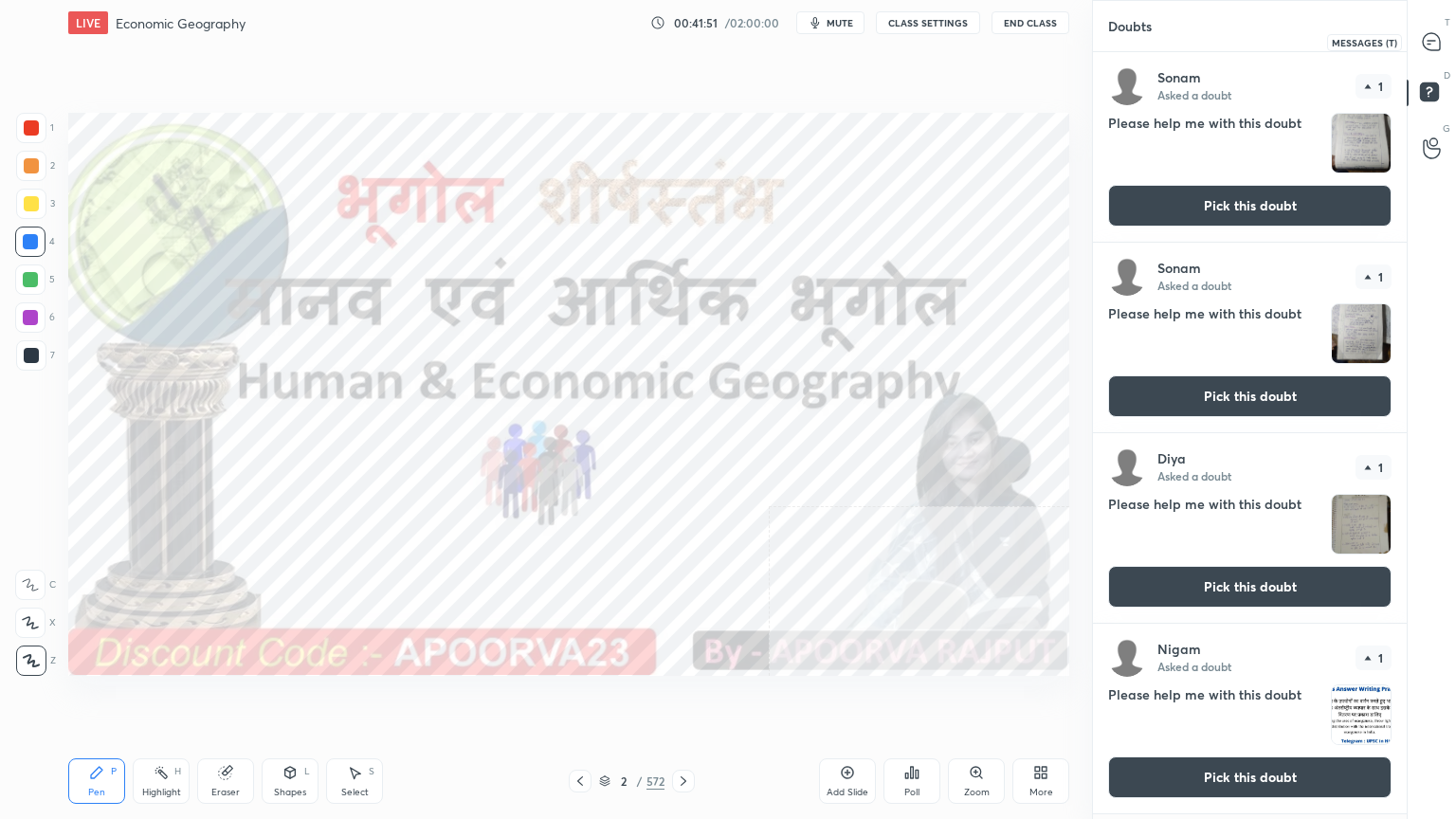 click 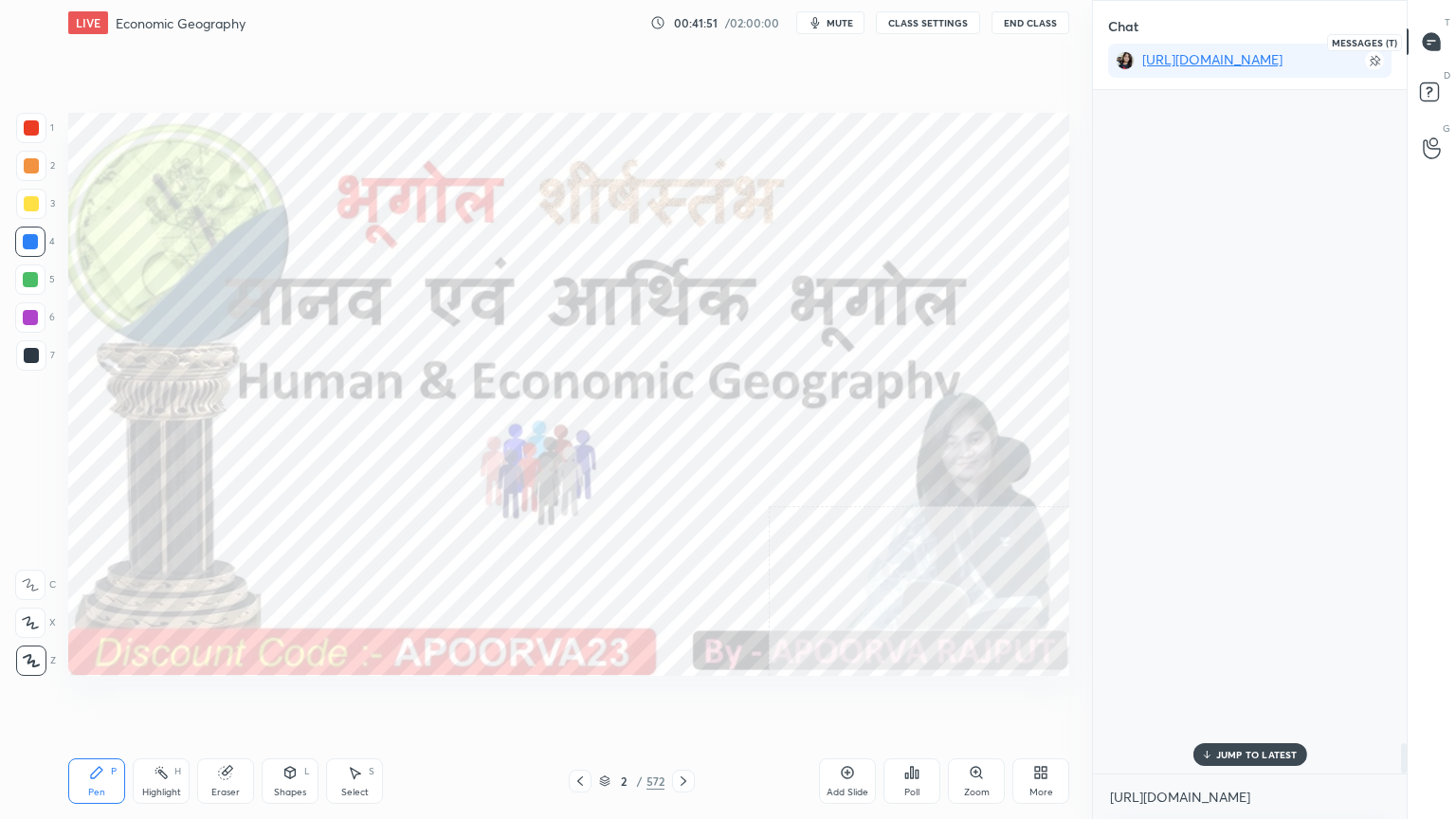 scroll, scrollTop: 723, scrollLeft: 308, axis: both 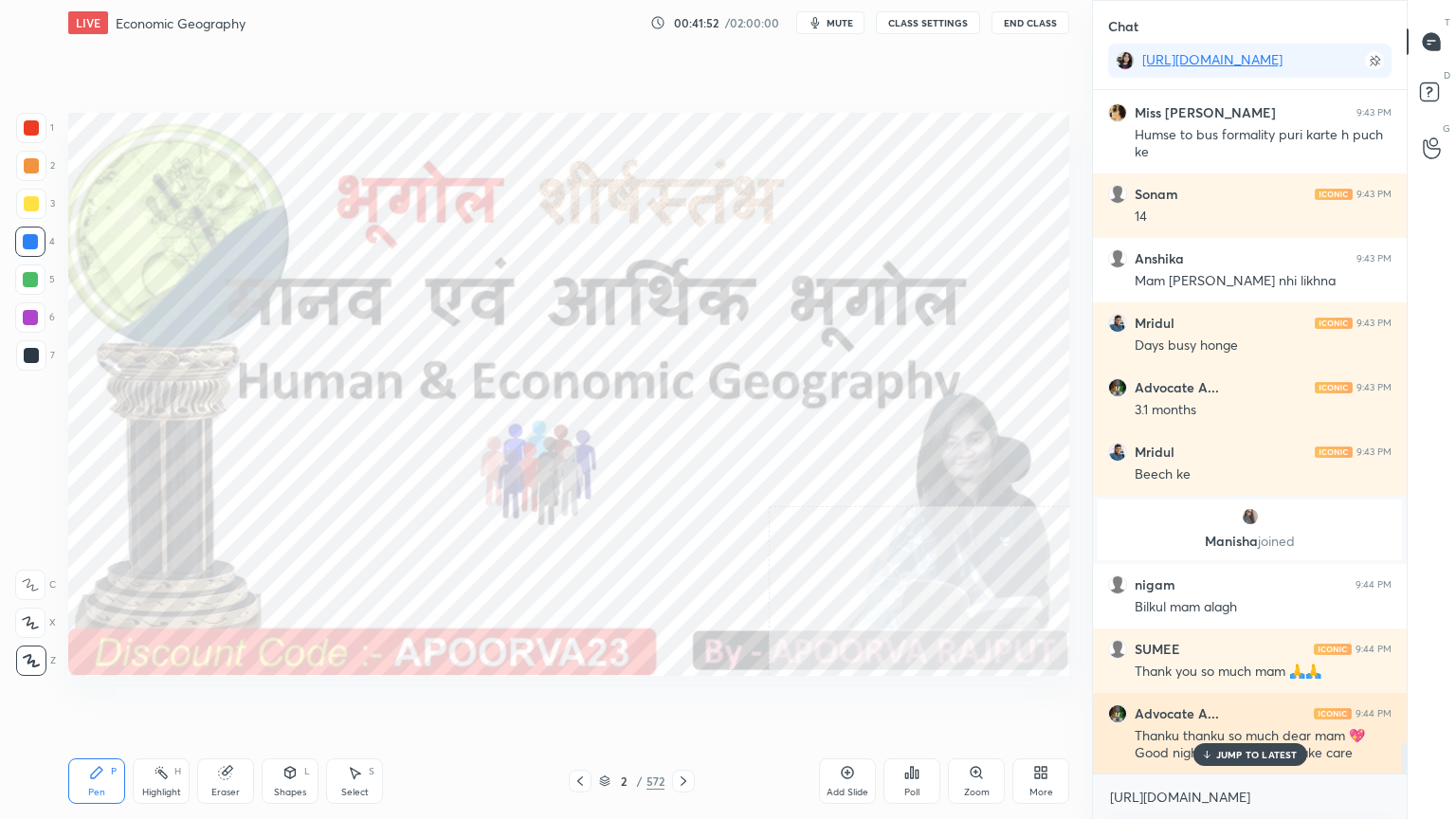 click on "JUMP TO LATEST" at bounding box center [1257, 755] 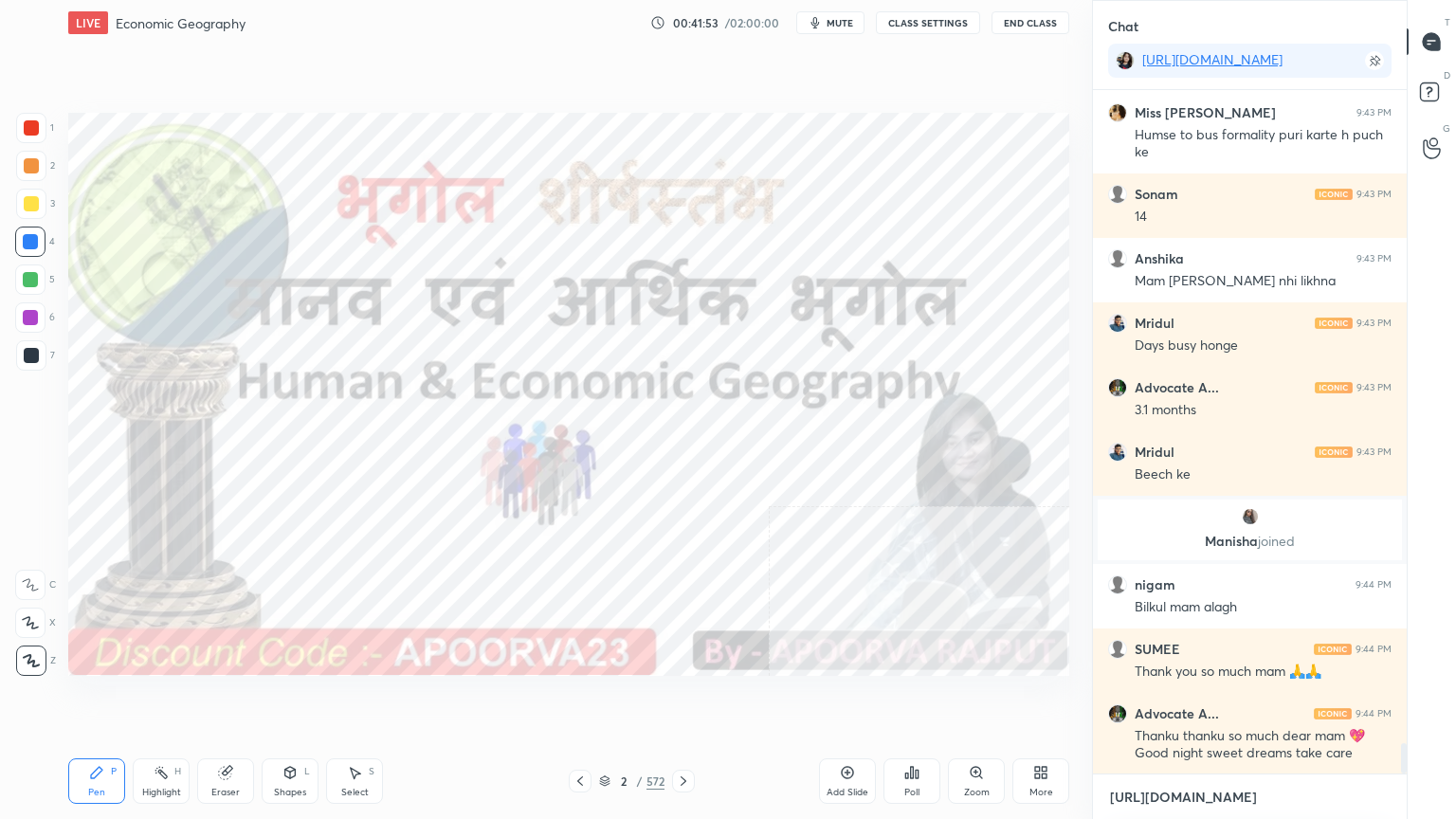 drag, startPoint x: 1241, startPoint y: 800, endPoint x: 1226, endPoint y: 761, distance: 41.785165 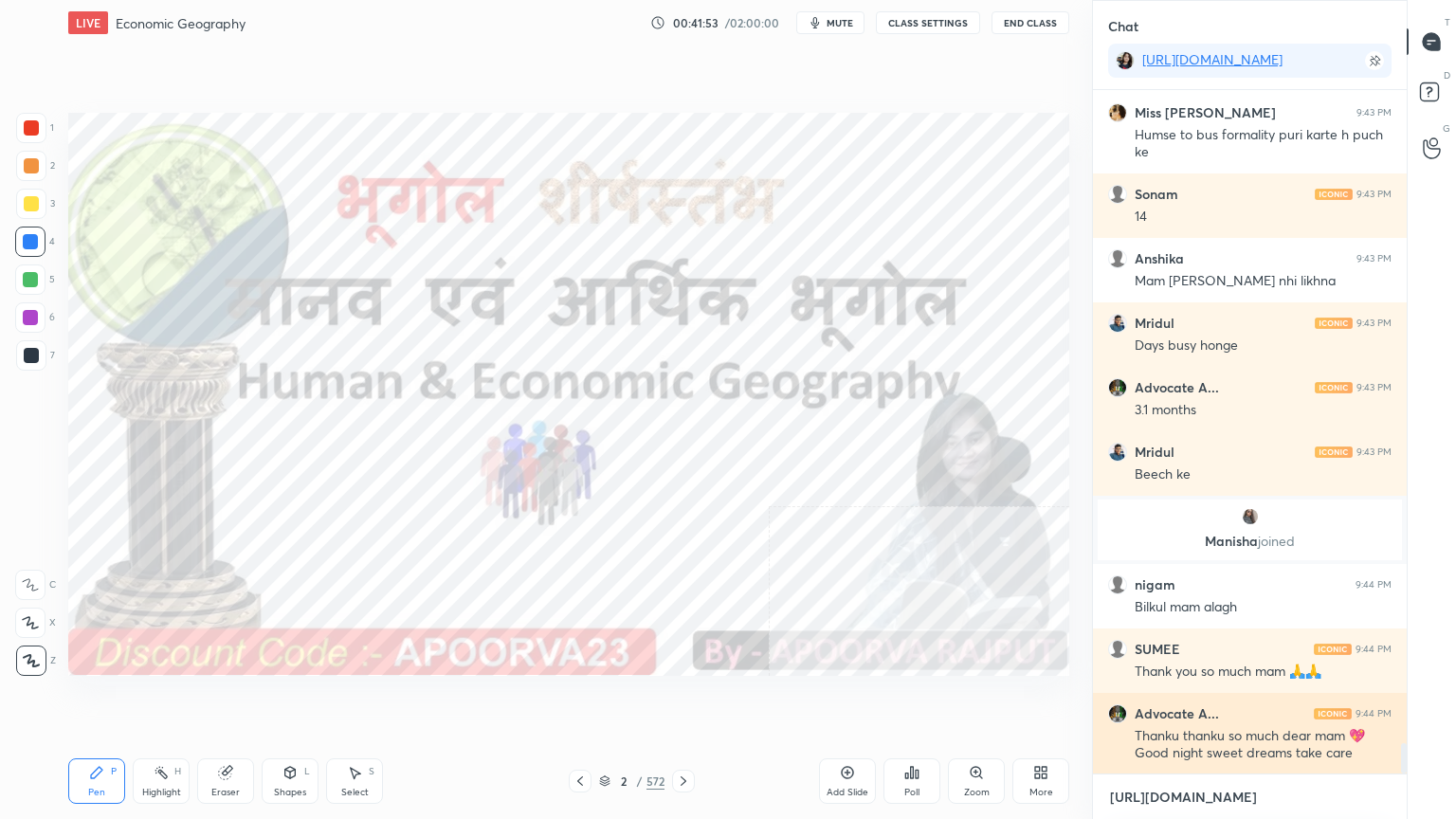 click on "[URL][DOMAIN_NAME]" at bounding box center (1249, 797) 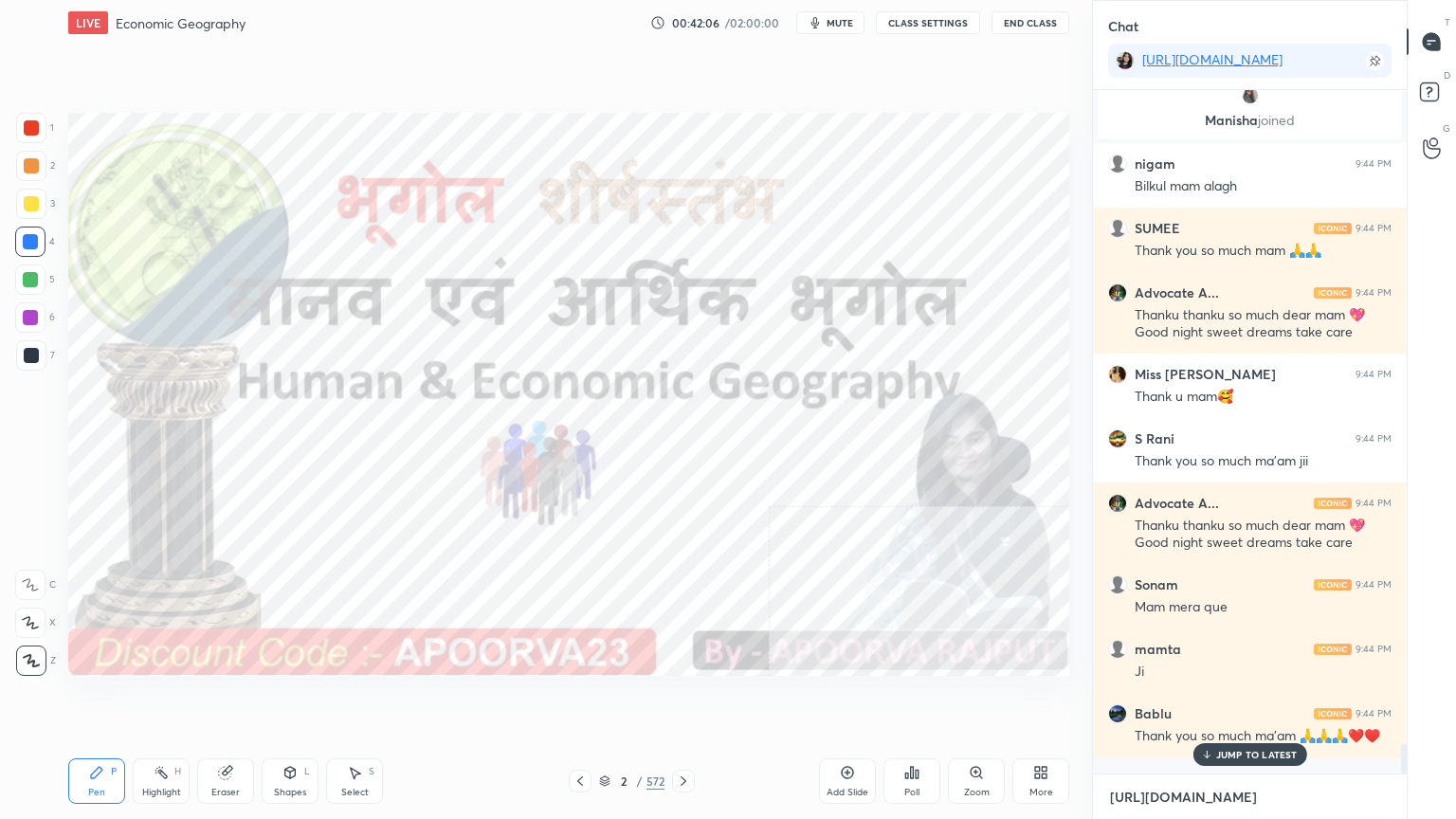 scroll, scrollTop: 15424, scrollLeft: 0, axis: vertical 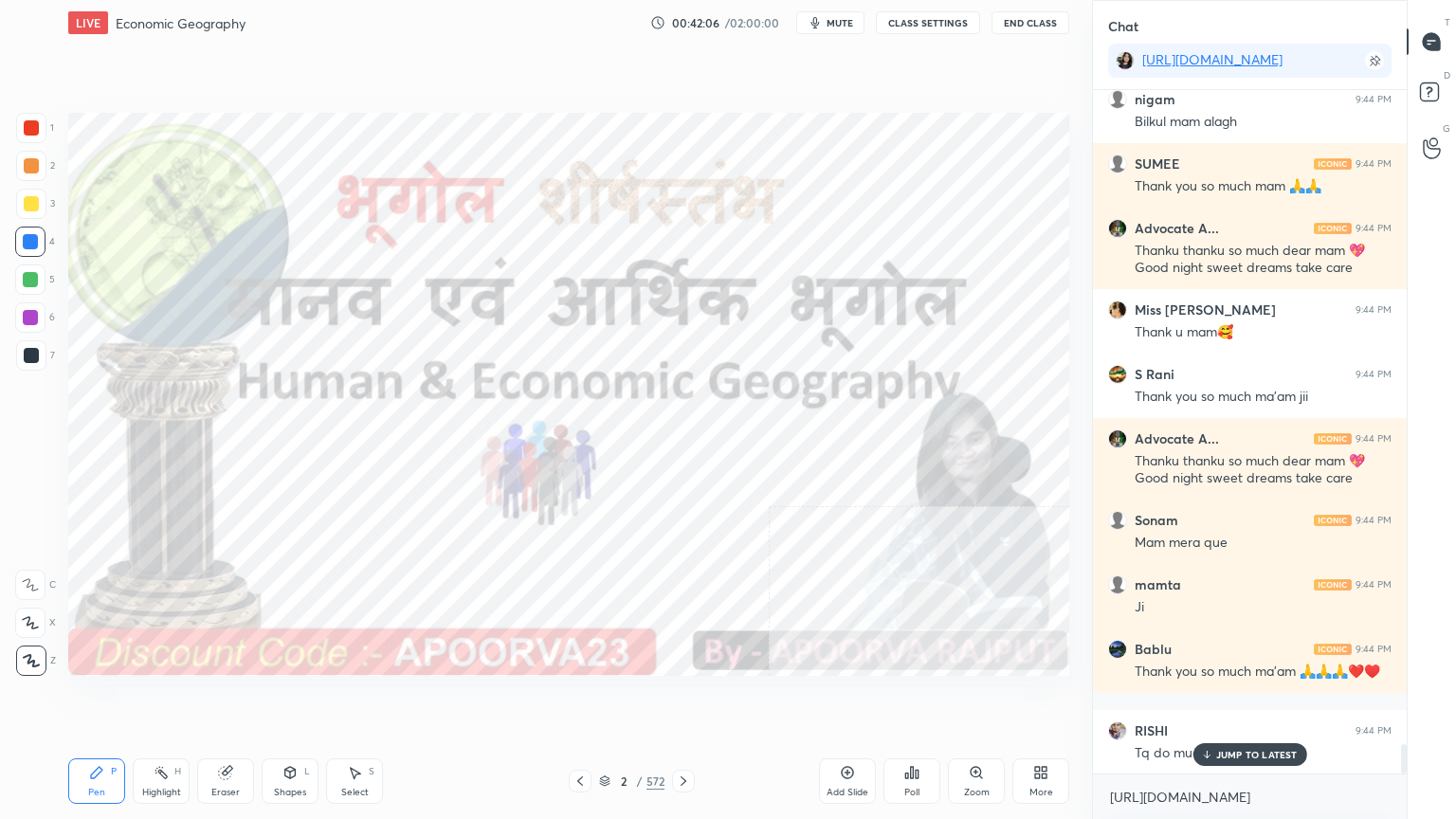 click on "End Class" at bounding box center [1030, 23] 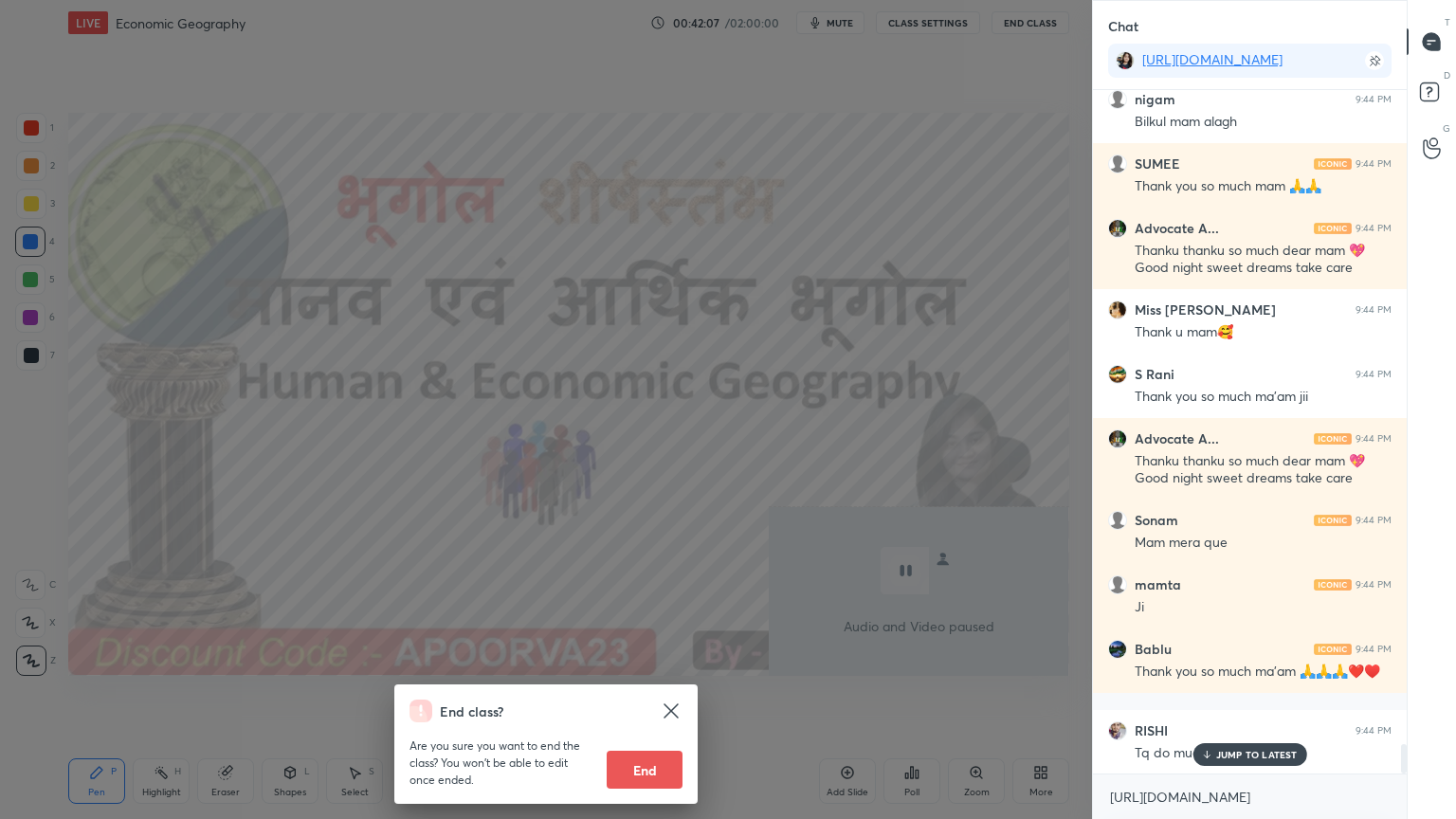 click on "End" at bounding box center [645, 770] 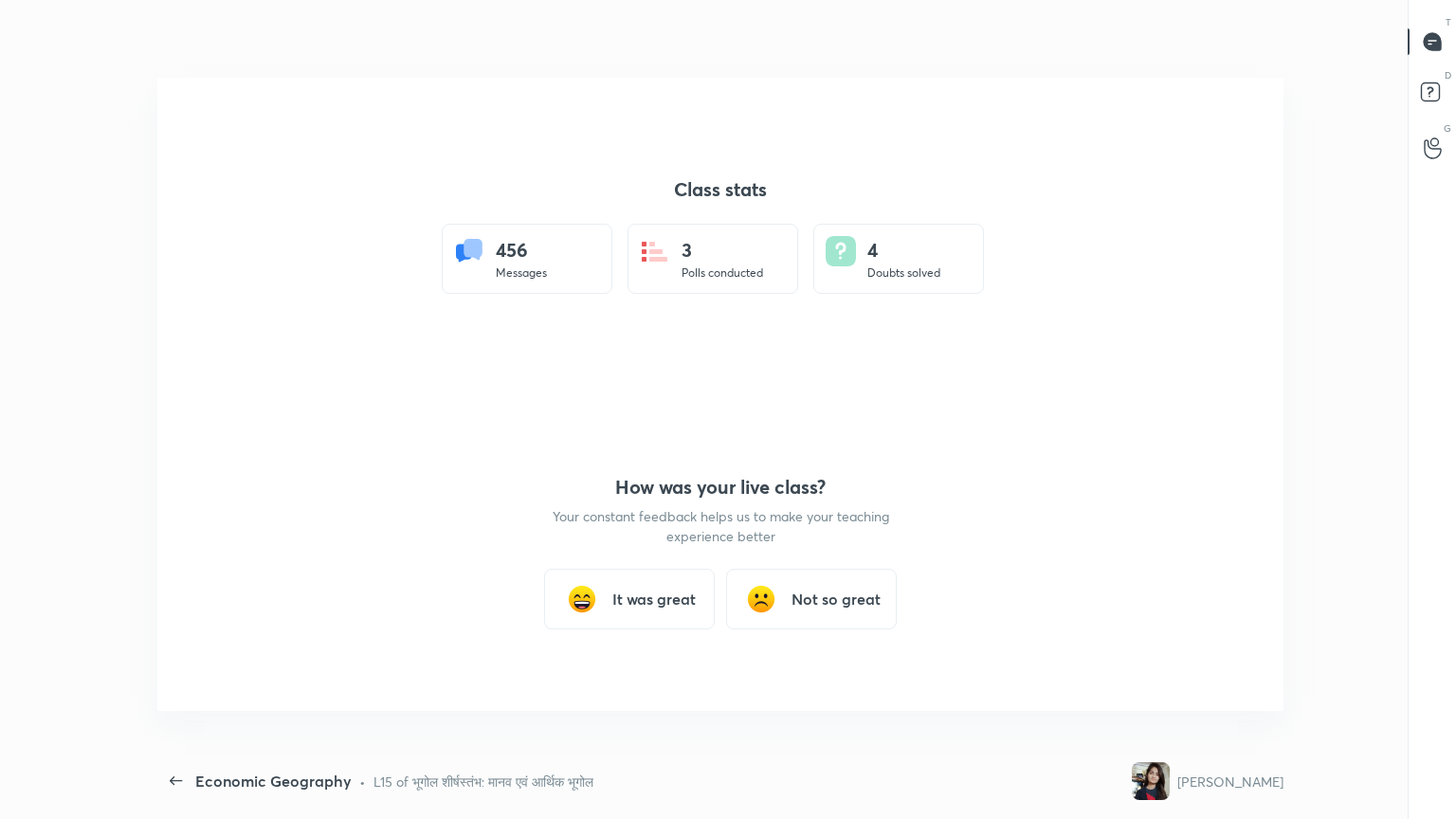 scroll, scrollTop: 94094, scrollLeft: 93650, axis: both 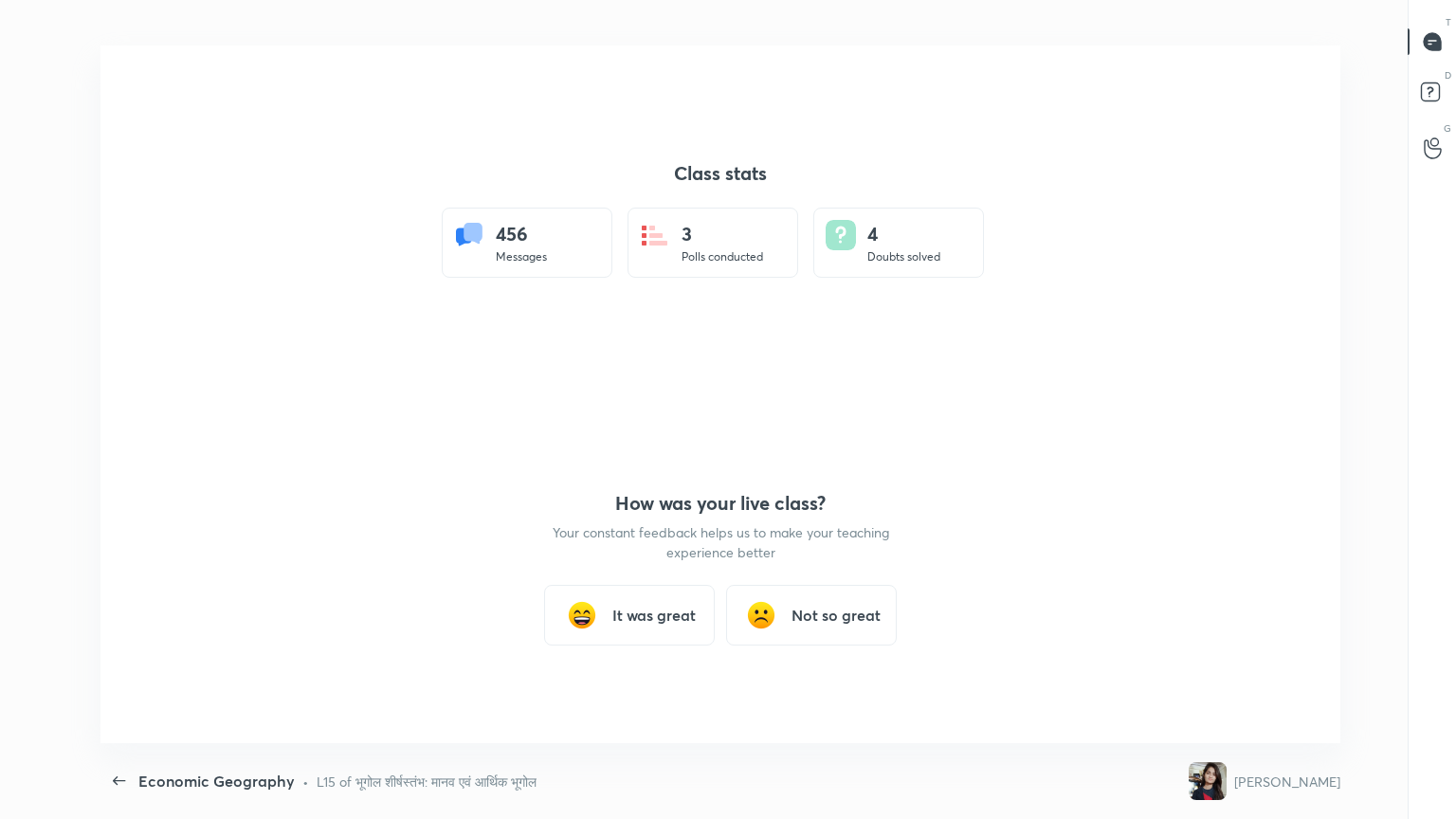click on "It was great" at bounding box center (654, 615) 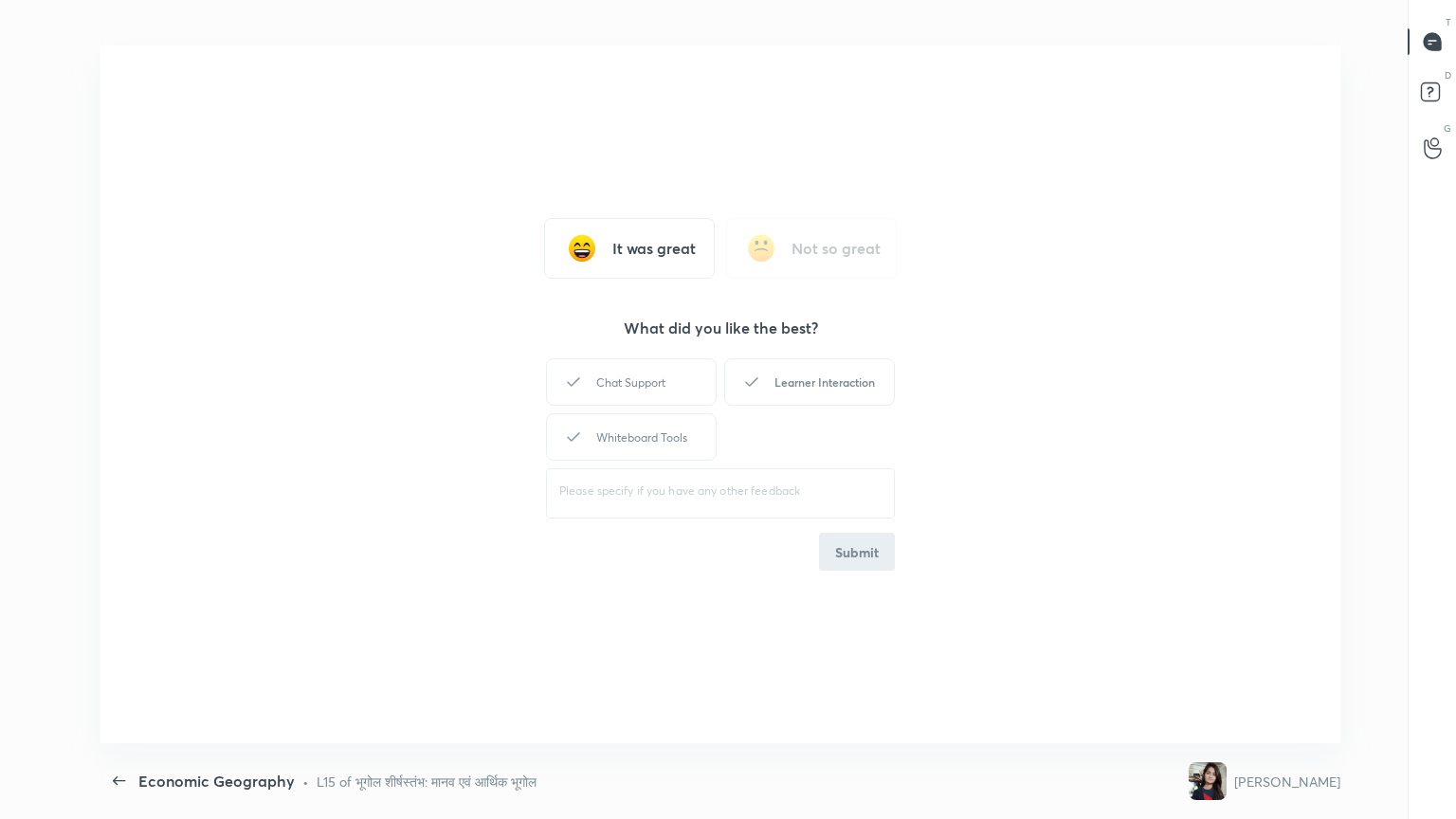click on "Learner Interaction" at bounding box center (810, 382) 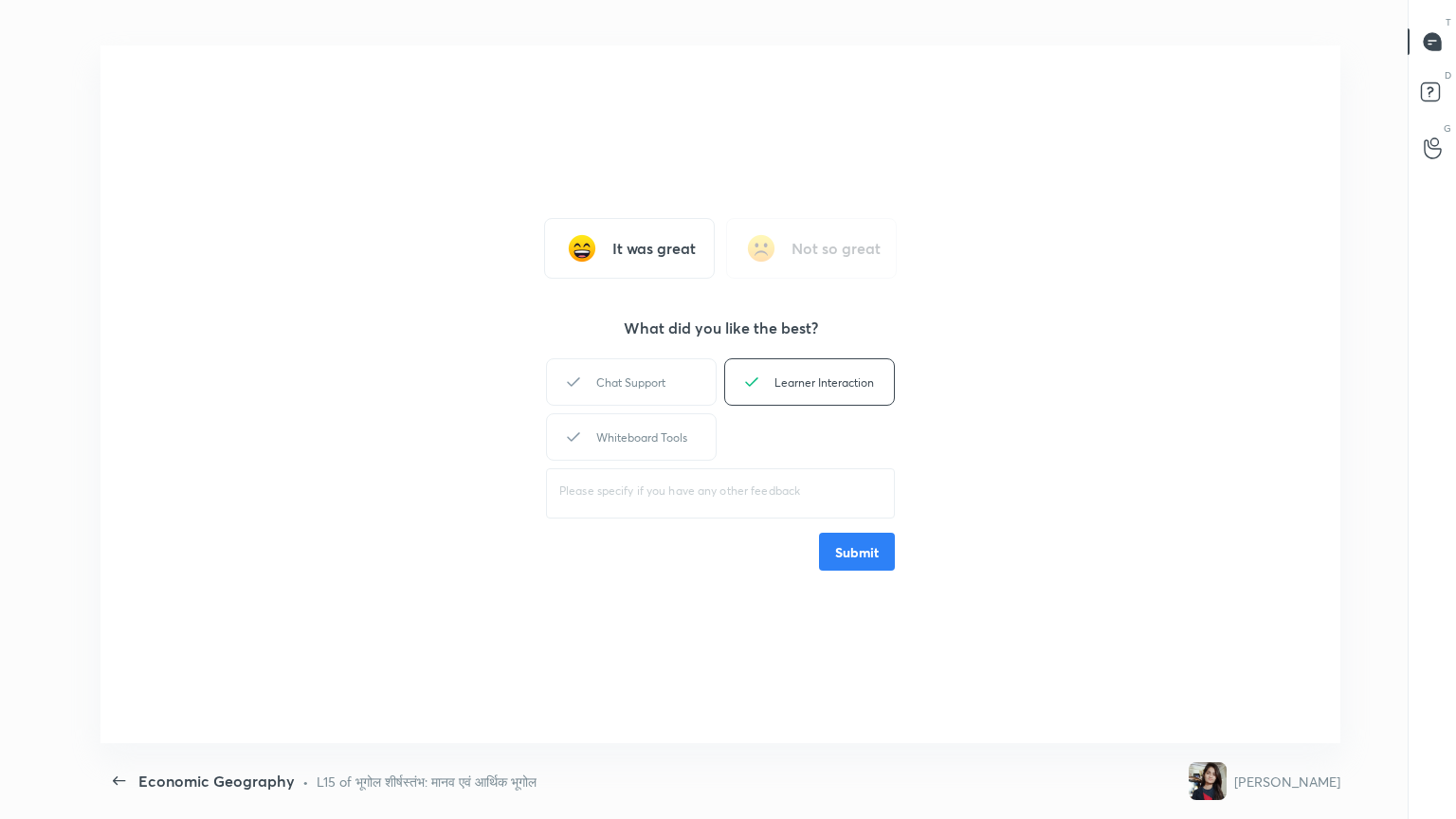 drag, startPoint x: 864, startPoint y: 542, endPoint x: 892, endPoint y: 482, distance: 66.21178 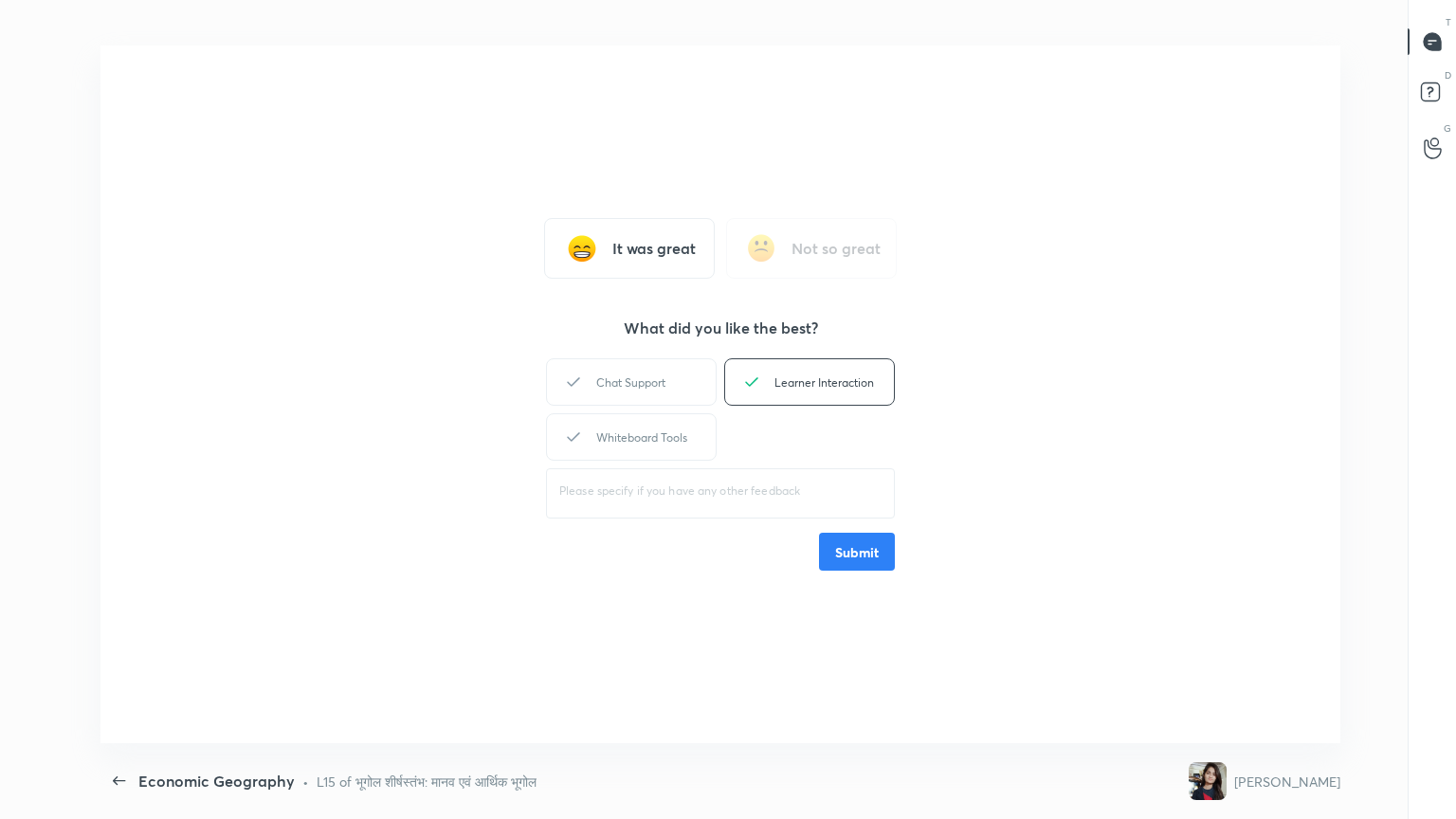 click on "Submit" at bounding box center [857, 552] 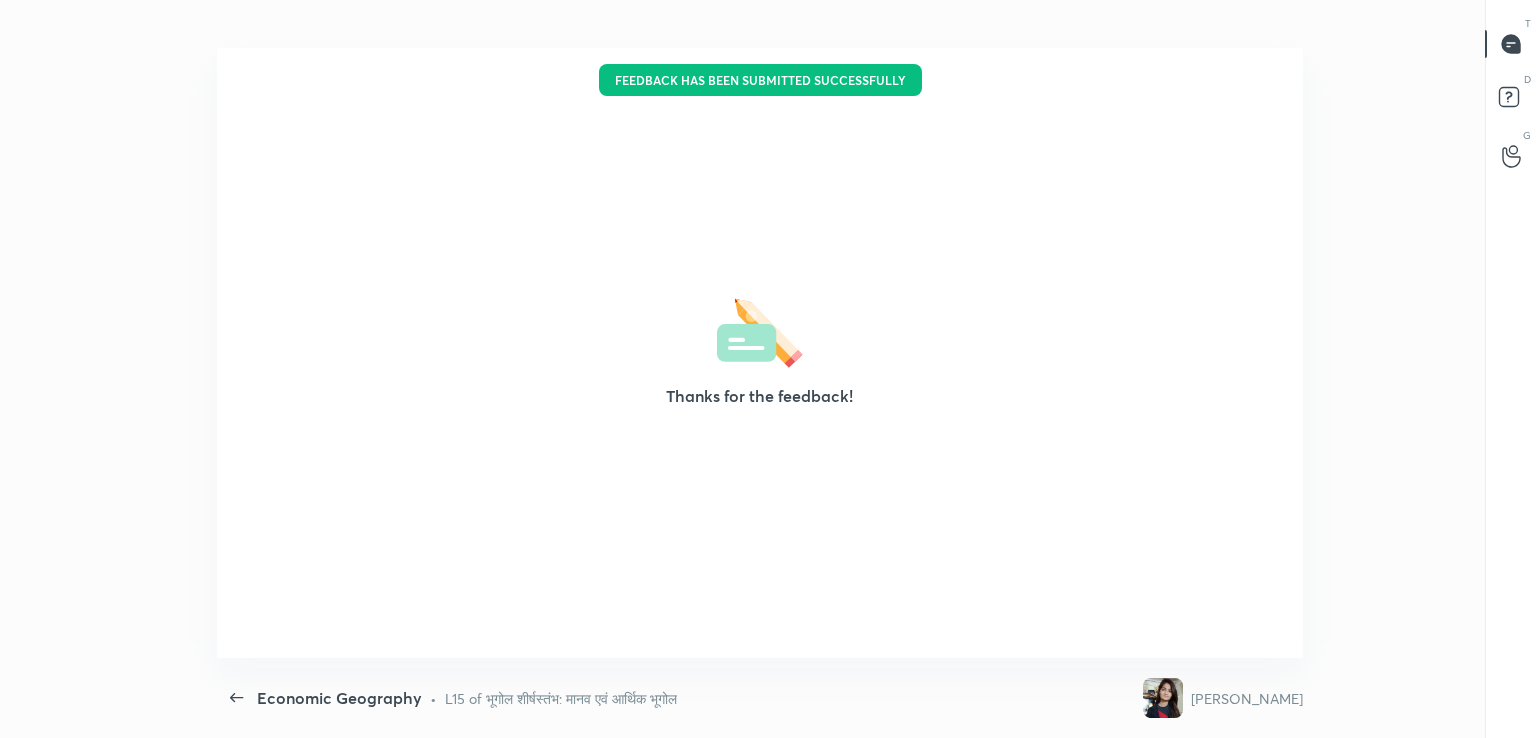 click on "Thanks for the feedback!" at bounding box center (759, 353) 